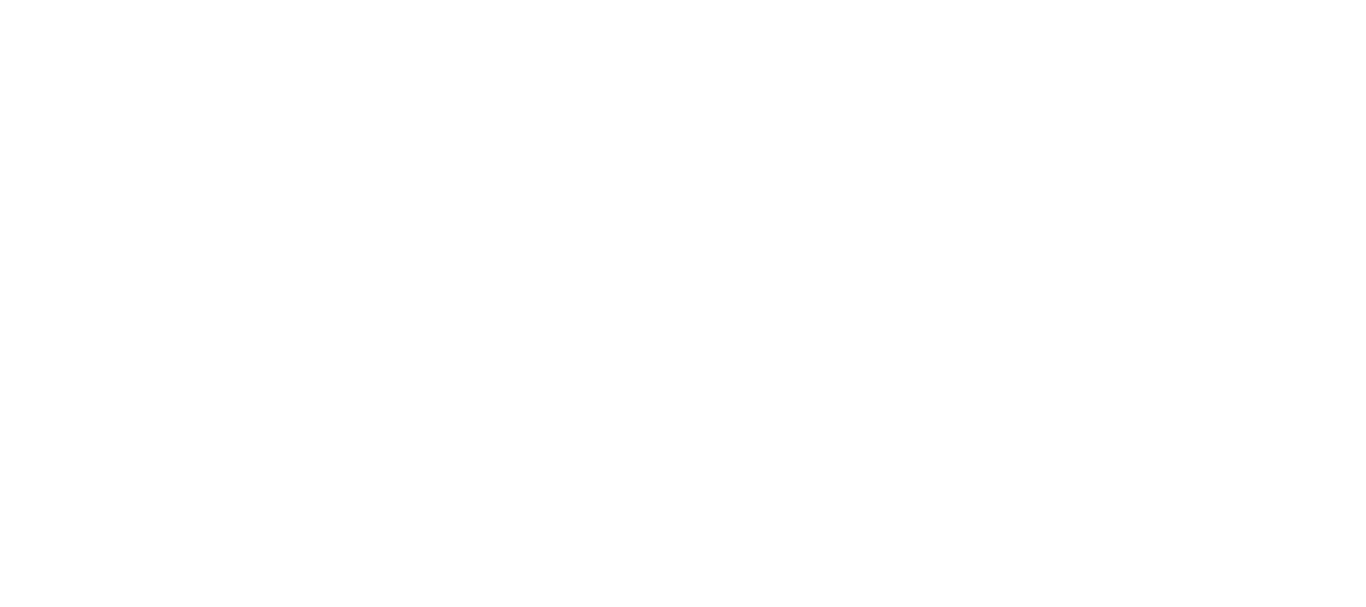 scroll, scrollTop: 0, scrollLeft: 0, axis: both 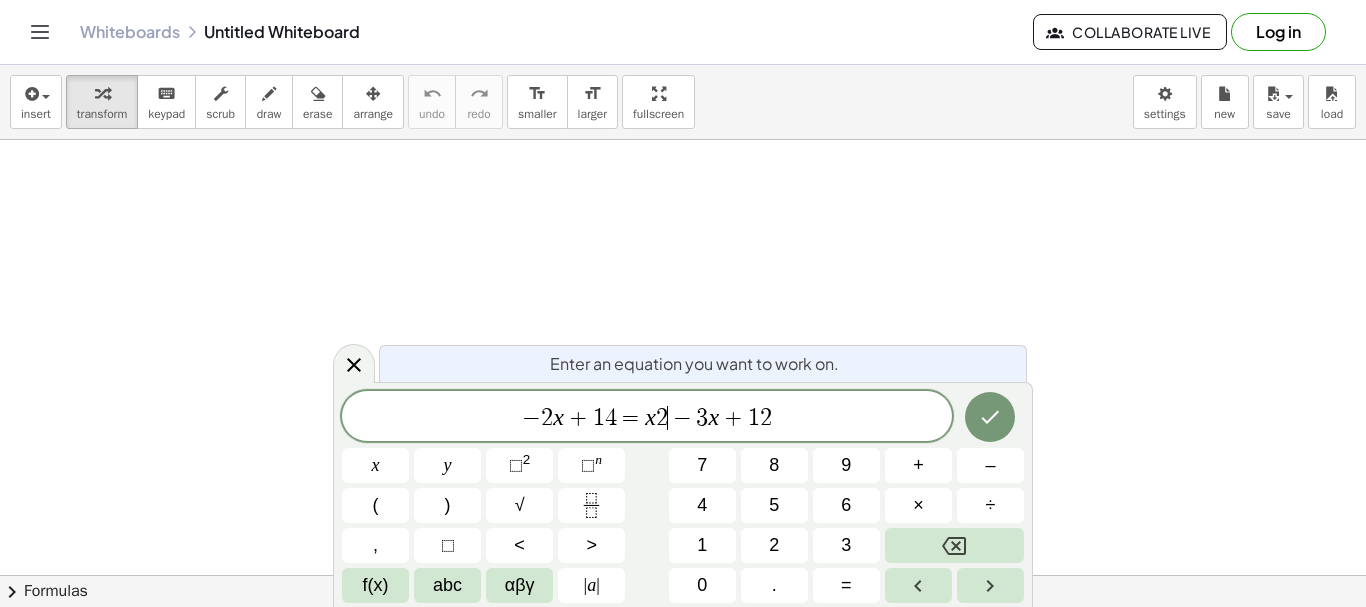 click on "− 2 x + 1 4 = x 2 ​ − 3 x + 1 2" at bounding box center [647, 418] 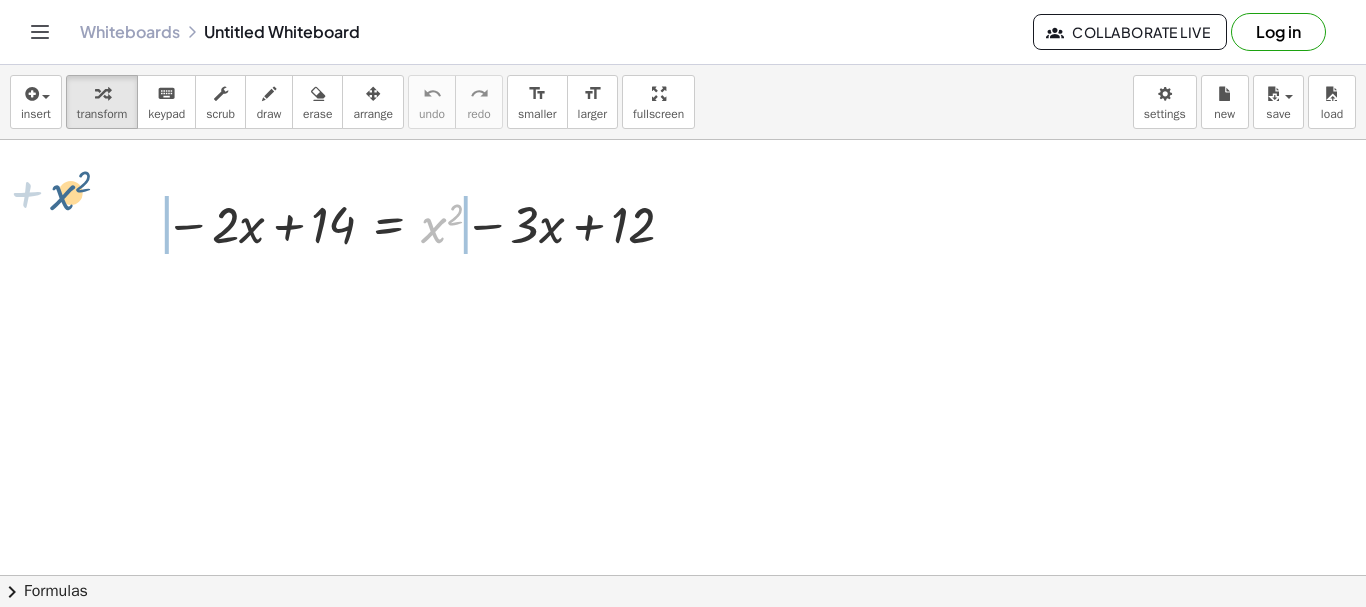 drag, startPoint x: 440, startPoint y: 237, endPoint x: 69, endPoint y: 208, distance: 372.13168 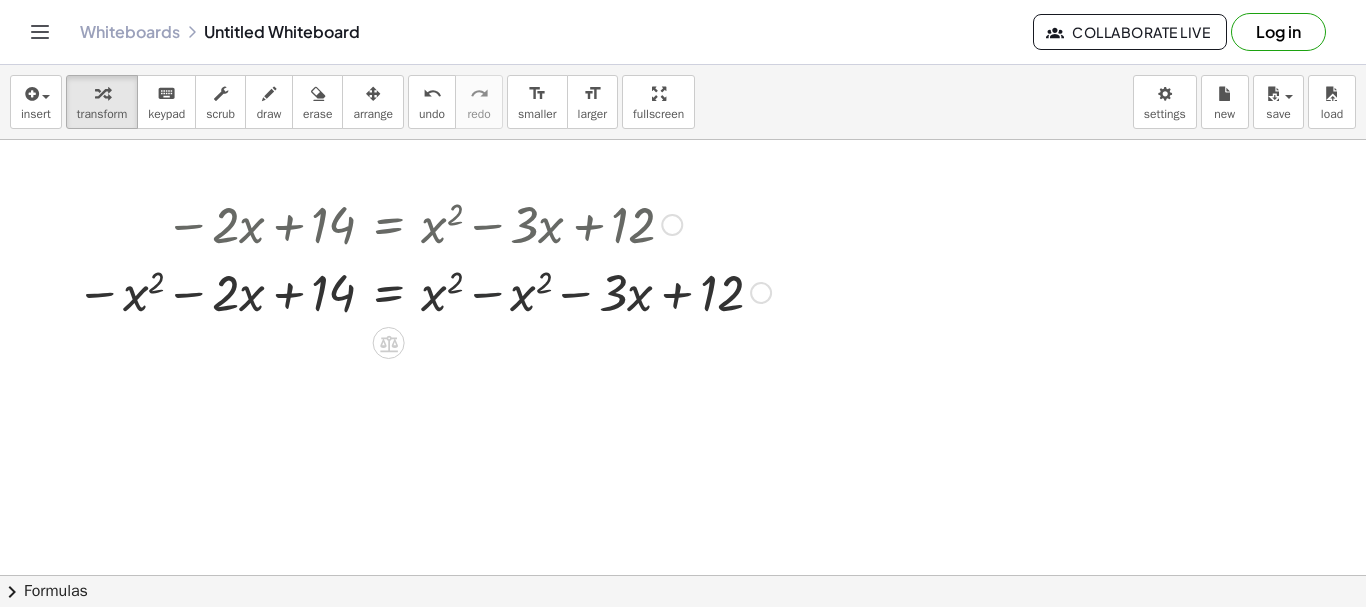 click at bounding box center [423, 291] 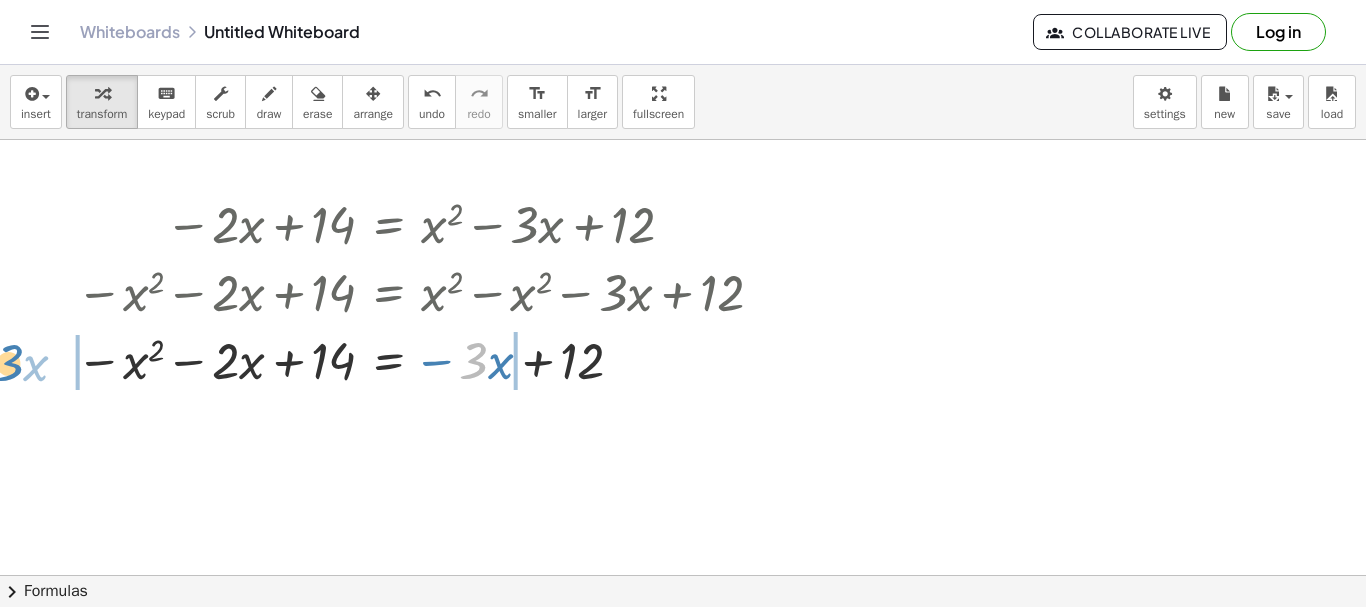 drag, startPoint x: 474, startPoint y: 363, endPoint x: 8, endPoint y: 365, distance: 466.0043 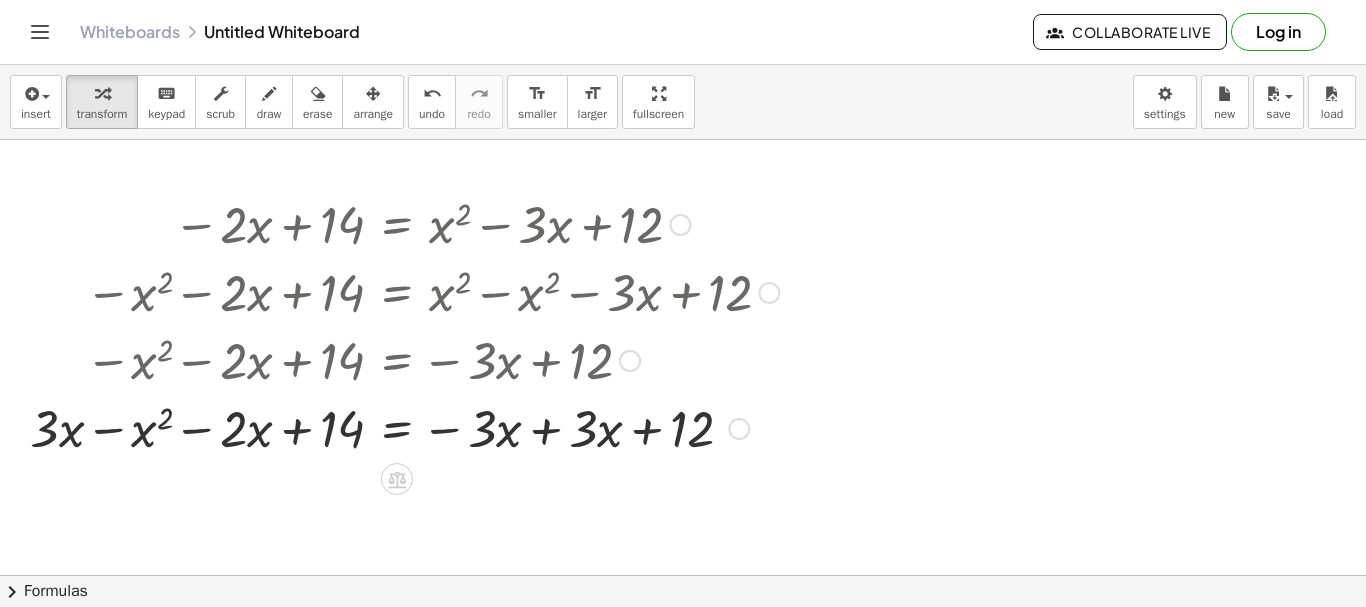 click at bounding box center [404, 427] 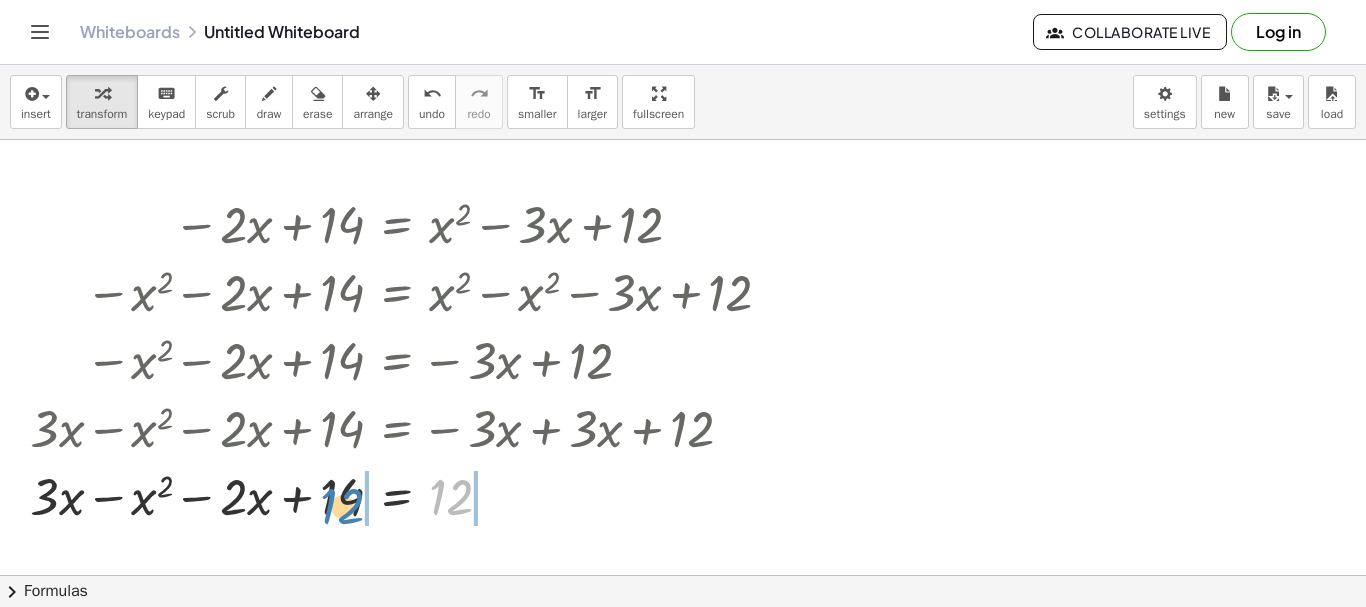 drag, startPoint x: 449, startPoint y: 501, endPoint x: 340, endPoint y: 510, distance: 109.370926 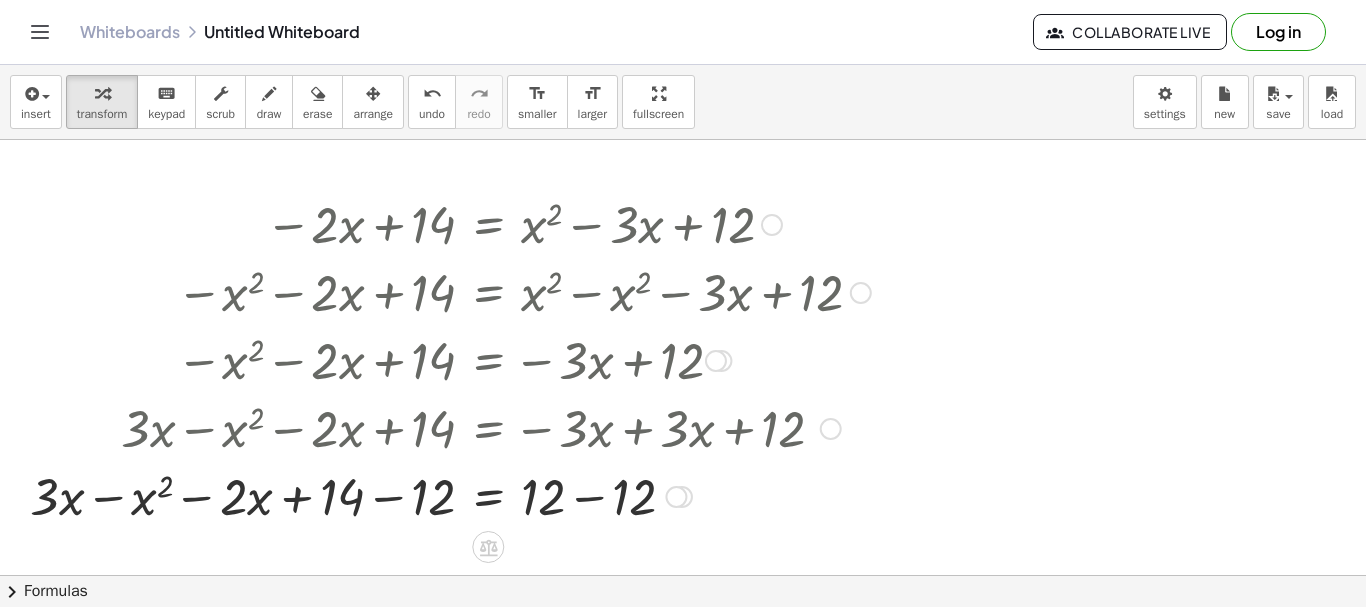 click at bounding box center (450, 495) 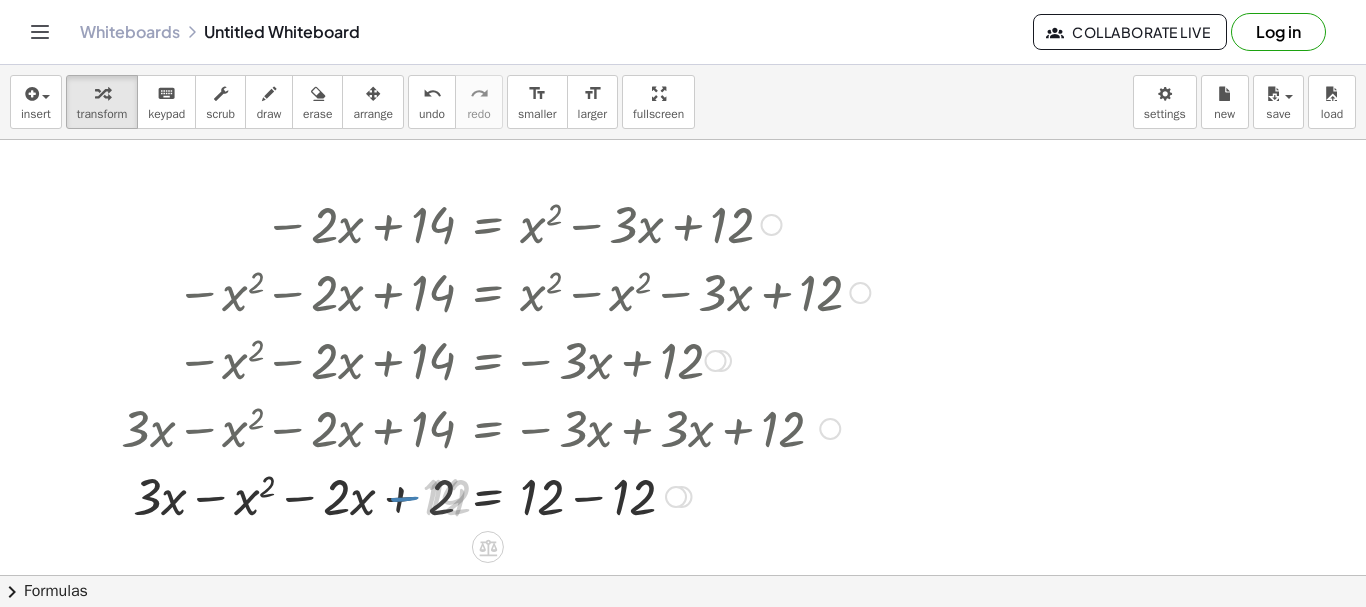 click at bounding box center (495, 495) 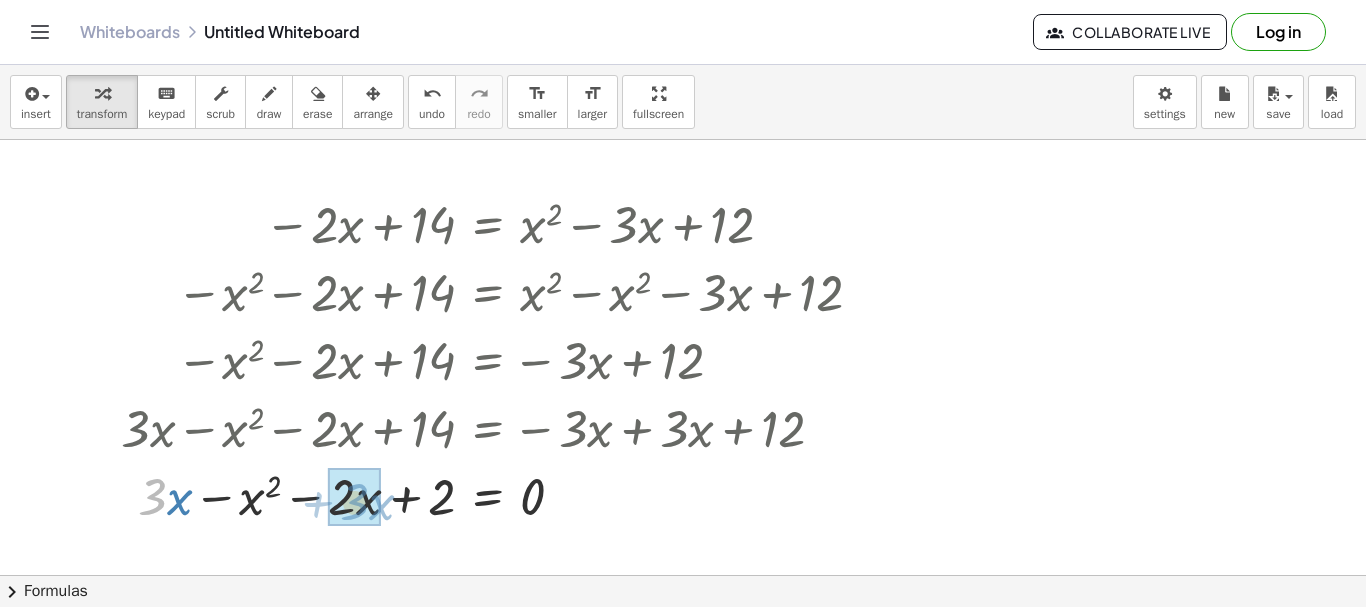drag, startPoint x: 152, startPoint y: 505, endPoint x: 353, endPoint y: 510, distance: 201.06218 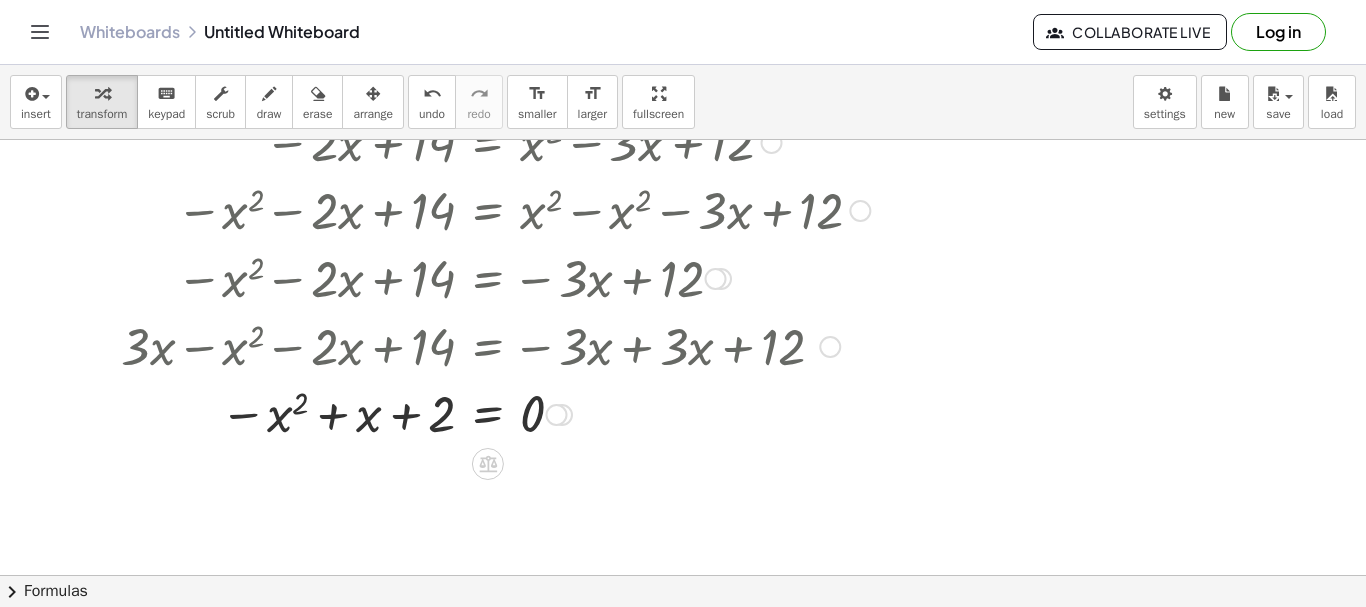 scroll, scrollTop: 0, scrollLeft: 0, axis: both 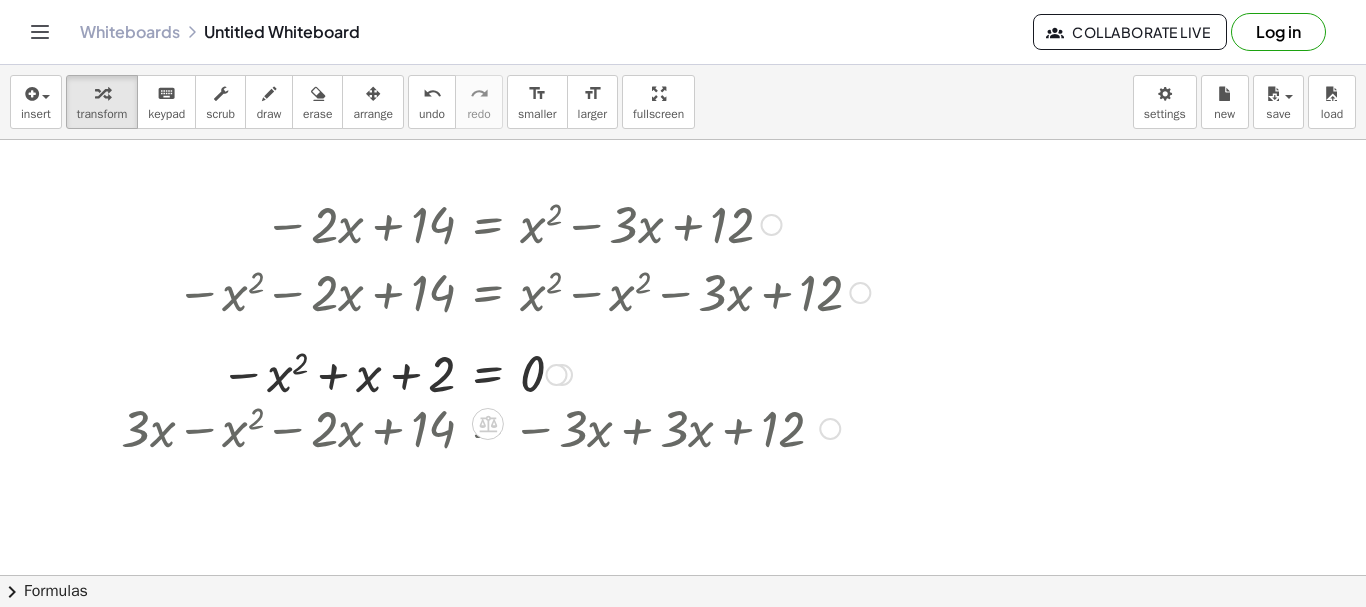 drag, startPoint x: 559, startPoint y: 507, endPoint x: 512, endPoint y: 154, distance: 356.11514 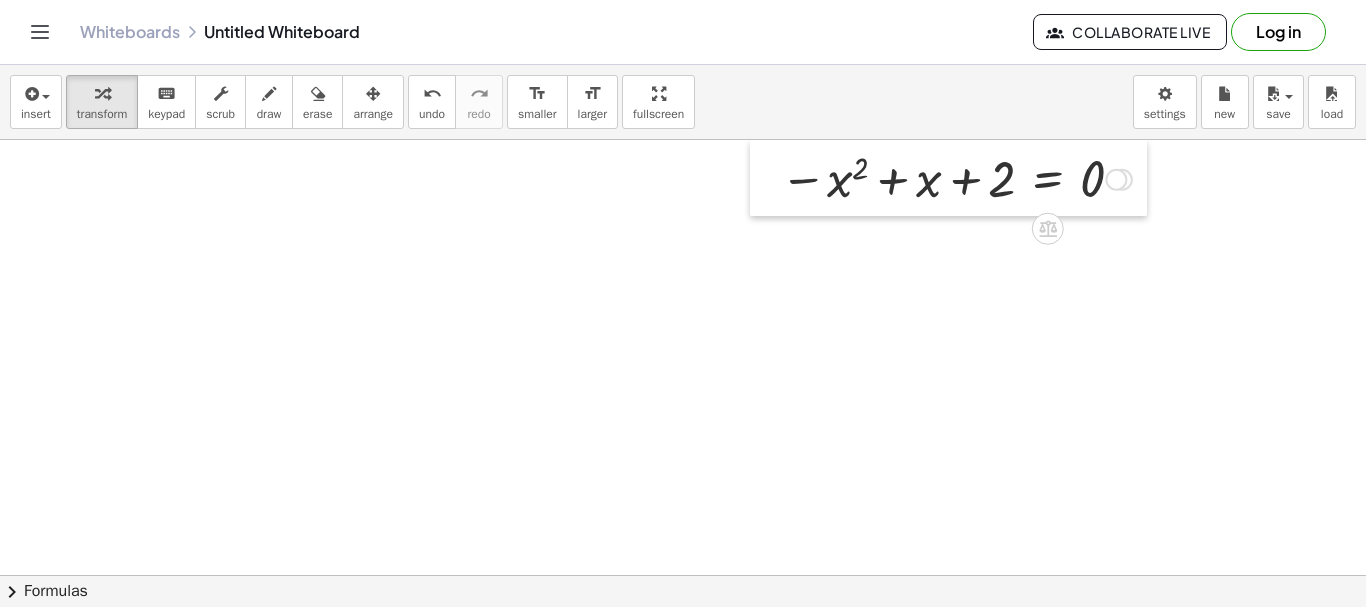 drag, startPoint x: 201, startPoint y: 231, endPoint x: 766, endPoint y: 120, distance: 575.8003 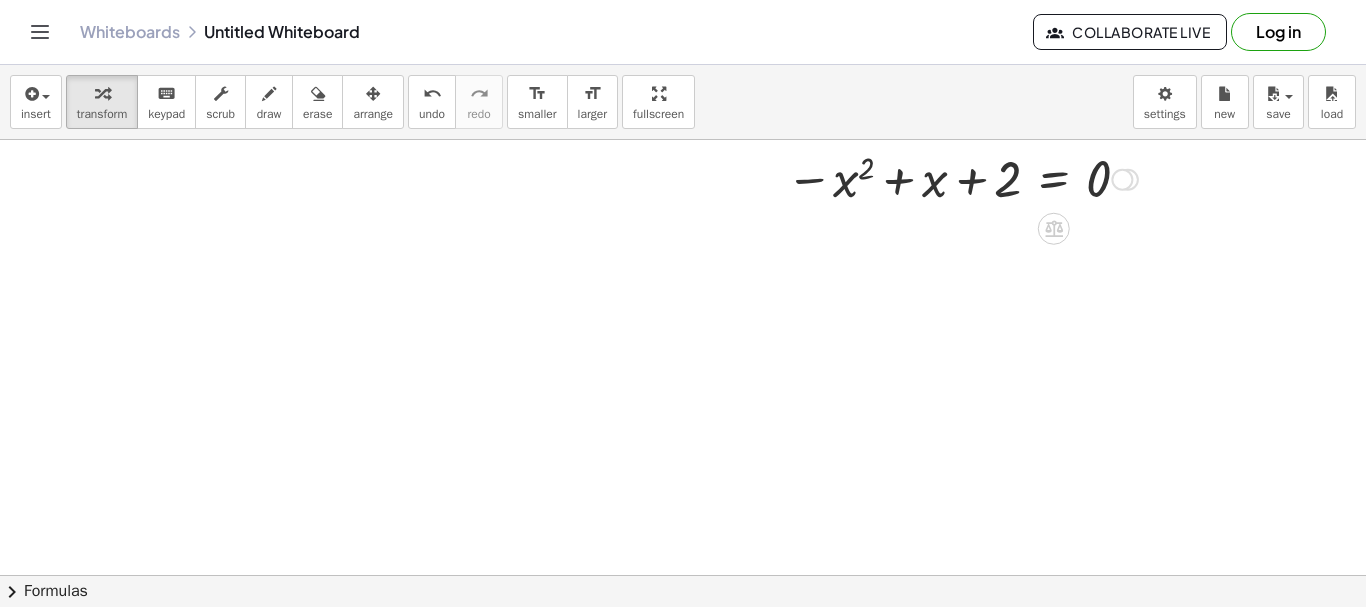 click at bounding box center [683, 575] 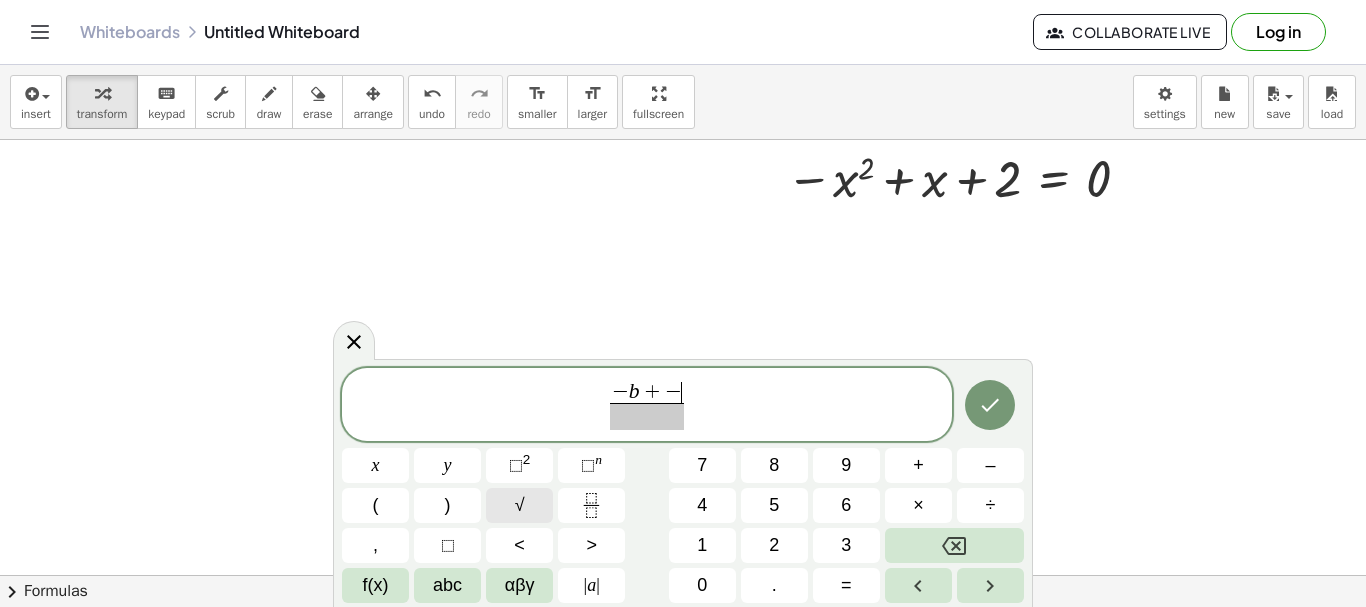 click on "√" at bounding box center [519, 505] 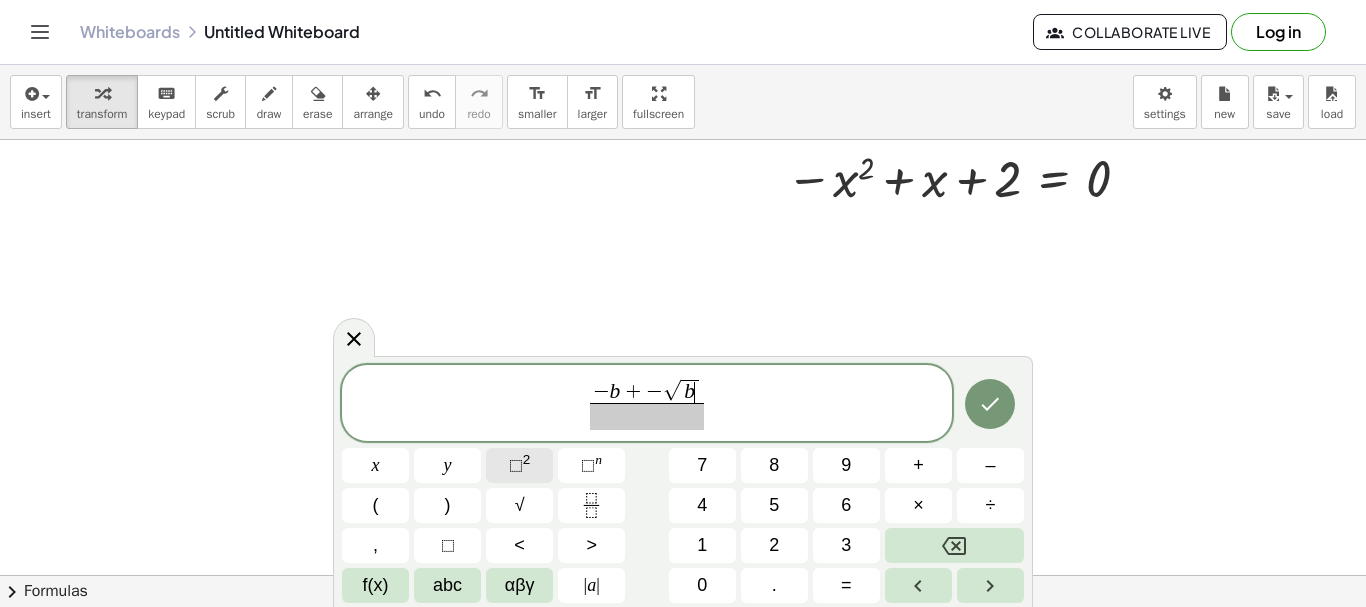 click on "⬚ 2" 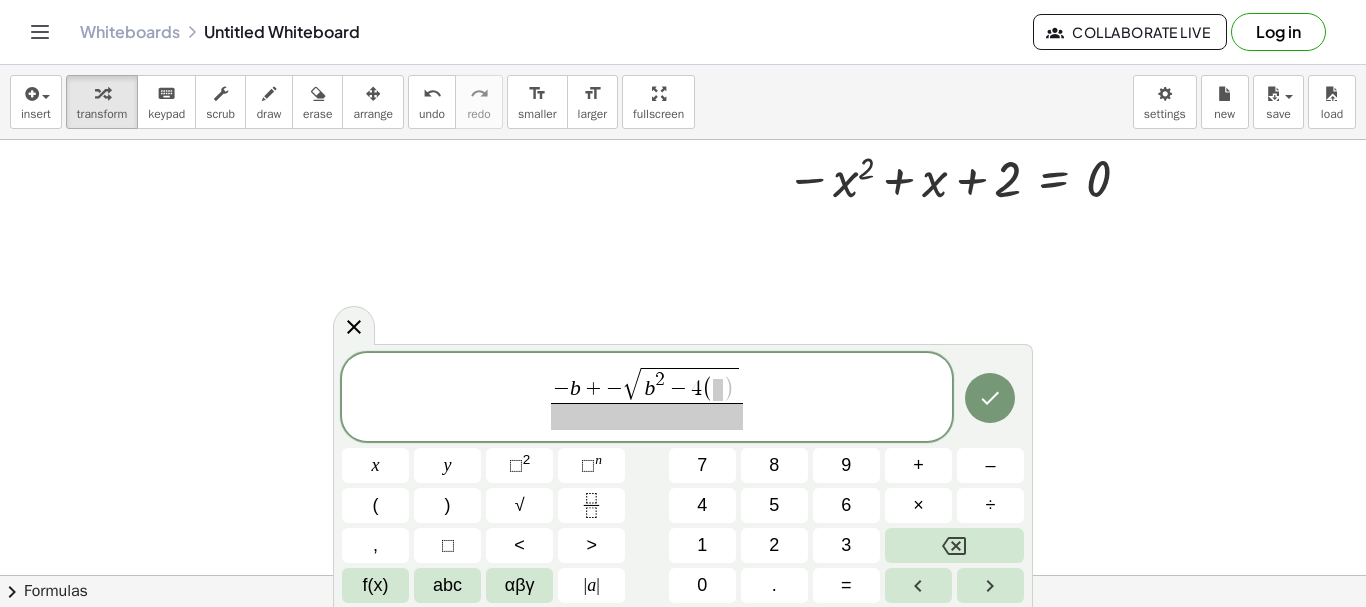 click on "( )" at bounding box center (718, 390) 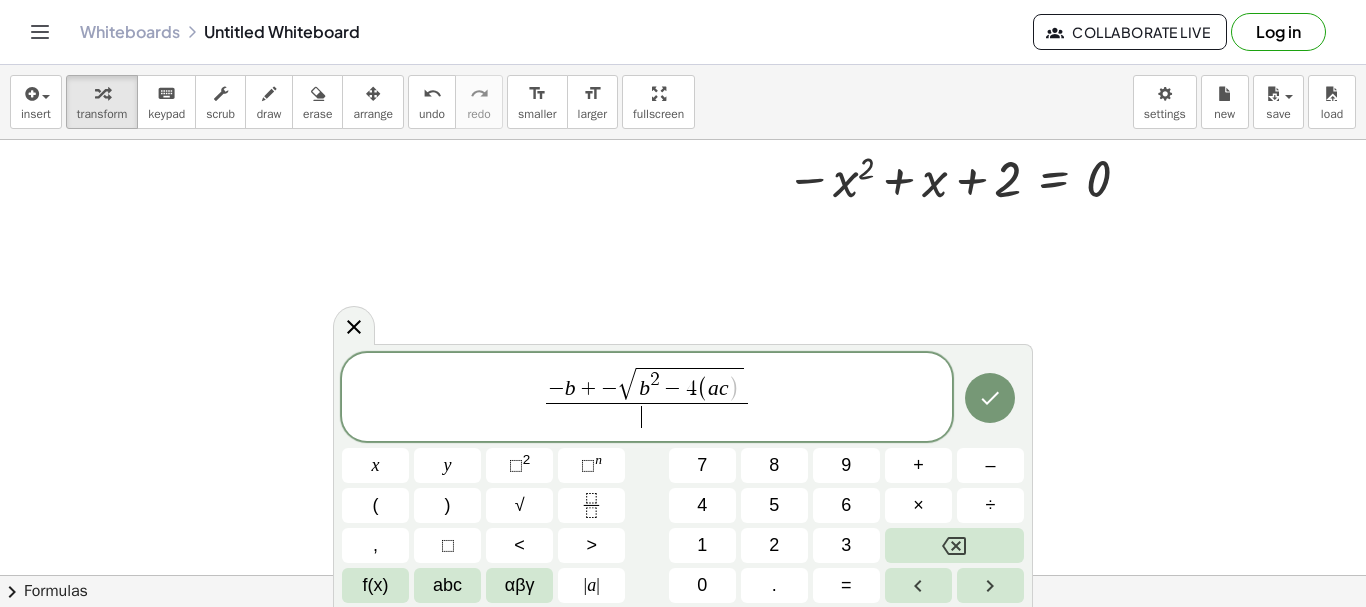 click on "​" at bounding box center (647, 416) 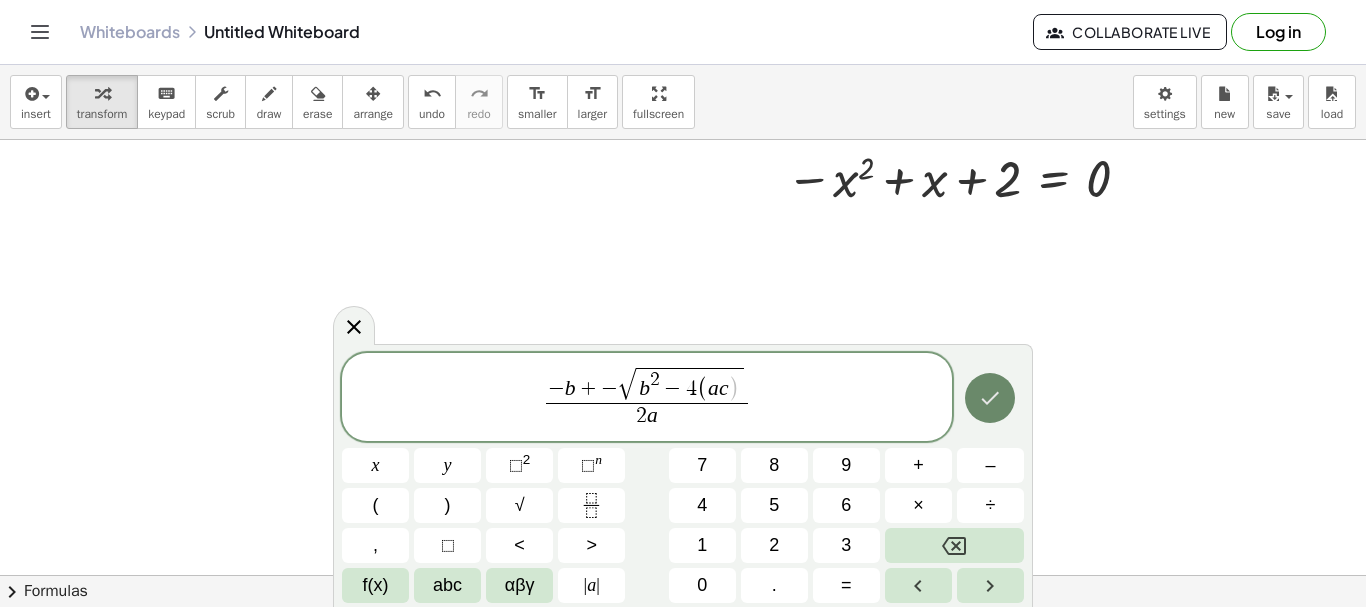 click at bounding box center [990, 398] 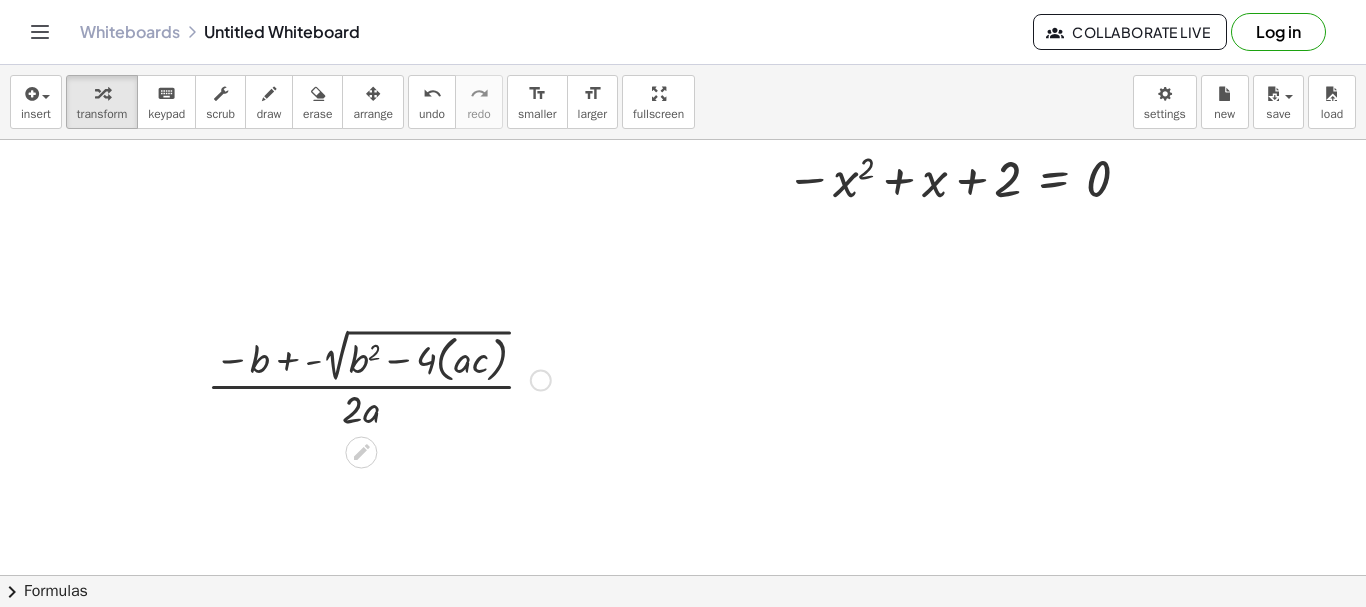 click at bounding box center (541, 381) 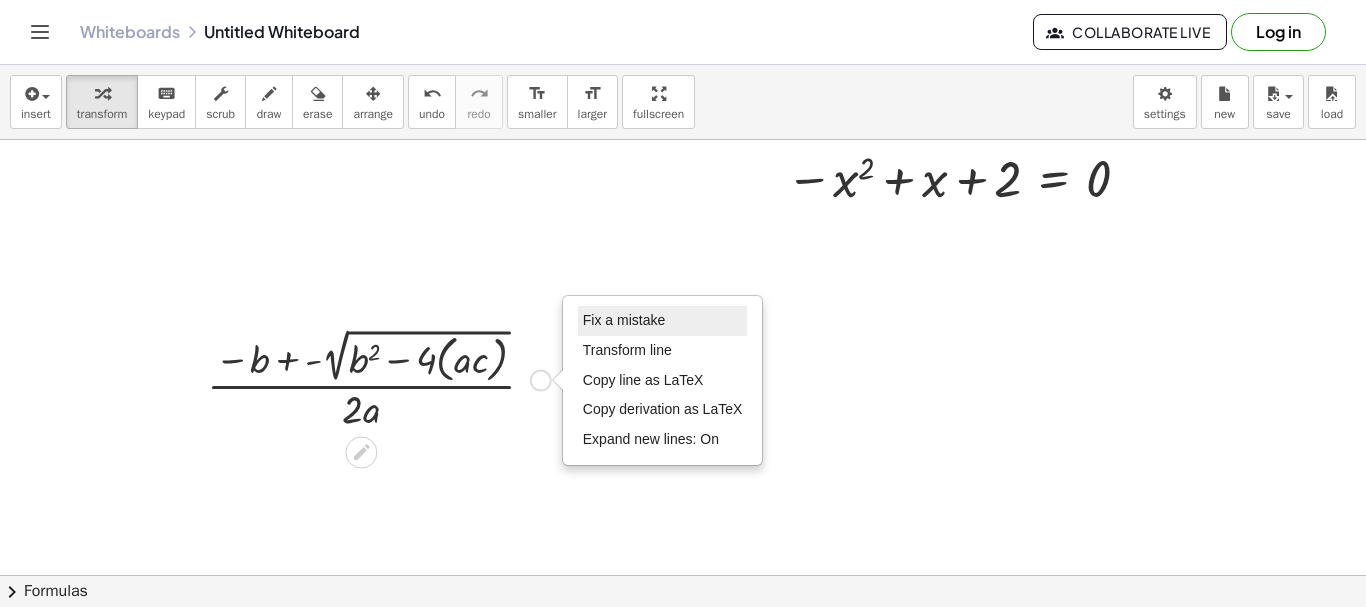 click on "Fix a mistake" at bounding box center (663, 321) 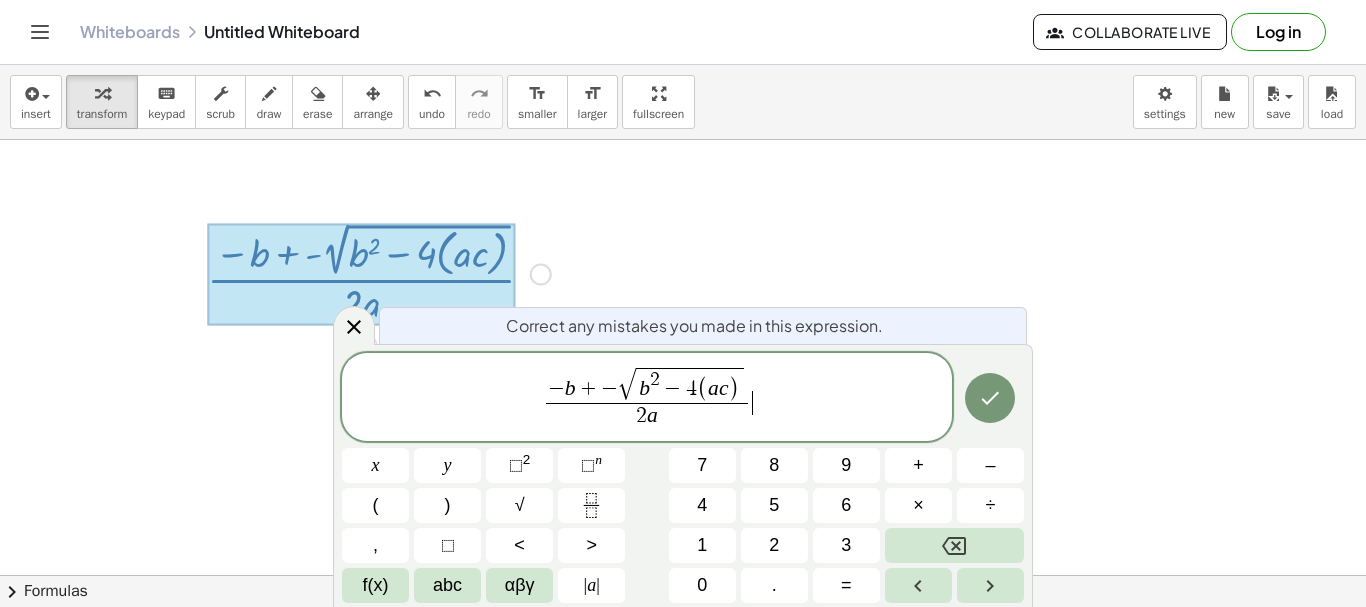 scroll, scrollTop: 107, scrollLeft: 0, axis: vertical 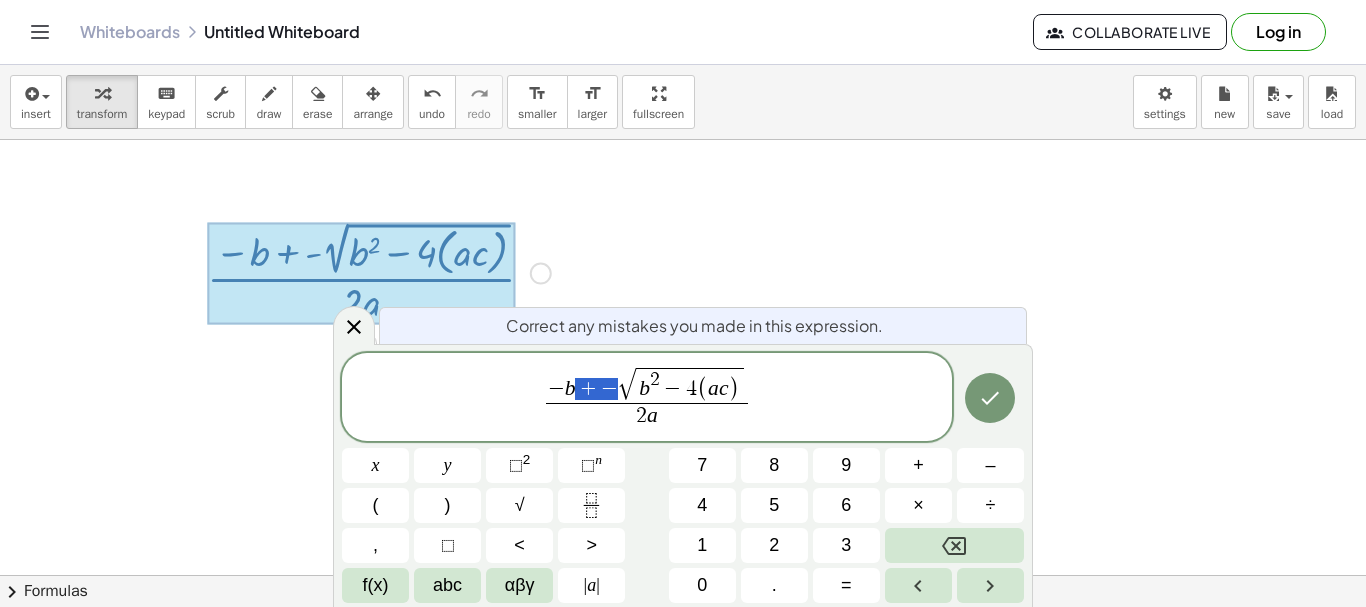 drag, startPoint x: 619, startPoint y: 387, endPoint x: 584, endPoint y: 394, distance: 35.69314 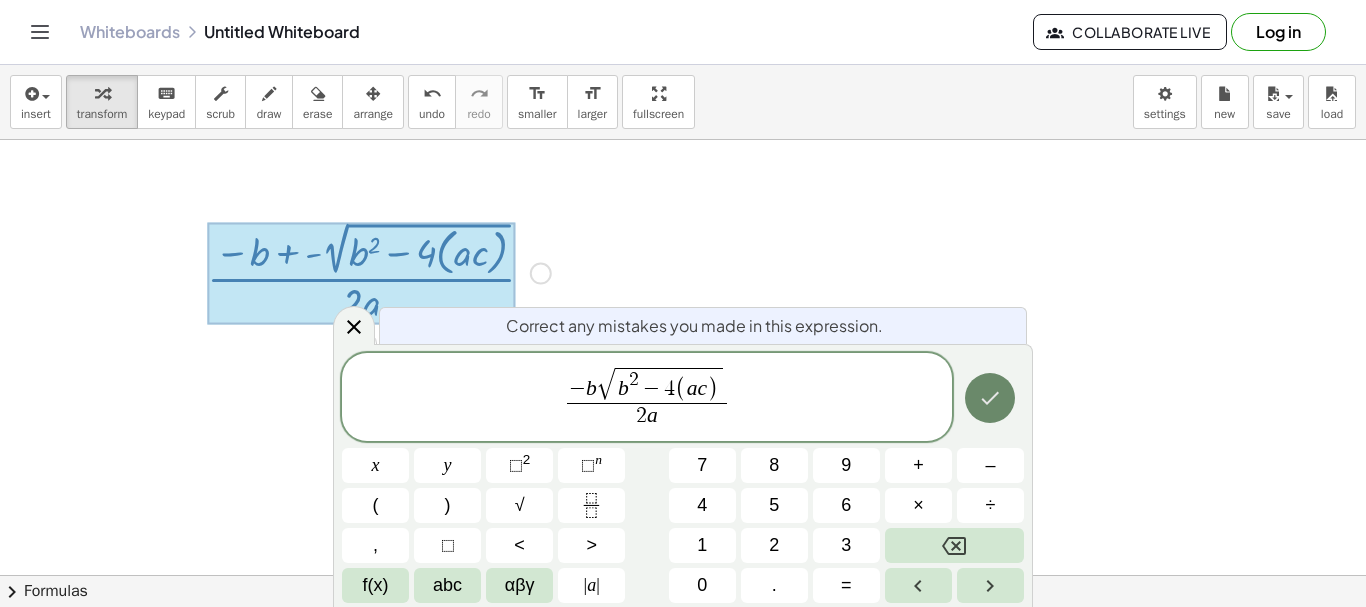 click at bounding box center (990, 398) 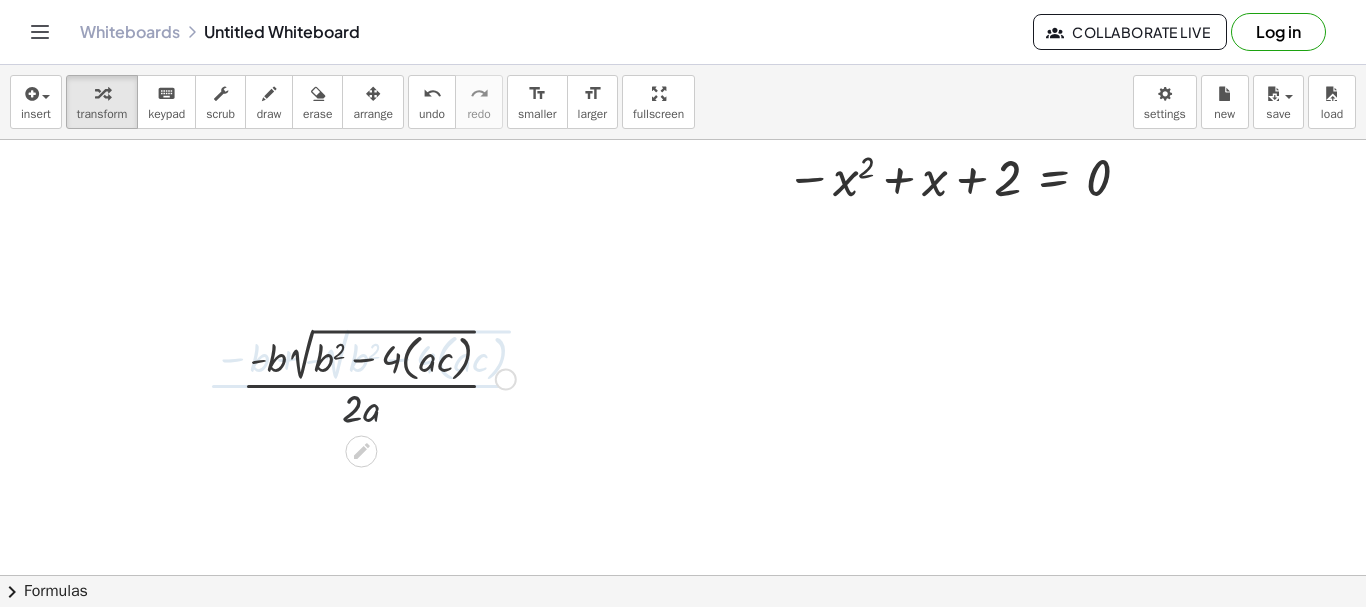 scroll, scrollTop: 0, scrollLeft: 0, axis: both 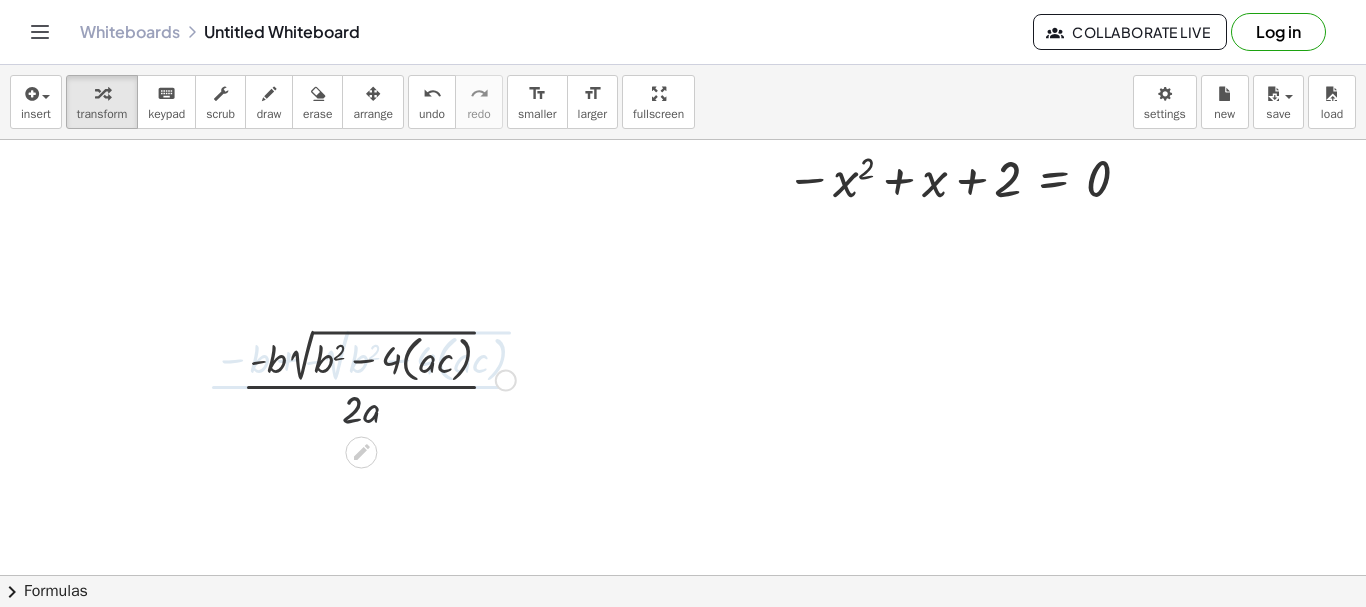 click at bounding box center [683, 575] 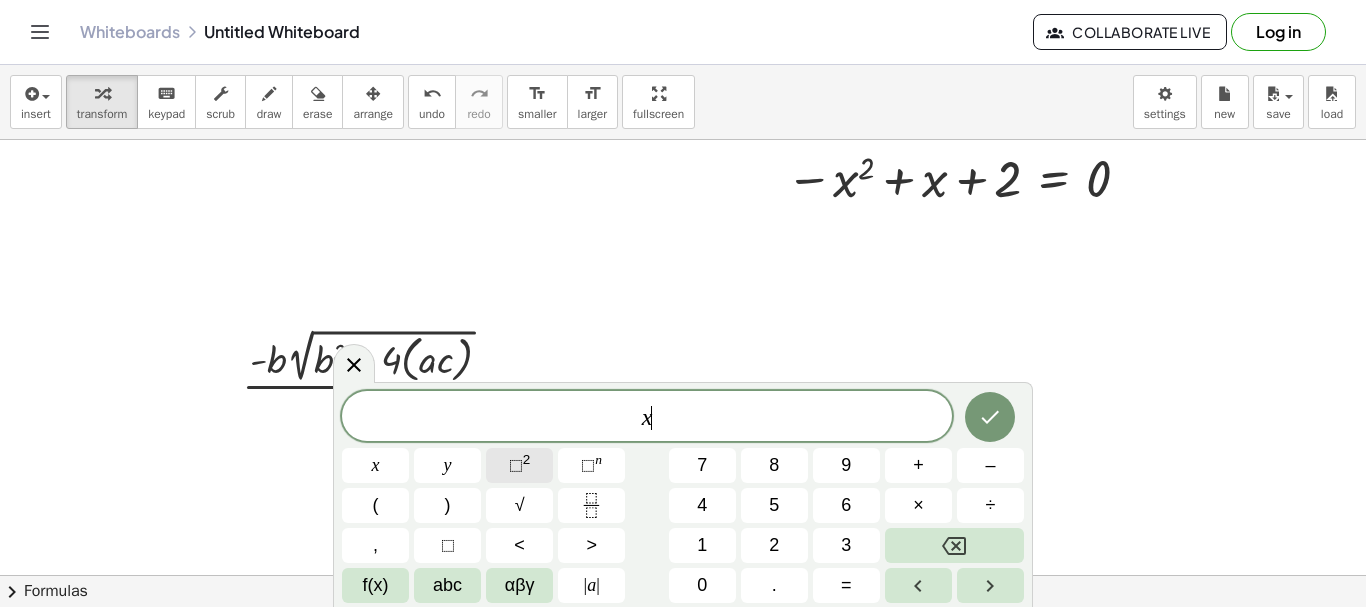 click on "⬚ 2" at bounding box center [519, 465] 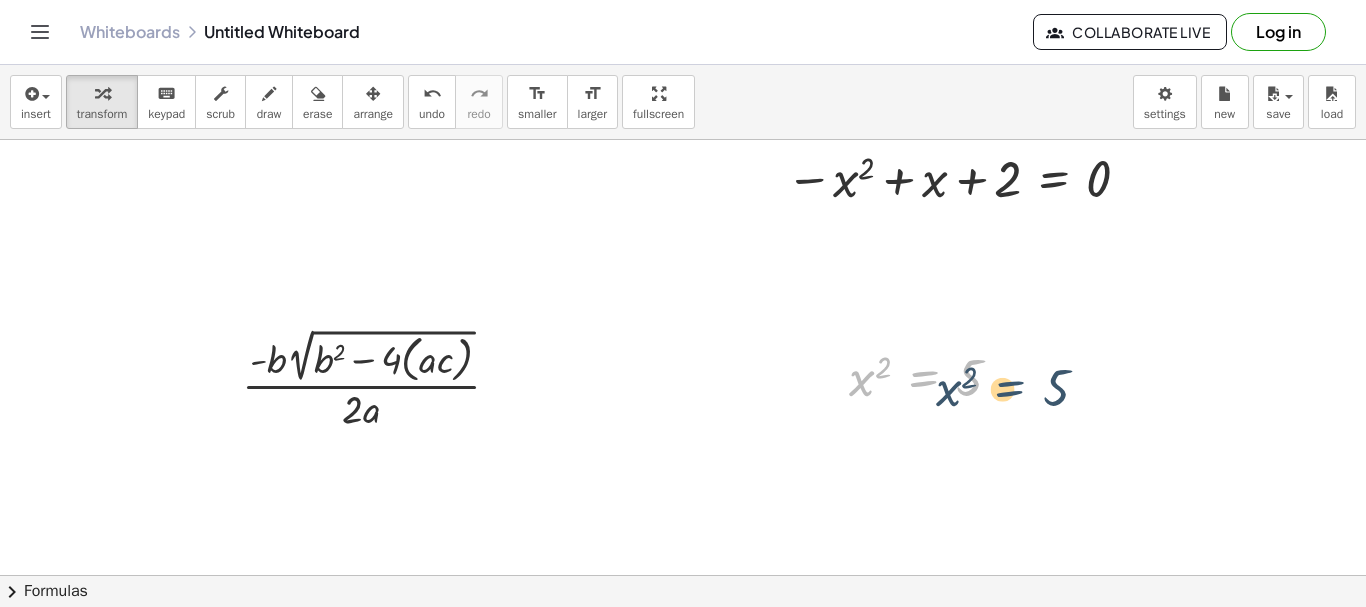 drag, startPoint x: 893, startPoint y: 367, endPoint x: 902, endPoint y: 386, distance: 21.023796 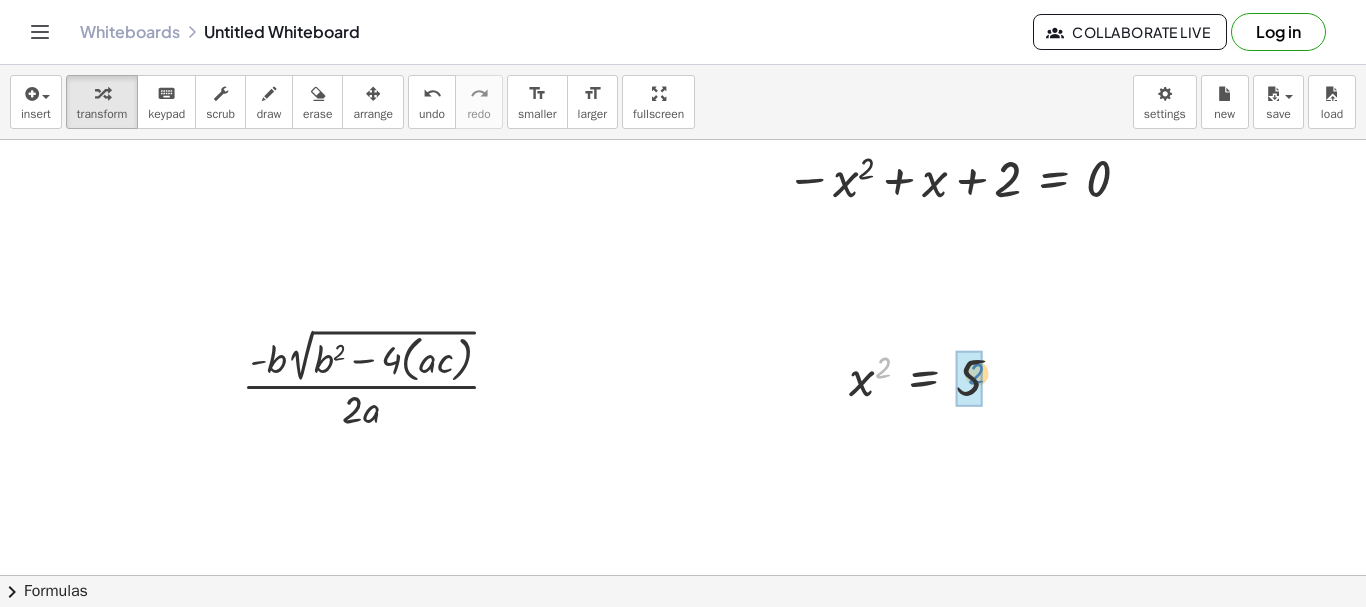 drag, startPoint x: 888, startPoint y: 367, endPoint x: 976, endPoint y: 373, distance: 88.20431 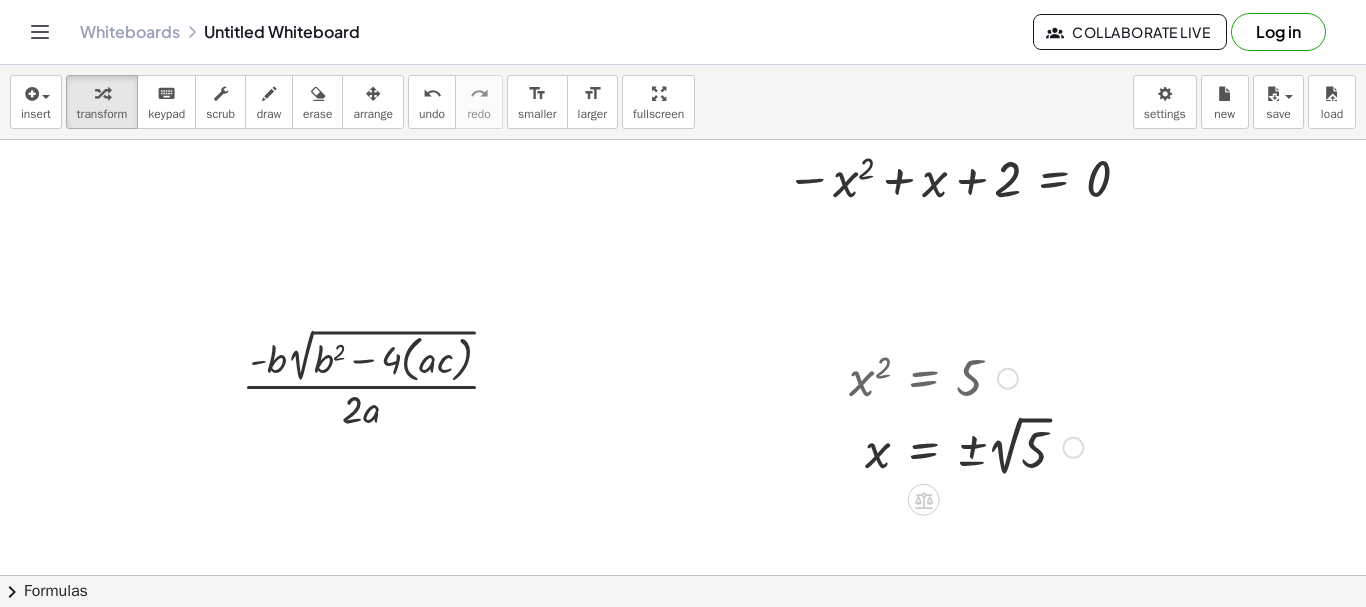 click at bounding box center [1073, 448] 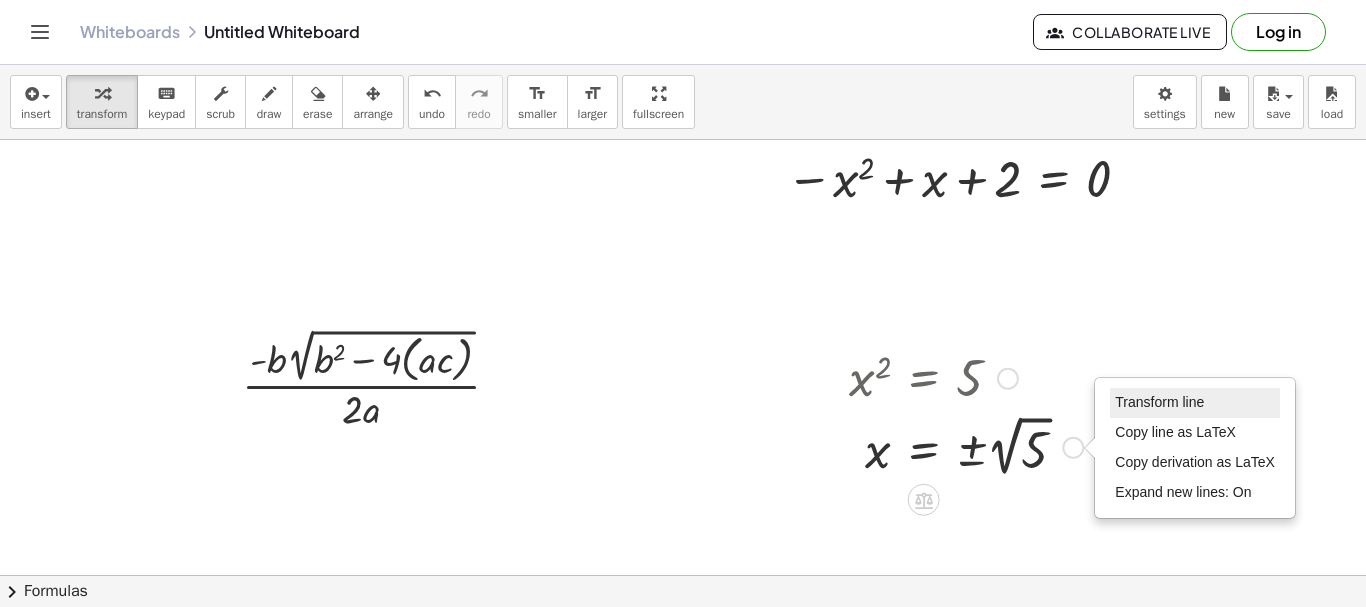 click on "Transform line" at bounding box center [1195, 403] 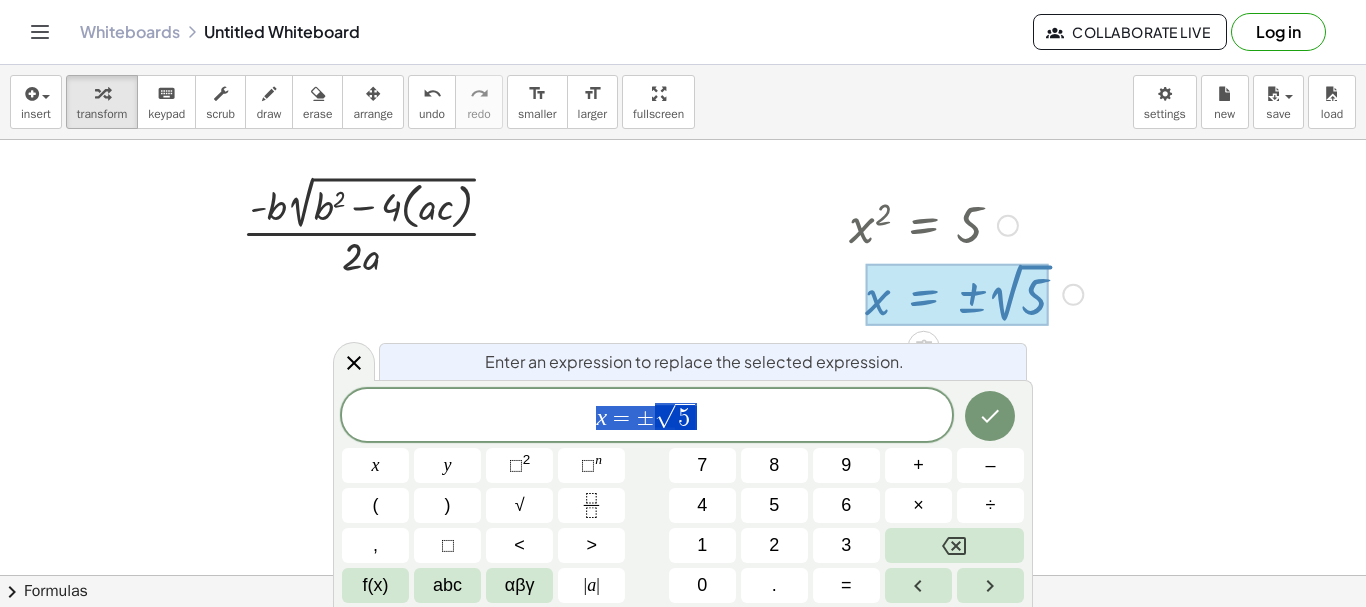scroll, scrollTop: 155, scrollLeft: 0, axis: vertical 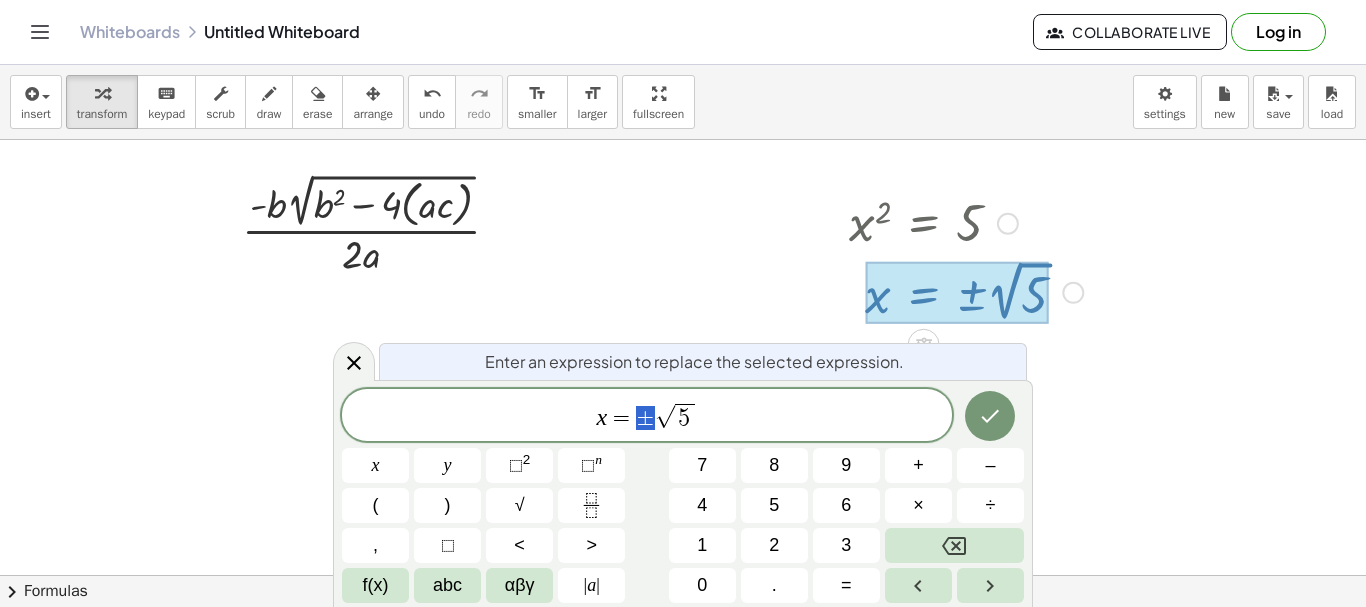 drag, startPoint x: 651, startPoint y: 414, endPoint x: 636, endPoint y: 417, distance: 15.297058 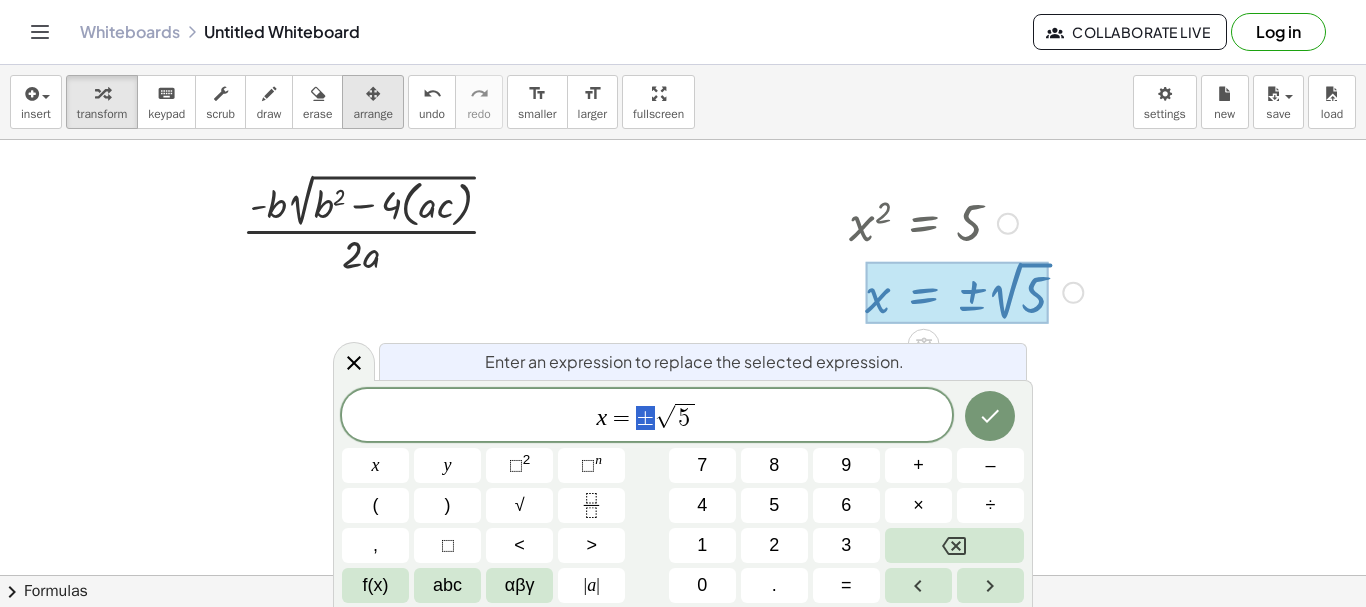 click at bounding box center [373, 93] 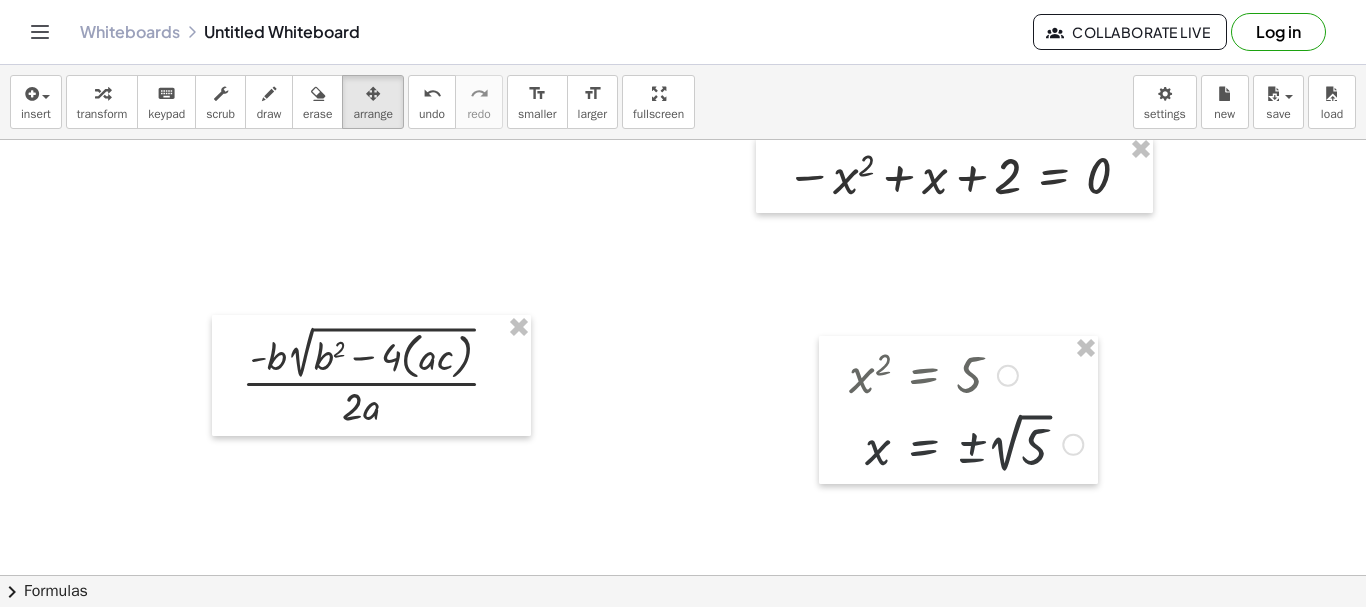 scroll, scrollTop: 0, scrollLeft: 0, axis: both 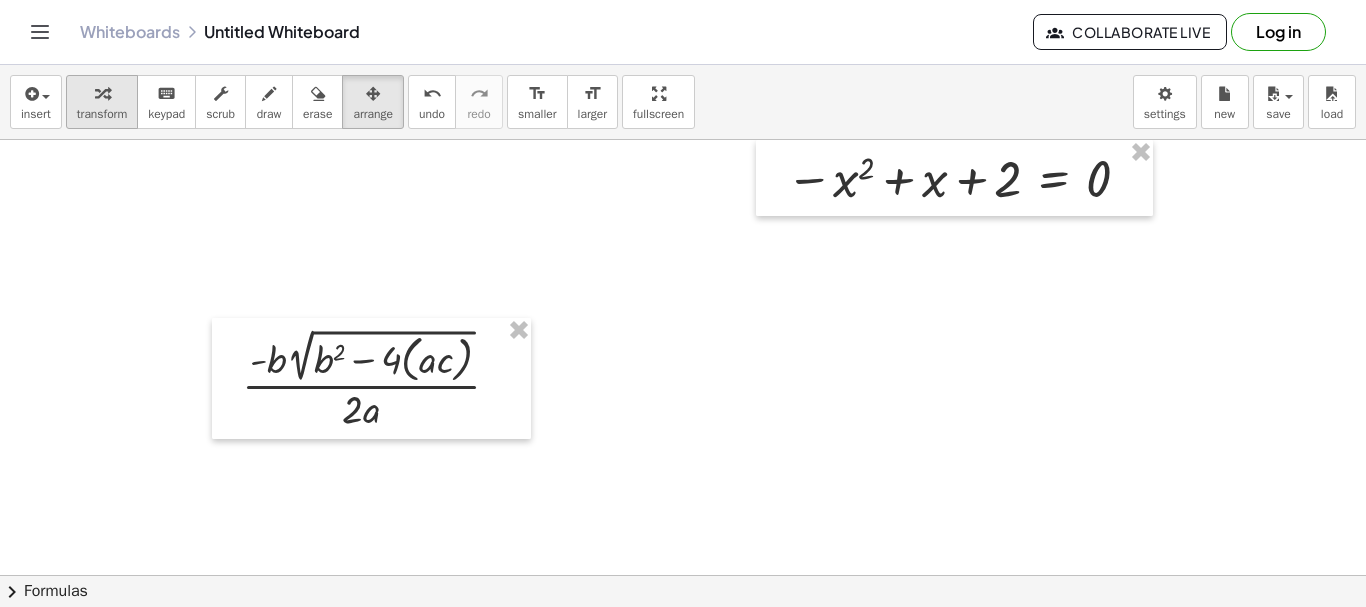 drag, startPoint x: 114, startPoint y: 98, endPoint x: 136, endPoint y: 111, distance: 25.553865 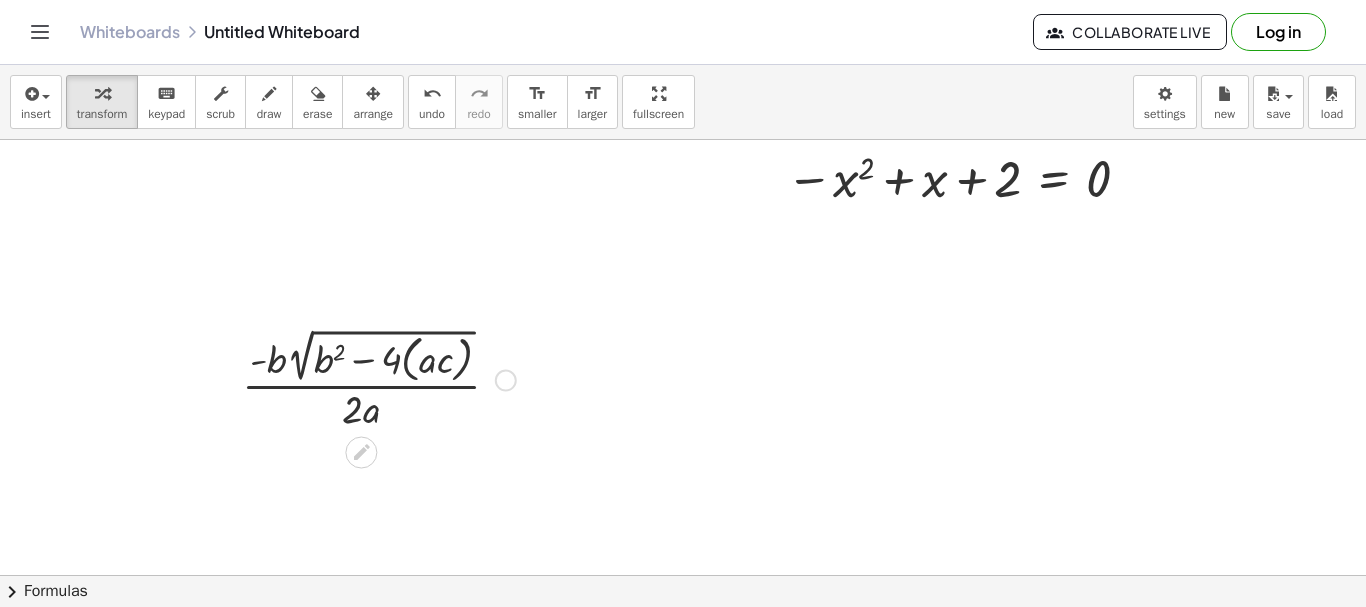 click on "Fix a mistake Transform line Copy line as LaTeX Copy derivation as LaTeX Expand new lines: On" at bounding box center (506, 381) 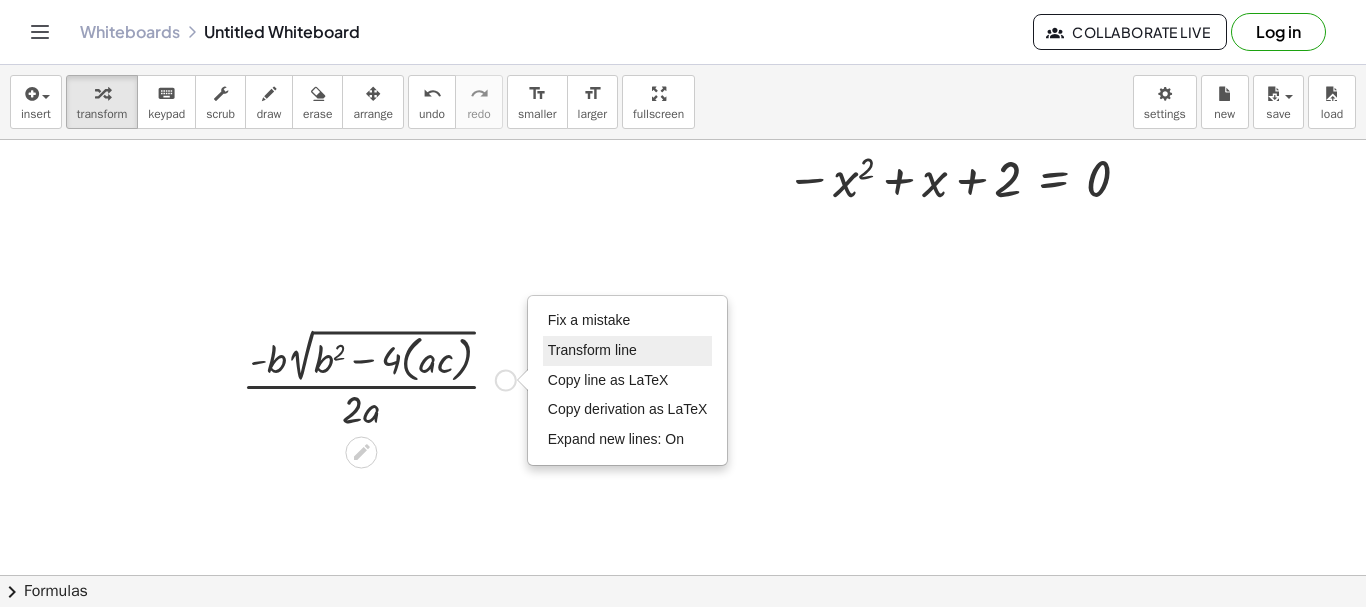 click on "Transform line" at bounding box center [628, 351] 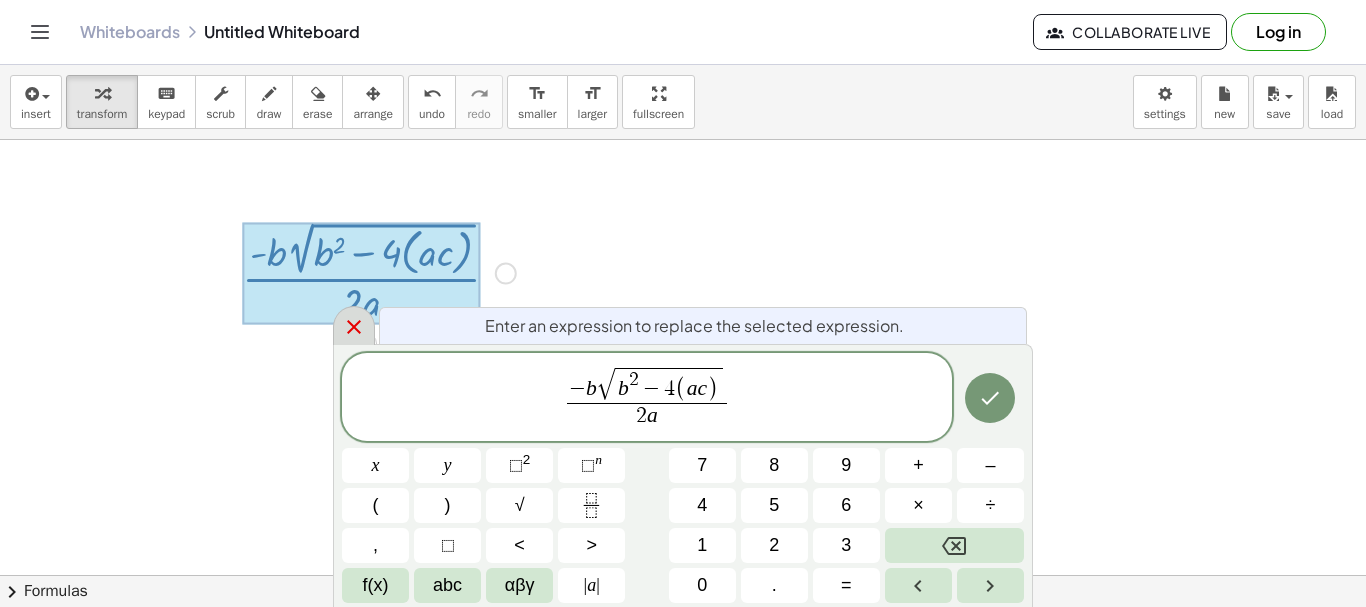 click 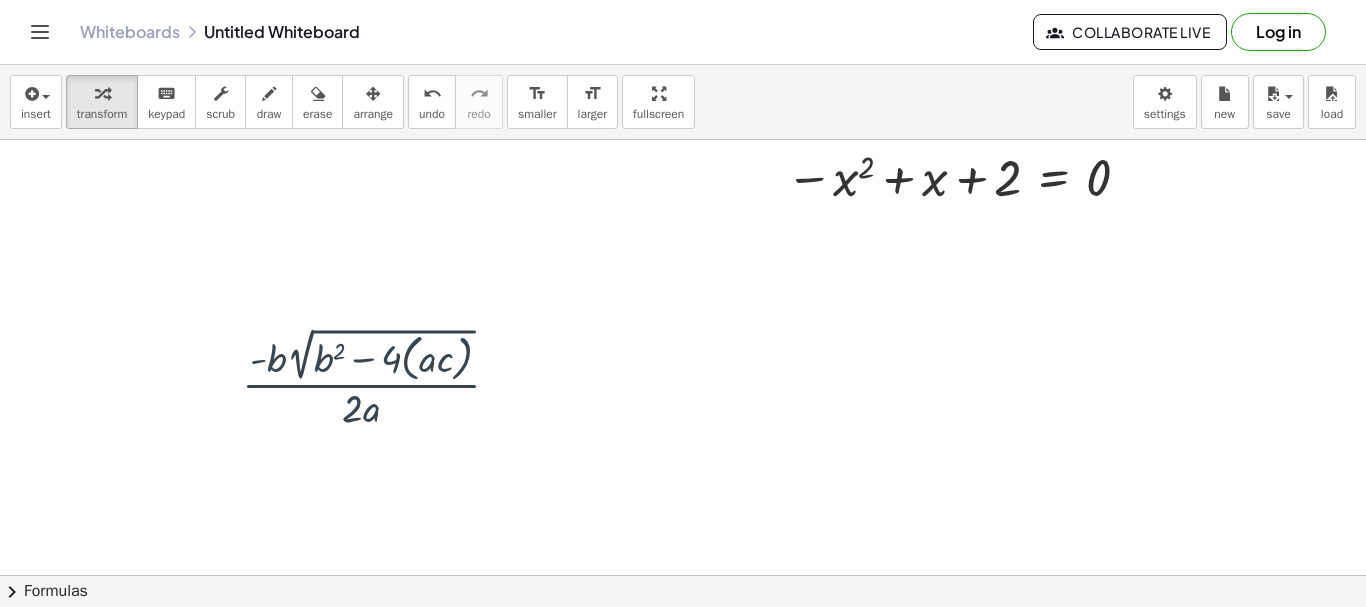 scroll, scrollTop: 0, scrollLeft: 0, axis: both 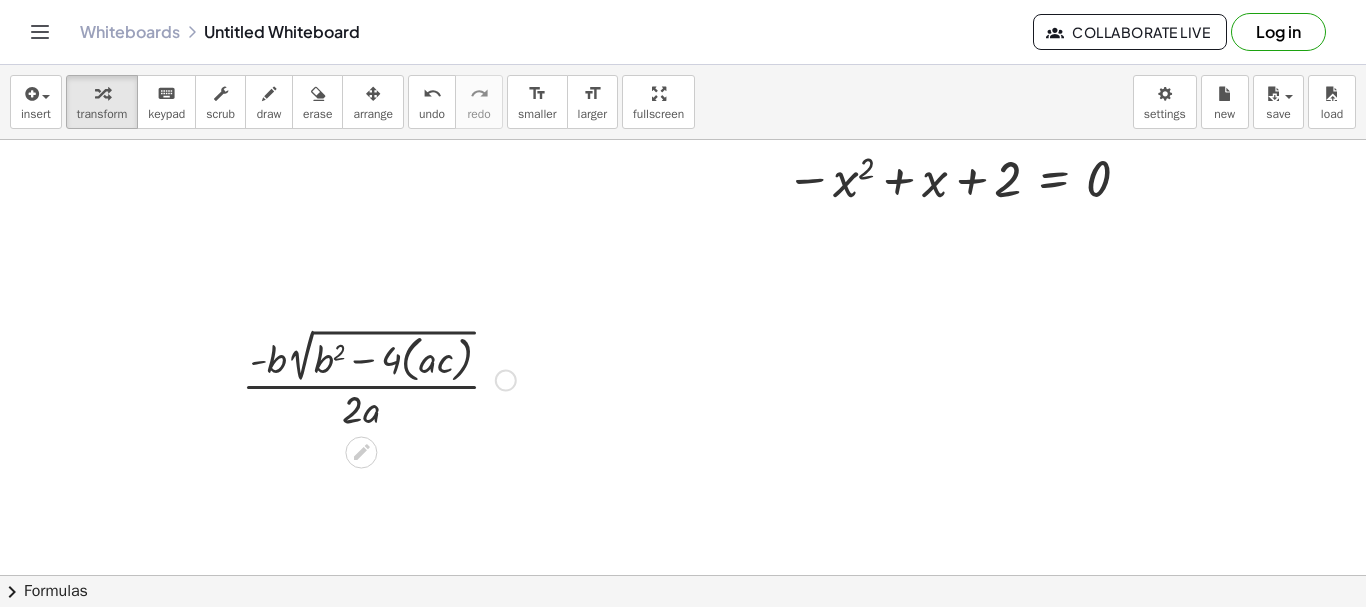 click on "Fix a mistake Transform line Copy line as LaTeX Copy derivation as LaTeX Expand new lines: On" at bounding box center [506, 381] 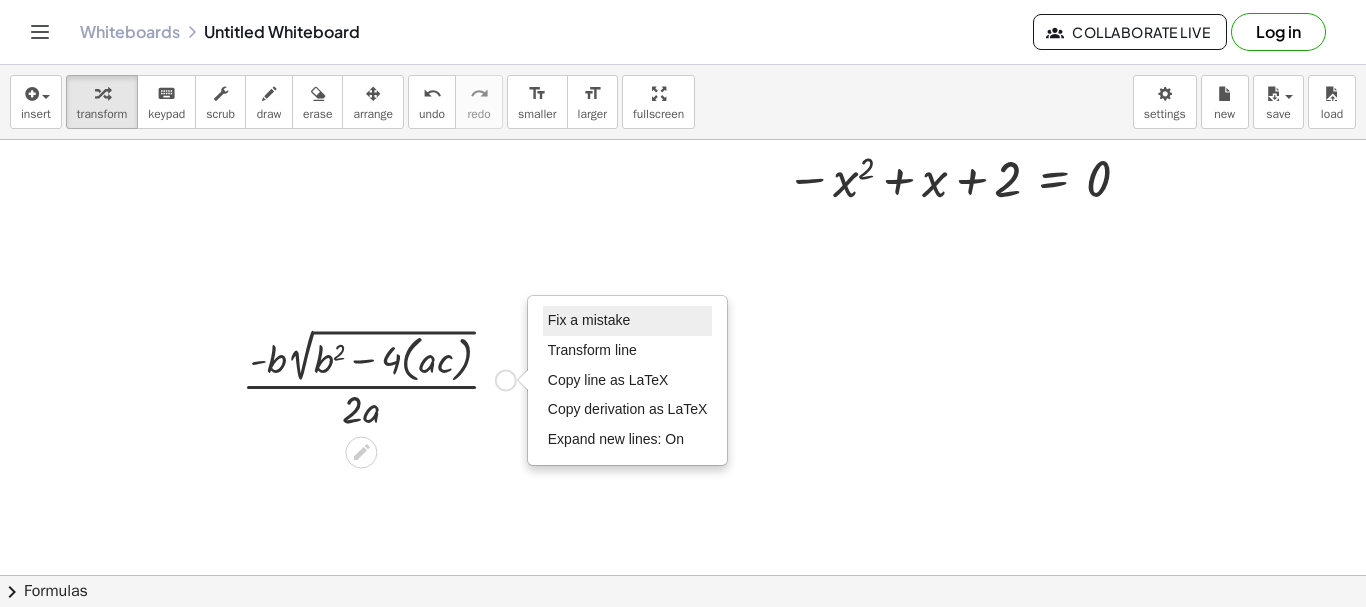 click on "Fix a mistake" at bounding box center (589, 320) 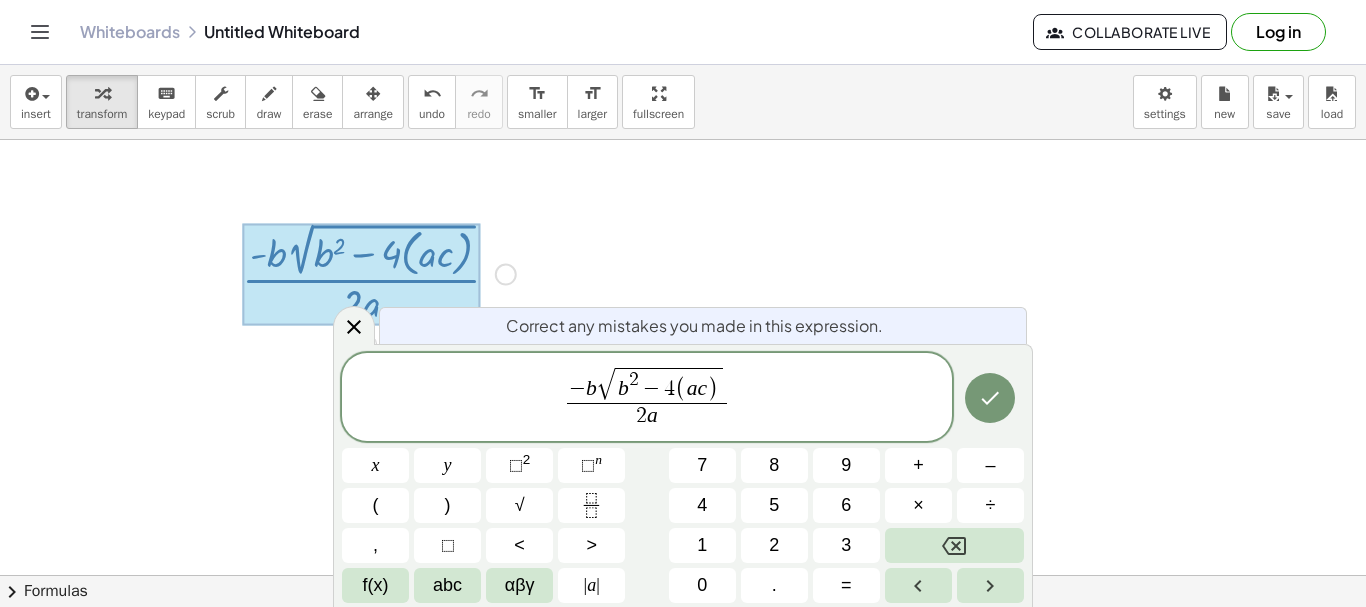 scroll, scrollTop: 107, scrollLeft: 0, axis: vertical 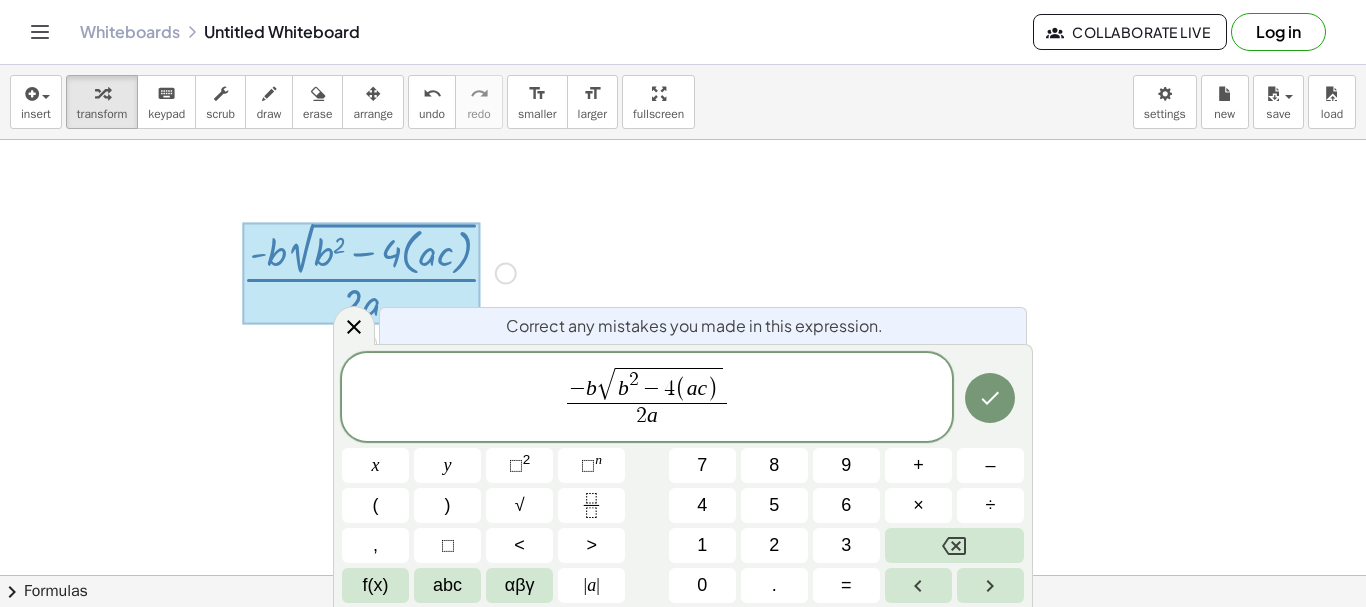 click on "√" at bounding box center [606, 385] 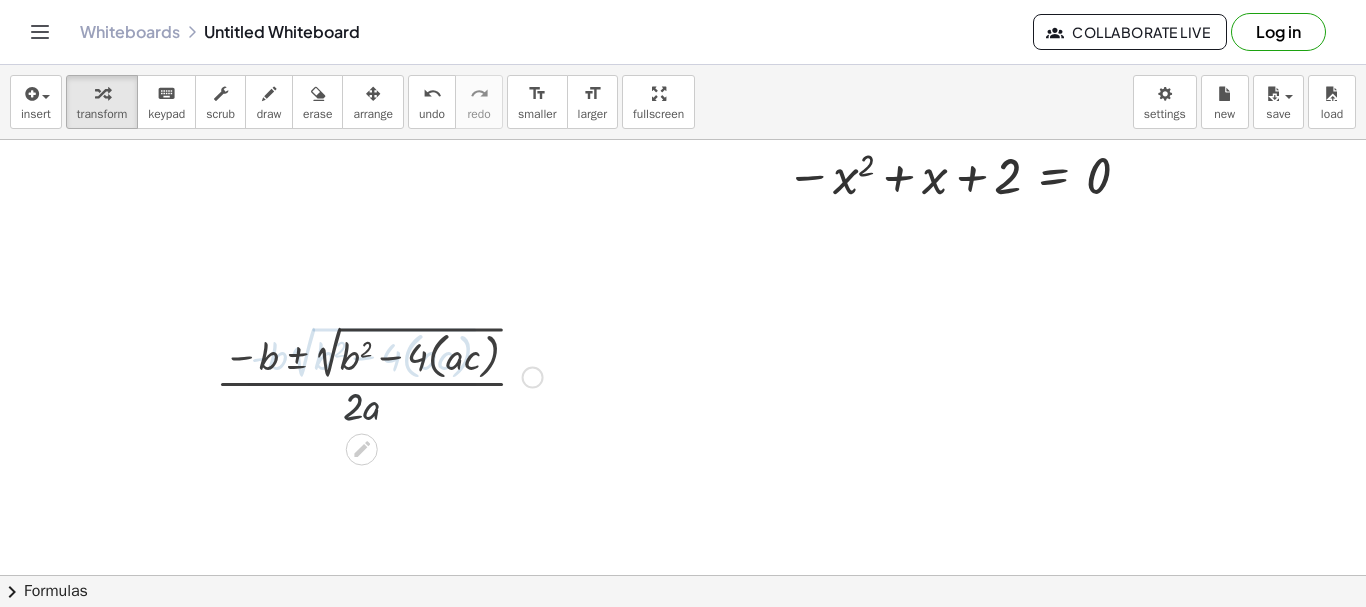 scroll, scrollTop: 0, scrollLeft: 0, axis: both 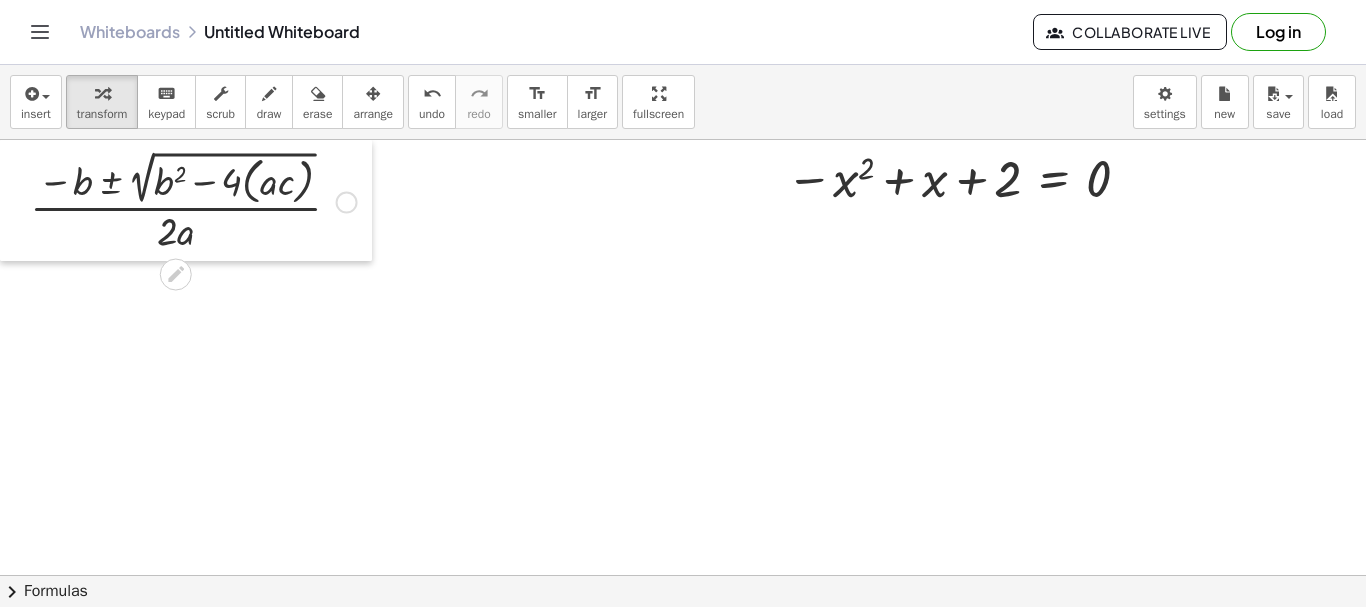 drag, startPoint x: 208, startPoint y: 376, endPoint x: 0, endPoint y: 76, distance: 365.0534 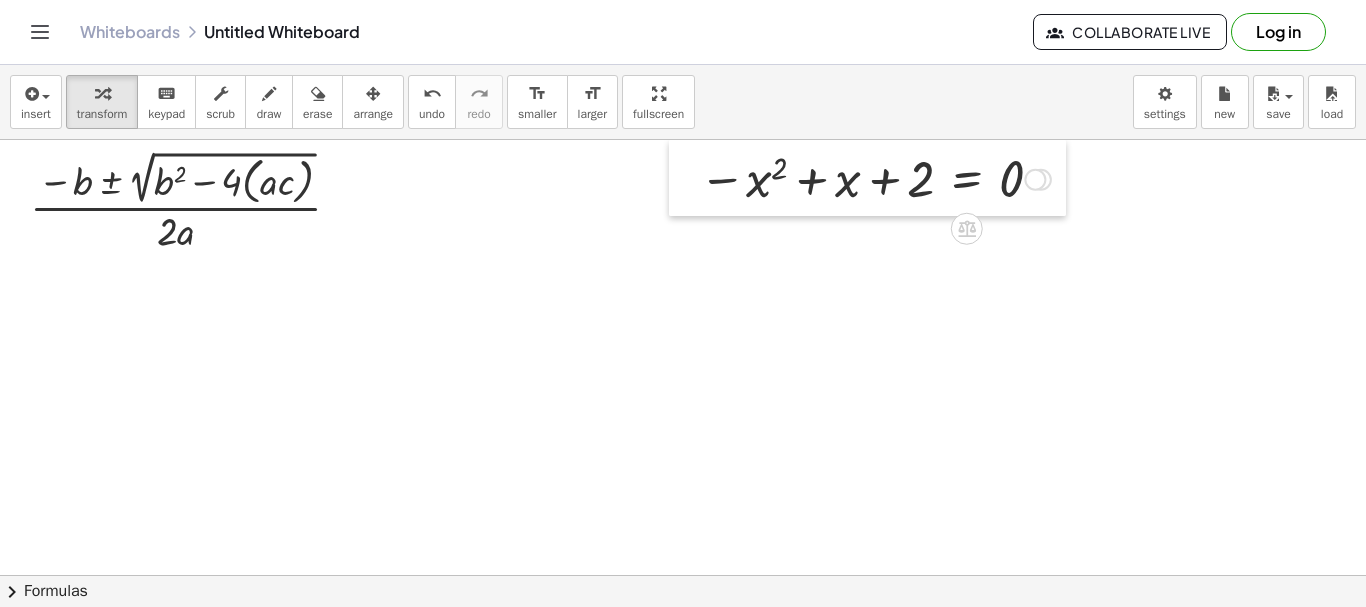 drag, startPoint x: 774, startPoint y: 185, endPoint x: 683, endPoint y: 188, distance: 91.04944 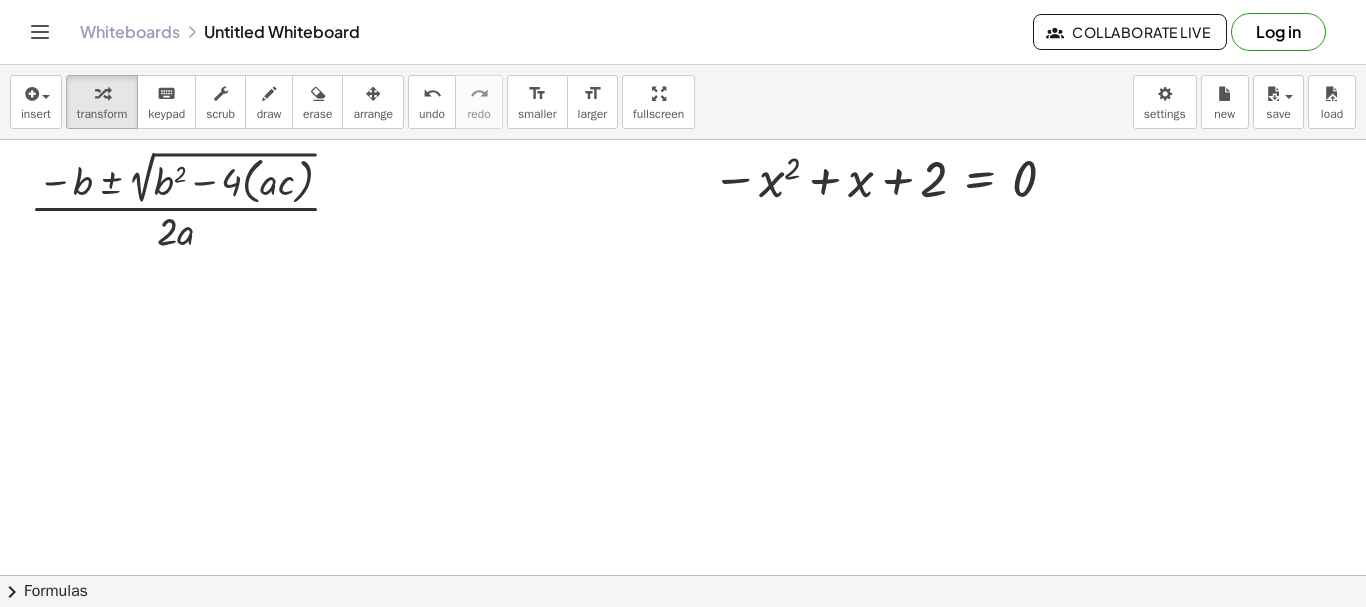 click at bounding box center [683, 575] 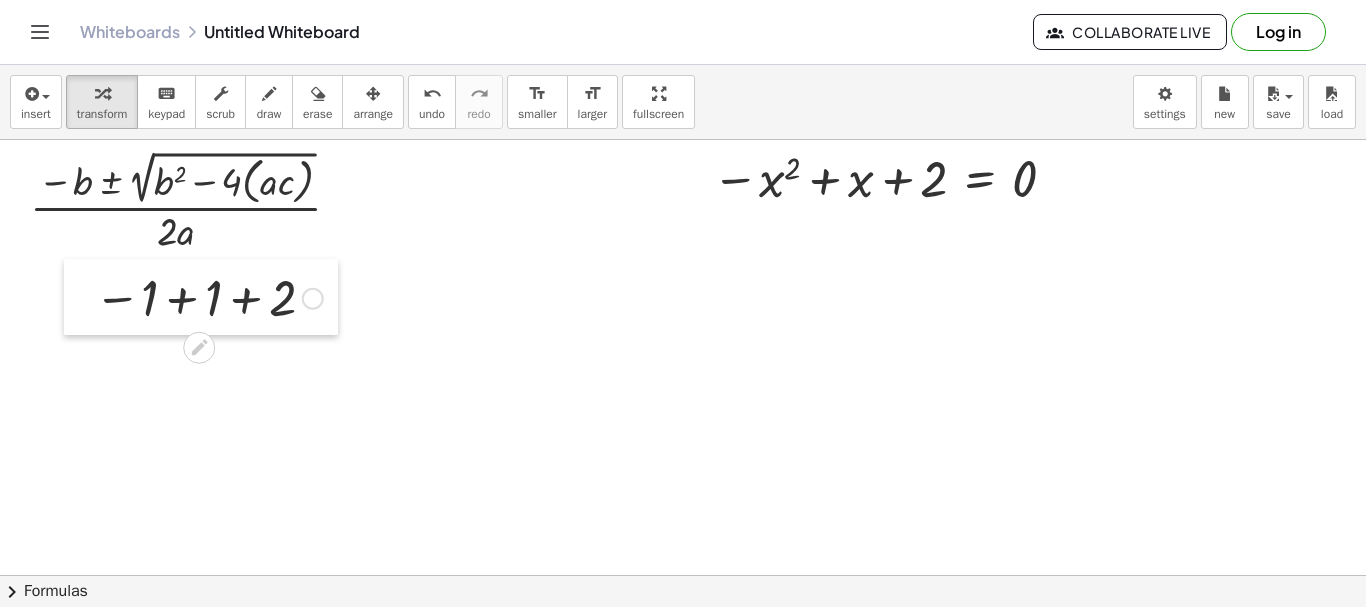 drag, startPoint x: 615, startPoint y: 406, endPoint x: 74, endPoint y: 303, distance: 550.7177 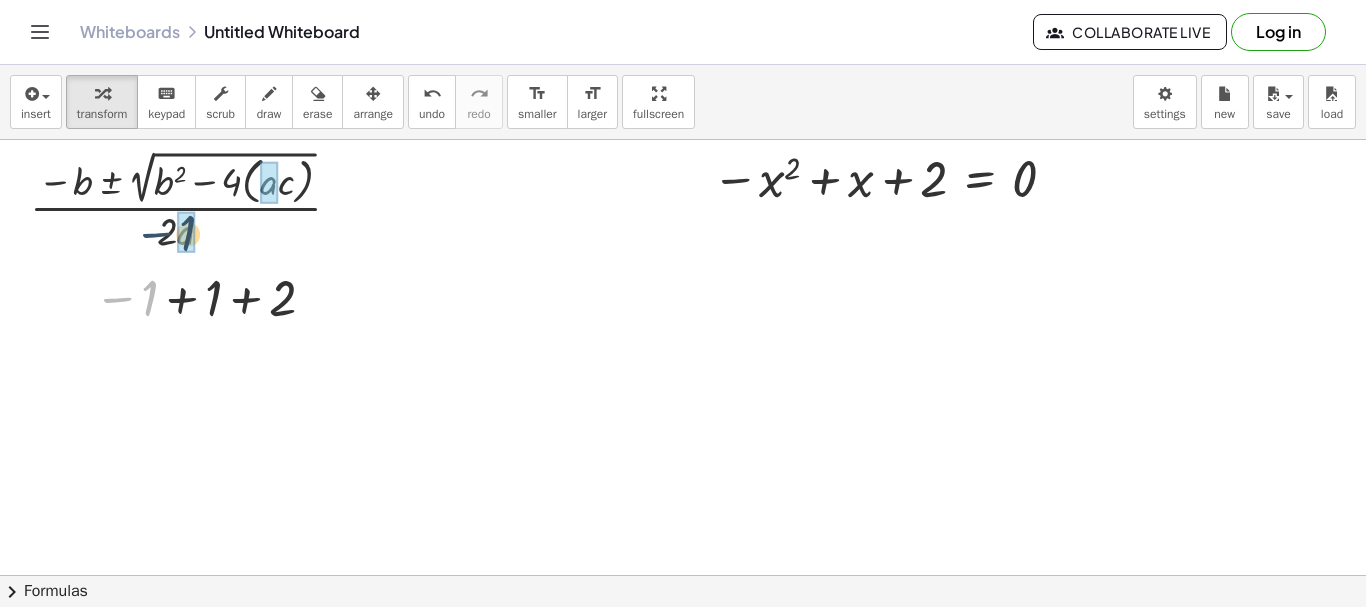 drag, startPoint x: 142, startPoint y: 299, endPoint x: 181, endPoint y: 234, distance: 75.802376 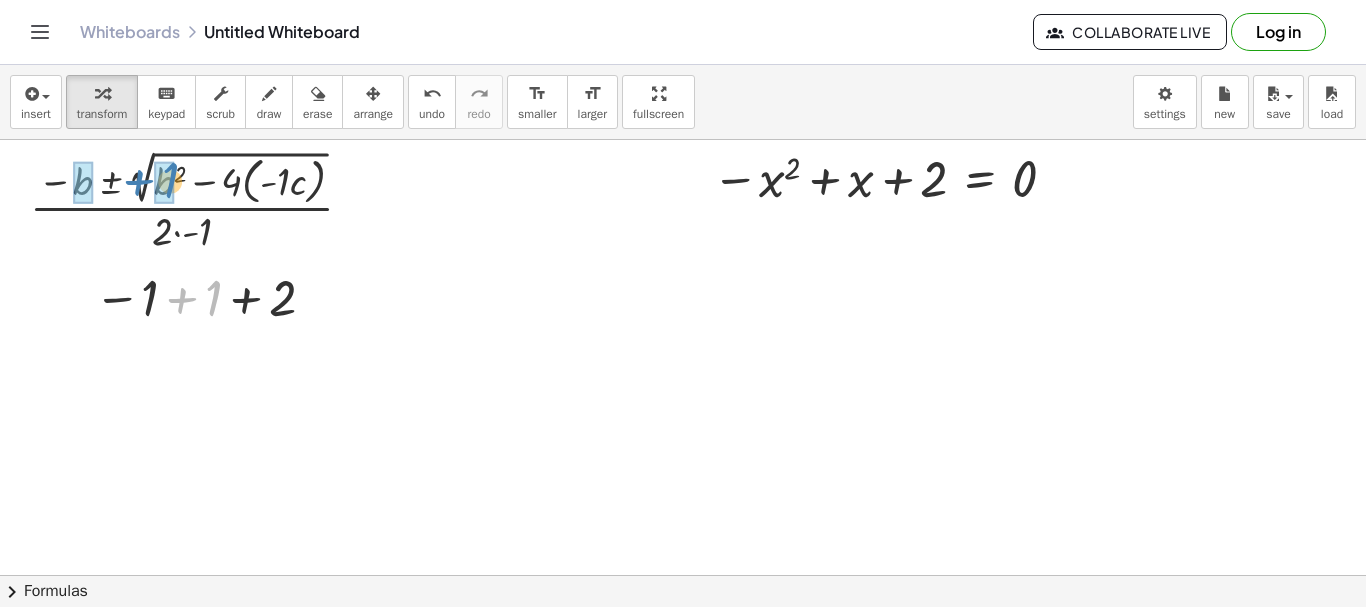 drag, startPoint x: 217, startPoint y: 301, endPoint x: 173, endPoint y: 184, distance: 125 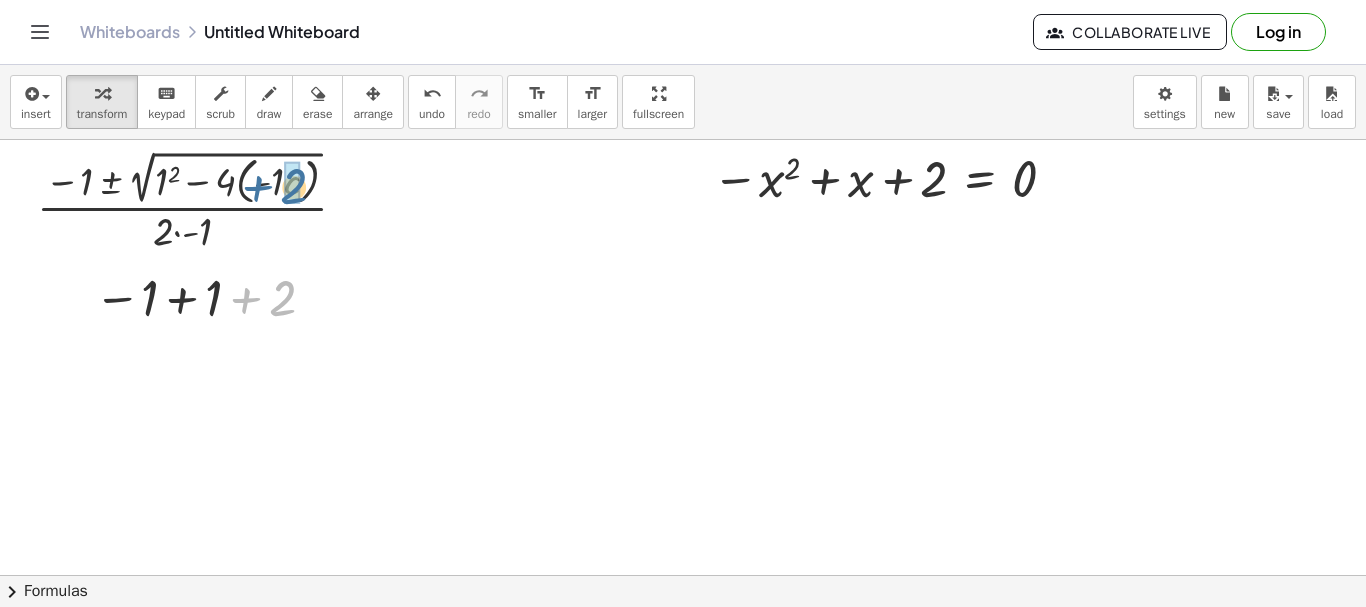 drag, startPoint x: 282, startPoint y: 294, endPoint x: 294, endPoint y: 182, distance: 112.64102 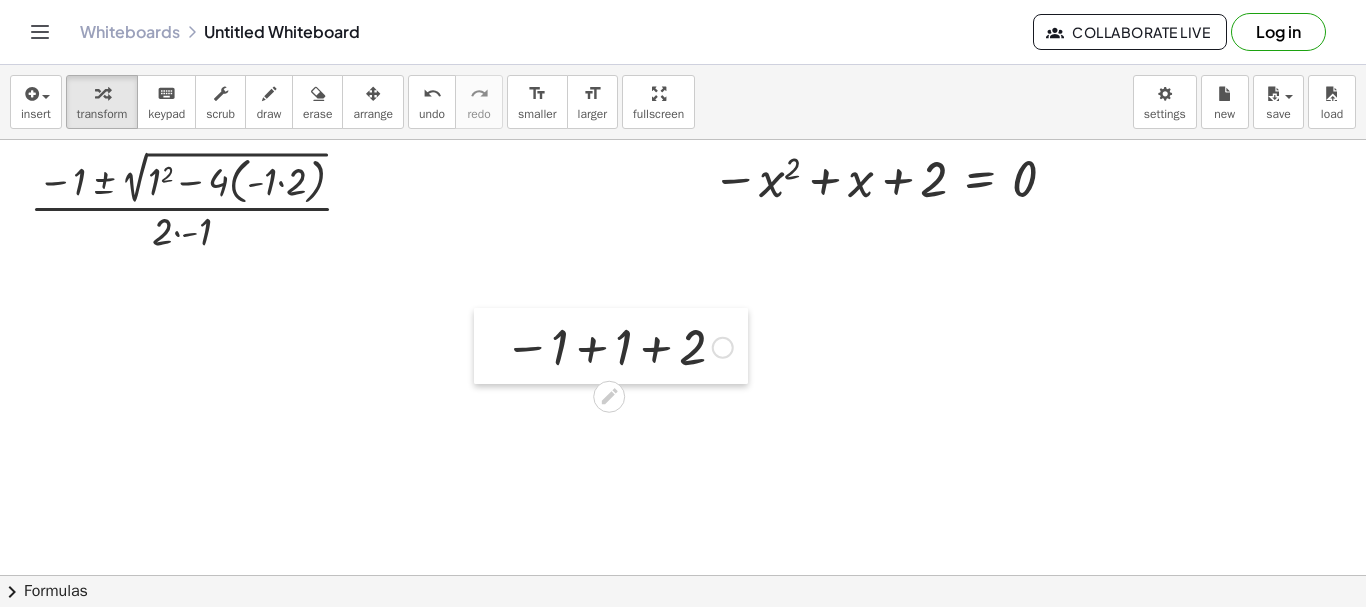drag, startPoint x: 86, startPoint y: 283, endPoint x: 616, endPoint y: 334, distance: 532.4481 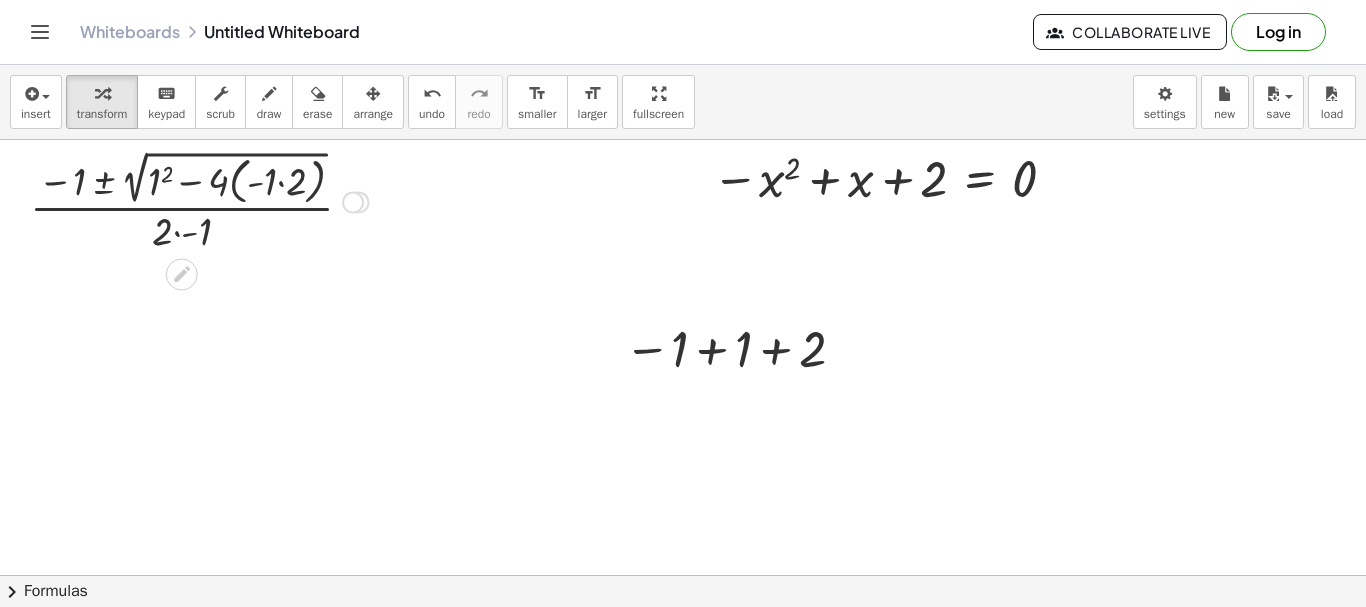 click at bounding box center [199, 200] 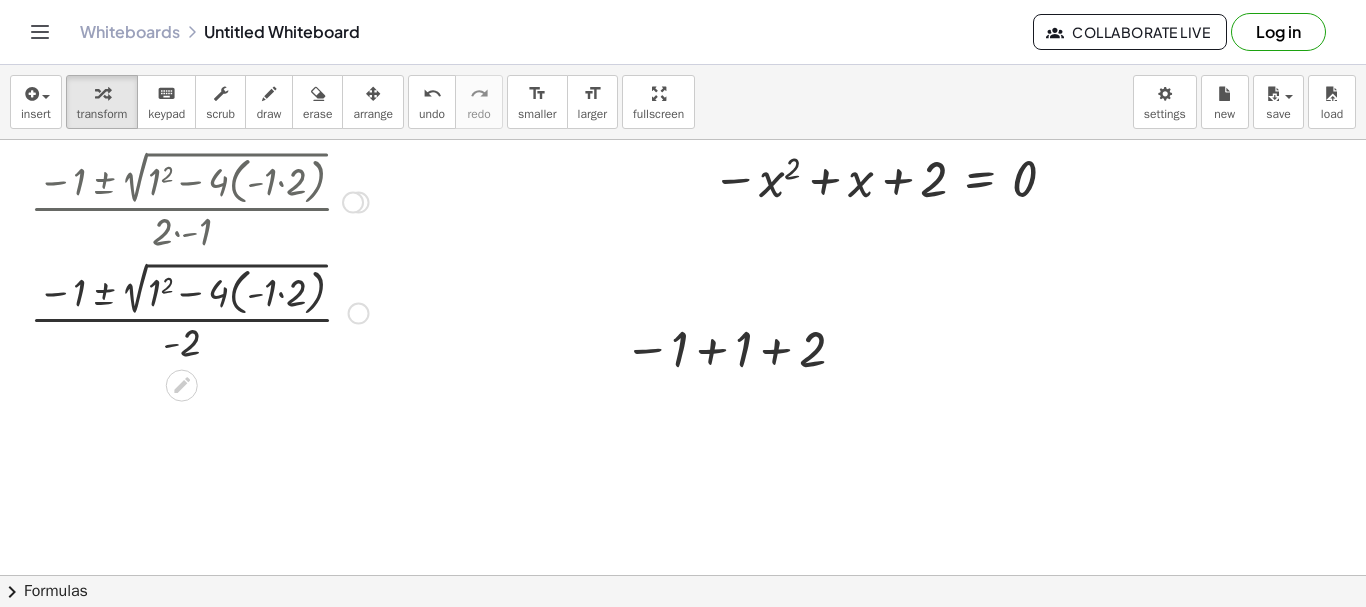 click at bounding box center (199, 311) 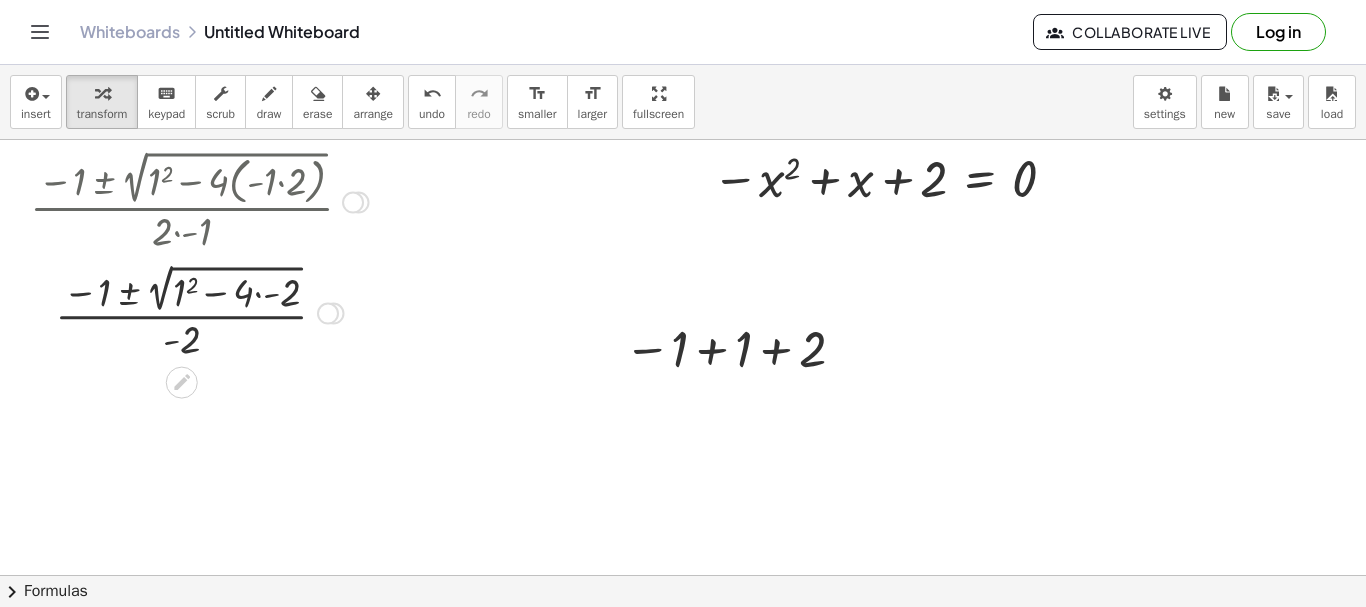 drag, startPoint x: 265, startPoint y: 300, endPoint x: 256, endPoint y: 327, distance: 28.460499 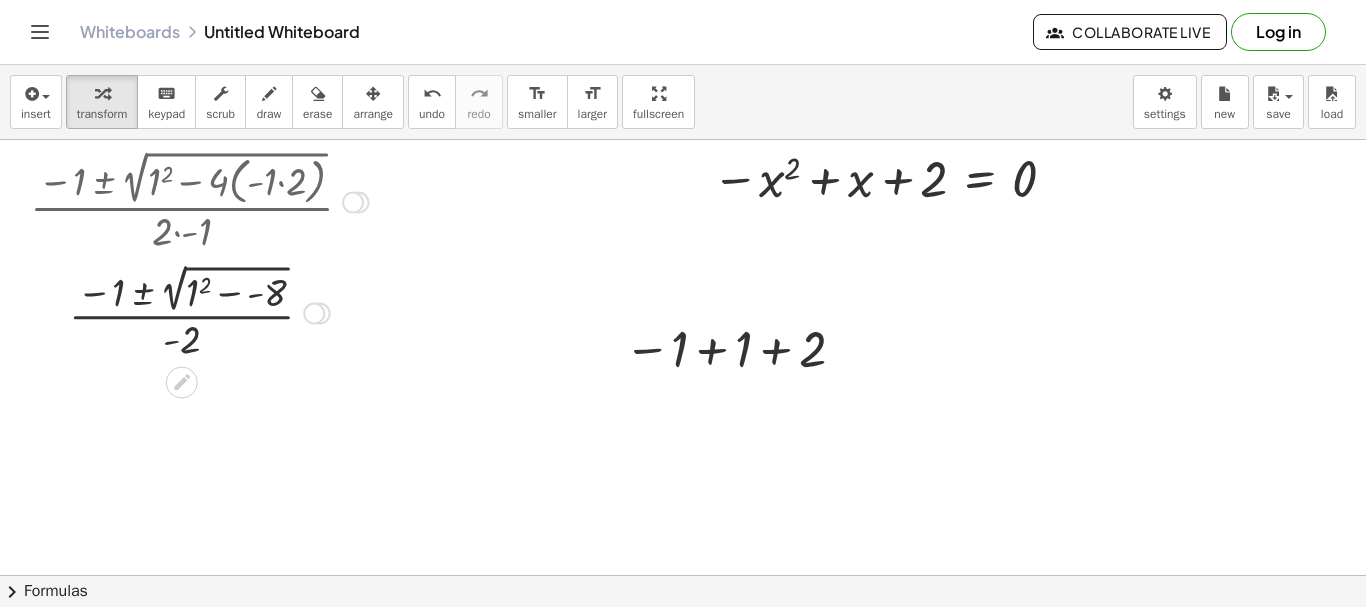 click at bounding box center [199, 311] 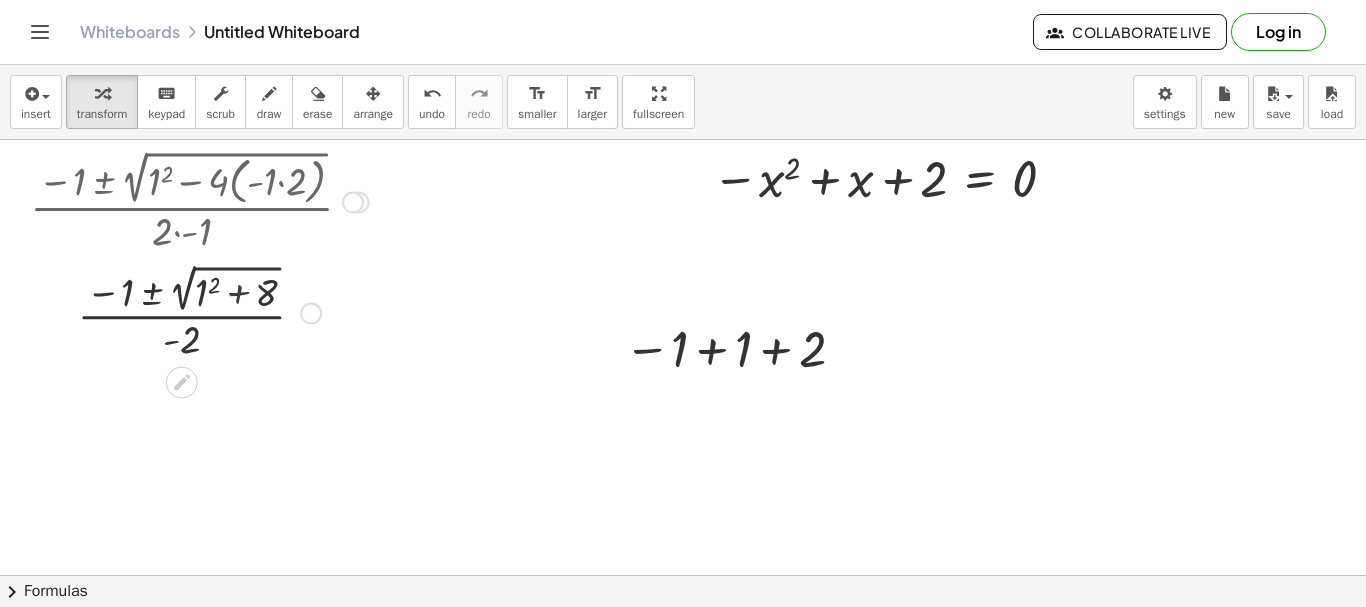 click at bounding box center [199, 311] 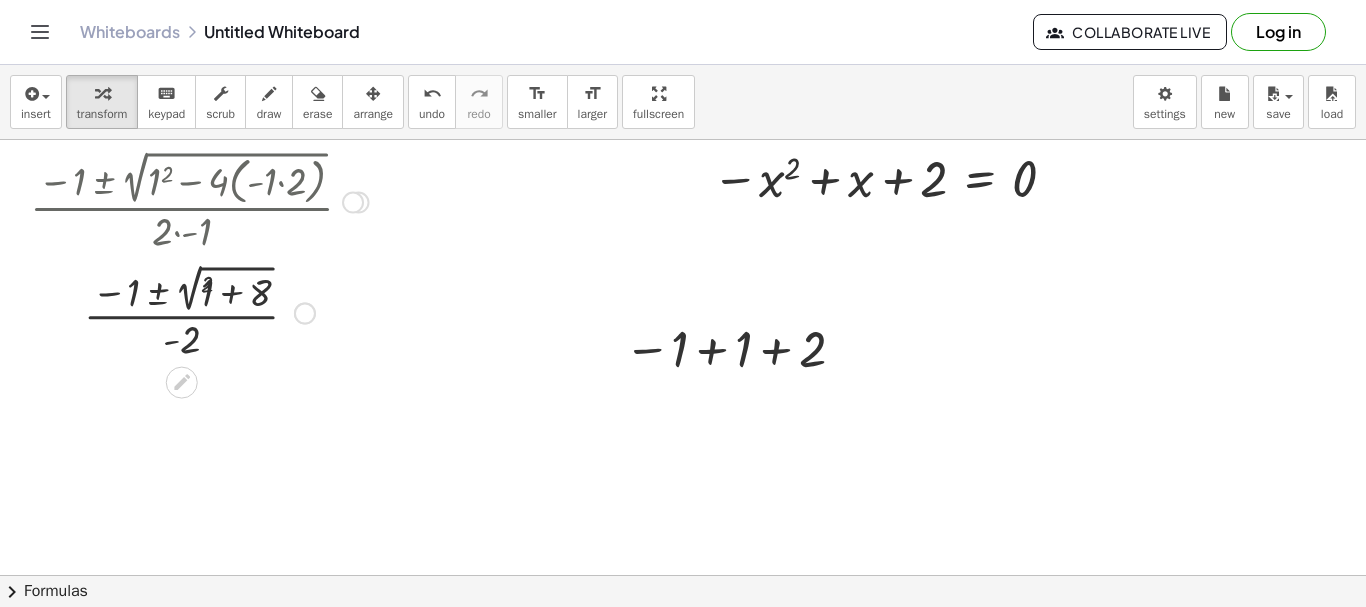 click on "· ( − b ± 2 √ ( + b 2 − · 4 · ( · a · c ) ) ) · 2 · a · ( − b ± 2 √ ( + b 2 − · 4 · ( · - 1 · c ) ) ) · 2 · - 1 · ( − 1 ± 2 √ ( + 1 2 − · 4 · ( · - 1 · c ) ) ) · 2 · - 1 · ( − 1 ± 2 √ ( + 1 2 − · 4 · ( · - 1 · 2 ) ) ) · 2 · - 1 · ( − 1 ± 2 √ ( + 1 2 − · 4 · ( · - 1 · 2 ) ) ) · - 2 · ( − 1 ± 2 √ ( + 1 2 − · 4 · - 2 ) ) · - 2 · ( − ± 2 √ ( + 2 − ) ) · 2 - - 1 1 8 + Fix a mistake Transform line Copy line as LaTeX Copy derivation as LaTeX Expand new lines: On · ( − 1 ± 2 √ ( + 1 2 − - 8 ) ) · - 2 · ( − 1 ± 2 √ ( + 1 2 + 8 ) ) · - 2" at bounding box center (182, 203) 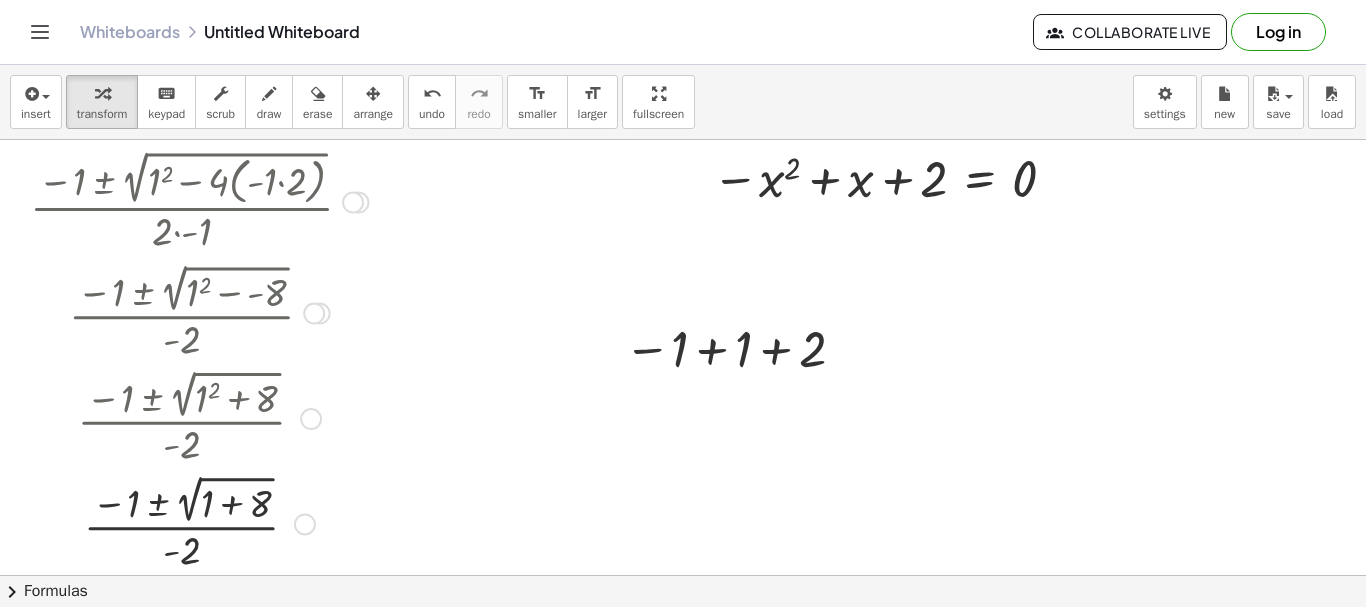 click at bounding box center (199, 522) 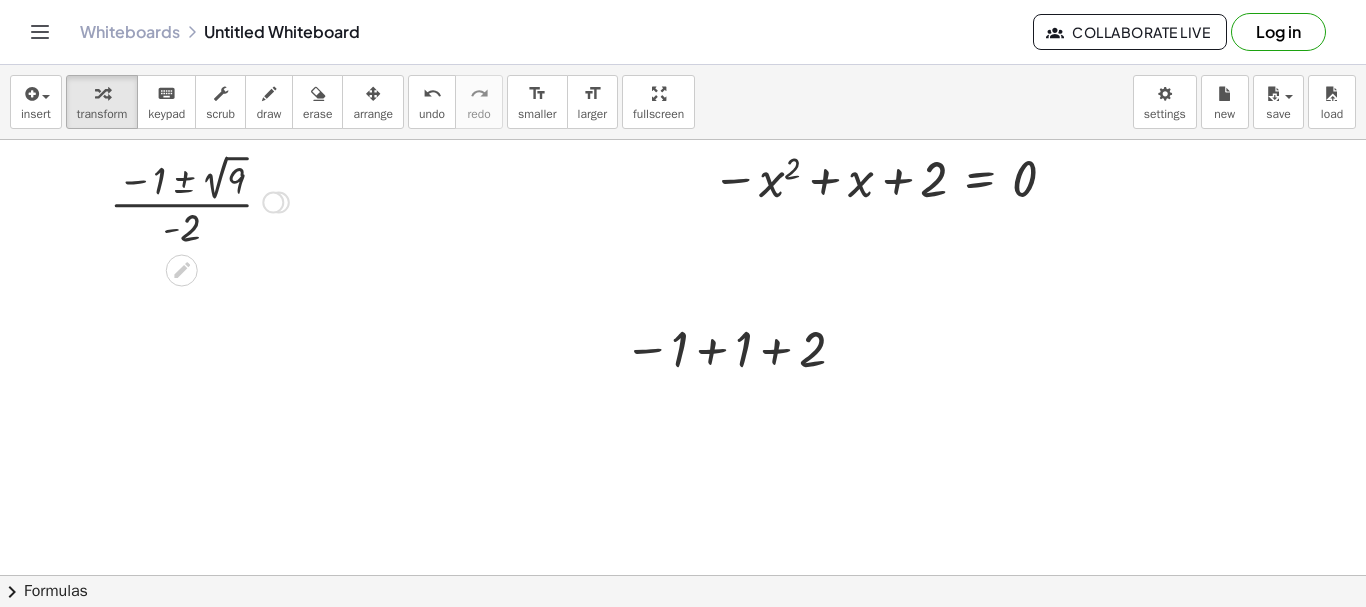 drag, startPoint x: 277, startPoint y: 532, endPoint x: 314, endPoint y: 37, distance: 496.3809 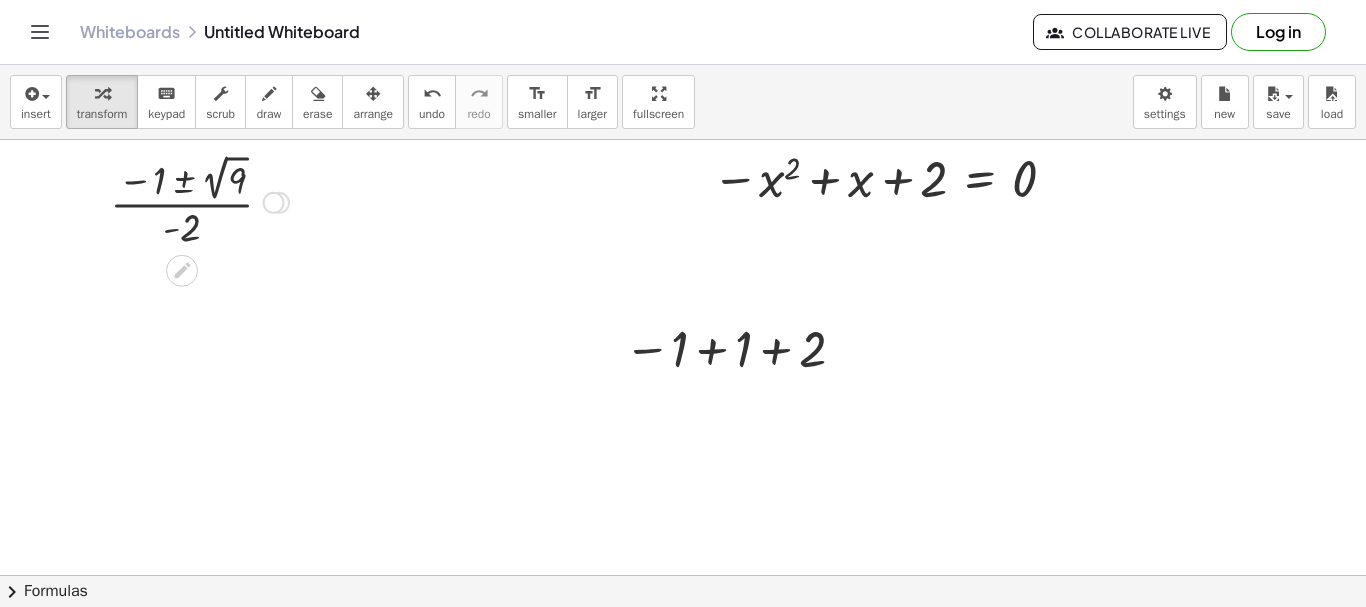 click at bounding box center (199, 201) 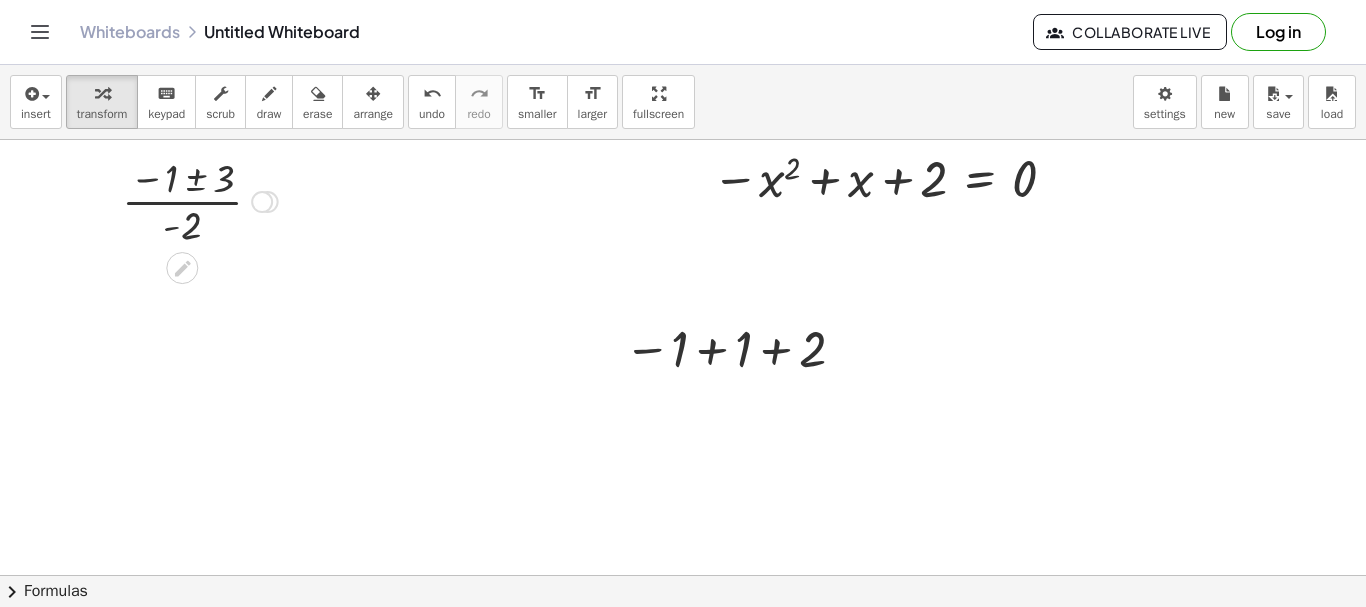 click at bounding box center [200, 200] 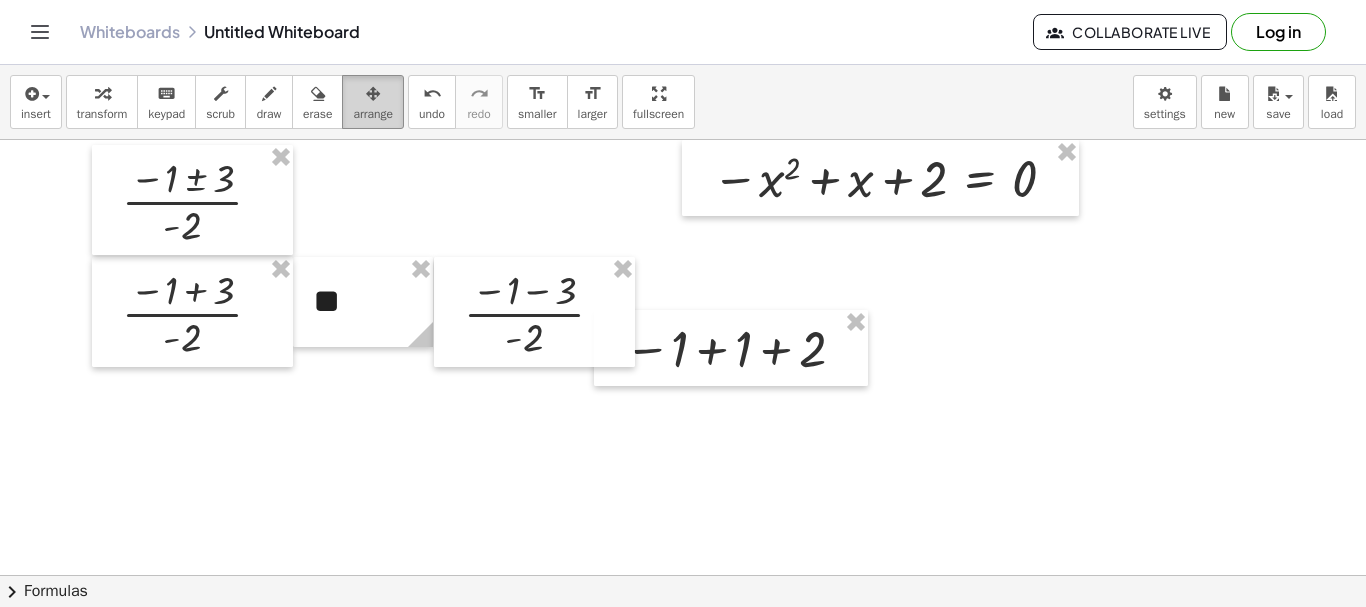 click at bounding box center [373, 94] 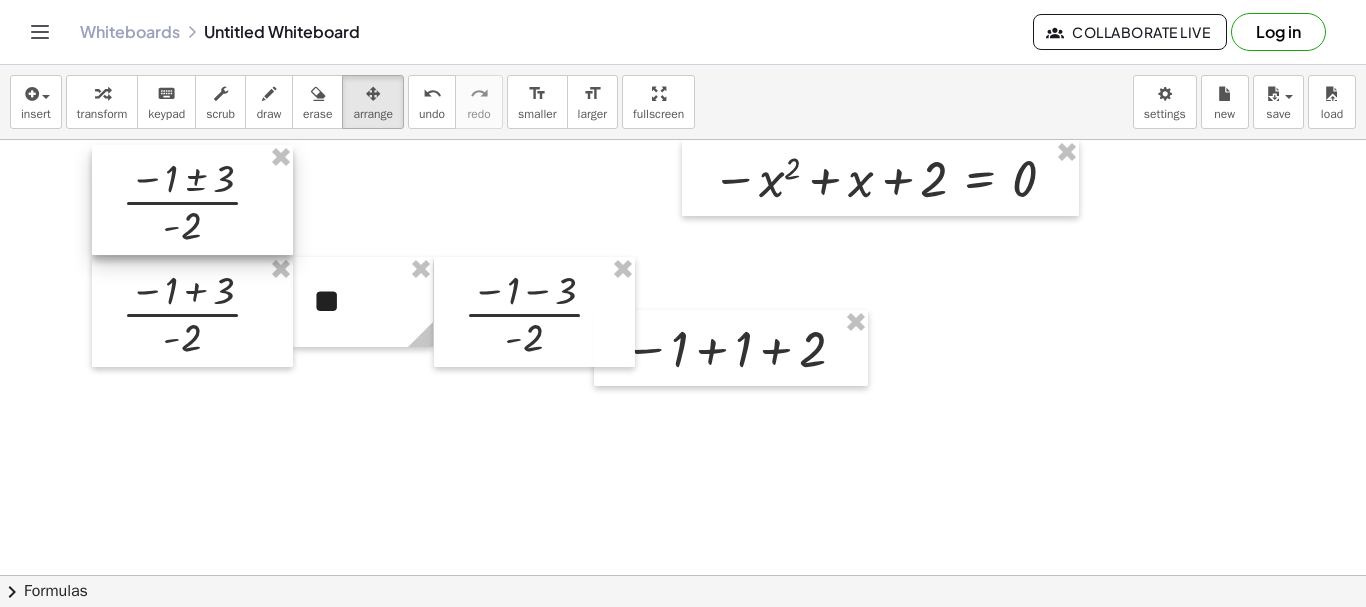drag, startPoint x: 277, startPoint y: 153, endPoint x: 464, endPoint y: 271, distance: 221.11761 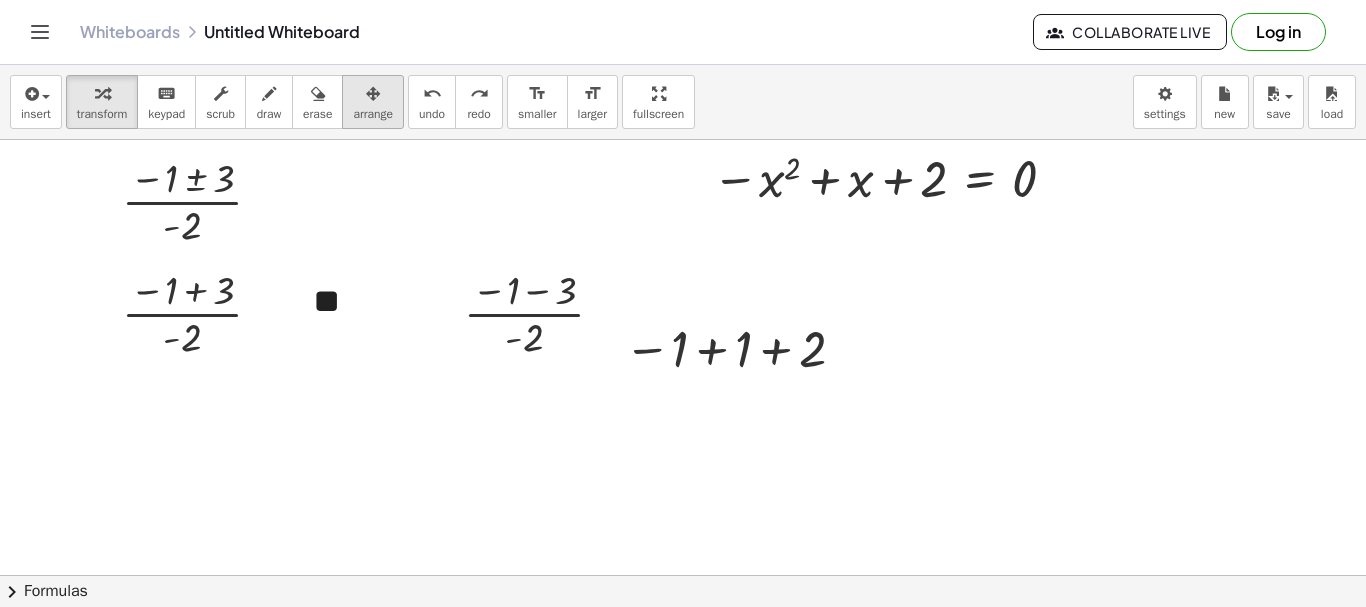 click at bounding box center (373, 94) 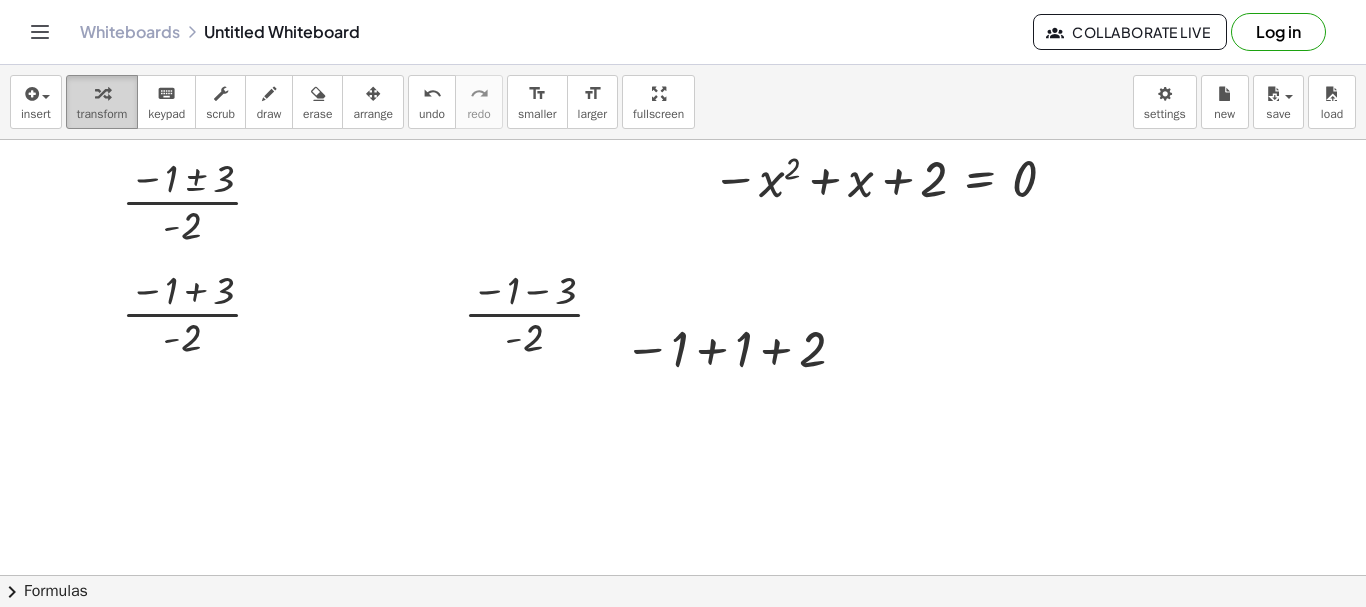 click at bounding box center (102, 94) 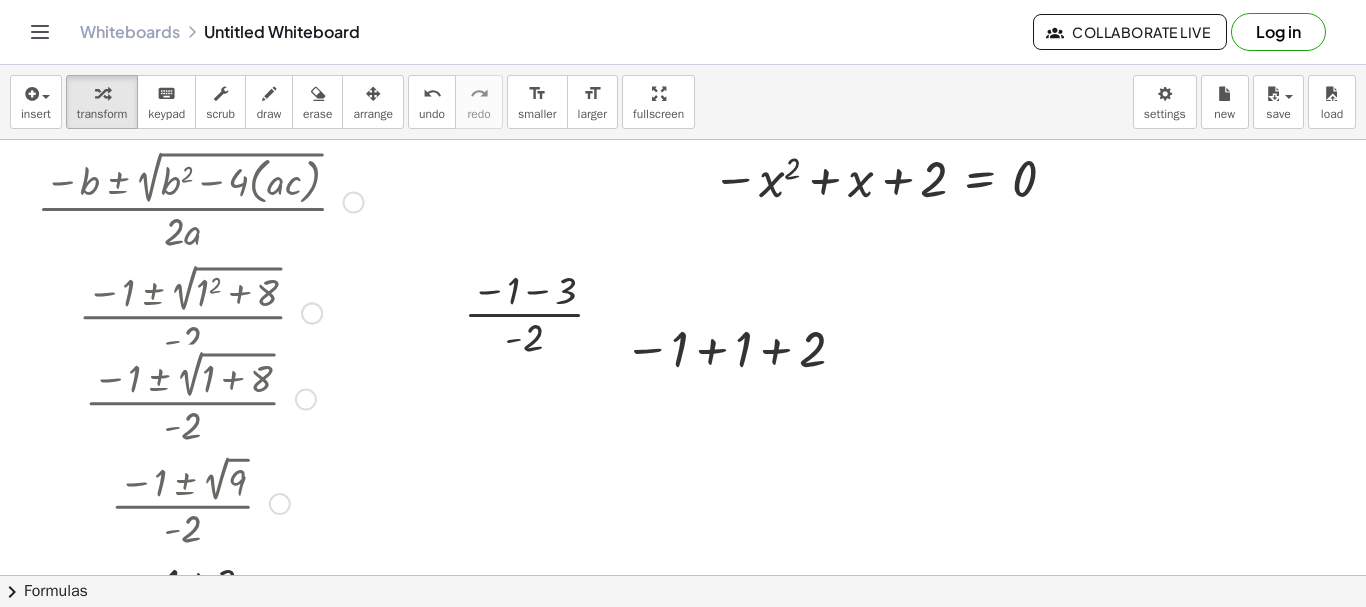 drag, startPoint x: 258, startPoint y: 196, endPoint x: 286, endPoint y: 646, distance: 450.87027 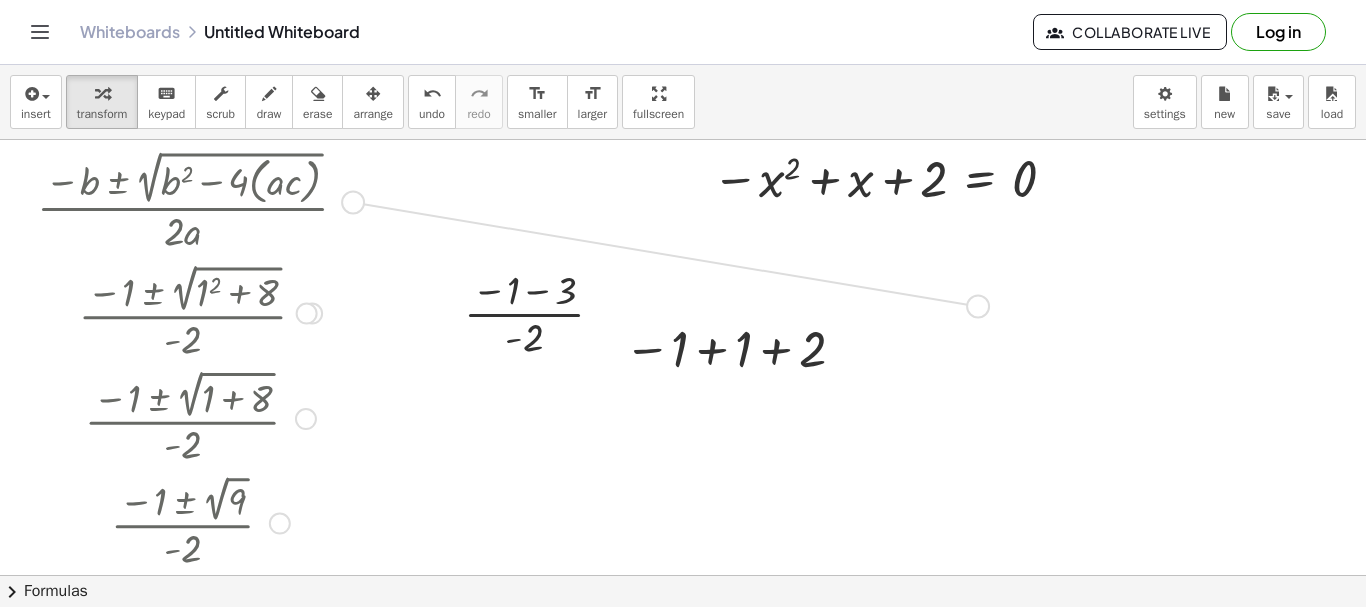 drag, startPoint x: 353, startPoint y: 195, endPoint x: 1057, endPoint y: 322, distance: 715.3635 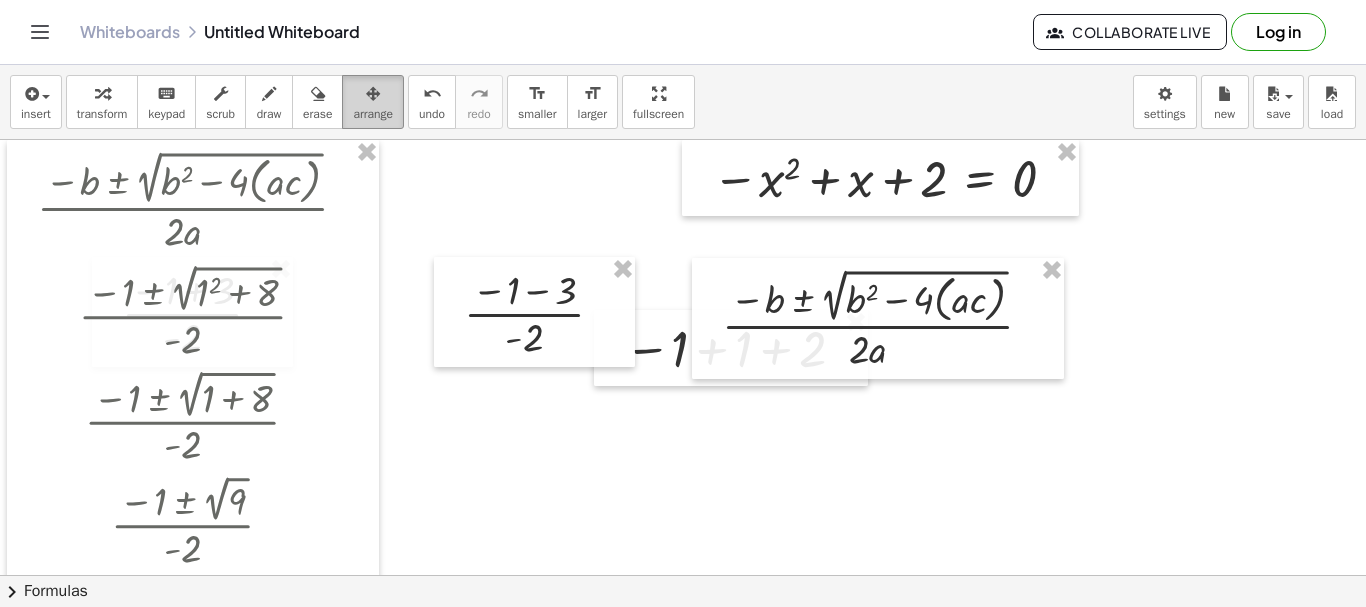 click at bounding box center (373, 93) 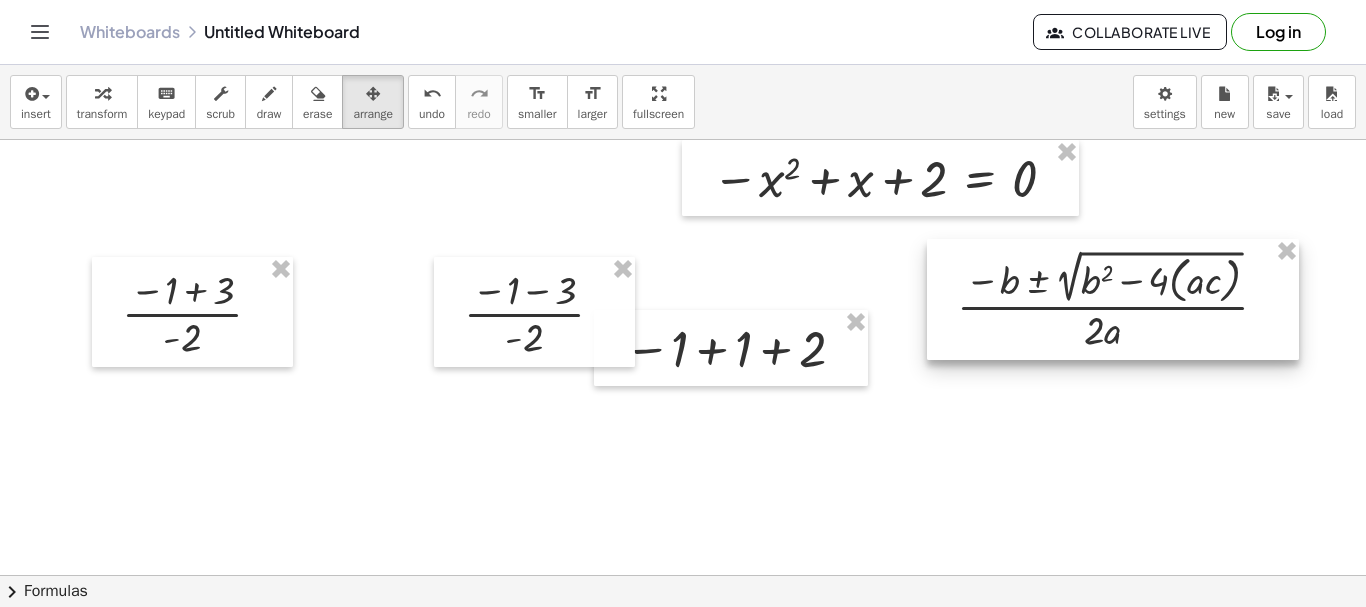 drag, startPoint x: 733, startPoint y: 305, endPoint x: 968, endPoint y: 286, distance: 235.76683 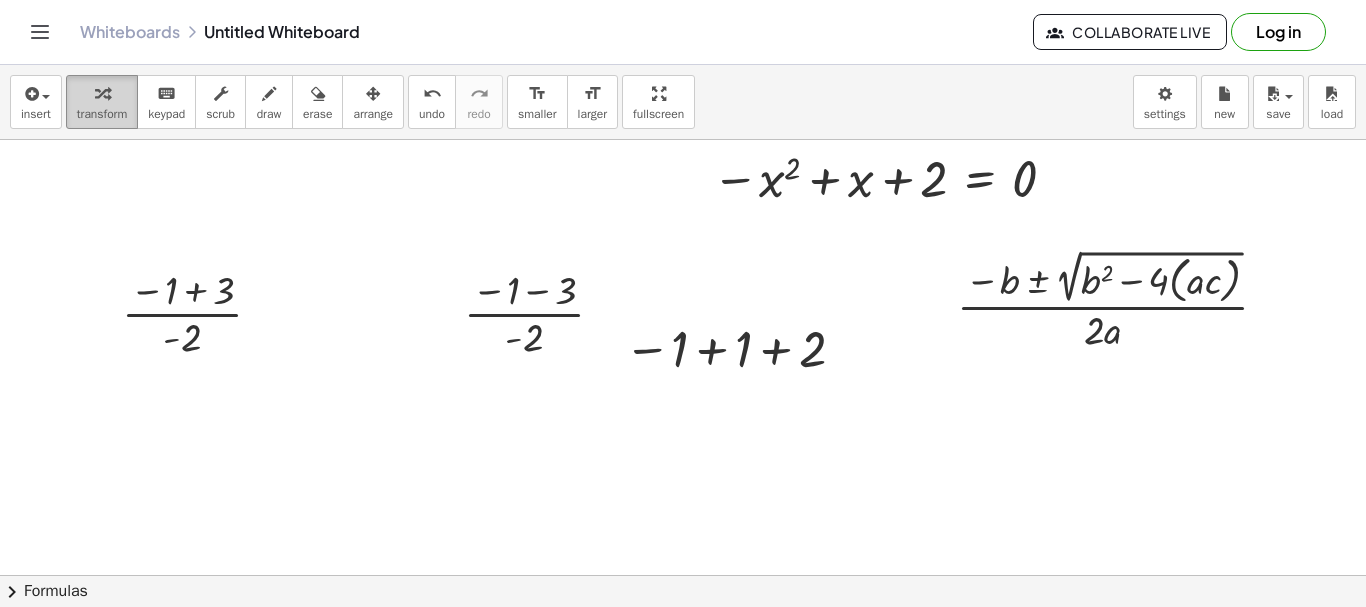 click at bounding box center (102, 93) 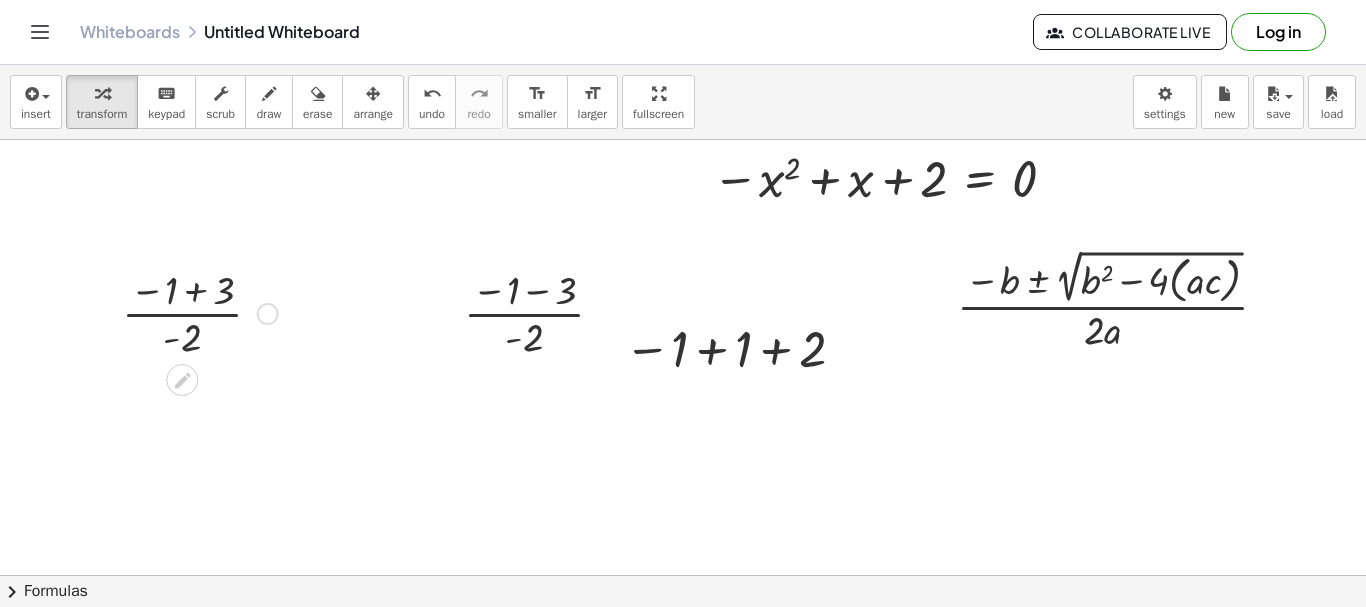 click at bounding box center (200, 312) 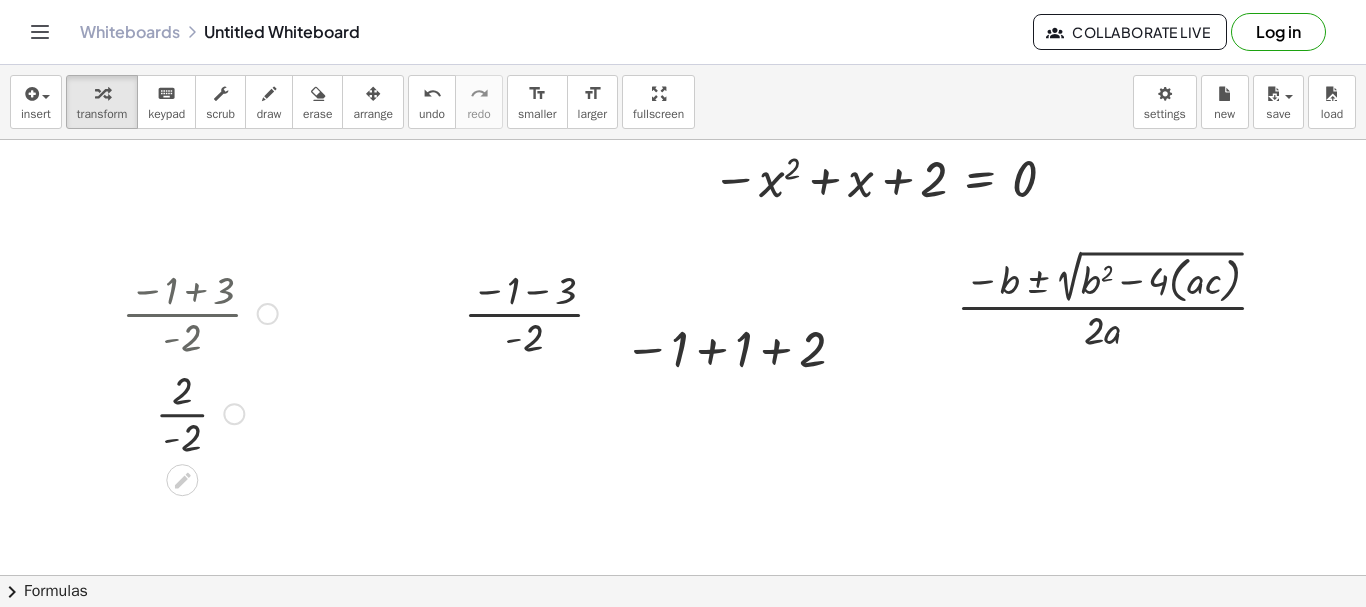 click at bounding box center (200, 412) 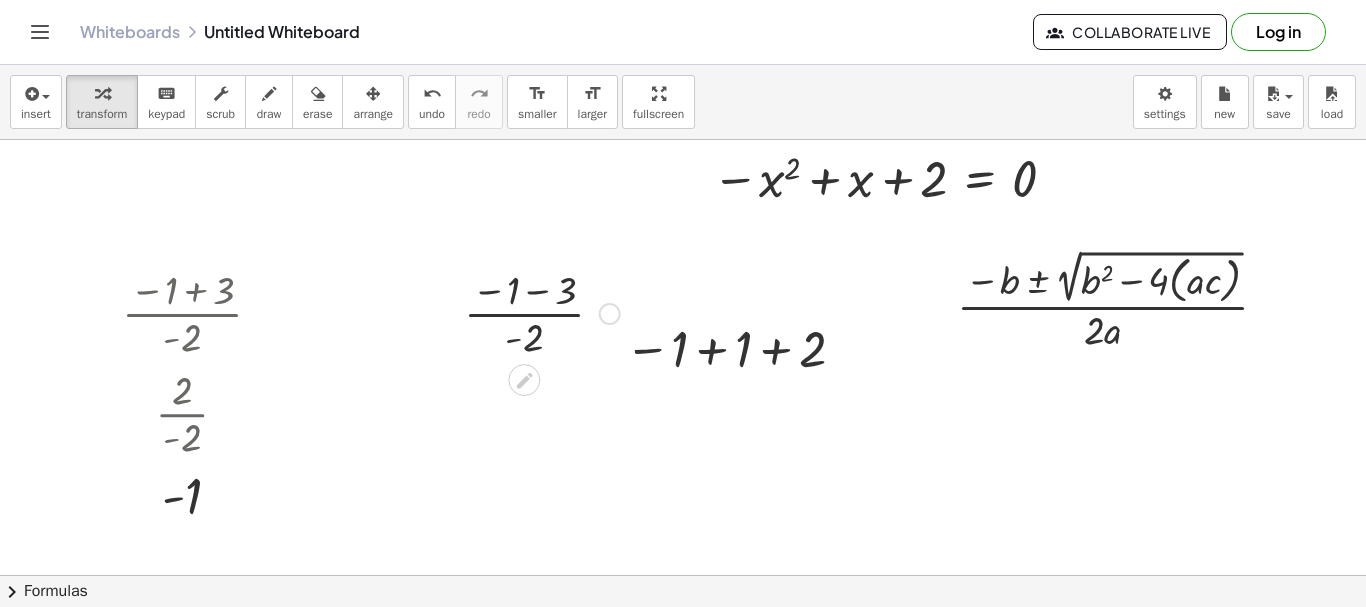 click at bounding box center (542, 312) 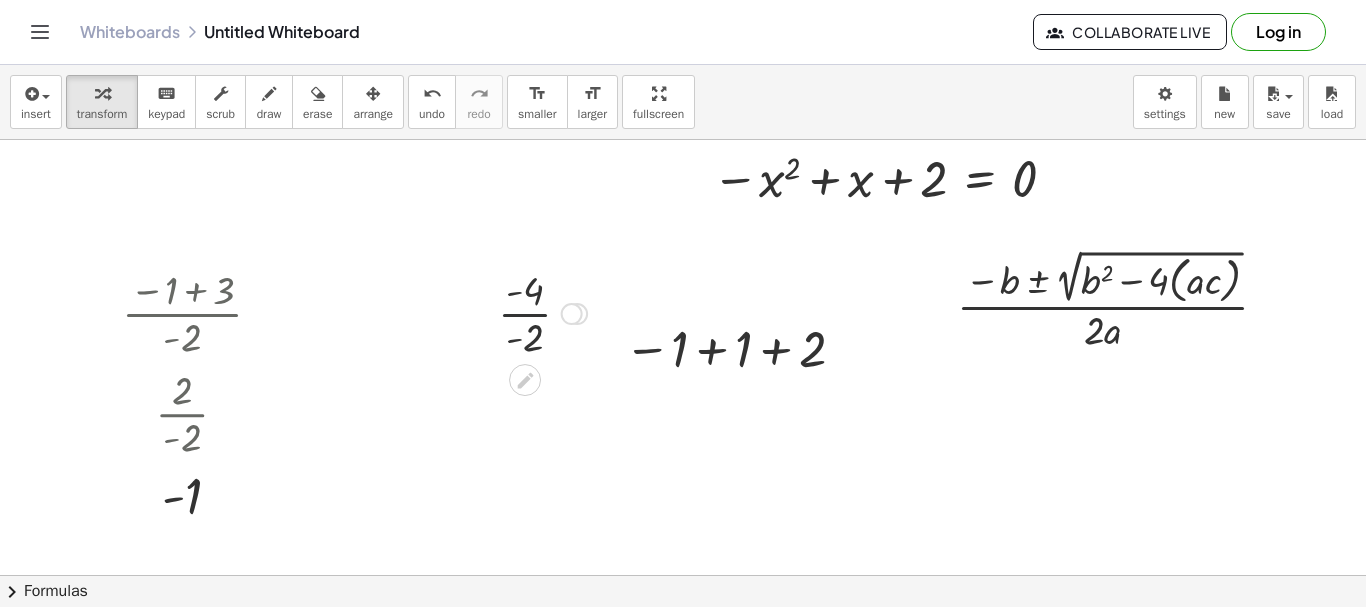 click at bounding box center [542, 312] 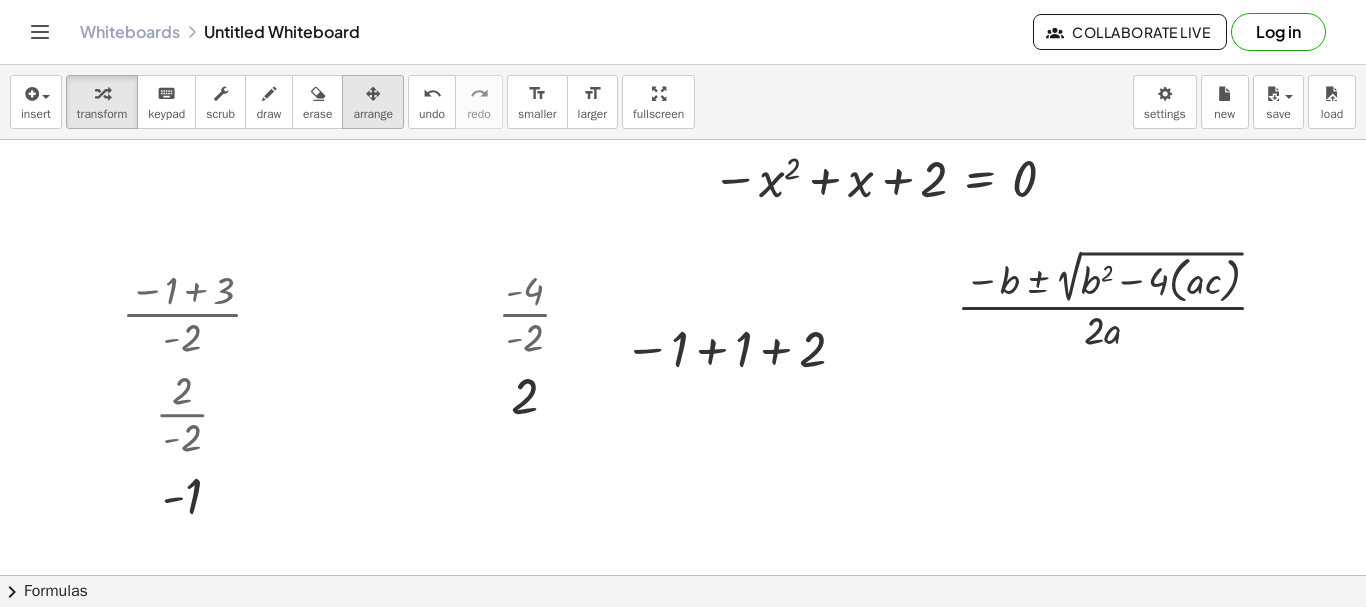 click at bounding box center (373, 94) 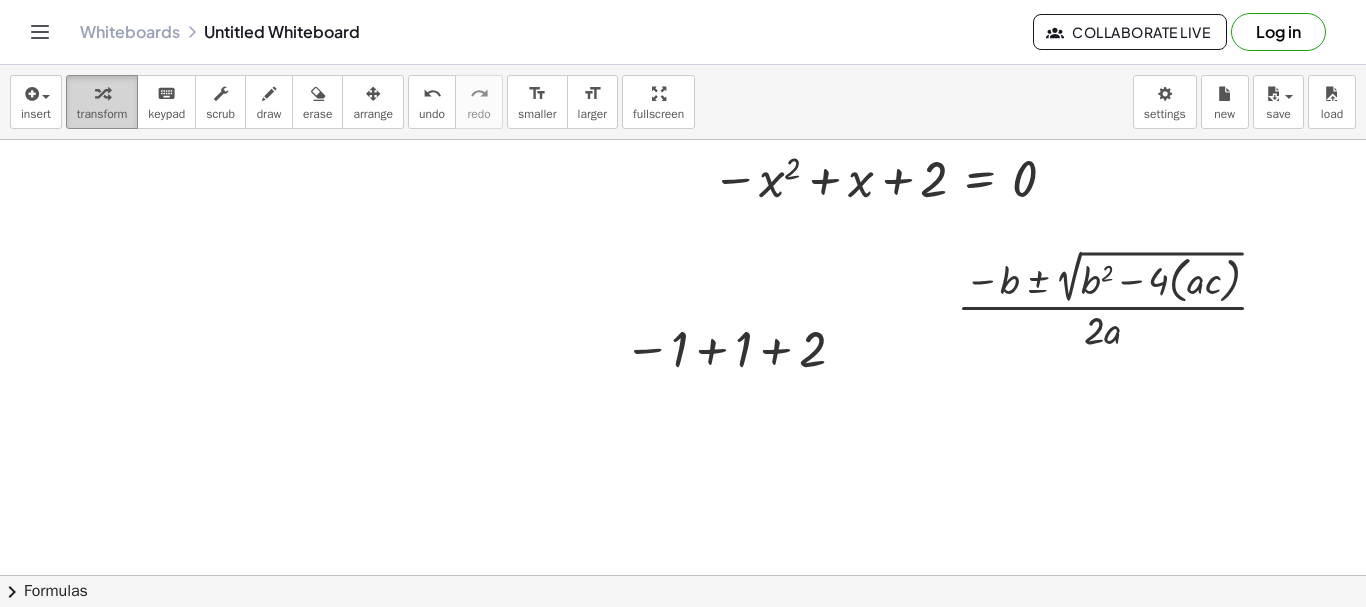 click at bounding box center [102, 93] 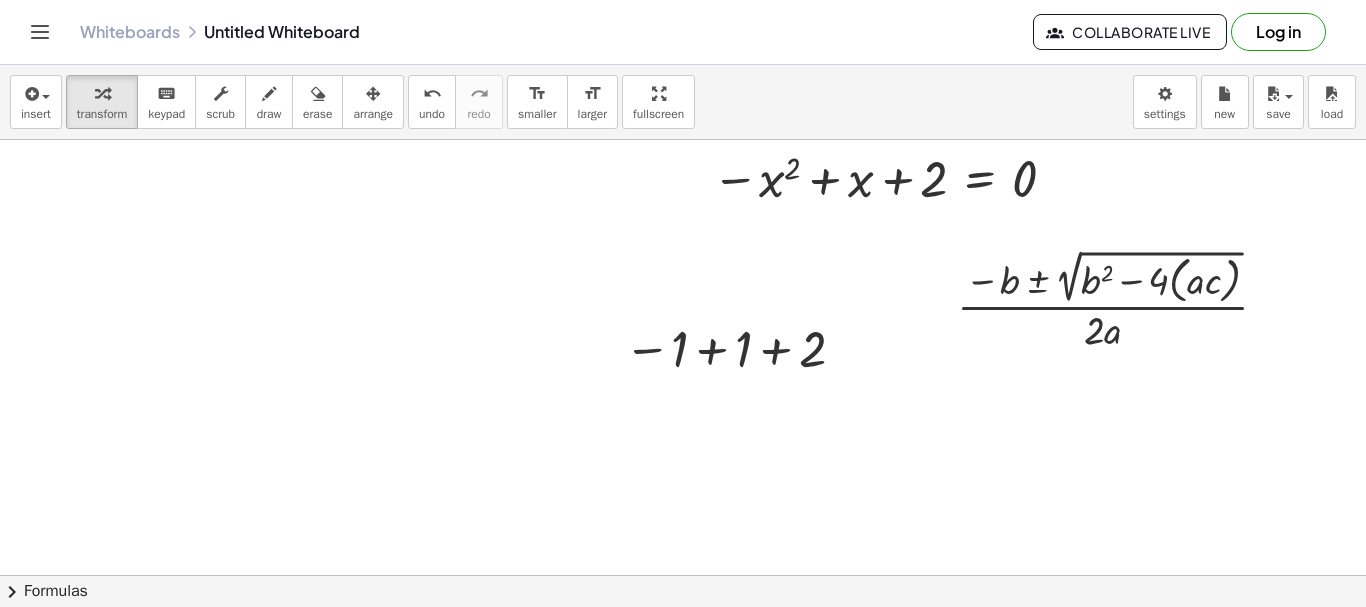 click at bounding box center [683, 575] 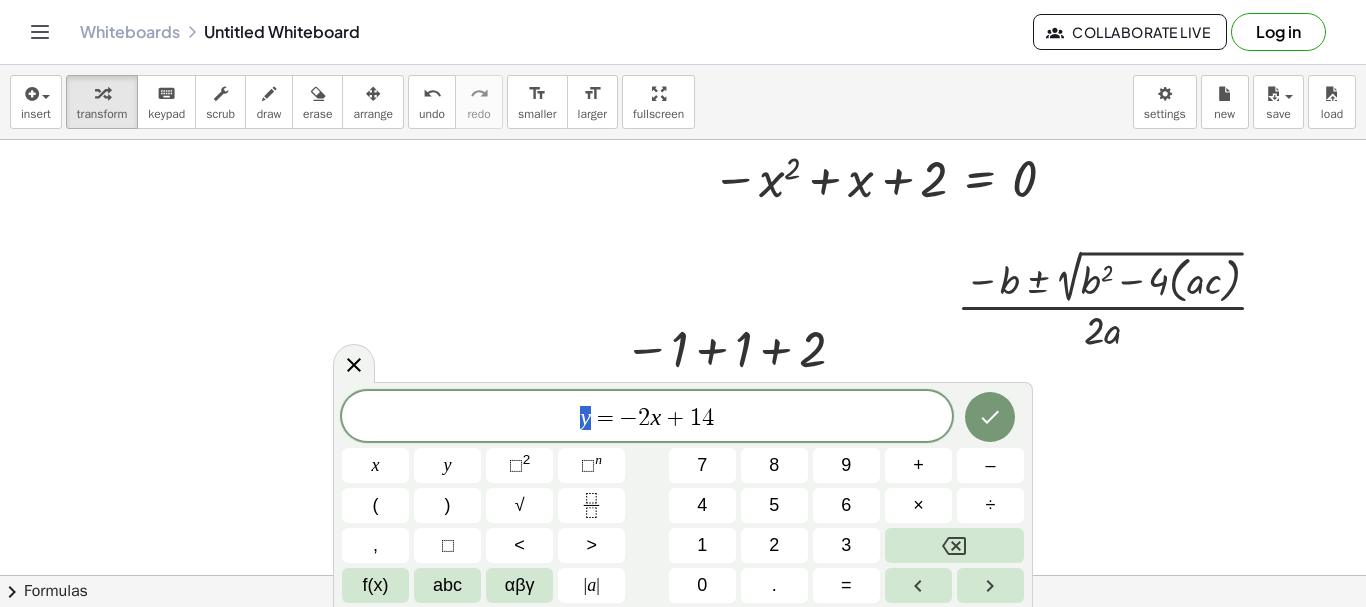 drag, startPoint x: 595, startPoint y: 421, endPoint x: 575, endPoint y: 425, distance: 20.396078 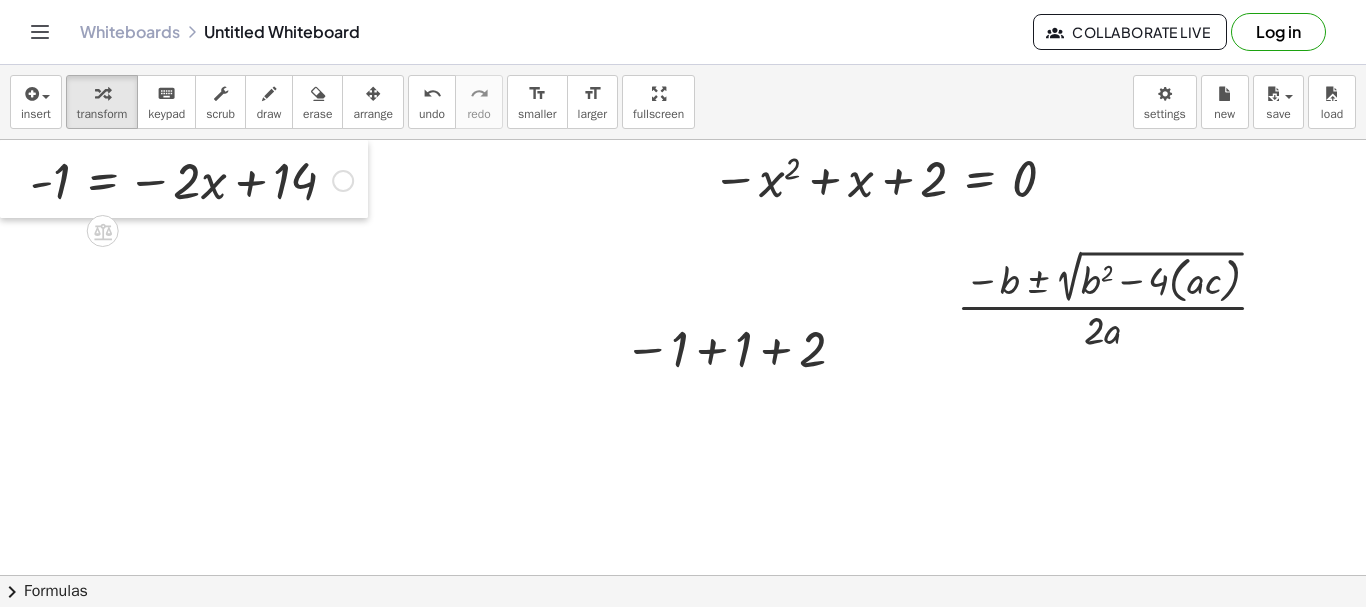drag, startPoint x: 158, startPoint y: 317, endPoint x: 0, endPoint y: 129, distance: 245.57687 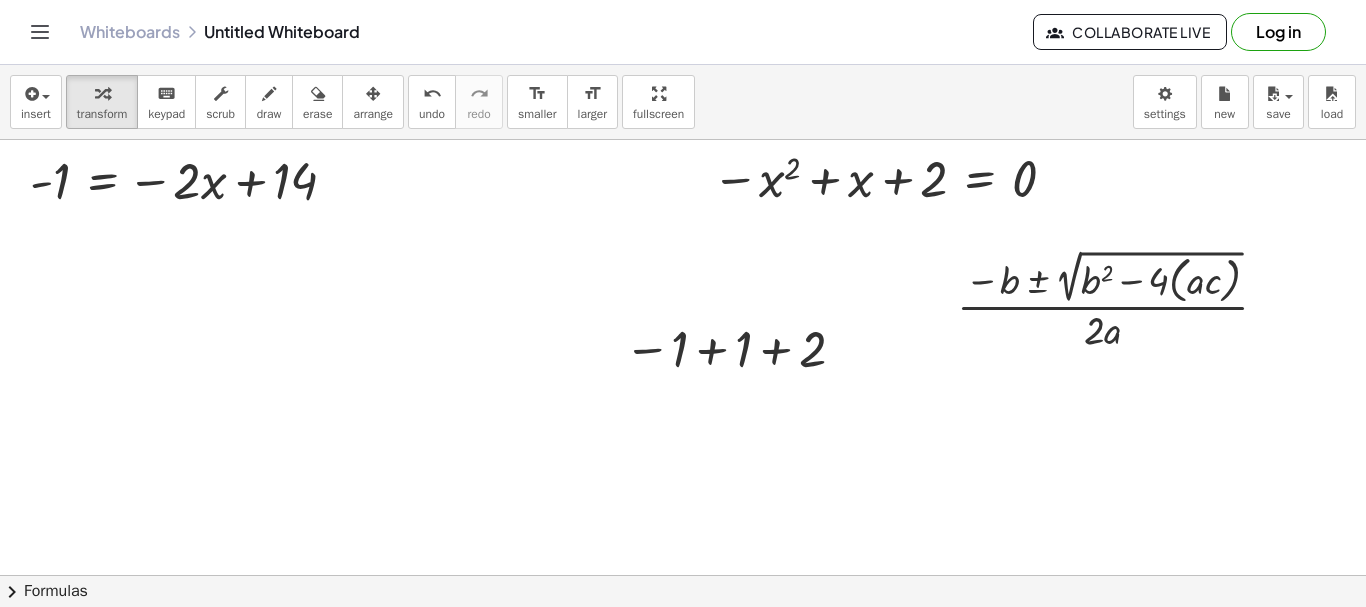 click at bounding box center [683, 575] 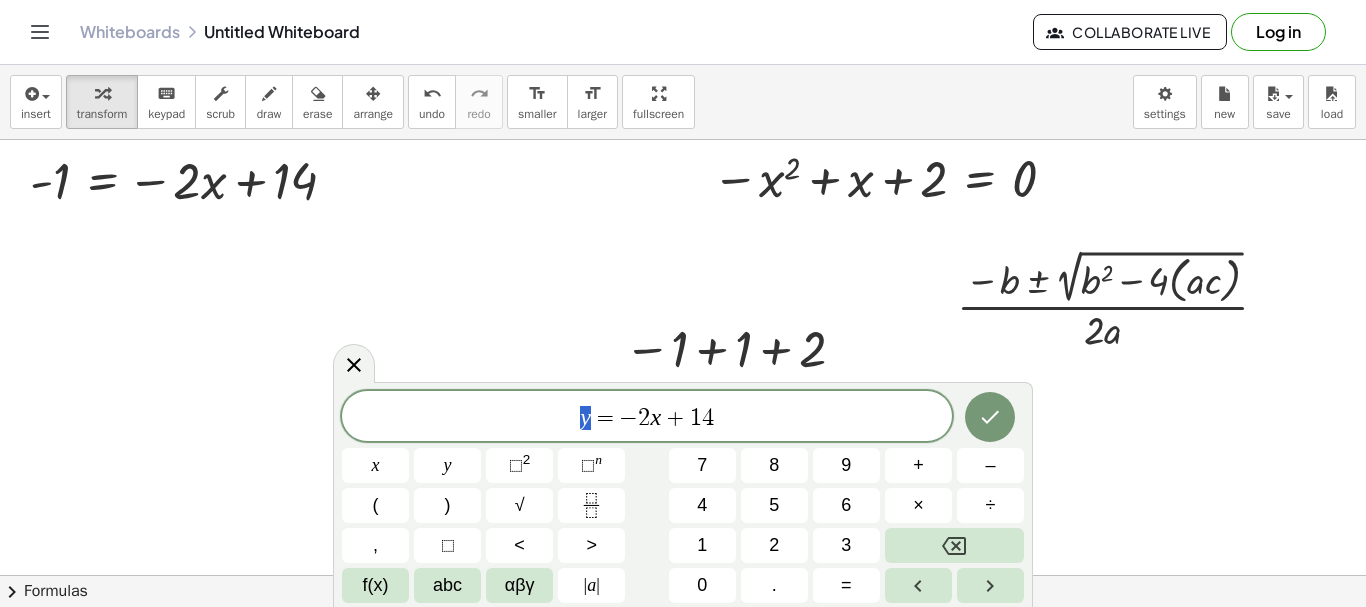 drag, startPoint x: 586, startPoint y: 419, endPoint x: 563, endPoint y: 425, distance: 23.769728 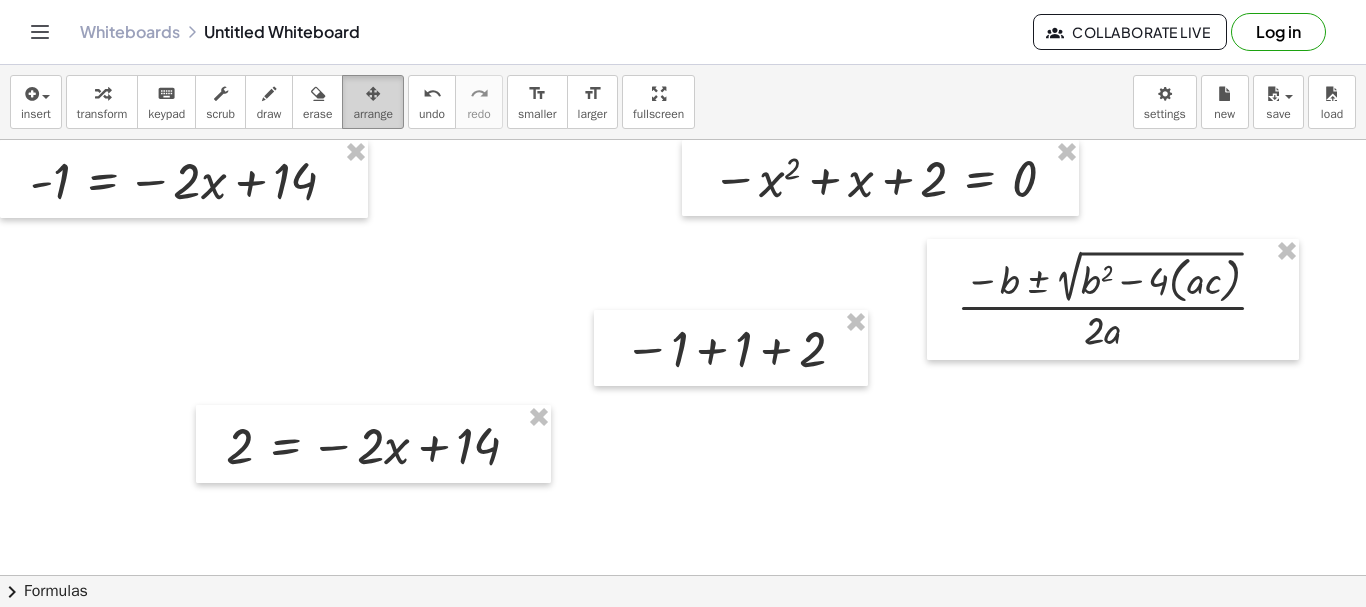 click at bounding box center [373, 94] 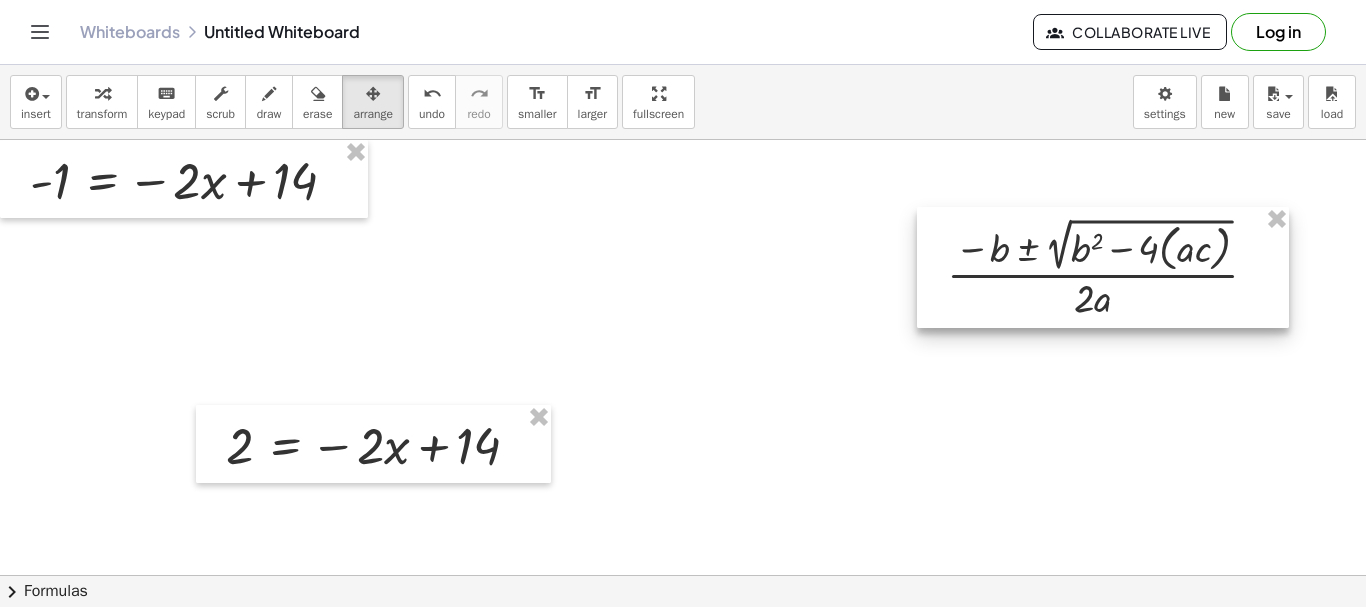 drag, startPoint x: 965, startPoint y: 300, endPoint x: 898, endPoint y: 180, distance: 137.43726 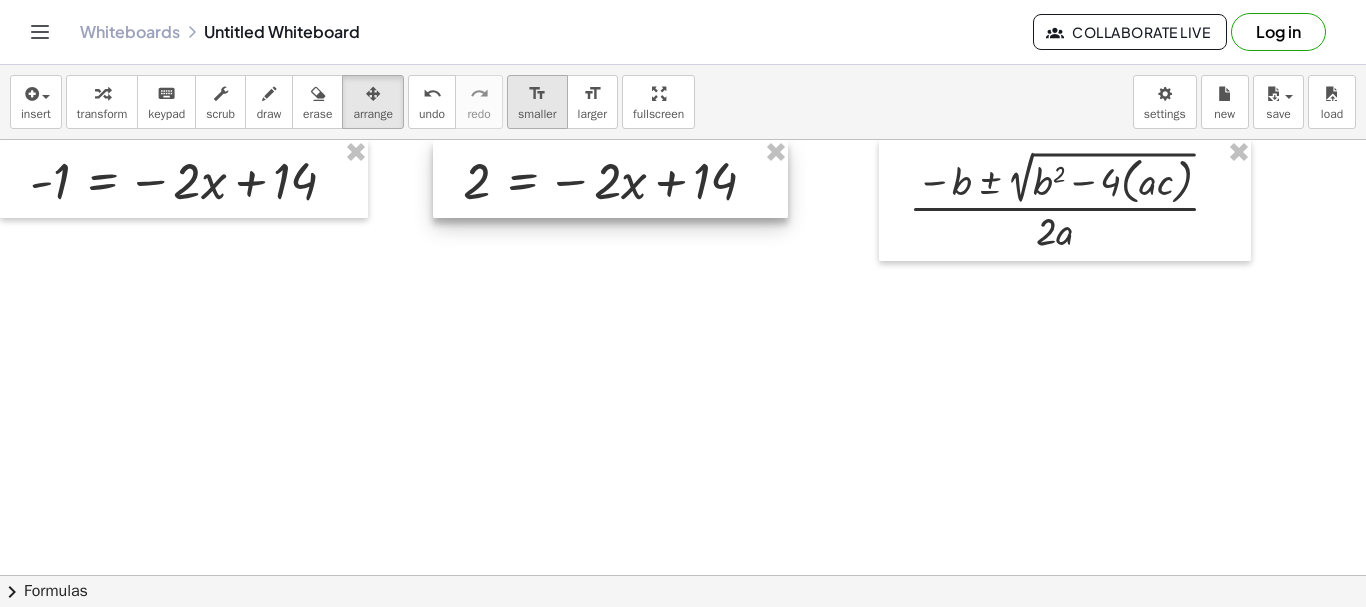 drag, startPoint x: 285, startPoint y: 447, endPoint x: 534, endPoint y: 126, distance: 406.2536 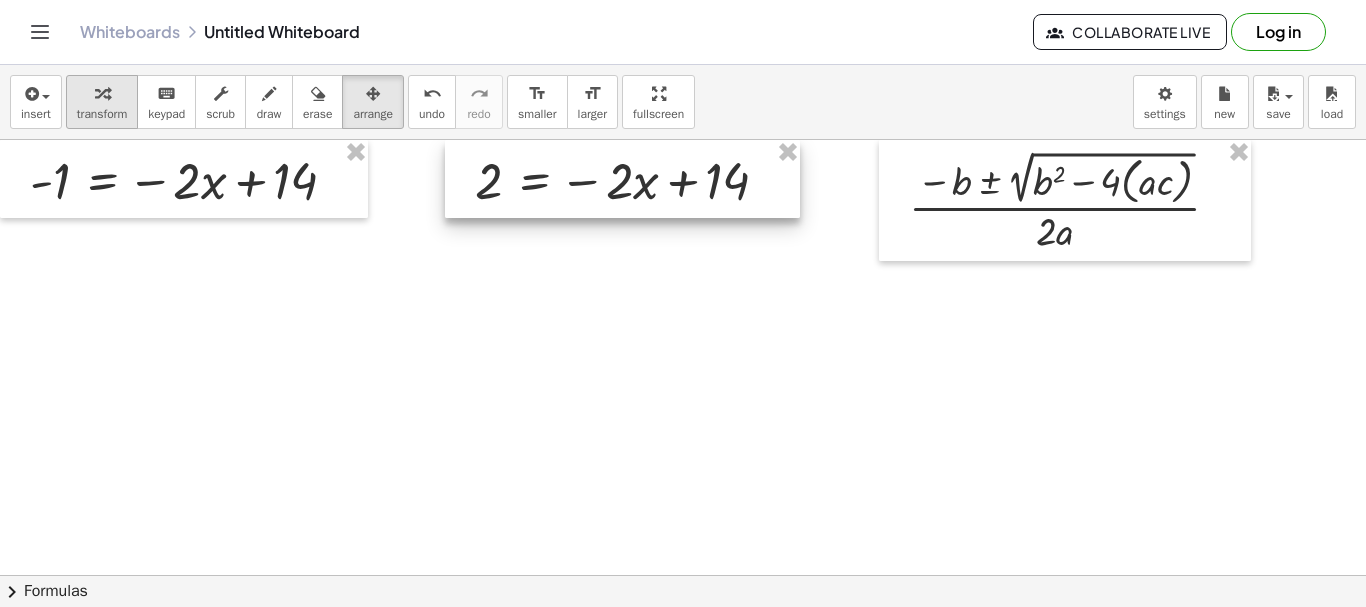 click on "transform" at bounding box center [102, 114] 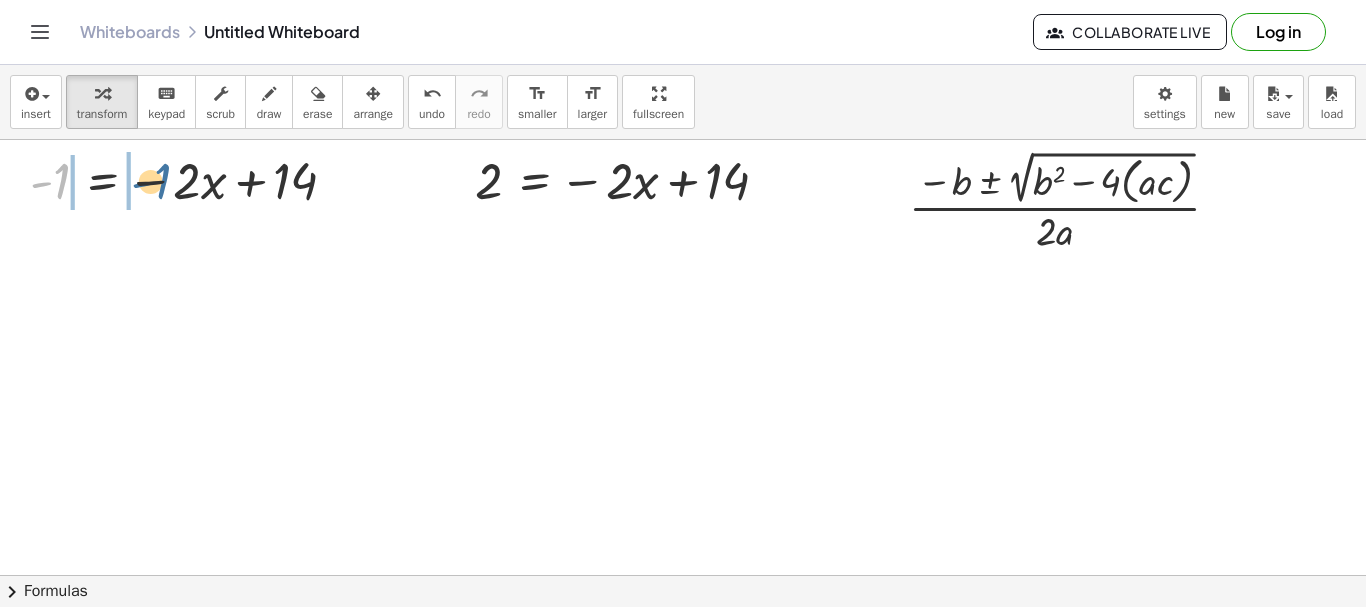 drag, startPoint x: 59, startPoint y: 183, endPoint x: 160, endPoint y: 183, distance: 101 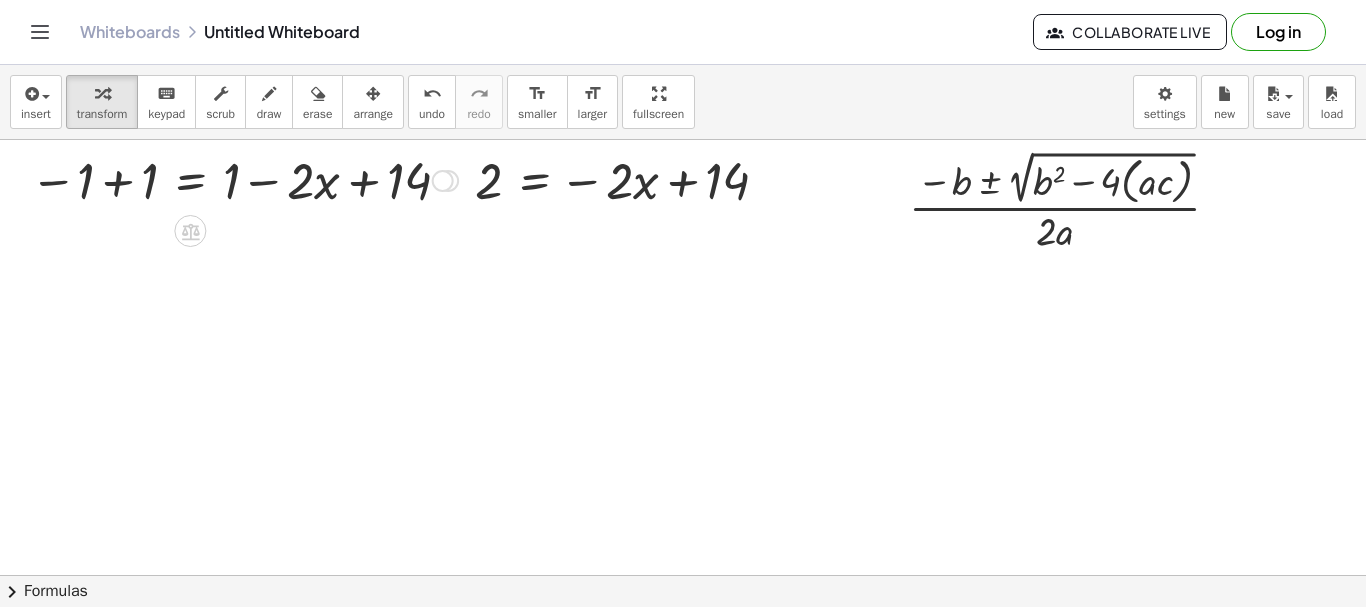 click at bounding box center [244, 179] 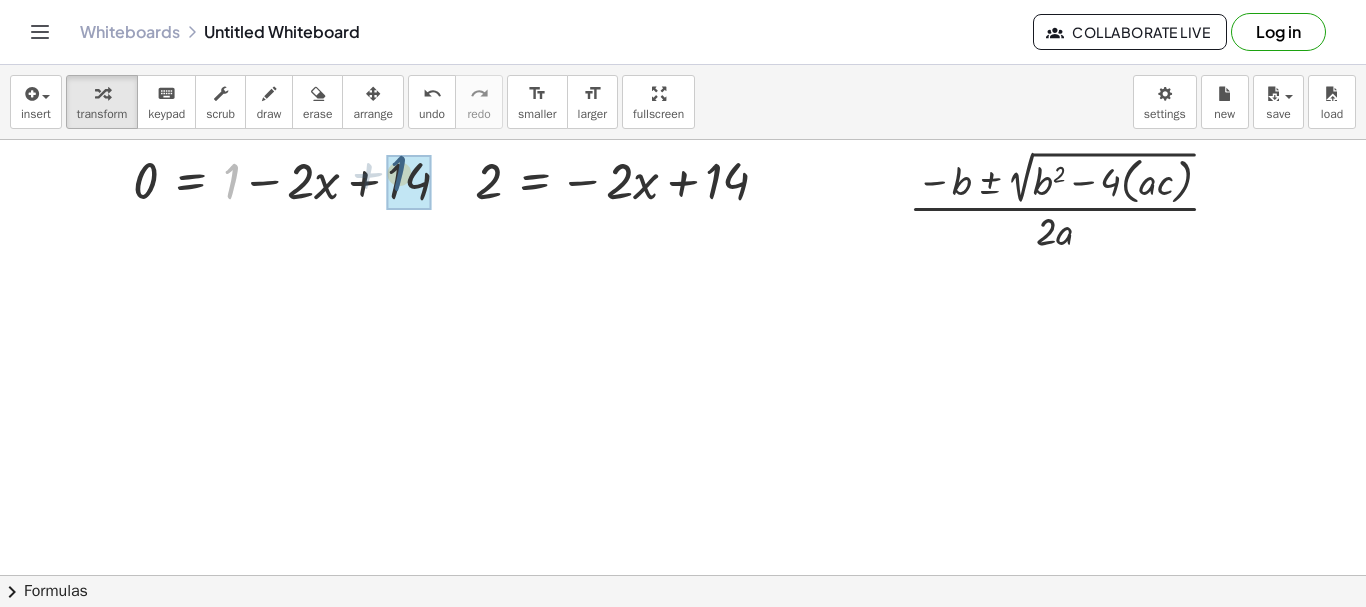 drag, startPoint x: 227, startPoint y: 189, endPoint x: 395, endPoint y: 181, distance: 168.19037 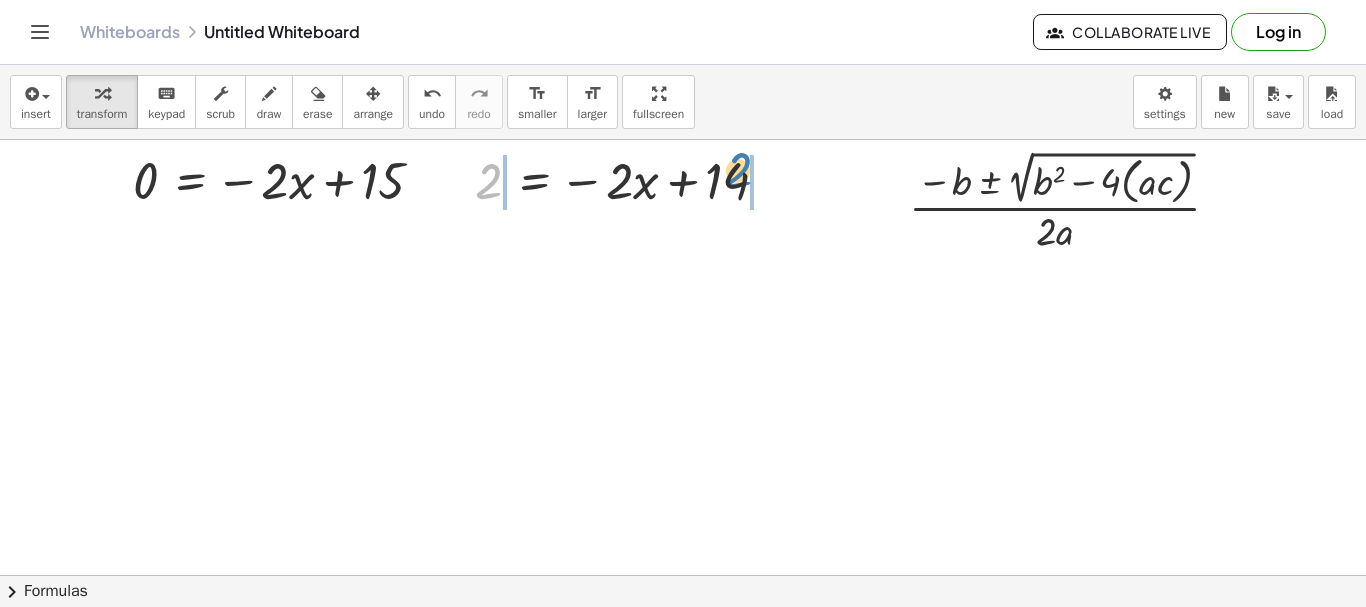 drag, startPoint x: 481, startPoint y: 198, endPoint x: 731, endPoint y: 187, distance: 250.24188 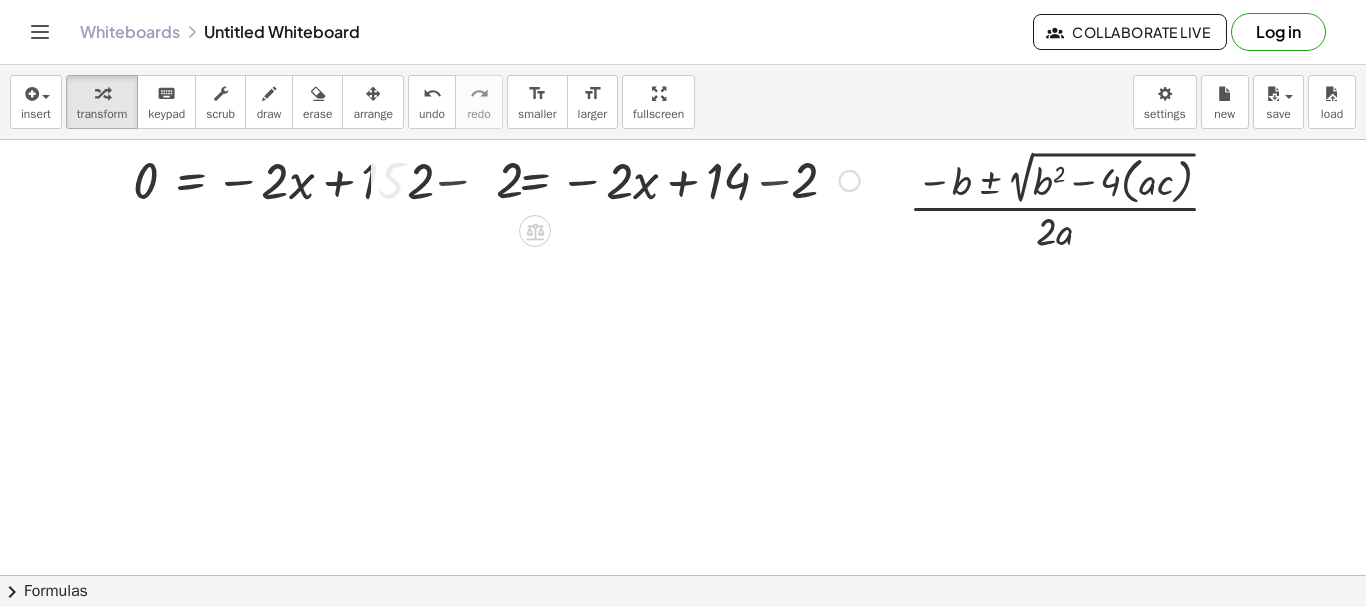 click at bounding box center [630, 179] 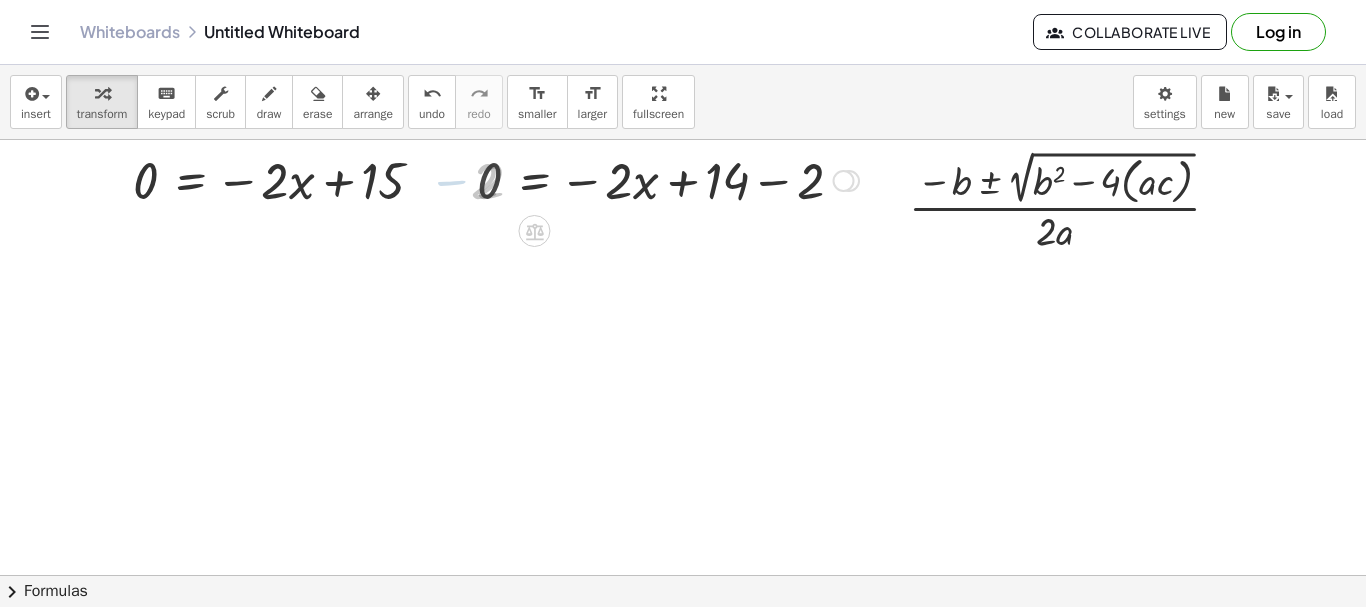click at bounding box center (668, 179) 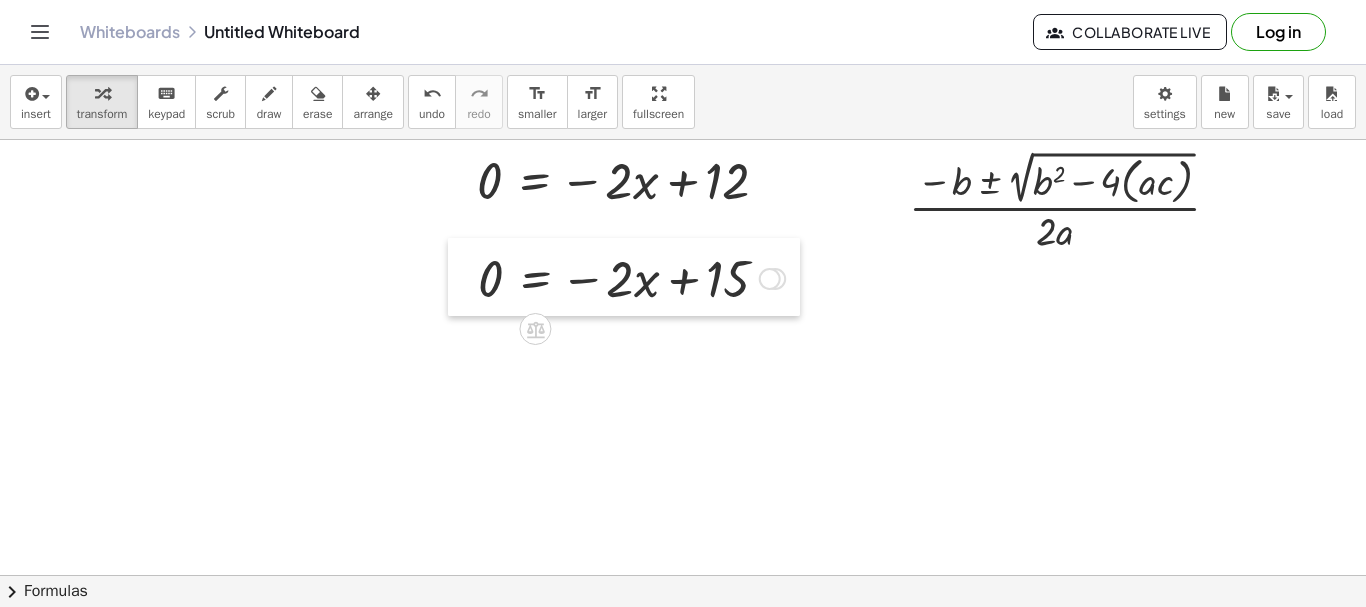 drag, startPoint x: 113, startPoint y: 182, endPoint x: 458, endPoint y: 280, distance: 358.64886 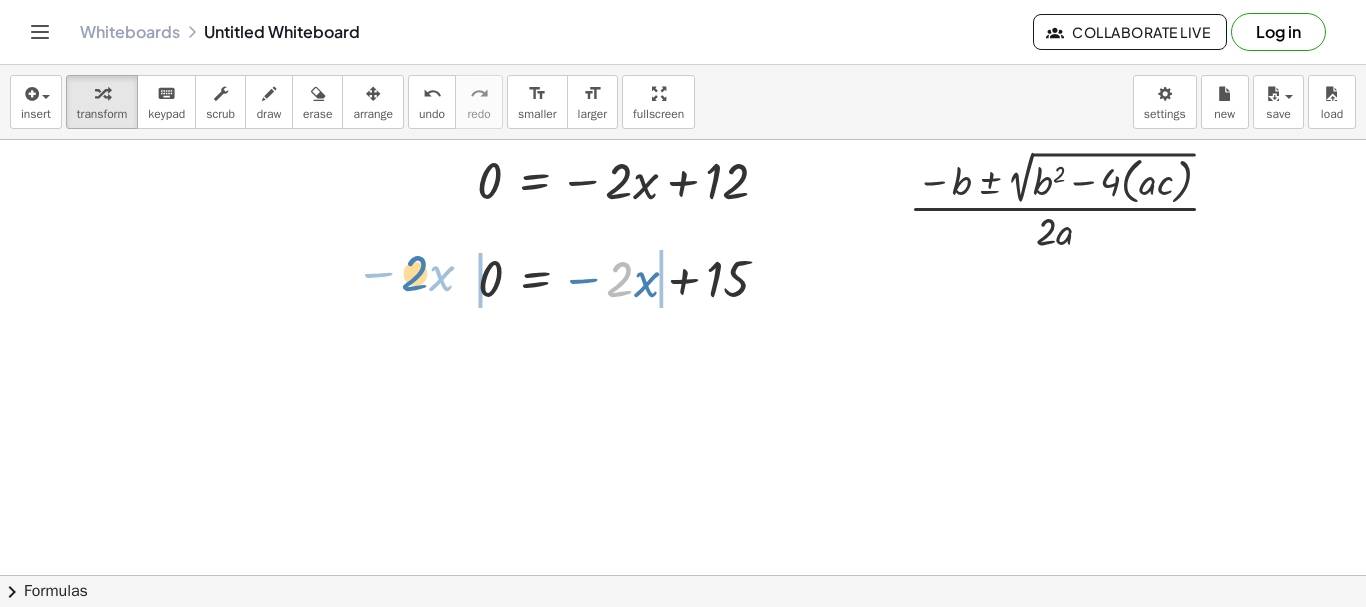 drag, startPoint x: 621, startPoint y: 290, endPoint x: 416, endPoint y: 284, distance: 205.08778 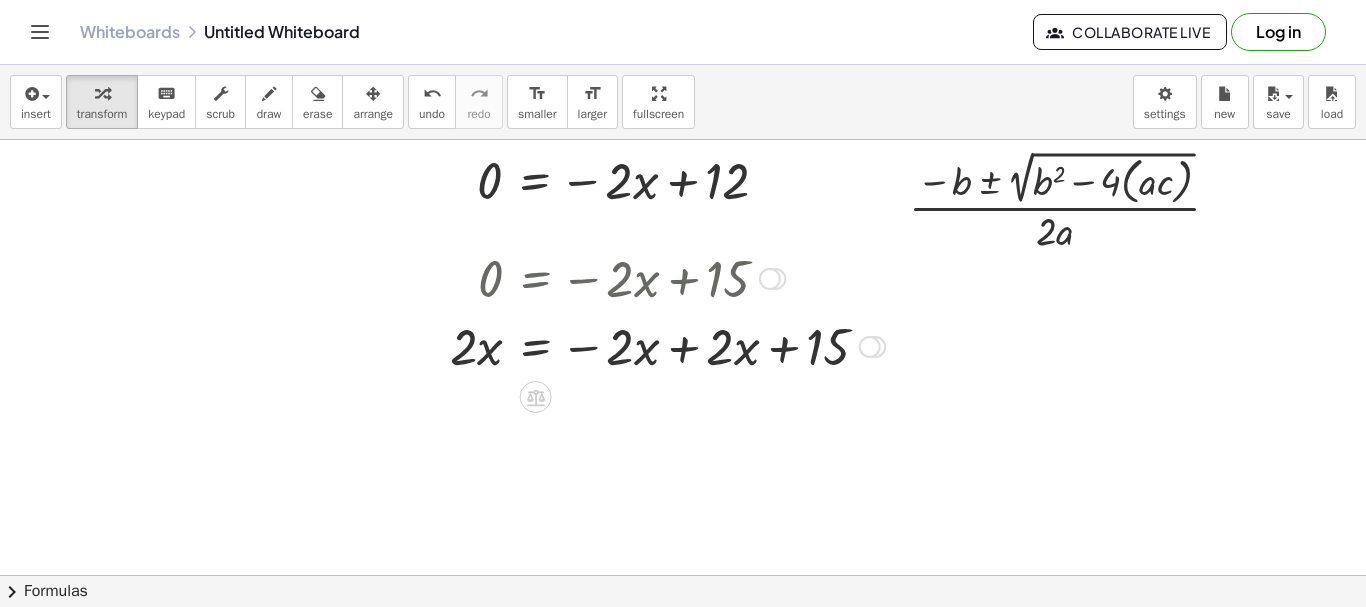 click at bounding box center [667, 345] 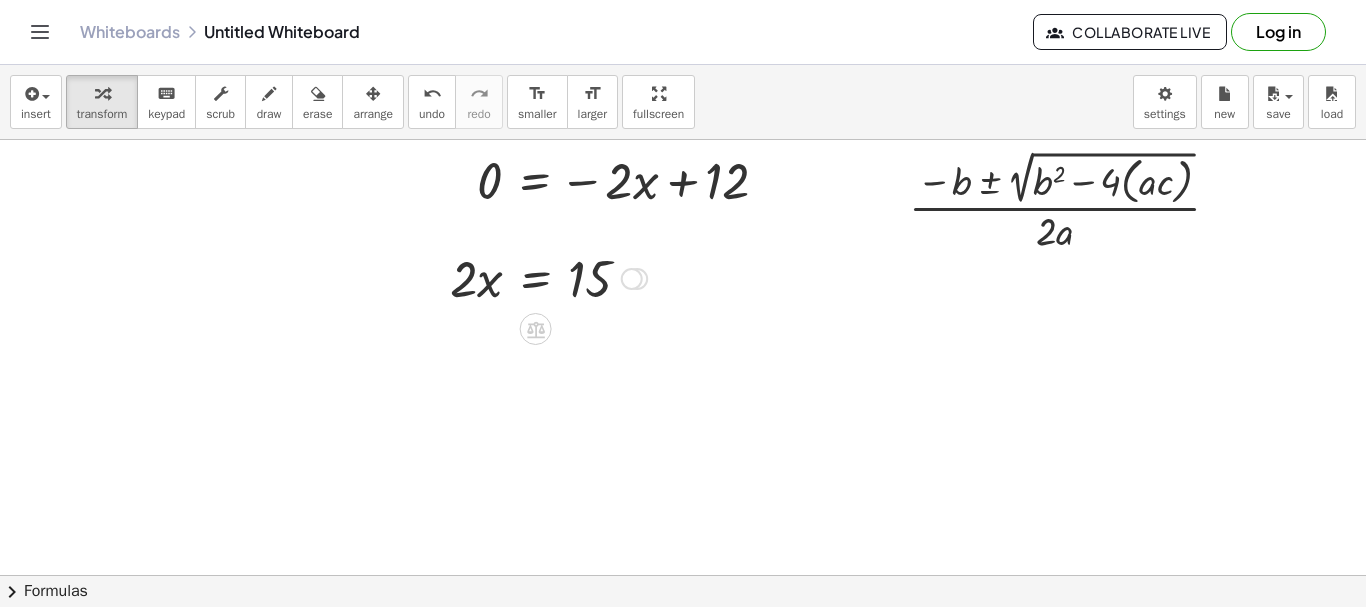 drag, startPoint x: 624, startPoint y: 411, endPoint x: 623, endPoint y: 213, distance: 198.00252 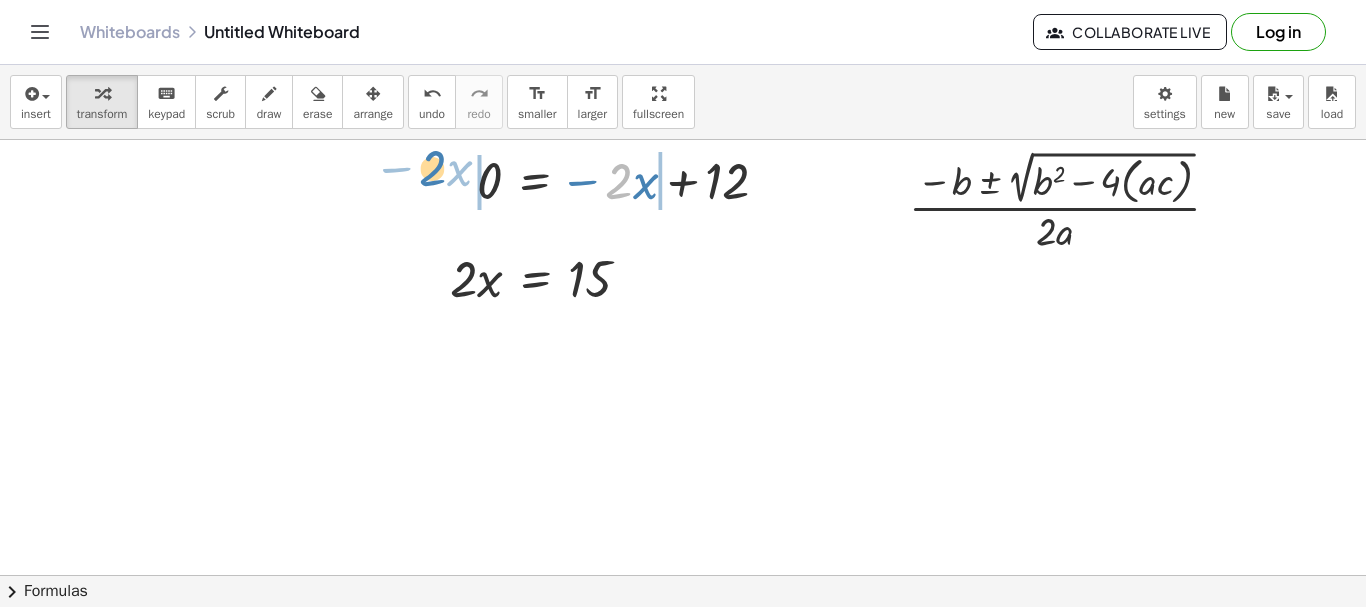drag, startPoint x: 618, startPoint y: 172, endPoint x: 434, endPoint y: 159, distance: 184.45866 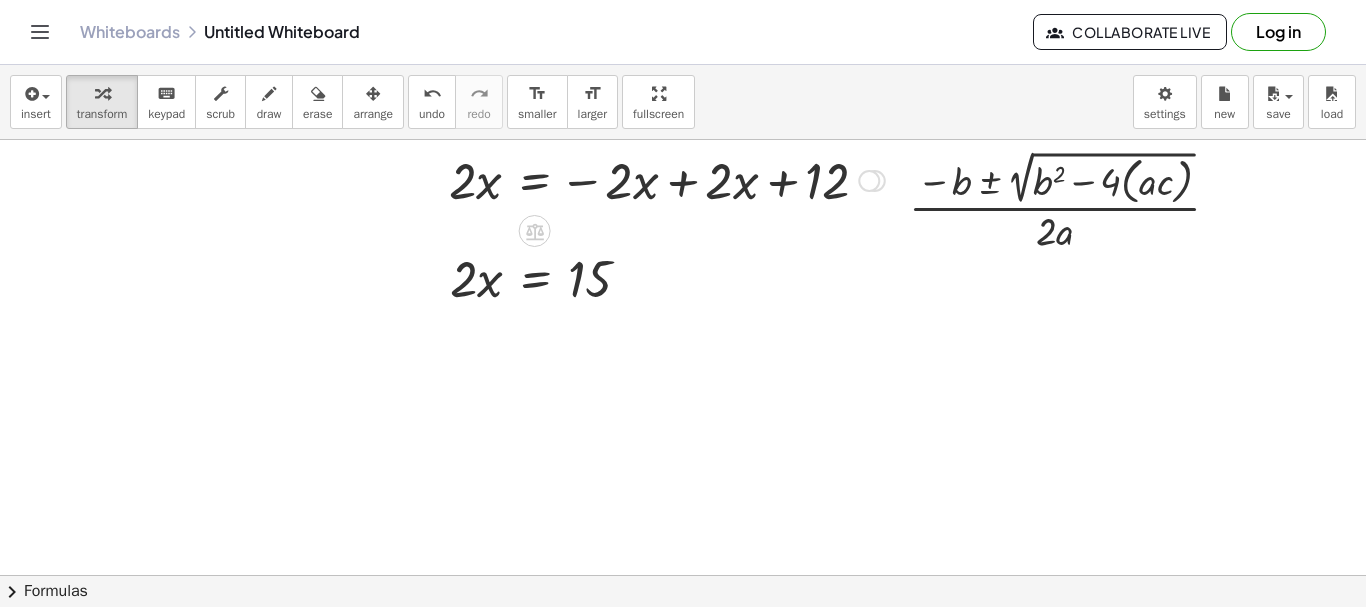 click at bounding box center [667, 179] 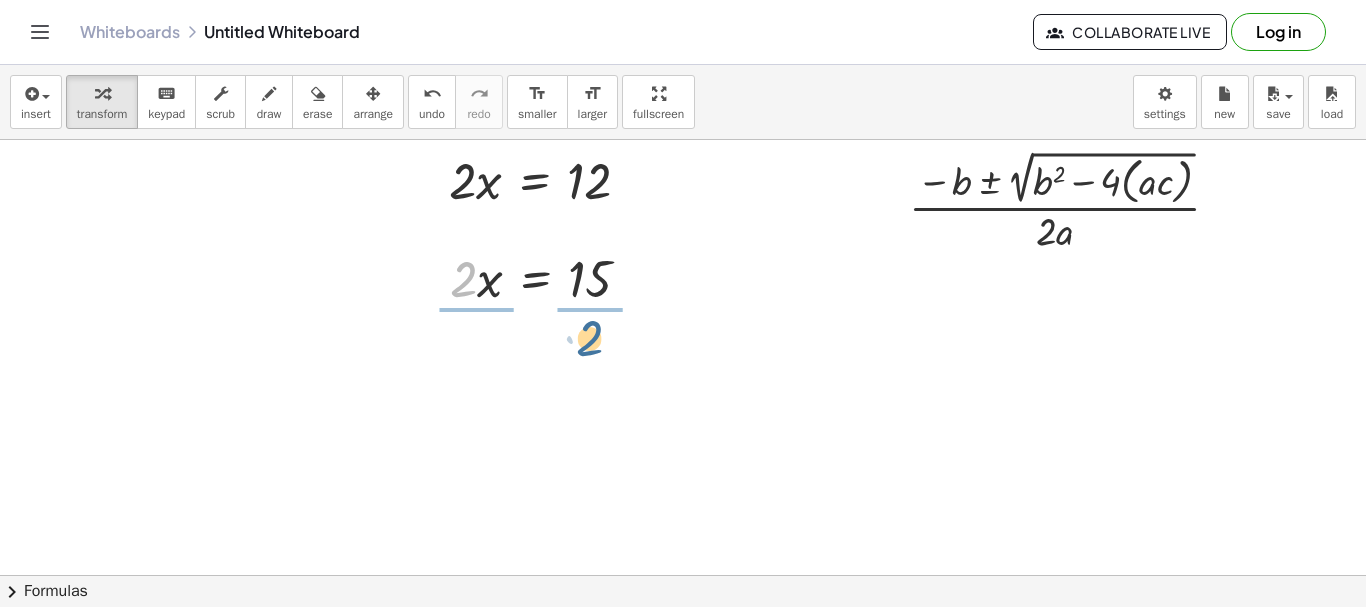 drag, startPoint x: 464, startPoint y: 287, endPoint x: 587, endPoint y: 344, distance: 135.56548 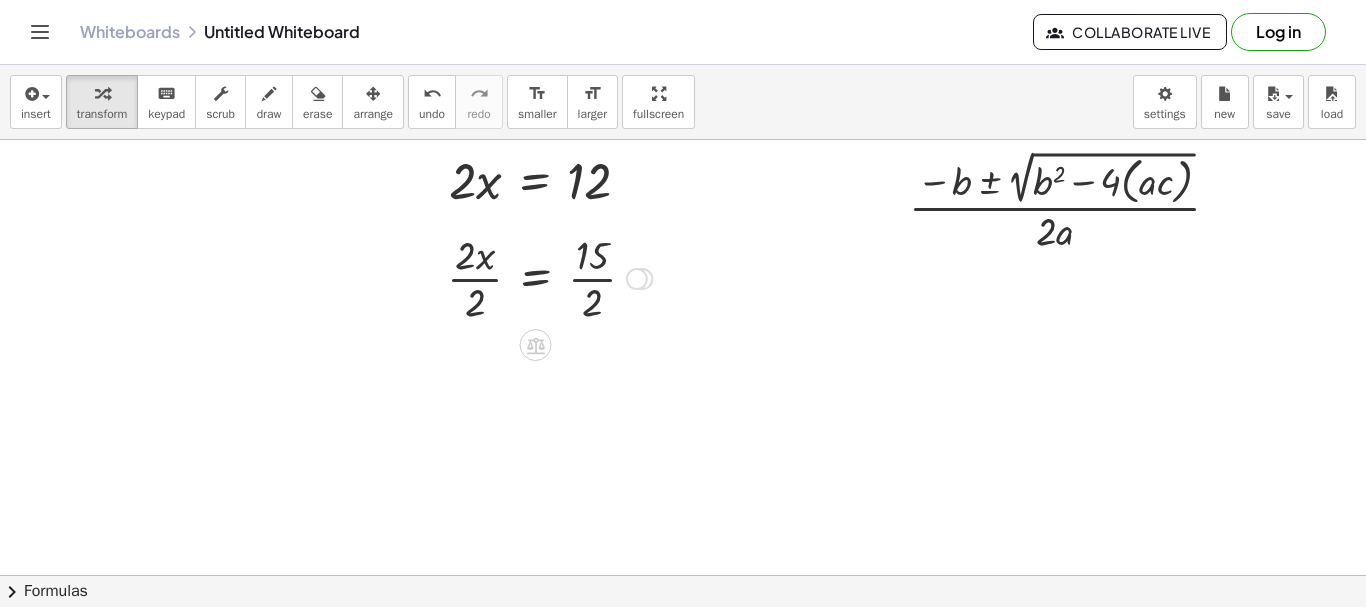 click at bounding box center (549, 277) 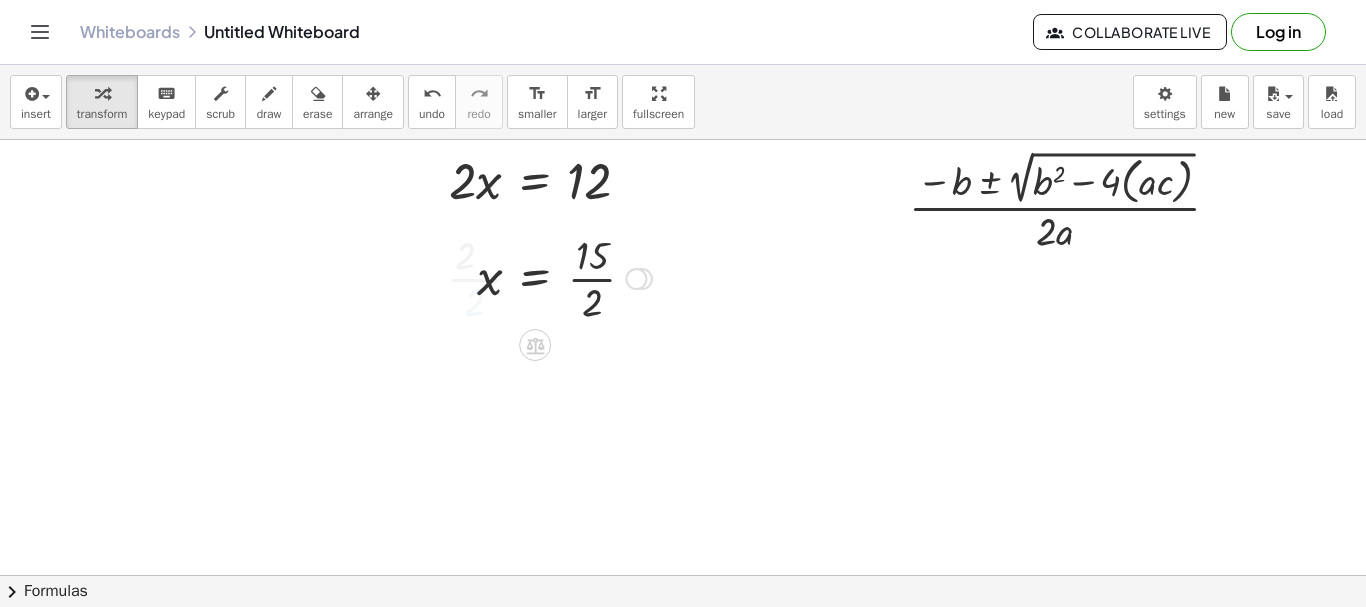 click at bounding box center (564, 277) 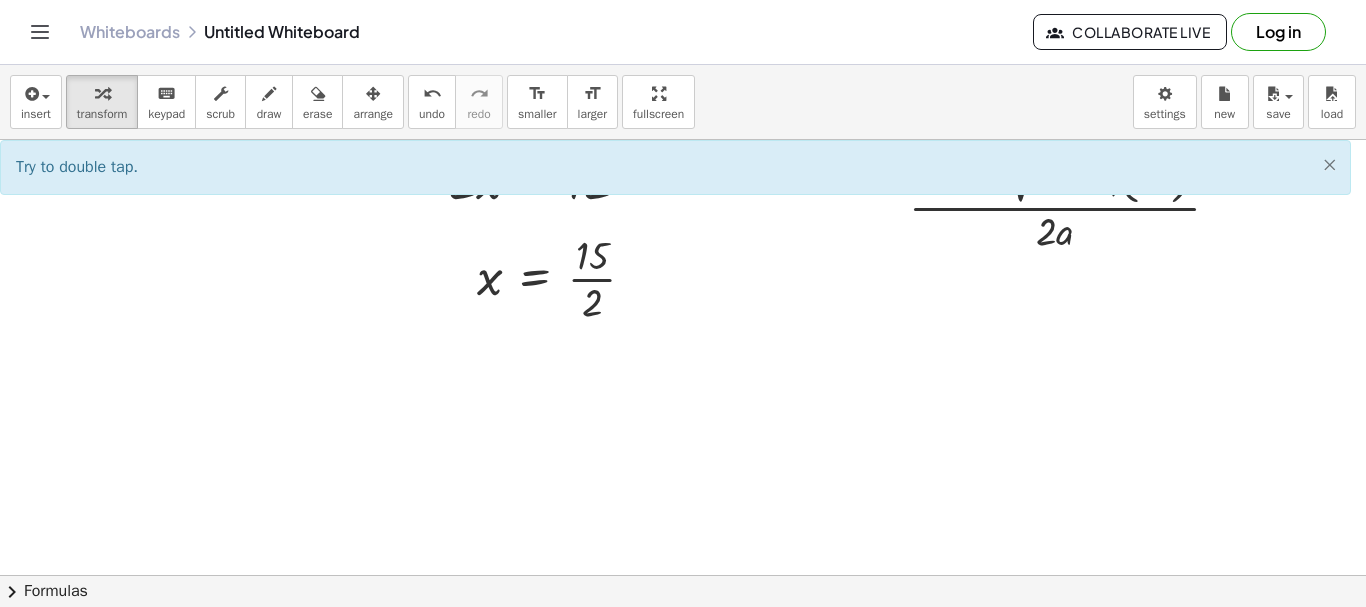 click on "×" at bounding box center [1329, 164] 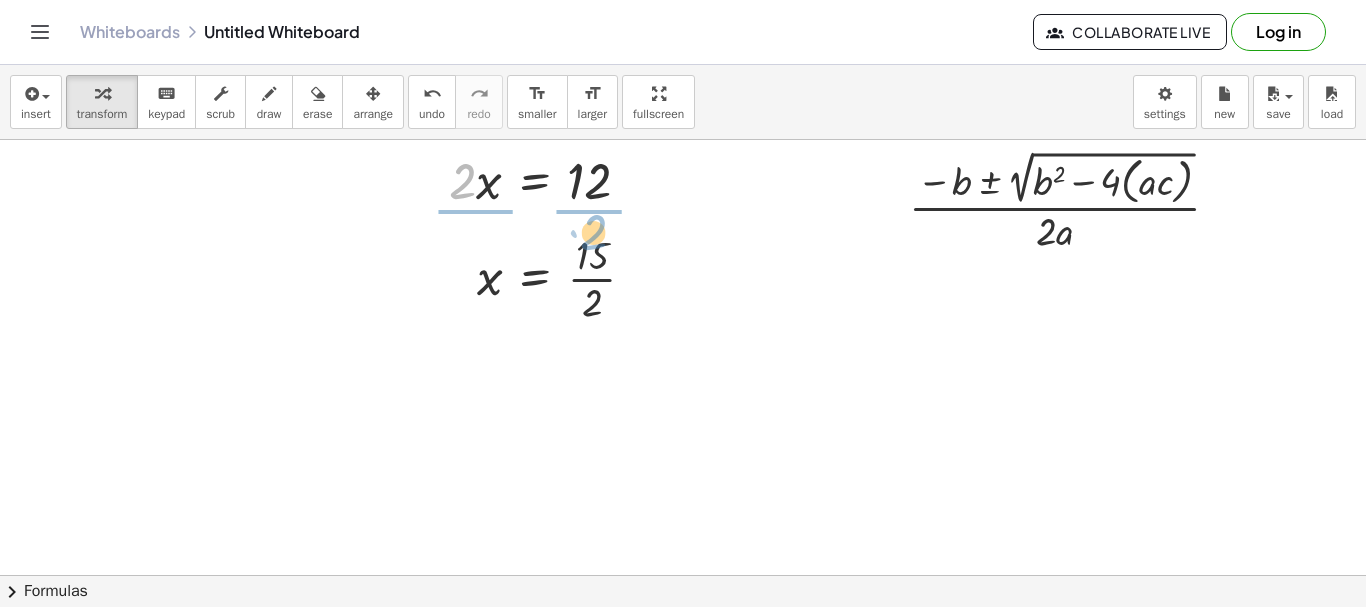 drag, startPoint x: 464, startPoint y: 192, endPoint x: 596, endPoint y: 243, distance: 141.50972 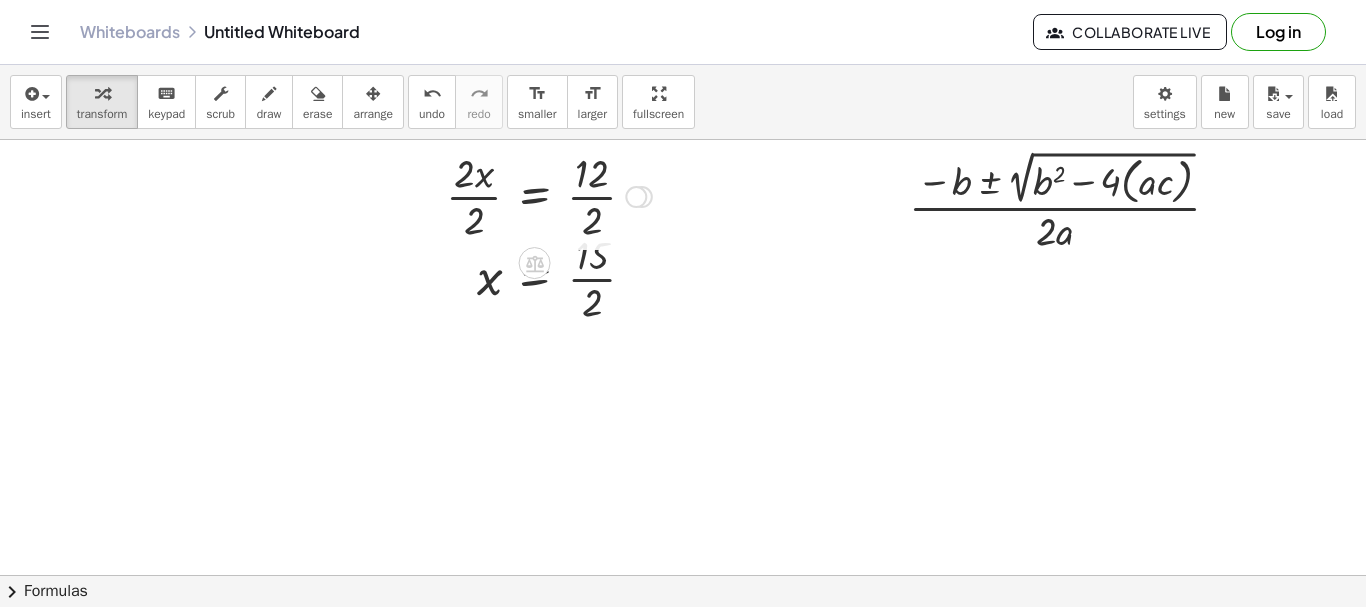 click at bounding box center (549, 195) 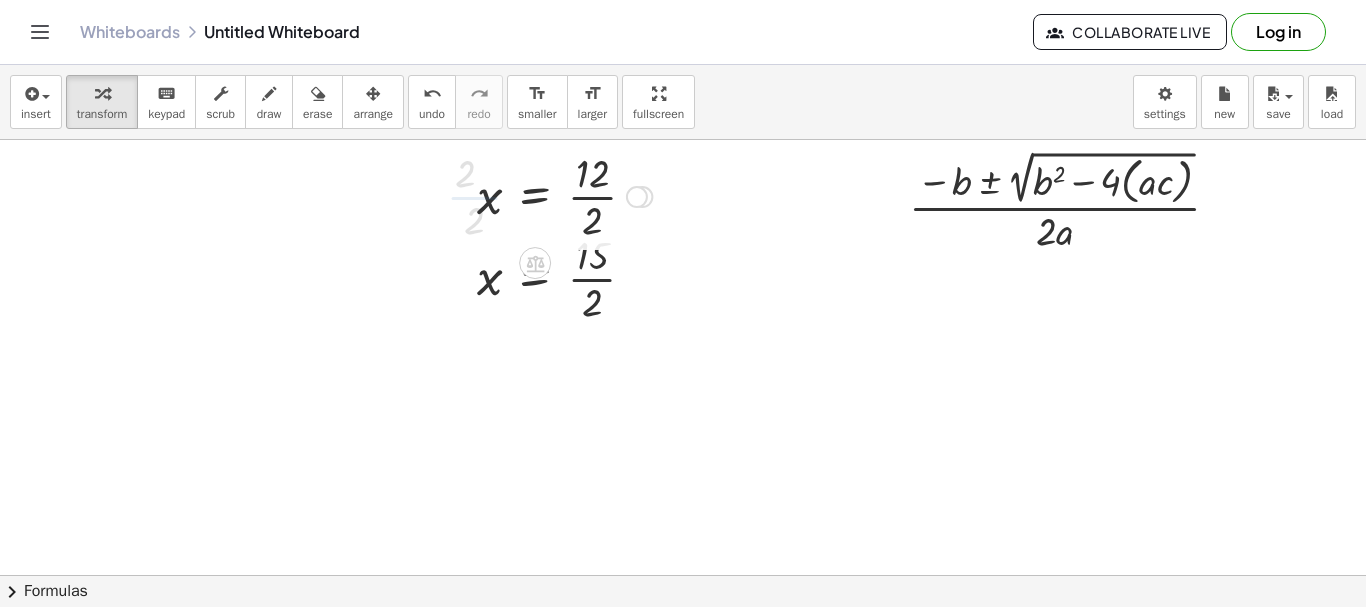 click at bounding box center (564, 195) 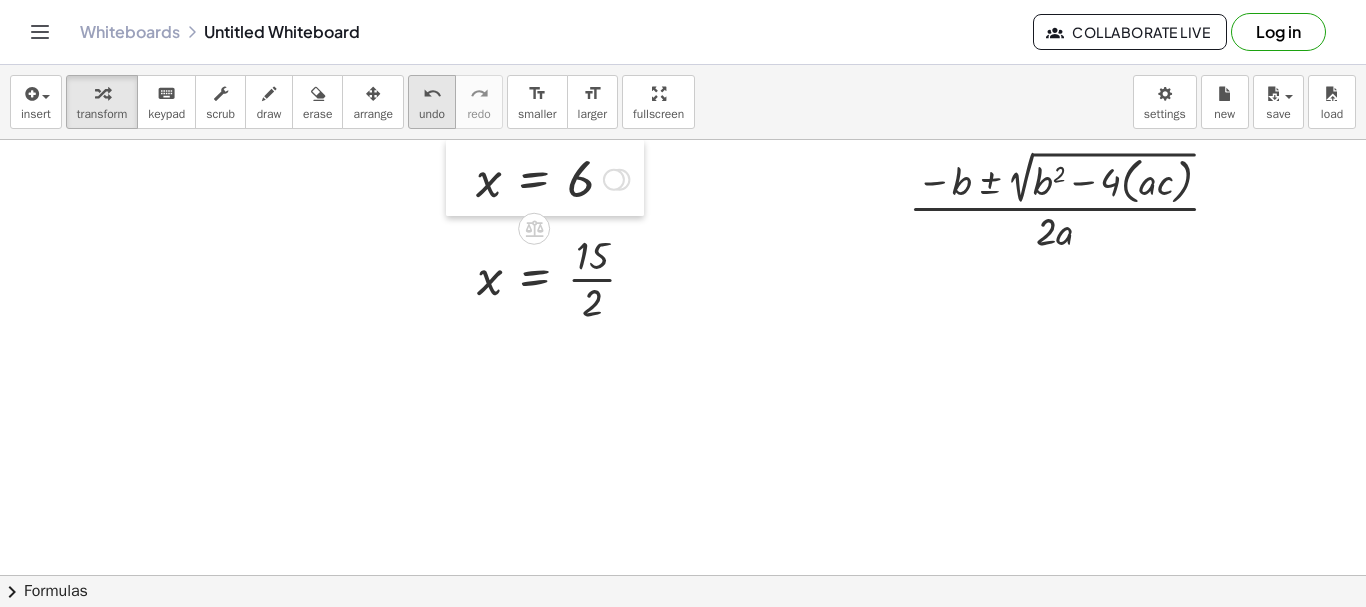 drag, startPoint x: 455, startPoint y: 205, endPoint x: 447, endPoint y: 99, distance: 106.30146 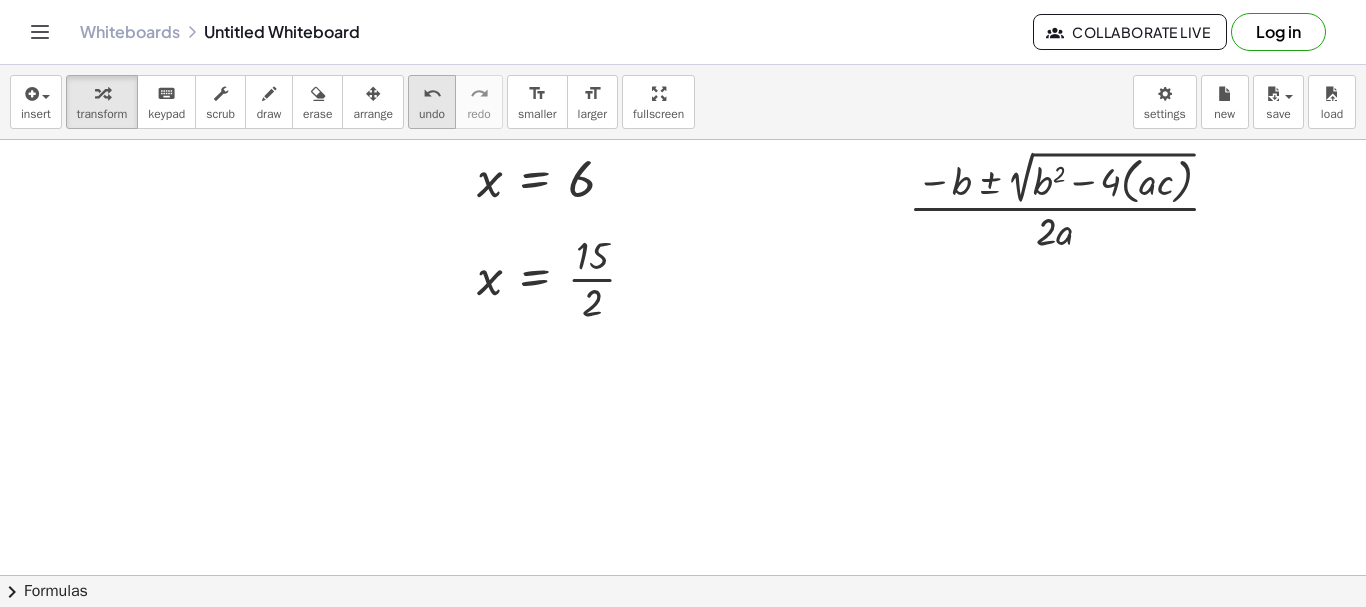 click on "undo undo" at bounding box center (432, 102) 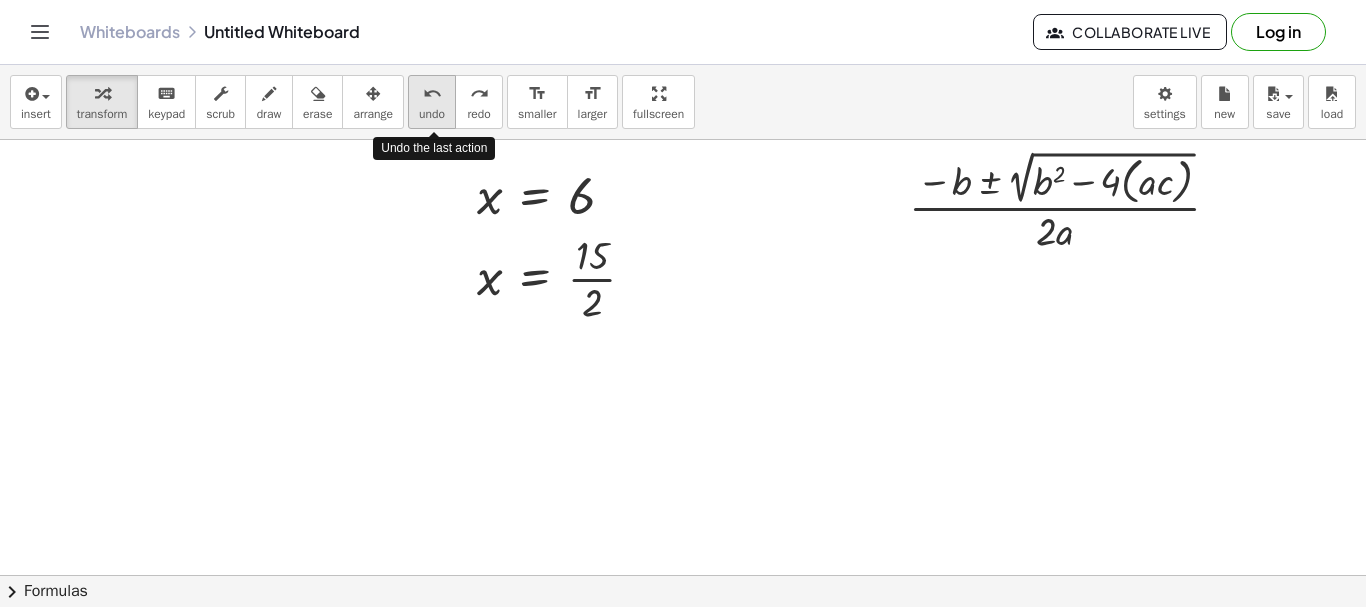 click on "undo undo" at bounding box center [432, 102] 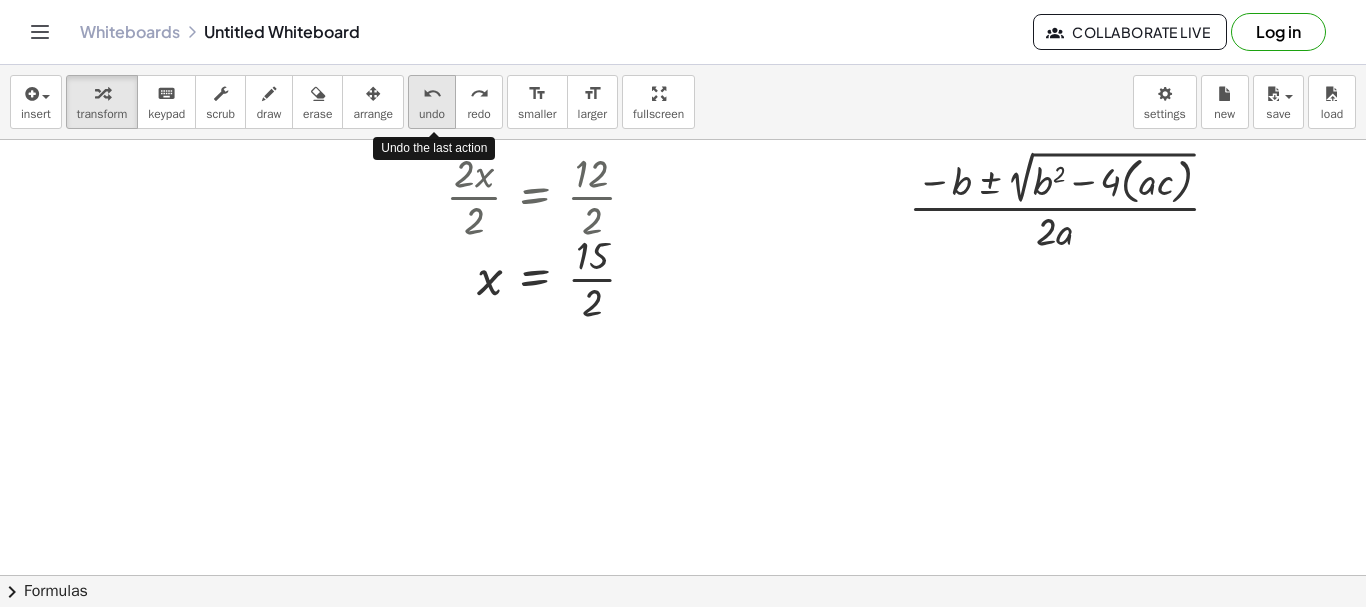 click on "undo undo" at bounding box center (432, 102) 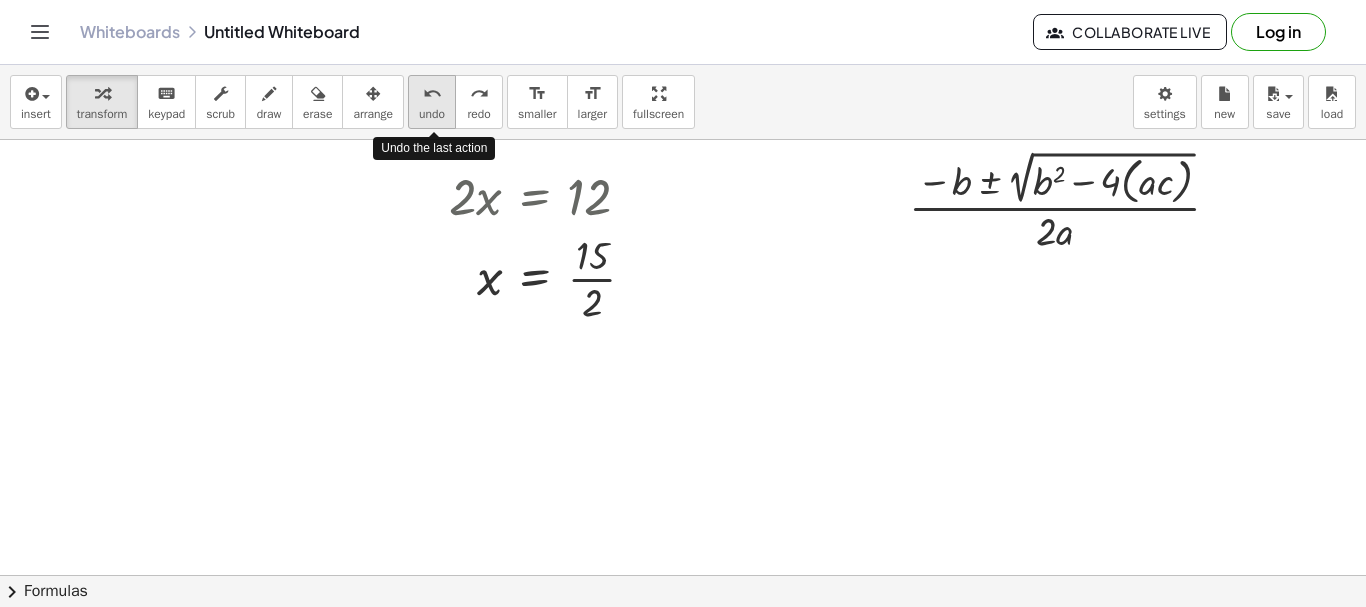 click on "undo undo" at bounding box center (432, 102) 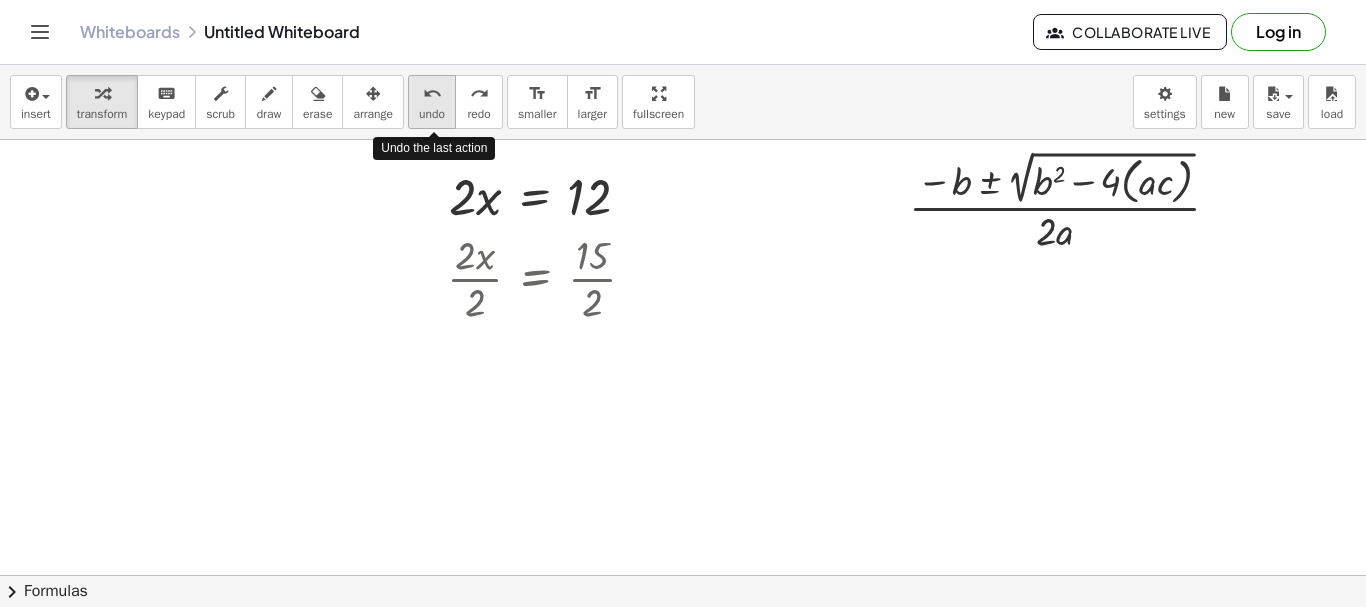 click on "undo undo" at bounding box center [432, 102] 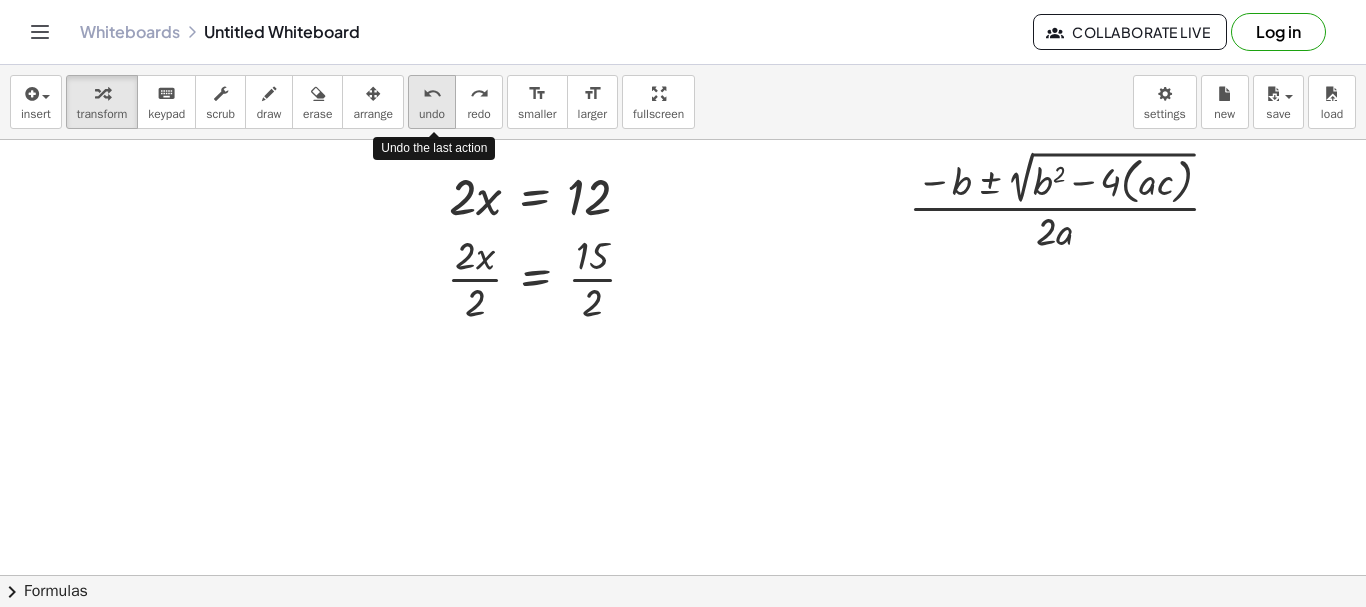 click on "undo undo" at bounding box center [432, 102] 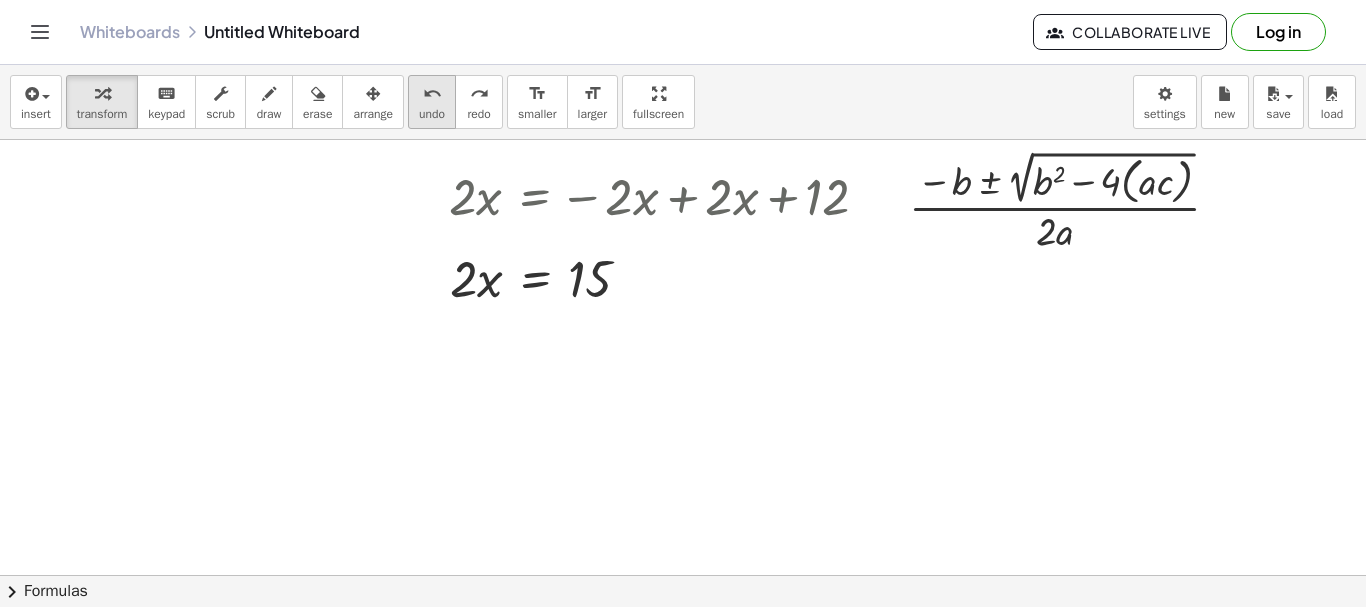 click on "undo" at bounding box center (432, 114) 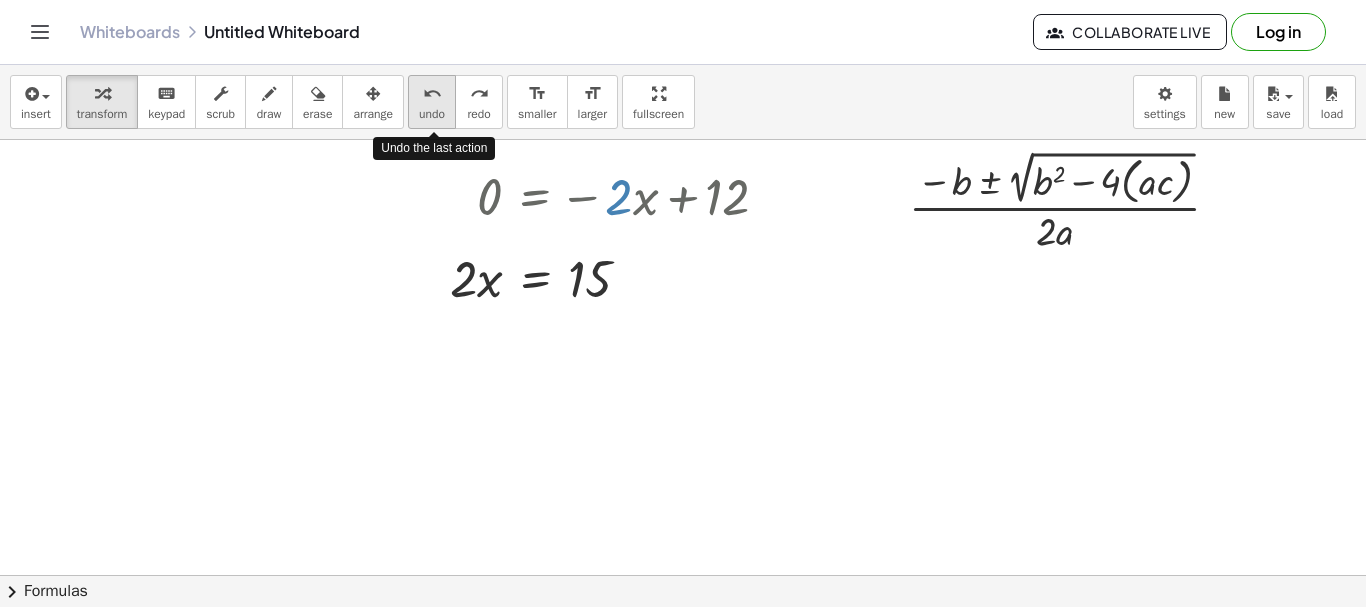 click on "undo" at bounding box center [432, 114] 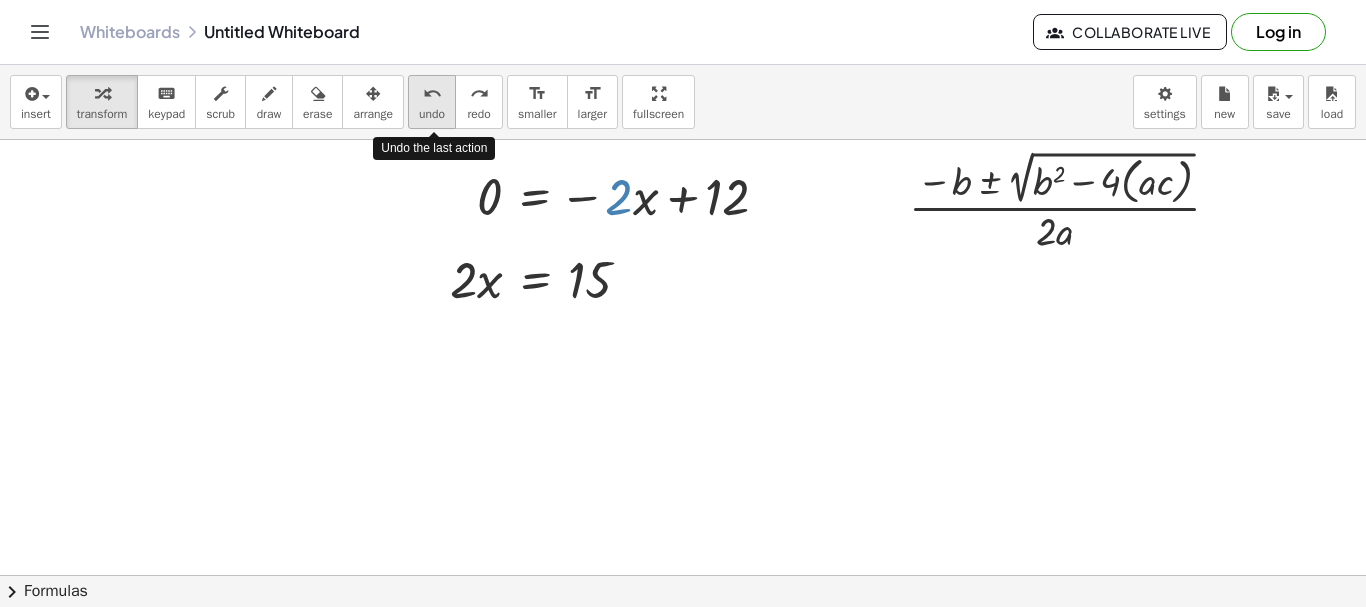 click on "undo" at bounding box center [432, 114] 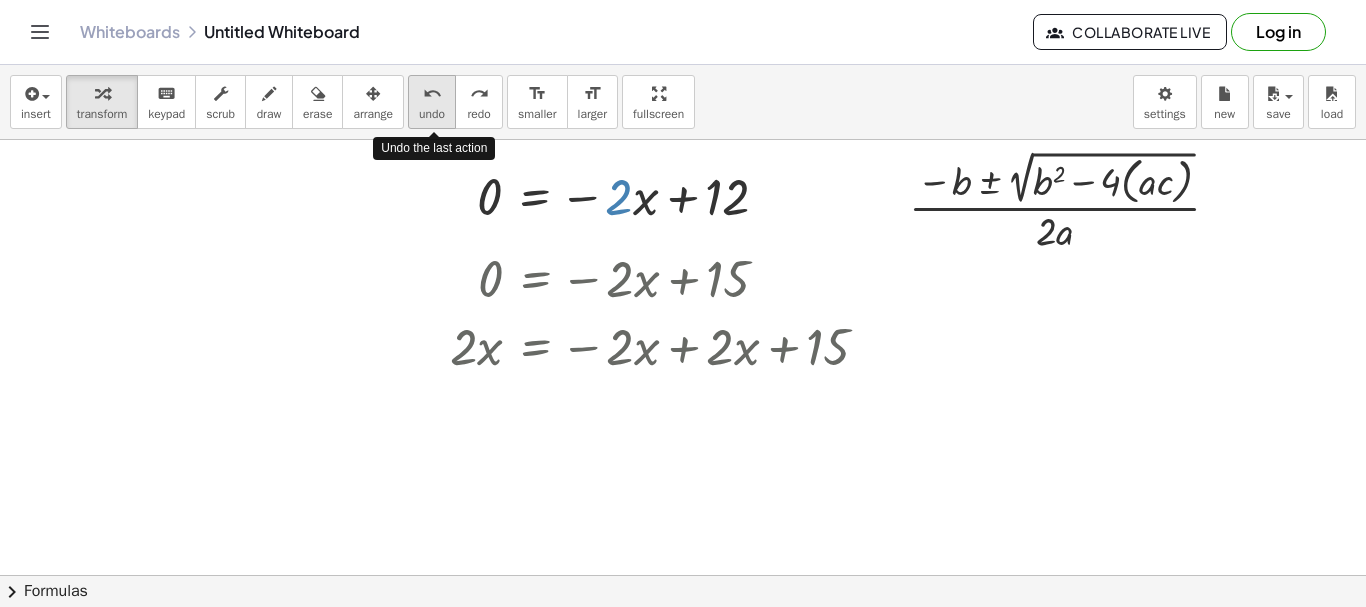 click on "undo" at bounding box center [432, 114] 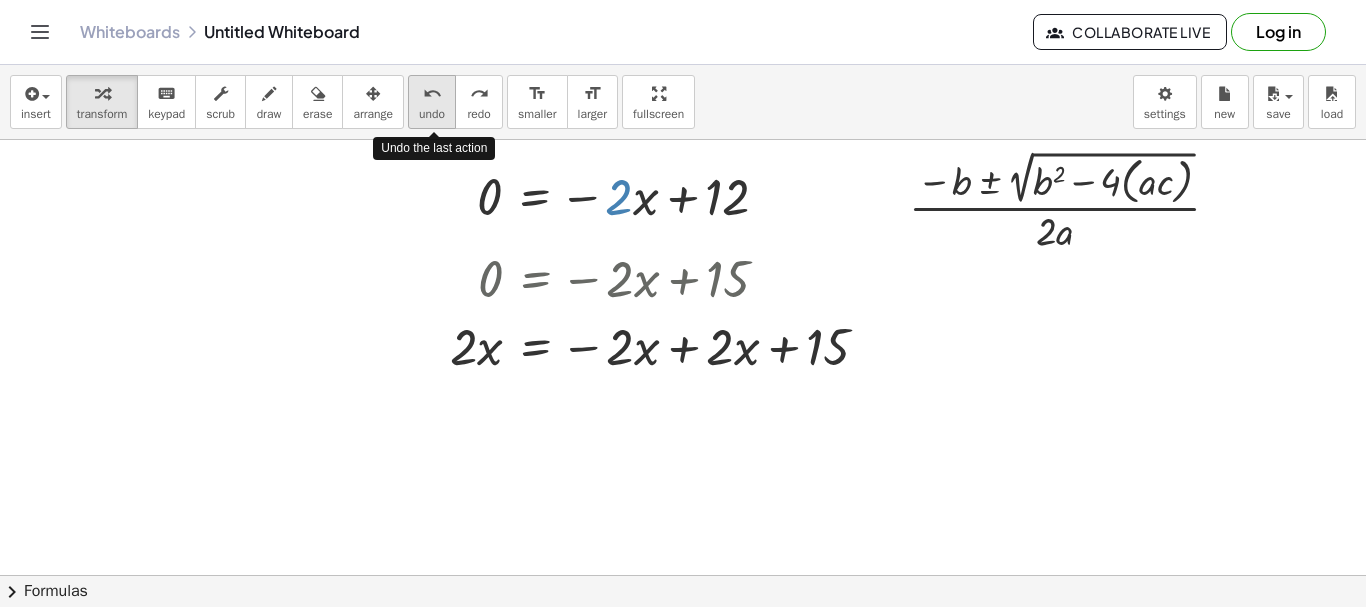 click on "undo" at bounding box center (432, 114) 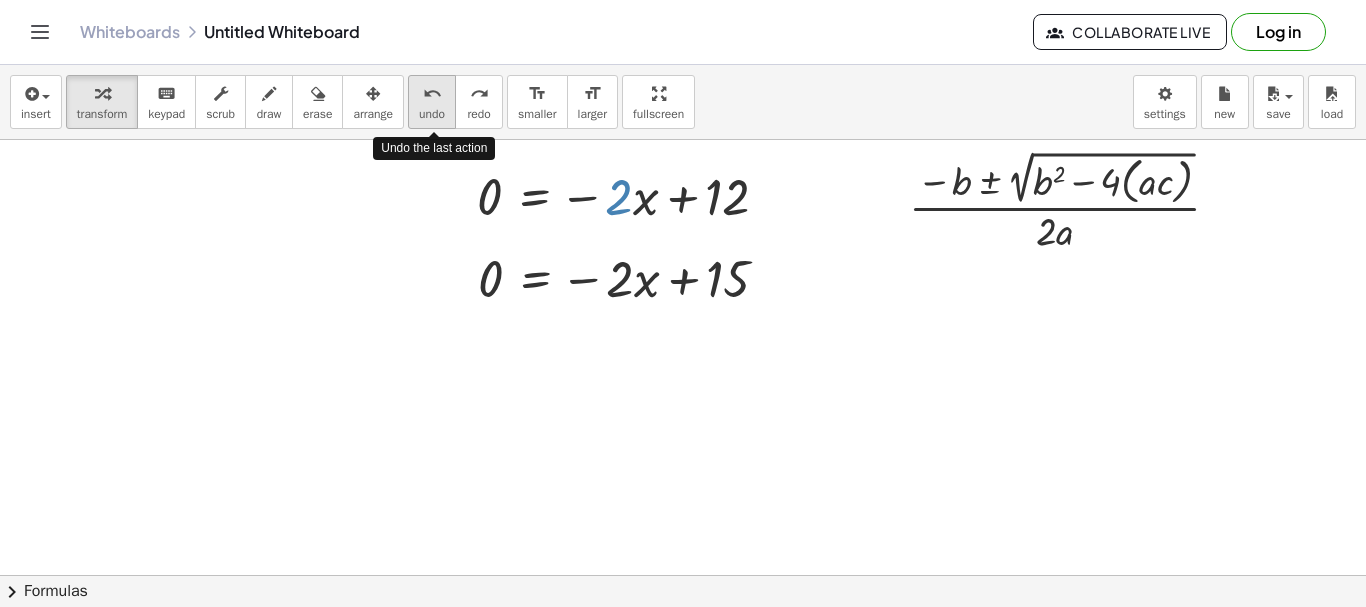 click on "undo" at bounding box center (432, 114) 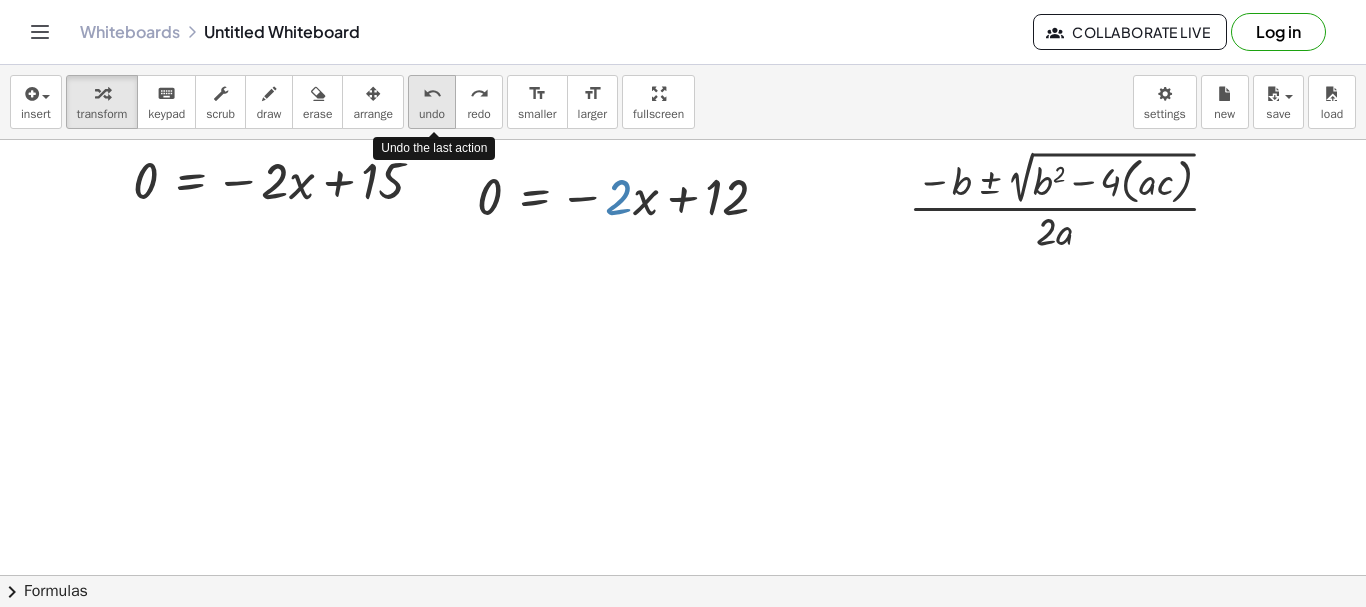 click on "undo" at bounding box center [432, 114] 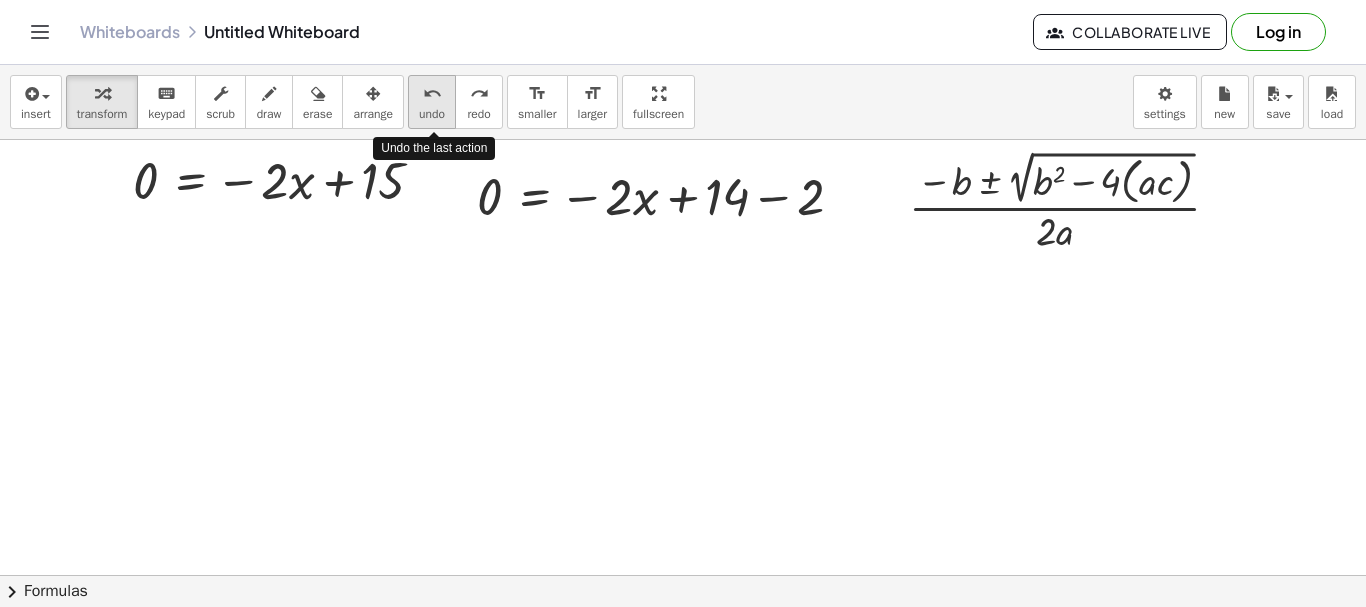 click on "undo" at bounding box center [432, 114] 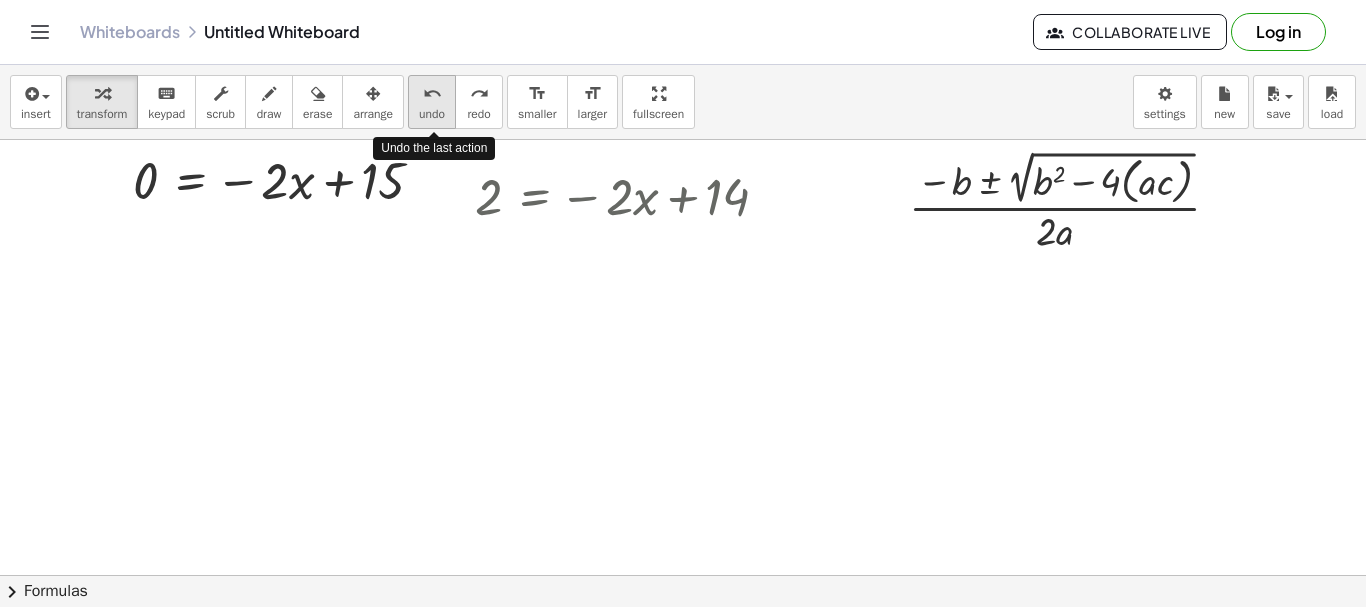 click on "undo" at bounding box center (432, 114) 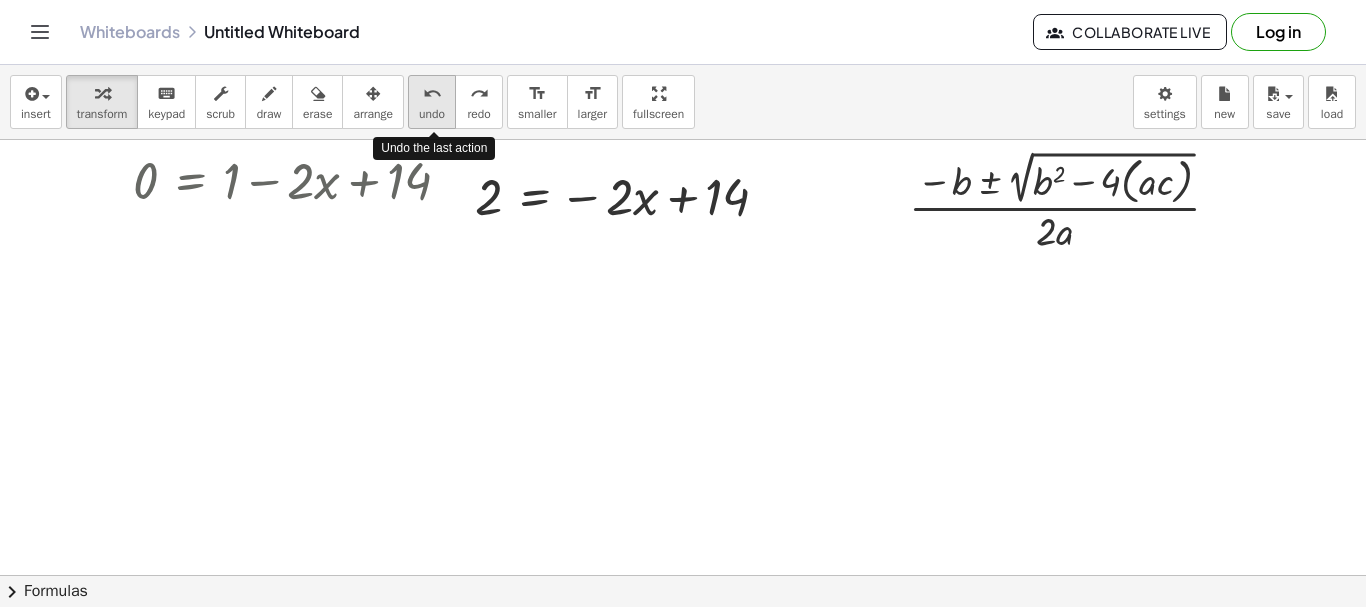 click on "undo" at bounding box center [432, 114] 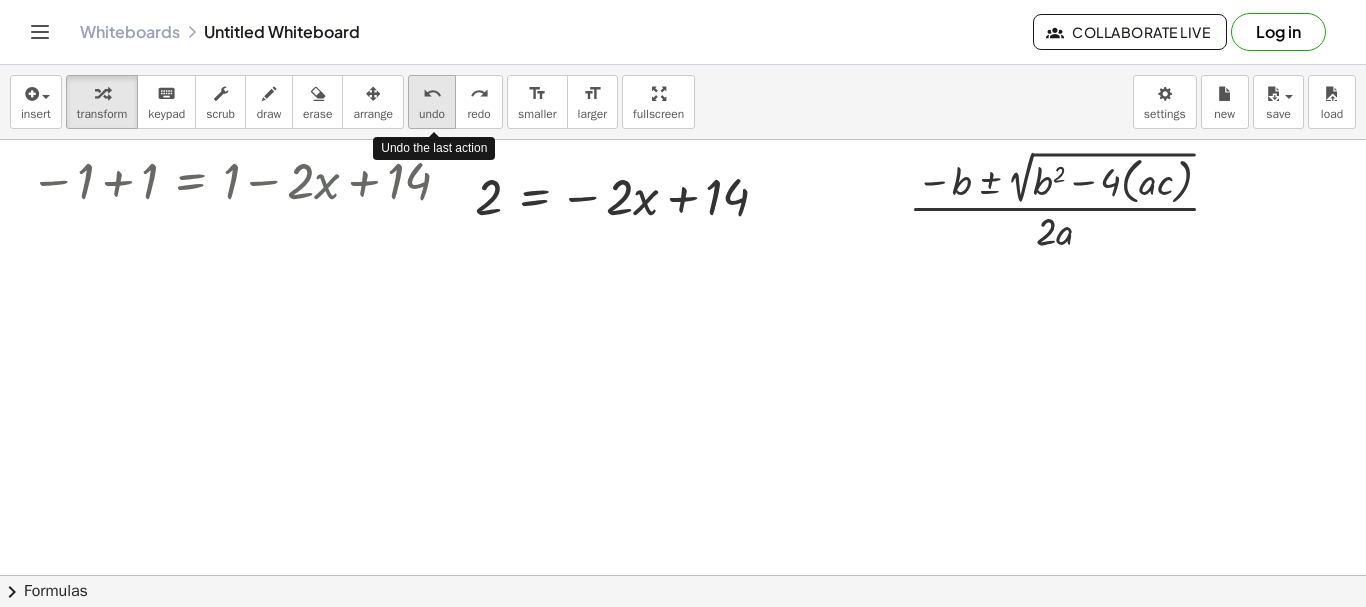 click on "undo" at bounding box center [432, 114] 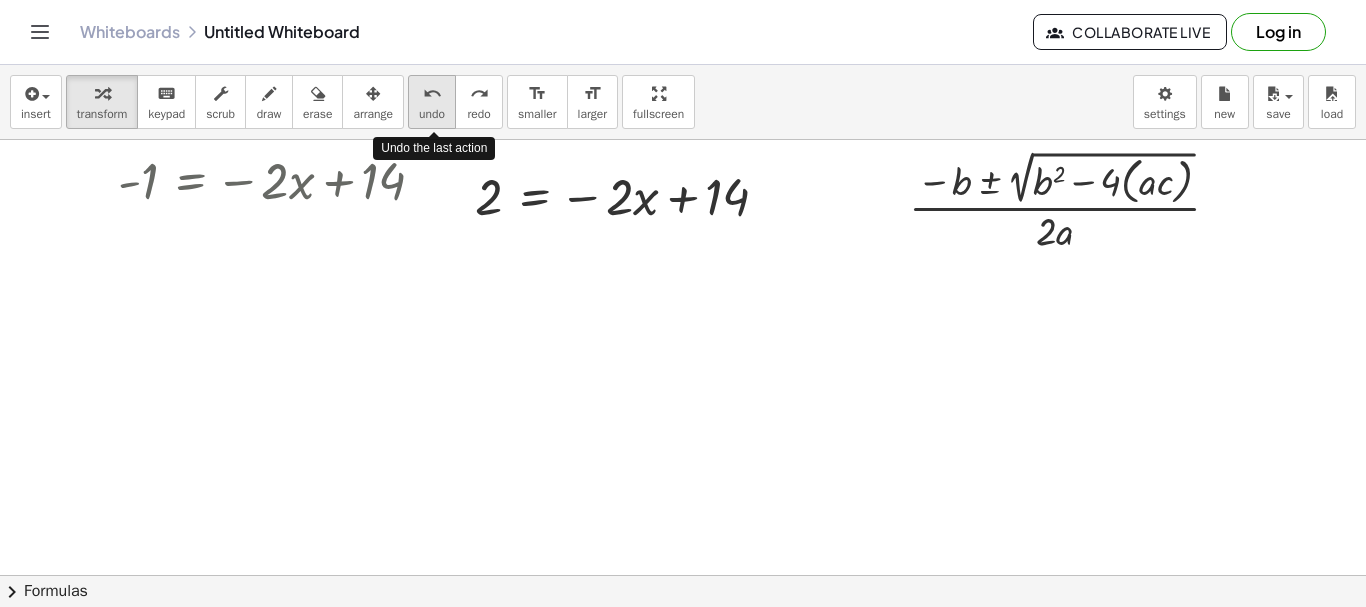 click on "undo" at bounding box center [432, 114] 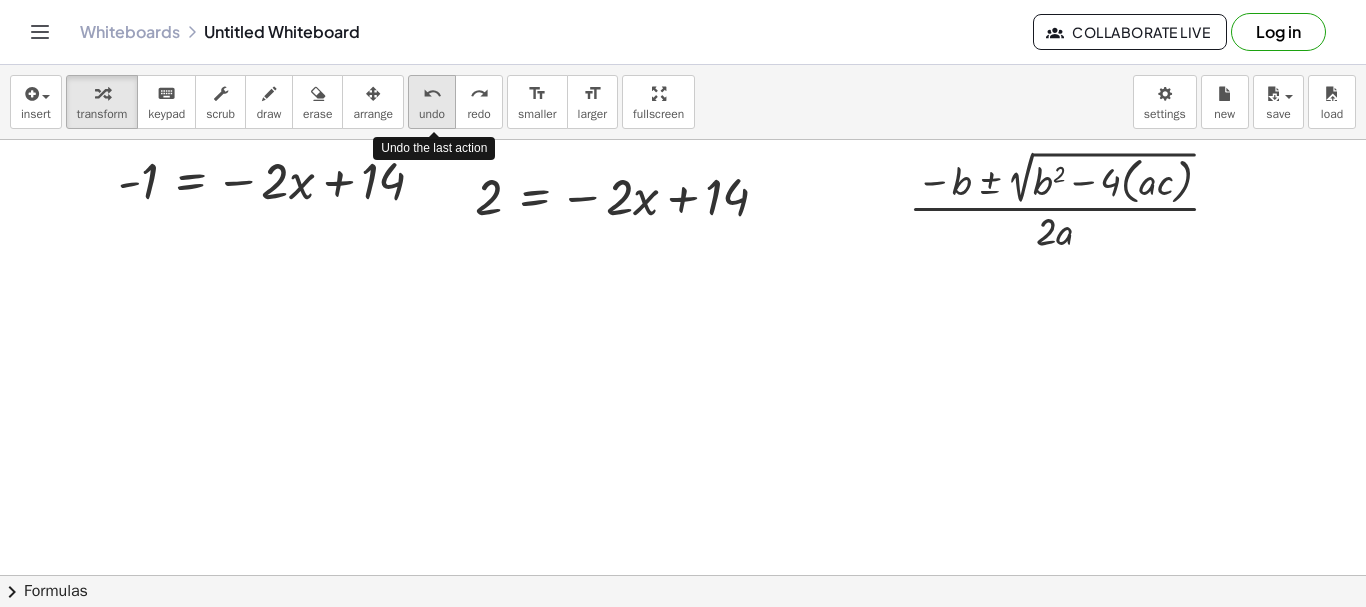 click on "undo" at bounding box center [432, 114] 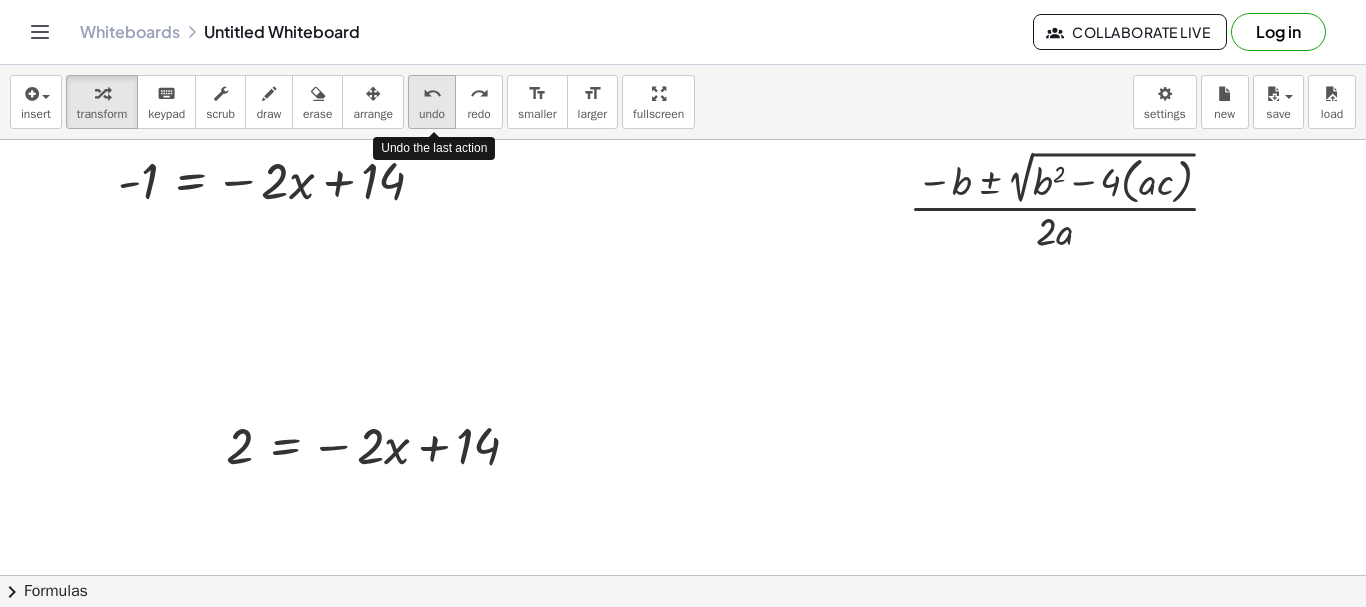 click on "undo" at bounding box center (432, 114) 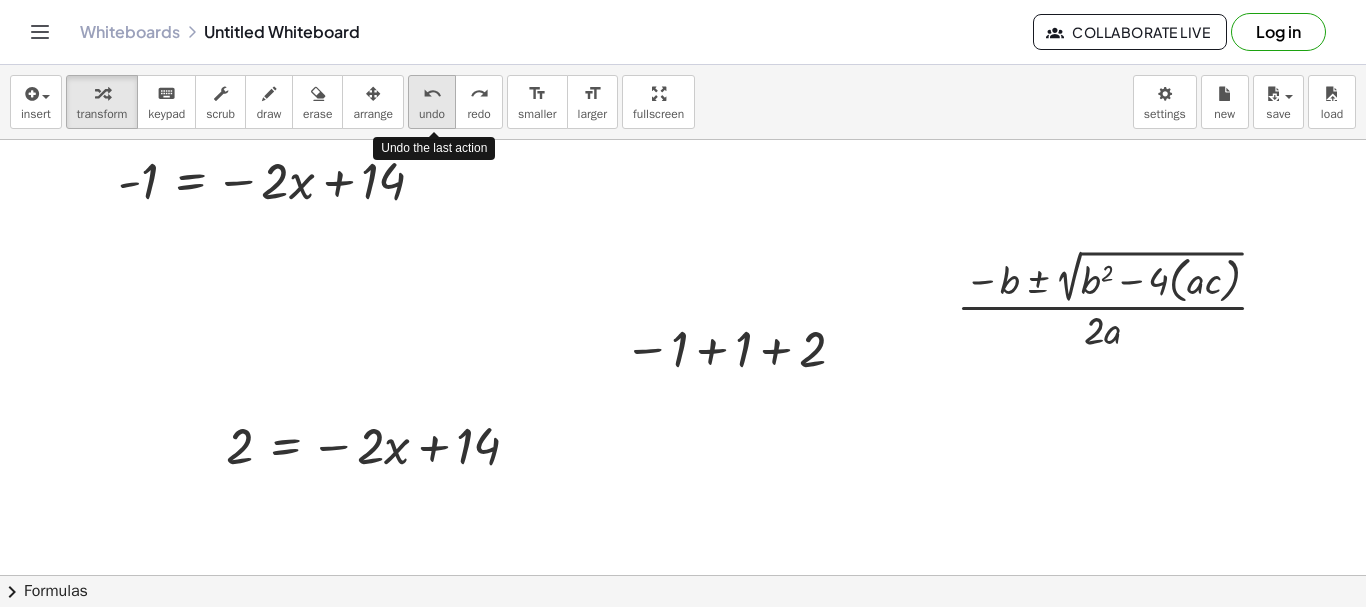 click on "undo" at bounding box center [432, 114] 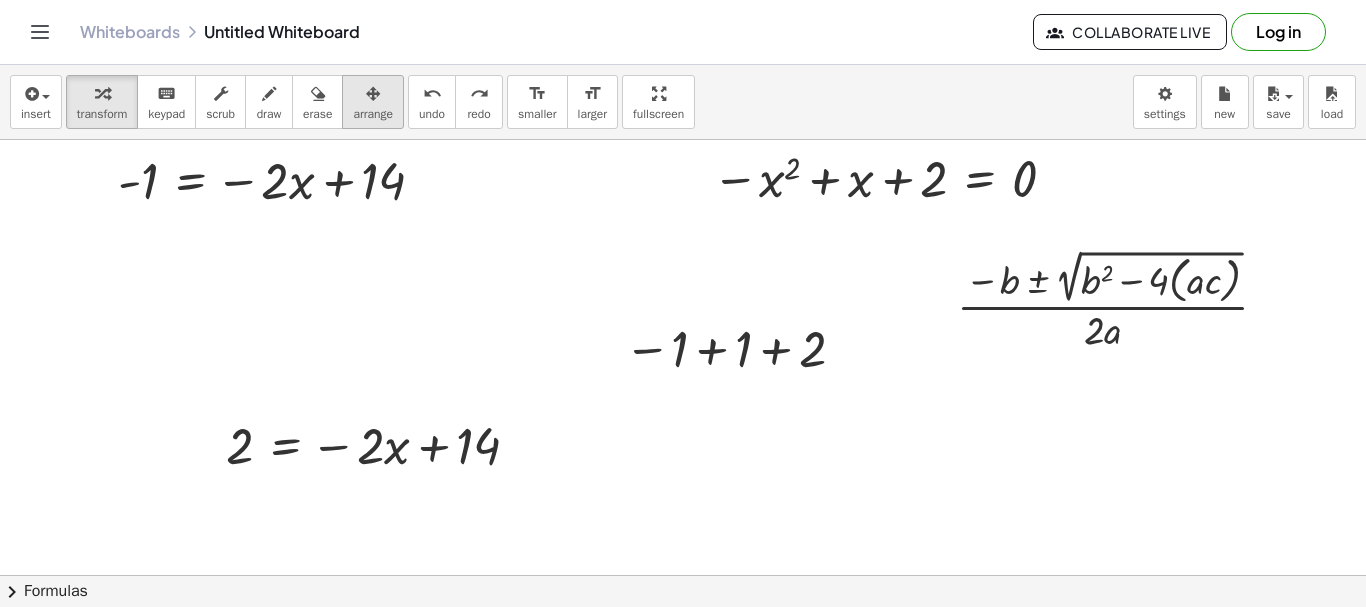 click on "arrange" at bounding box center [373, 114] 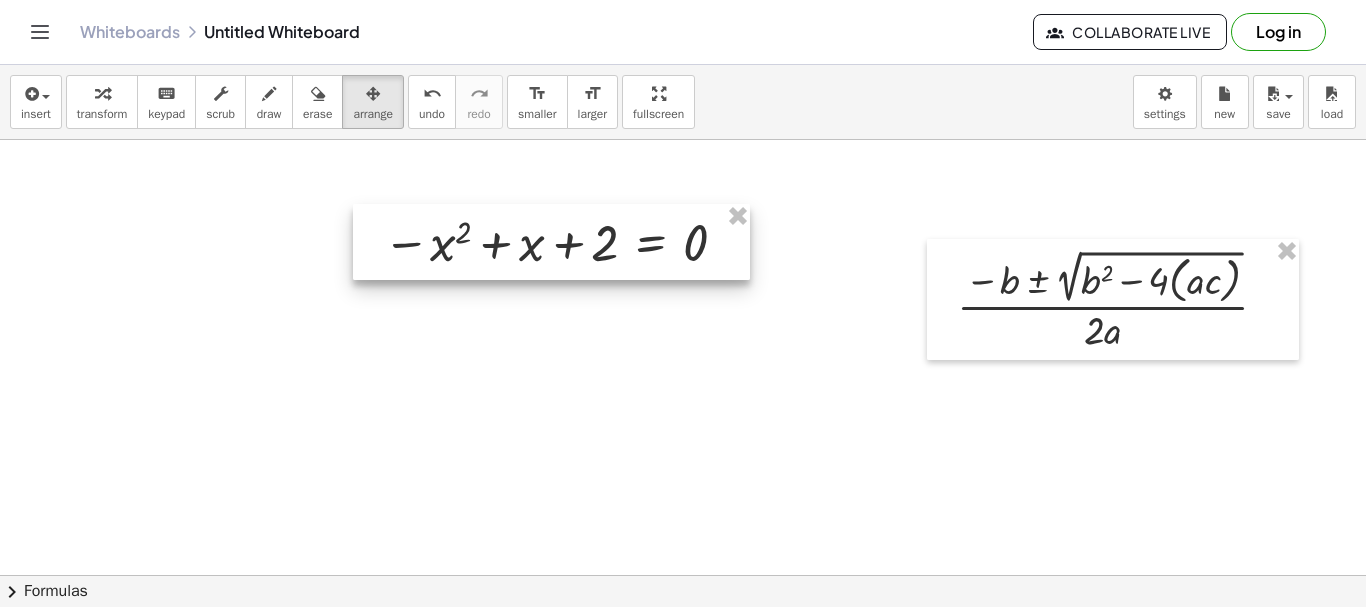 drag, startPoint x: 686, startPoint y: 191, endPoint x: 197, endPoint y: 249, distance: 492.42767 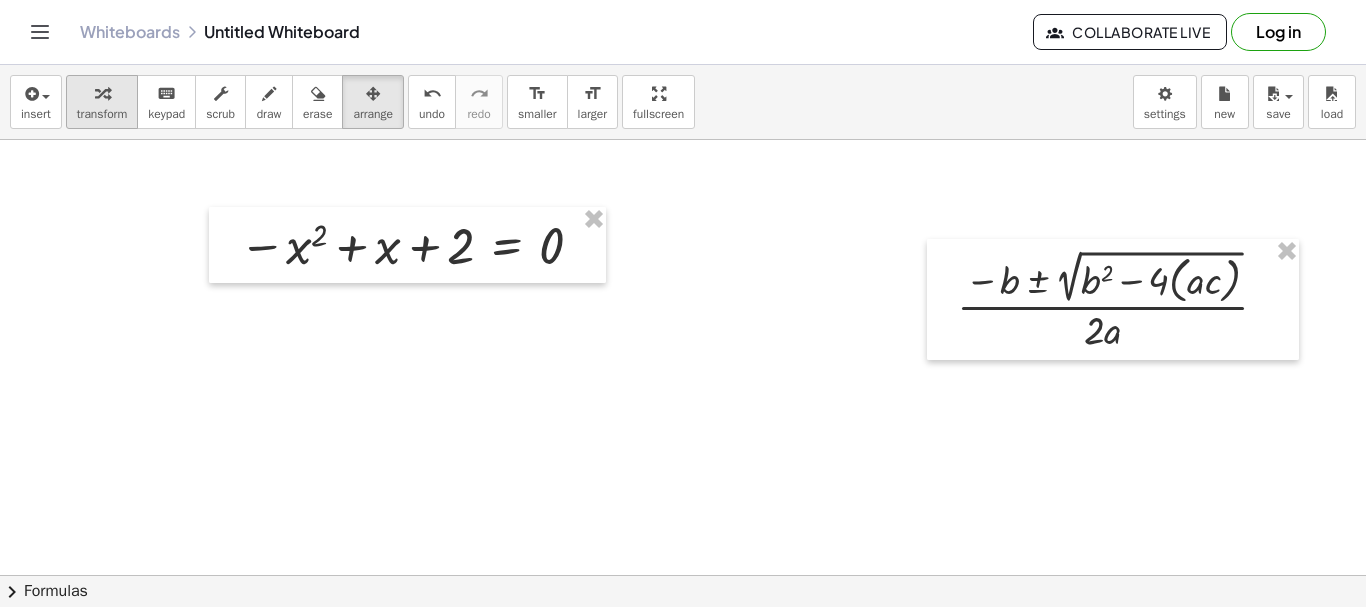 click at bounding box center [102, 93] 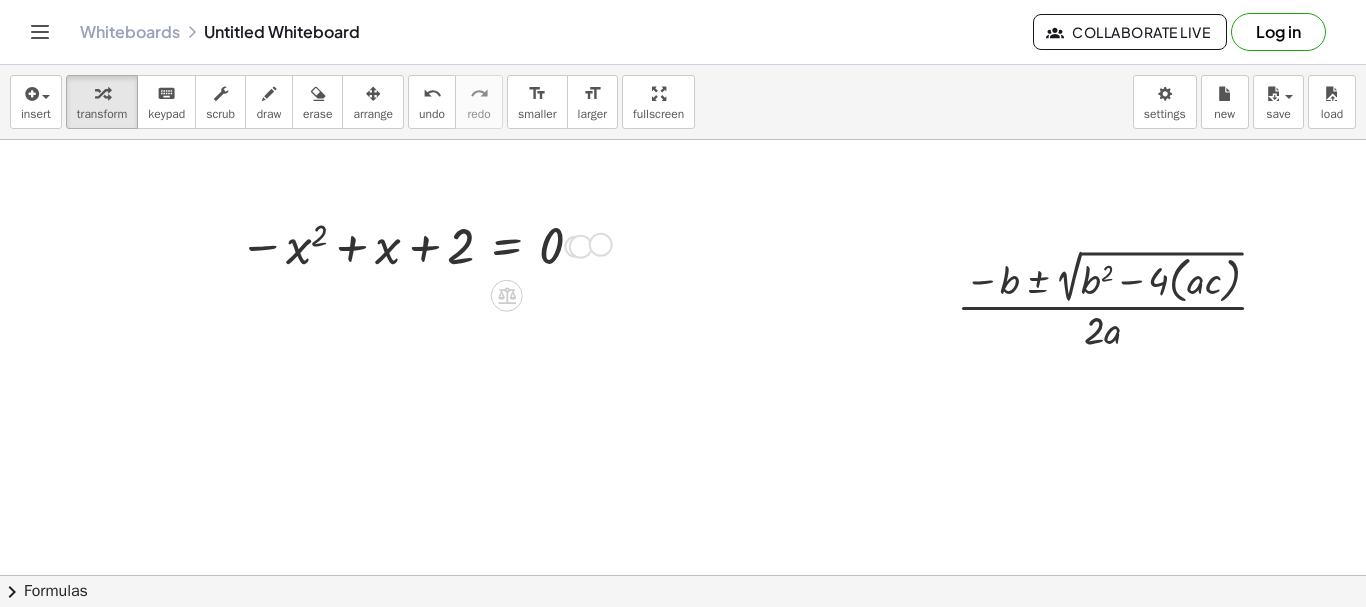drag, startPoint x: 595, startPoint y: 248, endPoint x: 875, endPoint y: 233, distance: 280.4015 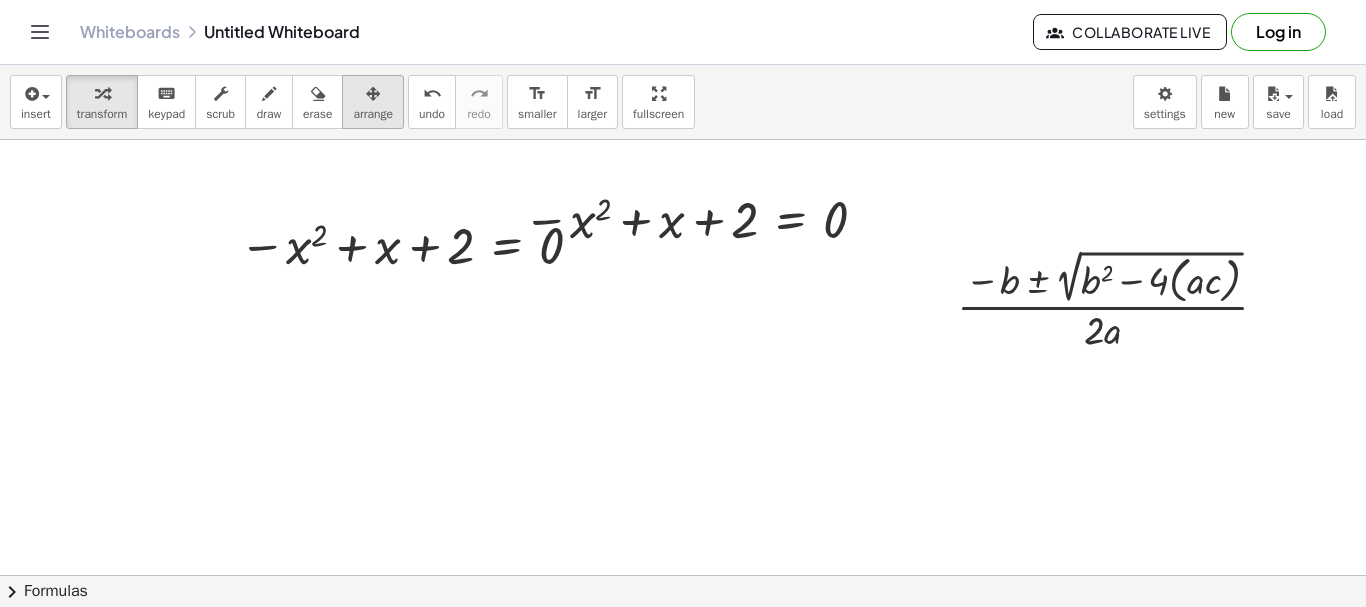 click at bounding box center (373, 93) 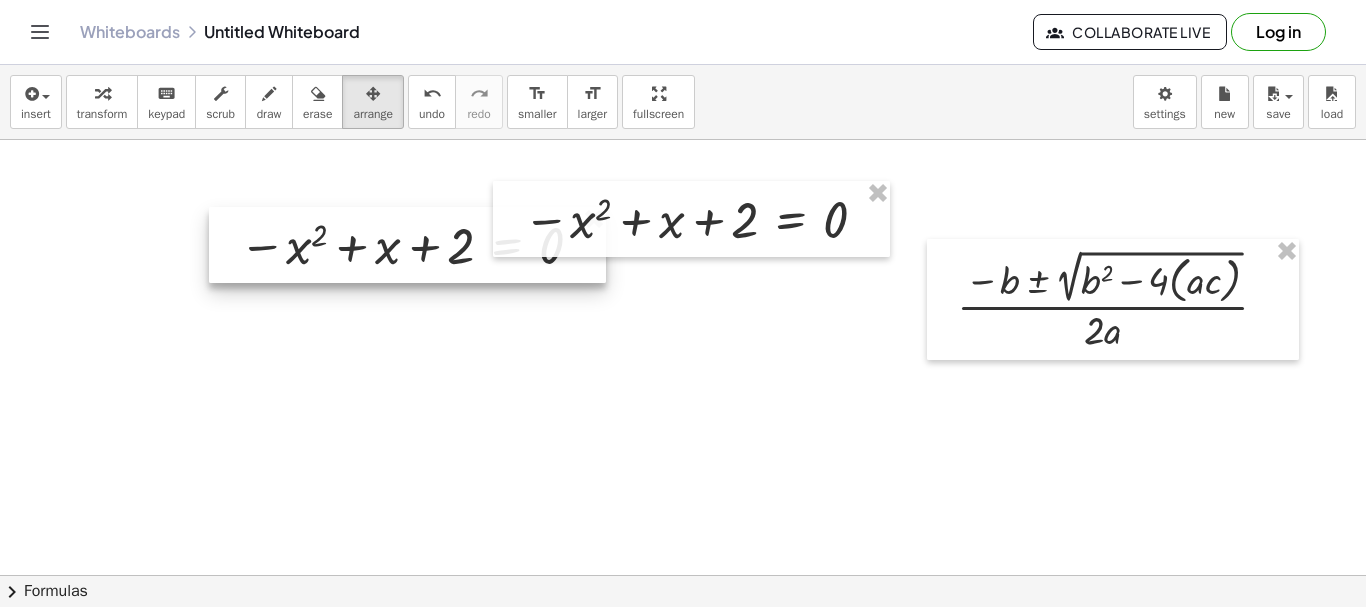 drag, startPoint x: 306, startPoint y: 235, endPoint x: 206, endPoint y: 336, distance: 142.13022 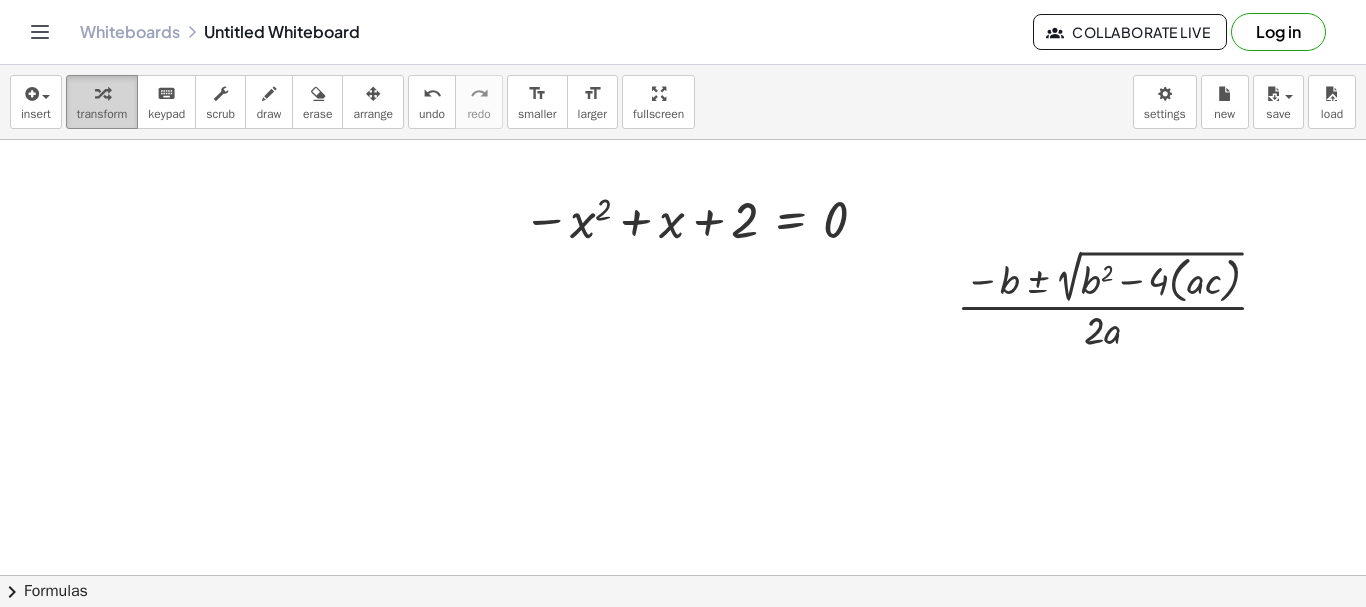 click on "transform" at bounding box center (102, 102) 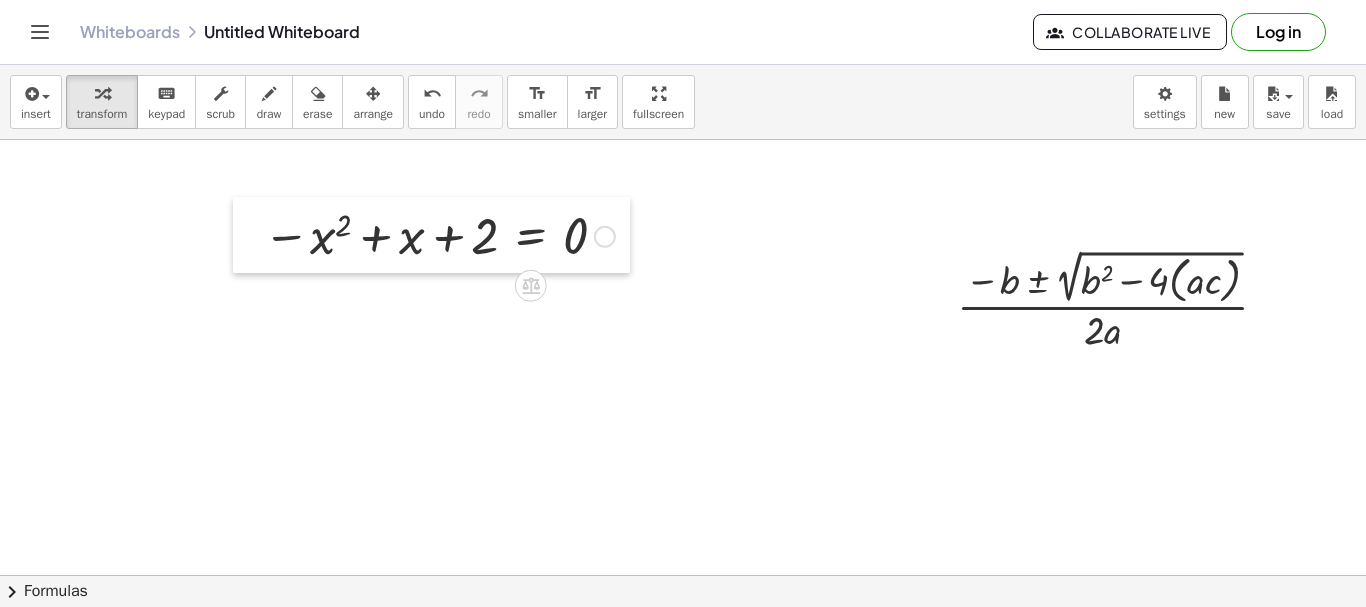 drag, startPoint x: 507, startPoint y: 197, endPoint x: 229, endPoint y: 213, distance: 278.46005 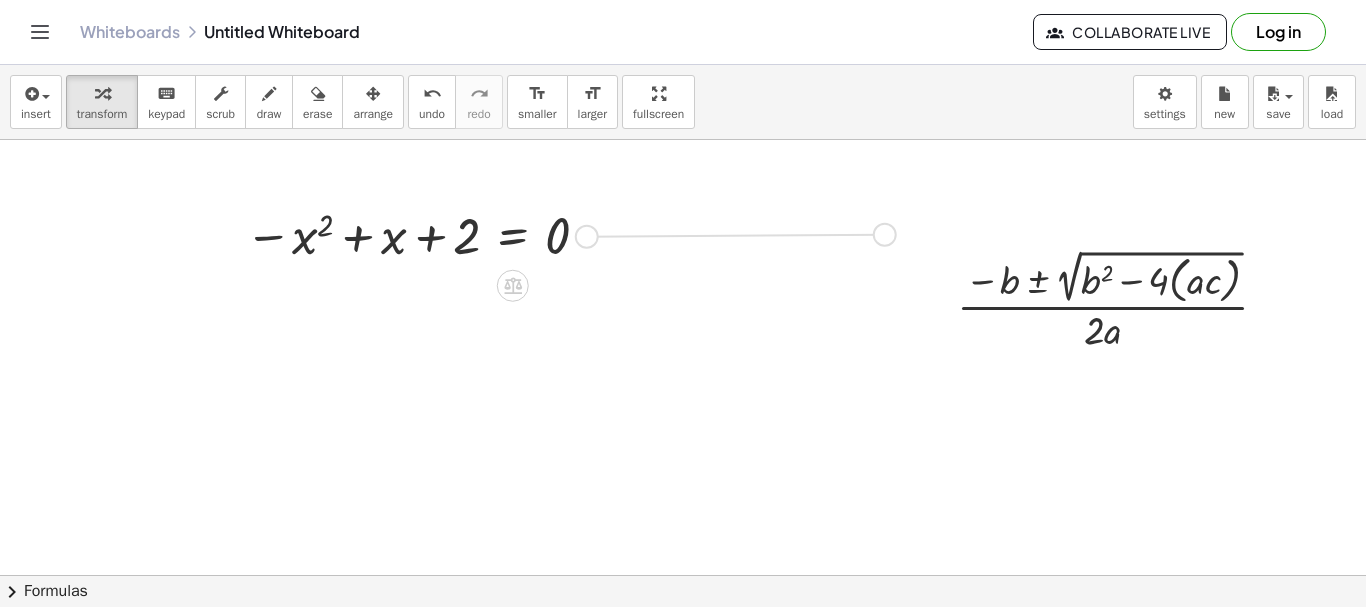 click on "· ( − b ± 2 √ ( + b 2 − · 4 · ( · a · c ) ) ) · 2 · a − x 2 + x + 2 = 0" at bounding box center [683, 575] 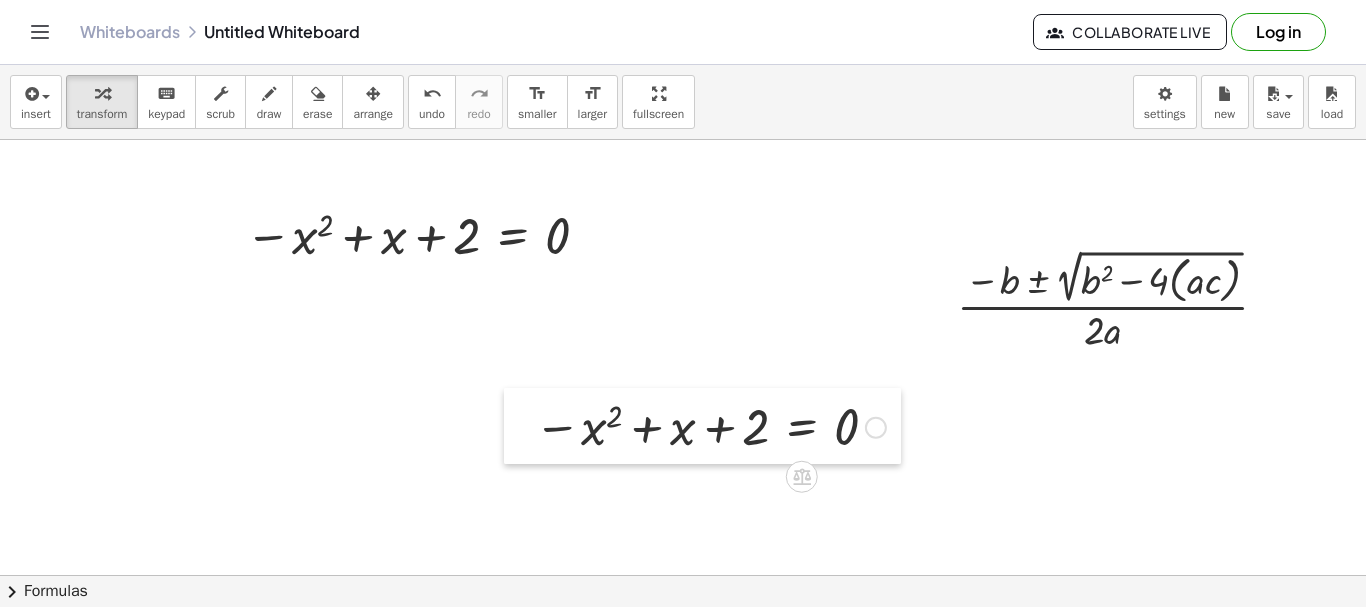 drag, startPoint x: 508, startPoint y: 235, endPoint x: 514, endPoint y: 437, distance: 202.0891 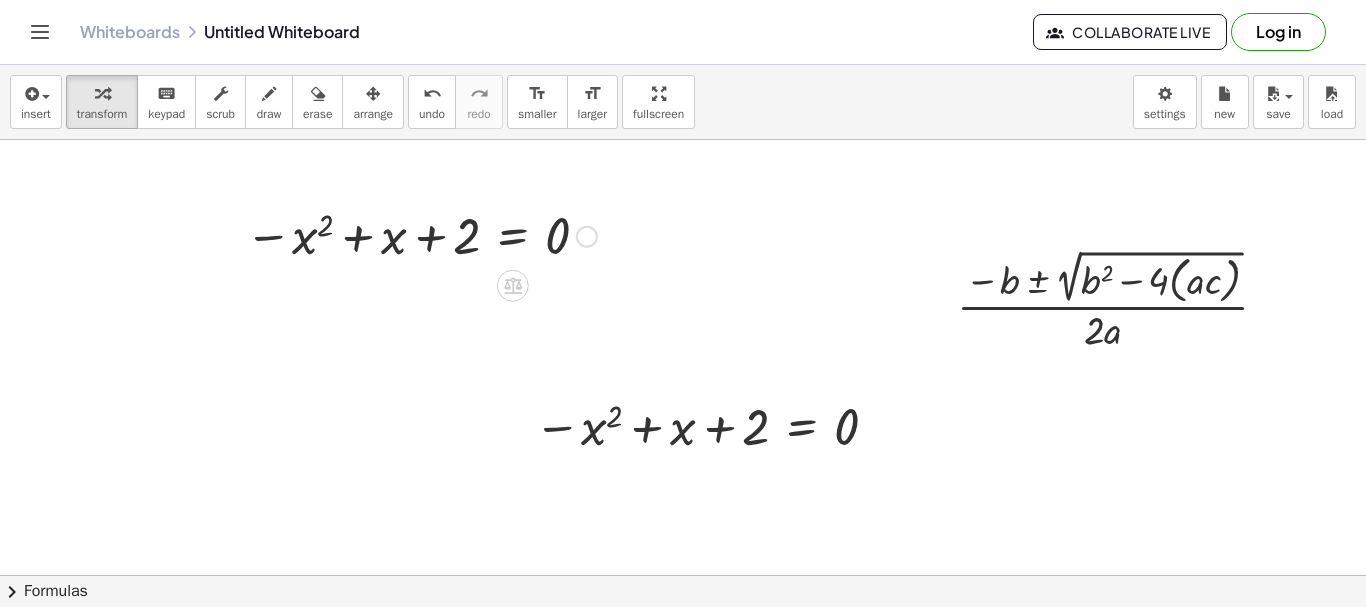 click at bounding box center [587, 237] 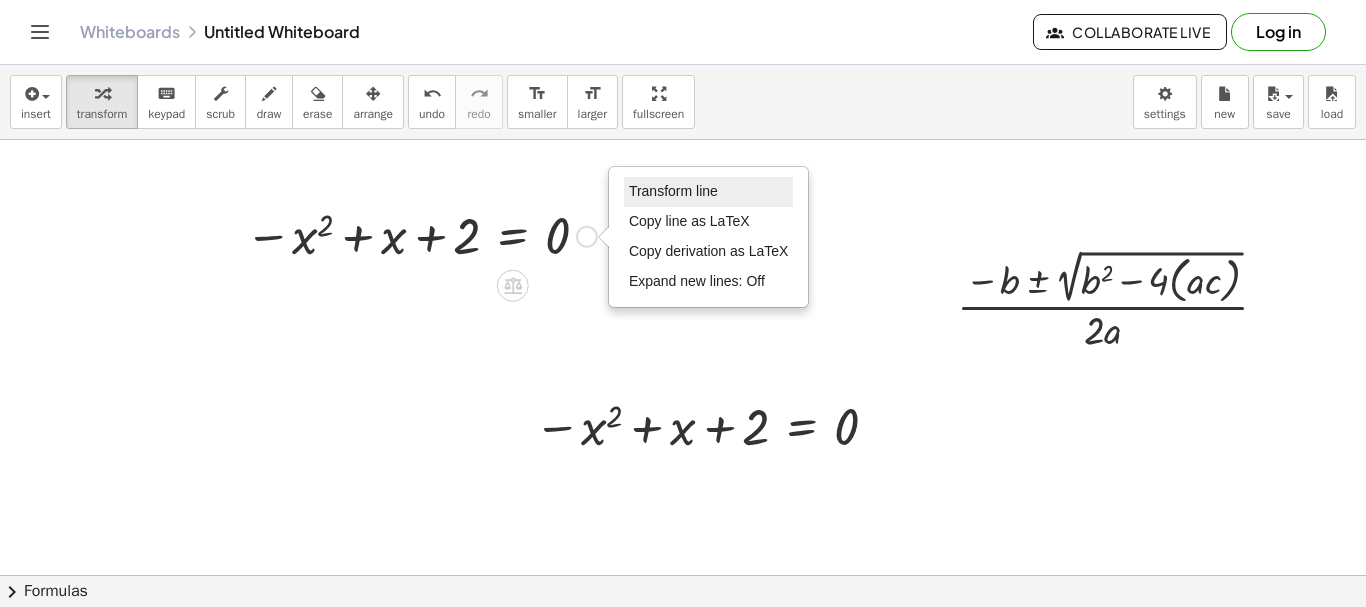 click on "Transform line" at bounding box center (709, 192) 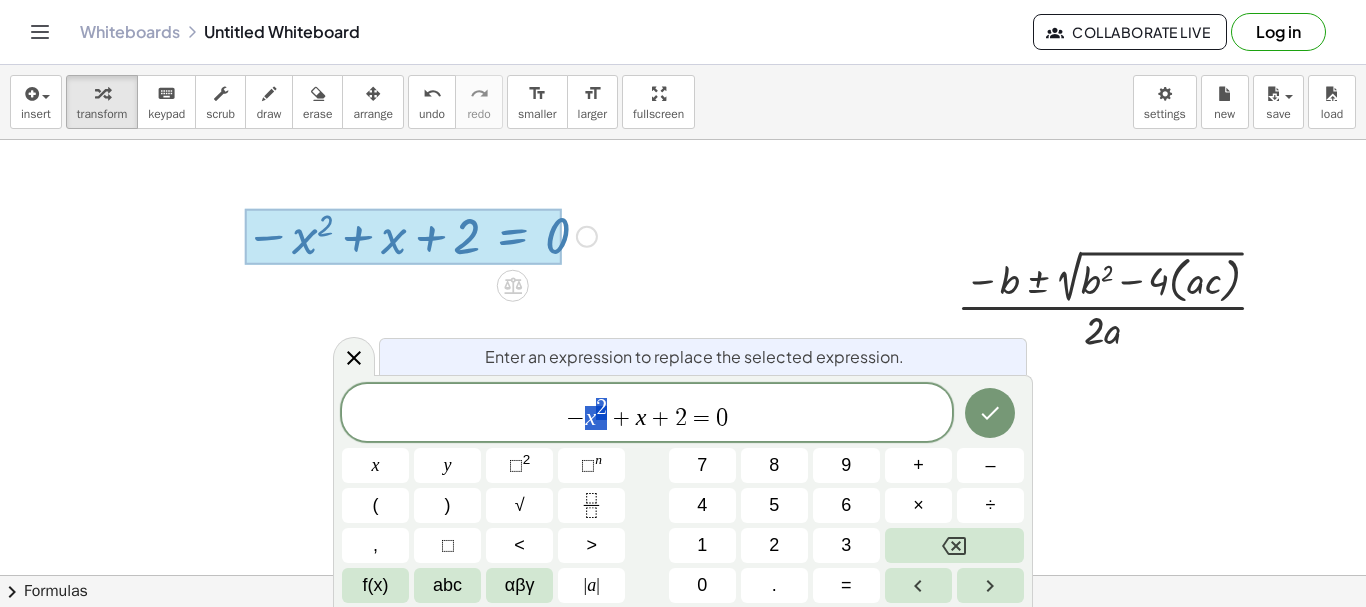 drag, startPoint x: 599, startPoint y: 416, endPoint x: 589, endPoint y: 419, distance: 10.440307 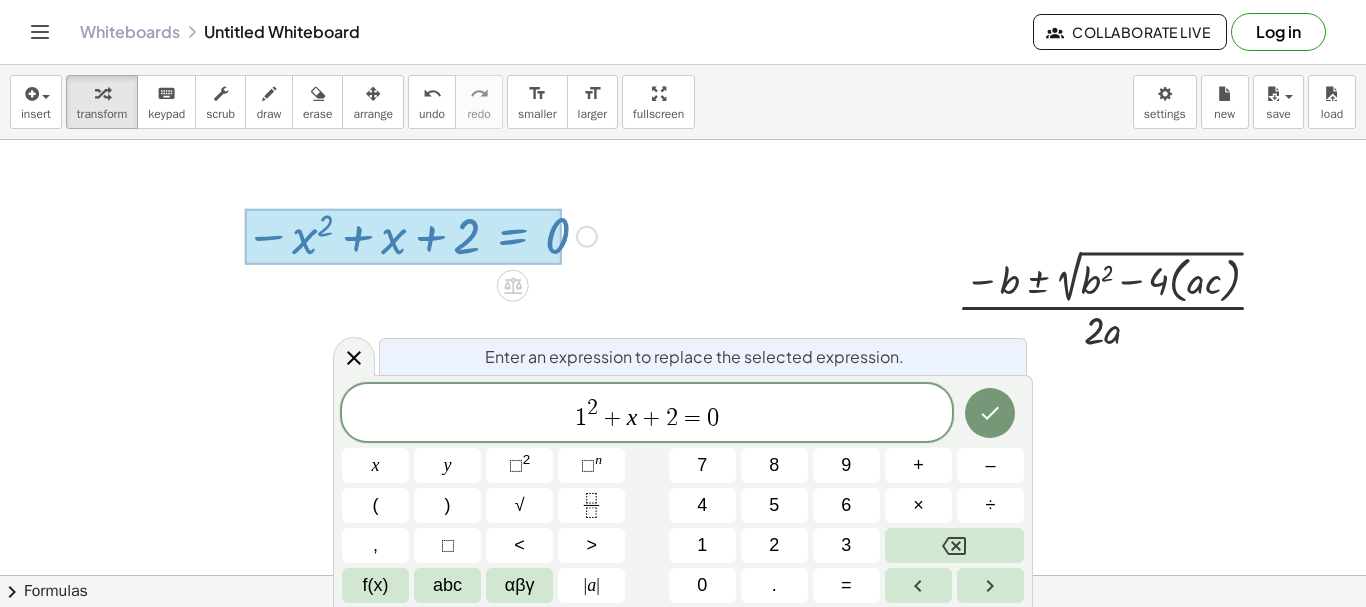 click on "x" at bounding box center (632, 417) 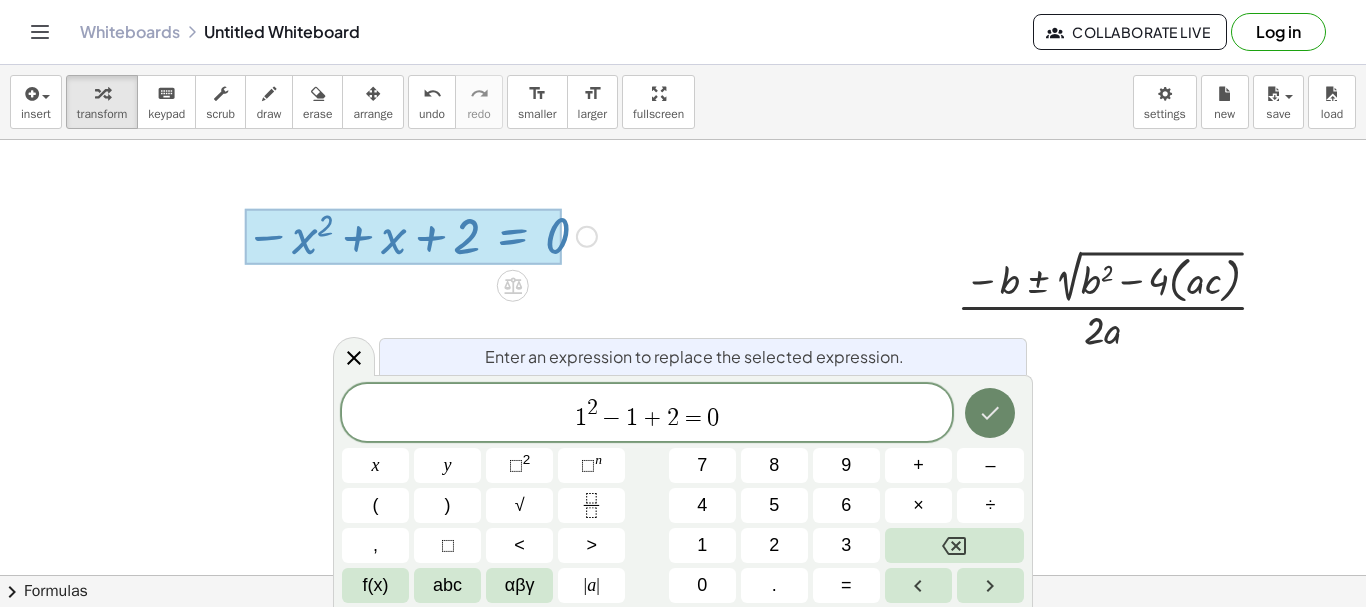 click 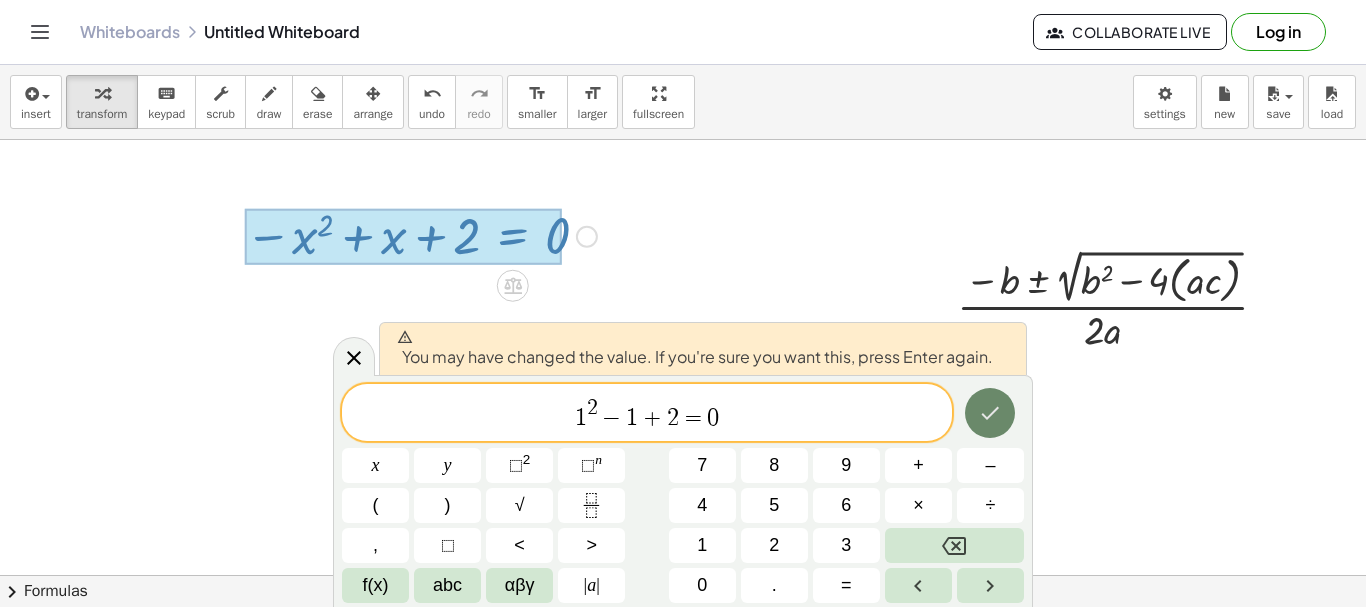 click 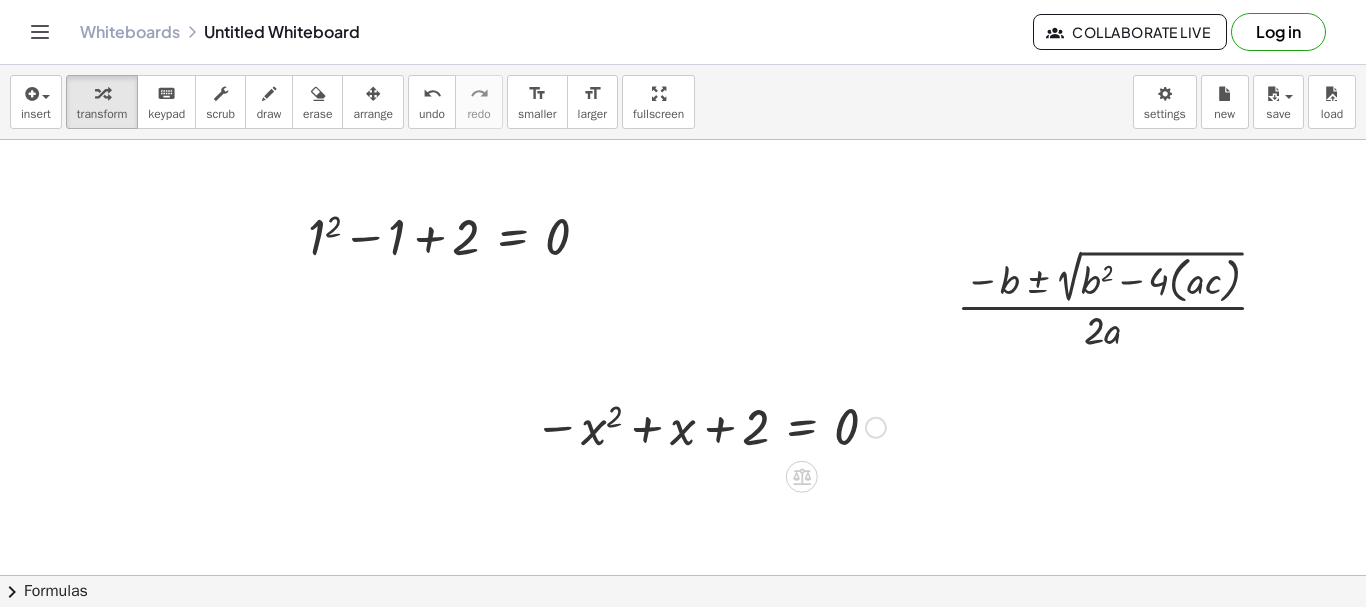 click at bounding box center [710, 426] 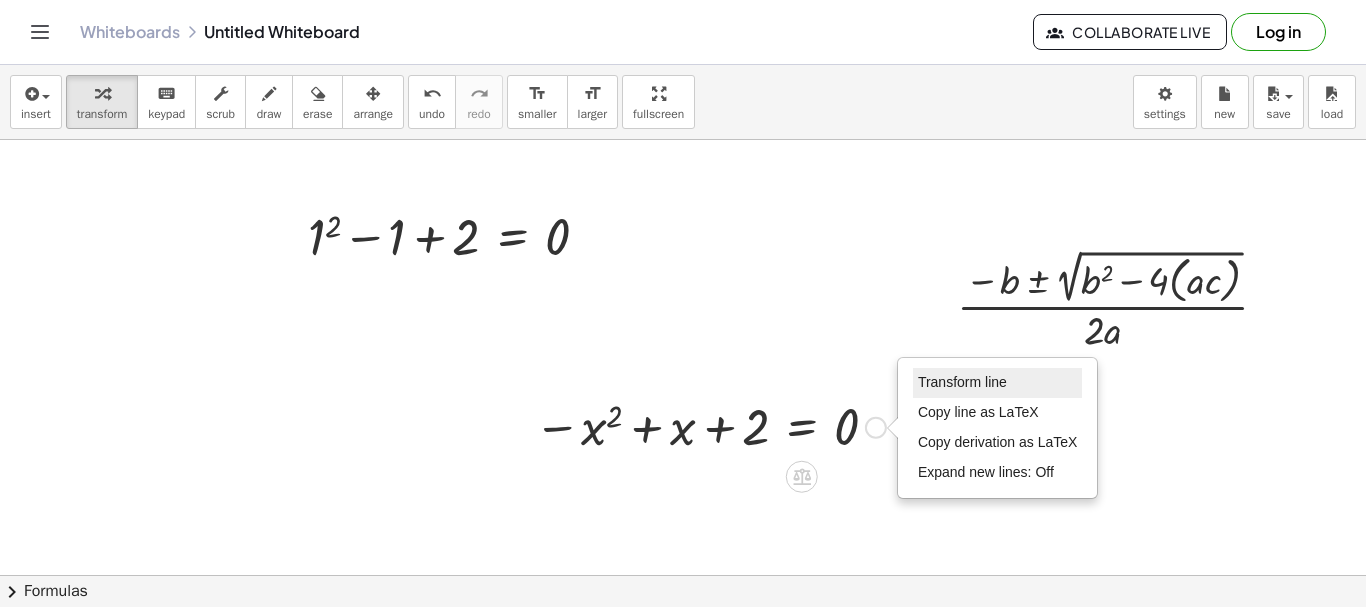 click on "Transform line" at bounding box center (998, 383) 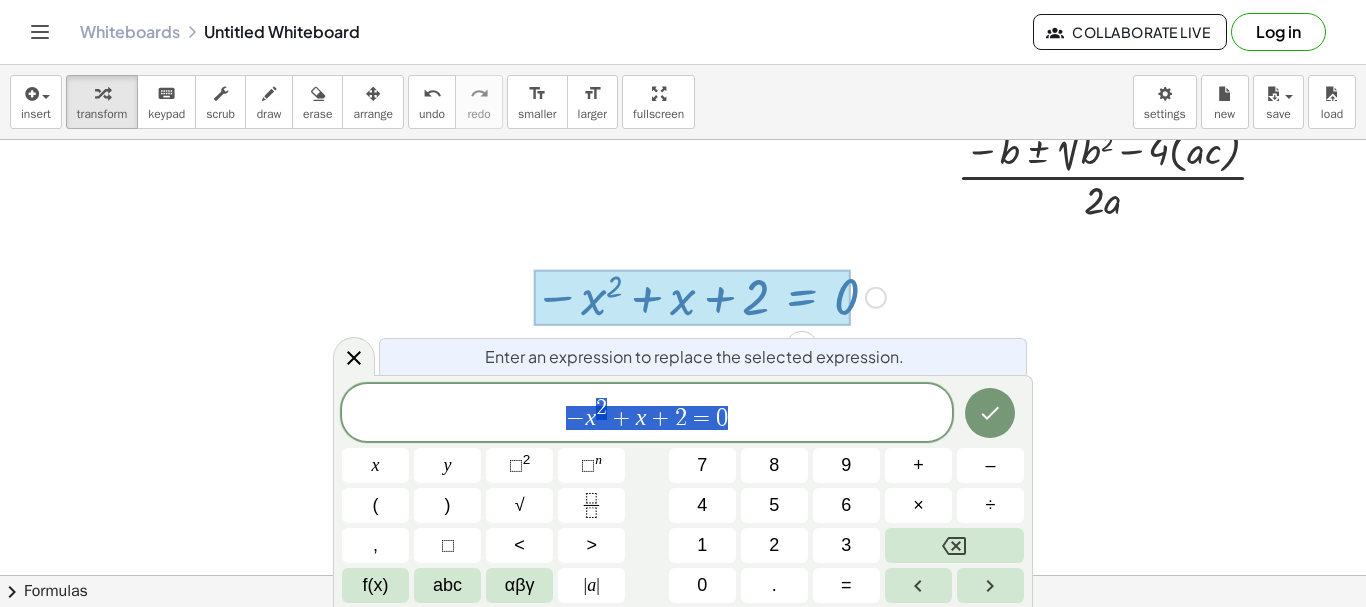 scroll, scrollTop: 132, scrollLeft: 0, axis: vertical 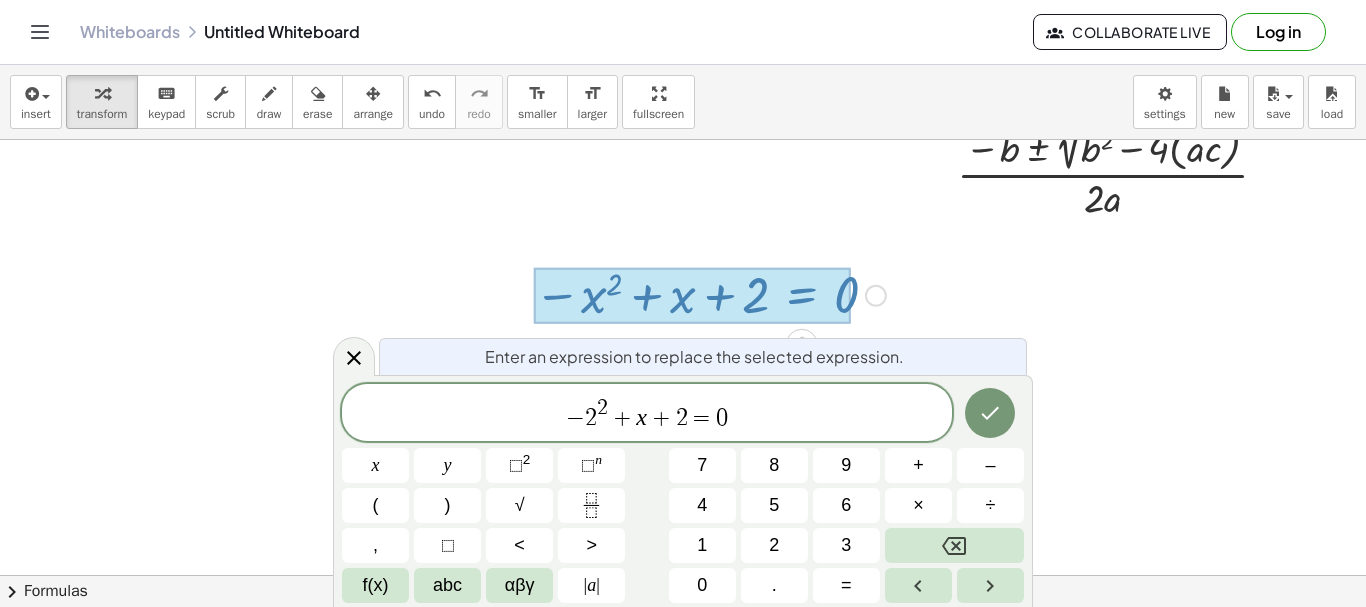 click on "x" at bounding box center [641, 417] 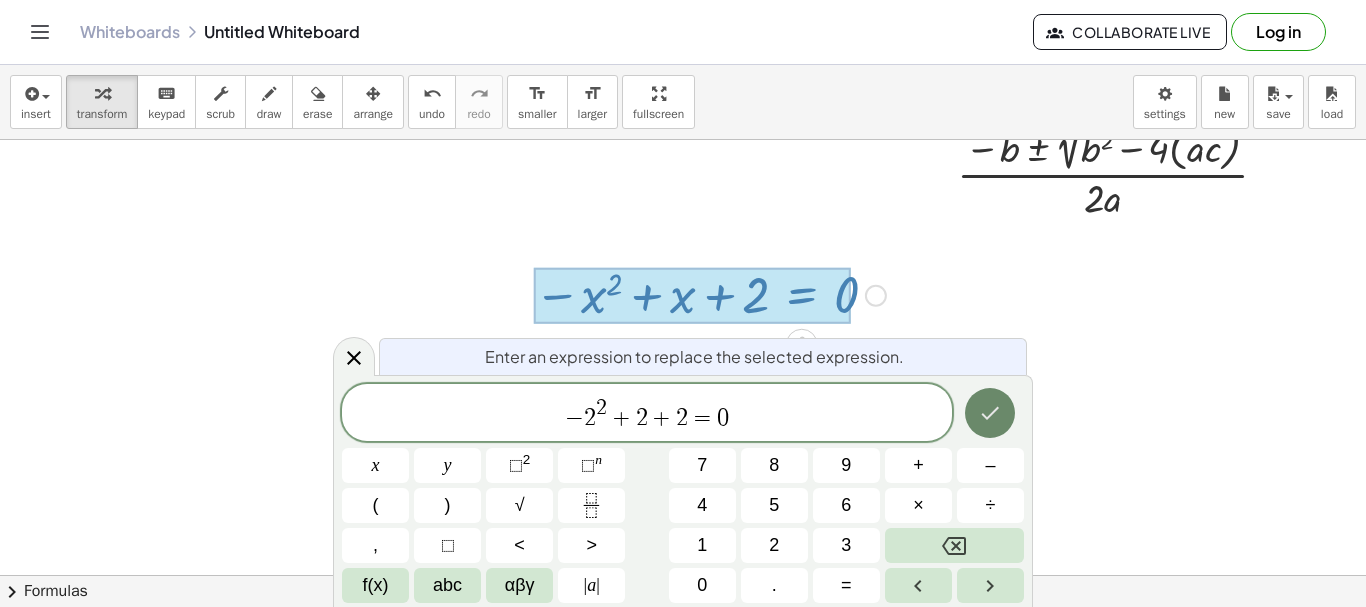 click 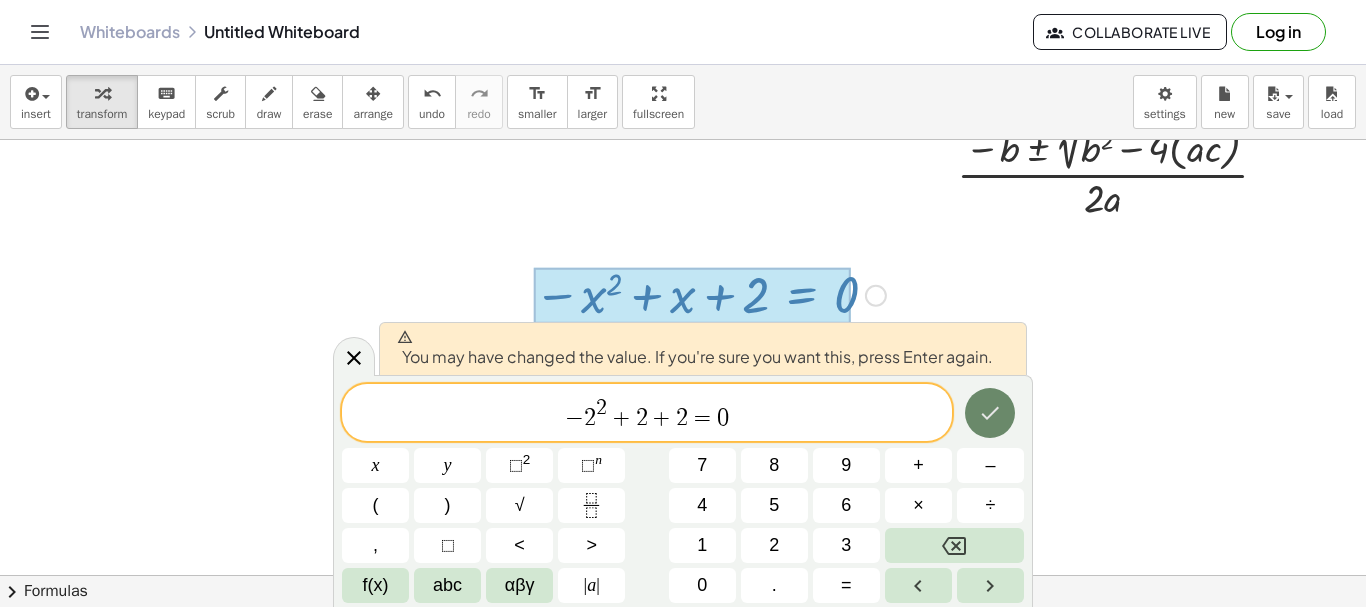 click at bounding box center (990, 413) 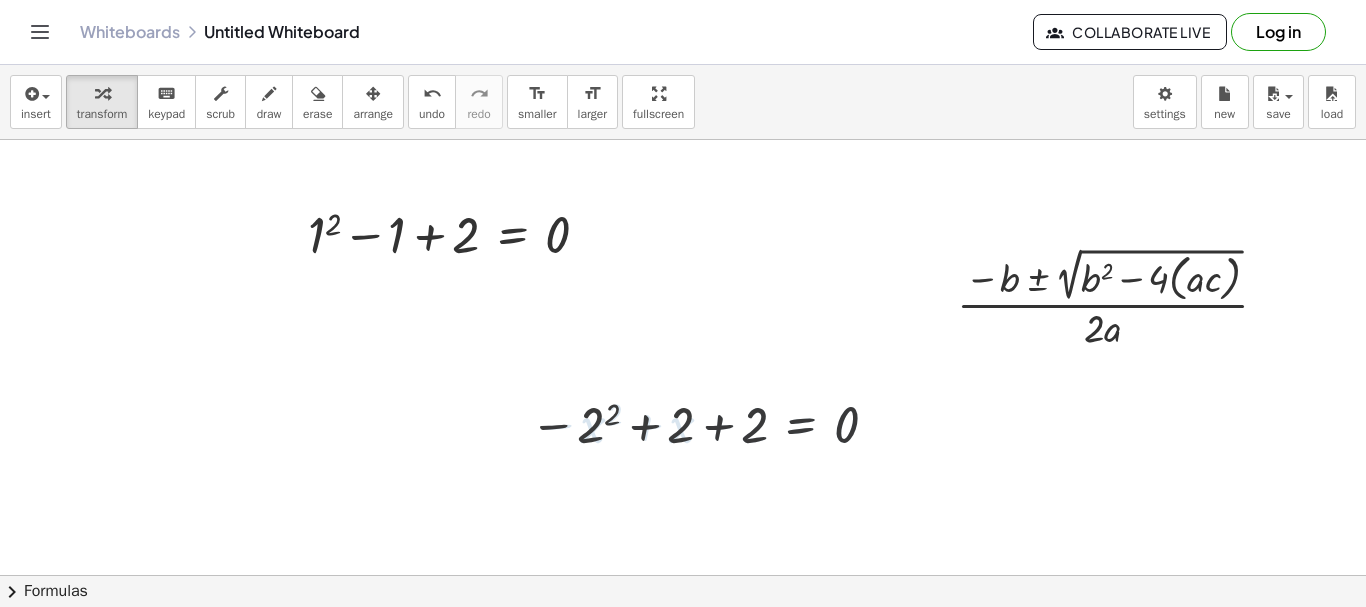 scroll, scrollTop: 0, scrollLeft: 0, axis: both 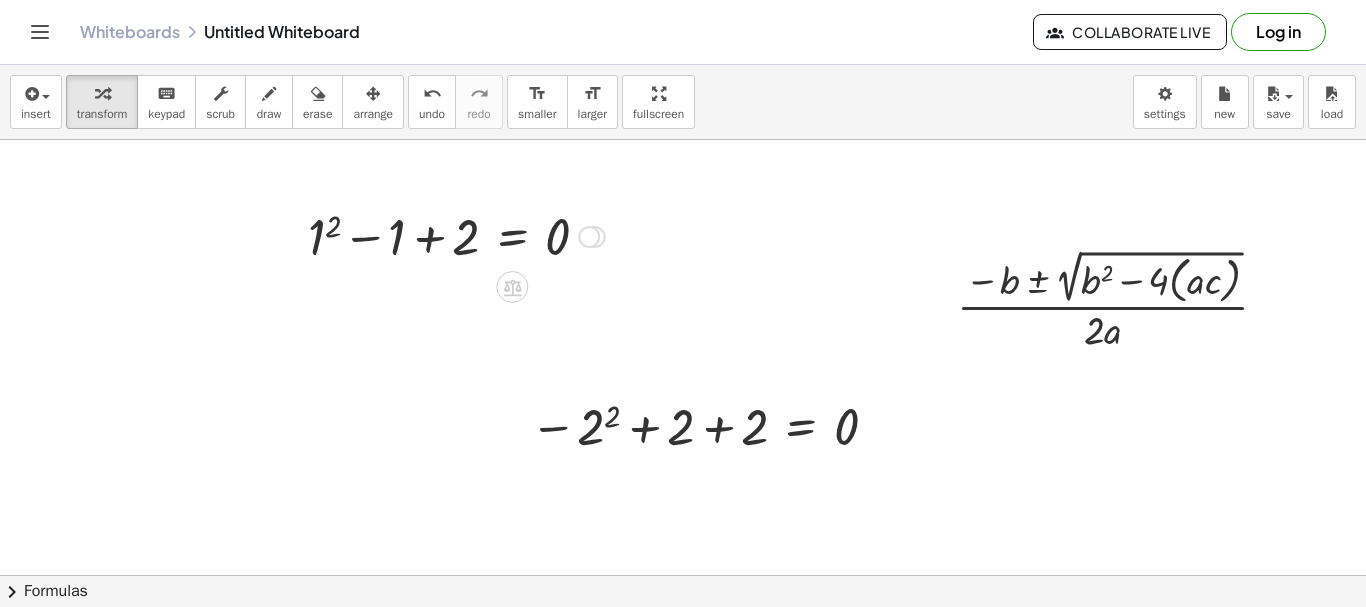 click at bounding box center (456, 235) 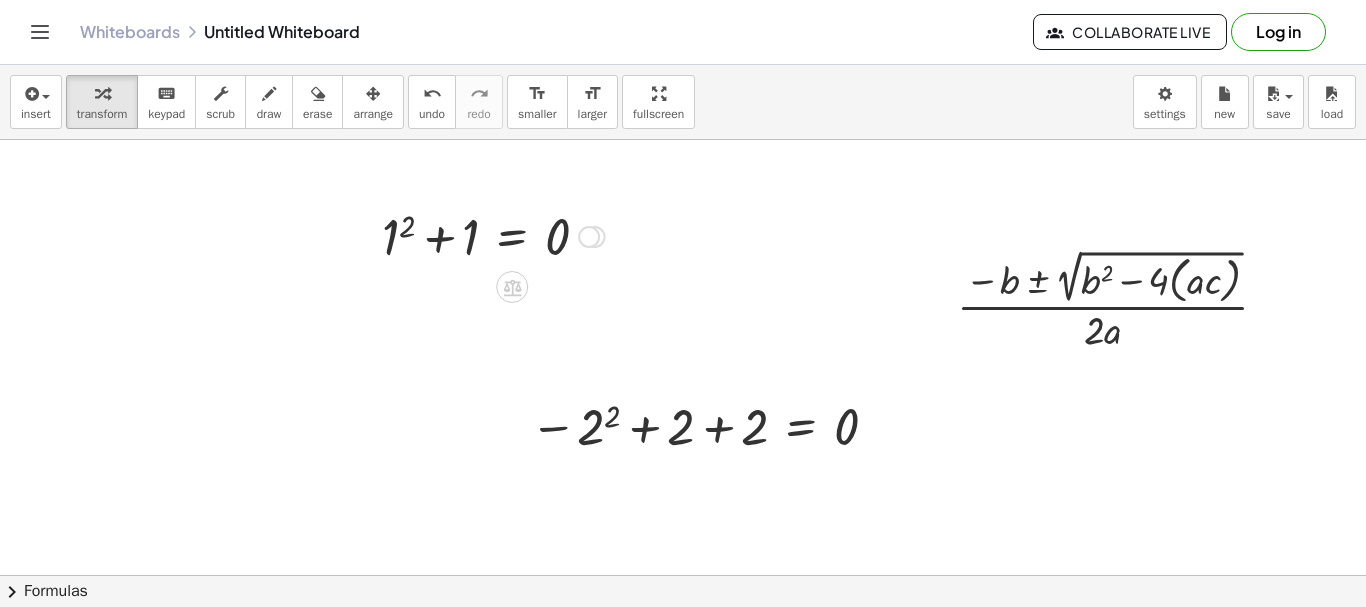 click at bounding box center [493, 235] 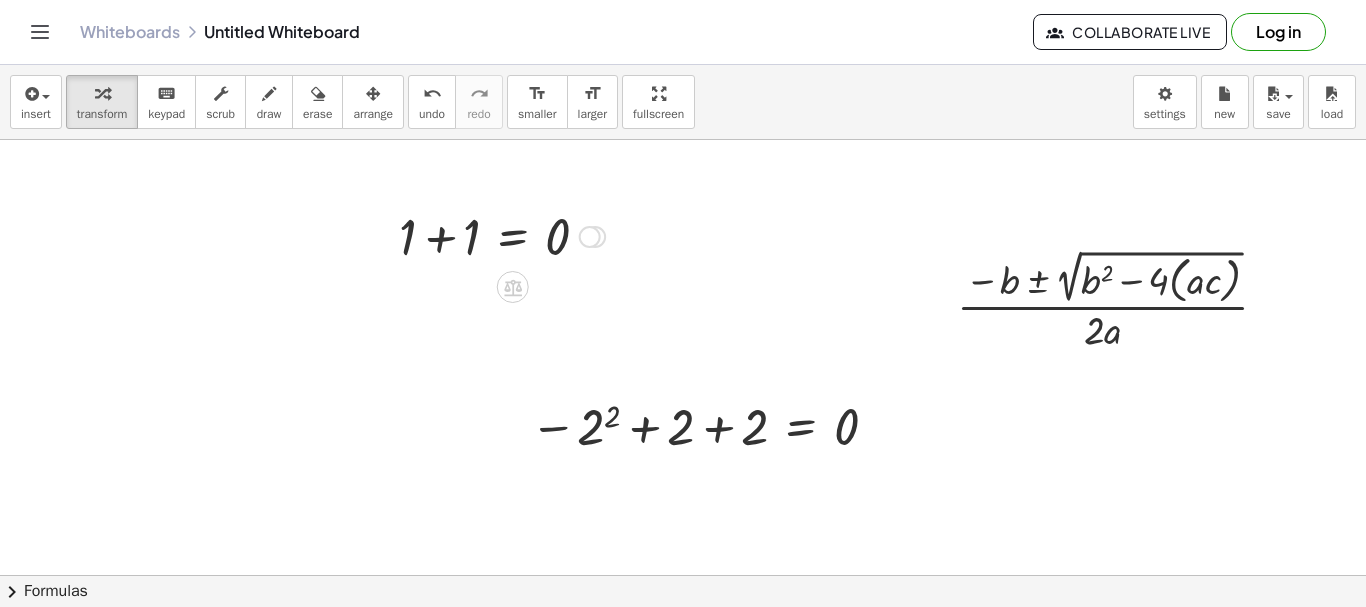 click at bounding box center (502, 235) 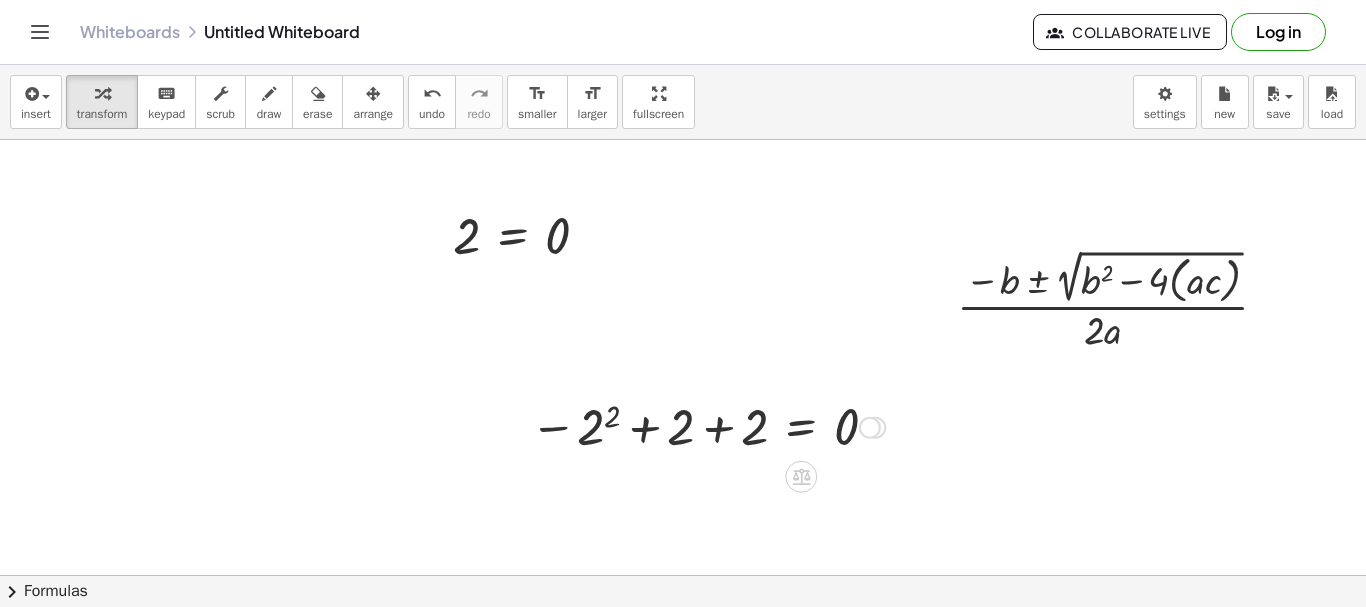 click at bounding box center (707, 426) 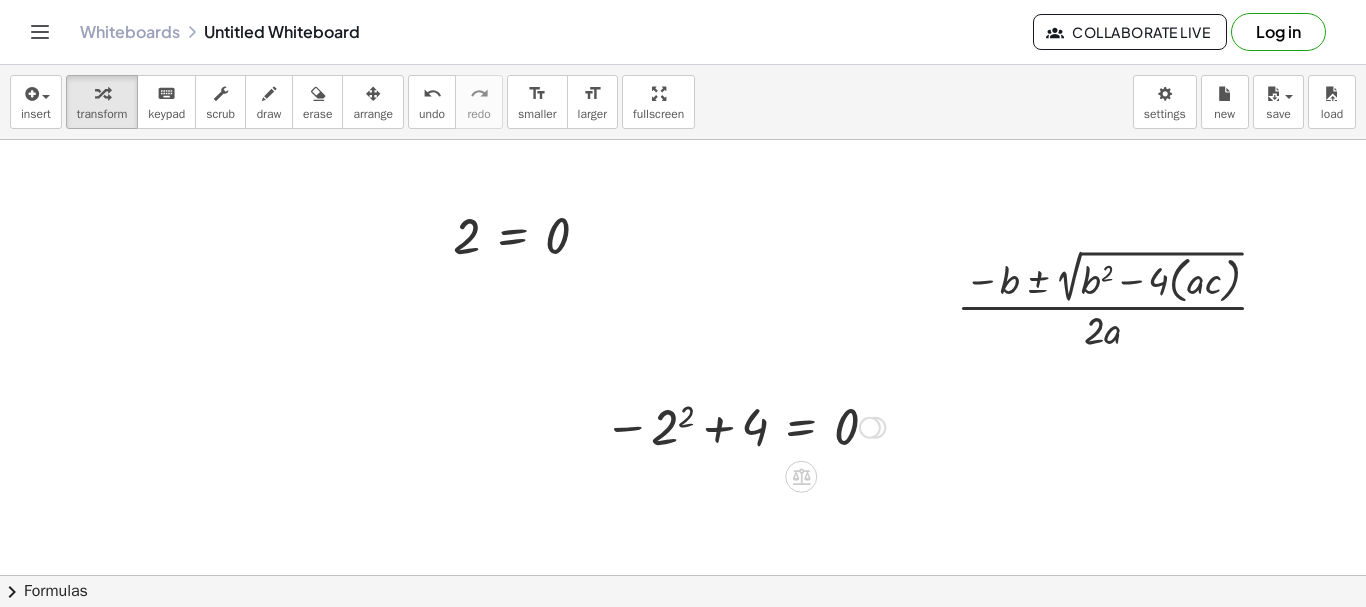 click at bounding box center [744, 426] 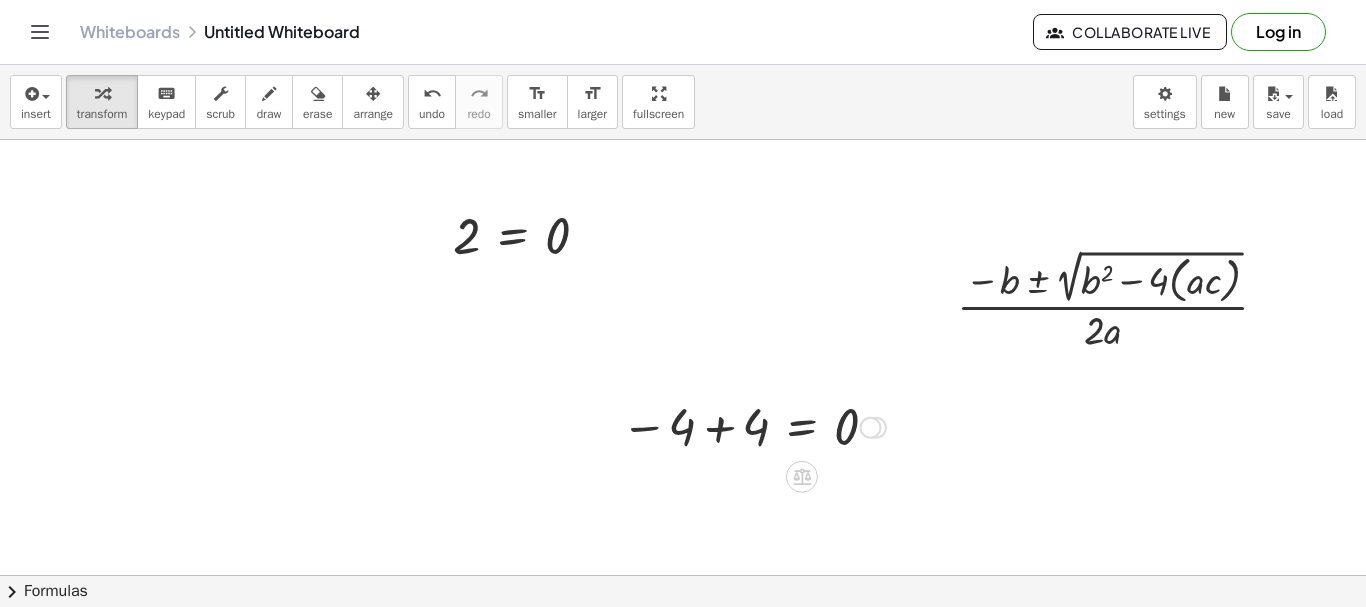 click at bounding box center [753, 426] 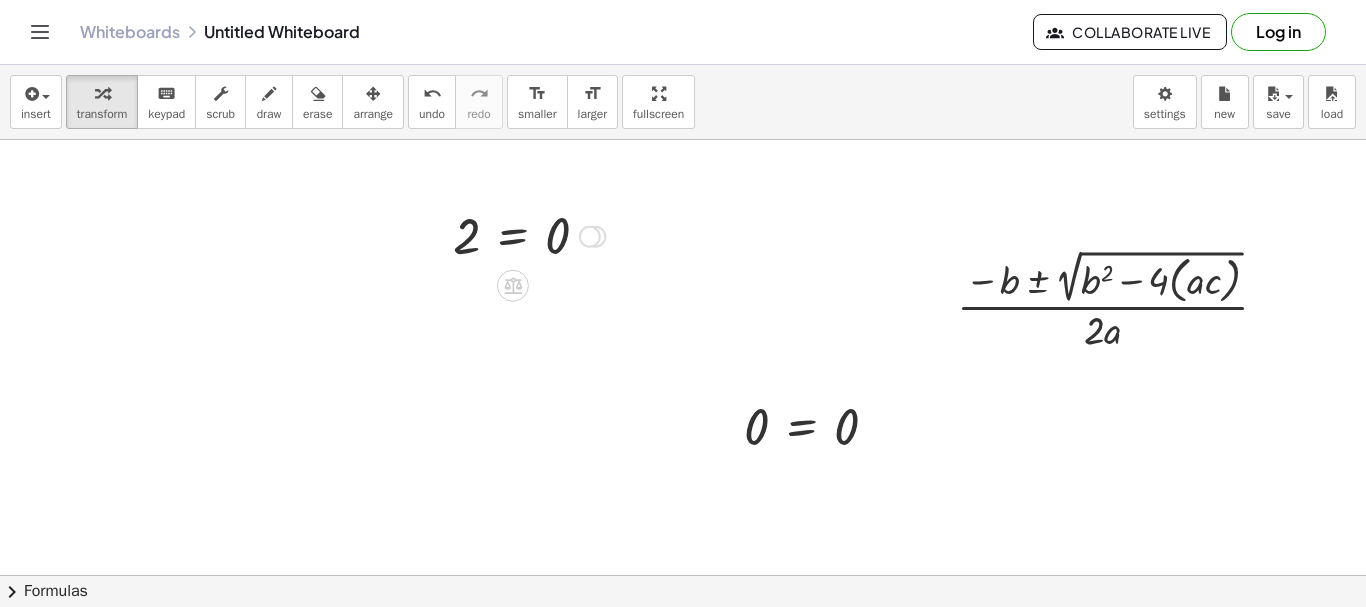 drag, startPoint x: 592, startPoint y: 241, endPoint x: 589, endPoint y: 227, distance: 14.3178215 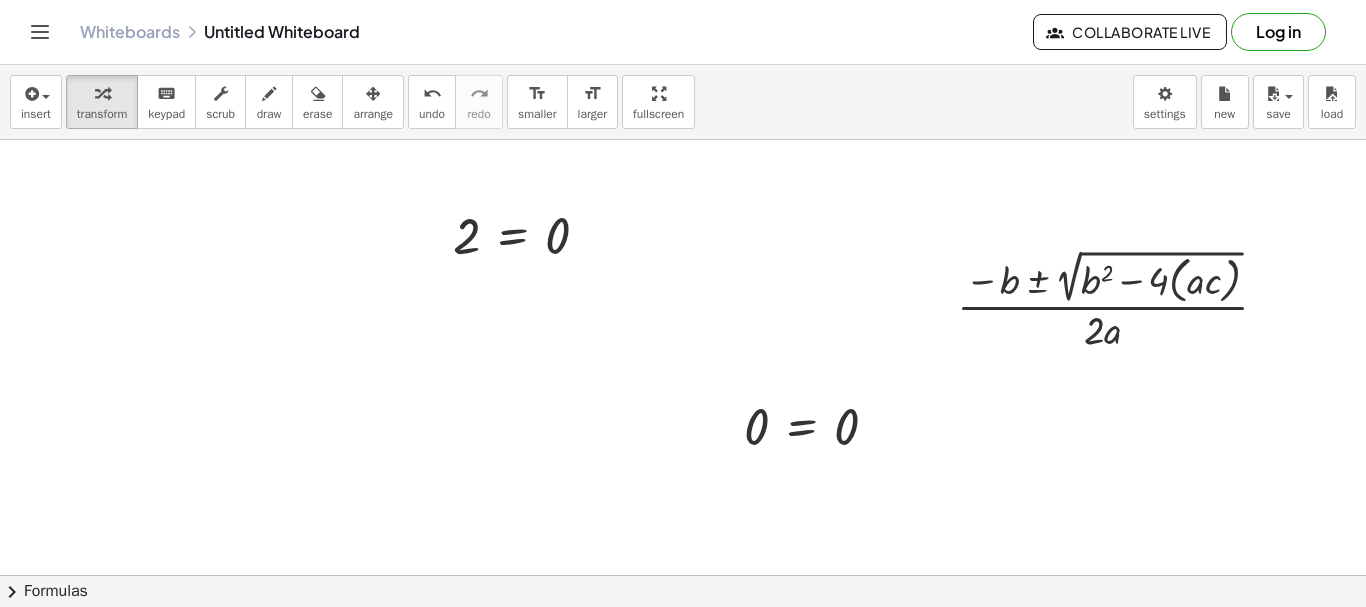 click at bounding box center [683, 575] 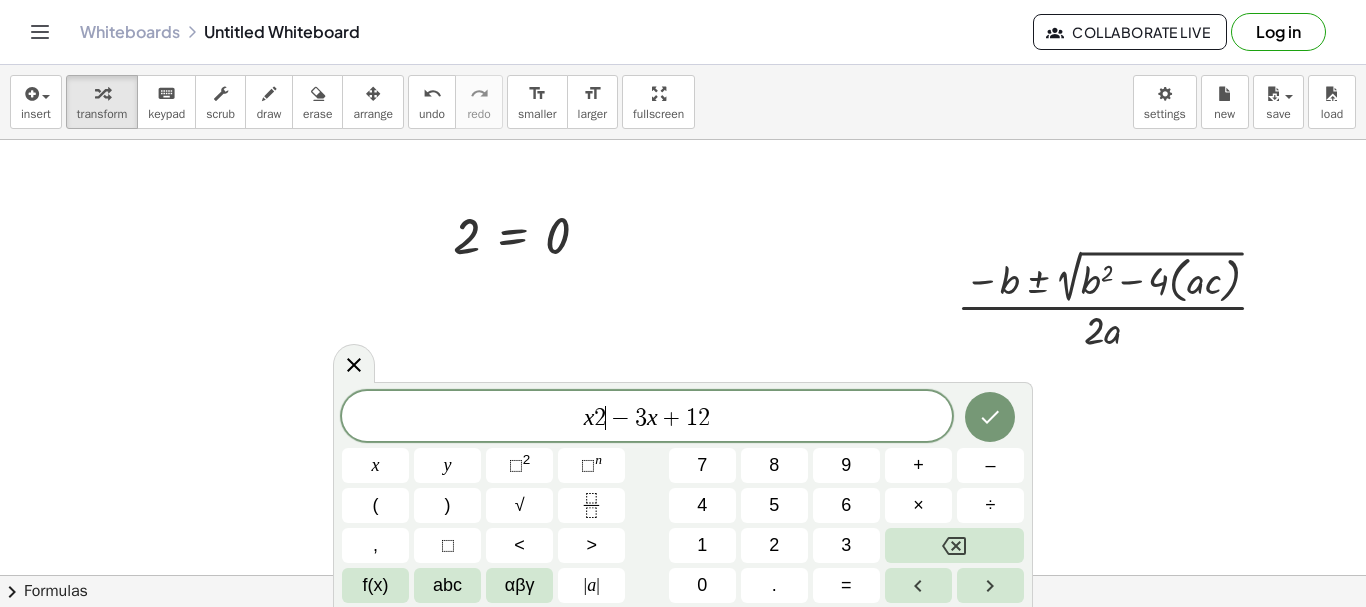 click on "2" at bounding box center [600, 418] 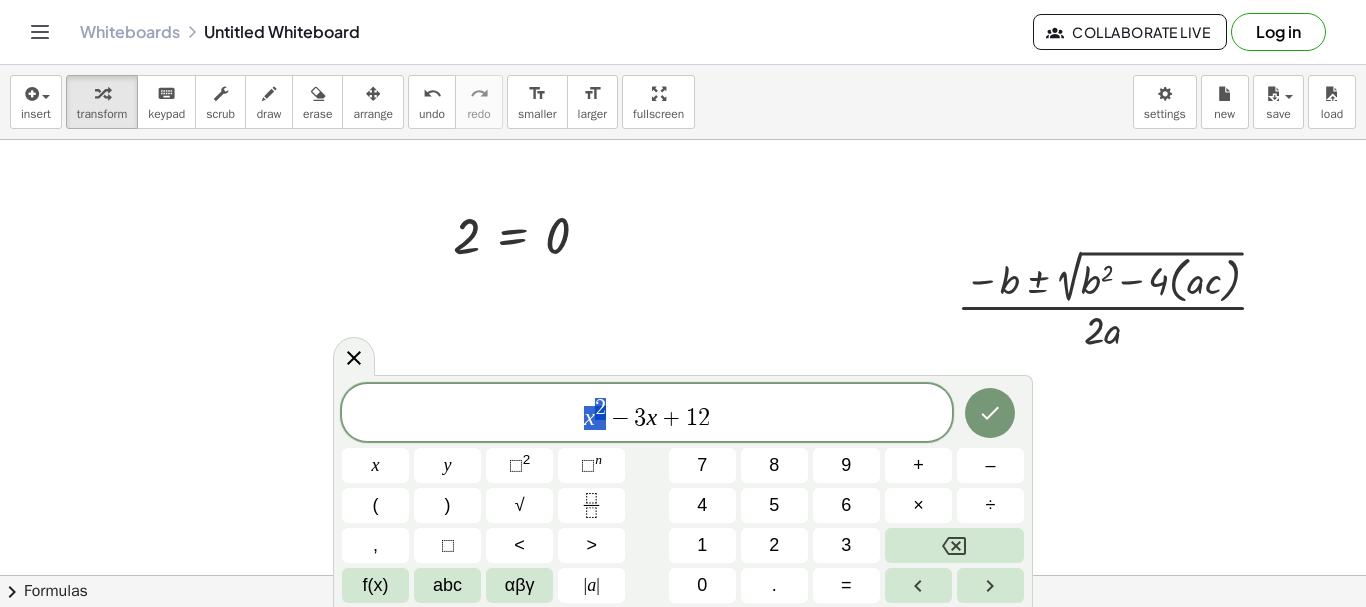 drag, startPoint x: 595, startPoint y: 423, endPoint x: 583, endPoint y: 427, distance: 12.649111 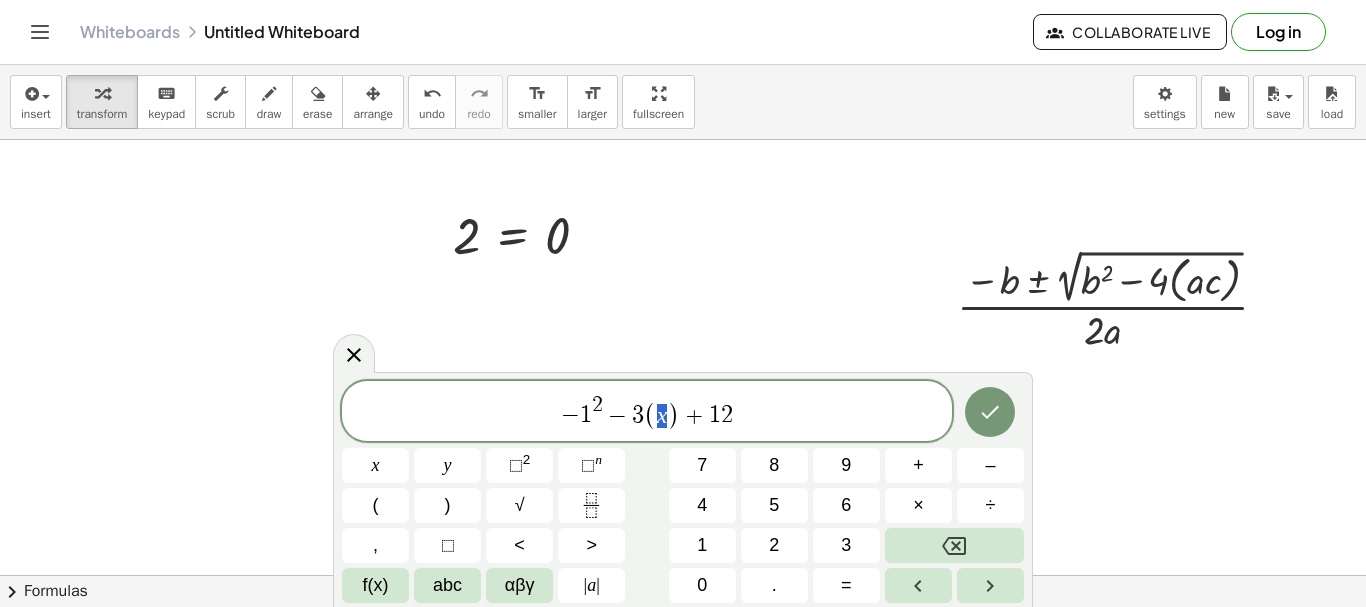 click on "( x )" at bounding box center [662, 415] 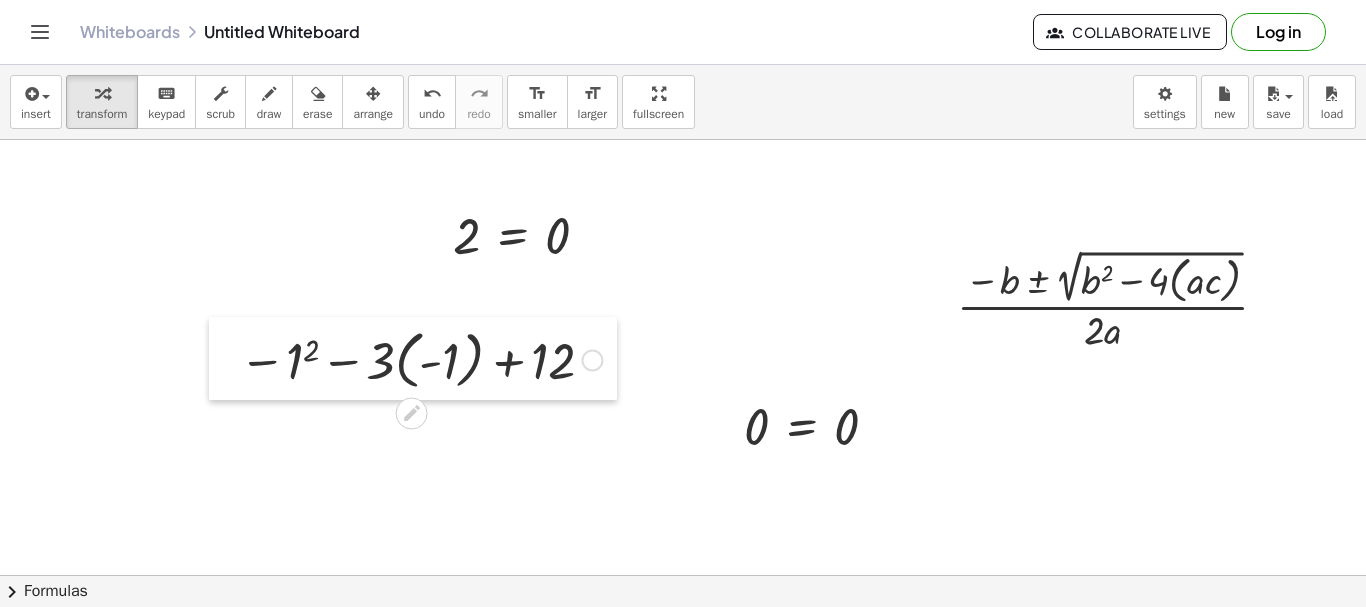 drag, startPoint x: 251, startPoint y: 283, endPoint x: 225, endPoint y: 357, distance: 78.434685 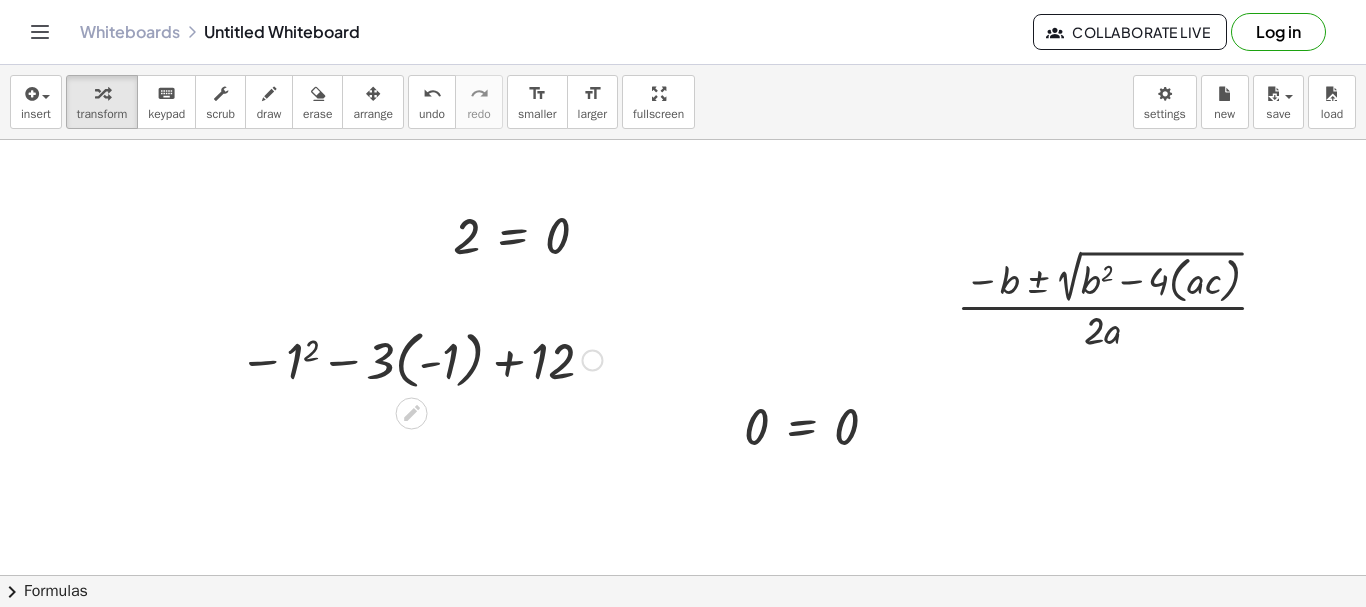 click at bounding box center [420, 358] 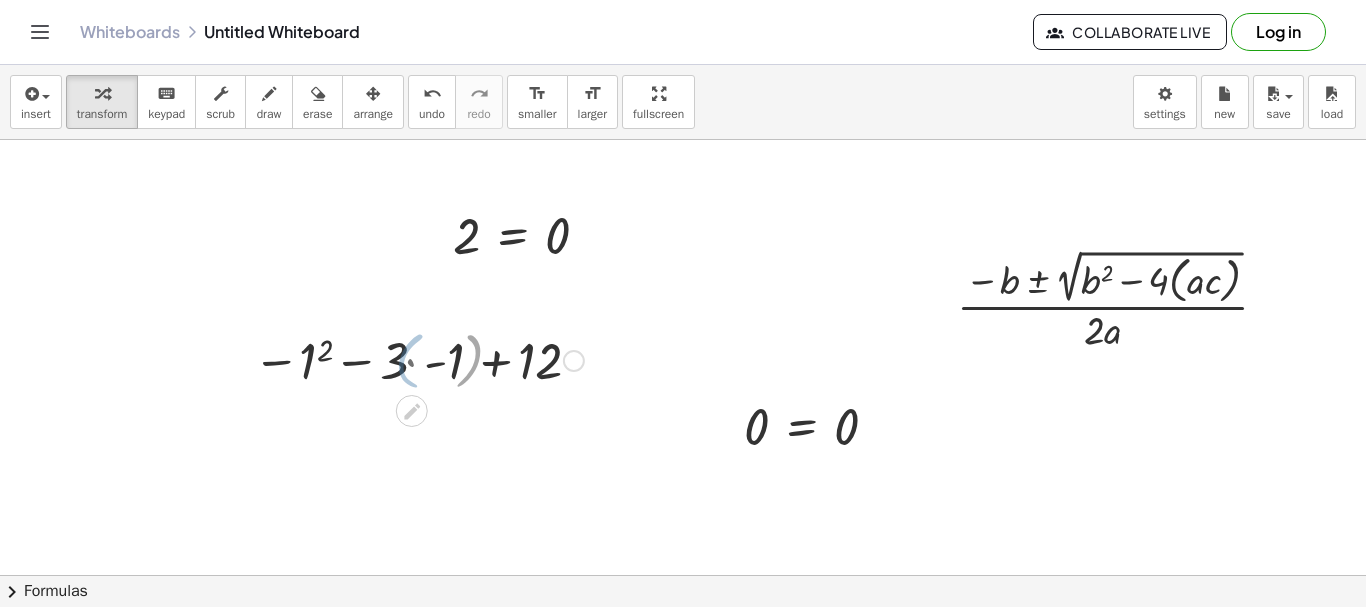 click at bounding box center [421, 359] 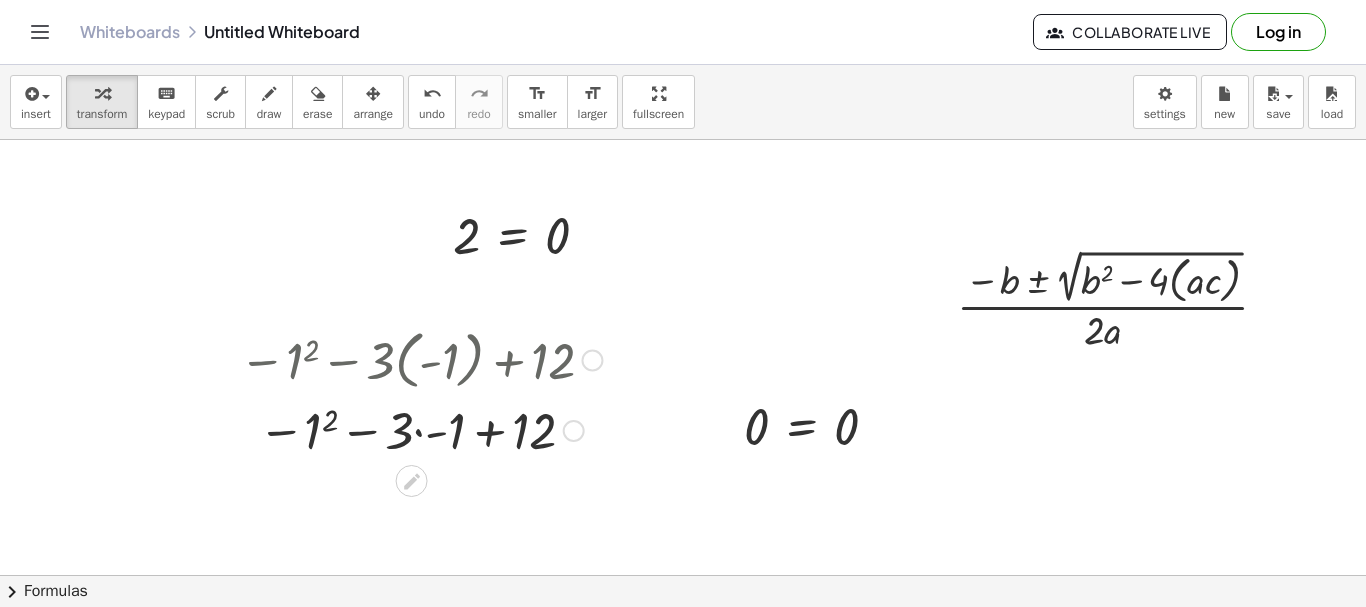 click at bounding box center (420, 429) 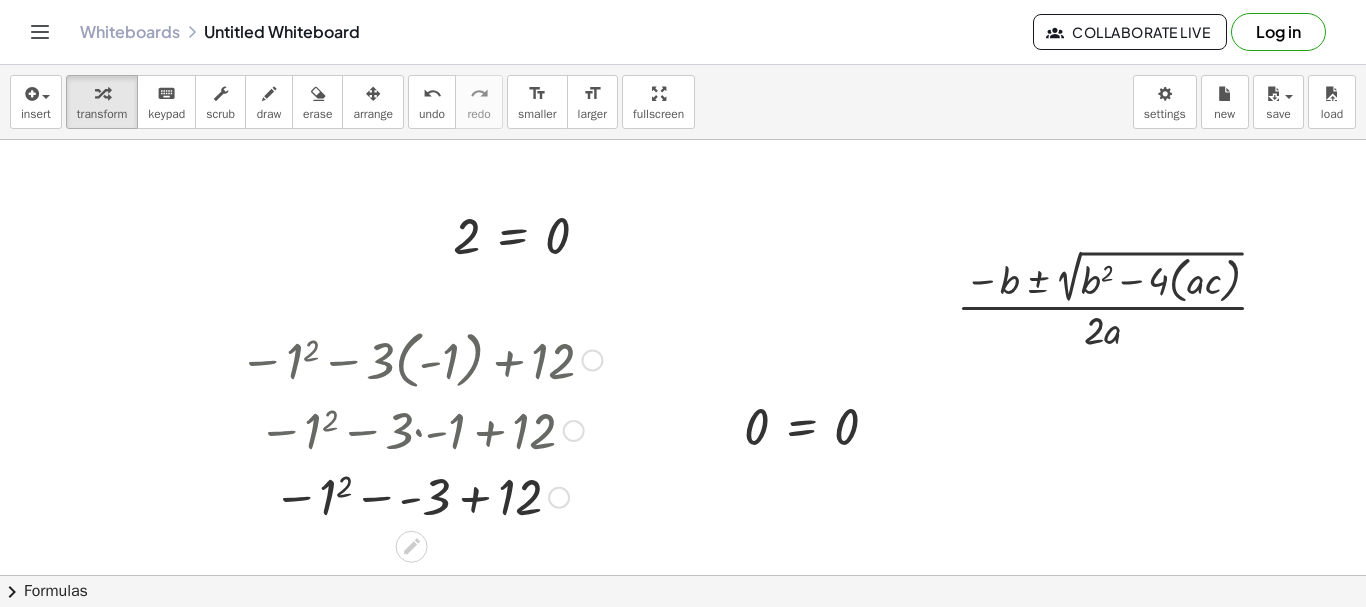 click at bounding box center [420, 496] 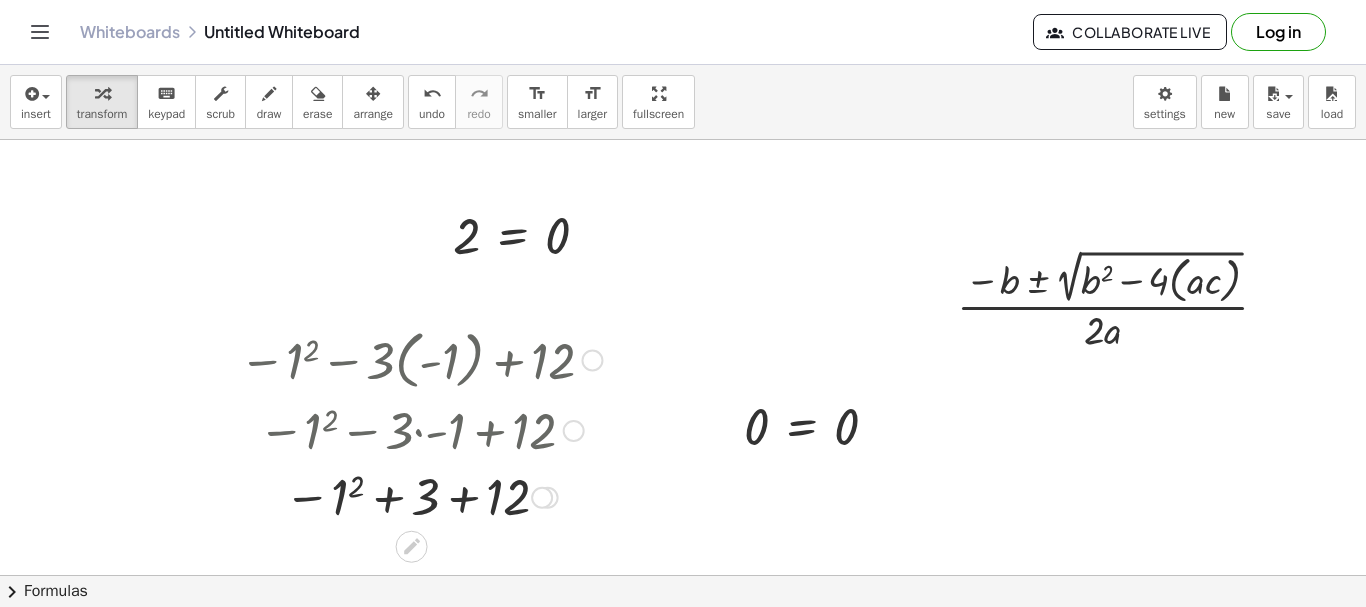 click at bounding box center [420, 496] 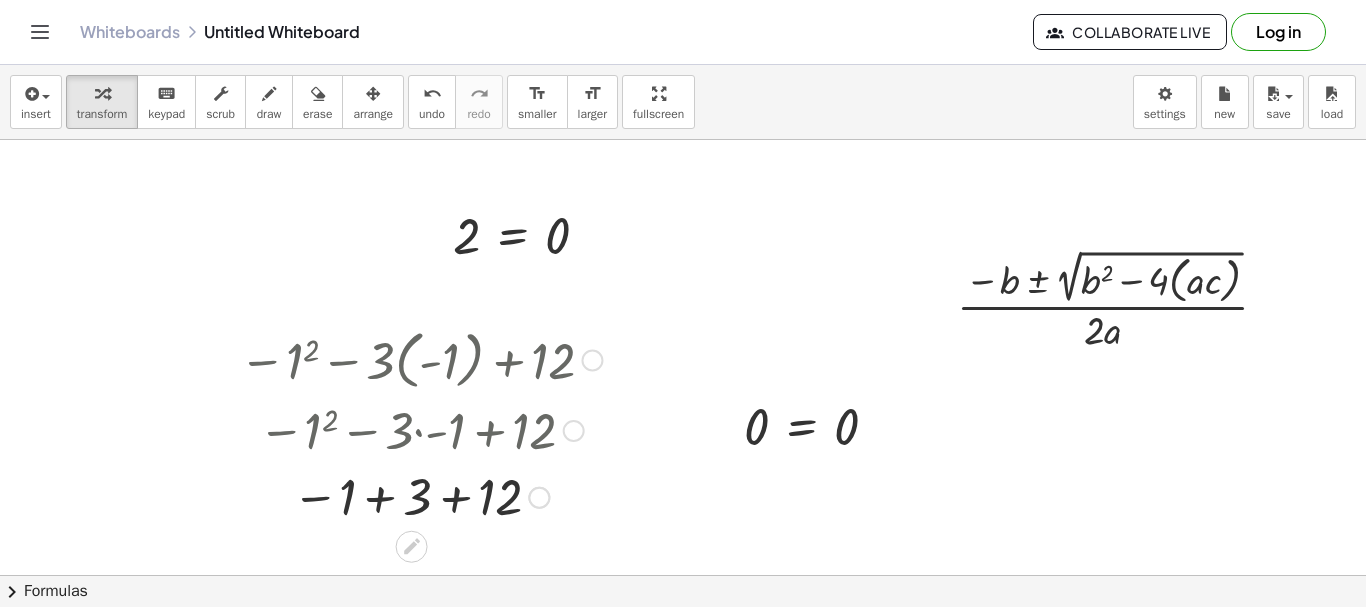 click at bounding box center [420, 496] 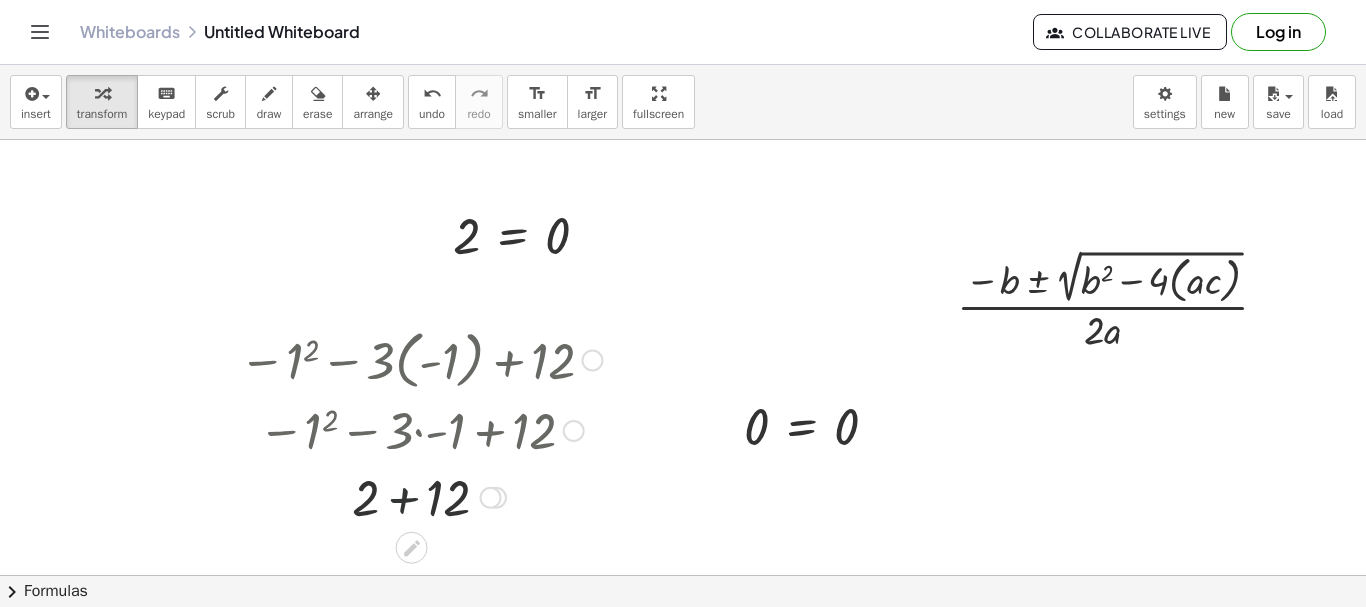 click at bounding box center (420, 496) 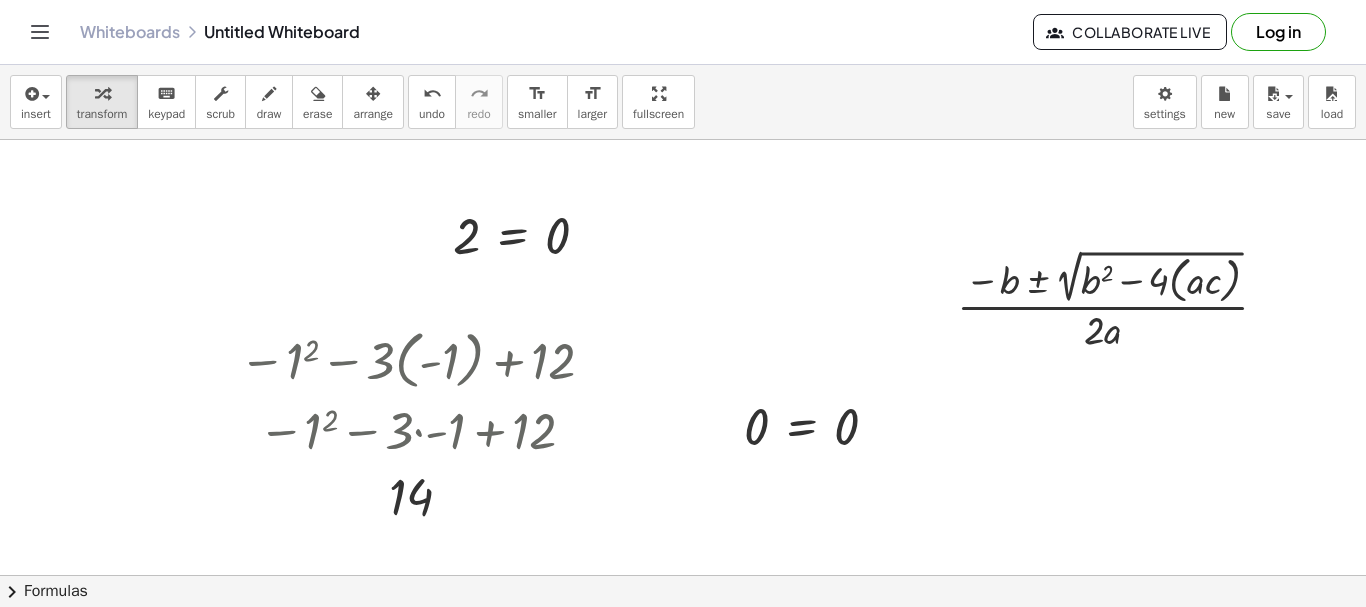 click at bounding box center [683, 575] 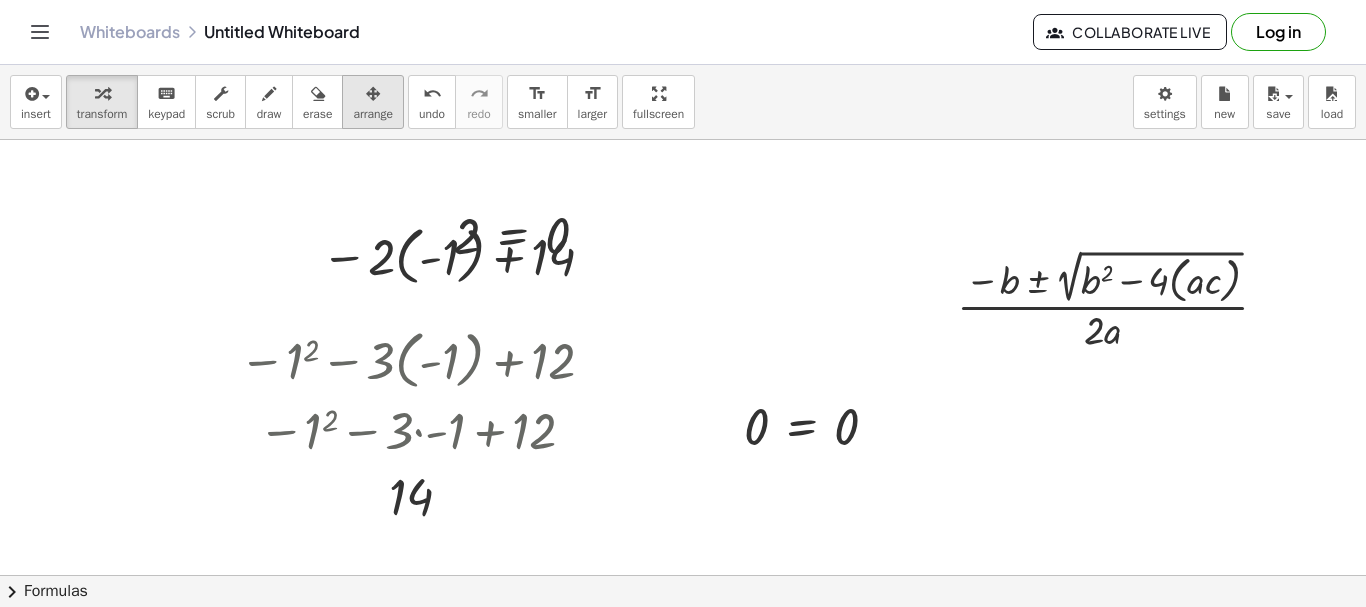 click at bounding box center (373, 93) 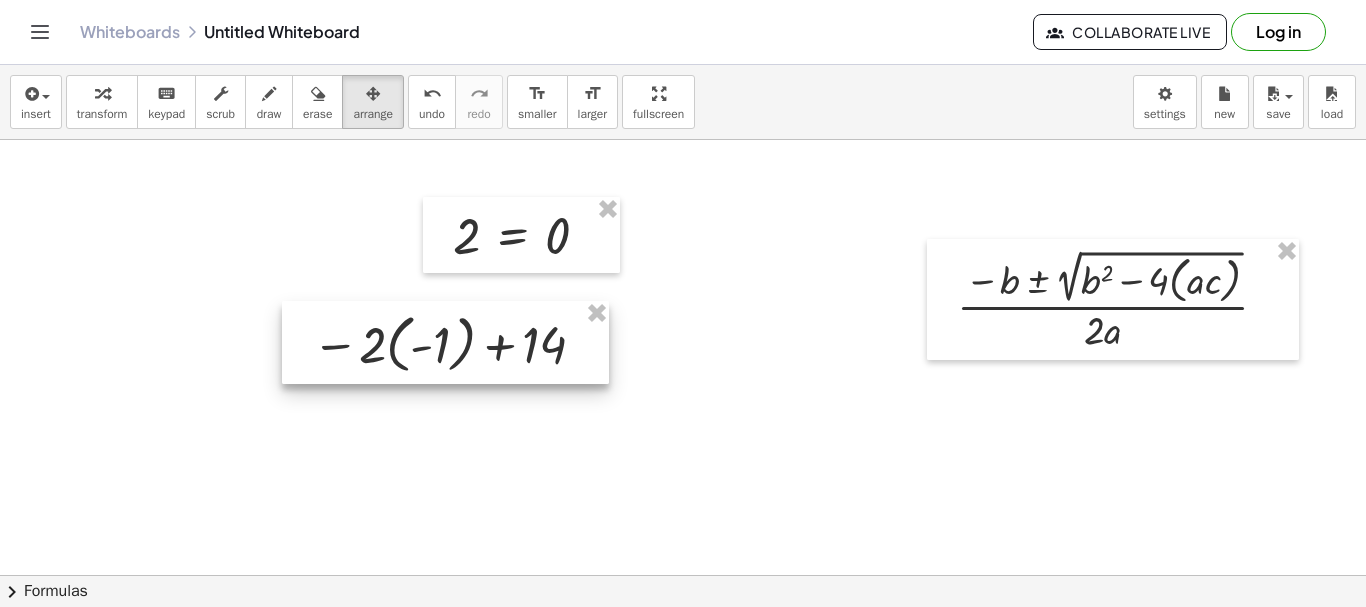 click at bounding box center (445, 342) 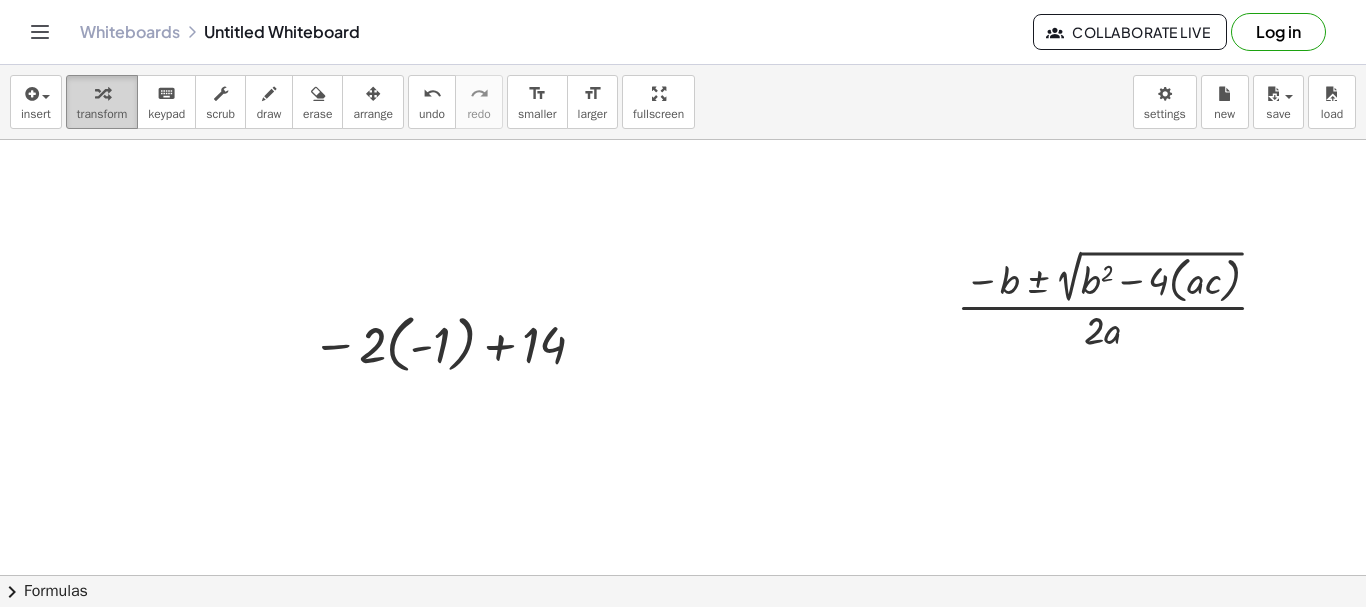 click on "transform" at bounding box center [102, 114] 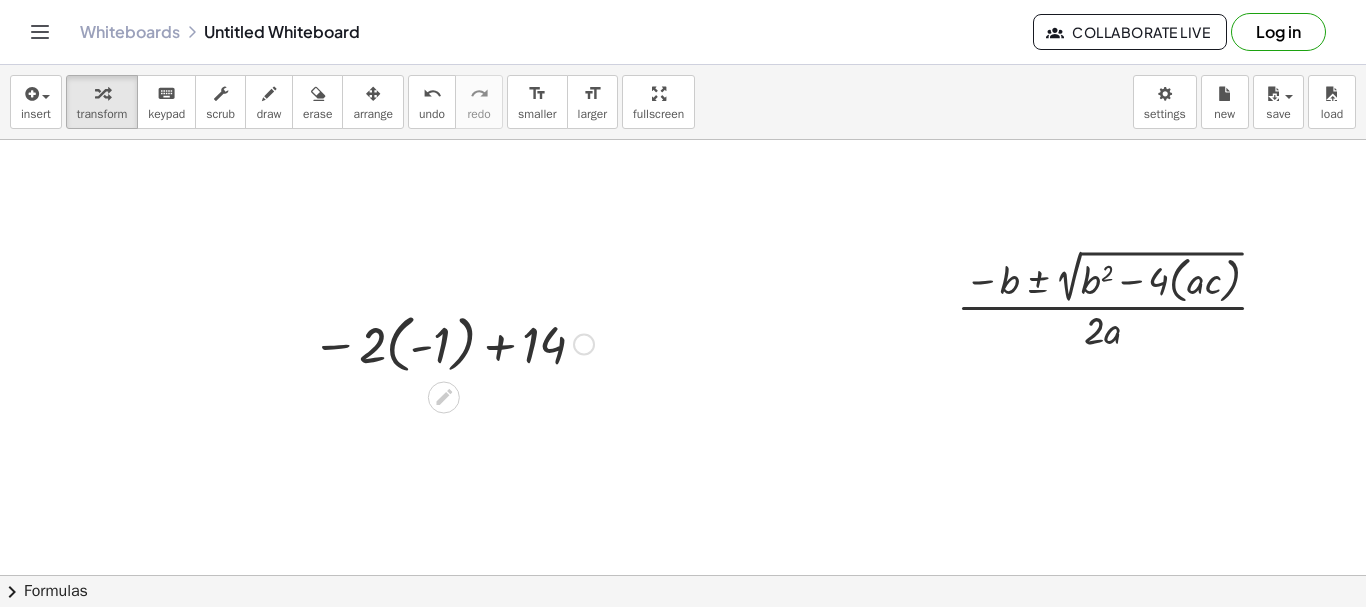 click at bounding box center [453, 342] 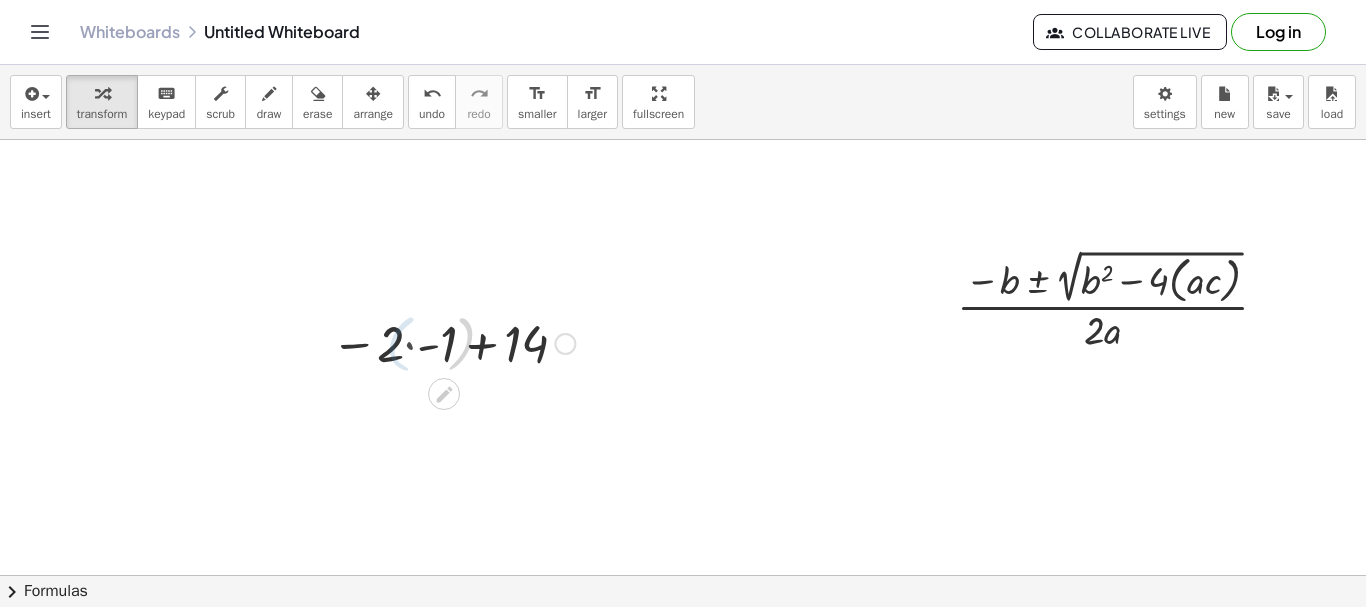 click at bounding box center [453, 342] 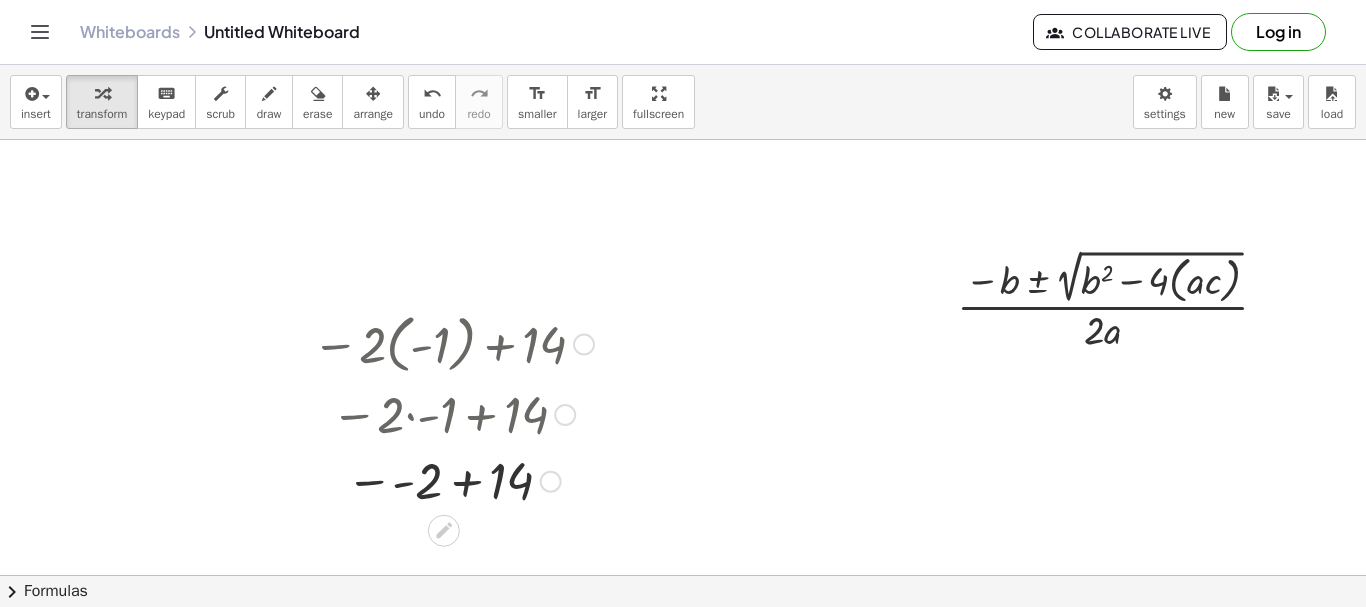 click at bounding box center (453, 480) 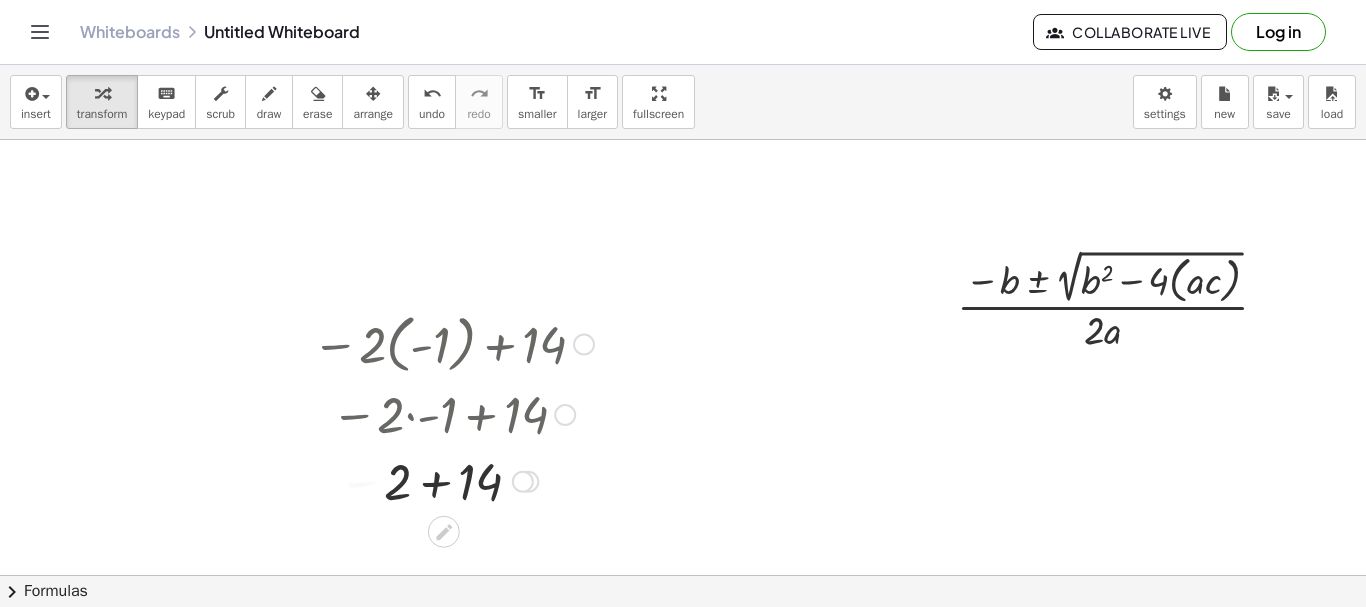 click at bounding box center (453, 480) 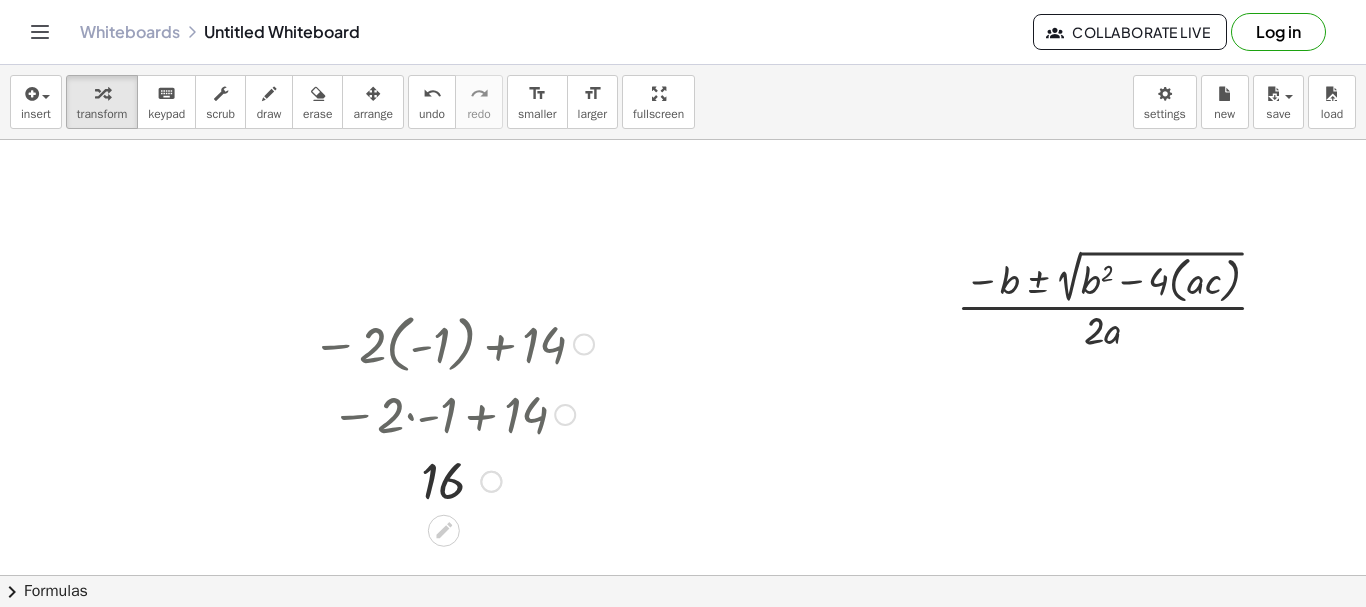 click at bounding box center [584, 345] 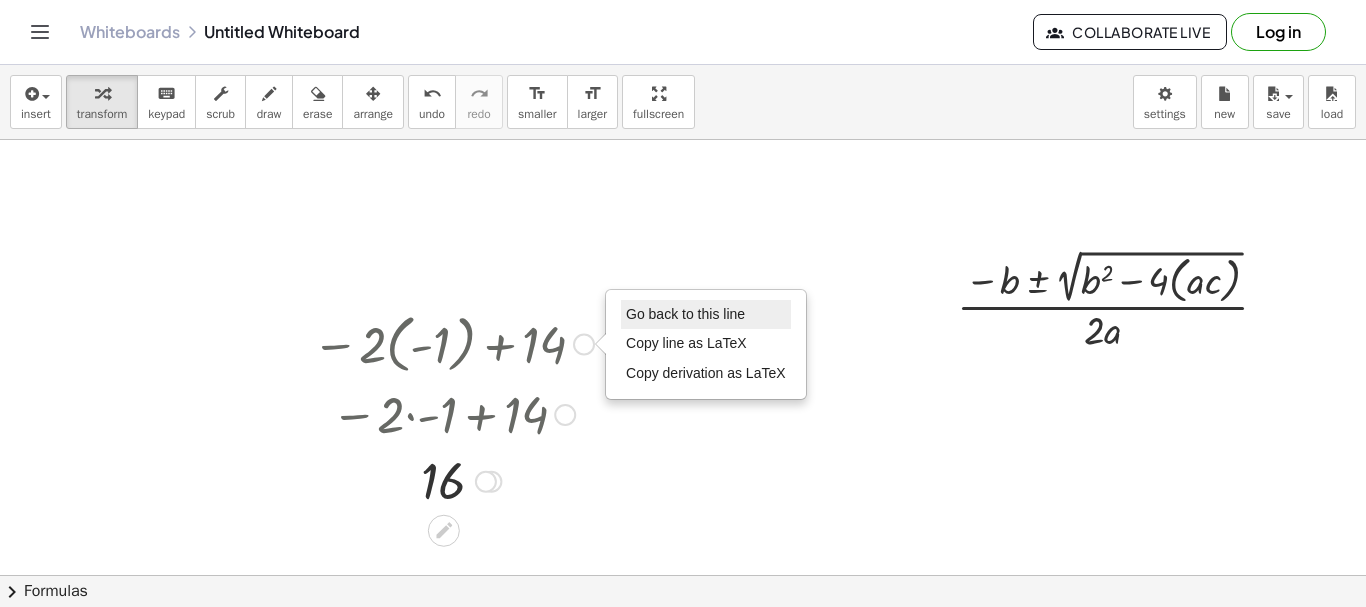 click on "Go back to this line" at bounding box center (706, 315) 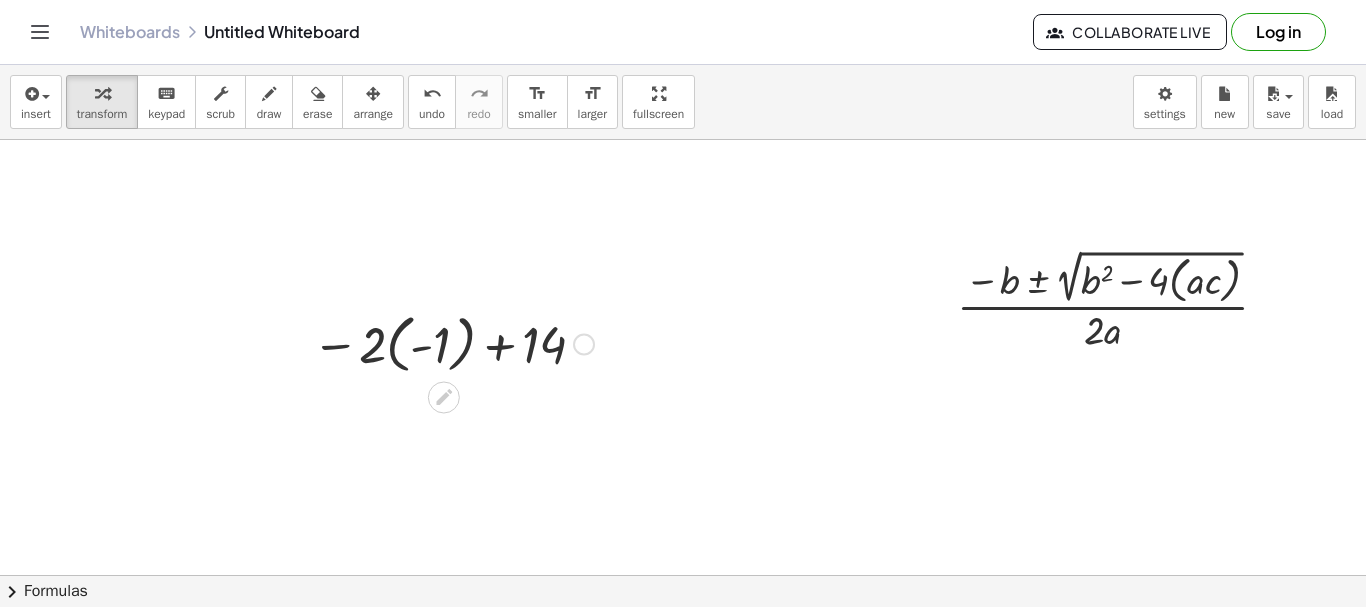 click on "Go back to this line Copy line as LaTeX Copy derivation as LaTeX" at bounding box center (584, 345) 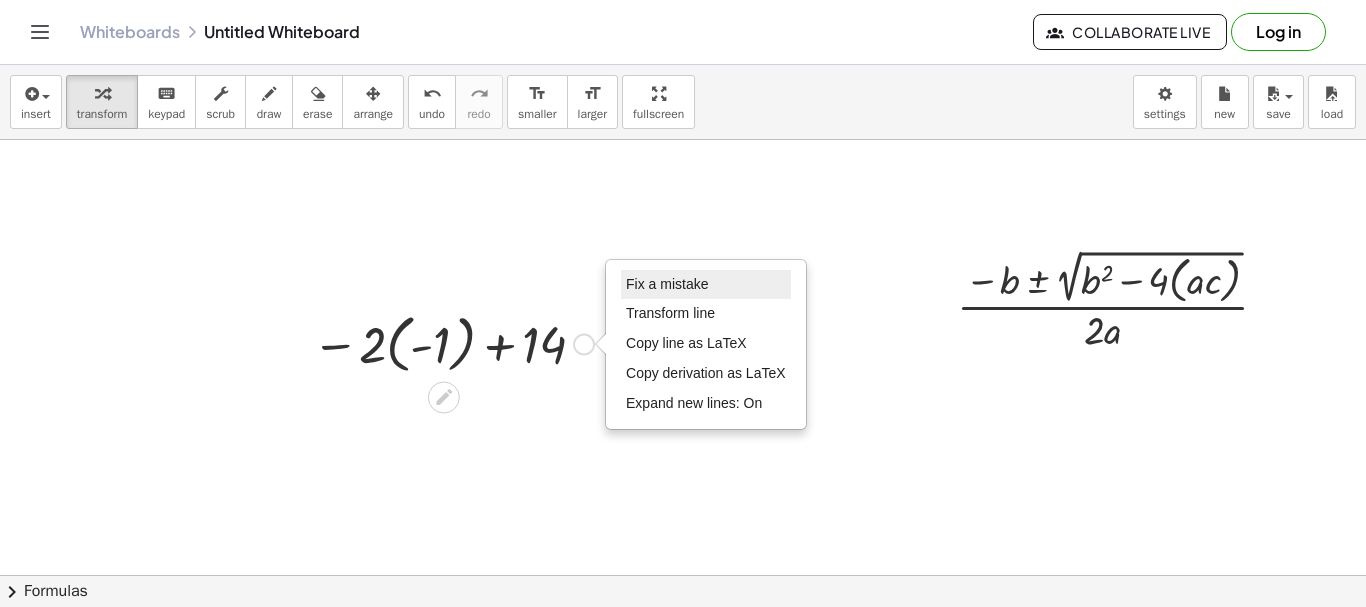 click on "Fix a mistake" at bounding box center [667, 284] 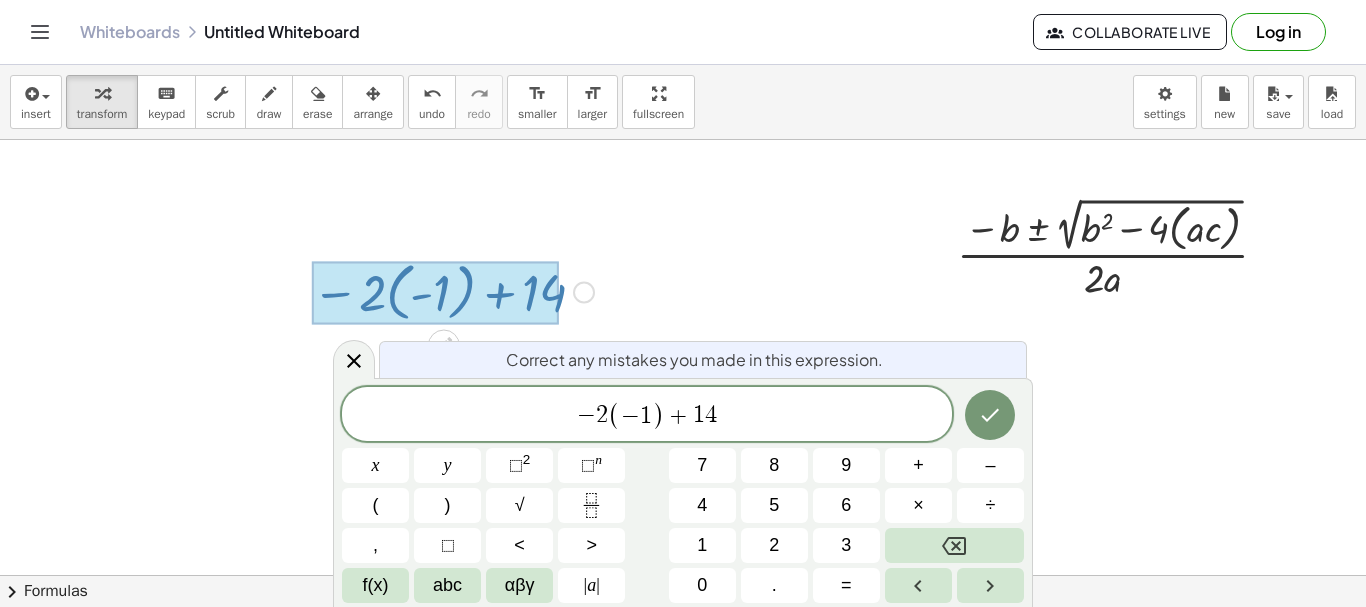 scroll, scrollTop: 52, scrollLeft: 0, axis: vertical 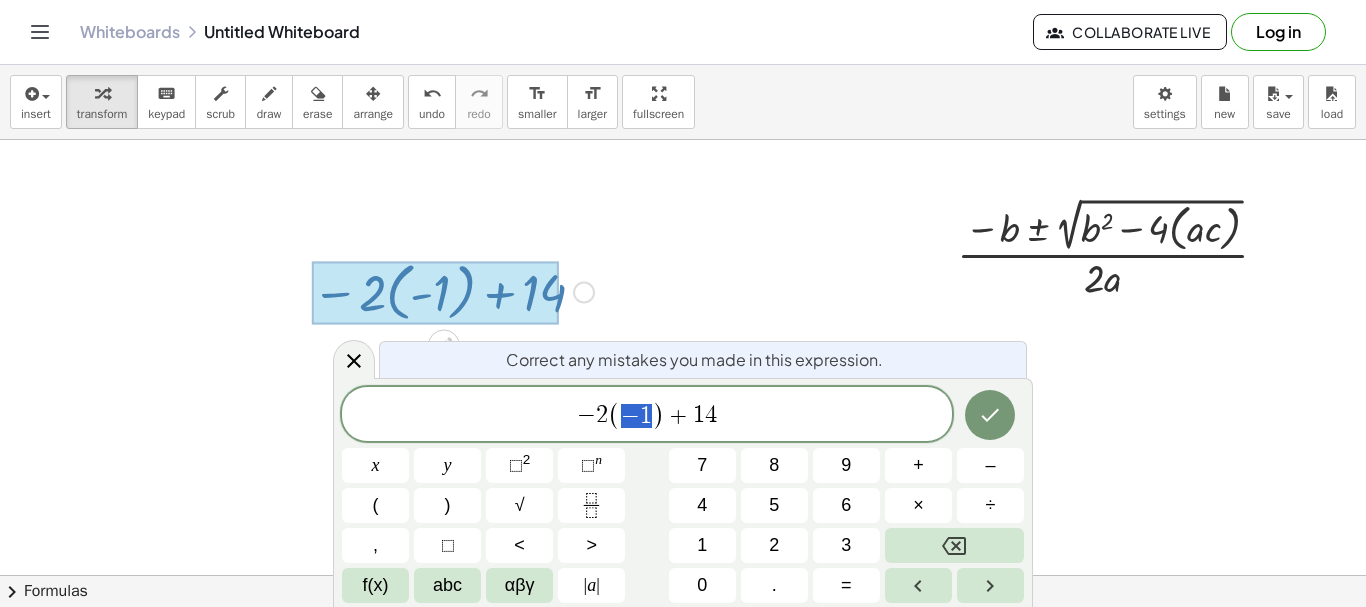 drag, startPoint x: 646, startPoint y: 416, endPoint x: 623, endPoint y: 423, distance: 24.04163 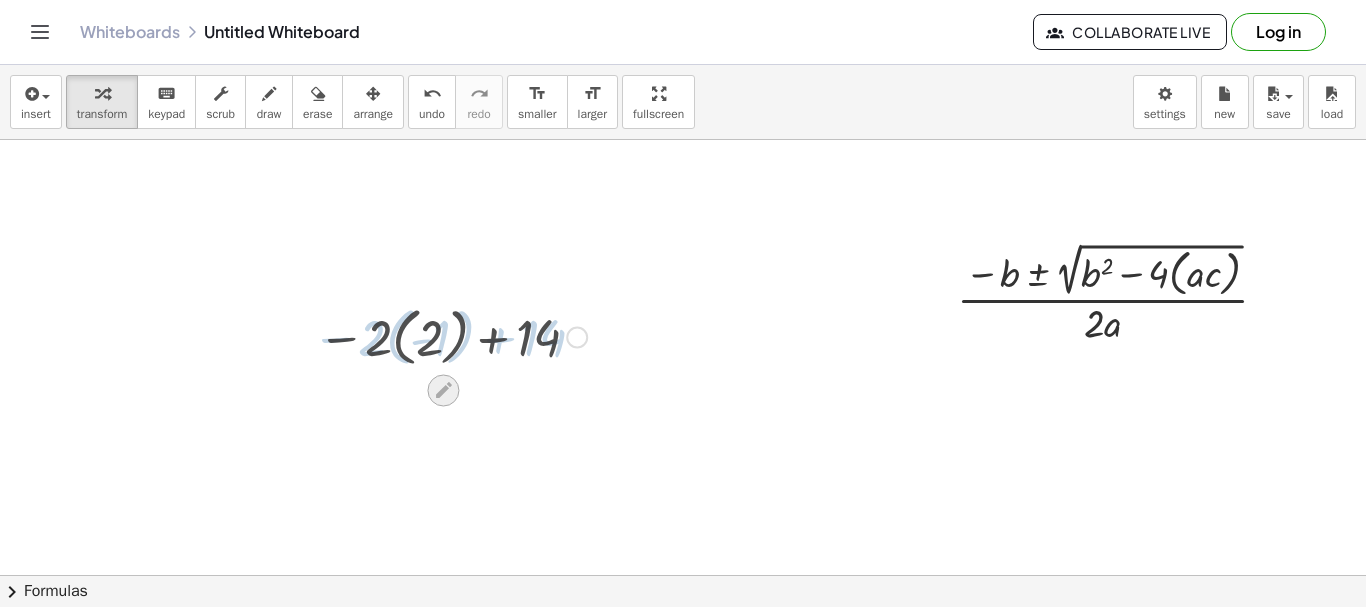 scroll, scrollTop: 0, scrollLeft: 0, axis: both 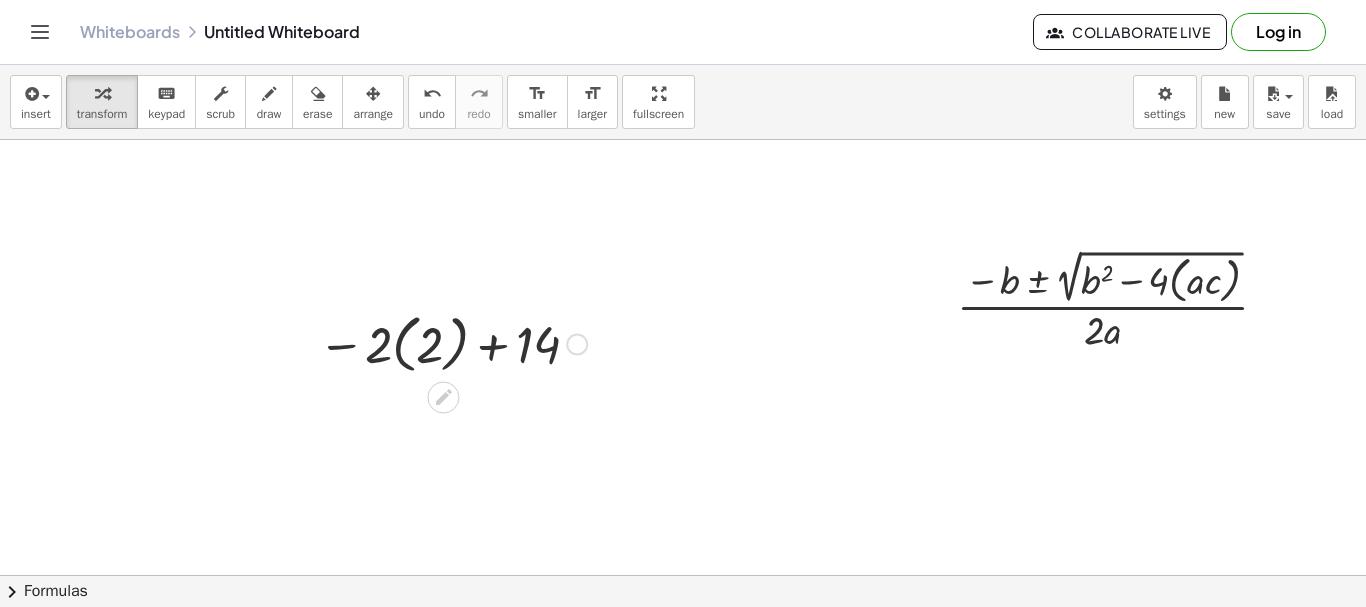 click at bounding box center (452, 342) 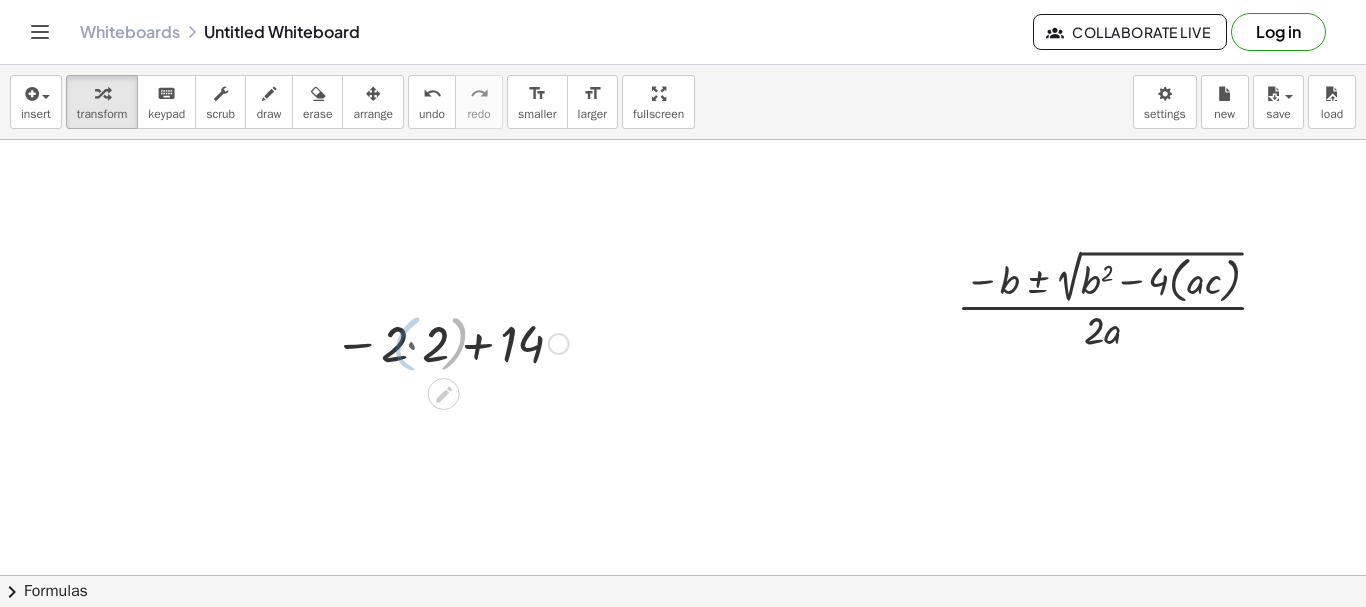 click at bounding box center [453, 342] 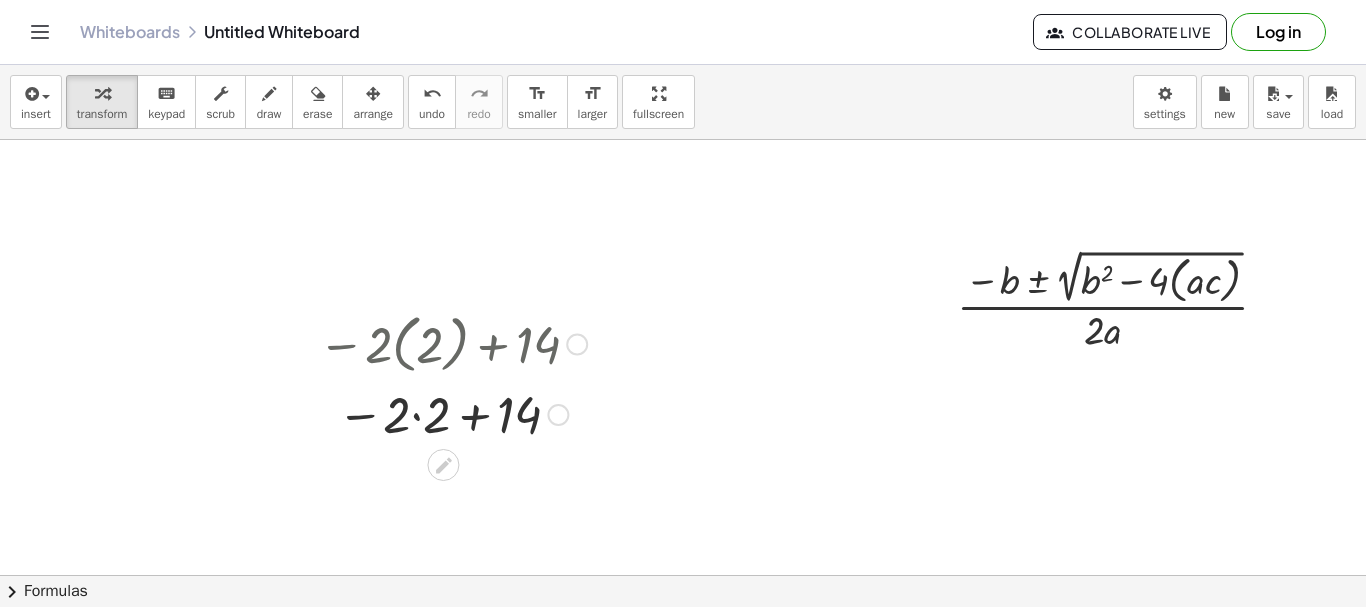 click at bounding box center (452, 413) 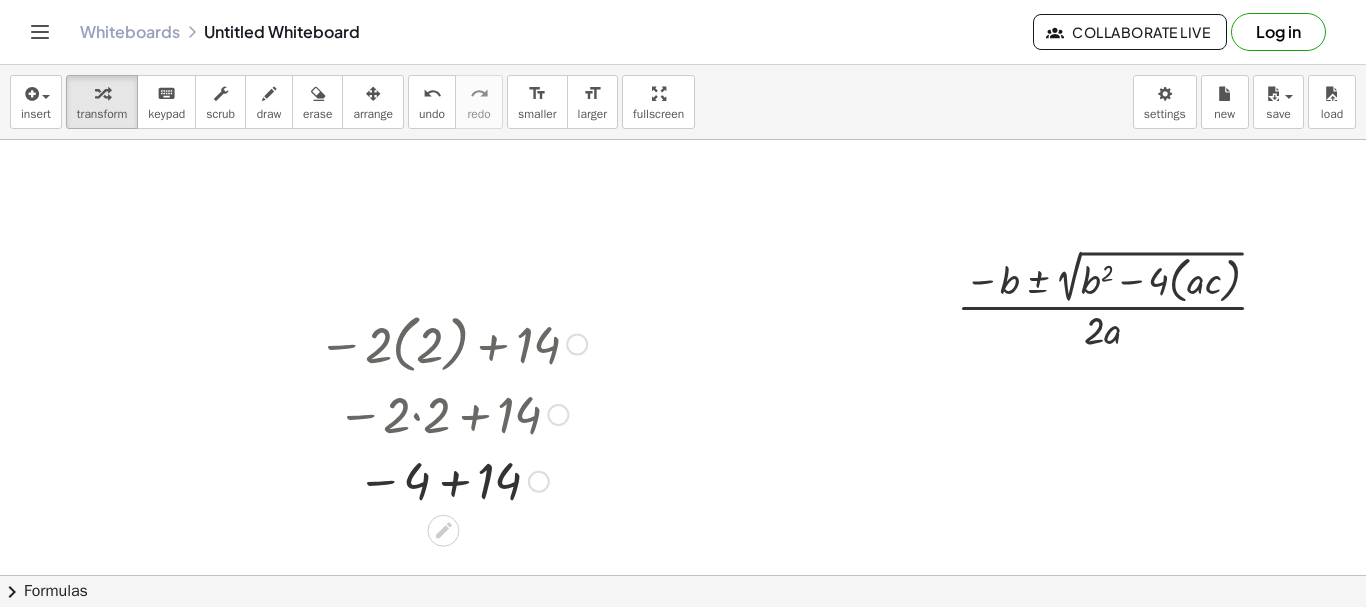 click at bounding box center (452, 480) 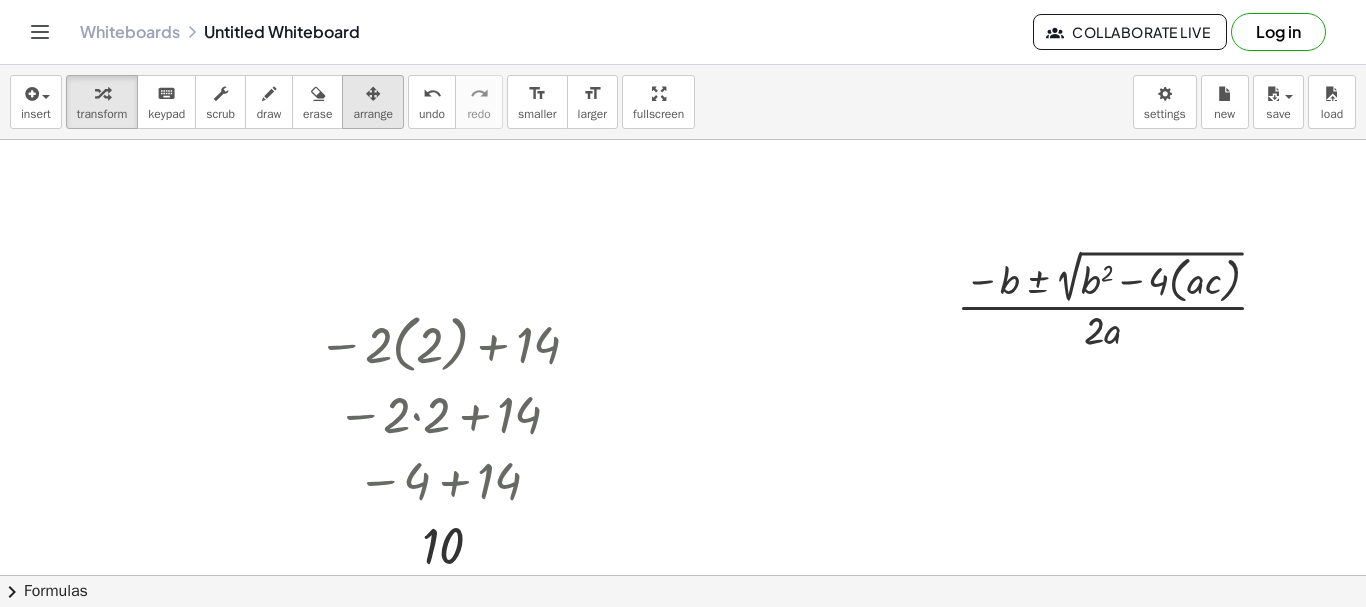 click at bounding box center (373, 94) 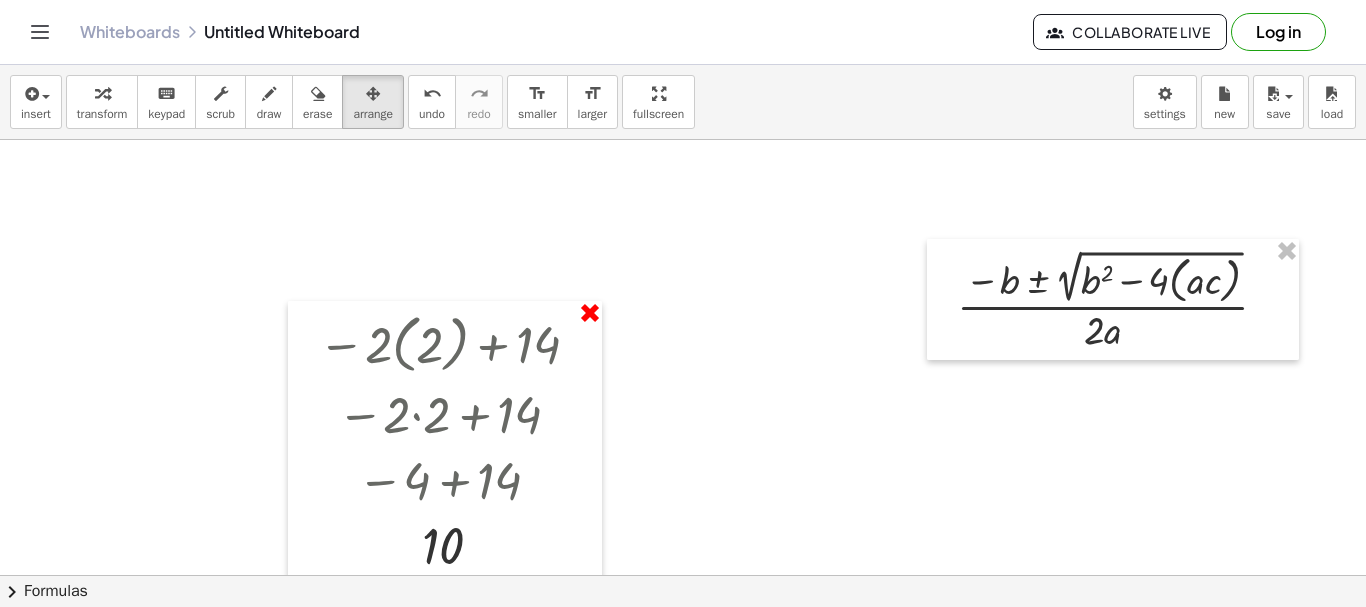 click at bounding box center (683, 575) 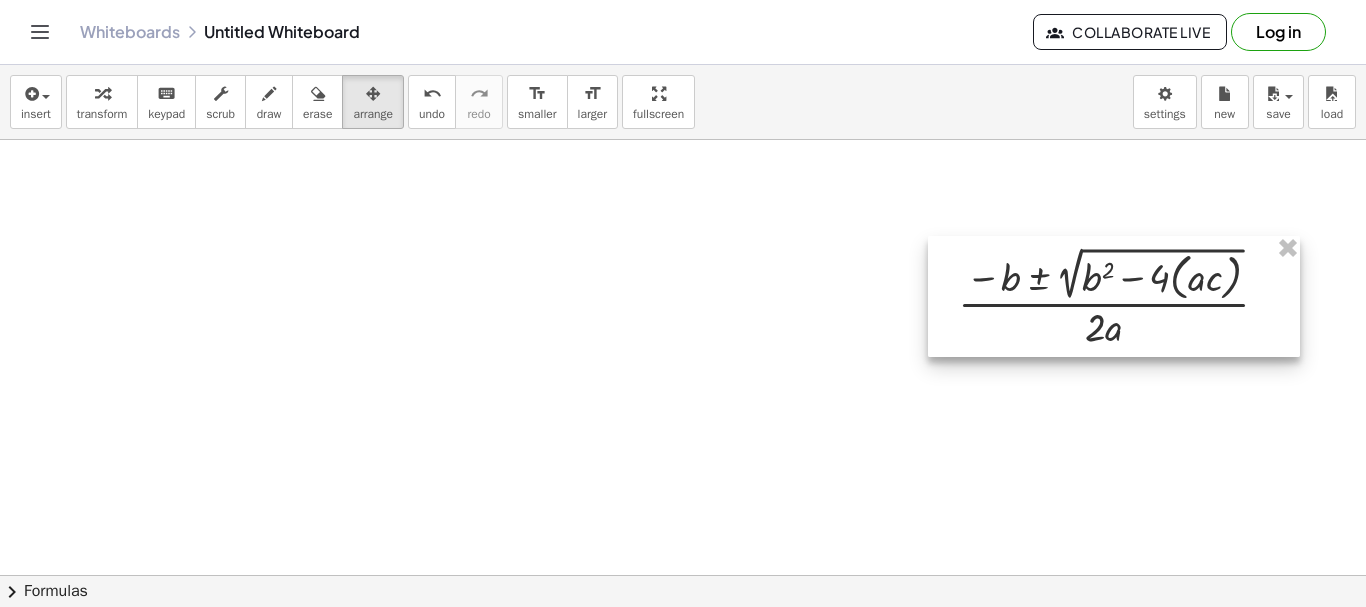 drag, startPoint x: 953, startPoint y: 258, endPoint x: 989, endPoint y: 97, distance: 164.97575 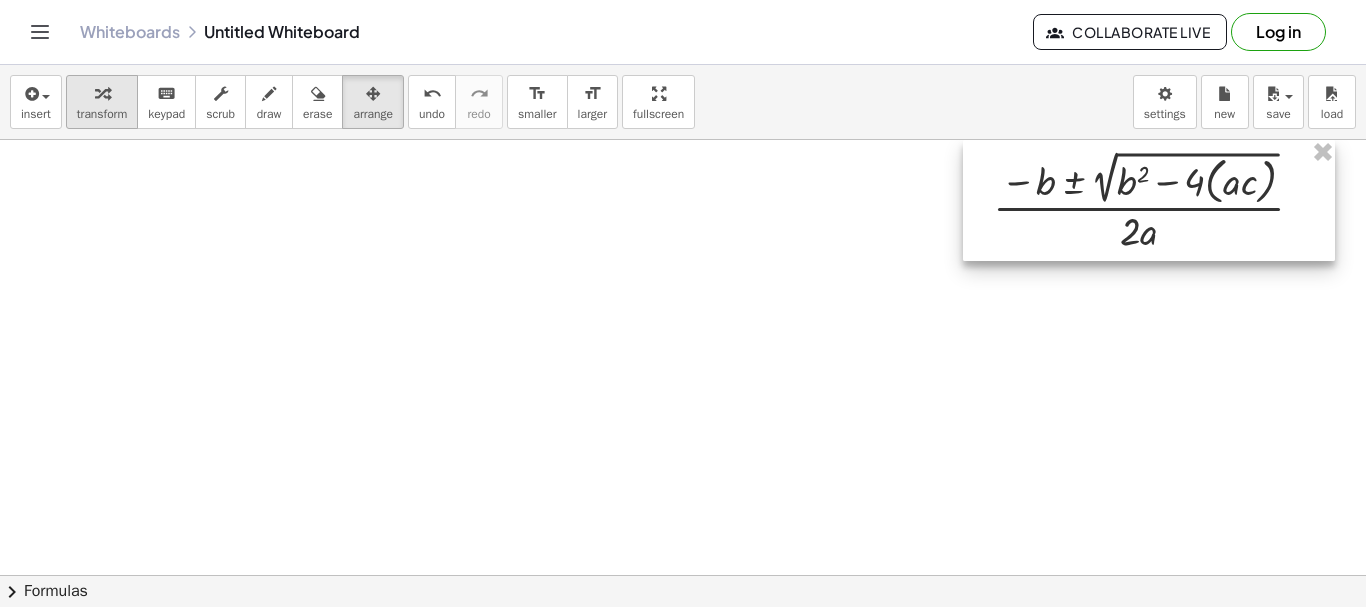 click on "transform" at bounding box center (102, 102) 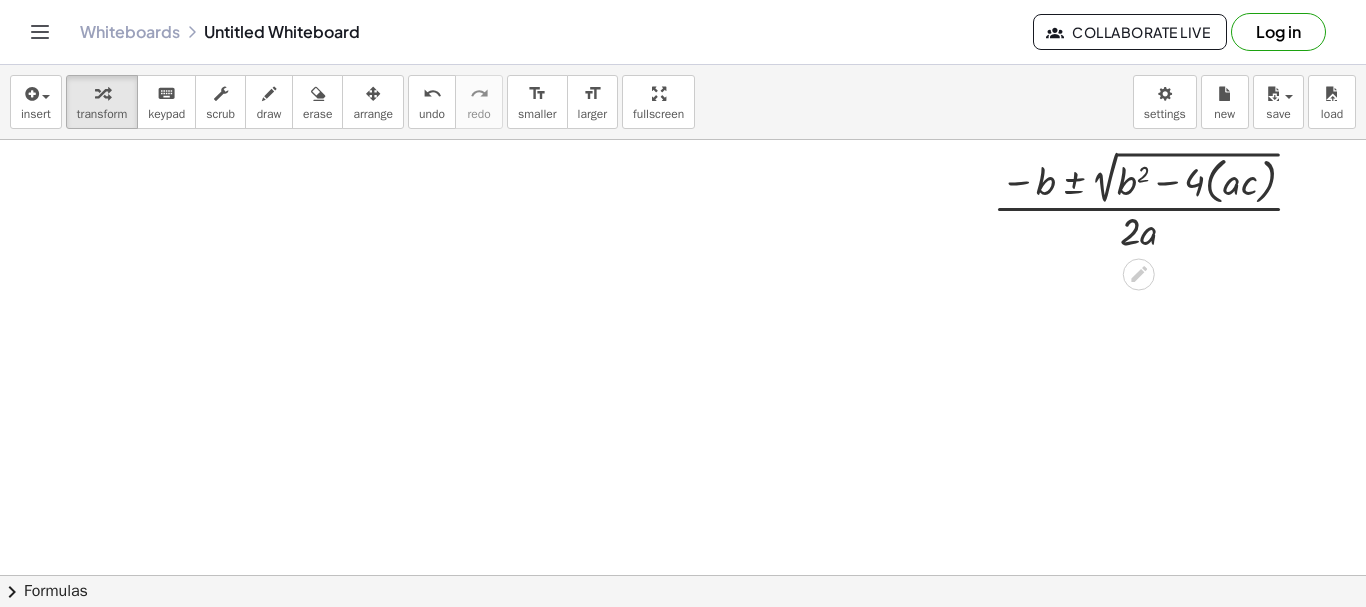 click at bounding box center (683, 575) 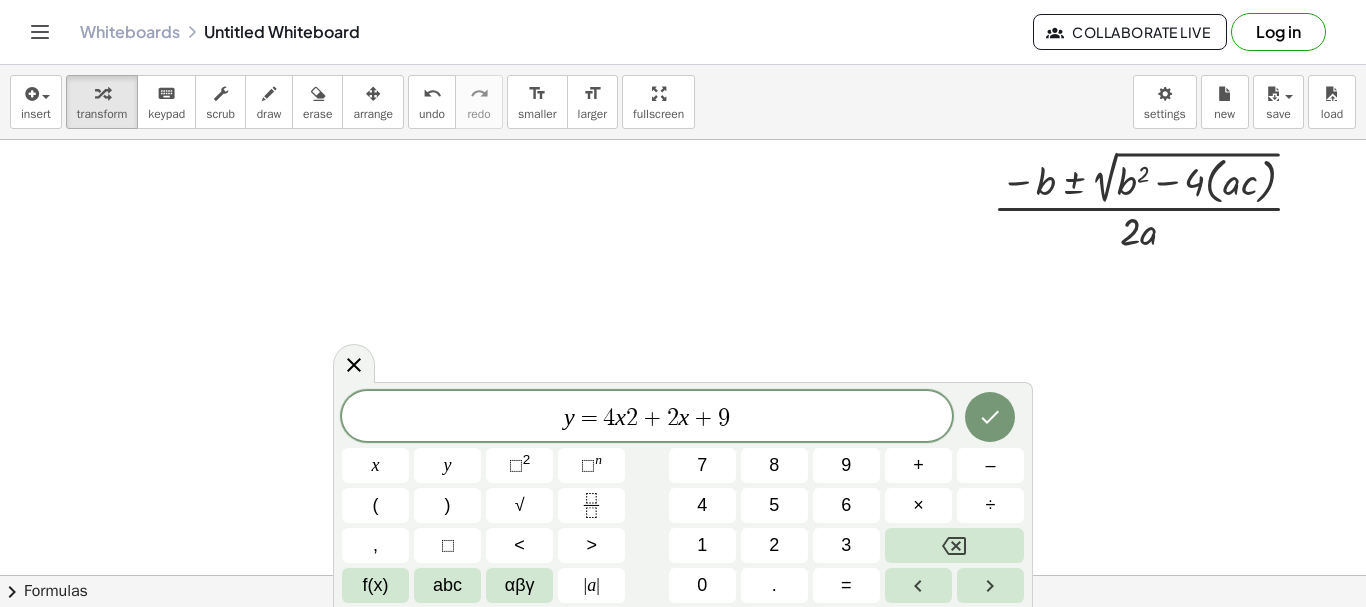 click on "+" at bounding box center [652, 418] 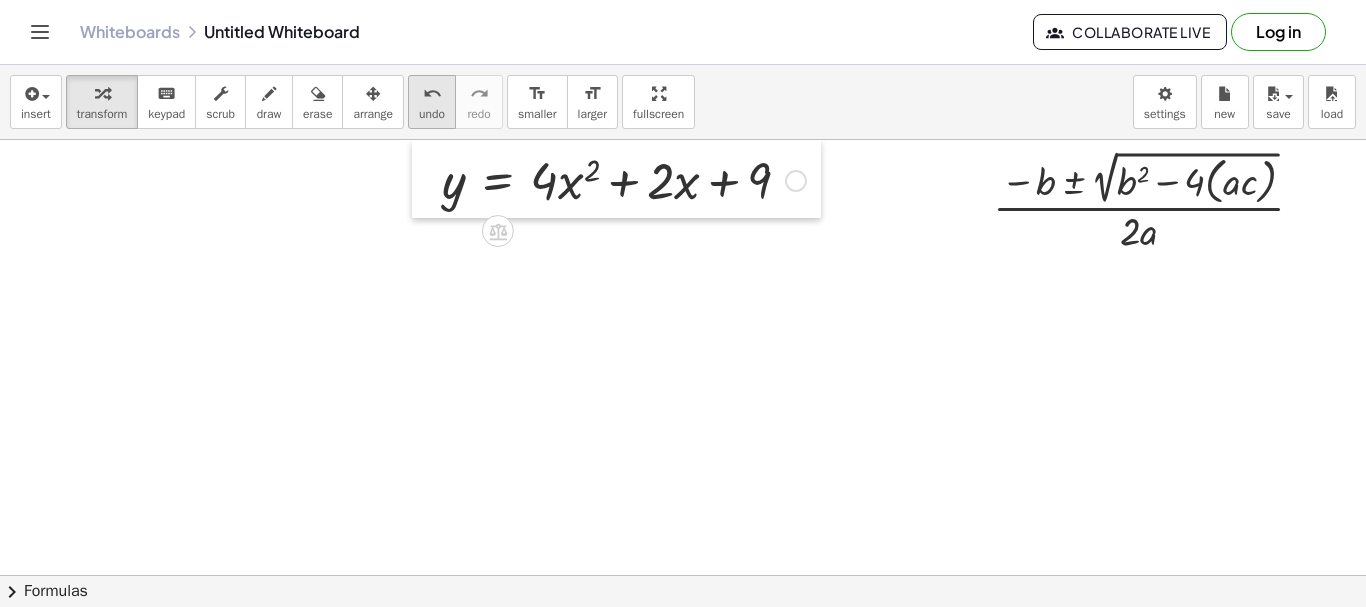drag, startPoint x: 439, startPoint y: 305, endPoint x: 419, endPoint y: 94, distance: 211.94576 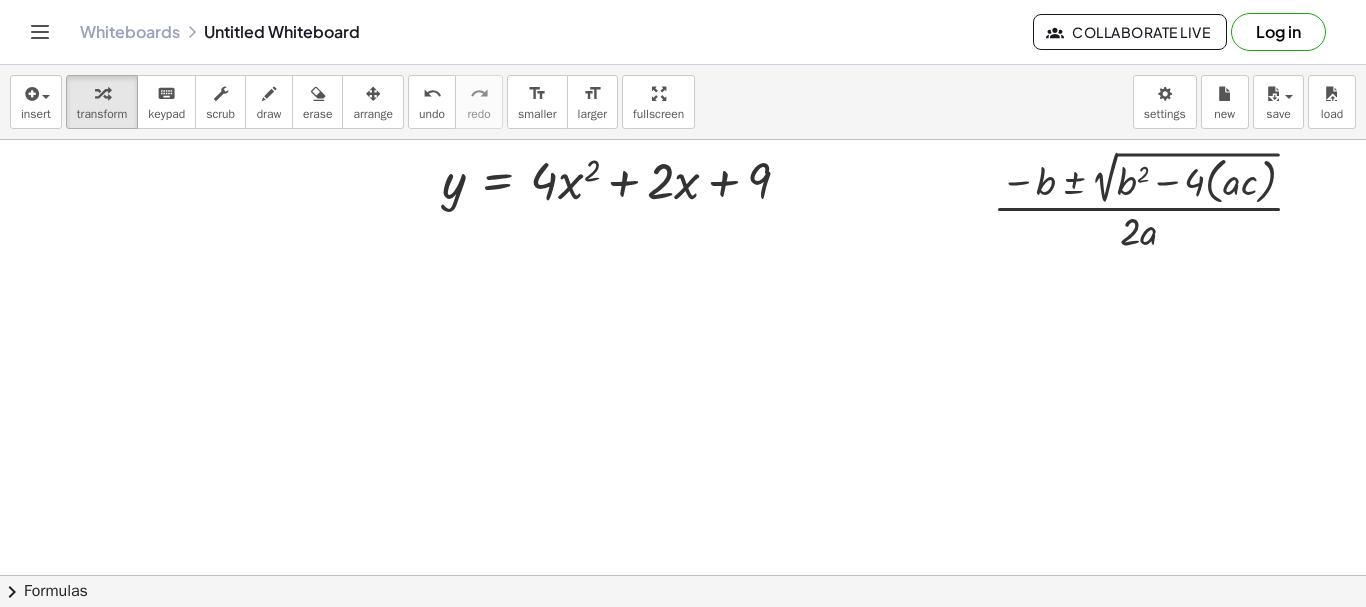 click at bounding box center (683, 575) 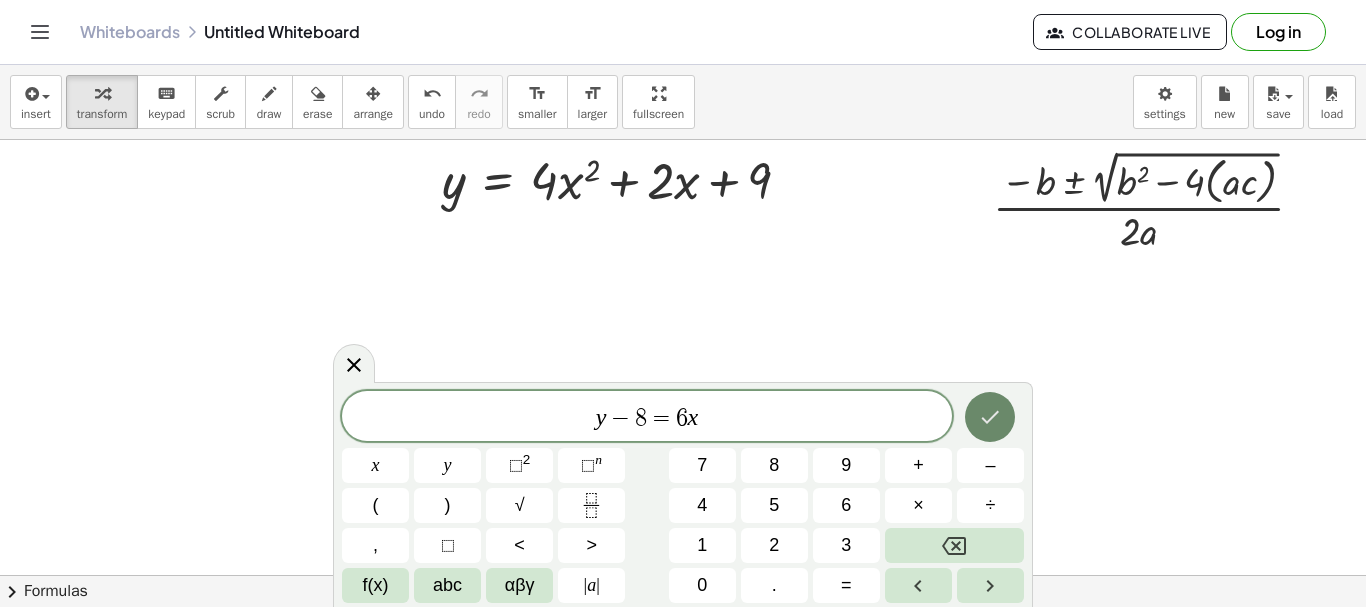 click at bounding box center [990, 417] 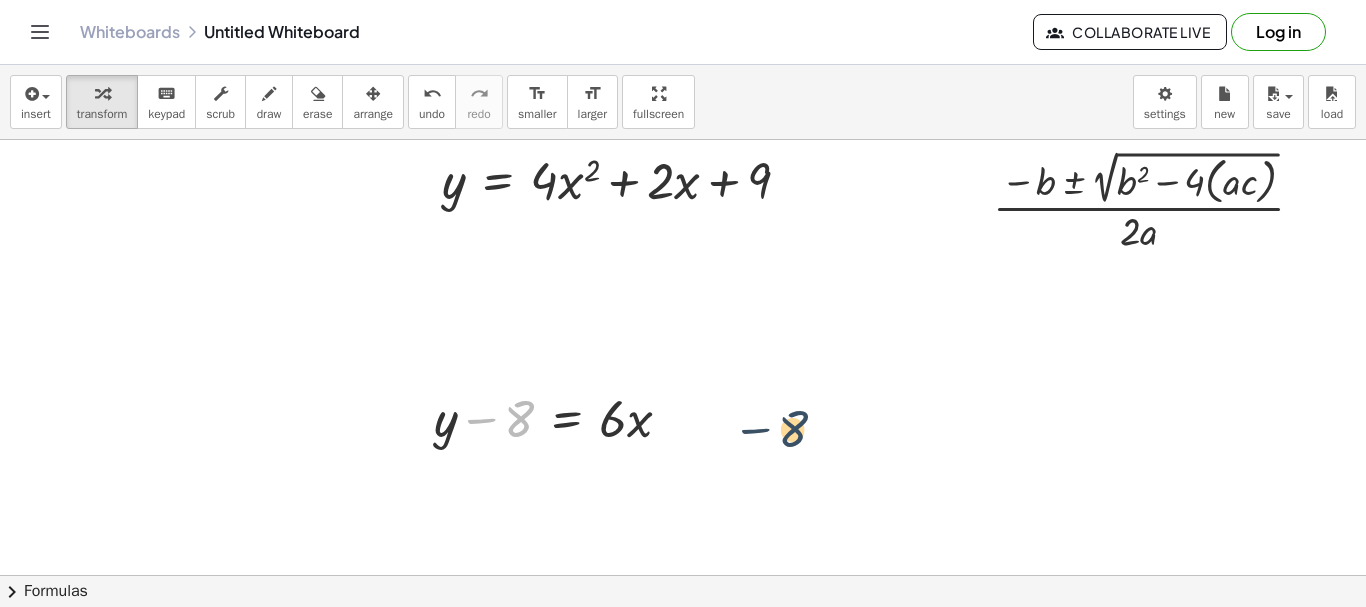 drag, startPoint x: 520, startPoint y: 409, endPoint x: 795, endPoint y: 419, distance: 275.18176 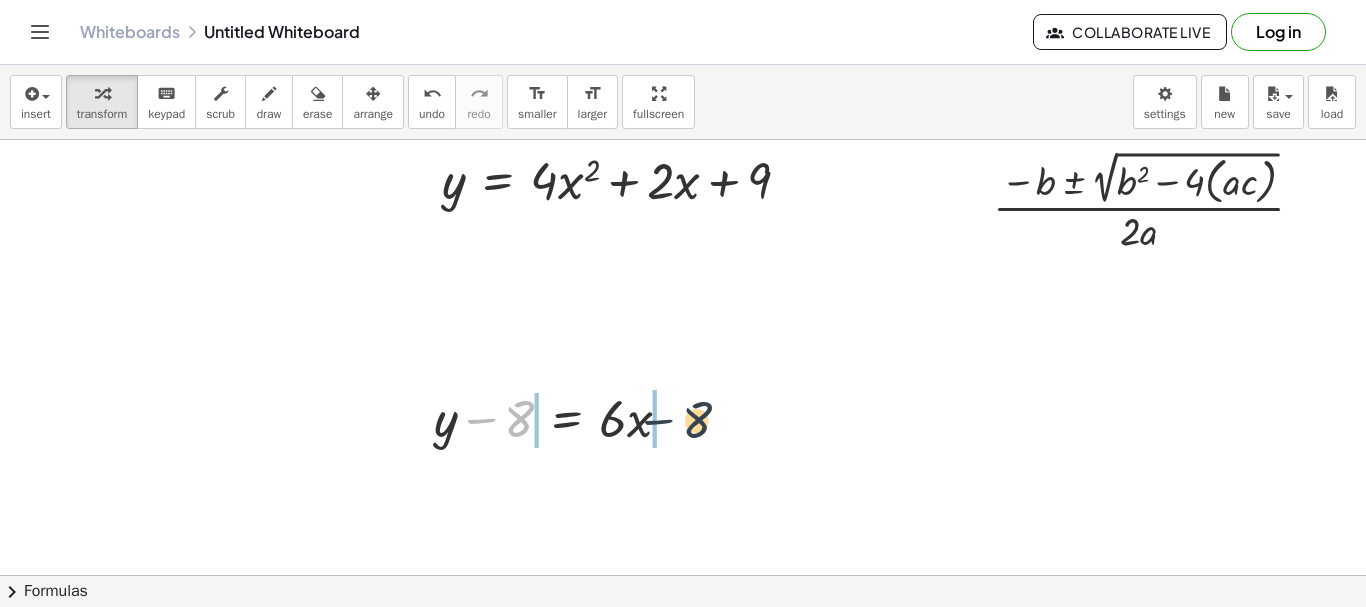 drag, startPoint x: 570, startPoint y: 411, endPoint x: 696, endPoint y: 416, distance: 126.09917 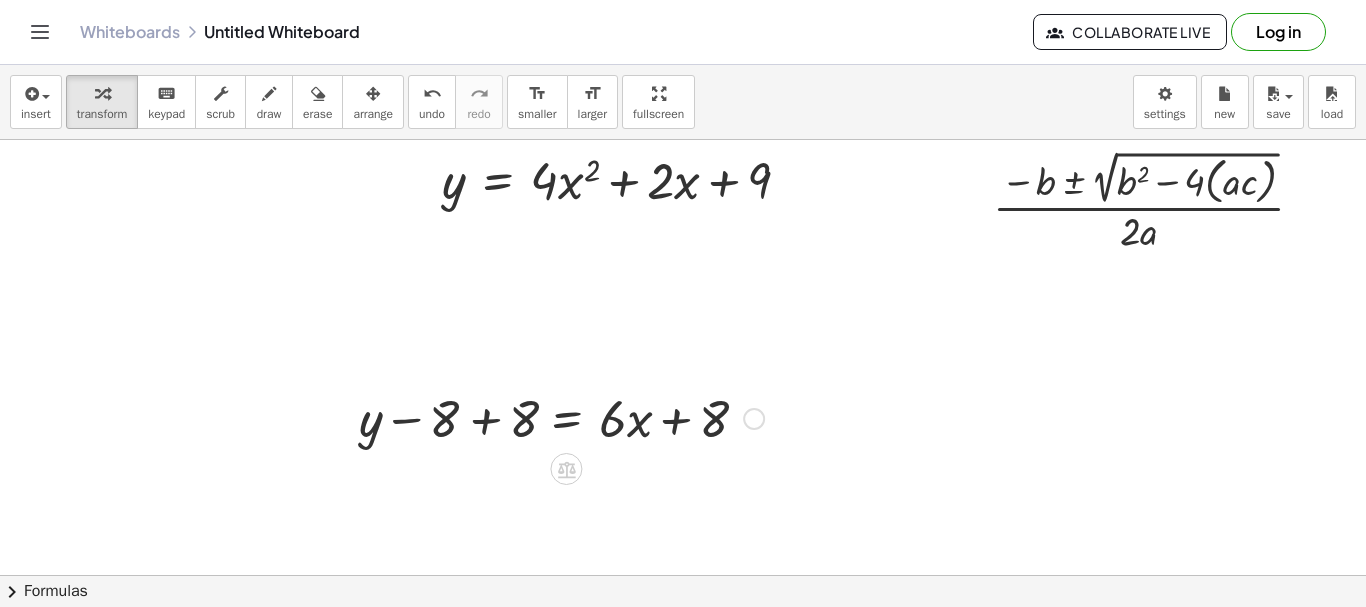 click at bounding box center (560, 417) 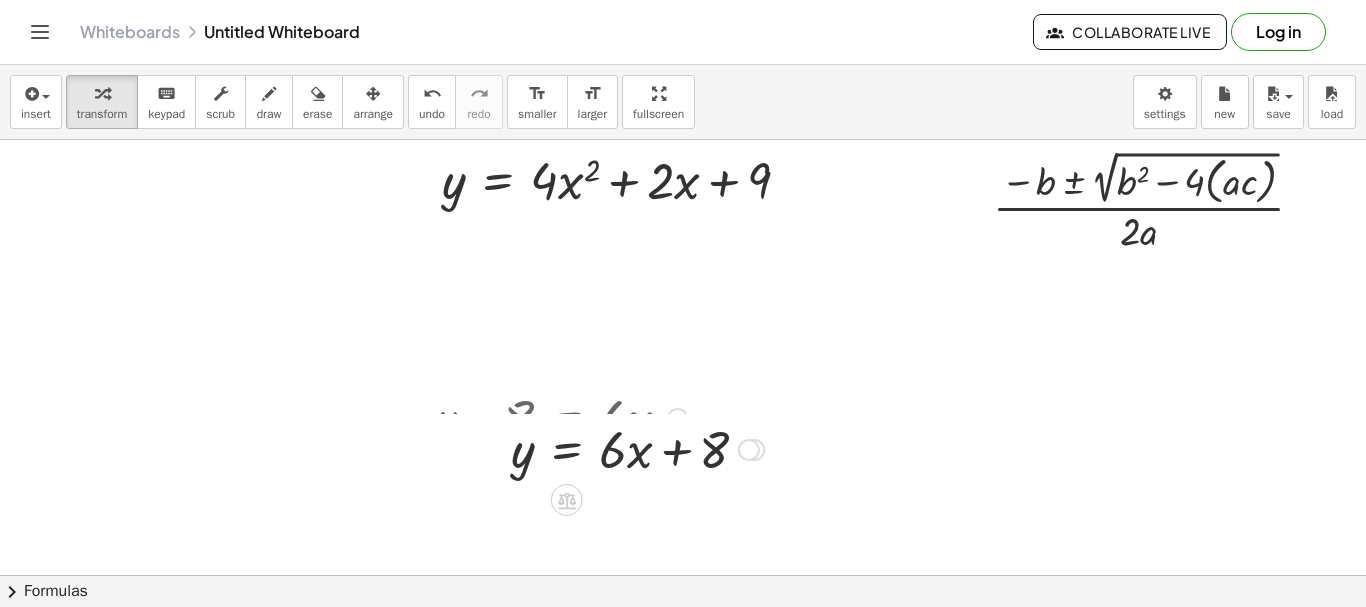 drag, startPoint x: 756, startPoint y: 561, endPoint x: 747, endPoint y: 340, distance: 221.18318 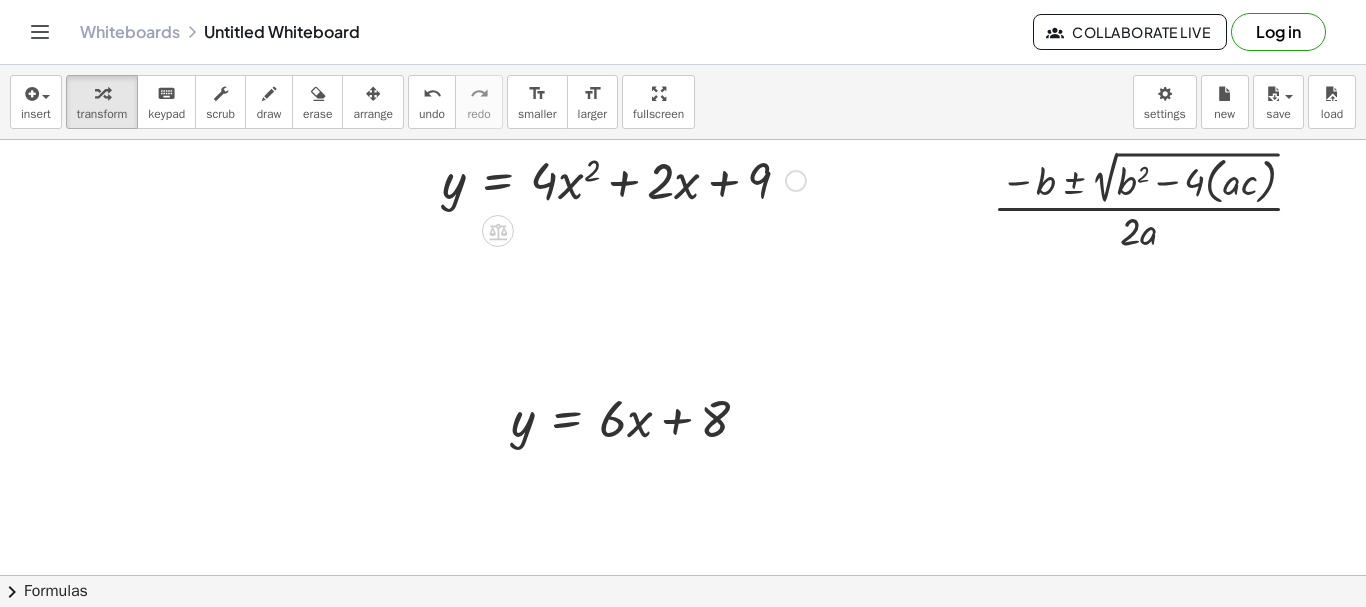 click at bounding box center (624, 179) 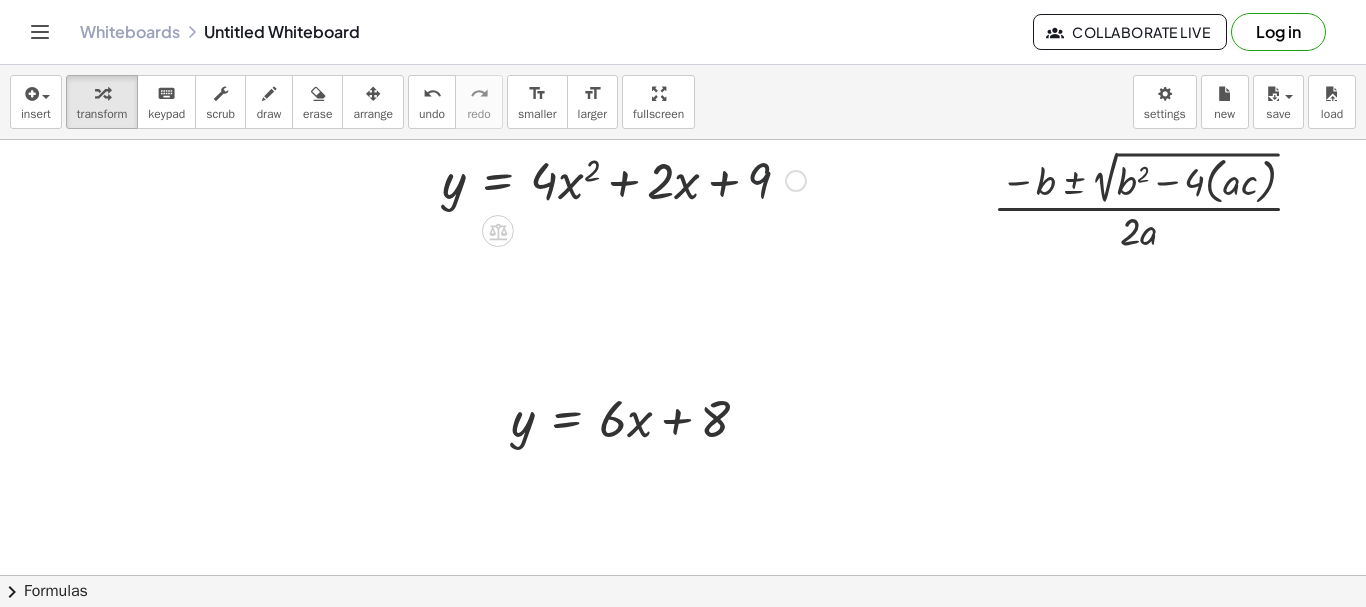 click at bounding box center (796, 181) 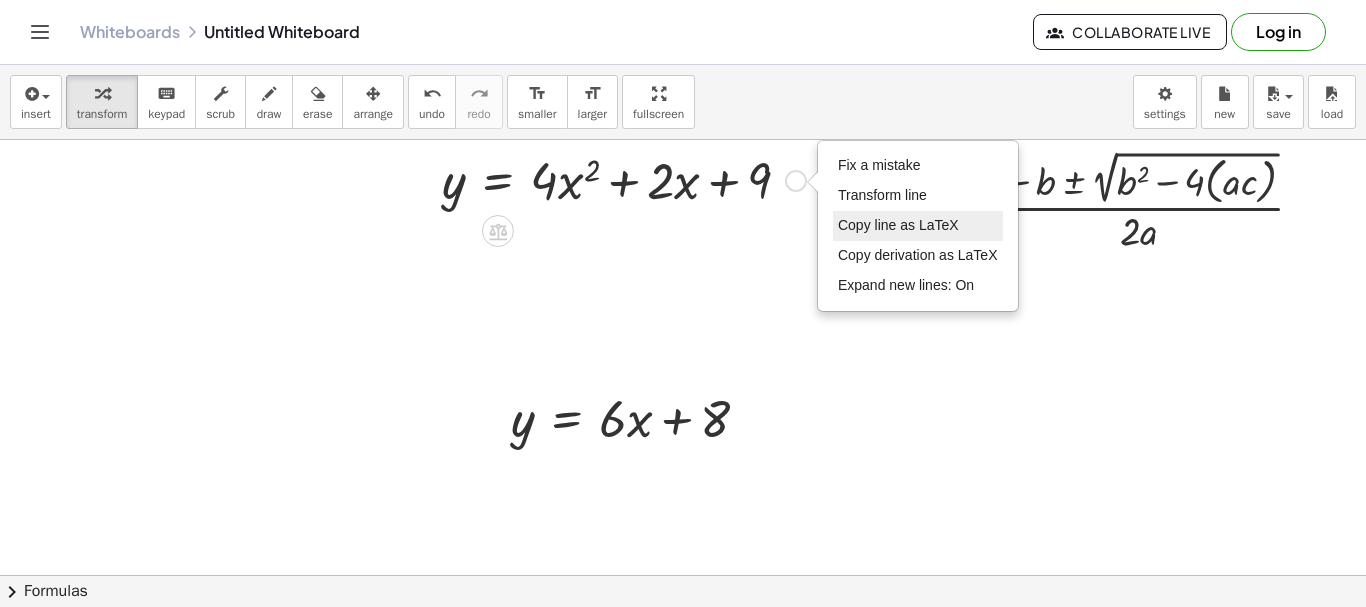 click on "Copy line as LaTeX" at bounding box center [898, 225] 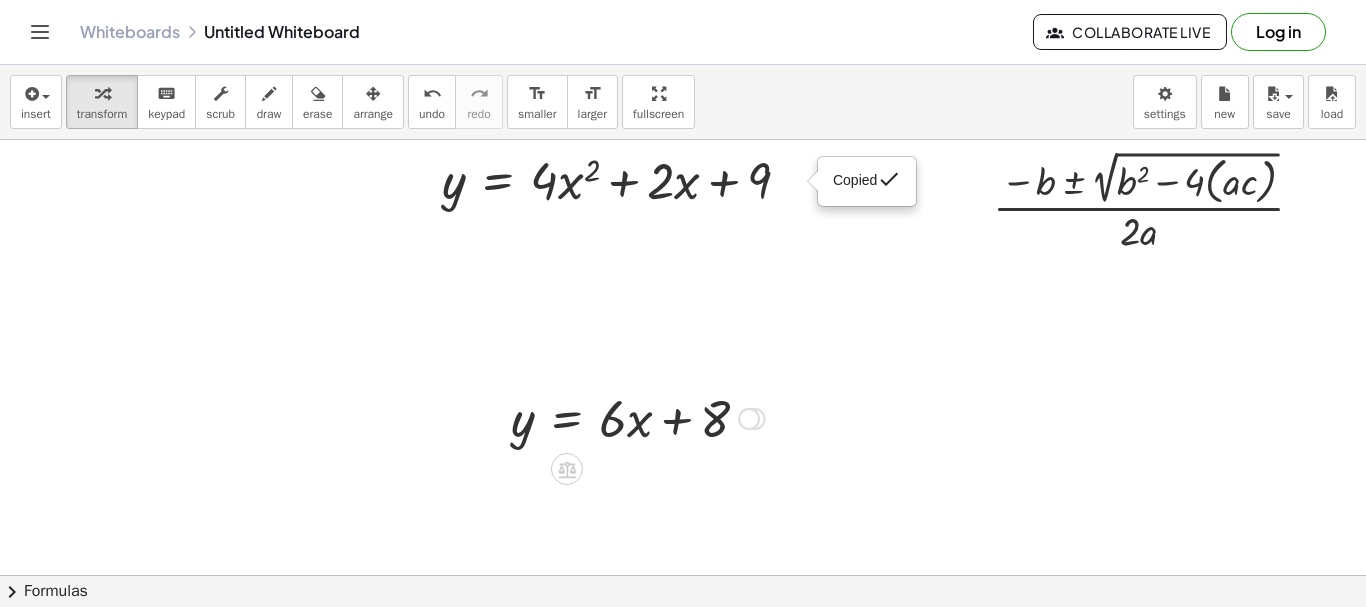 click at bounding box center (749, 419) 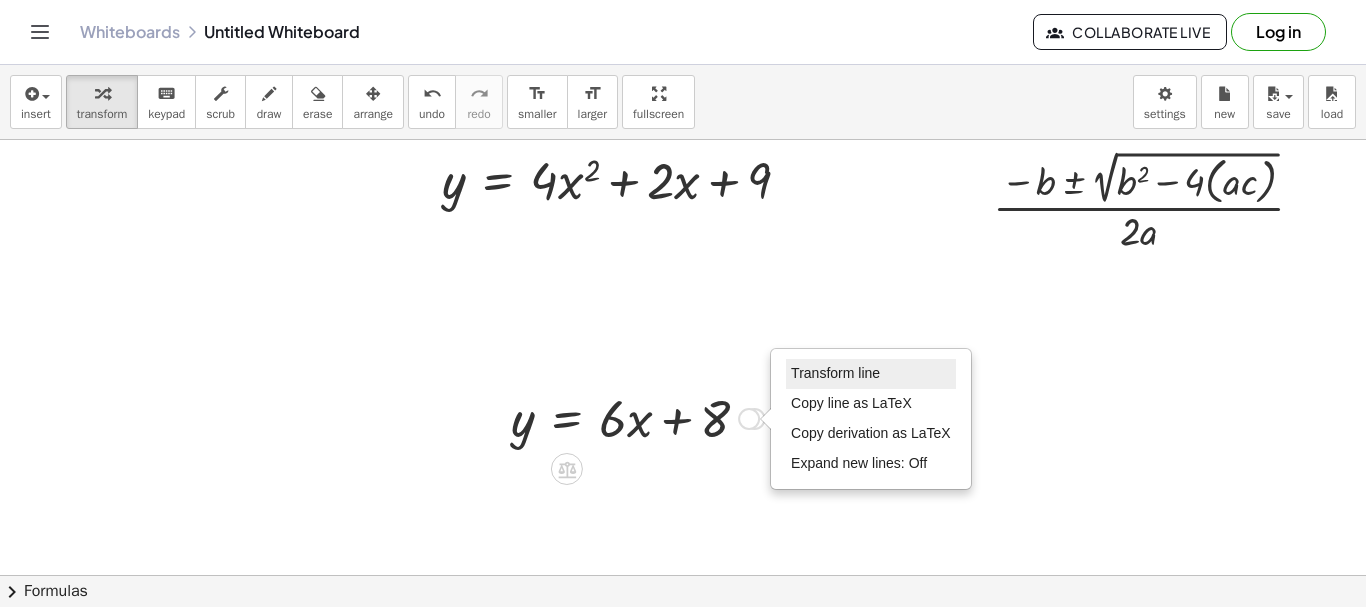click on "Transform line" at bounding box center (835, 373) 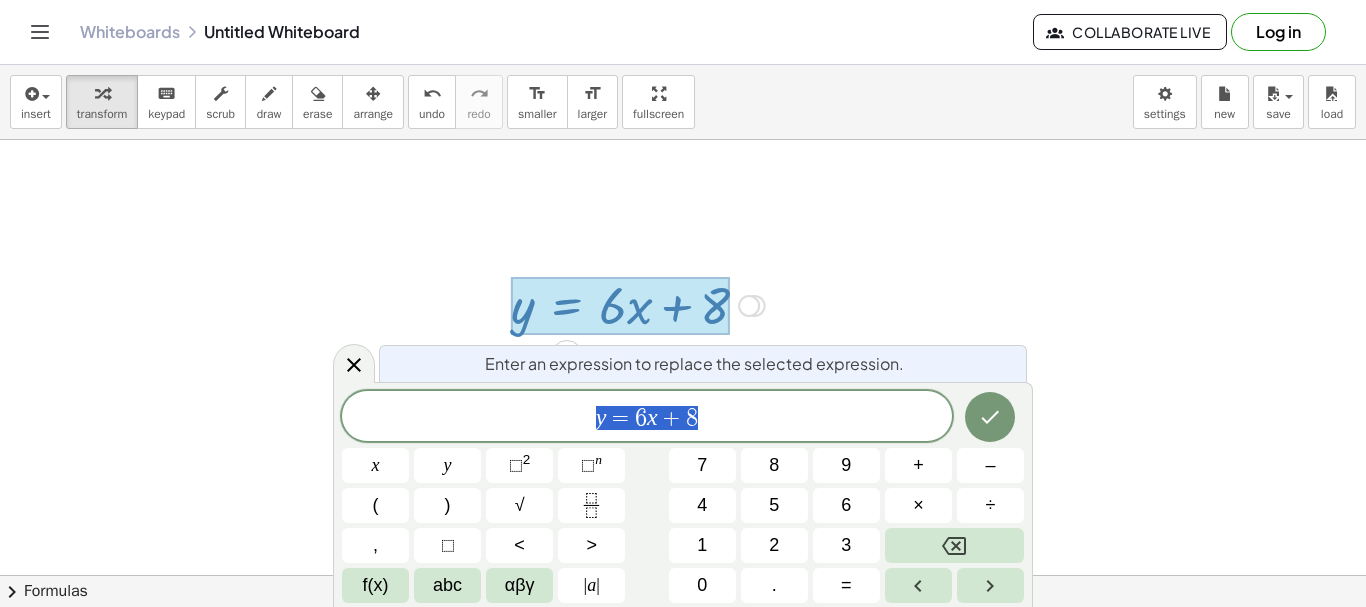 scroll, scrollTop: 124, scrollLeft: 0, axis: vertical 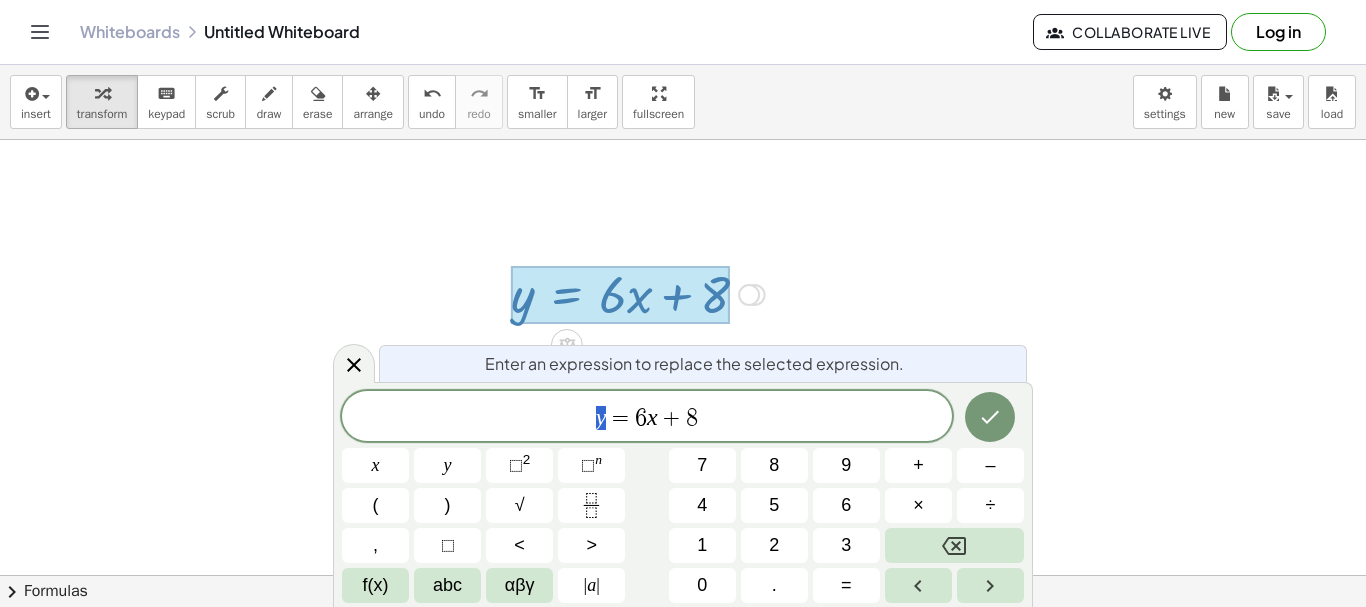 drag, startPoint x: 606, startPoint y: 412, endPoint x: 586, endPoint y: 416, distance: 20.396078 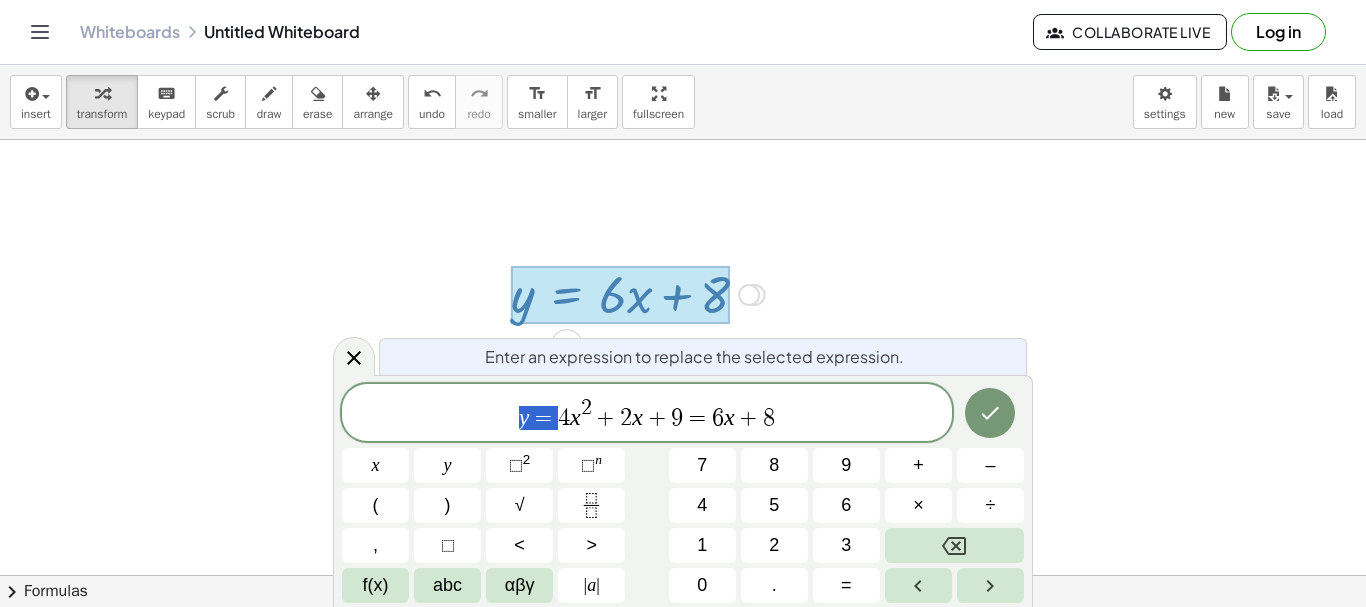 drag, startPoint x: 561, startPoint y: 421, endPoint x: 508, endPoint y: 424, distance: 53.08484 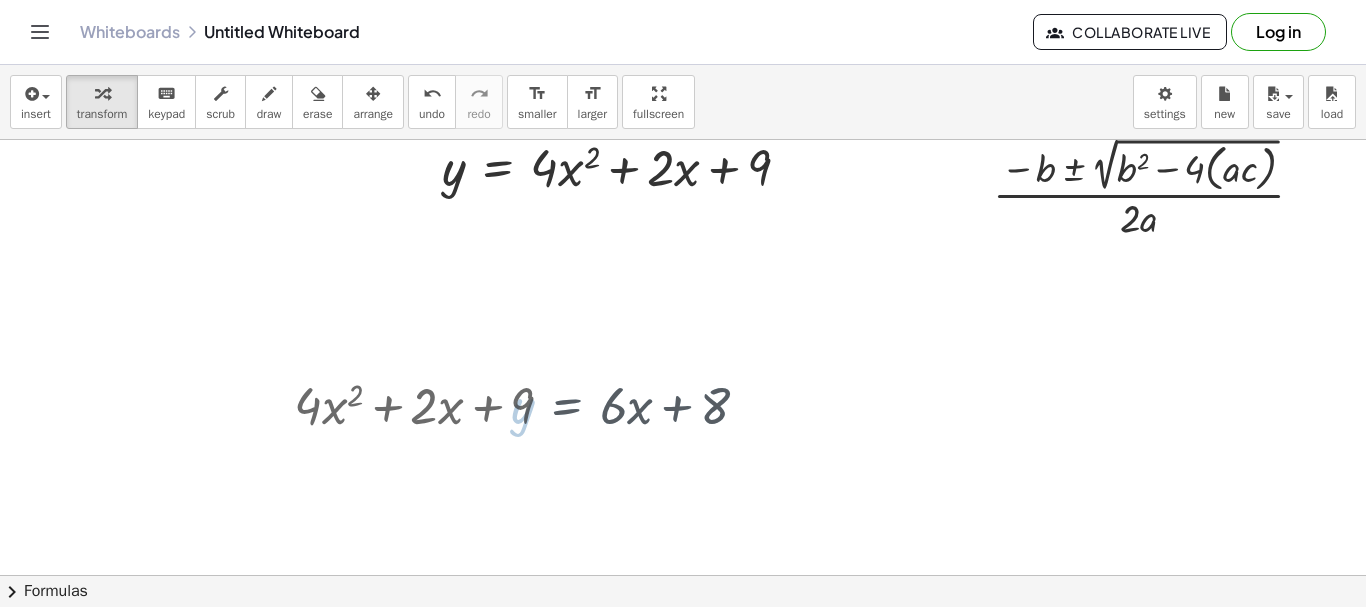 scroll, scrollTop: 0, scrollLeft: 0, axis: both 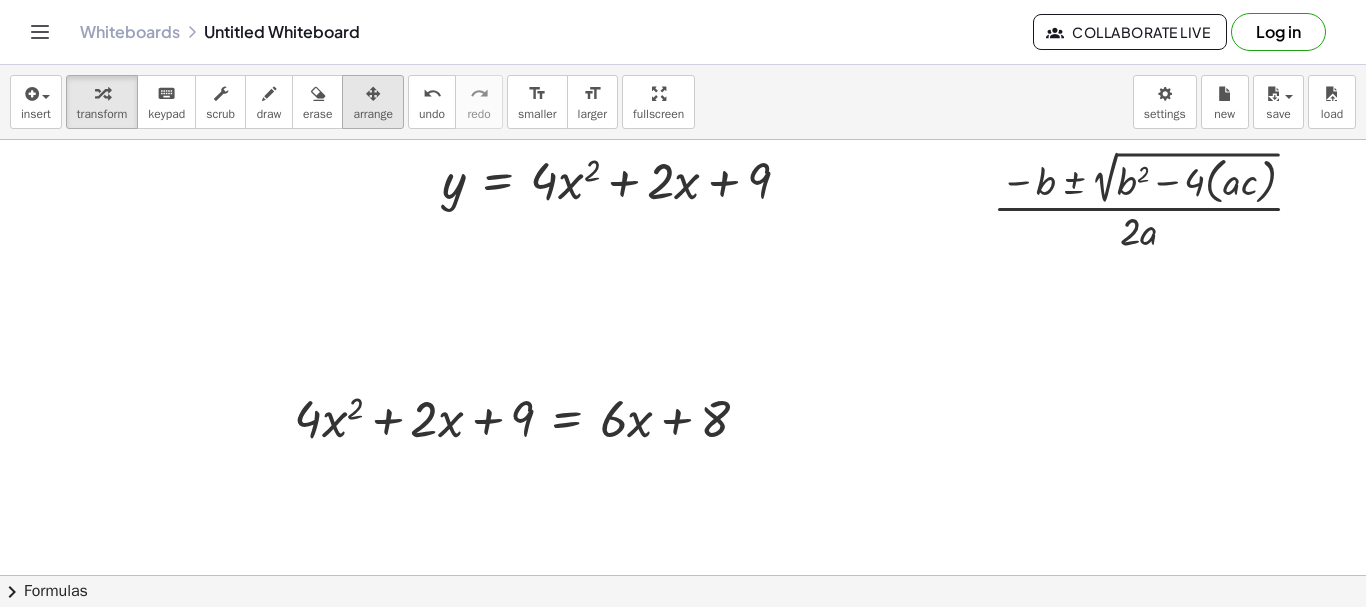 click on "arrange" at bounding box center [373, 114] 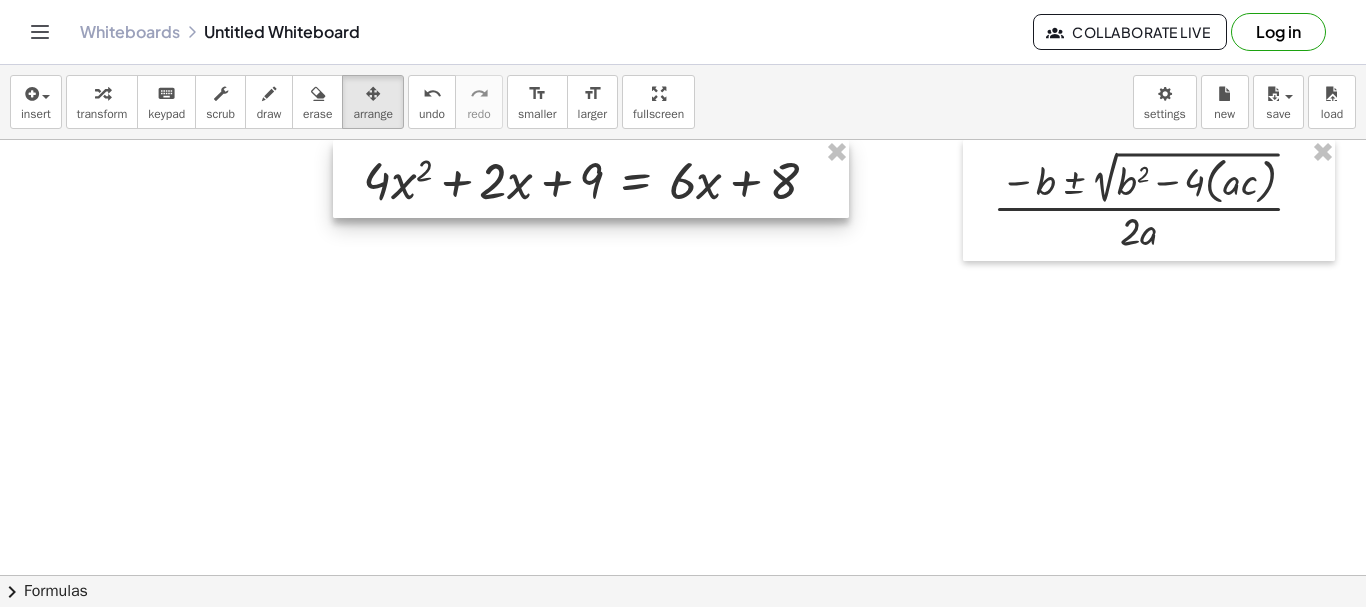 drag, startPoint x: 358, startPoint y: 430, endPoint x: 214, endPoint y: 34, distance: 421.3692 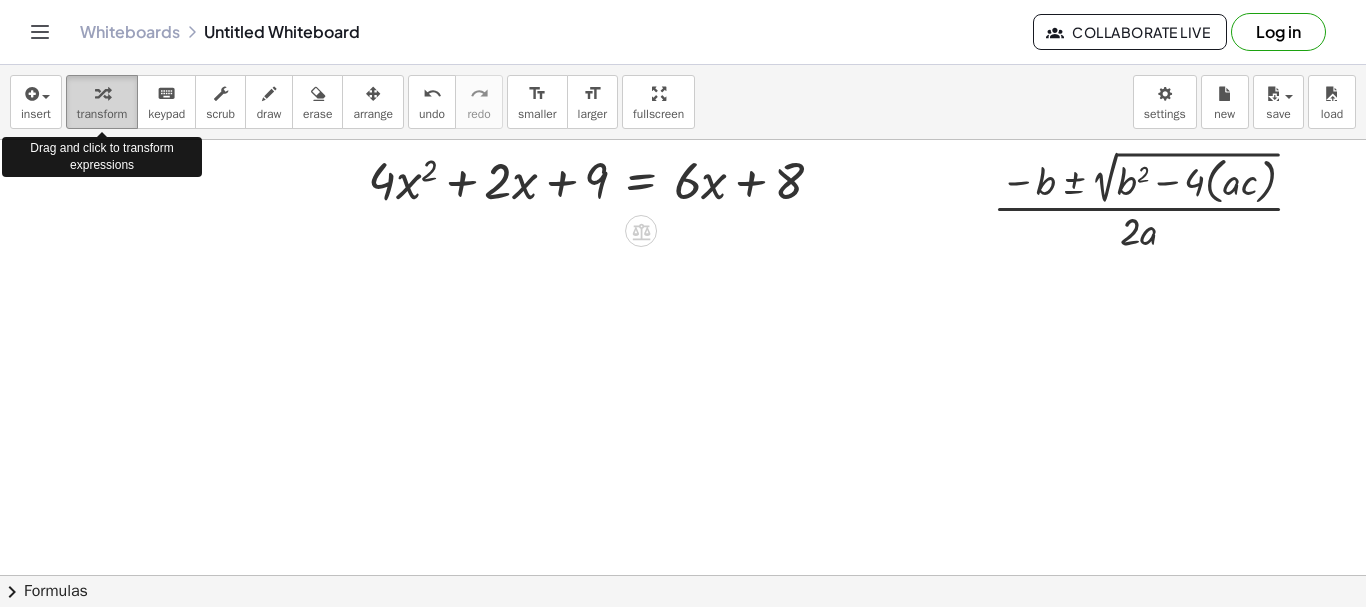 click at bounding box center (102, 94) 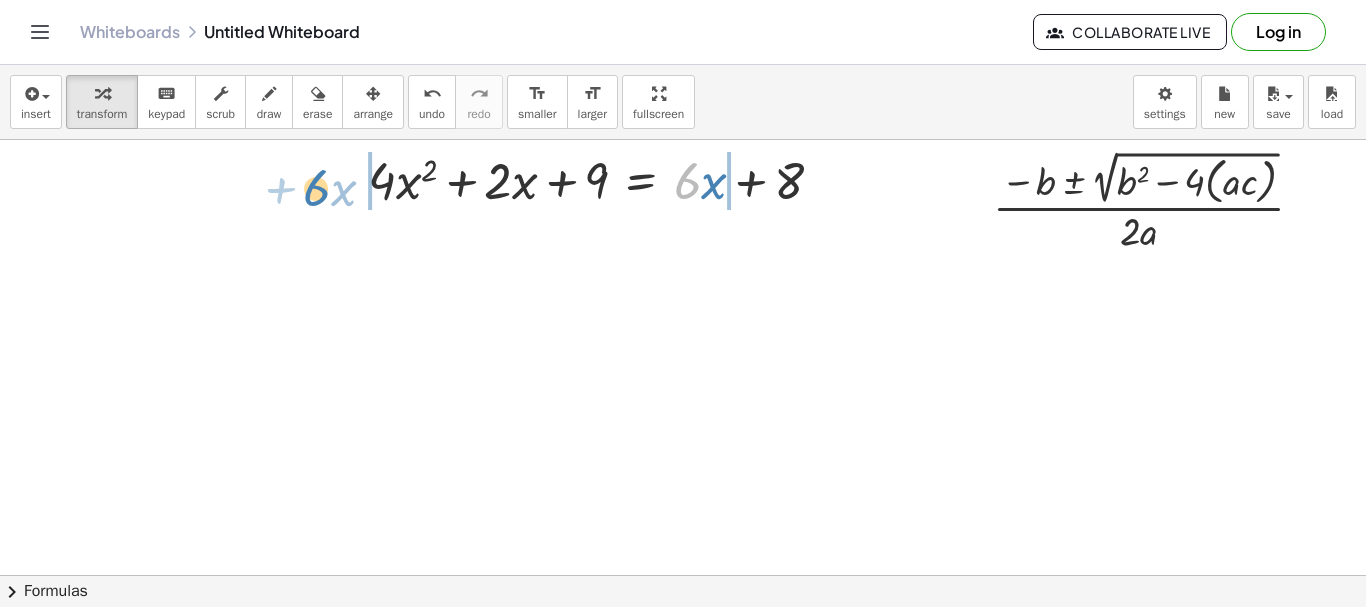 drag, startPoint x: 689, startPoint y: 191, endPoint x: 325, endPoint y: 200, distance: 364.11124 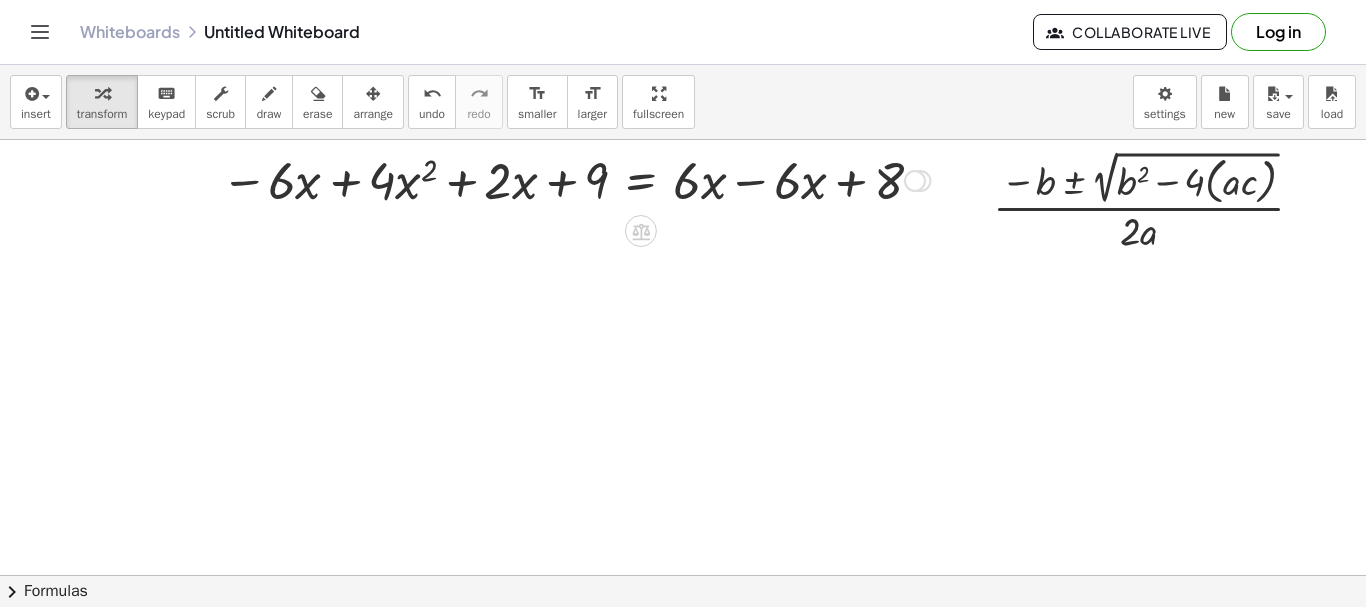 click at bounding box center [575, 179] 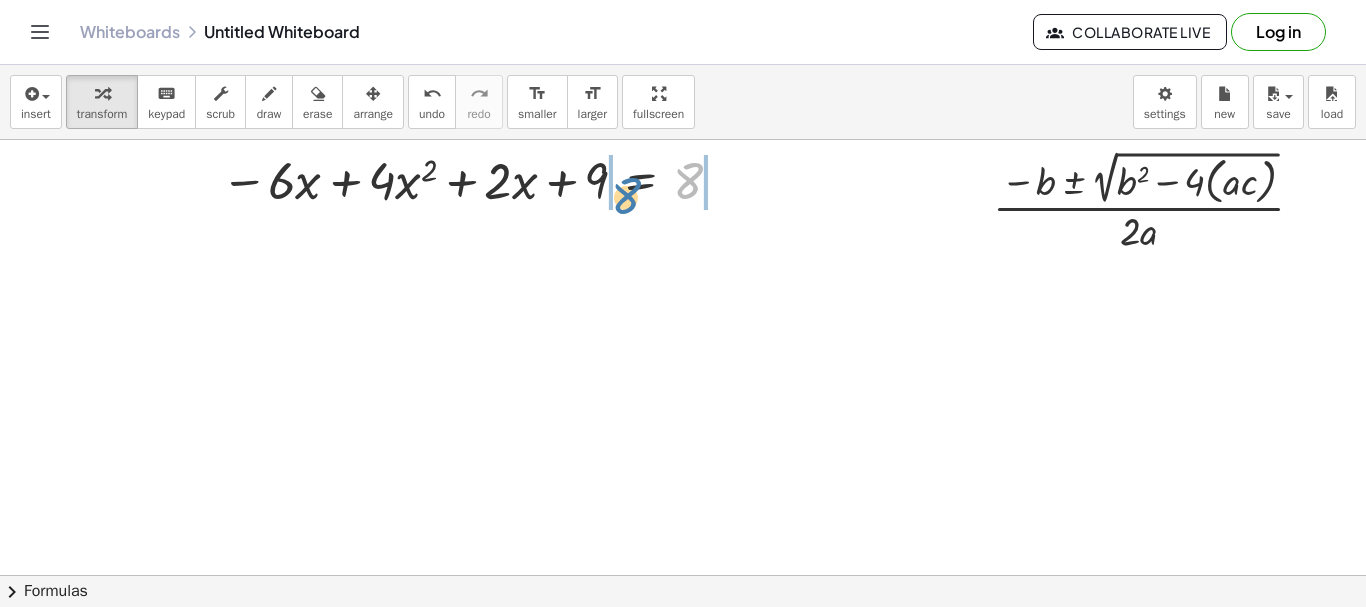 drag, startPoint x: 685, startPoint y: 183, endPoint x: 622, endPoint y: 198, distance: 64.7611 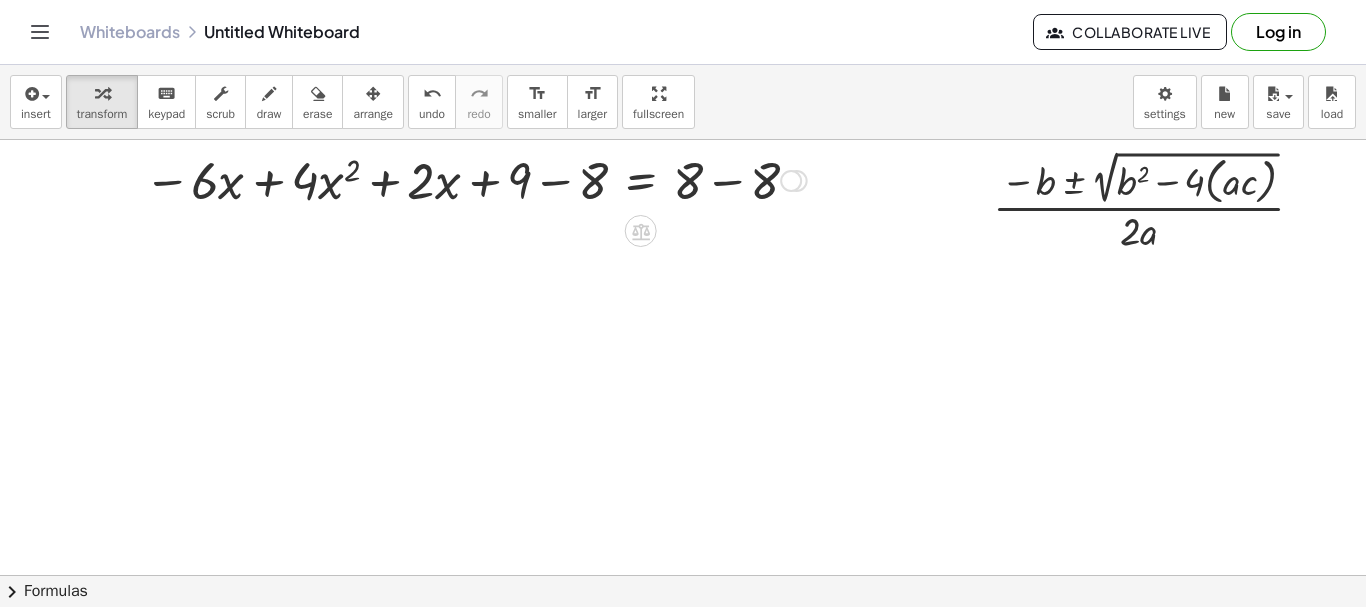 click at bounding box center (475, 179) 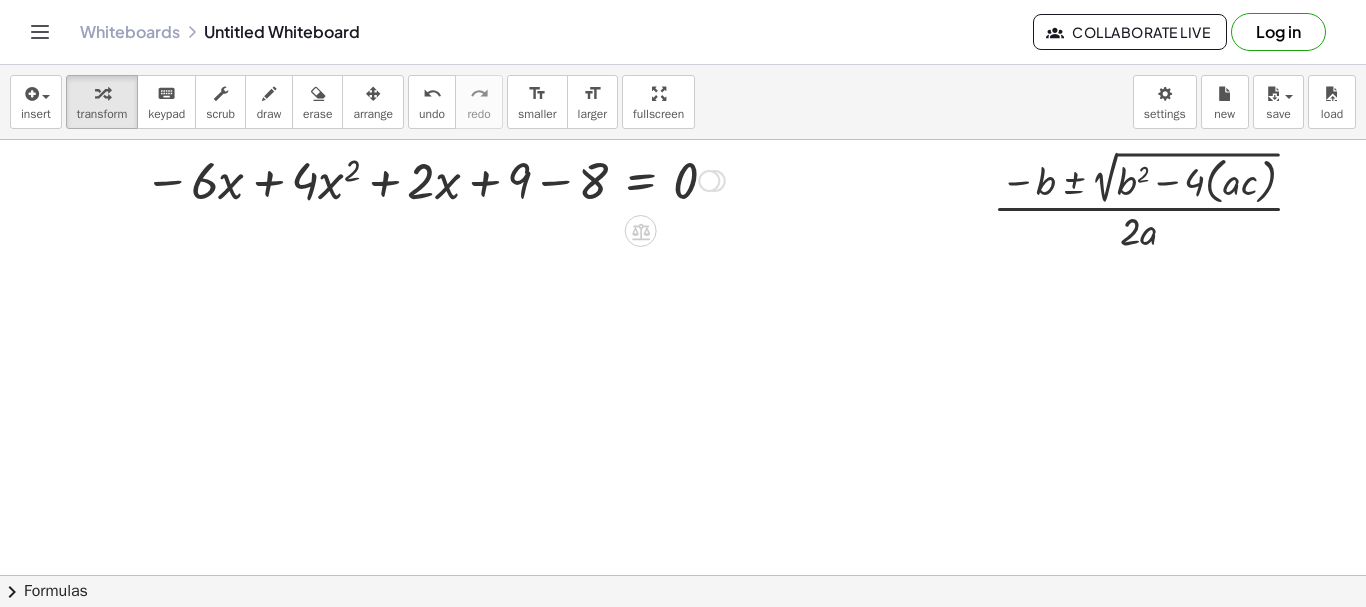 click at bounding box center [434, 179] 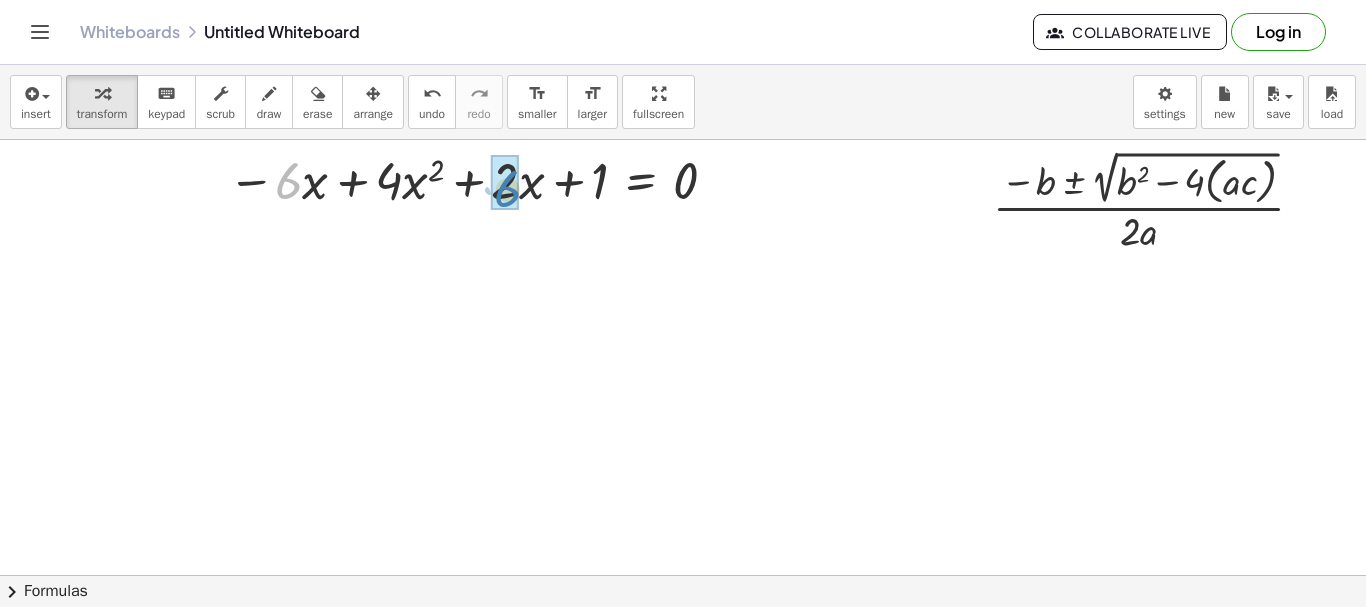 drag, startPoint x: 288, startPoint y: 184, endPoint x: 507, endPoint y: 192, distance: 219.14607 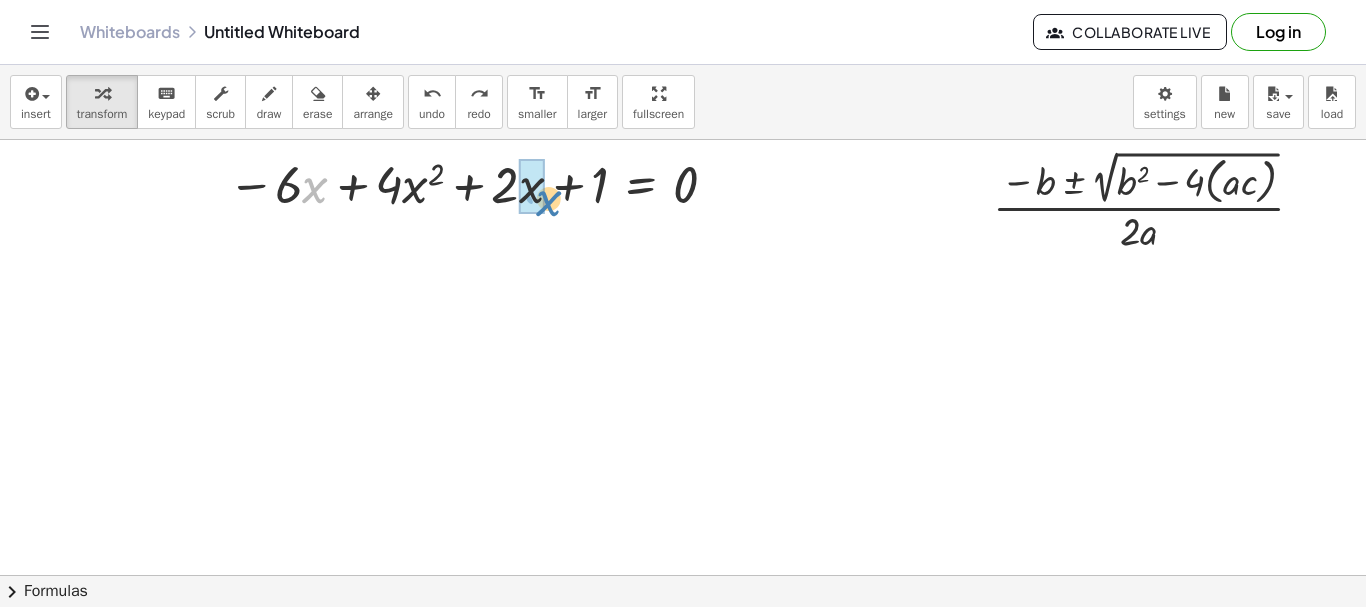 drag, startPoint x: 375, startPoint y: 193, endPoint x: 548, endPoint y: 205, distance: 173.41568 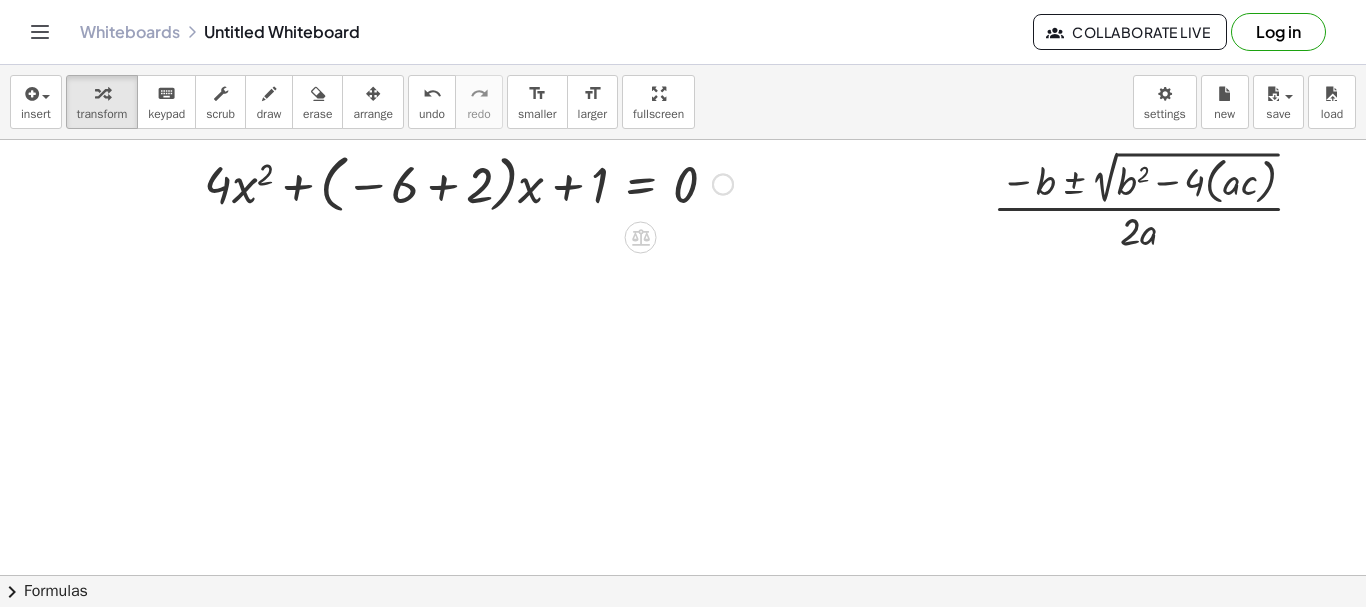 click at bounding box center (468, 182) 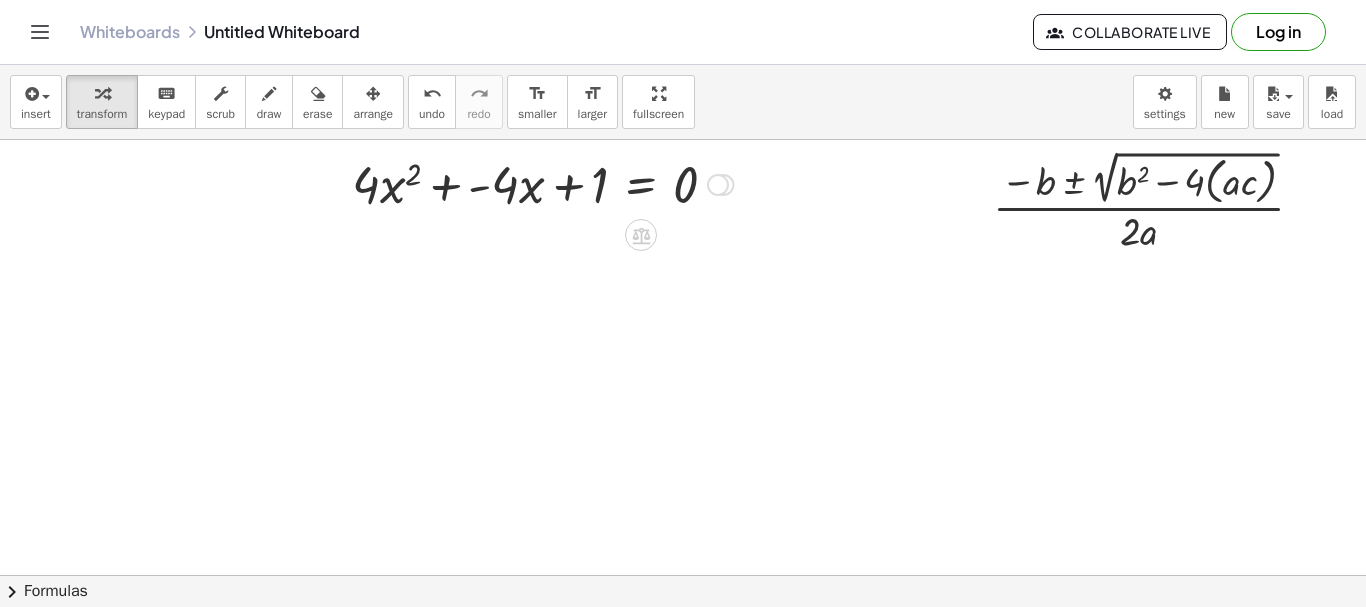 click at bounding box center [542, 183] 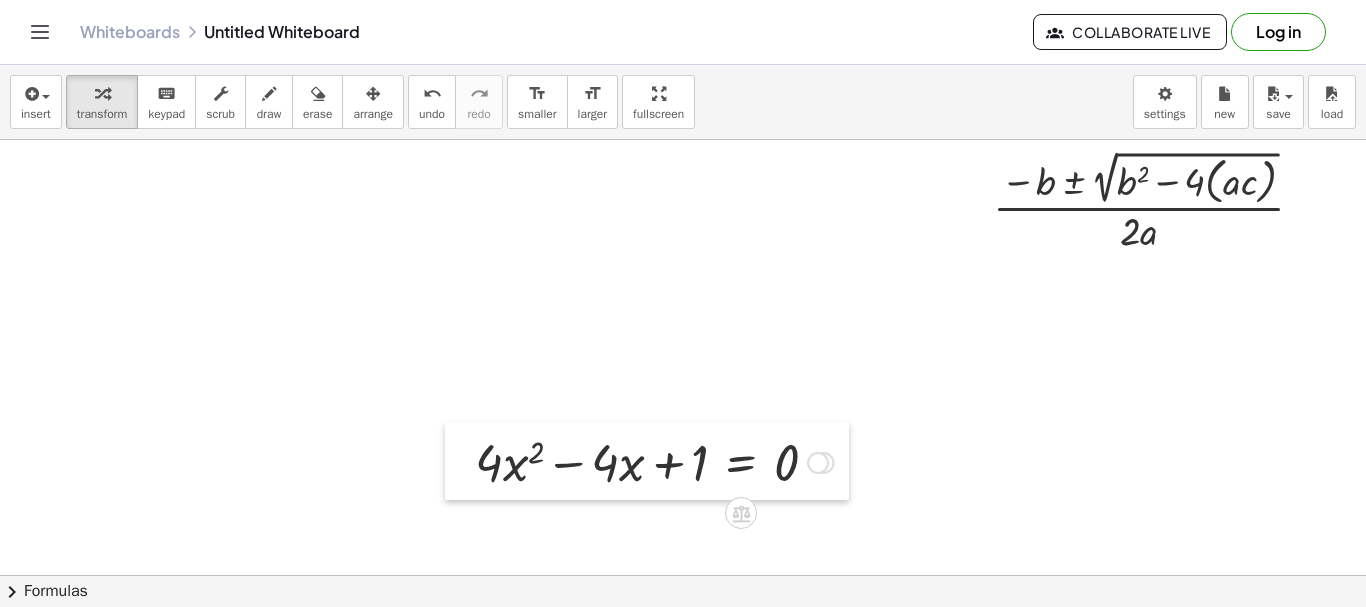drag, startPoint x: 368, startPoint y: 159, endPoint x: 475, endPoint y: 440, distance: 300.68256 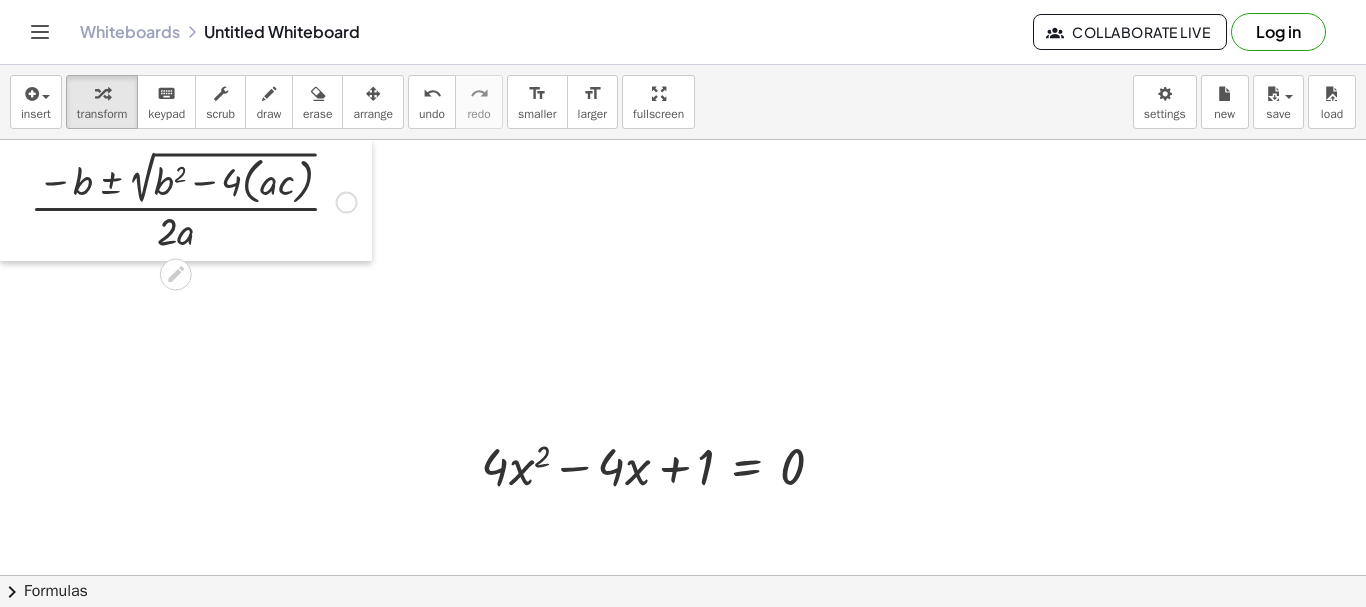drag, startPoint x: 976, startPoint y: 192, endPoint x: 1, endPoint y: 134, distance: 976.72363 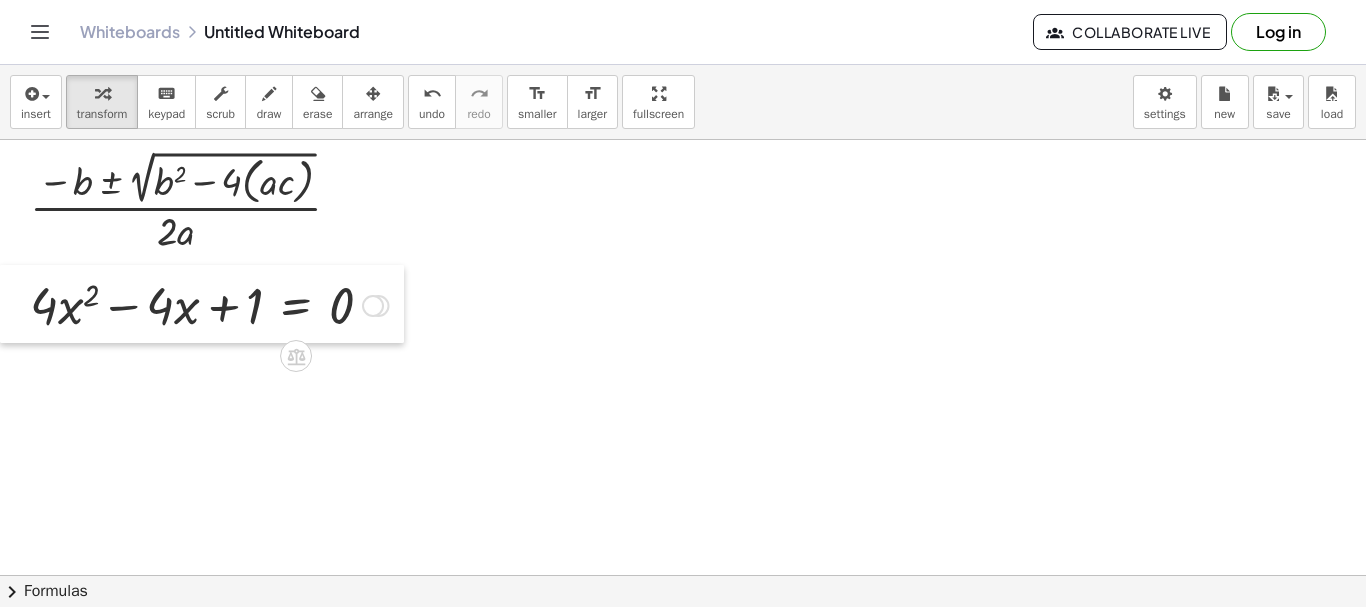 drag, startPoint x: 457, startPoint y: 452, endPoint x: 0, endPoint y: 291, distance: 484.5307 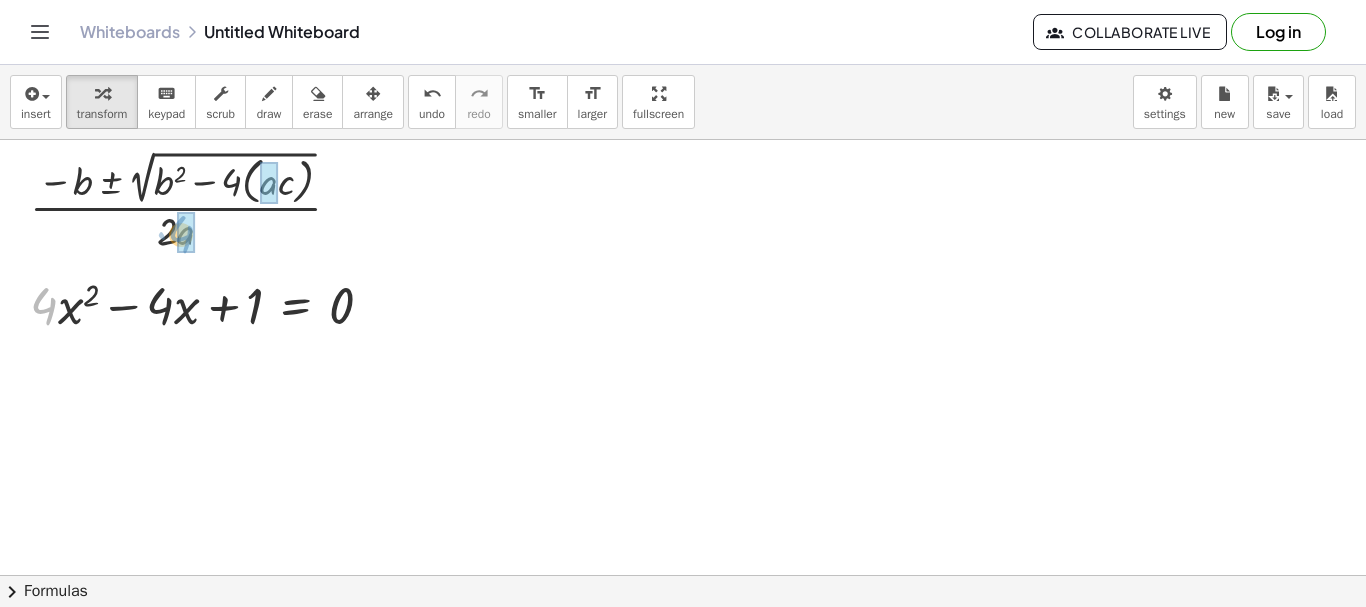 drag, startPoint x: 44, startPoint y: 294, endPoint x: 182, endPoint y: 221, distance: 156.11855 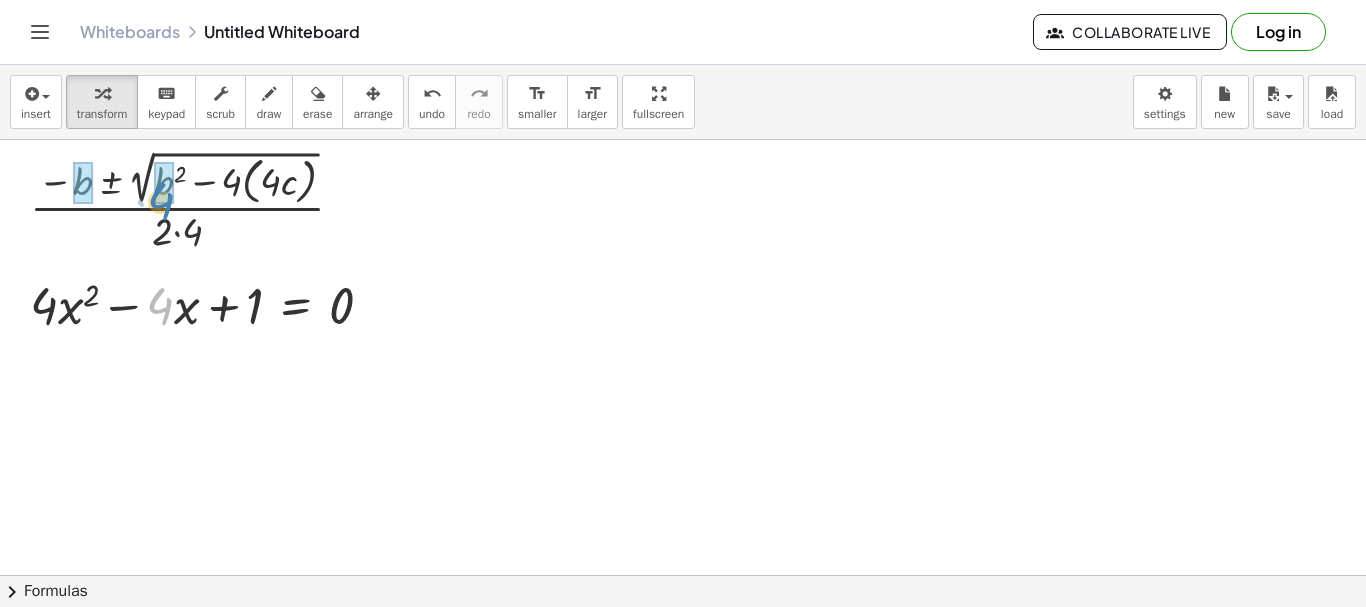 drag, startPoint x: 161, startPoint y: 310, endPoint x: 161, endPoint y: 205, distance: 105 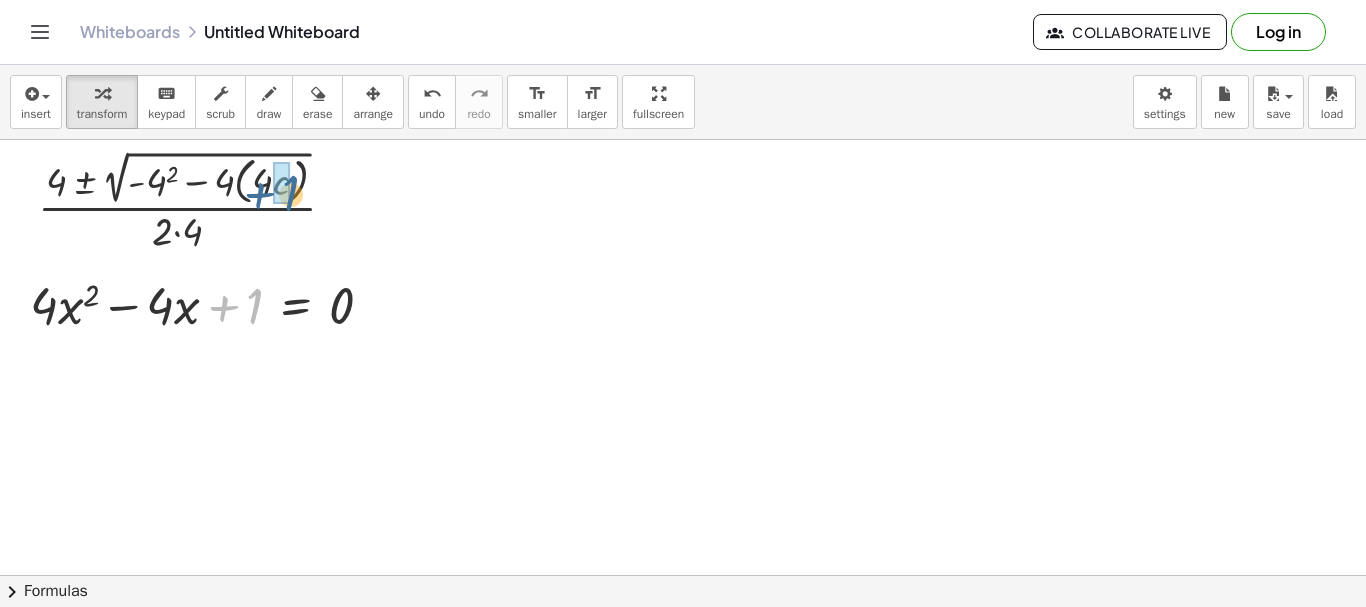 drag, startPoint x: 252, startPoint y: 303, endPoint x: 288, endPoint y: 190, distance: 118.595955 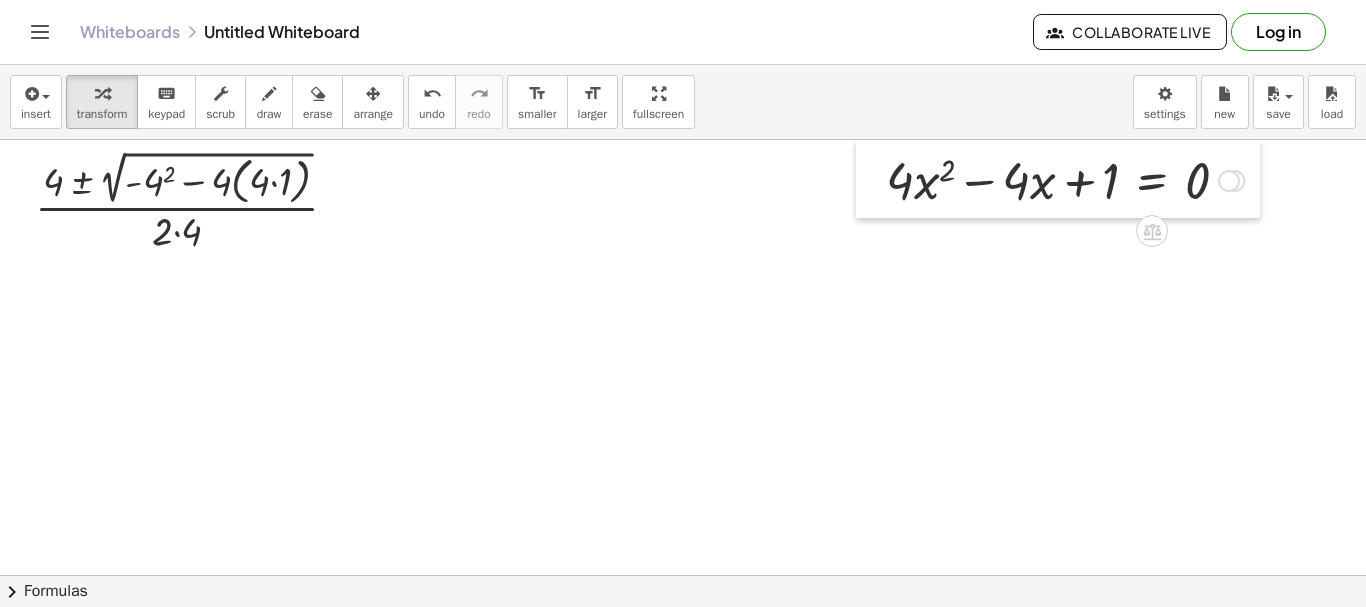 drag, startPoint x: 10, startPoint y: 303, endPoint x: 873, endPoint y: 111, distance: 884.1001 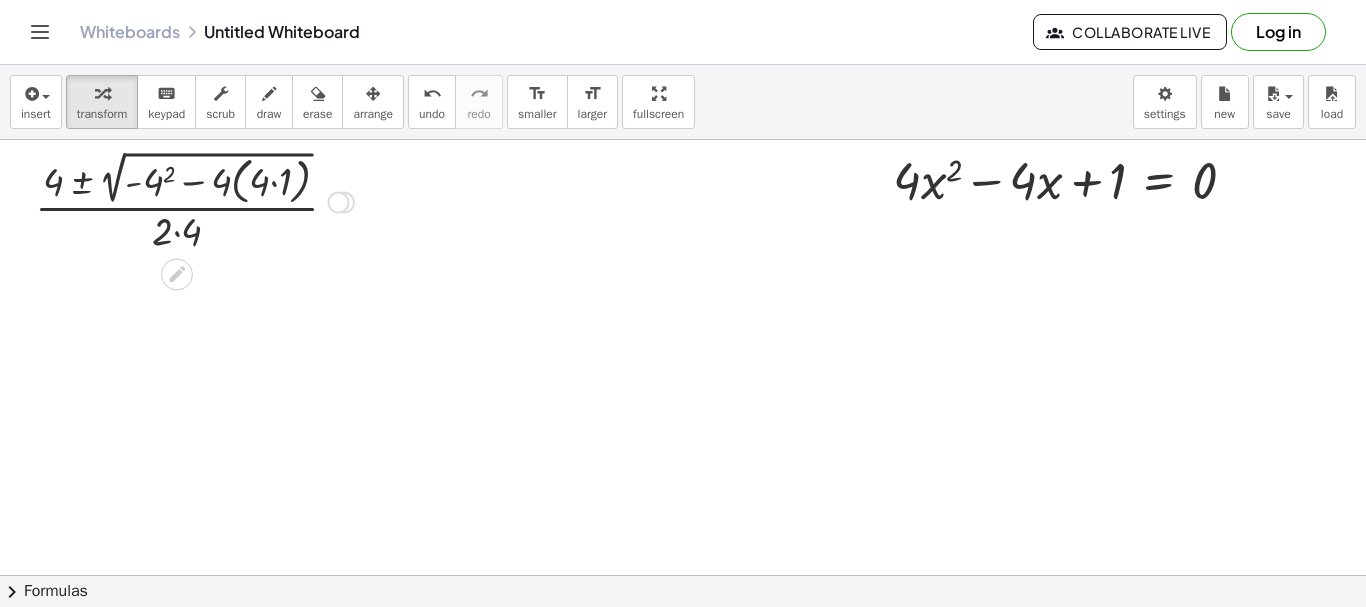 click at bounding box center [194, 200] 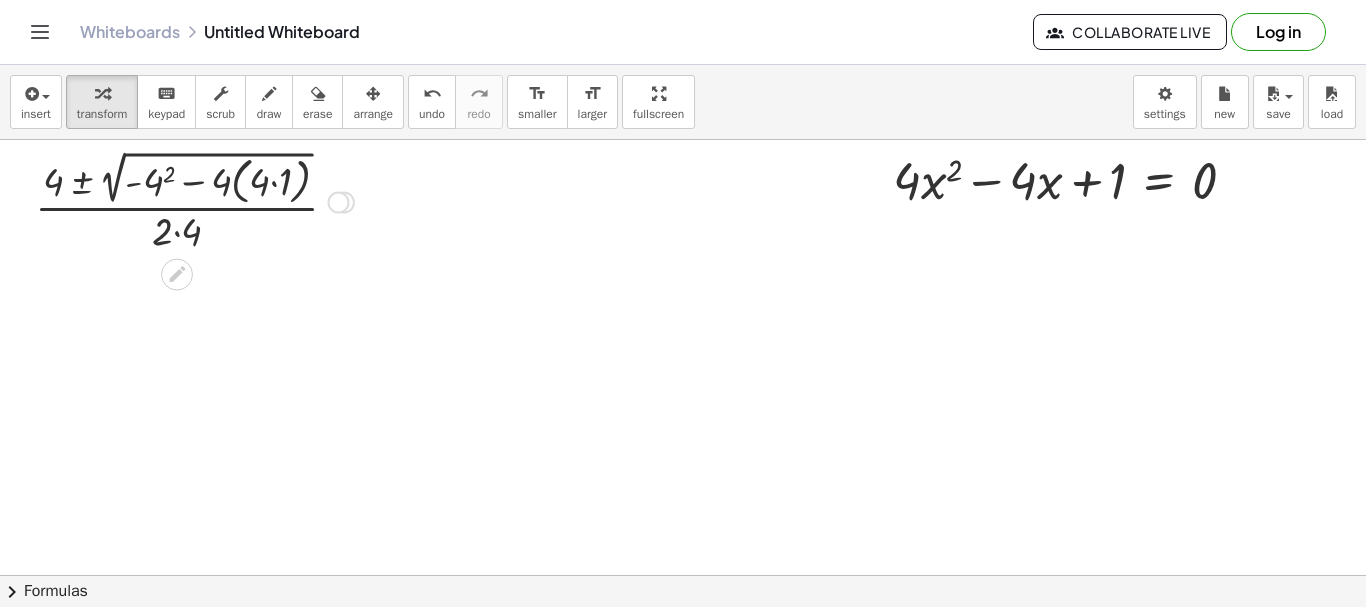click at bounding box center (194, 200) 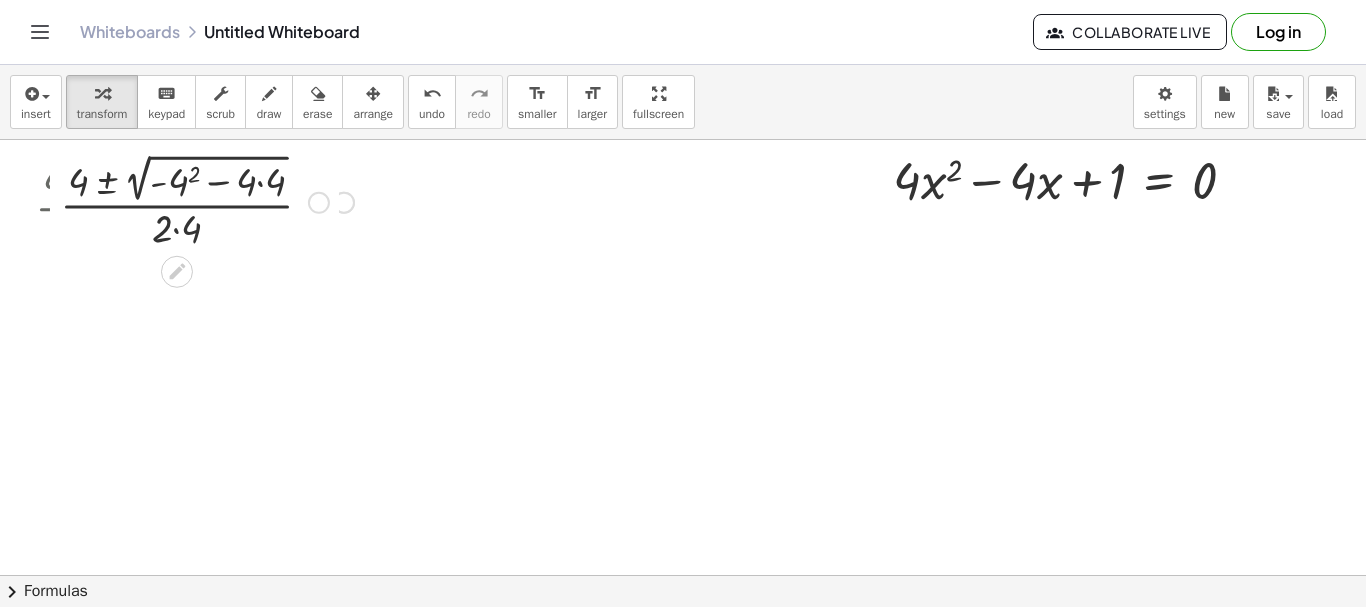 drag, startPoint x: 267, startPoint y: 189, endPoint x: 258, endPoint y: 204, distance: 17.492855 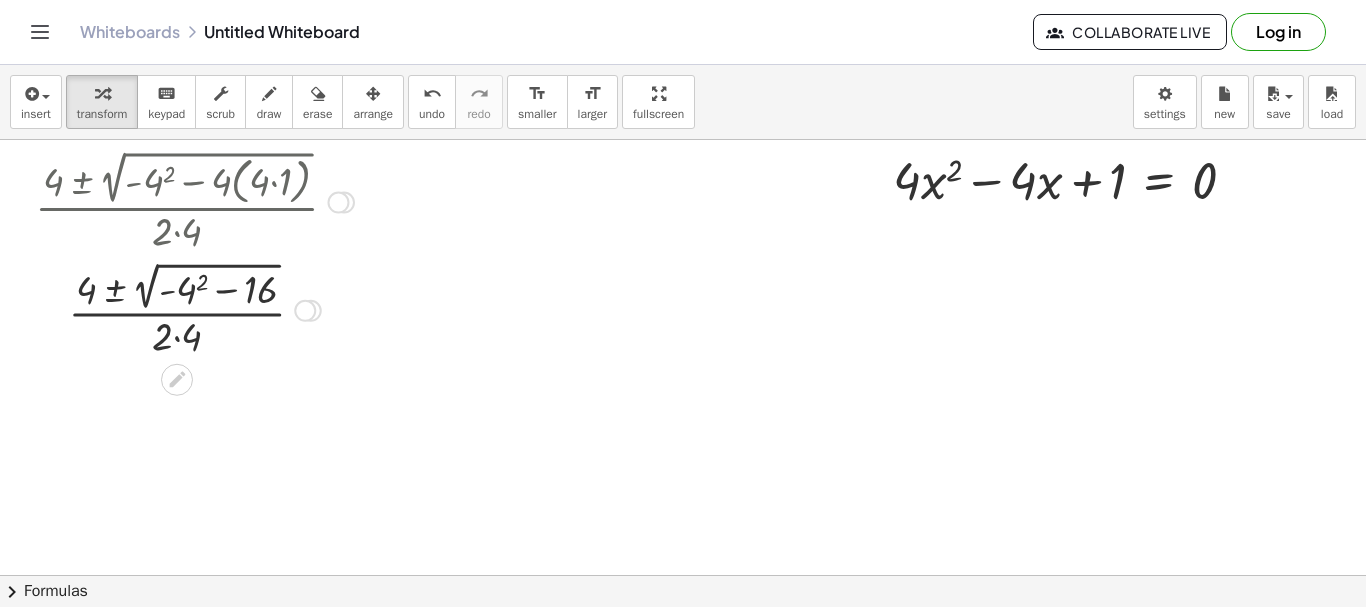 click at bounding box center [194, 308] 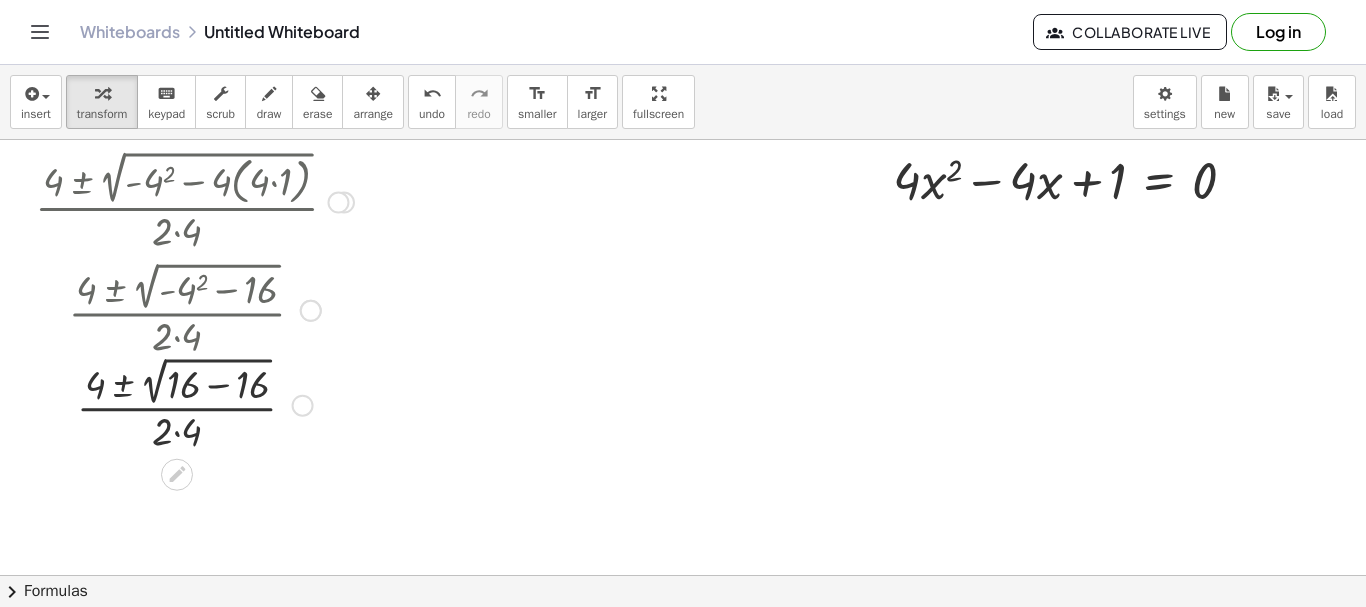 drag, startPoint x: 211, startPoint y: 302, endPoint x: 216, endPoint y: 349, distance: 47.26521 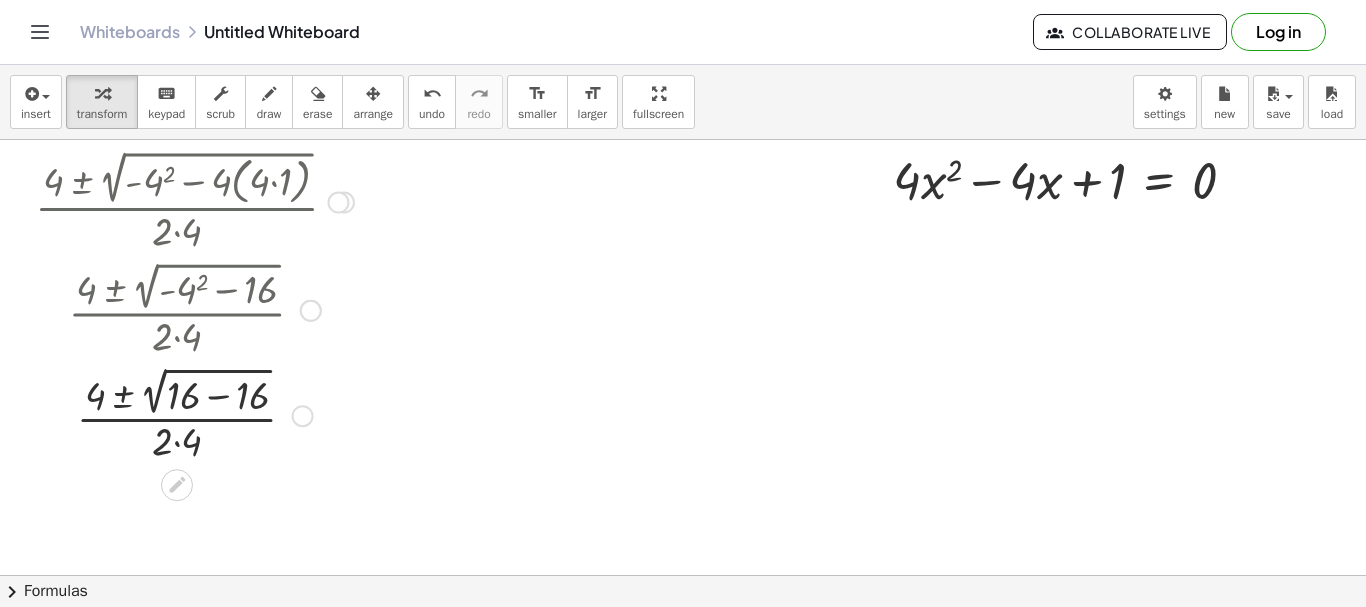 click at bounding box center (194, 414) 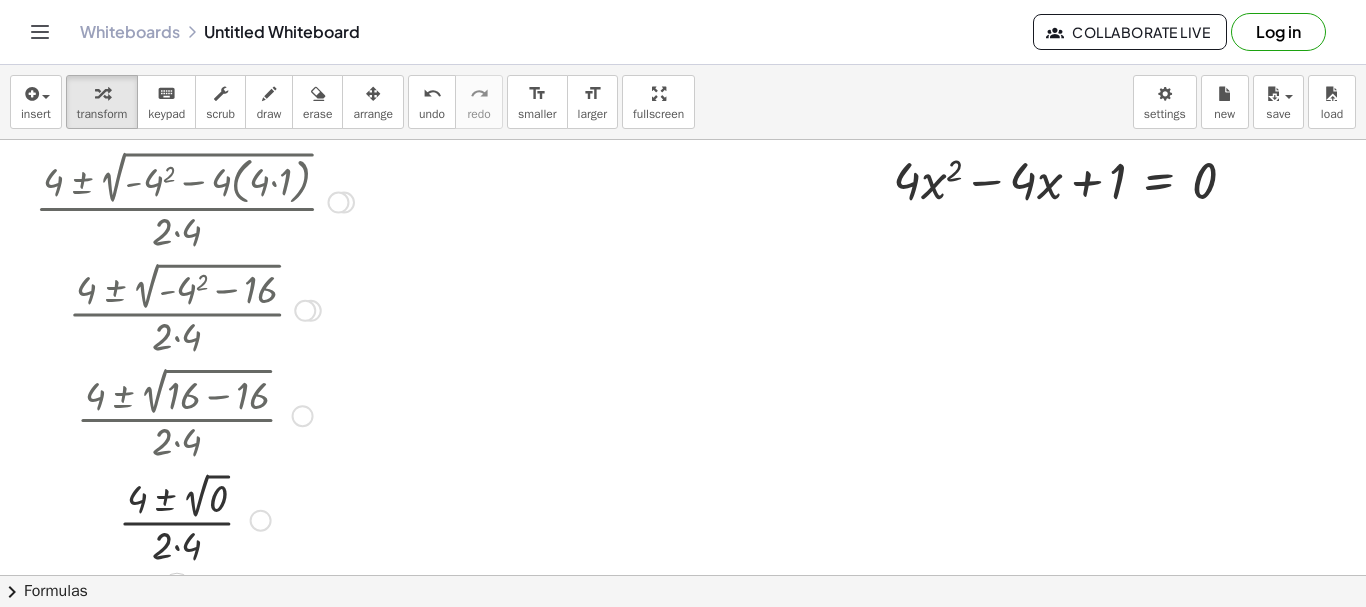 click at bounding box center (194, 519) 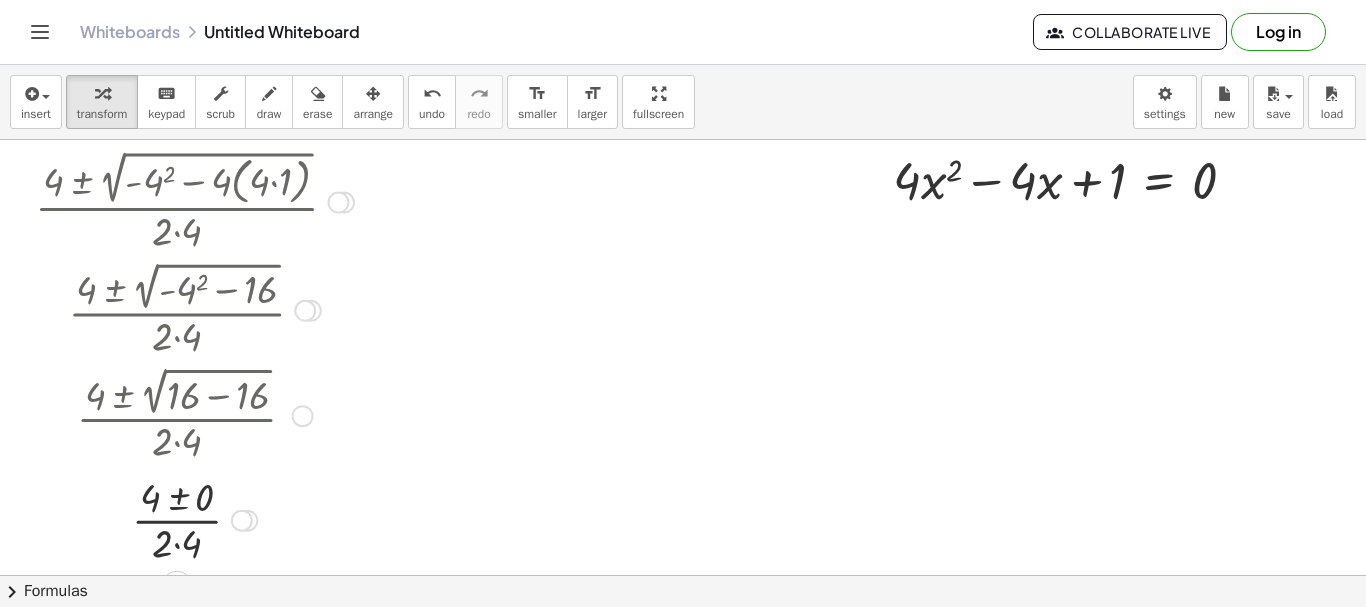 click at bounding box center (194, 519) 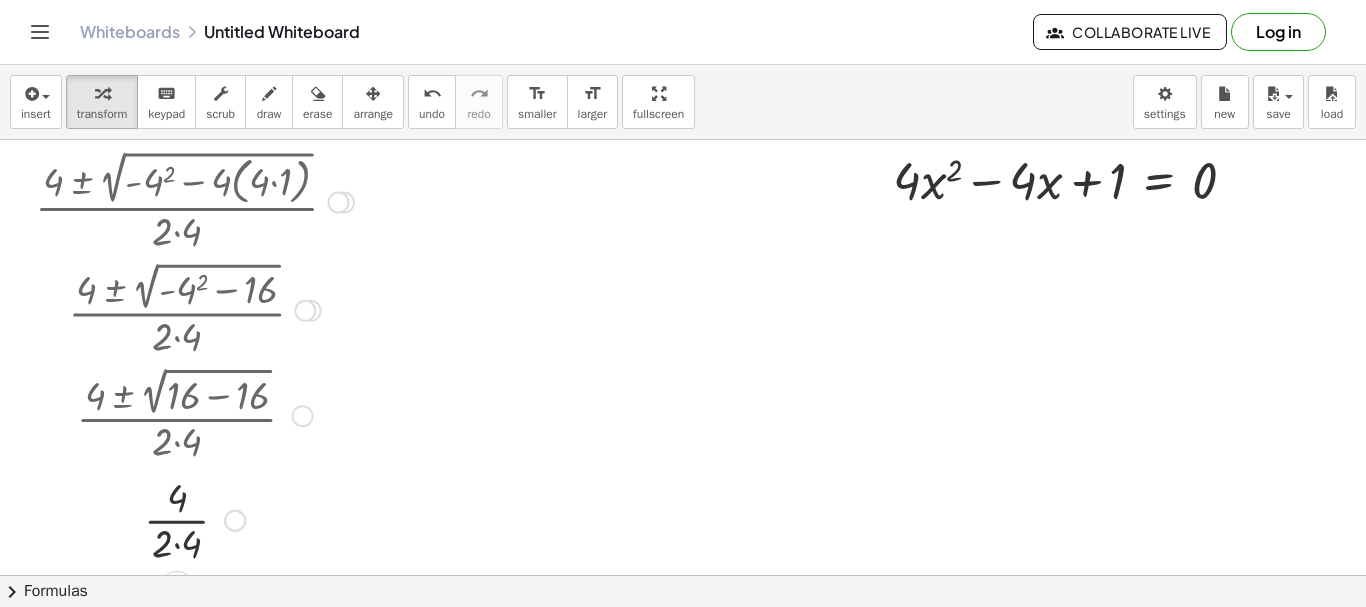 click at bounding box center (194, 519) 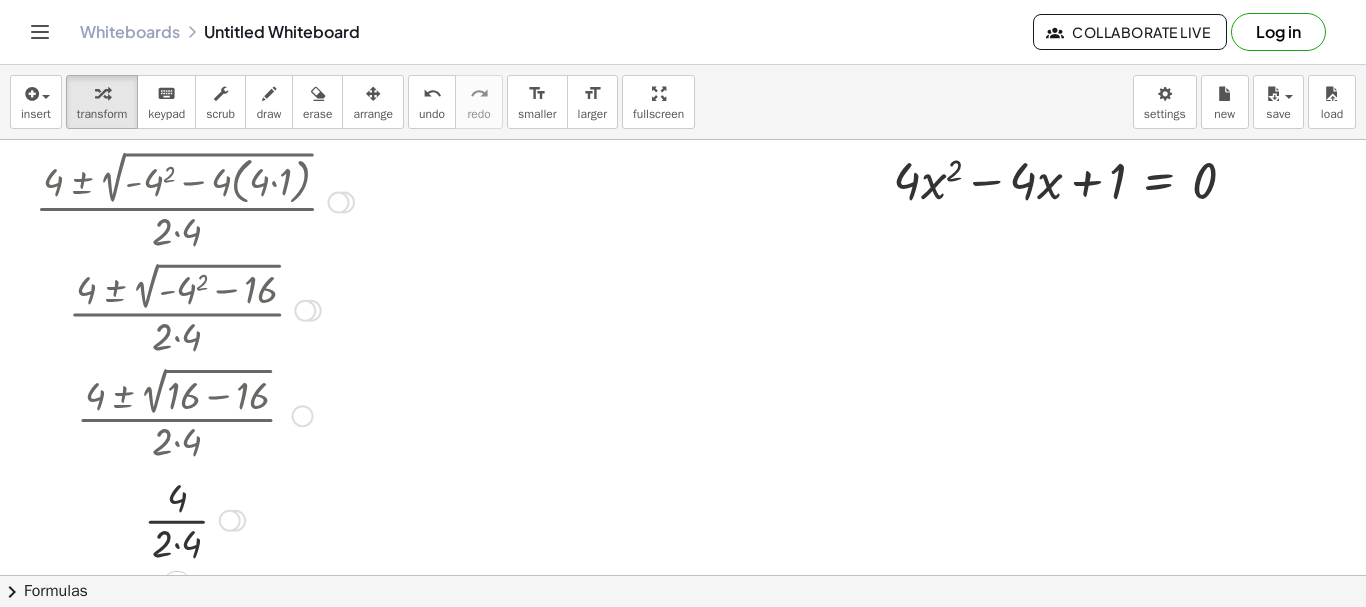 click at bounding box center [194, 519] 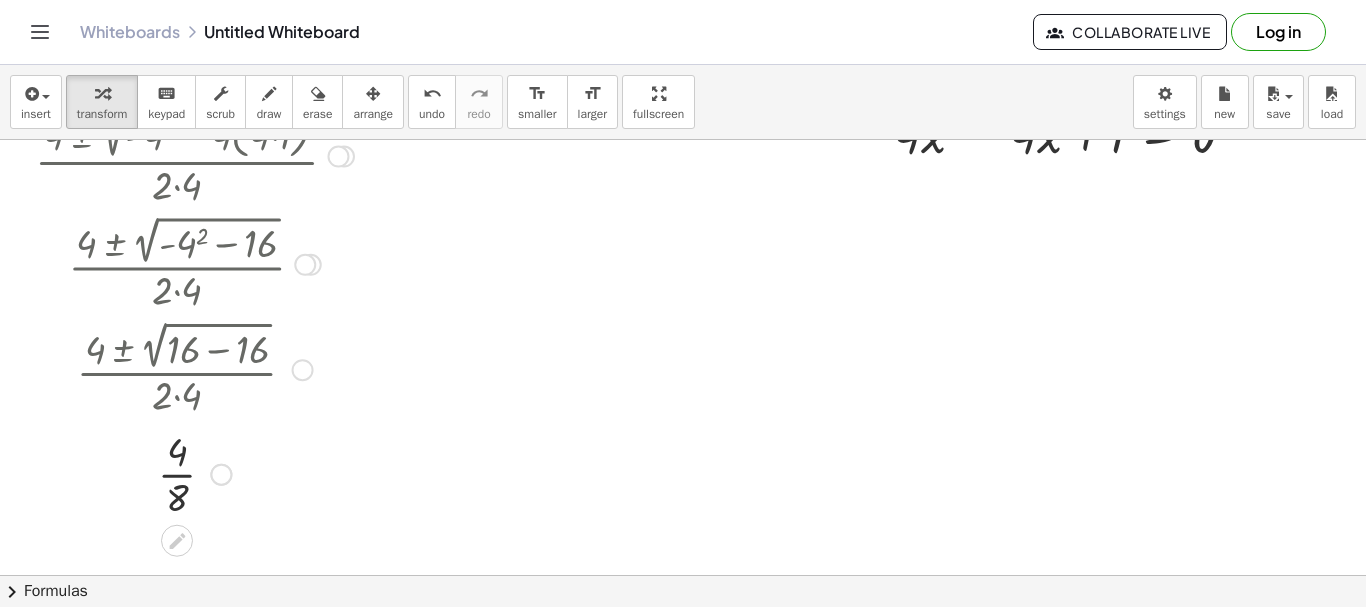 scroll, scrollTop: 47, scrollLeft: 0, axis: vertical 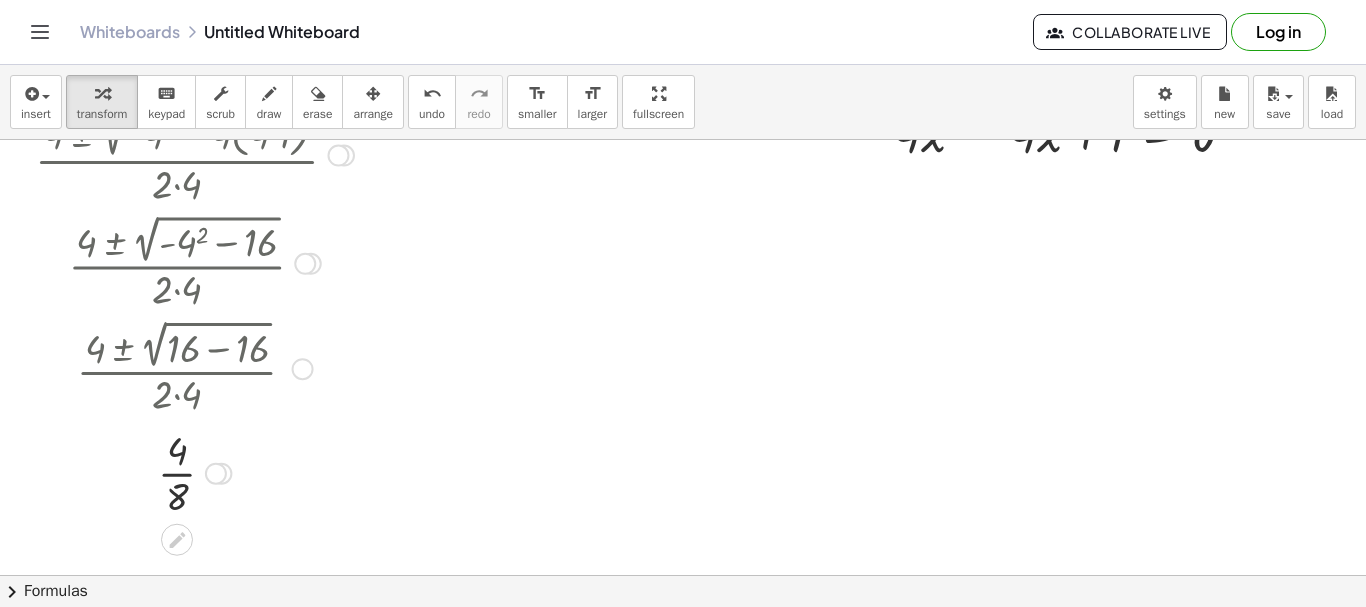 click at bounding box center (194, 472) 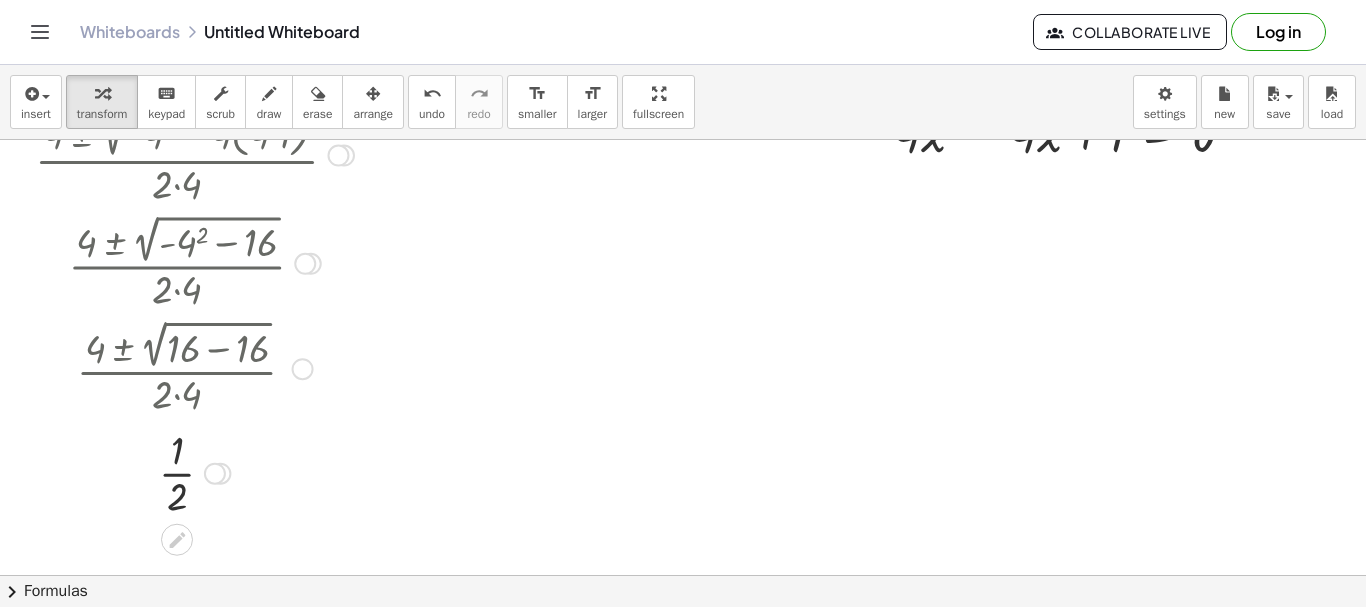 click at bounding box center [194, 472] 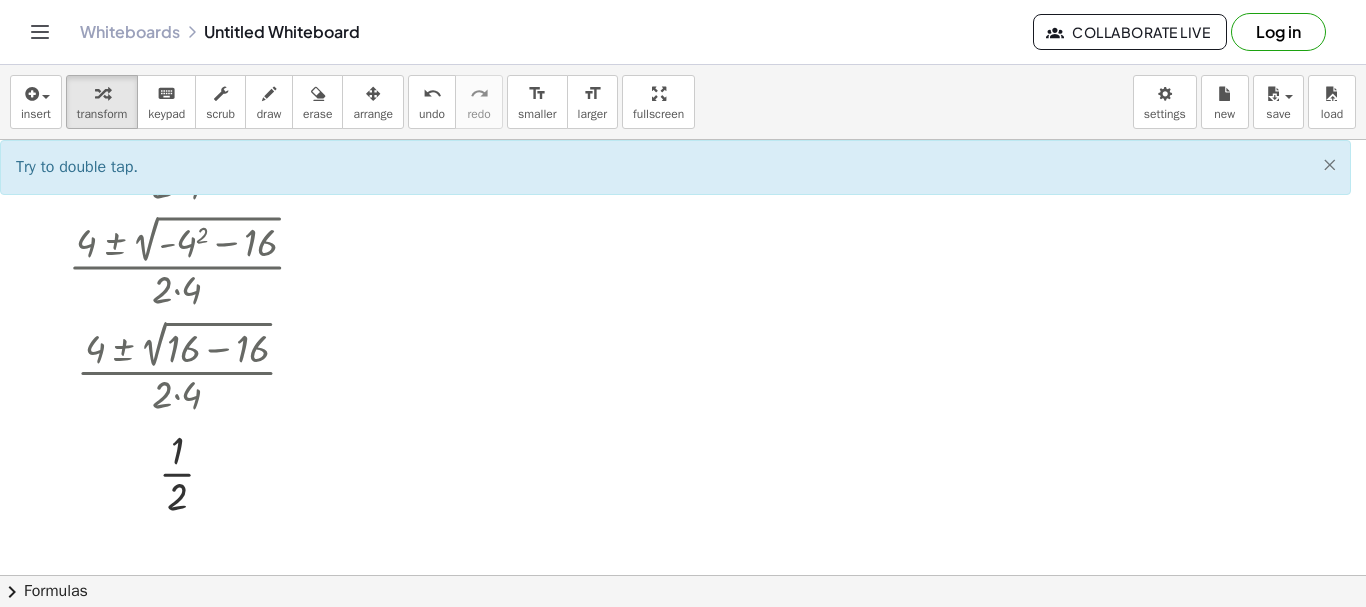 click on "×" at bounding box center [1329, 164] 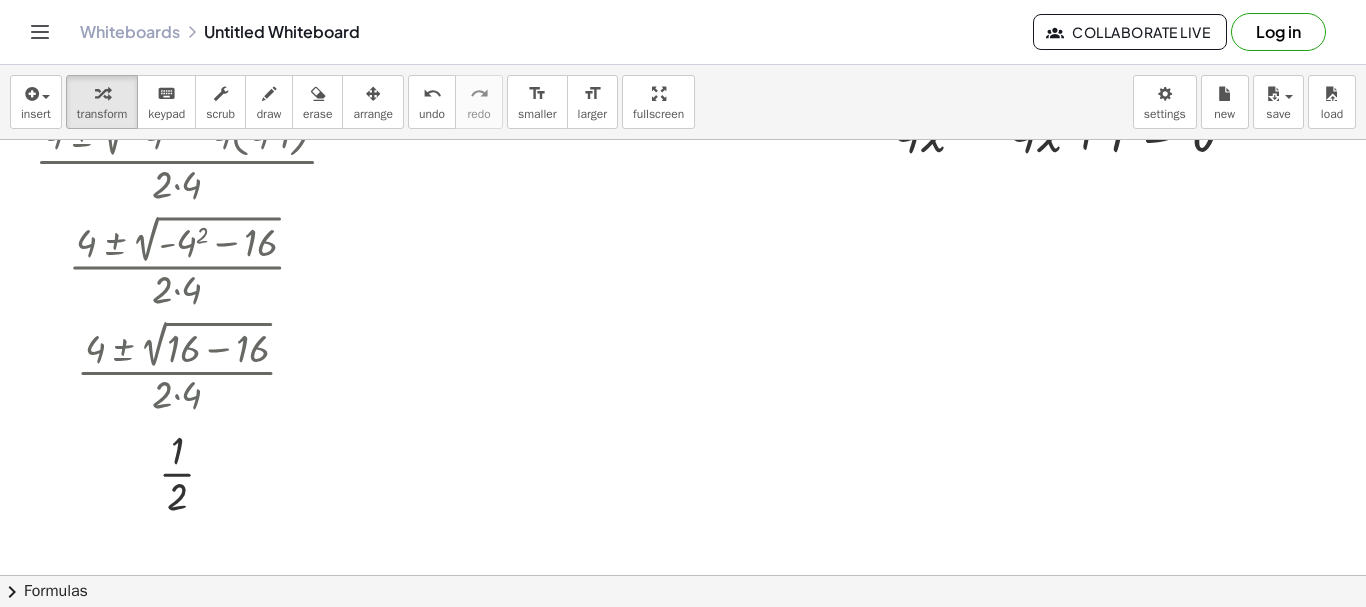 scroll, scrollTop: 0, scrollLeft: 0, axis: both 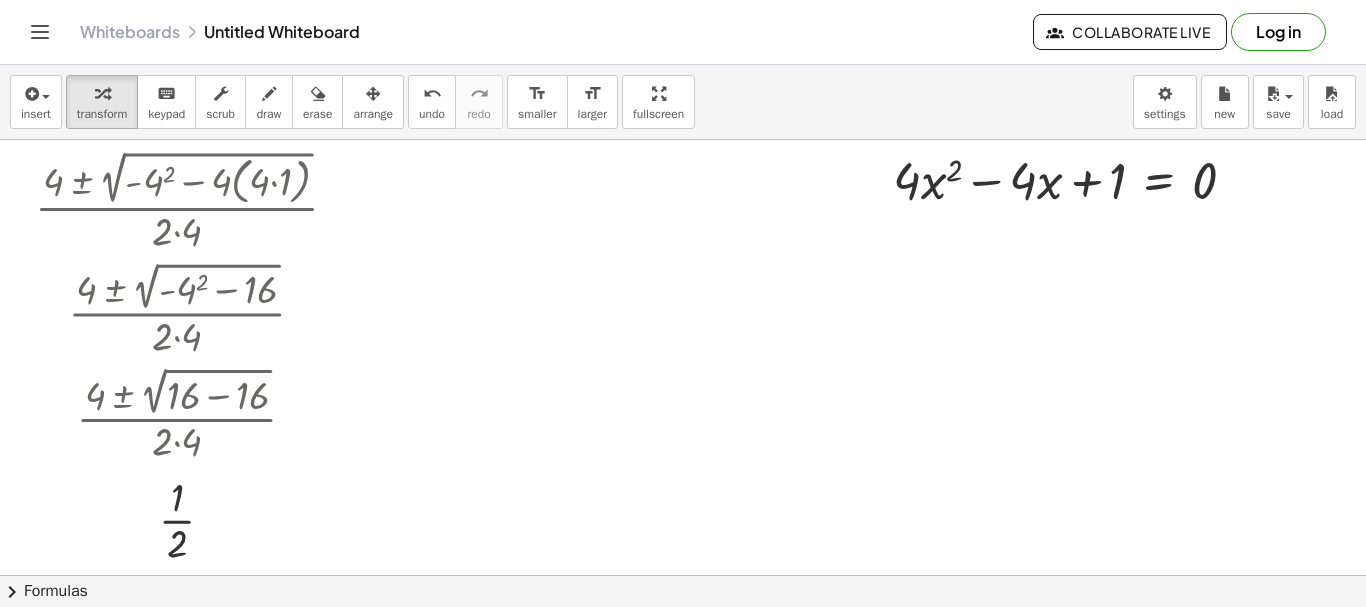 click at bounding box center [683, 575] 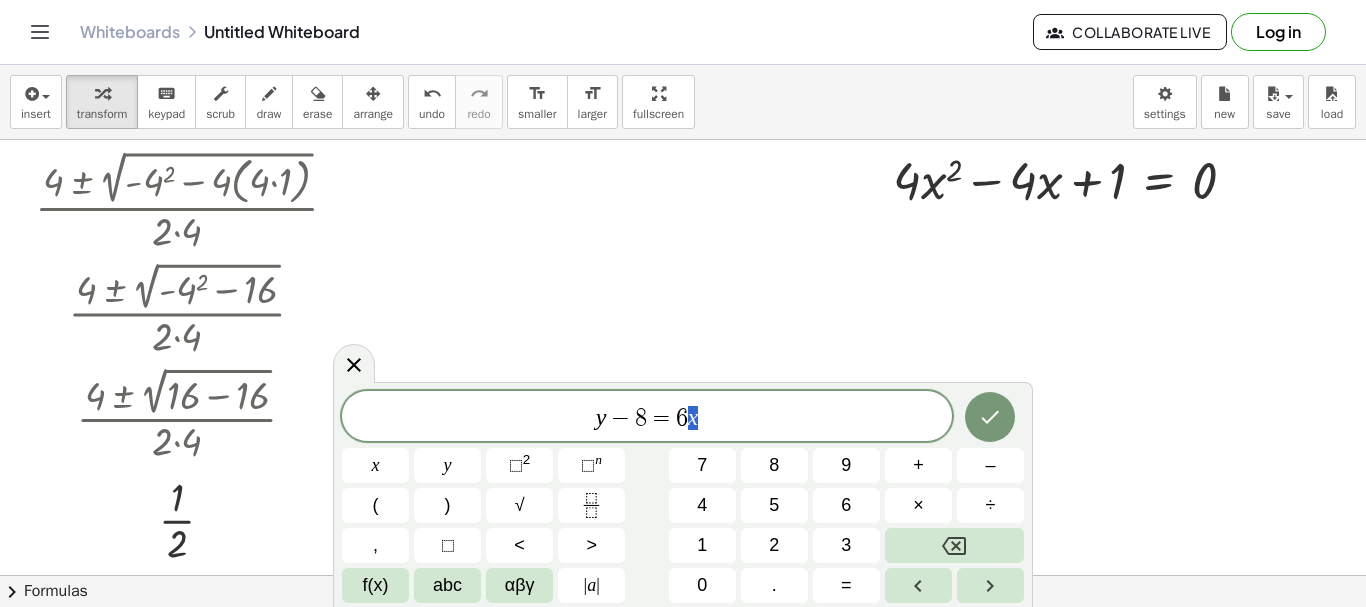 drag, startPoint x: 710, startPoint y: 417, endPoint x: 688, endPoint y: 418, distance: 22.022715 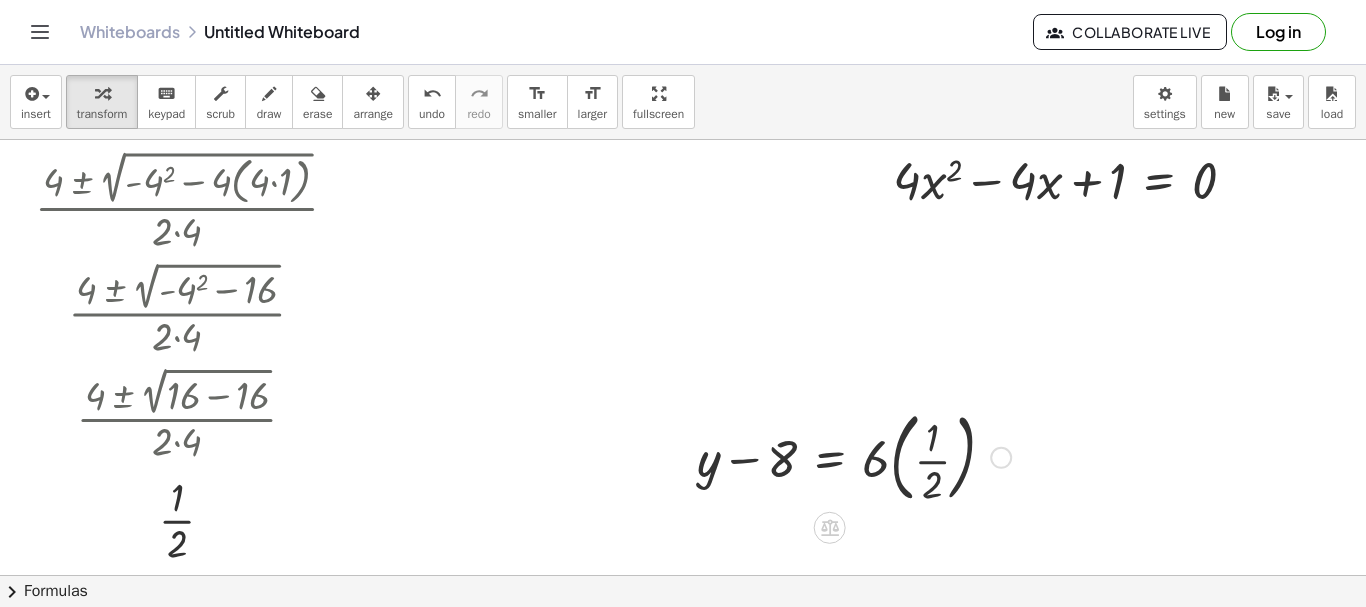click at bounding box center [854, 456] 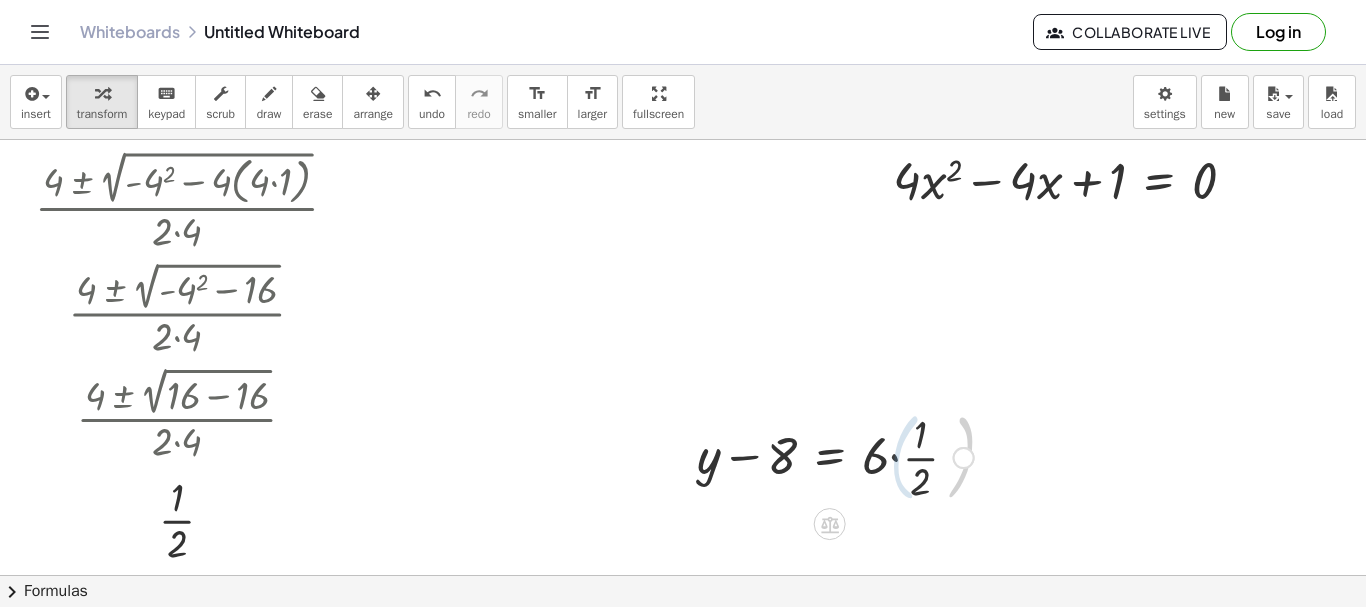 click at bounding box center [835, 456] 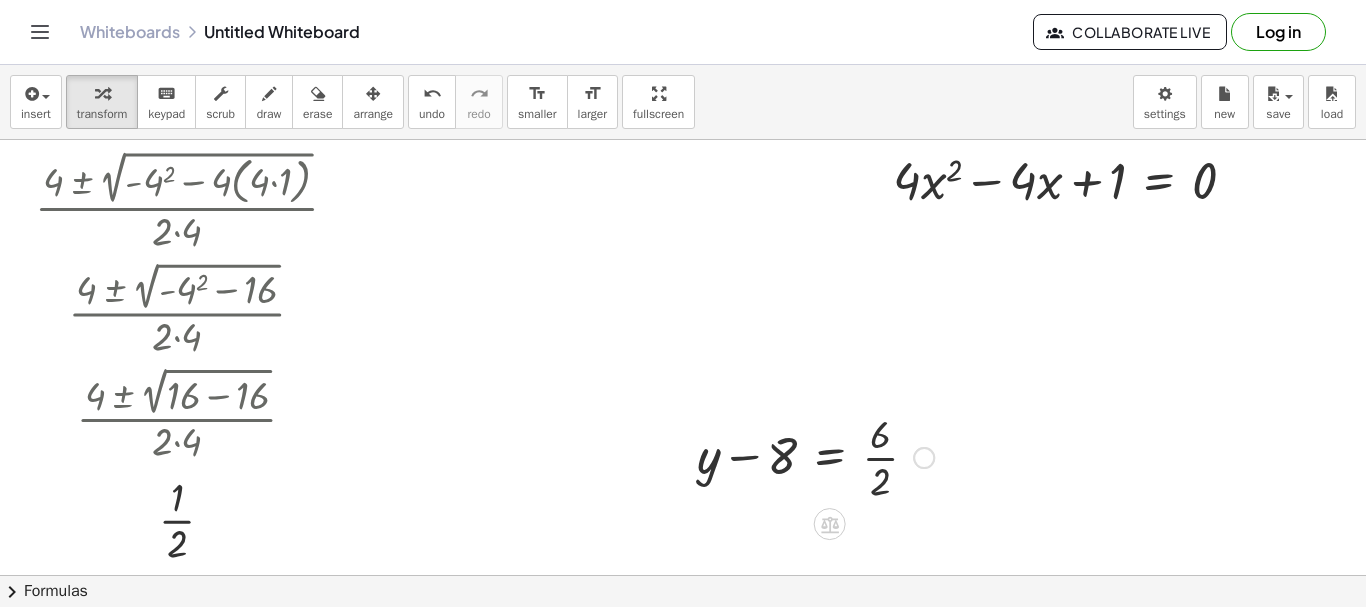 click at bounding box center [815, 456] 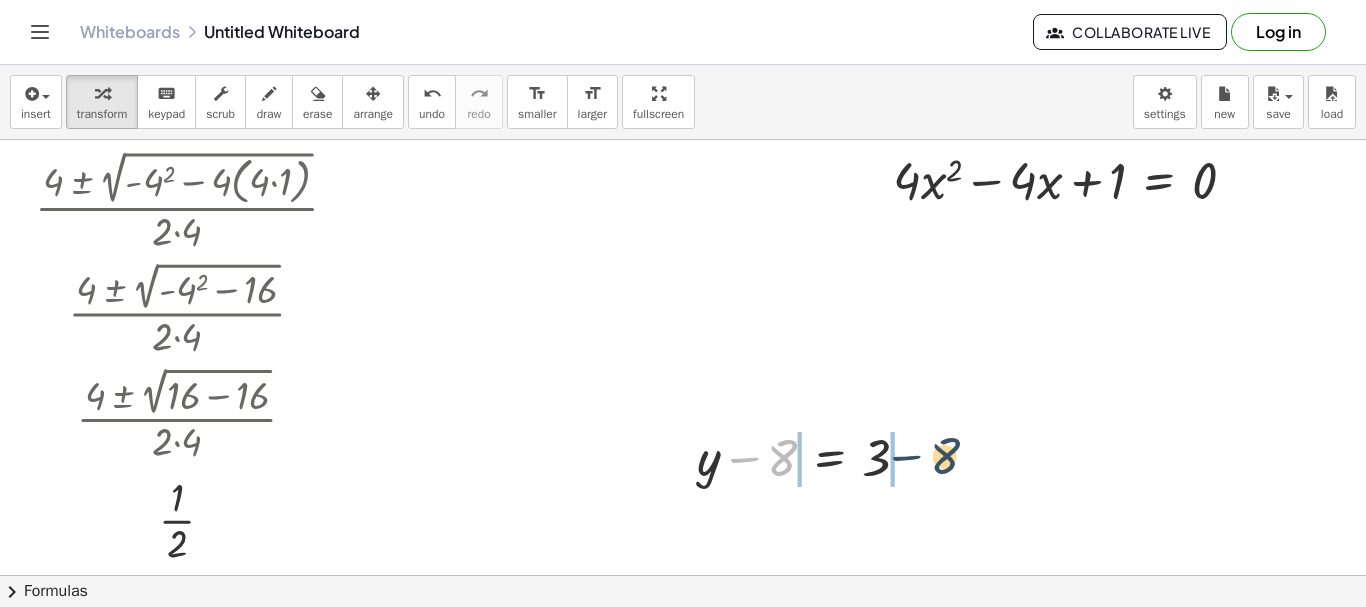 drag, startPoint x: 779, startPoint y: 468, endPoint x: 943, endPoint y: 466, distance: 164.01219 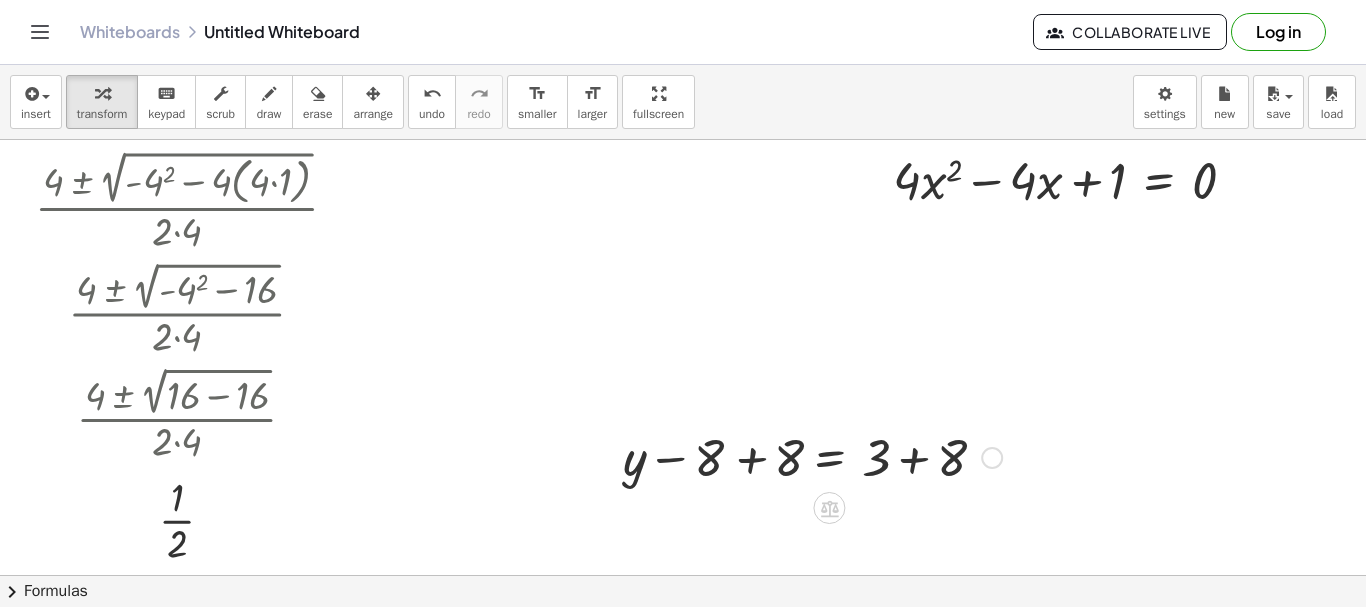 click at bounding box center [811, 456] 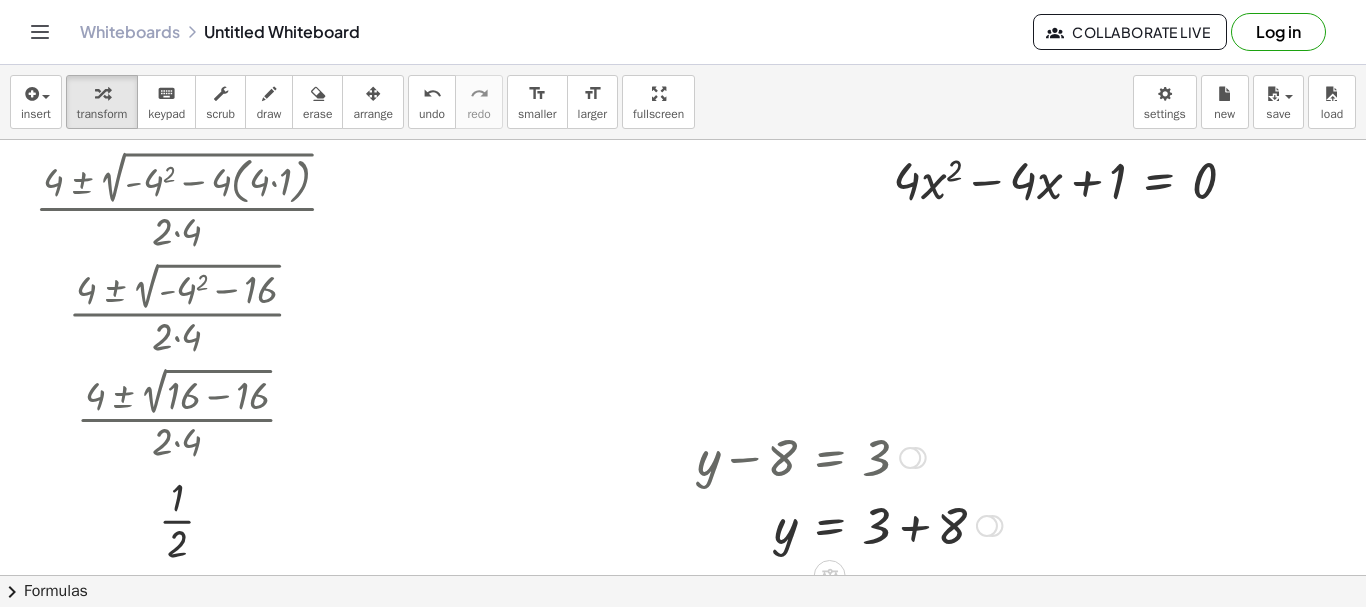 click at bounding box center (849, 524) 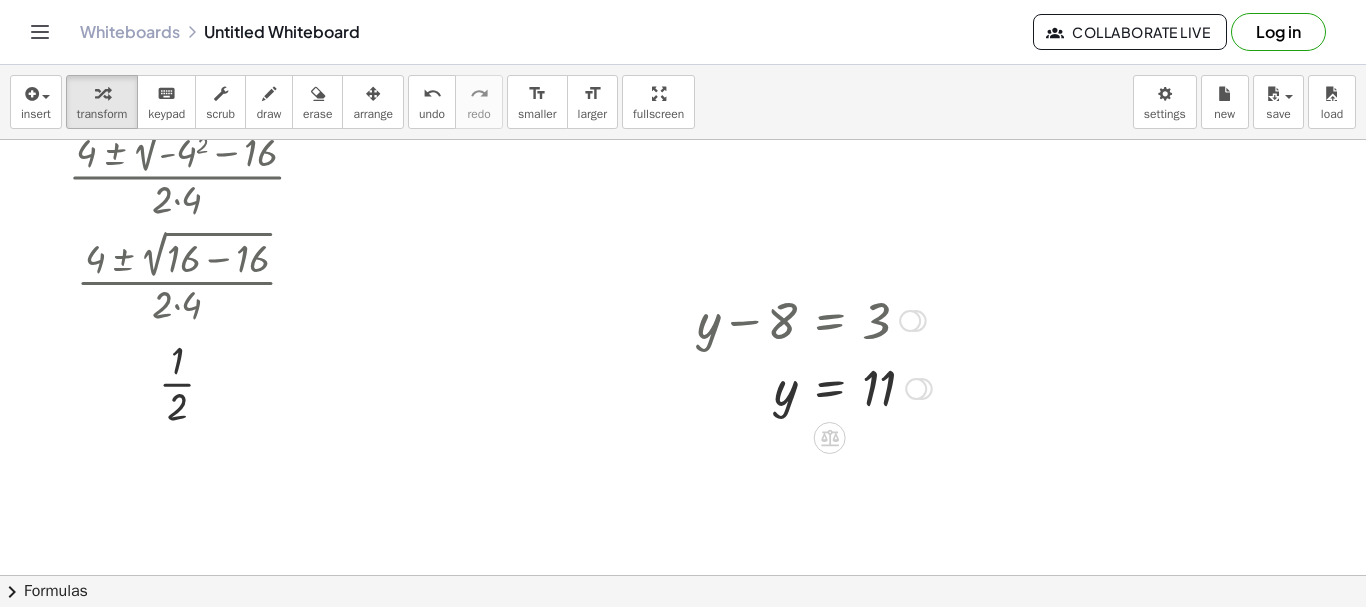 scroll, scrollTop: 138, scrollLeft: 0, axis: vertical 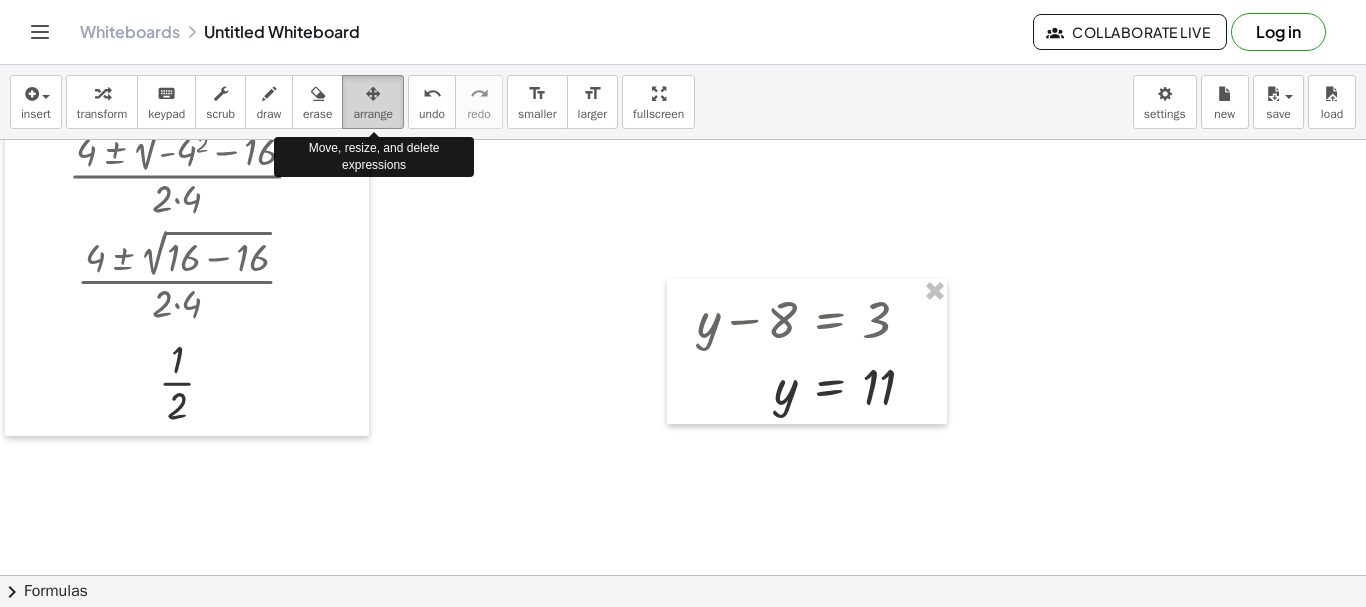 click on "arrange" at bounding box center (373, 114) 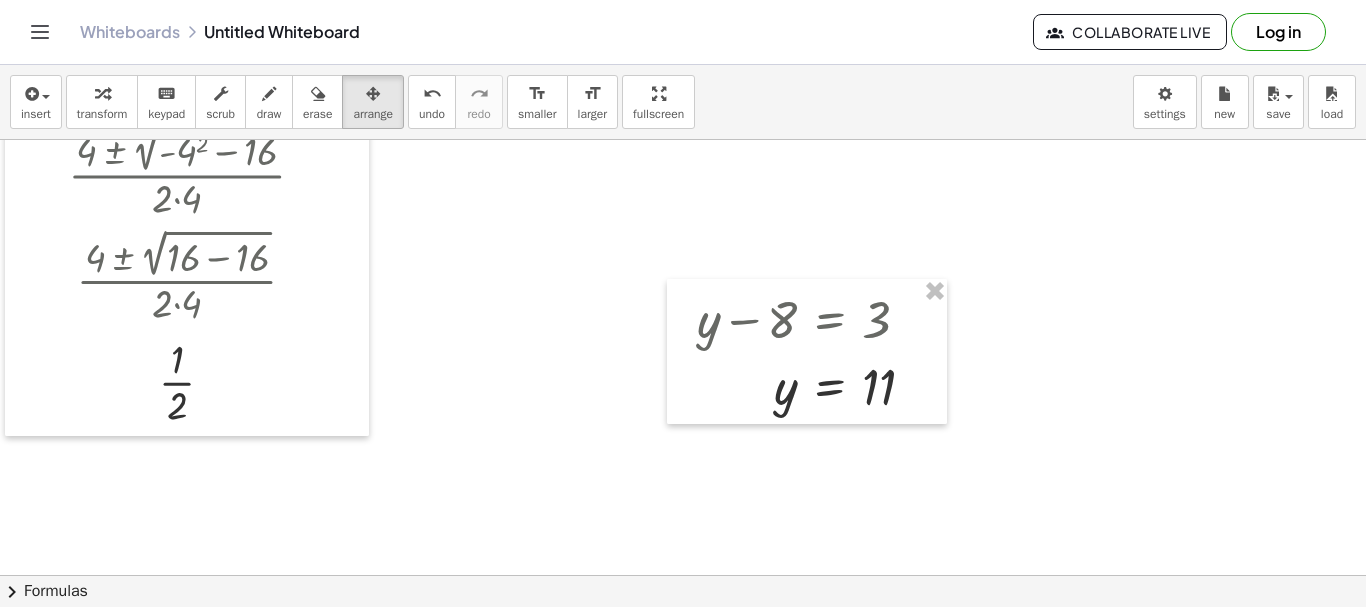 scroll, scrollTop: 0, scrollLeft: 0, axis: both 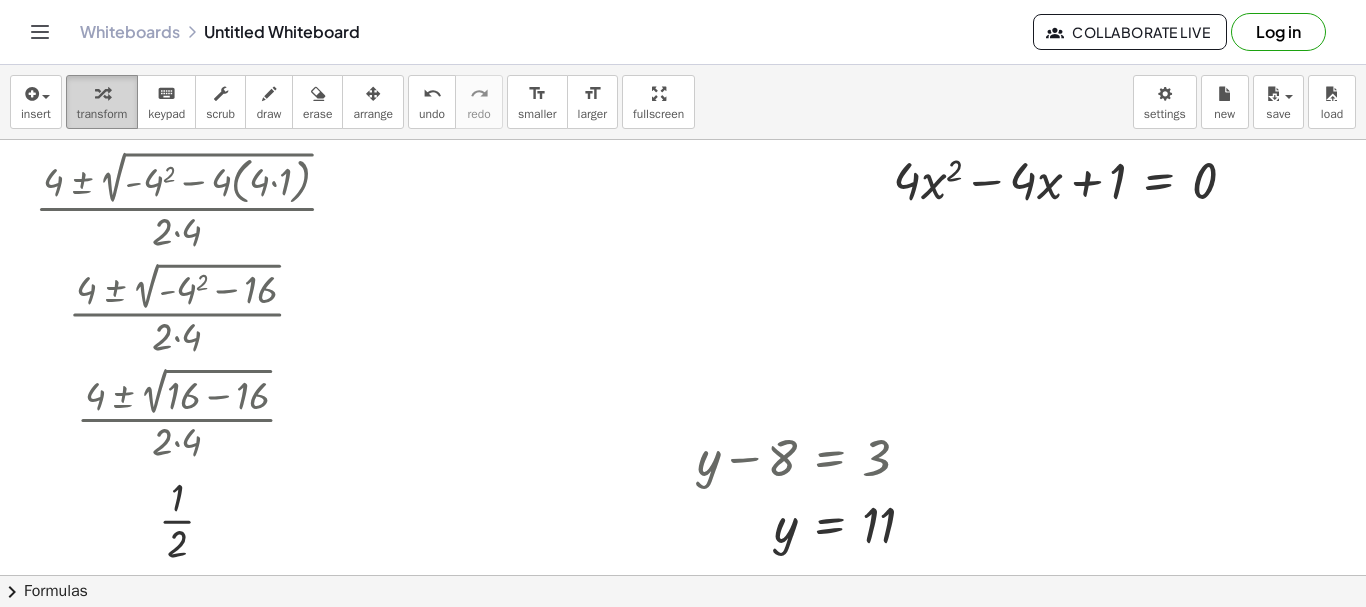 click at bounding box center [102, 94] 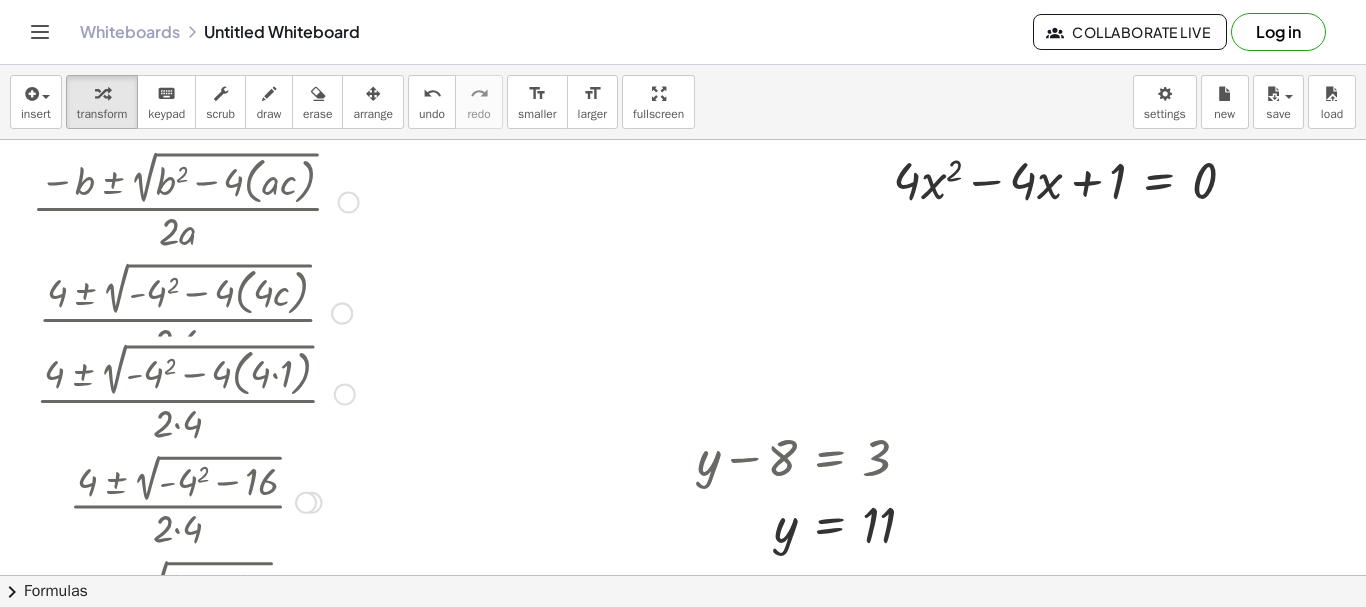 drag, startPoint x: 339, startPoint y: 250, endPoint x: 352, endPoint y: 420, distance: 170.49634 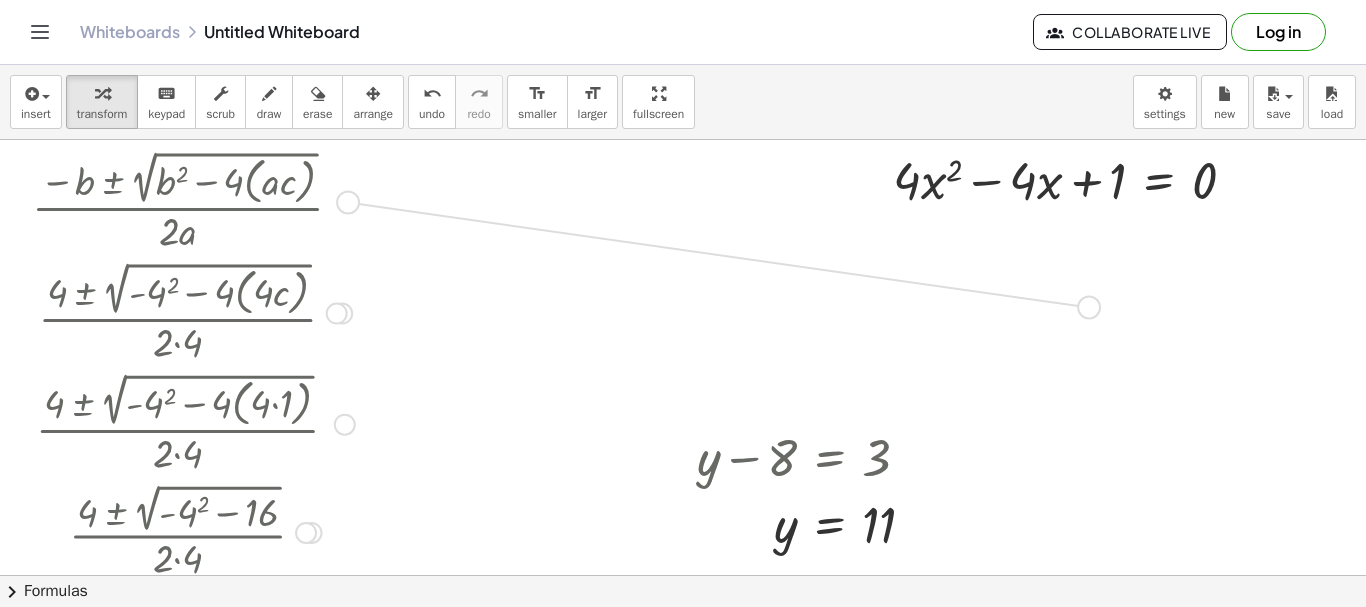 drag, startPoint x: 351, startPoint y: 204, endPoint x: 1099, endPoint y: 309, distance: 755.3337 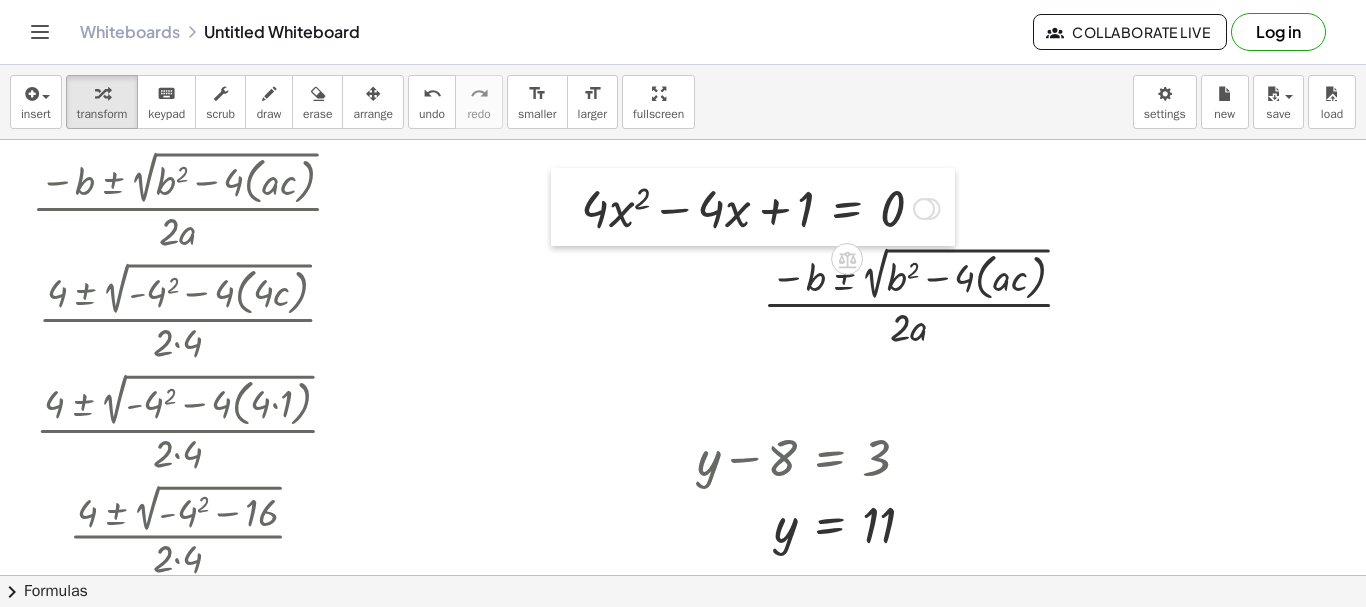drag, startPoint x: 873, startPoint y: 180, endPoint x: 454, endPoint y: 173, distance: 419.05847 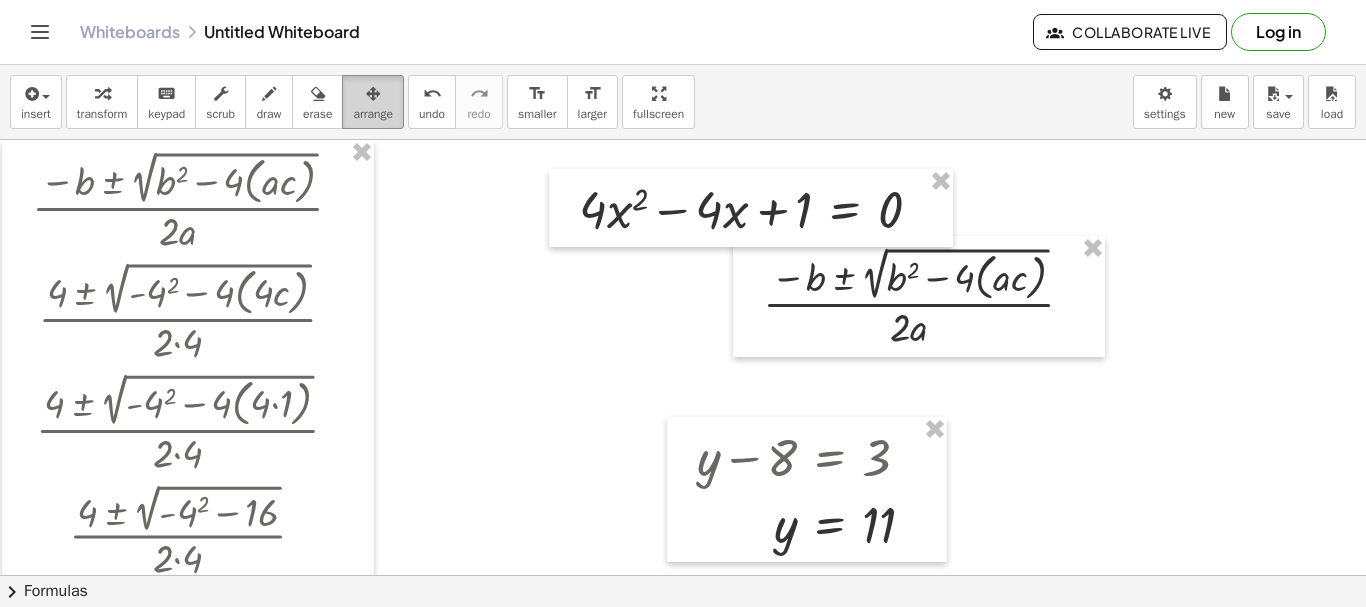 click at bounding box center [373, 94] 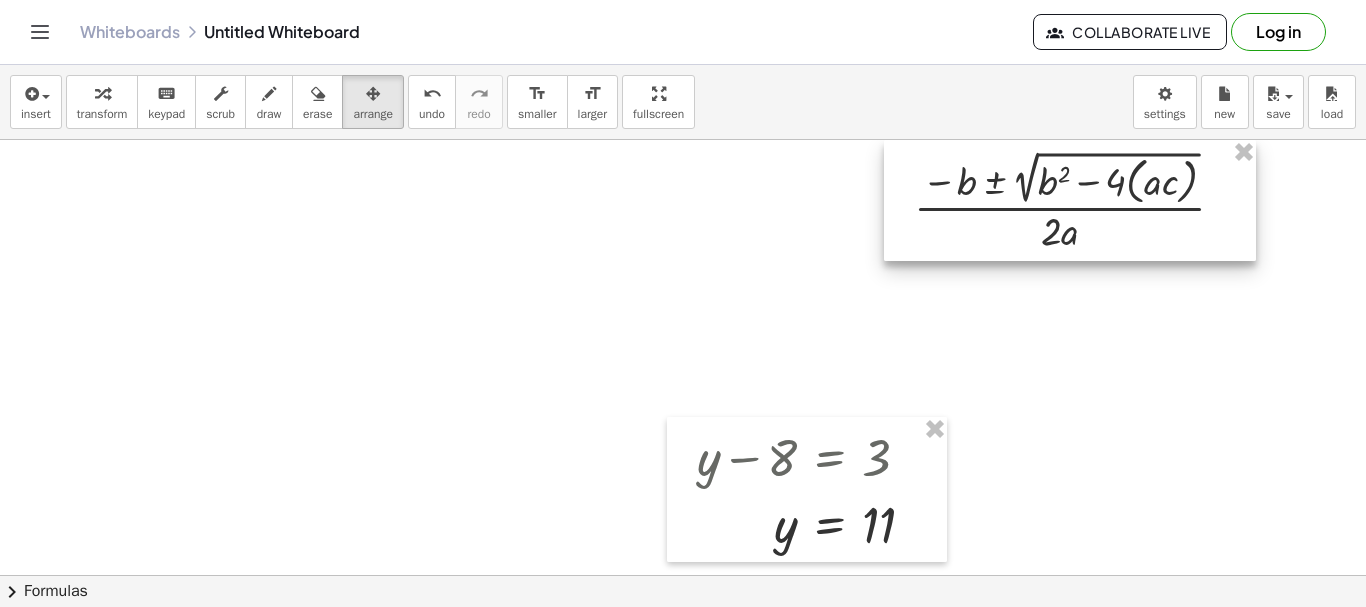 drag, startPoint x: 797, startPoint y: 317, endPoint x: 949, endPoint y: 167, distance: 213.55093 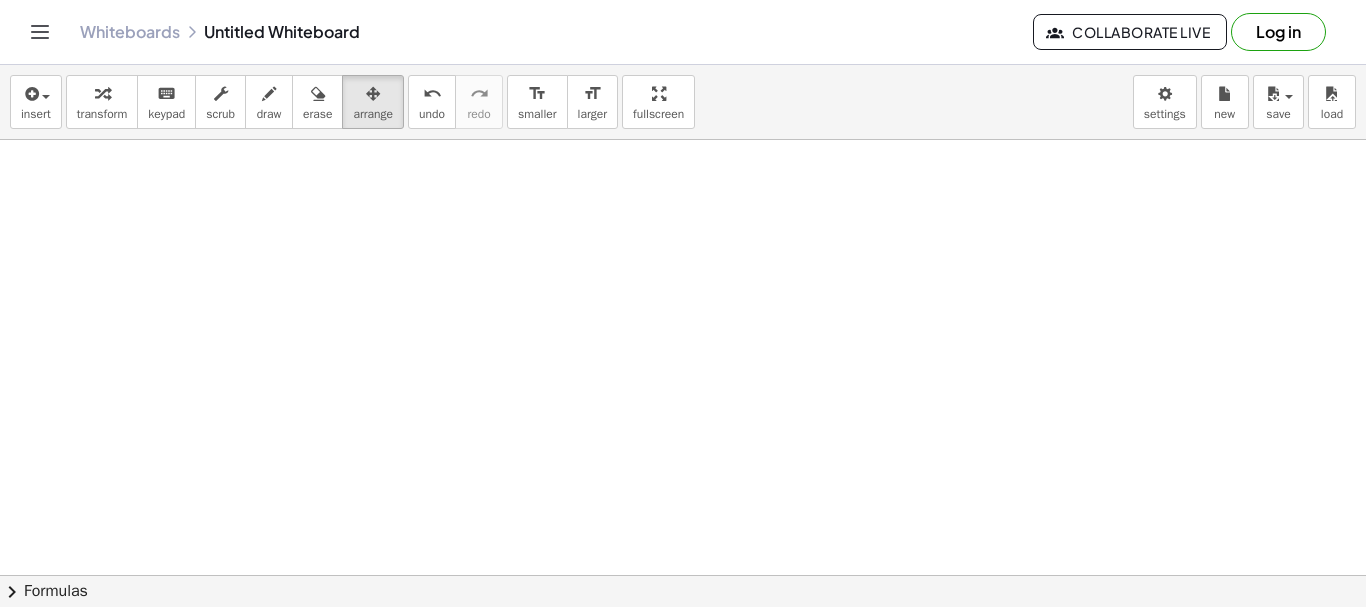 scroll, scrollTop: 0, scrollLeft: 0, axis: both 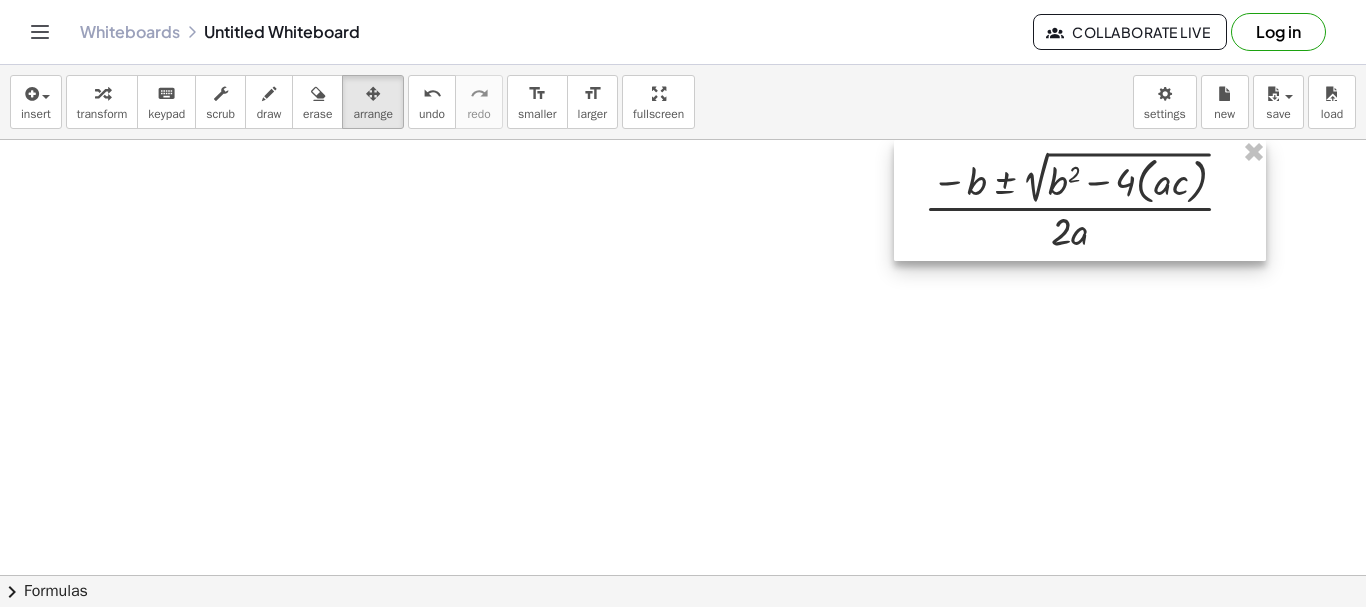 click at bounding box center (1080, 200) 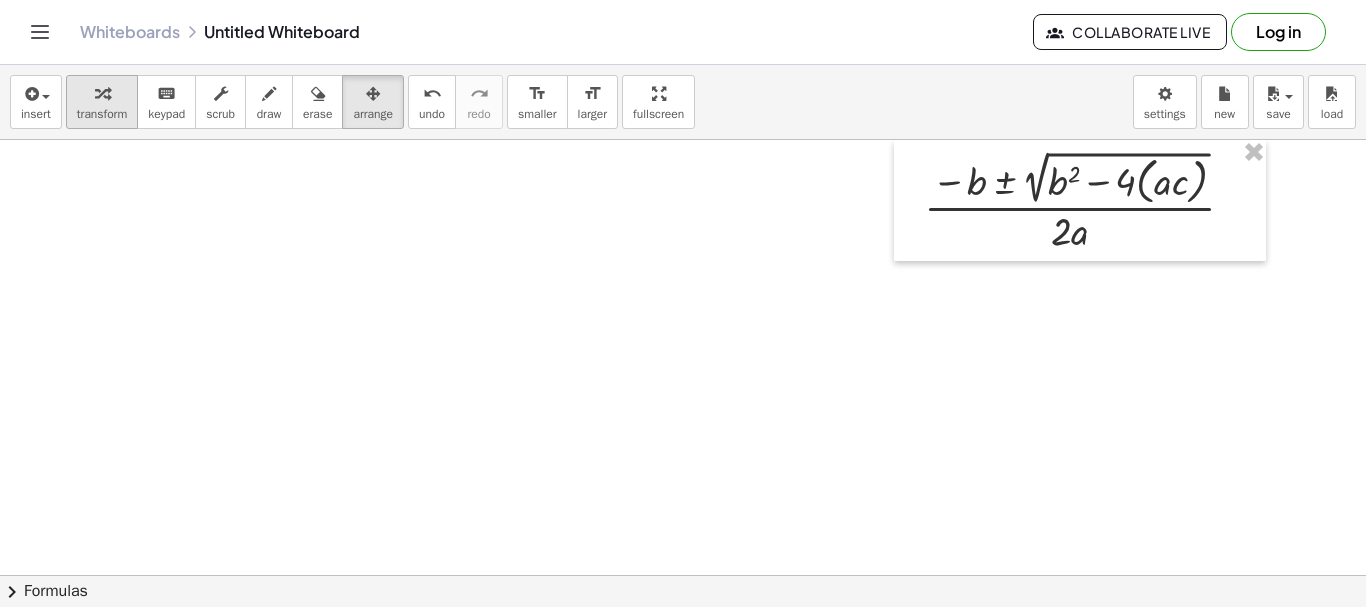 click on "transform" at bounding box center [102, 114] 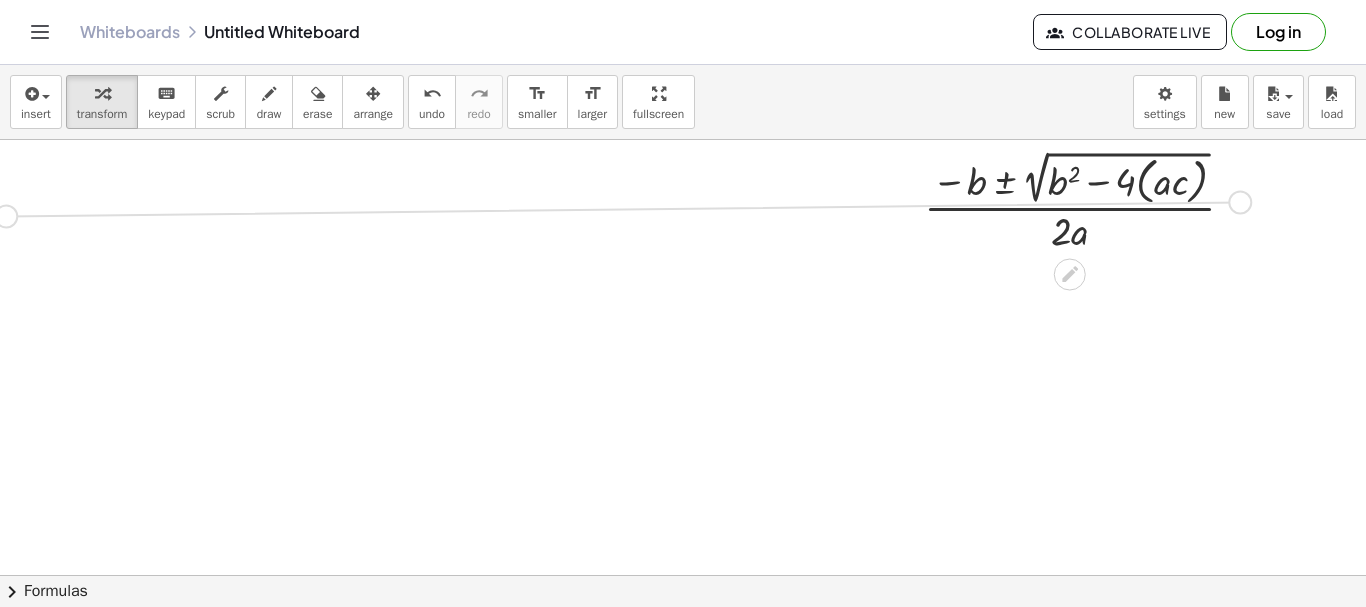 drag, startPoint x: 1242, startPoint y: 208, endPoint x: 0, endPoint y: 223, distance: 1242.0906 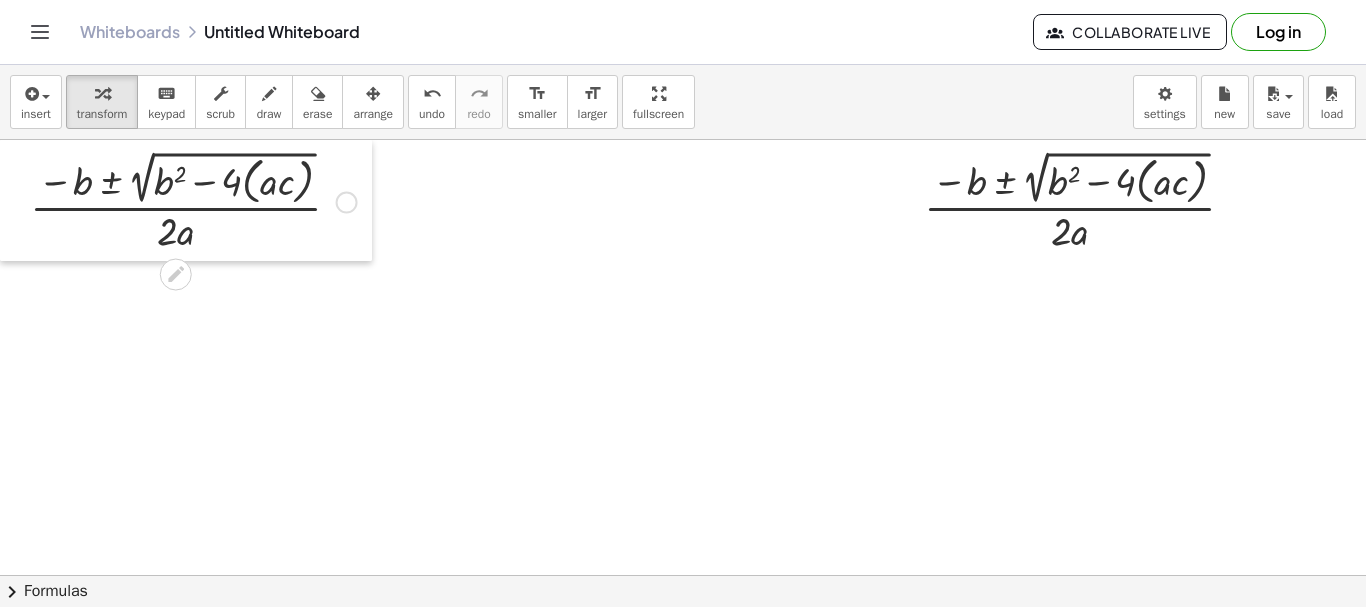 drag, startPoint x: 2, startPoint y: 220, endPoint x: 1, endPoint y: 164, distance: 56.008926 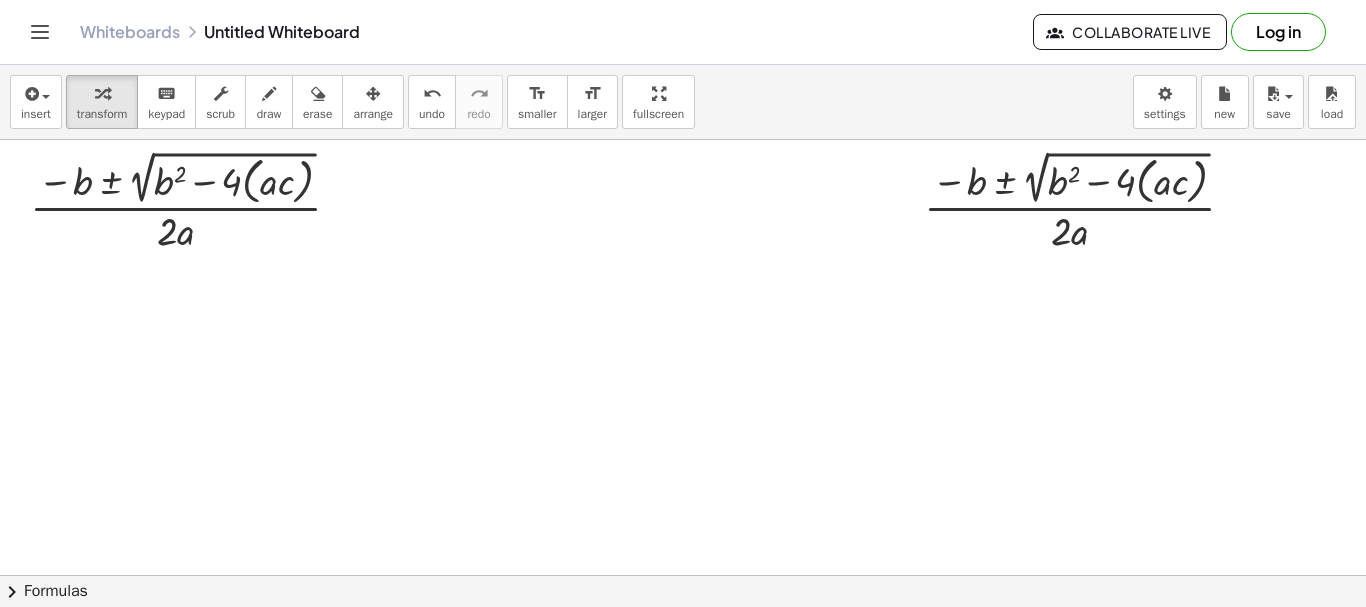 click at bounding box center (683, 575) 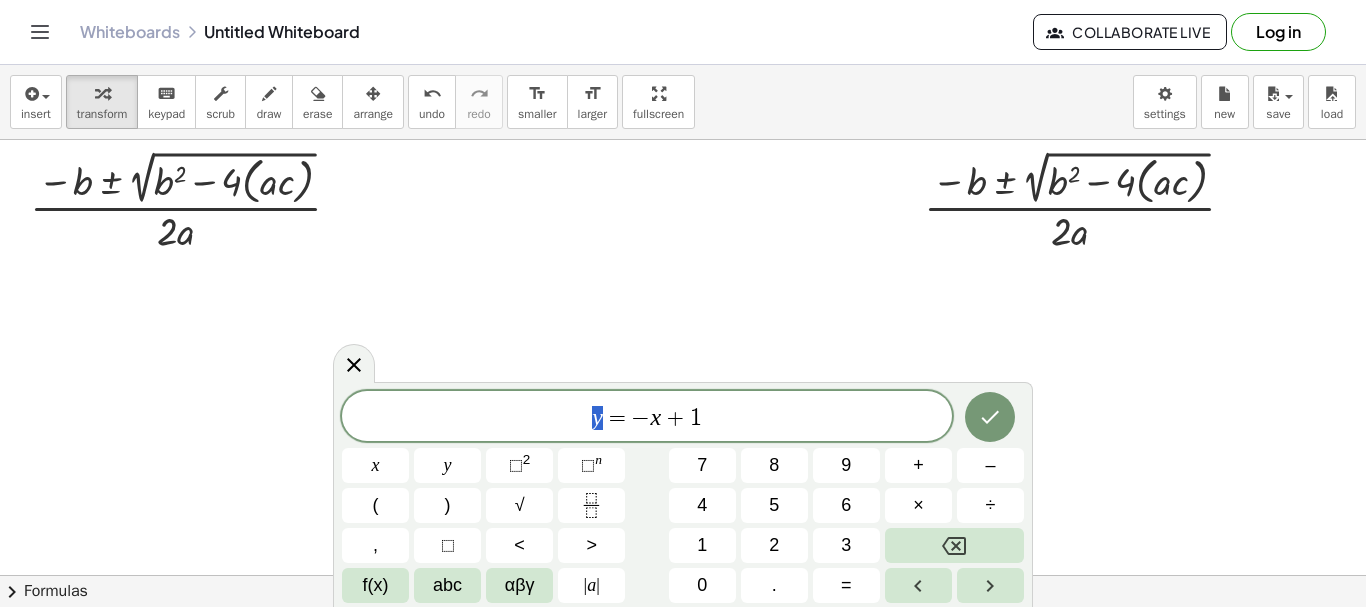 drag, startPoint x: 601, startPoint y: 422, endPoint x: 576, endPoint y: 427, distance: 25.495098 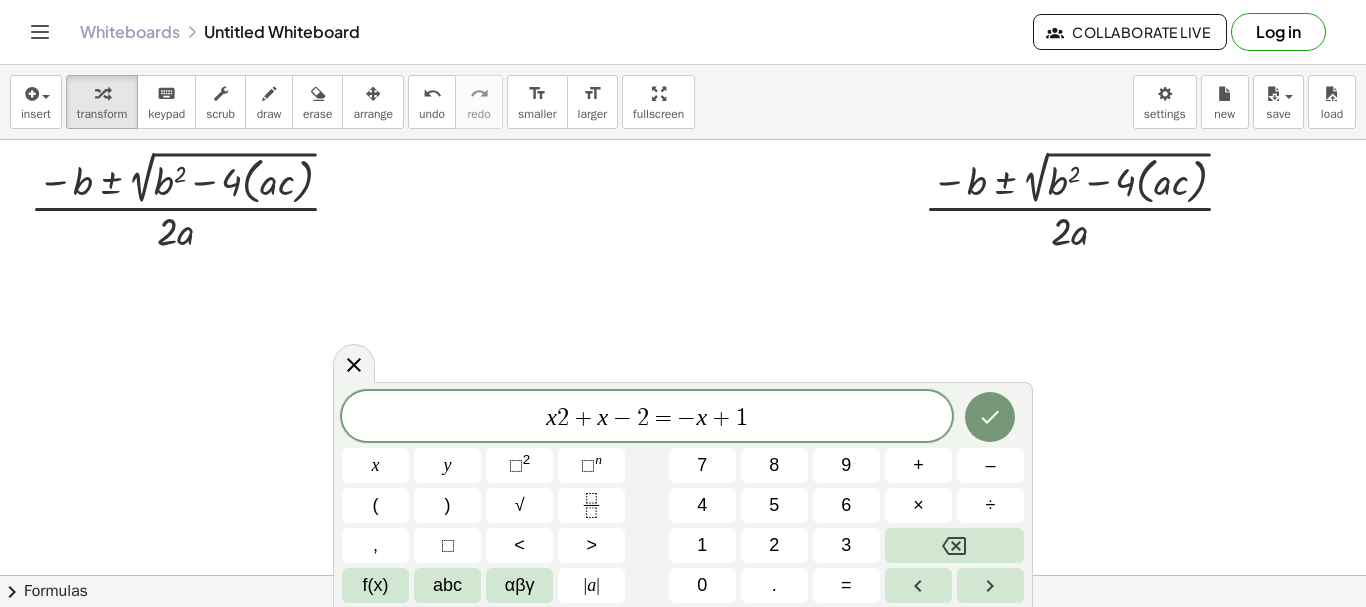 click on "2" at bounding box center (563, 418) 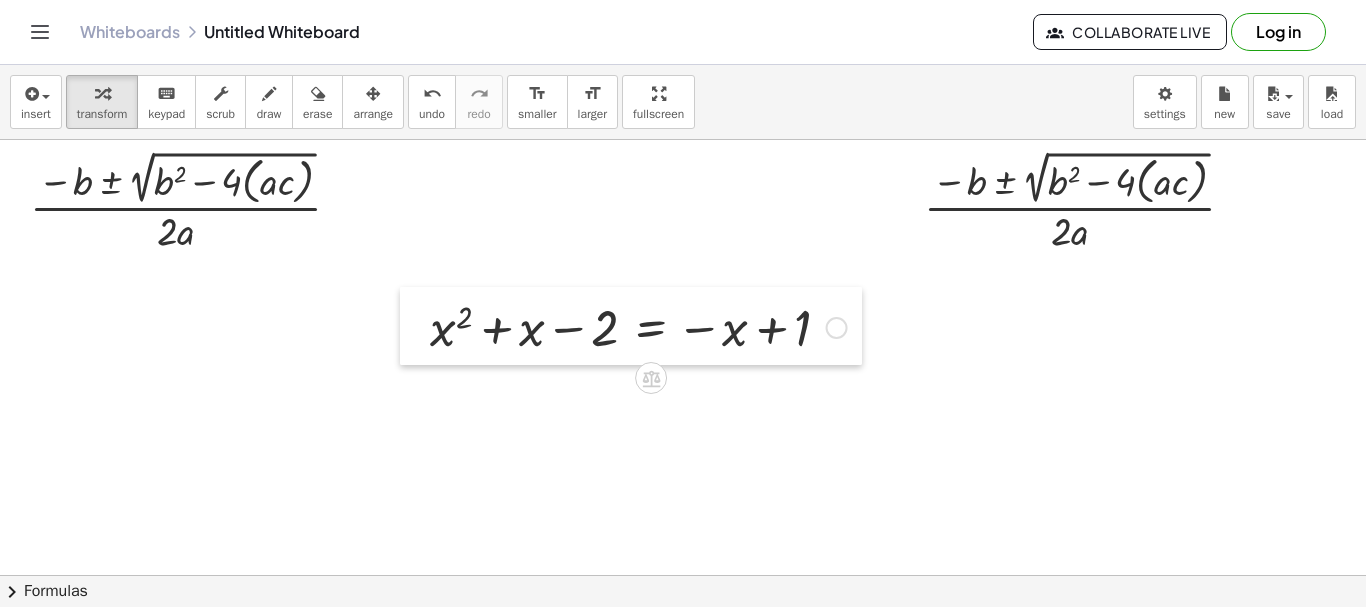 drag, startPoint x: 652, startPoint y: 511, endPoint x: 406, endPoint y: 310, distance: 317.67435 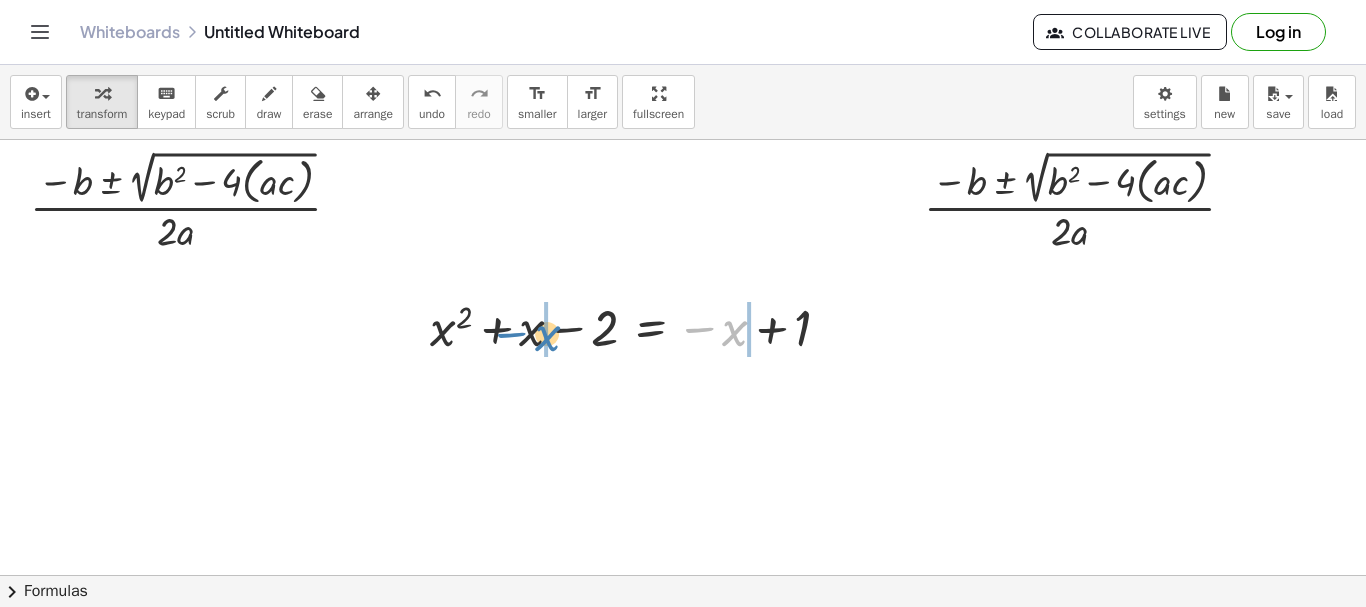 drag, startPoint x: 733, startPoint y: 334, endPoint x: 546, endPoint y: 339, distance: 187.06683 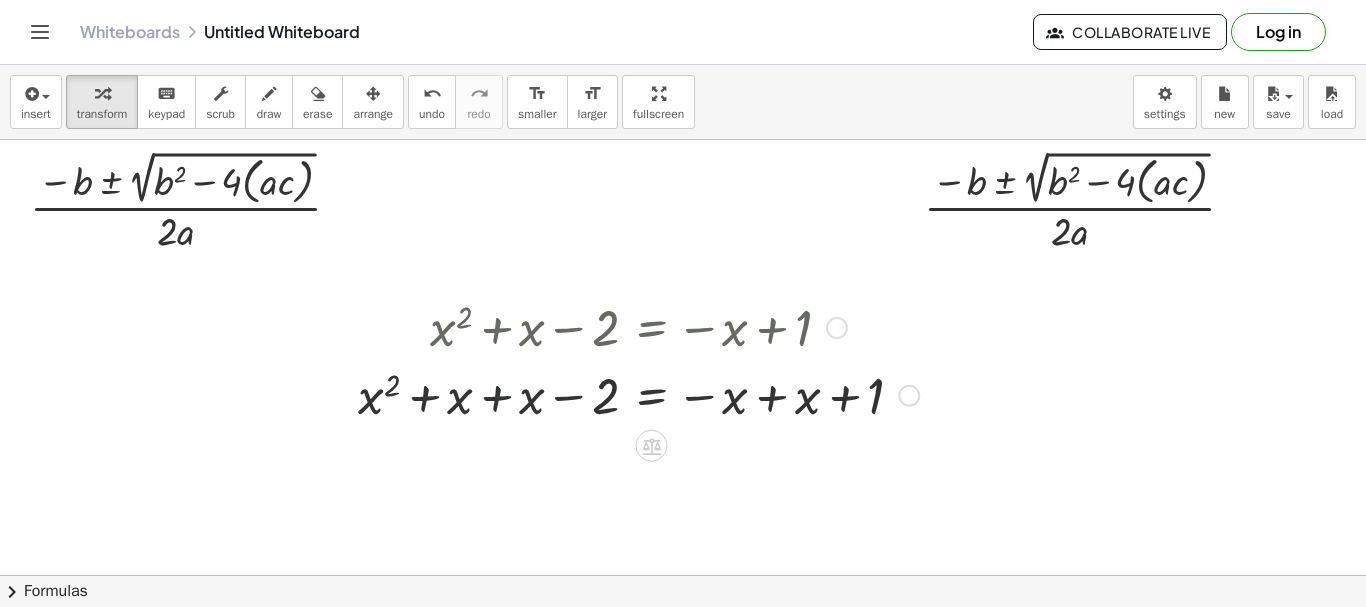 click on "+ x 2 + x − 2 = − x + 1 + x 2 + x − 2 = + 1 + x − x + x" at bounding box center (651, 328) 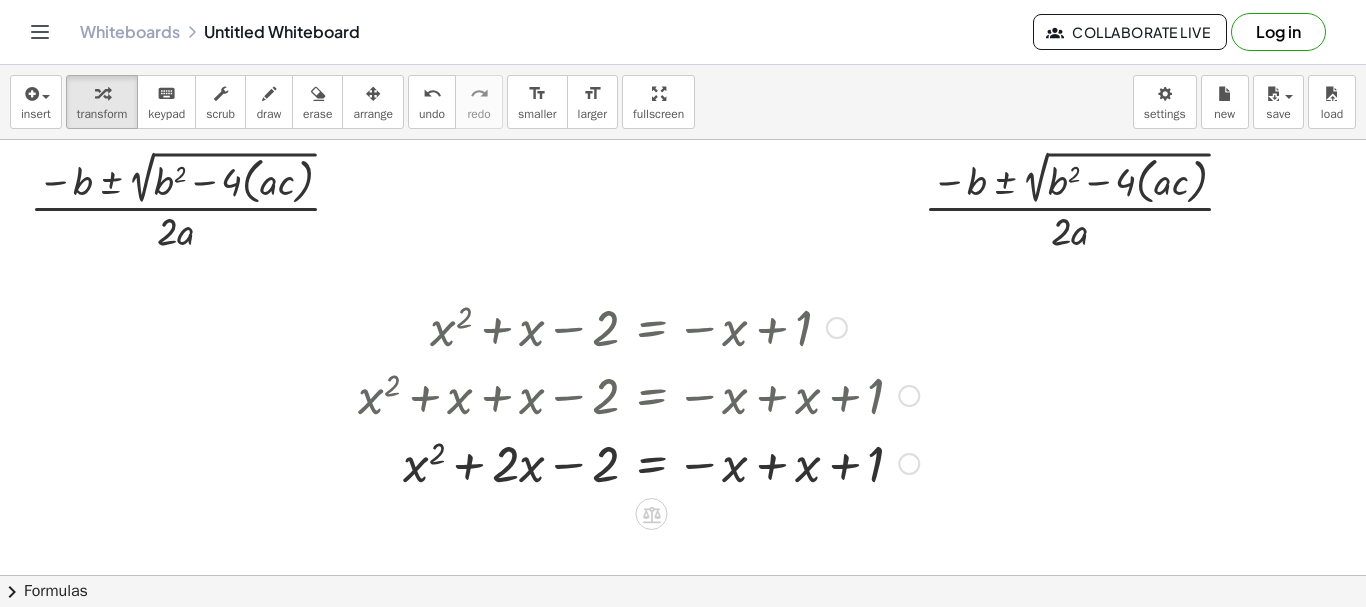 click at bounding box center [638, 462] 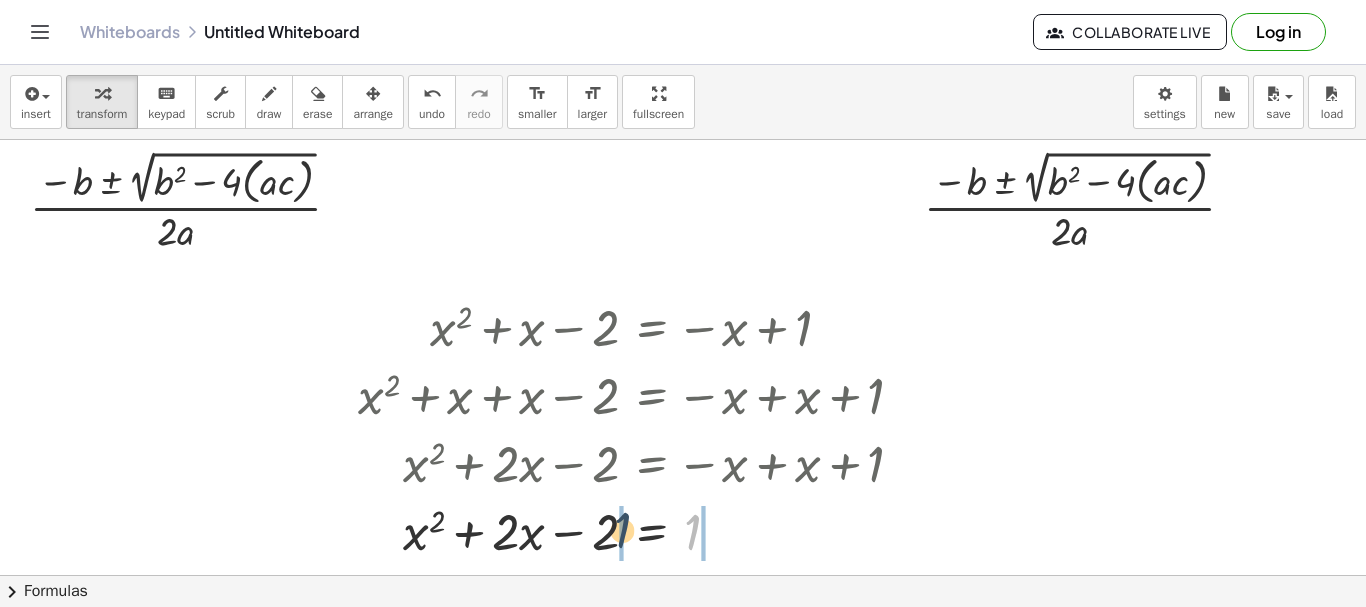drag, startPoint x: 692, startPoint y: 524, endPoint x: 630, endPoint y: 523, distance: 62.008064 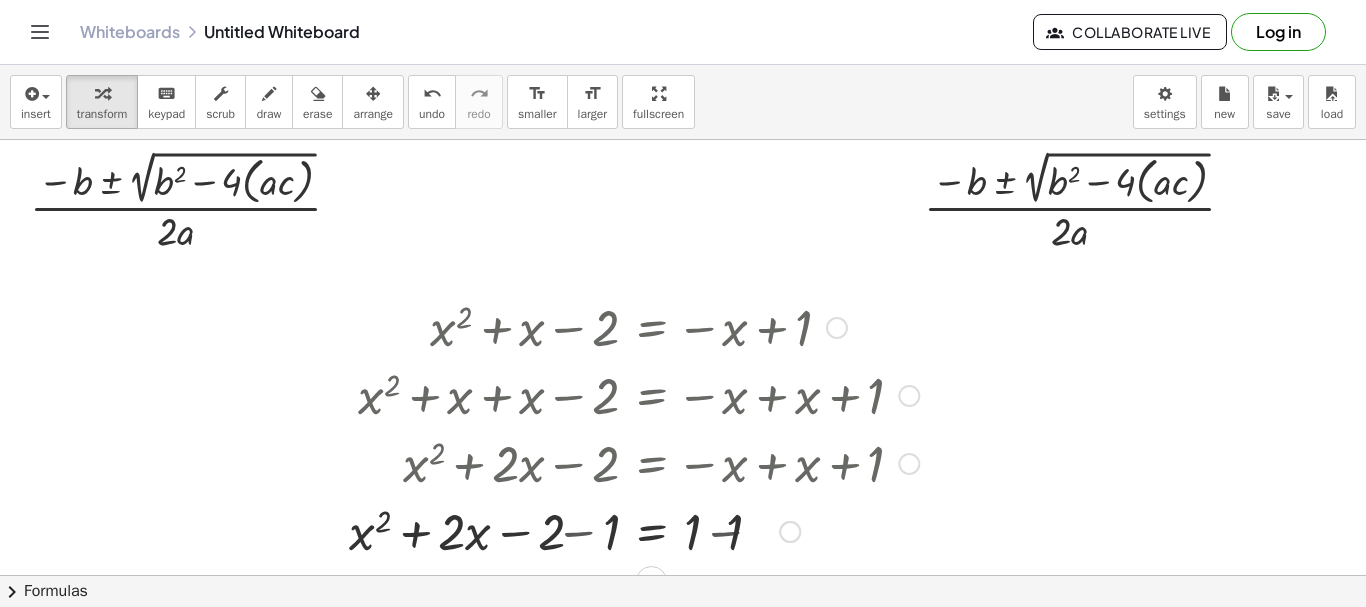 drag, startPoint x: 725, startPoint y: 535, endPoint x: 693, endPoint y: 544, distance: 33.24154 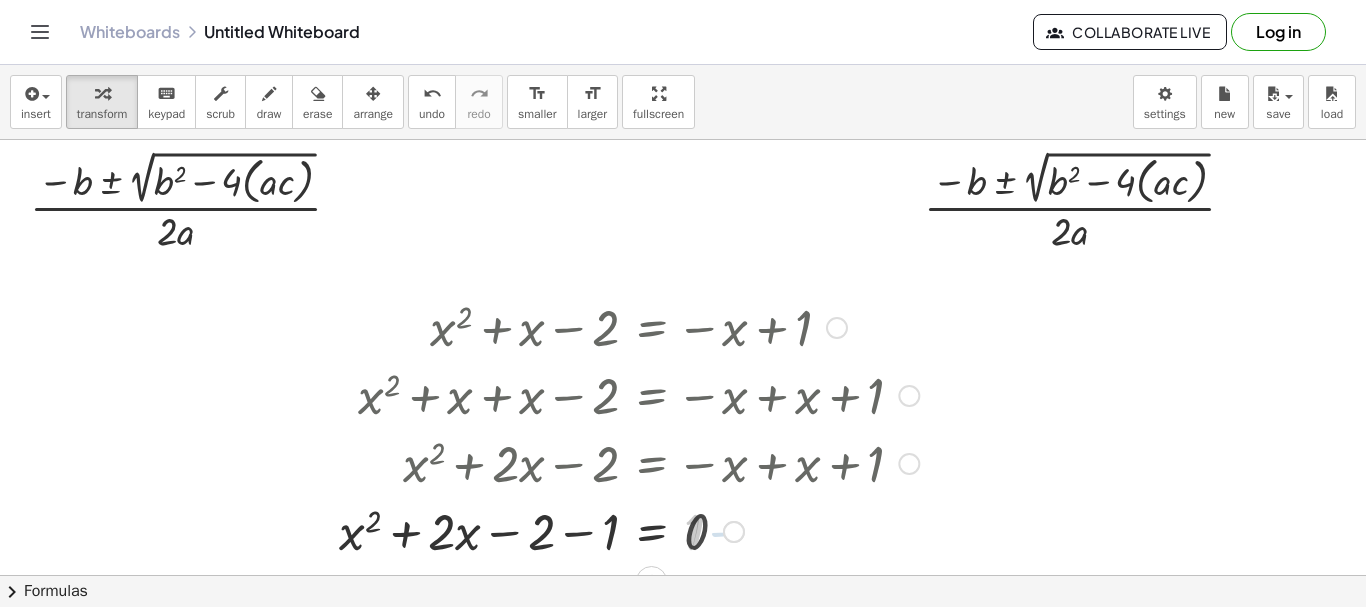 click at bounding box center [629, 530] 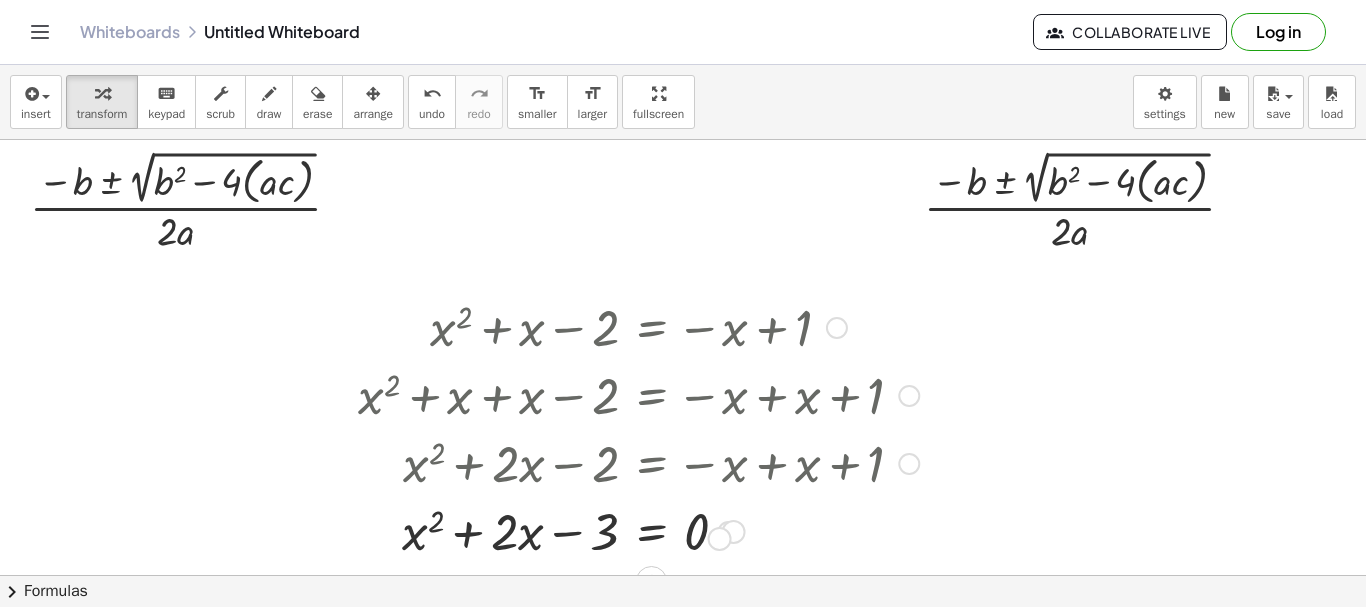 click at bounding box center (728, 532) 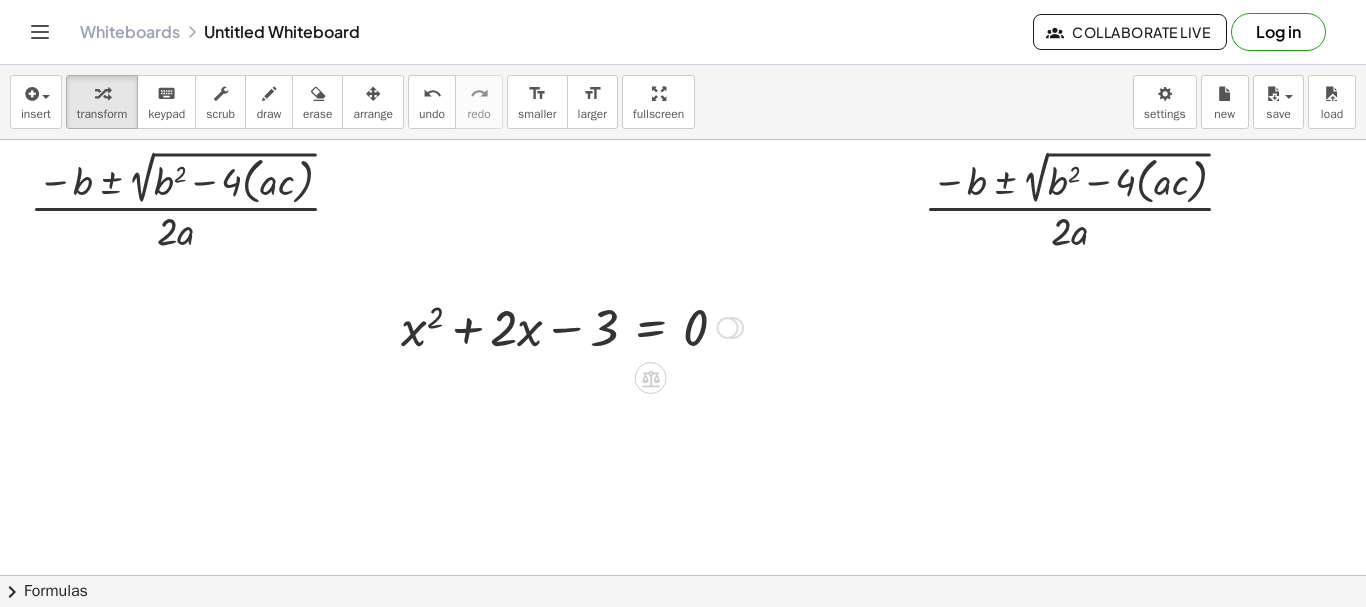 drag, startPoint x: 726, startPoint y: 536, endPoint x: 724, endPoint y: 246, distance: 290.0069 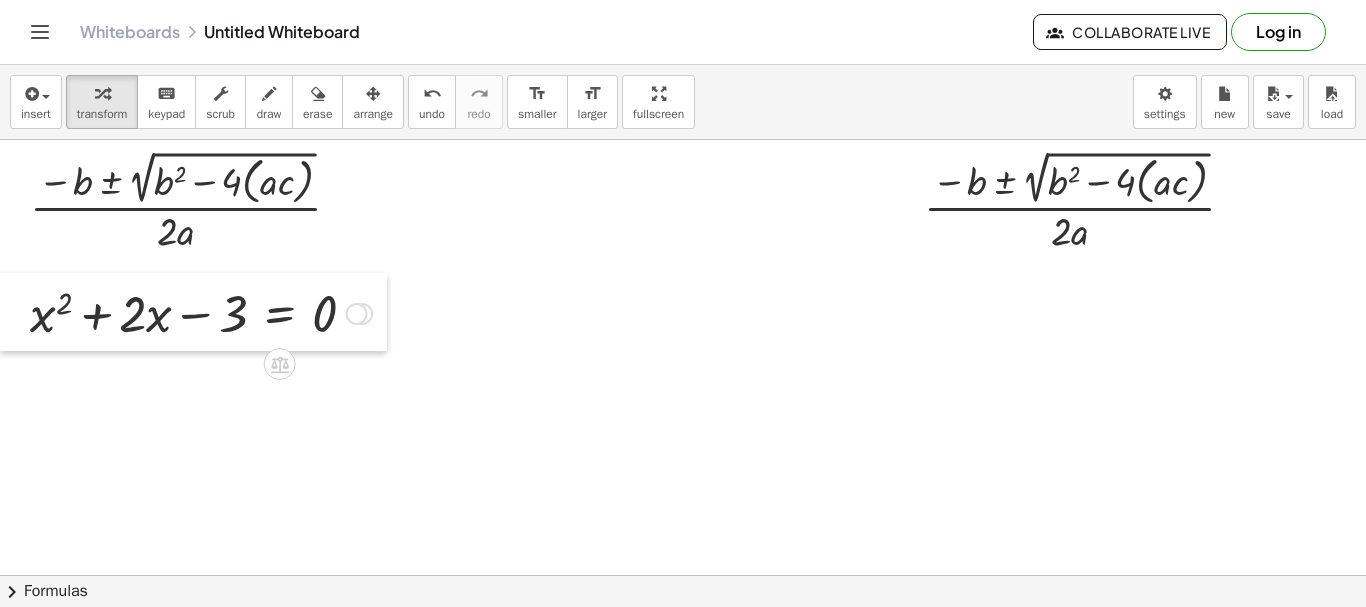 drag, startPoint x: 384, startPoint y: 337, endPoint x: 0, endPoint y: 319, distance: 384.42163 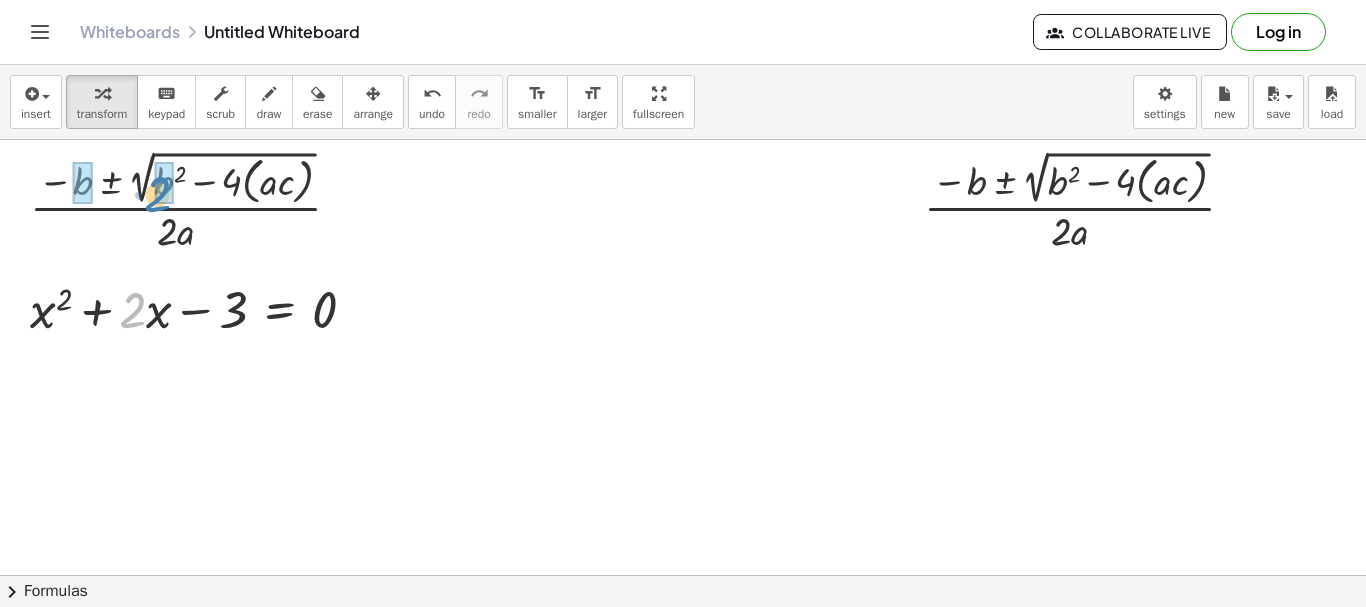 drag, startPoint x: 134, startPoint y: 309, endPoint x: 159, endPoint y: 193, distance: 118.66339 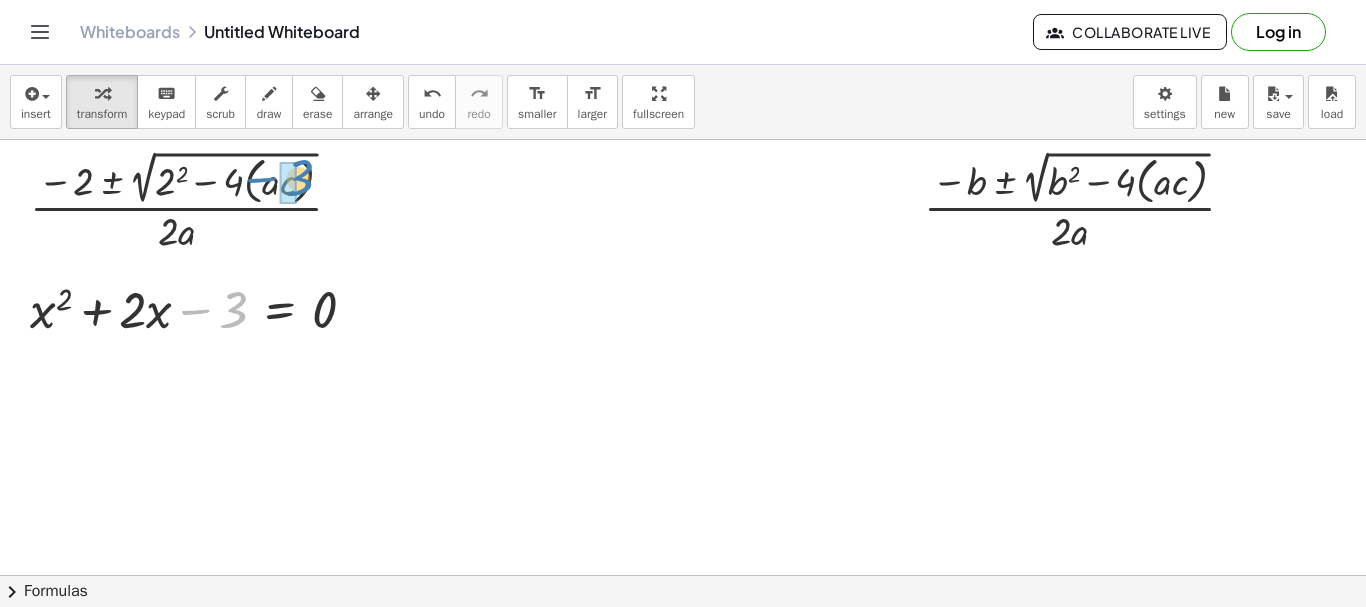 drag, startPoint x: 257, startPoint y: 280, endPoint x: 304, endPoint y: 175, distance: 115.03912 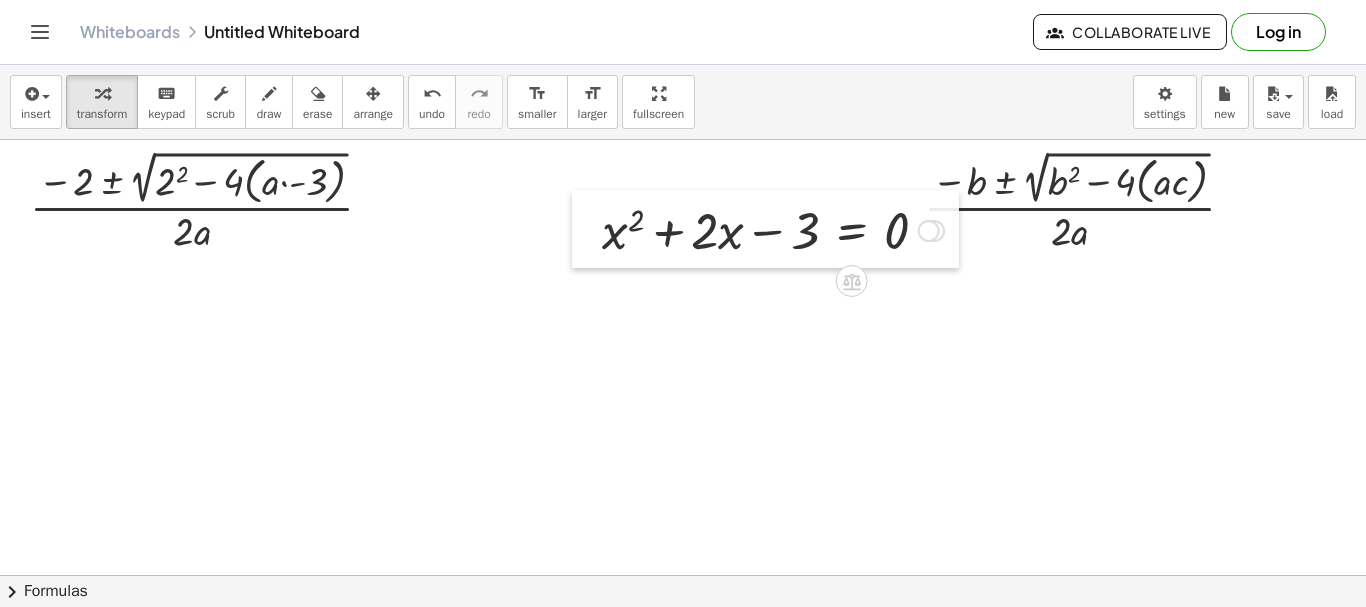 drag, startPoint x: 18, startPoint y: 323, endPoint x: 590, endPoint y: 244, distance: 577.4296 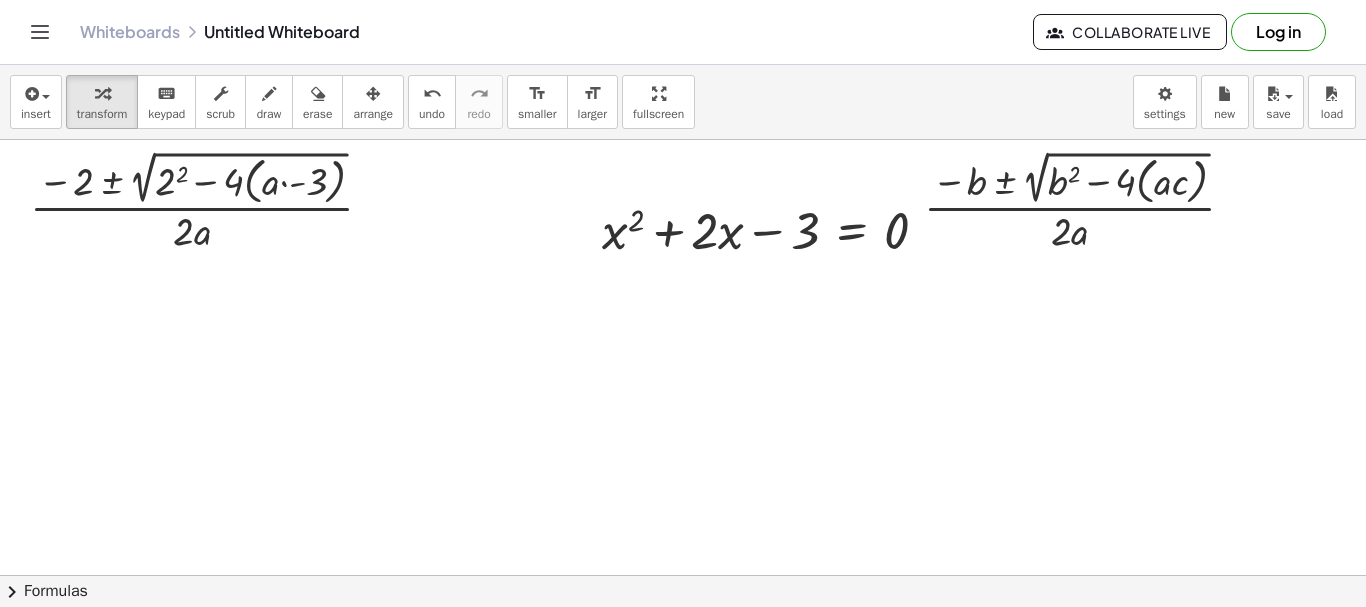 click at bounding box center (683, 575) 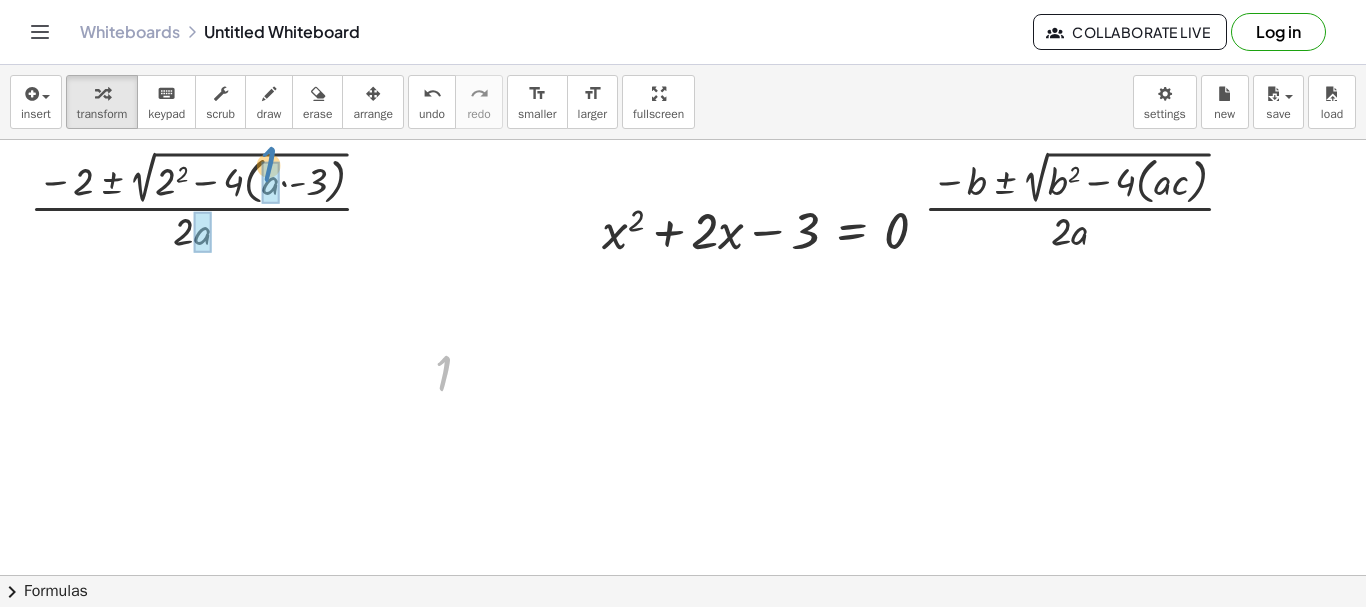 drag, startPoint x: 438, startPoint y: 370, endPoint x: 262, endPoint y: 165, distance: 270.18698 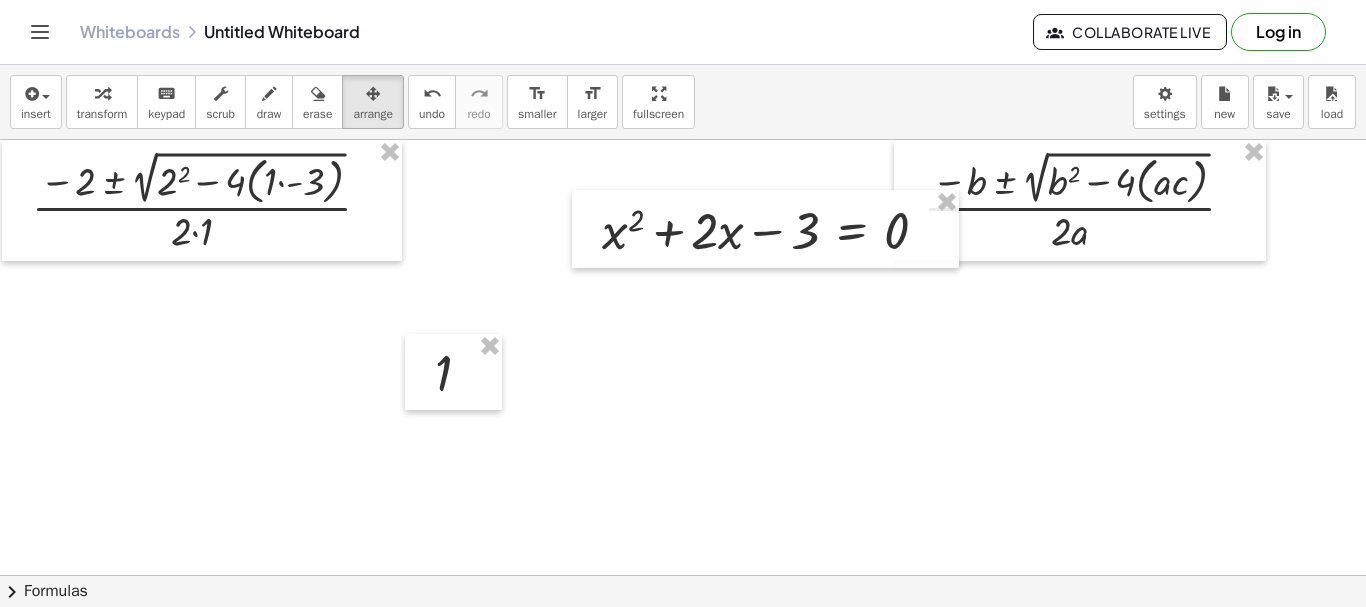 drag, startPoint x: 375, startPoint y: 94, endPoint x: 472, endPoint y: 284, distance: 213.32838 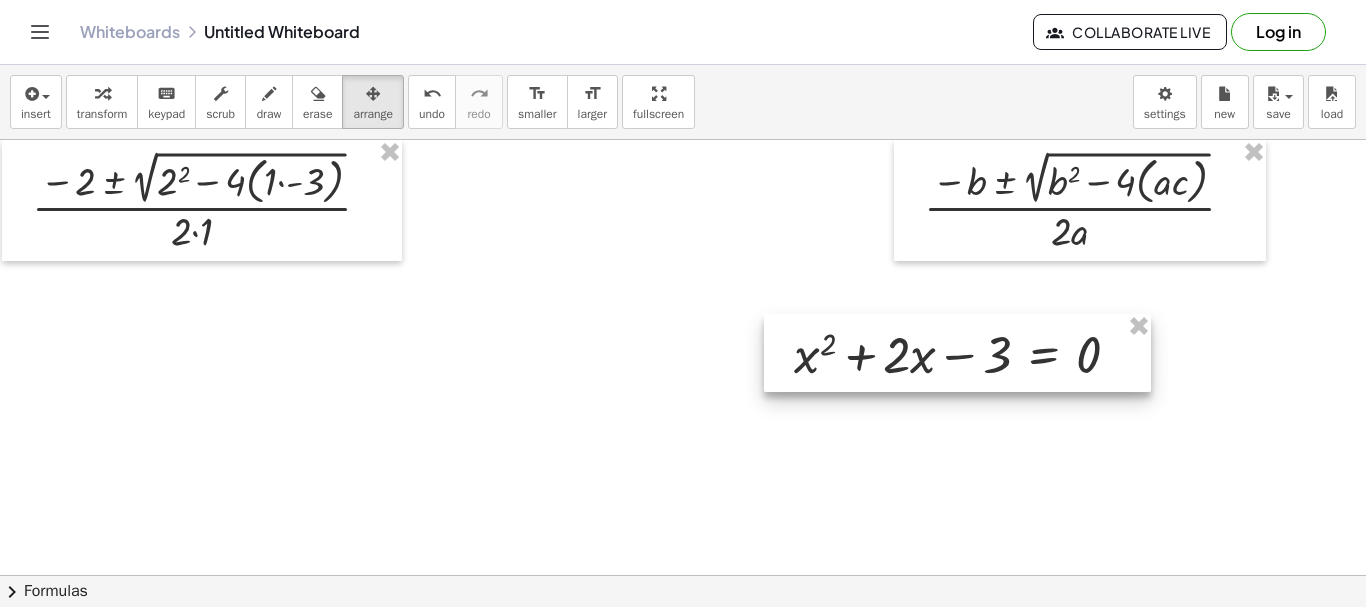 drag, startPoint x: 581, startPoint y: 234, endPoint x: 827, endPoint y: 322, distance: 261.26614 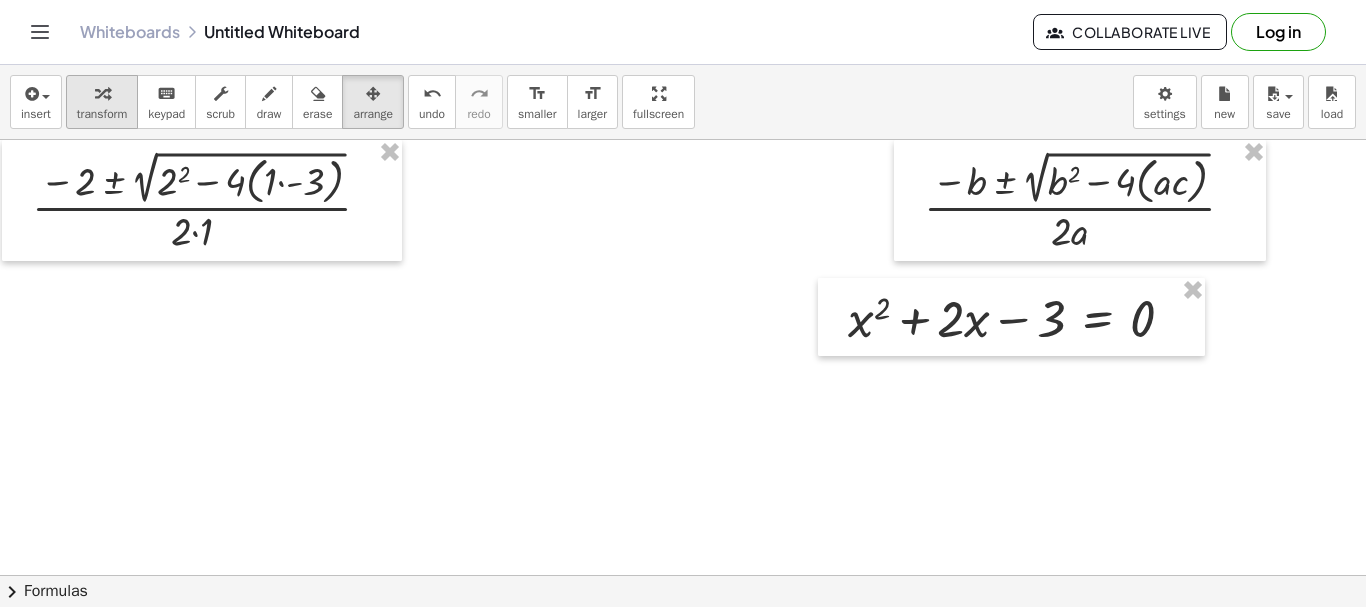 click at bounding box center [102, 93] 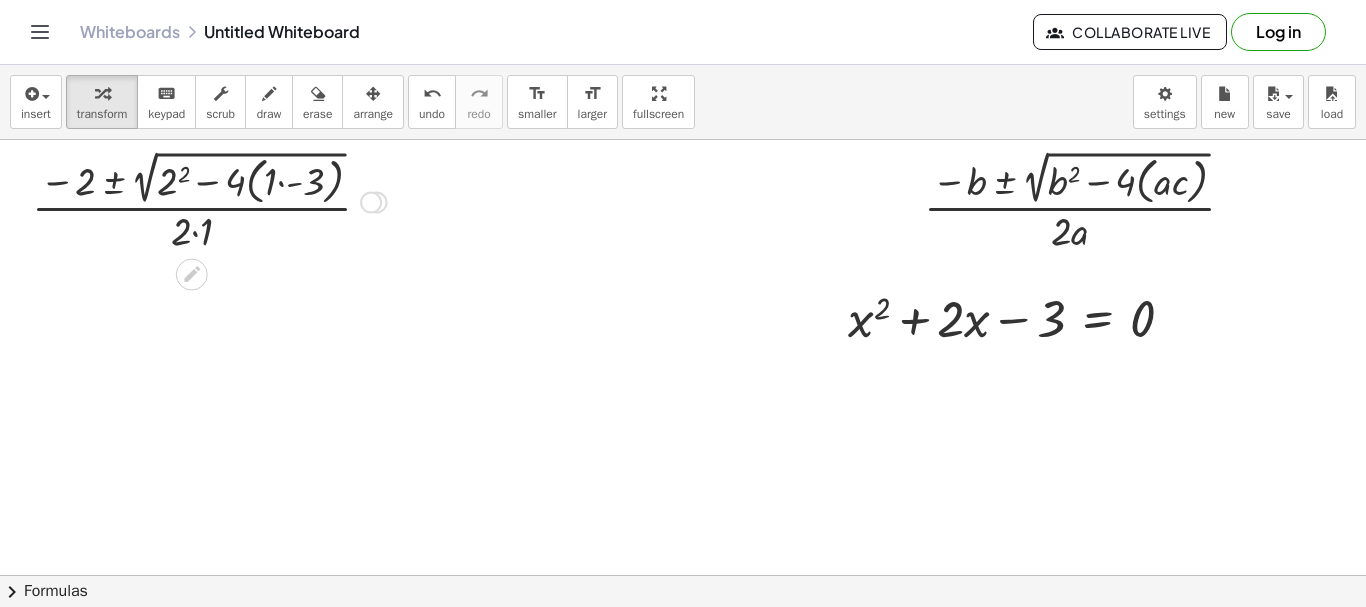 click at bounding box center (209, 200) 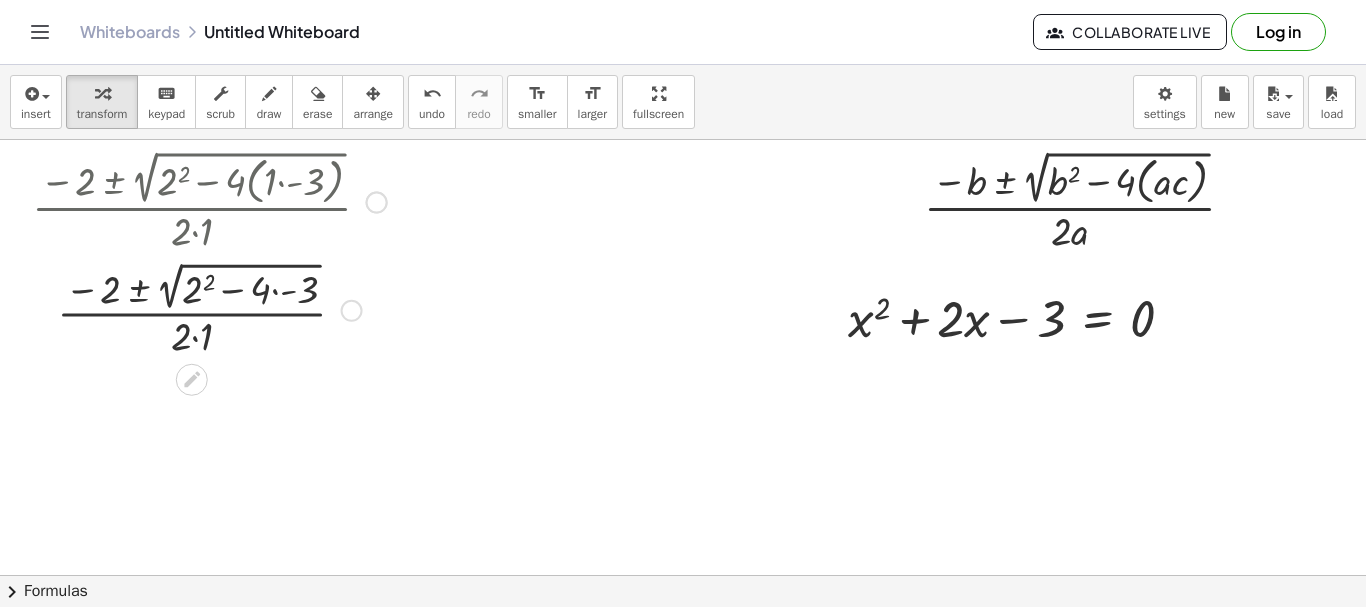 click at bounding box center (209, 308) 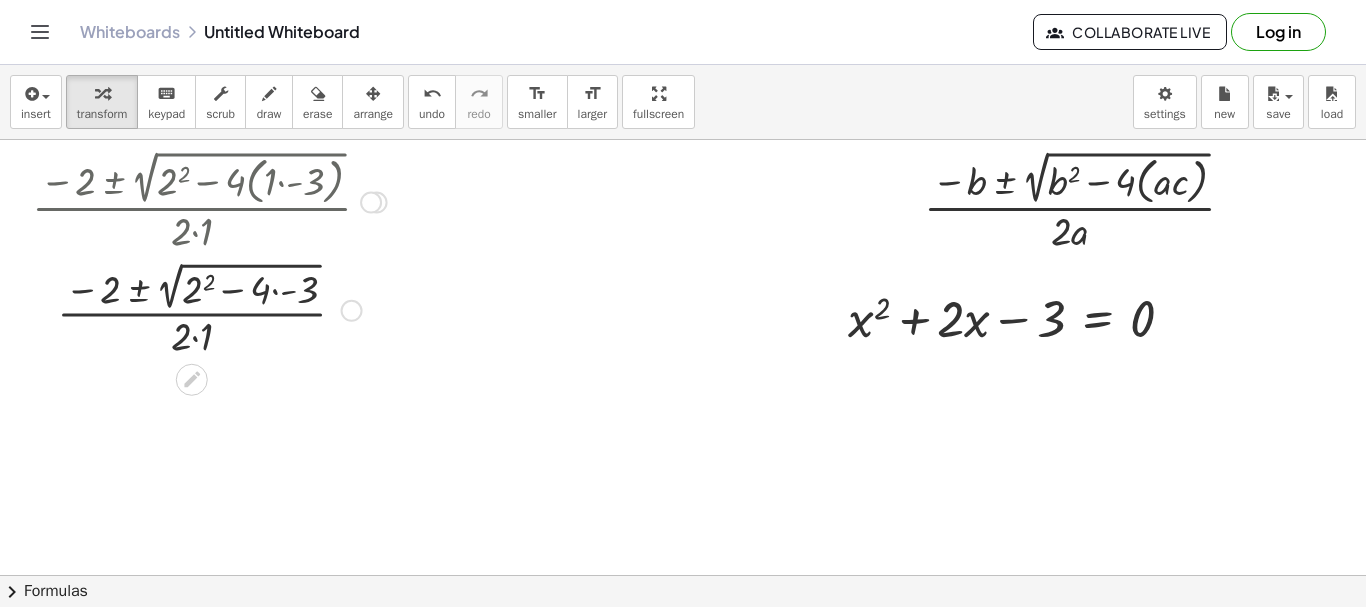 click at bounding box center (209, 308) 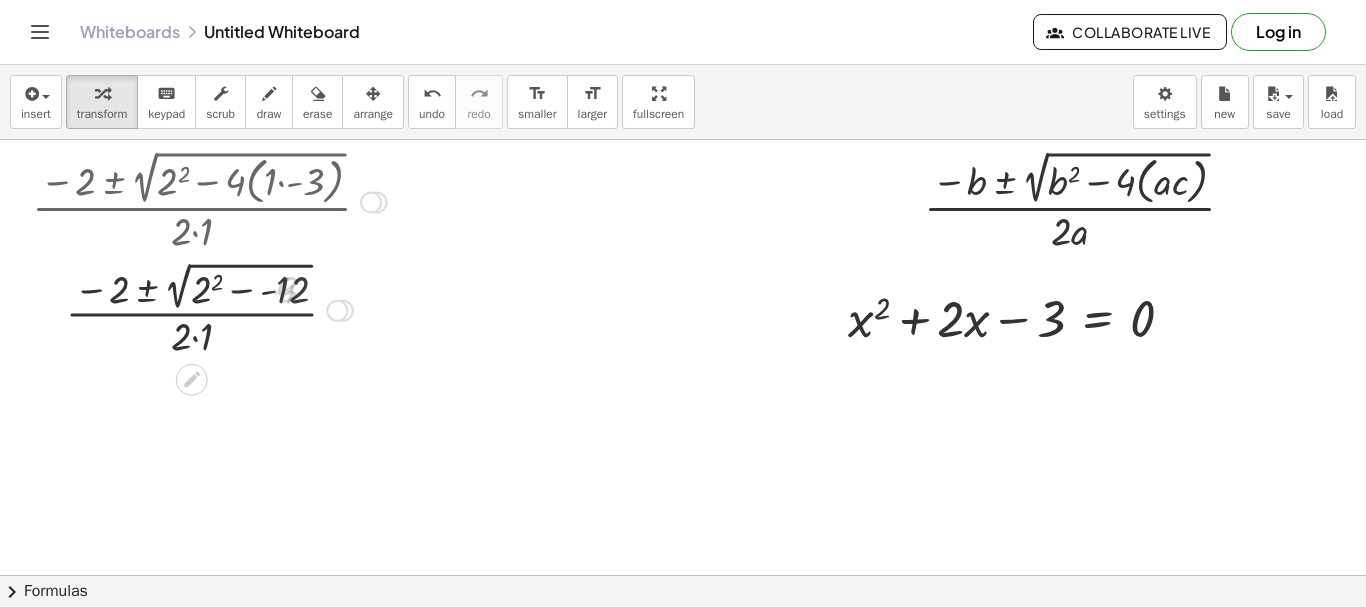click at bounding box center (209, 308) 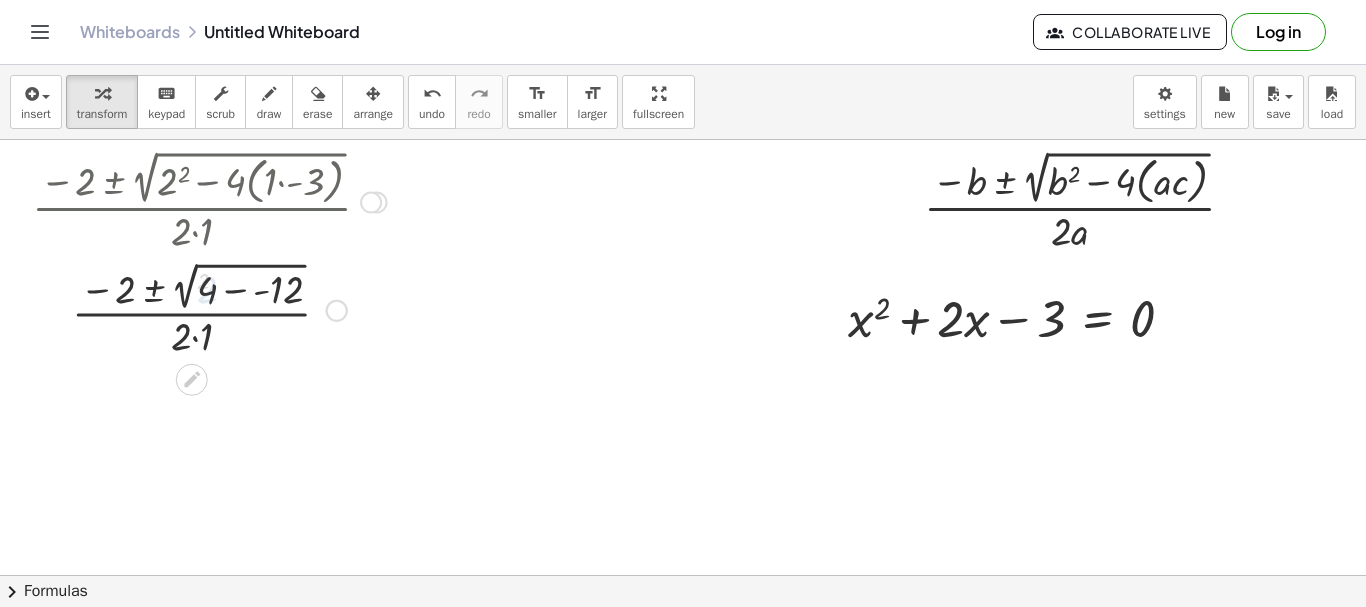 click at bounding box center (209, 308) 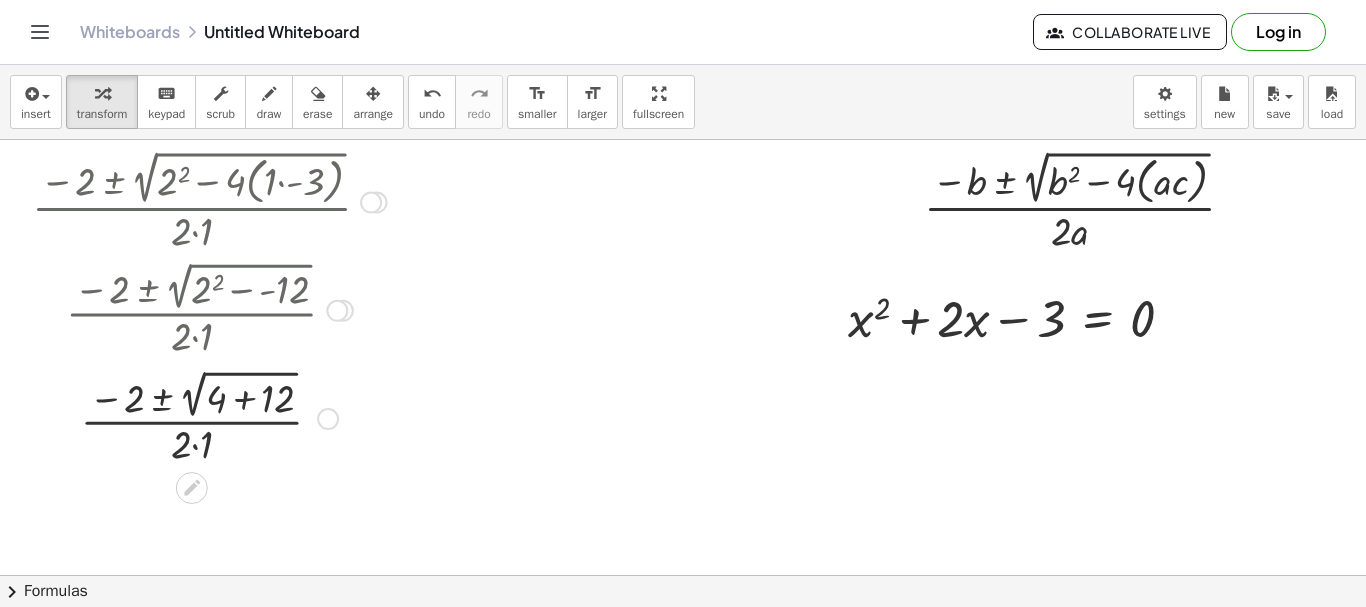 click at bounding box center (209, 416) 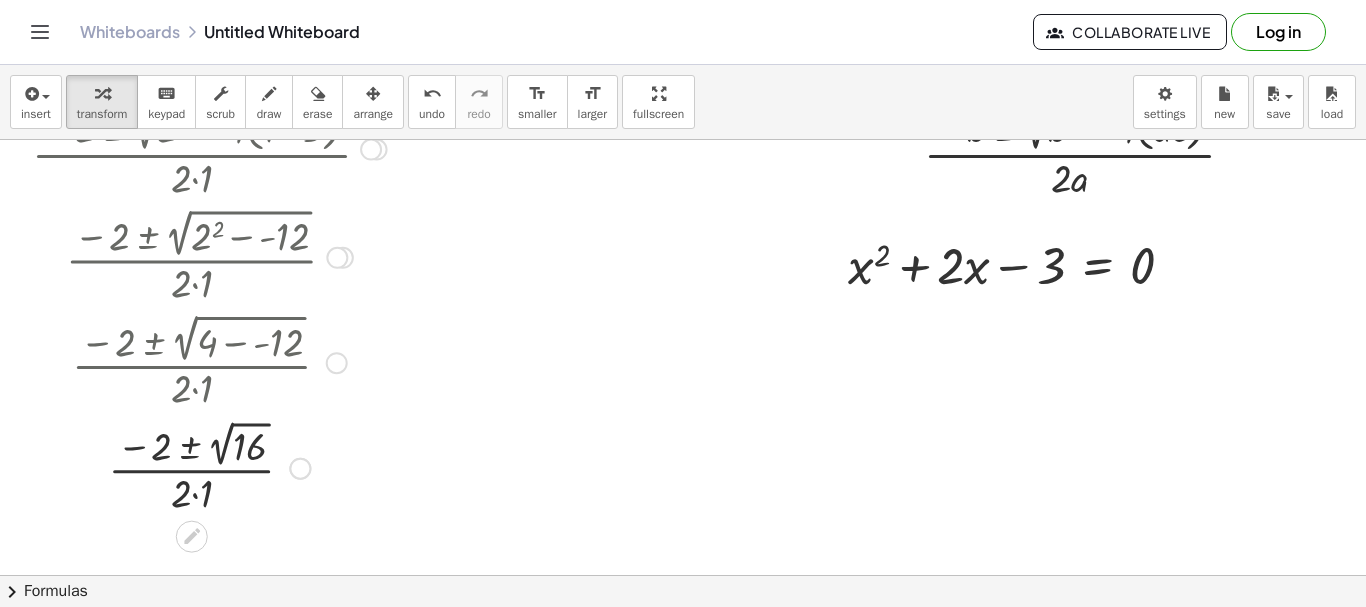 scroll, scrollTop: 73, scrollLeft: 0, axis: vertical 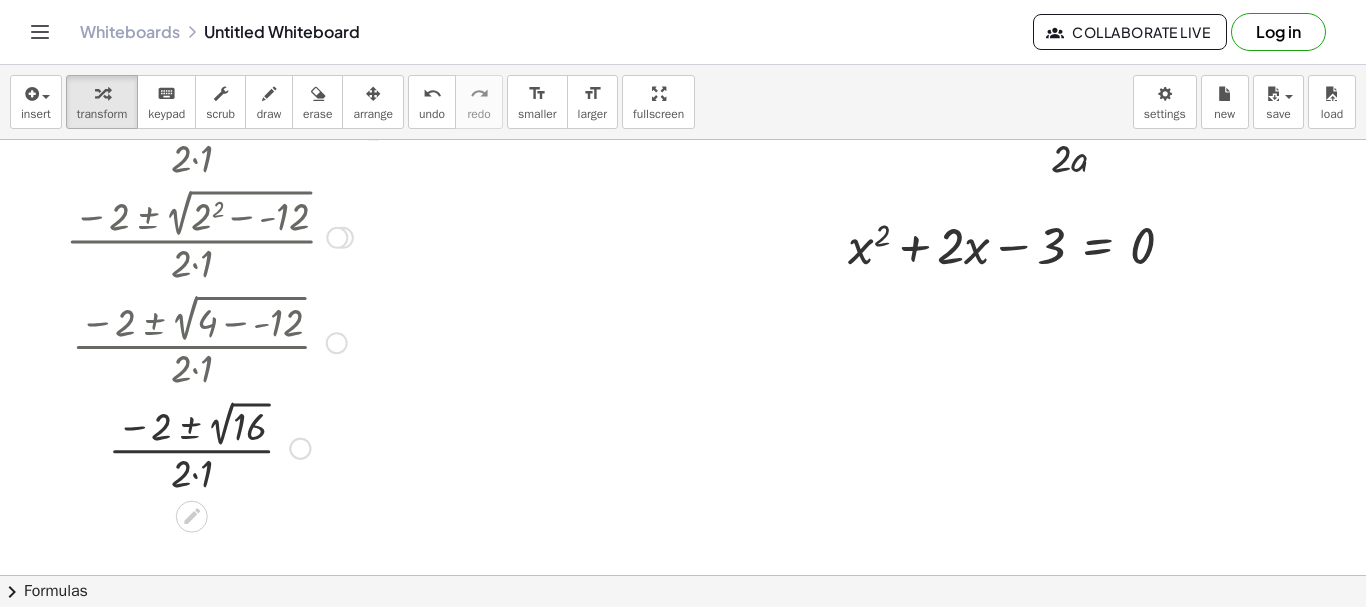 click at bounding box center (209, 447) 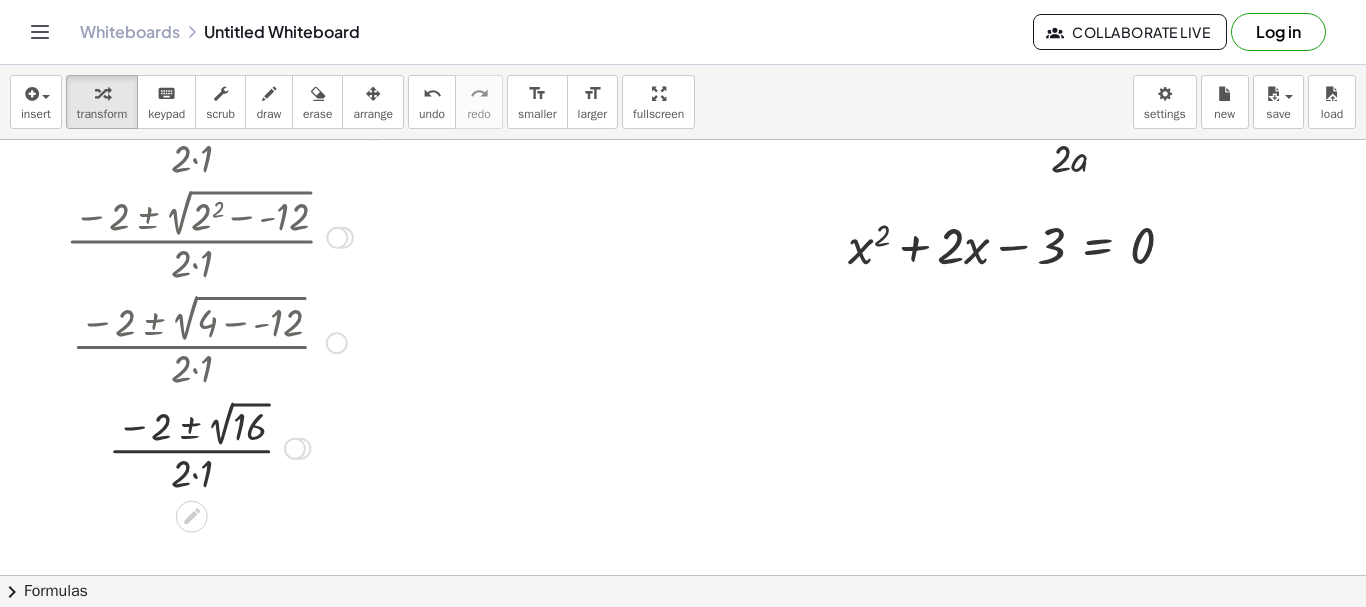 click at bounding box center [209, 447] 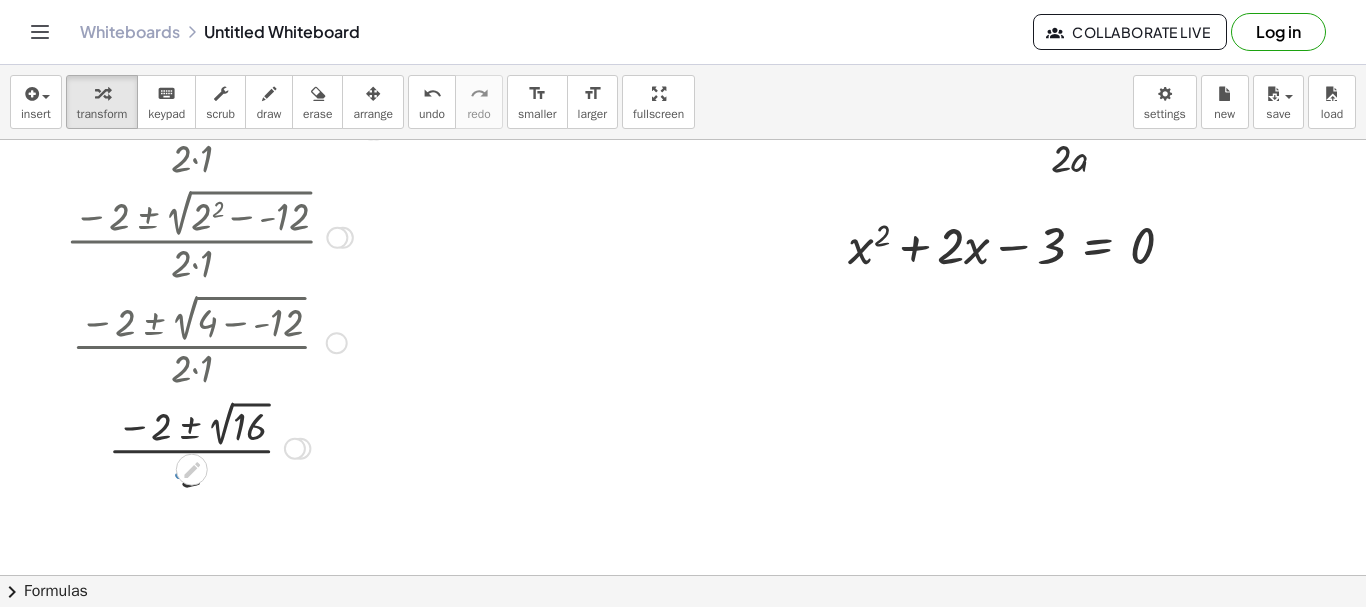click at bounding box center [209, 447] 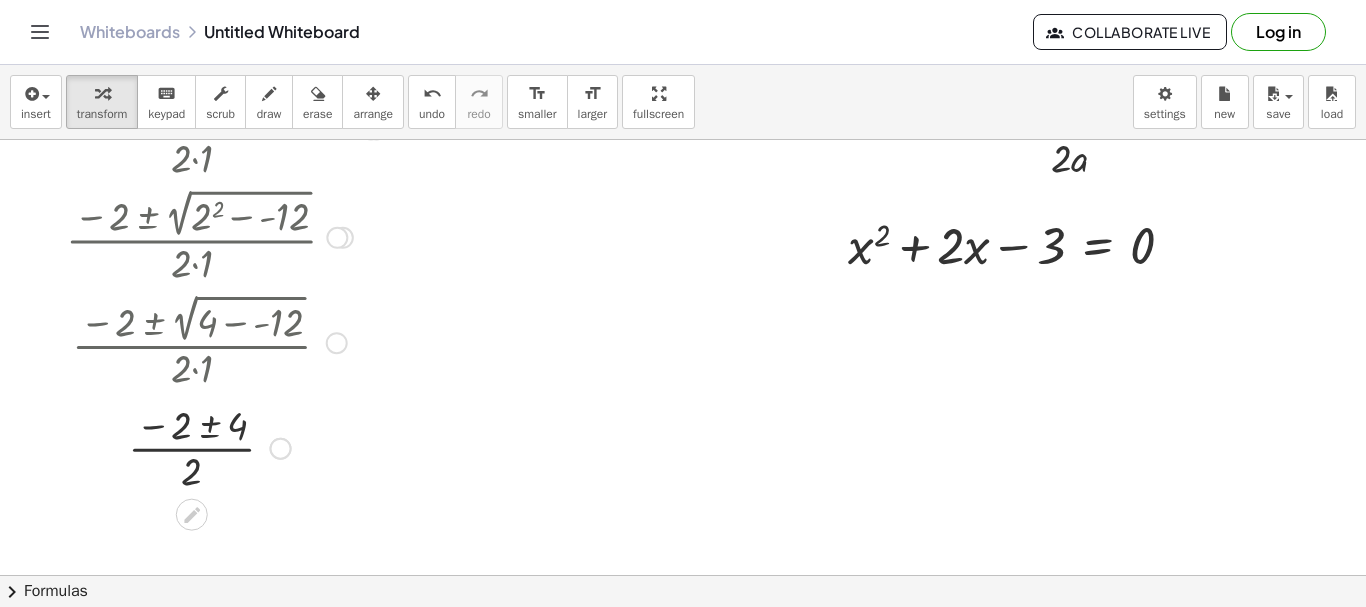 click at bounding box center [209, 447] 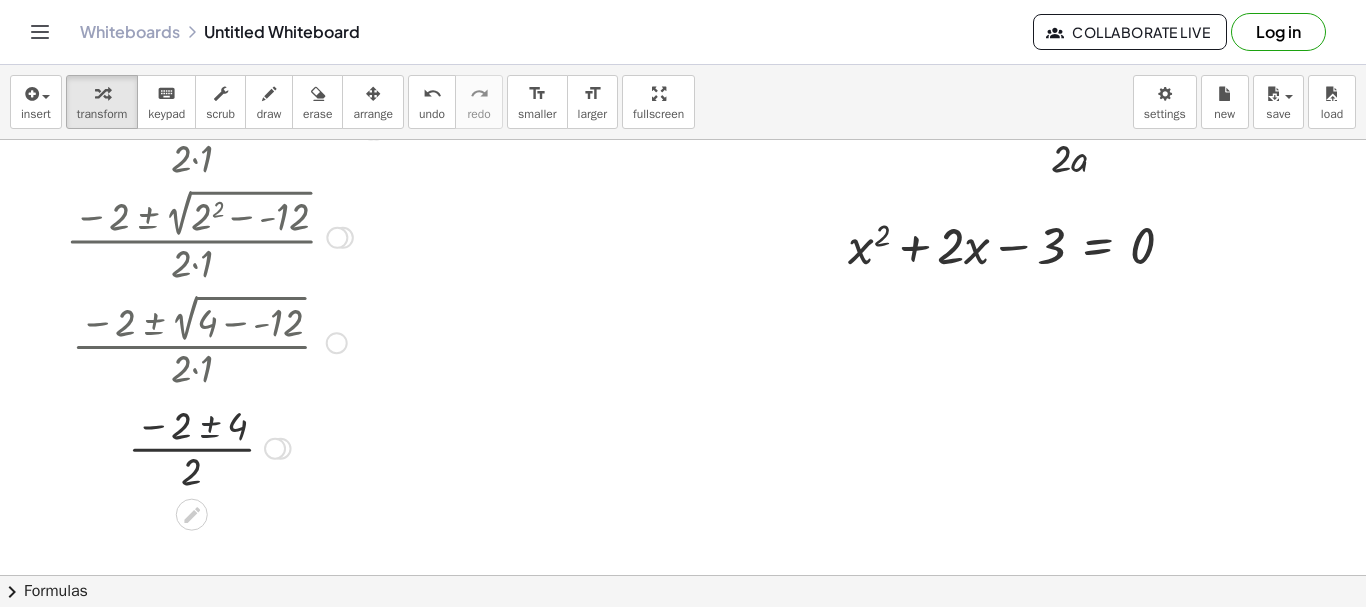 click at bounding box center (209, 447) 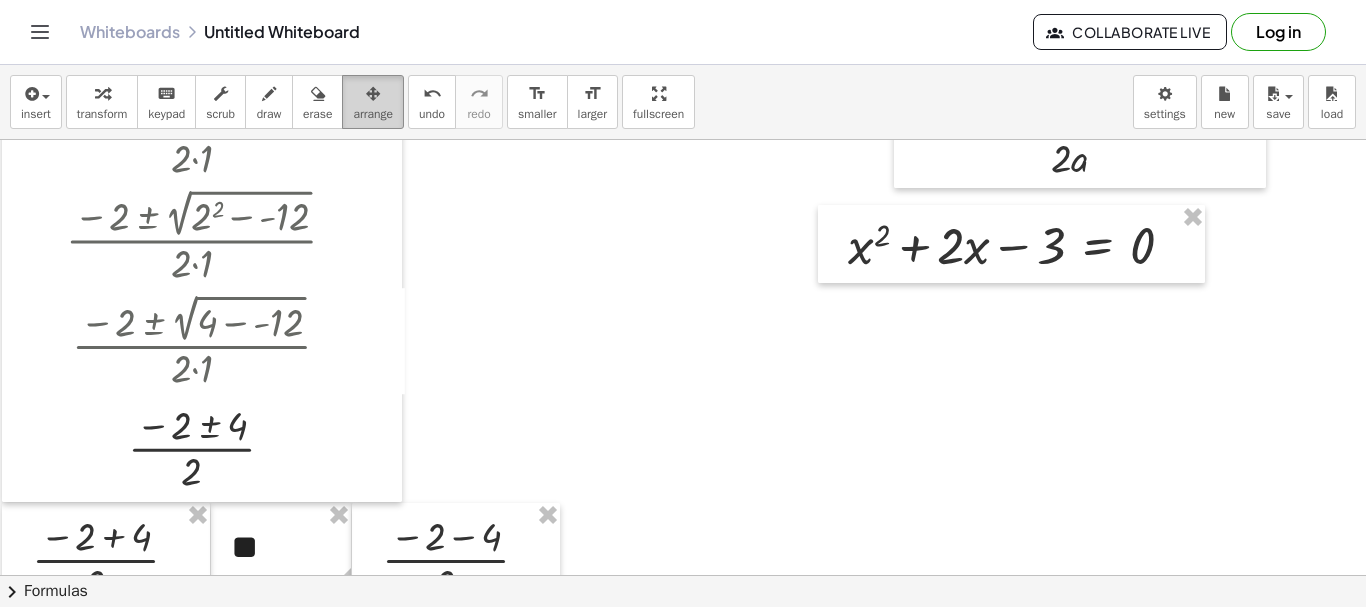 click at bounding box center (373, 93) 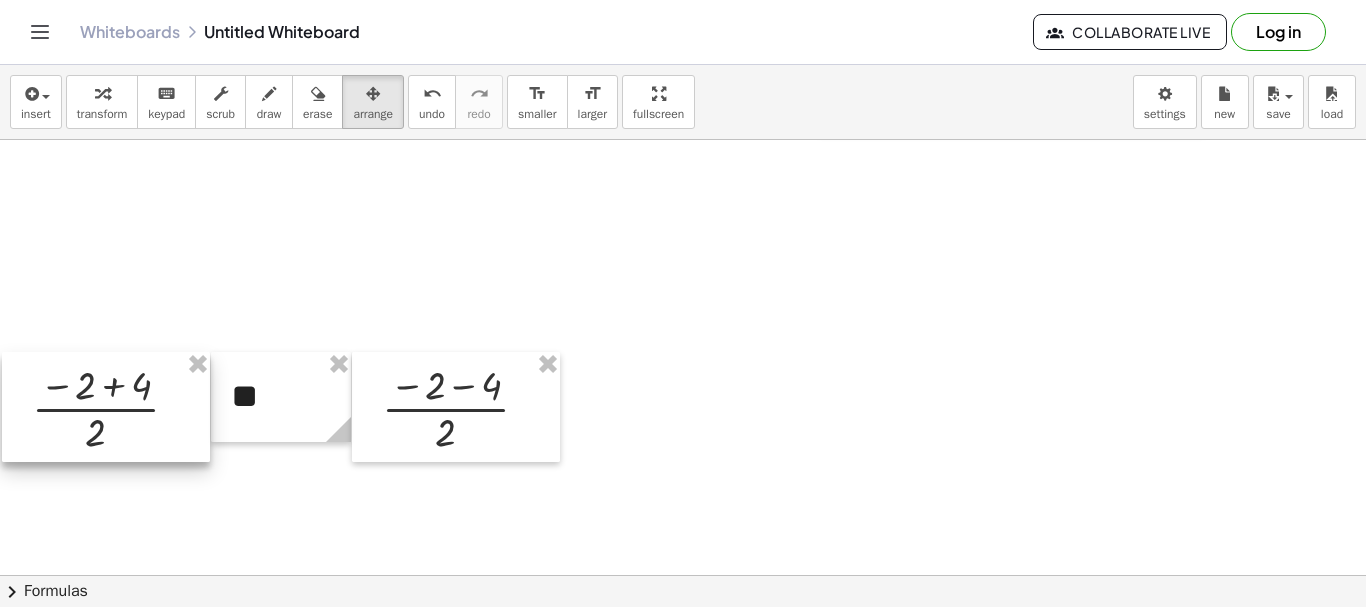 scroll, scrollTop: 225, scrollLeft: 0, axis: vertical 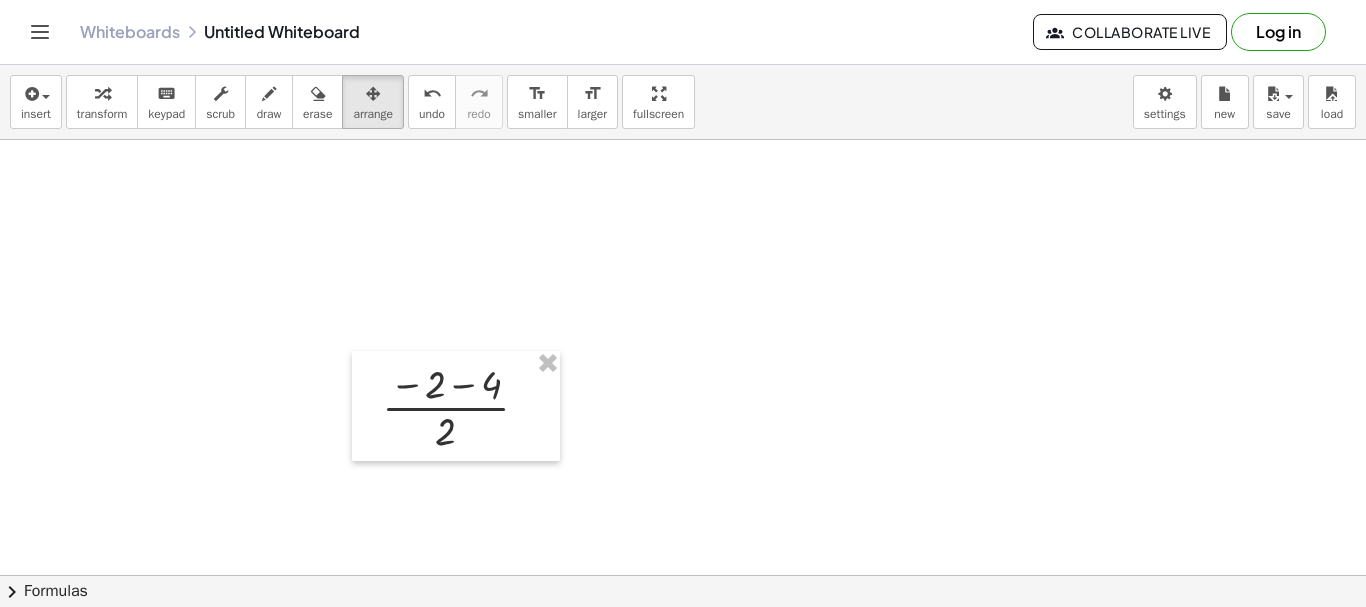 drag, startPoint x: 75, startPoint y: 416, endPoint x: 0, endPoint y: -121, distance: 542.21216 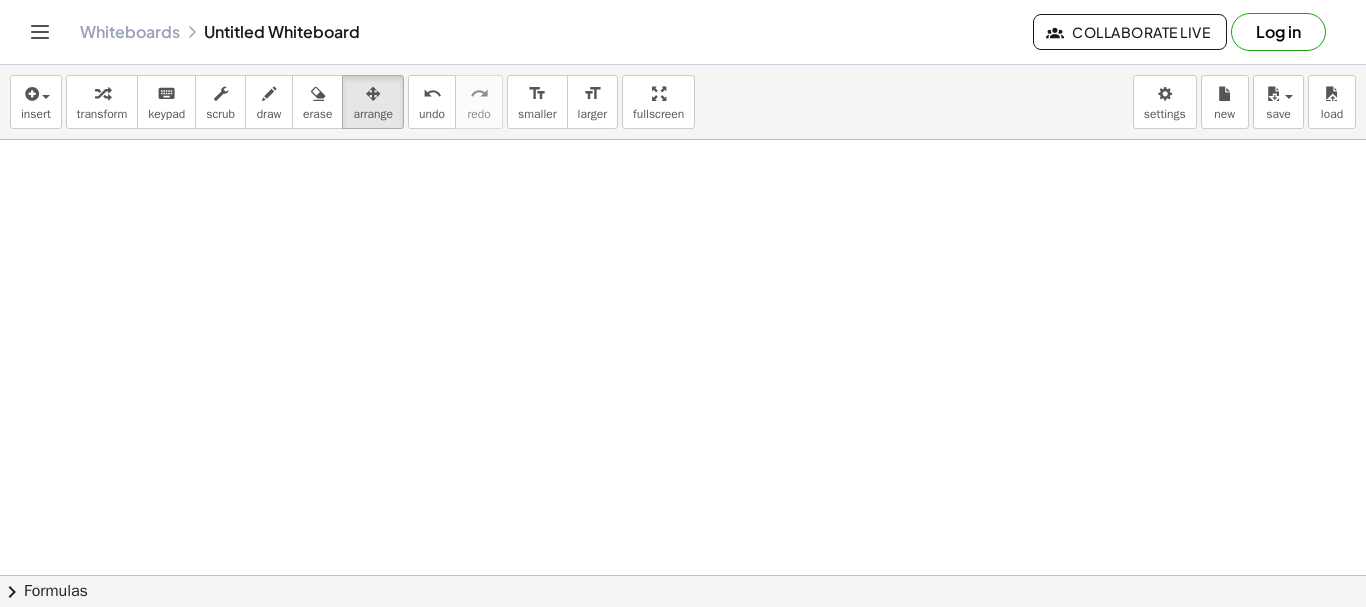 drag, startPoint x: 416, startPoint y: 395, endPoint x: 388, endPoint y: -121, distance: 516.75916 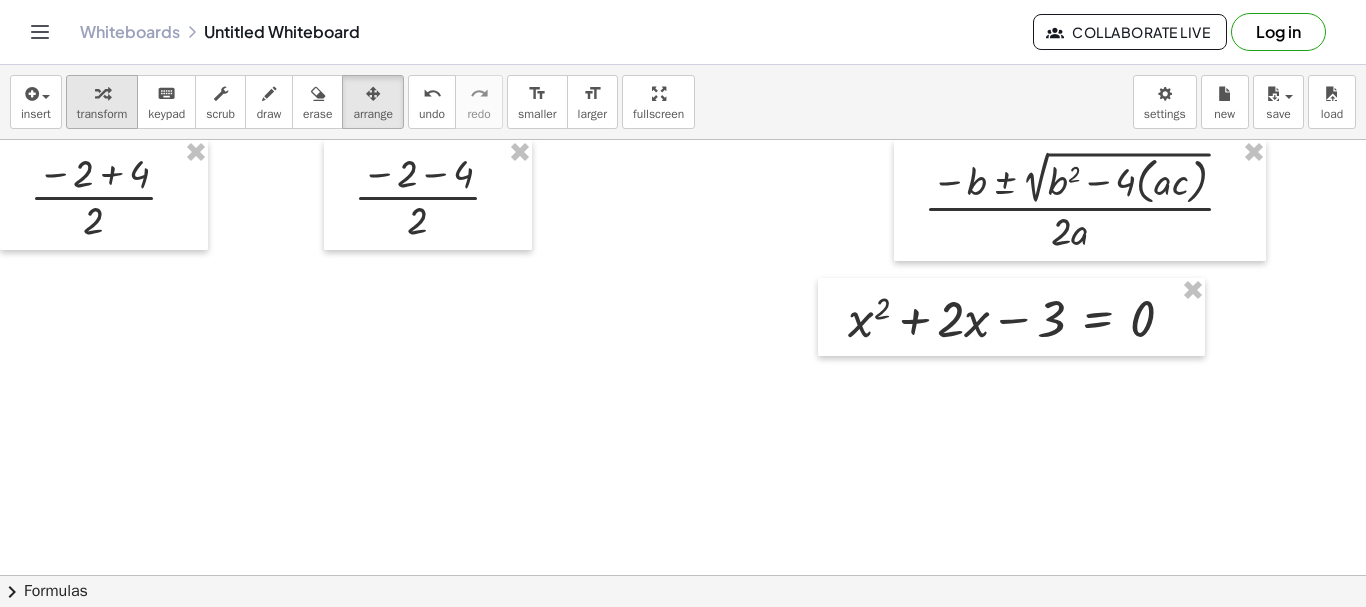 click at bounding box center (102, 93) 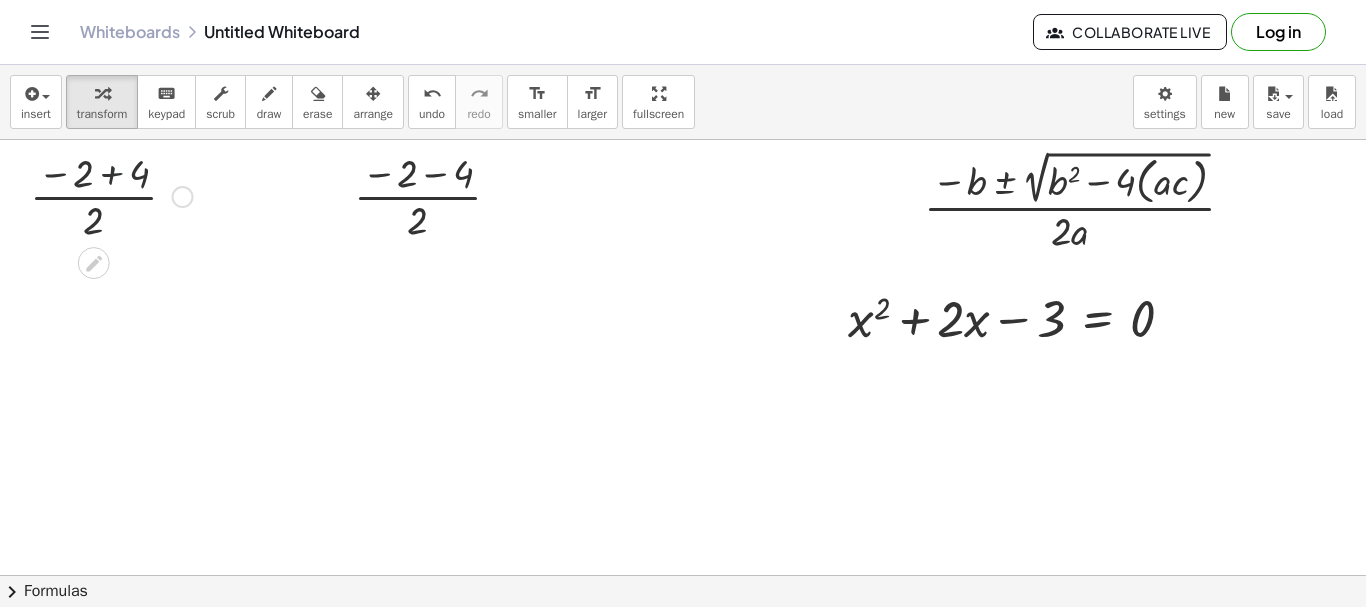 click at bounding box center [111, 195] 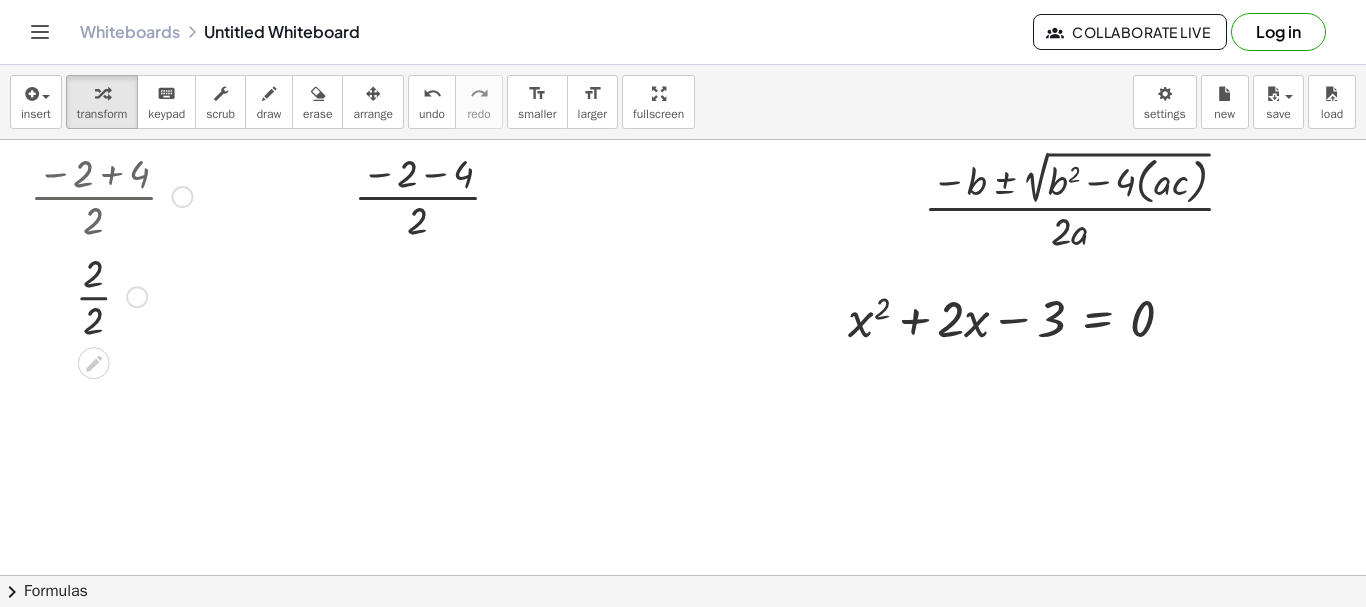 click at bounding box center (111, 295) 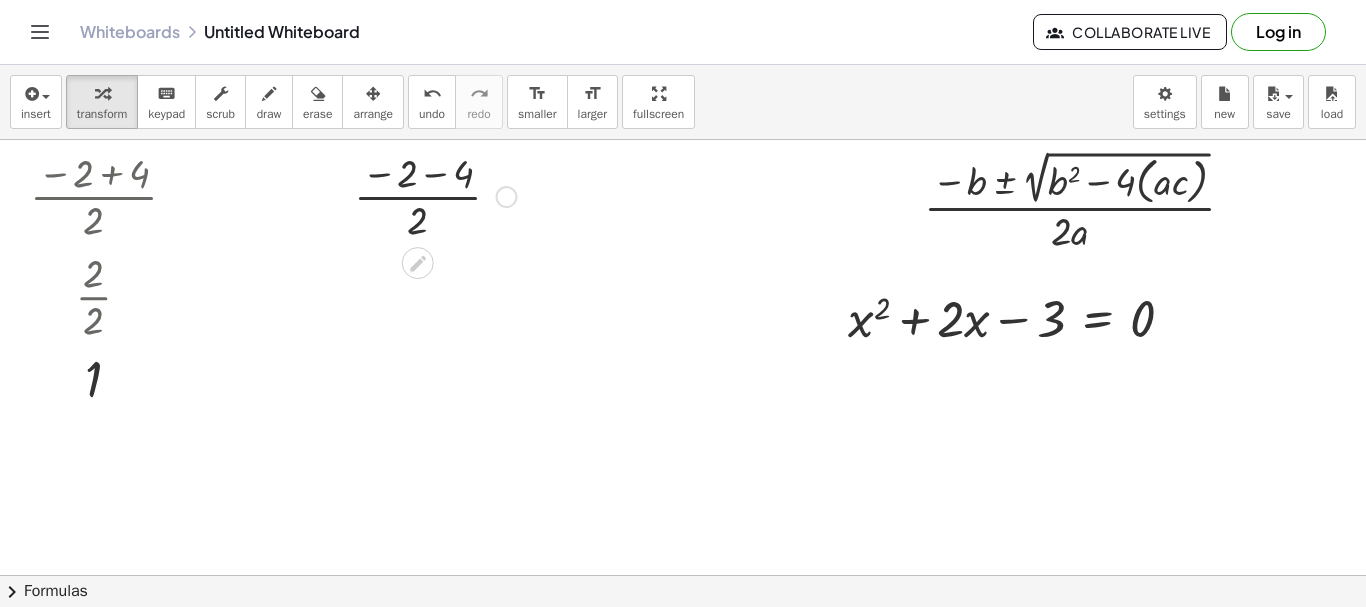 click at bounding box center (435, 195) 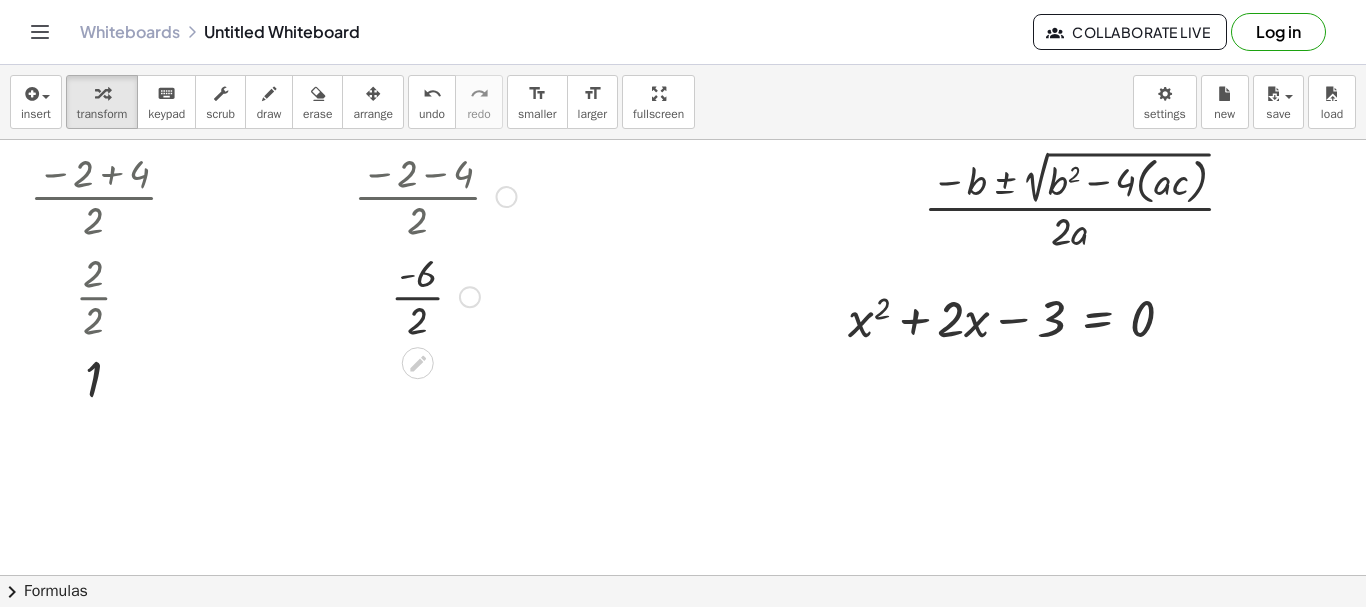 click at bounding box center [435, 295] 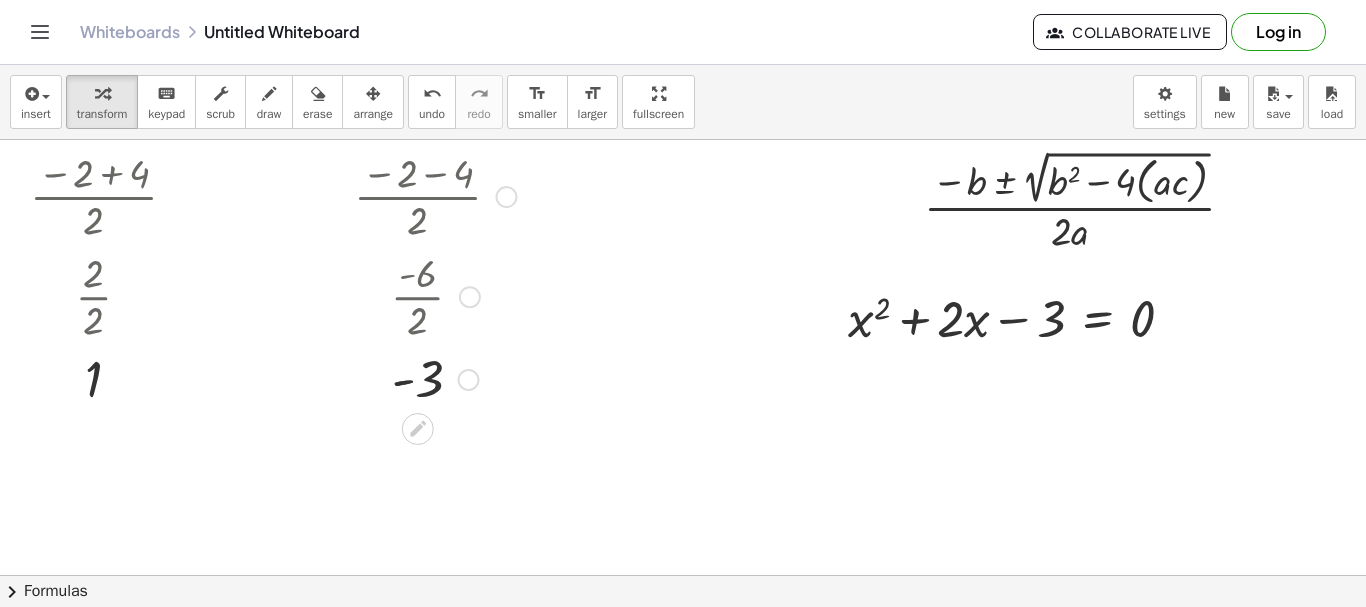 drag, startPoint x: 475, startPoint y: 375, endPoint x: 510, endPoint y: 28, distance: 348.76065 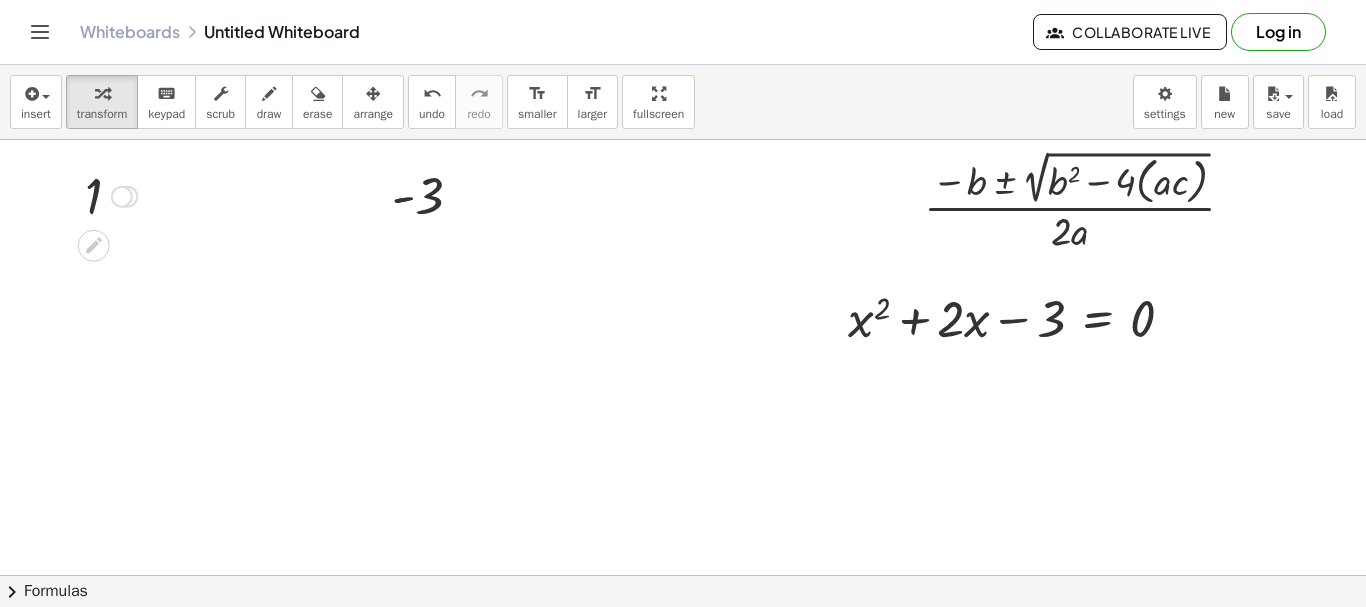 drag, startPoint x: 138, startPoint y: 380, endPoint x: 42, endPoint y: -56, distance: 446.44373 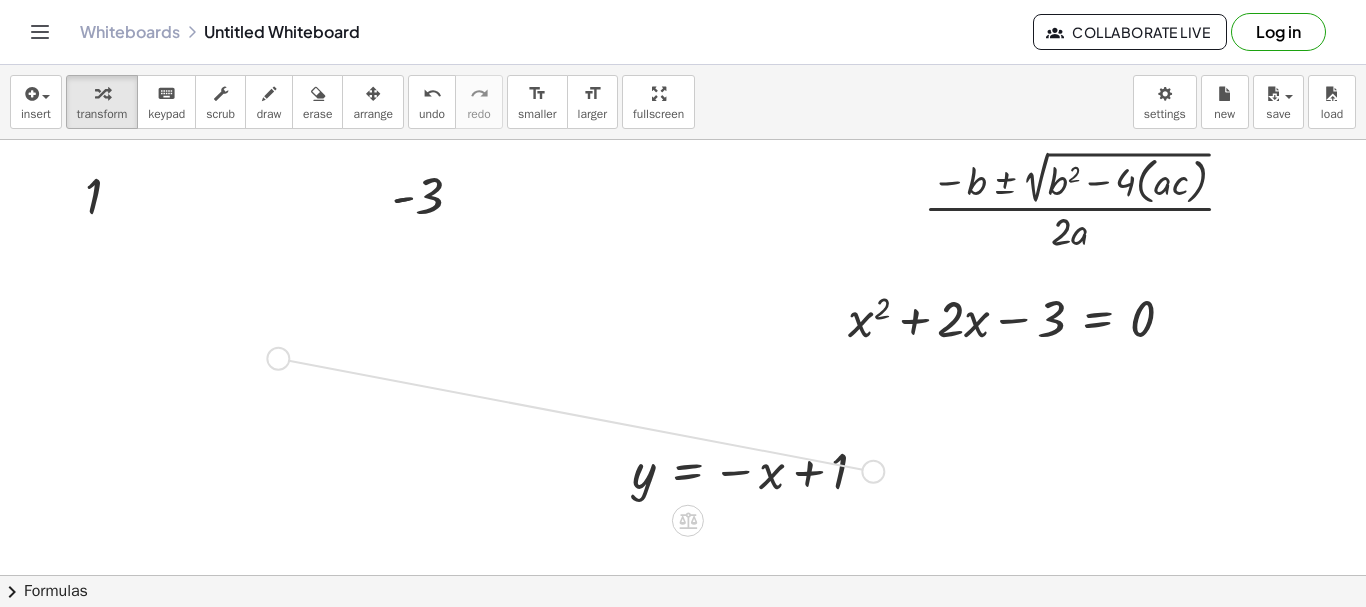 drag, startPoint x: 874, startPoint y: 474, endPoint x: 273, endPoint y: 362, distance: 611.34686 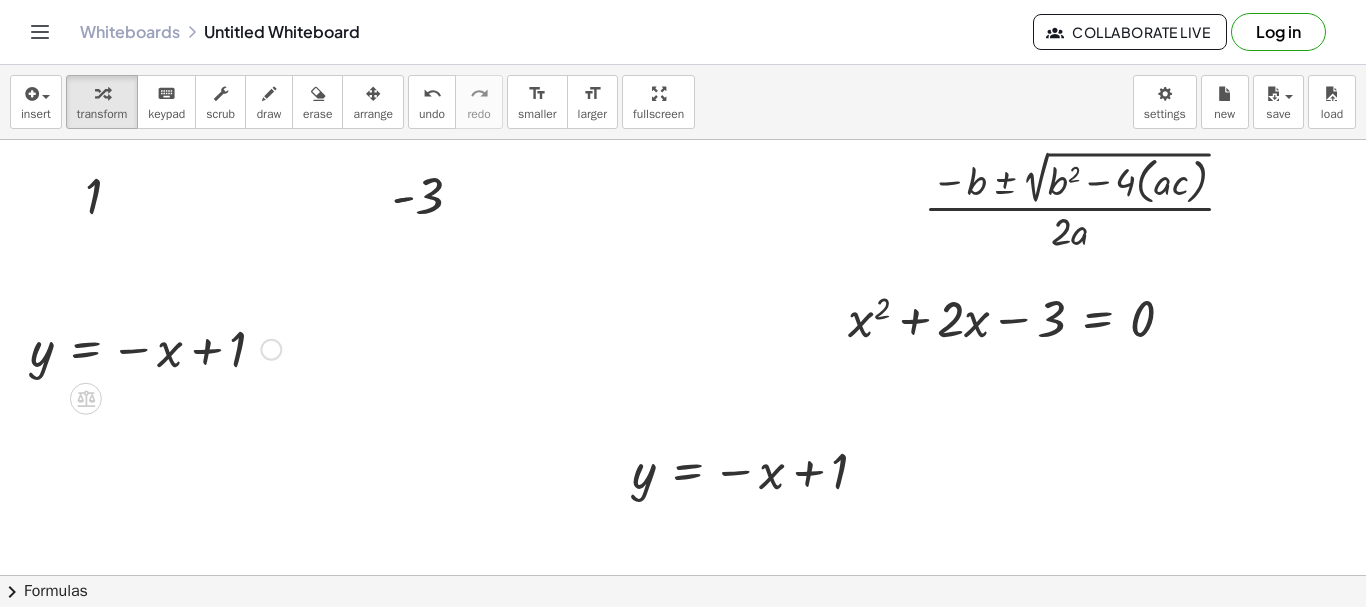 click at bounding box center [271, 350] 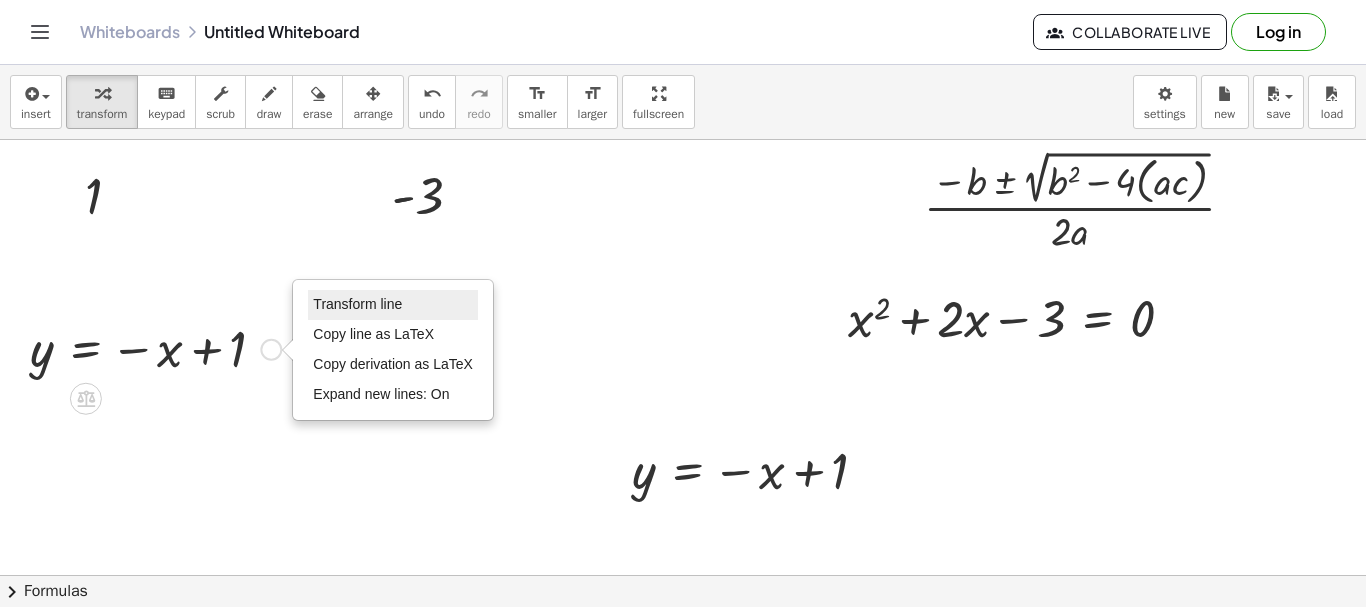 click on "Transform line" at bounding box center (357, 304) 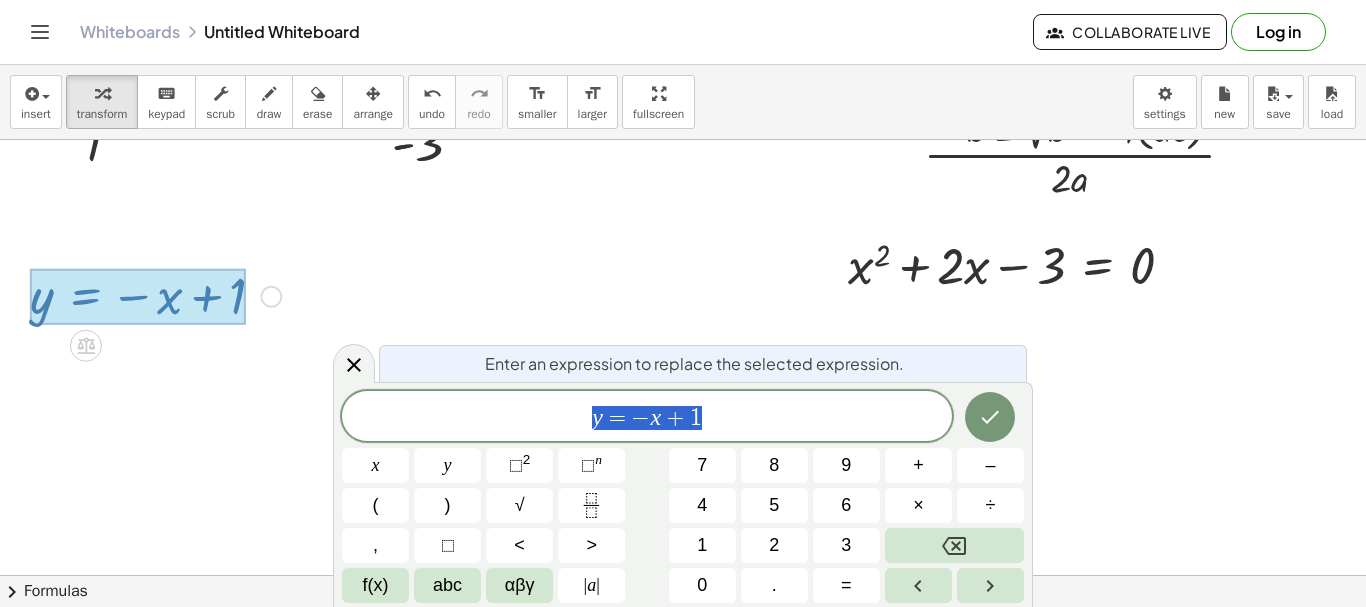 scroll, scrollTop: 54, scrollLeft: 0, axis: vertical 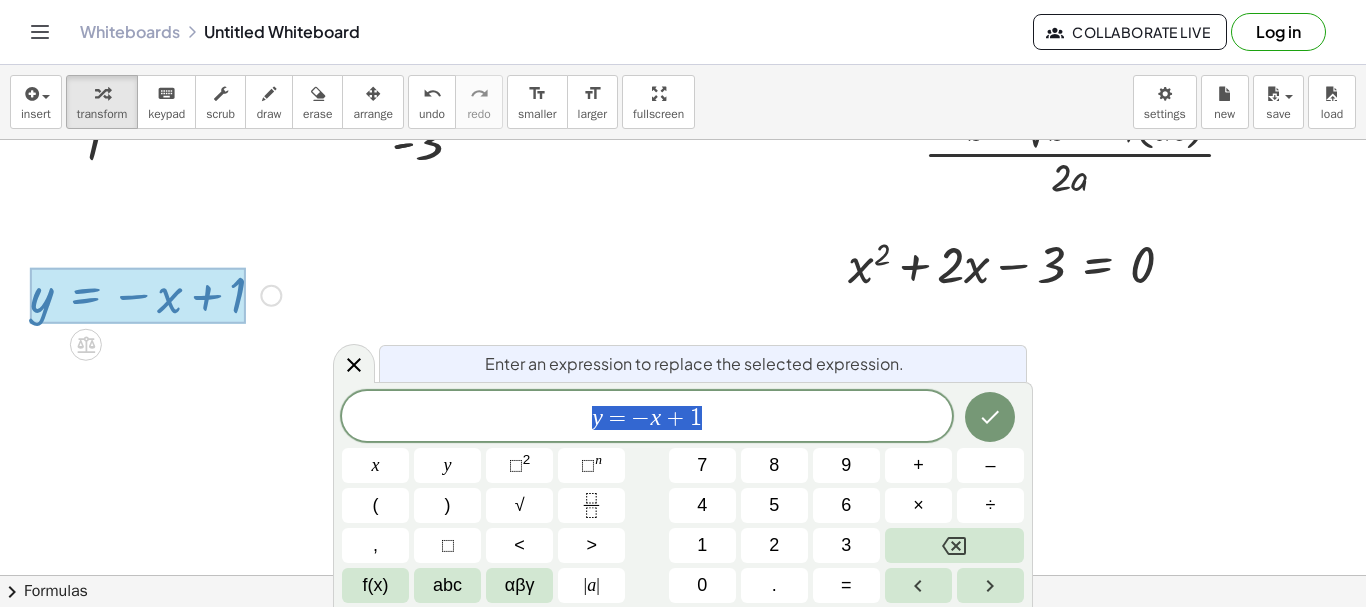 click on "y = − x + 1" at bounding box center (647, 418) 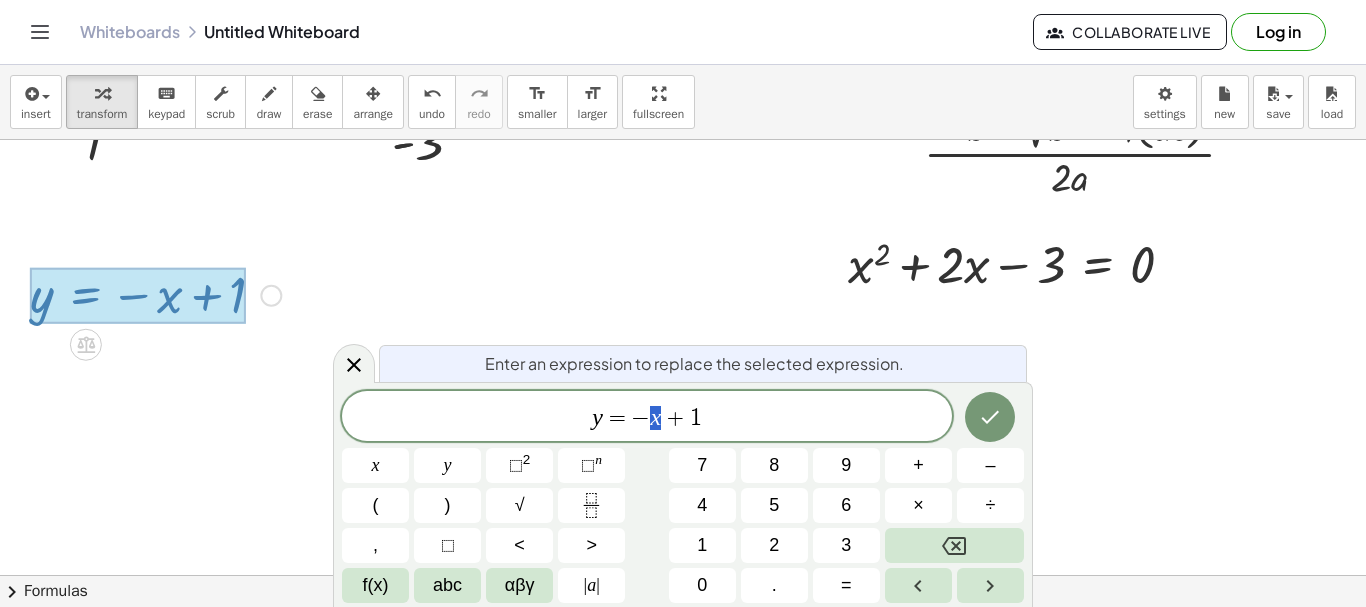 click on "y = − x + 1" at bounding box center (647, 418) 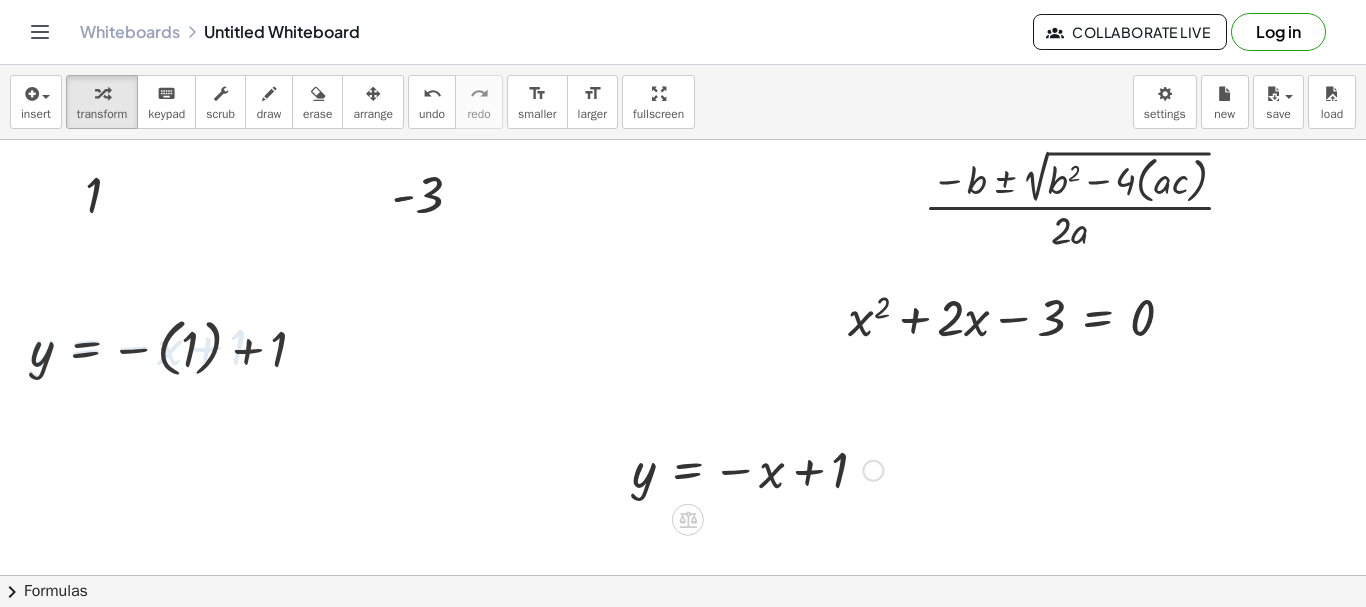 scroll, scrollTop: 0, scrollLeft: 0, axis: both 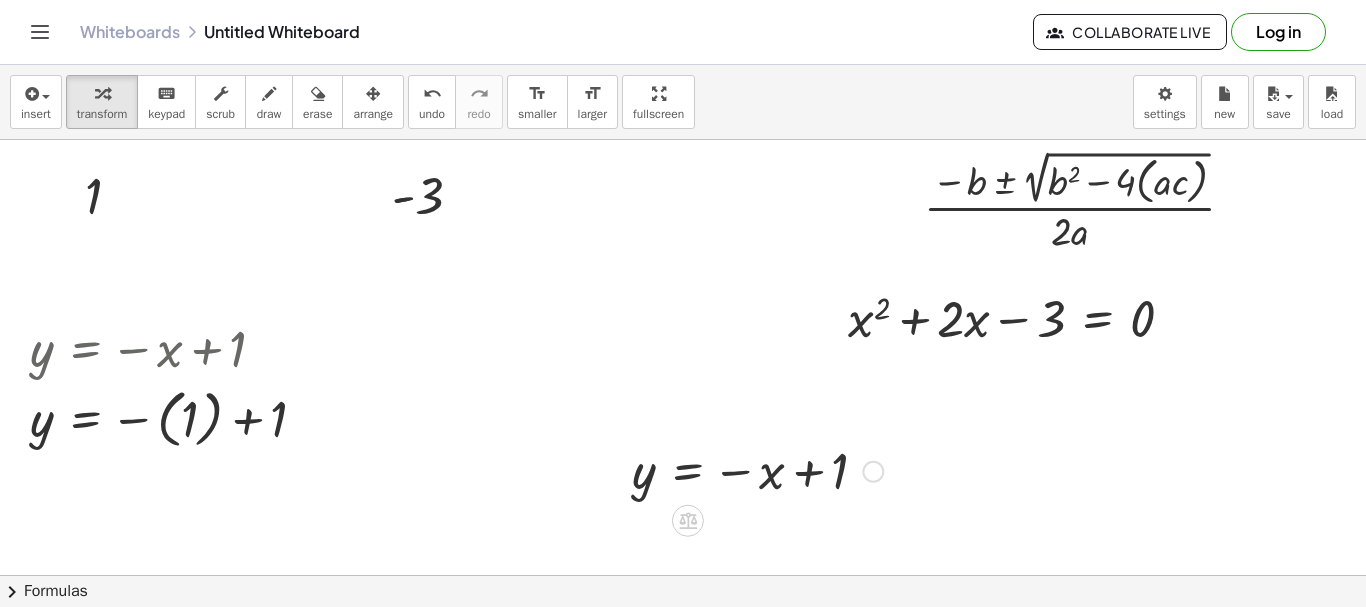 click at bounding box center [873, 472] 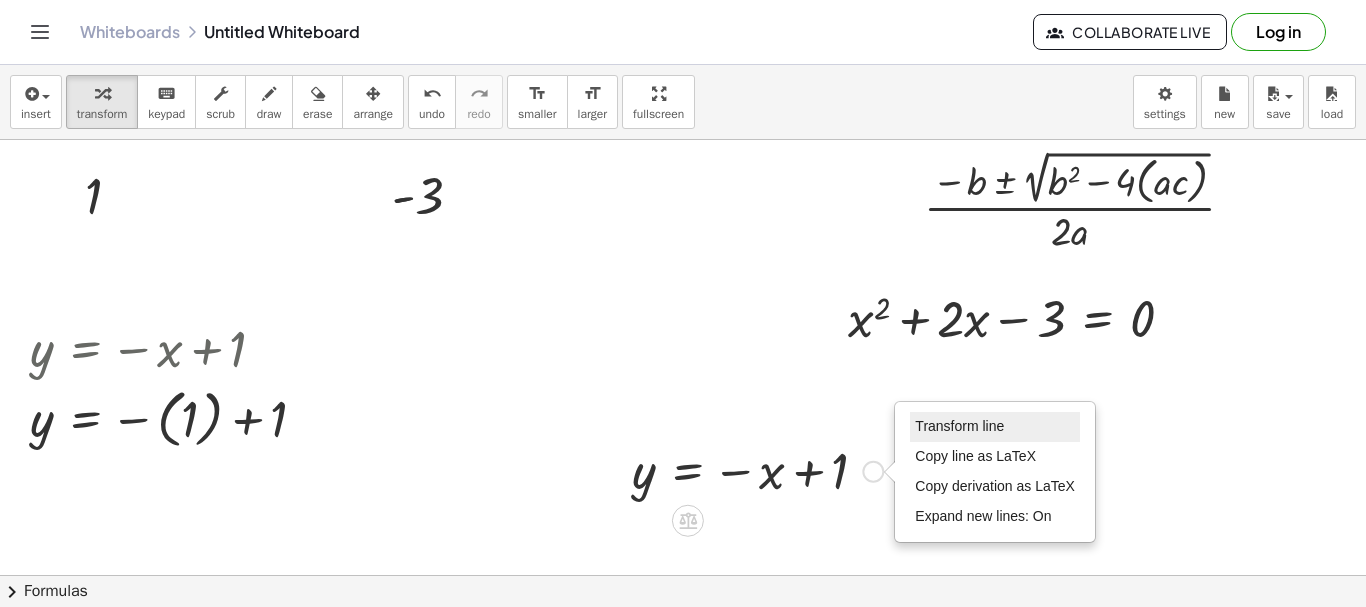 click on "Transform line" at bounding box center [959, 426] 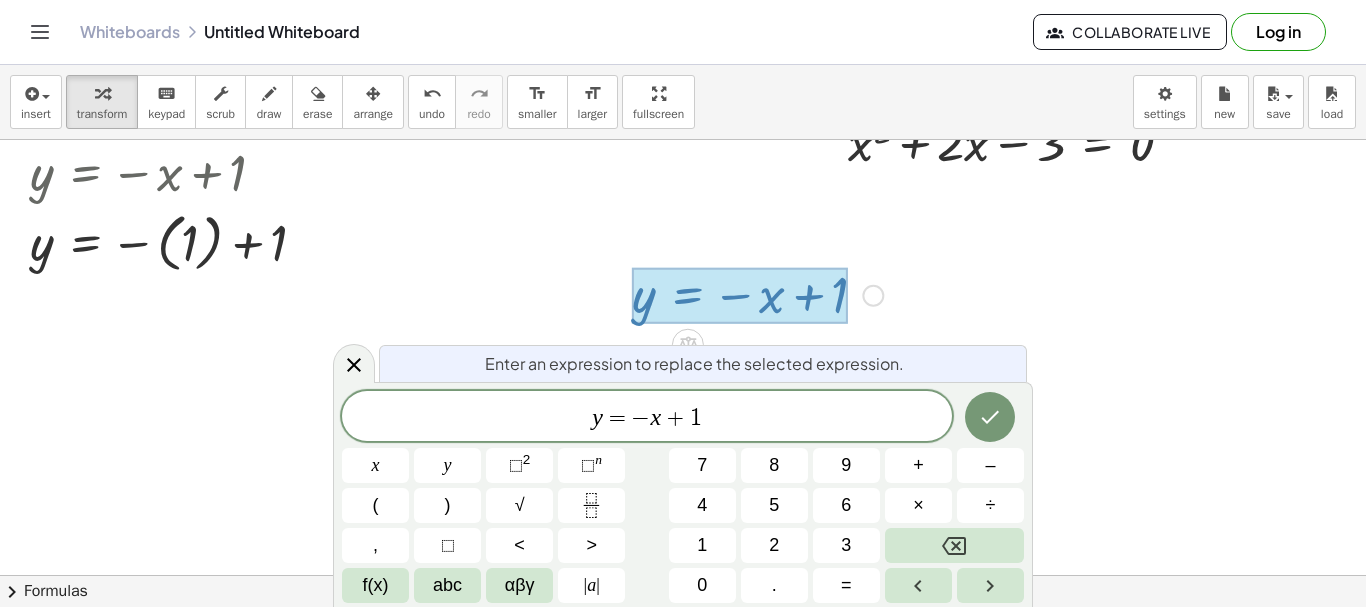 scroll, scrollTop: 0, scrollLeft: 0, axis: both 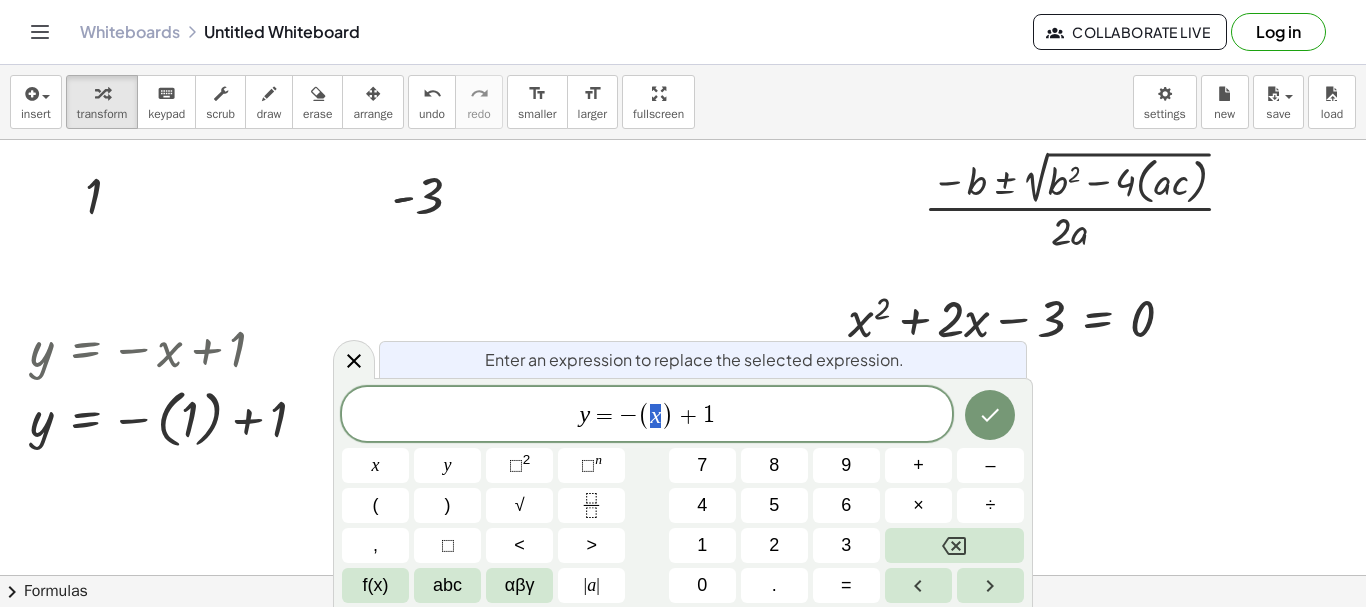 drag, startPoint x: 661, startPoint y: 413, endPoint x: 650, endPoint y: 414, distance: 11.045361 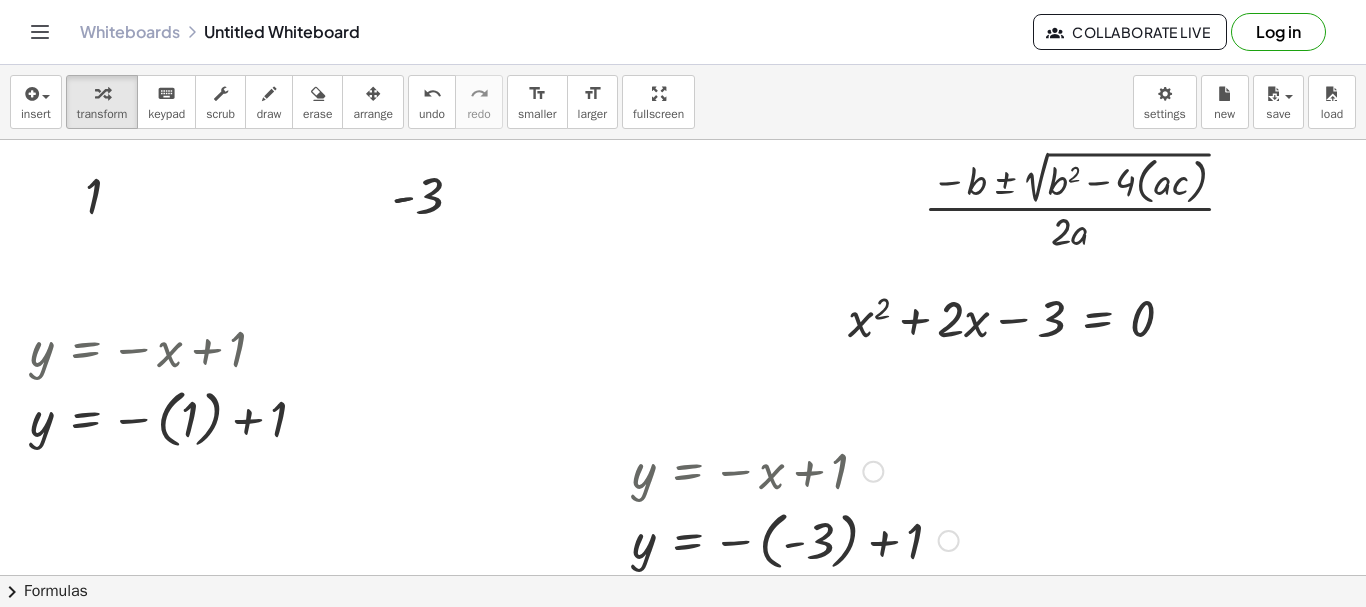click at bounding box center (795, 539) 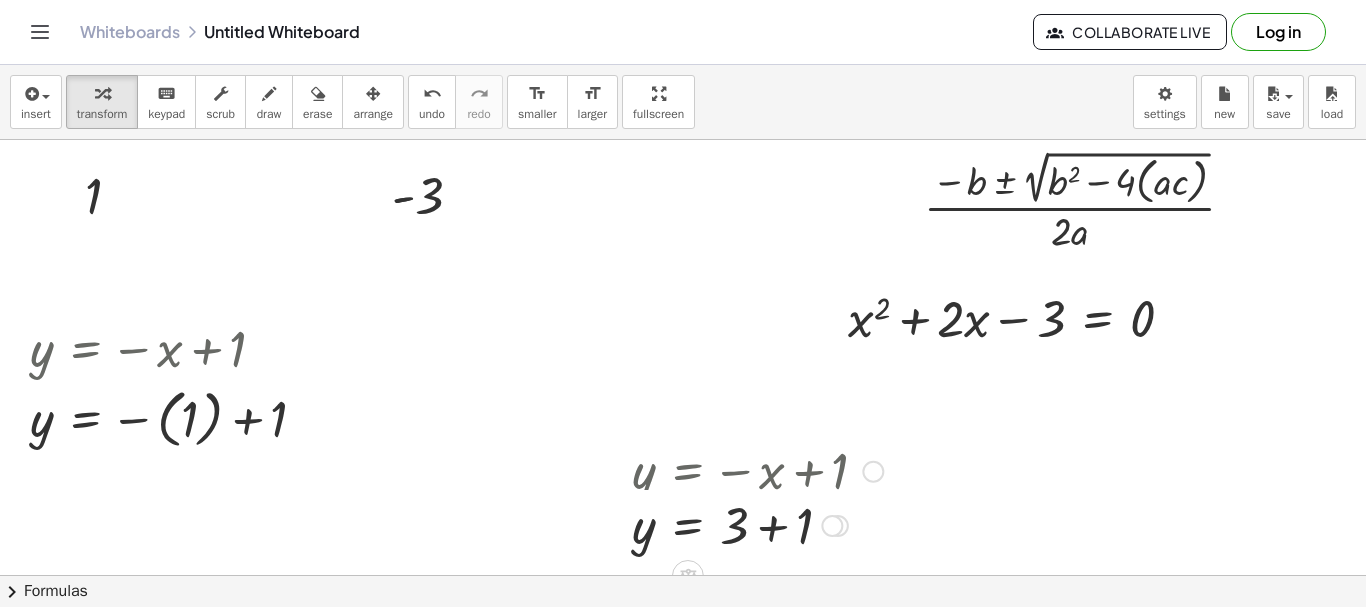 drag, startPoint x: 831, startPoint y: 541, endPoint x: 831, endPoint y: 423, distance: 118 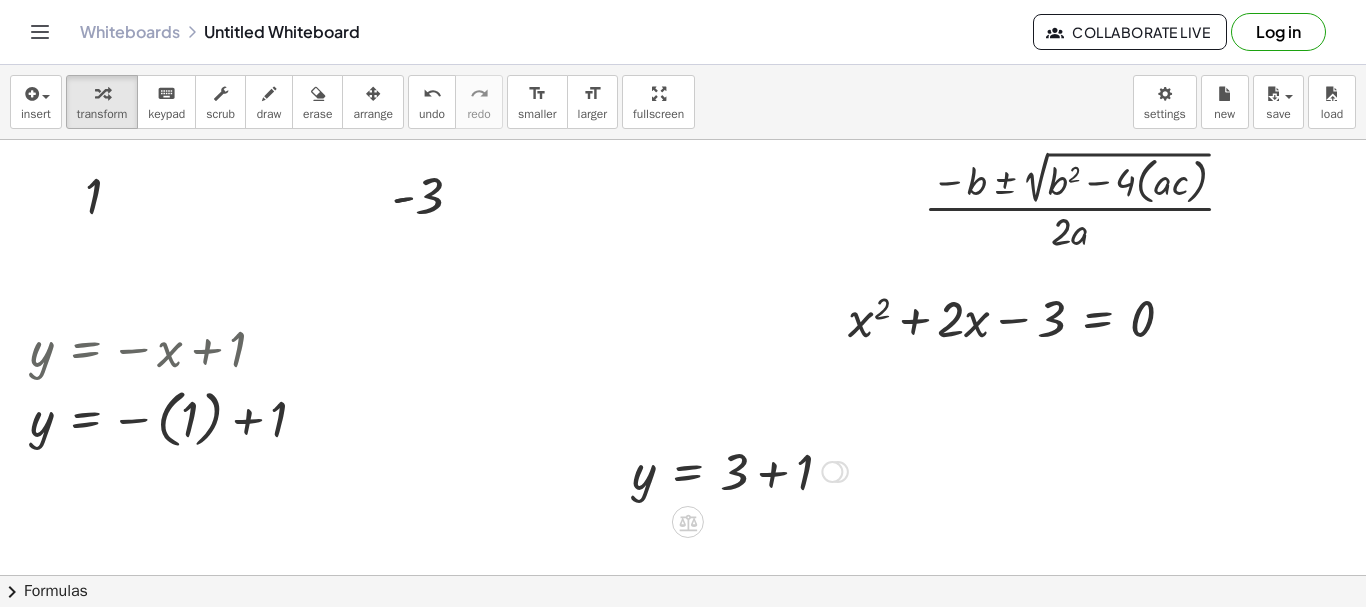 click at bounding box center (740, 470) 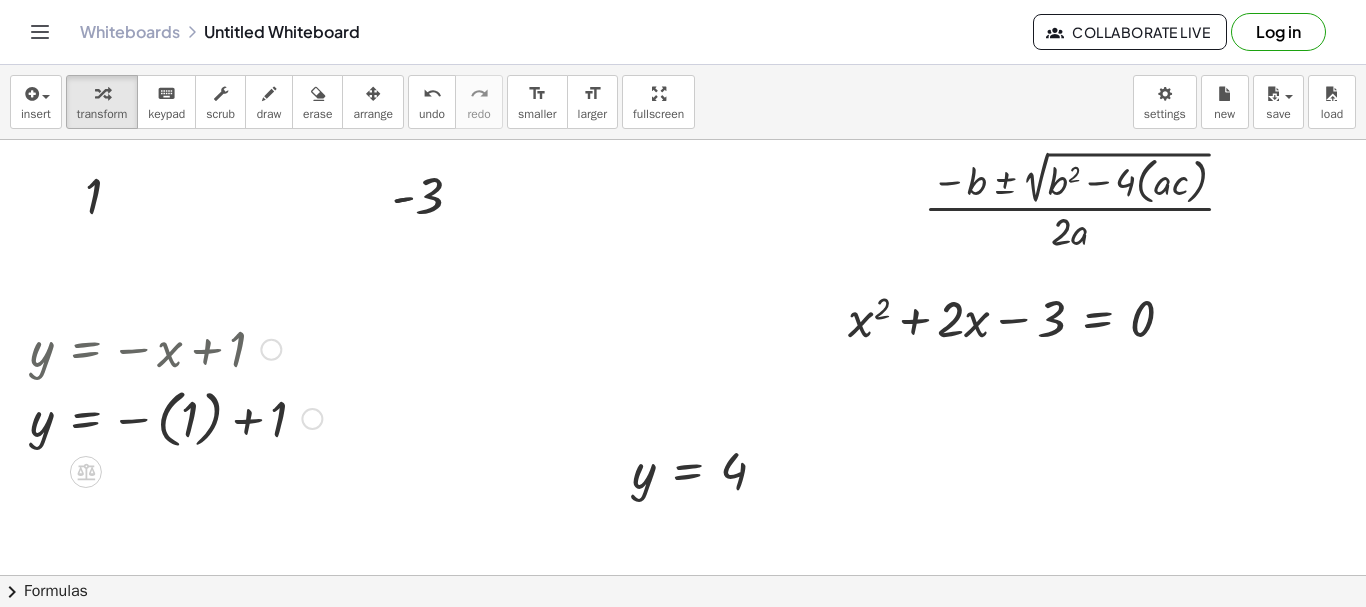 click at bounding box center (176, 417) 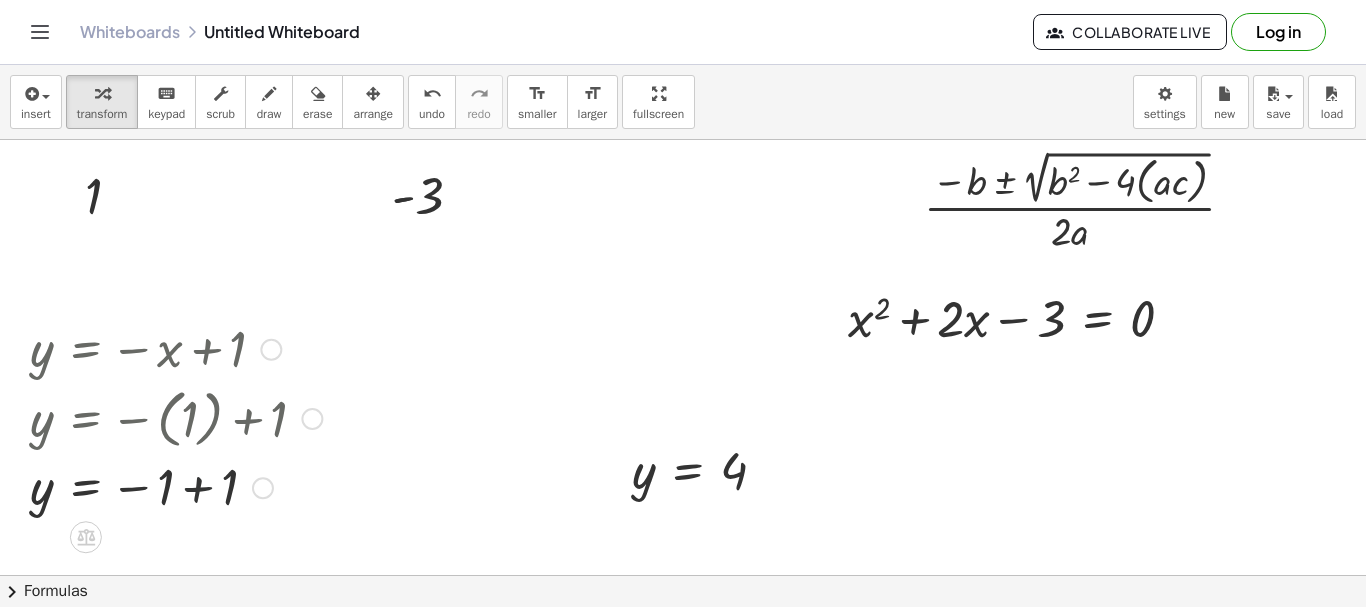 click at bounding box center (176, 487) 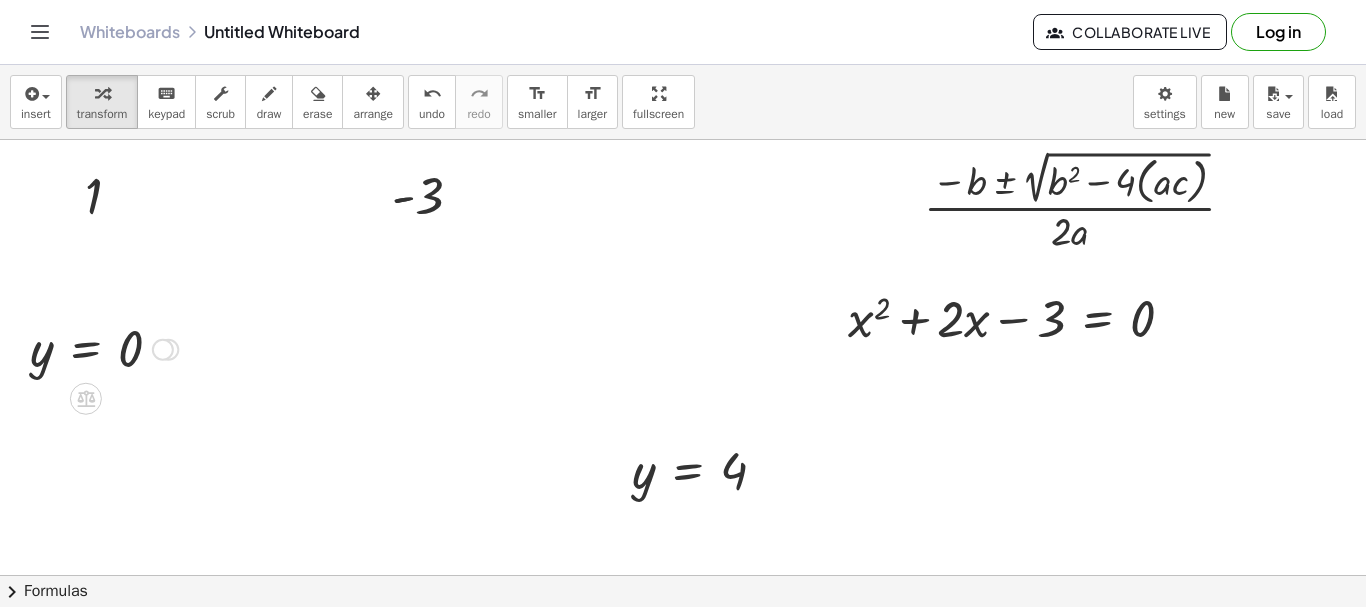 drag, startPoint x: 165, startPoint y: 487, endPoint x: 156, endPoint y: 252, distance: 235.17227 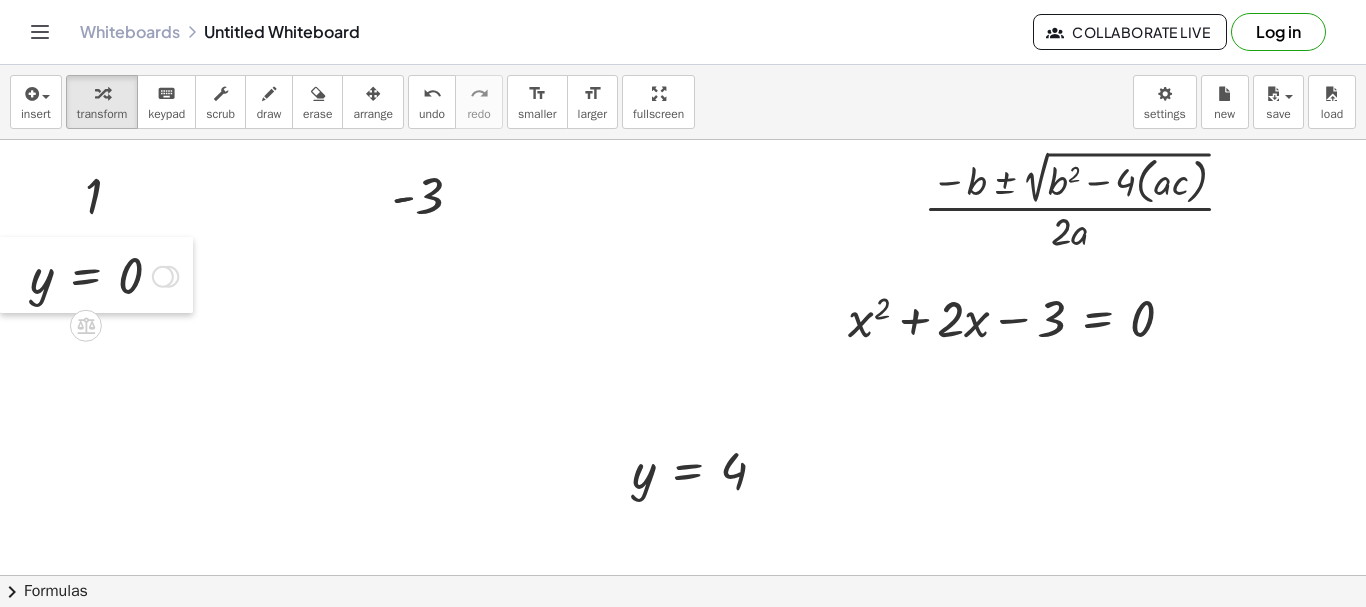 drag, startPoint x: 7, startPoint y: 350, endPoint x: 0, endPoint y: 277, distance: 73.33485 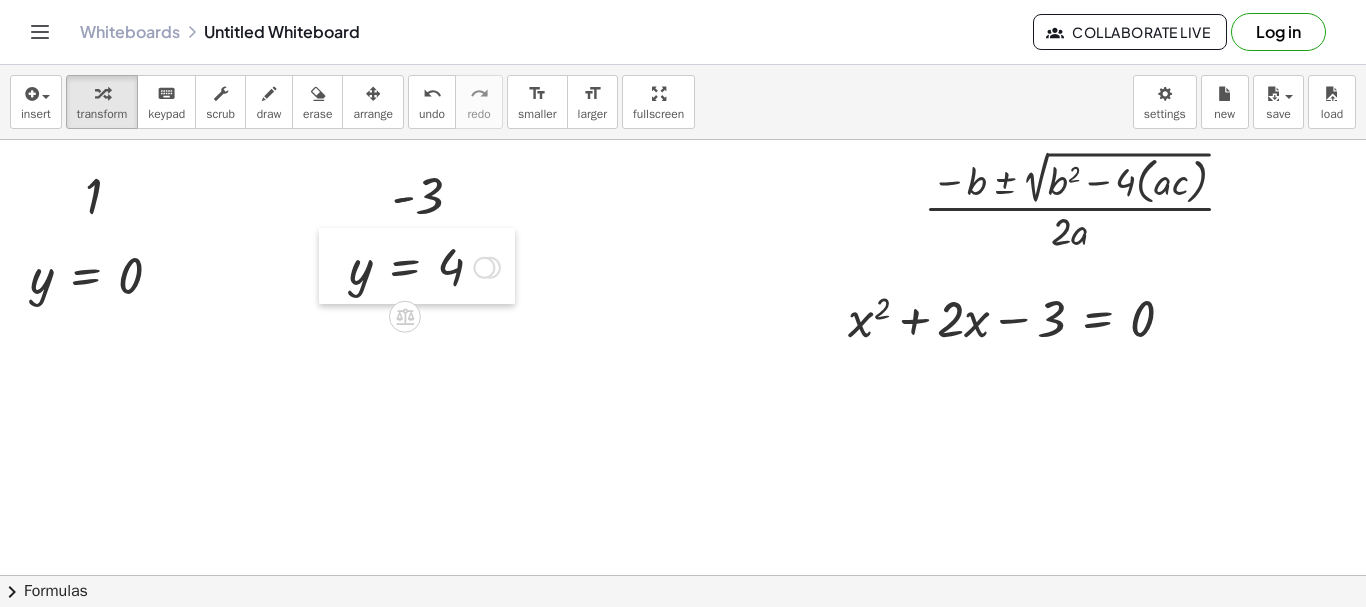 drag, startPoint x: 604, startPoint y: 481, endPoint x: 330, endPoint y: 285, distance: 336.88574 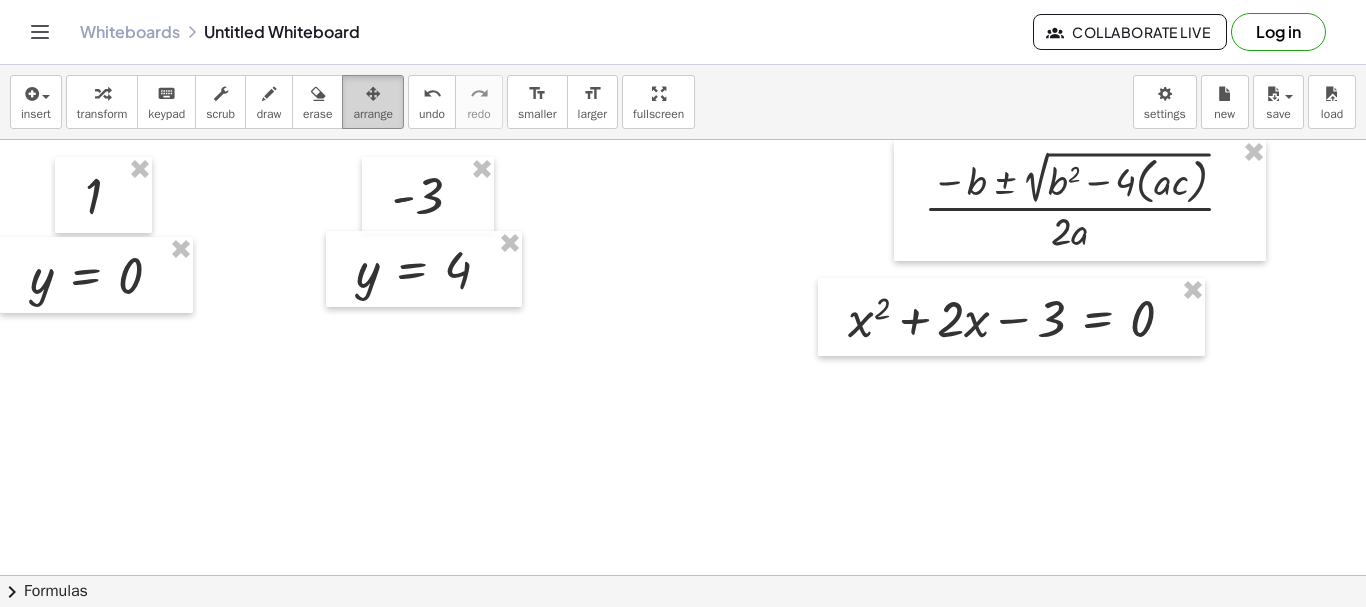 click on "arrange" at bounding box center (373, 102) 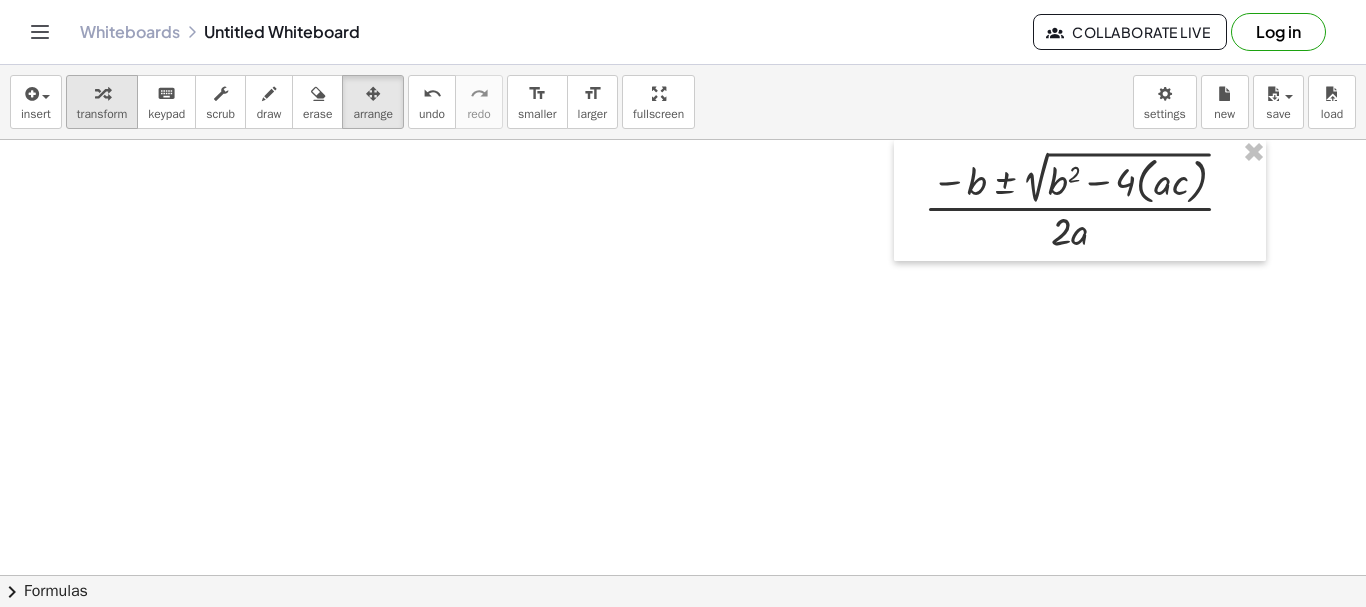 click at bounding box center (102, 94) 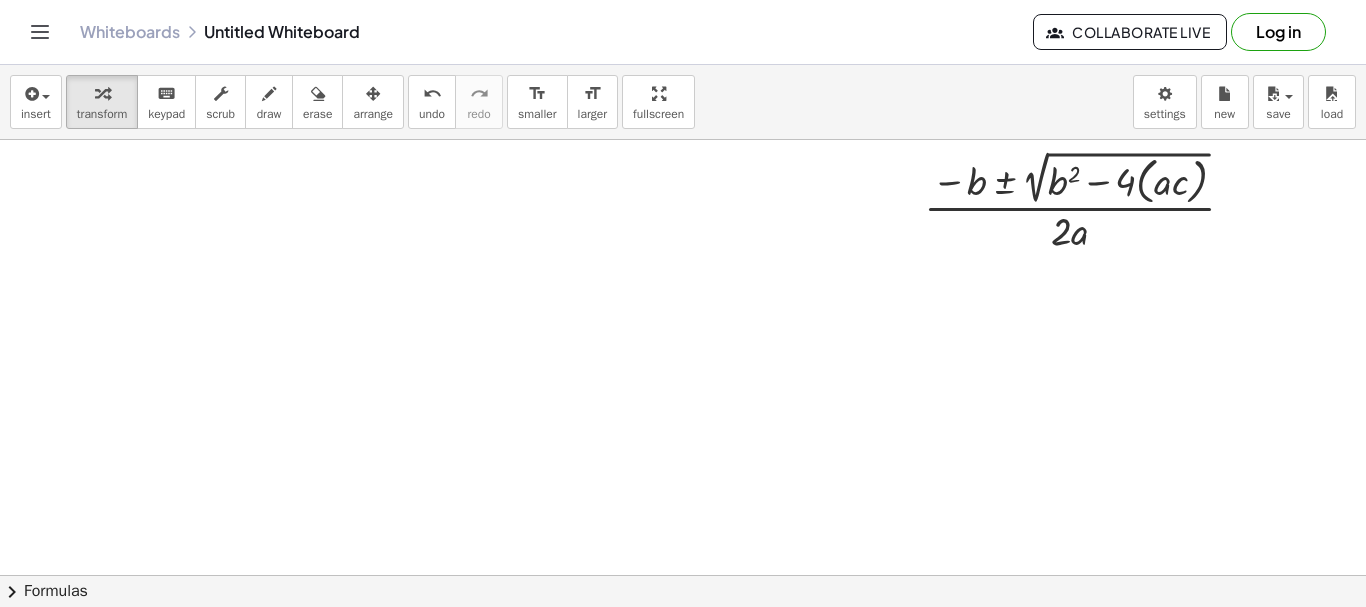click at bounding box center (683, 575) 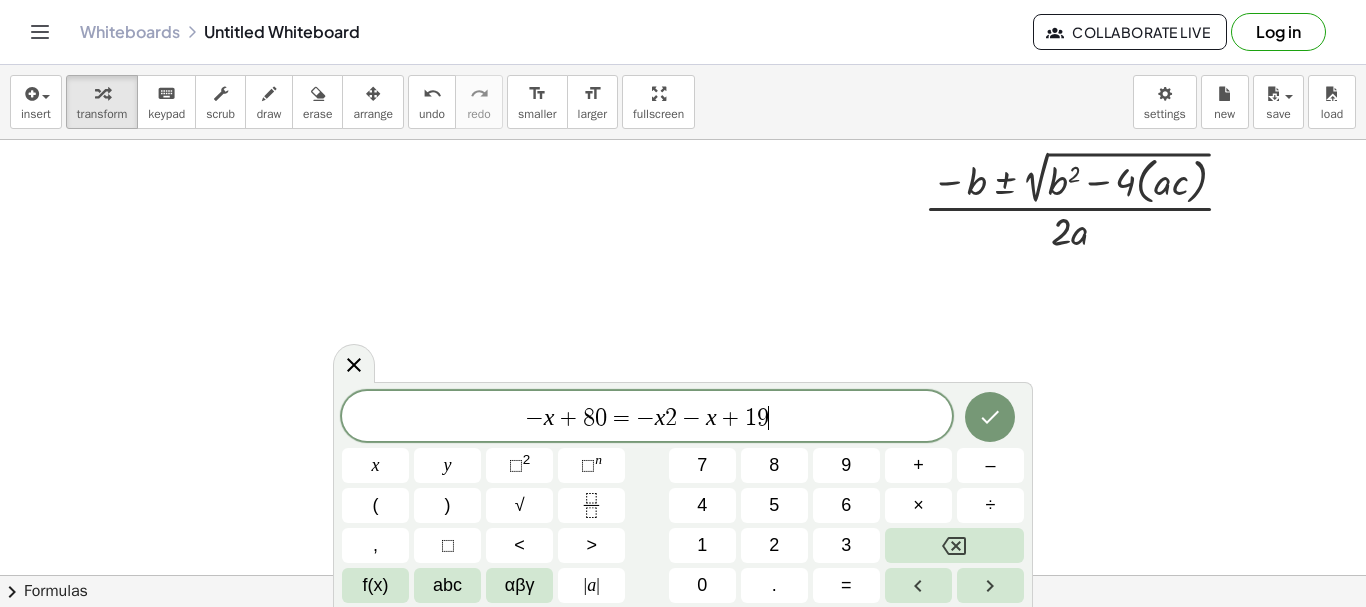click on "− x + 8 0 = − x 2 − x + 1 9" at bounding box center (647, 418) 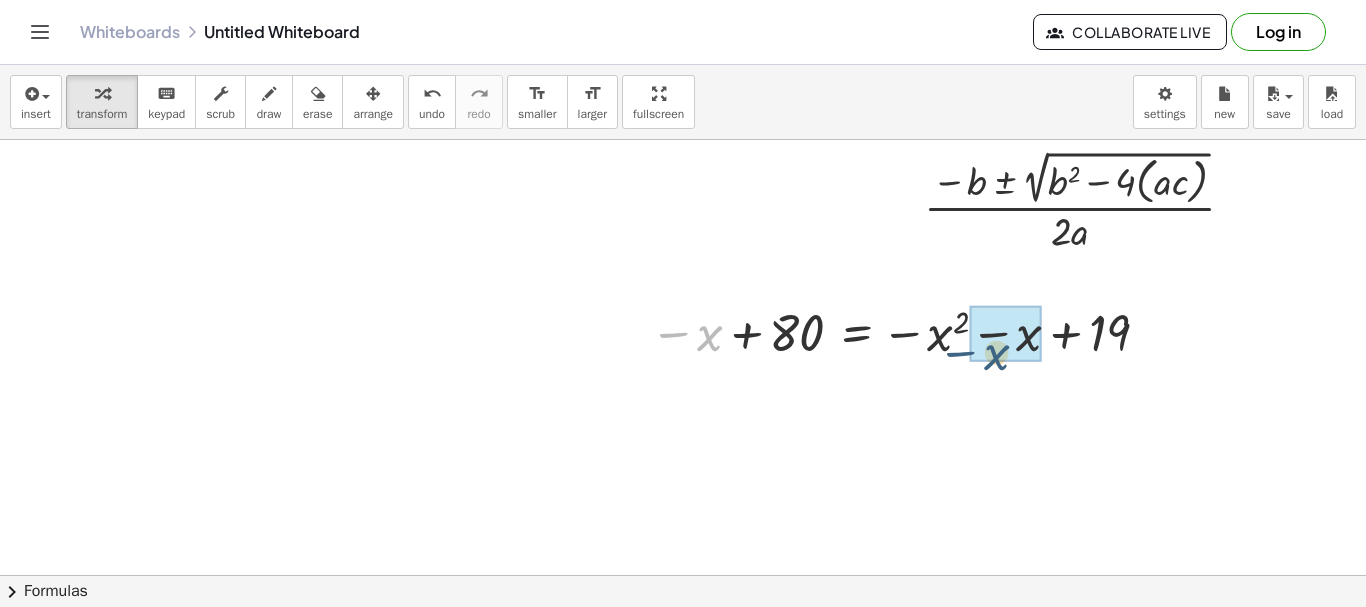 drag, startPoint x: 714, startPoint y: 343, endPoint x: 1002, endPoint y: 362, distance: 288.62607 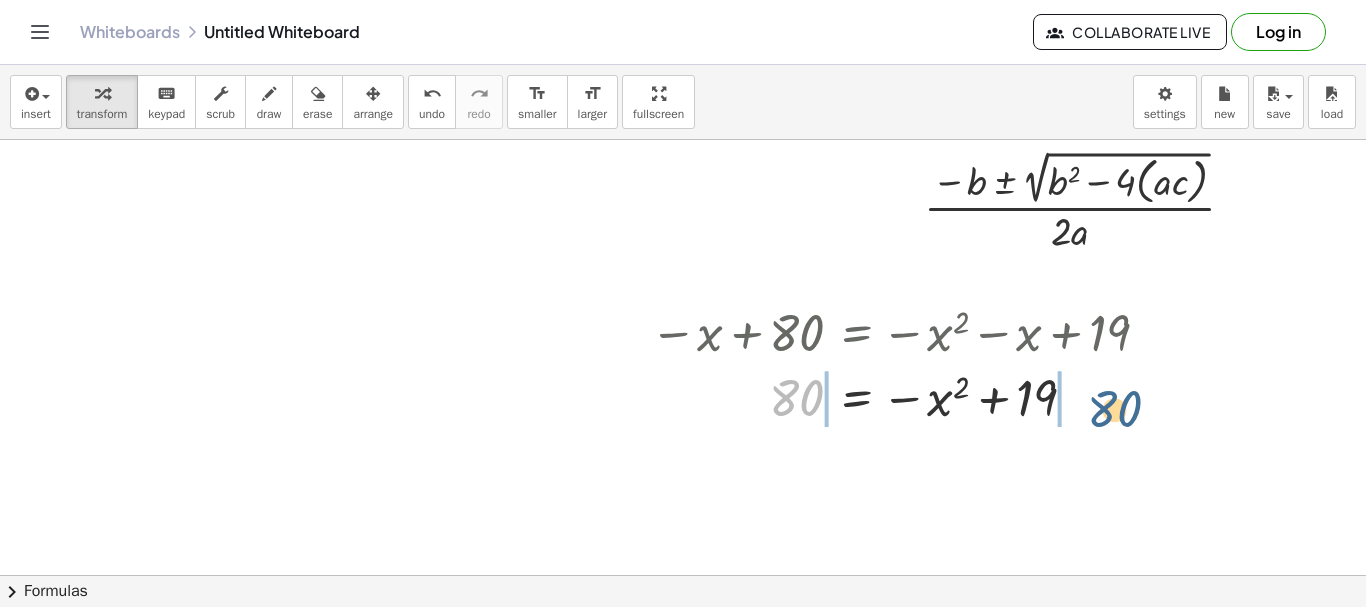 drag, startPoint x: 774, startPoint y: 387, endPoint x: 1095, endPoint y: 398, distance: 321.18842 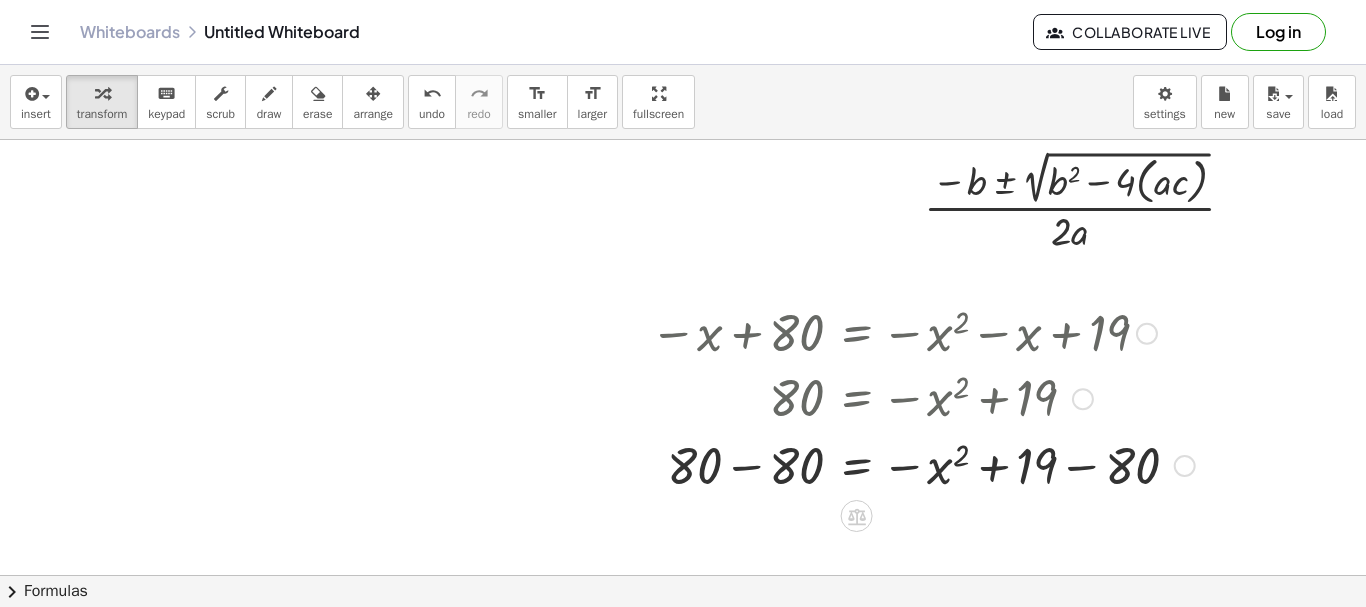 click at bounding box center [922, 464] 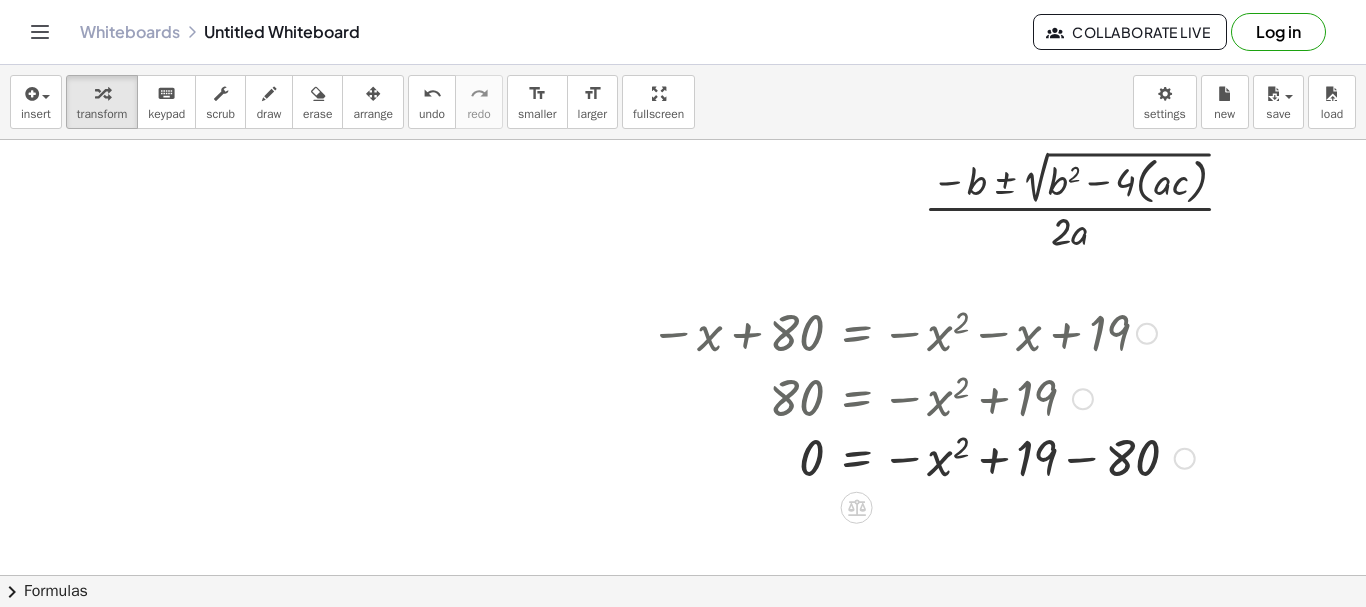 drag, startPoint x: 1188, startPoint y: 532, endPoint x: 1152, endPoint y: 300, distance: 234.77649 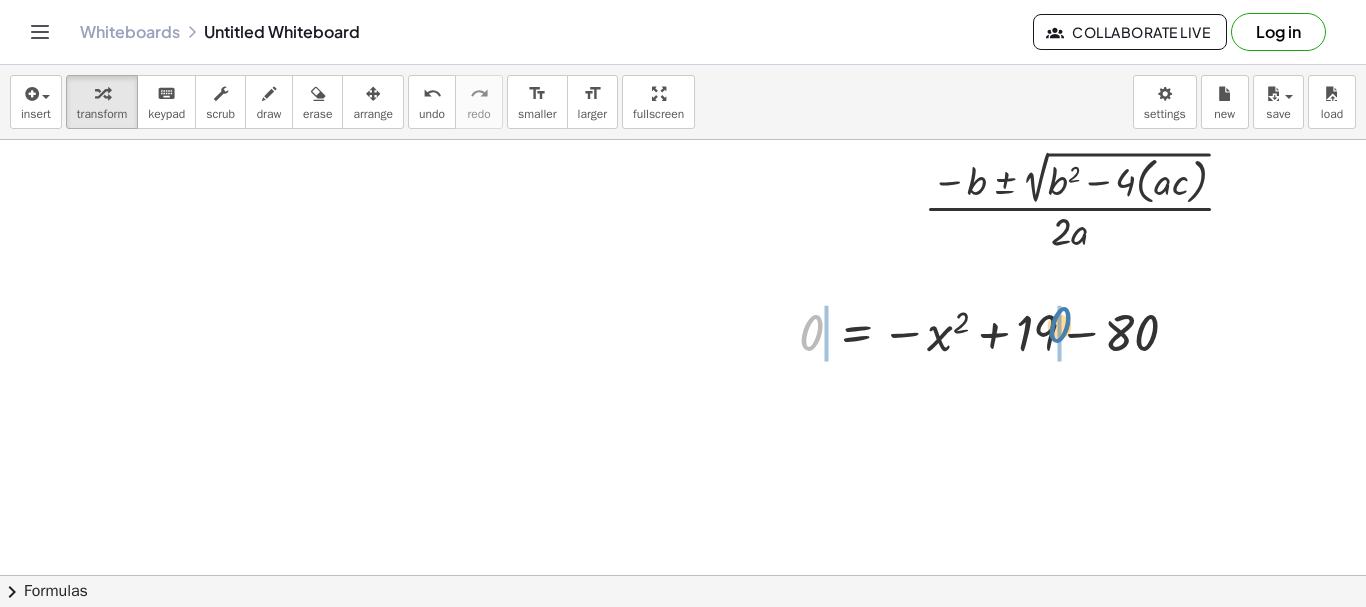 drag, startPoint x: 805, startPoint y: 337, endPoint x: 1053, endPoint y: 330, distance: 248.09877 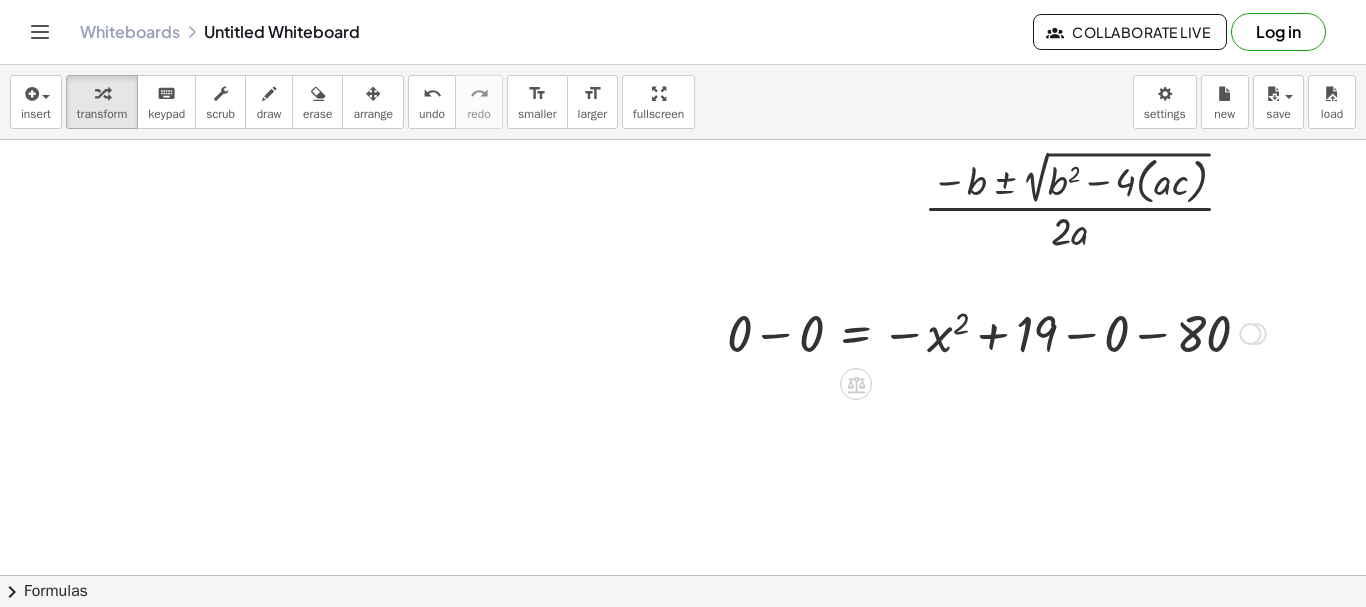click at bounding box center (996, 332) 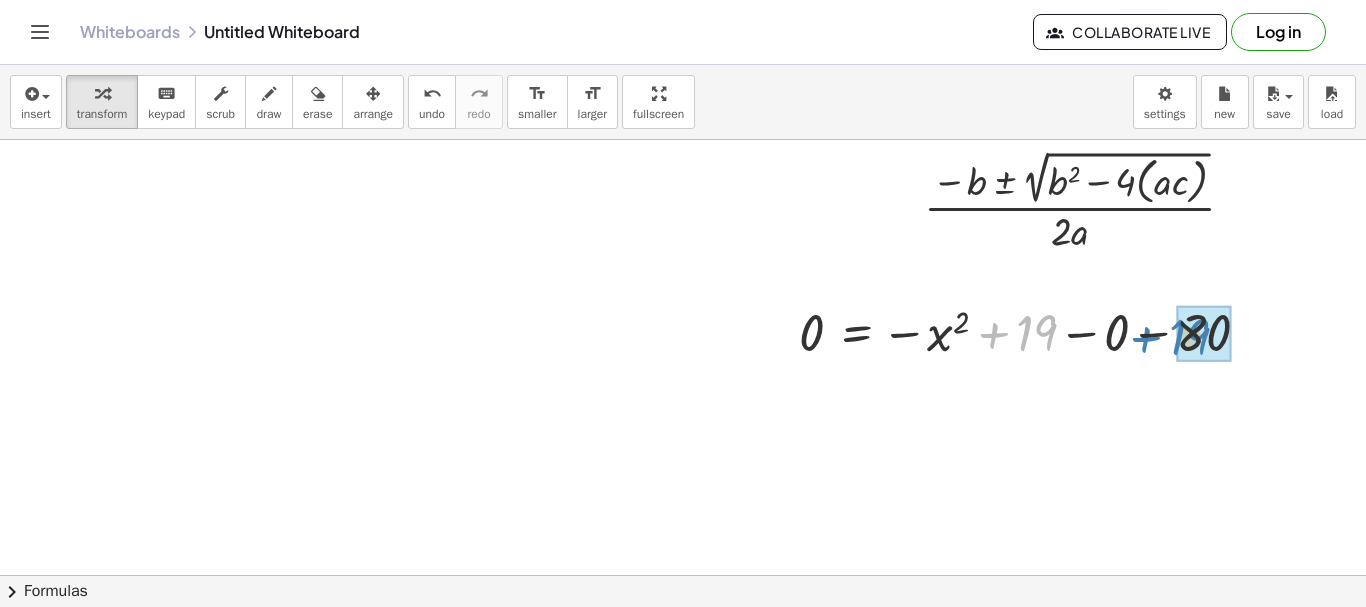 drag, startPoint x: 1037, startPoint y: 335, endPoint x: 1190, endPoint y: 340, distance: 153.08168 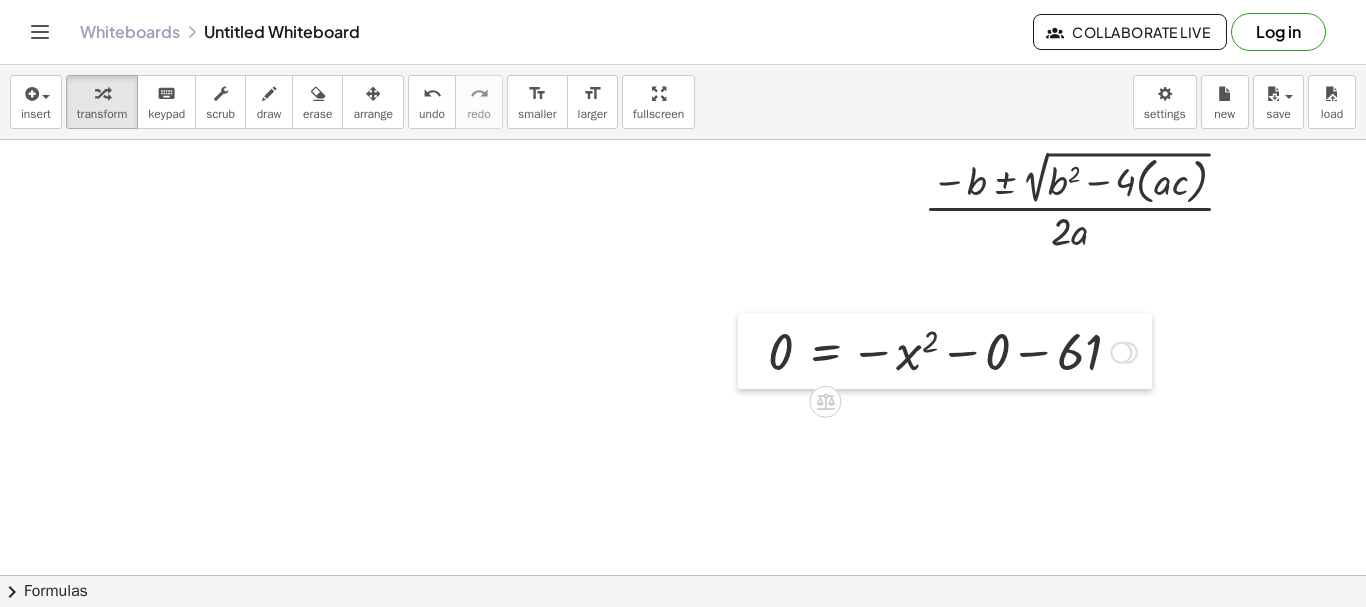 drag, startPoint x: 787, startPoint y: 331, endPoint x: 645, endPoint y: 378, distance: 149.57607 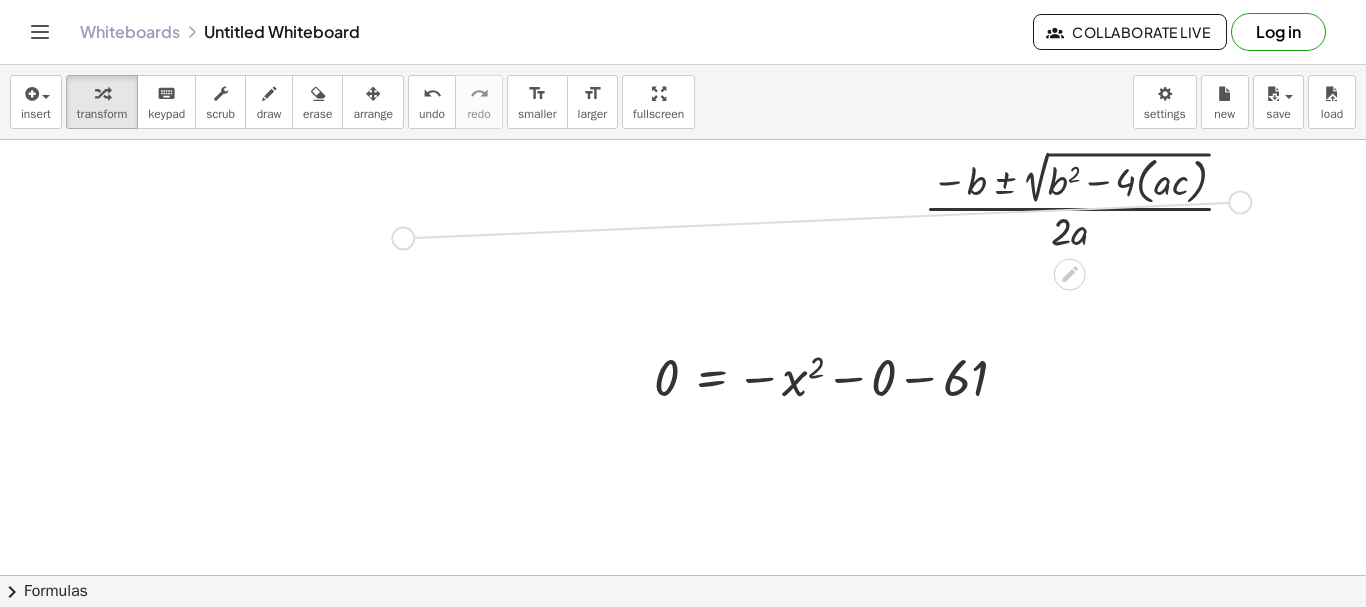 drag, startPoint x: 1238, startPoint y: 201, endPoint x: 127, endPoint y: 234, distance: 1111.49 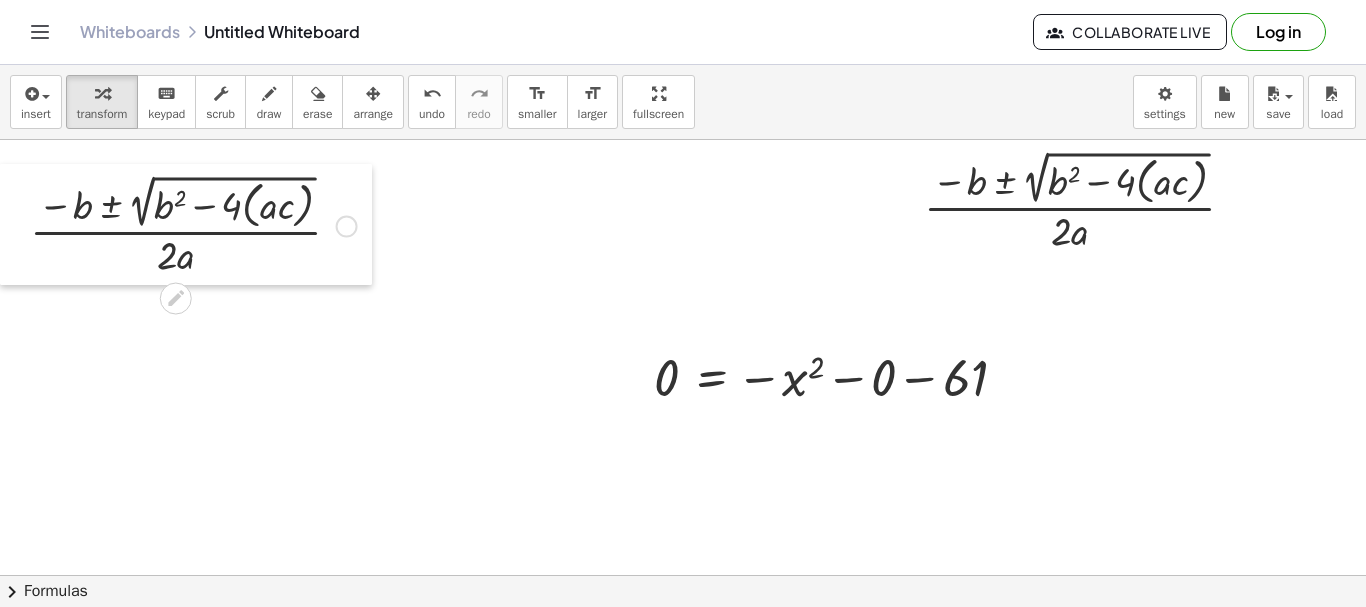 drag, startPoint x: 7, startPoint y: 234, endPoint x: 0, endPoint y: 91, distance: 143.17122 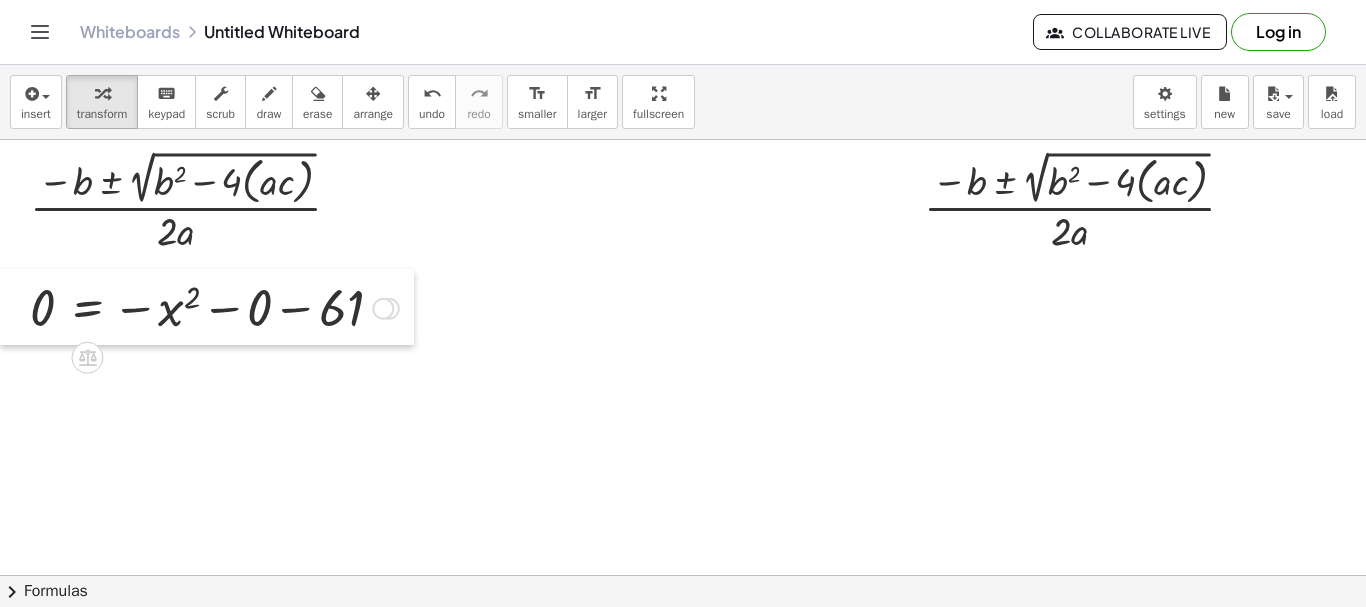 drag, startPoint x: 636, startPoint y: 382, endPoint x: 0, endPoint y: 312, distance: 639.8406 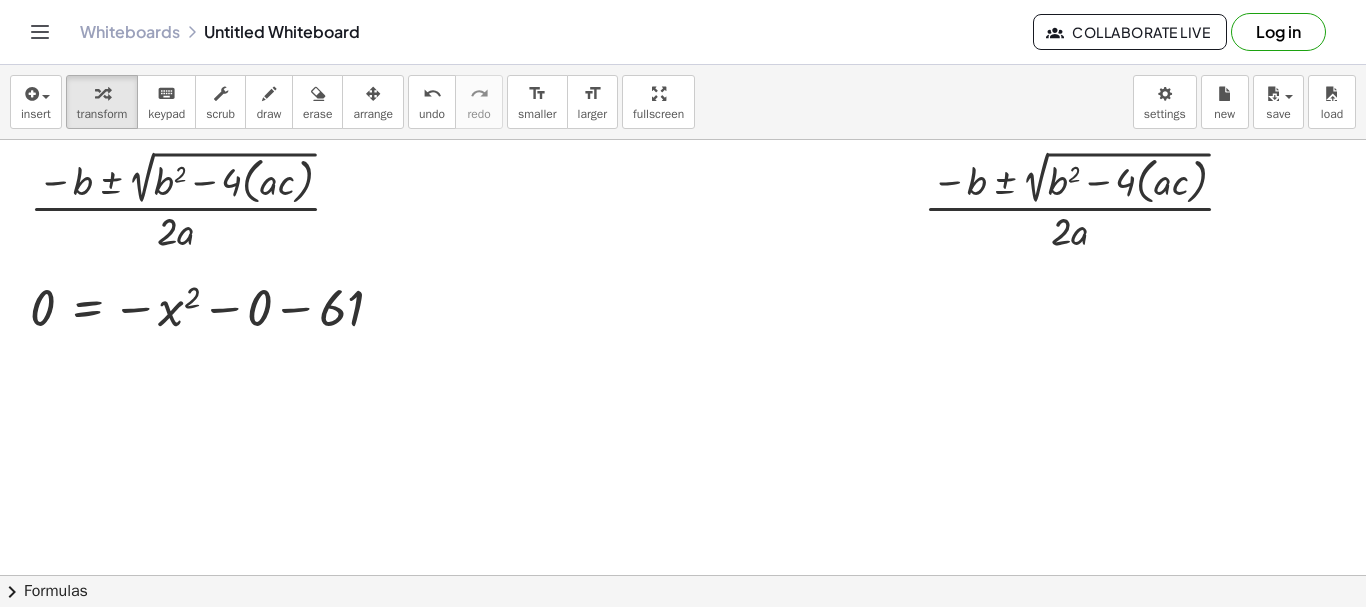 click at bounding box center (683, 575) 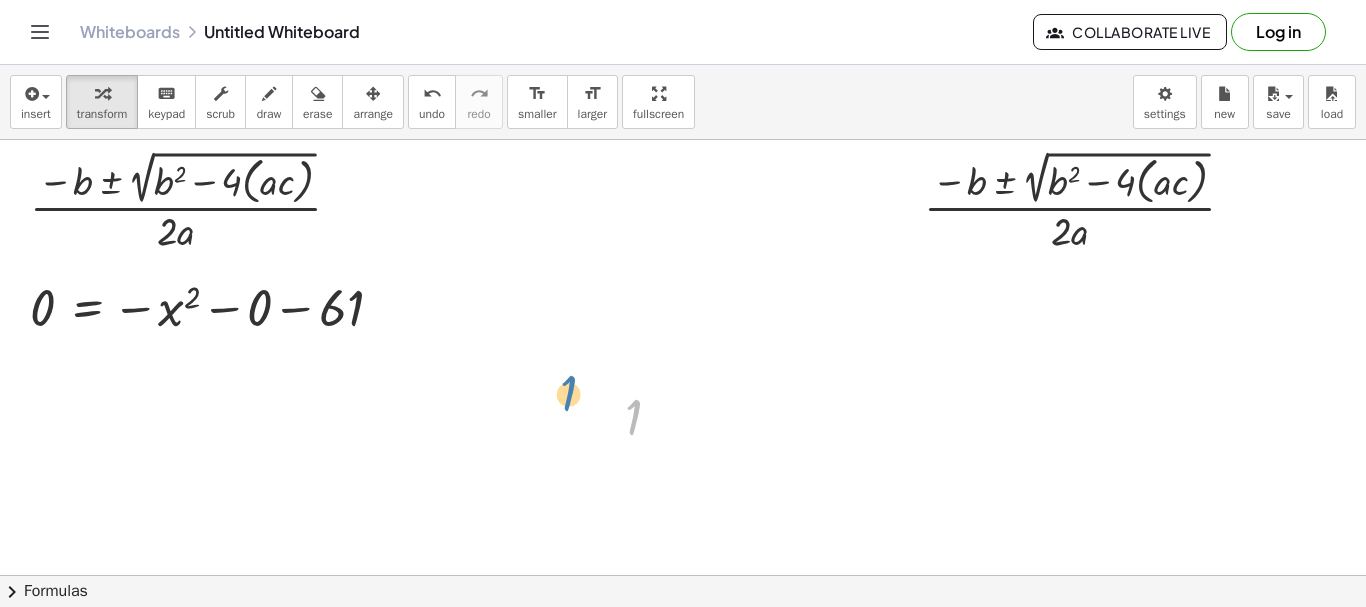 drag, startPoint x: 630, startPoint y: 414, endPoint x: 590, endPoint y: 398, distance: 43.081318 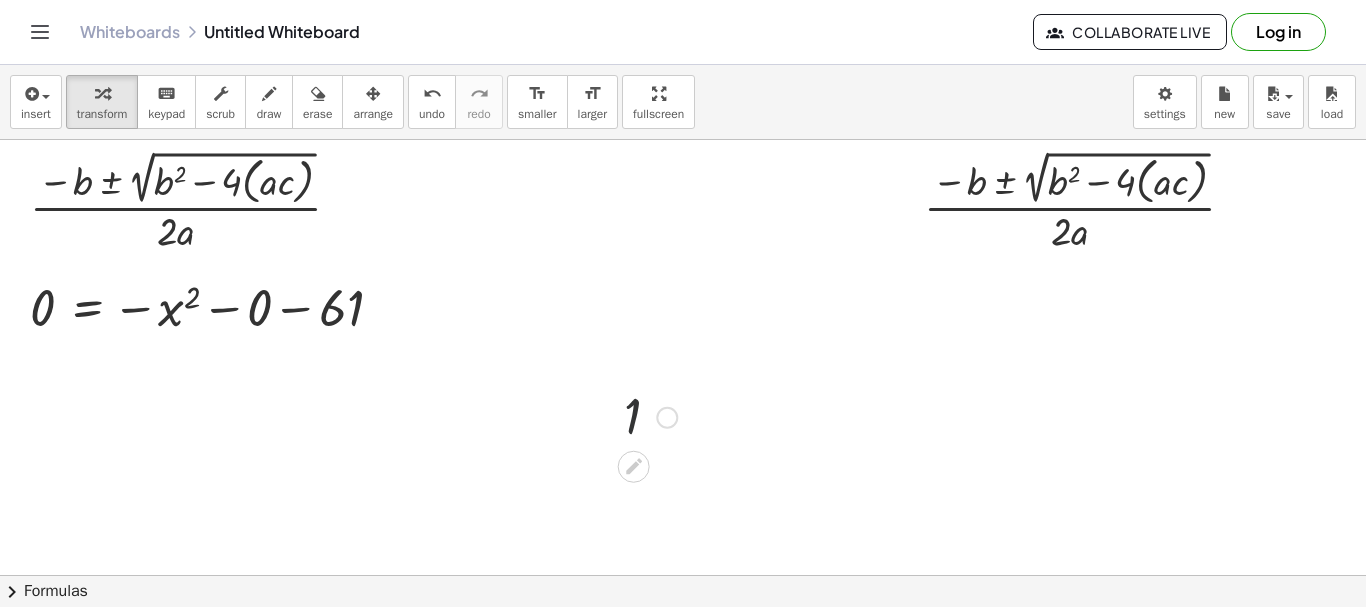 click at bounding box center (667, 418) 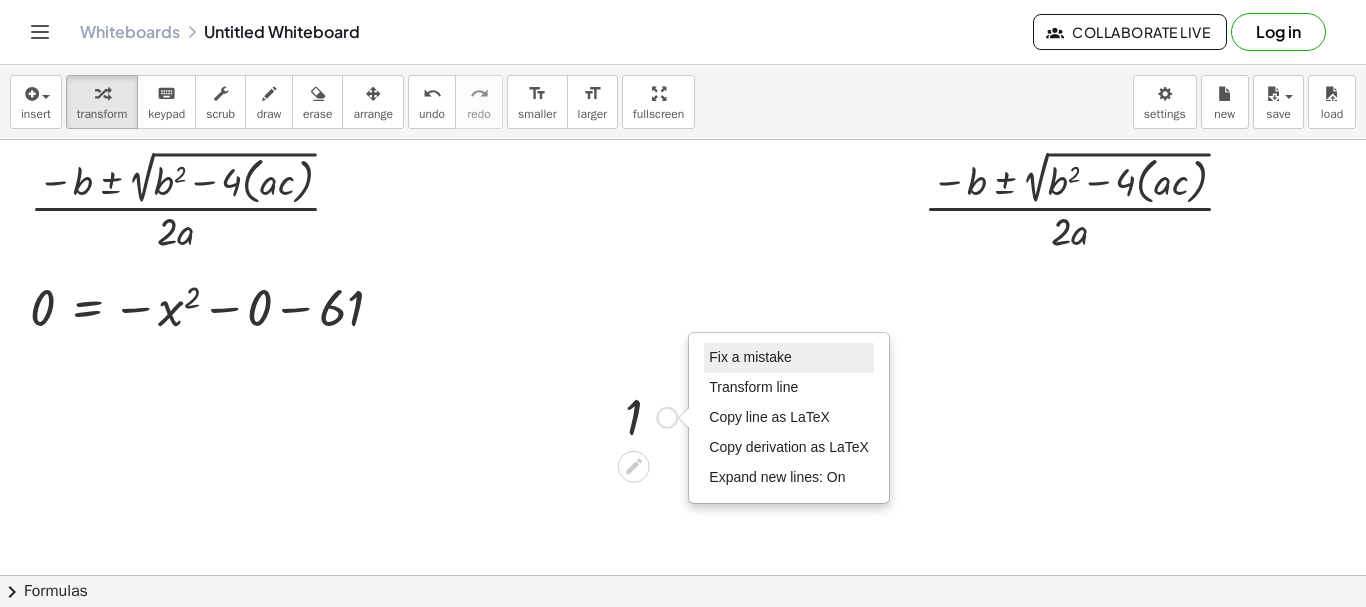 click on "Fix a mistake" at bounding box center [789, 358] 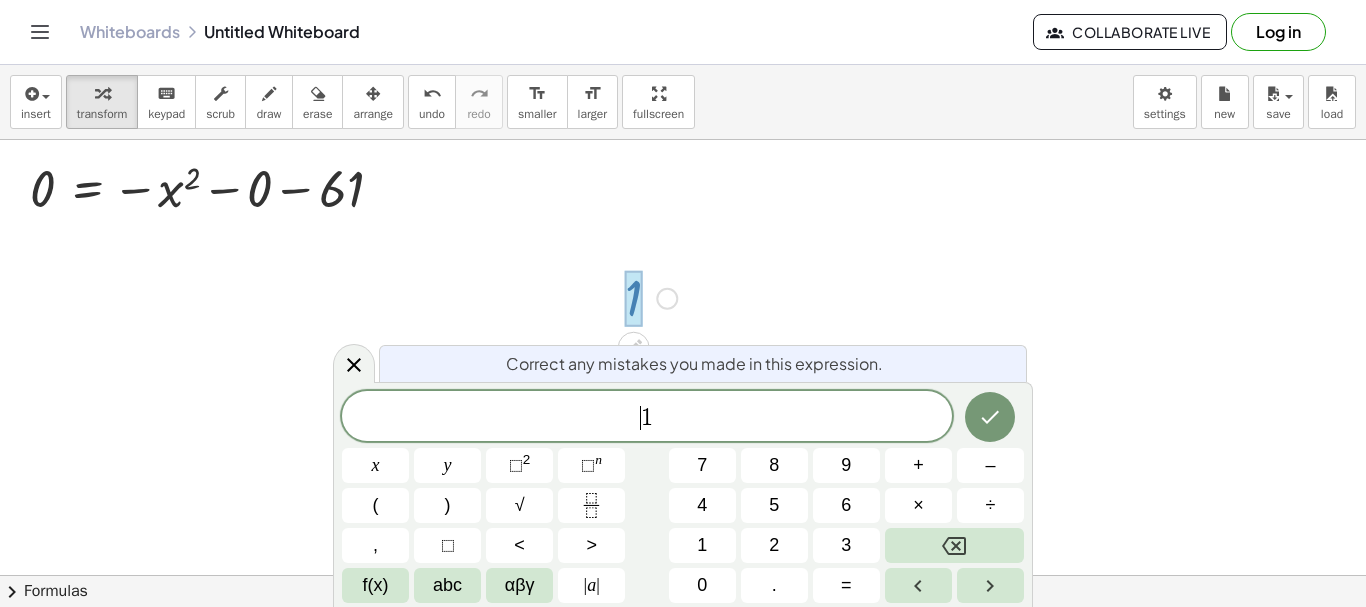 scroll, scrollTop: 122, scrollLeft: 0, axis: vertical 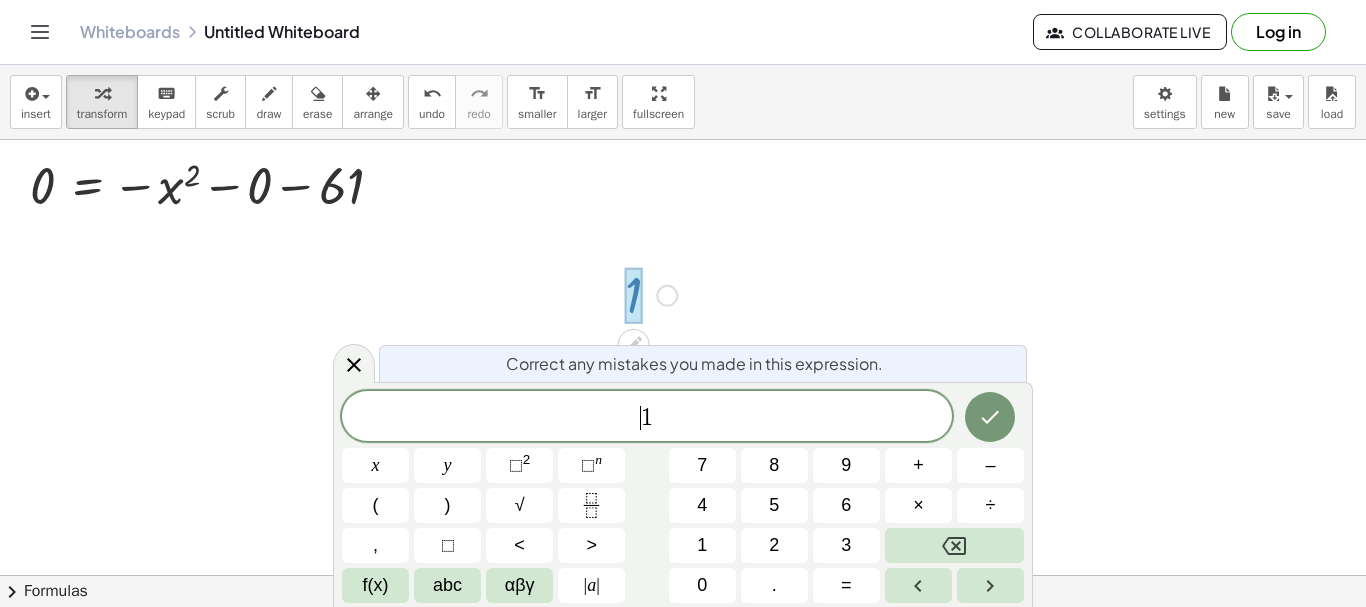 click on "​ 1" at bounding box center (647, 418) 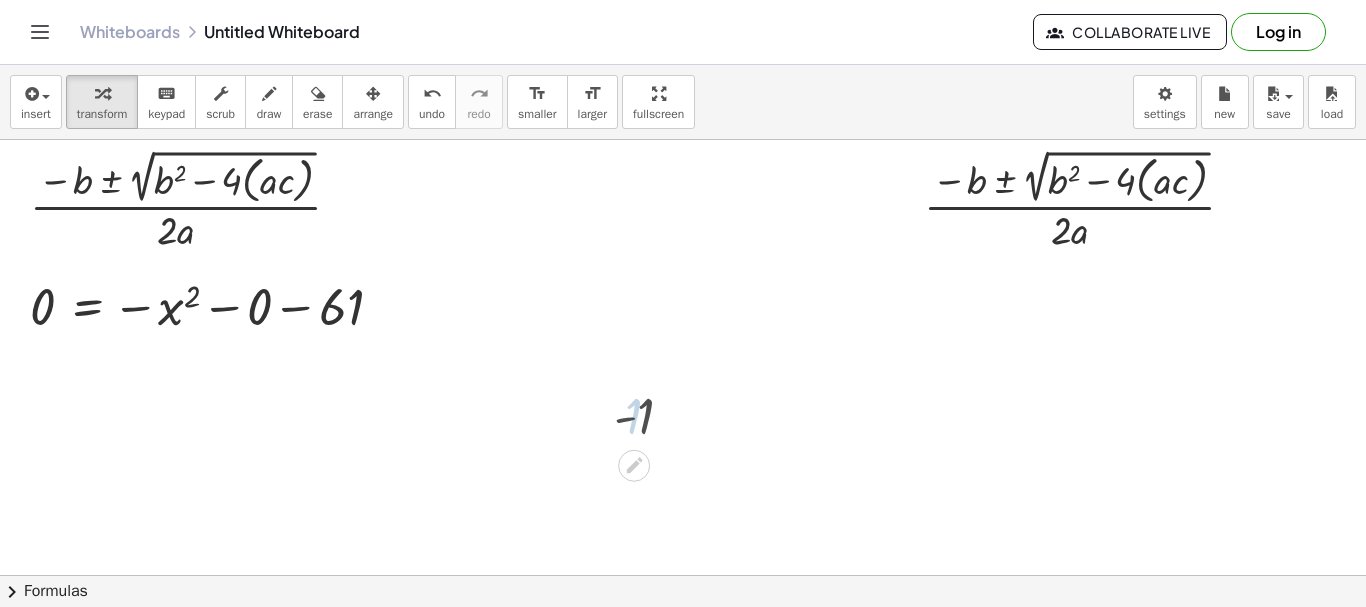 scroll, scrollTop: 0, scrollLeft: 0, axis: both 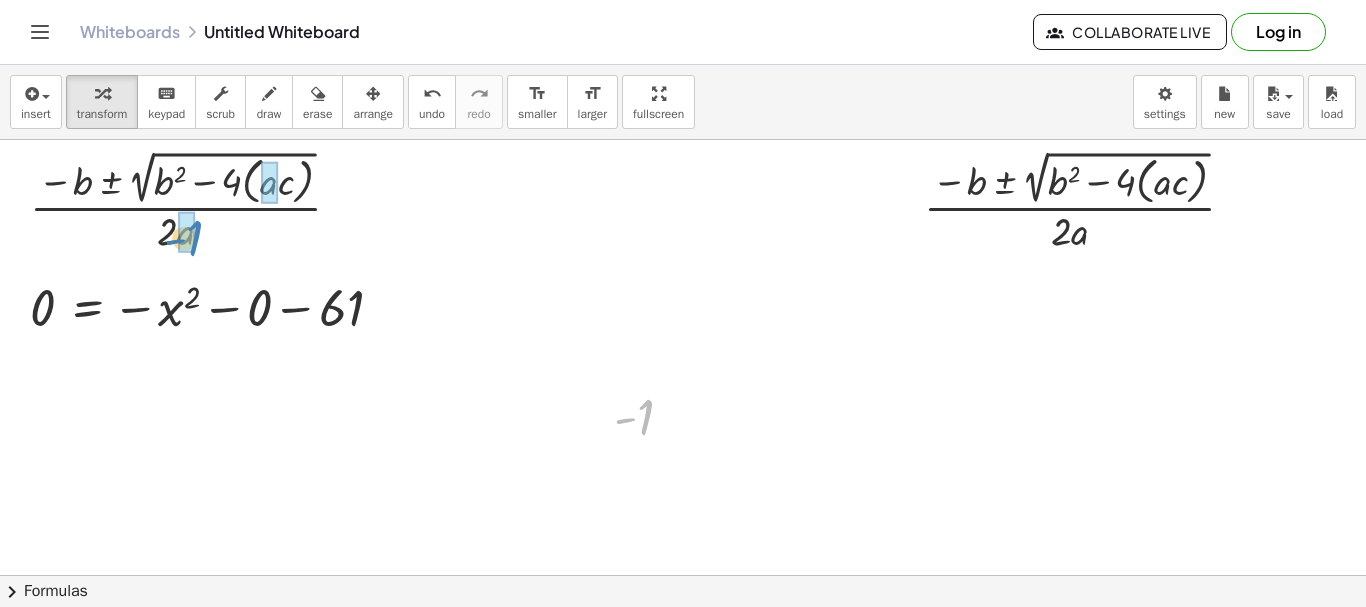 drag, startPoint x: 647, startPoint y: 420, endPoint x: 192, endPoint y: 241, distance: 488.94376 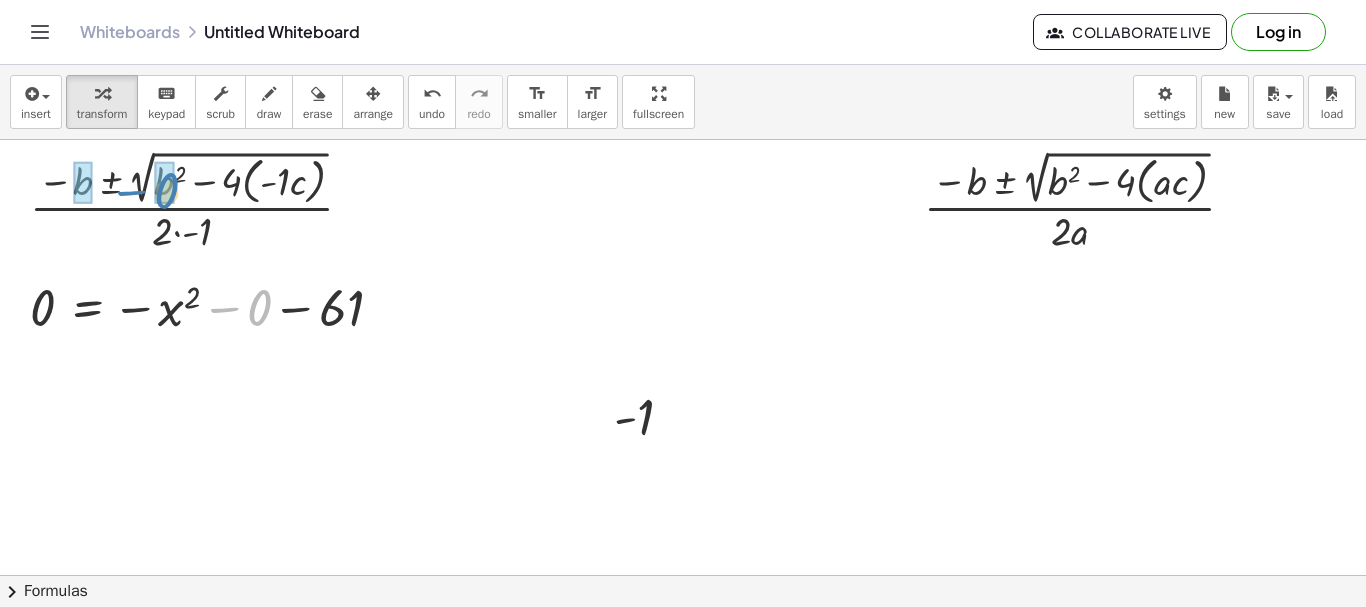 drag, startPoint x: 261, startPoint y: 318, endPoint x: 168, endPoint y: 202, distance: 148.6775 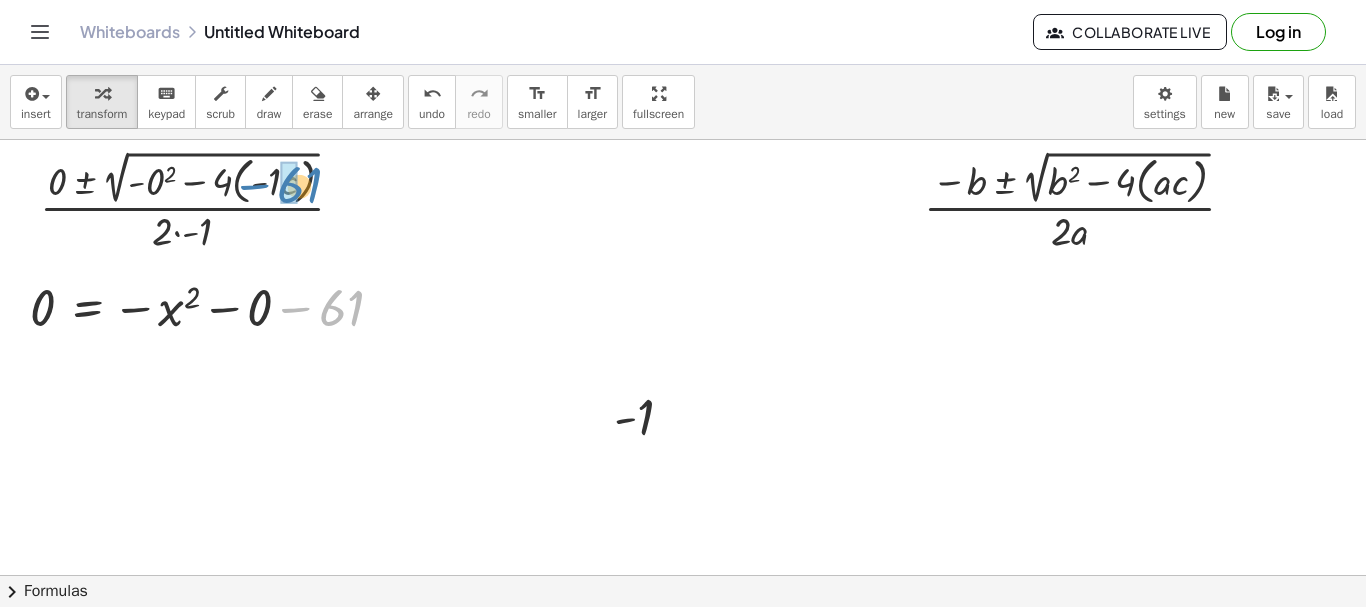 drag, startPoint x: 326, startPoint y: 304, endPoint x: 284, endPoint y: 182, distance: 129.02713 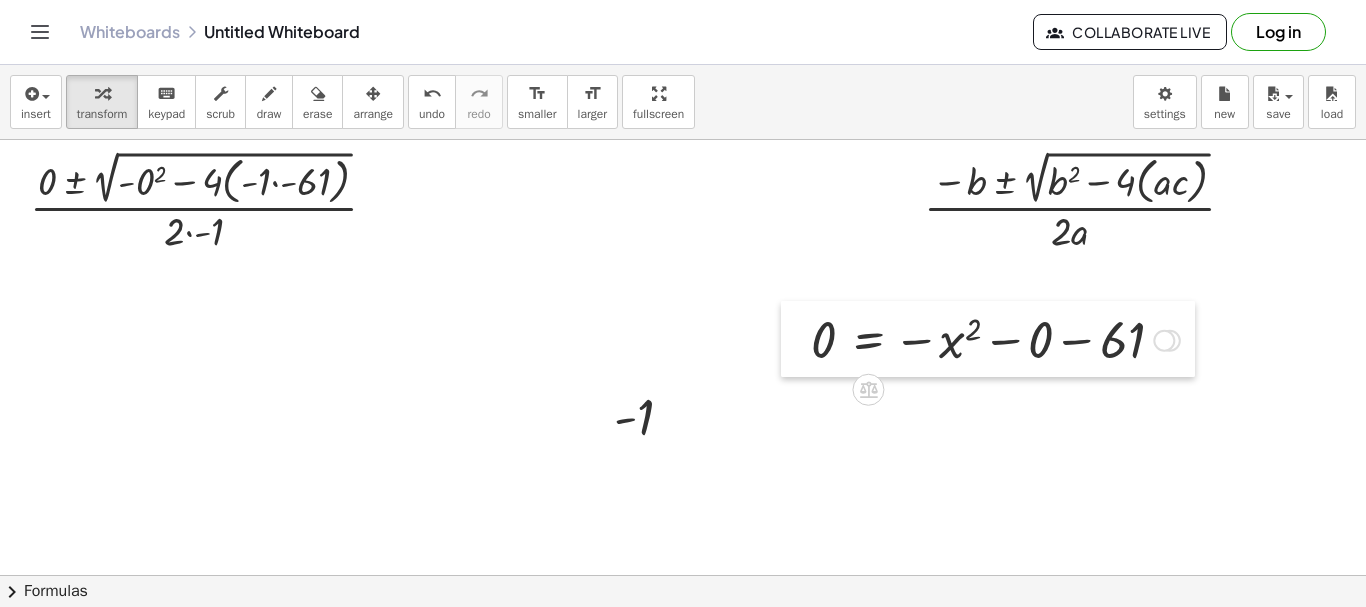 drag, startPoint x: 20, startPoint y: 302, endPoint x: 801, endPoint y: 334, distance: 781.6553 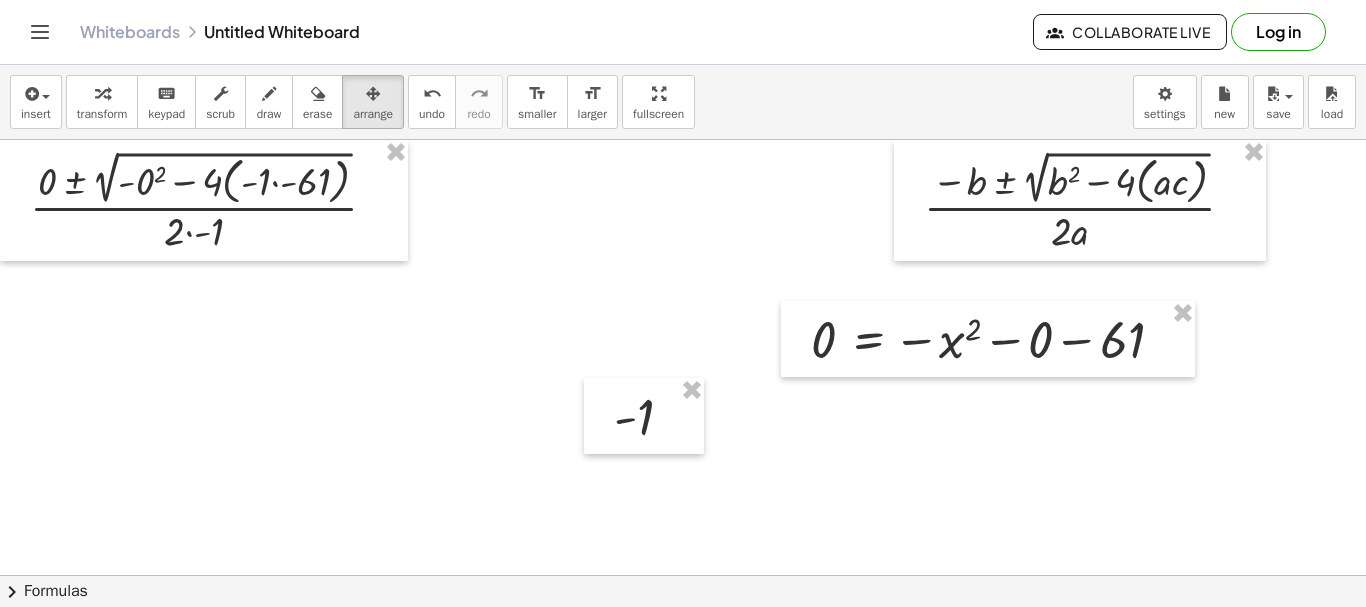drag, startPoint x: 391, startPoint y: 107, endPoint x: 613, endPoint y: 411, distance: 376.4306 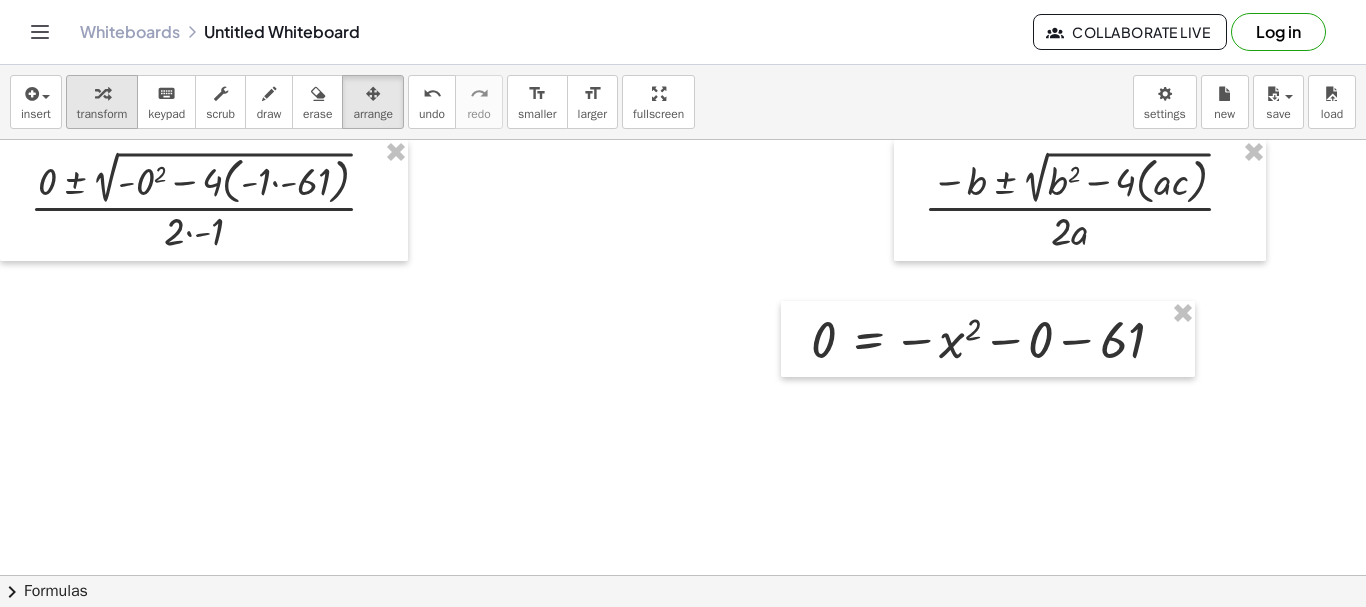 click on "transform" at bounding box center [102, 114] 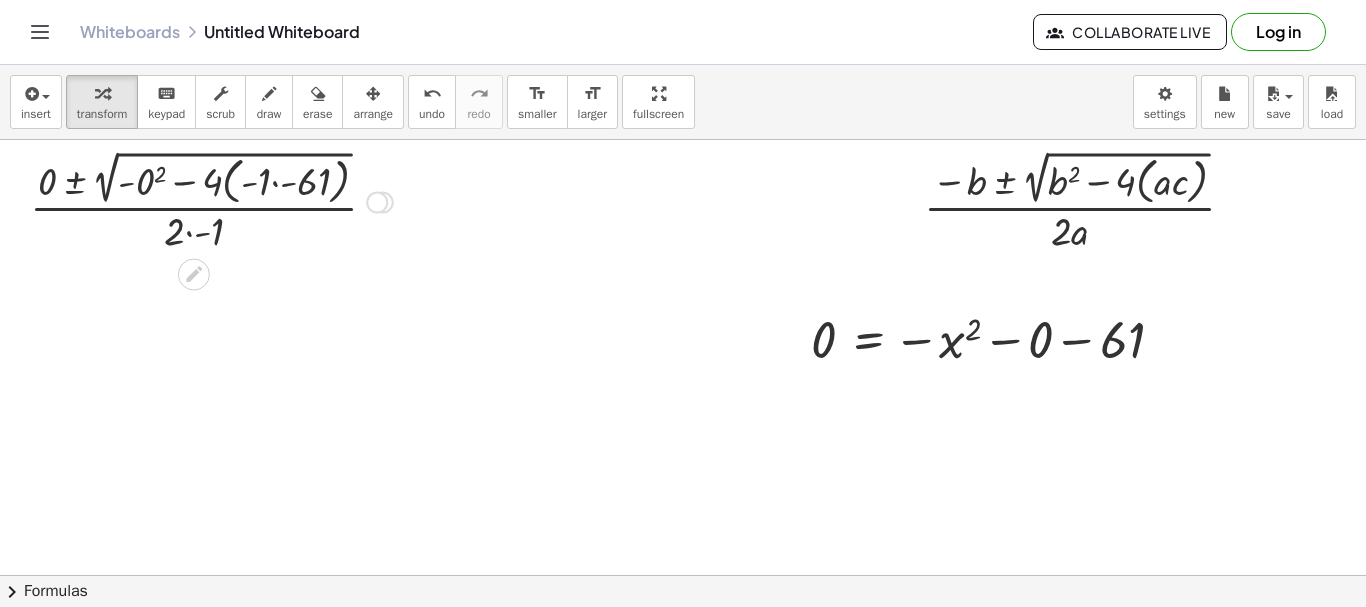 click at bounding box center [211, 200] 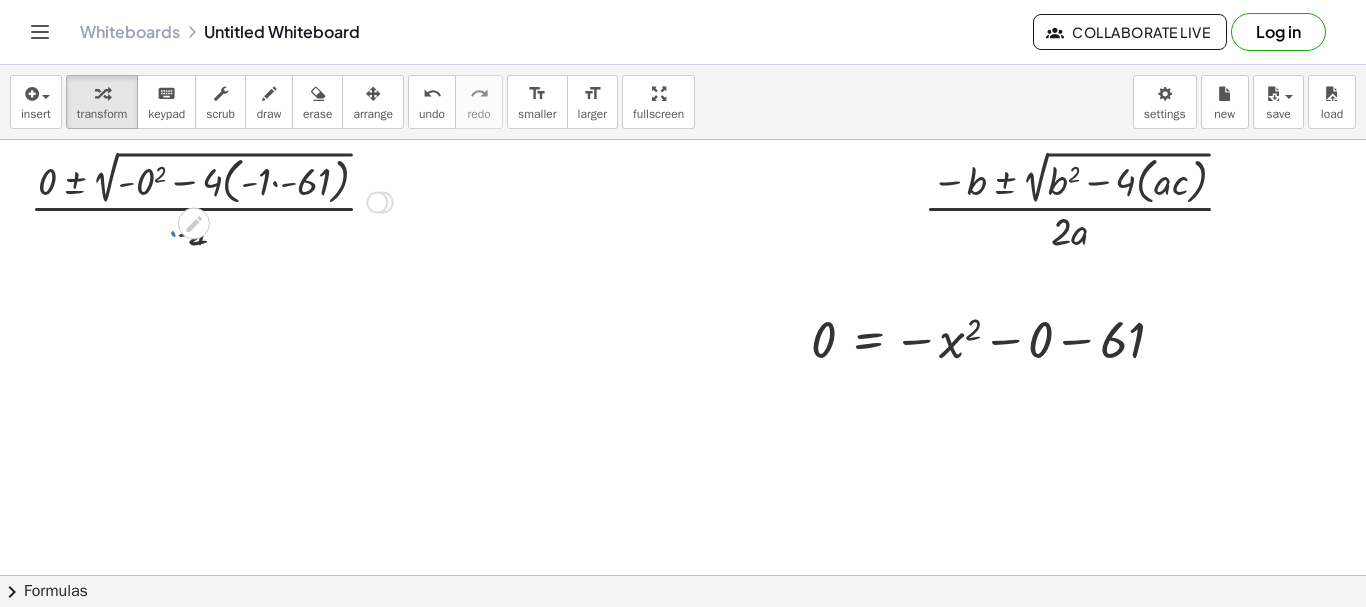click at bounding box center (211, 200) 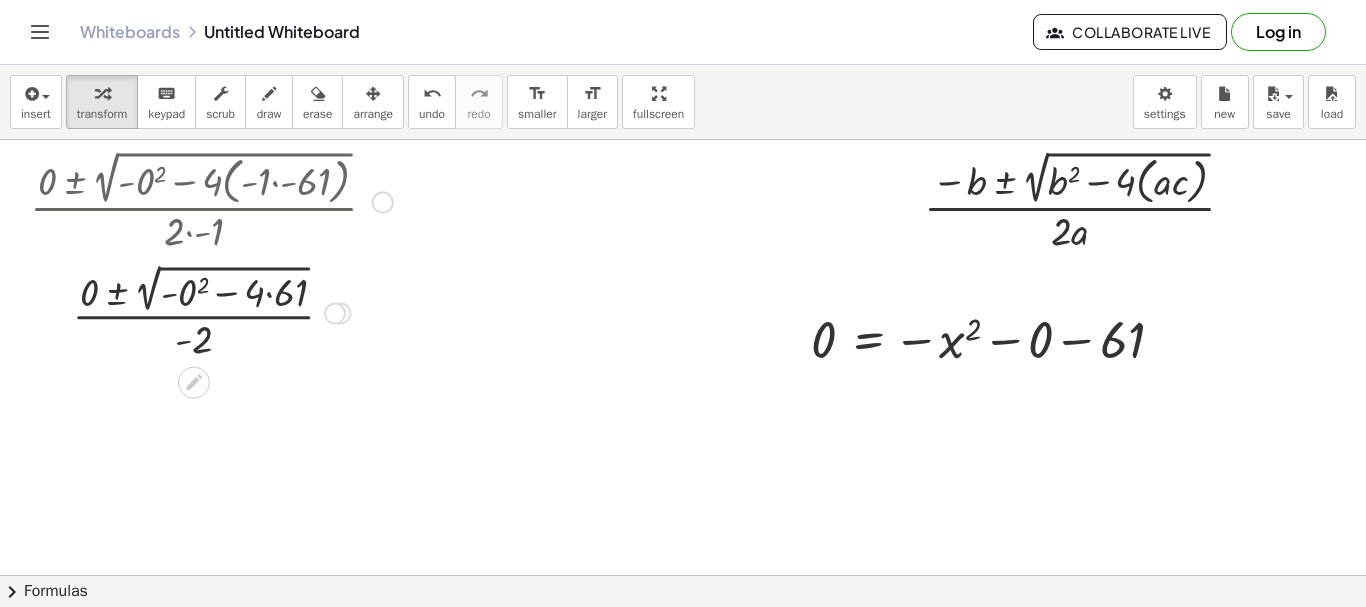 click at bounding box center (211, 311) 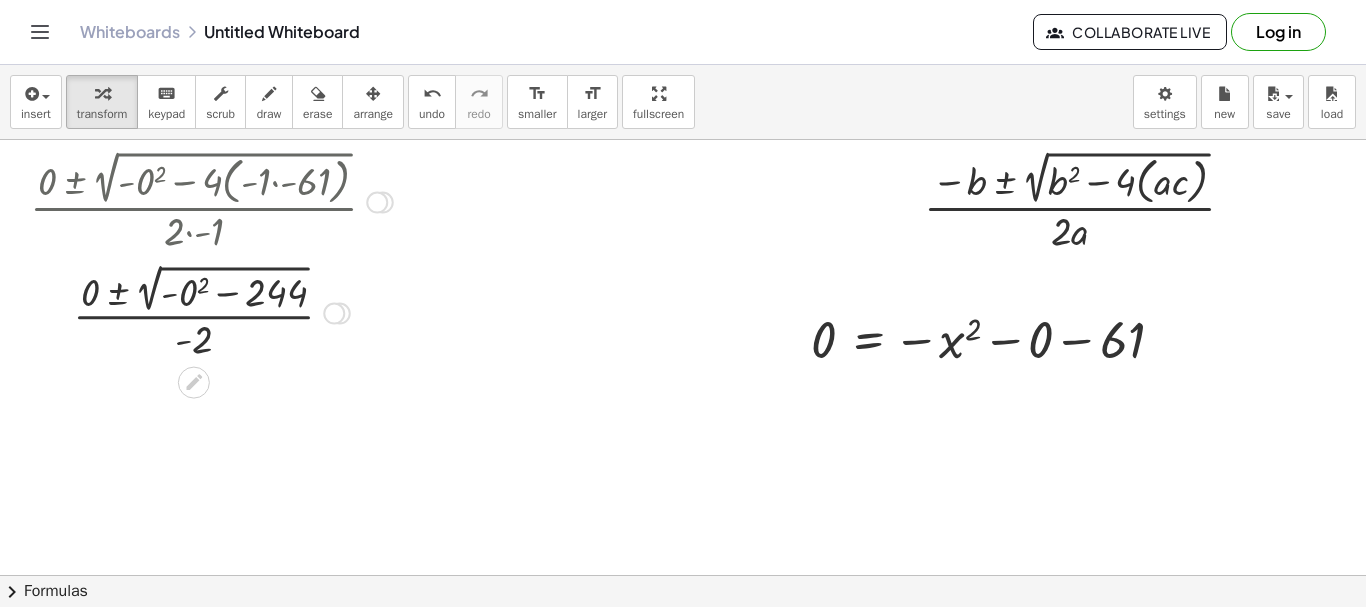 click at bounding box center (211, 311) 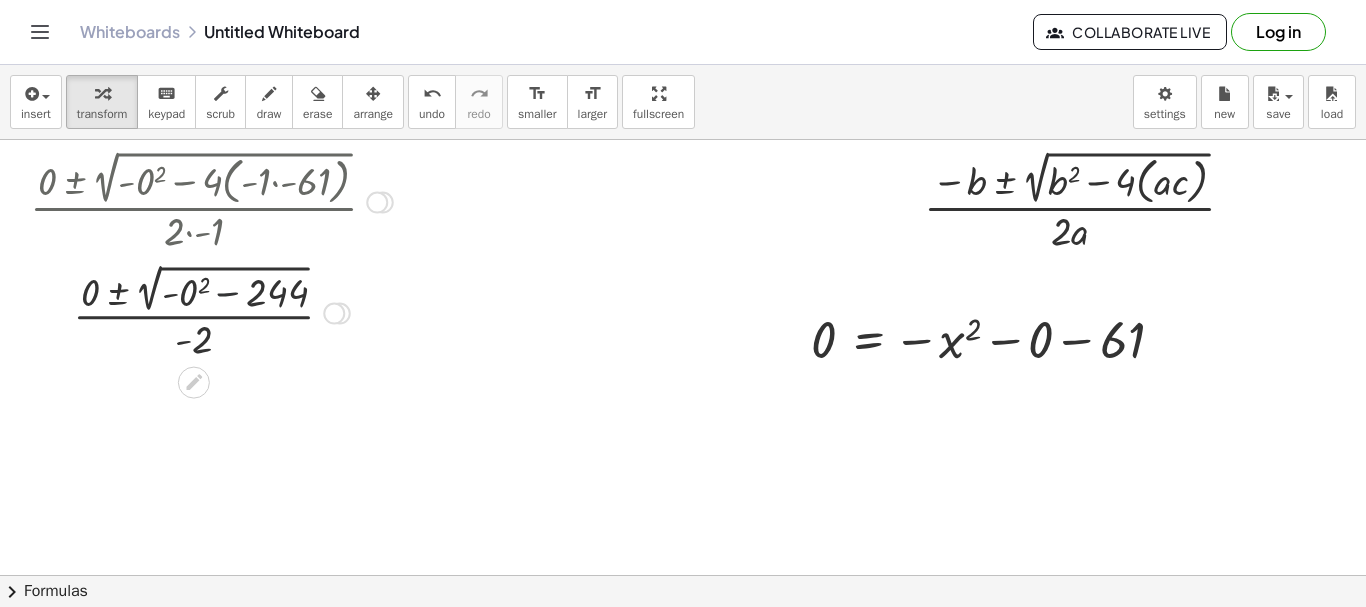 click at bounding box center (211, 311) 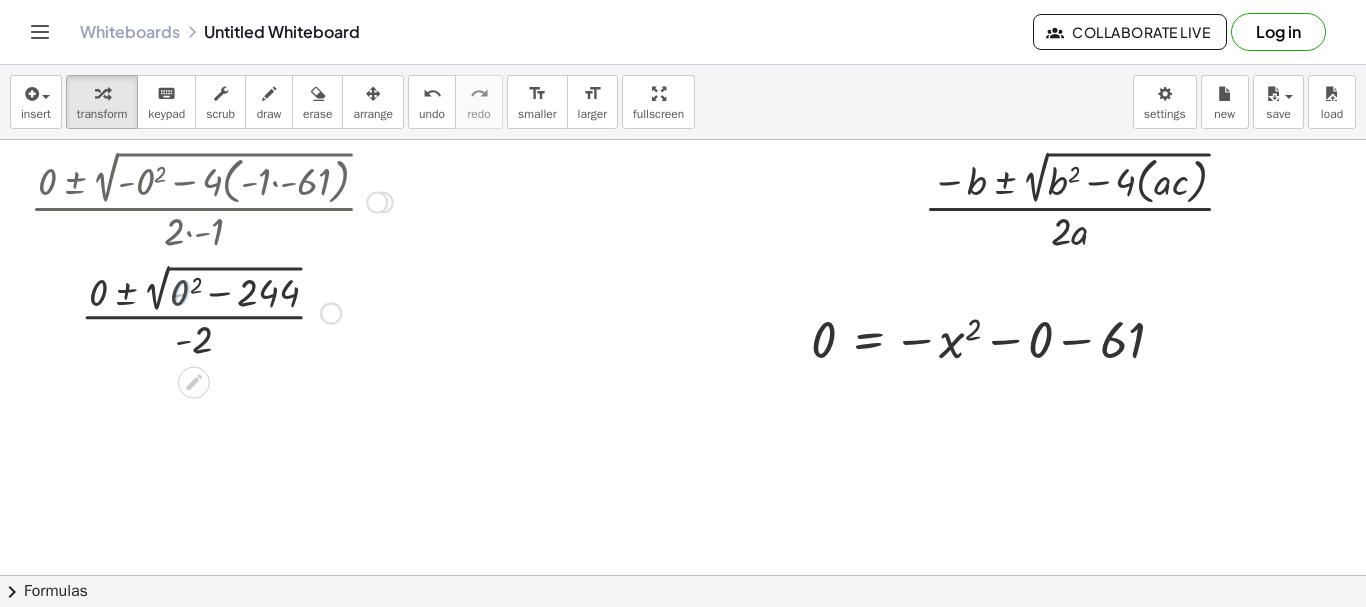 click at bounding box center (211, 311) 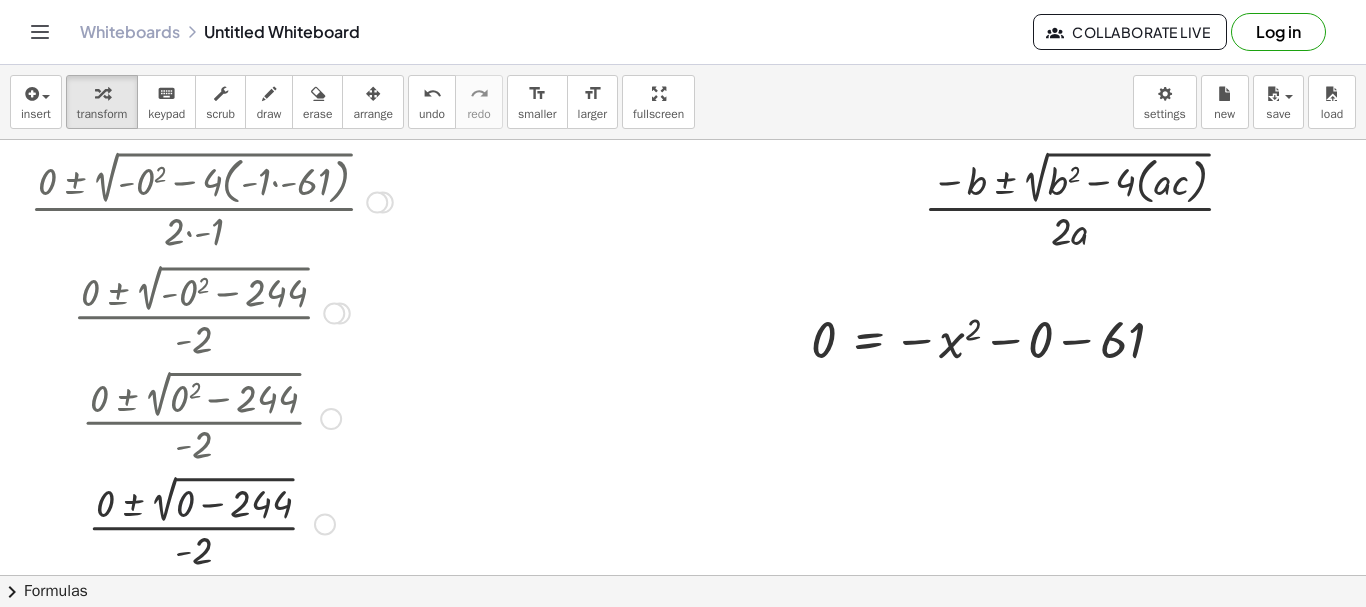 click at bounding box center [211, 522] 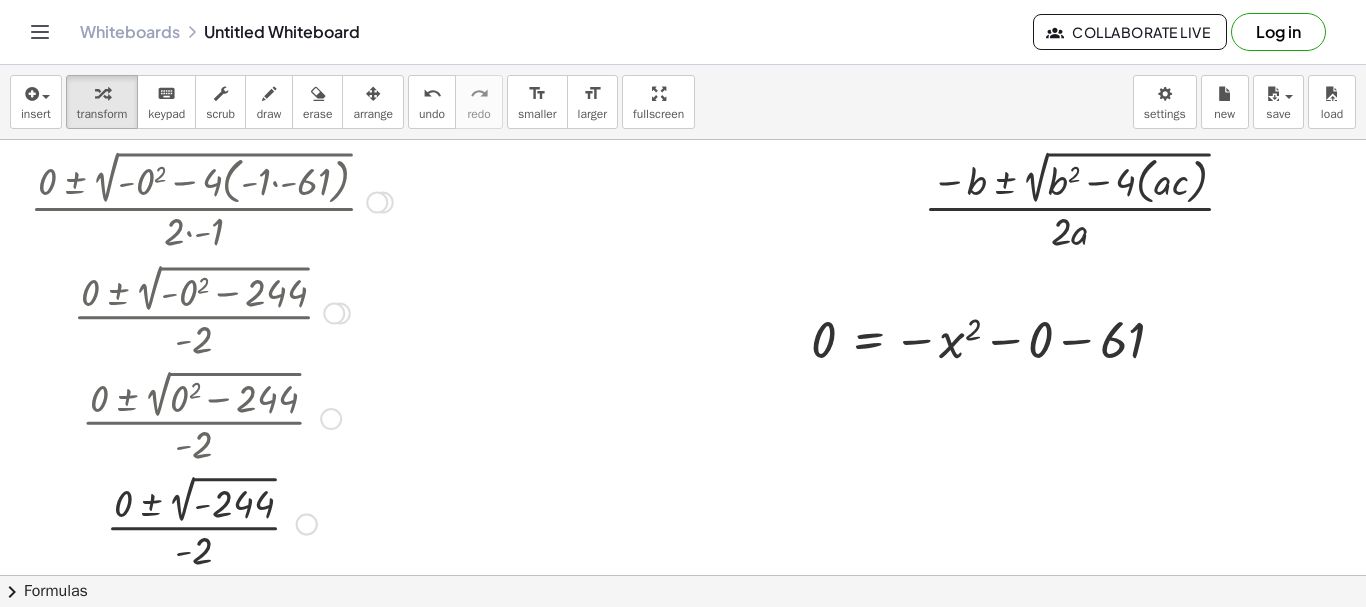 click at bounding box center (211, 522) 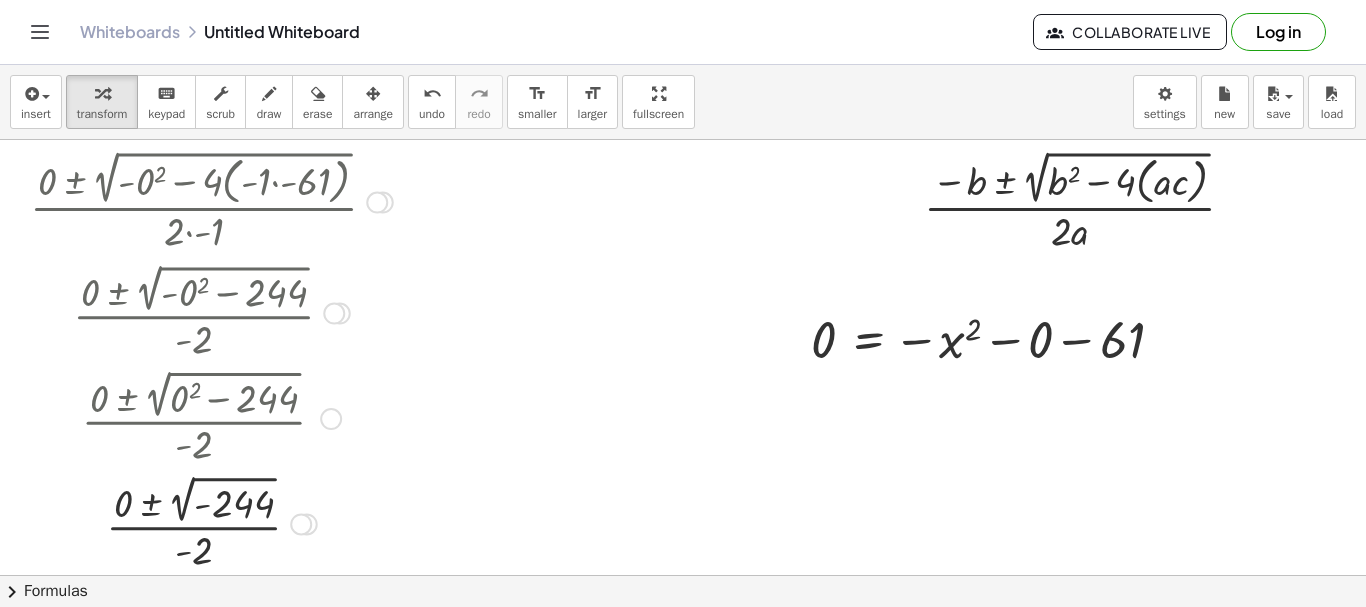 click at bounding box center [211, 522] 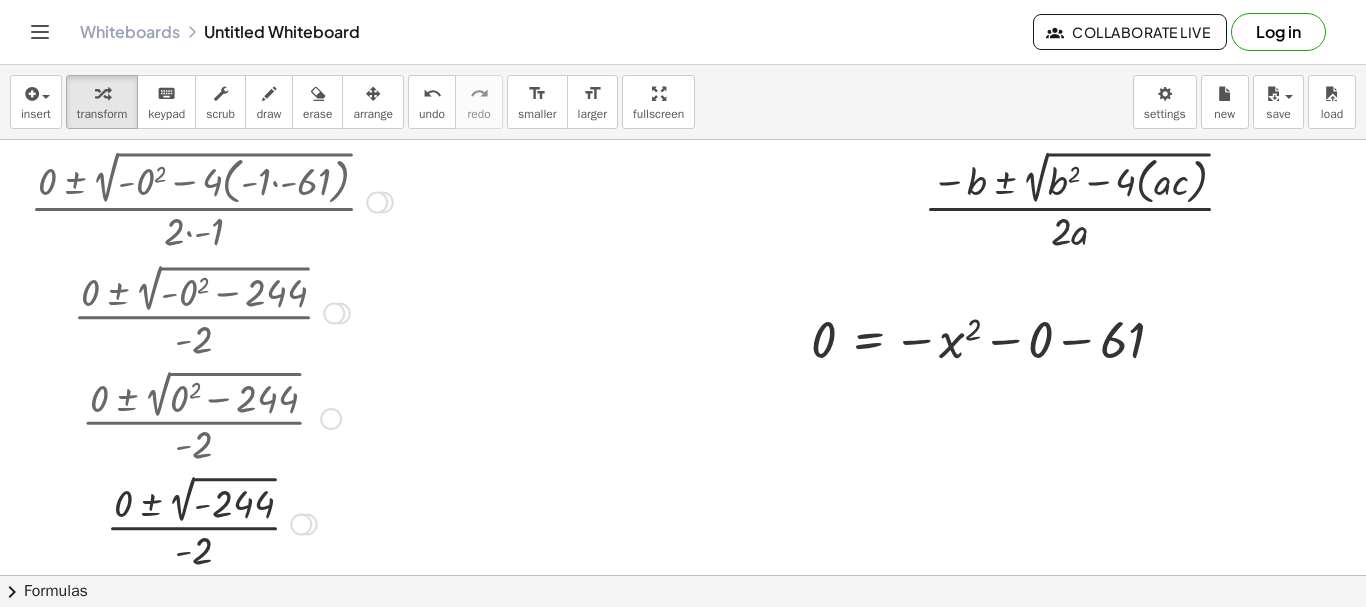 click at bounding box center [211, 522] 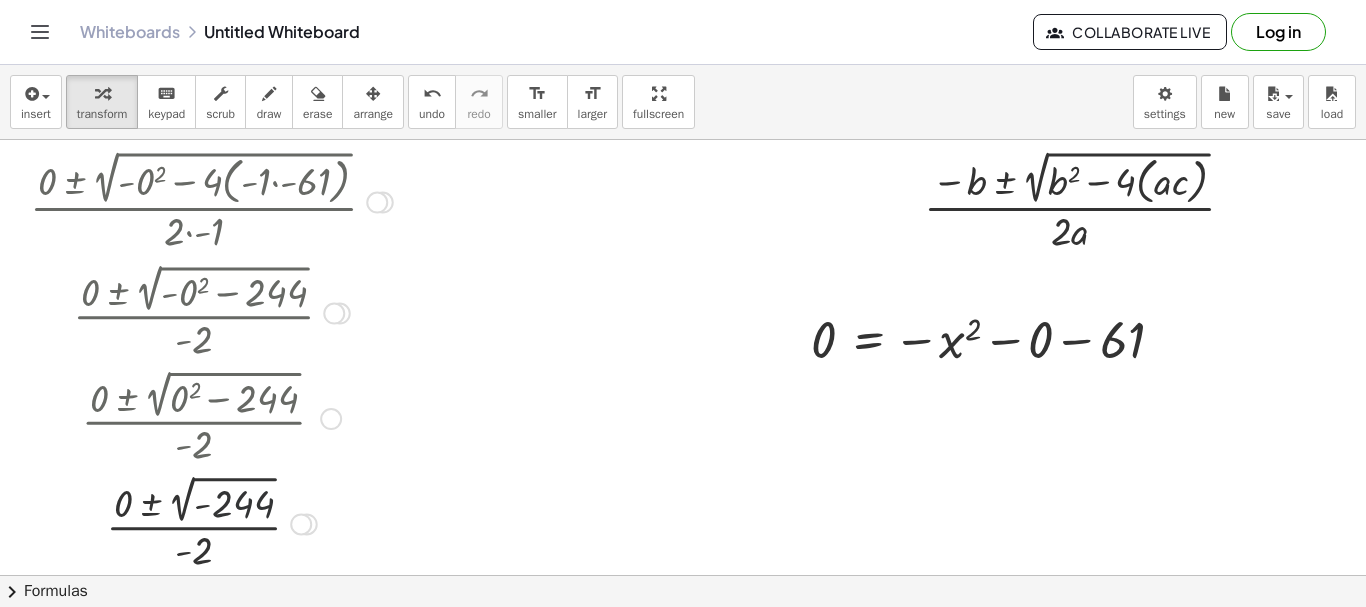 click at bounding box center (211, 522) 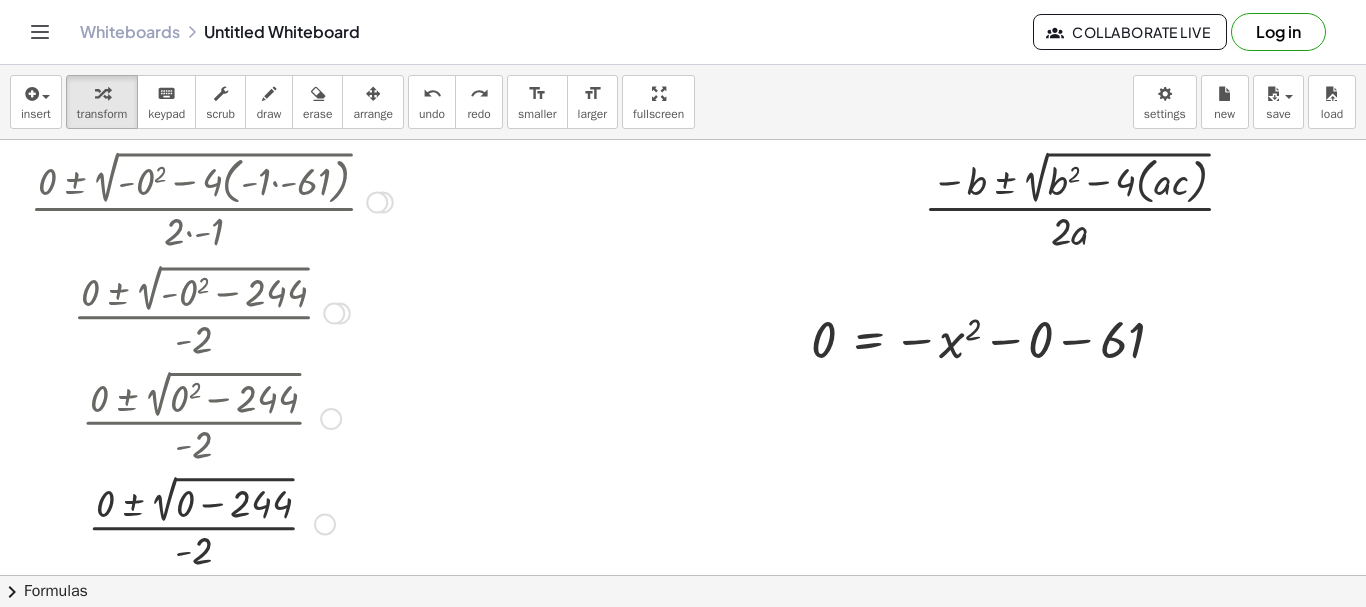click at bounding box center (211, 522) 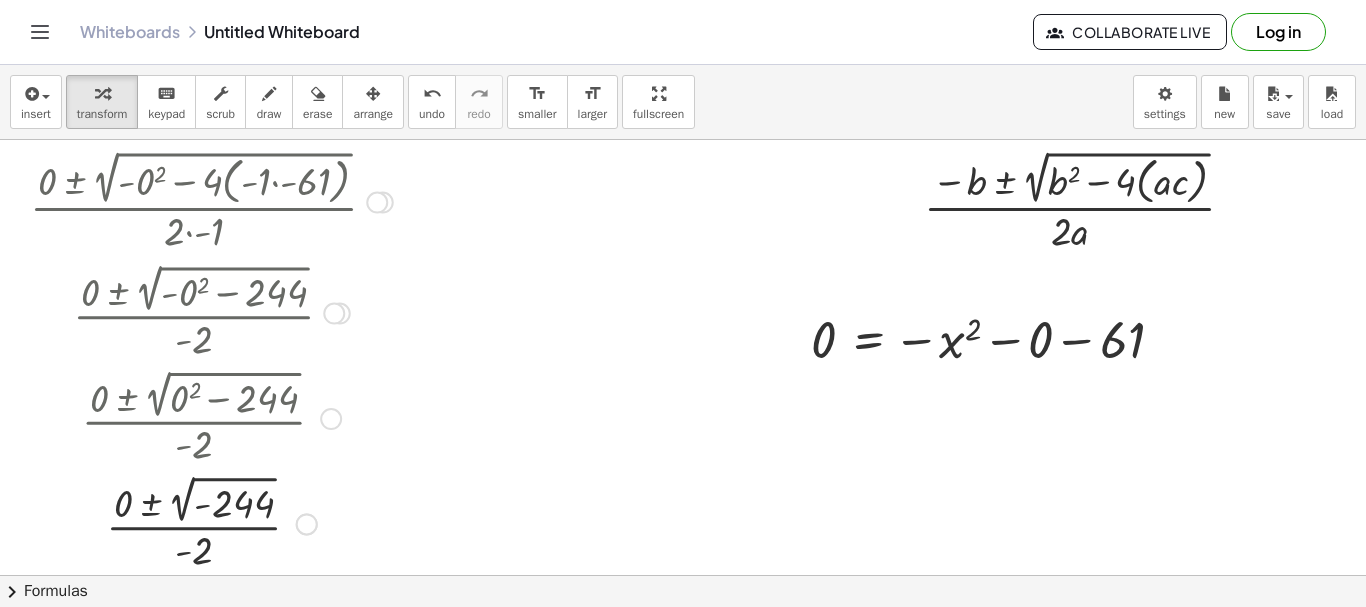 click at bounding box center (307, 524) 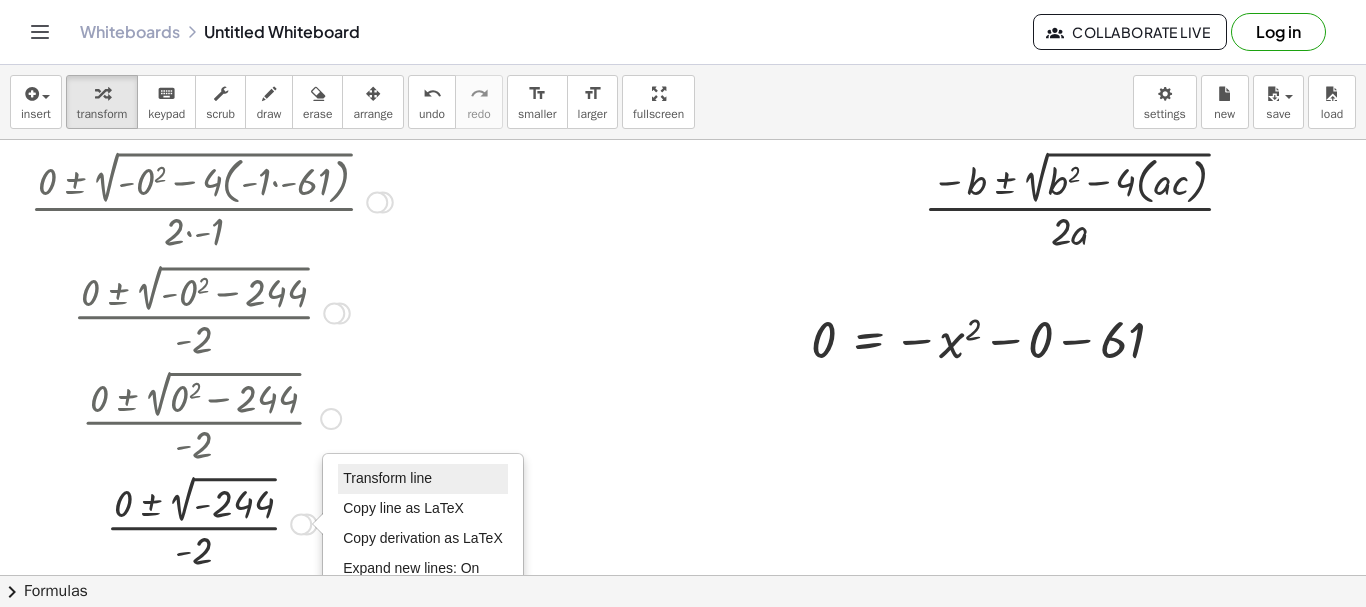 click on "Transform line" at bounding box center (423, 479) 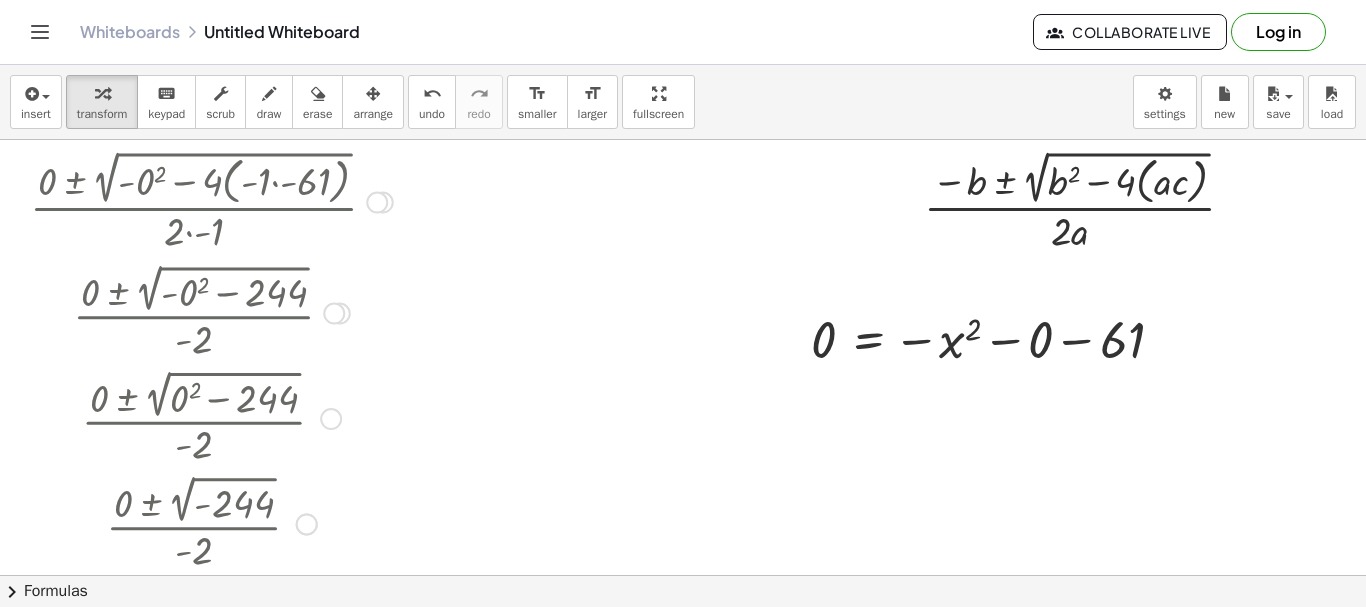 drag, startPoint x: 124, startPoint y: 502, endPoint x: 116, endPoint y: 526, distance: 25.298222 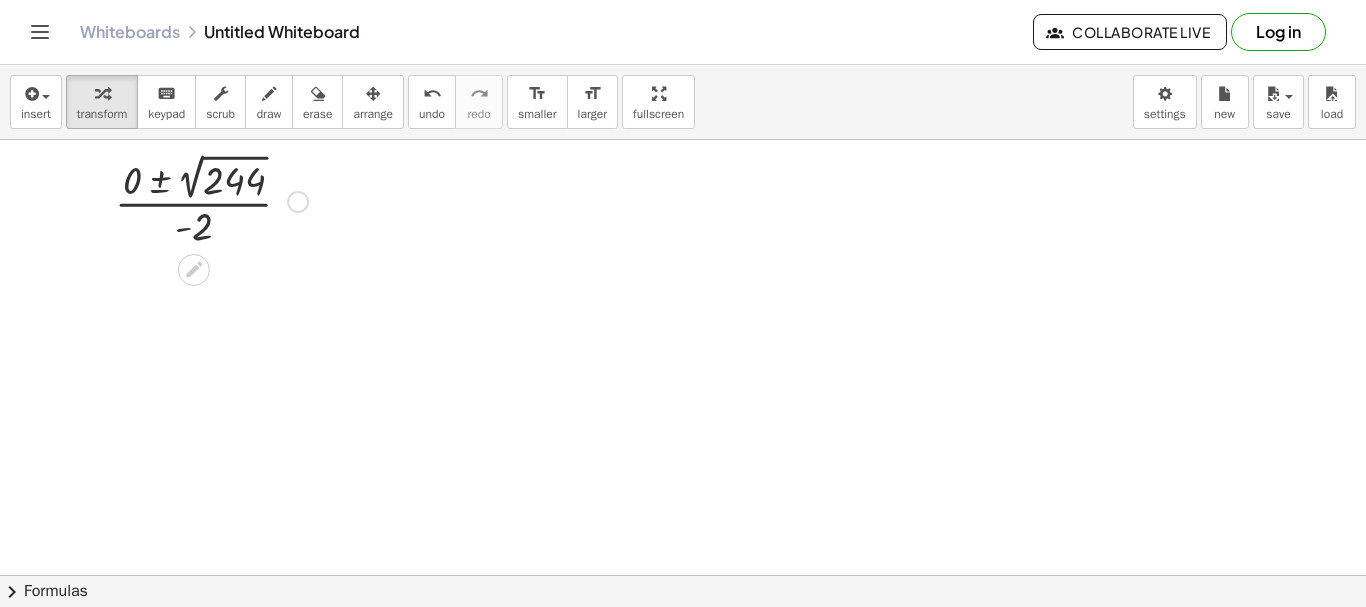 scroll, scrollTop: 428, scrollLeft: 0, axis: vertical 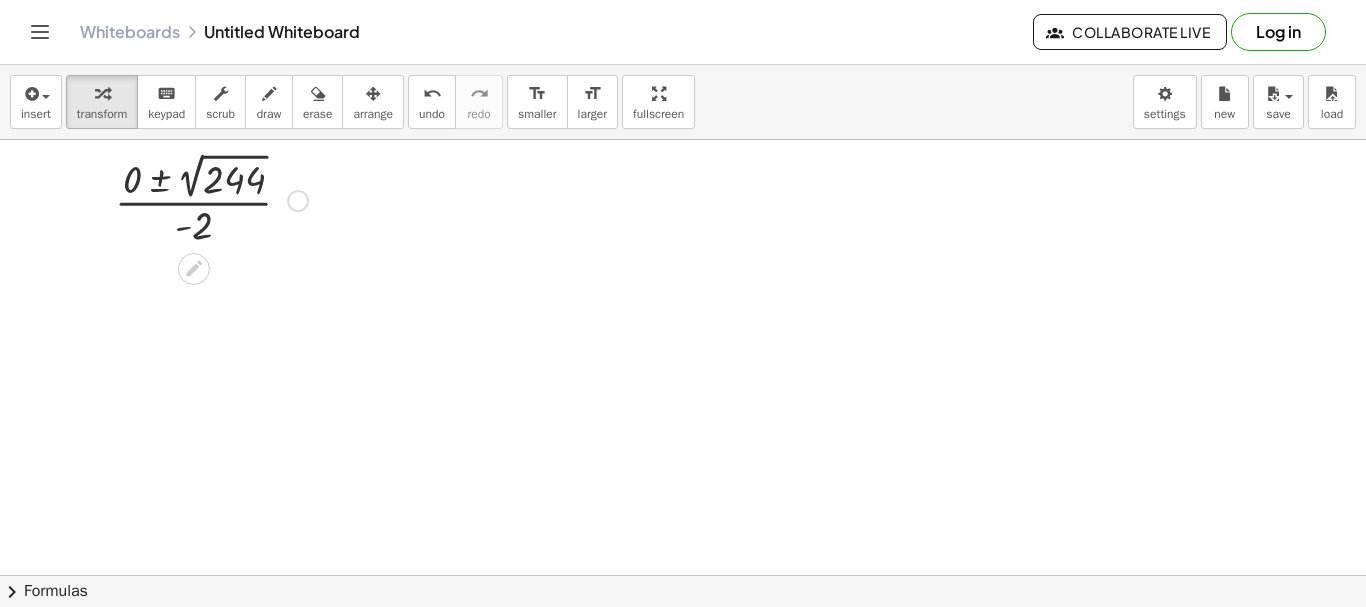 click at bounding box center (211, 199) 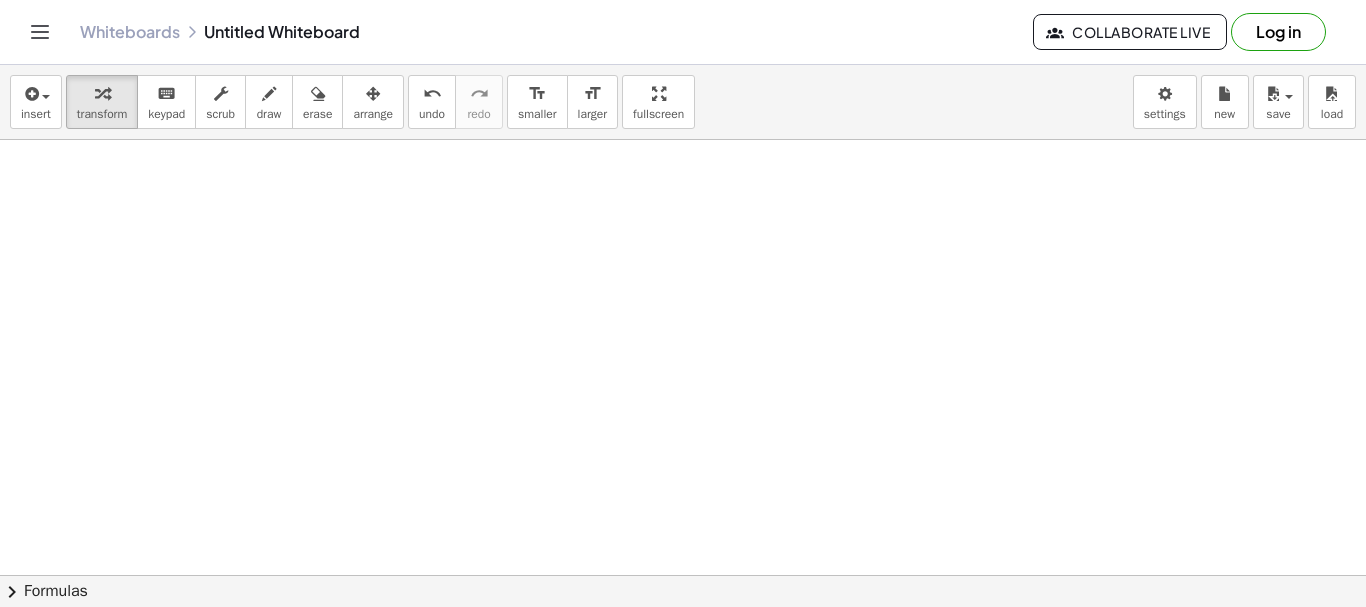 drag, startPoint x: 278, startPoint y: 294, endPoint x: 307, endPoint y: -121, distance: 416.01202 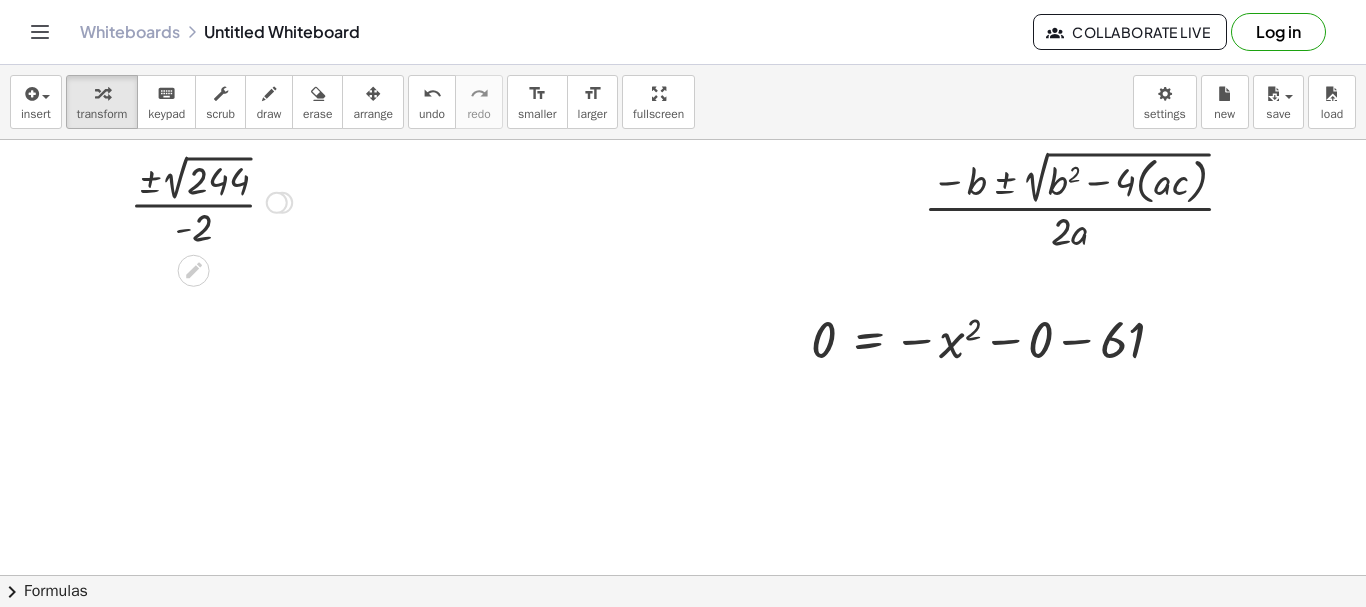 drag, startPoint x: 277, startPoint y: 316, endPoint x: 287, endPoint y: 131, distance: 185.27008 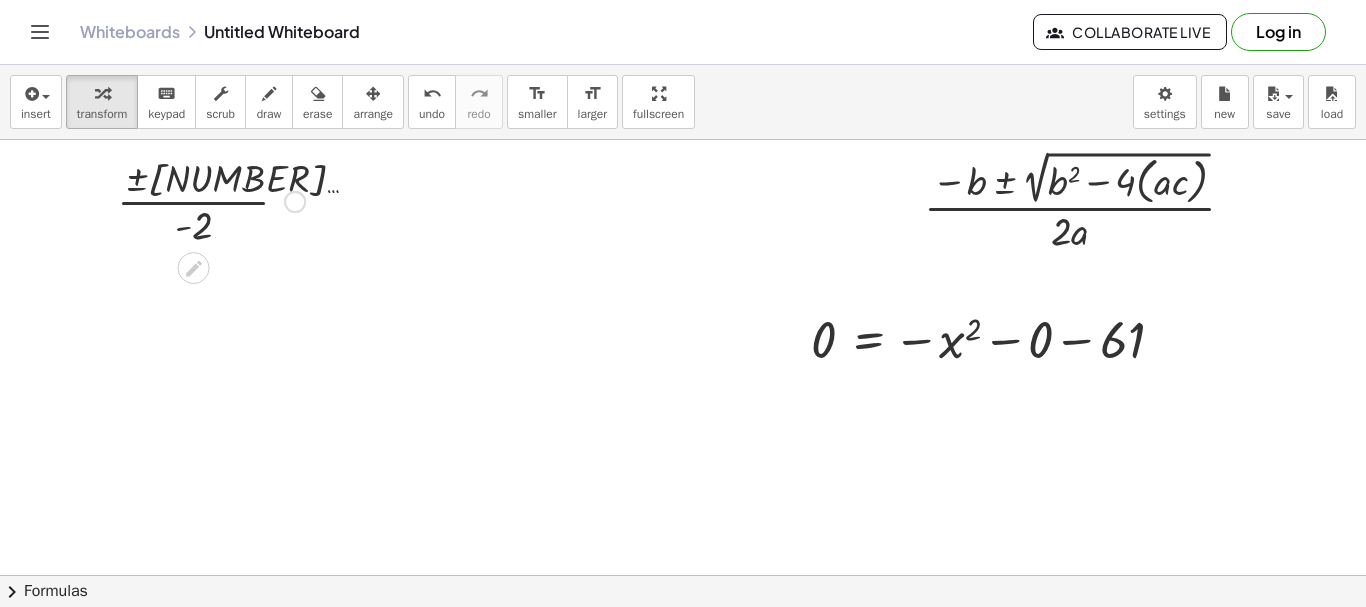 click at bounding box center (211, 200) 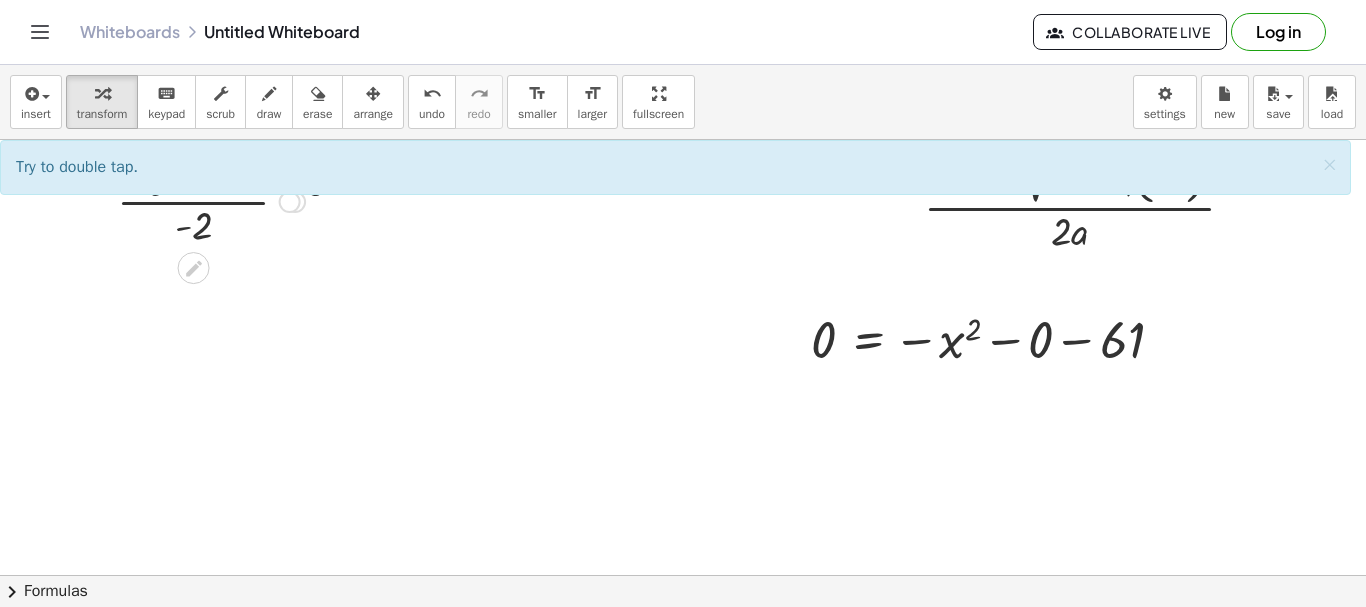 click at bounding box center [211, 200] 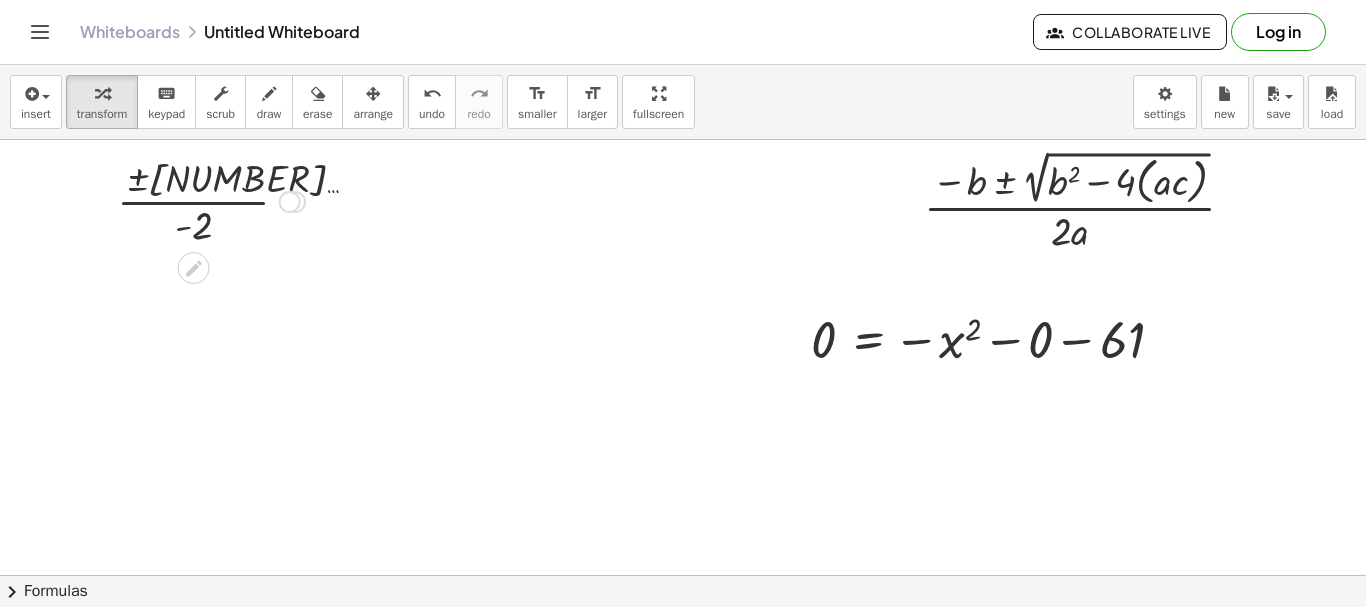 click at bounding box center (211, 200) 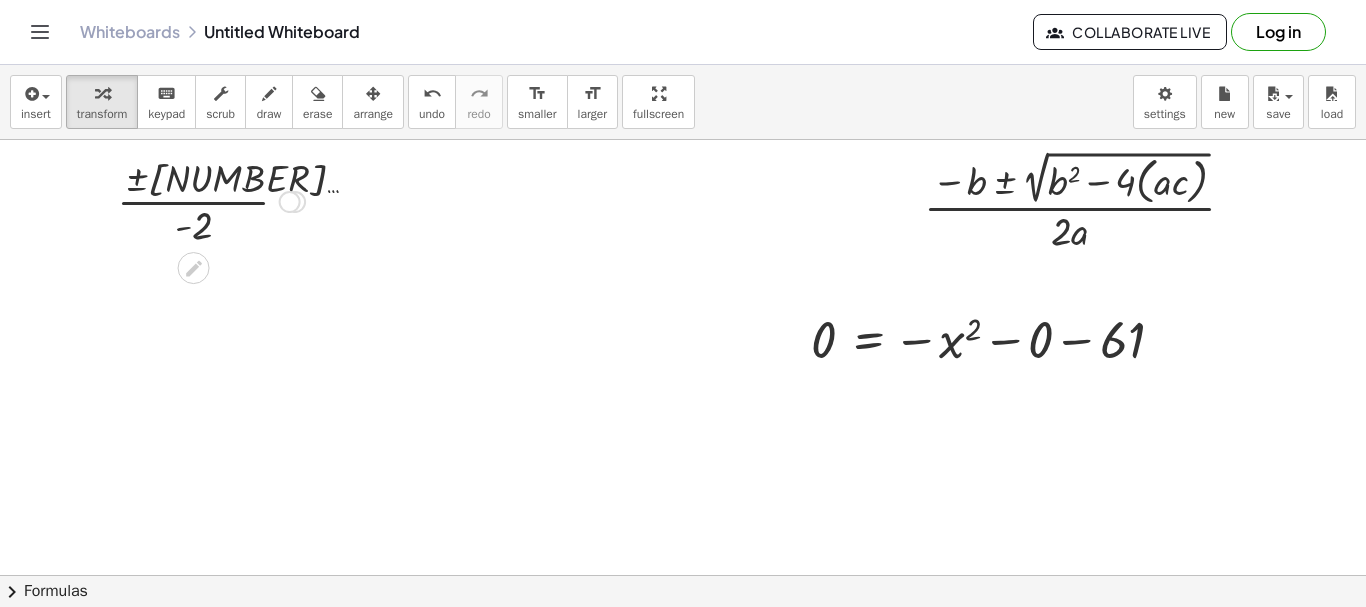 click at bounding box center [211, 200] 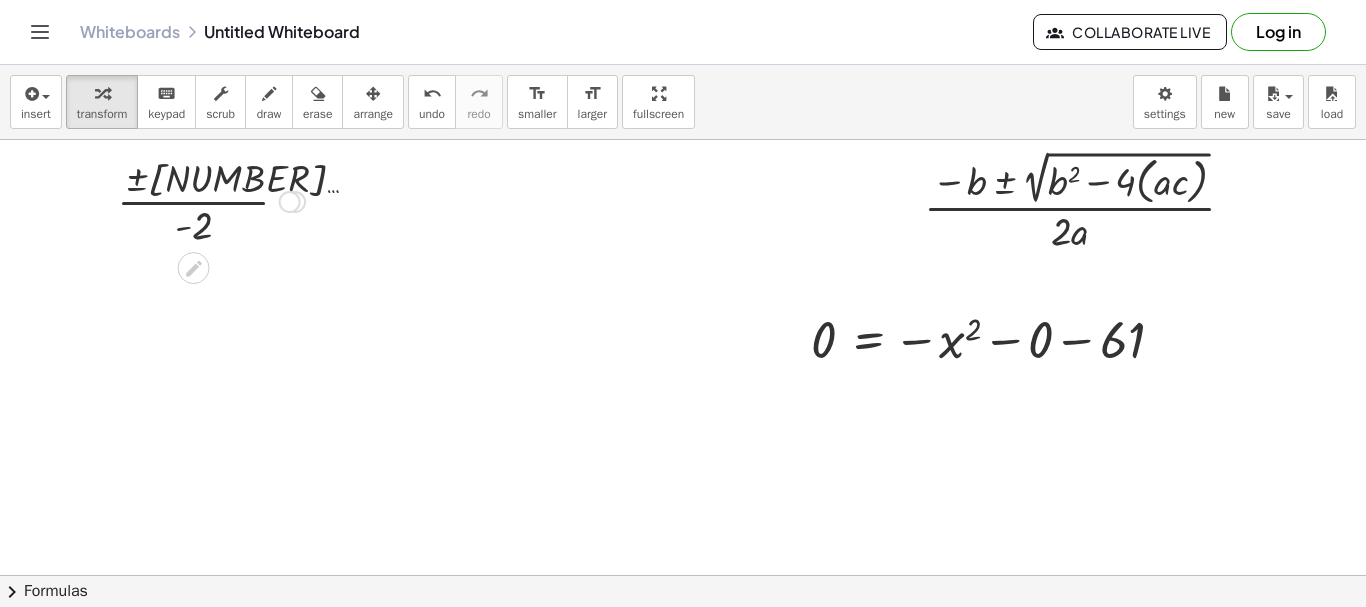 click at bounding box center [211, 200] 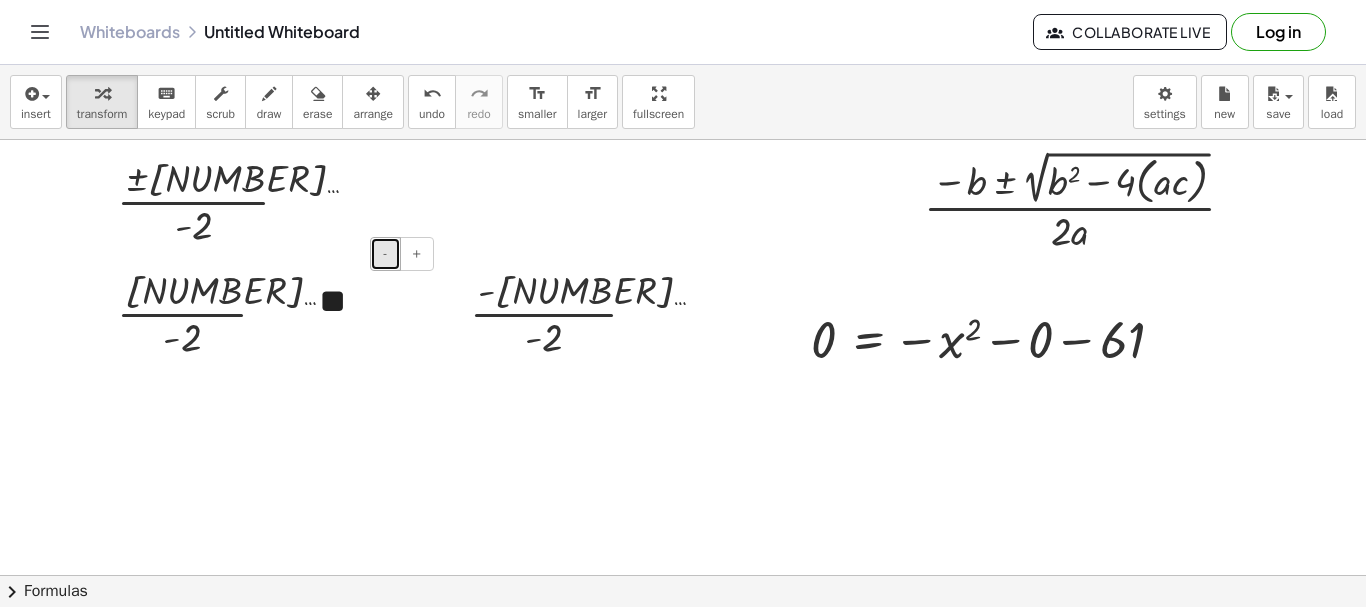 click on "-" at bounding box center [385, 254] 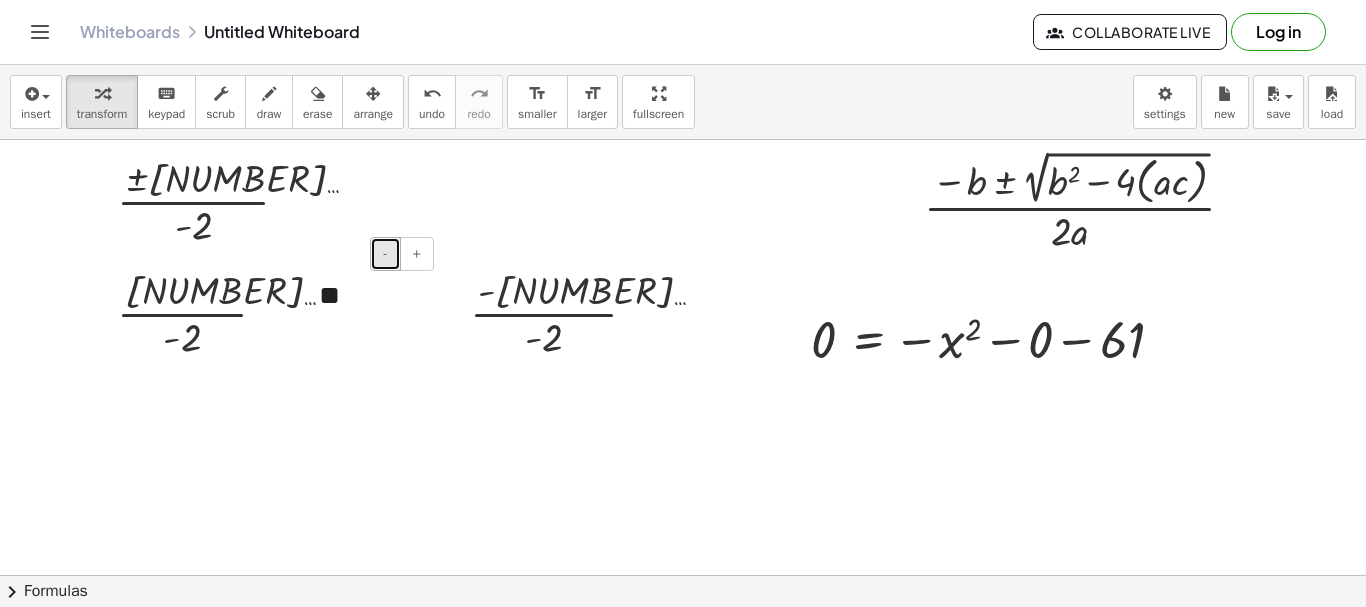 click on "-" at bounding box center [385, 254] 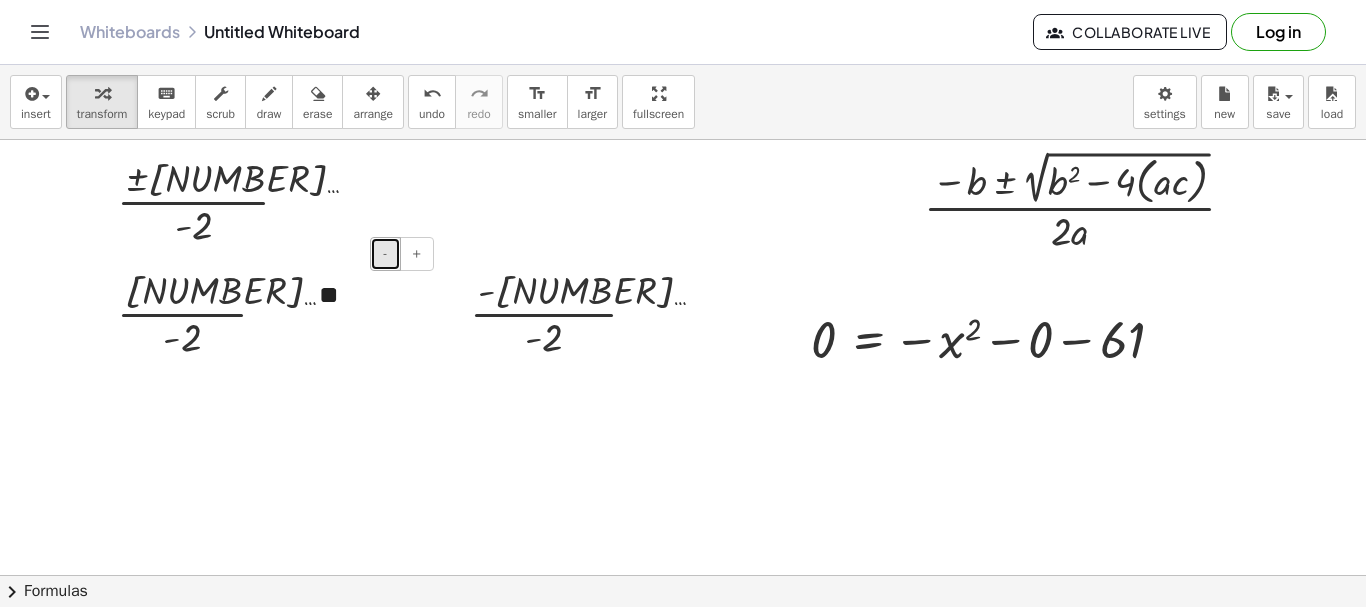 click on "-" at bounding box center (385, 254) 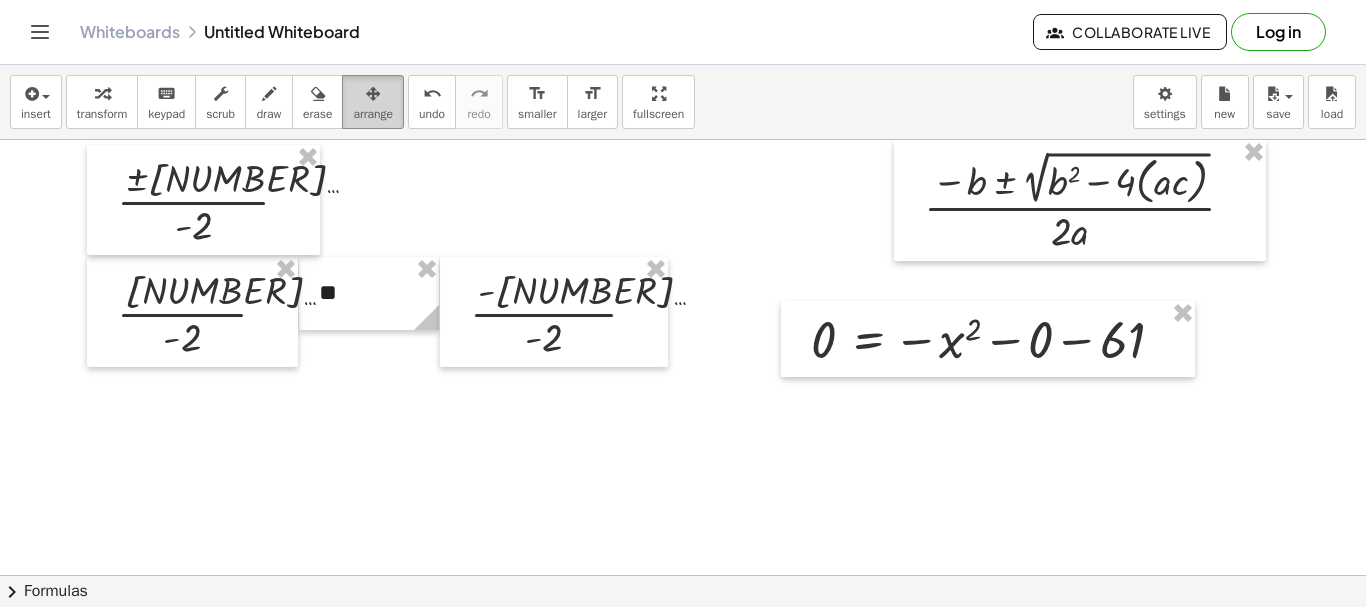 click on "arrange" at bounding box center [373, 114] 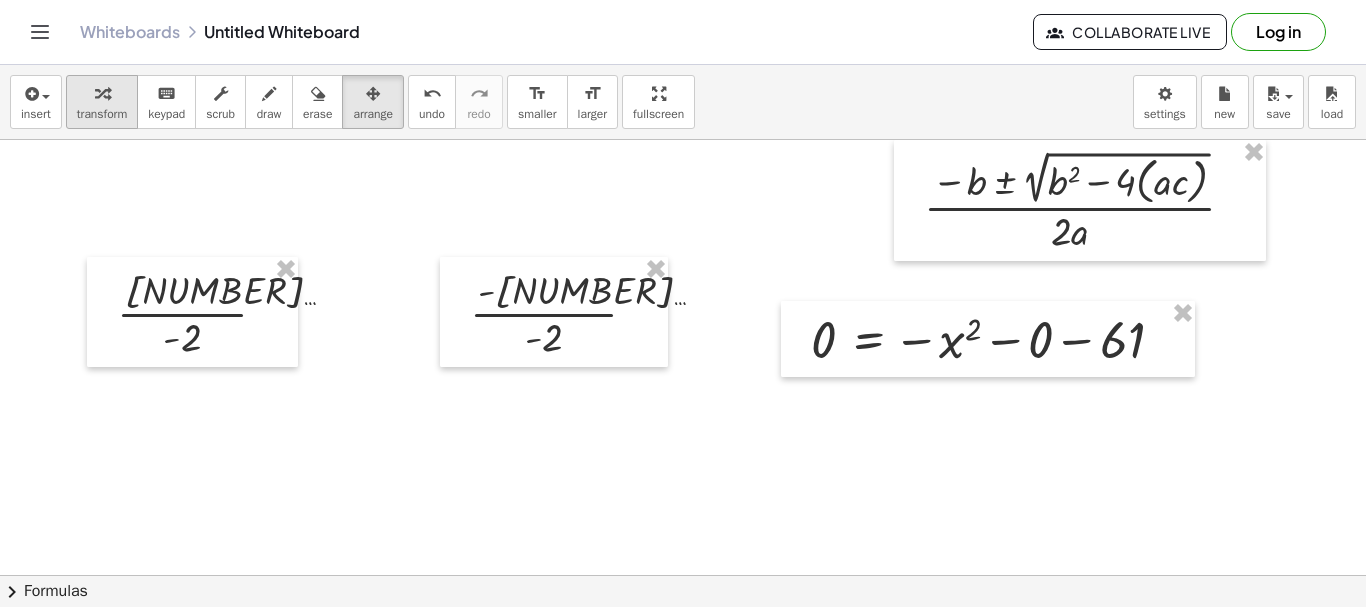 click on "transform" at bounding box center (102, 114) 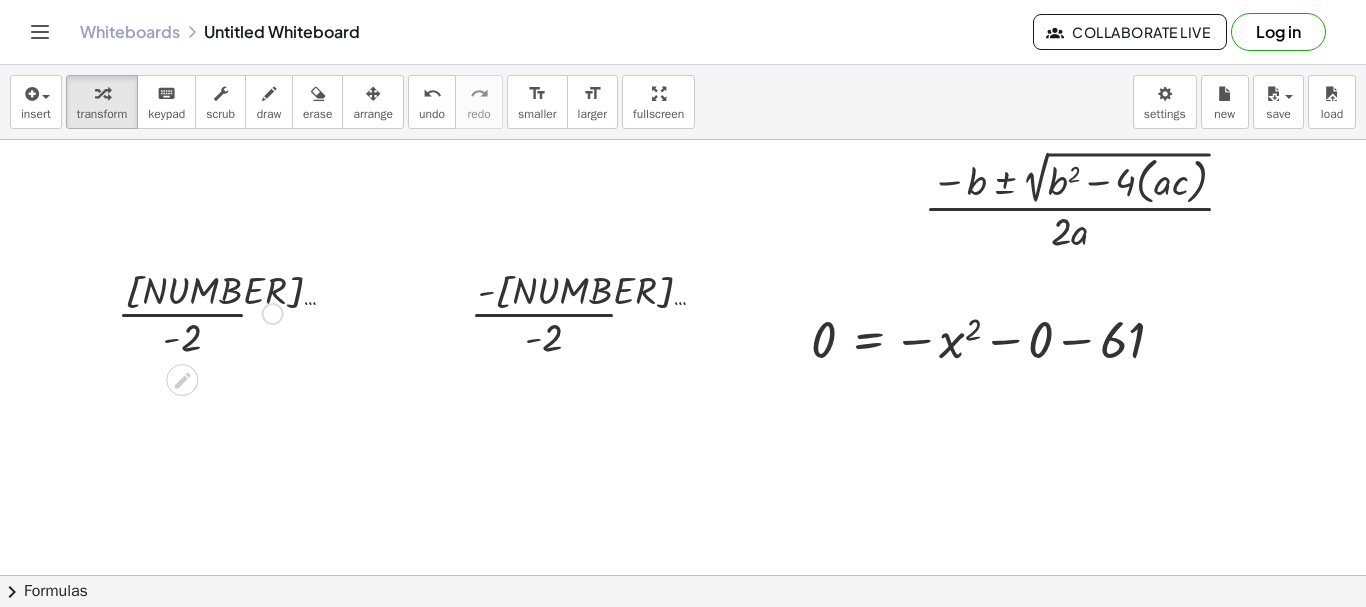 click at bounding box center [200, 312] 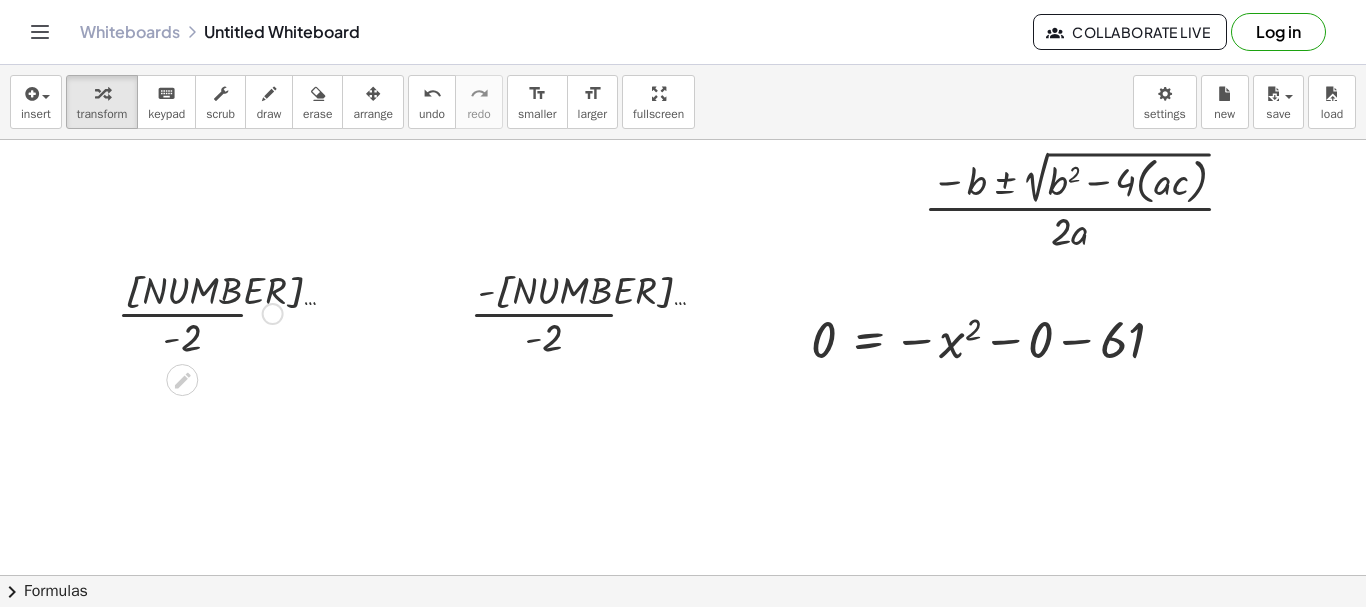 click at bounding box center (200, 312) 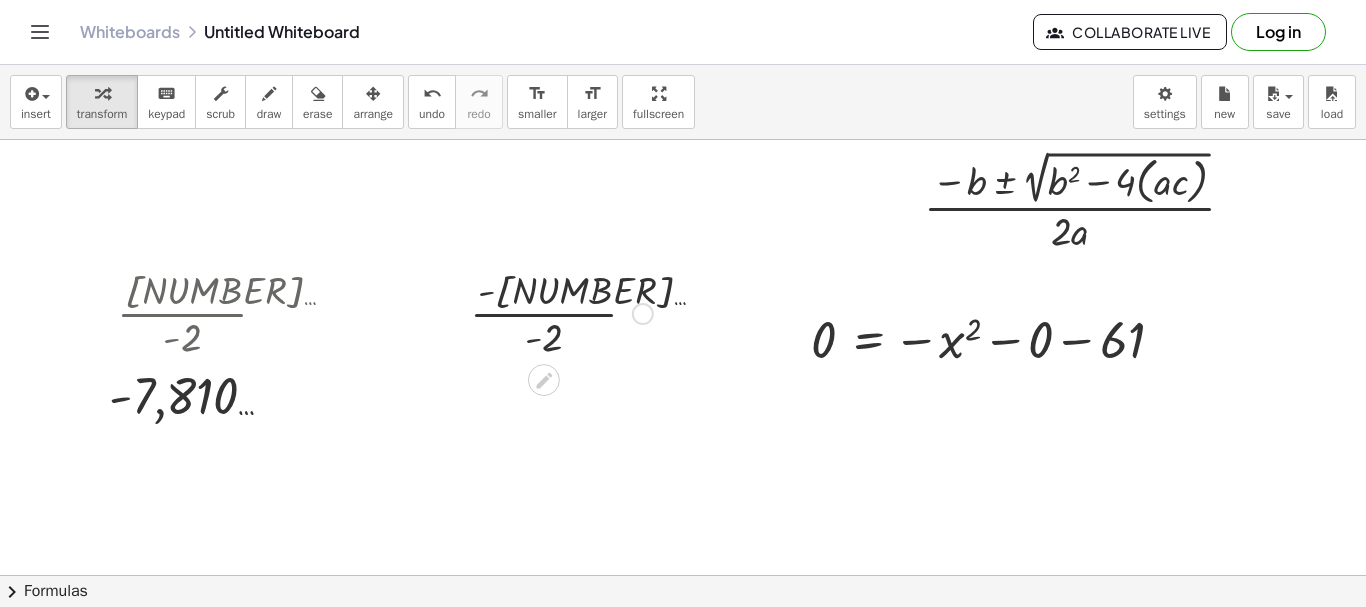 click at bounding box center (561, 312) 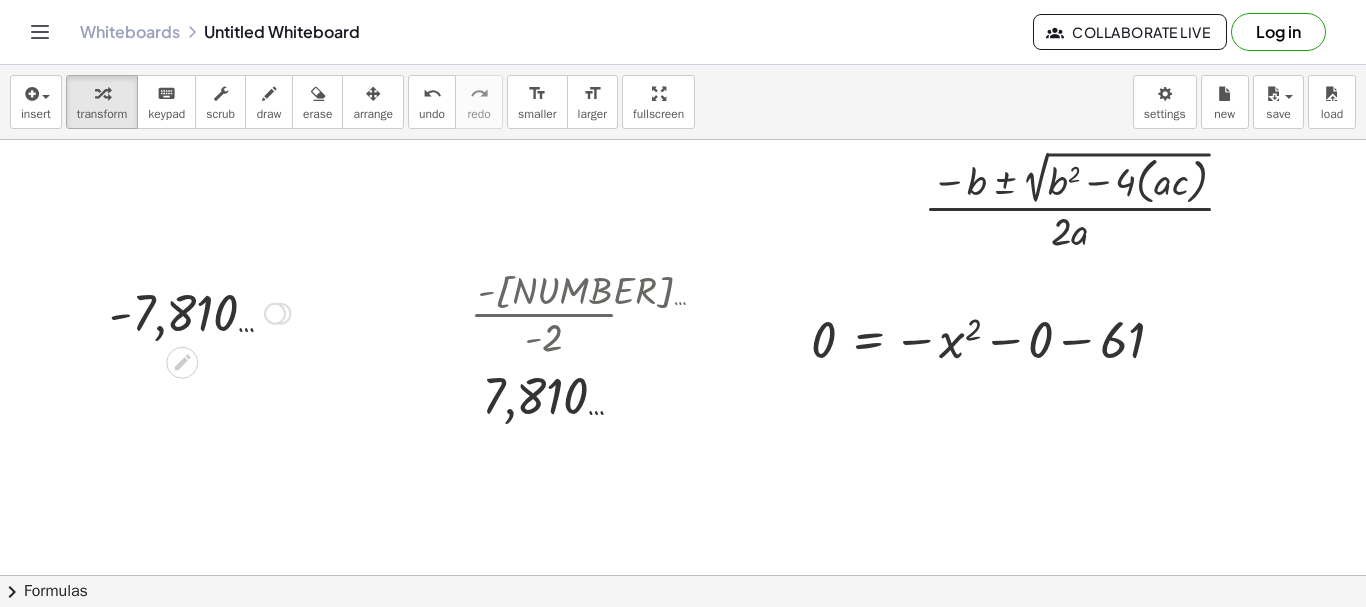 drag, startPoint x: 272, startPoint y: 398, endPoint x: 272, endPoint y: 236, distance: 162 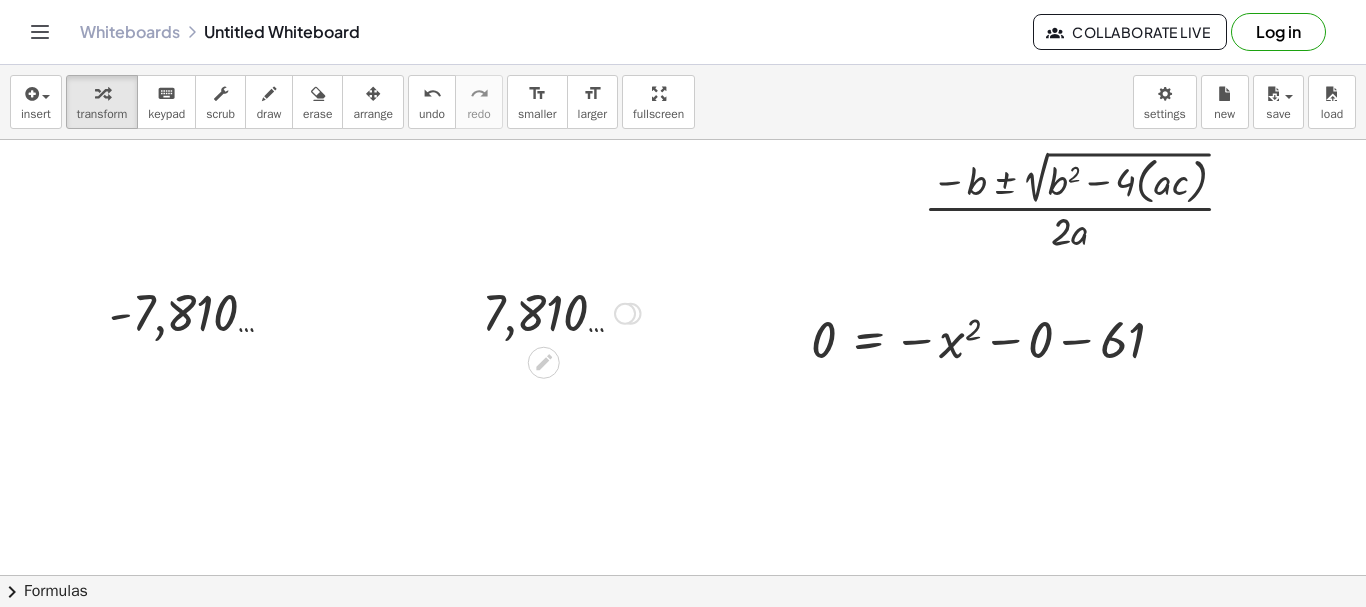 drag, startPoint x: 639, startPoint y: 396, endPoint x: 640, endPoint y: 253, distance: 143.0035 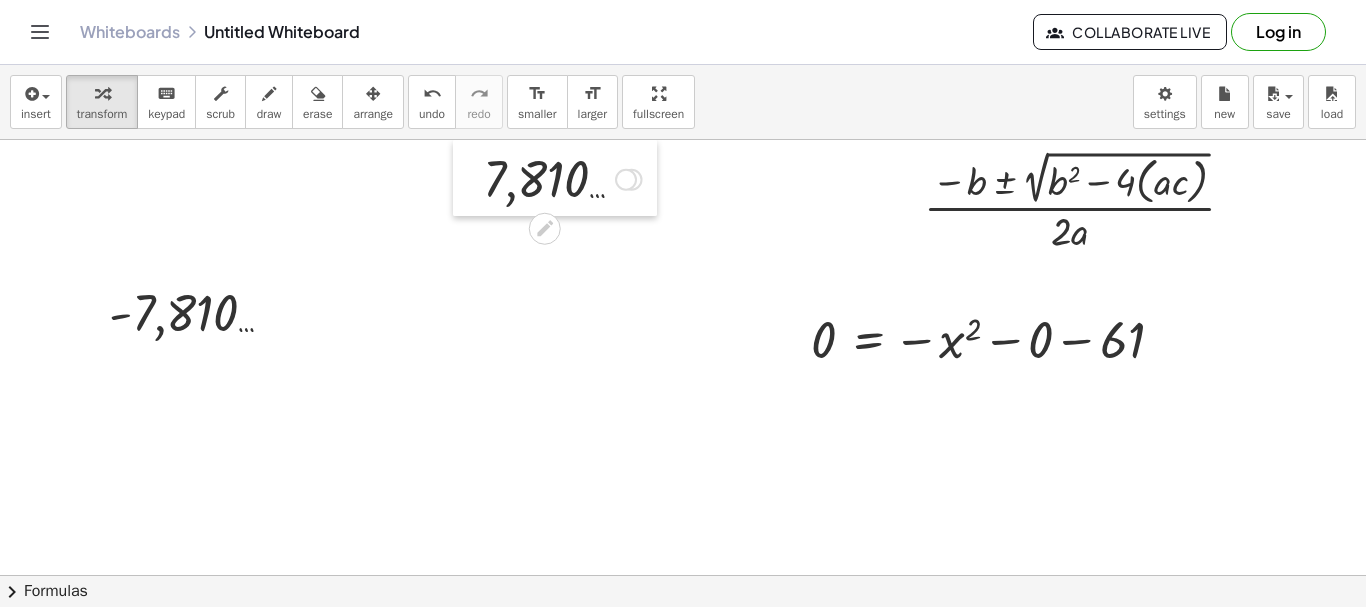 click on "insert select one: Math Expression Function Text Youtube Video Graphing Geometry Geometry 3D transform keyboard keypad scrub draw erase arrange undo undo redo redo format_size smaller format_size larger fullscreen load   save new settings · ( − b ± 2 √ ( + b 2 − · 4 · ( · a · c ) ) ) · 2 · a − x + 80 = − x 2 − x + 19 80 = − x 2 + 19 + 80 − 80 = − x 2 + 19 − 80 0 = − x 2 + 19 − 80 + 0 − 0 = − x 2 + 19 − 0 − 80 0 = − x 2 + 19 − 0 − 80 = − x 2 0 − 0 − 61 · [NUMBER] … · - 2 - [NUMBER] … · - [NUMBER] … · - 2 [NUMBER] … Try to double tap. × chevron_right  Formulas
Drag one side of a formula onto a highlighted expression on the canvas to apply it.
Quadratic Formula
+ · a · x 2 + · b · x + c = 0
⇔
x = · ( − b ± 2 √ ( + b 2 − · 4 · a · c ) ) · 2 · a
+" at bounding box center (683, 336) 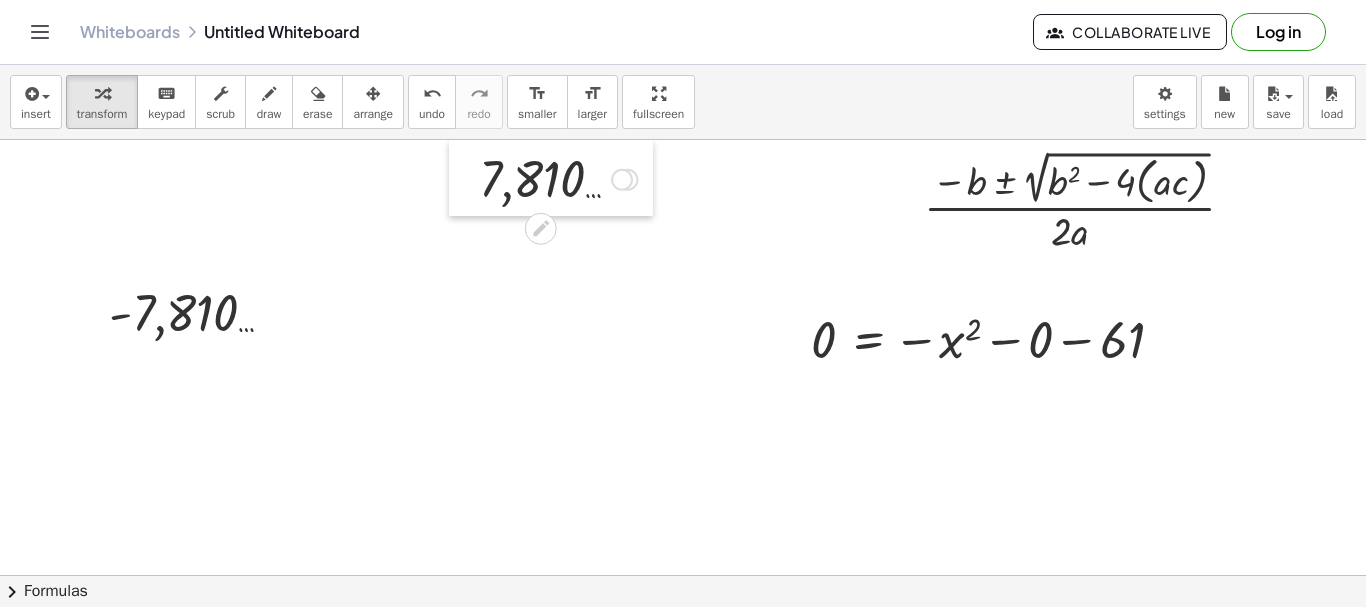 click at bounding box center [464, 178] 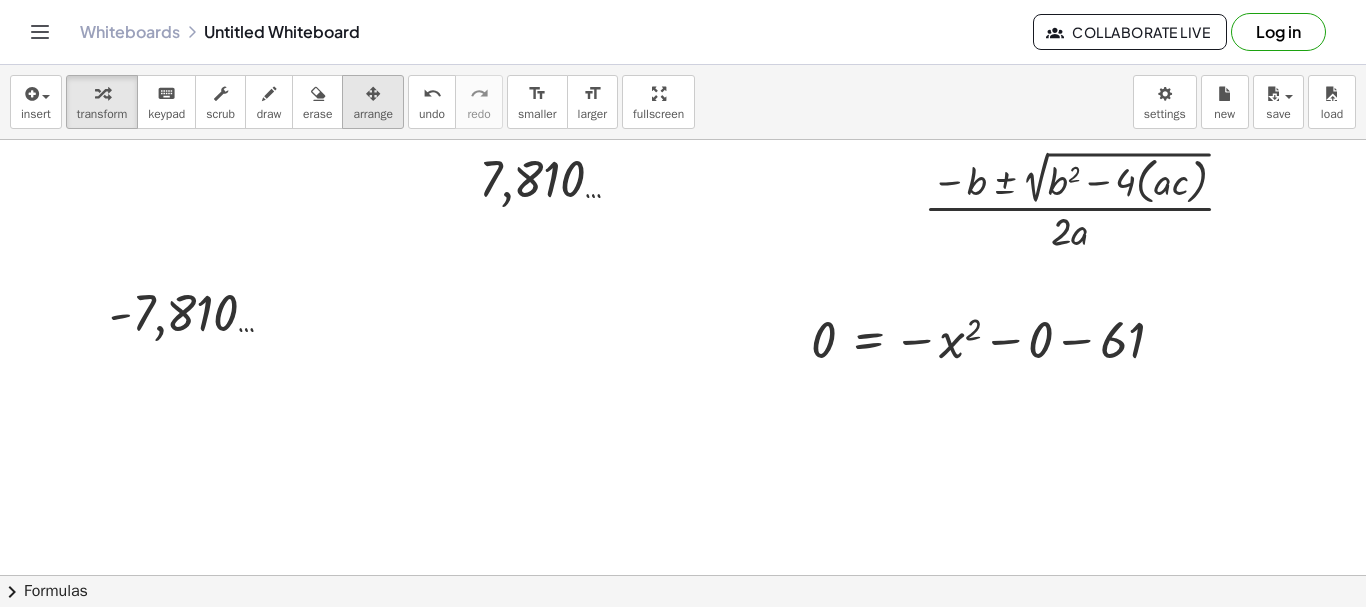click on "arrange" at bounding box center (373, 114) 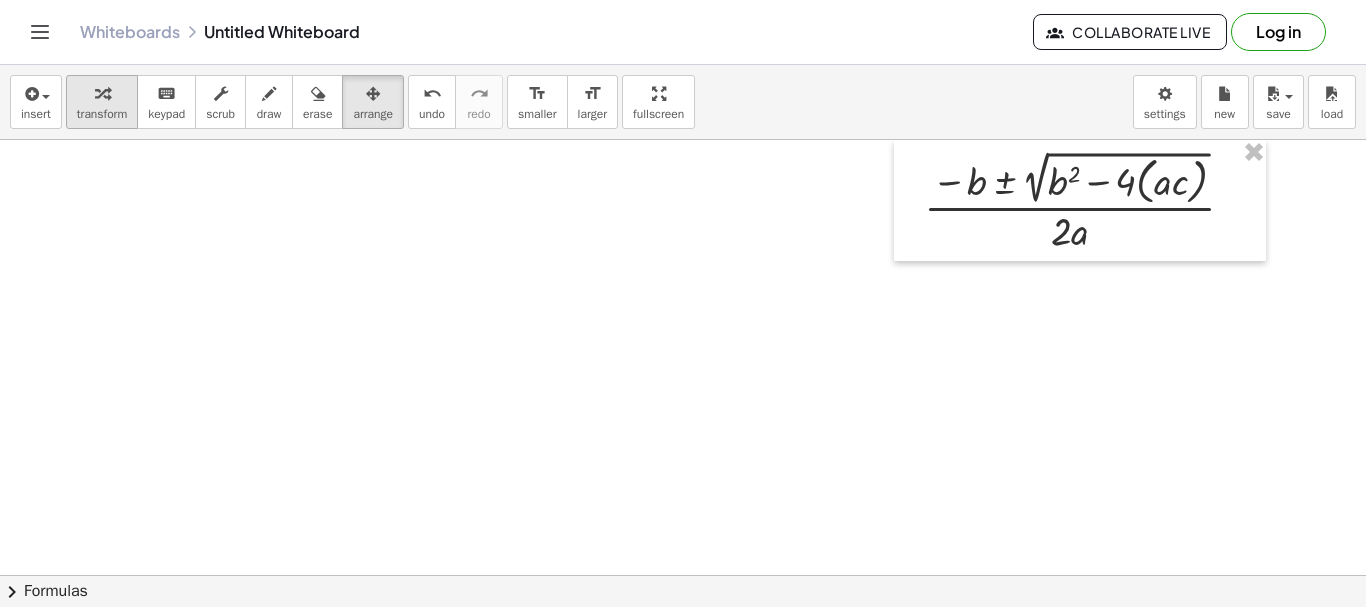 click on "transform" at bounding box center (102, 114) 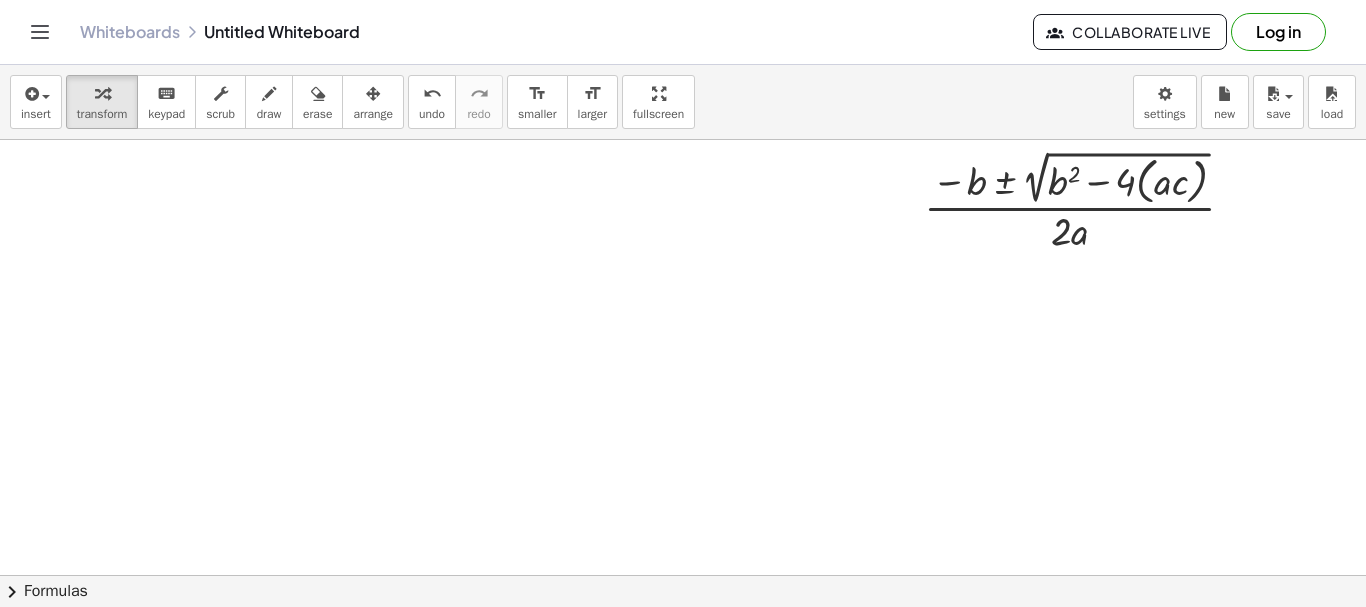 click at bounding box center [683, 575] 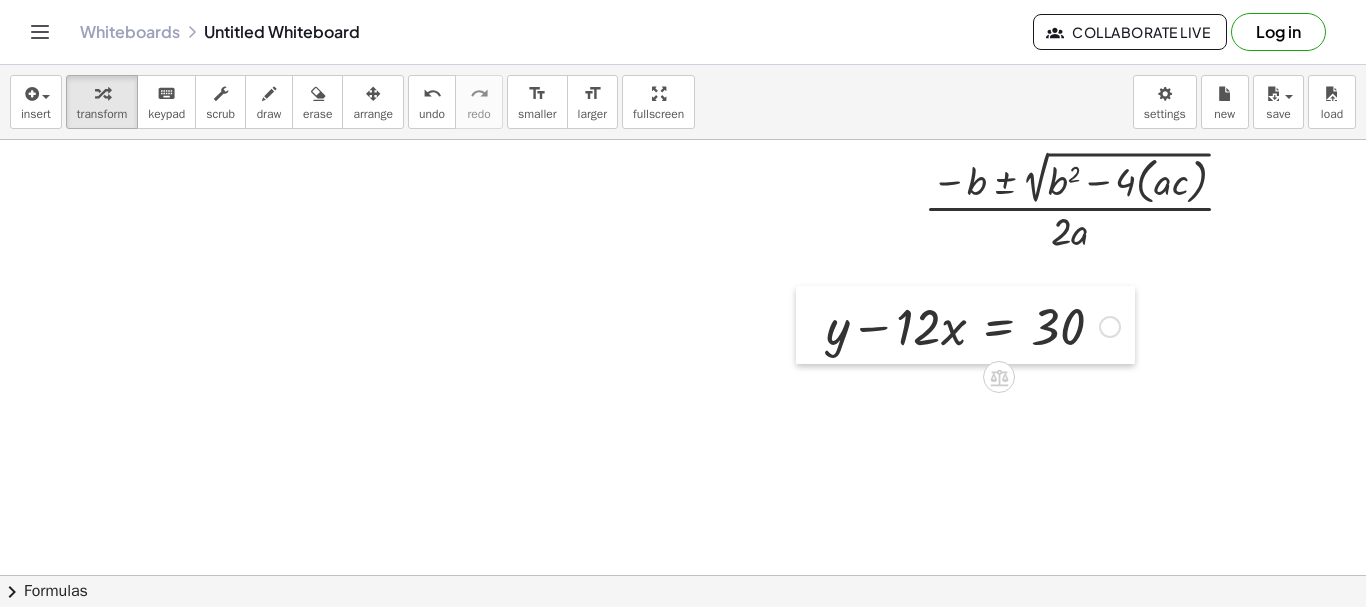 drag, startPoint x: 258, startPoint y: 341, endPoint x: 861, endPoint y: 322, distance: 603.29926 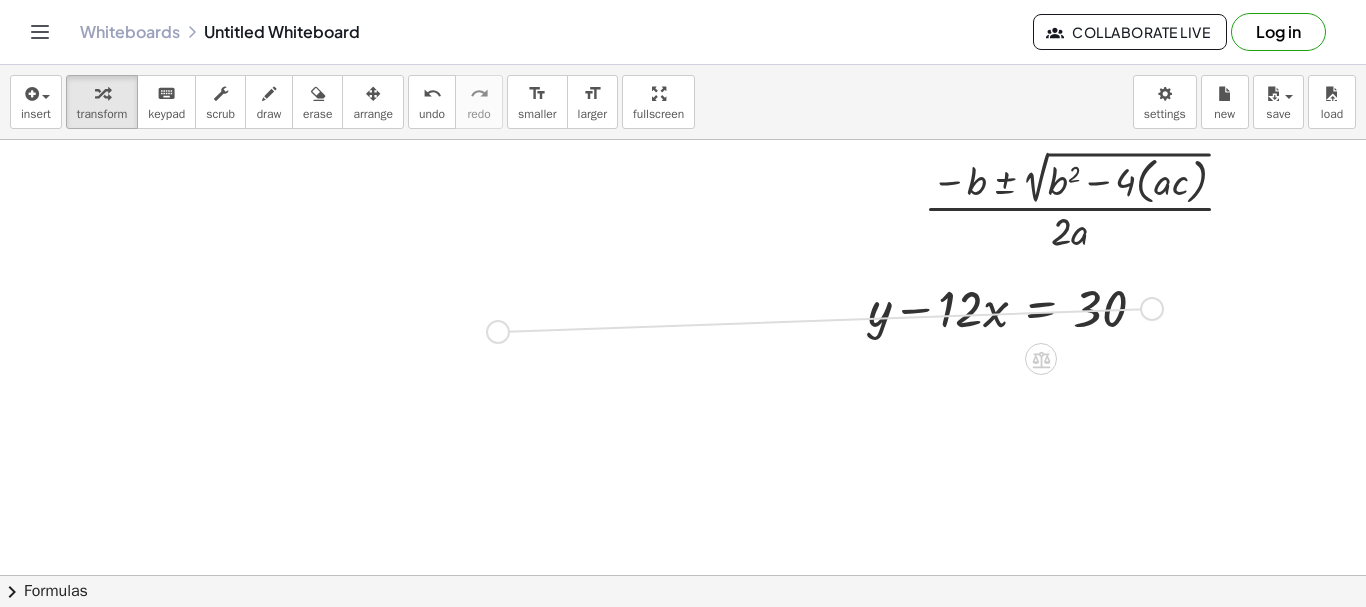 drag, startPoint x: 1150, startPoint y: 313, endPoint x: 490, endPoint y: 336, distance: 660.40063 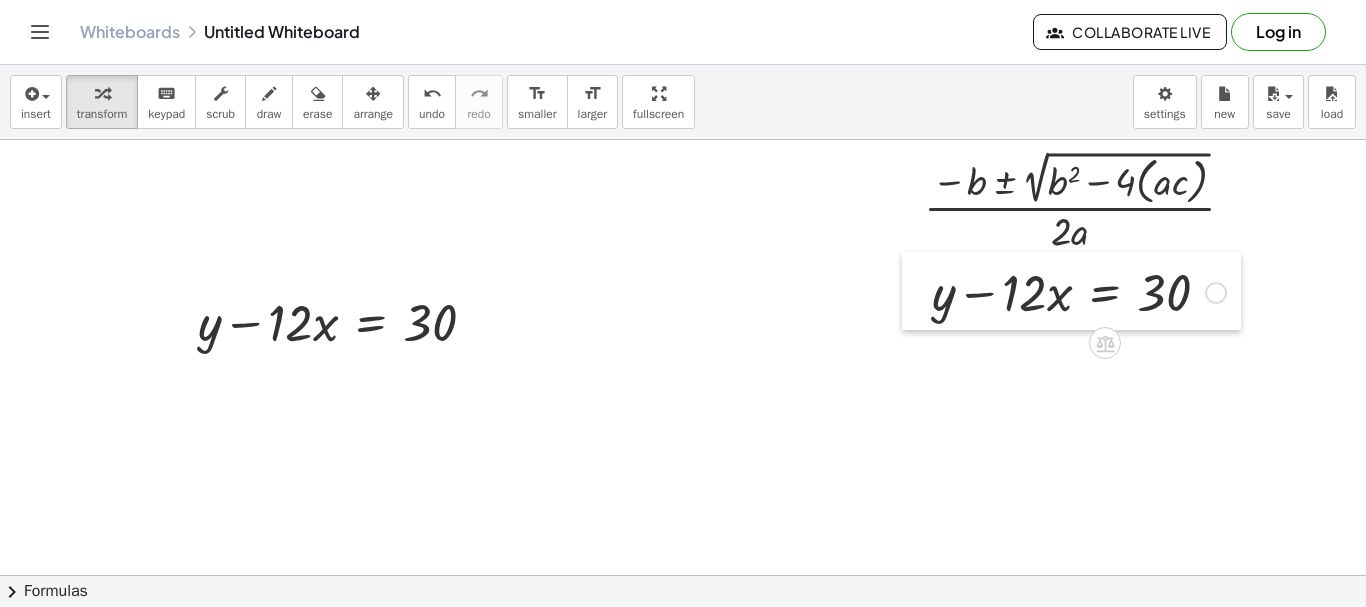 drag, startPoint x: 842, startPoint y: 302, endPoint x: 906, endPoint y: 286, distance: 65.96969 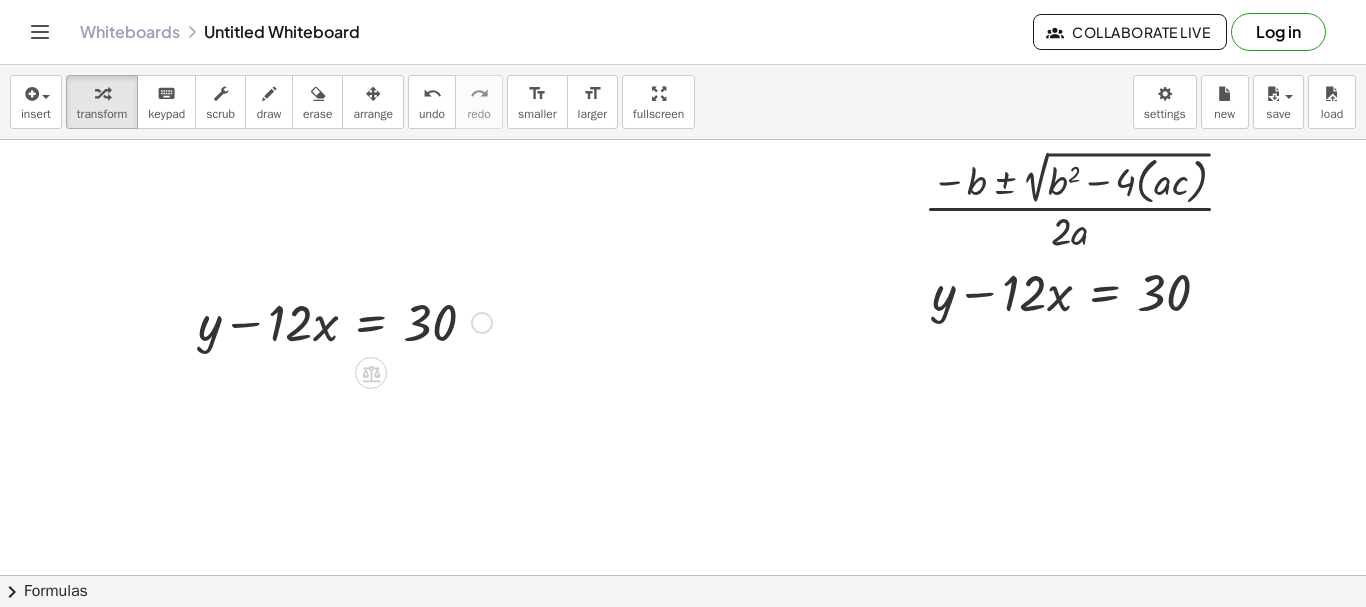 click at bounding box center (482, 323) 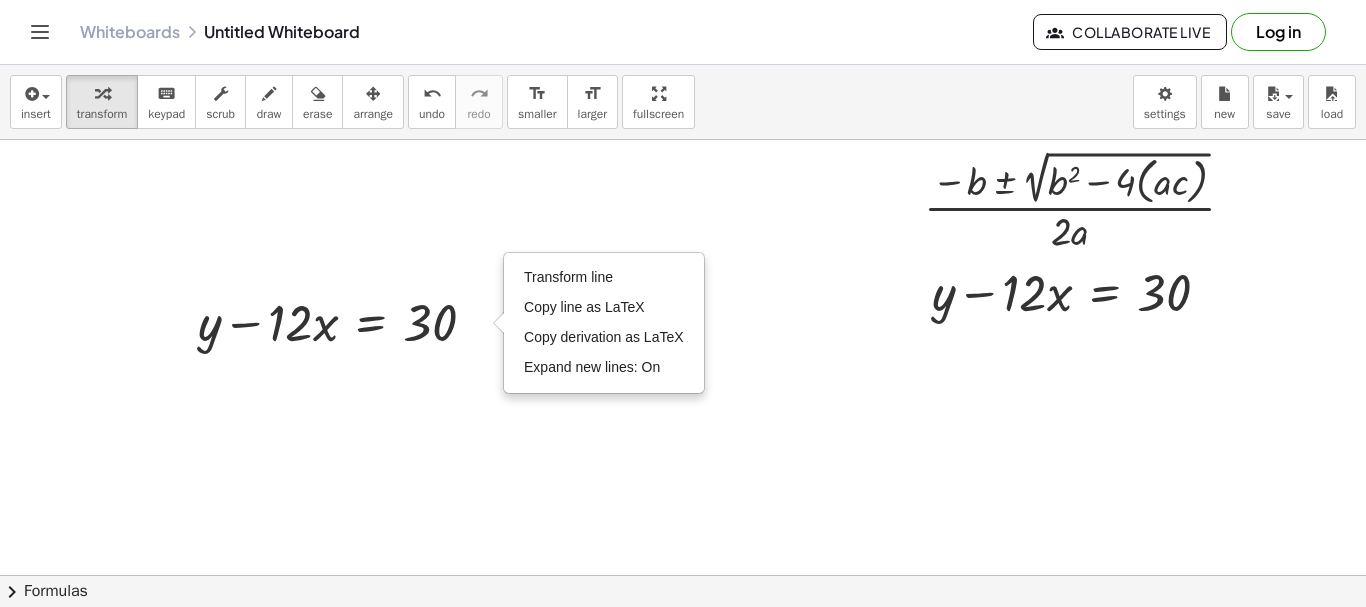 click at bounding box center [683, 575] 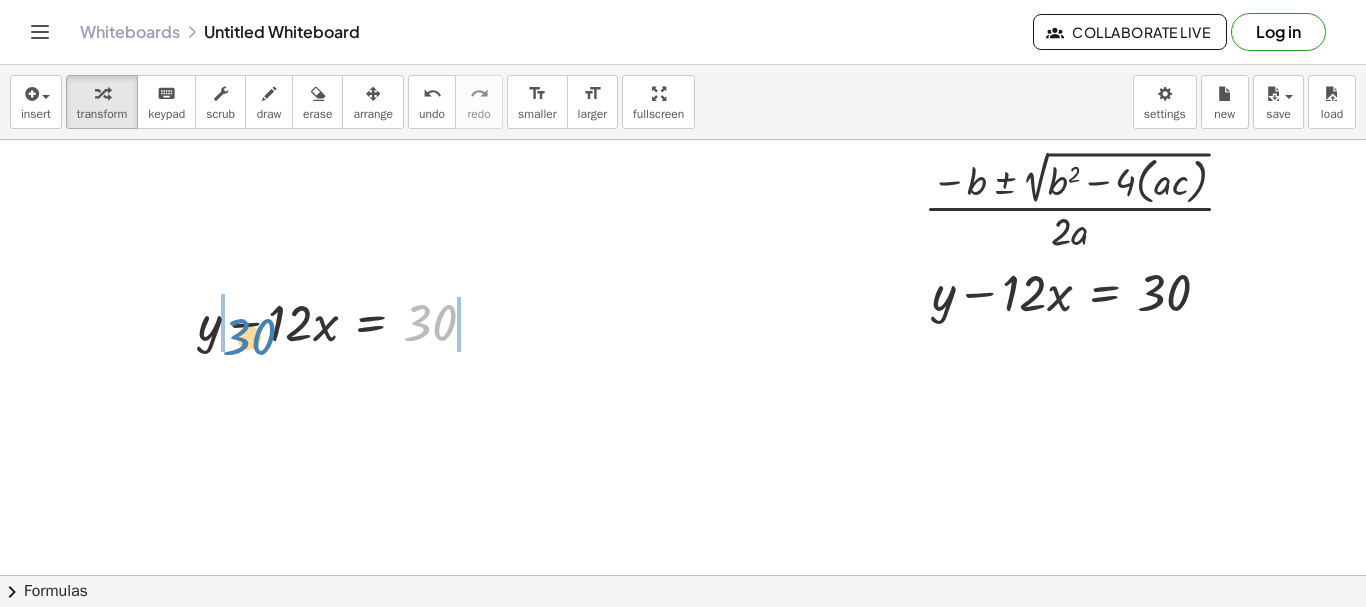 drag, startPoint x: 446, startPoint y: 330, endPoint x: 265, endPoint y: 344, distance: 181.54063 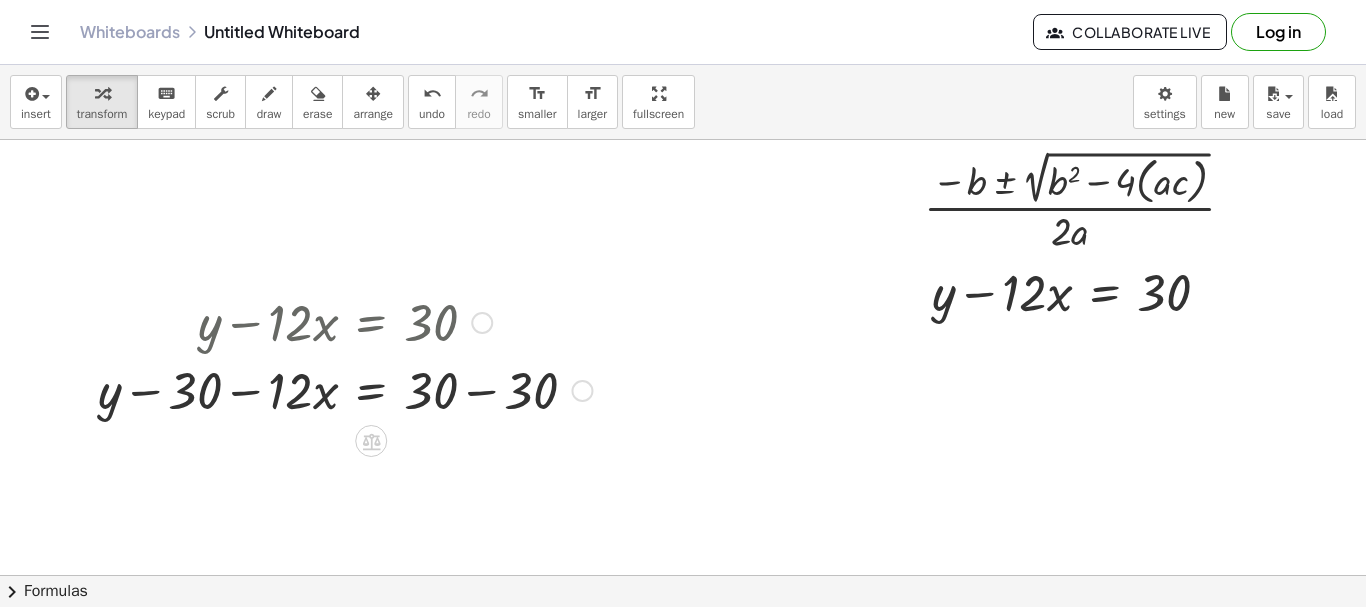 click at bounding box center (345, 389) 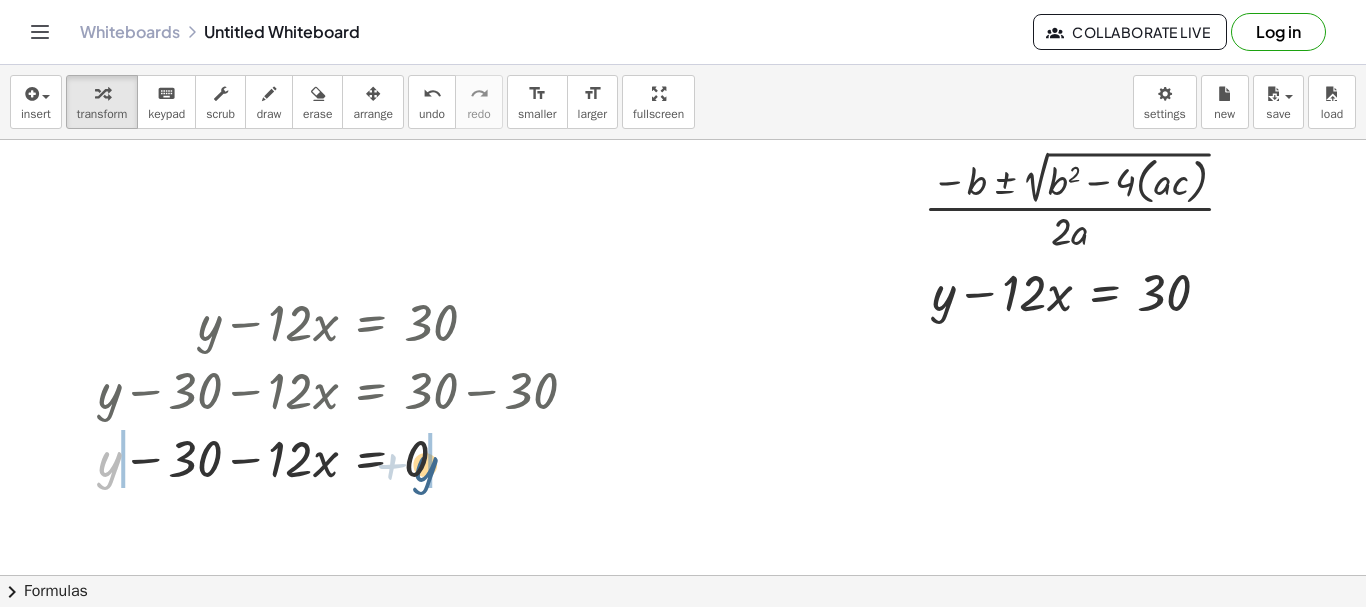 drag, startPoint x: 105, startPoint y: 473, endPoint x: 422, endPoint y: 478, distance: 317.03943 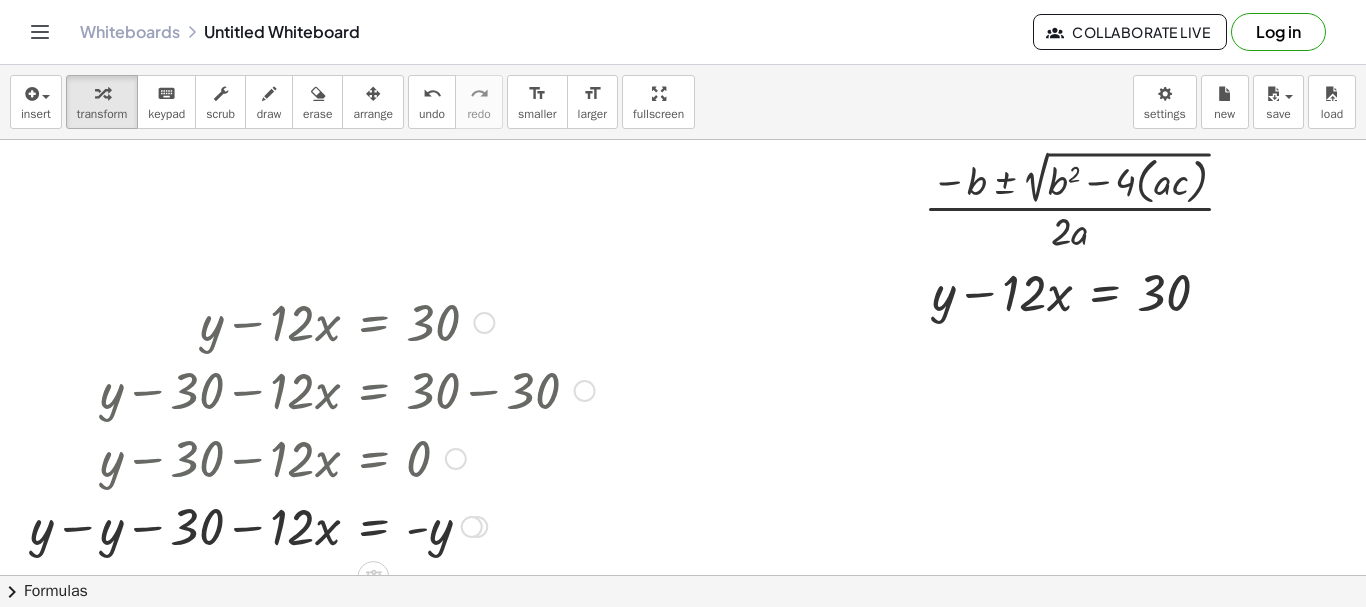 click at bounding box center [312, 525] 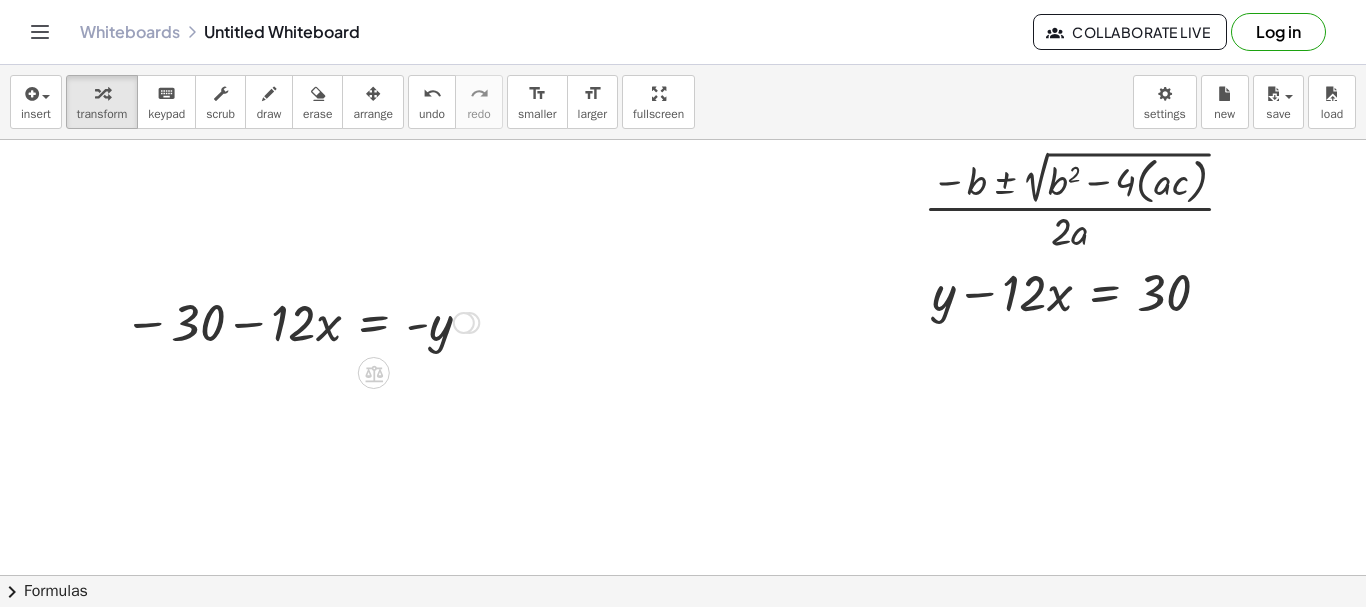 drag, startPoint x: 462, startPoint y: 528, endPoint x: 531, endPoint y: 230, distance: 305.88397 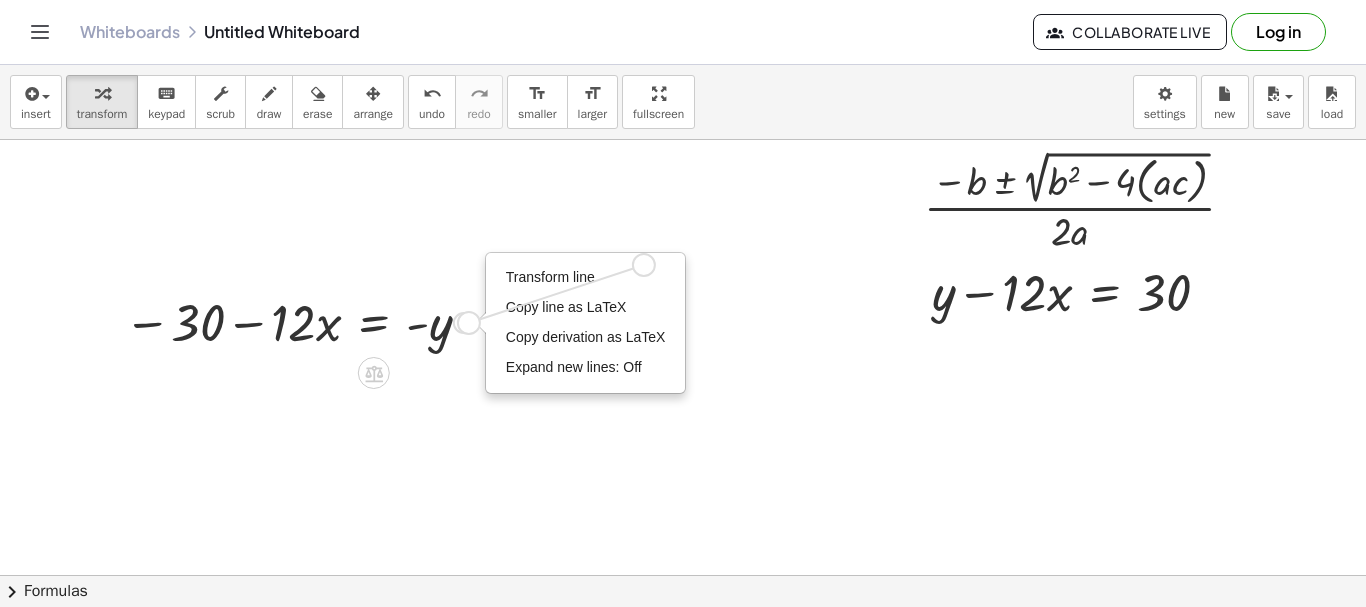 drag, startPoint x: 460, startPoint y: 323, endPoint x: 657, endPoint y: 261, distance: 206.52603 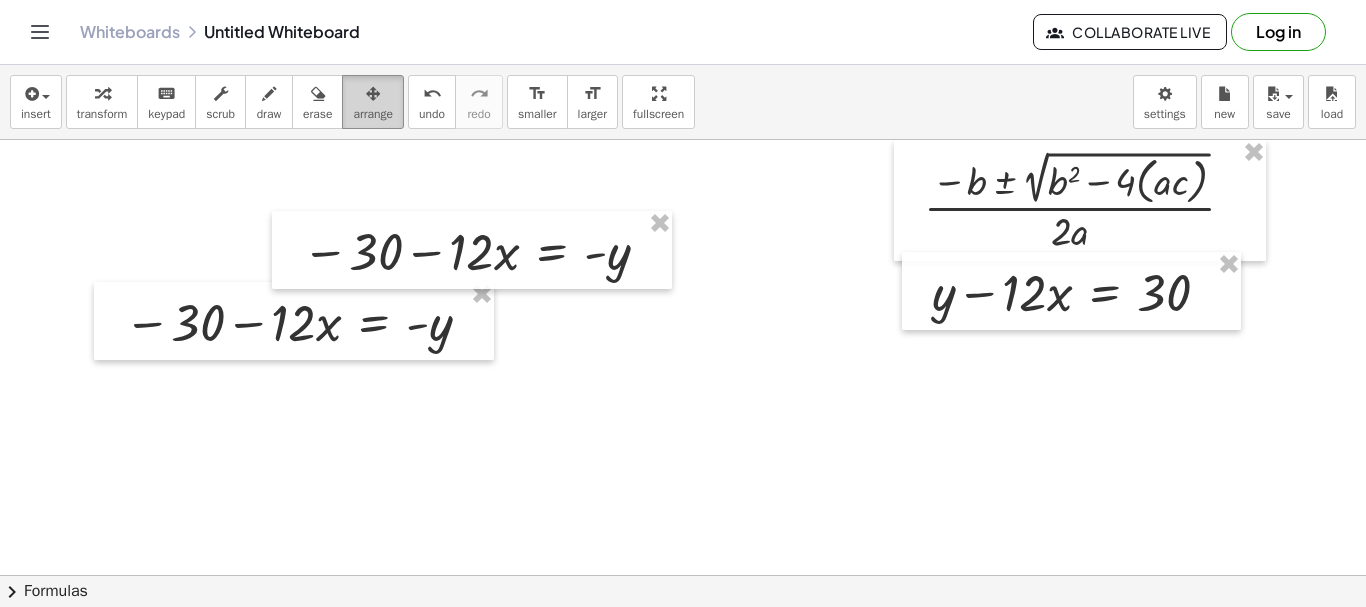 click at bounding box center (373, 93) 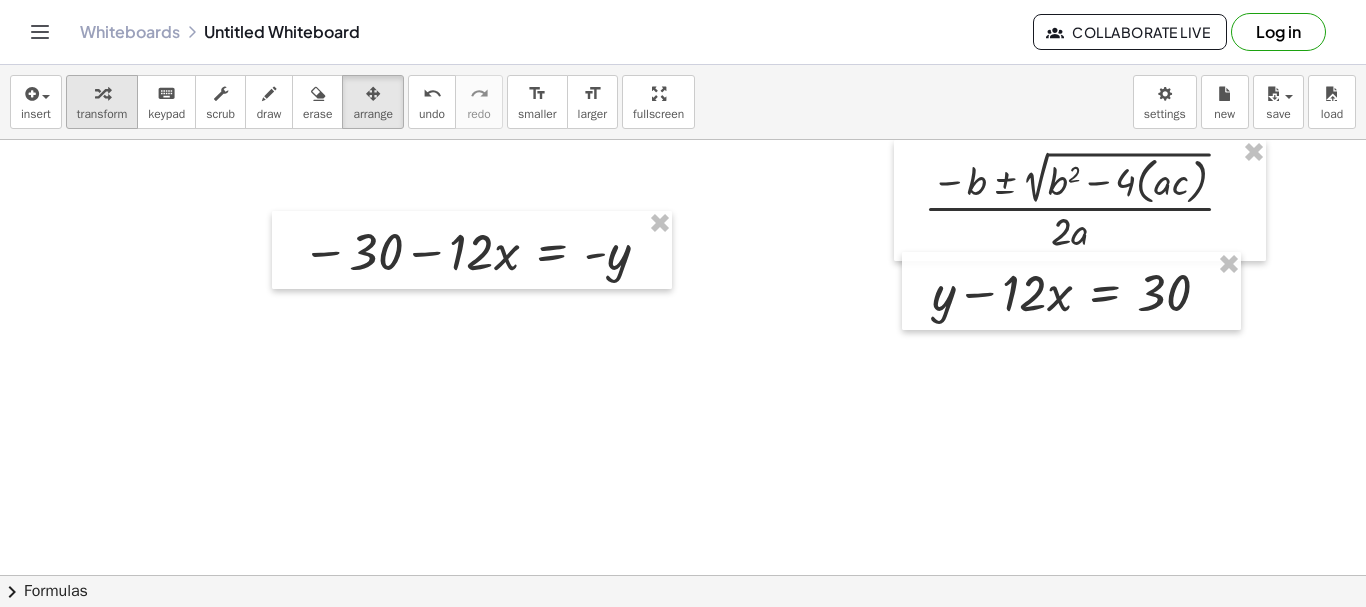 click on "transform" at bounding box center (102, 114) 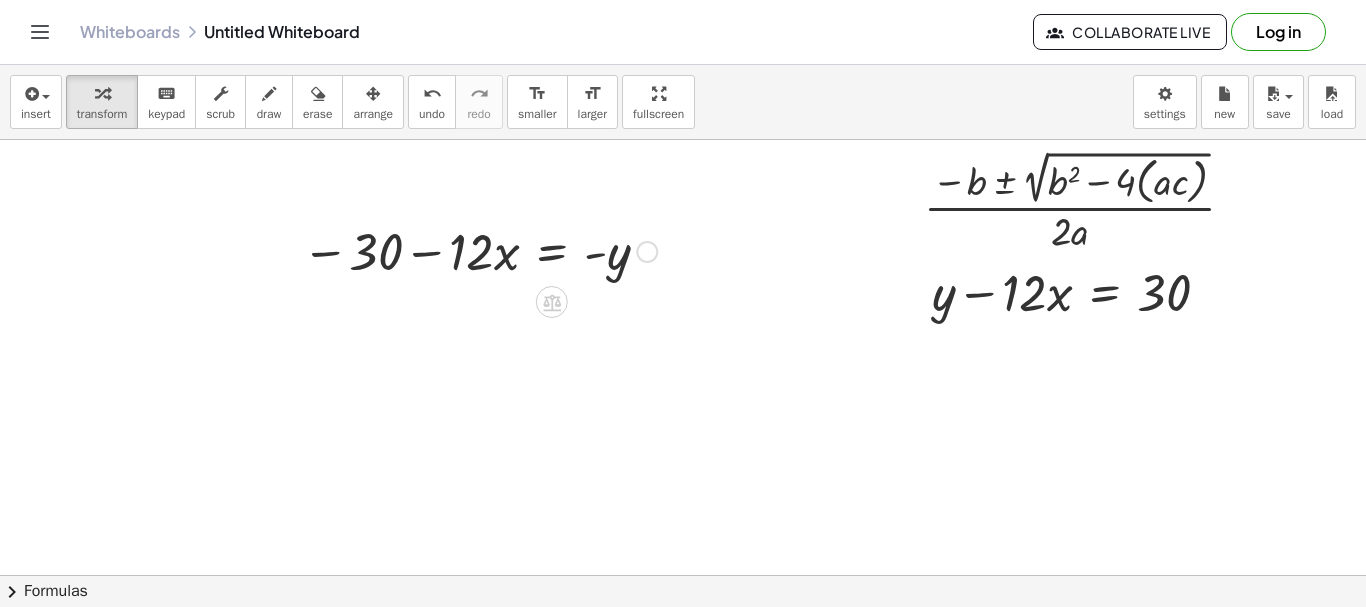 click at bounding box center [647, 252] 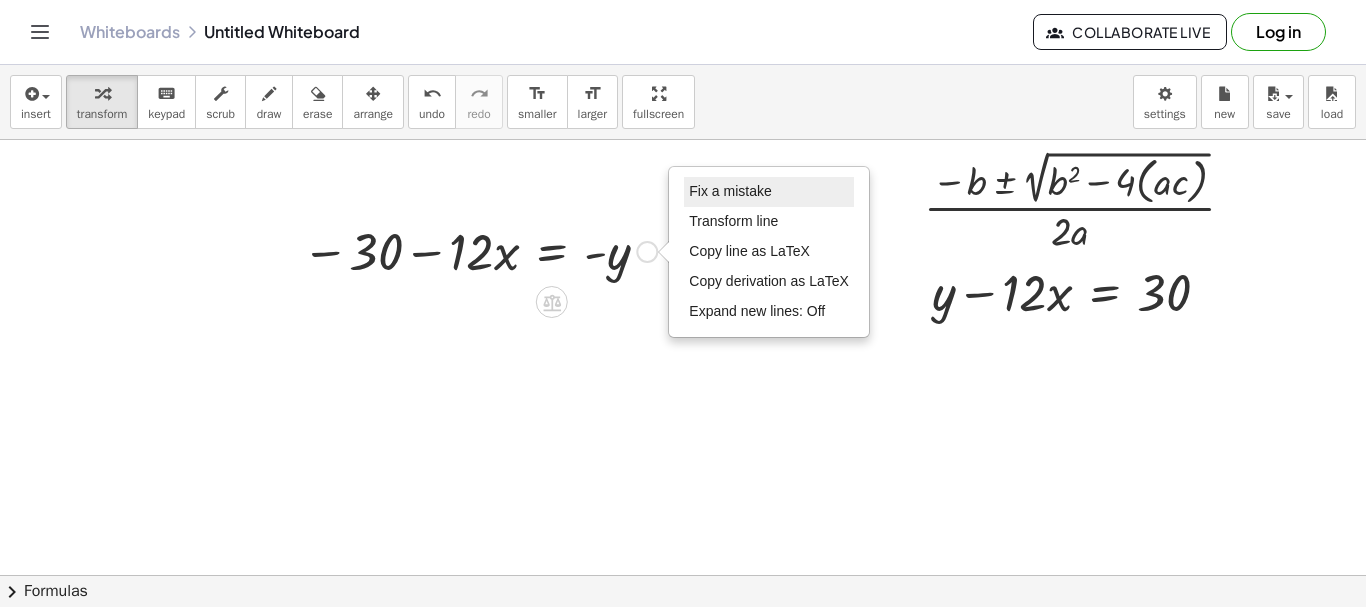 click on "Fix a mistake" at bounding box center [730, 191] 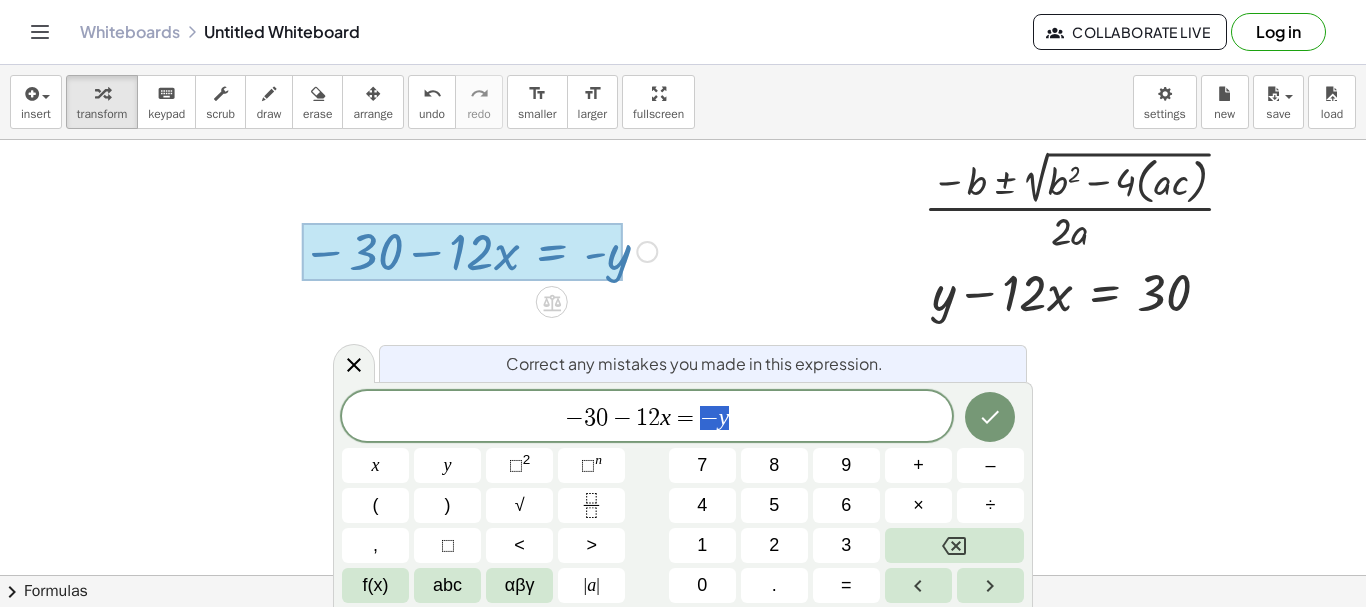 drag, startPoint x: 732, startPoint y: 412, endPoint x: 705, endPoint y: 419, distance: 27.89265 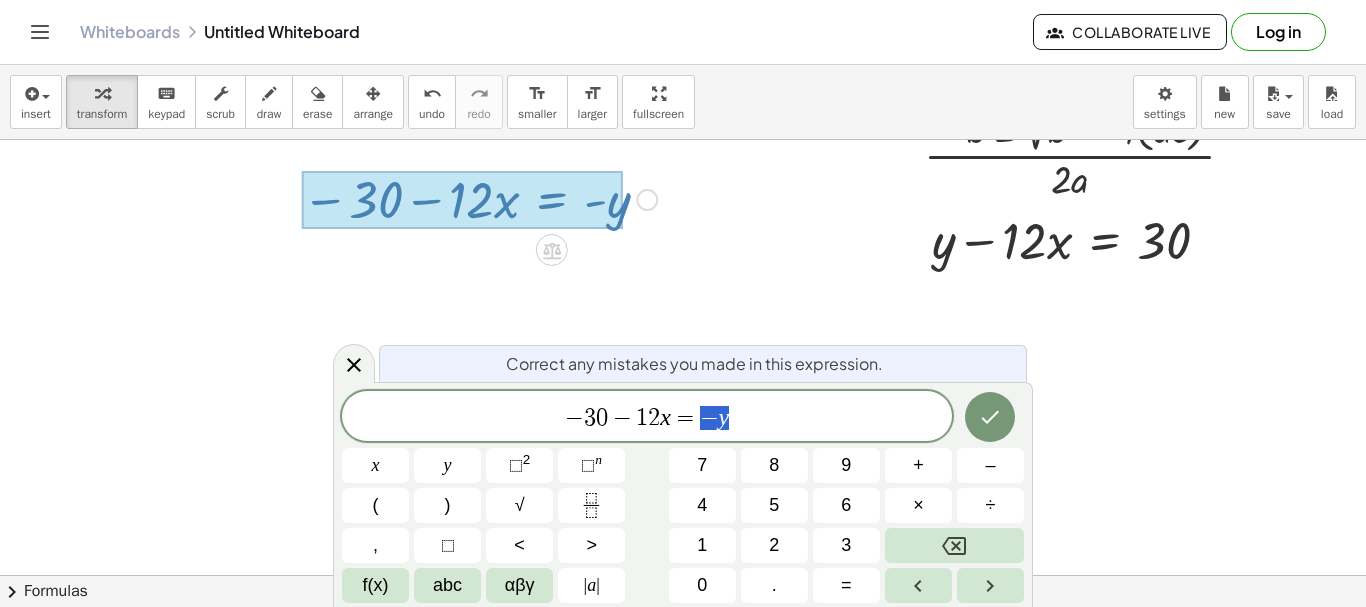 scroll, scrollTop: 53, scrollLeft: 0, axis: vertical 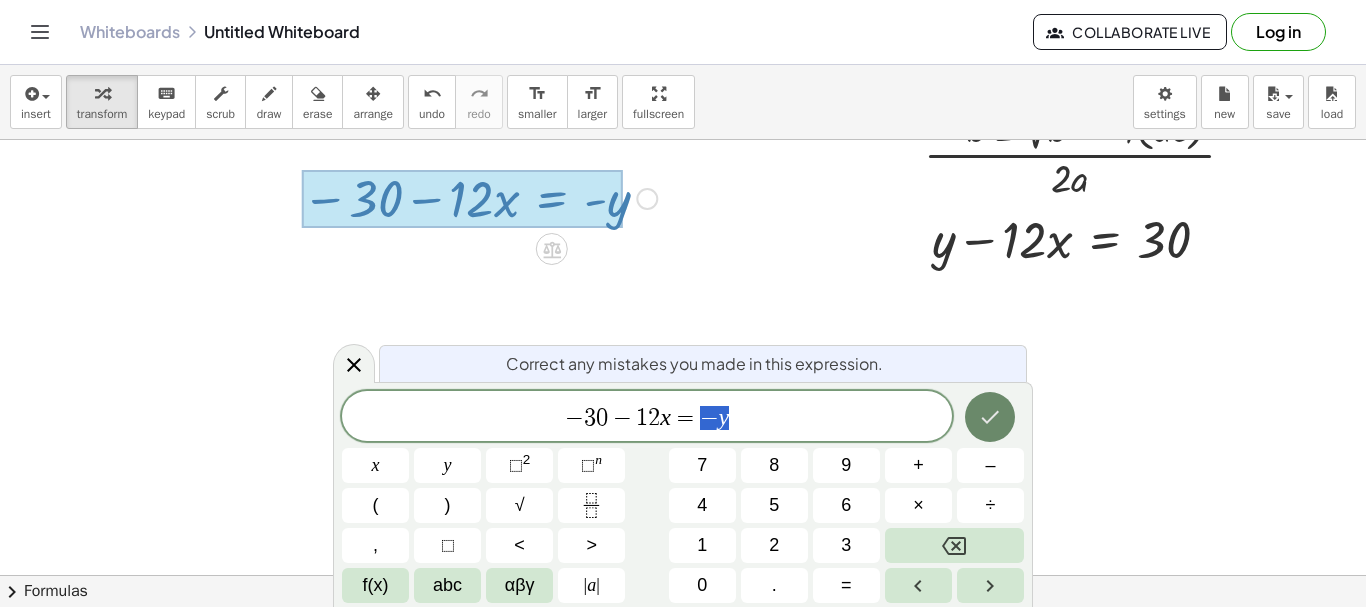 click at bounding box center (990, 417) 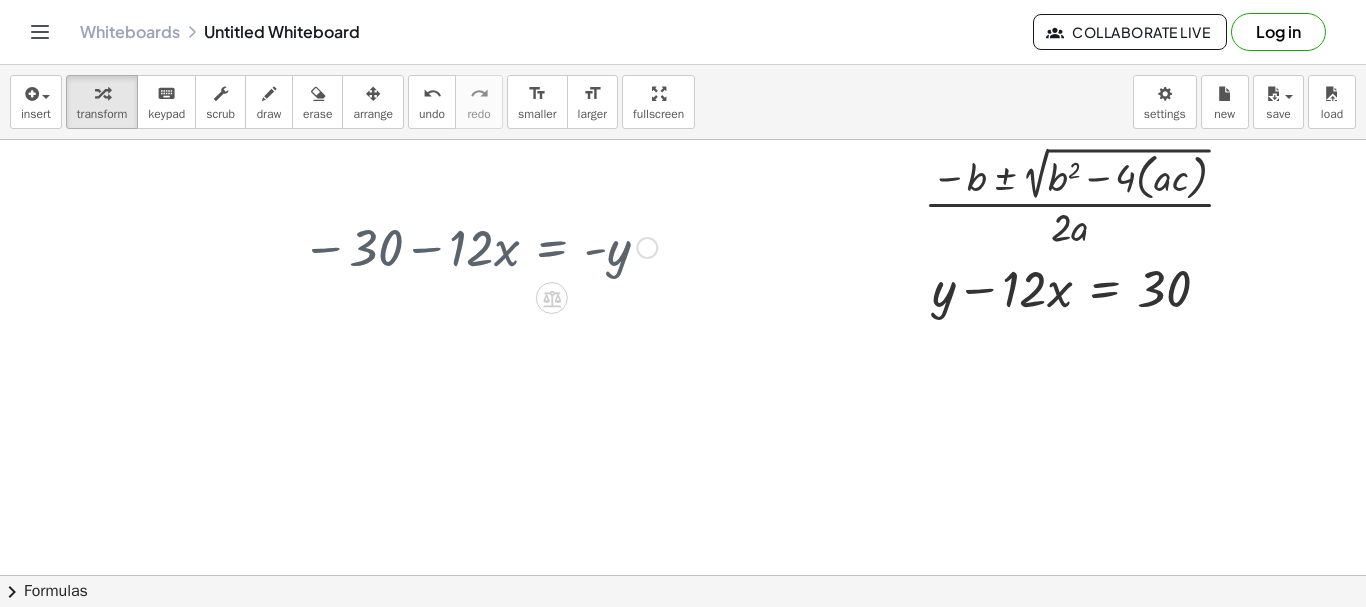 scroll, scrollTop: 0, scrollLeft: 0, axis: both 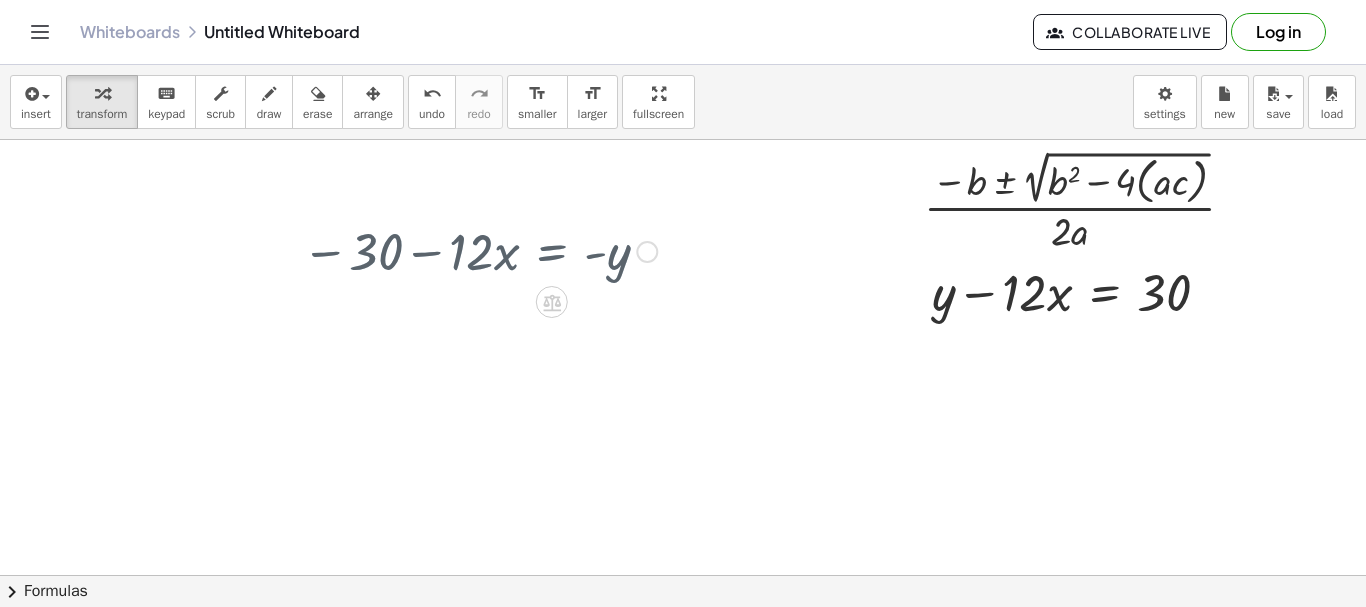 click at bounding box center (683, 575) 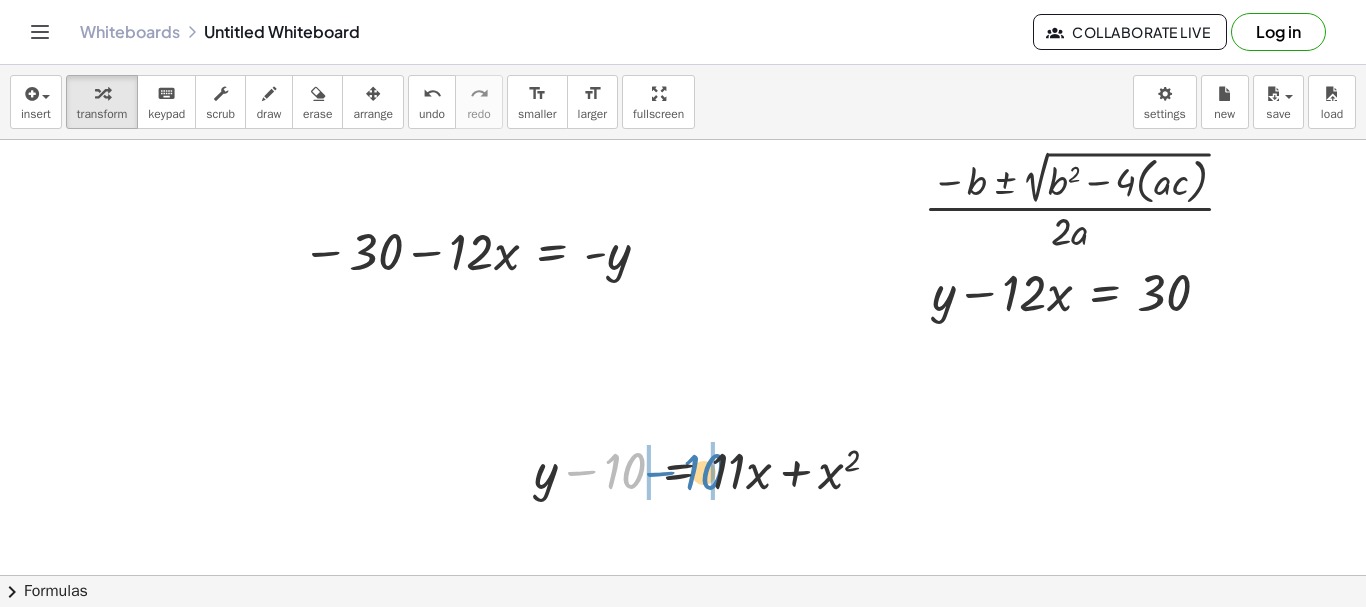 drag, startPoint x: 621, startPoint y: 460, endPoint x: 700, endPoint y: 461, distance: 79.00633 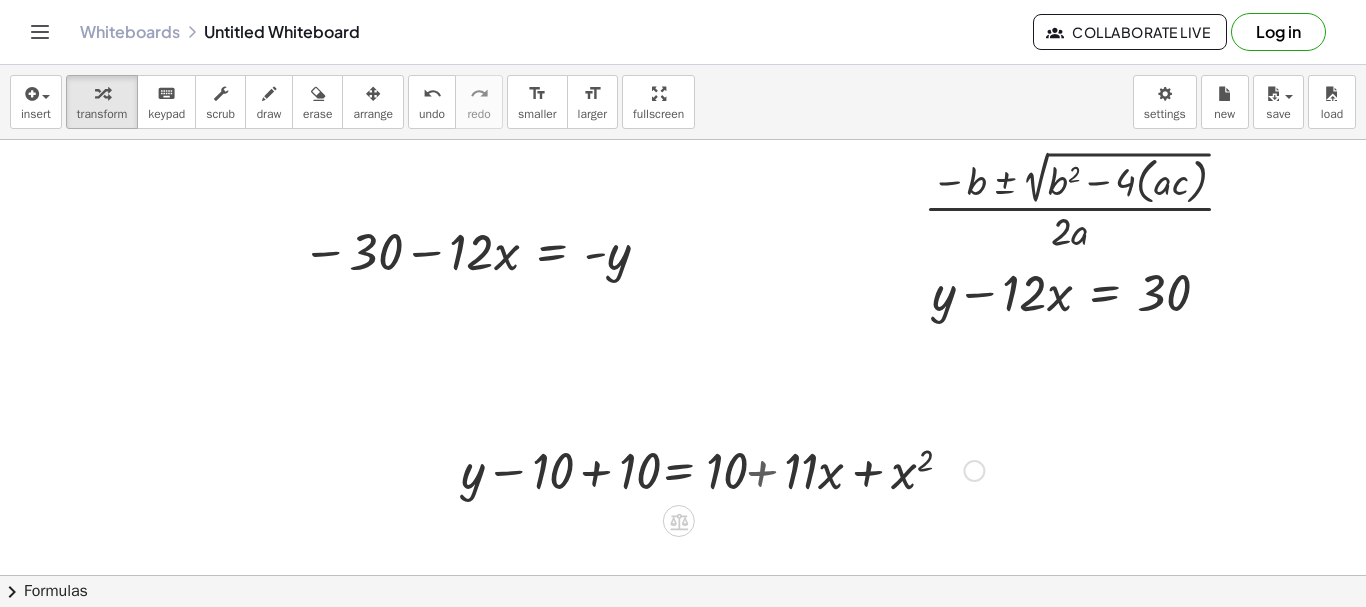 click at bounding box center [714, 469] 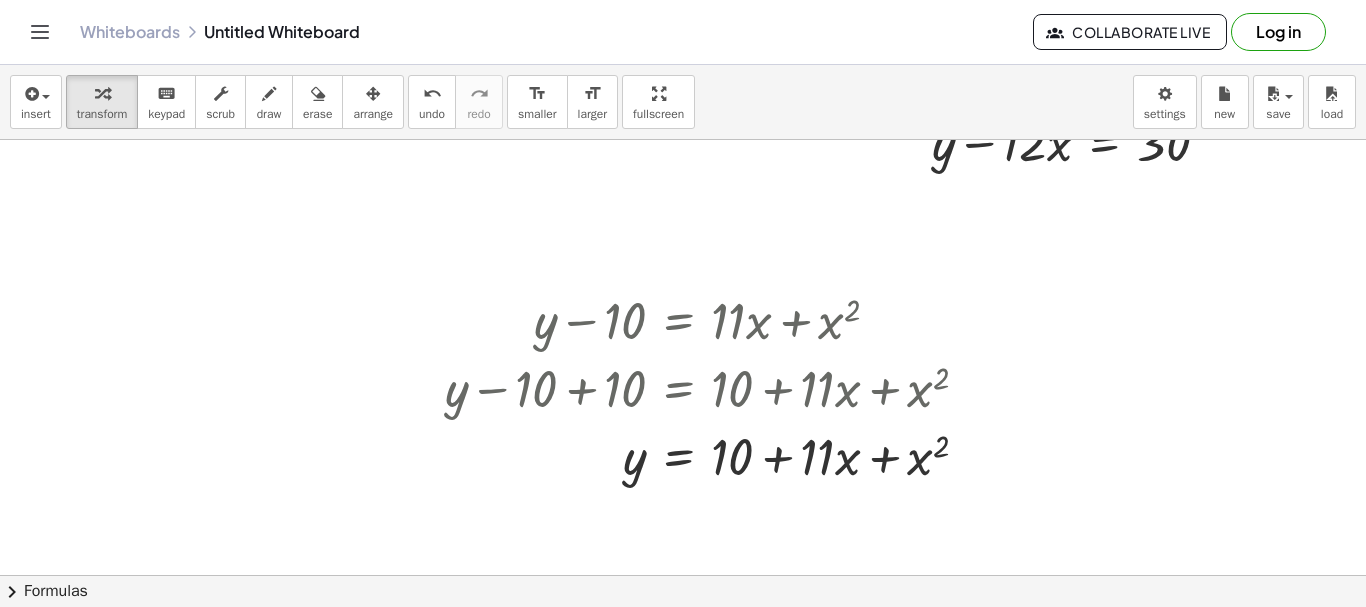 scroll, scrollTop: 151, scrollLeft: 0, axis: vertical 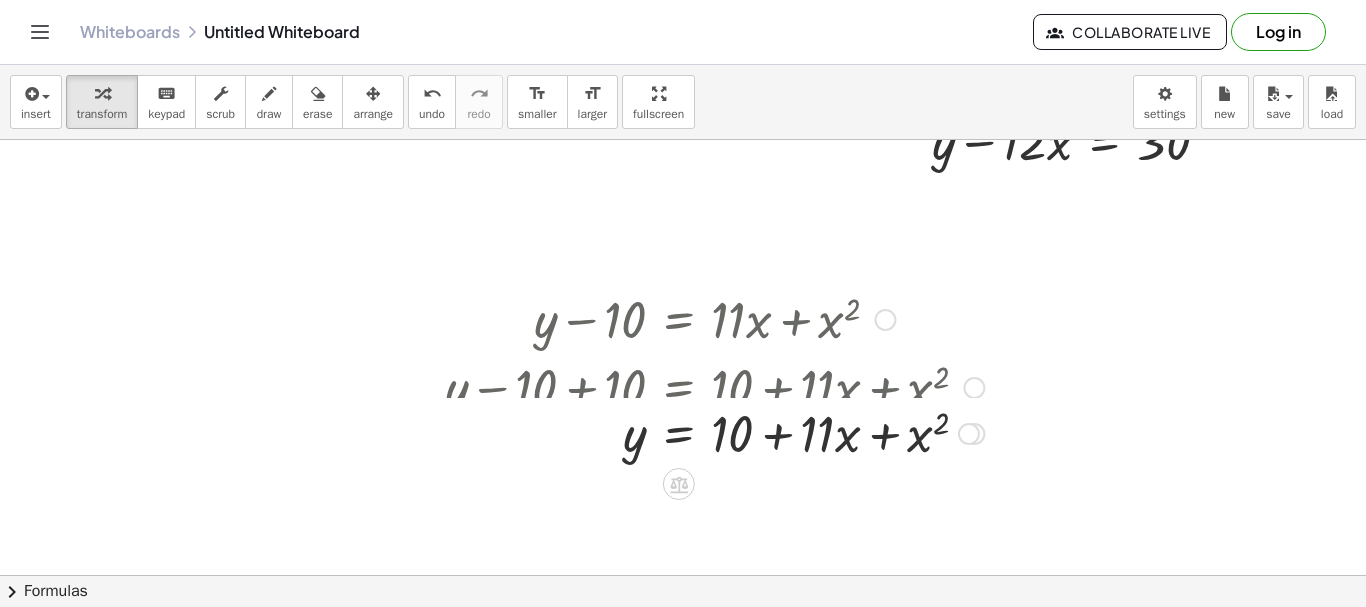 drag, startPoint x: 968, startPoint y: 453, endPoint x: 943, endPoint y: 294, distance: 160.95341 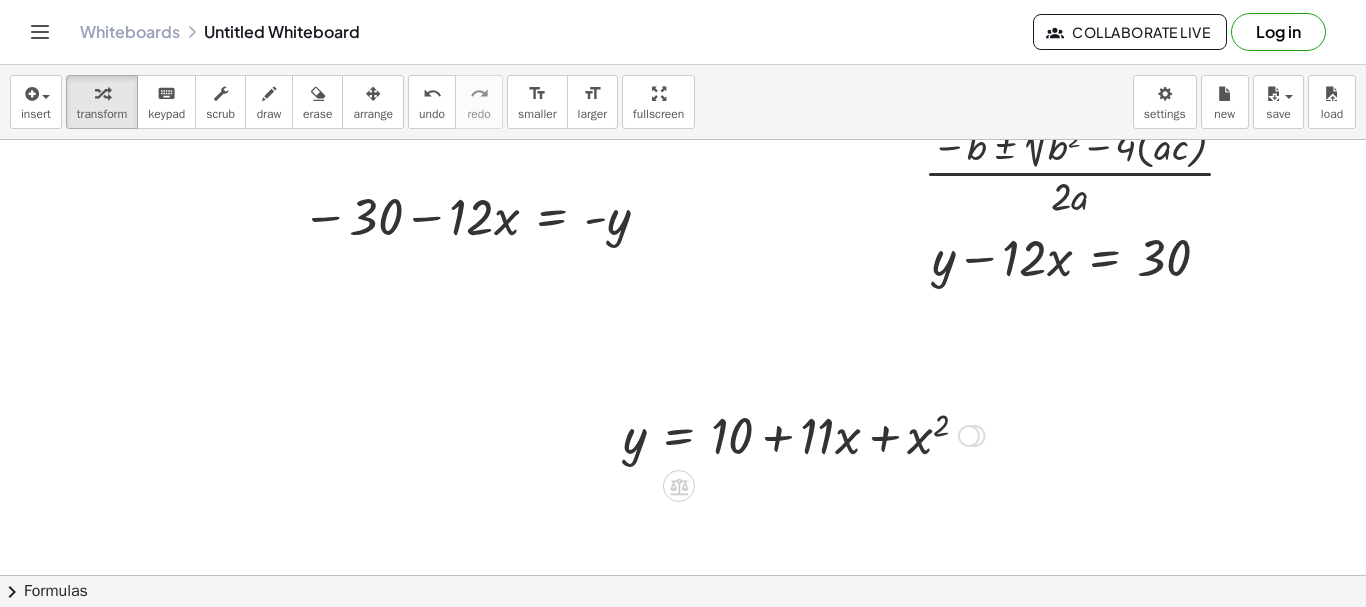 scroll, scrollTop: 34, scrollLeft: 0, axis: vertical 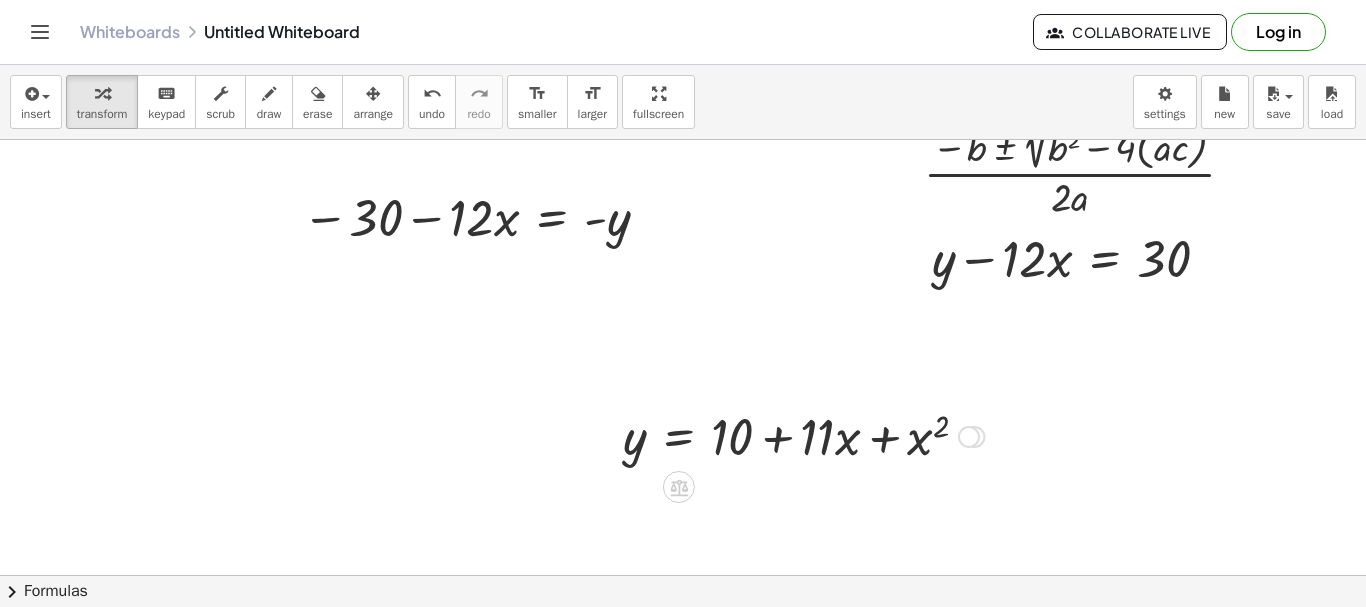 click at bounding box center [969, 437] 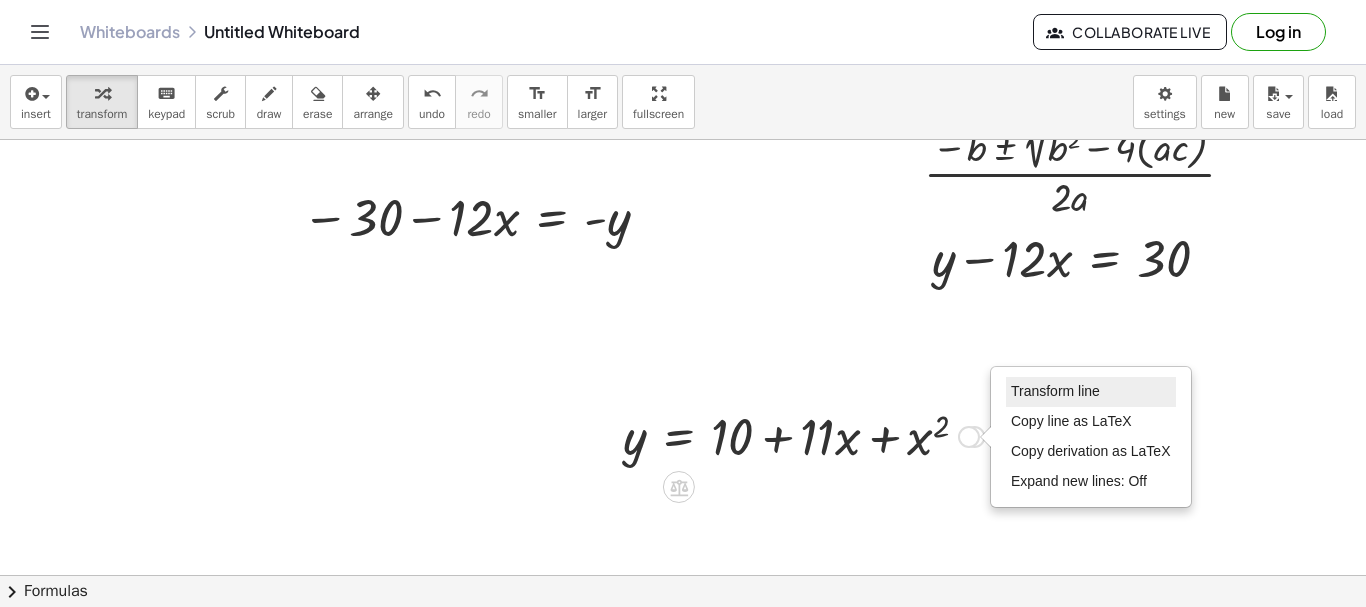 click on "Transform line" at bounding box center (1055, 391) 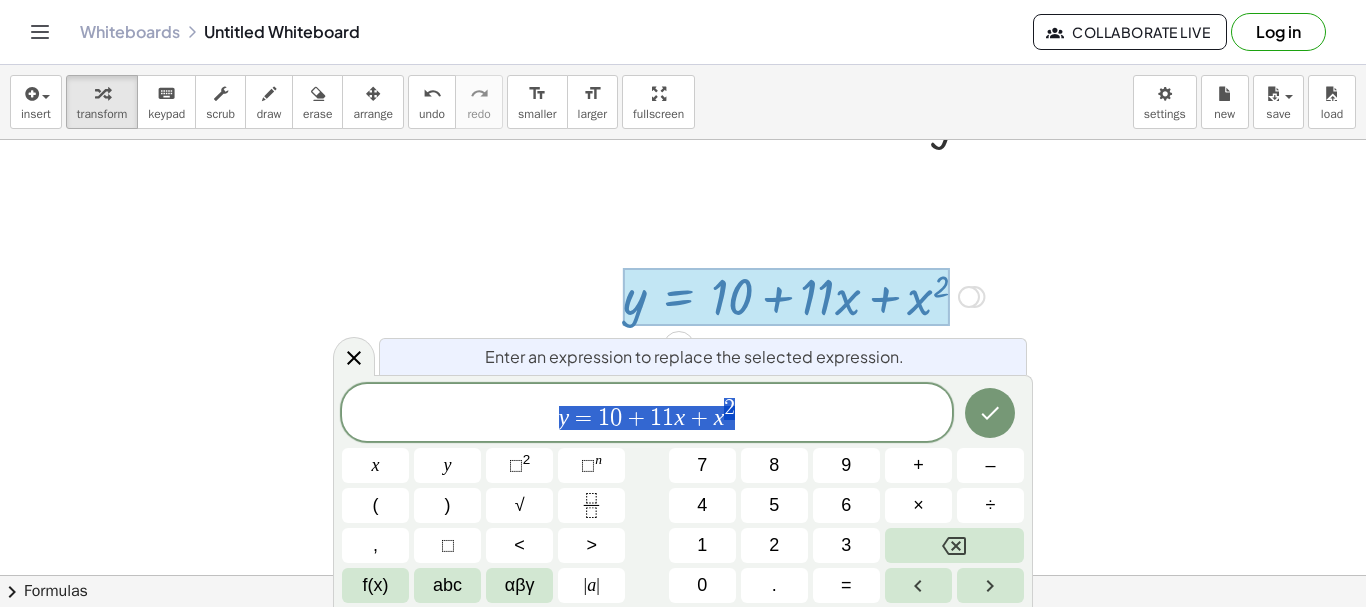scroll, scrollTop: 176, scrollLeft: 0, axis: vertical 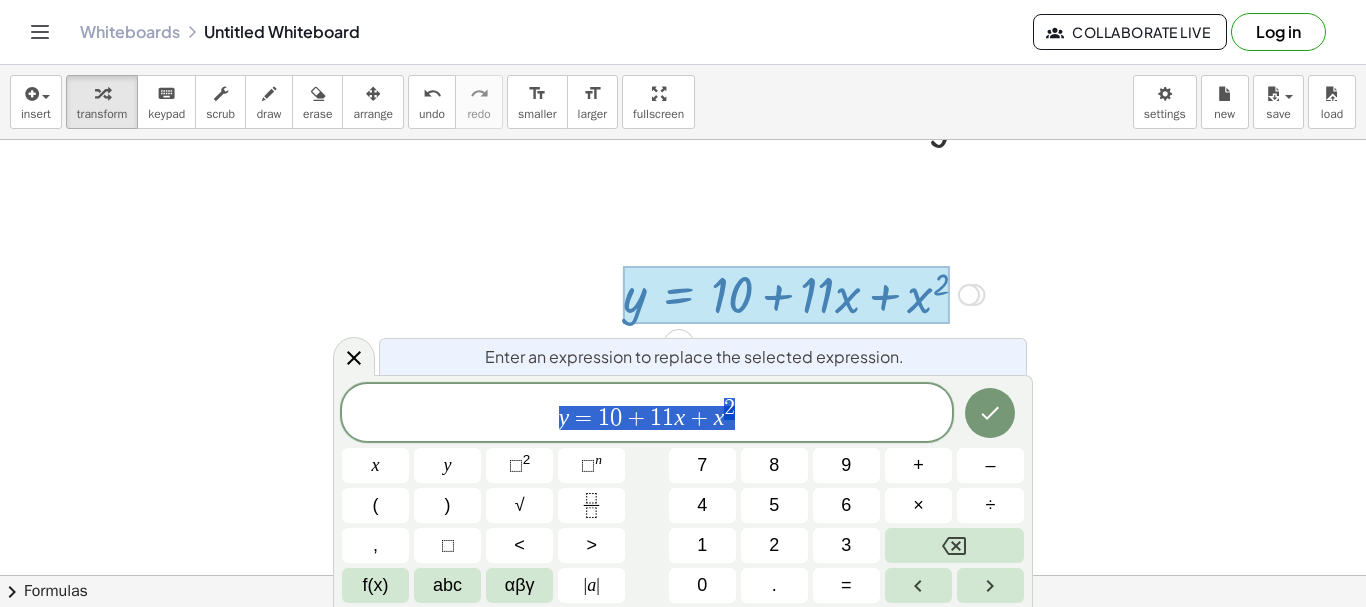click on "y = 1 0 + 1 1 x + x 2" at bounding box center [647, 414] 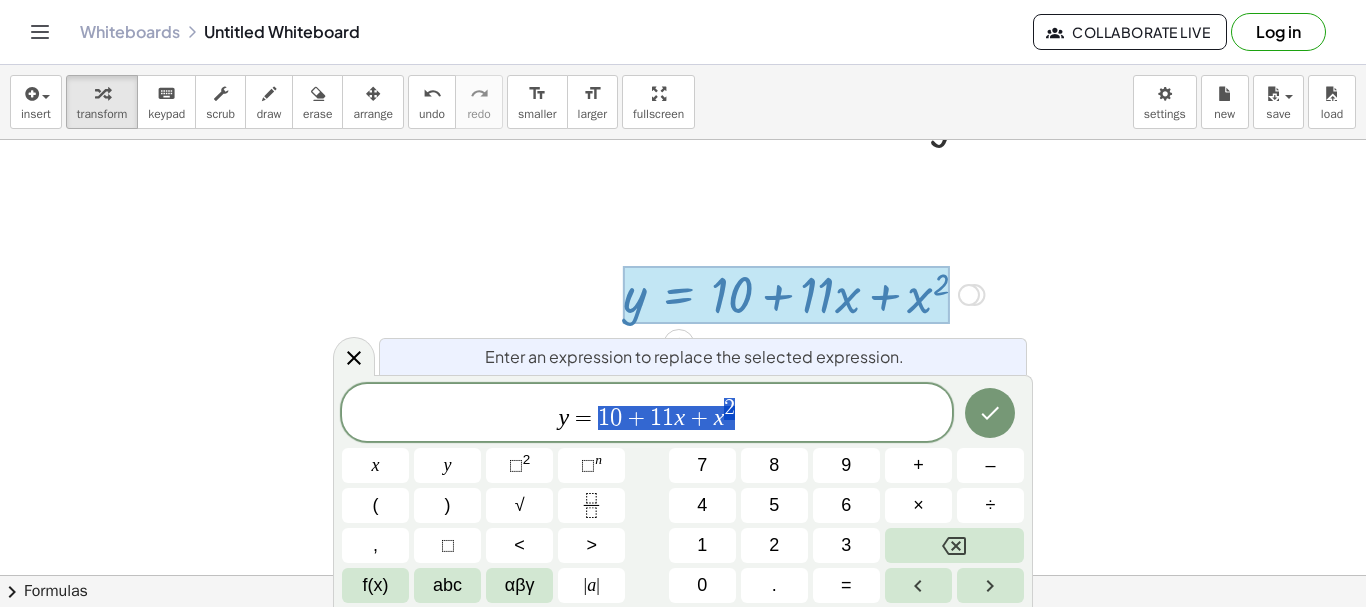 drag, startPoint x: 739, startPoint y: 416, endPoint x: 593, endPoint y: 419, distance: 146.03082 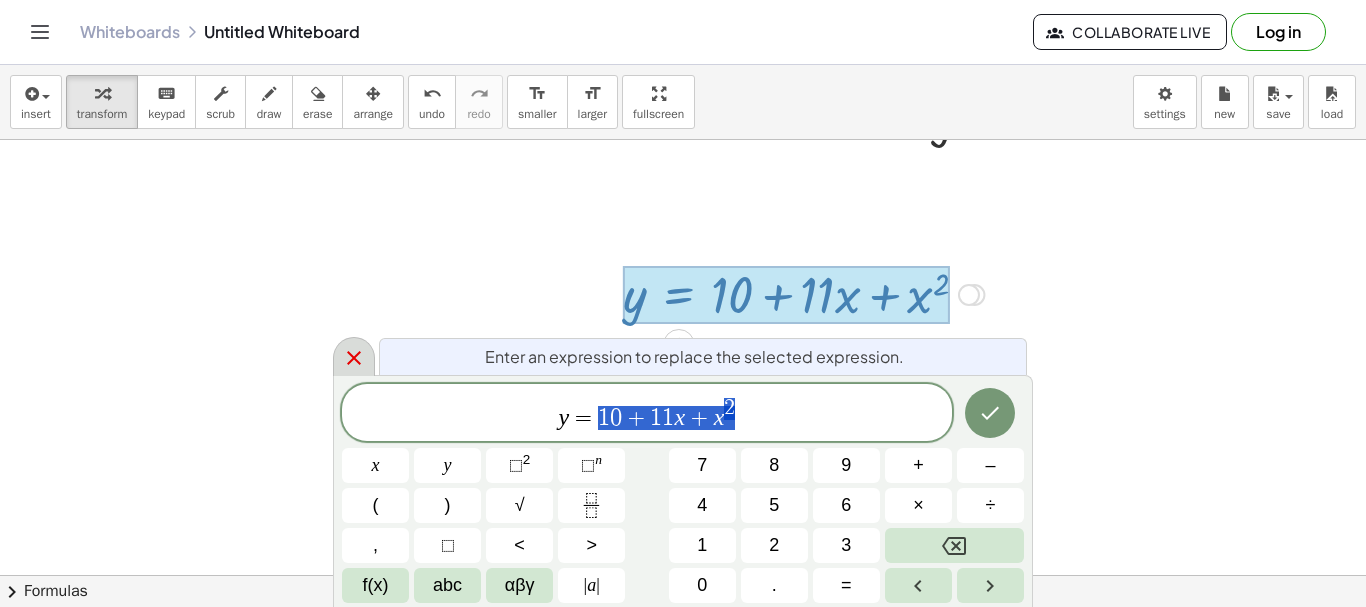 click 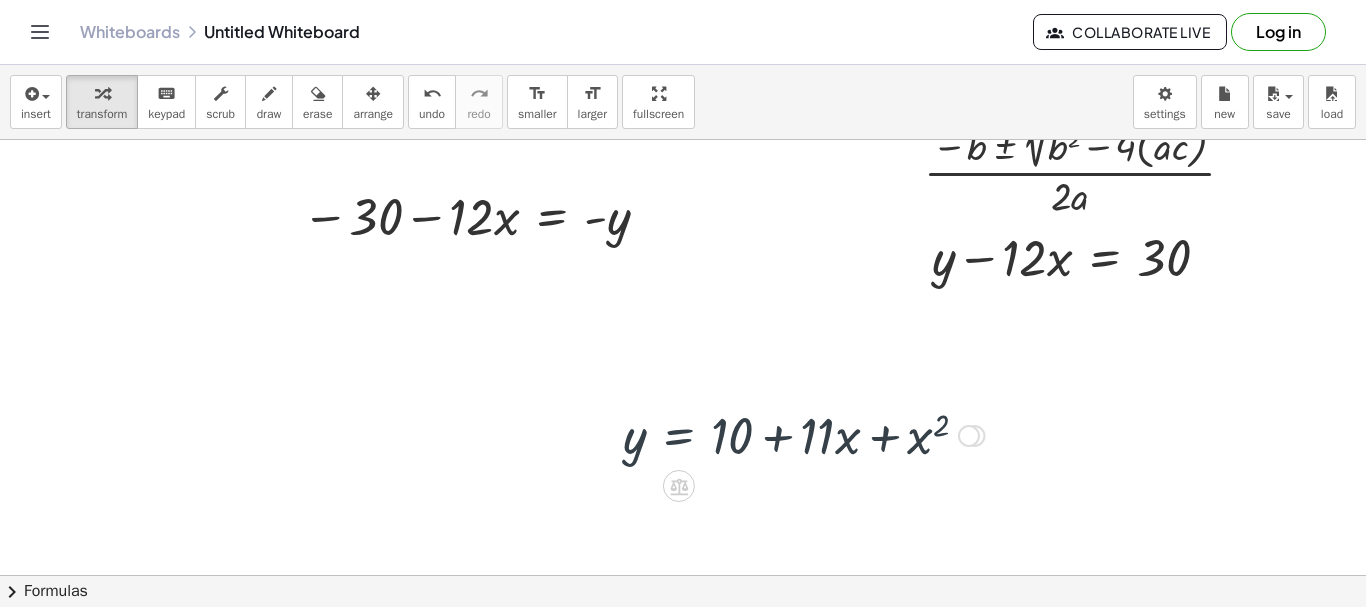 scroll, scrollTop: 34, scrollLeft: 0, axis: vertical 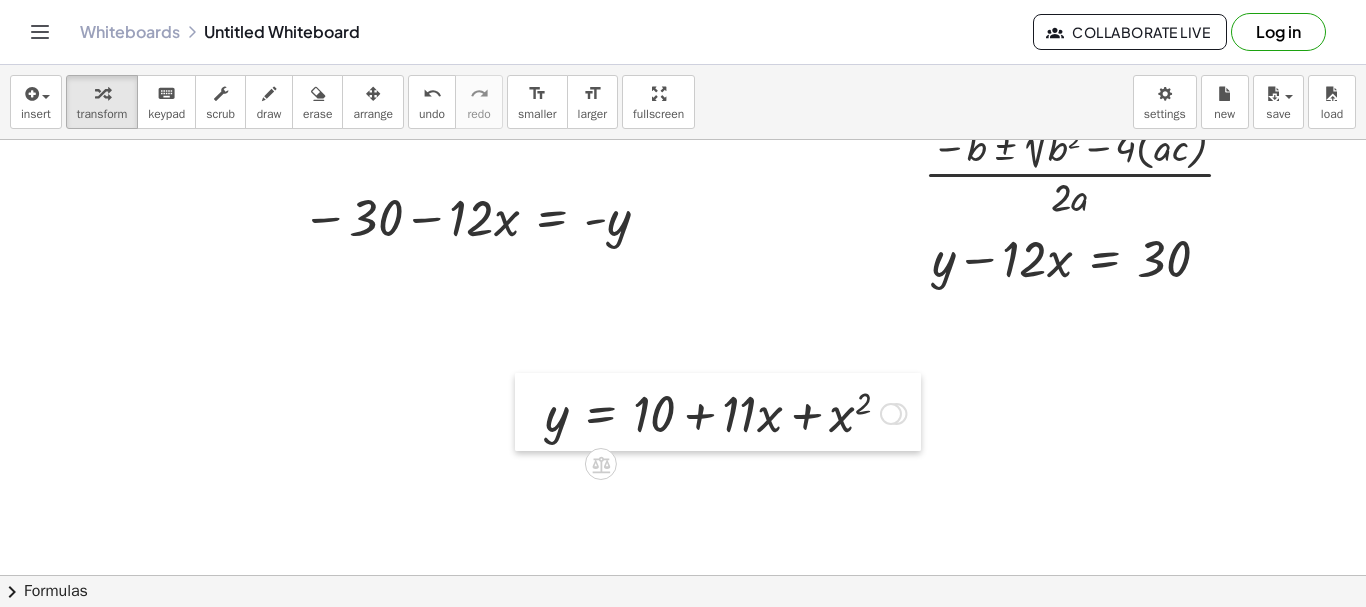 drag, startPoint x: 610, startPoint y: 444, endPoint x: 402, endPoint y: 362, distance: 223.57996 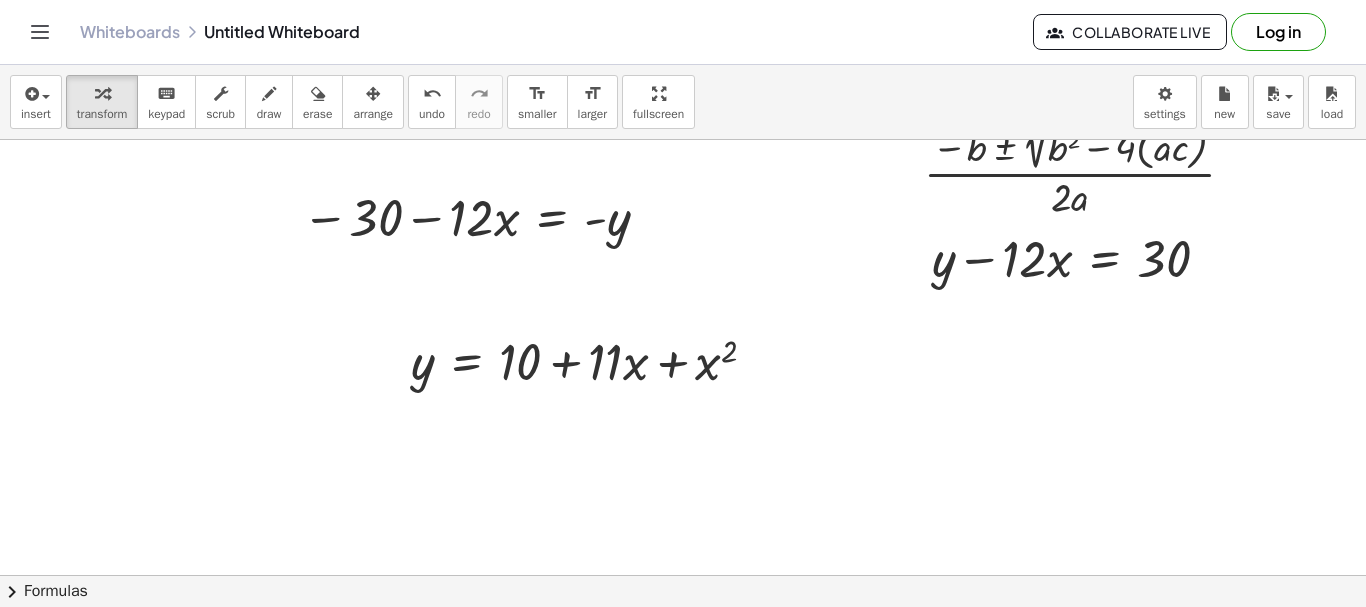 scroll, scrollTop: 0, scrollLeft: 0, axis: both 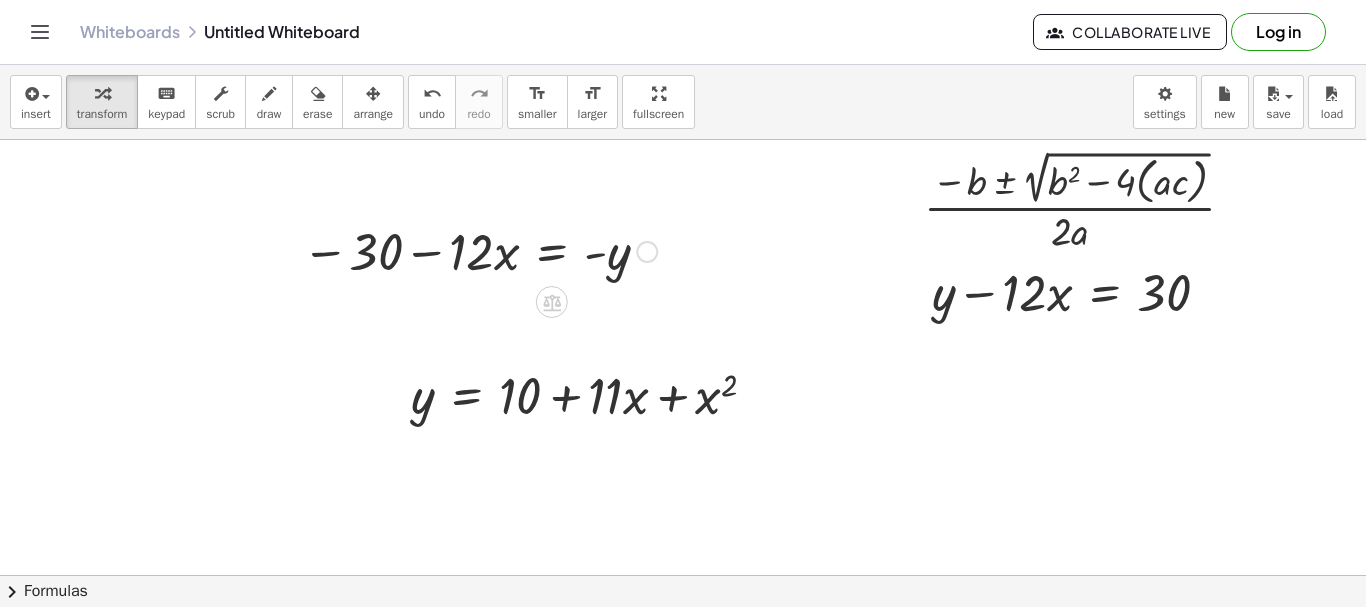 click on "Fix a mistake Transform line Copy line as LaTeX Copy derivation as LaTeX Expand new lines: Off" at bounding box center [647, 252] 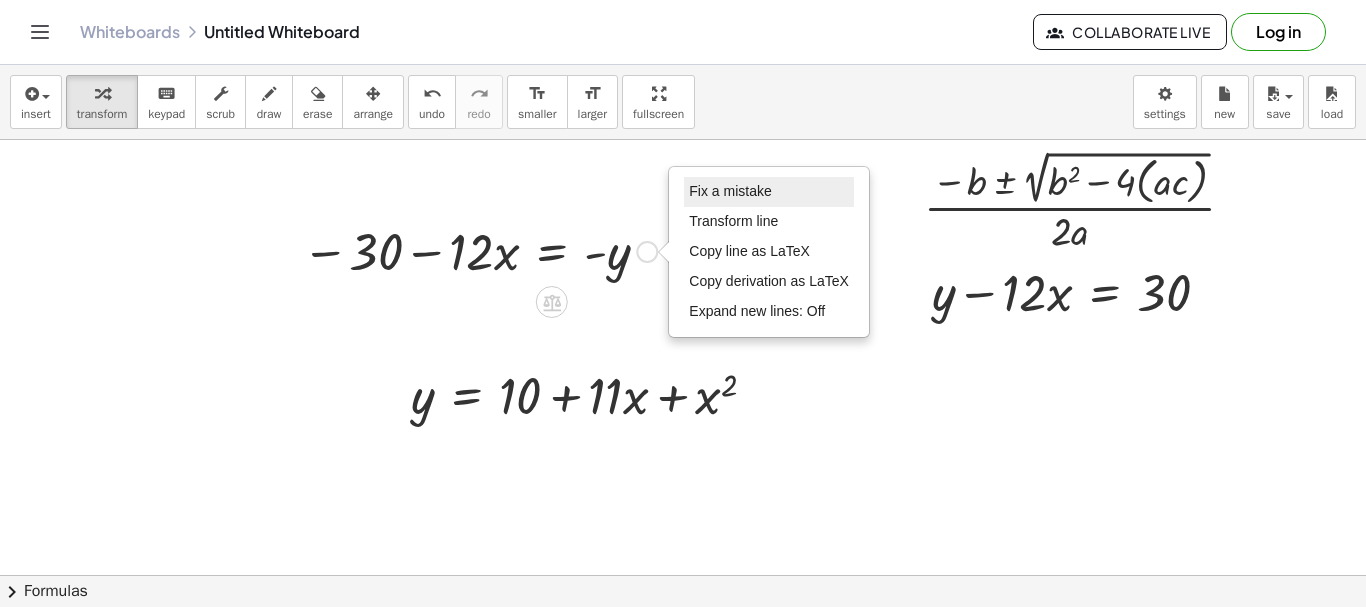 click on "Fix a mistake" at bounding box center [730, 191] 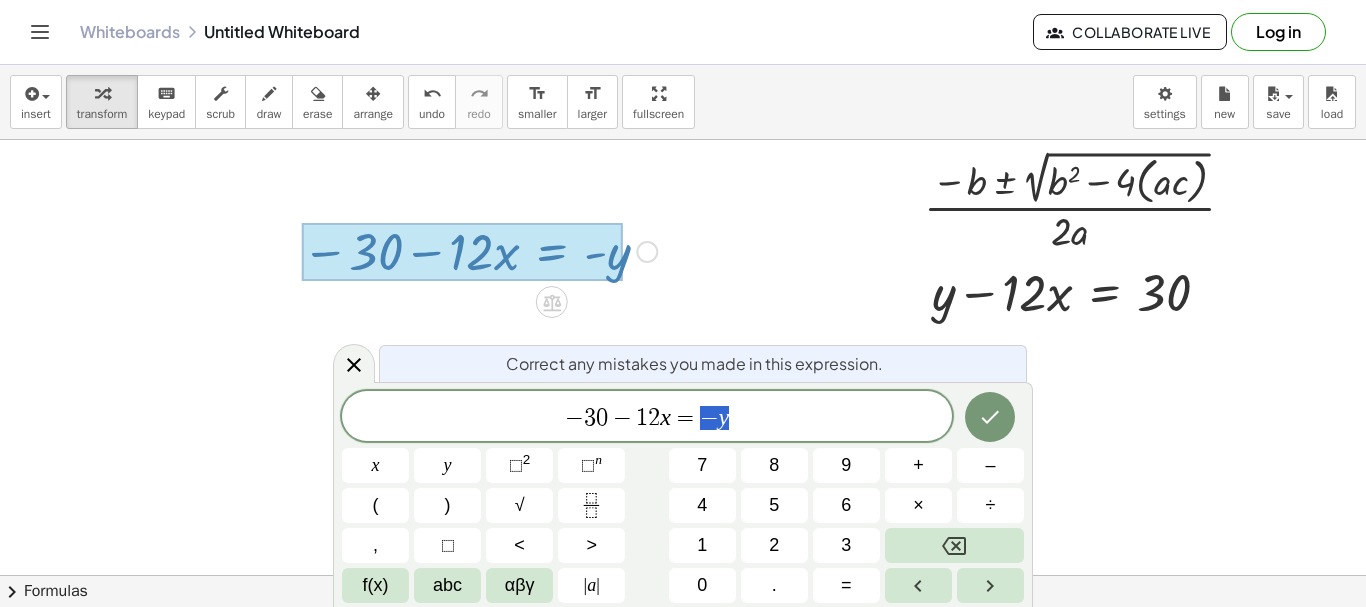 drag, startPoint x: 733, startPoint y: 428, endPoint x: 697, endPoint y: 418, distance: 37.363083 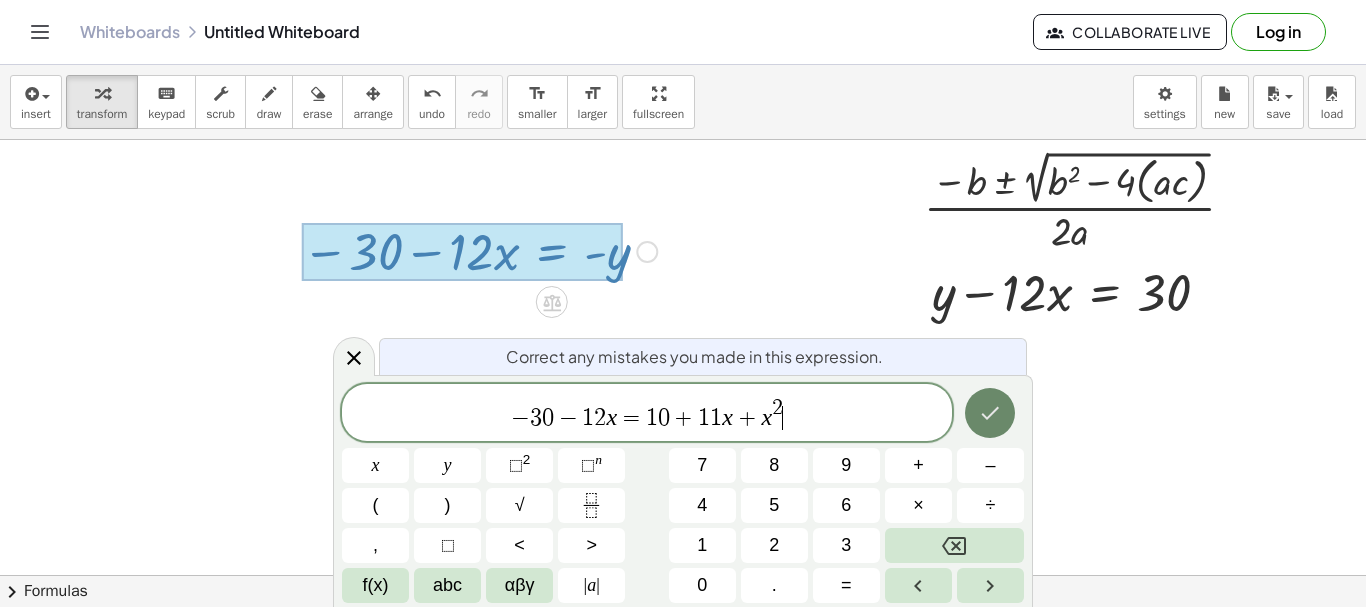 click at bounding box center [990, 413] 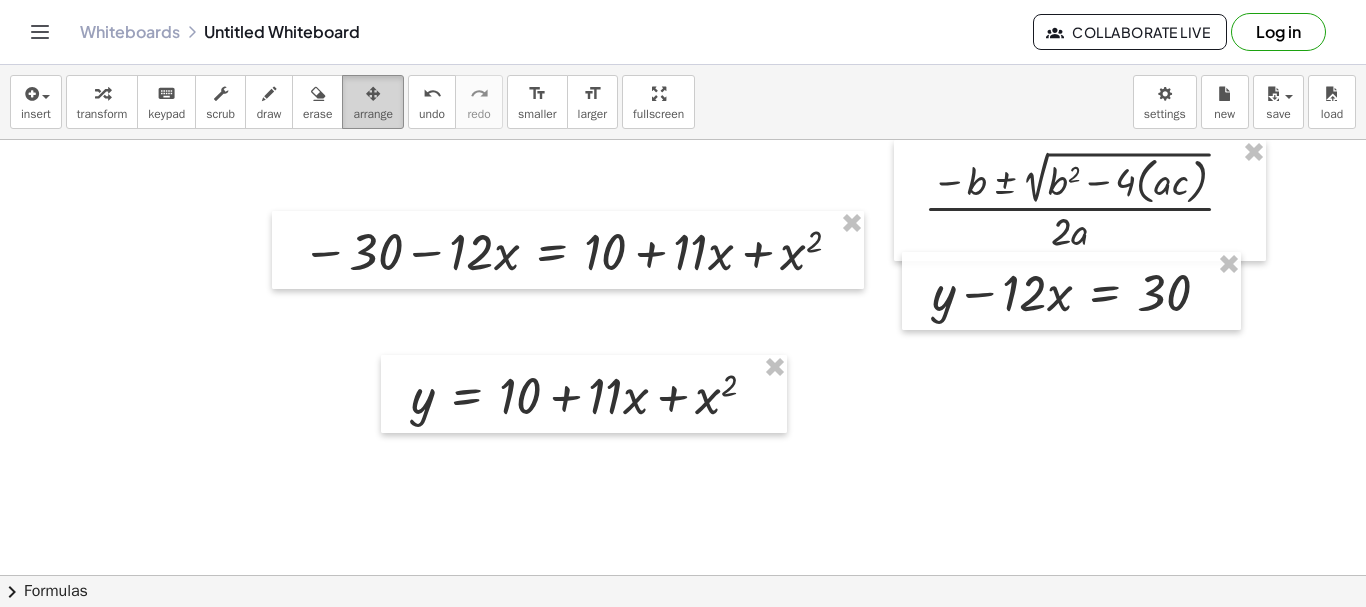 click on "arrange" at bounding box center [373, 114] 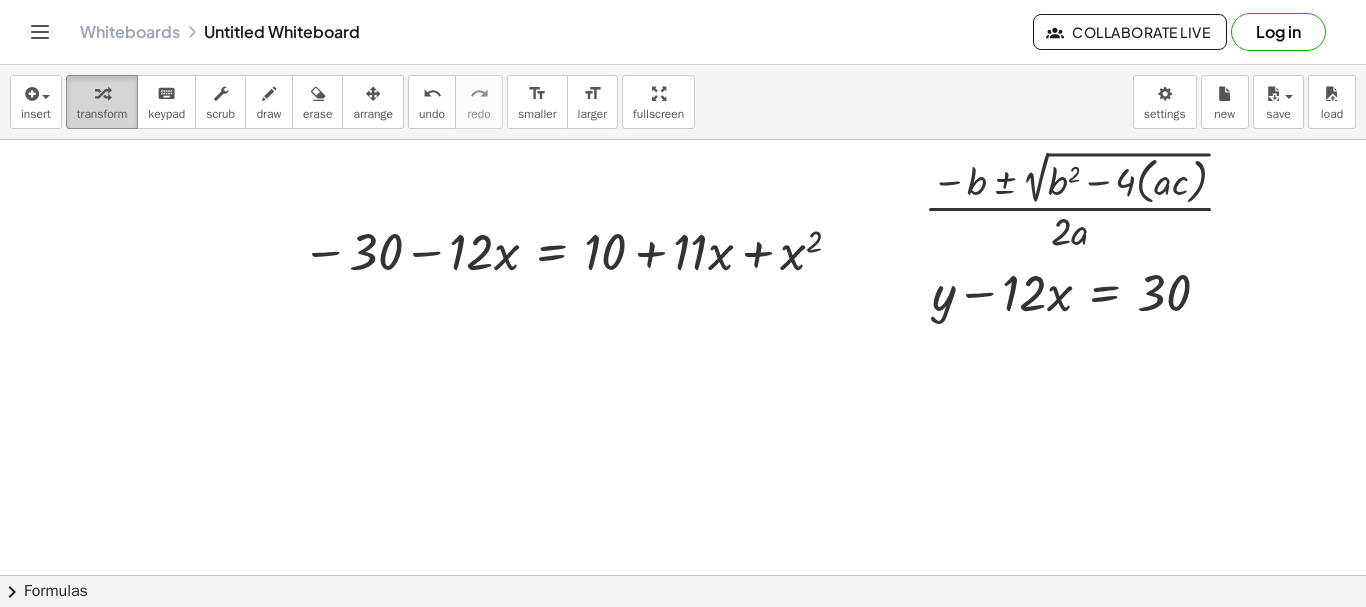 click on "transform" at bounding box center (102, 114) 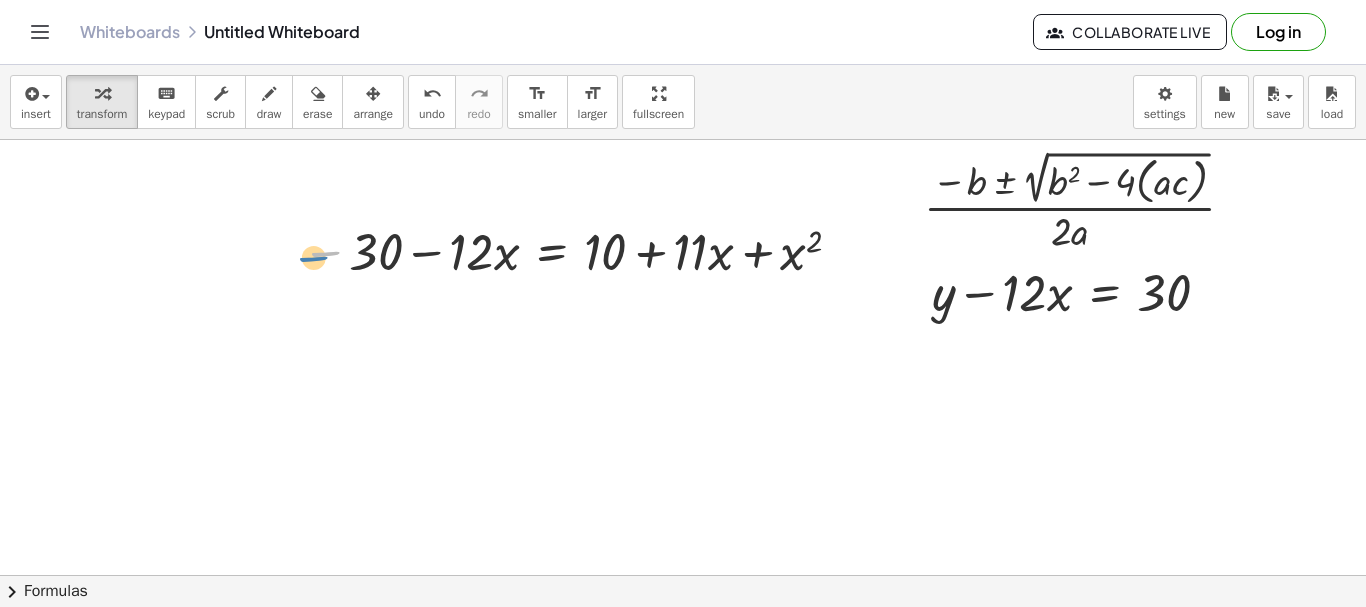 click on "− − 30 − · 12 · x = + 10 + · 11 · x + x 2 Fix a mistake Transform line Copy line as LaTeX Copy derivation as LaTeX Expand new lines: Off" at bounding box center (568, 250) 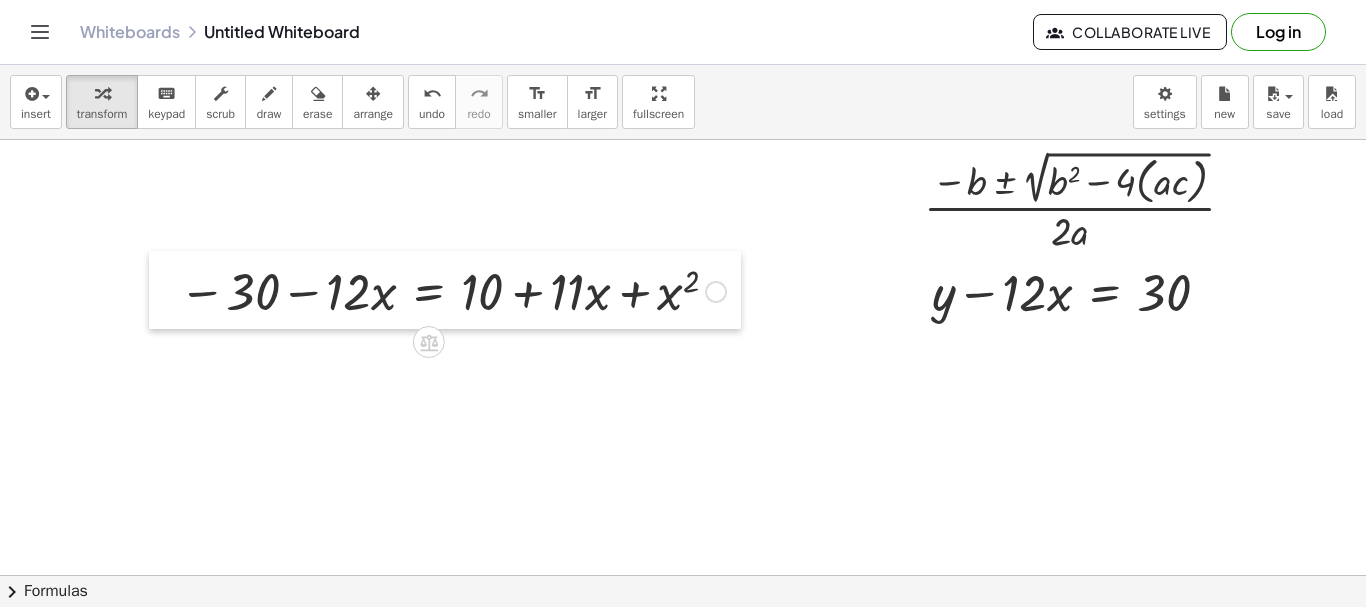drag, startPoint x: 281, startPoint y: 251, endPoint x: 158, endPoint y: 291, distance: 129.34064 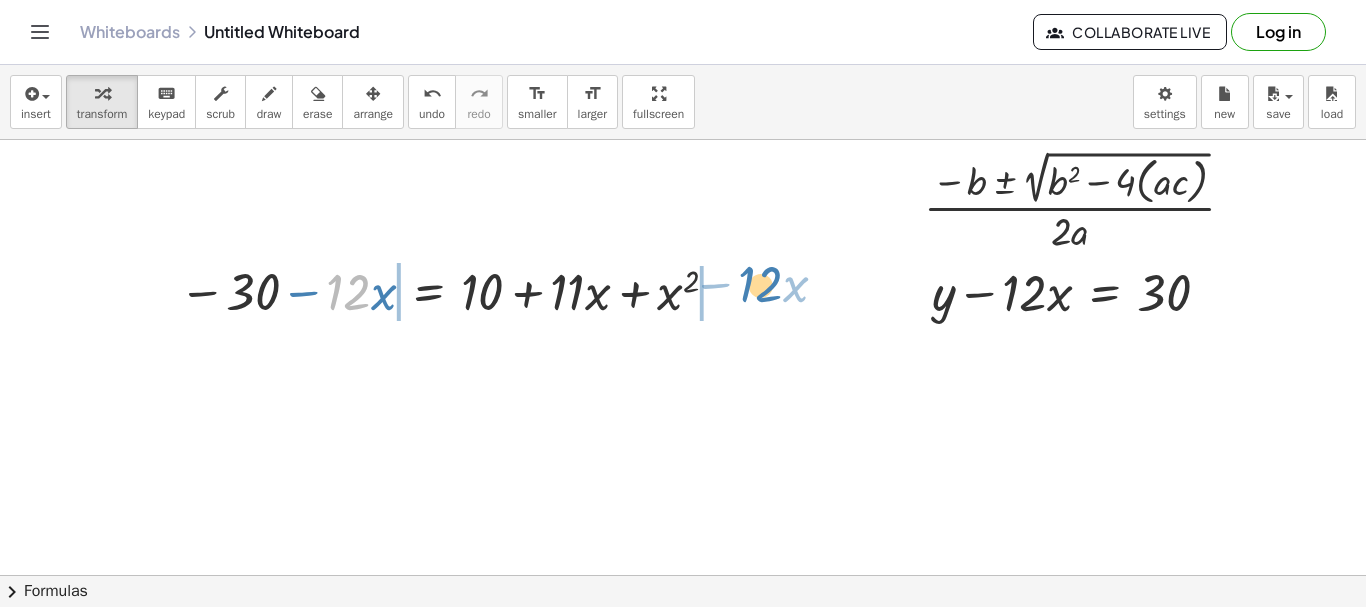 drag, startPoint x: 335, startPoint y: 297, endPoint x: 749, endPoint y: 289, distance: 414.0773 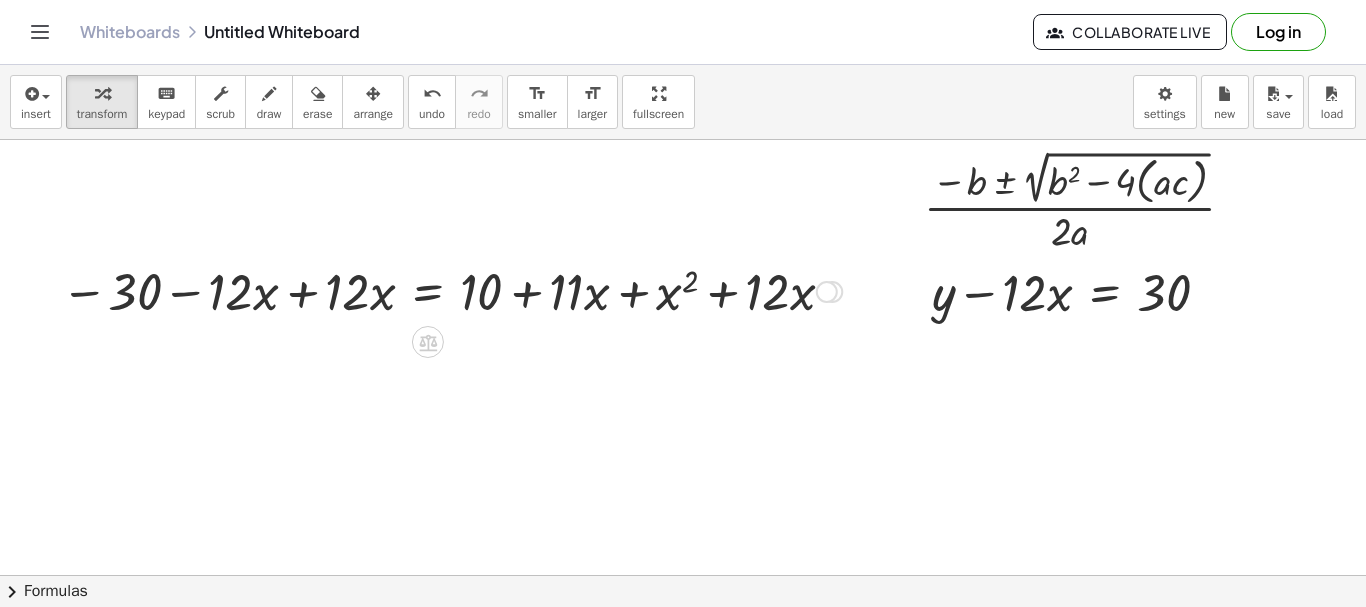 click at bounding box center (451, 290) 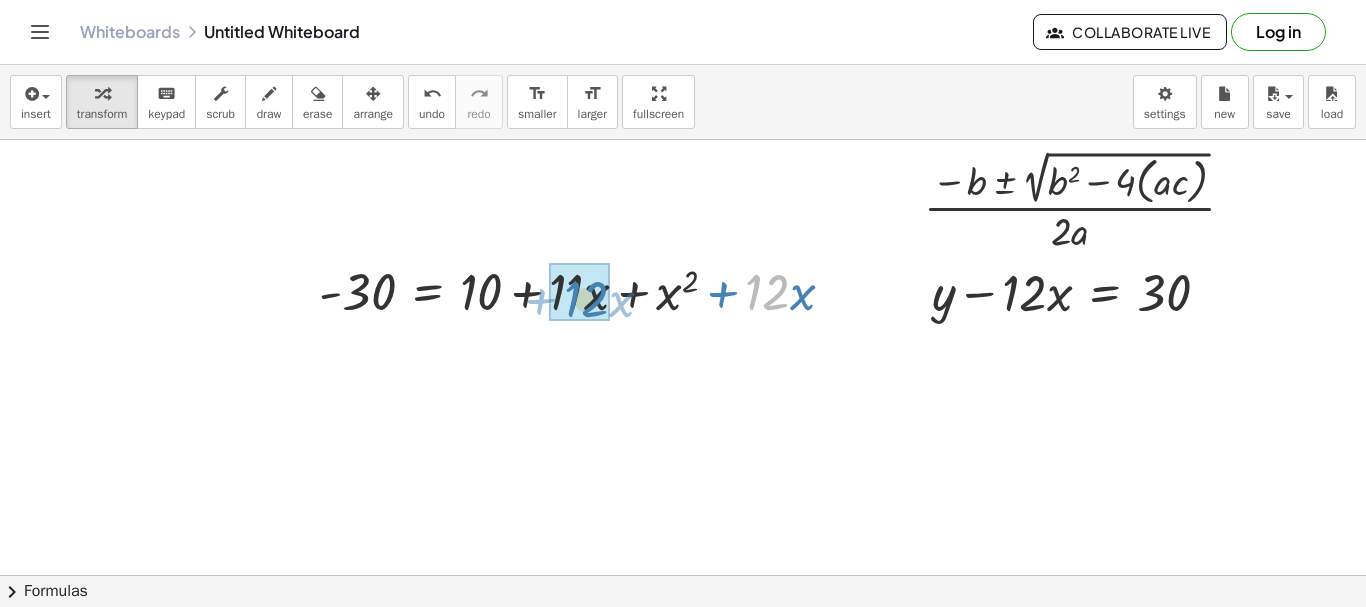 drag, startPoint x: 765, startPoint y: 289, endPoint x: 583, endPoint y: 296, distance: 182.13457 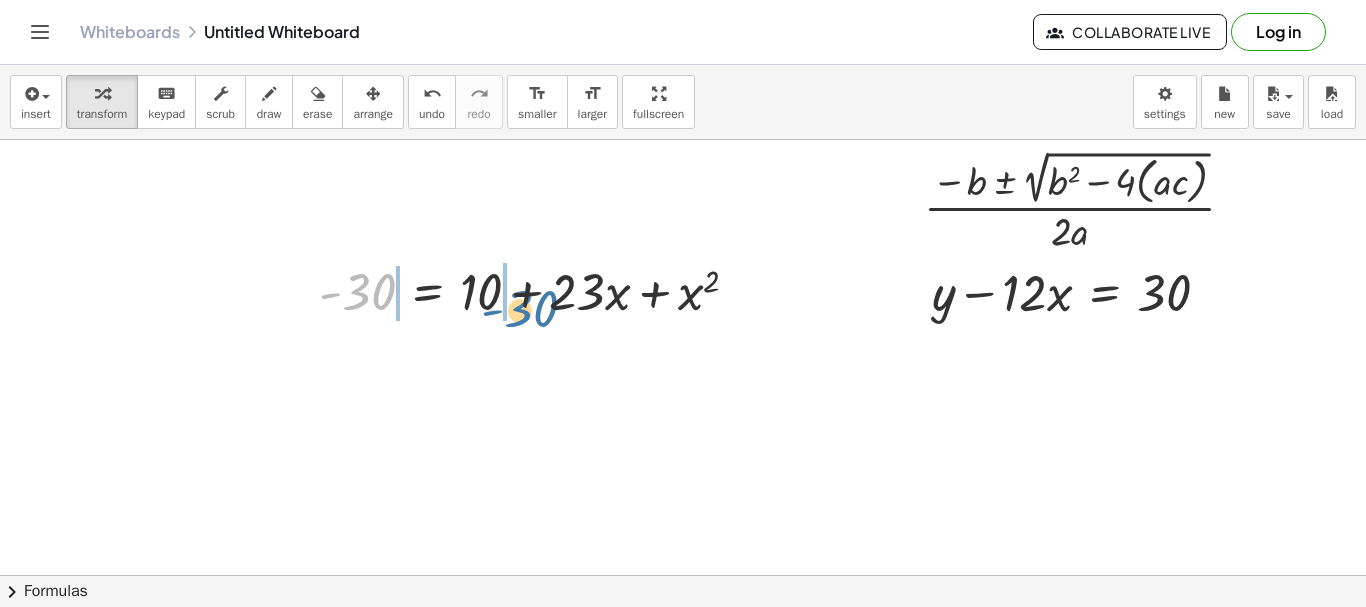 drag, startPoint x: 354, startPoint y: 286, endPoint x: 516, endPoint y: 303, distance: 162.88953 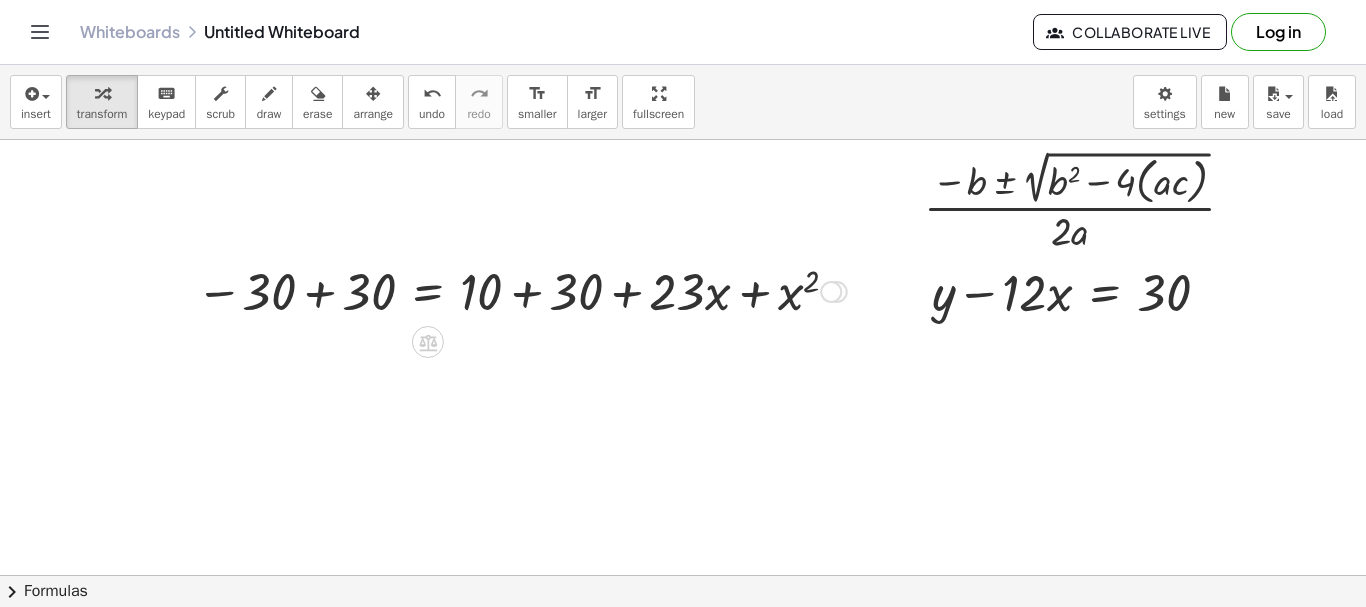 click at bounding box center (521, 290) 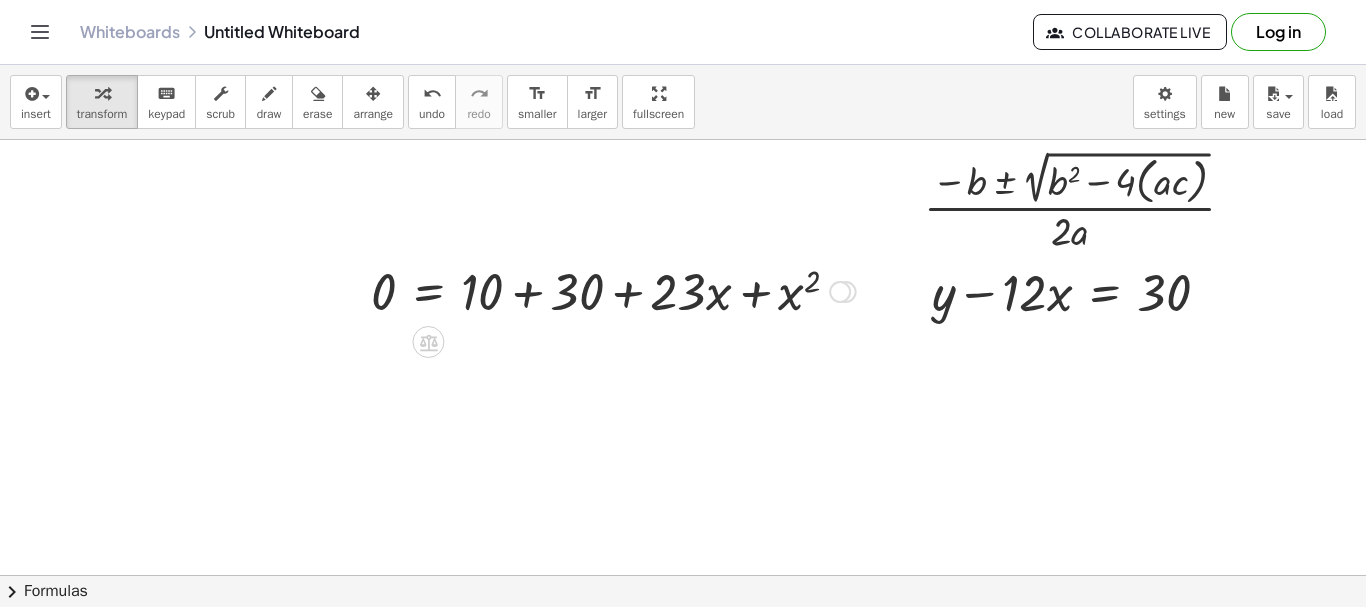 click at bounding box center (613, 290) 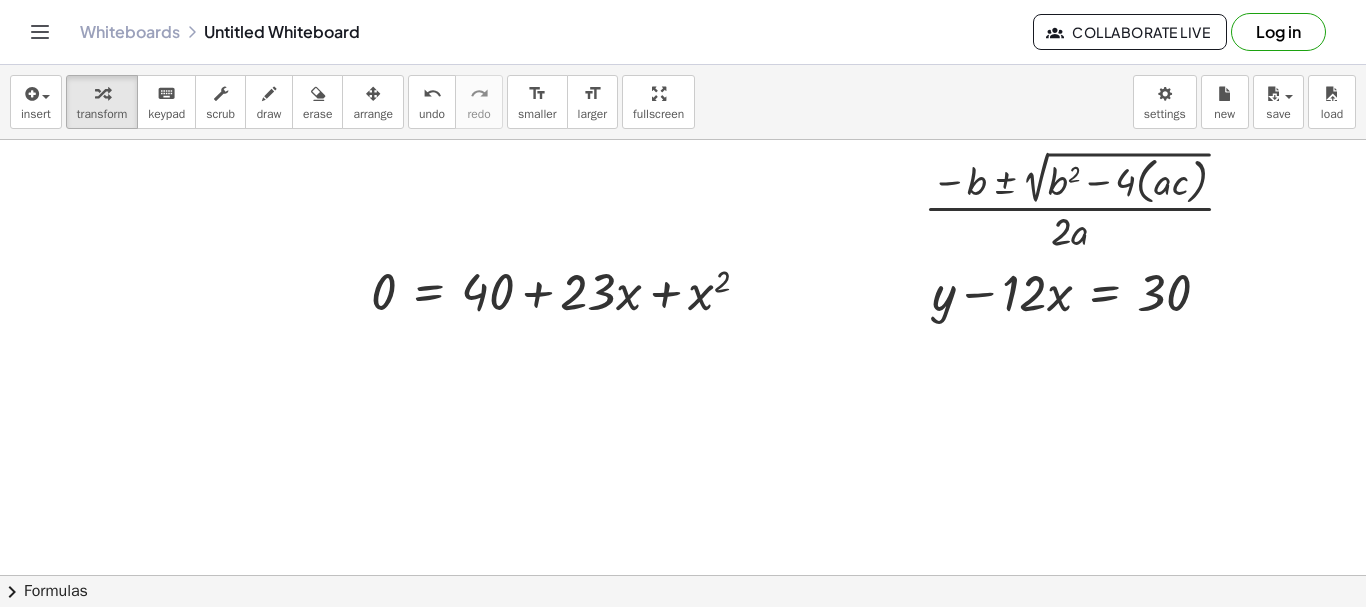 click at bounding box center [683, 575] 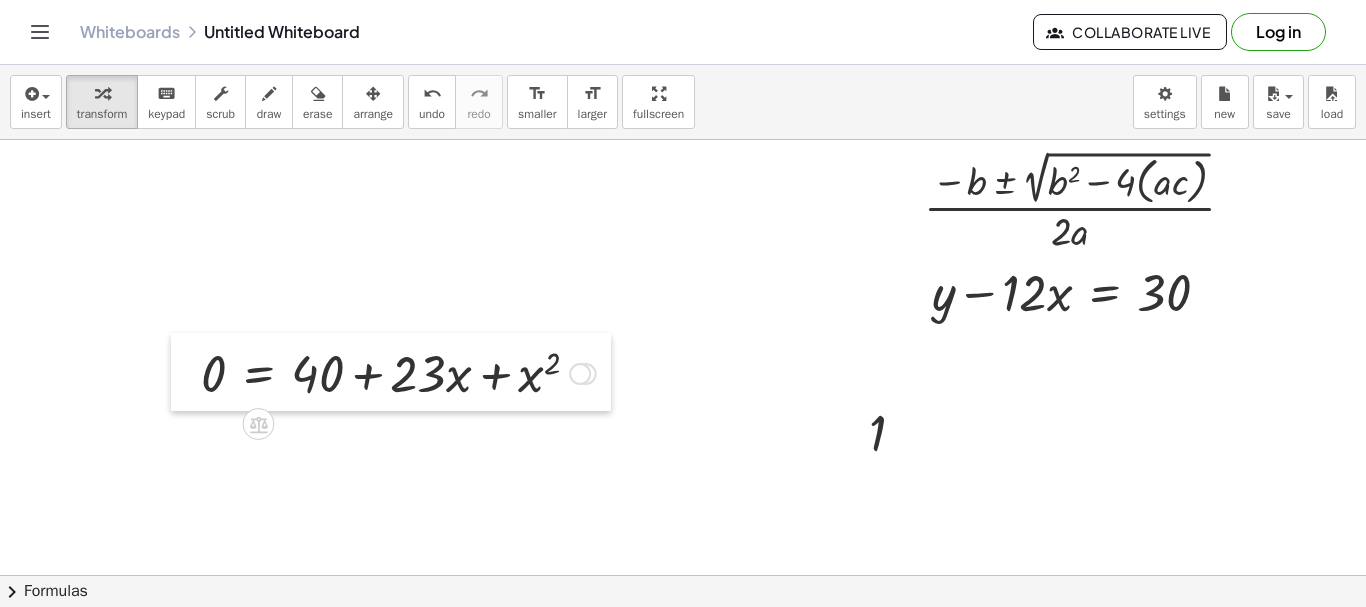drag, startPoint x: 311, startPoint y: 306, endPoint x: 177, endPoint y: 372, distance: 149.37202 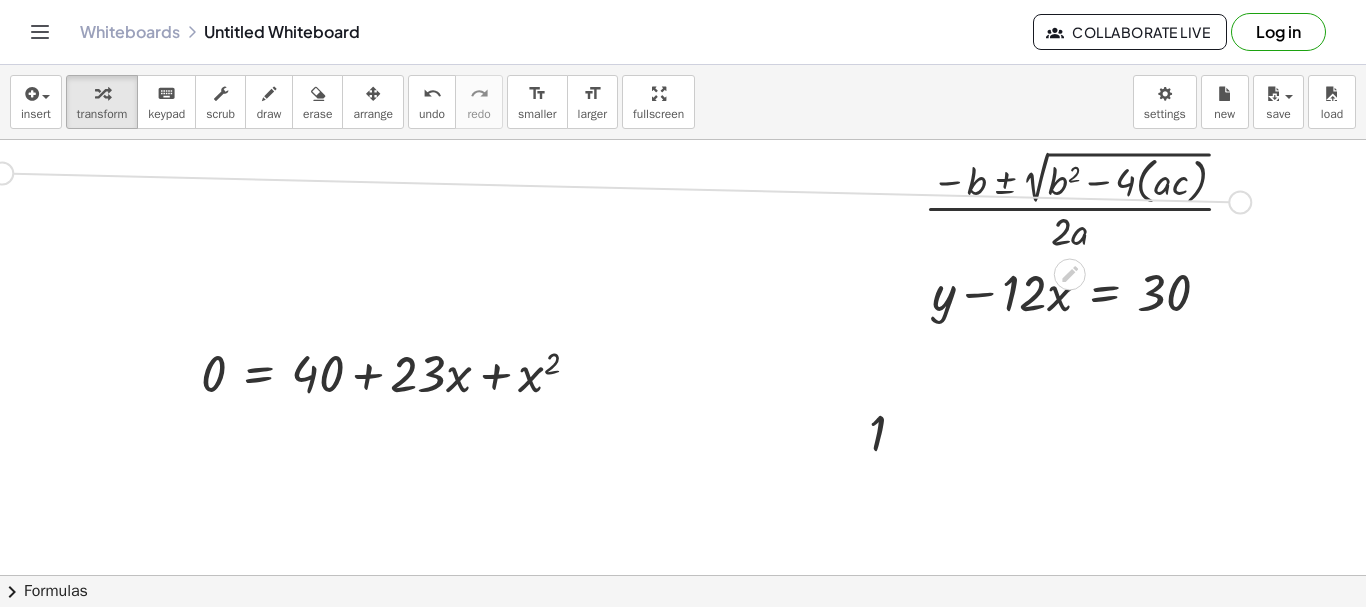 drag, startPoint x: 1239, startPoint y: 192, endPoint x: 0, endPoint y: 163, distance: 1239.3394 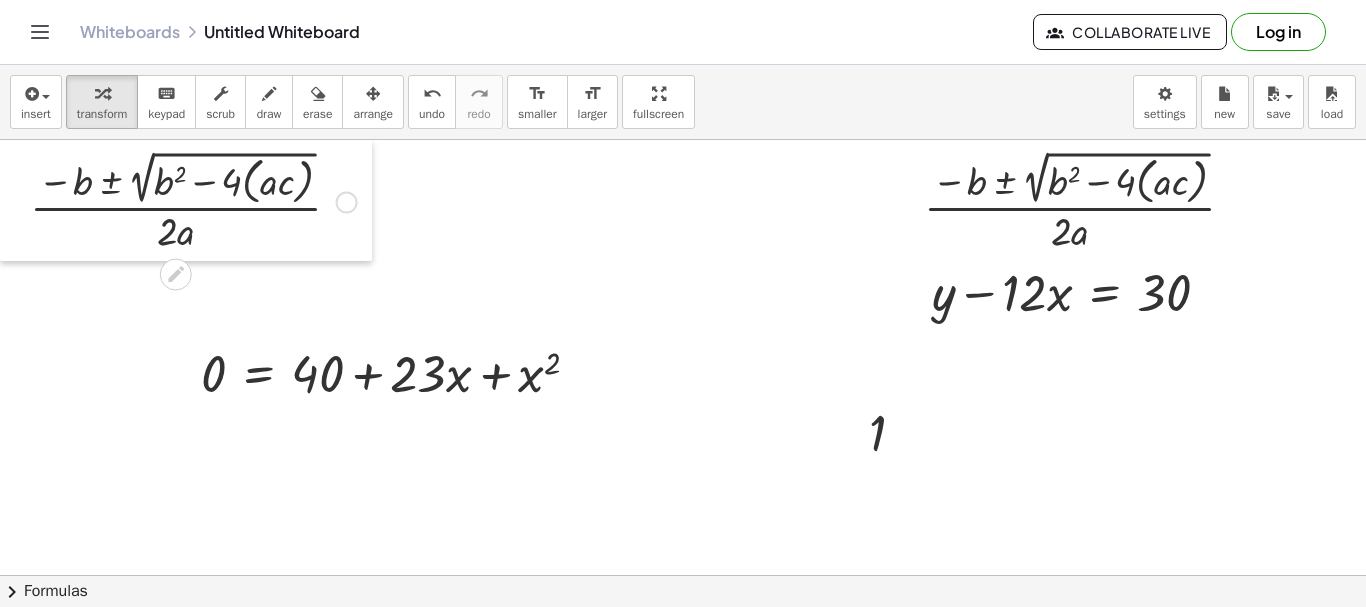 drag, startPoint x: 8, startPoint y: 216, endPoint x: 0, endPoint y: 199, distance: 18.788294 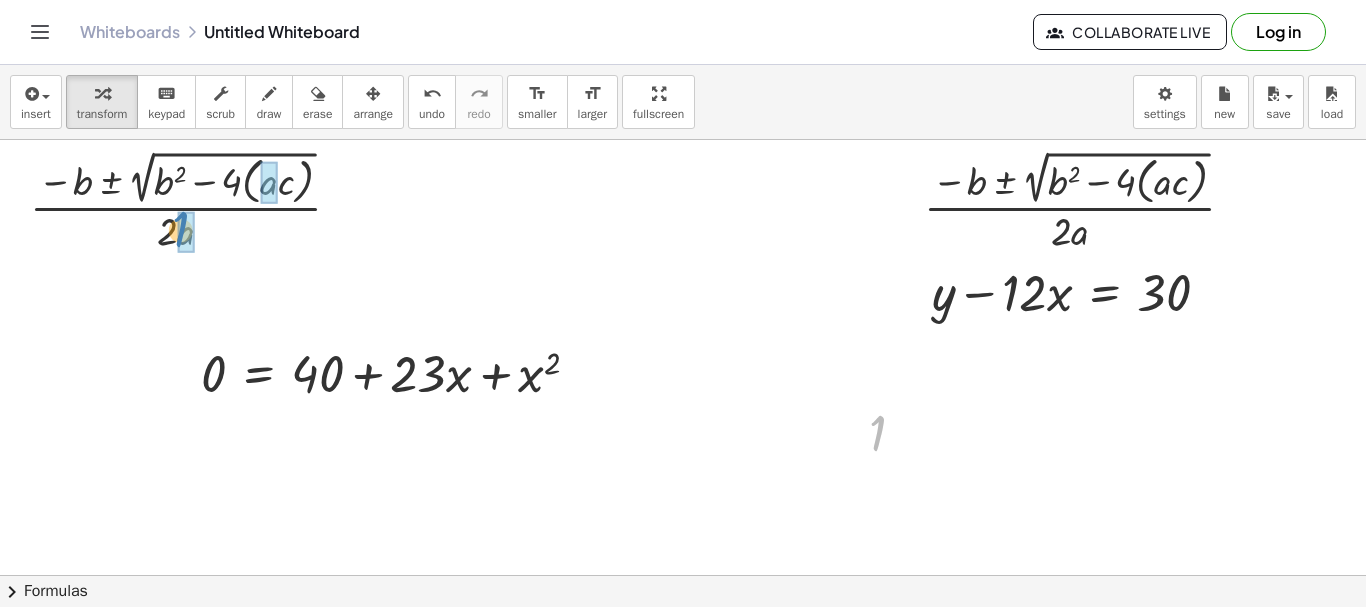 drag, startPoint x: 872, startPoint y: 432, endPoint x: 175, endPoint y: 230, distance: 725.681 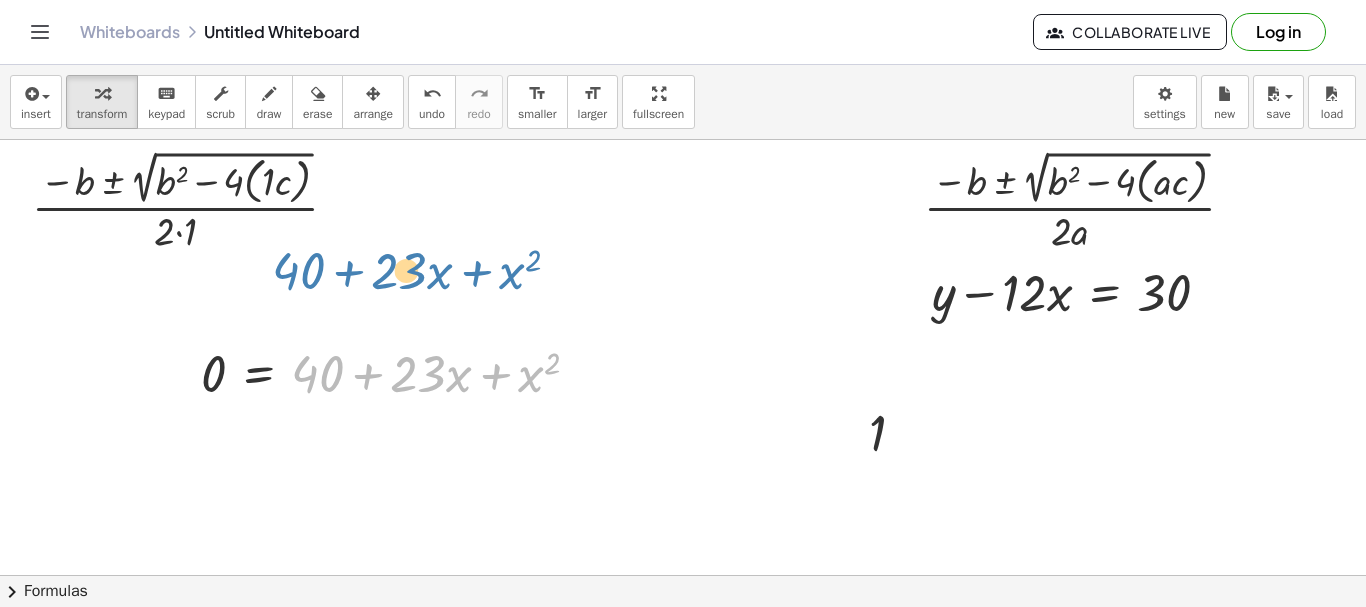 drag, startPoint x: 296, startPoint y: 368, endPoint x: 235, endPoint y: 335, distance: 69.354164 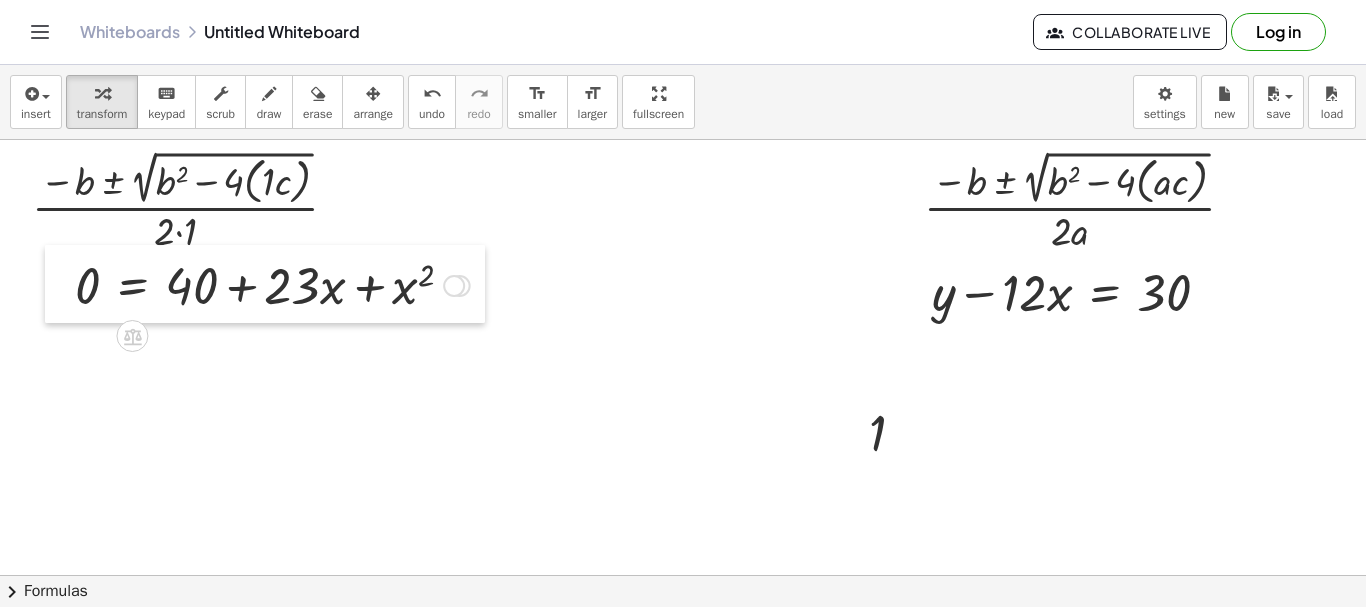 drag, startPoint x: 181, startPoint y: 369, endPoint x: 55, endPoint y: 281, distance: 153.68799 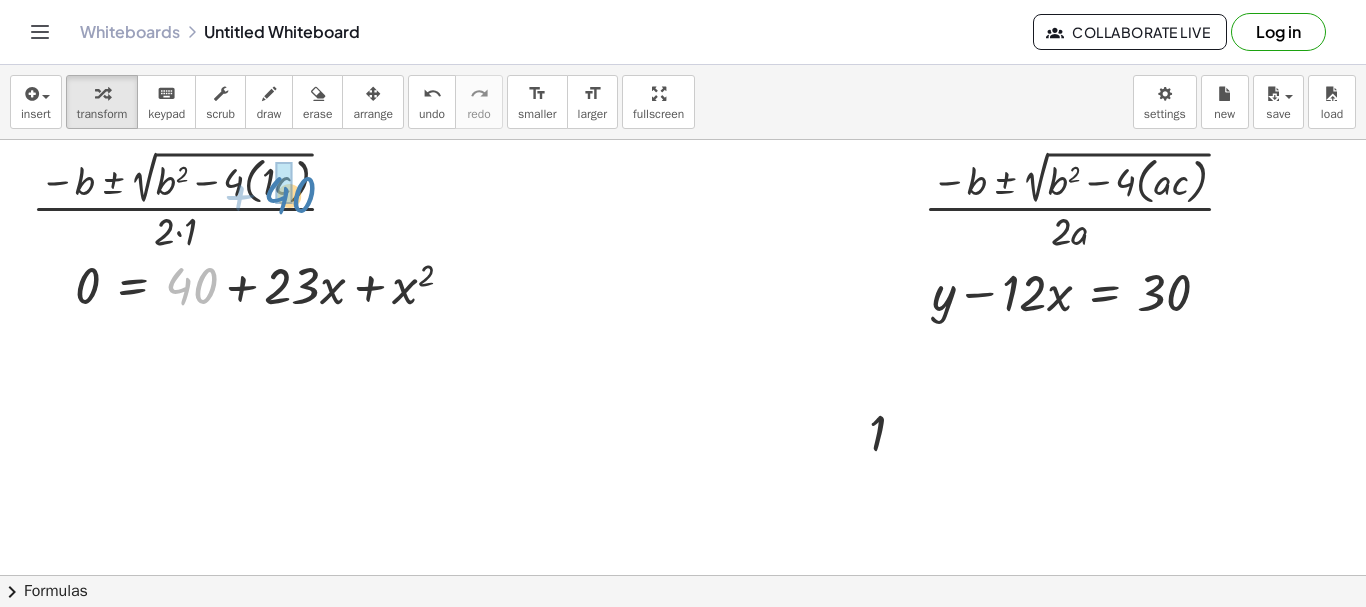 drag, startPoint x: 174, startPoint y: 277, endPoint x: 270, endPoint y: 186, distance: 132.27623 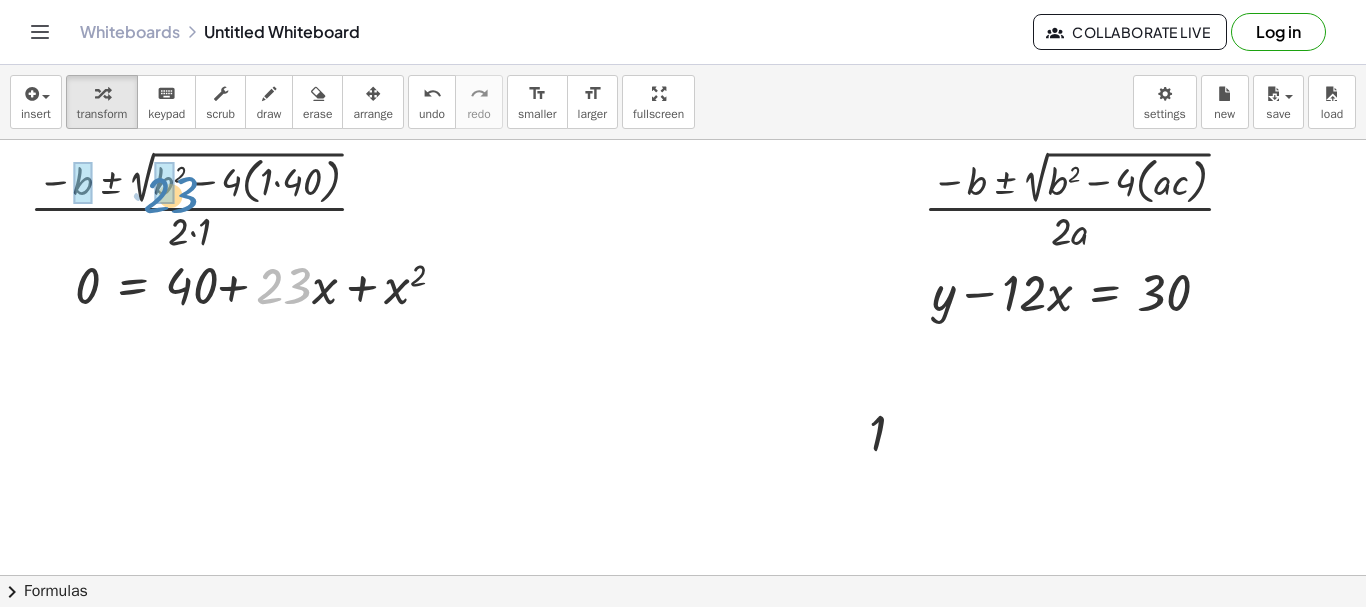 drag, startPoint x: 278, startPoint y: 275, endPoint x: 170, endPoint y: 198, distance: 132.63861 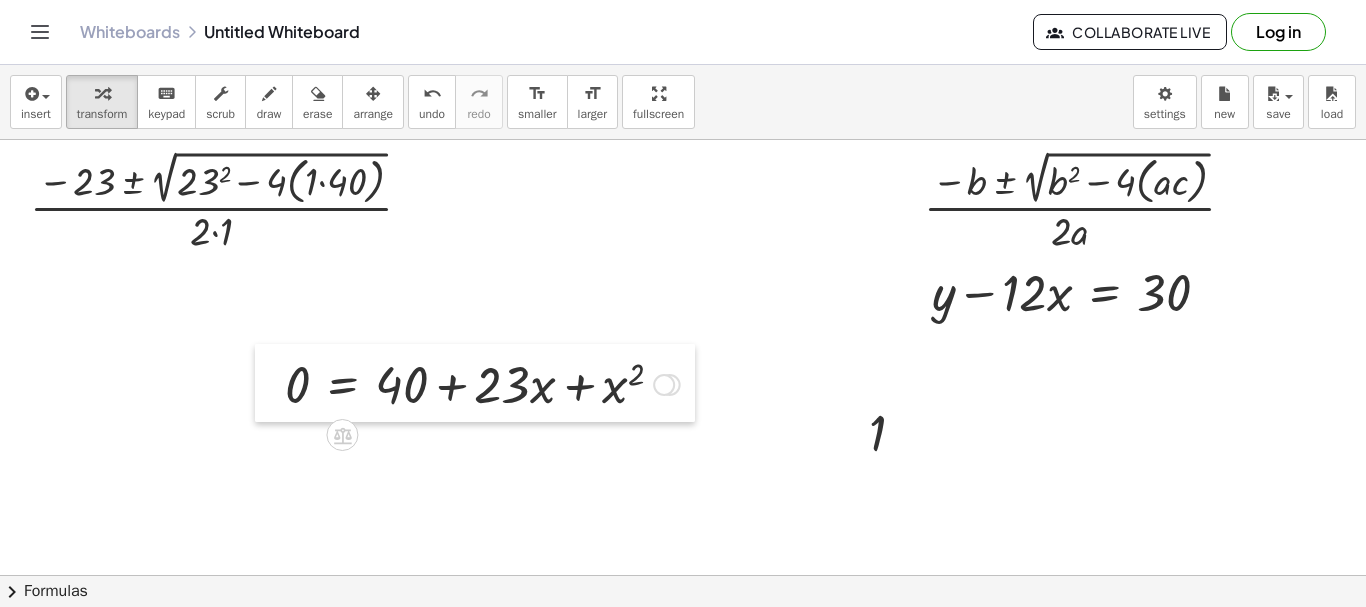drag, startPoint x: 59, startPoint y: 271, endPoint x: 387, endPoint y: 397, distance: 351.36874 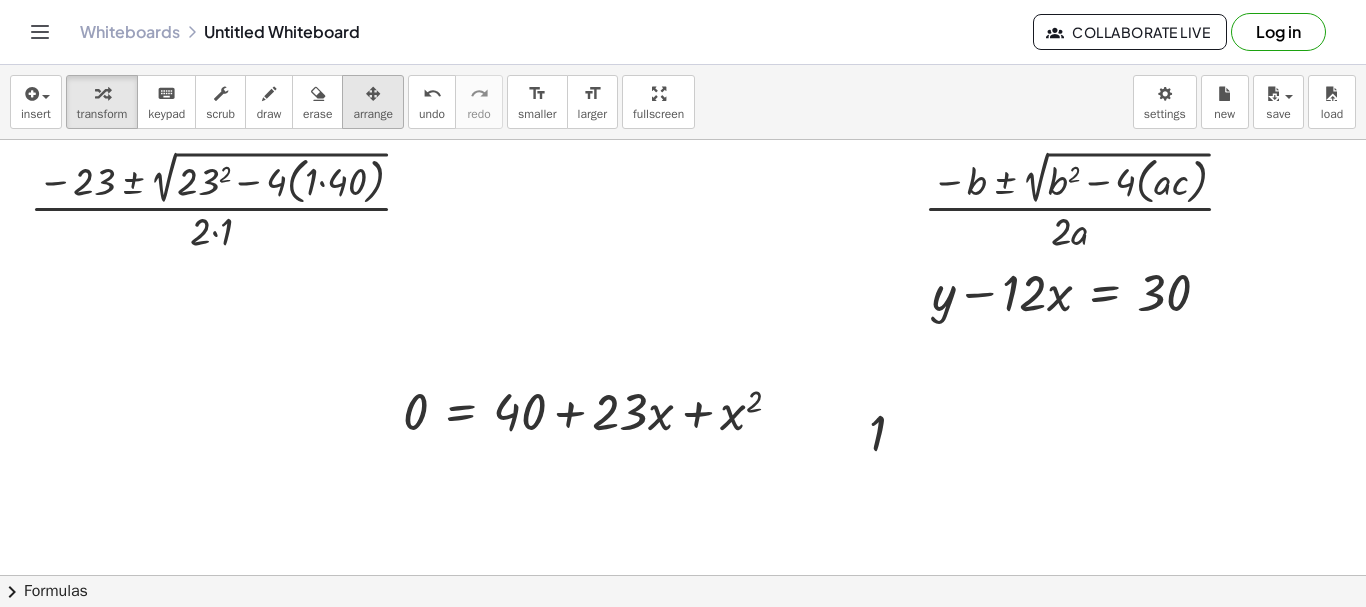 click at bounding box center (373, 93) 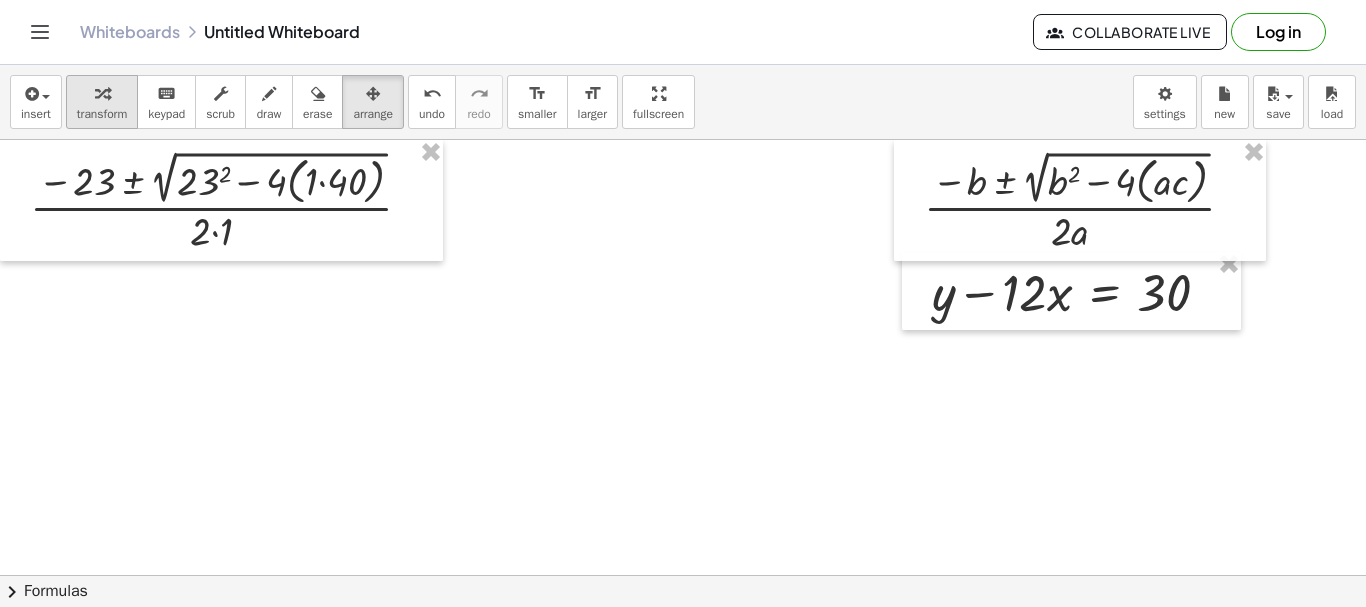 click on "transform" at bounding box center (102, 102) 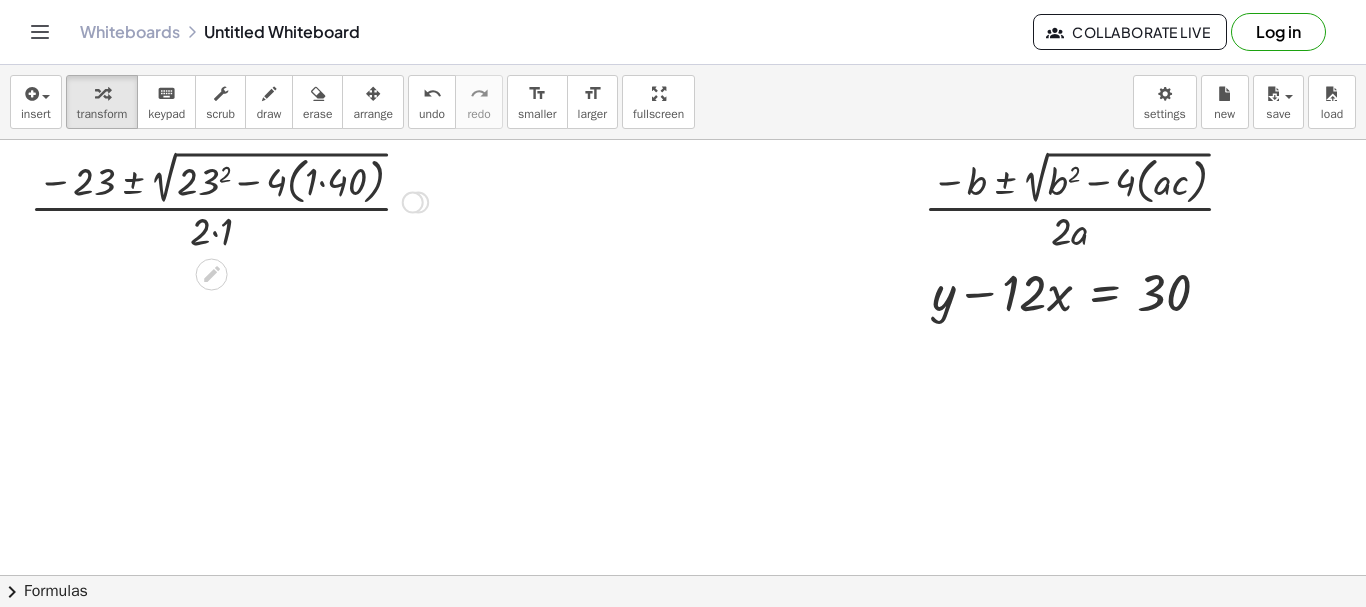 click at bounding box center [229, 200] 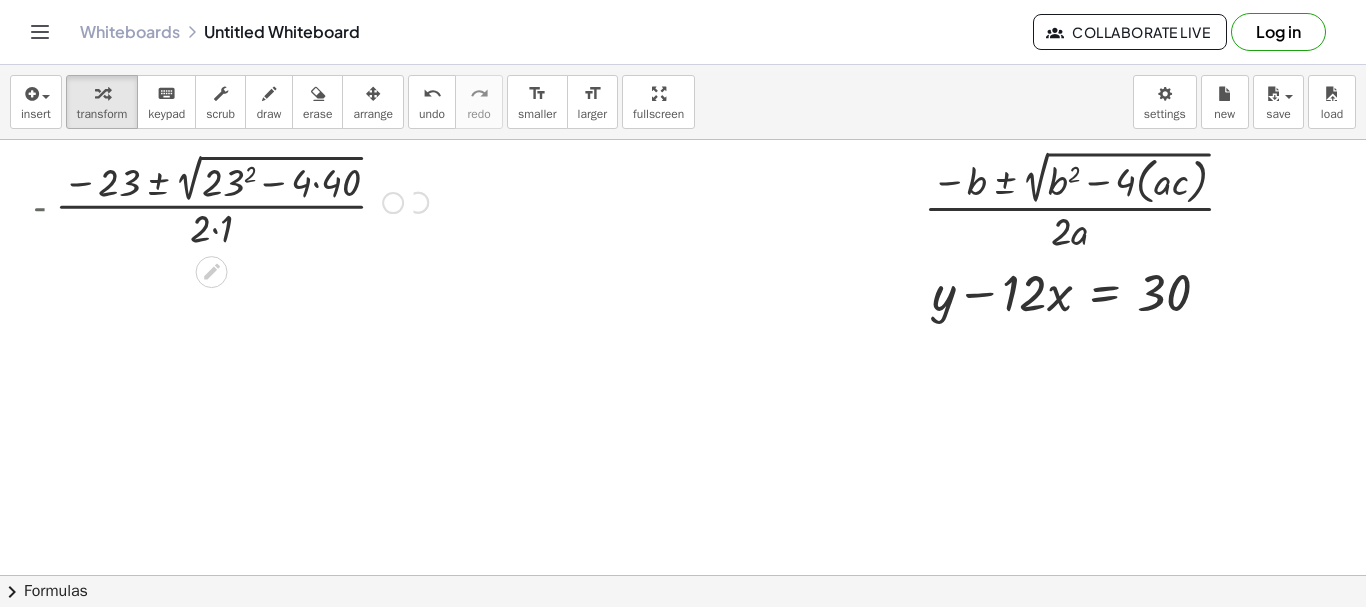 click at bounding box center (229, 200) 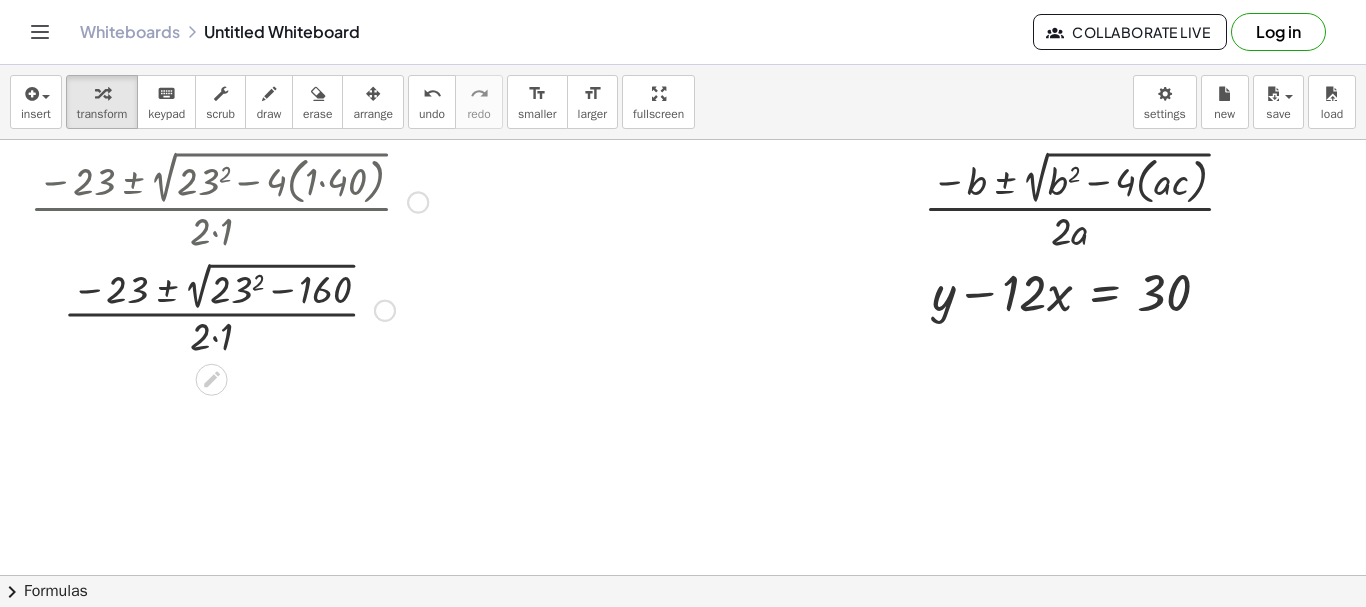 click at bounding box center [229, 308] 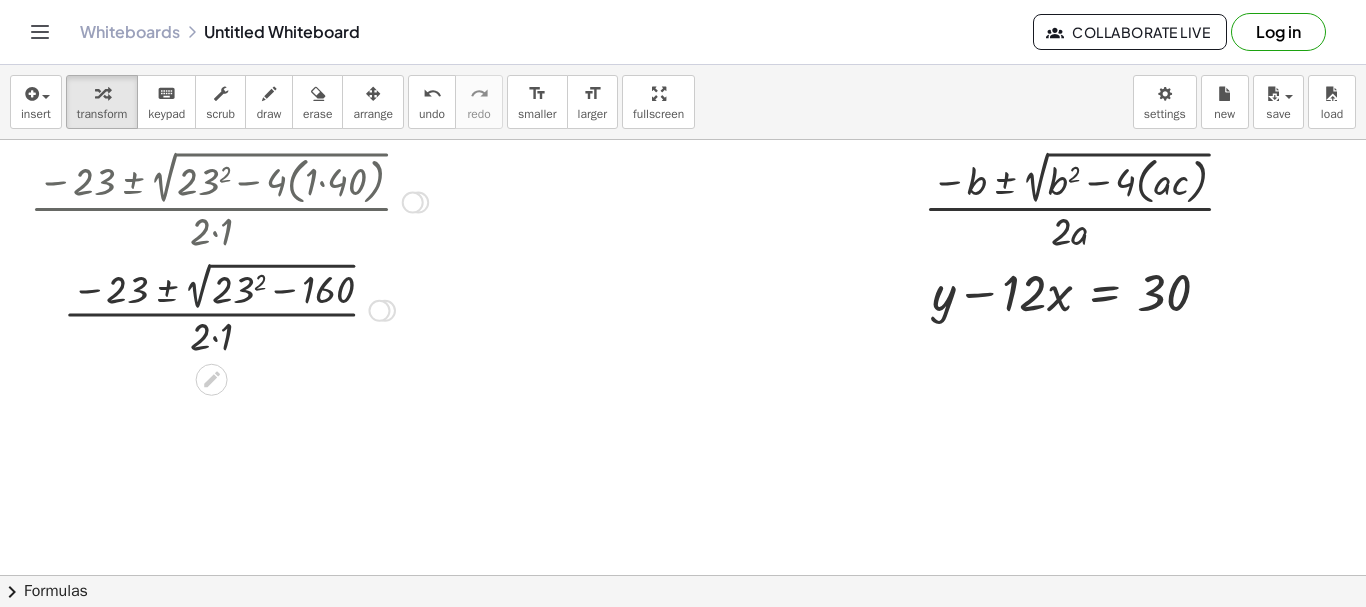 click at bounding box center [229, 308] 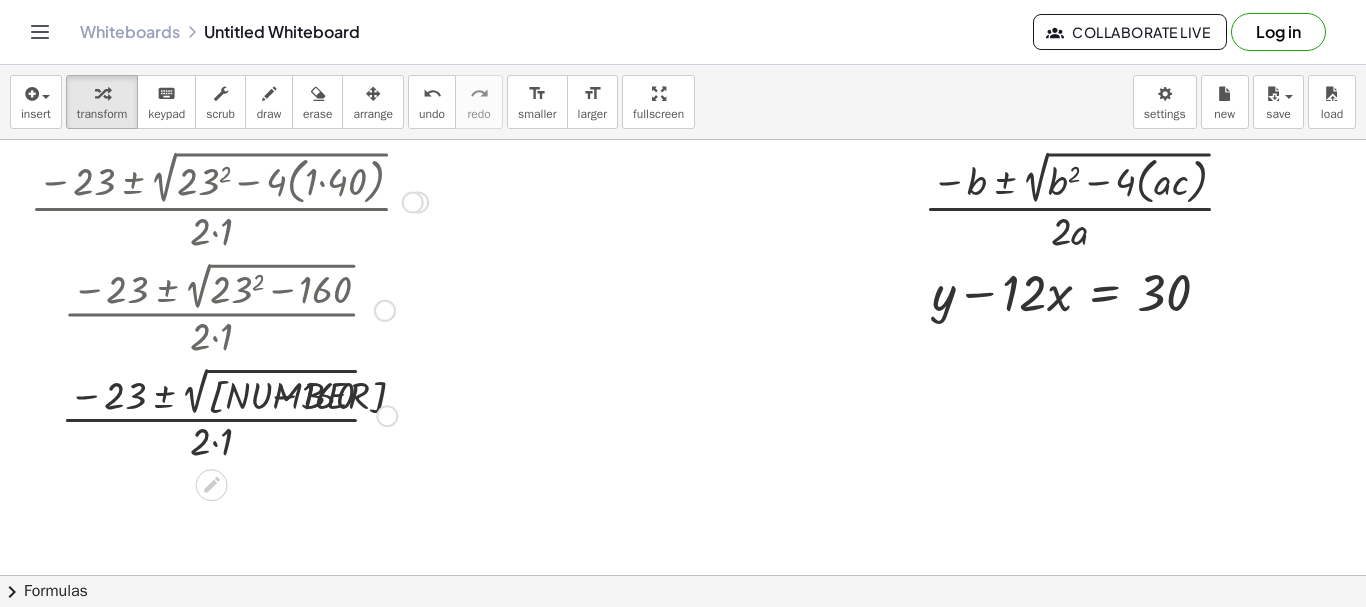 click at bounding box center (229, 414) 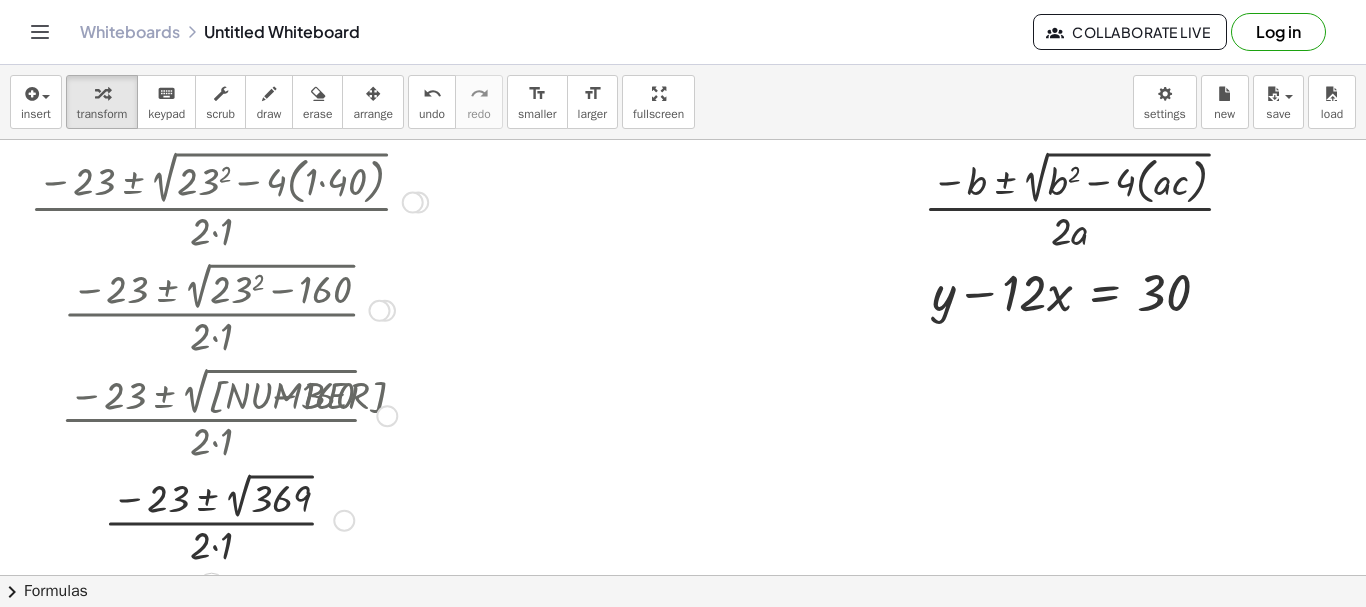 click at bounding box center (229, 519) 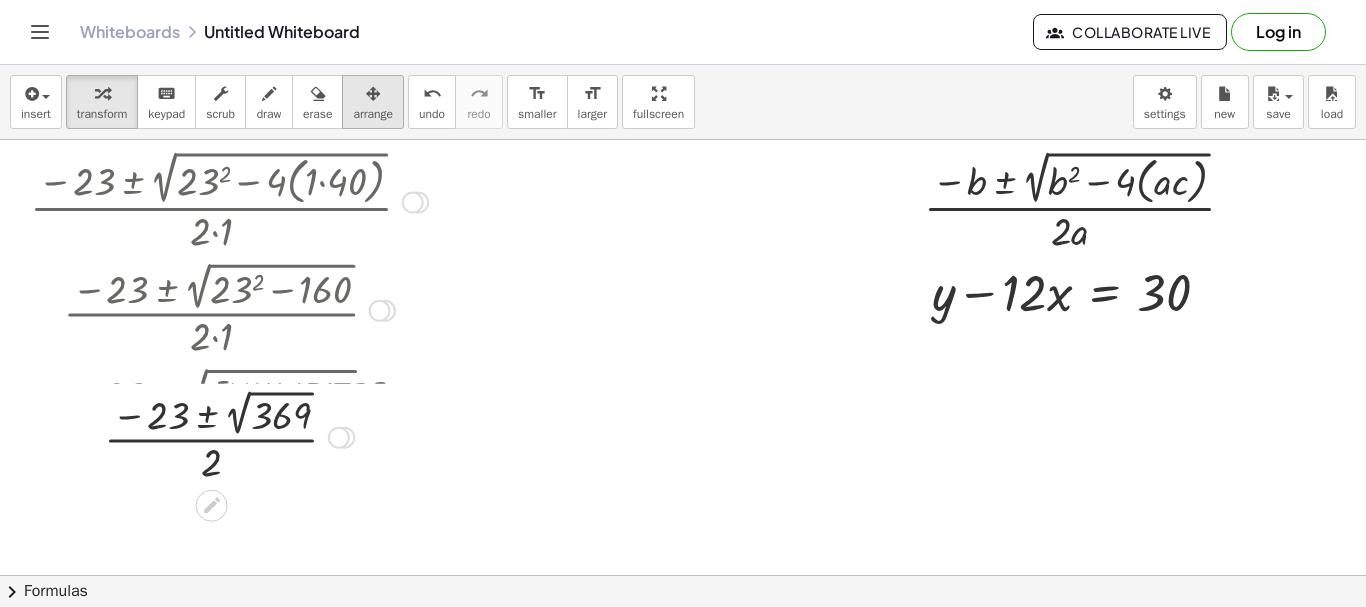 drag, startPoint x: 339, startPoint y: 521, endPoint x: 352, endPoint y: 106, distance: 415.20355 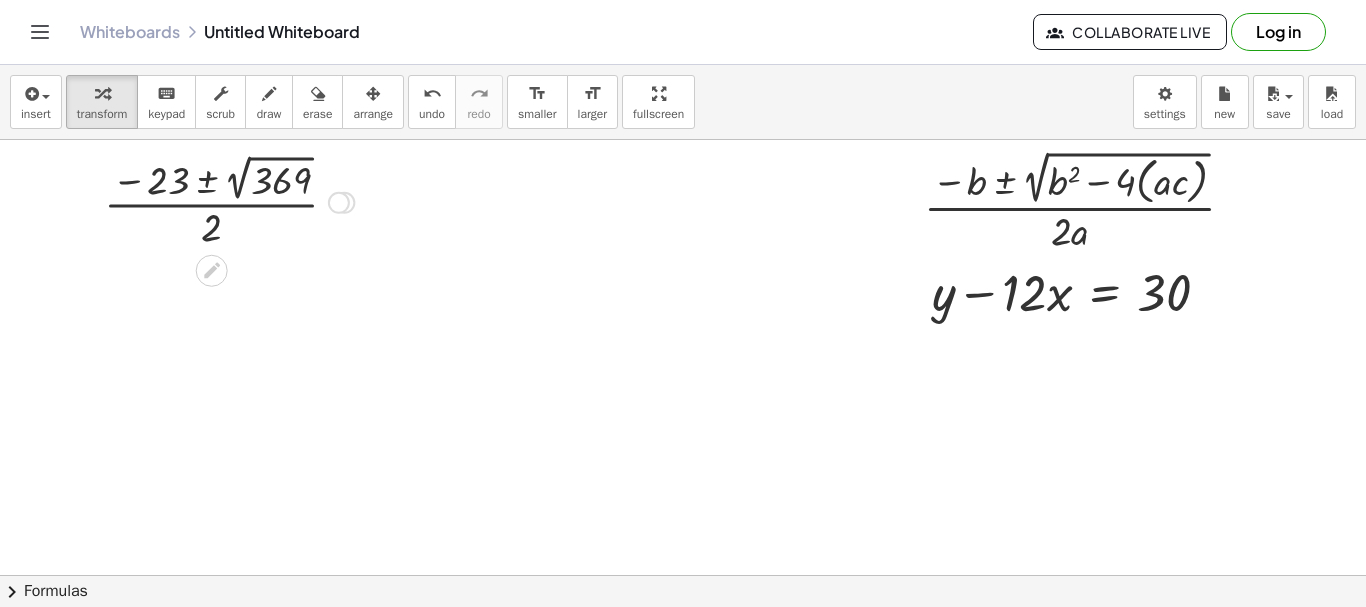 click at bounding box center (229, 201) 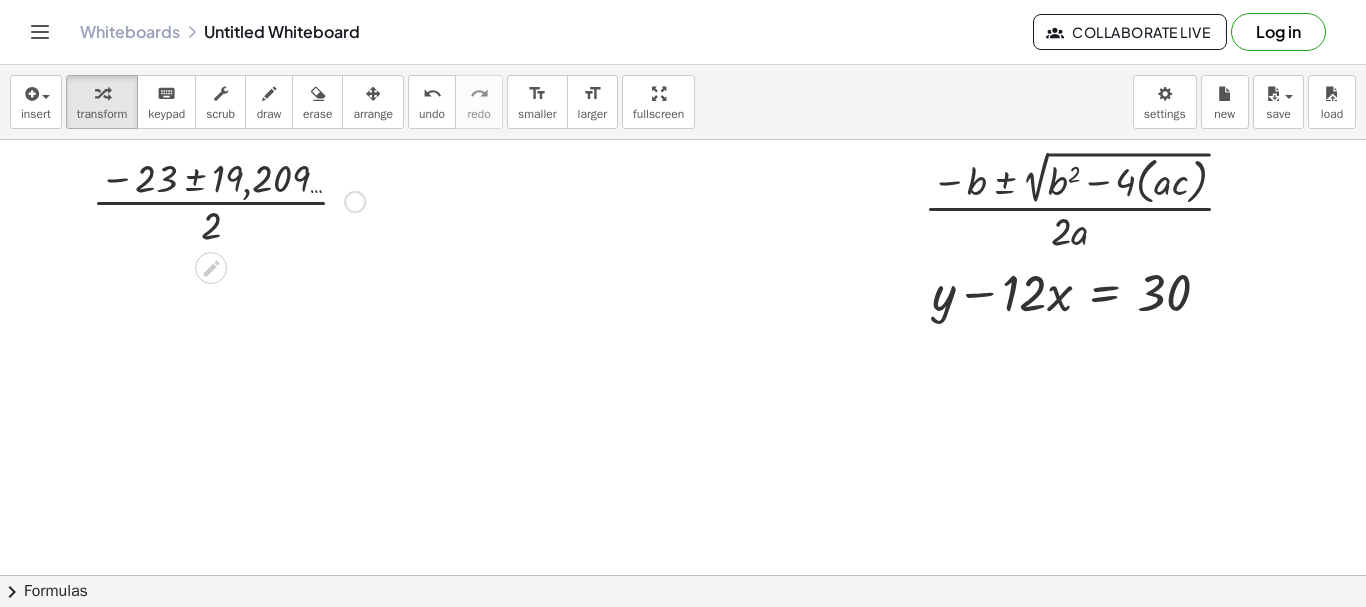 click at bounding box center (228, 200) 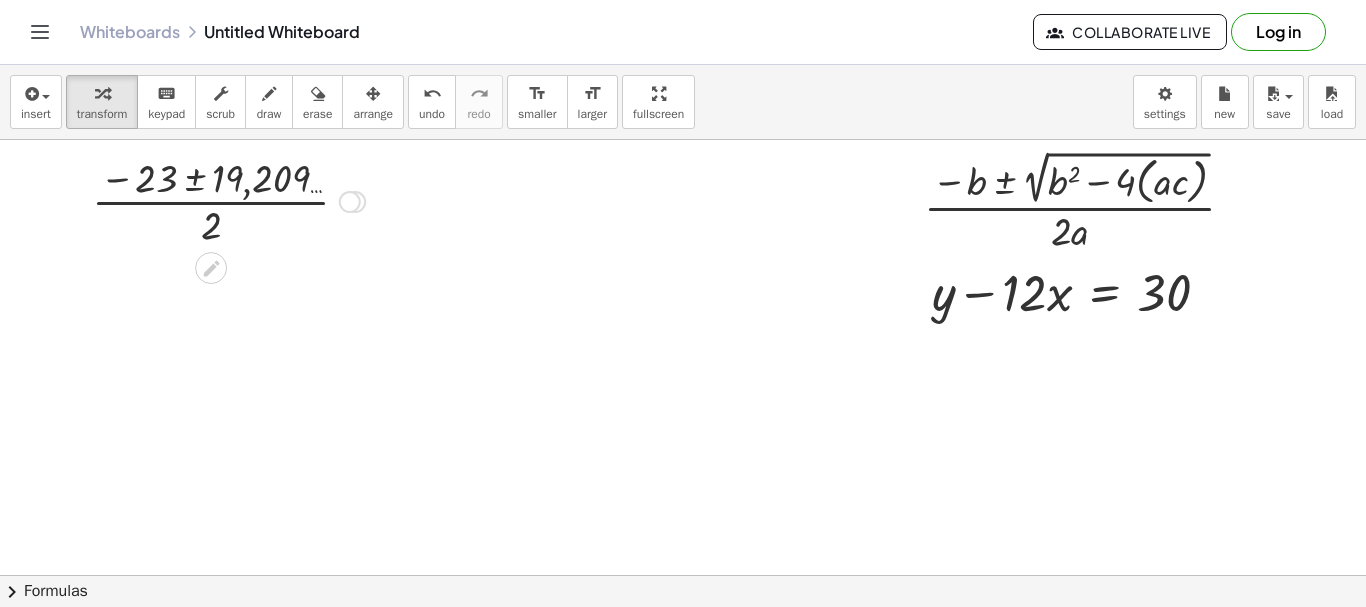 click at bounding box center (228, 200) 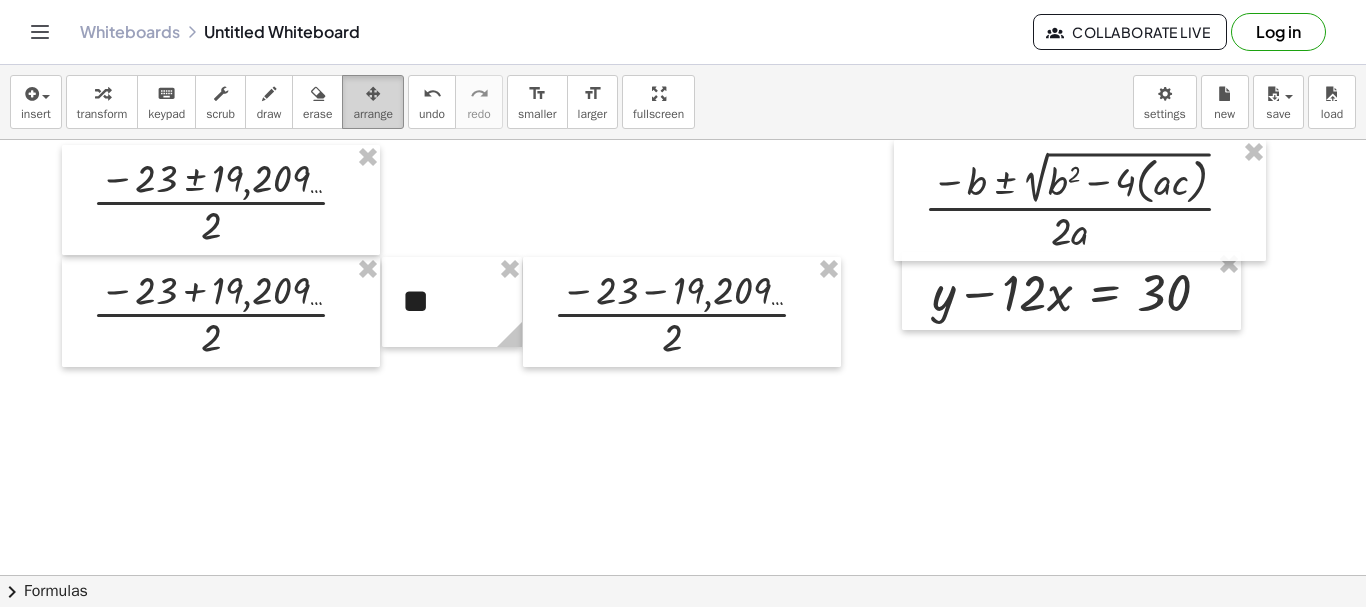 click at bounding box center (373, 93) 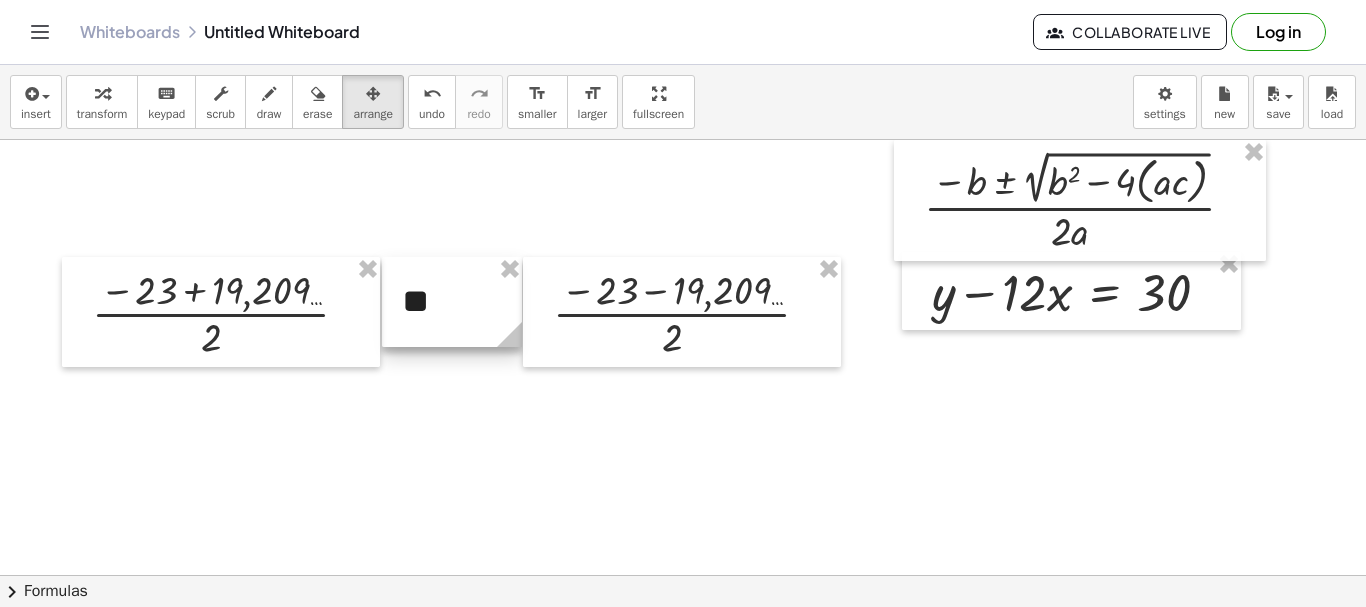 drag, startPoint x: 509, startPoint y: 275, endPoint x: 249, endPoint y: 306, distance: 261.84155 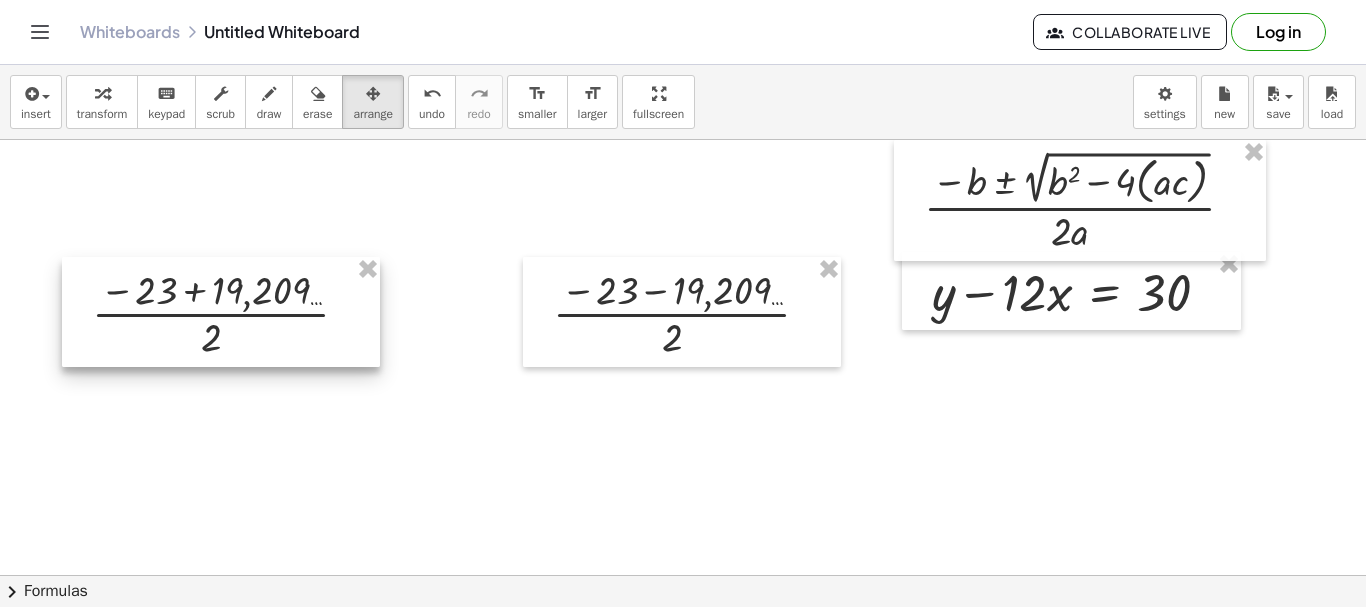 drag, startPoint x: 222, startPoint y: 313, endPoint x: 0, endPoint y: 40, distance: 351.87073 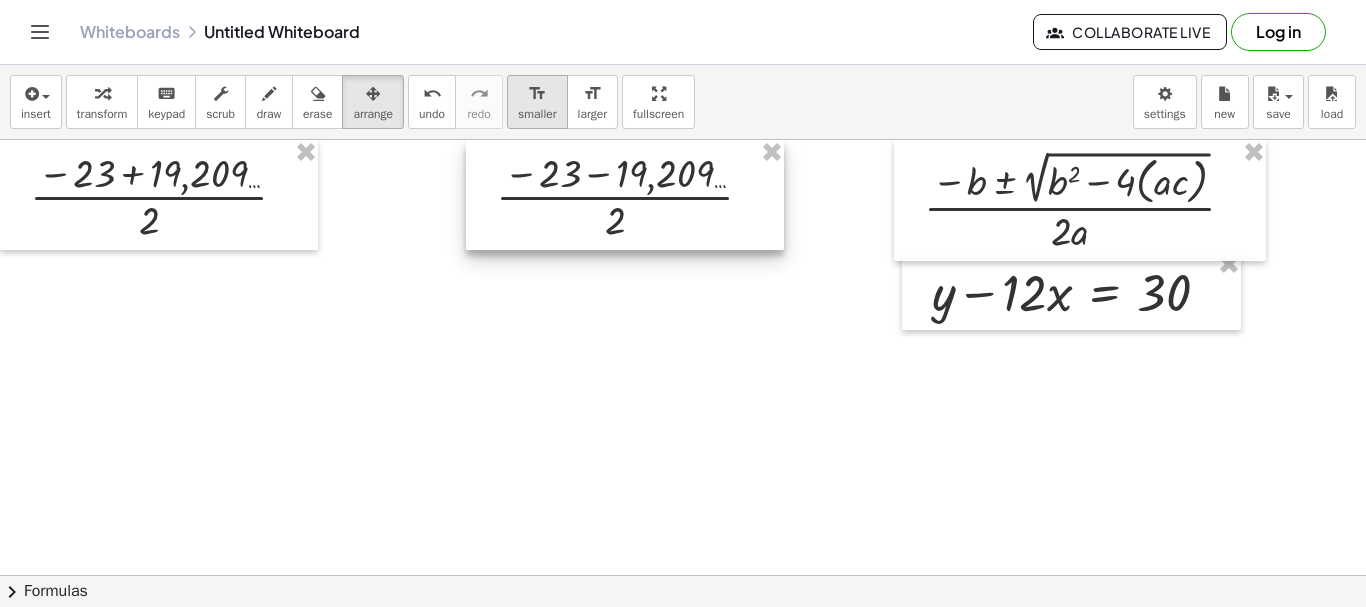 drag, startPoint x: 575, startPoint y: 285, endPoint x: 518, endPoint y: 101, distance: 192.62659 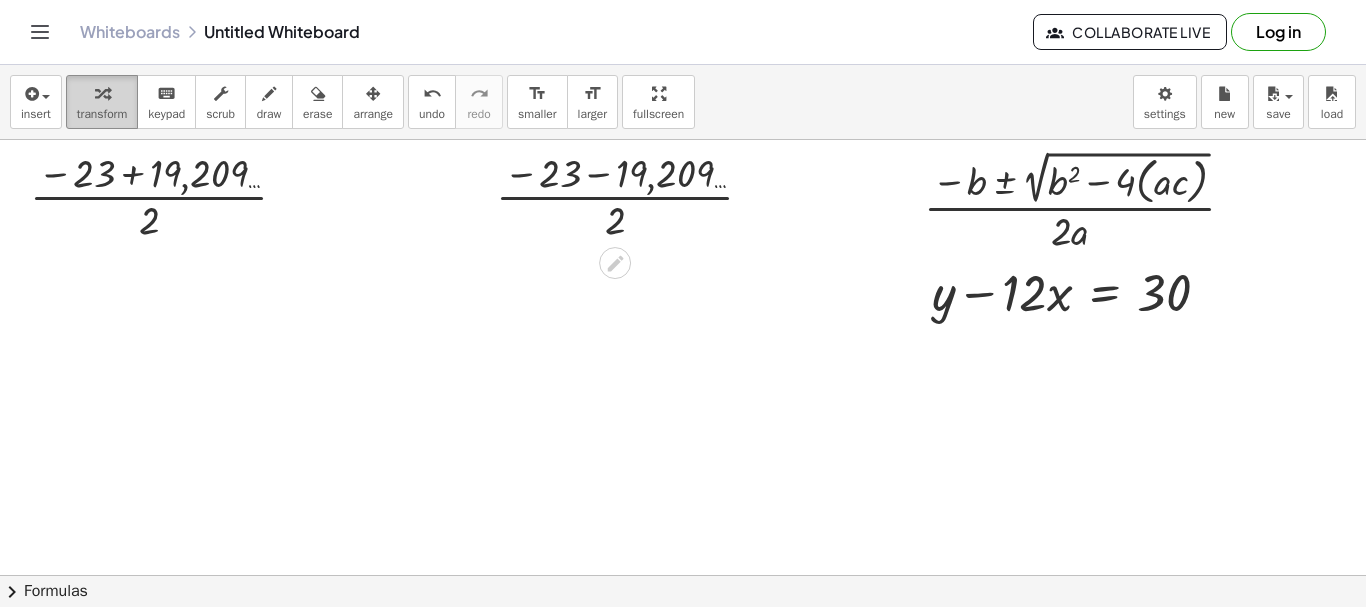 click on "transform" at bounding box center (102, 114) 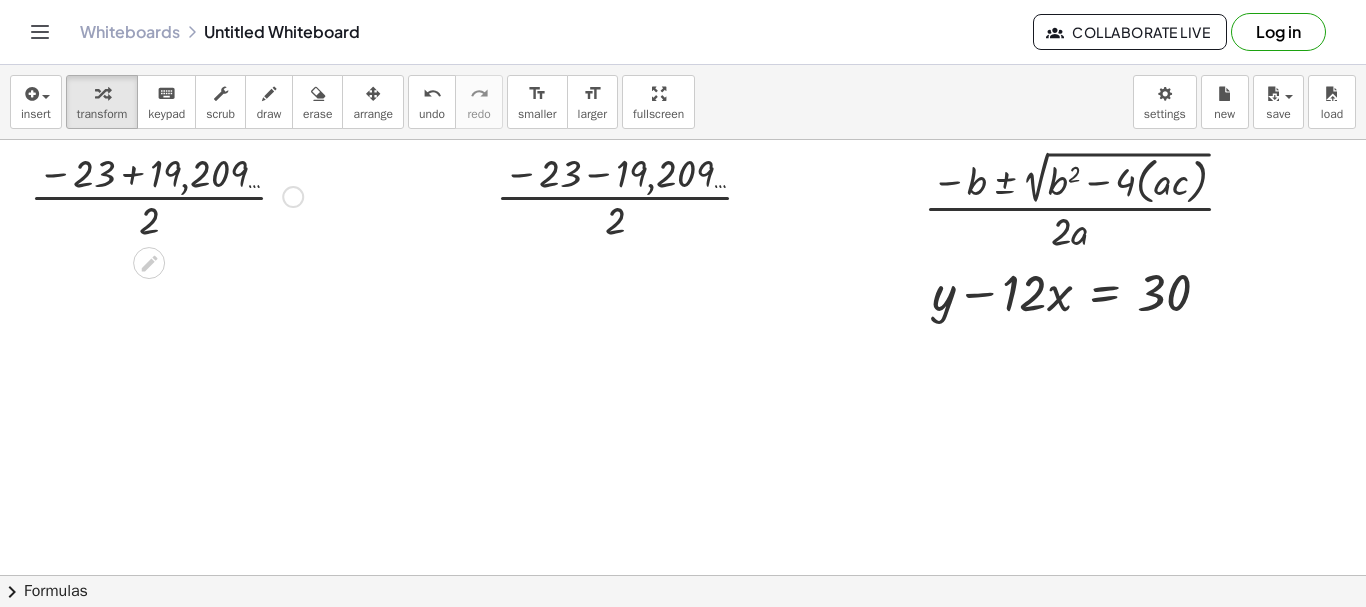 click at bounding box center (166, 195) 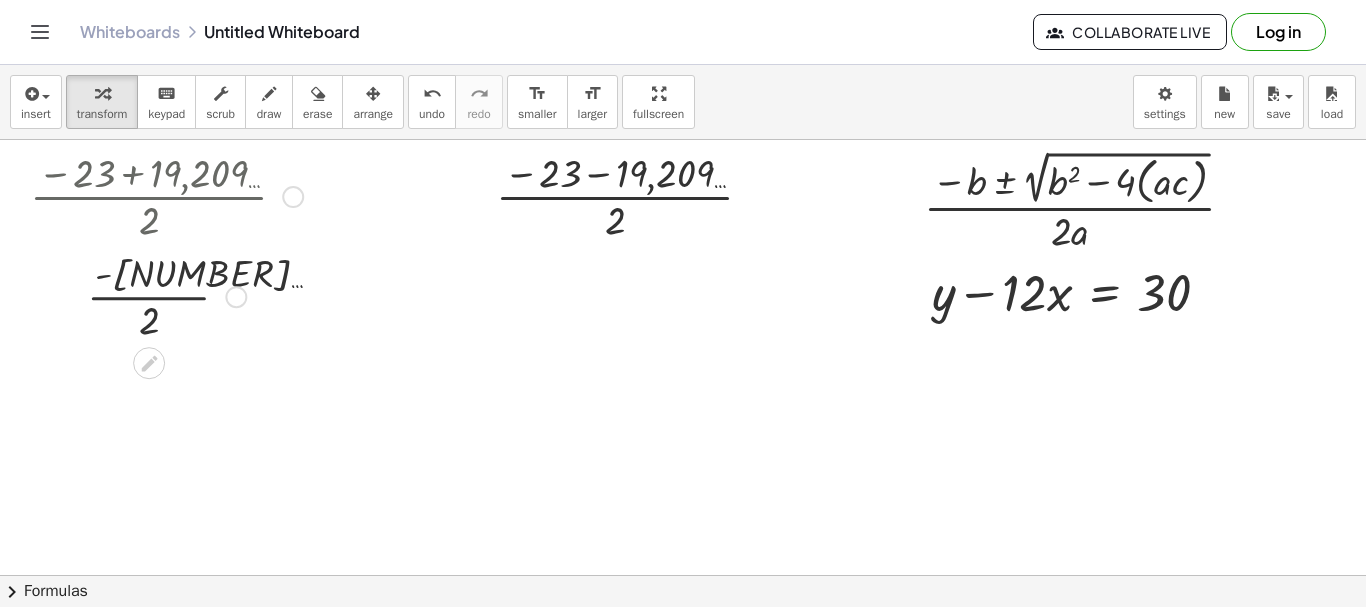 click at bounding box center (166, 295) 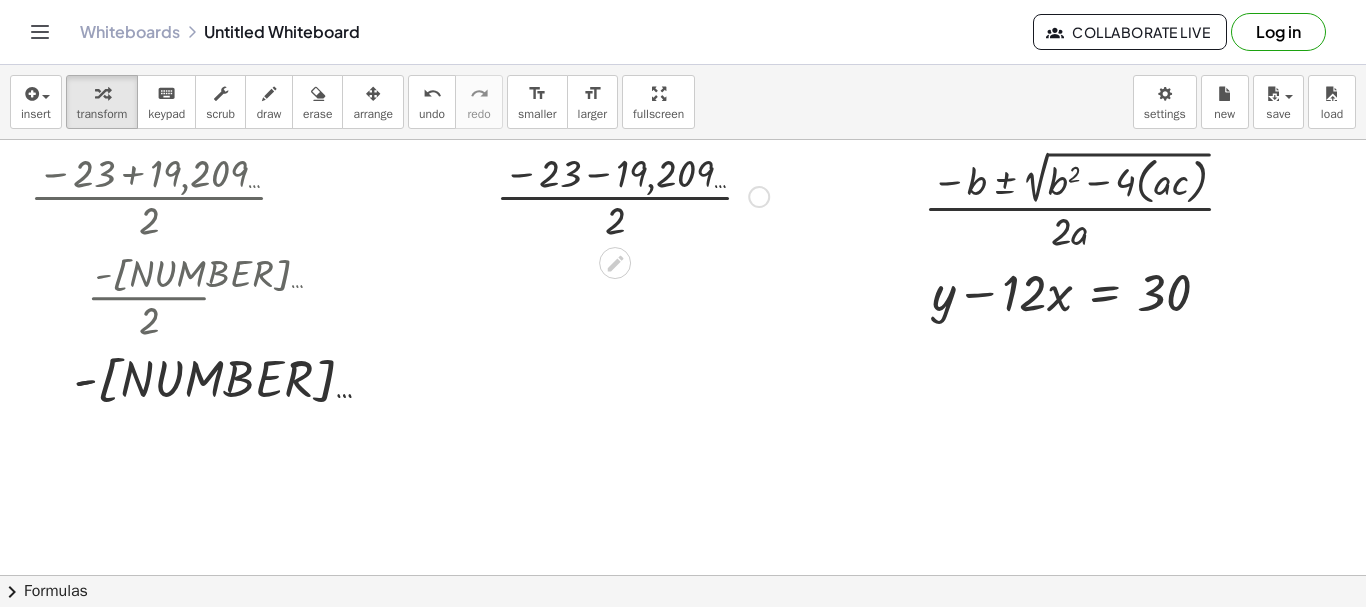 click at bounding box center [632, 195] 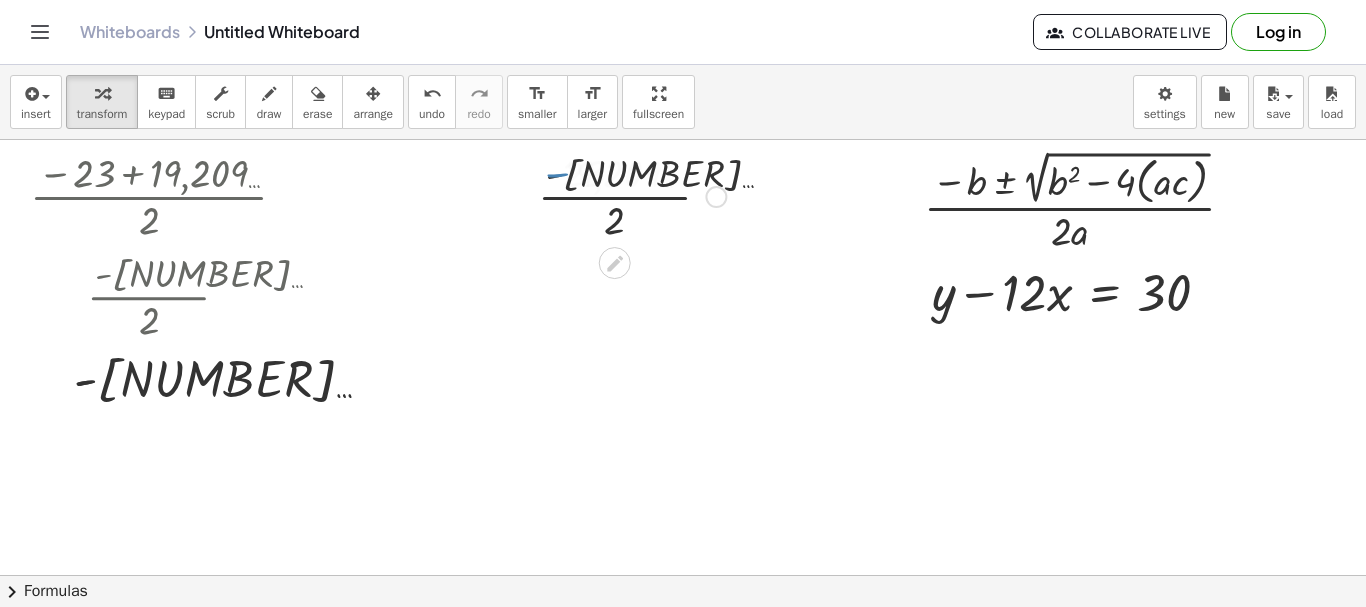 click at bounding box center [632, 195] 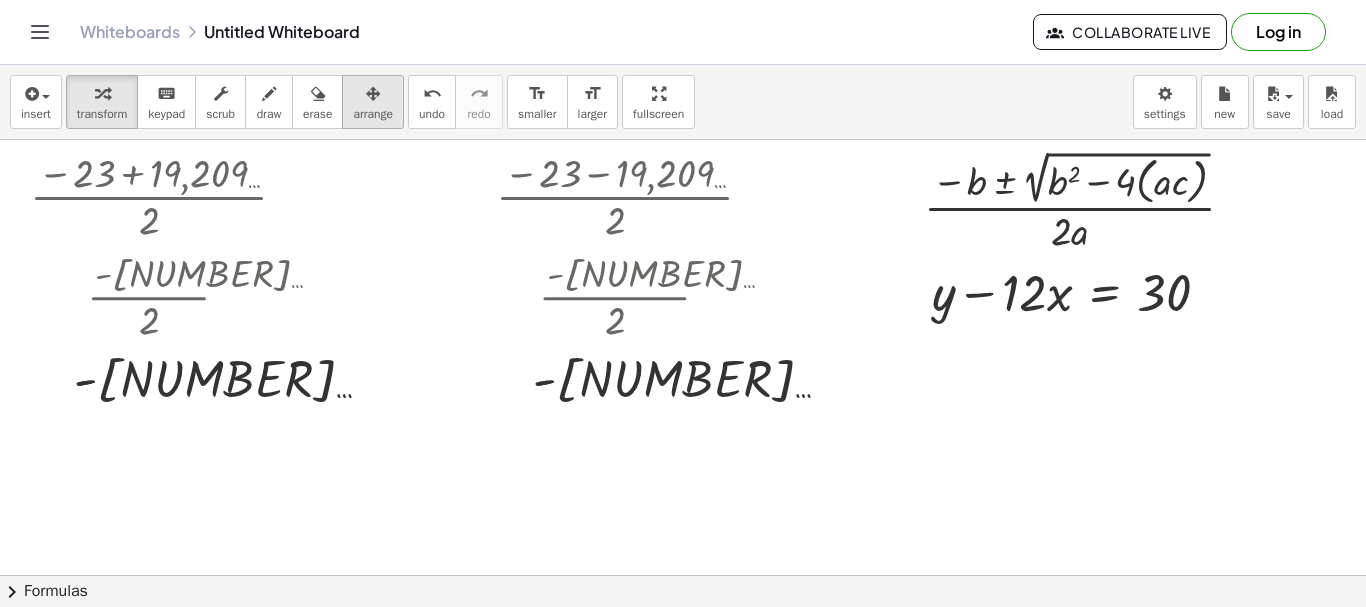 click on "arrange" at bounding box center [373, 114] 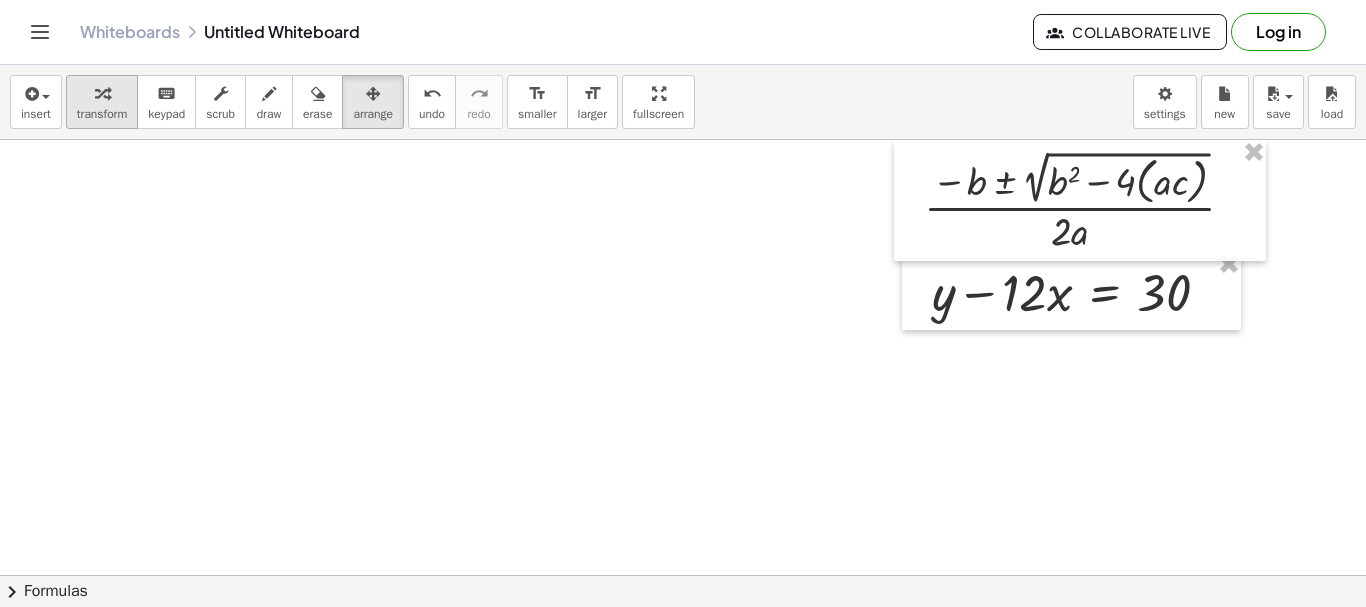 click on "transform" at bounding box center [102, 102] 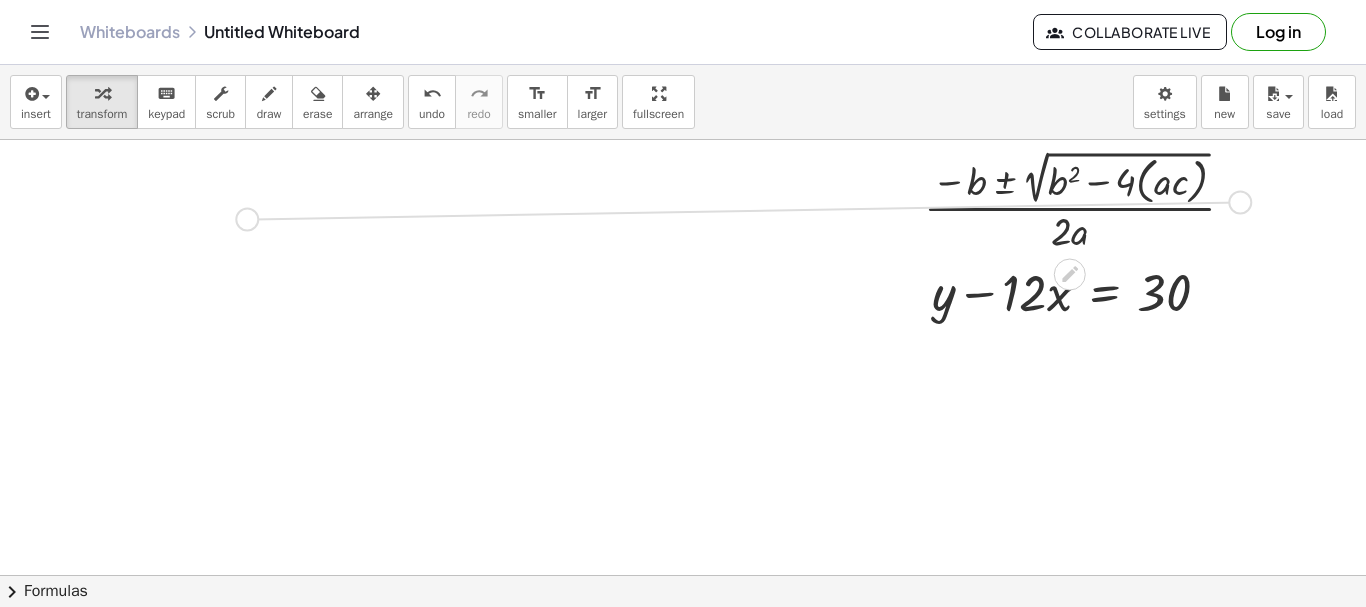 drag, startPoint x: 1242, startPoint y: 198, endPoint x: 244, endPoint y: 217, distance: 998.18085 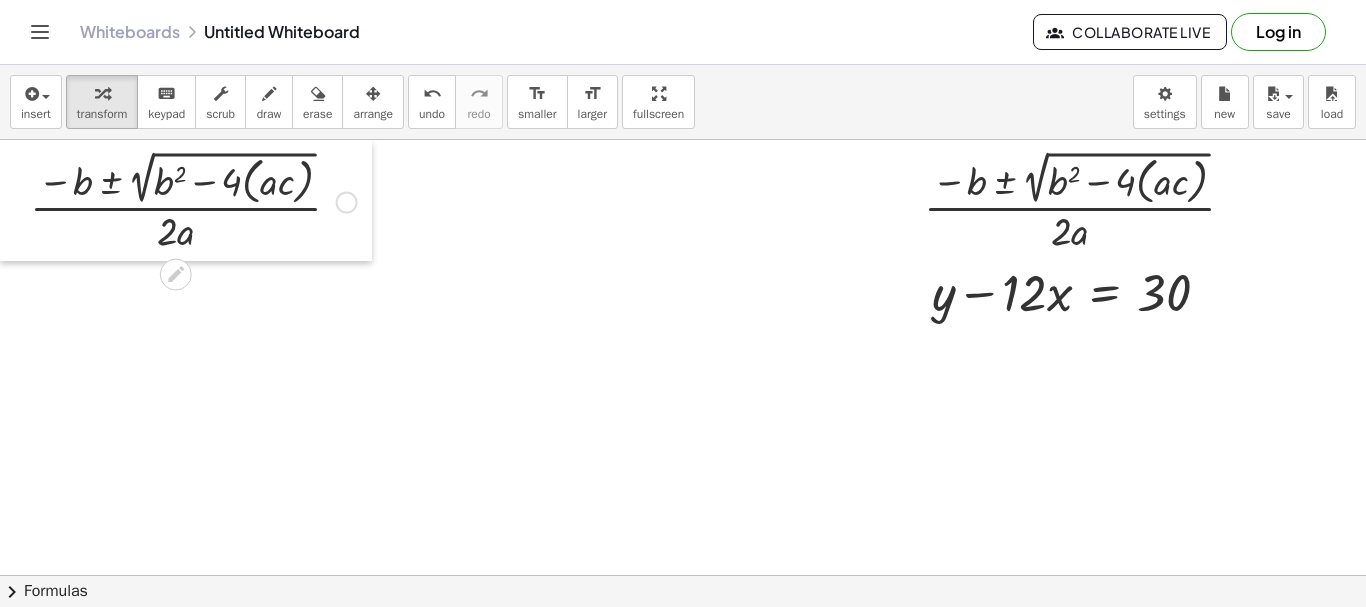 drag, startPoint x: 19, startPoint y: 213, endPoint x: 0, endPoint y: 160, distance: 56.302753 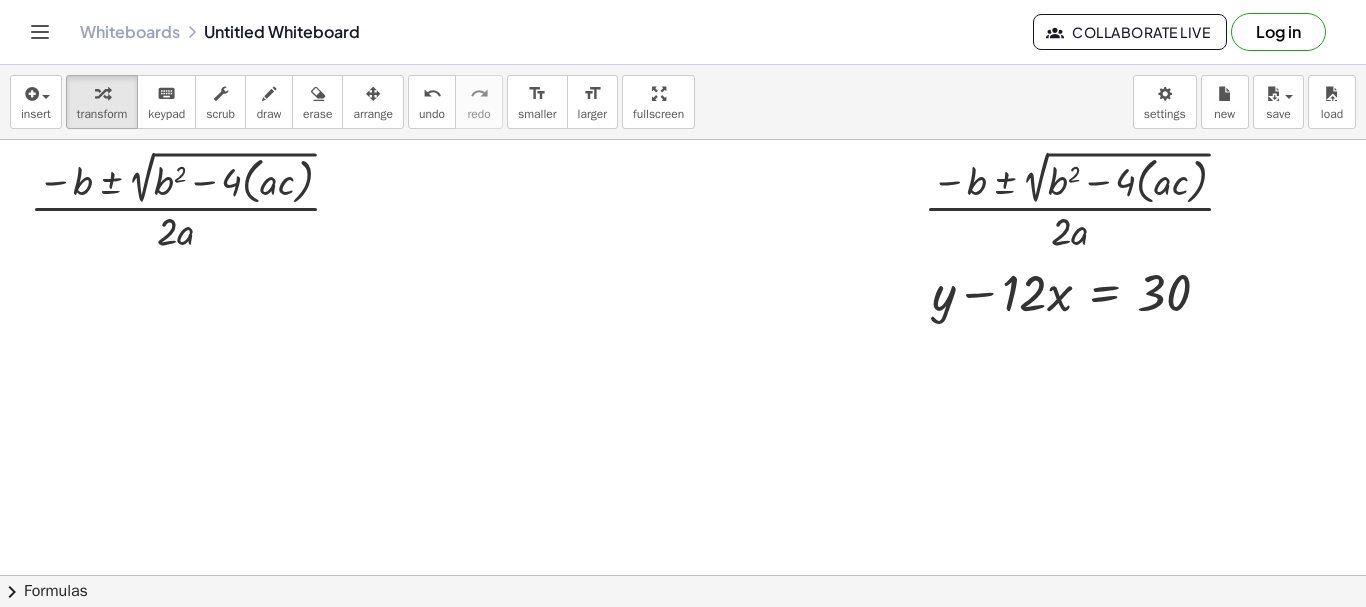 click at bounding box center [683, 575] 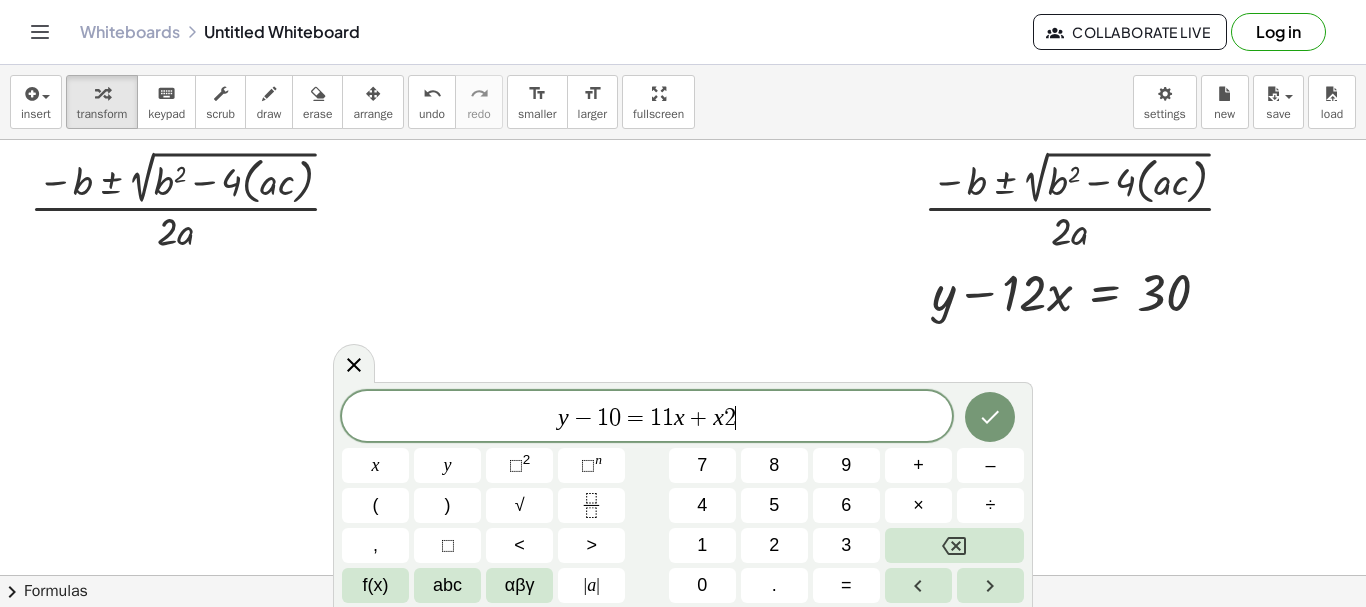 click on "y − 1 0 = 1 1 x + x 2" at bounding box center [647, 418] 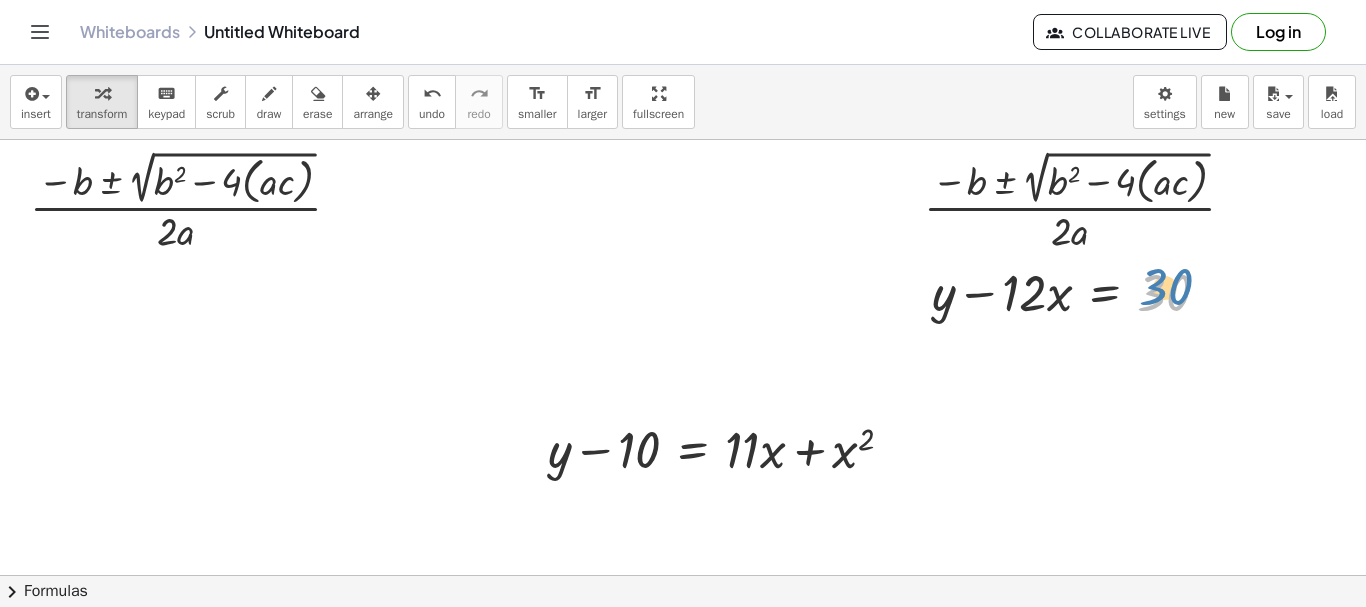 click at bounding box center (1079, 291) 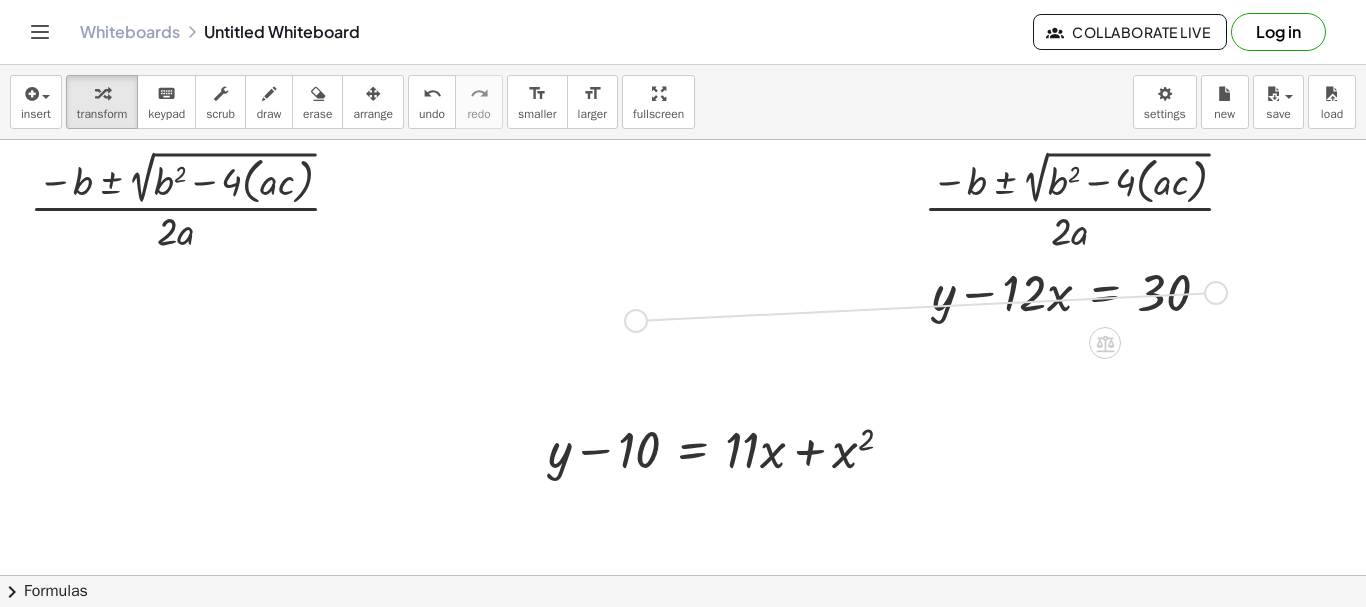 drag, startPoint x: 1213, startPoint y: 297, endPoint x: 625, endPoint y: 326, distance: 588.7147 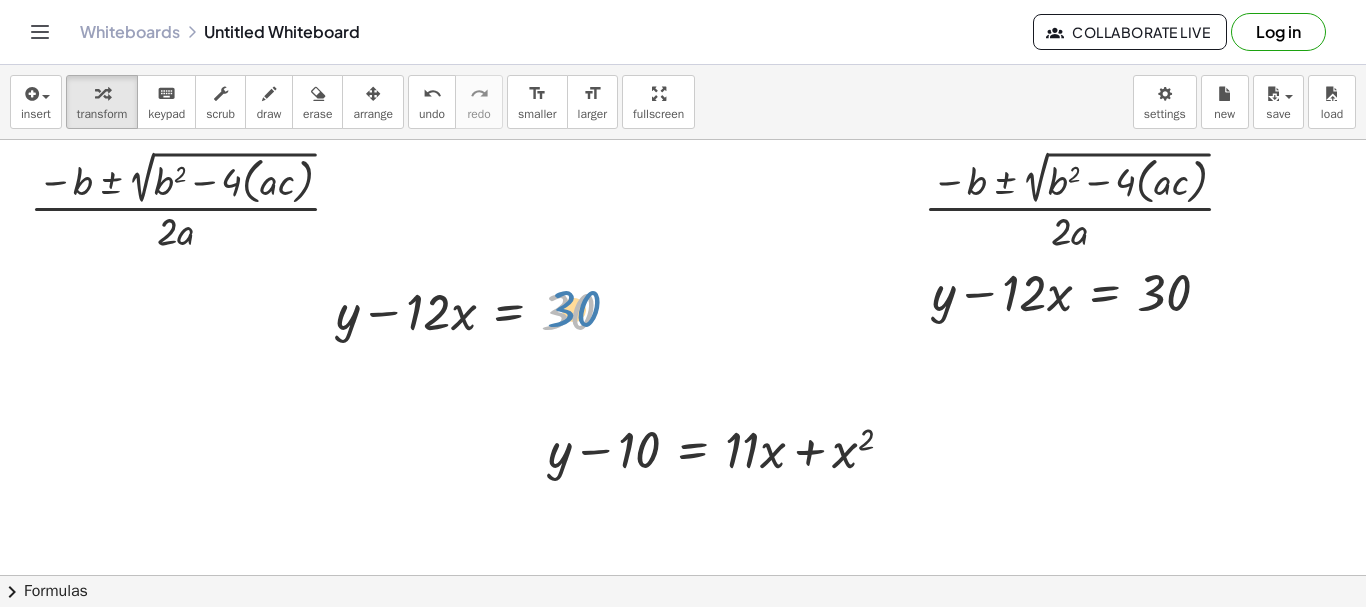 click at bounding box center [483, 310] 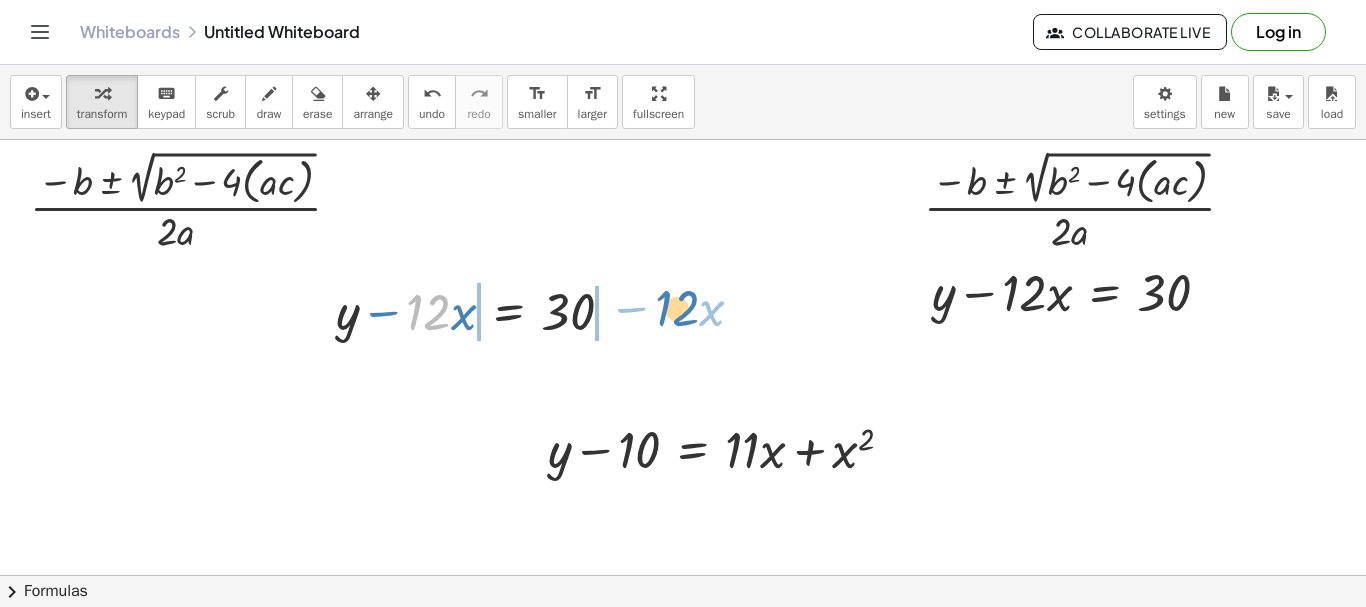 drag, startPoint x: 412, startPoint y: 322, endPoint x: 659, endPoint y: 317, distance: 247.0506 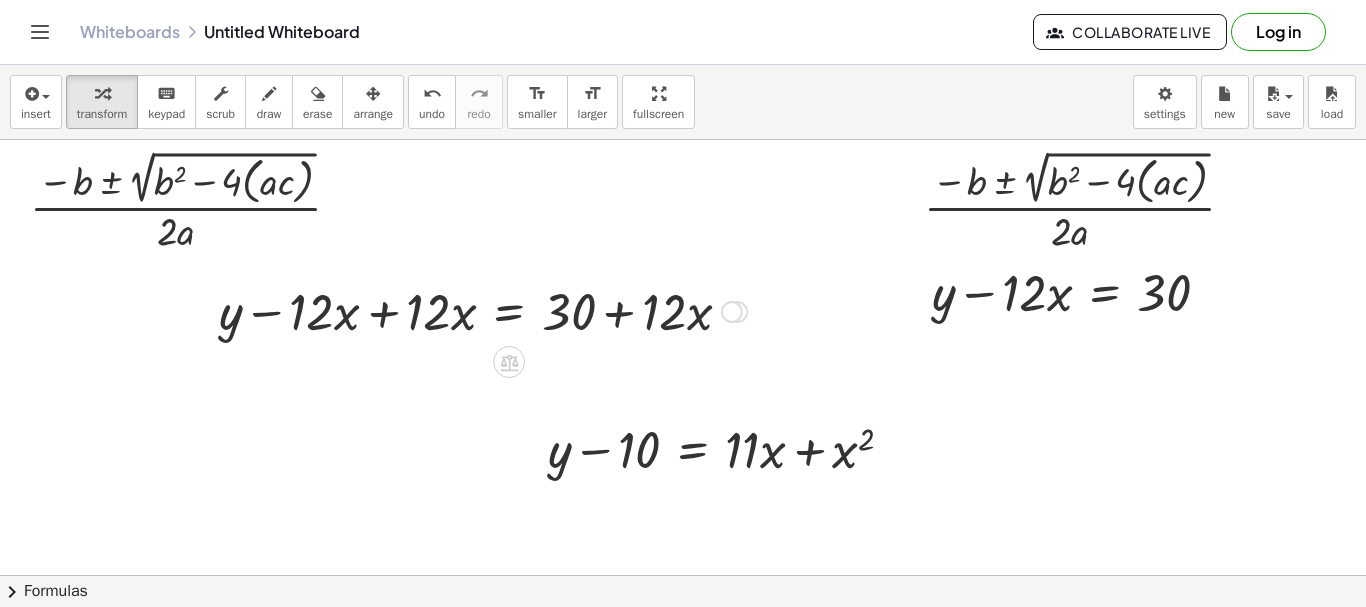 click at bounding box center (483, 310) 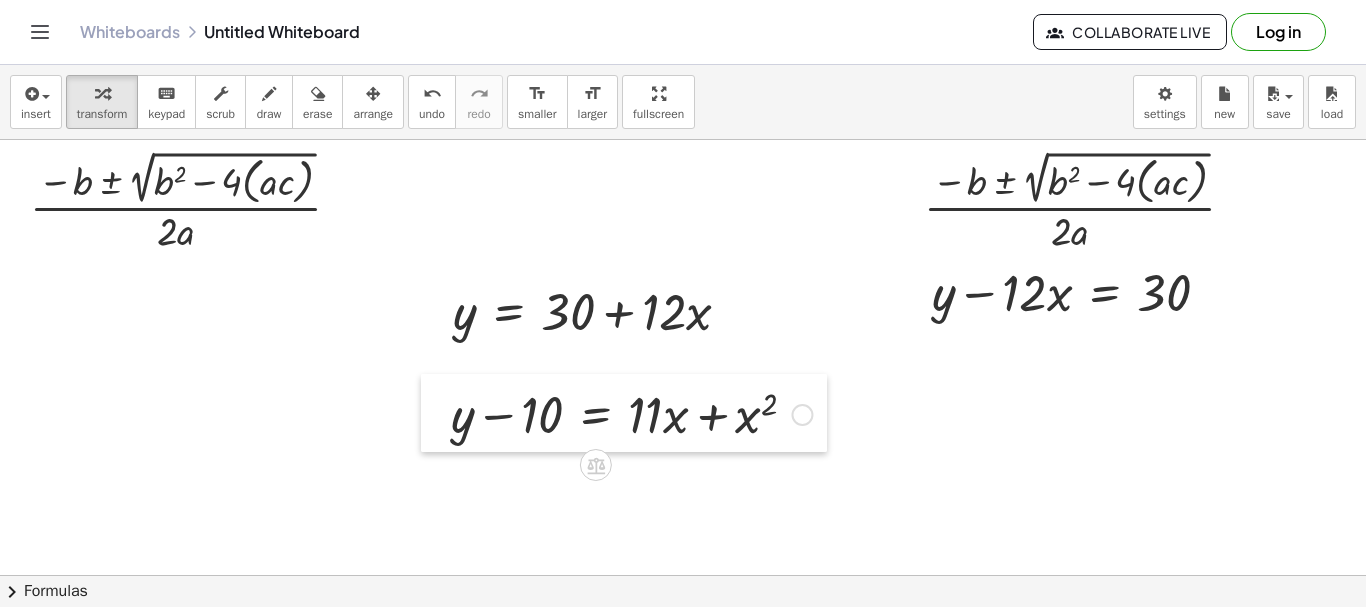 drag, startPoint x: 533, startPoint y: 456, endPoint x: 503, endPoint y: 428, distance: 41.036568 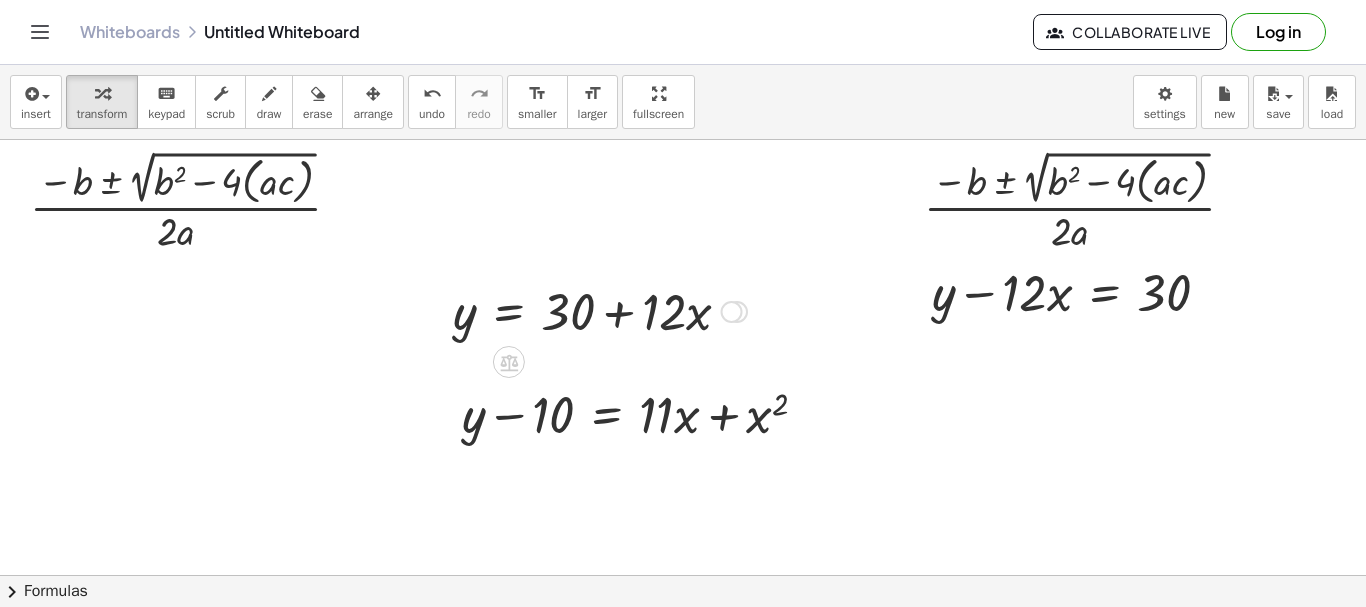 click at bounding box center [732, 312] 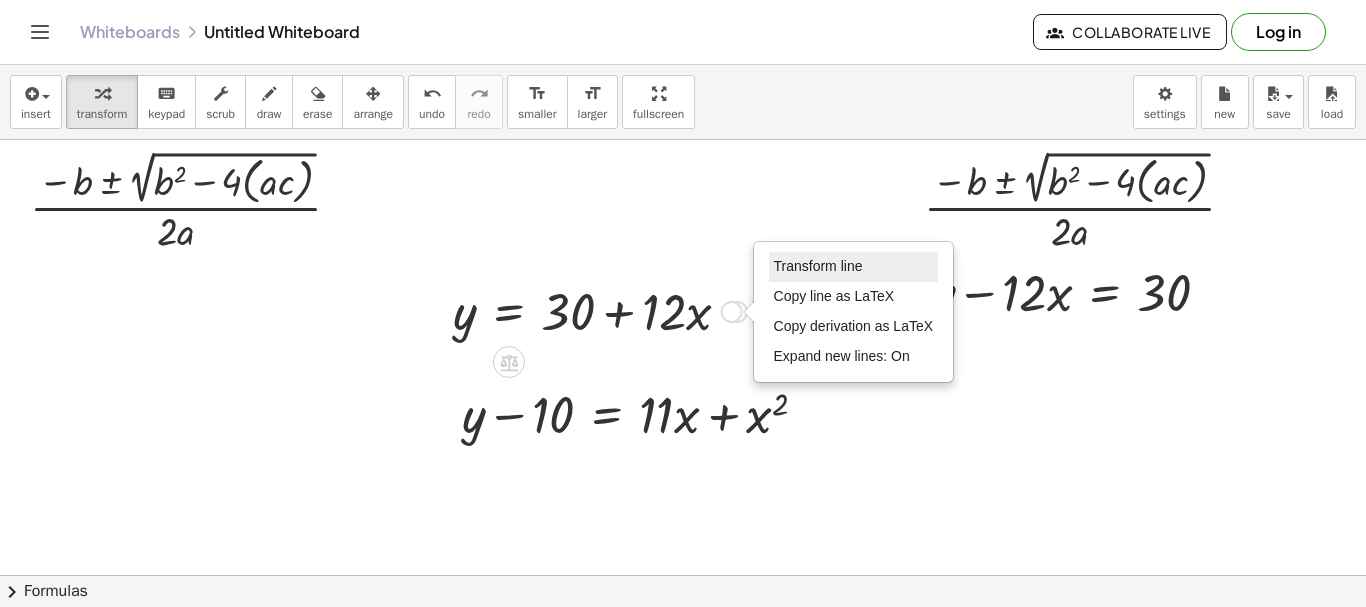 click on "Transform line" at bounding box center [854, 267] 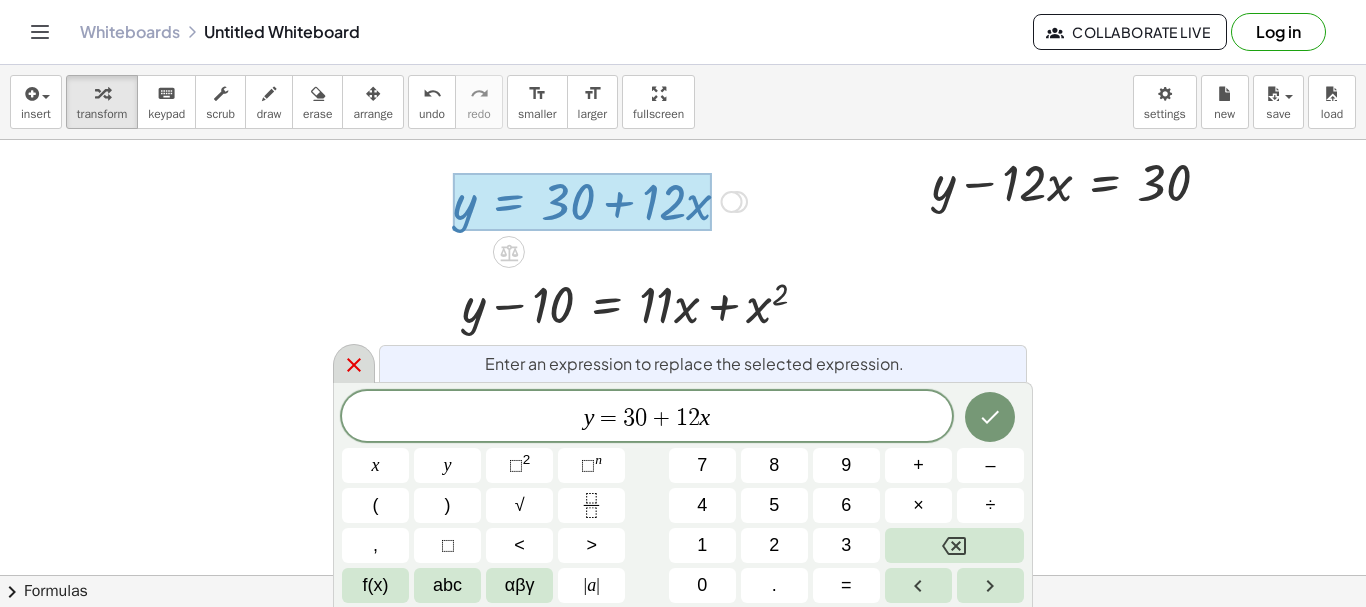 click 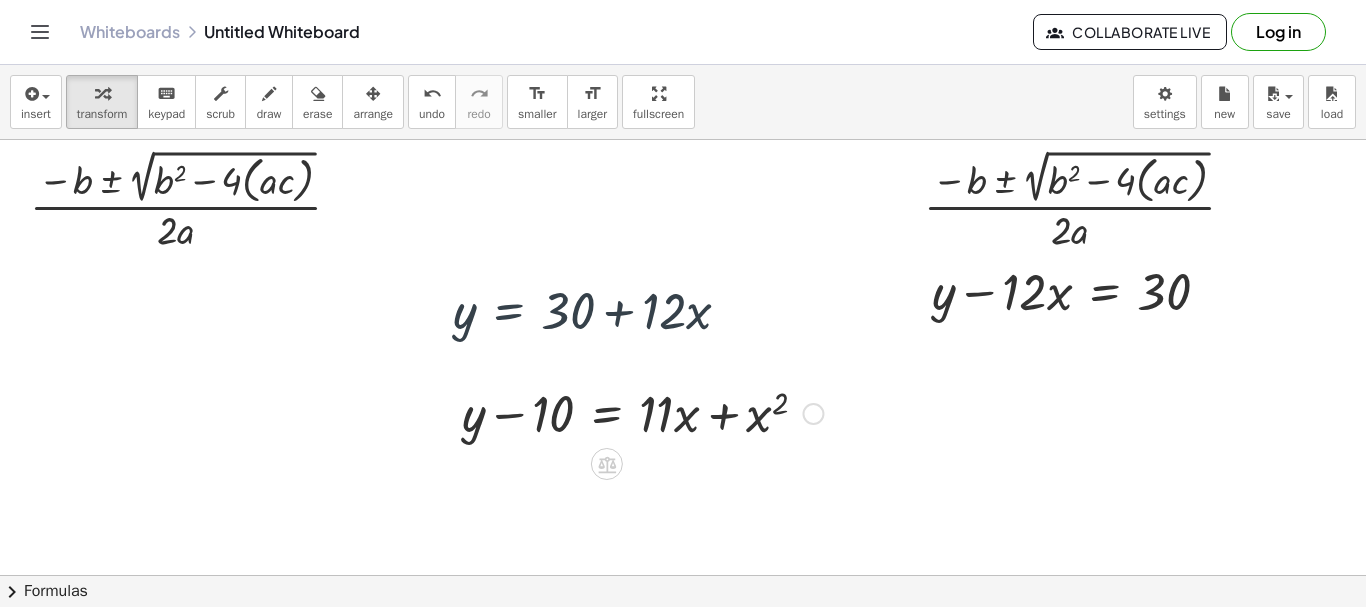 scroll, scrollTop: 0, scrollLeft: 0, axis: both 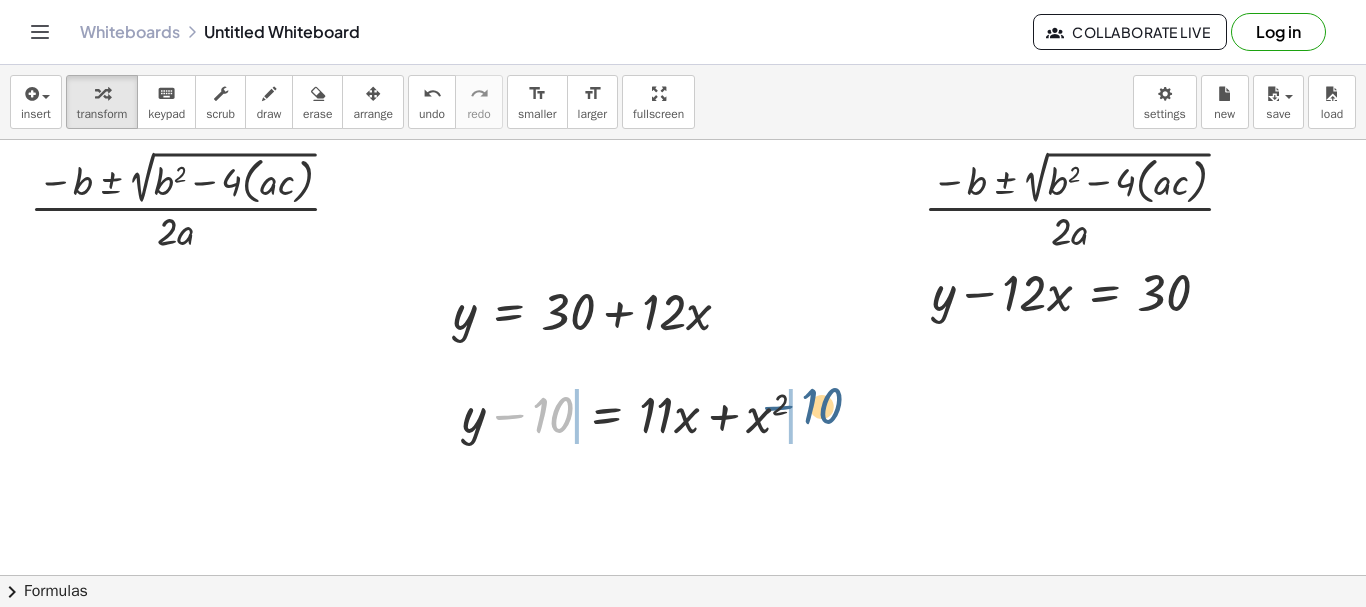 drag, startPoint x: 546, startPoint y: 424, endPoint x: 816, endPoint y: 415, distance: 270.14996 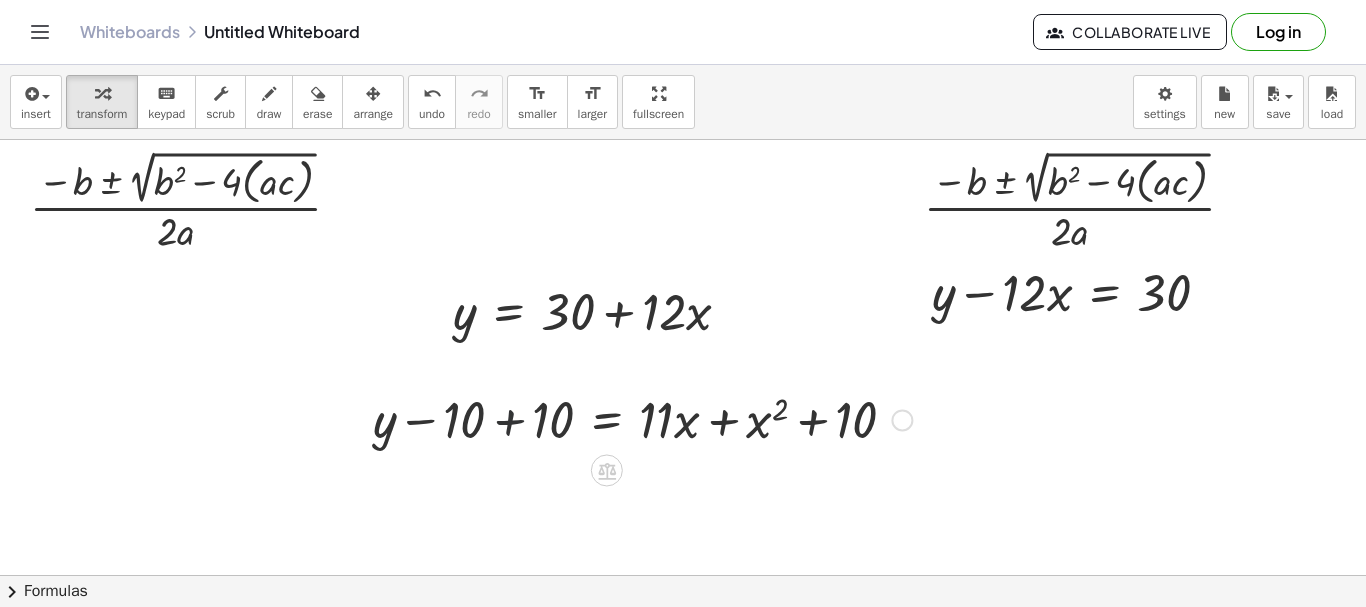 click at bounding box center (642, 418) 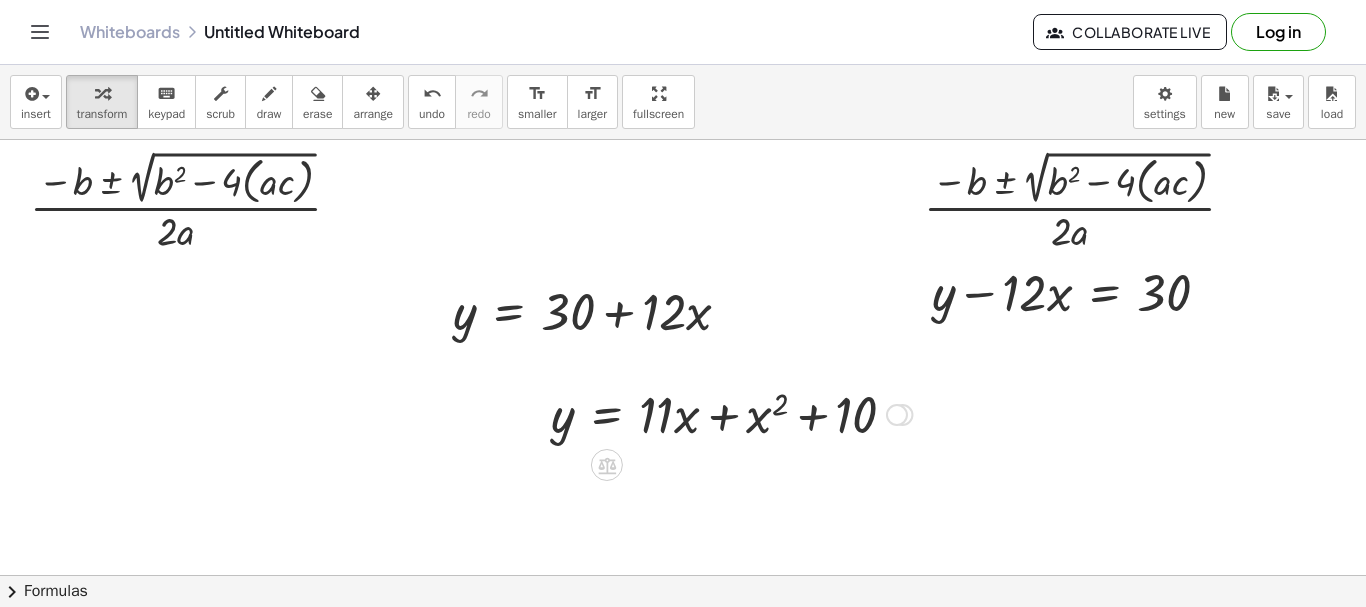 drag, startPoint x: 886, startPoint y: 482, endPoint x: 845, endPoint y: 353, distance: 135.35878 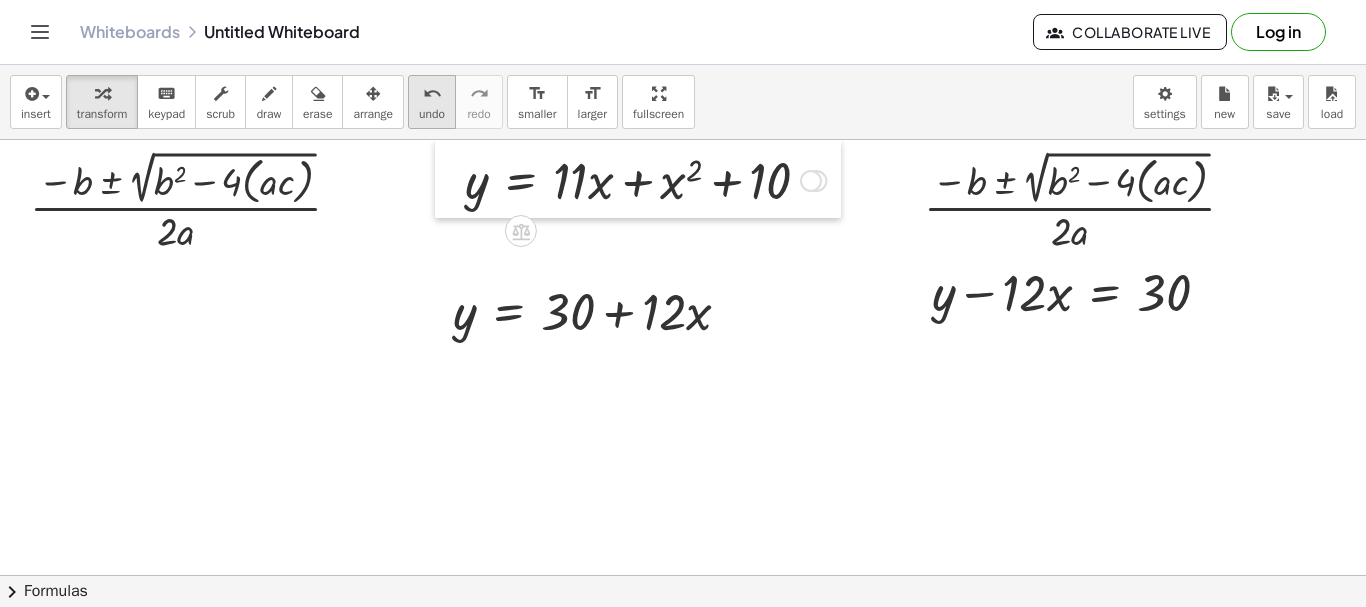 drag, startPoint x: 531, startPoint y: 423, endPoint x: 440, endPoint y: 107, distance: 328.84192 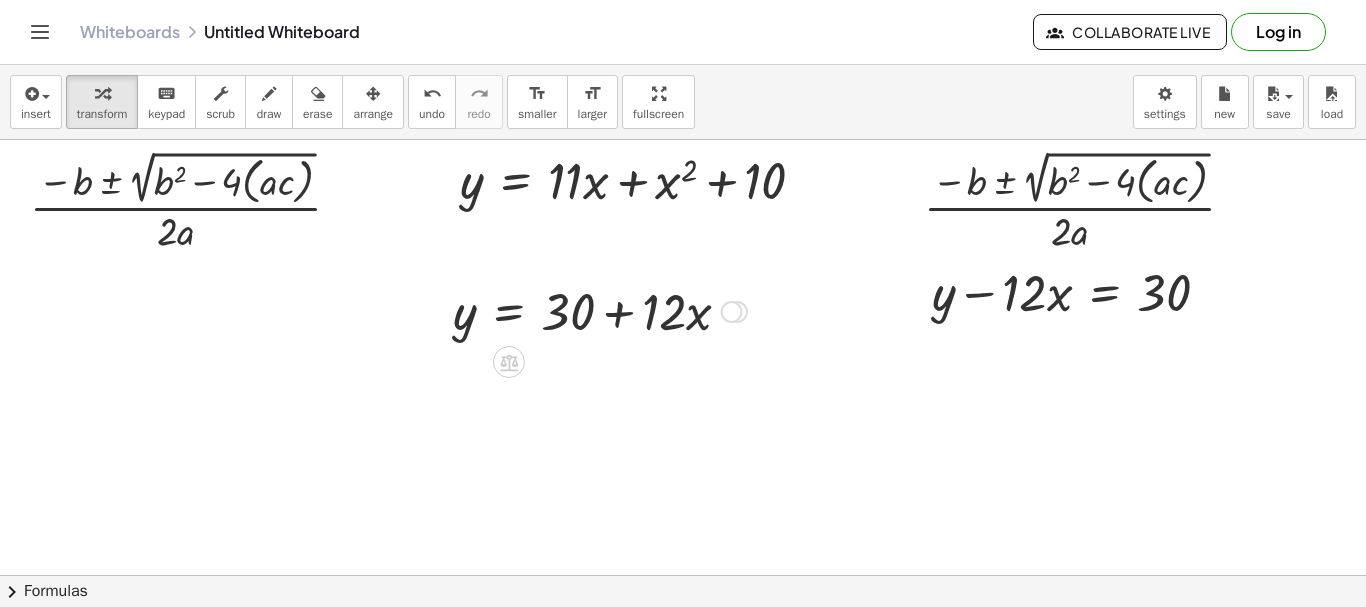 click on "Transform line Copy line as LaTeX Copy derivation as LaTeX Expand new lines: On" at bounding box center (732, 312) 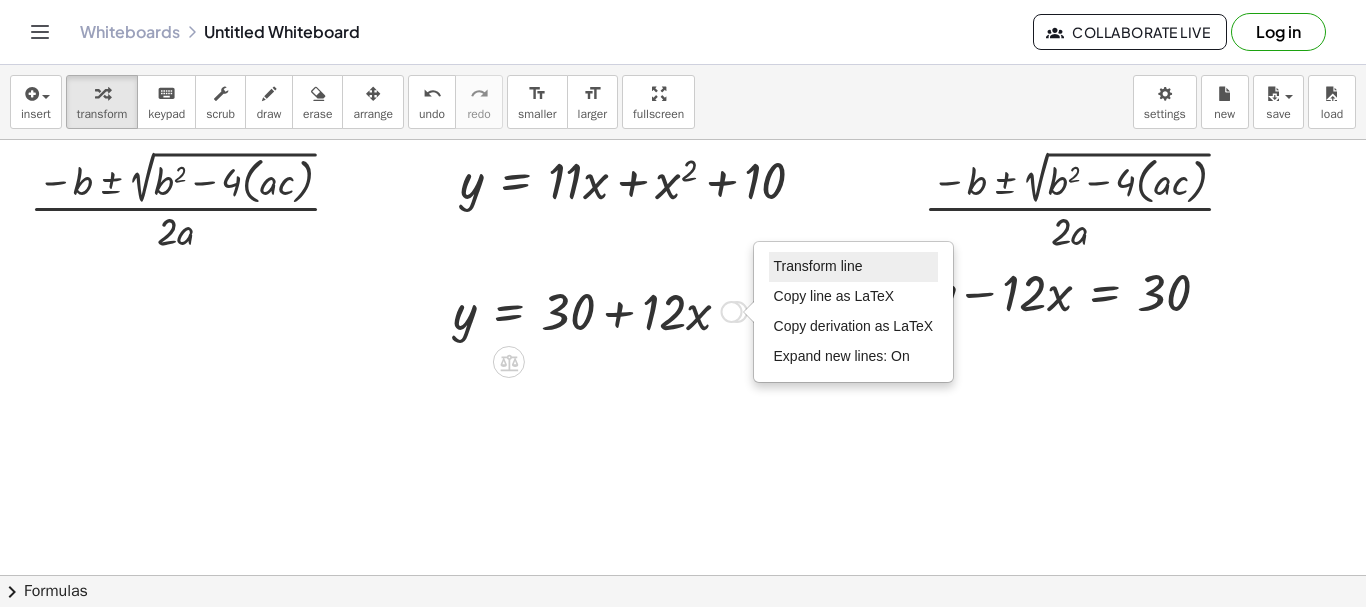 click on "Transform line" at bounding box center (818, 266) 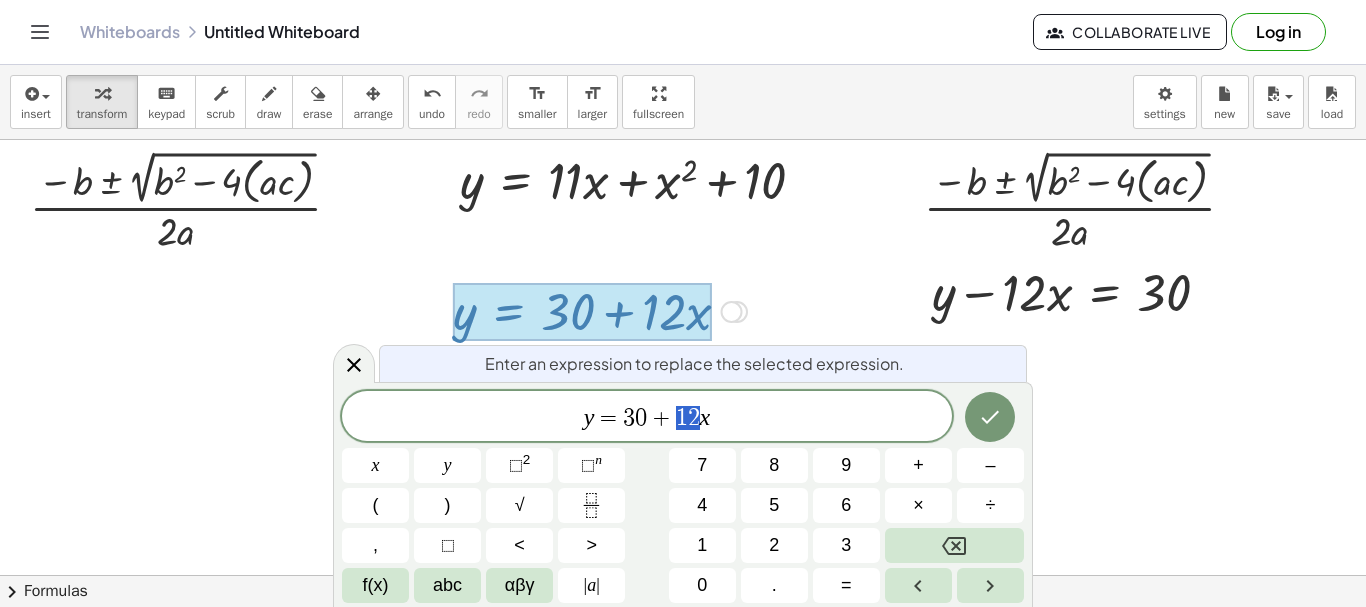 drag, startPoint x: 677, startPoint y: 423, endPoint x: 698, endPoint y: 419, distance: 21.377558 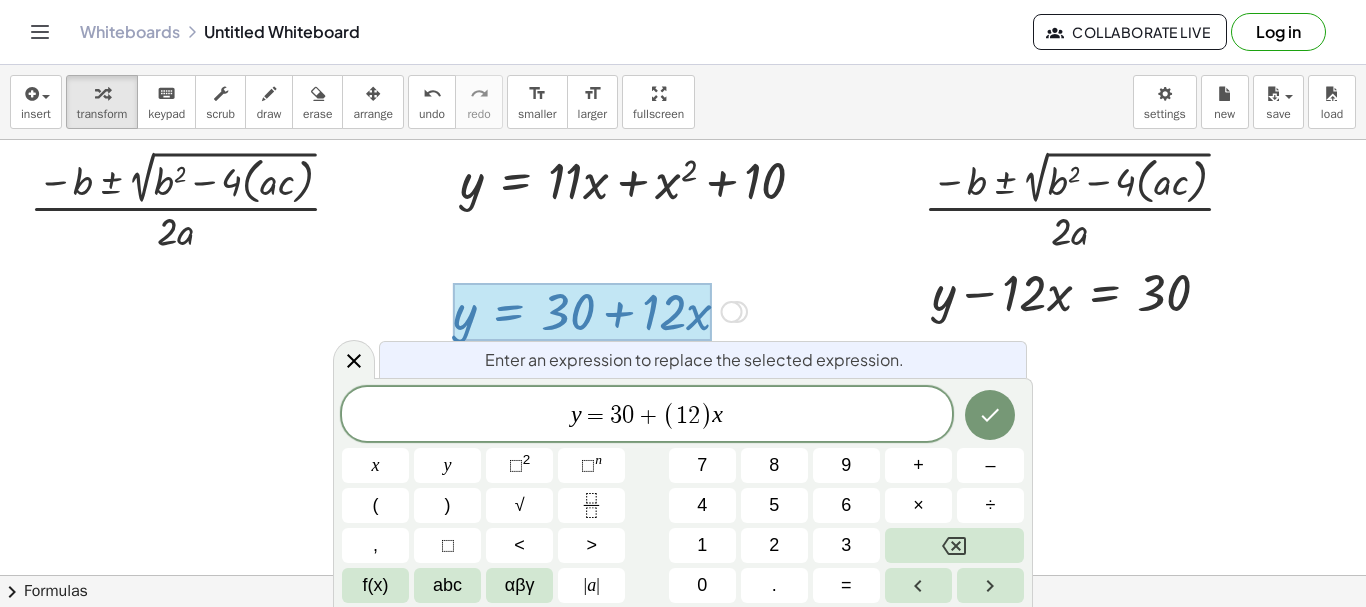 click on ")" at bounding box center [706, 415] 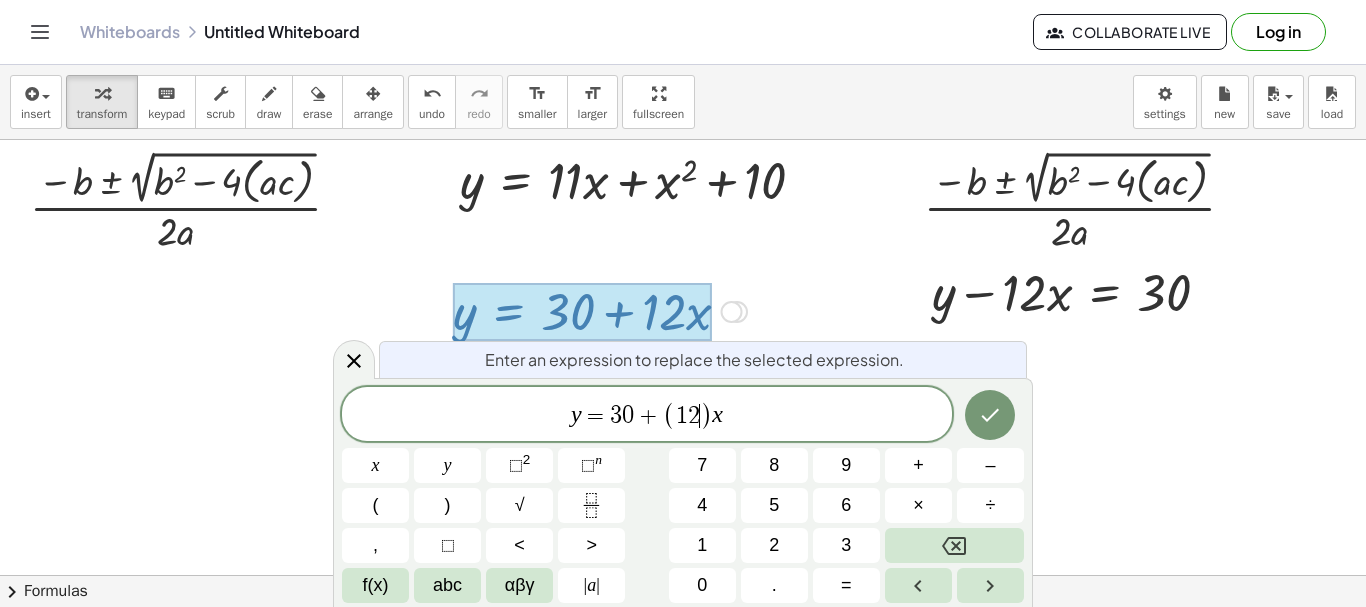 click on ")" at bounding box center (706, 415) 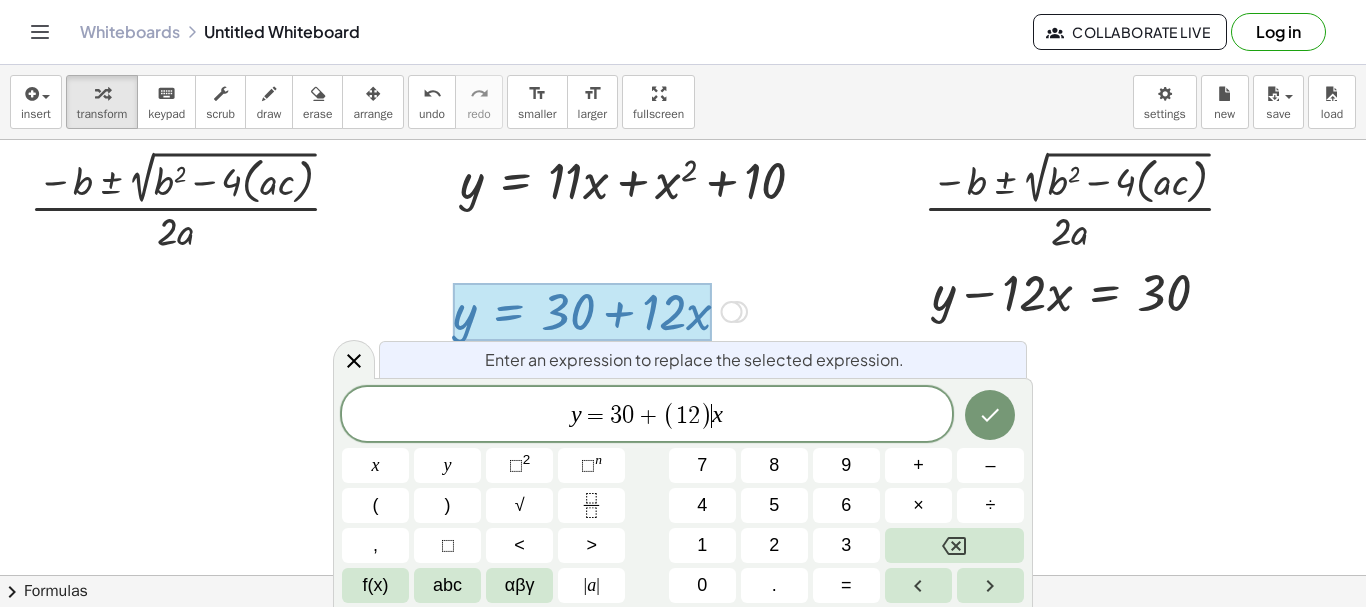 click on ")" at bounding box center [706, 415] 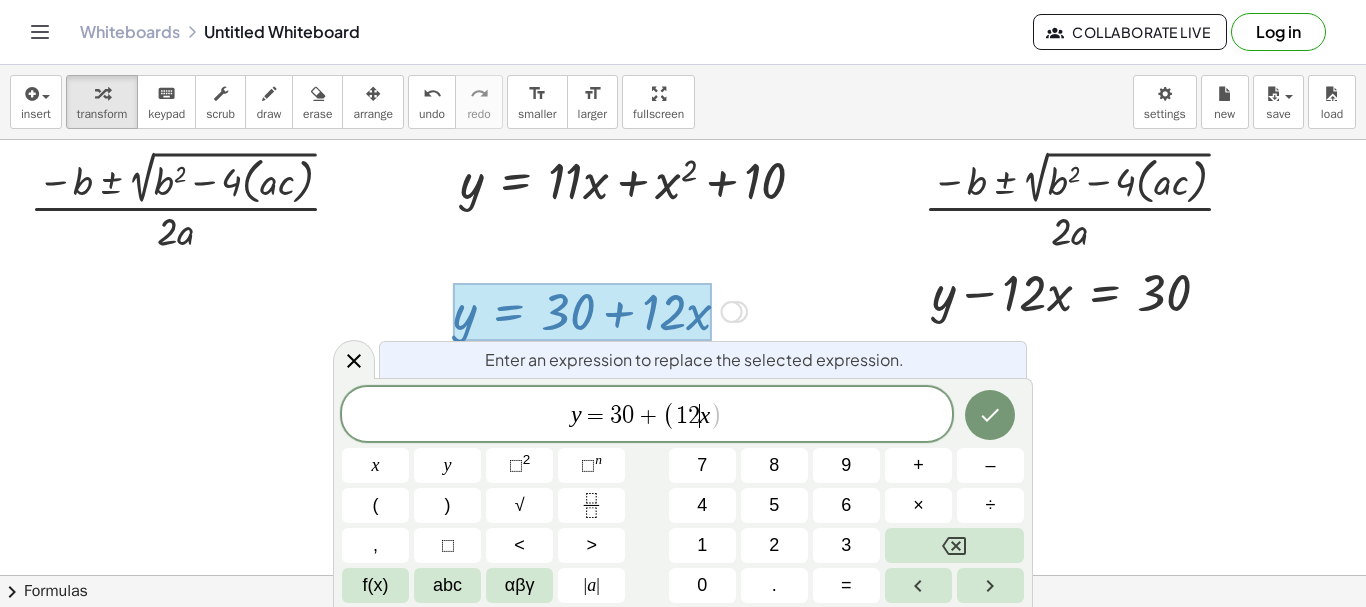click on "( 1 2 ​ x )" at bounding box center [693, 415] 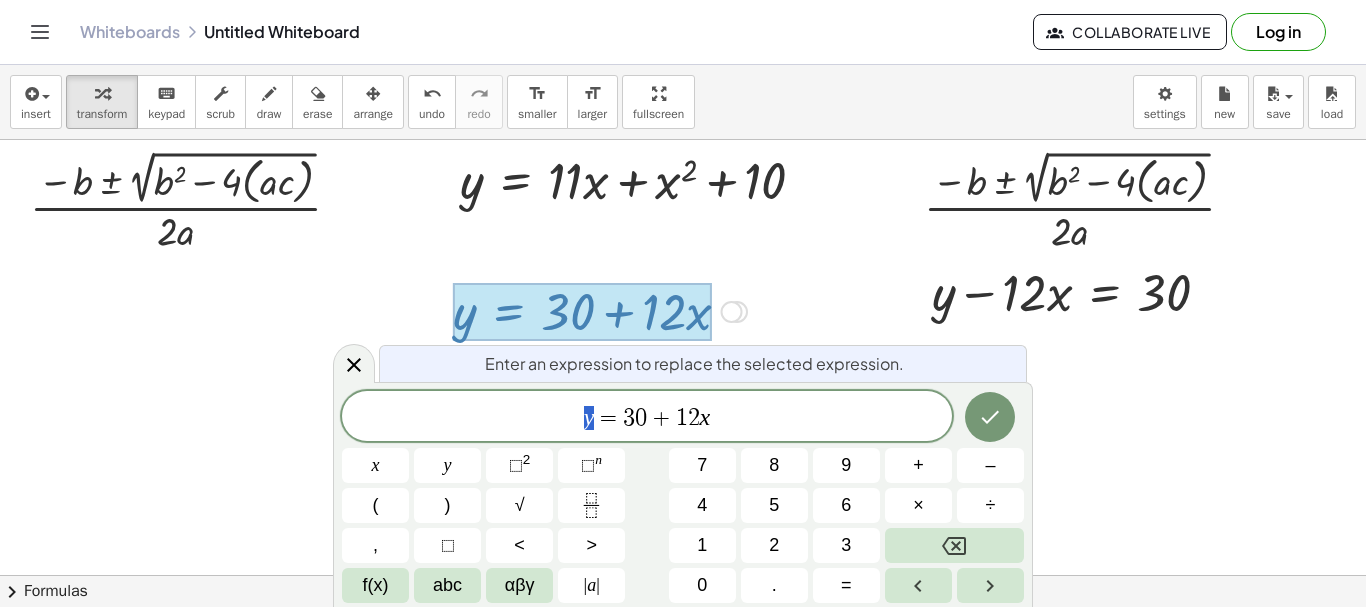 drag, startPoint x: 593, startPoint y: 421, endPoint x: 577, endPoint y: 423, distance: 16.124516 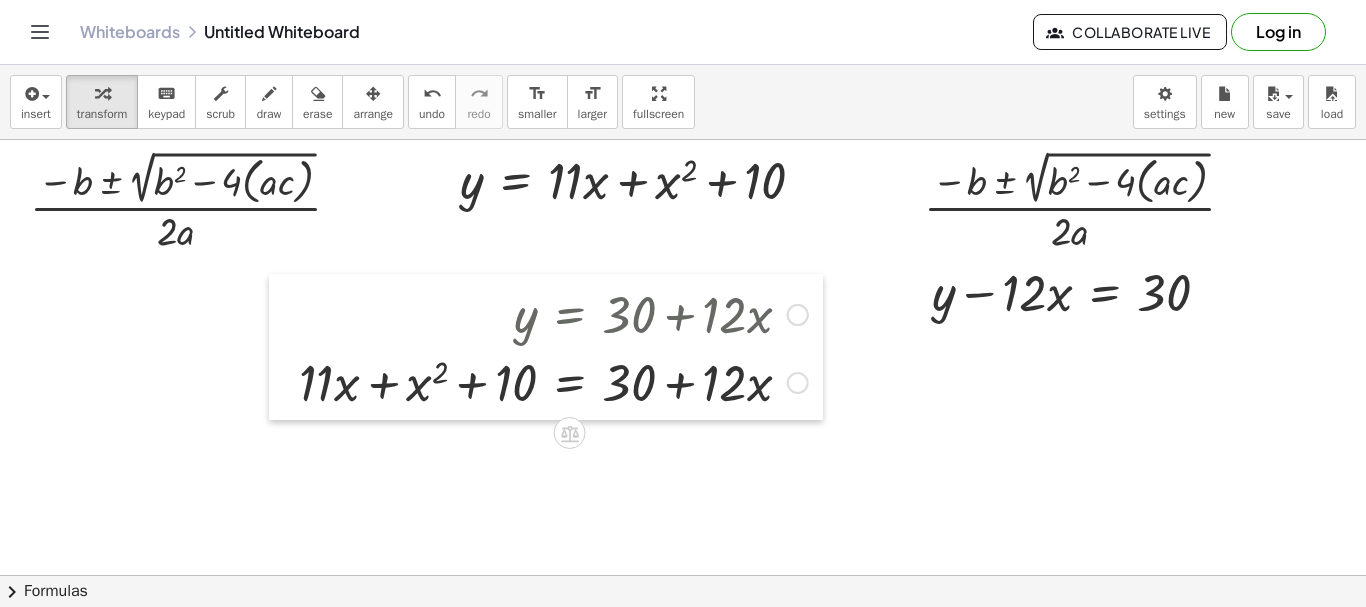 drag, startPoint x: 229, startPoint y: 375, endPoint x: 290, endPoint y: 378, distance: 61.073727 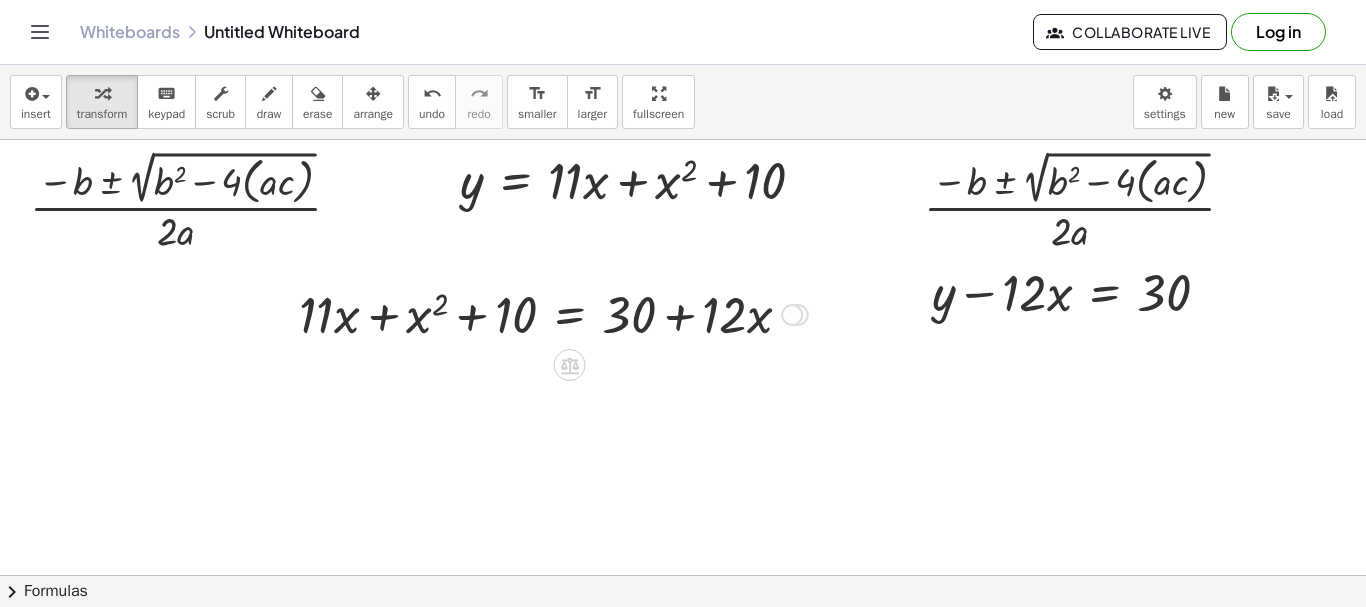drag, startPoint x: 795, startPoint y: 390, endPoint x: 795, endPoint y: 289, distance: 101 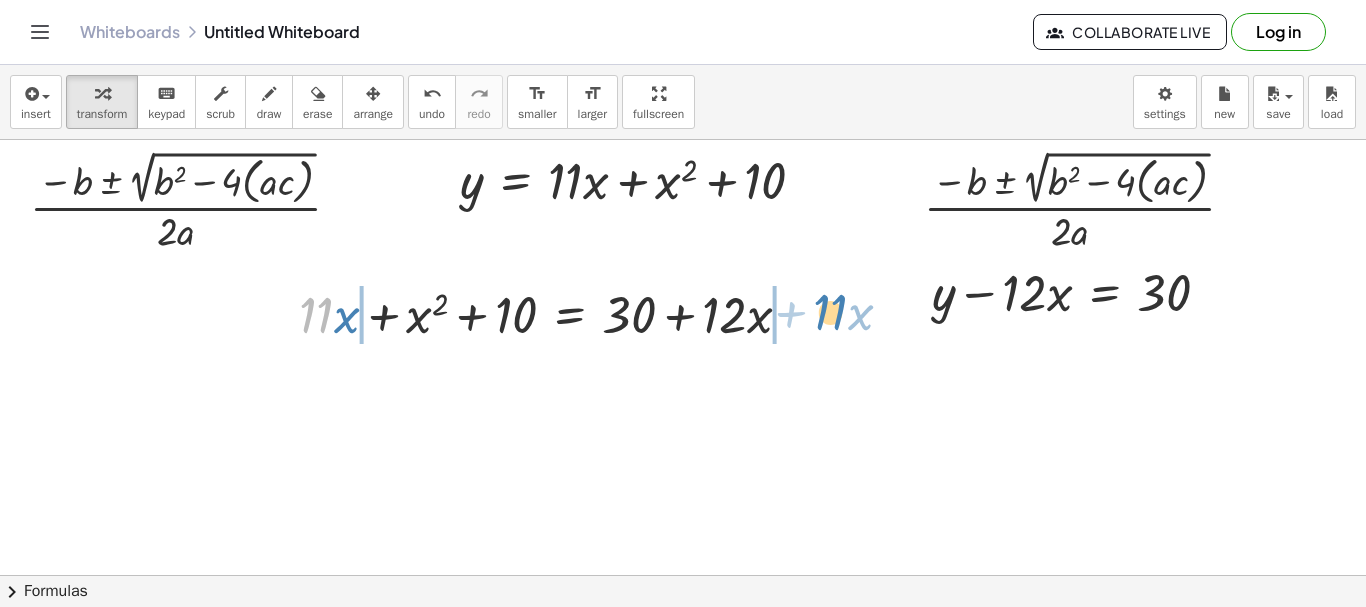 drag, startPoint x: 322, startPoint y: 319, endPoint x: 836, endPoint y: 316, distance: 514.0087 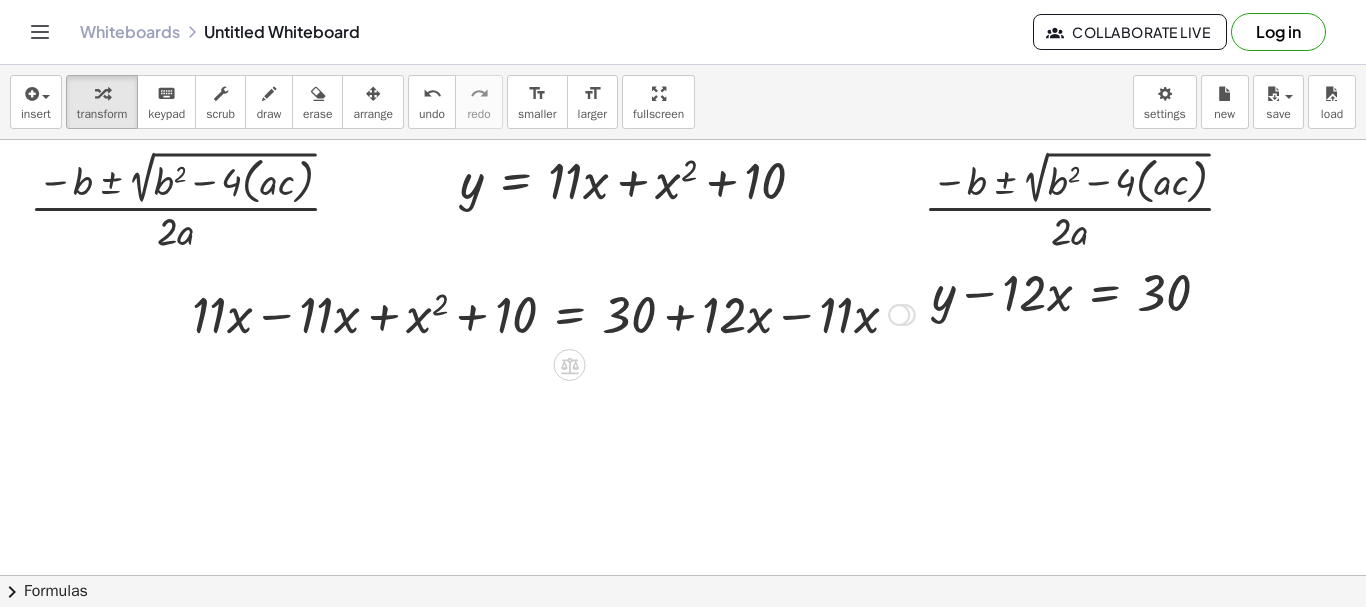 click at bounding box center (553, 313) 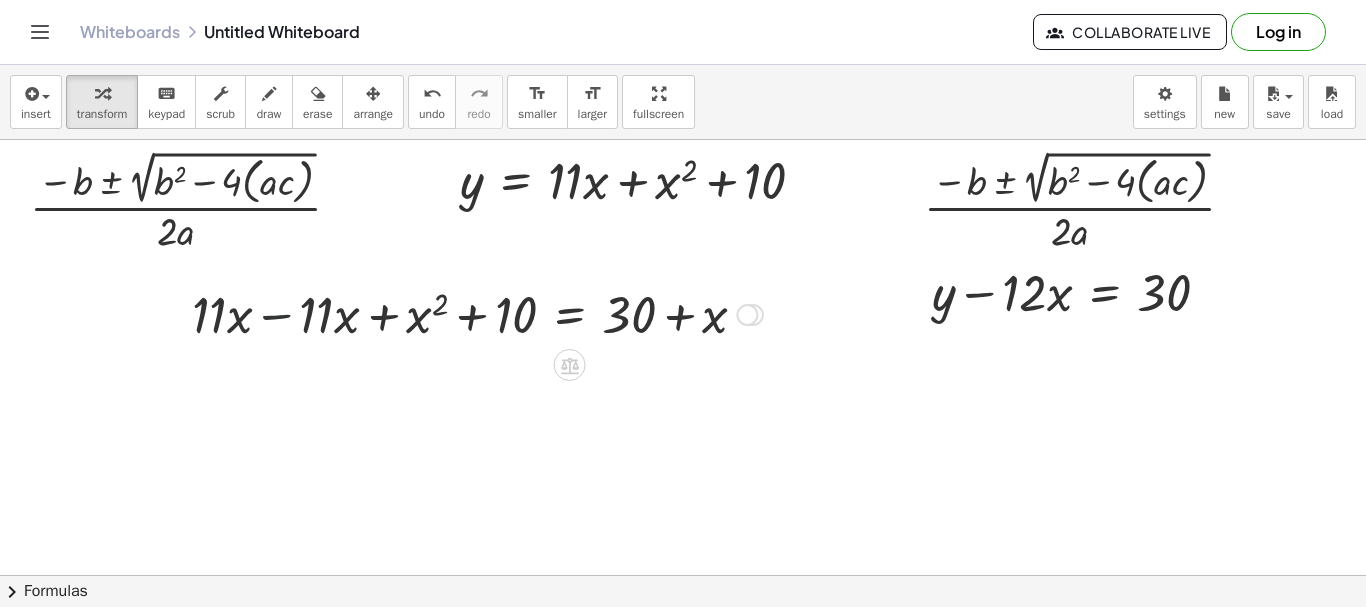 click at bounding box center (477, 313) 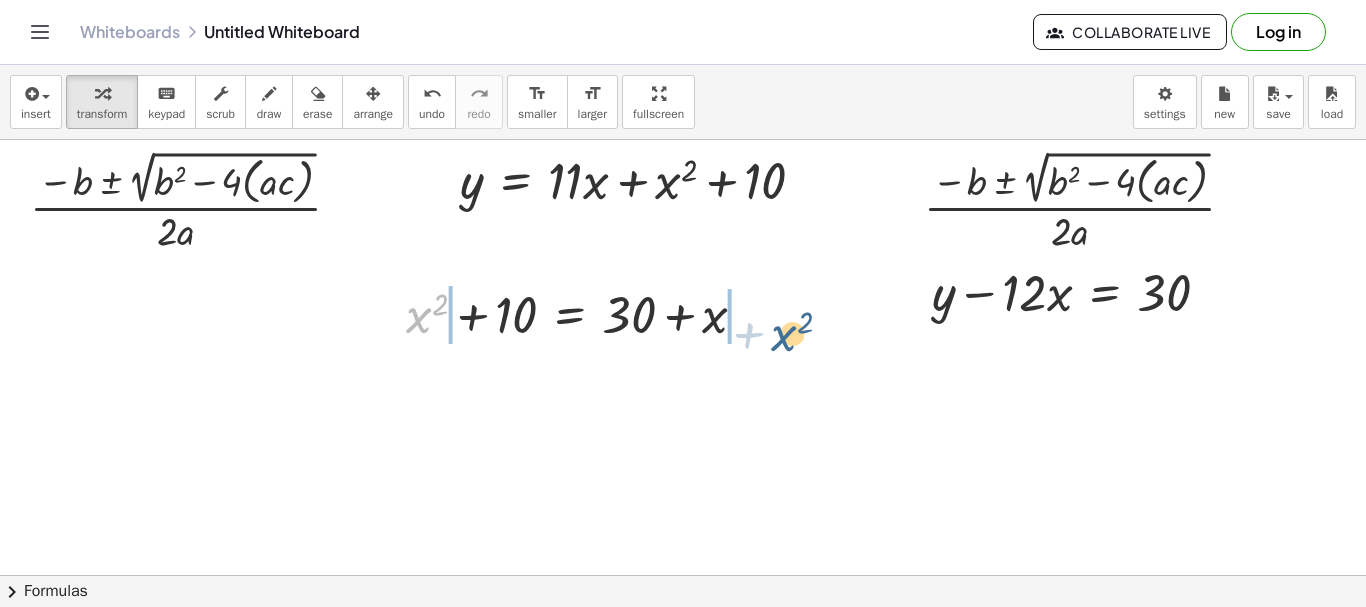 drag, startPoint x: 412, startPoint y: 329, endPoint x: 778, endPoint y: 347, distance: 366.44235 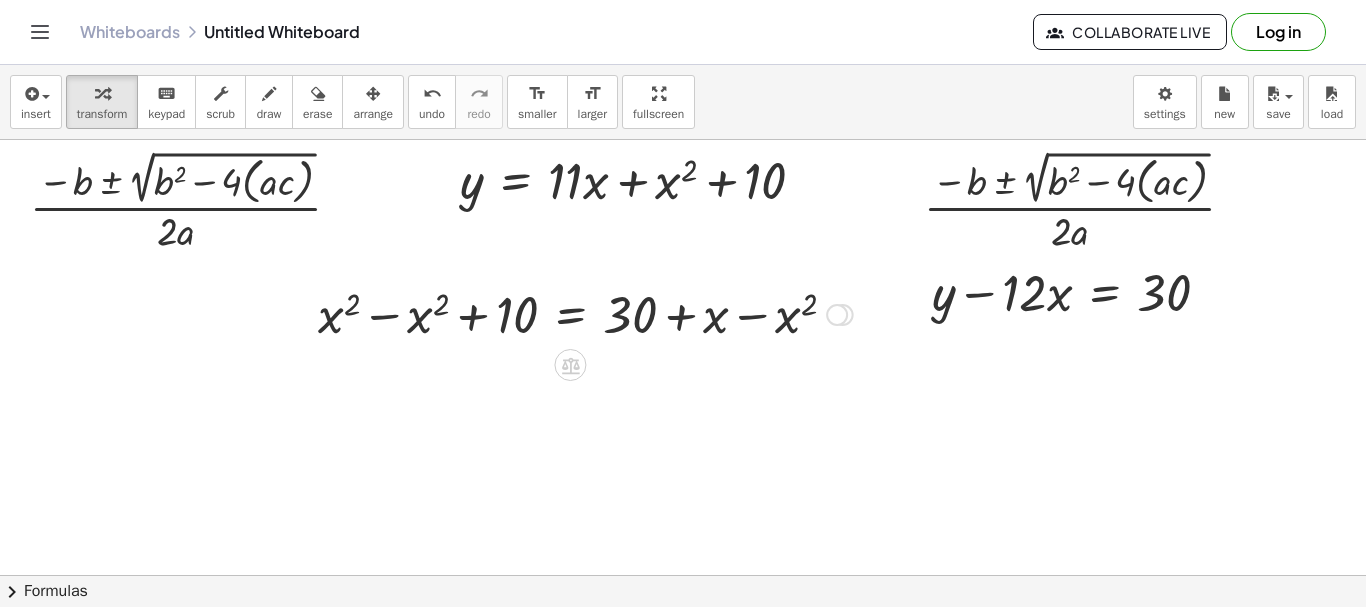 drag, startPoint x: 378, startPoint y: 325, endPoint x: 415, endPoint y: 385, distance: 70.491135 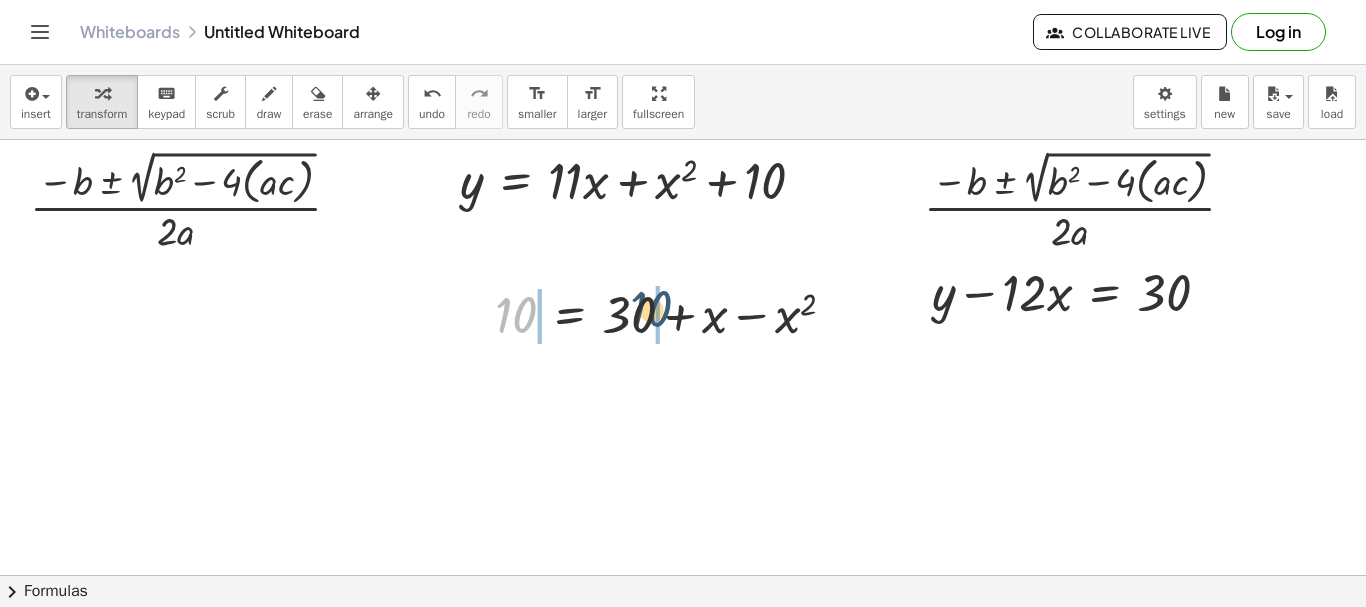 drag, startPoint x: 512, startPoint y: 328, endPoint x: 643, endPoint y: 323, distance: 131.09538 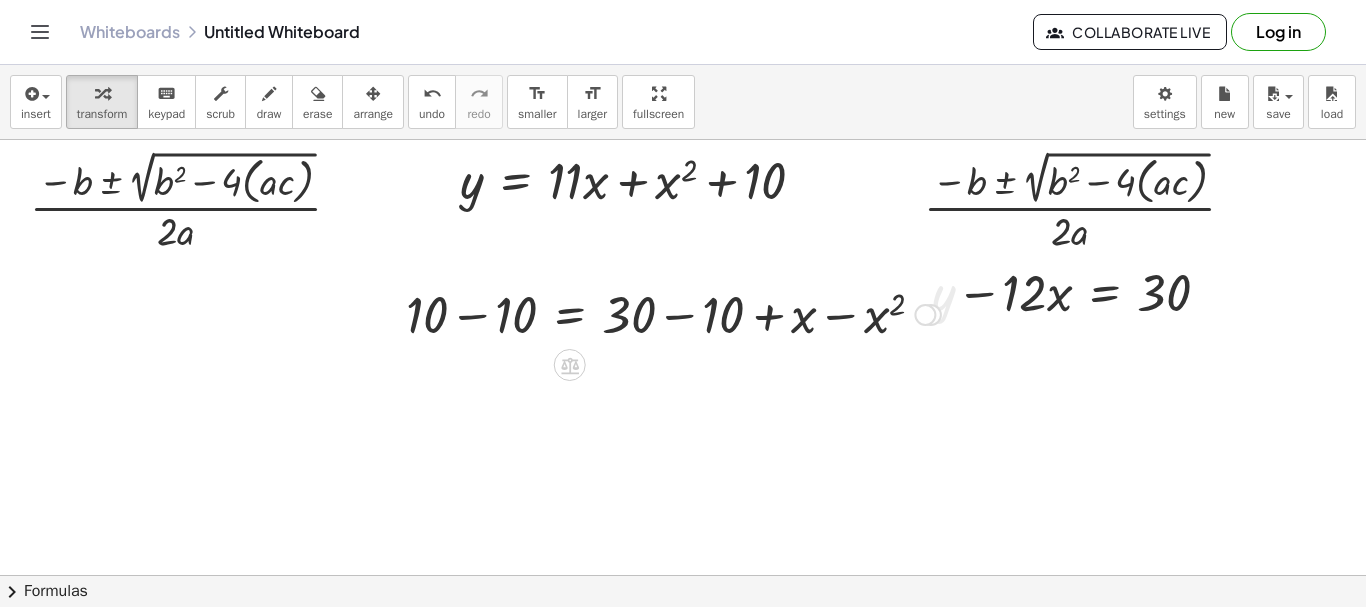 click at bounding box center [673, 313] 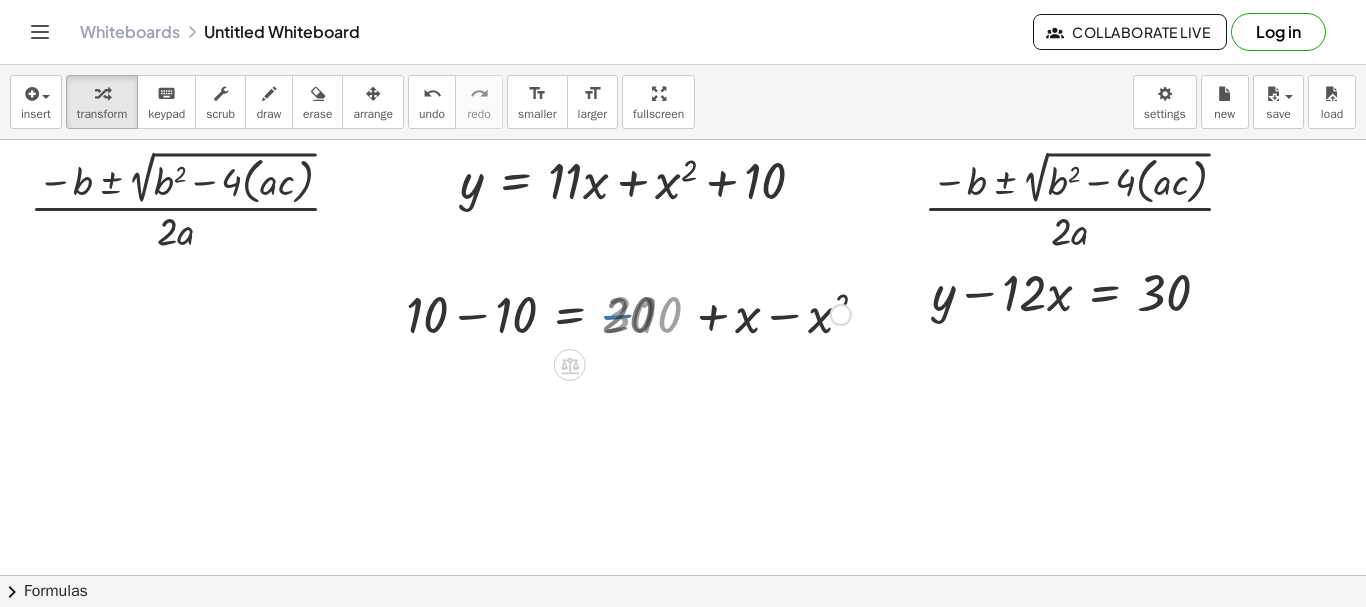 click at bounding box center (628, 313) 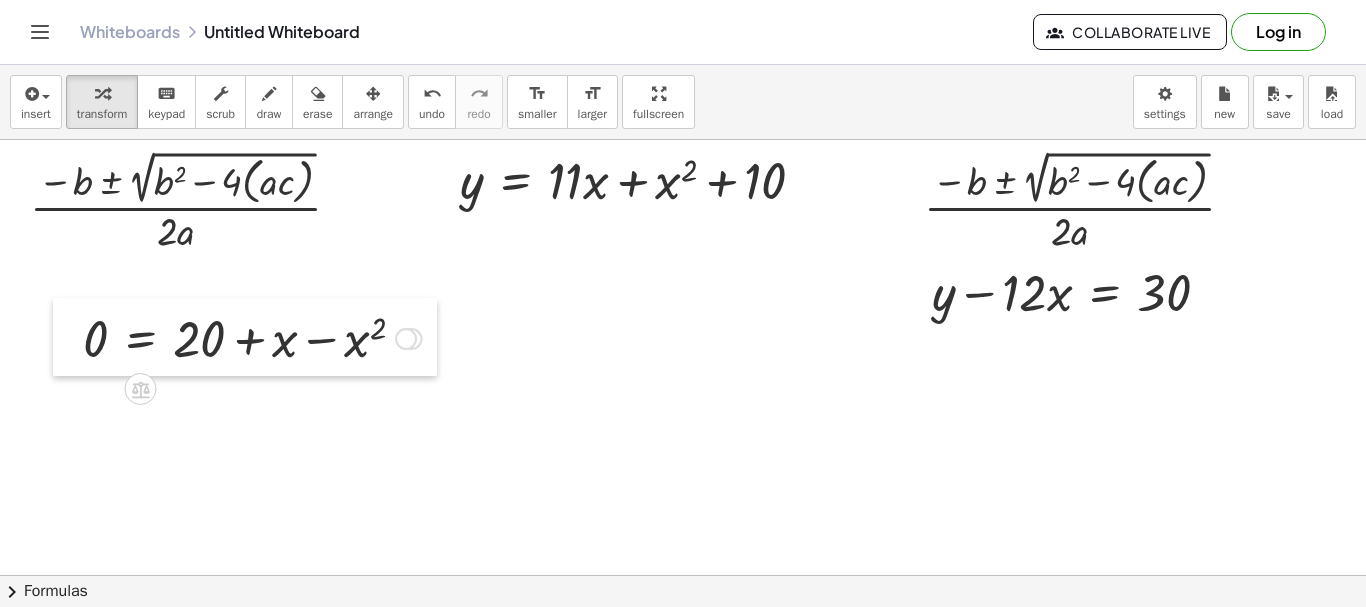 drag, startPoint x: 498, startPoint y: 315, endPoint x: 68, endPoint y: 339, distance: 430.66925 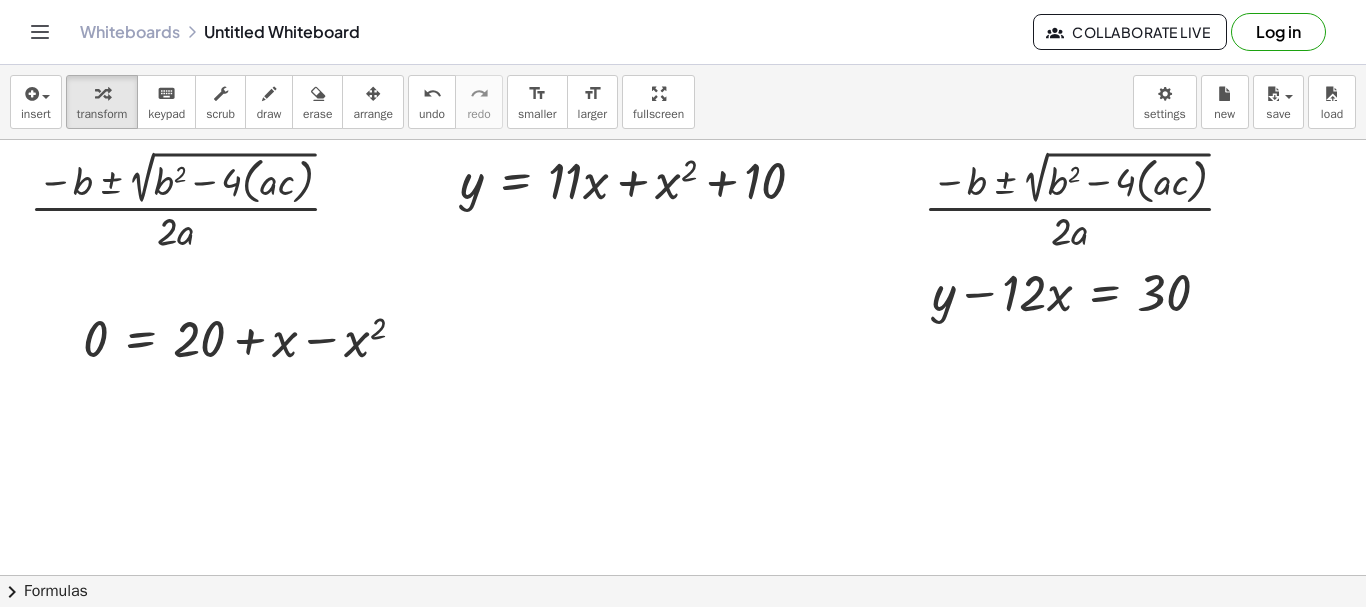 click at bounding box center (683, 575) 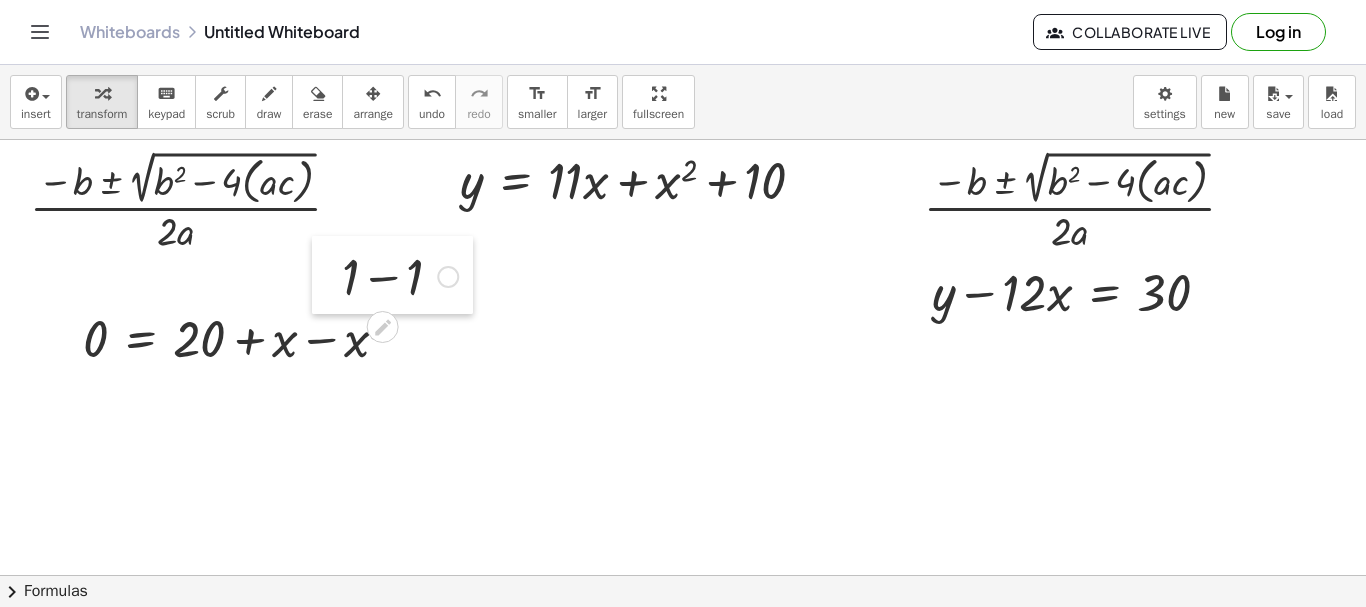 drag, startPoint x: 662, startPoint y: 357, endPoint x: 313, endPoint y: 270, distance: 359.68042 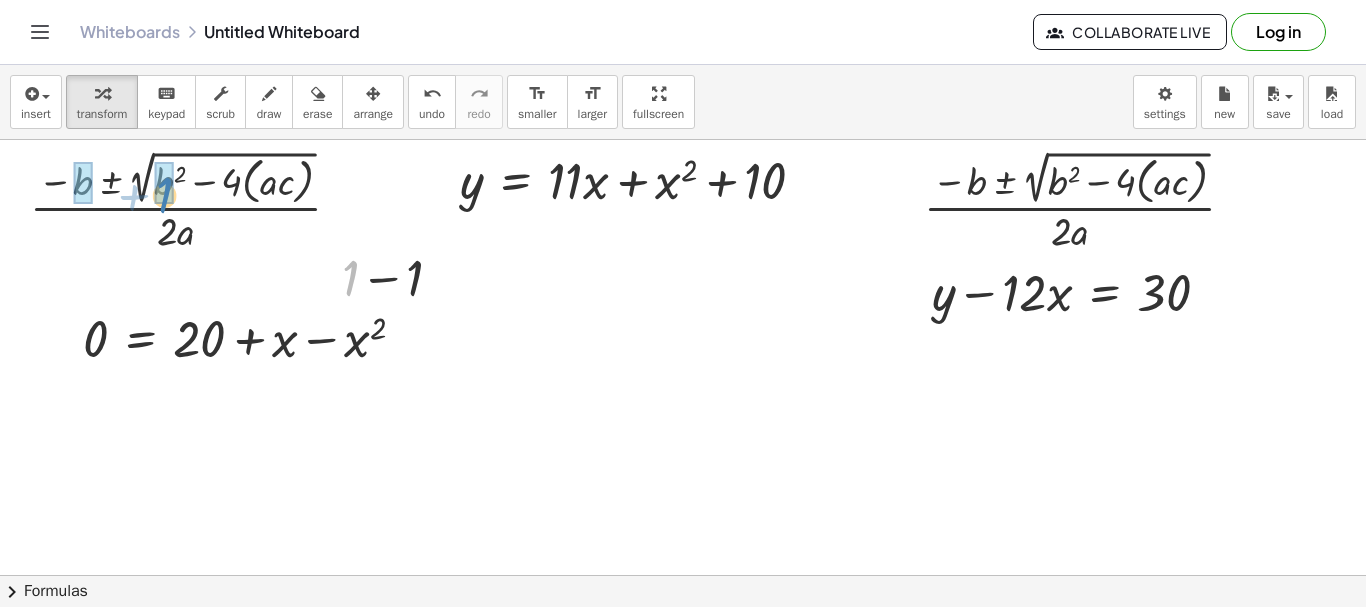 drag, startPoint x: 352, startPoint y: 279, endPoint x: 166, endPoint y: 196, distance: 203.67867 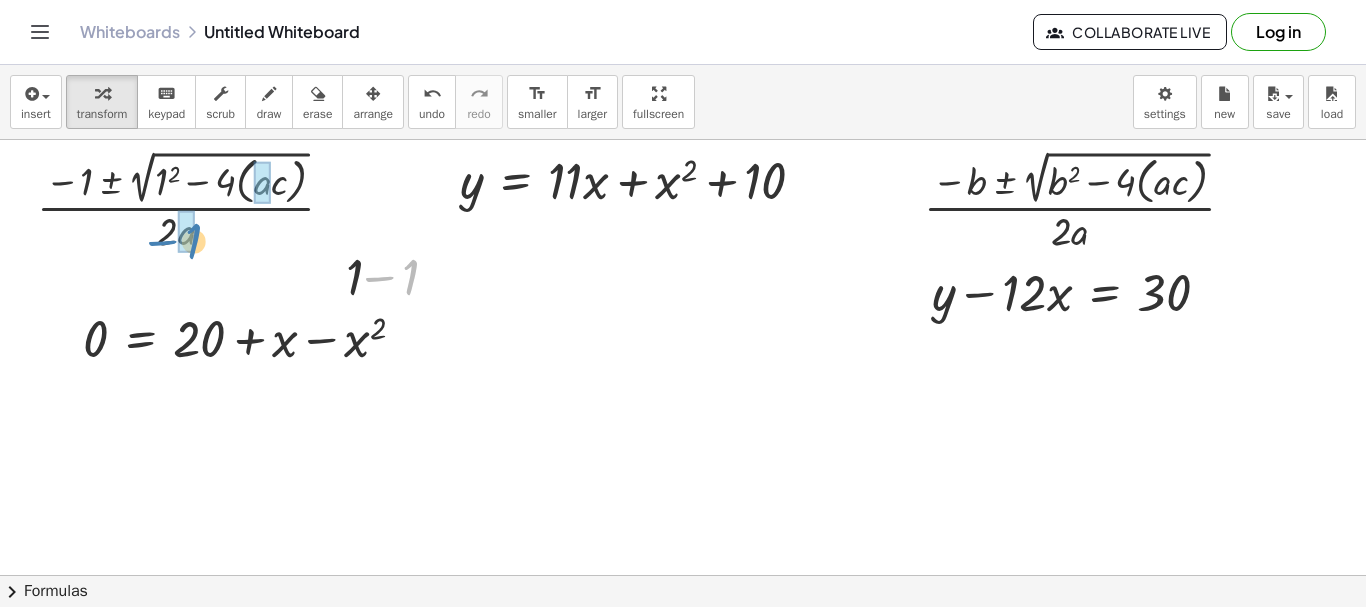 drag, startPoint x: 411, startPoint y: 277, endPoint x: 196, endPoint y: 241, distance: 217.99312 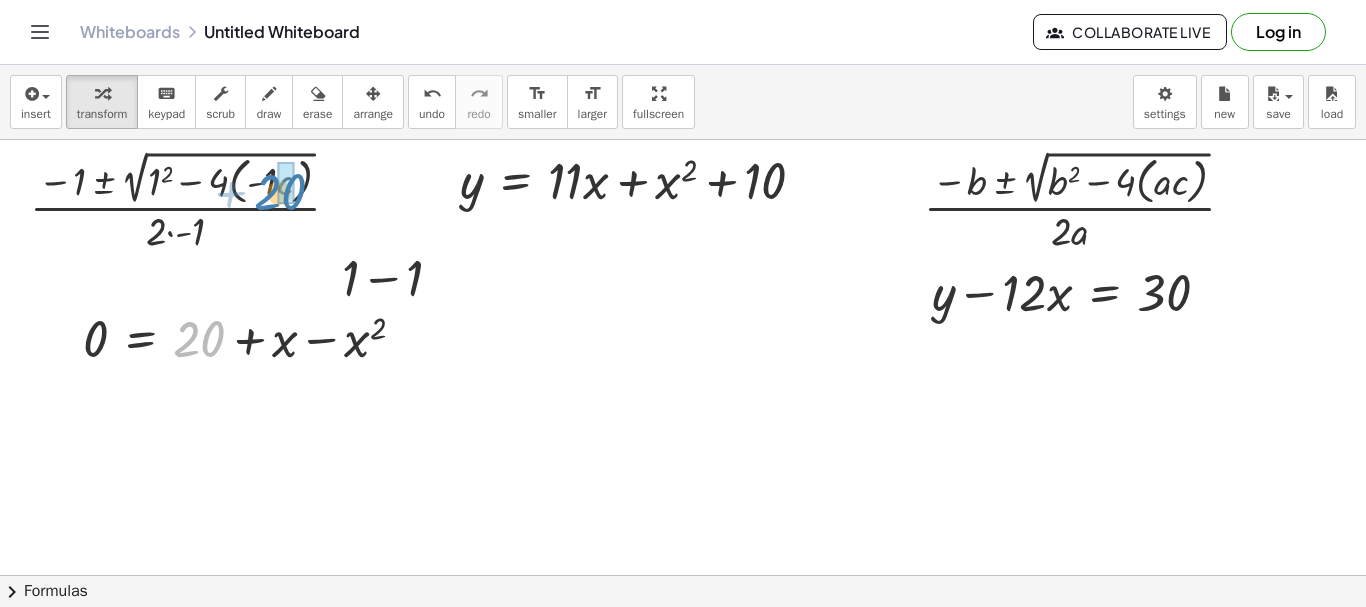 drag, startPoint x: 200, startPoint y: 330, endPoint x: 276, endPoint y: 190, distance: 159.29846 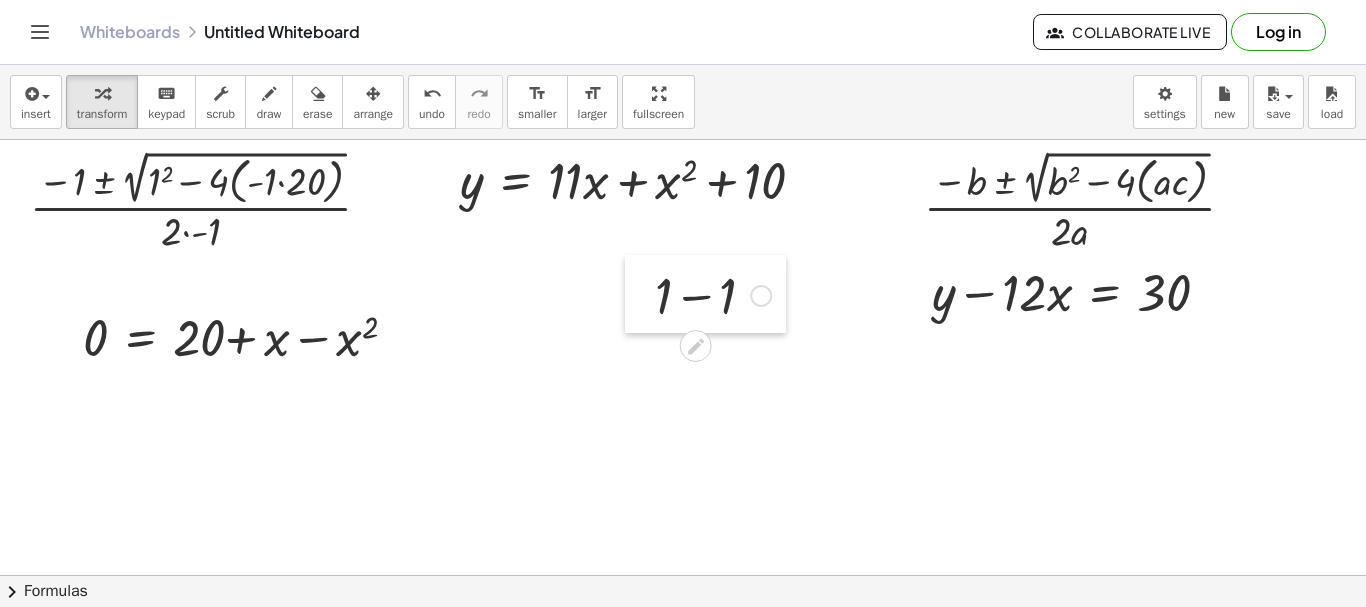 drag, startPoint x: 323, startPoint y: 270, endPoint x: 636, endPoint y: 288, distance: 313.51715 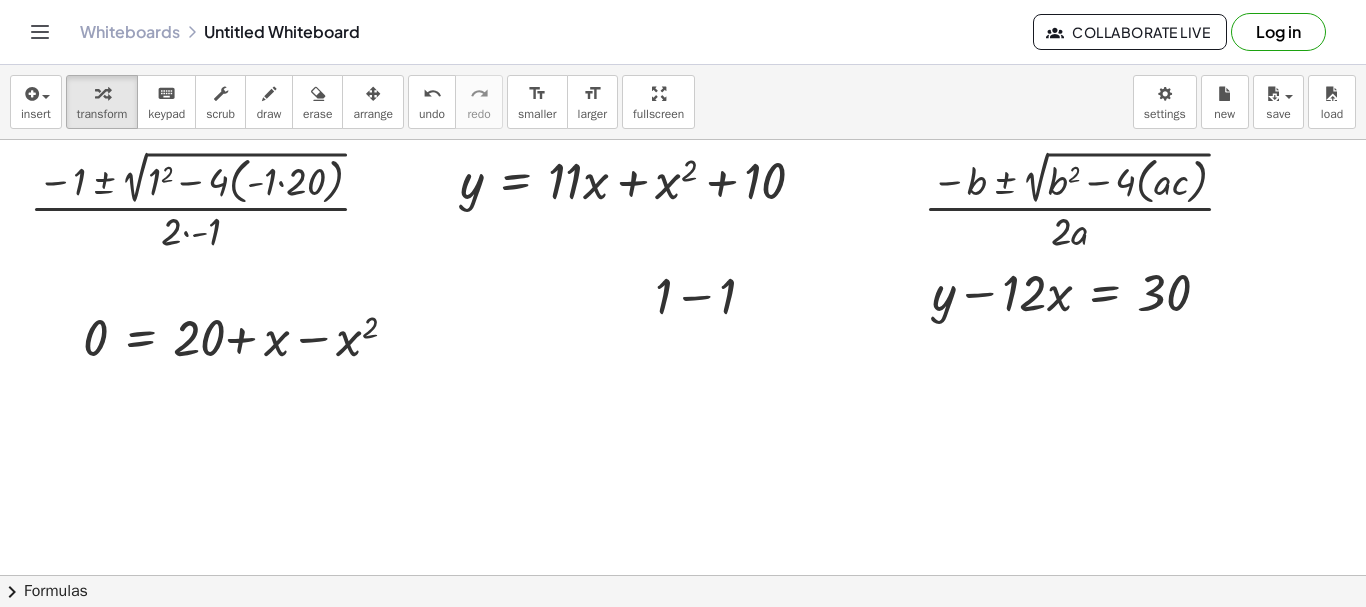 click at bounding box center (683, 575) 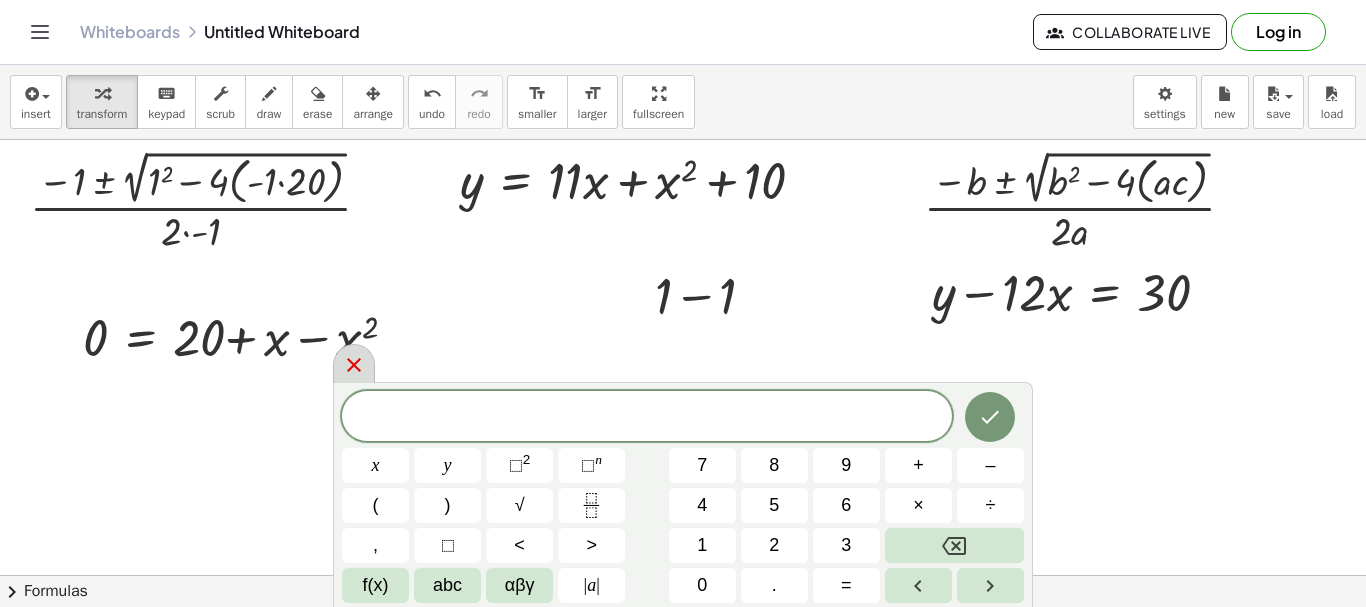 click 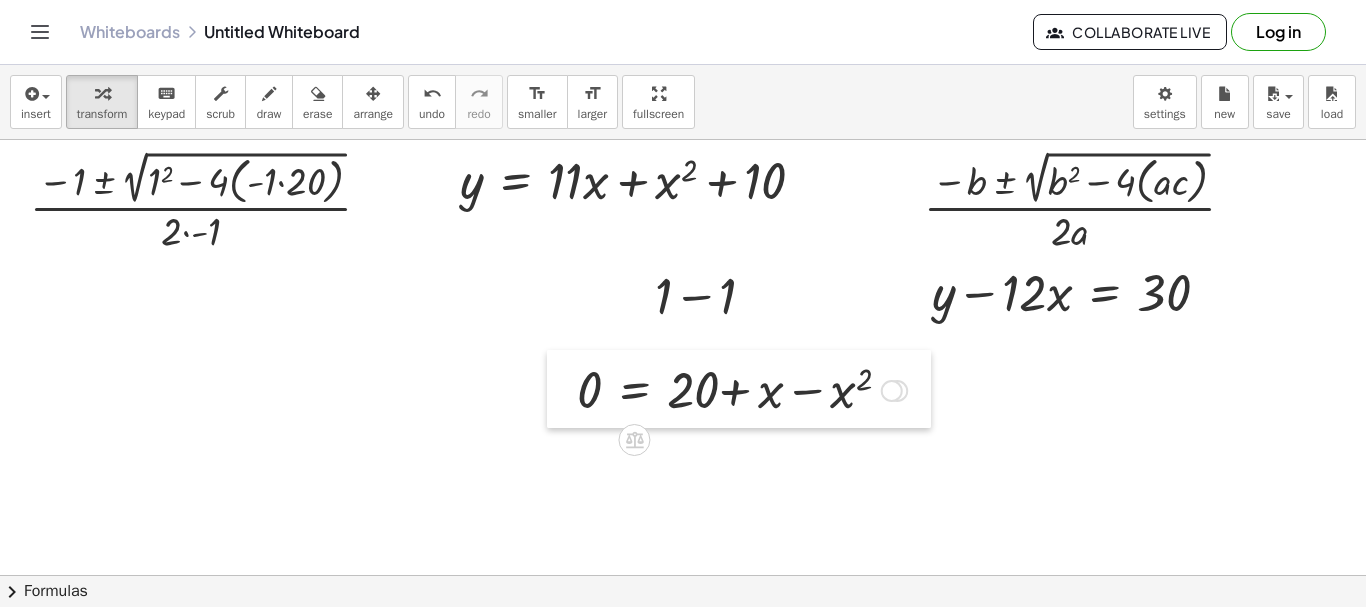 drag, startPoint x: 71, startPoint y: 338, endPoint x: 565, endPoint y: 390, distance: 496.7293 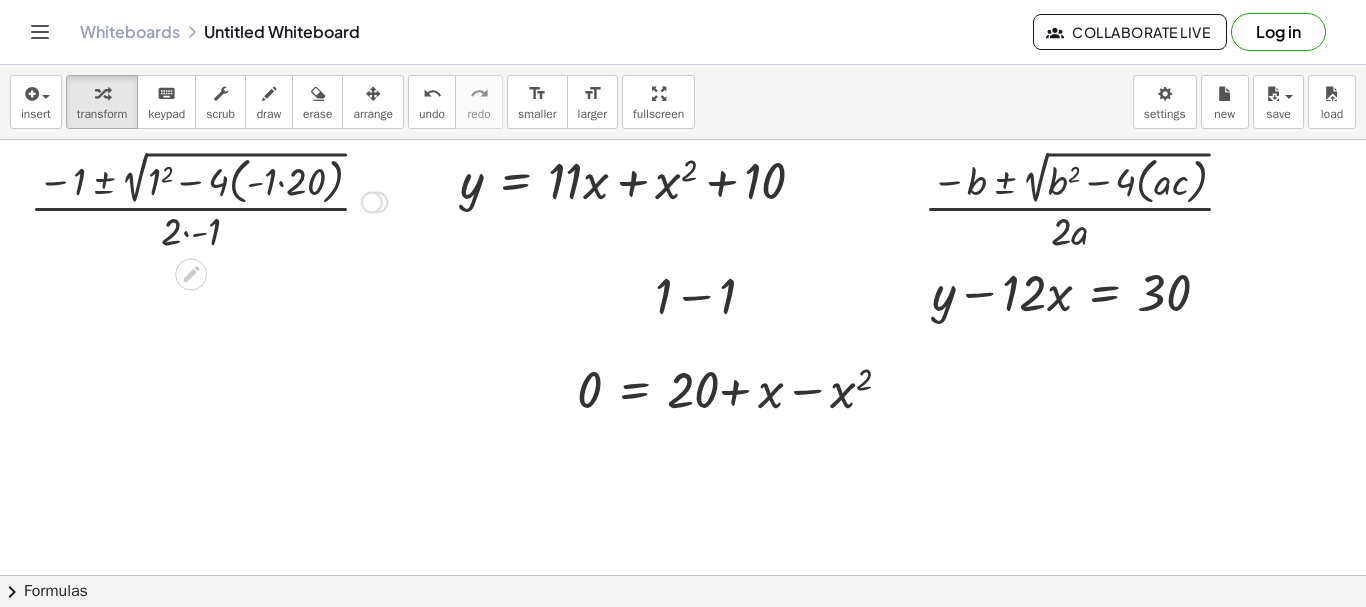 click at bounding box center [208, 200] 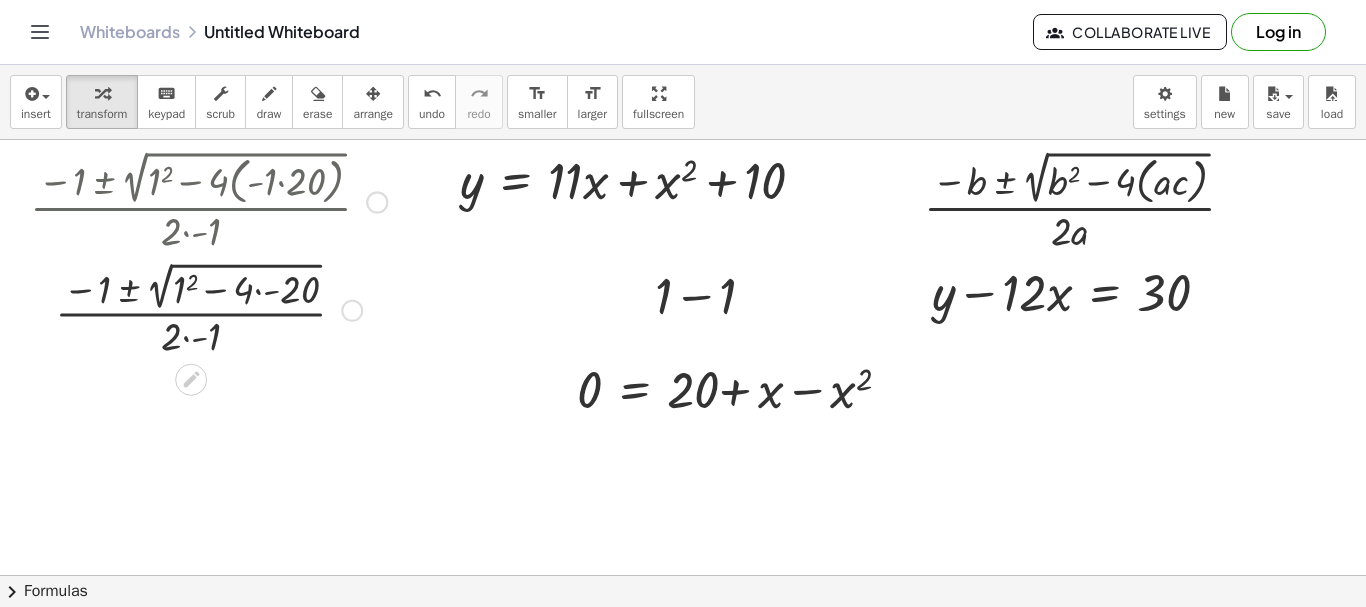 click at bounding box center [208, 308] 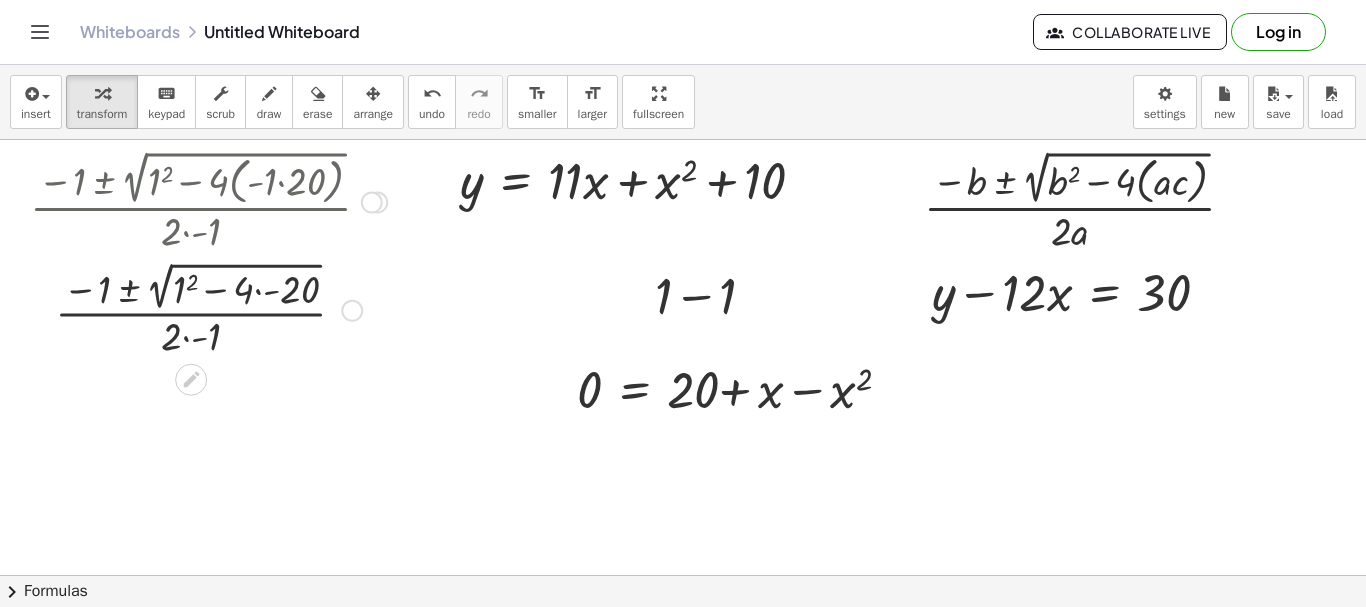 click at bounding box center [208, 308] 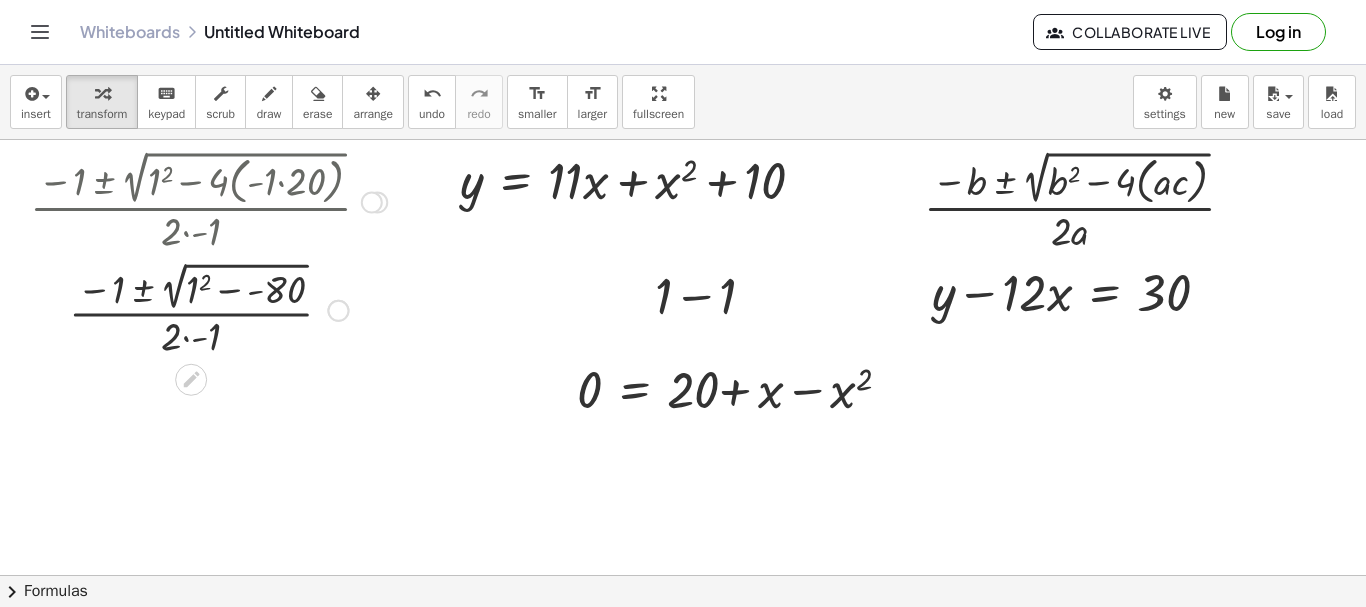 click at bounding box center [208, 308] 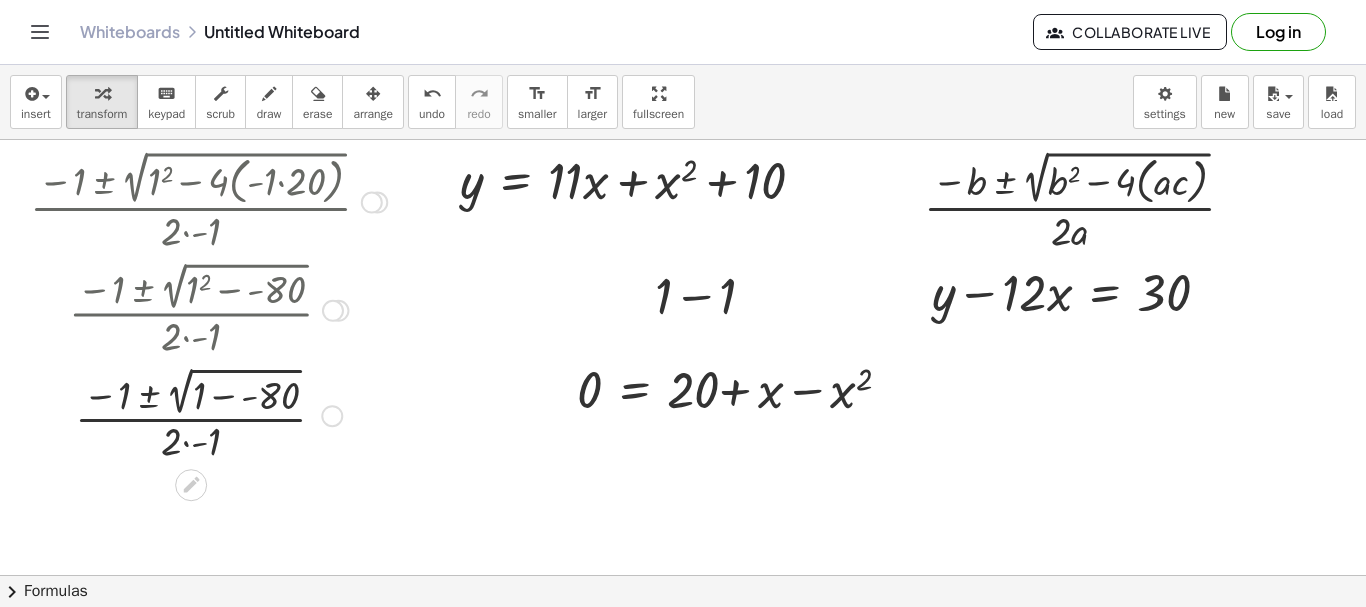 click at bounding box center (208, 414) 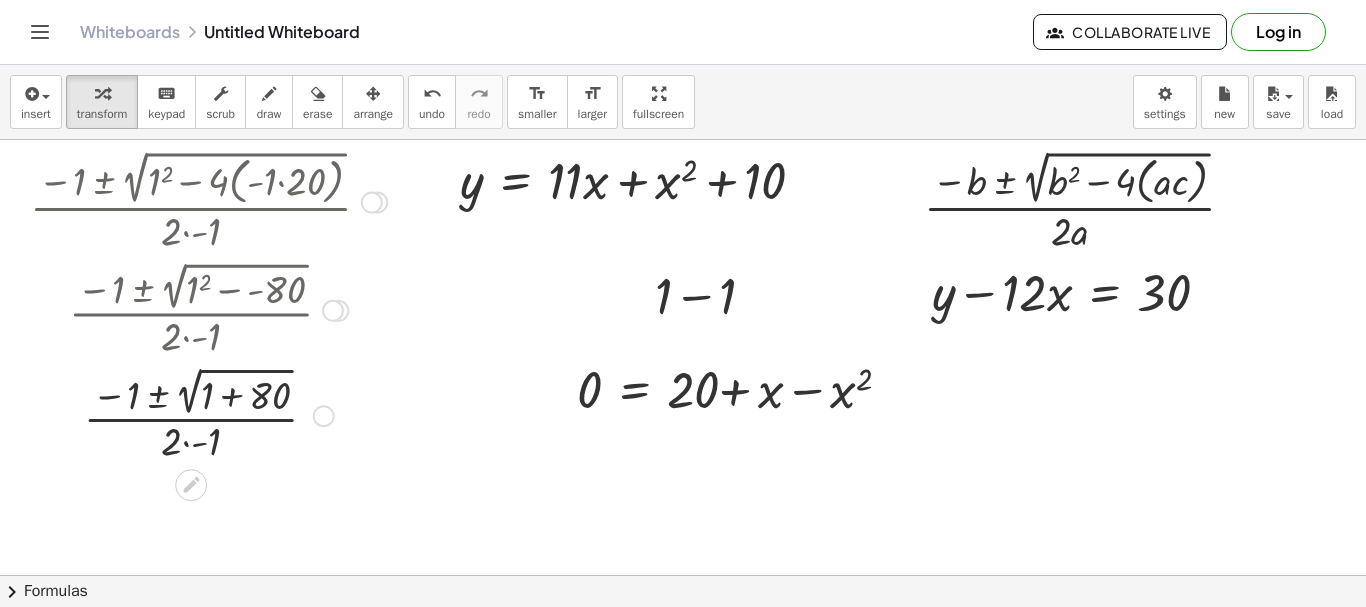 click at bounding box center (208, 414) 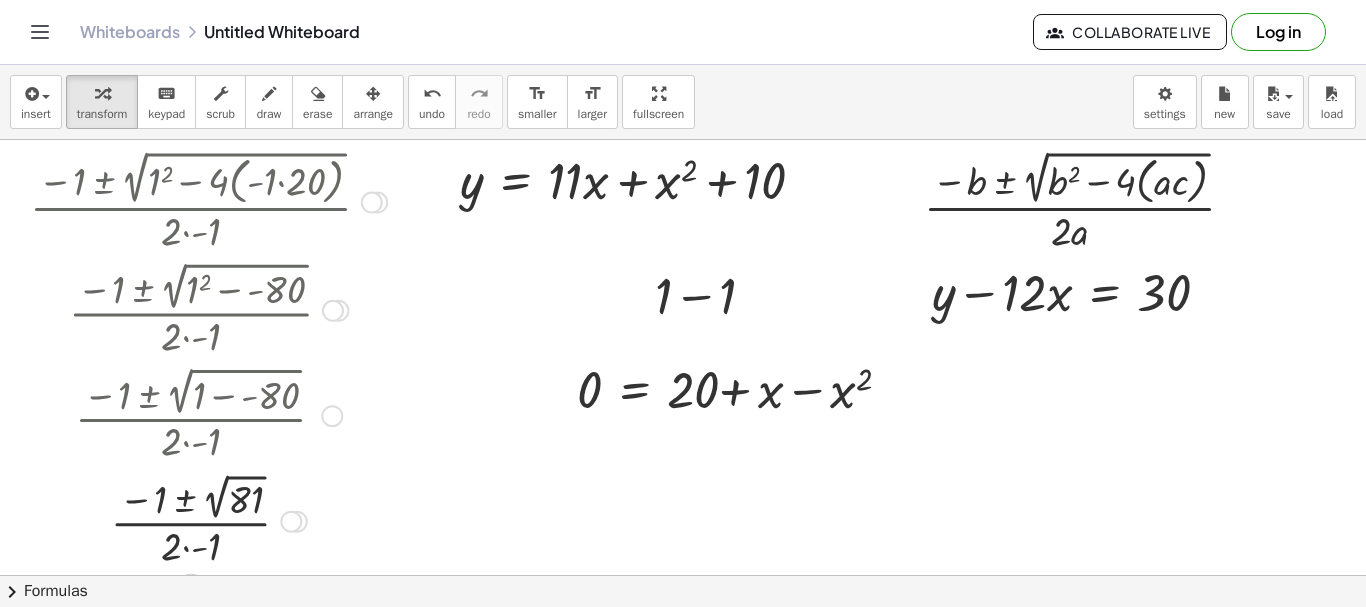 click at bounding box center [208, 520] 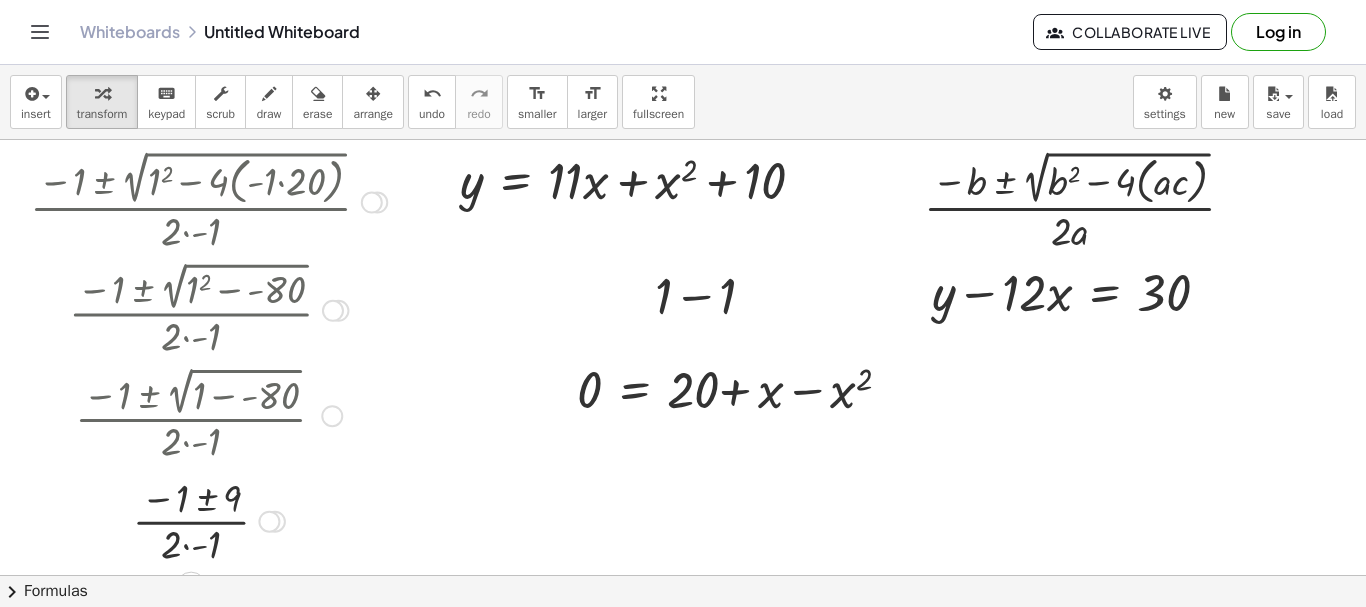 click at bounding box center [208, 520] 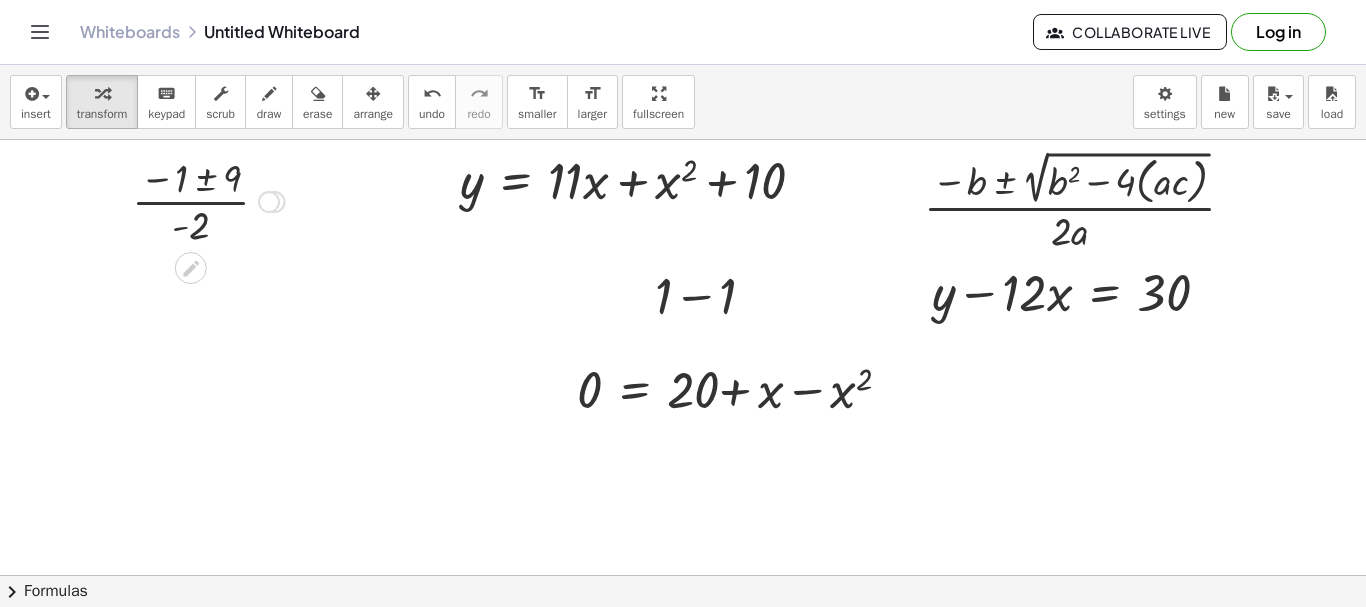 drag, startPoint x: 267, startPoint y: 523, endPoint x: 276, endPoint y: 160, distance: 363.11154 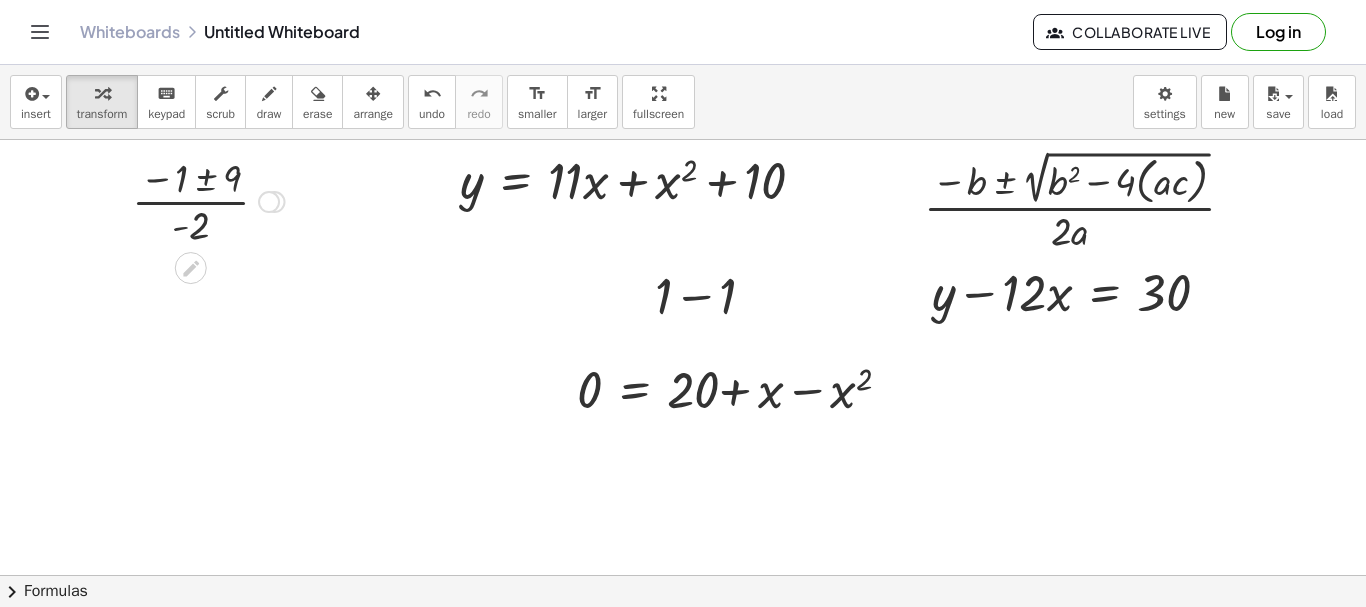 click at bounding box center (208, 200) 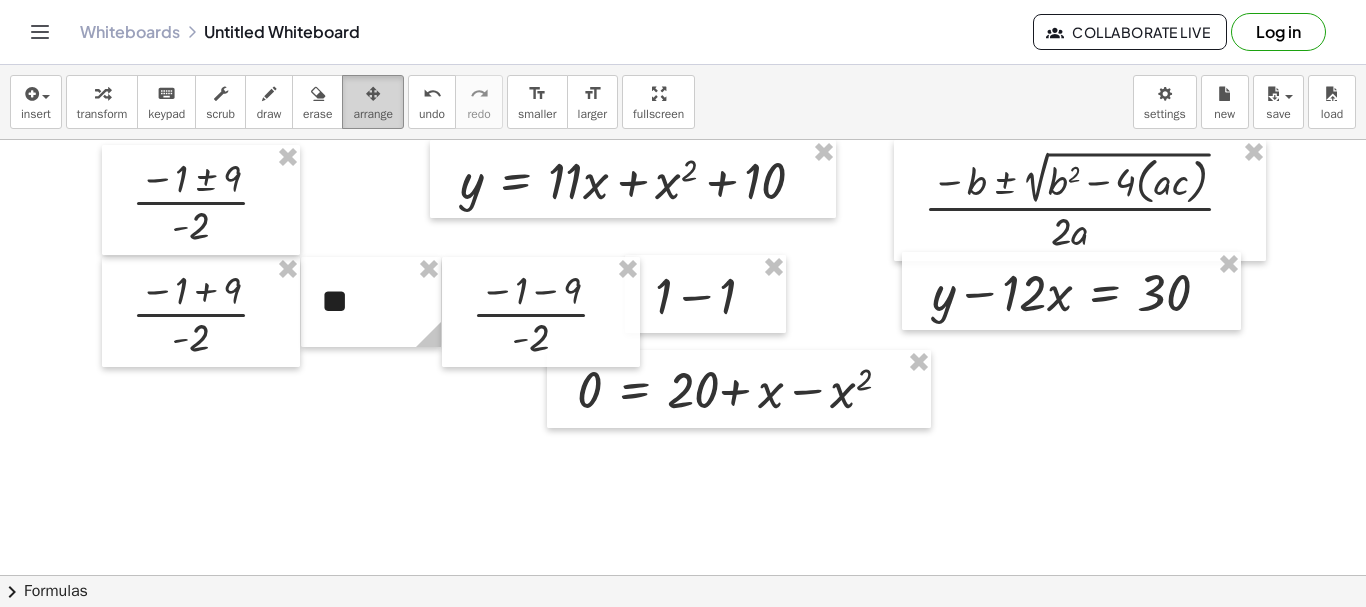 click on "arrange" at bounding box center [373, 114] 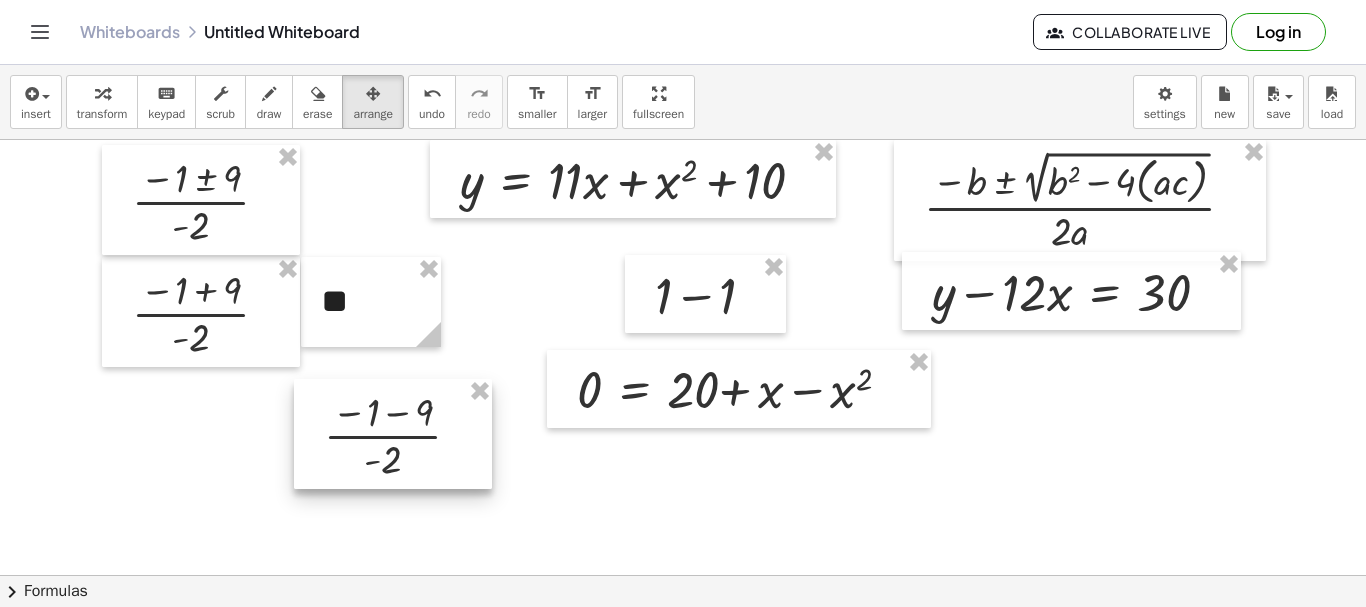 drag, startPoint x: 395, startPoint y: 380, endPoint x: 310, endPoint y: 452, distance: 111.39569 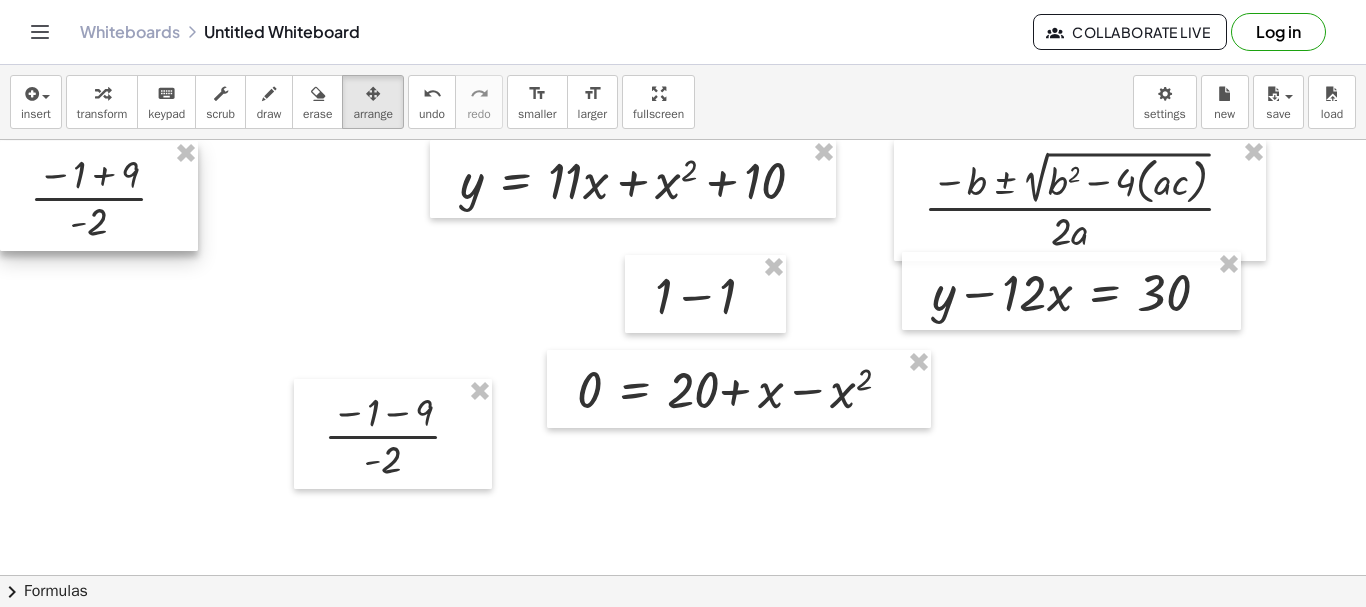 click at bounding box center (99, 196) 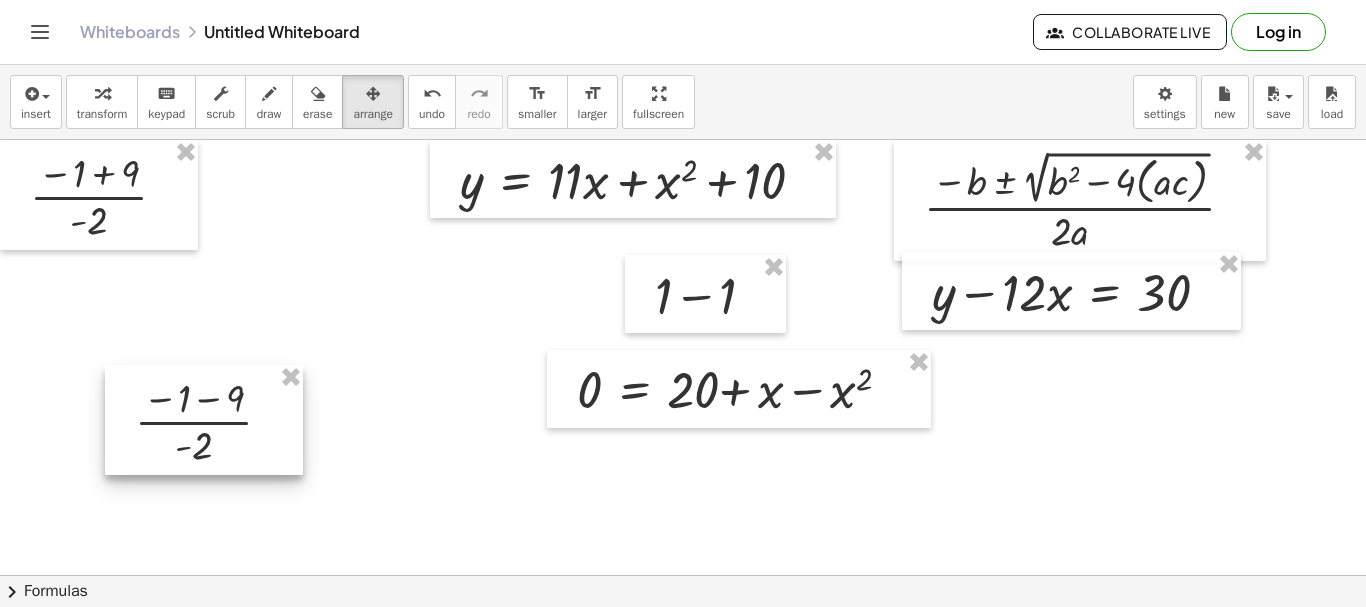 drag, startPoint x: 353, startPoint y: 440, endPoint x: 160, endPoint y: 427, distance: 193.43733 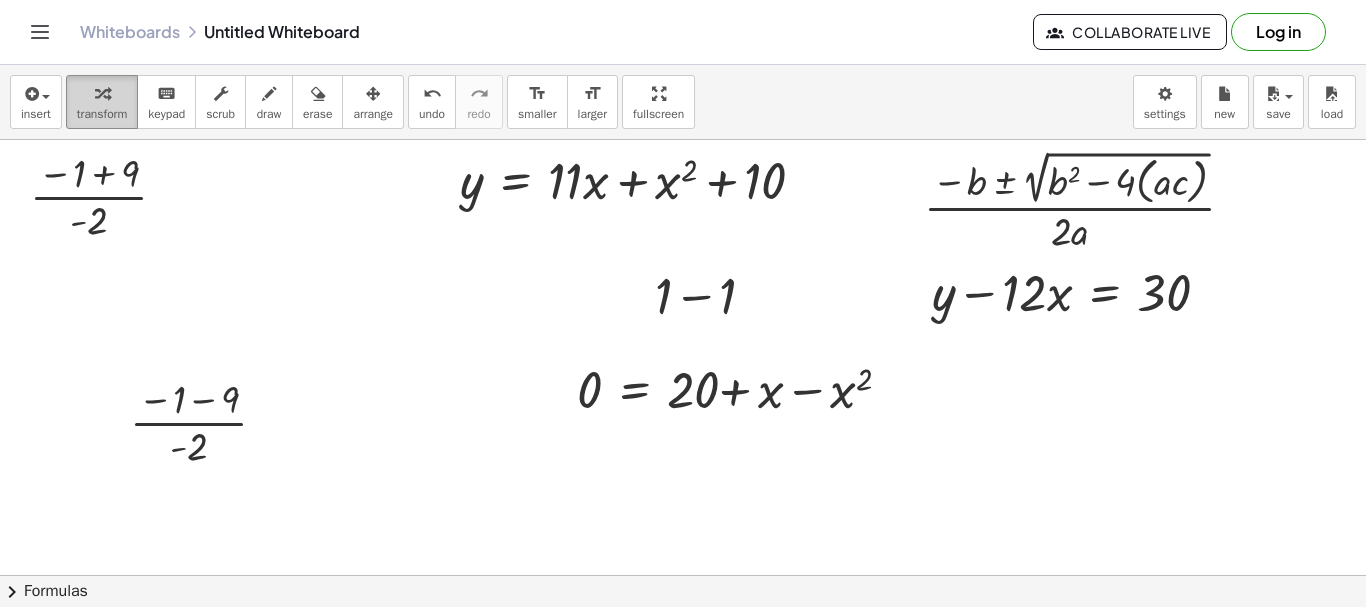 drag, startPoint x: 100, startPoint y: 100, endPoint x: 111, endPoint y: 189, distance: 89.6772 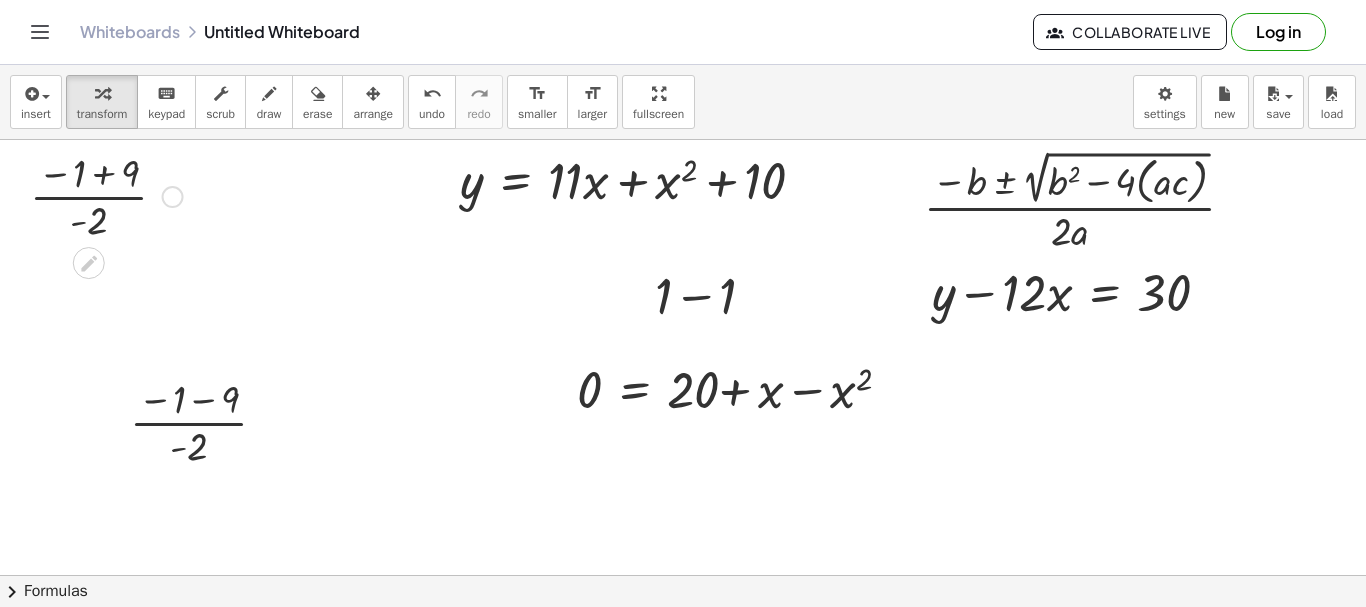 click at bounding box center [106, 195] 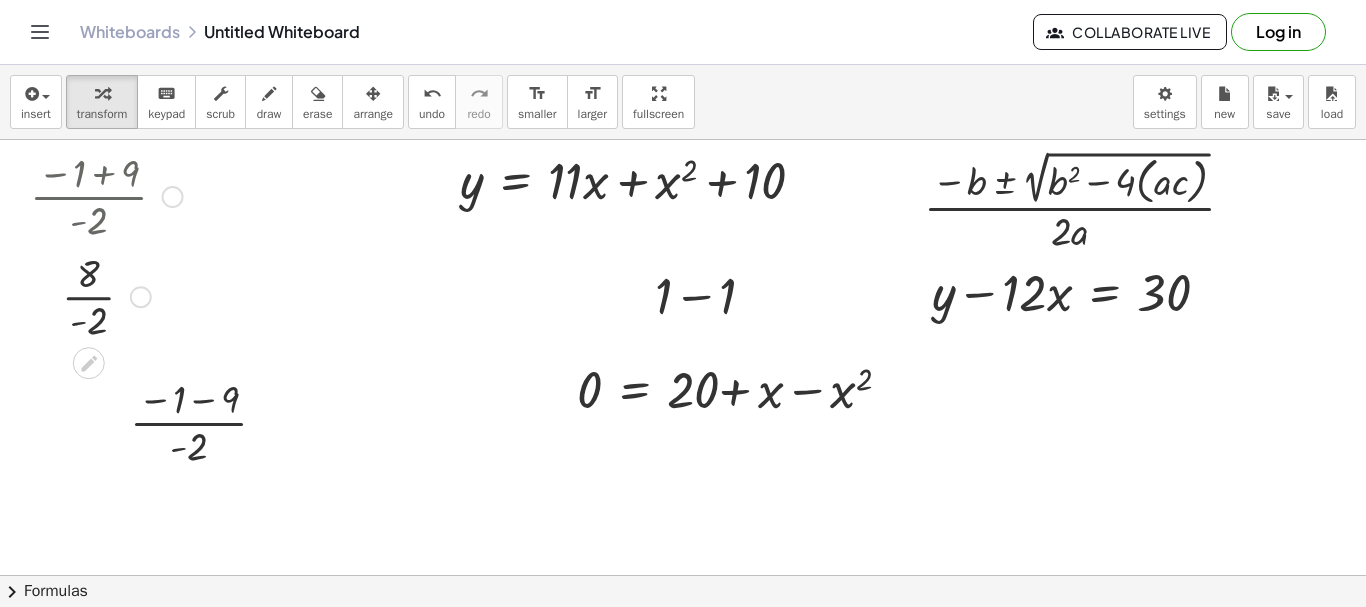 click at bounding box center [106, 295] 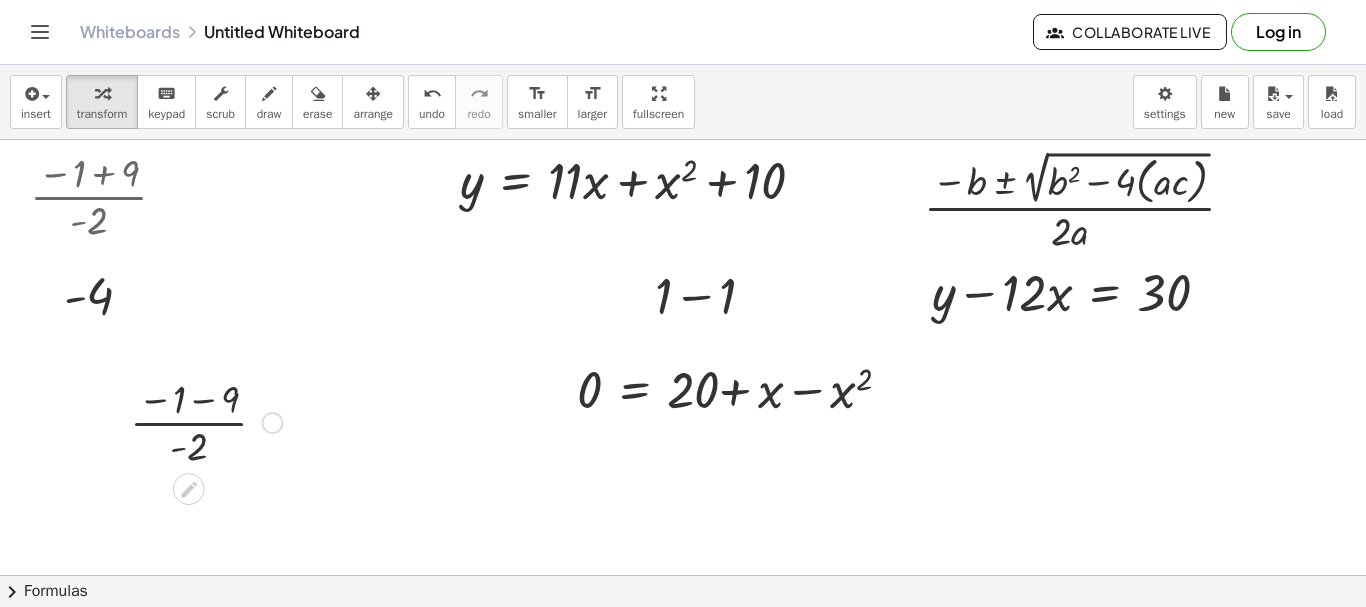 click at bounding box center [206, 421] 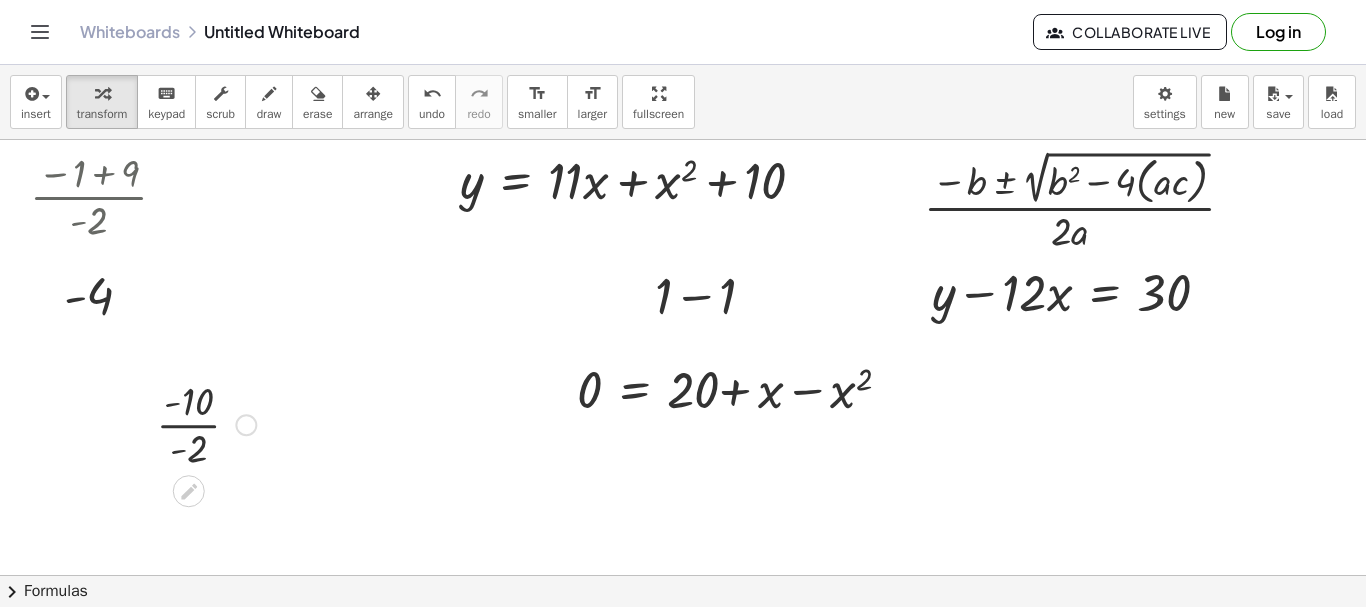 click on "· ( − 1 − 9 ) · - 2 · - · - 2 10" at bounding box center (189, 423) 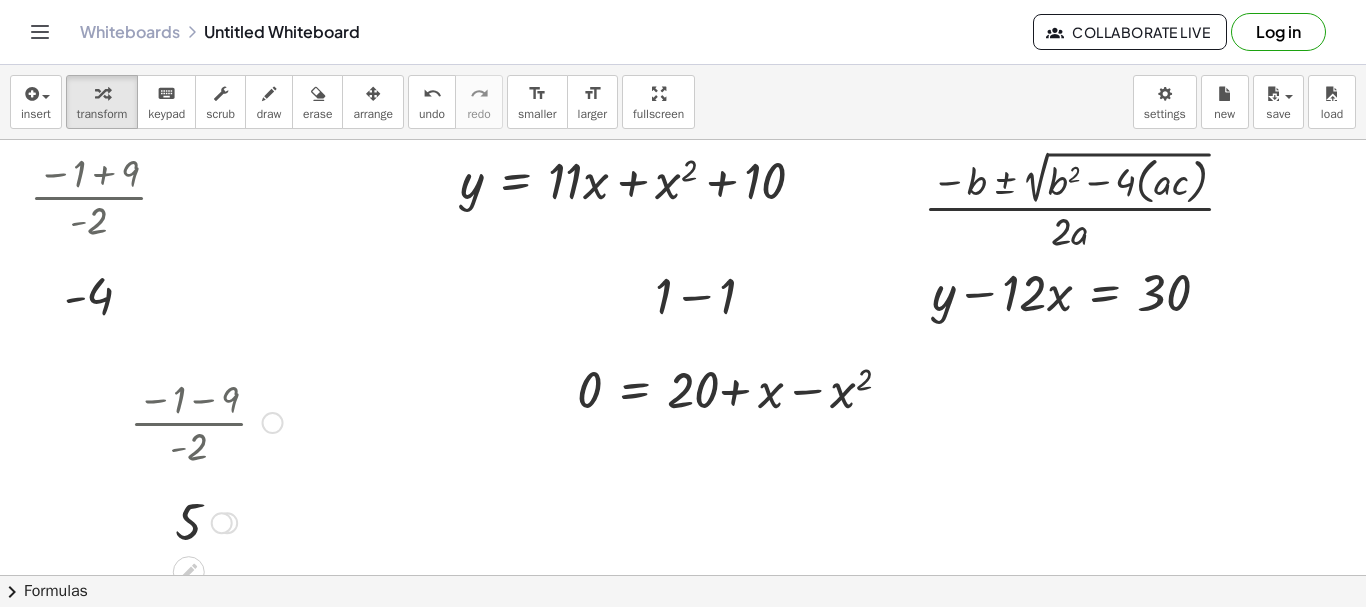 drag, startPoint x: 222, startPoint y: 530, endPoint x: 215, endPoint y: 173, distance: 357.06863 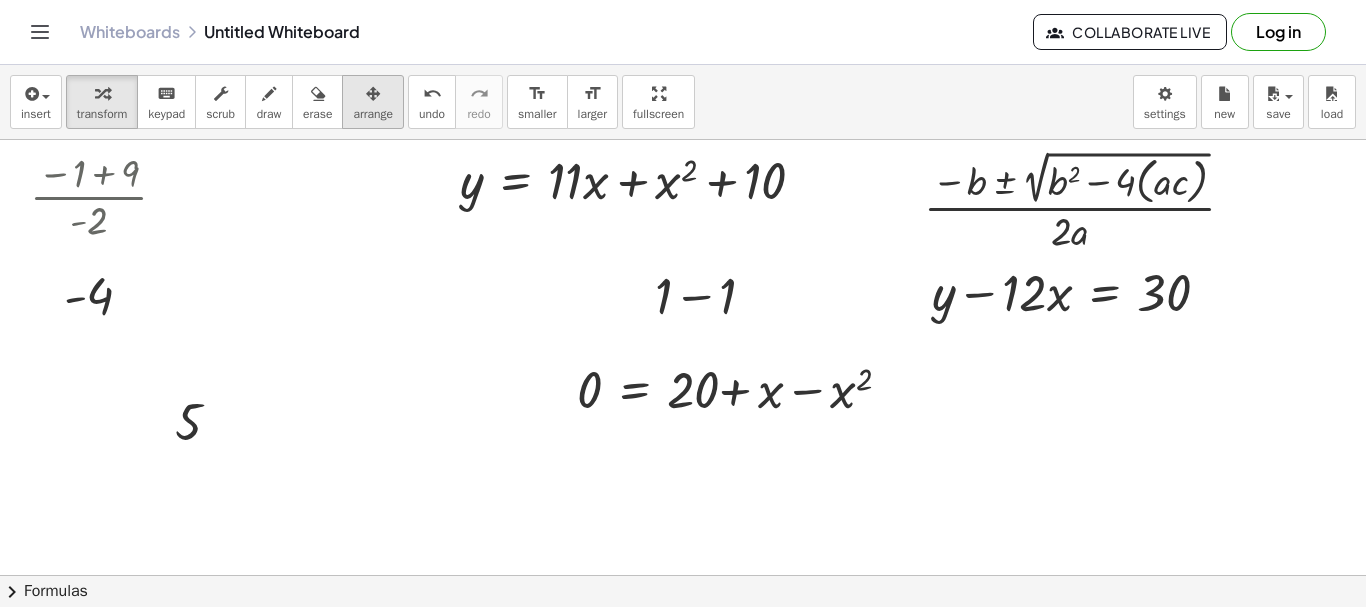 click at bounding box center [373, 93] 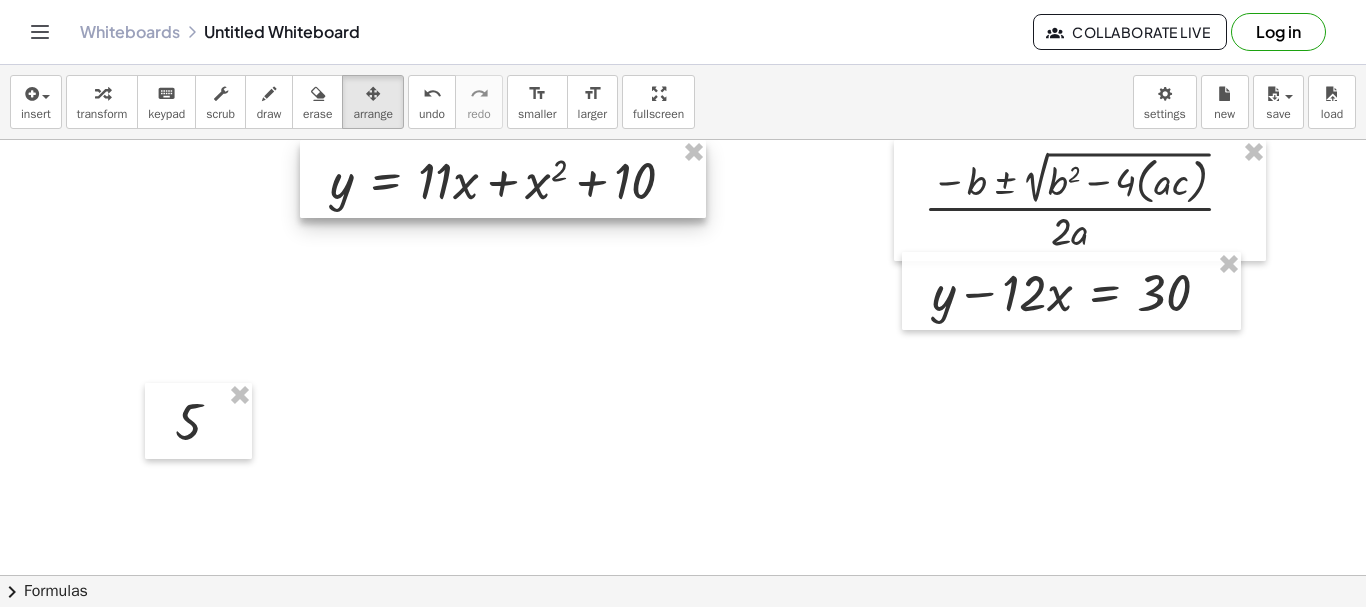 drag, startPoint x: 489, startPoint y: 176, endPoint x: 245, endPoint y: 141, distance: 246.49747 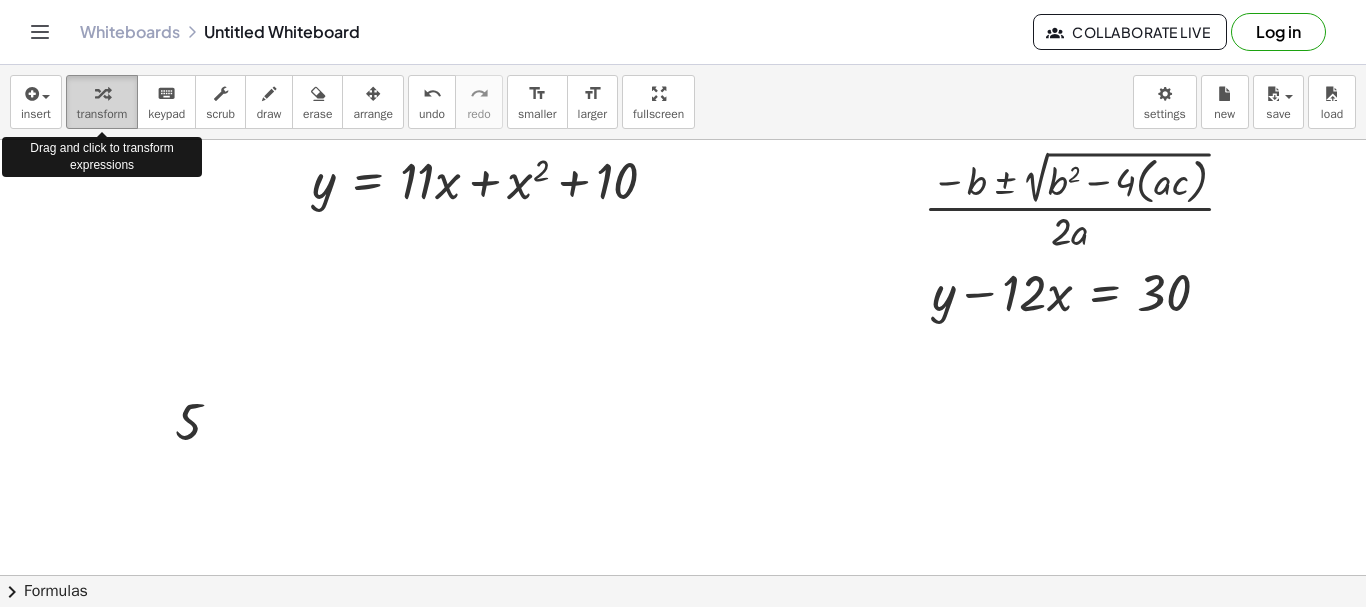 click on "transform" at bounding box center [102, 114] 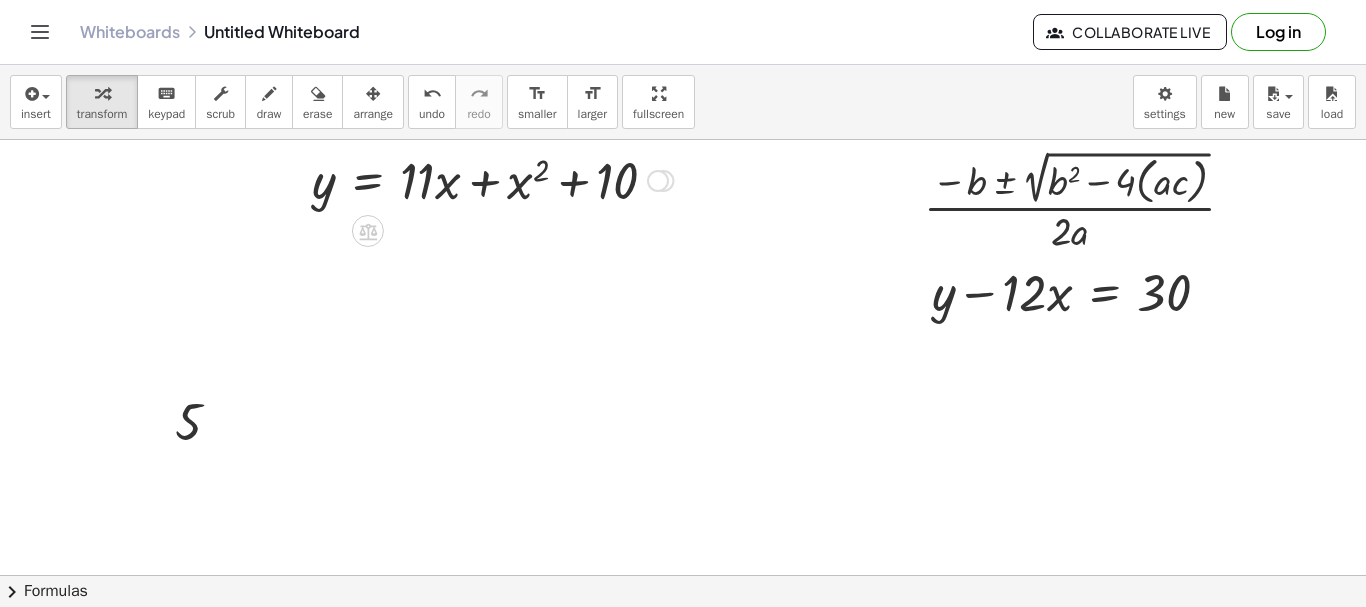 click at bounding box center [658, 181] 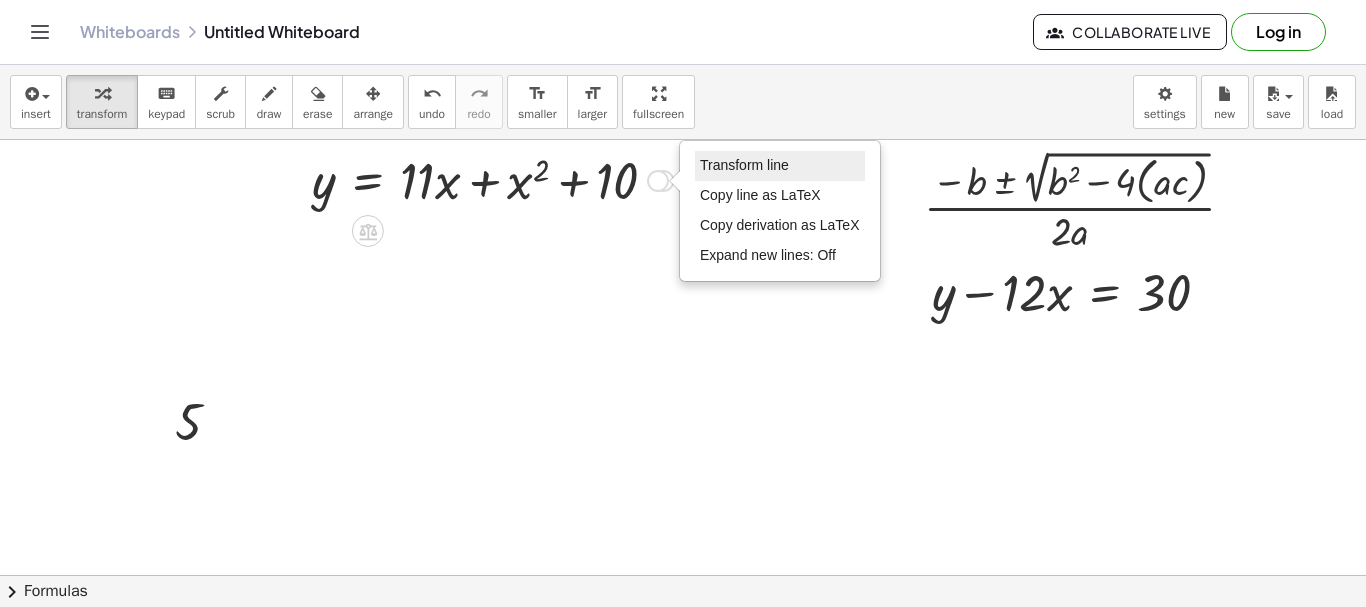 click on "Transform line" at bounding box center (744, 165) 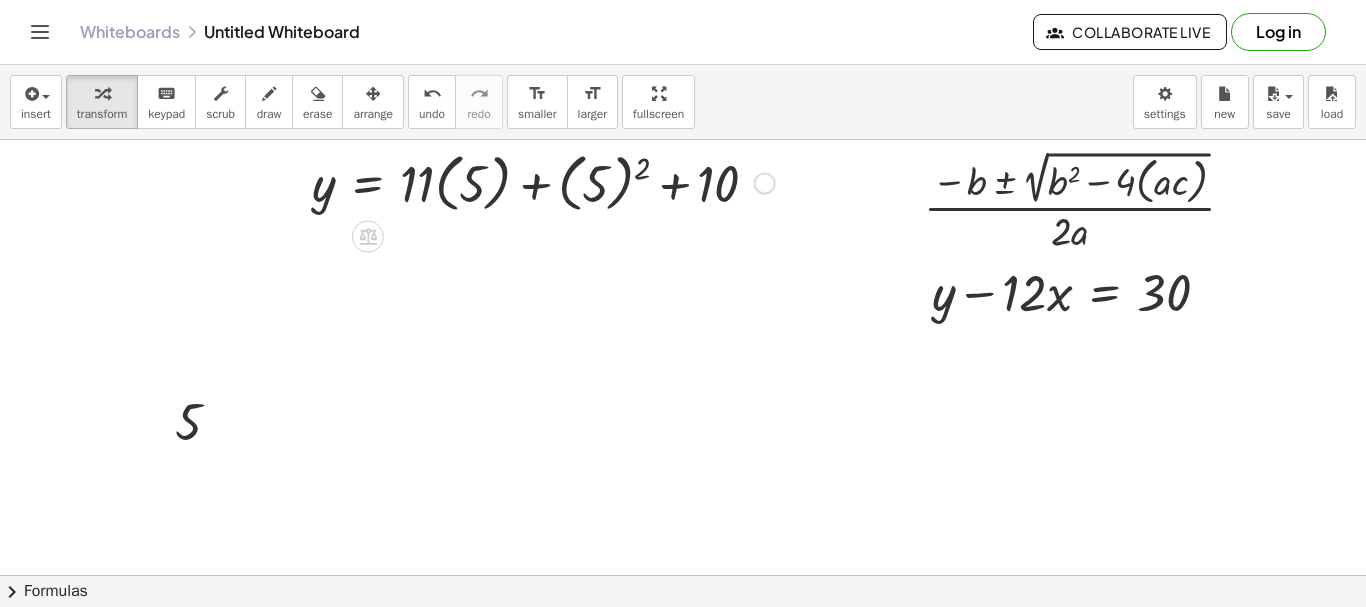 click at bounding box center [543, 181] 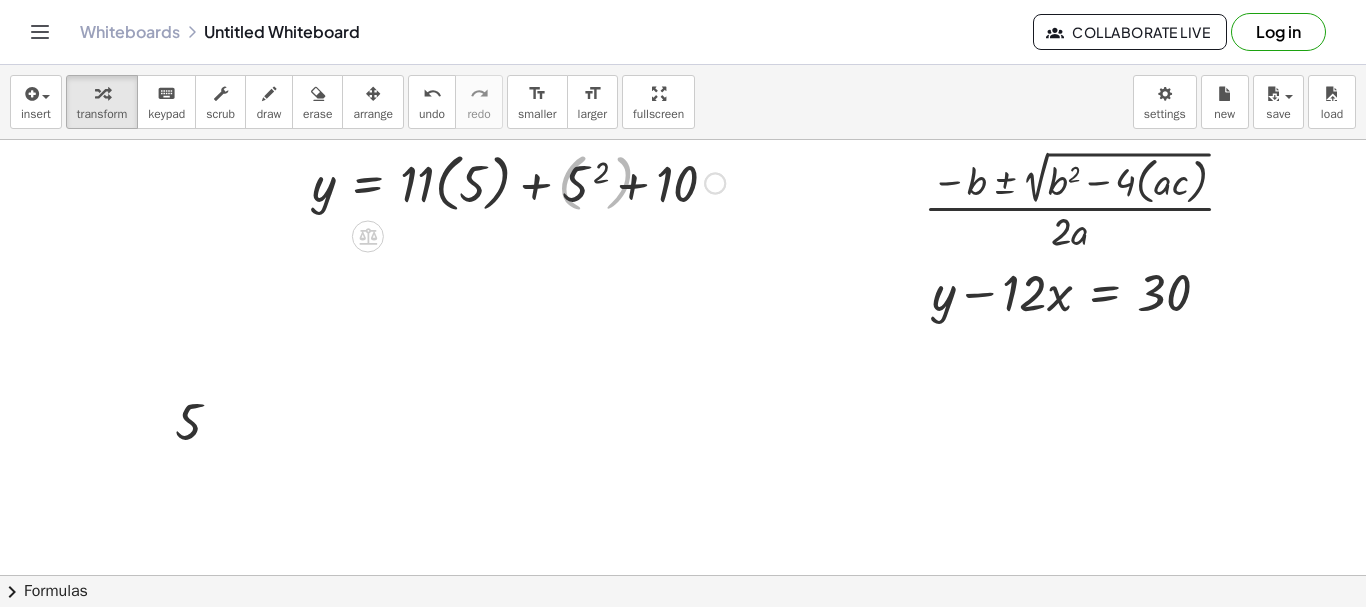click at bounding box center [518, 181] 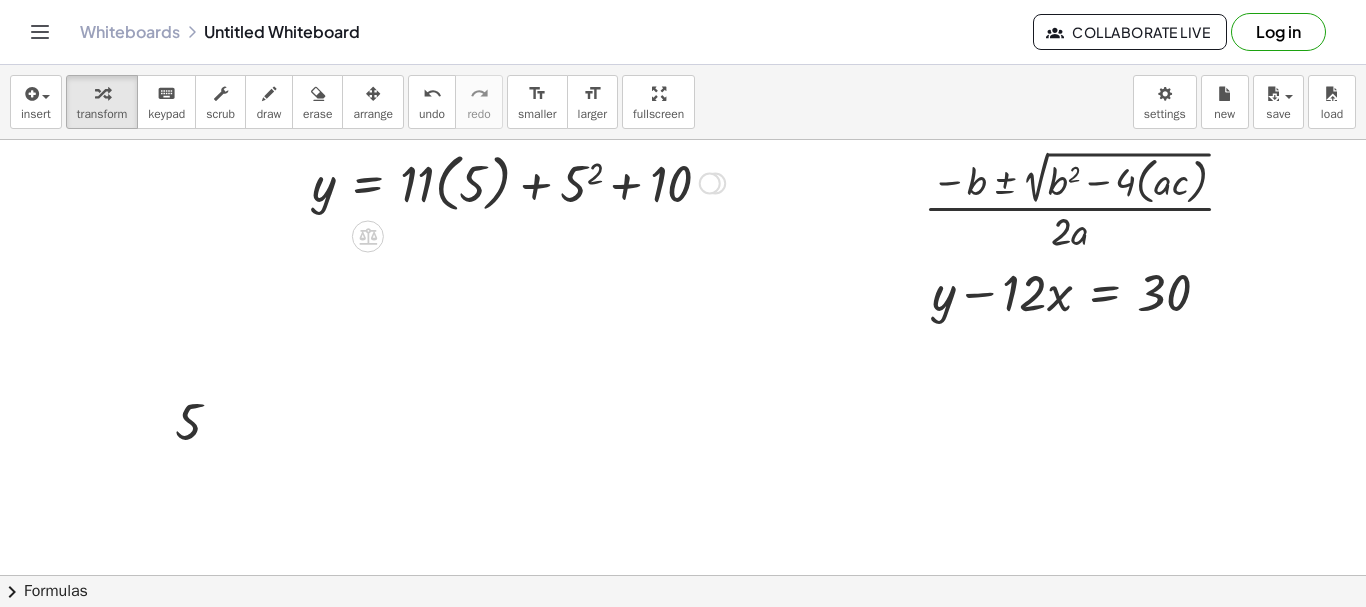 click at bounding box center (518, 181) 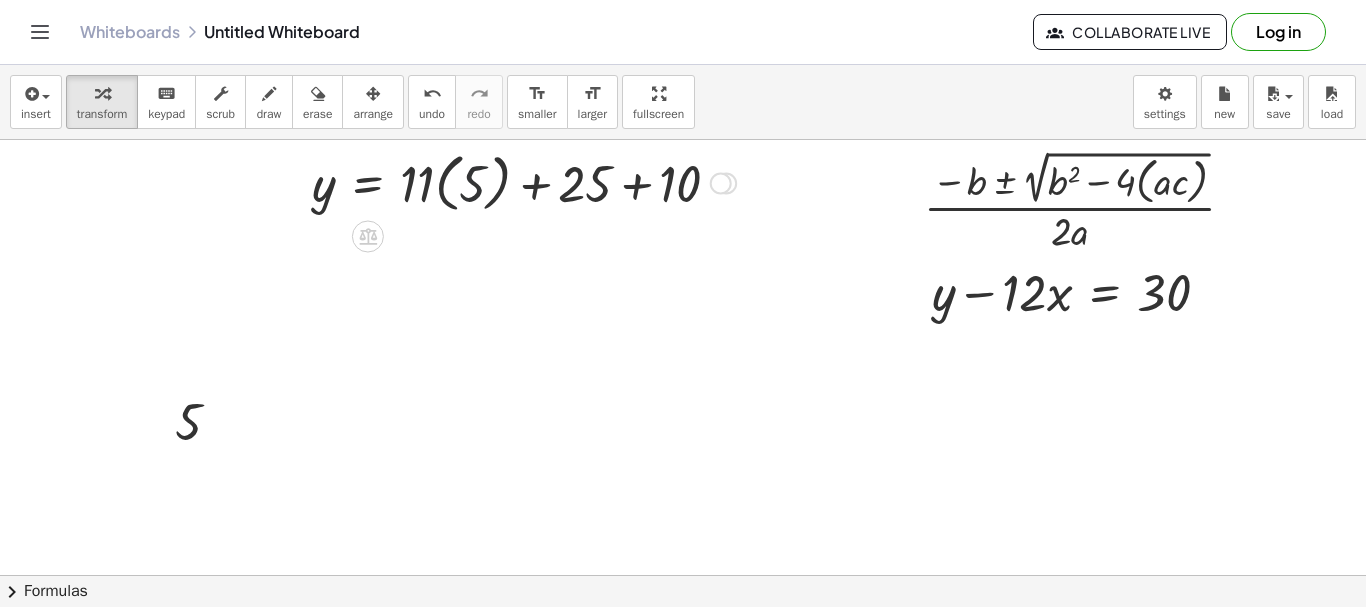 click at bounding box center [524, 181] 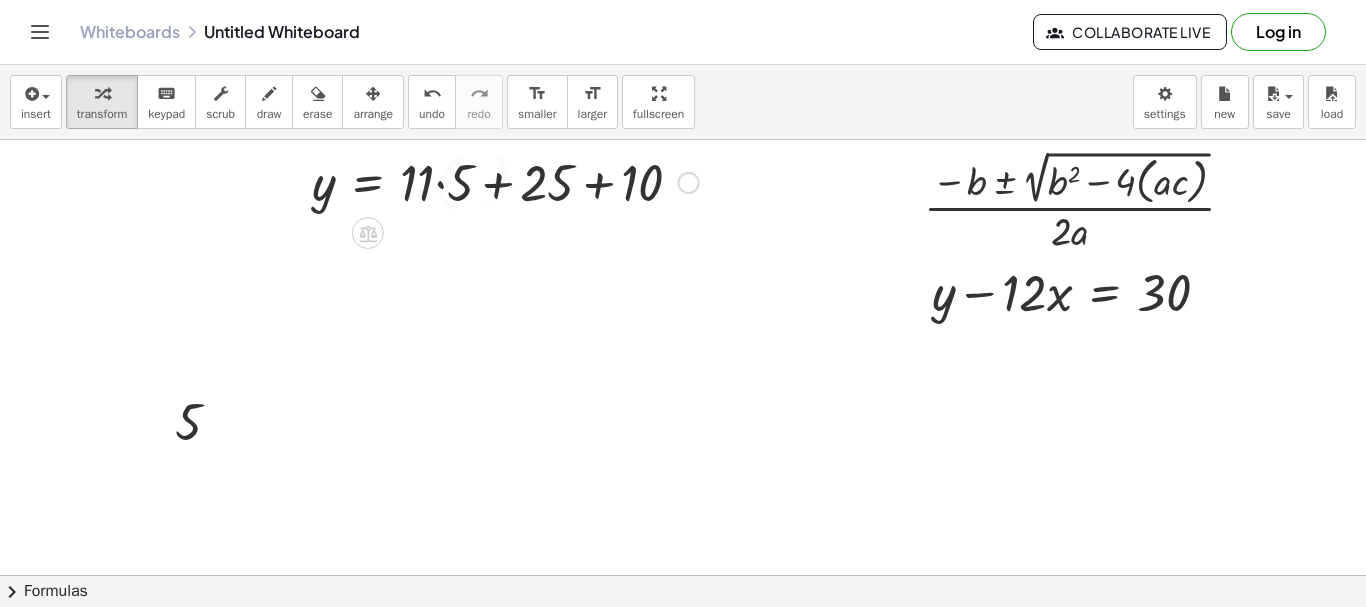 click at bounding box center (505, 181) 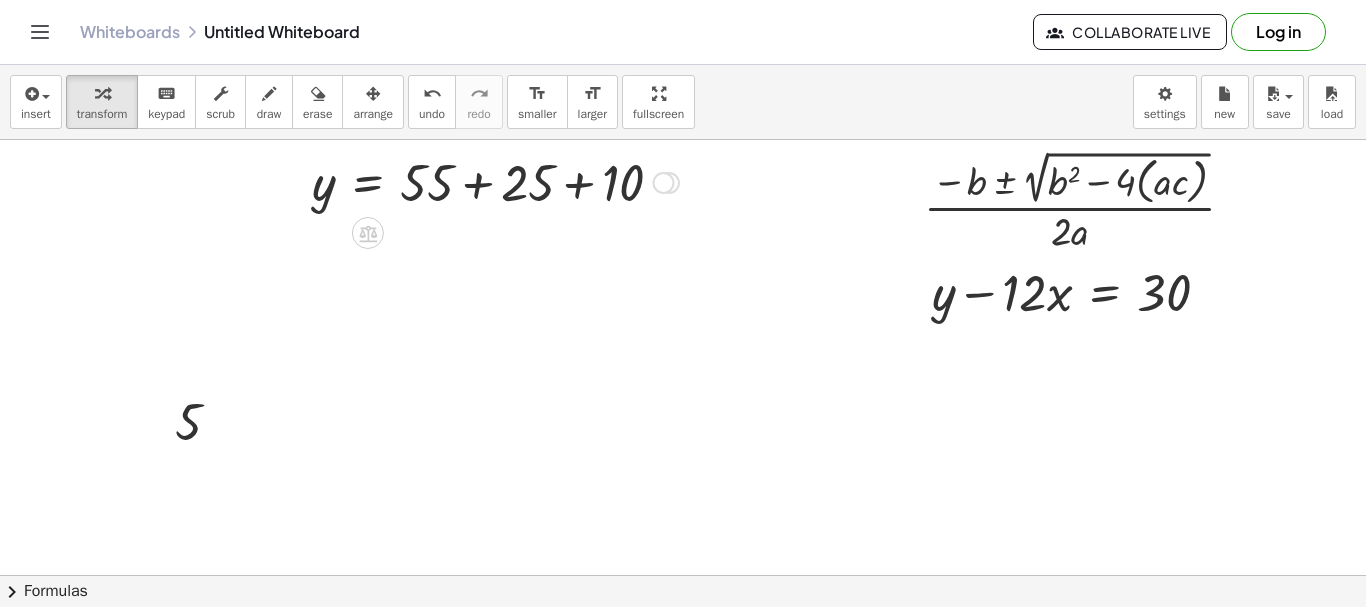 click at bounding box center [495, 181] 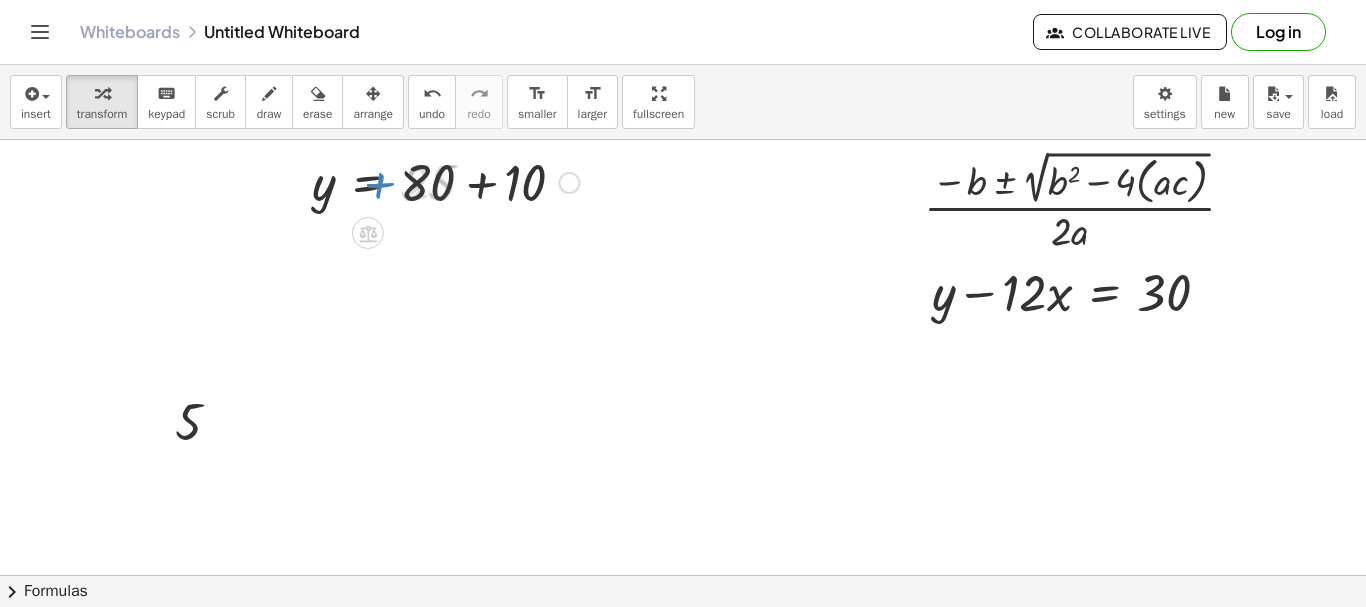 click at bounding box center [445, 181] 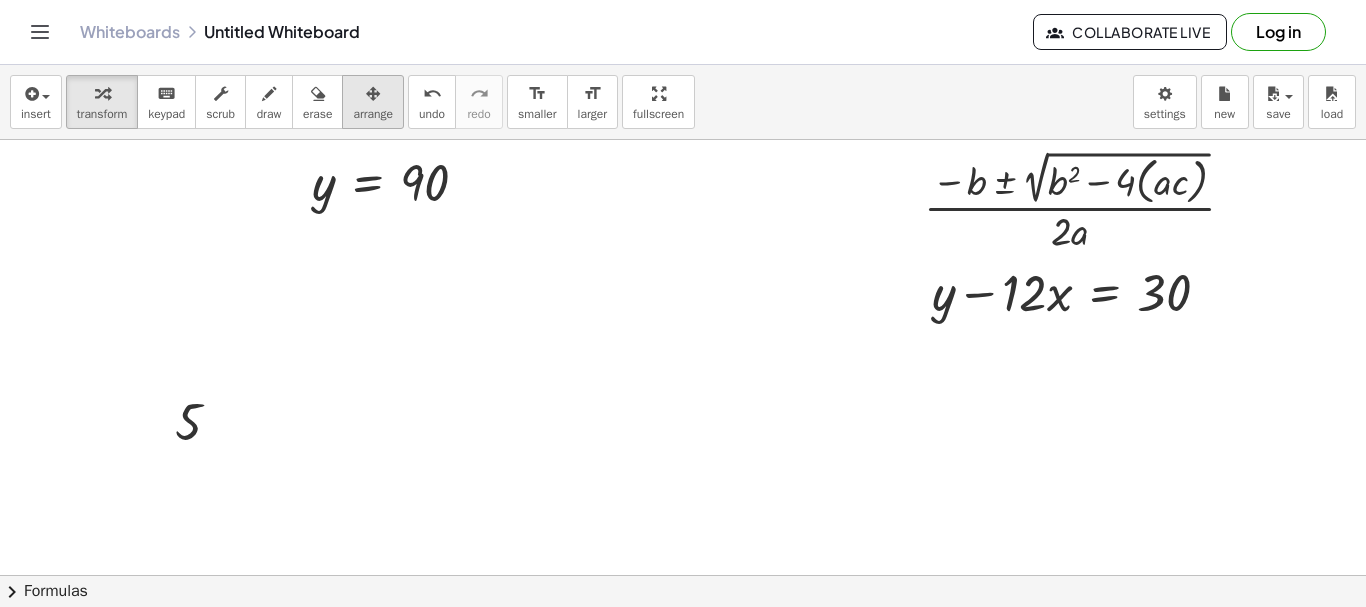 click at bounding box center (373, 94) 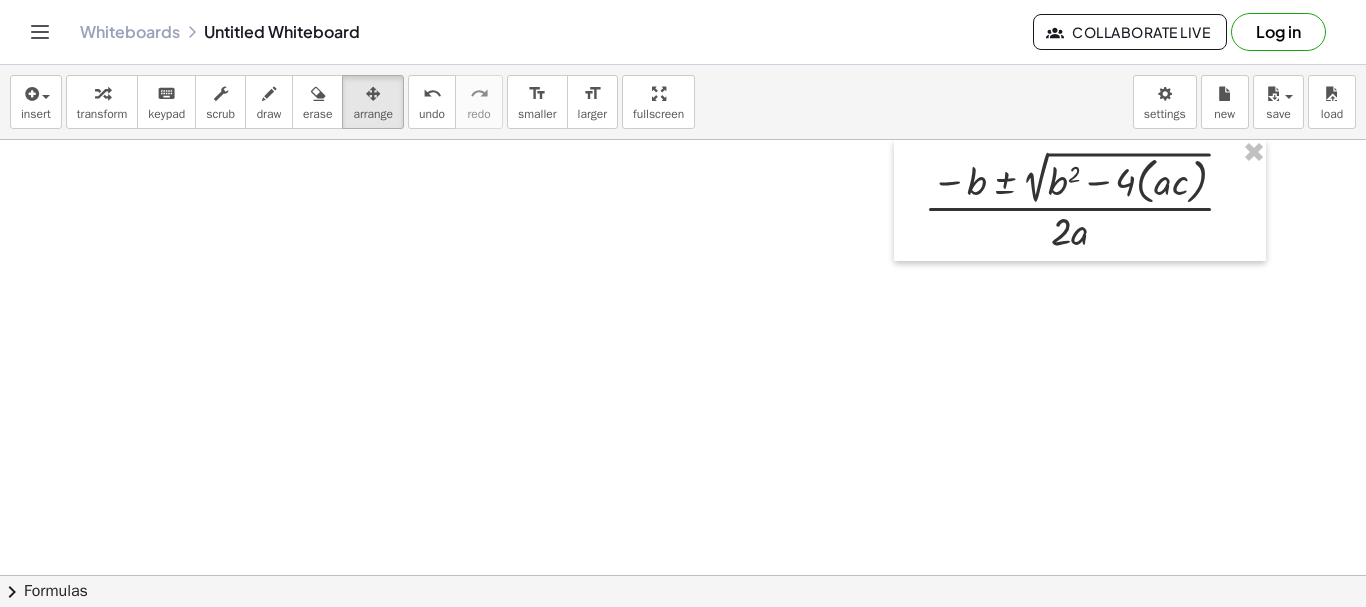 click on "insert select one: Math Expression Function Text Youtube Video Graphing Geometry Geometry 3D transform keyboard keypad scrub draw erase arrange undo undo redo redo format_size smaller format_size larger fullscreen load   save new settings" at bounding box center [683, 102] 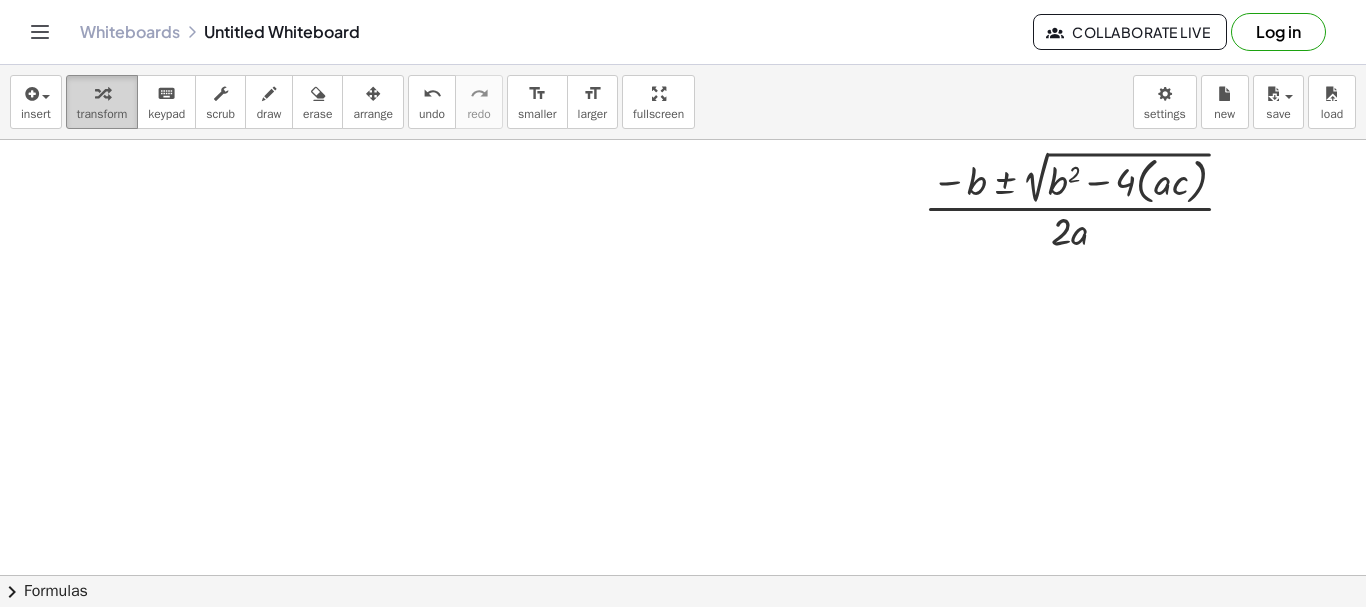 click at bounding box center [102, 94] 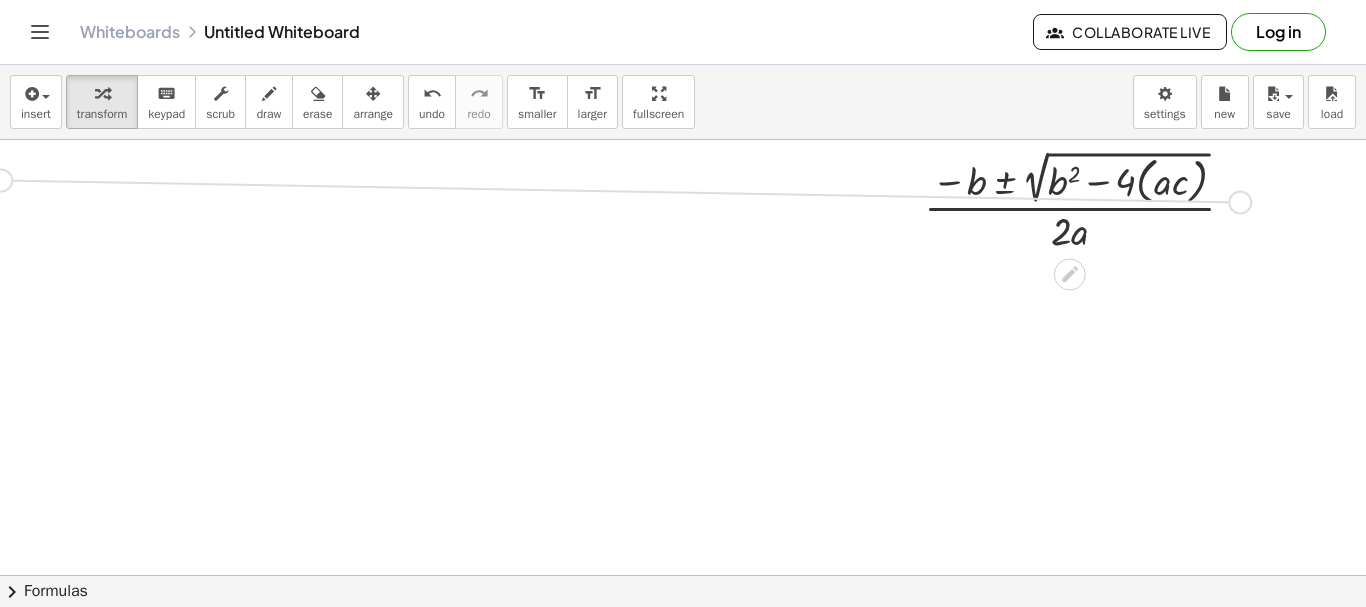 drag, startPoint x: 1243, startPoint y: 202, endPoint x: 0, endPoint y: 181, distance: 1243.1774 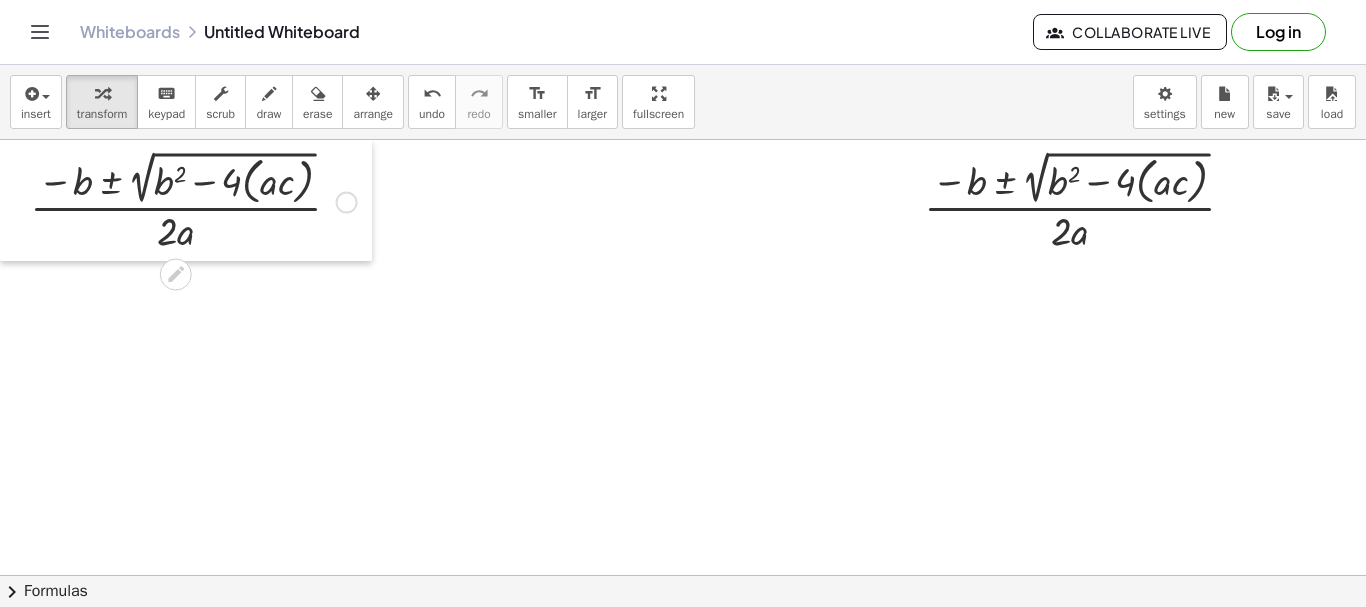 drag, startPoint x: 11, startPoint y: 223, endPoint x: 0, endPoint y: 202, distance: 23.70654 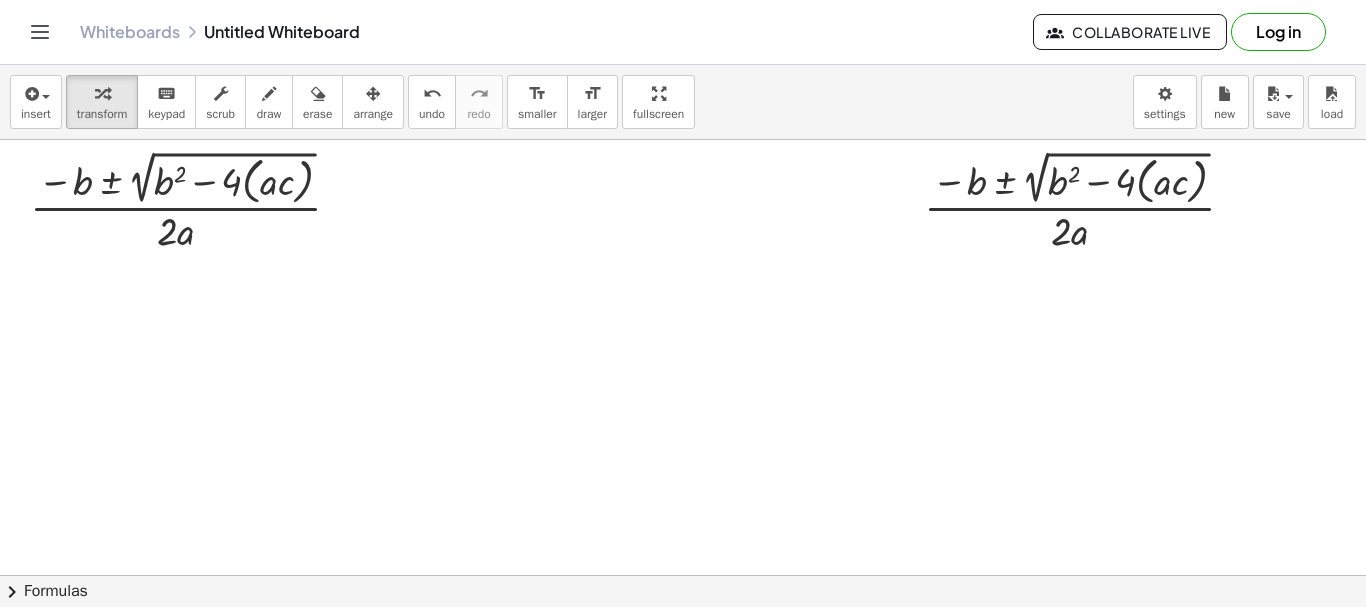 click at bounding box center [683, 575] 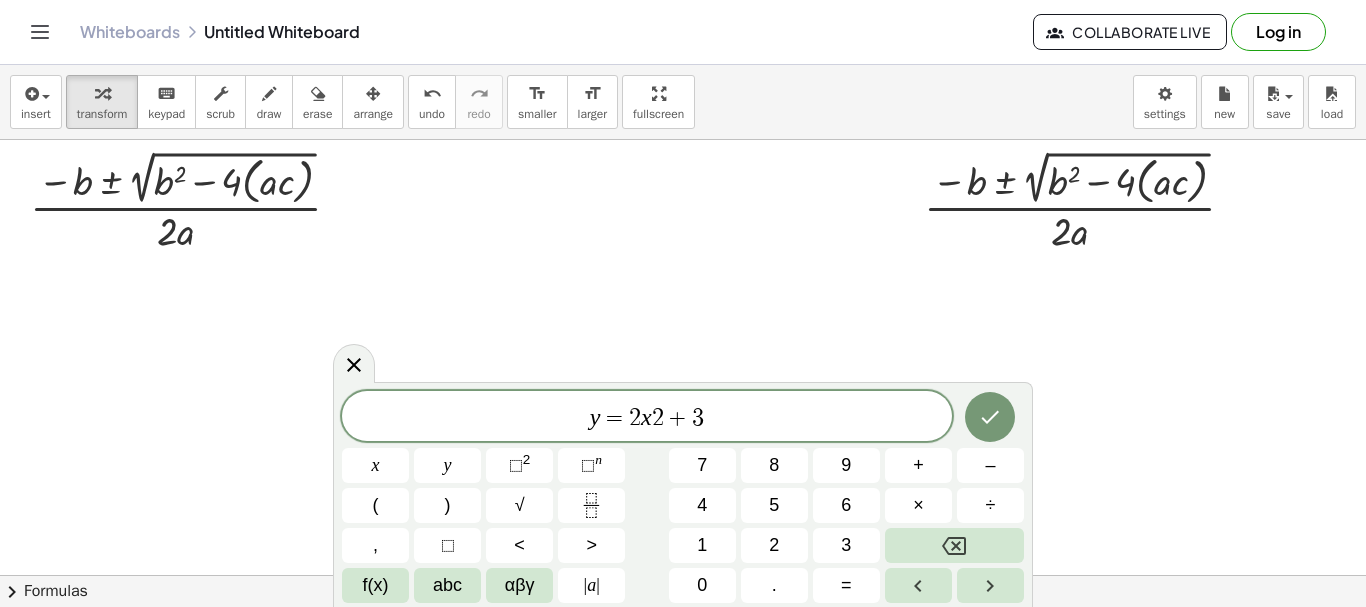 click on "+" at bounding box center [678, 418] 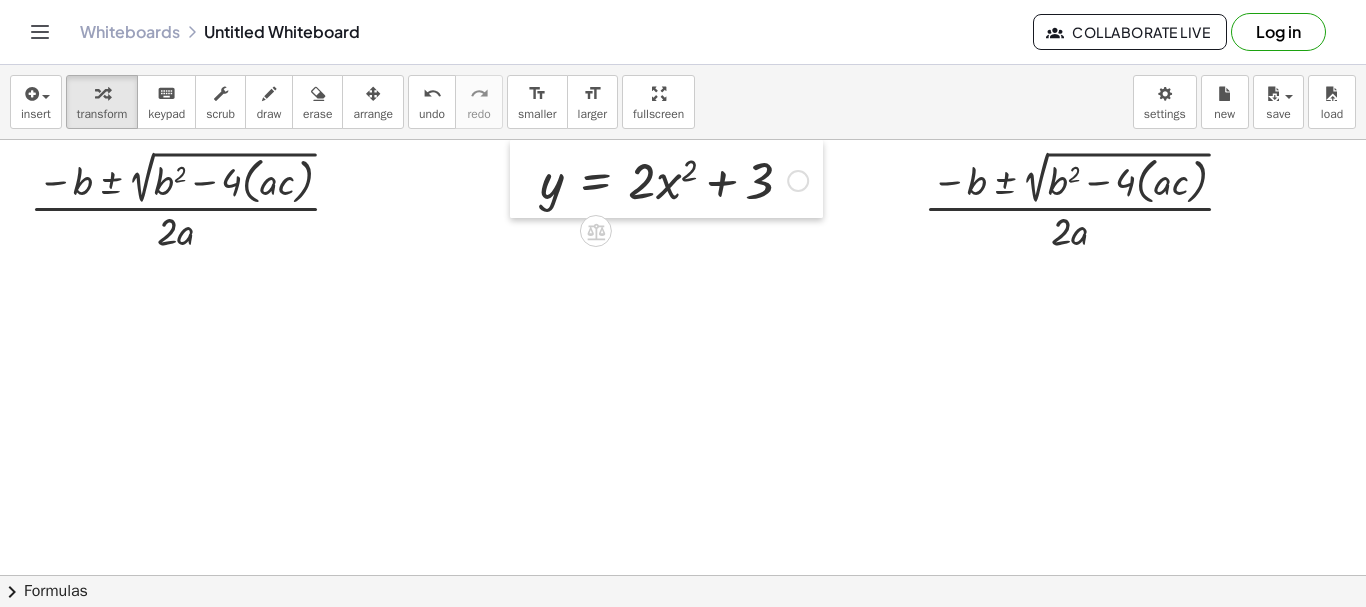 drag, startPoint x: 569, startPoint y: 380, endPoint x: 507, endPoint y: 166, distance: 222.80035 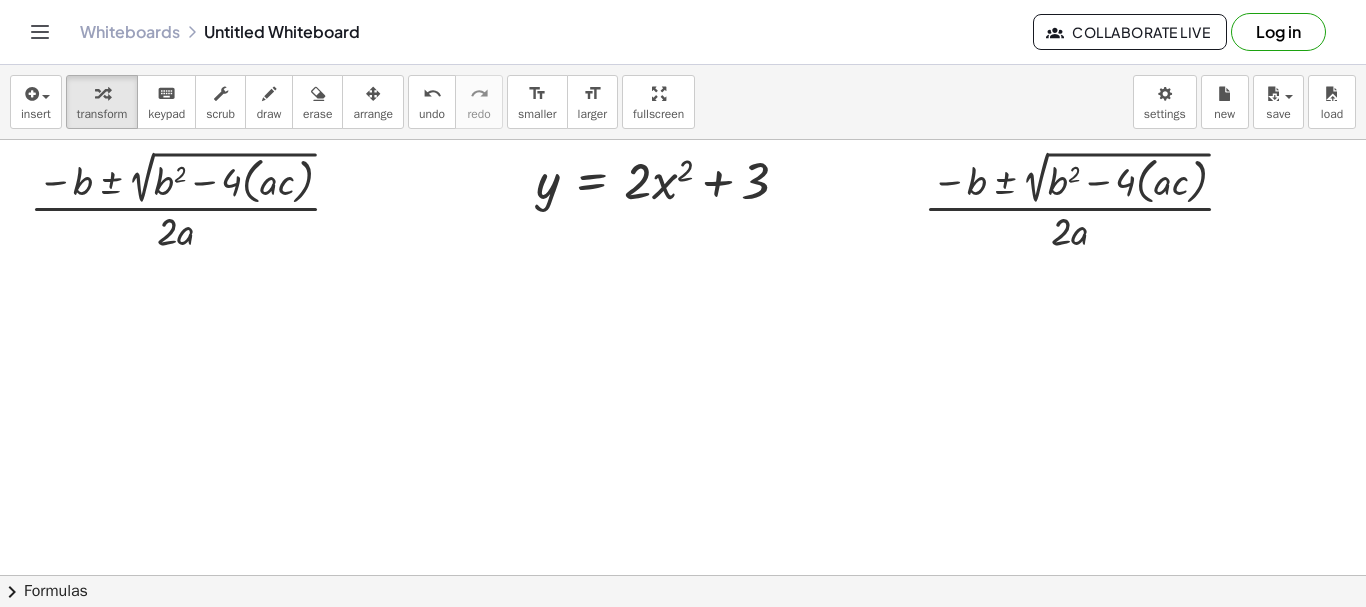 click at bounding box center (683, 575) 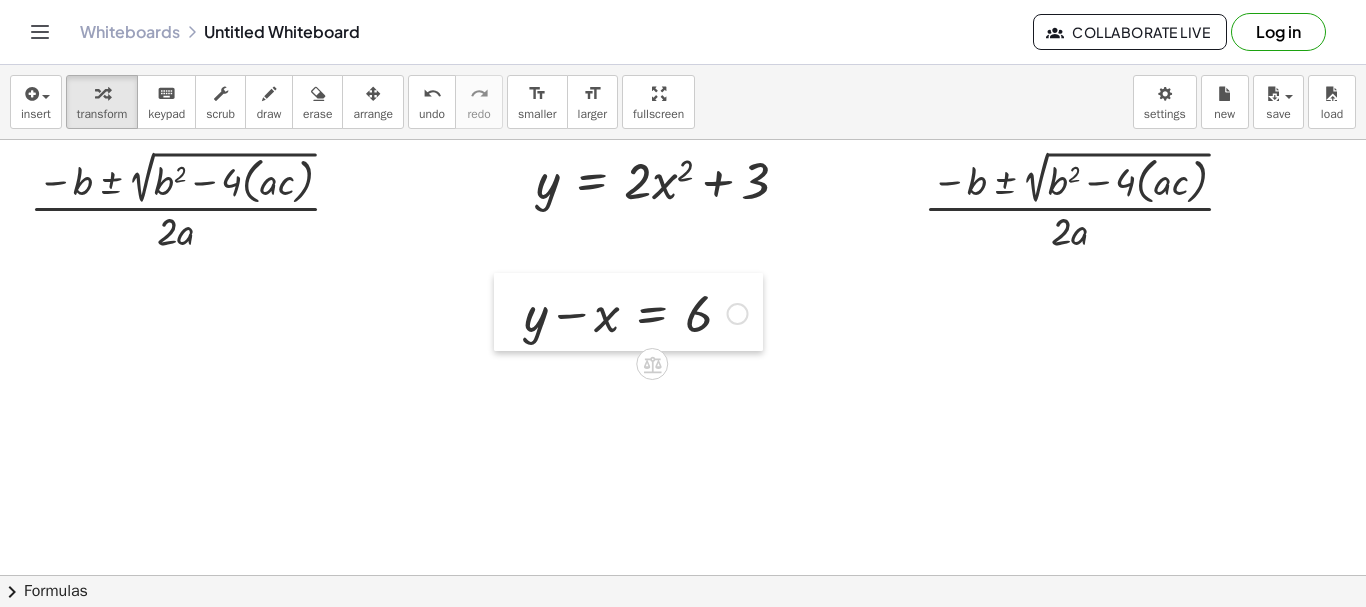drag, startPoint x: 576, startPoint y: 512, endPoint x: 502, endPoint y: 314, distance: 211.37643 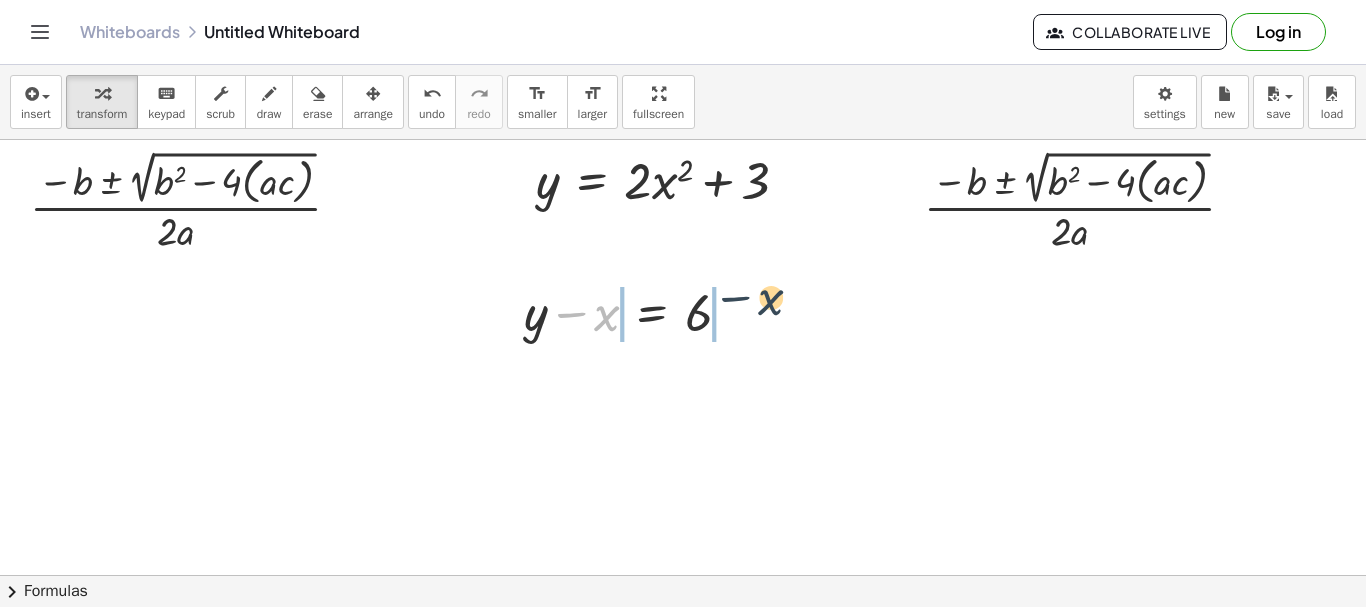 drag, startPoint x: 601, startPoint y: 323, endPoint x: 767, endPoint y: 307, distance: 166.7693 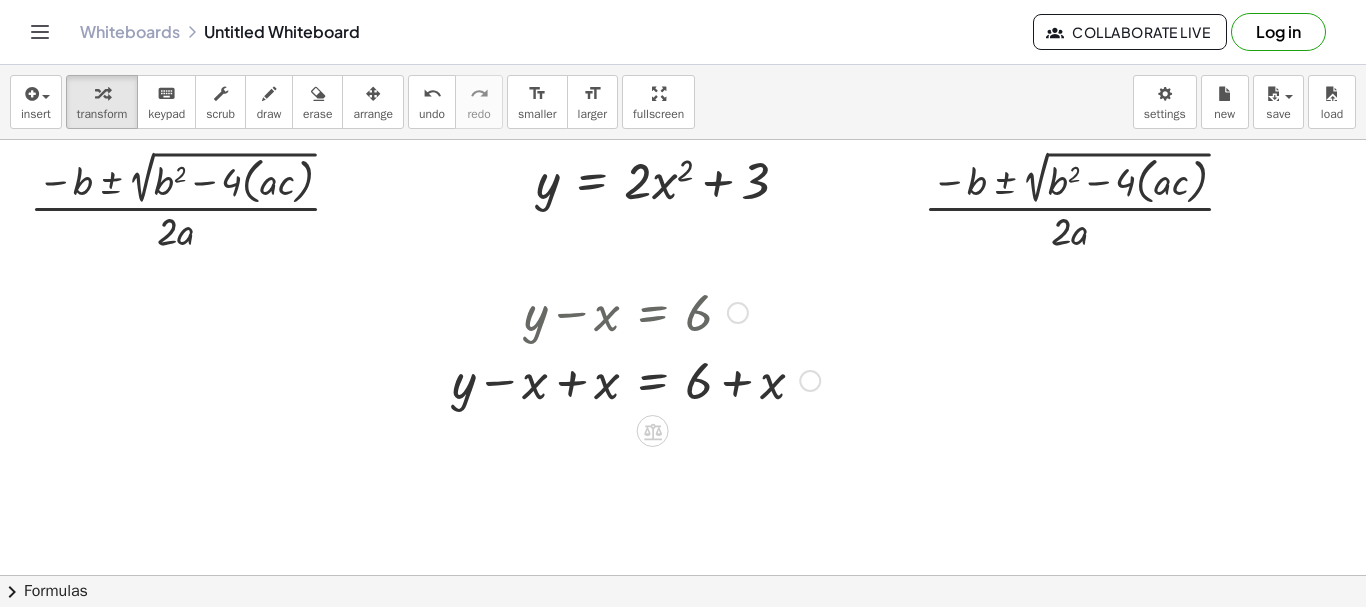 click at bounding box center (636, 379) 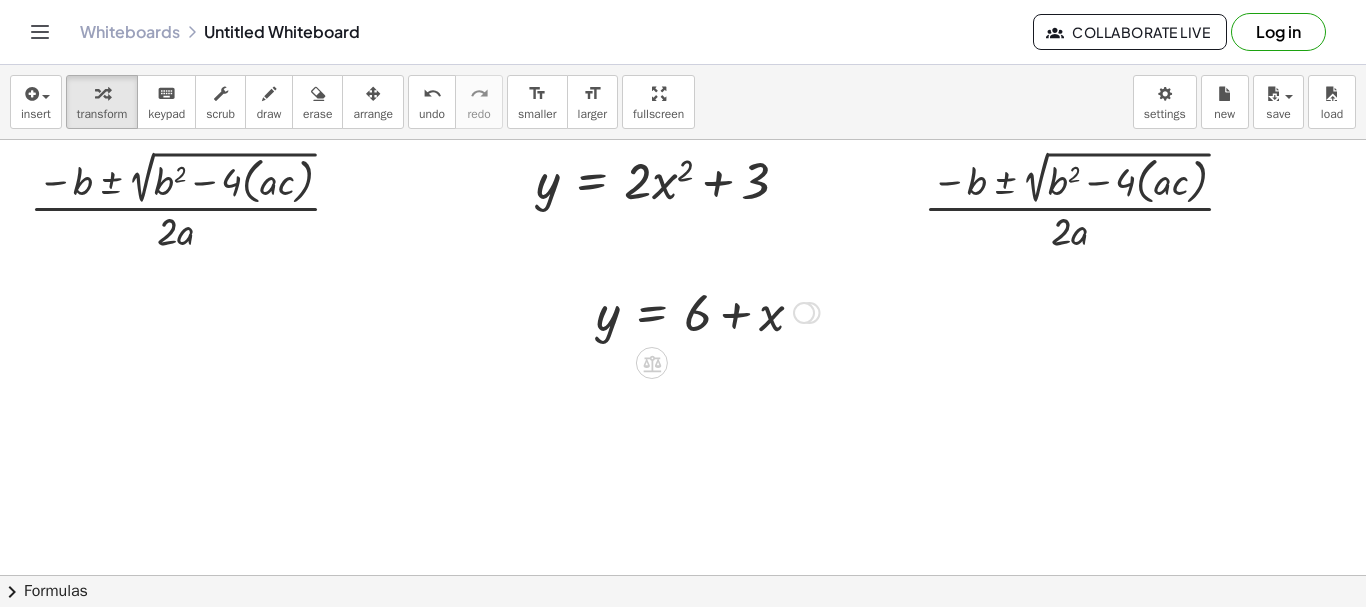 drag, startPoint x: 818, startPoint y: 453, endPoint x: 783, endPoint y: 252, distance: 204.0245 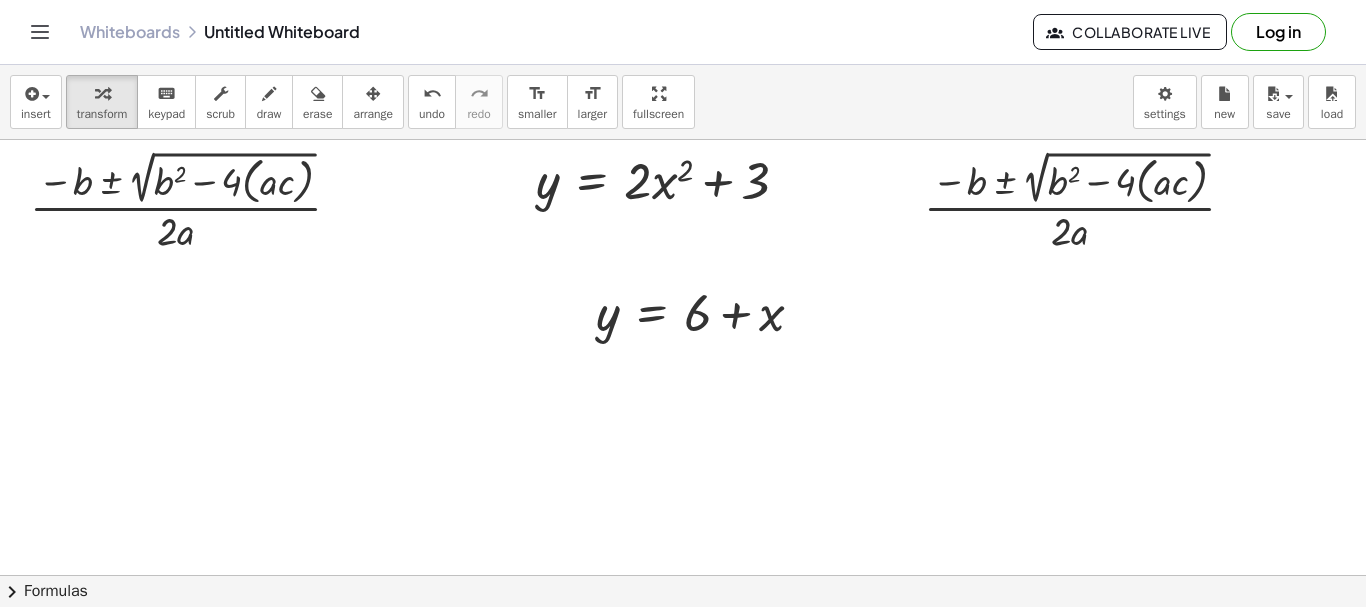 click at bounding box center (683, 575) 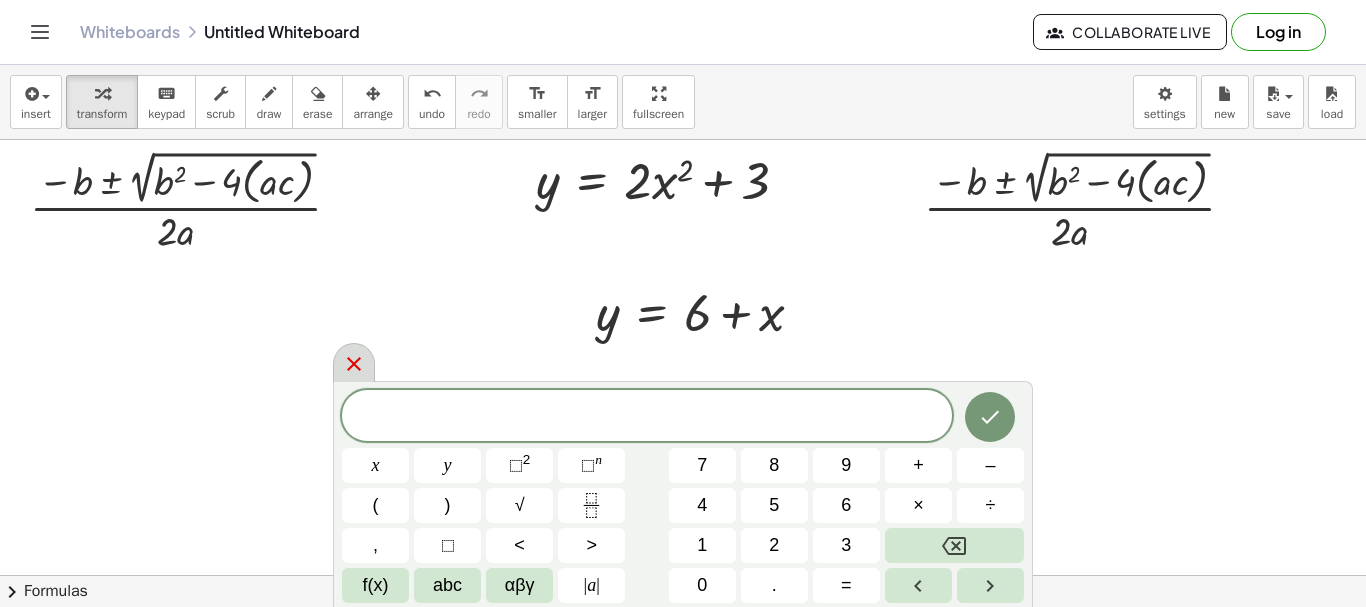 click 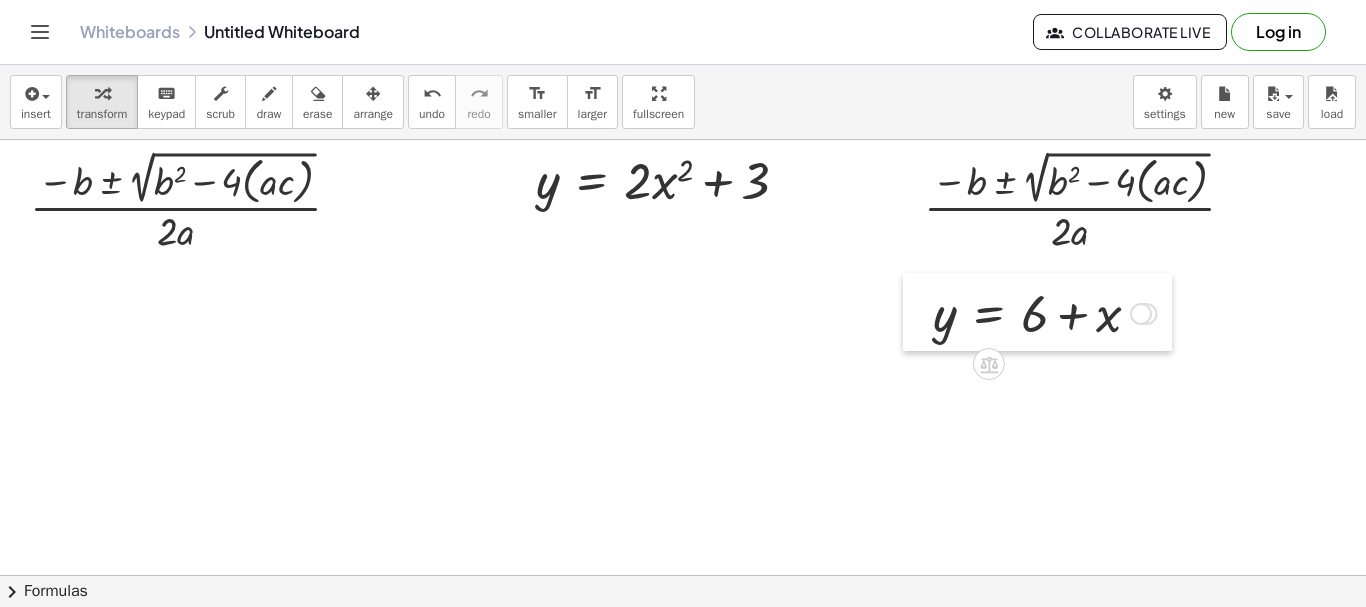 drag, startPoint x: 586, startPoint y: 323, endPoint x: 921, endPoint y: 321, distance: 335.00598 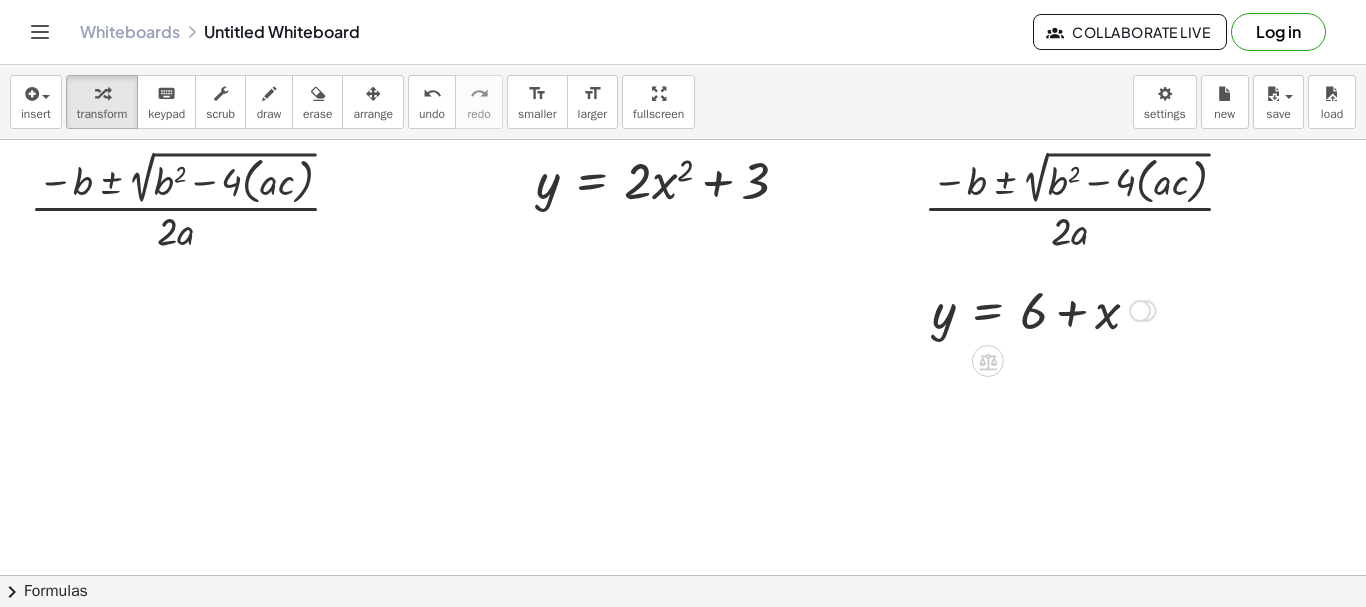 click at bounding box center (1140, 311) 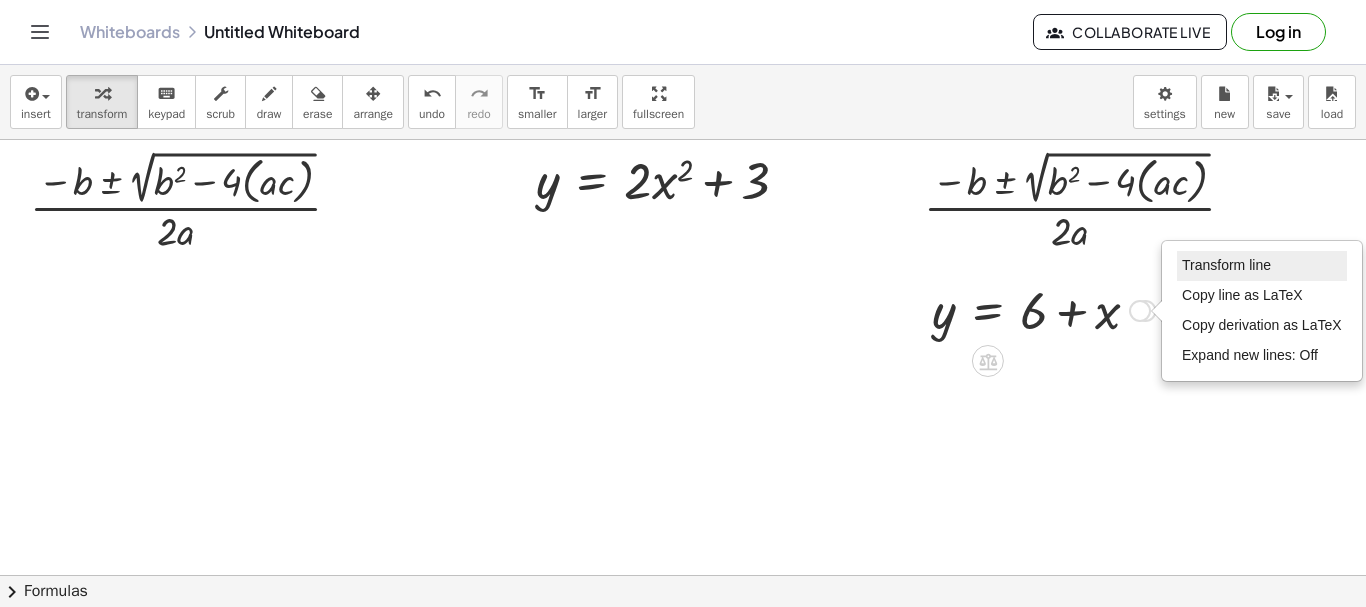 click on "Transform line" at bounding box center [1262, 266] 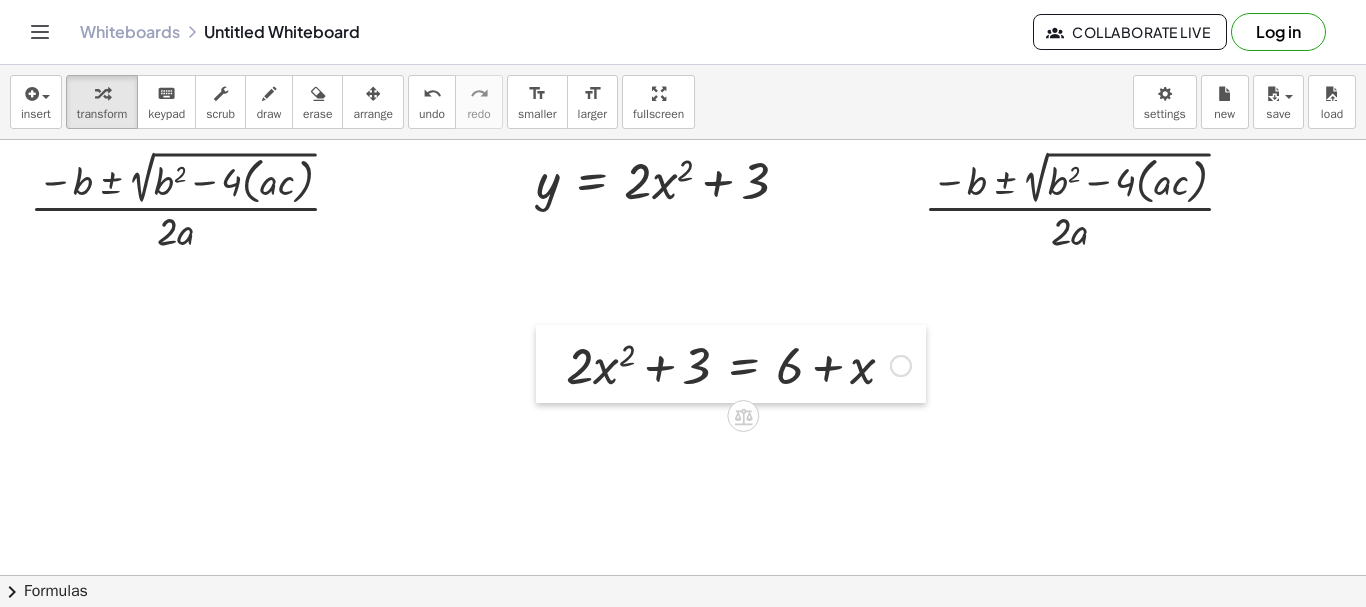 drag, startPoint x: 796, startPoint y: 311, endPoint x: 551, endPoint y: 366, distance: 251.0976 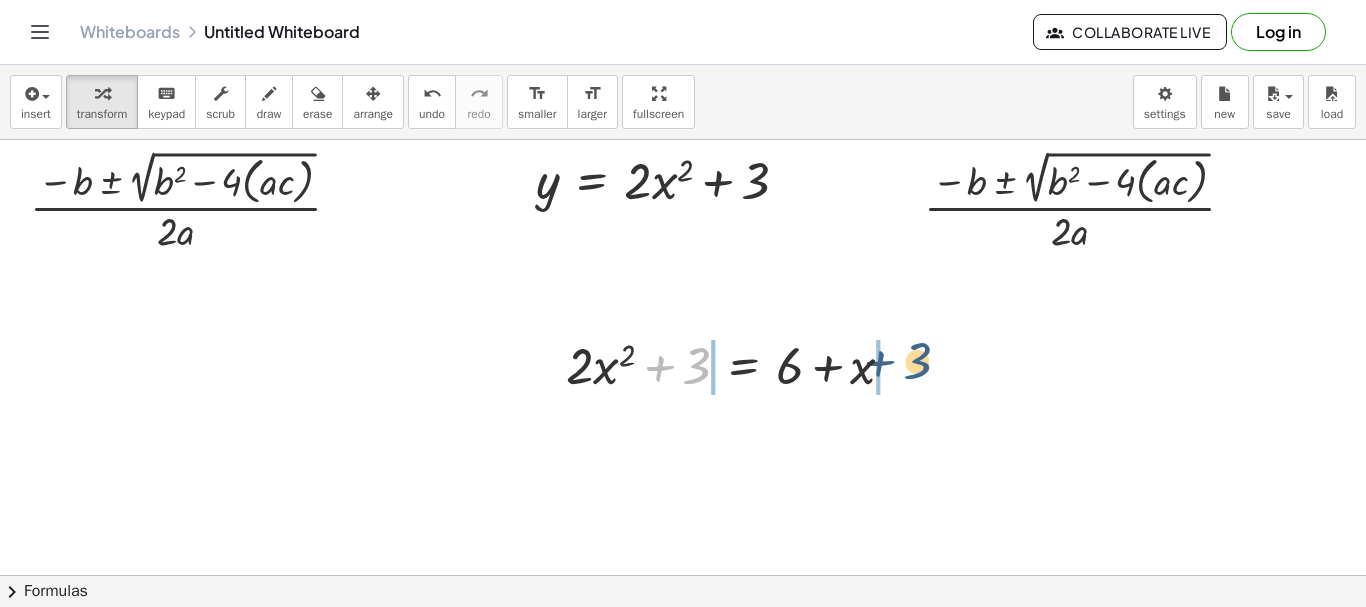 drag, startPoint x: 694, startPoint y: 368, endPoint x: 916, endPoint y: 363, distance: 222.0563 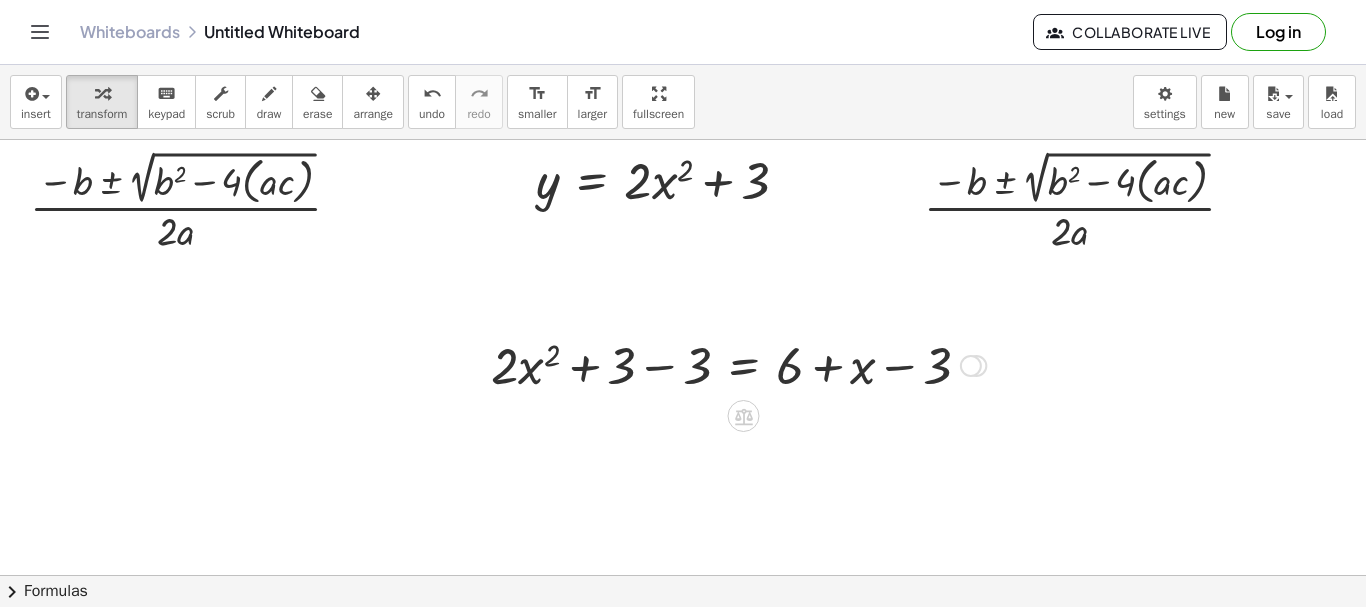 click at bounding box center [738, 364] 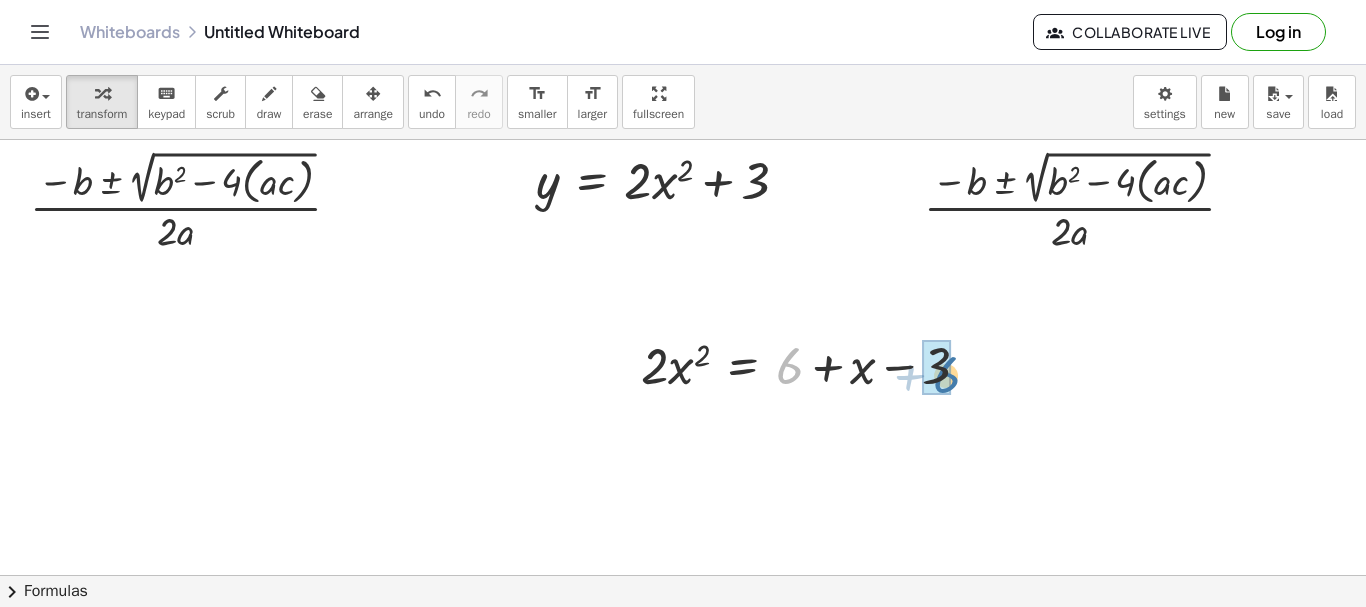 drag, startPoint x: 788, startPoint y: 370, endPoint x: 943, endPoint y: 379, distance: 155.26108 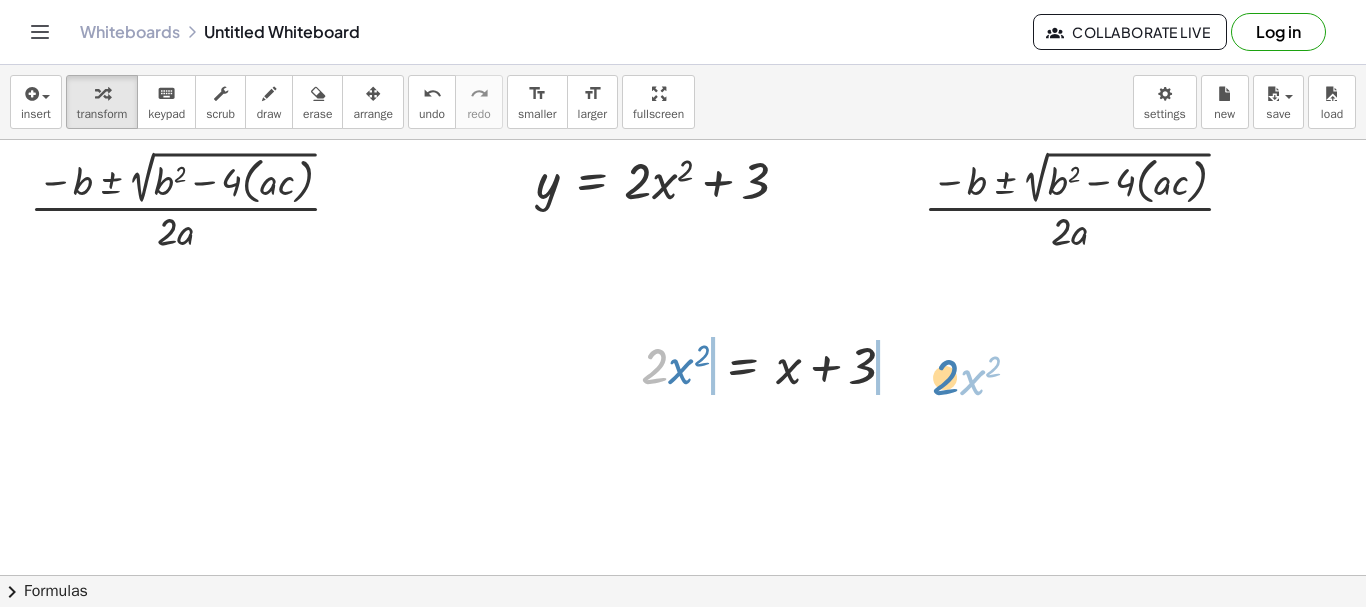 drag, startPoint x: 648, startPoint y: 378, endPoint x: 940, endPoint y: 389, distance: 292.20712 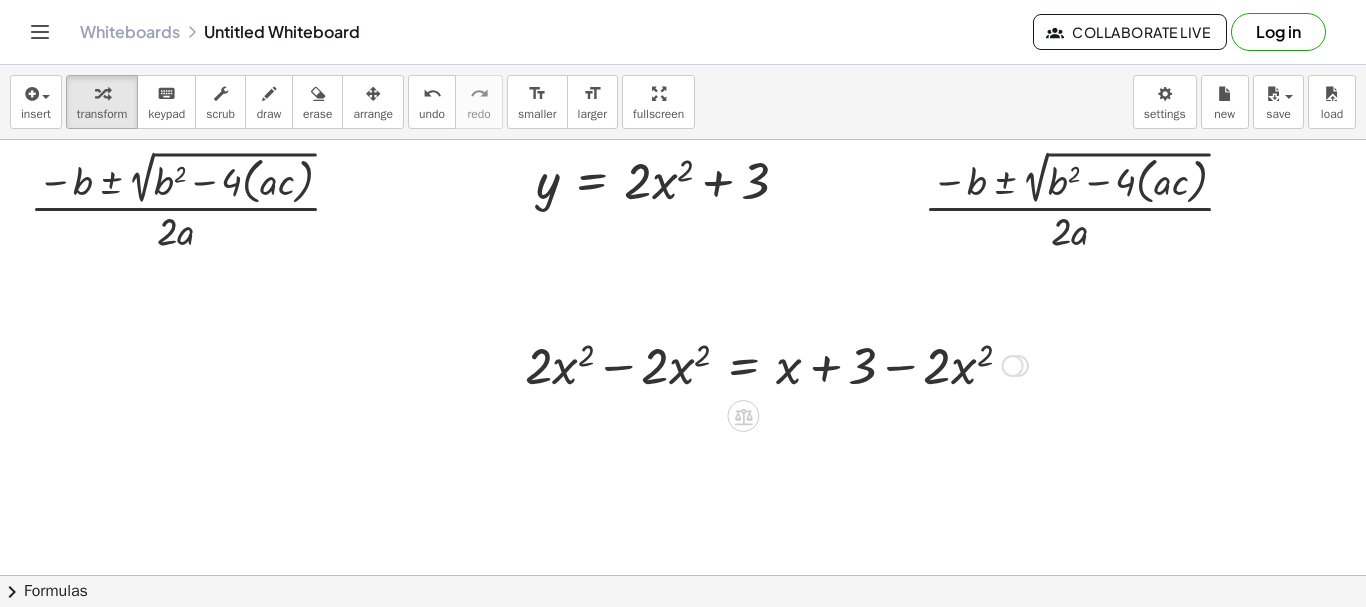 click at bounding box center [776, 364] 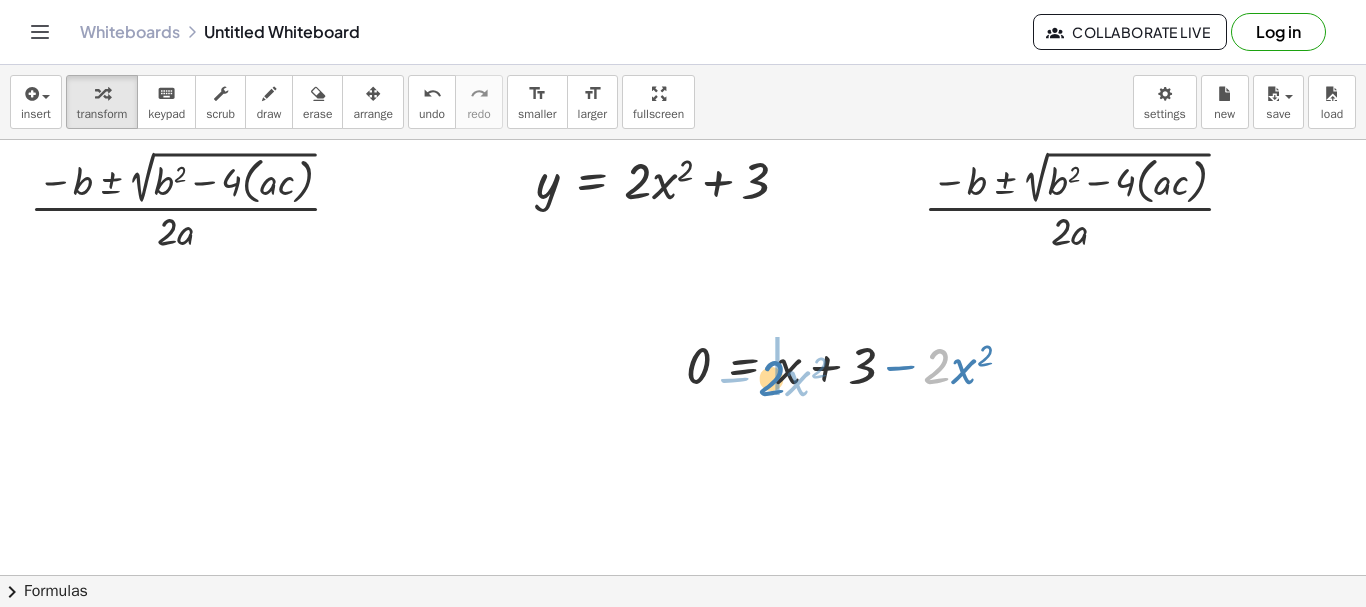 drag, startPoint x: 940, startPoint y: 368, endPoint x: 774, endPoint y: 380, distance: 166.43317 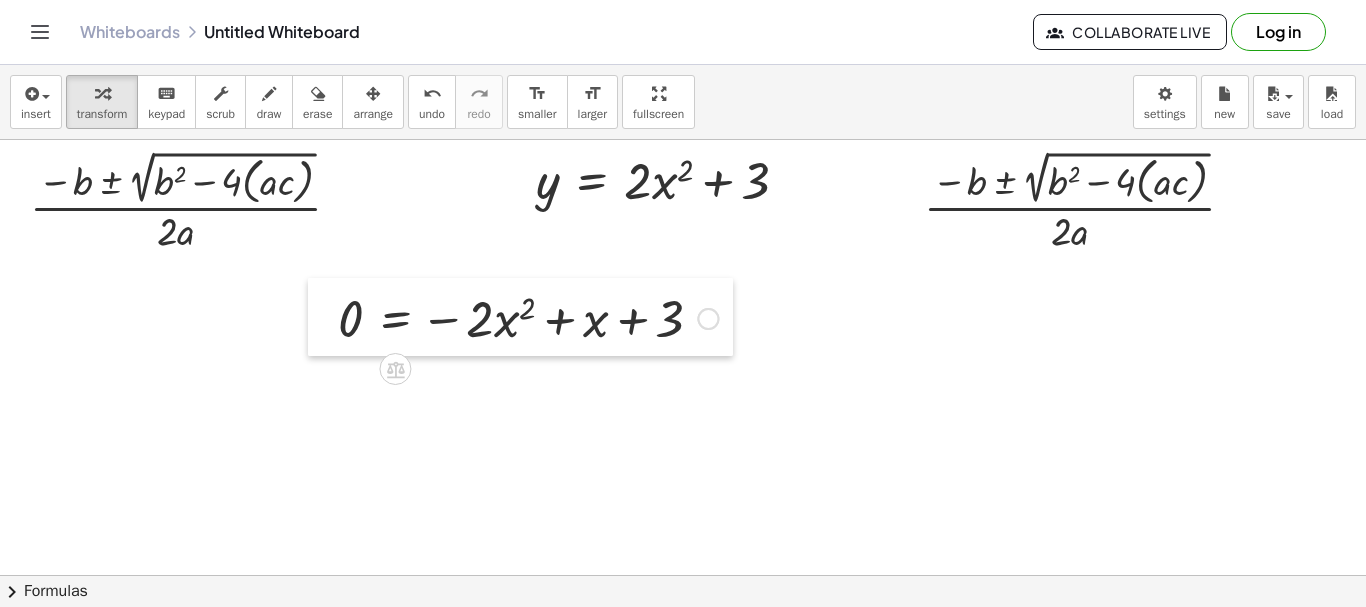 drag, startPoint x: 685, startPoint y: 375, endPoint x: 337, endPoint y: 328, distance: 351.15952 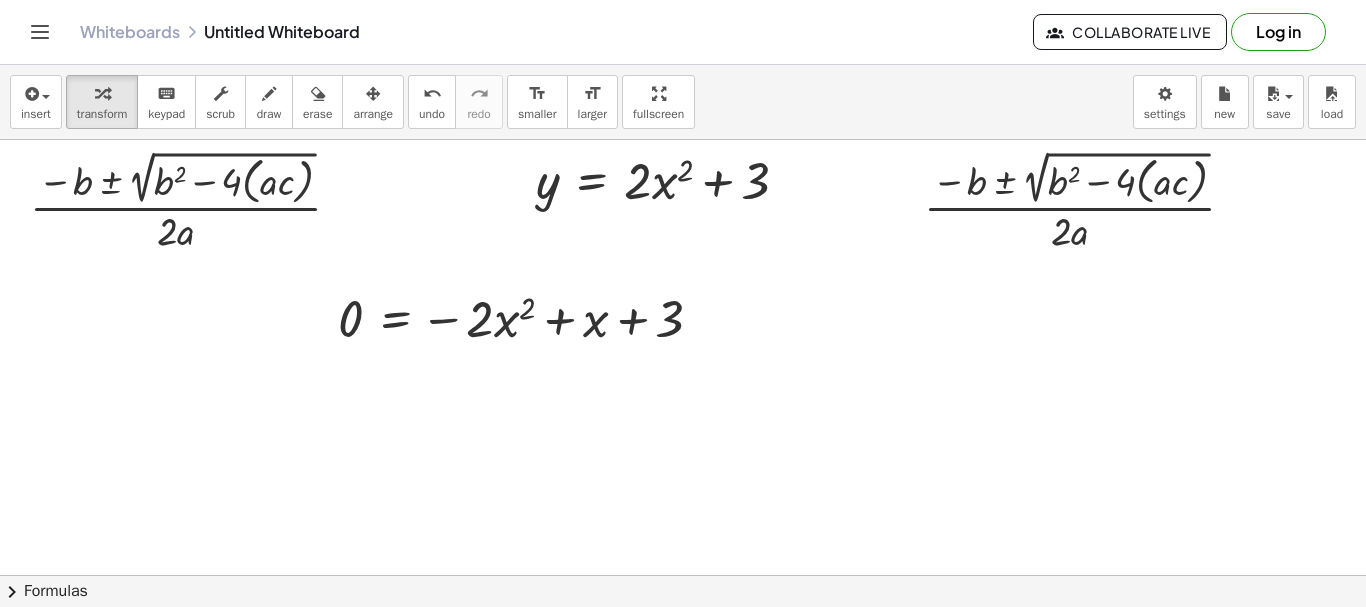 click at bounding box center (683, 575) 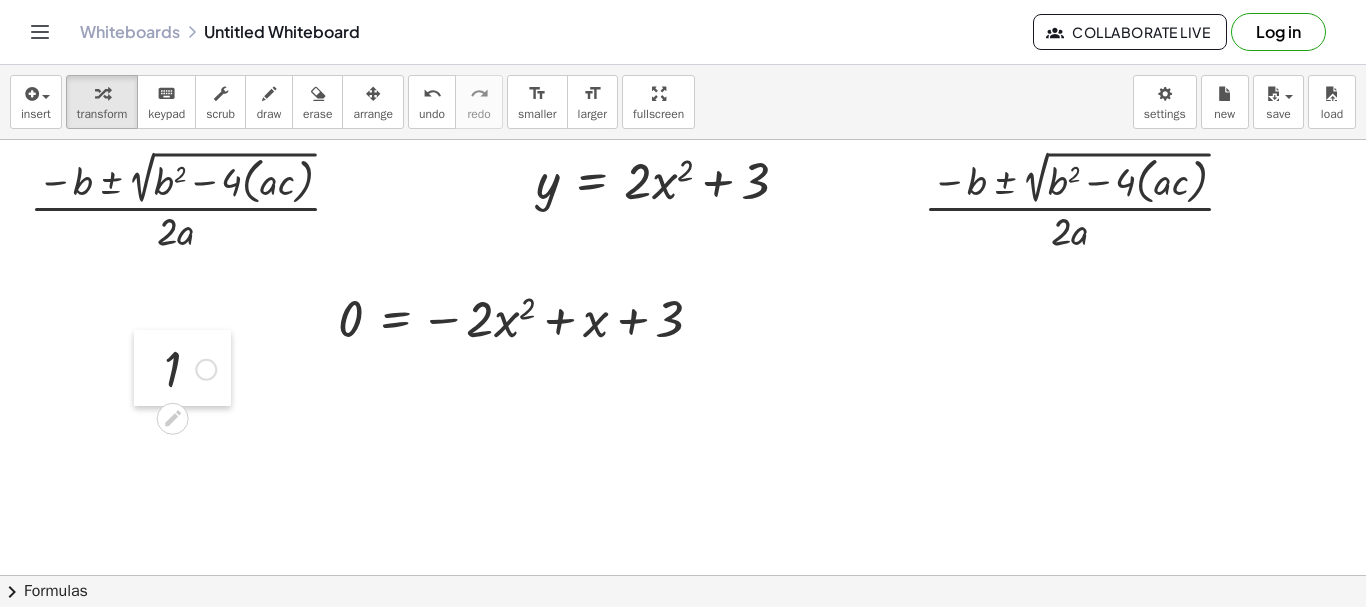 drag, startPoint x: 664, startPoint y: 542, endPoint x: 144, endPoint y: 344, distance: 556.4207 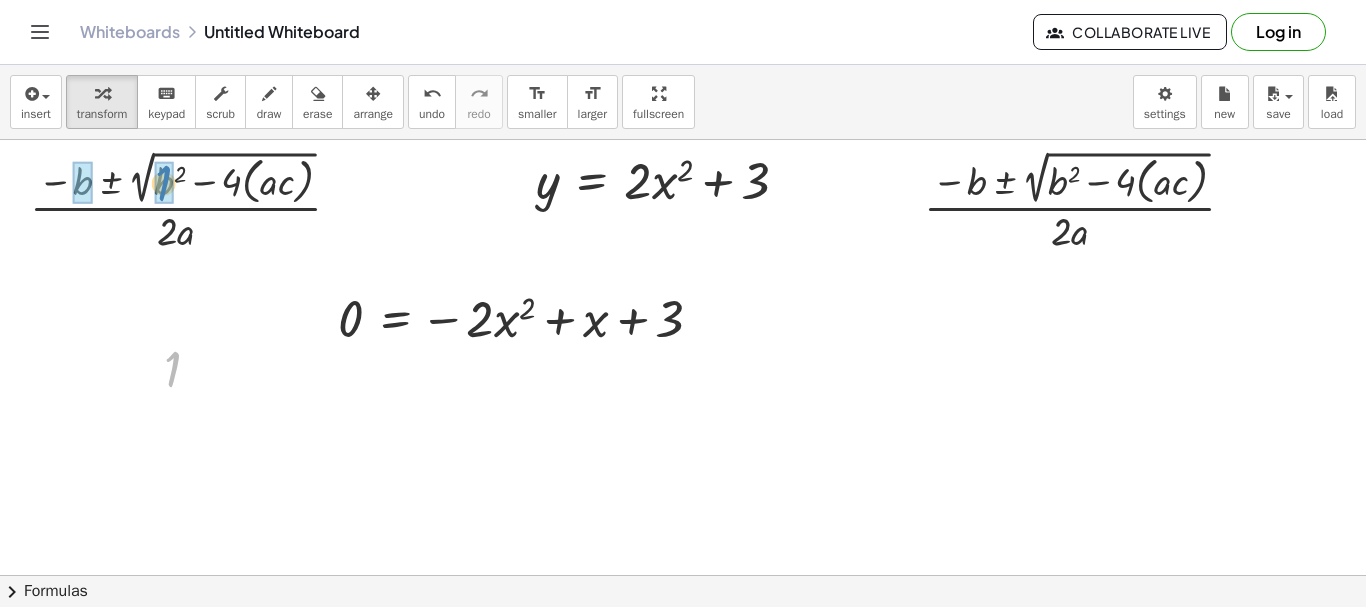 drag, startPoint x: 167, startPoint y: 369, endPoint x: 173, endPoint y: 193, distance: 176.10225 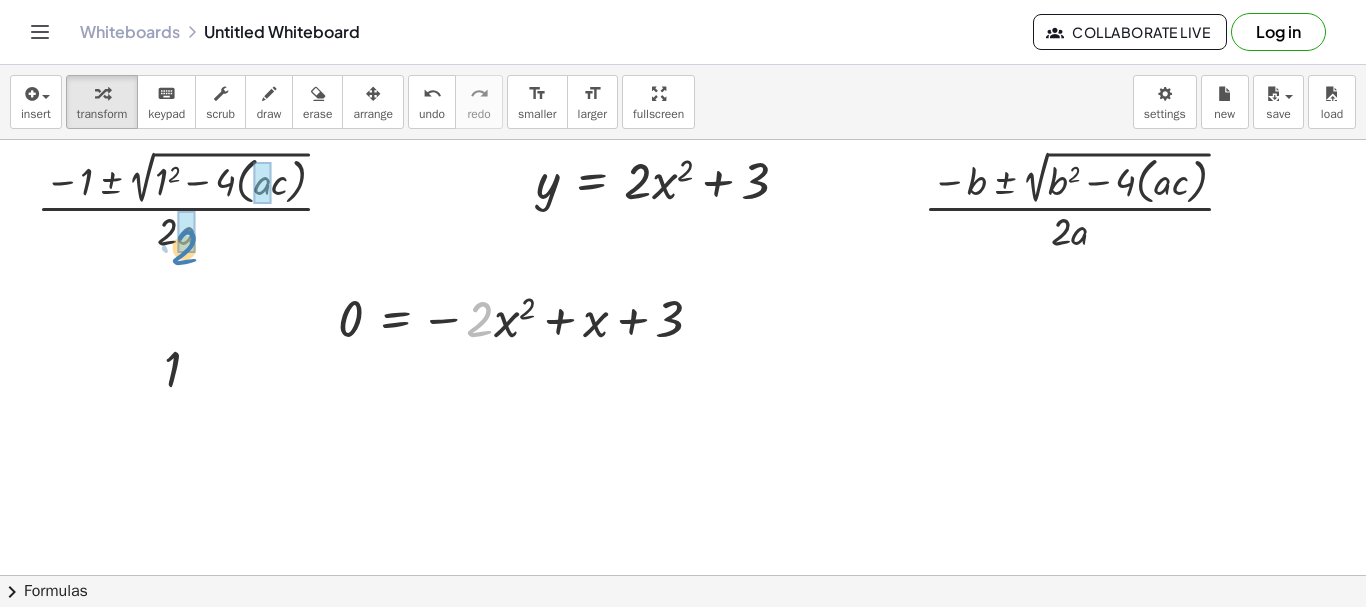 drag, startPoint x: 480, startPoint y: 323, endPoint x: 187, endPoint y: 254, distance: 301.01495 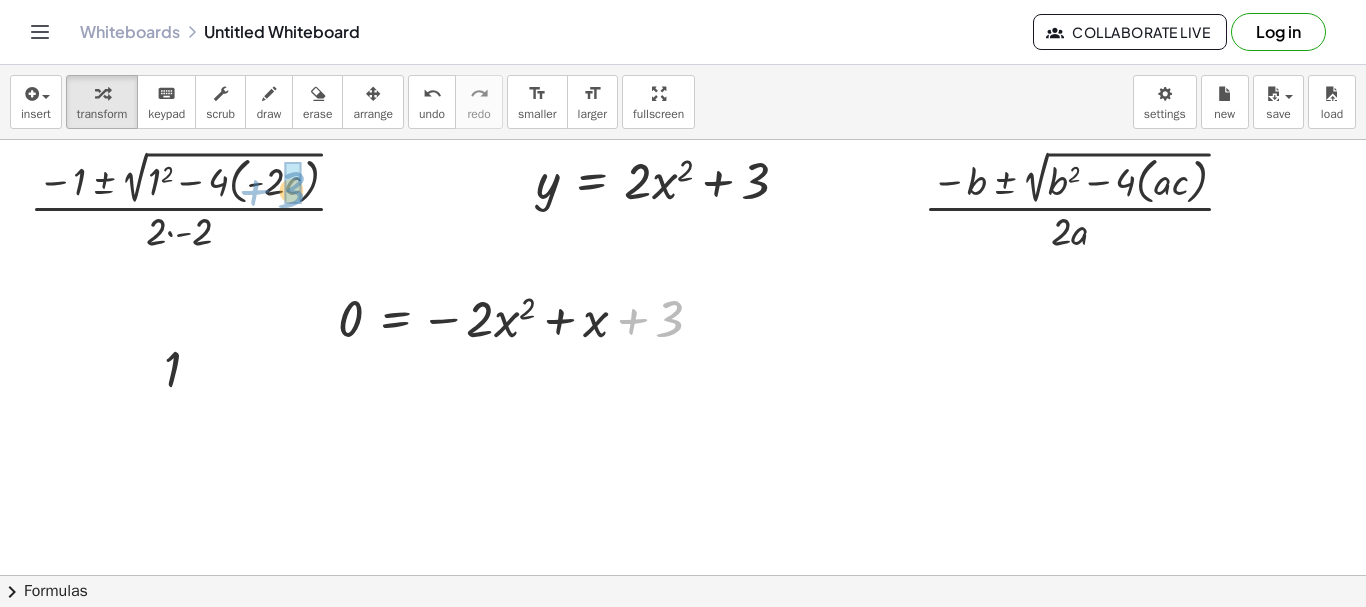 drag, startPoint x: 668, startPoint y: 320, endPoint x: 290, endPoint y: 191, distance: 399.40582 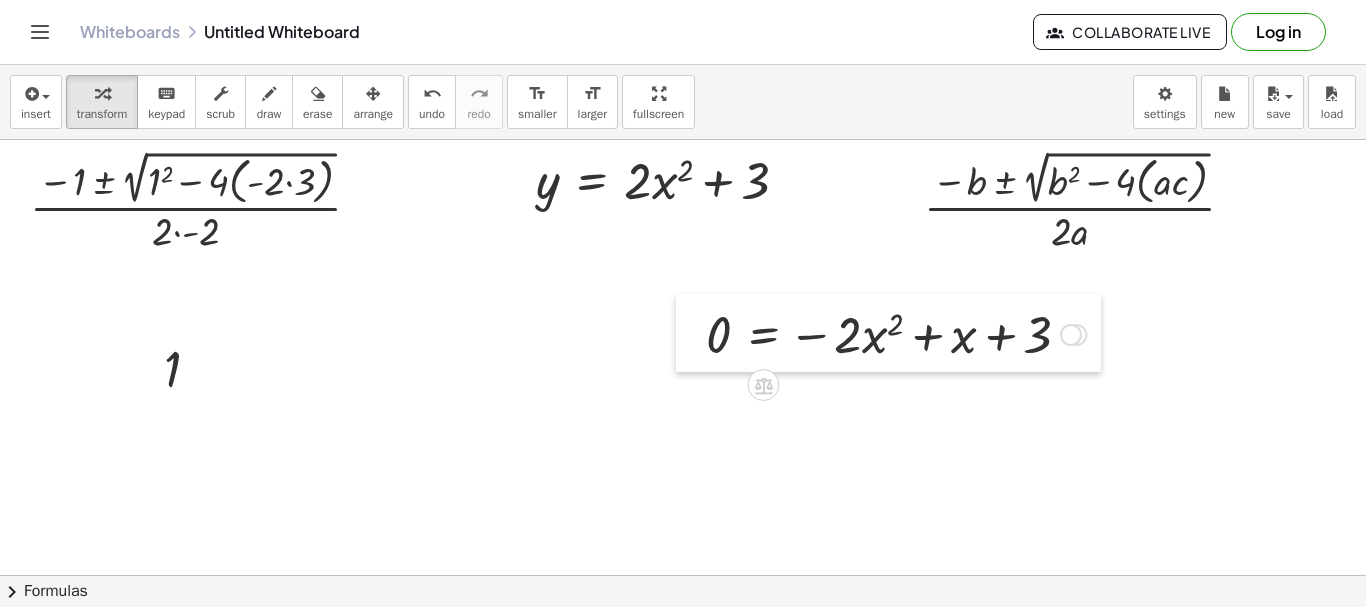 drag, startPoint x: 328, startPoint y: 318, endPoint x: 713, endPoint y: 327, distance: 385.1052 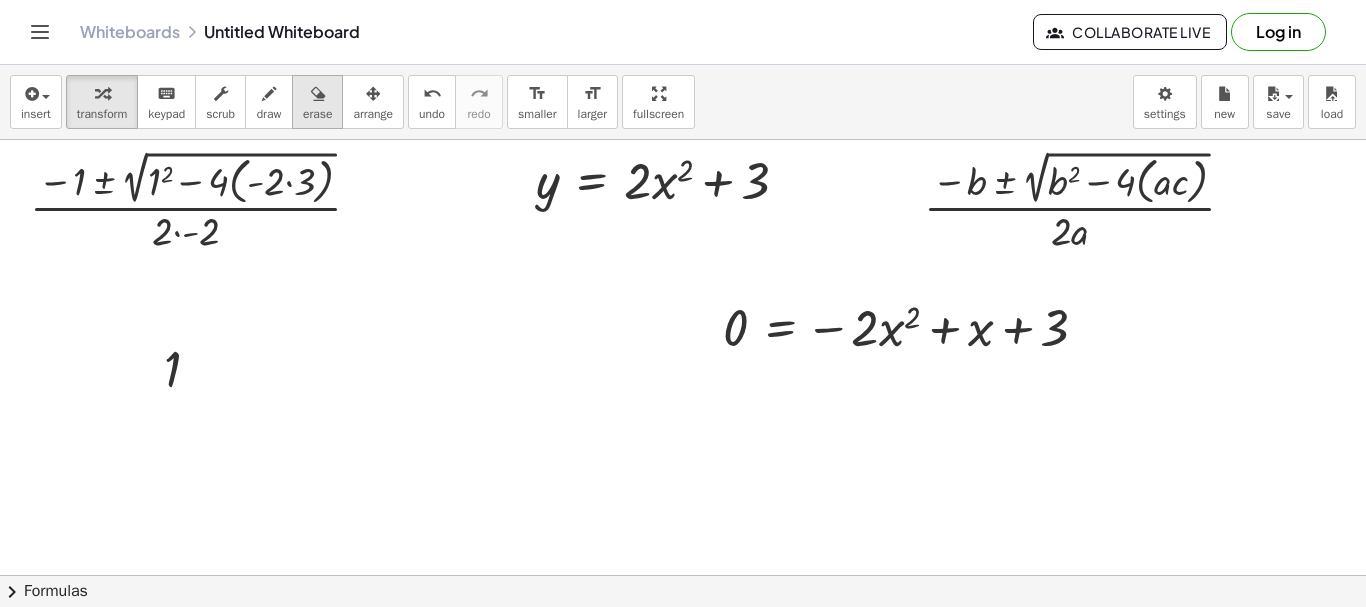click on "erase" at bounding box center (317, 102) 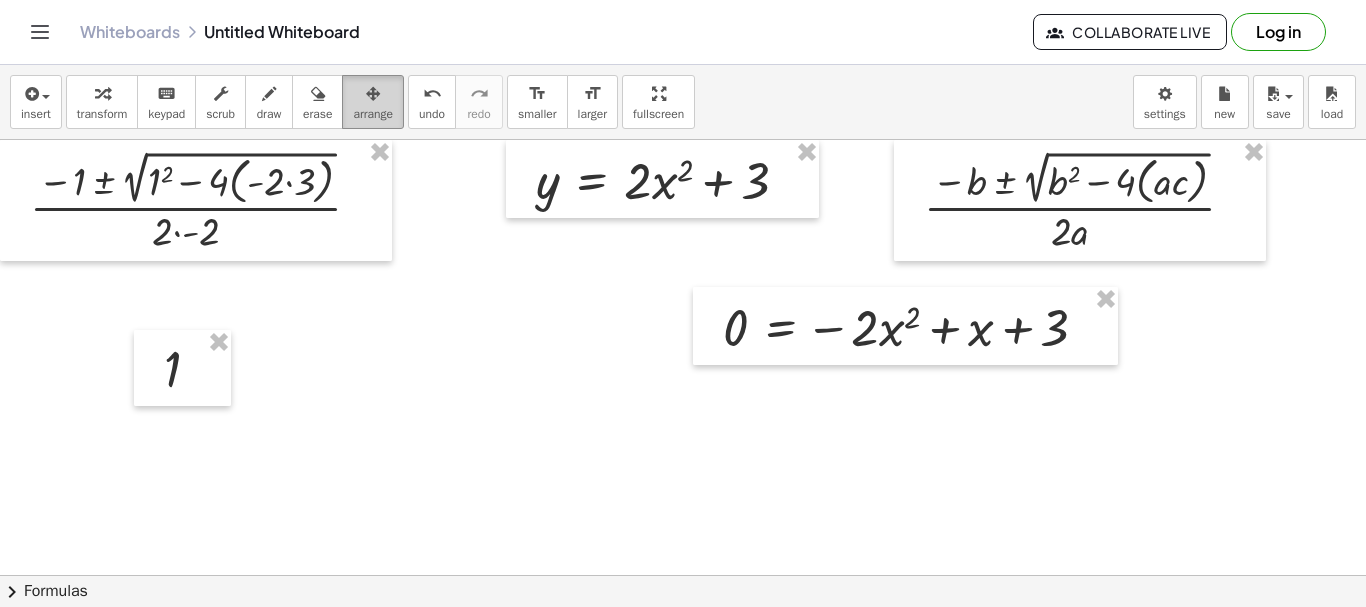 click at bounding box center (373, 94) 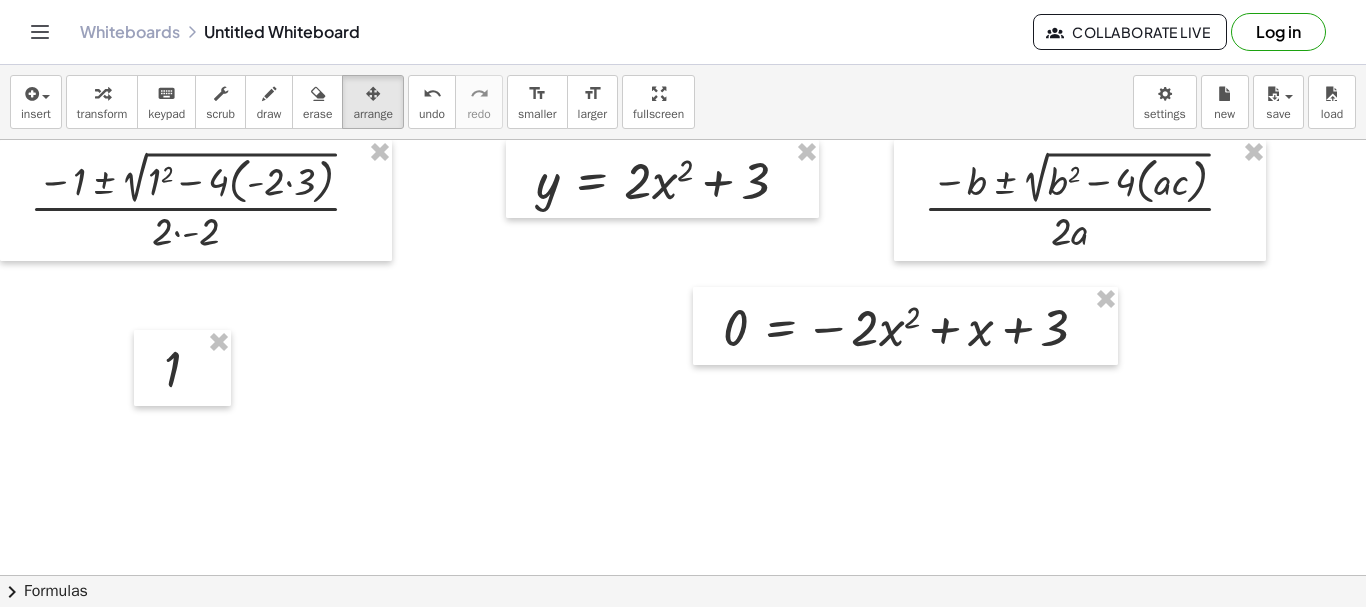 click at bounding box center (683, 575) 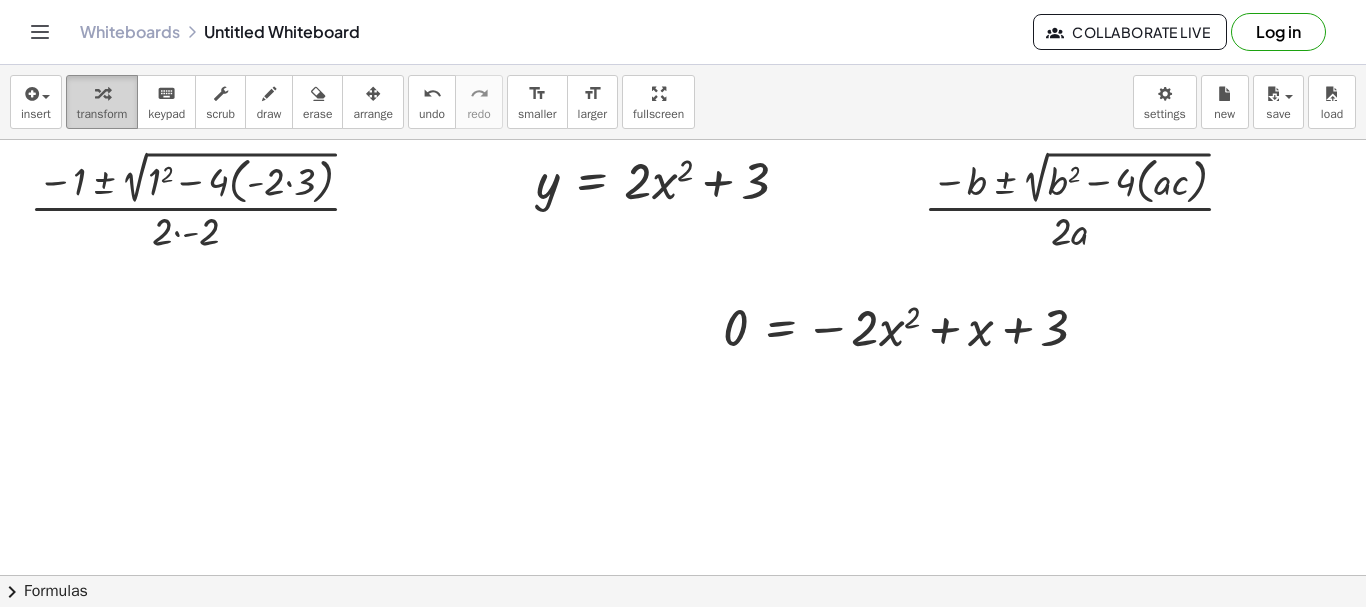 click on "transform" at bounding box center (102, 114) 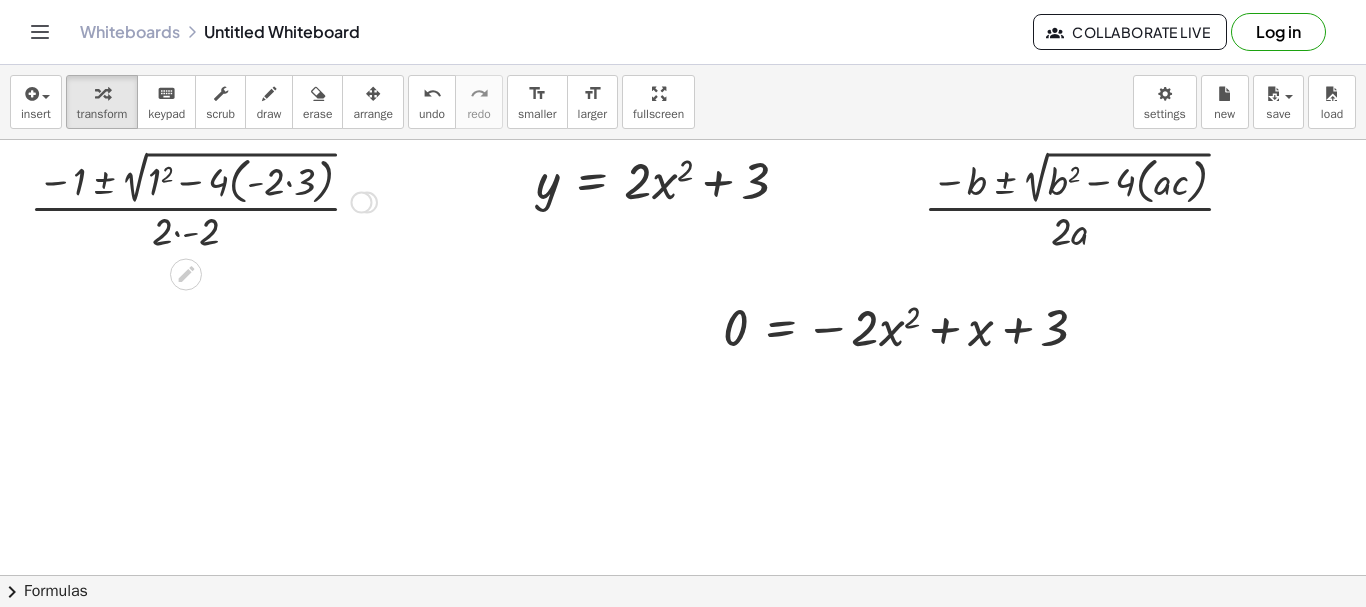 click at bounding box center (203, 200) 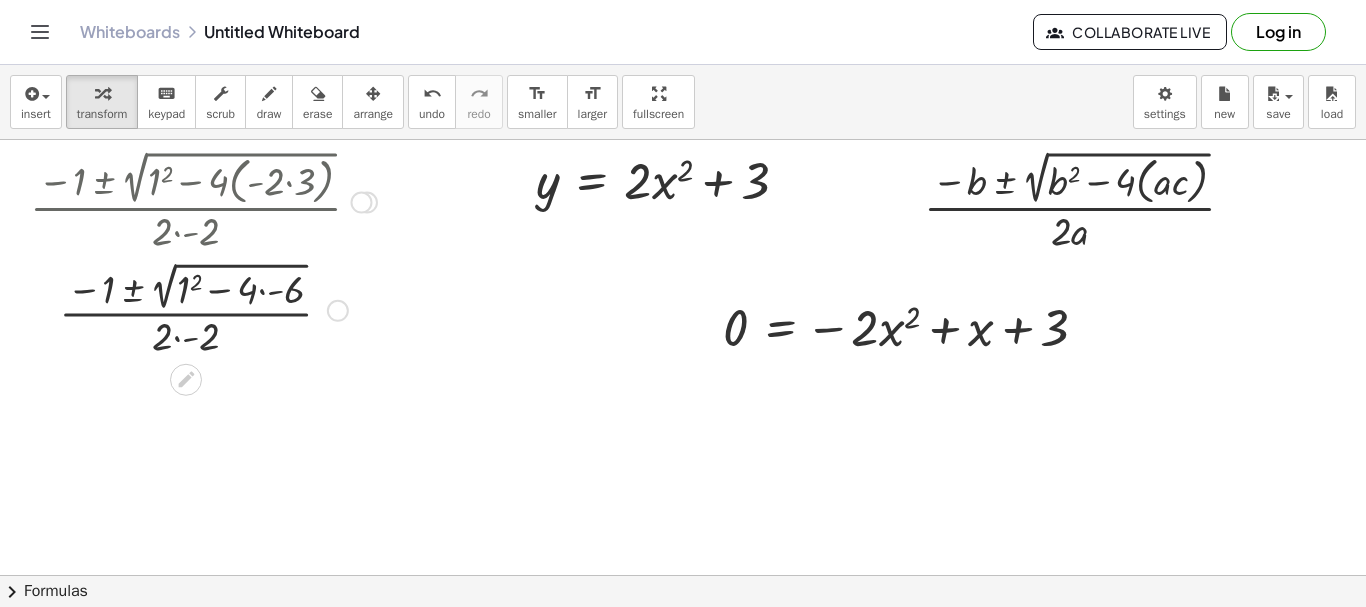 click at bounding box center [203, 308] 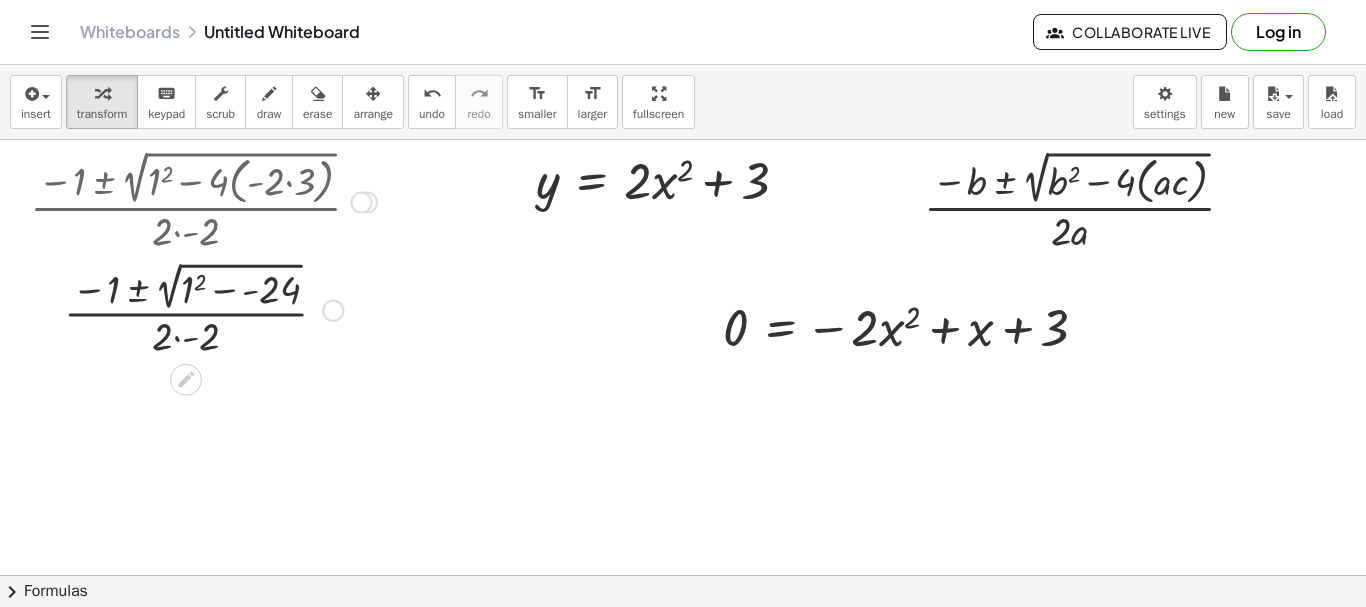 click at bounding box center (203, 308) 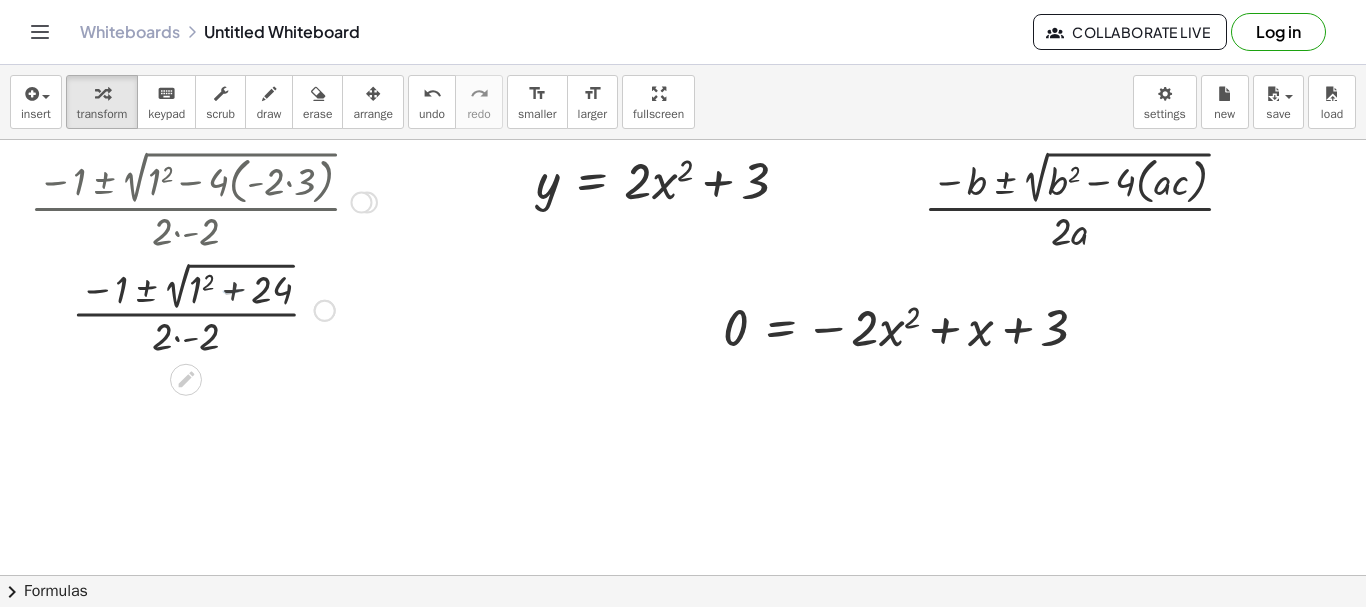 click at bounding box center (203, 308) 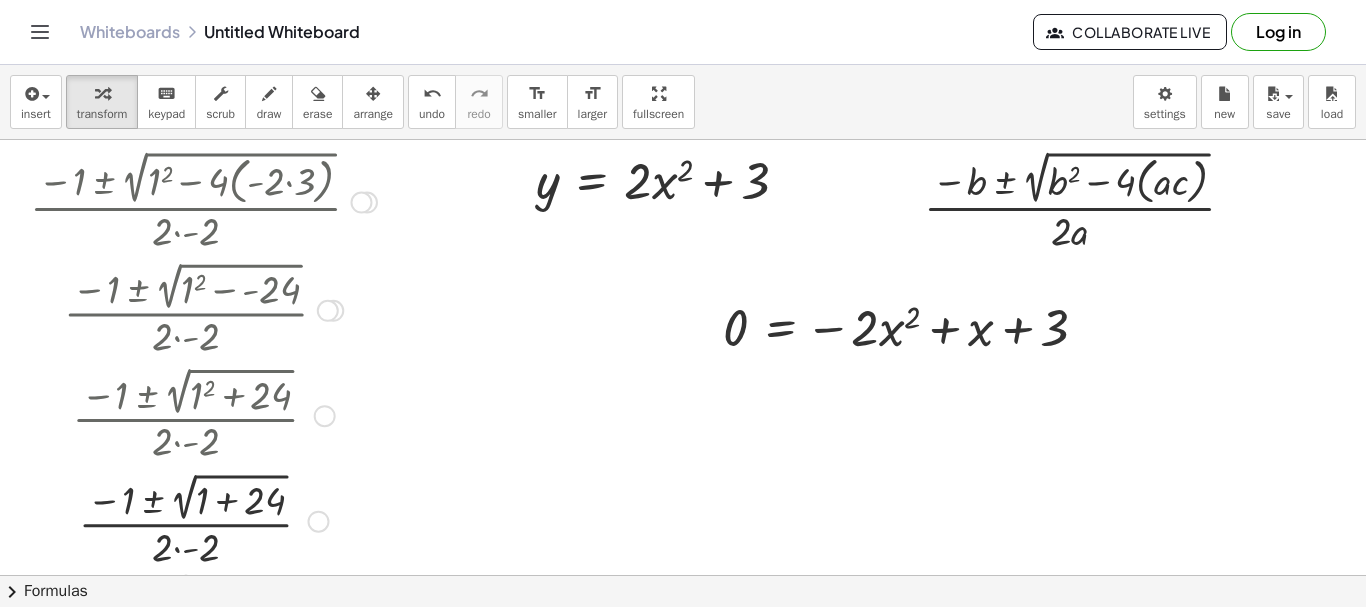 click at bounding box center (203, 519) 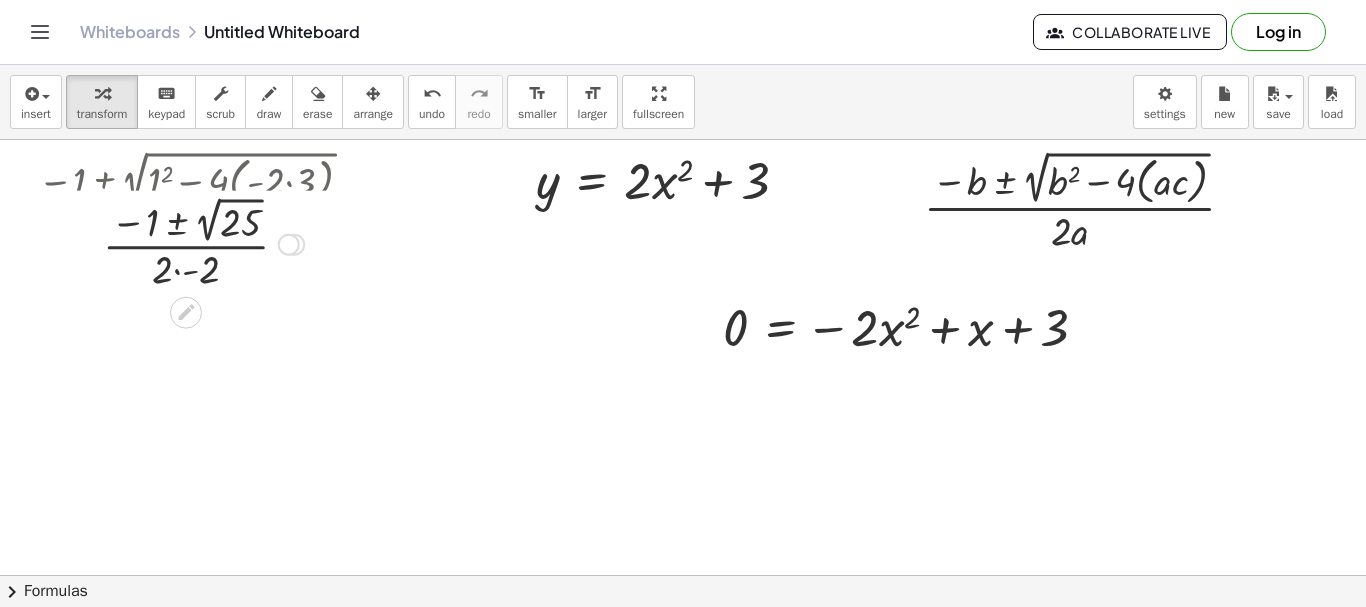 drag, startPoint x: 294, startPoint y: 246, endPoint x: 294, endPoint y: 20, distance: 226 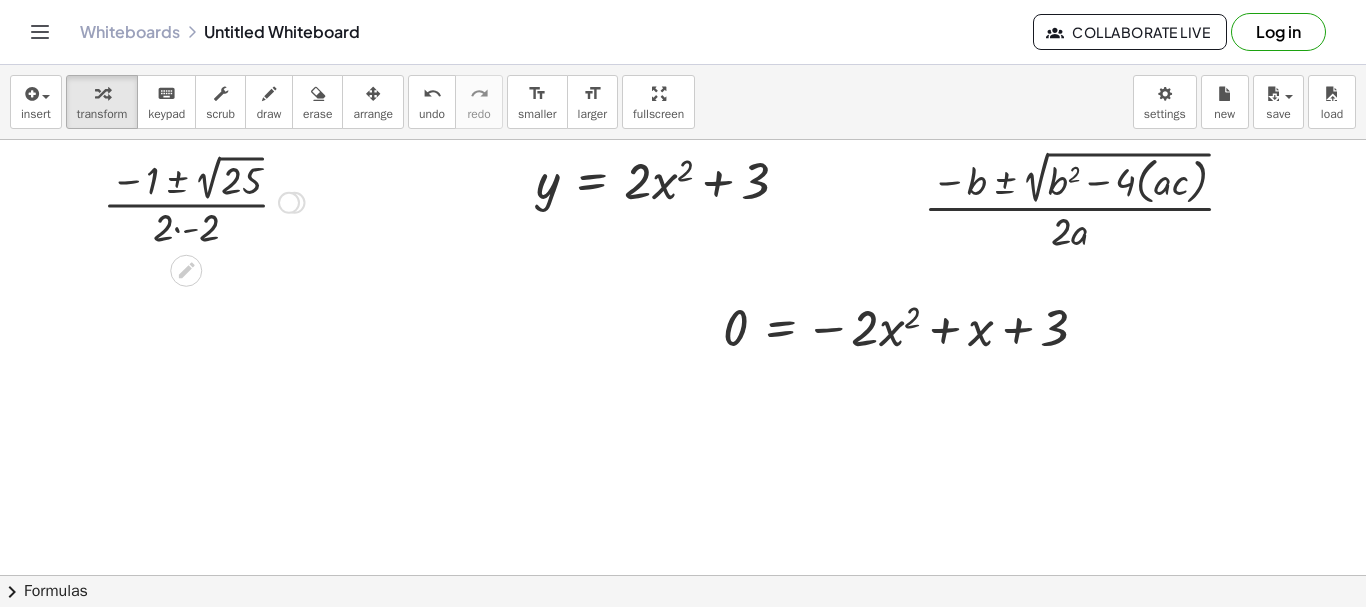 click at bounding box center (204, 201) 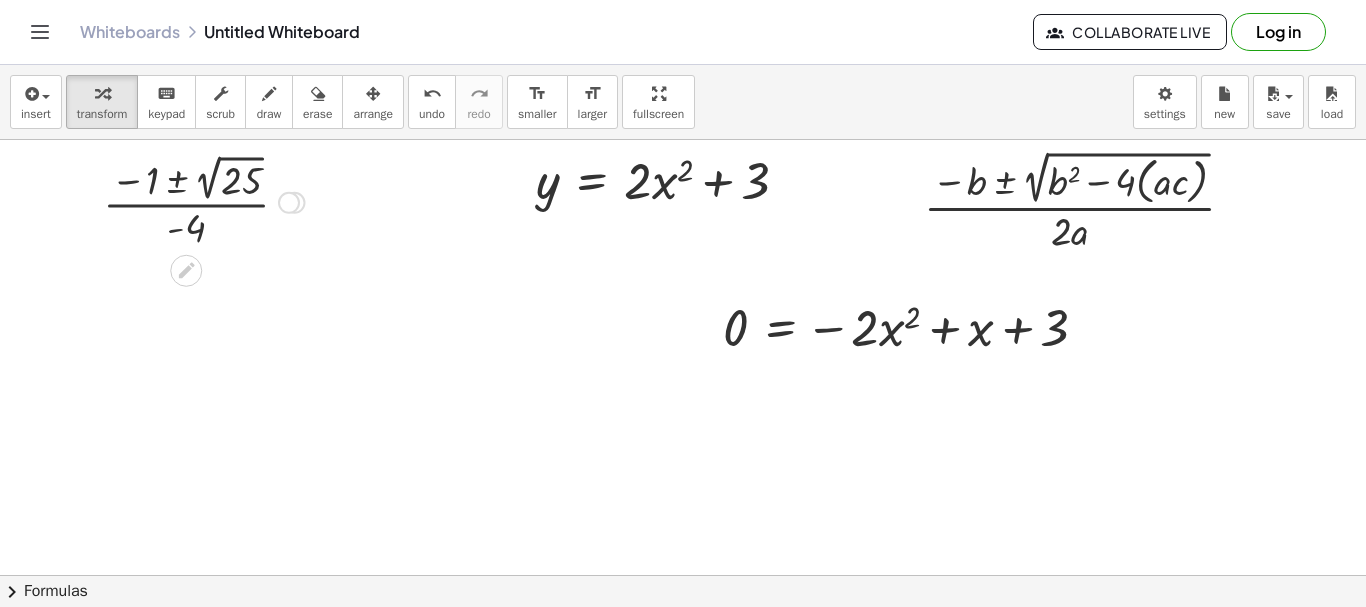 click at bounding box center (204, 201) 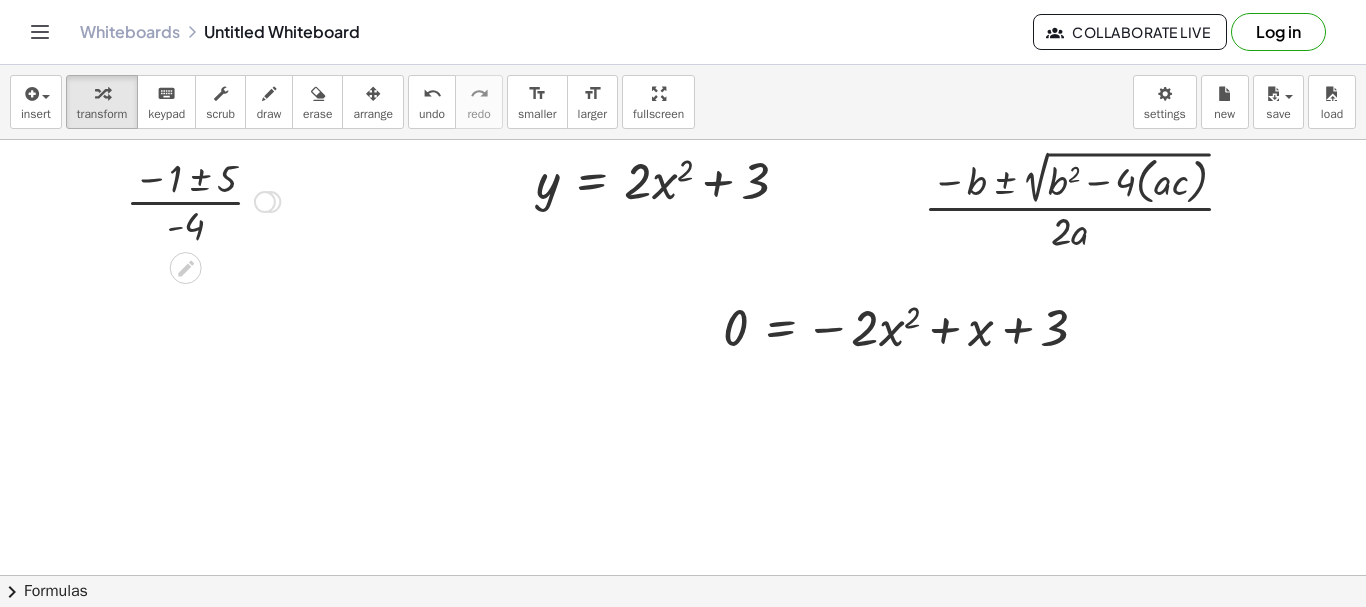 click at bounding box center [203, 200] 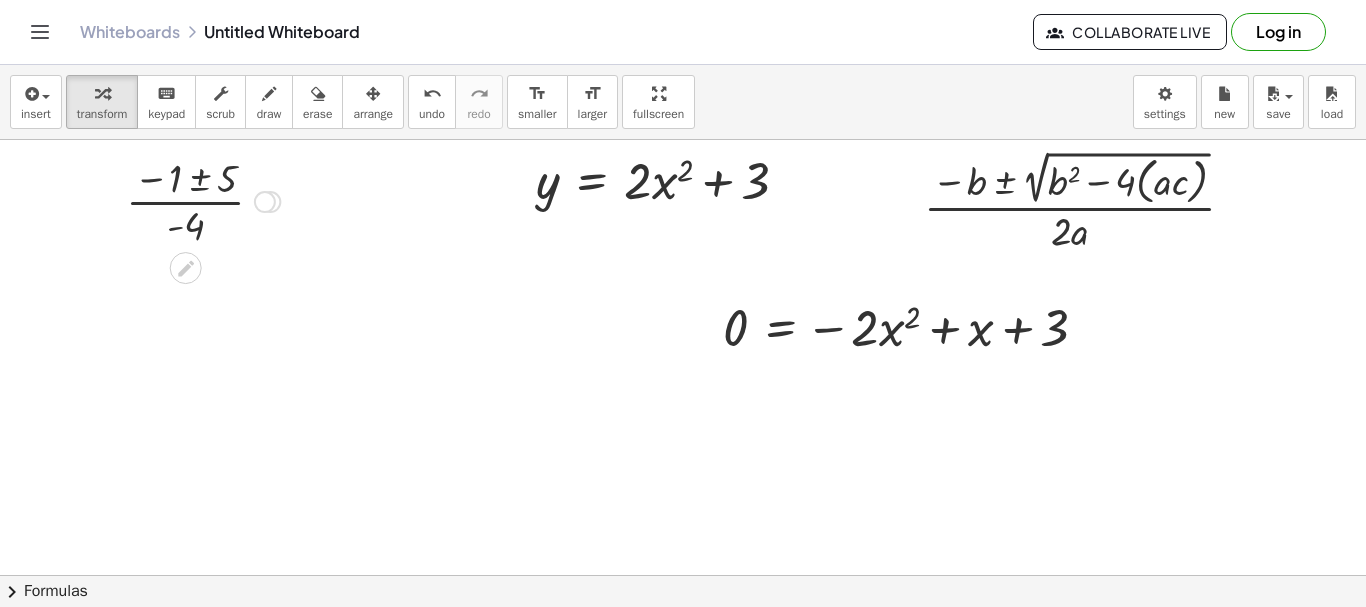 click at bounding box center (203, 200) 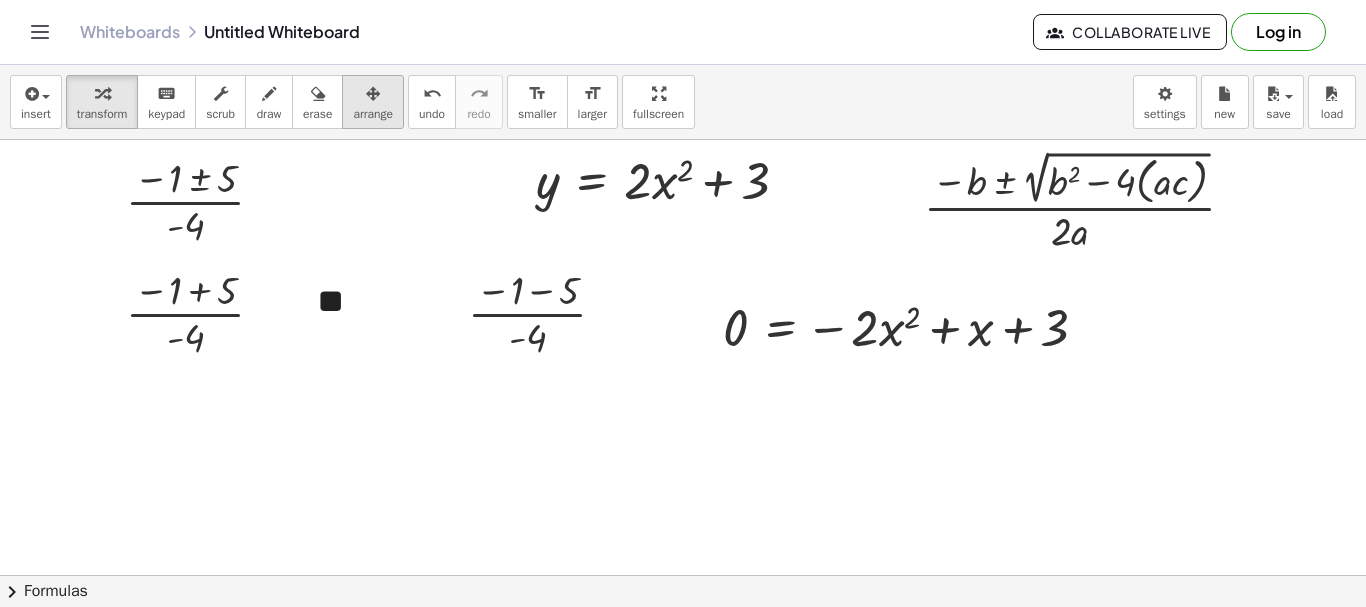 click at bounding box center (373, 93) 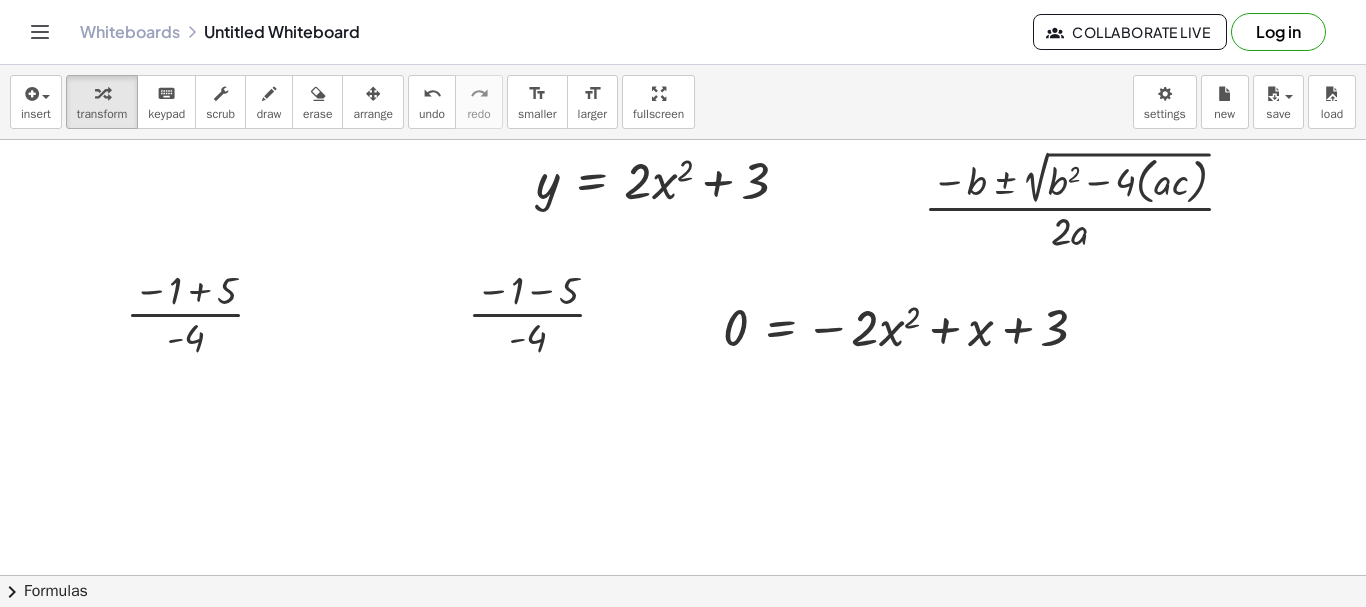 drag, startPoint x: 112, startPoint y: 91, endPoint x: 196, endPoint y: 289, distance: 215.08138 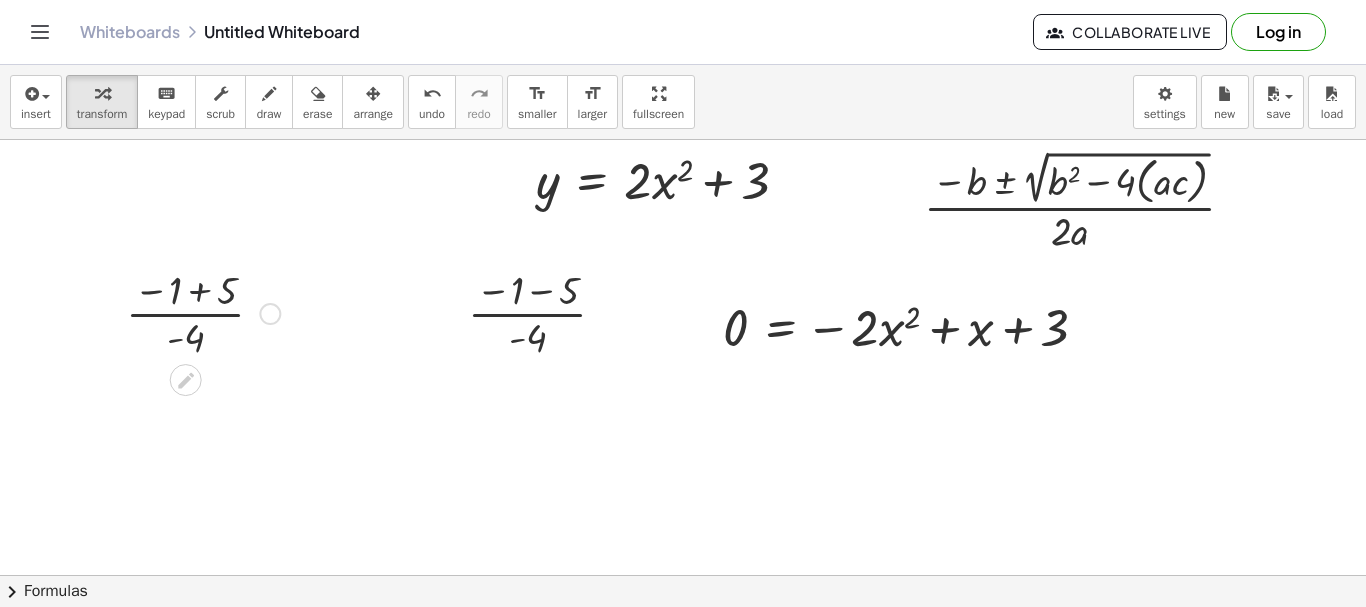 click at bounding box center (203, 312) 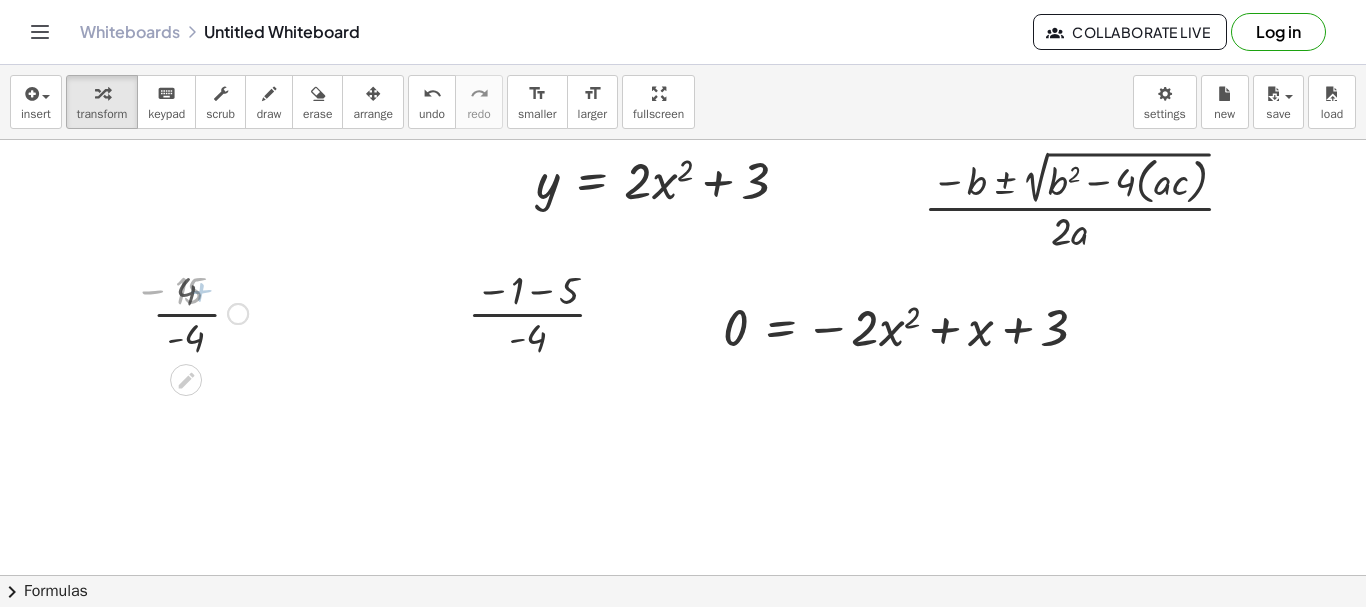 click at bounding box center [203, 312] 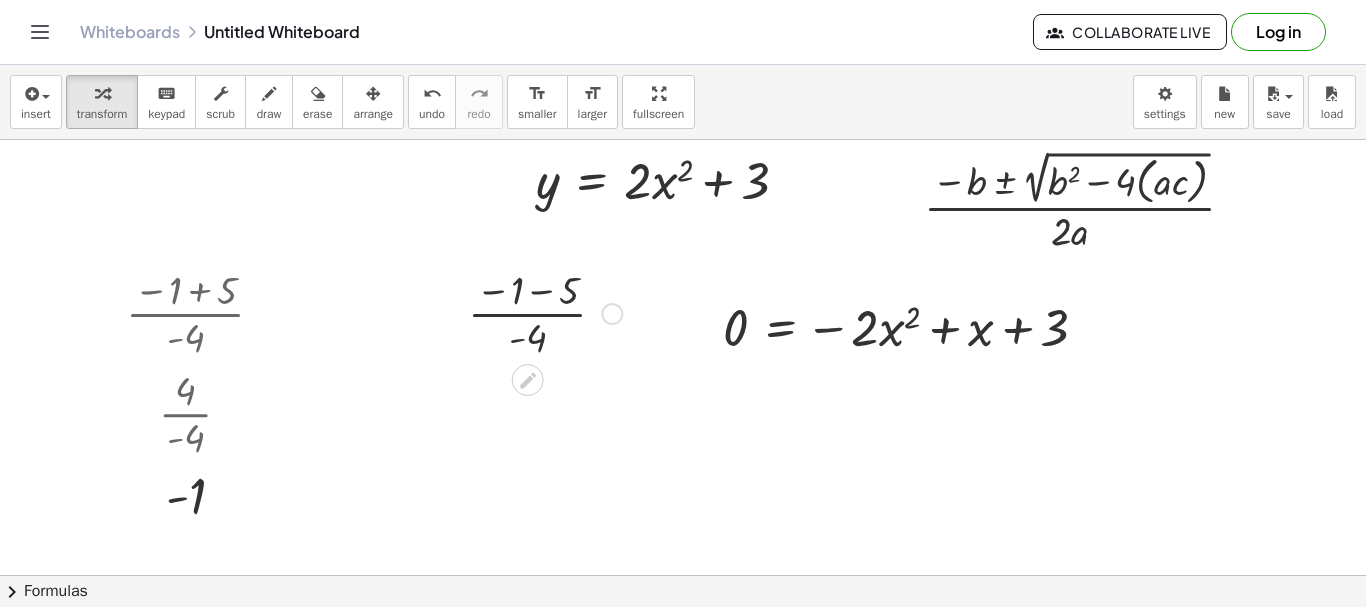 click at bounding box center [545, 312] 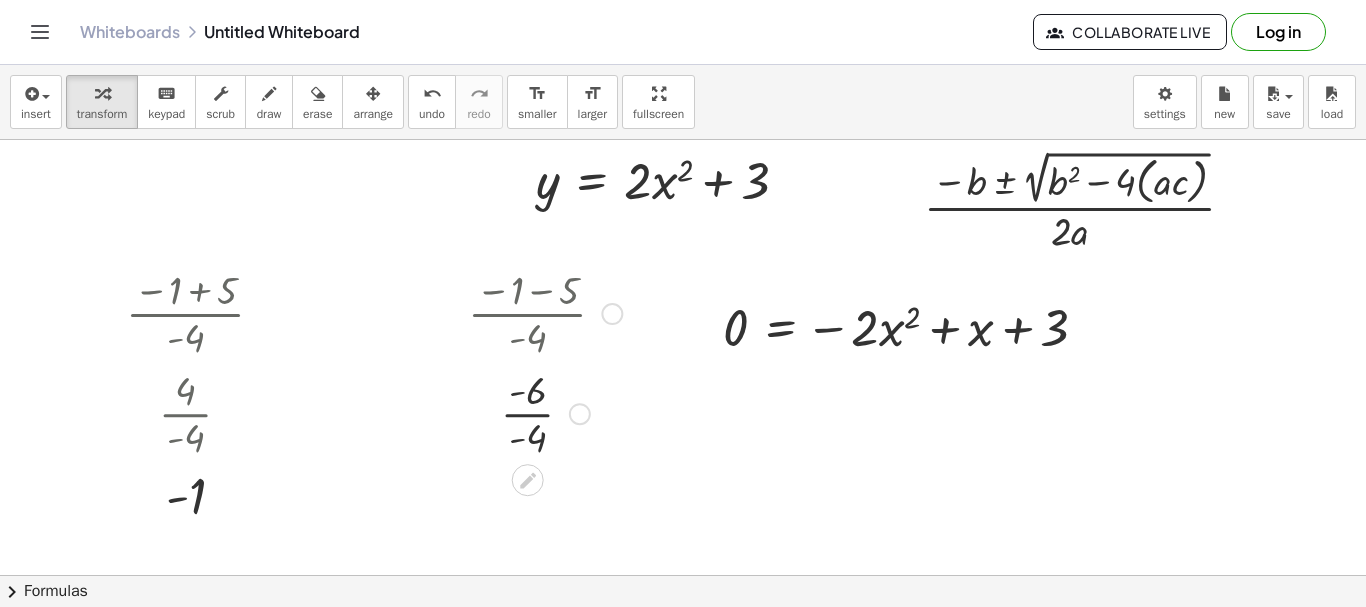 click at bounding box center [545, 412] 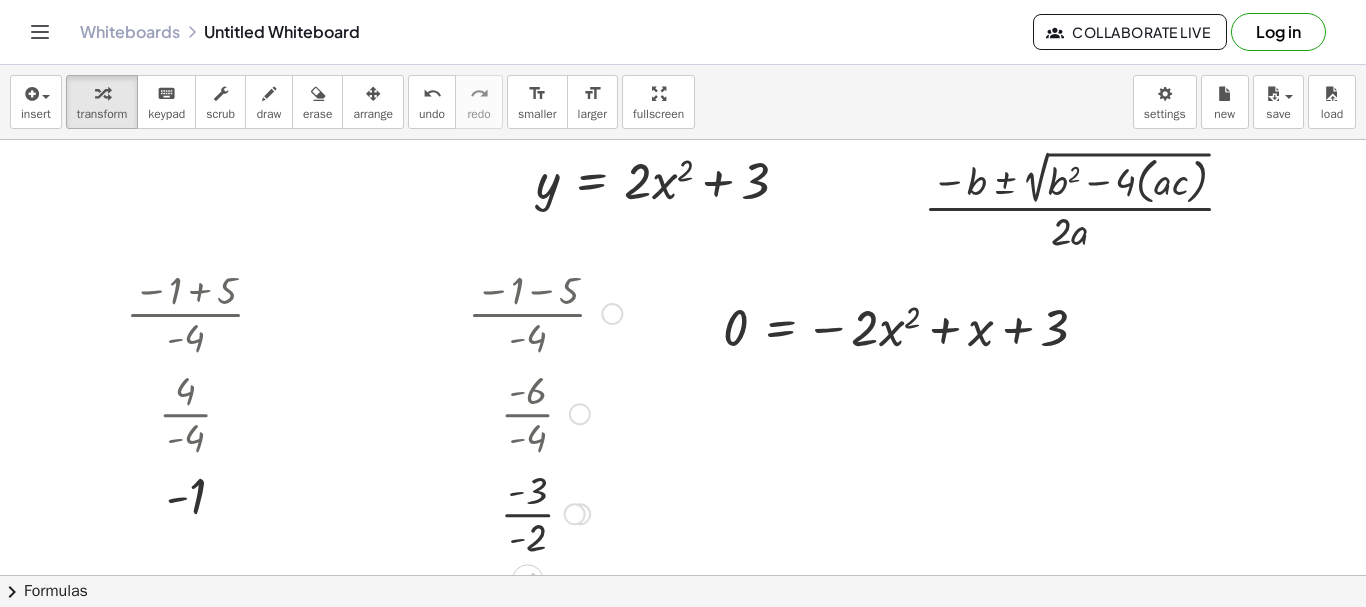 click at bounding box center [545, 512] 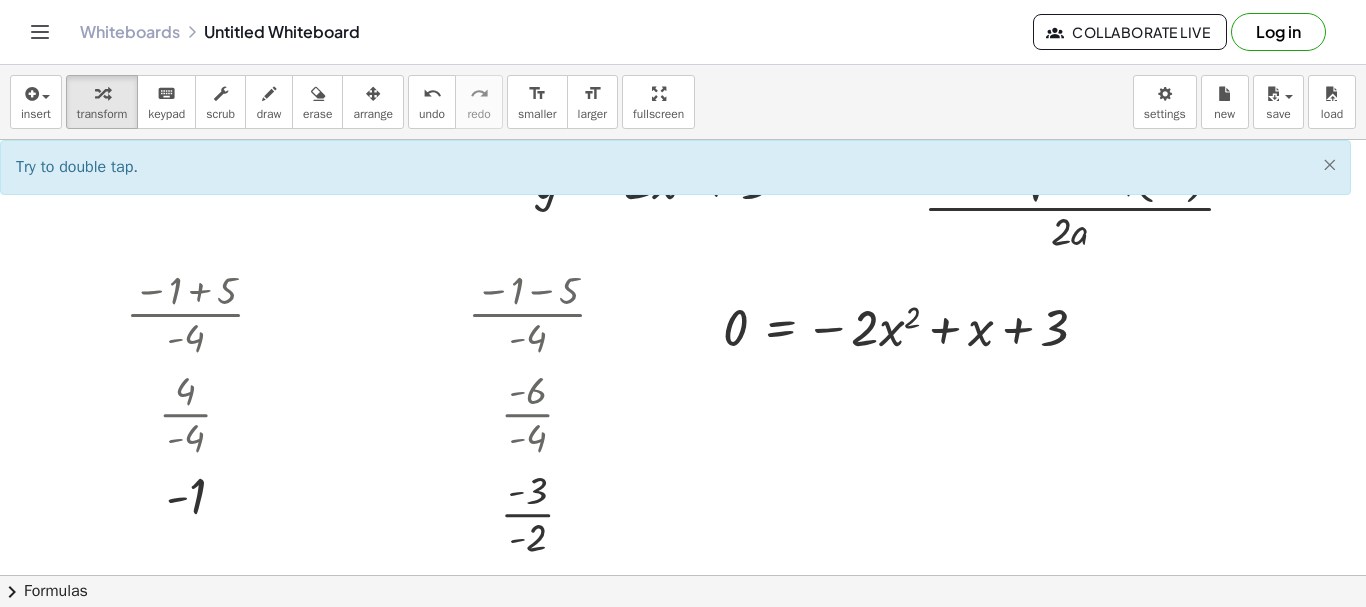 click on "×" at bounding box center [1329, 164] 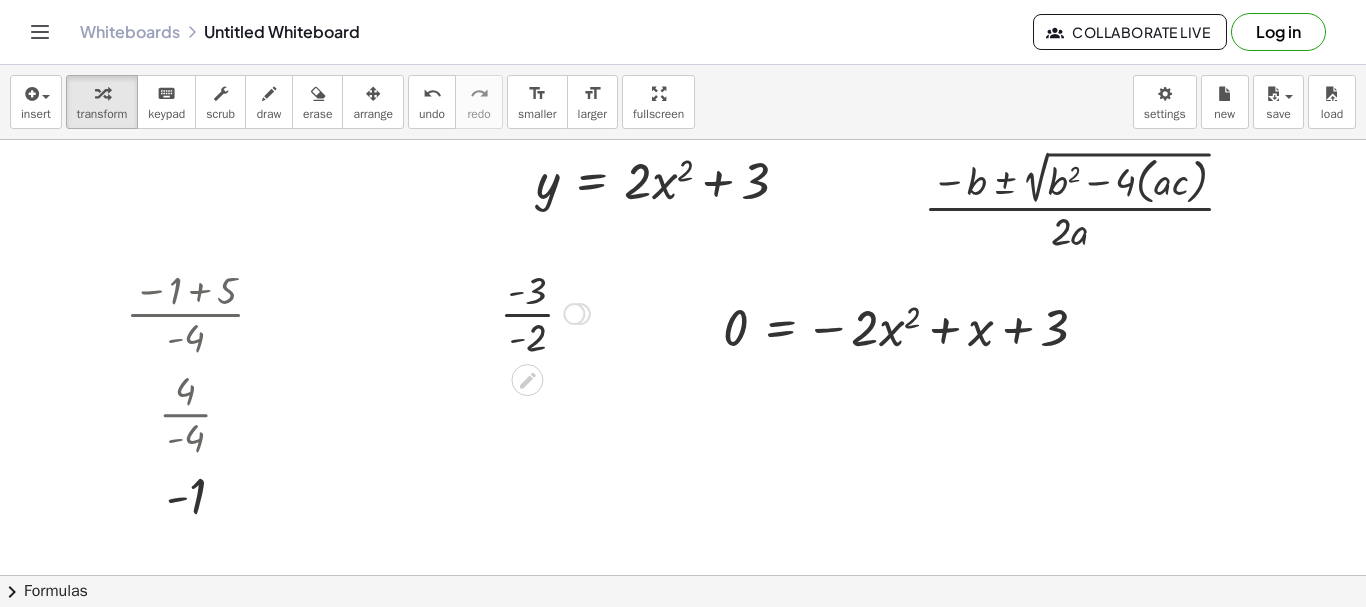 drag, startPoint x: 573, startPoint y: 516, endPoint x: 558, endPoint y: 233, distance: 283.39725 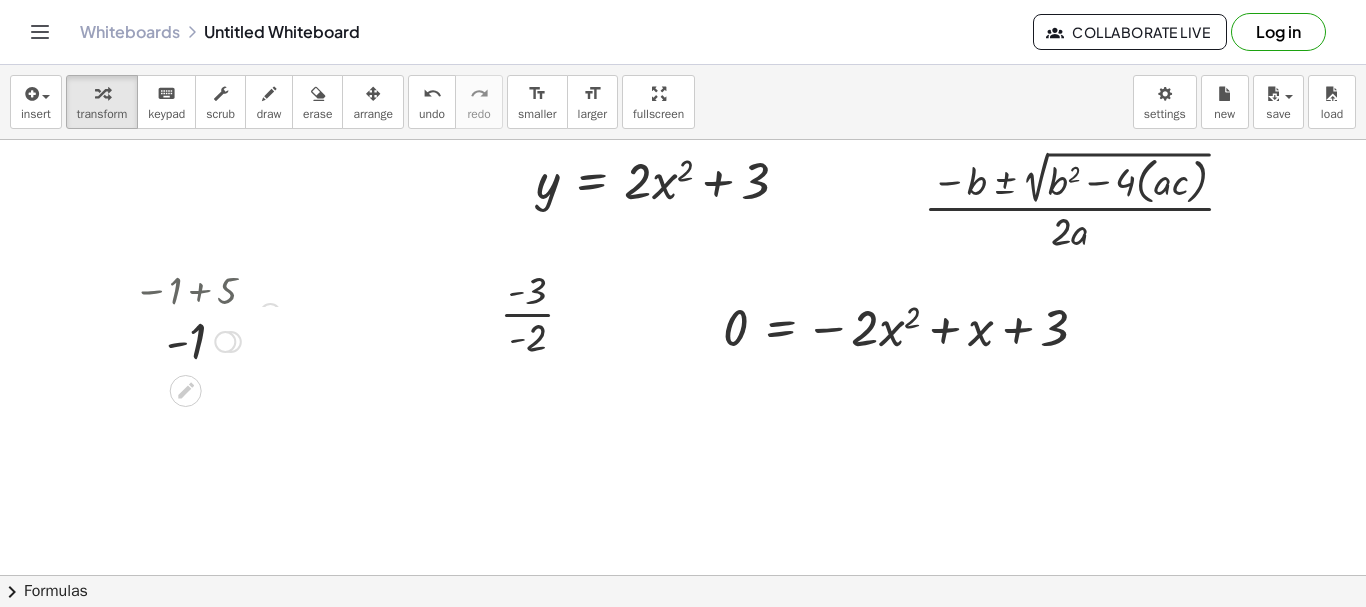 drag, startPoint x: 222, startPoint y: 498, endPoint x: 219, endPoint y: 222, distance: 276.0163 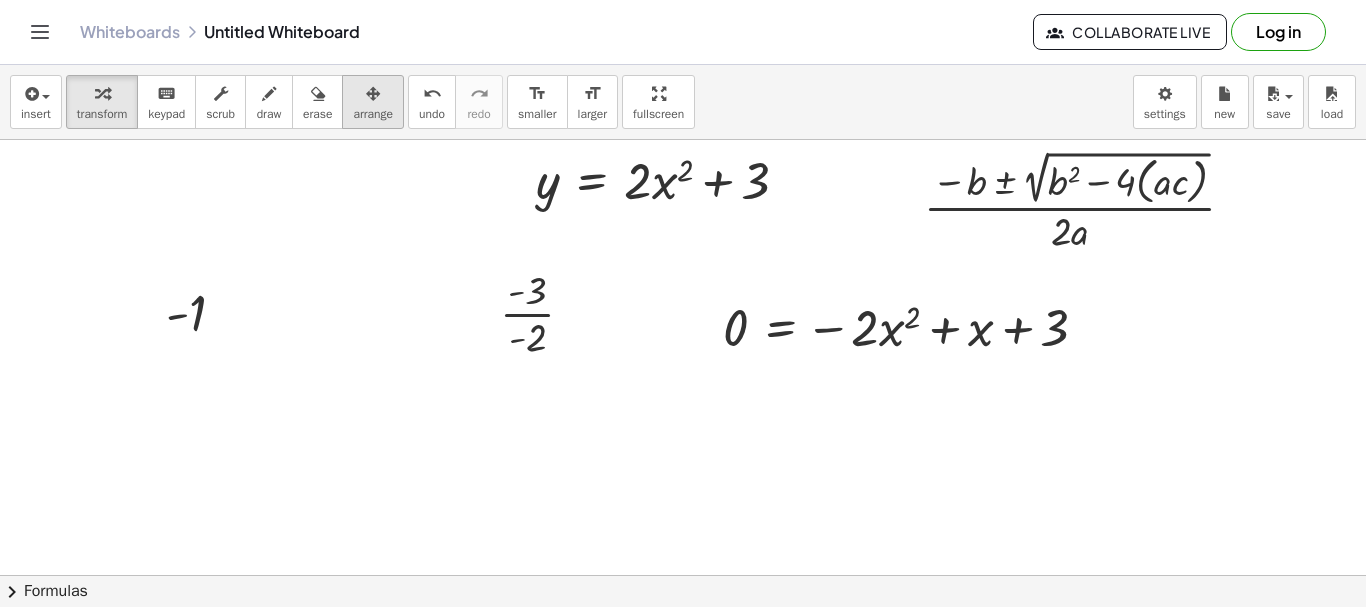 click at bounding box center [373, 93] 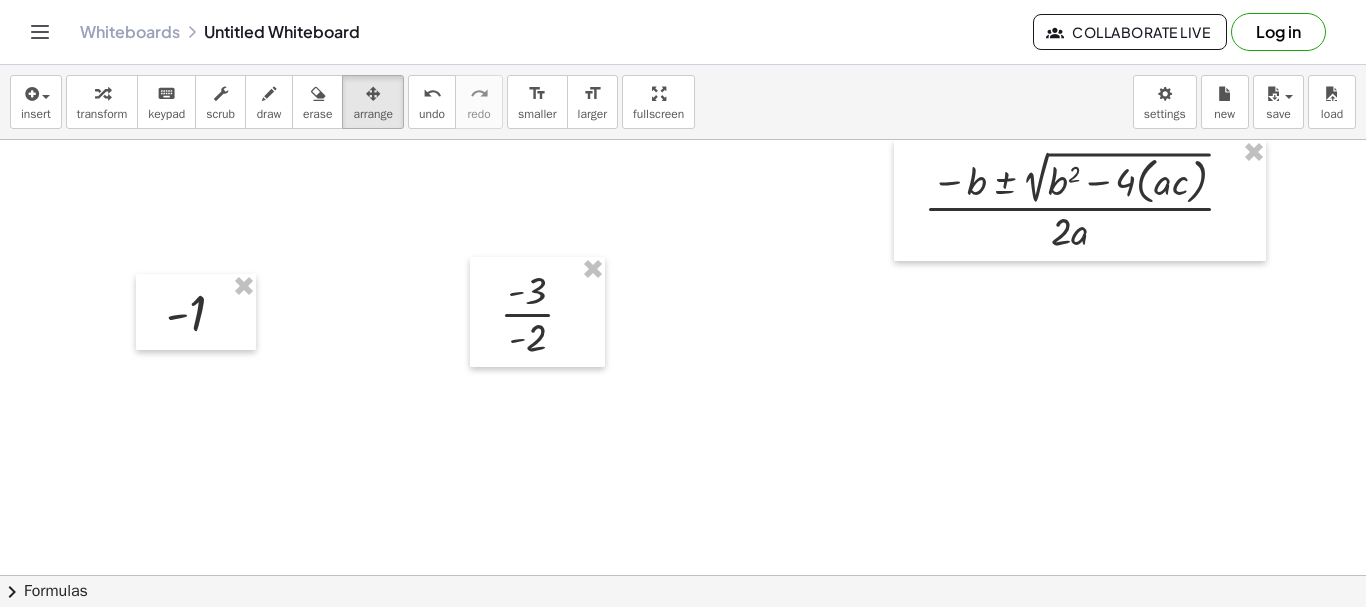 click at bounding box center [683, 575] 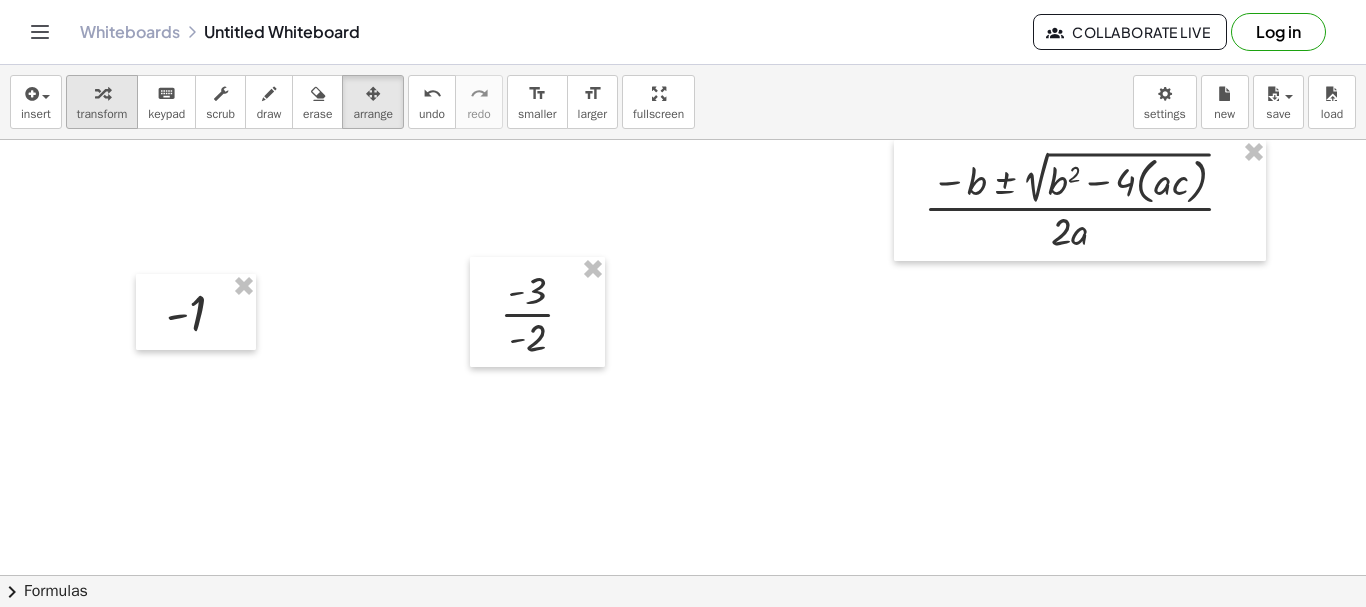click at bounding box center [102, 93] 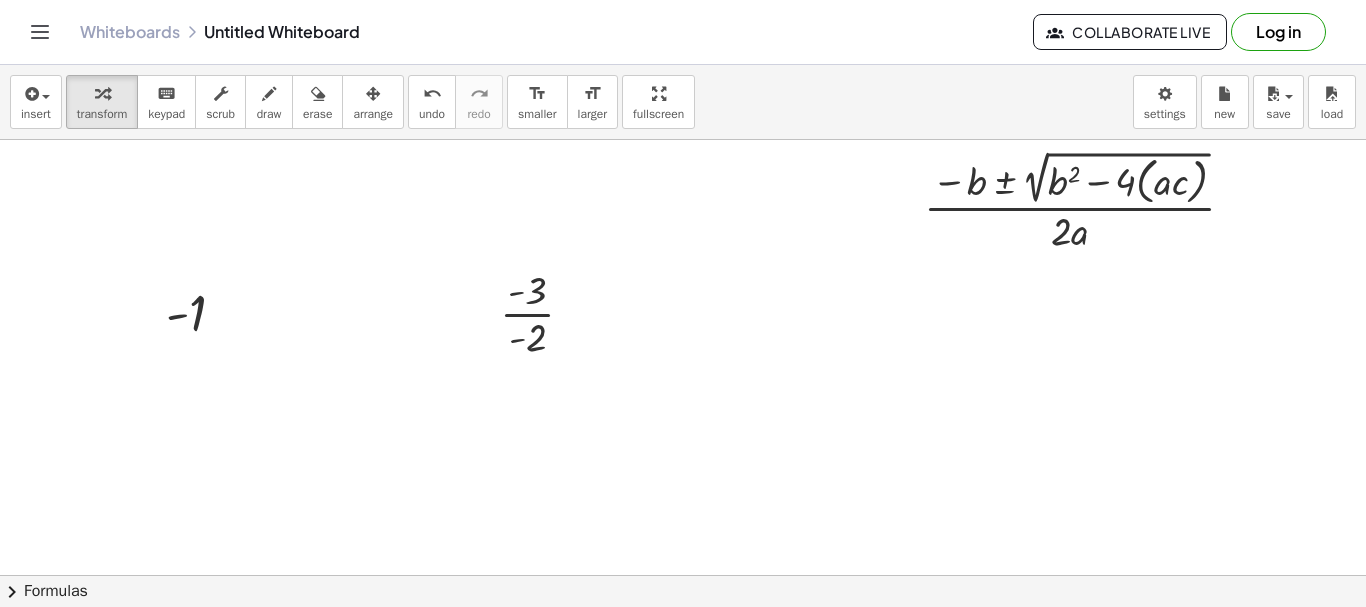 click at bounding box center (683, 575) 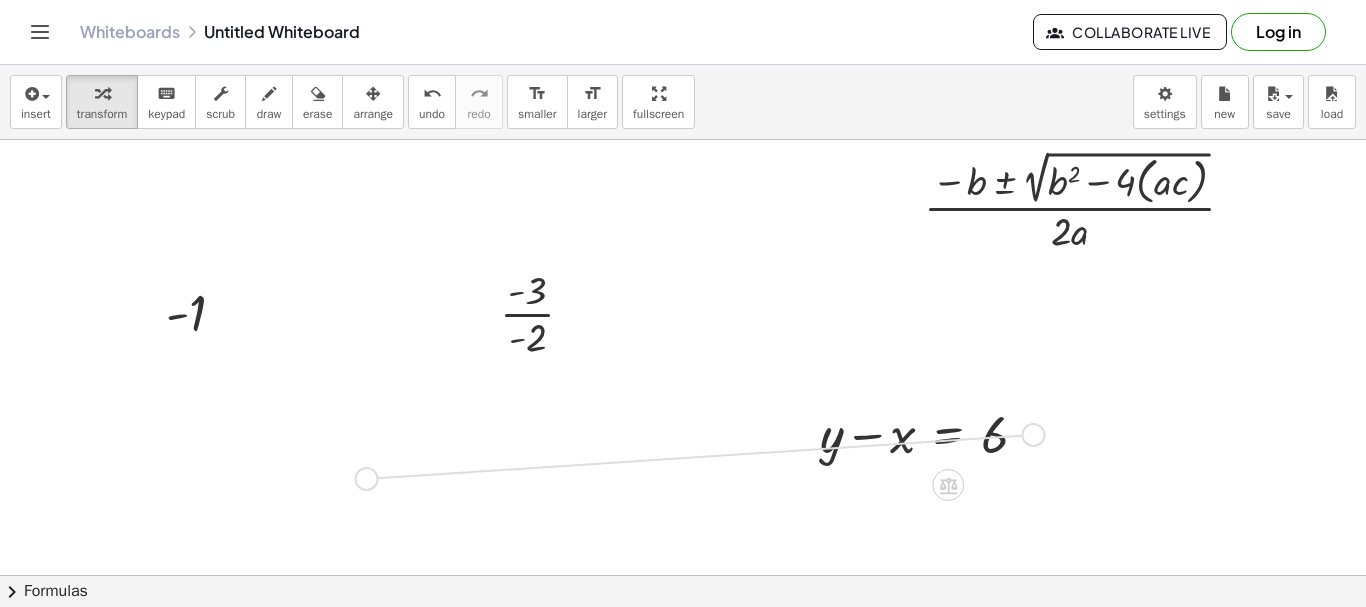 drag, startPoint x: 1027, startPoint y: 435, endPoint x: 357, endPoint y: 481, distance: 671.5773 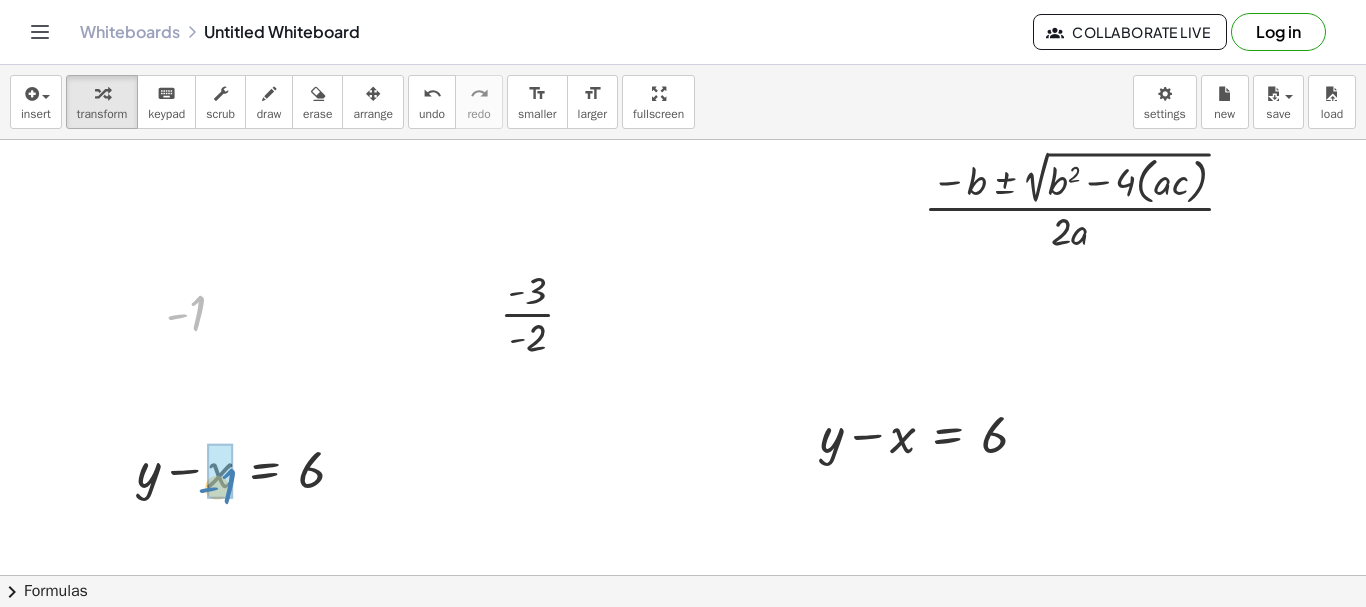 drag, startPoint x: 197, startPoint y: 320, endPoint x: 218, endPoint y: 474, distance: 155.42522 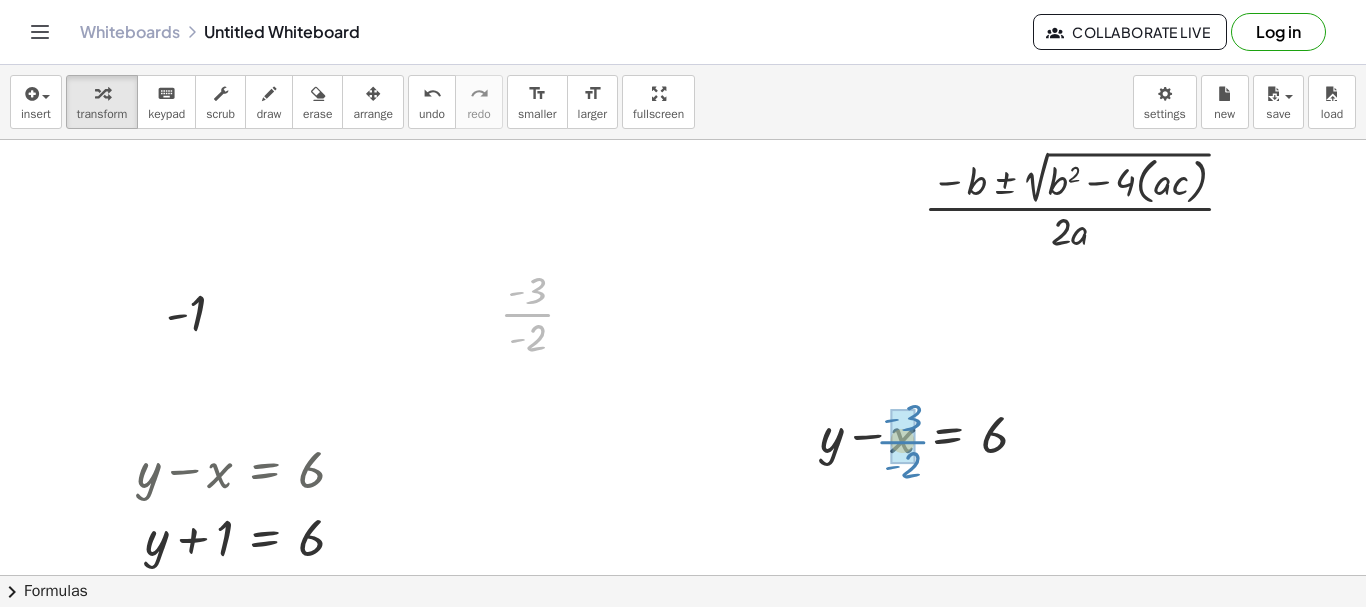 drag, startPoint x: 516, startPoint y: 317, endPoint x: 887, endPoint y: 445, distance: 392.46017 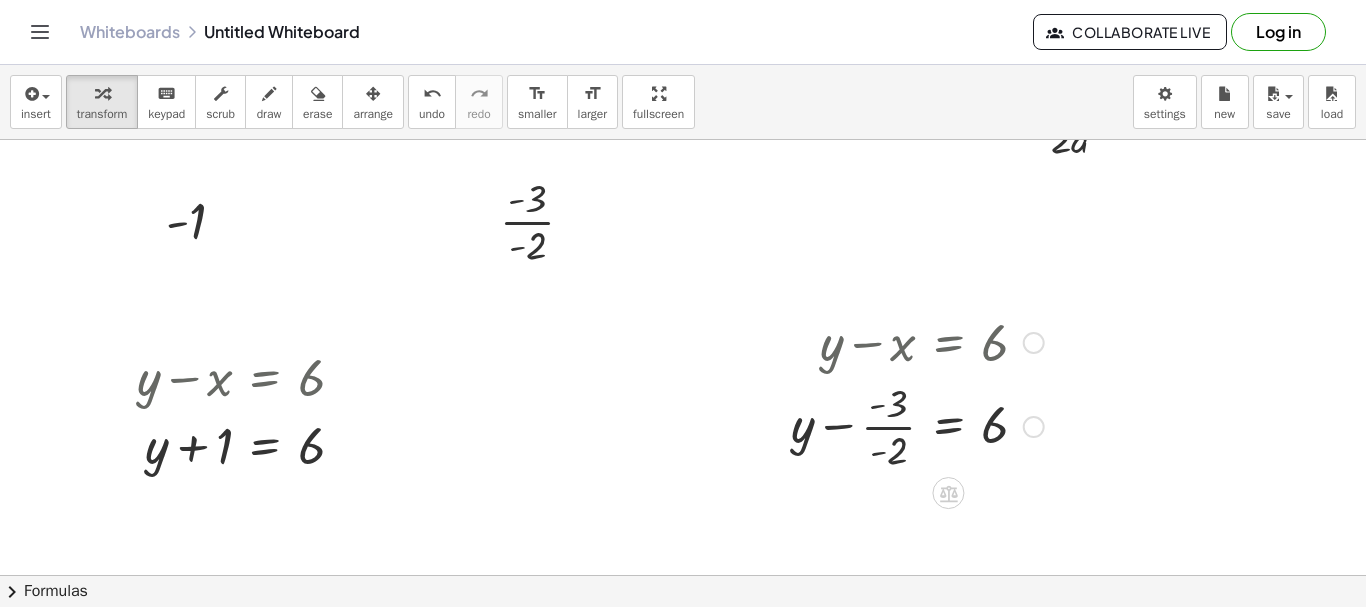 scroll, scrollTop: 93, scrollLeft: 0, axis: vertical 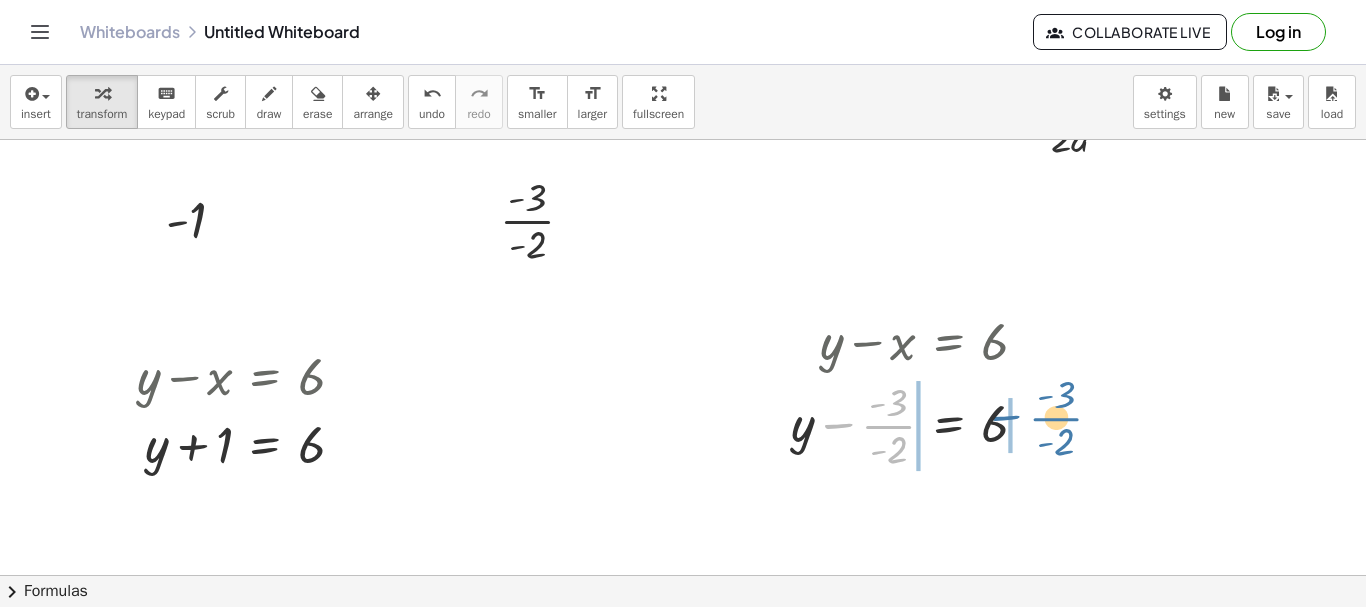 drag, startPoint x: 885, startPoint y: 429, endPoint x: 1053, endPoint y: 421, distance: 168.19037 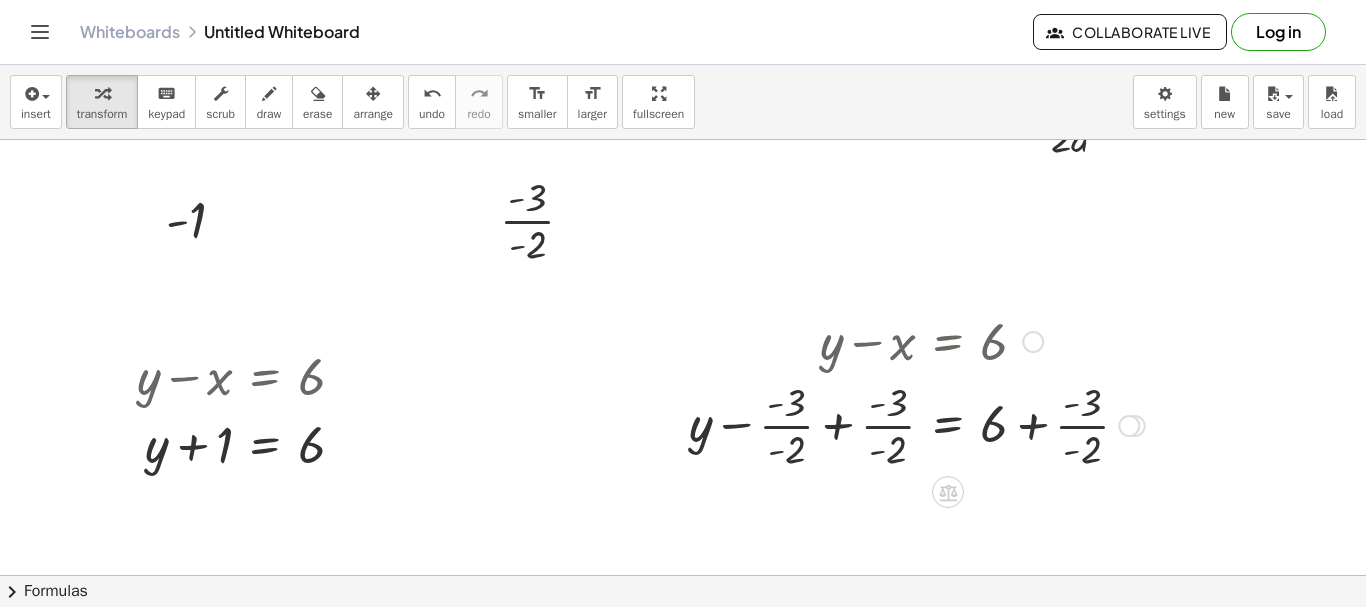 click at bounding box center (917, 424) 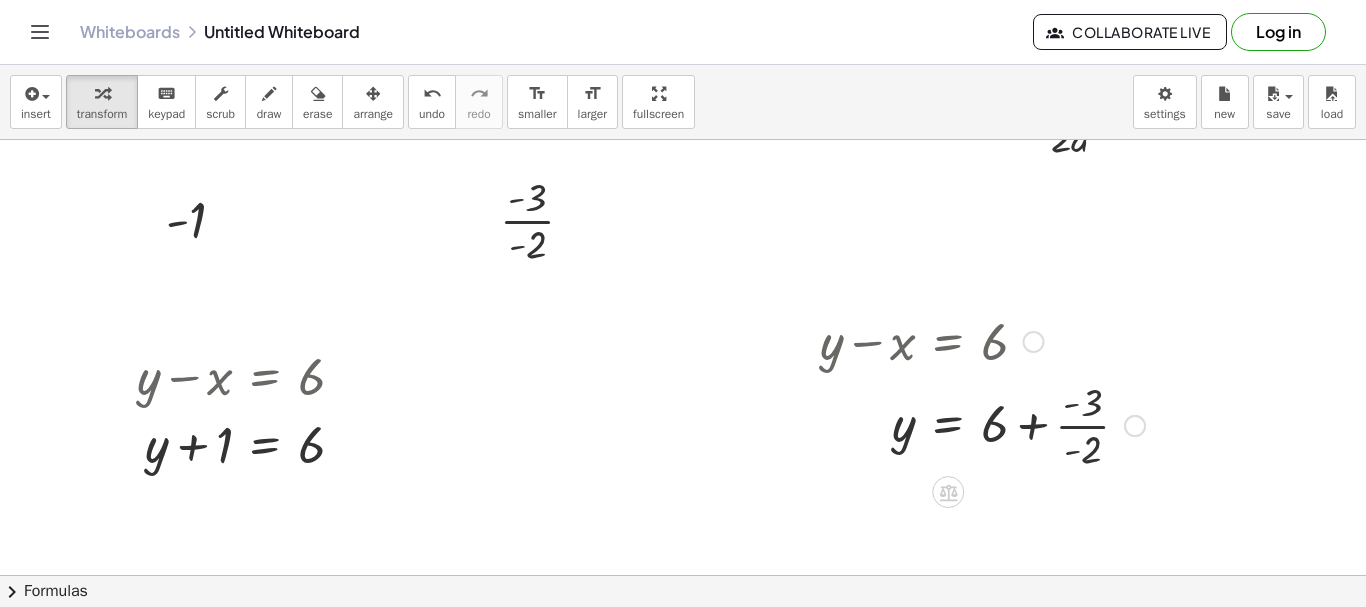 click at bounding box center [982, 424] 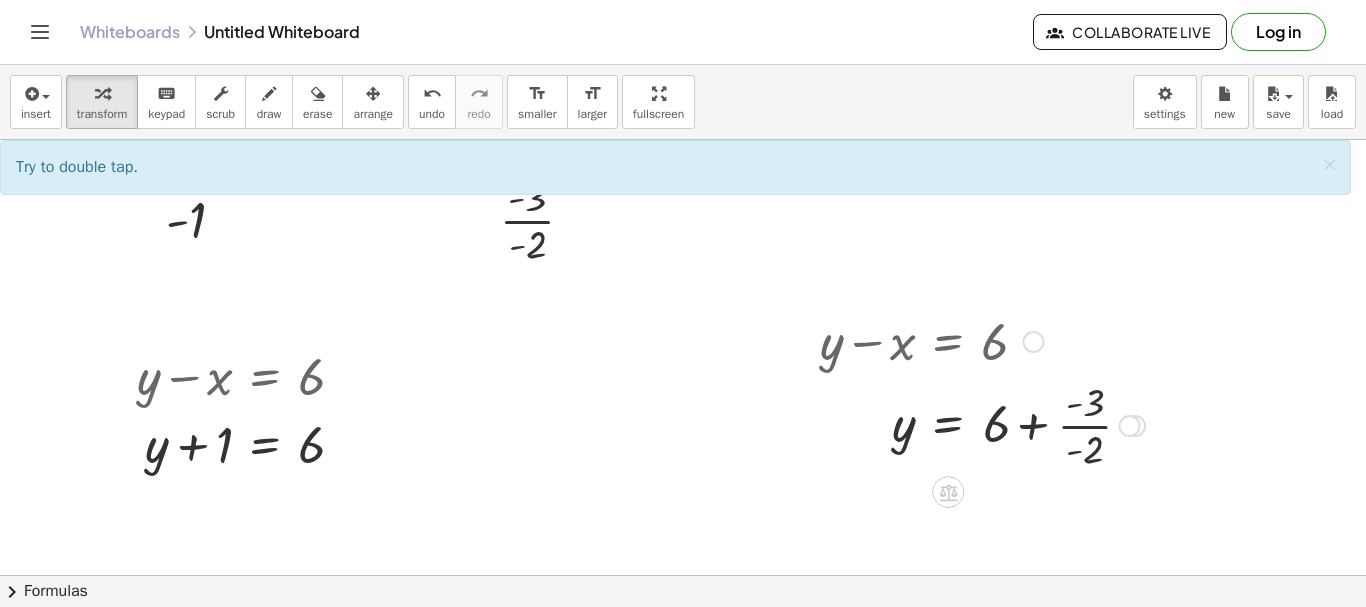click at bounding box center [982, 424] 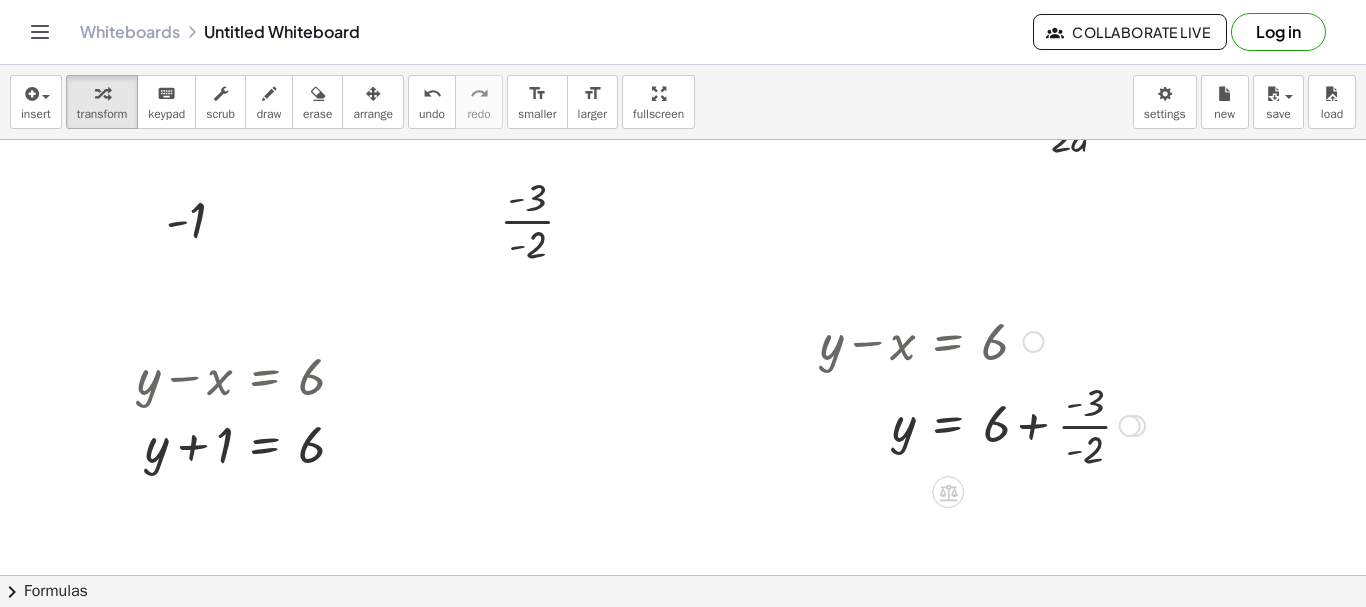 click at bounding box center (982, 424) 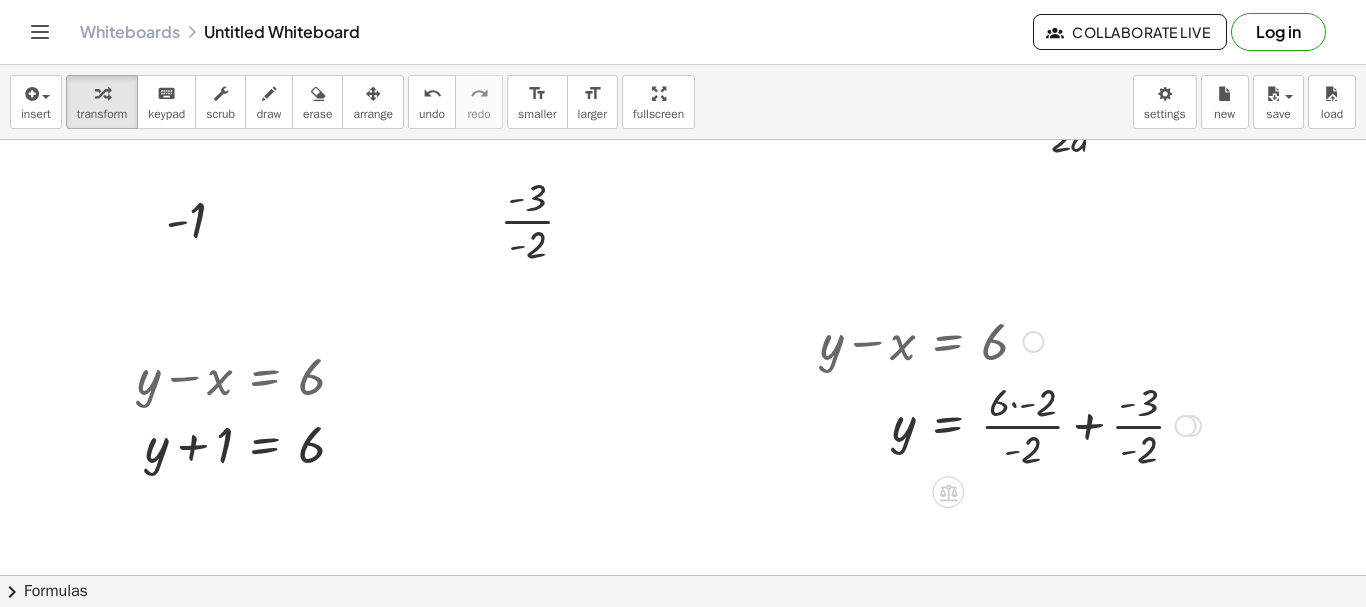 click at bounding box center (1010, 424) 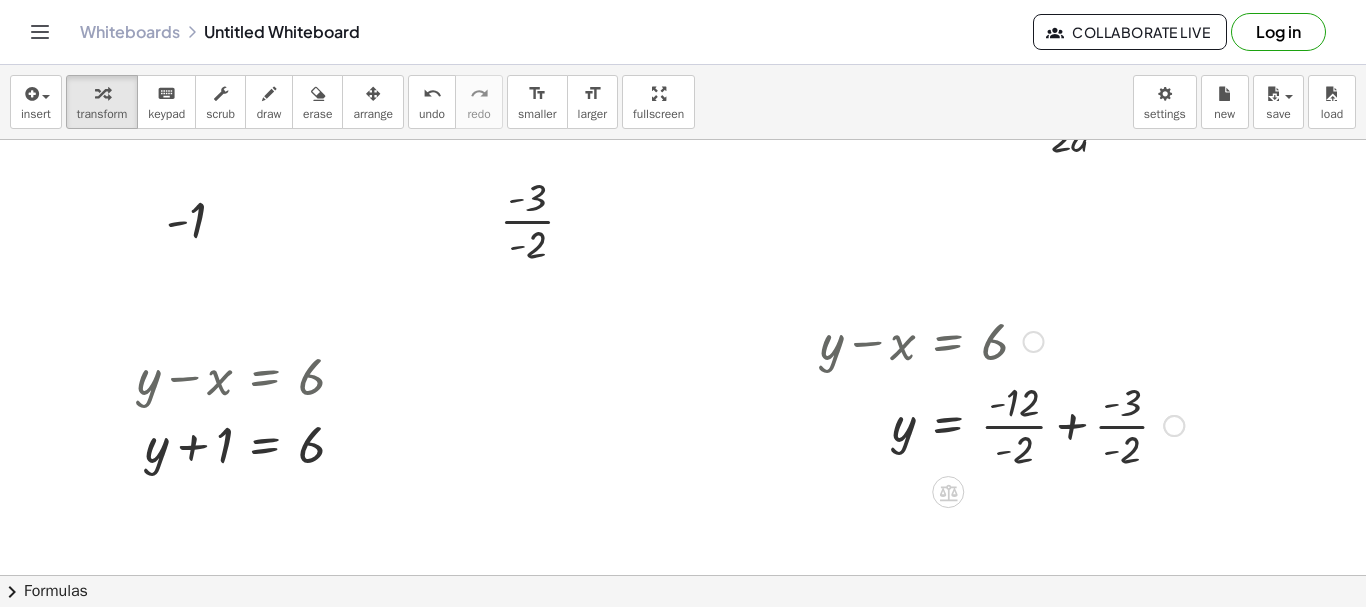 click at bounding box center (1002, 424) 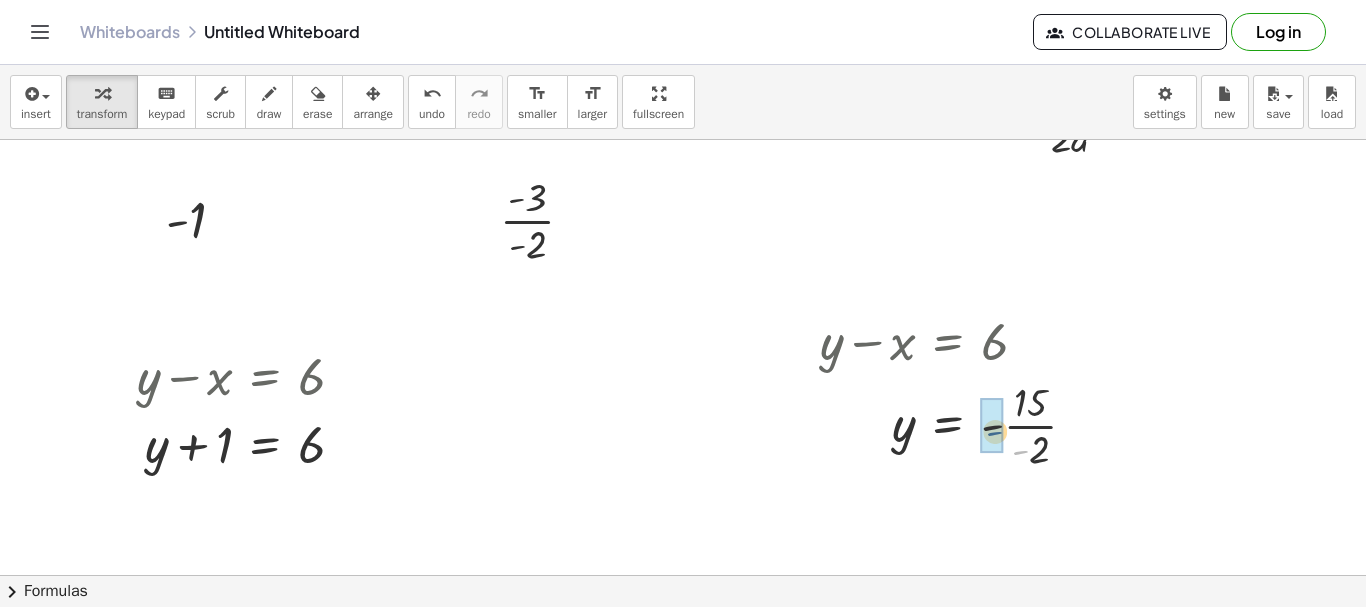 drag, startPoint x: 1014, startPoint y: 451, endPoint x: 988, endPoint y: 432, distance: 32.202484 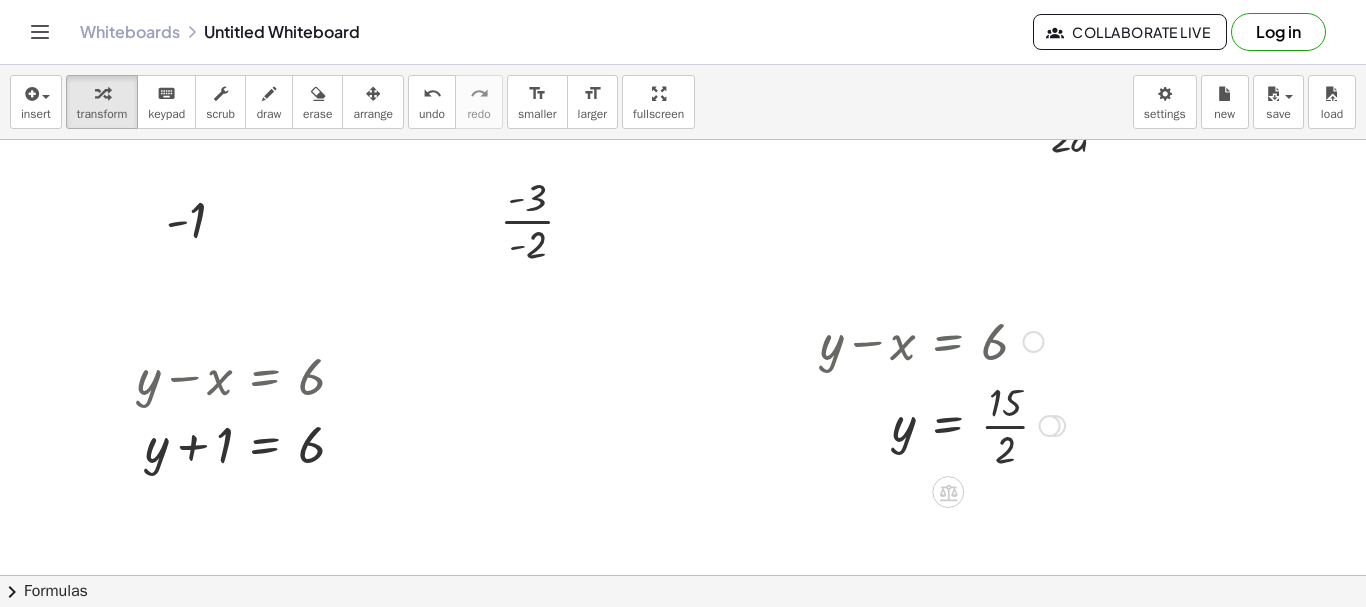 click at bounding box center [942, 424] 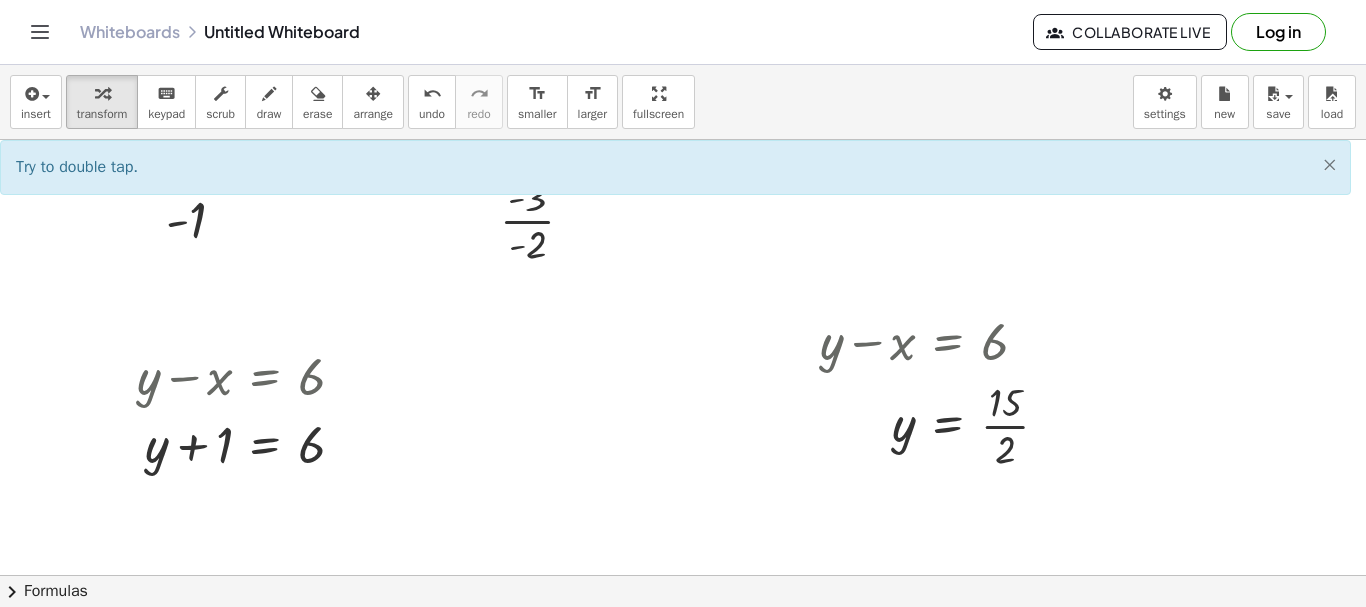 click on "×" at bounding box center [1329, 164] 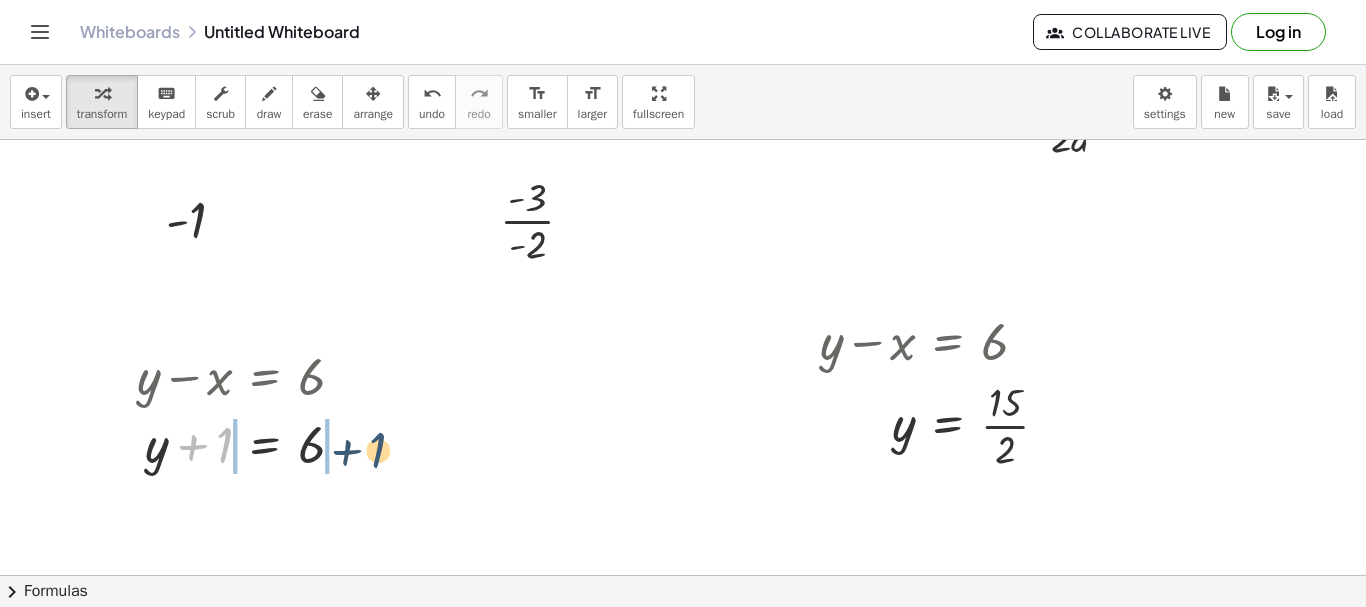 drag, startPoint x: 216, startPoint y: 450, endPoint x: 370, endPoint y: 455, distance: 154.08115 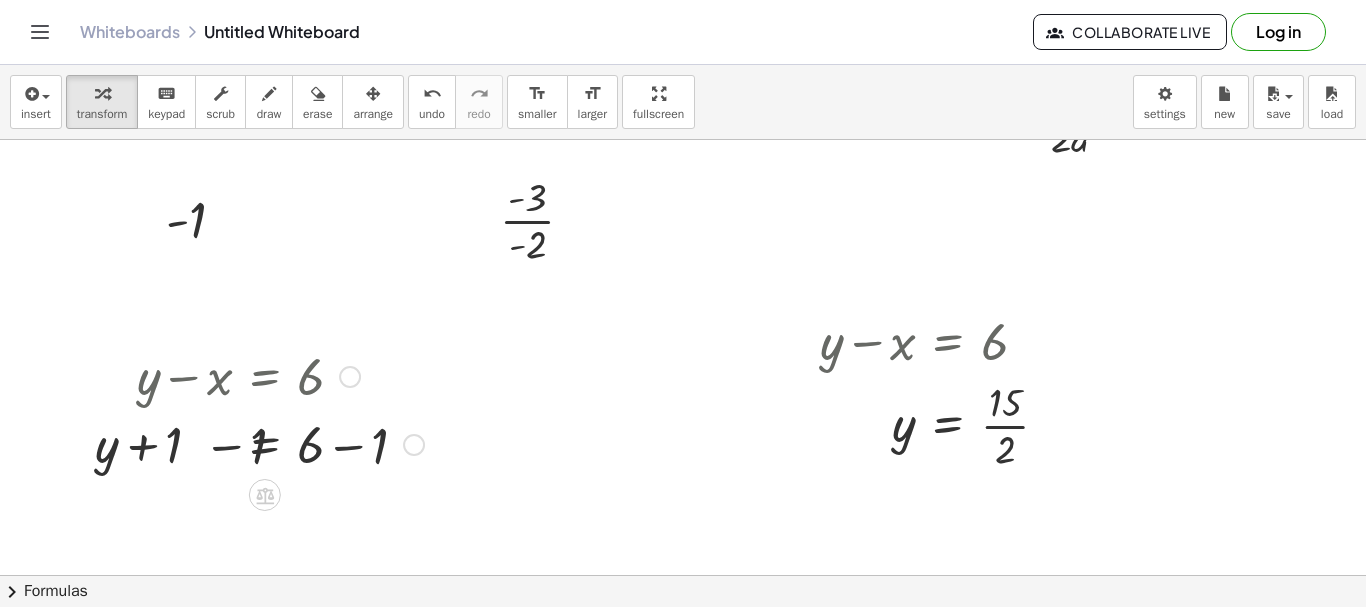 click at bounding box center [252, 443] 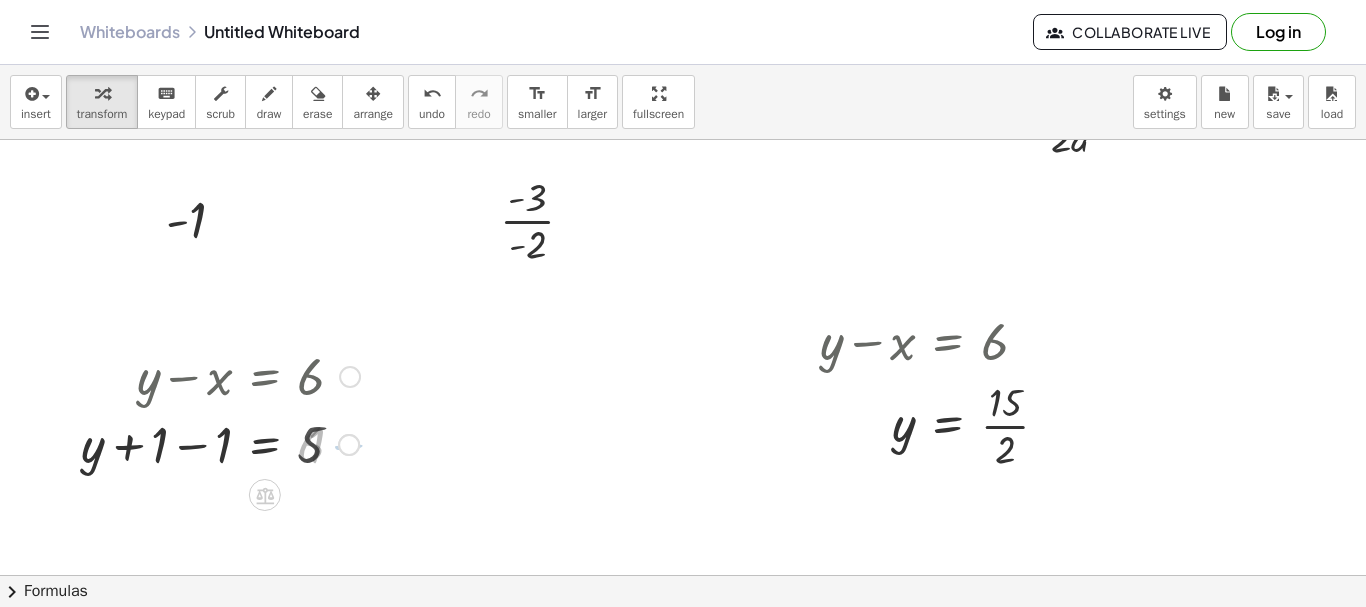 click at bounding box center (220, 443) 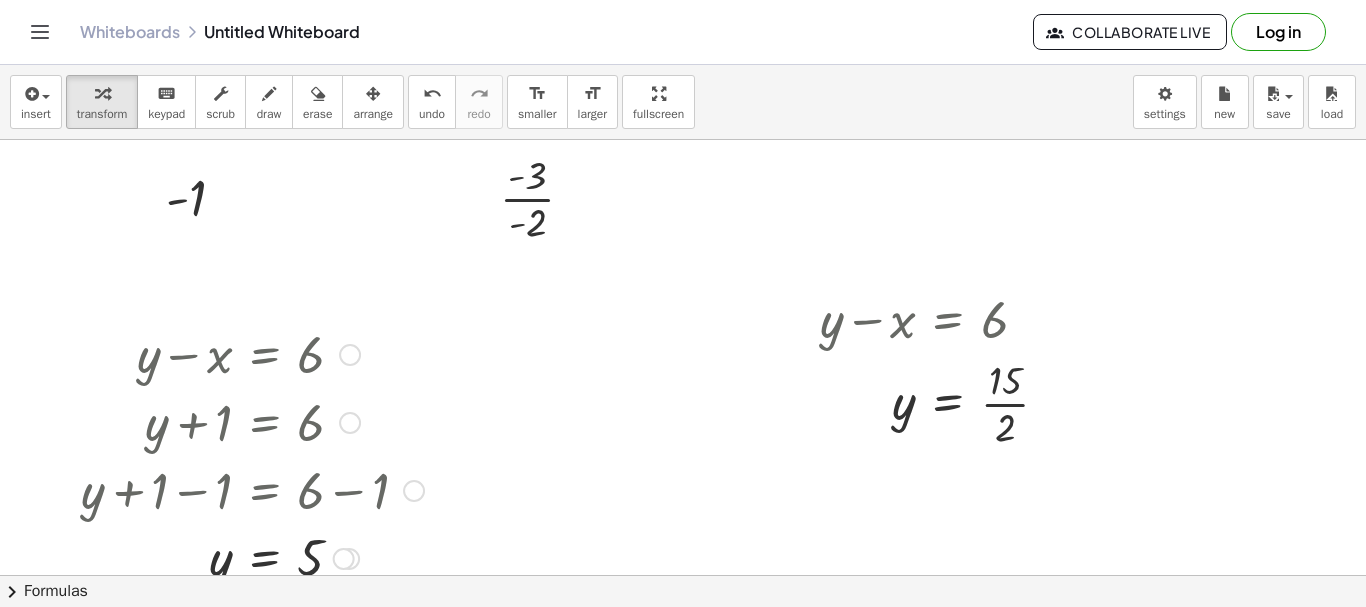 scroll, scrollTop: 118, scrollLeft: 0, axis: vertical 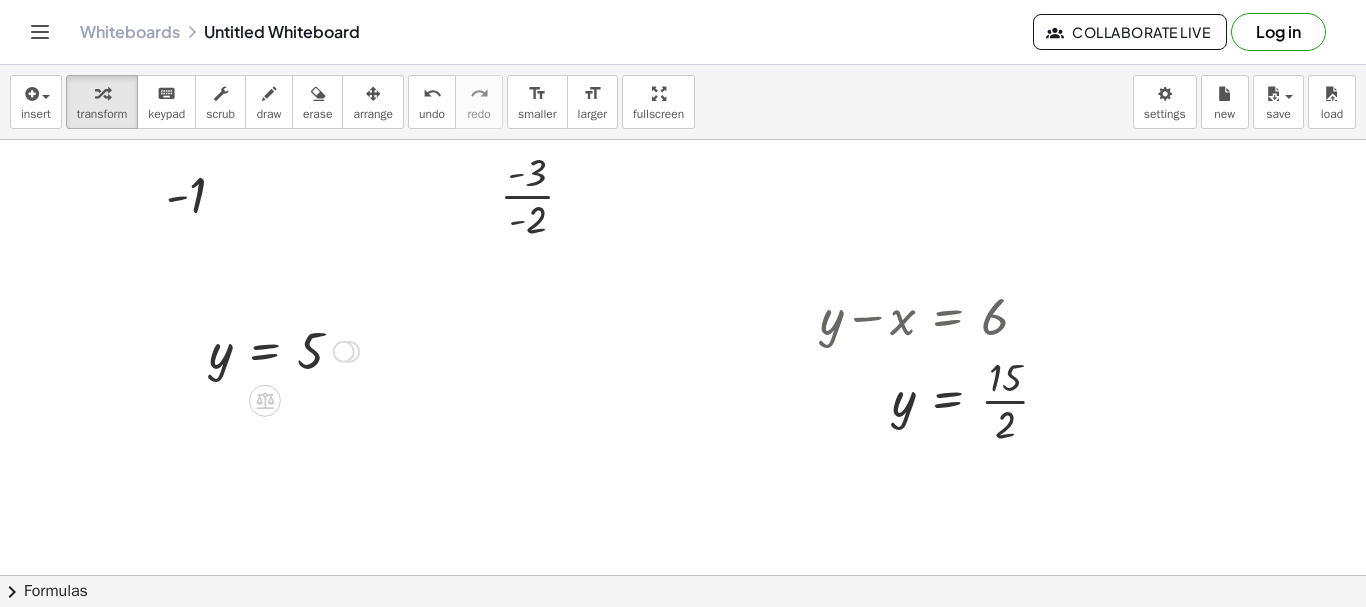 drag, startPoint x: 344, startPoint y: 549, endPoint x: 176, endPoint y: 302, distance: 298.71893 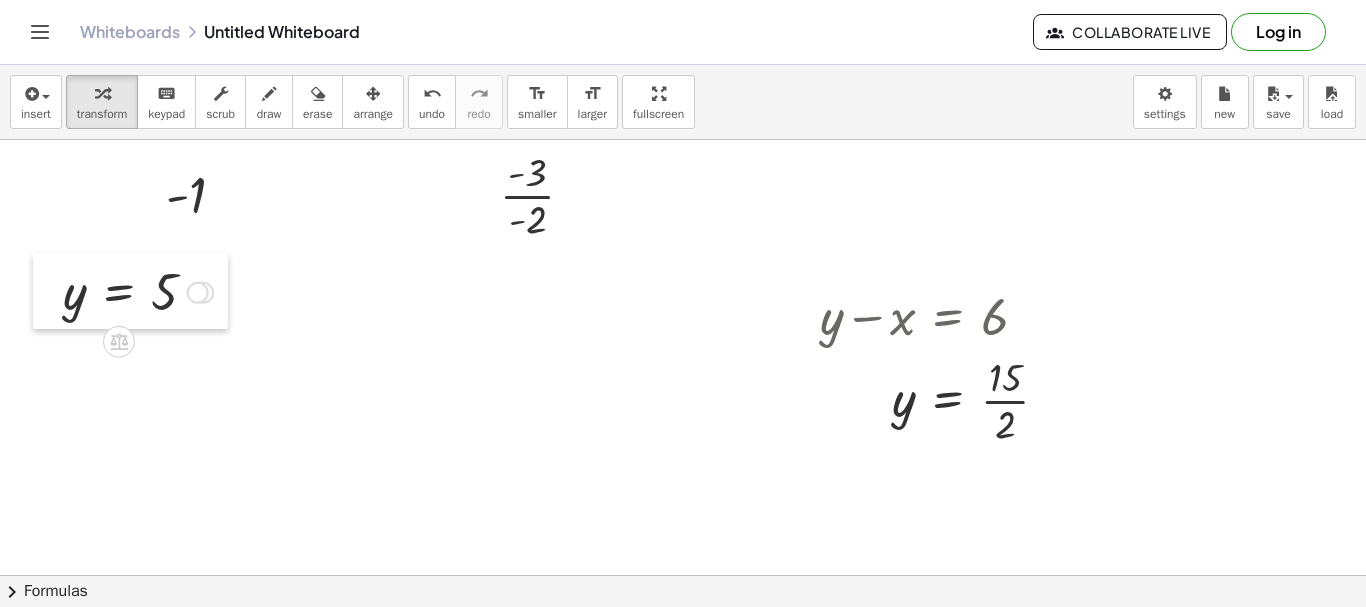 drag, startPoint x: 189, startPoint y: 361, endPoint x: 43, endPoint y: 303, distance: 157.0987 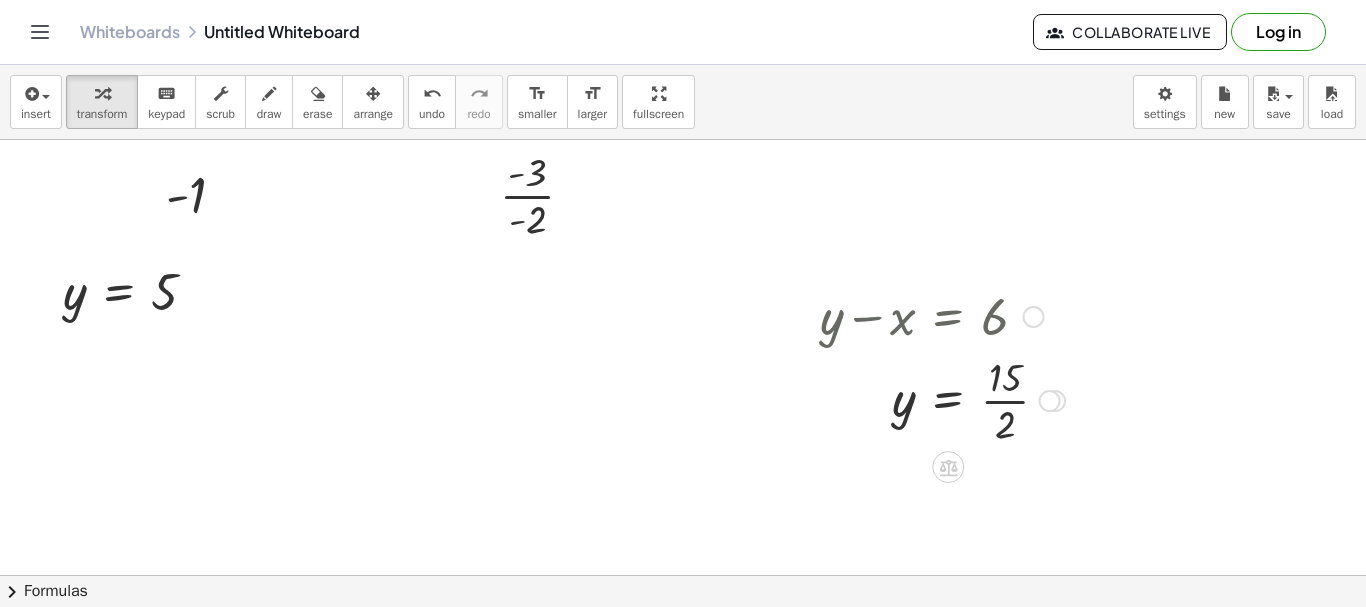 drag, startPoint x: 1046, startPoint y: 399, endPoint x: 1062, endPoint y: 238, distance: 161.79308 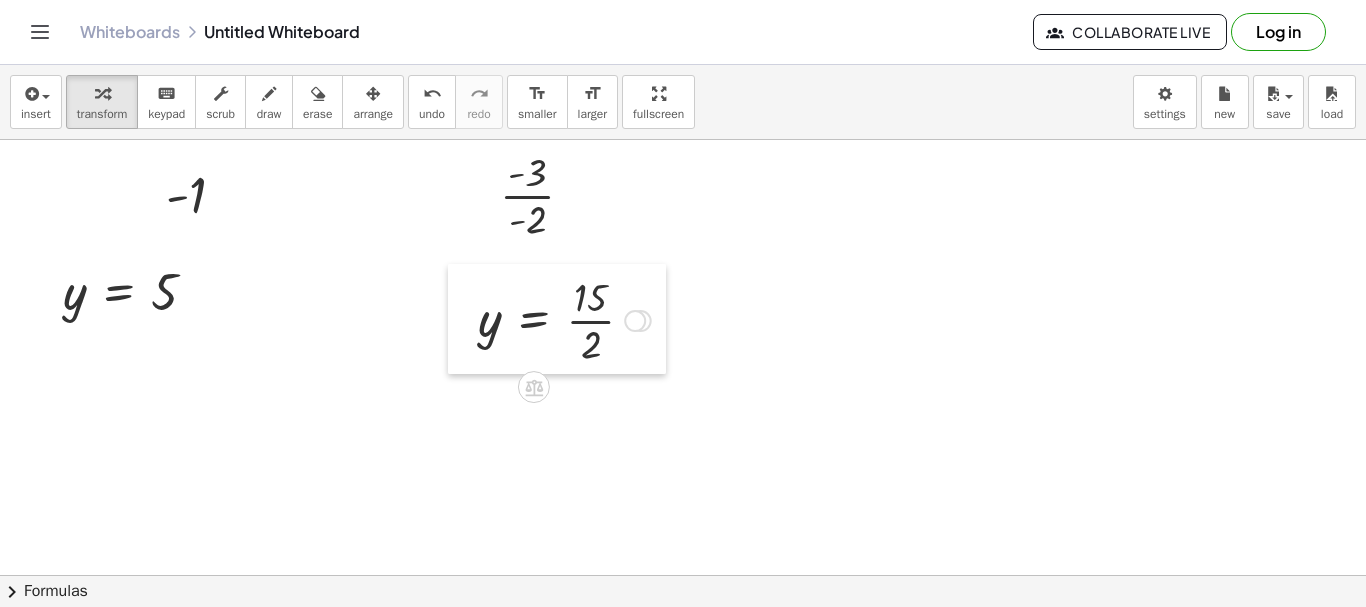 drag, startPoint x: 869, startPoint y: 316, endPoint x: 455, endPoint y: 320, distance: 414.01932 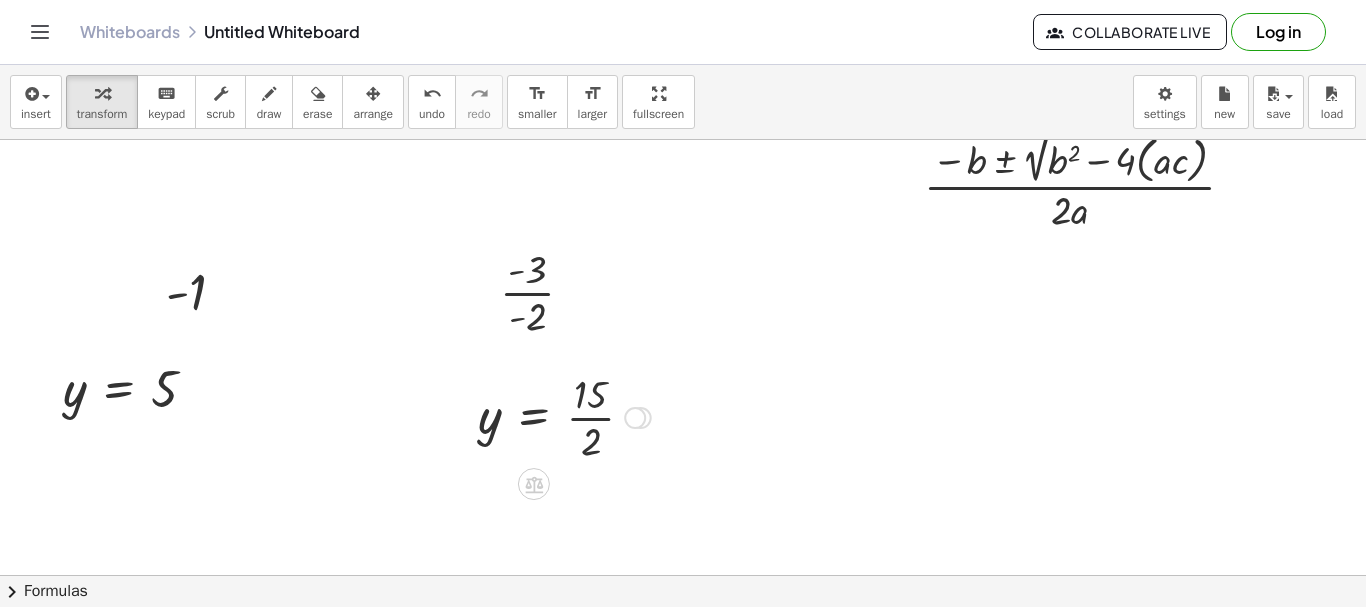 scroll, scrollTop: 0, scrollLeft: 0, axis: both 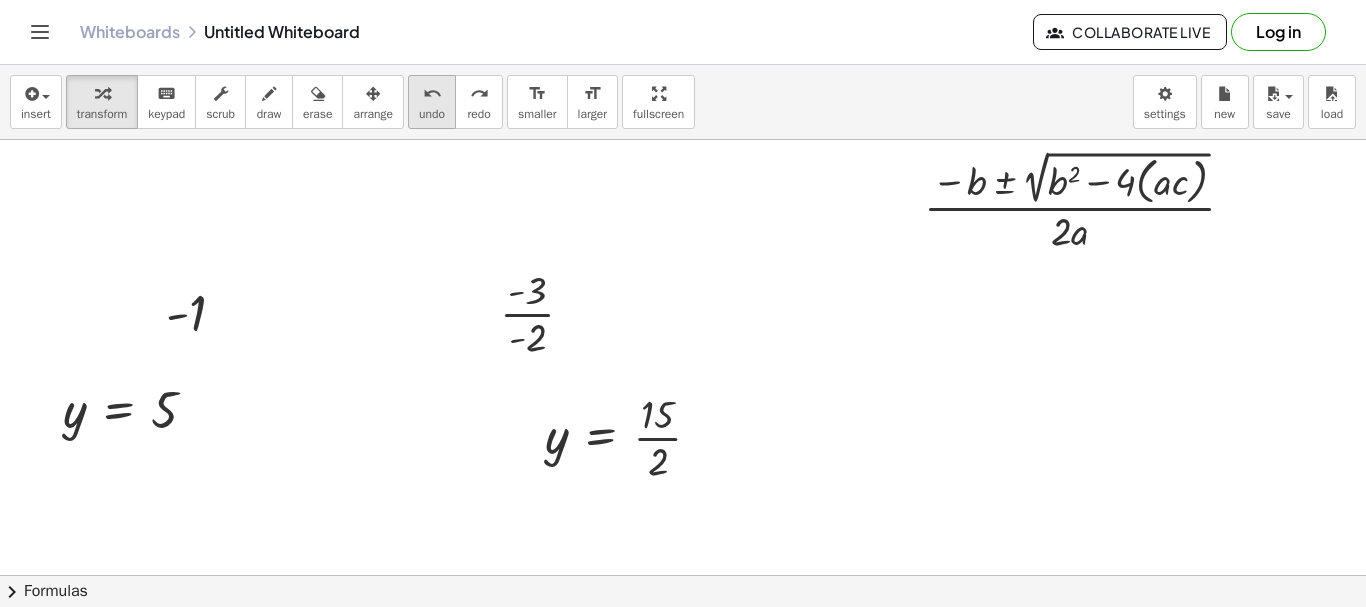 click on "undo" at bounding box center (432, 93) 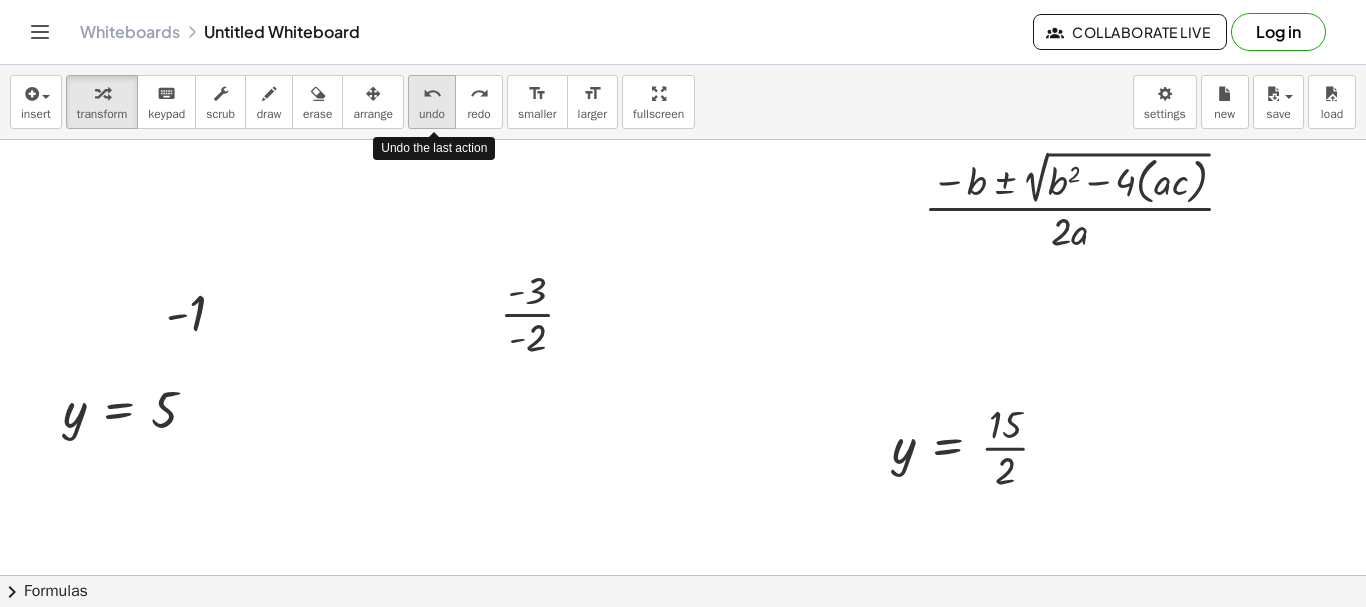 click on "undo" at bounding box center [432, 93] 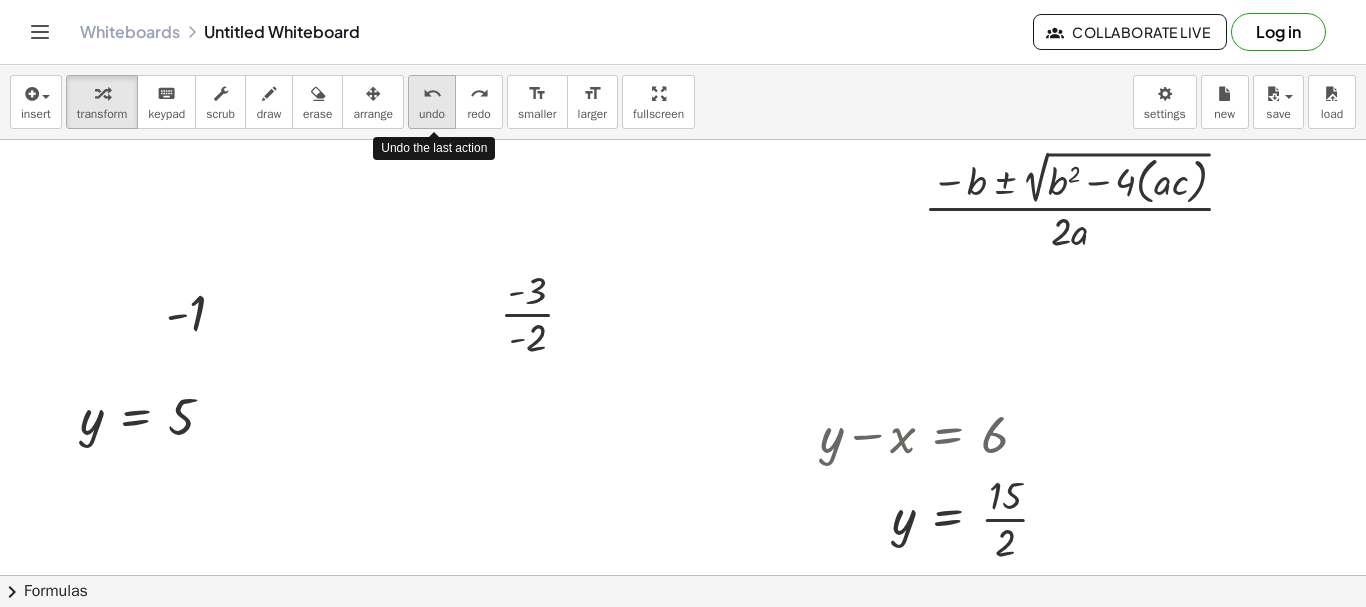 click on "undo" at bounding box center [432, 93] 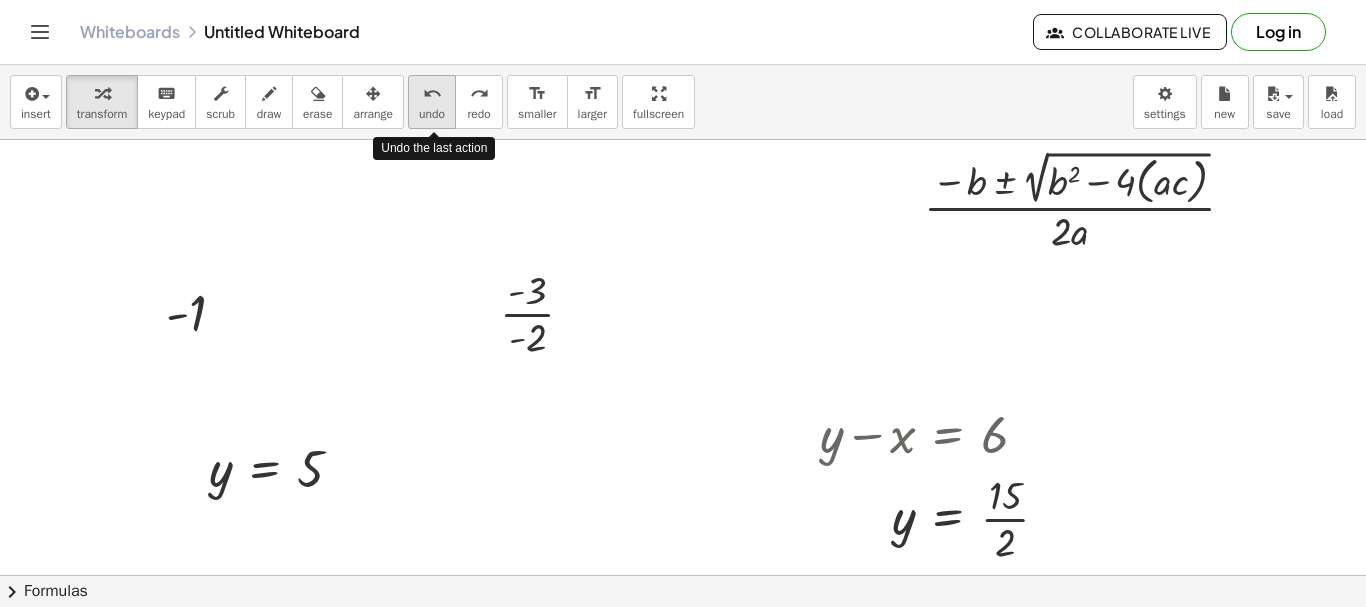 click on "undo" at bounding box center (432, 93) 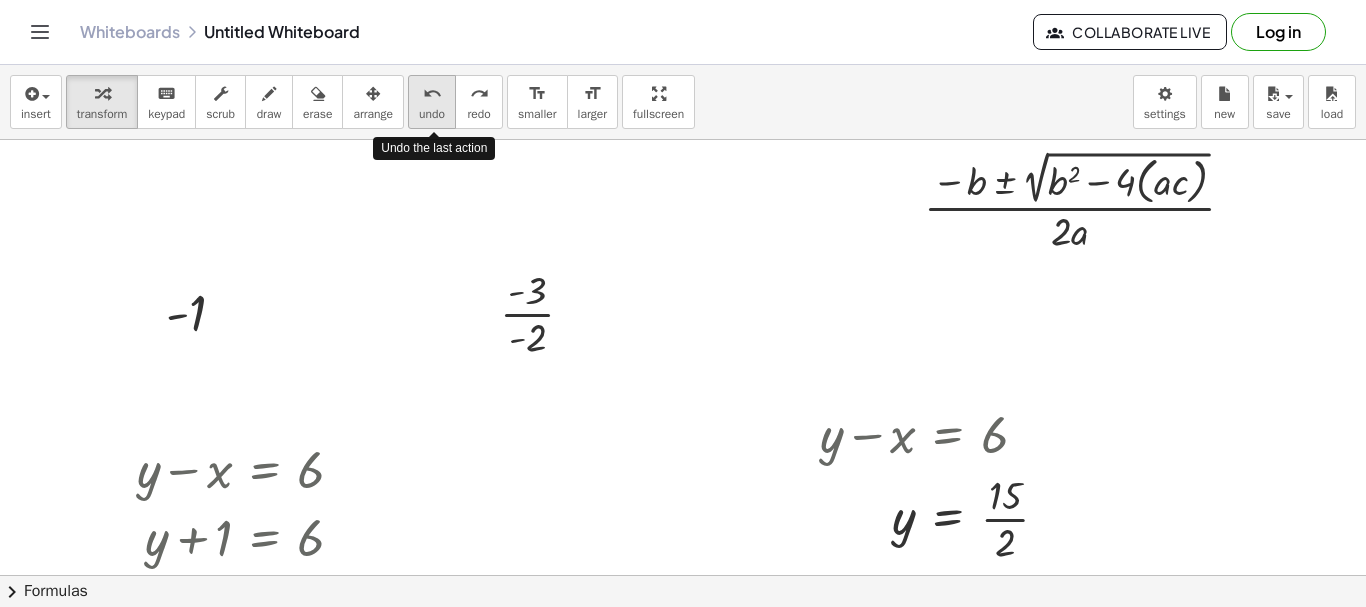 click on "undo" at bounding box center (432, 93) 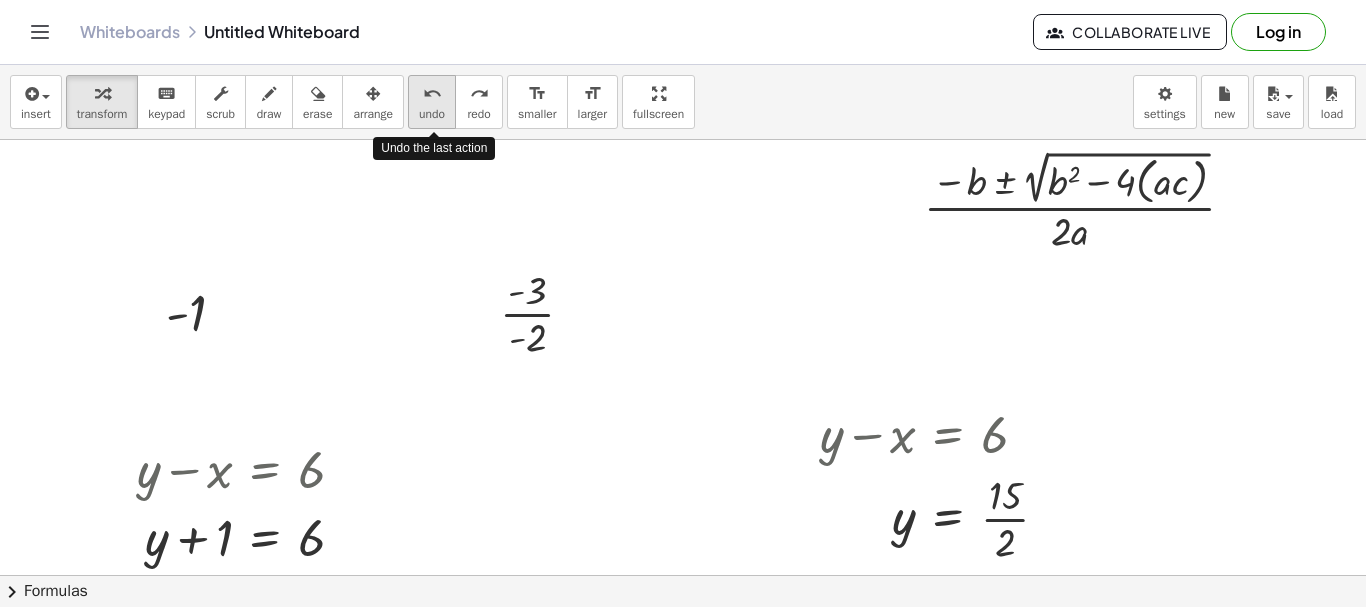 click on "undo" at bounding box center [432, 93] 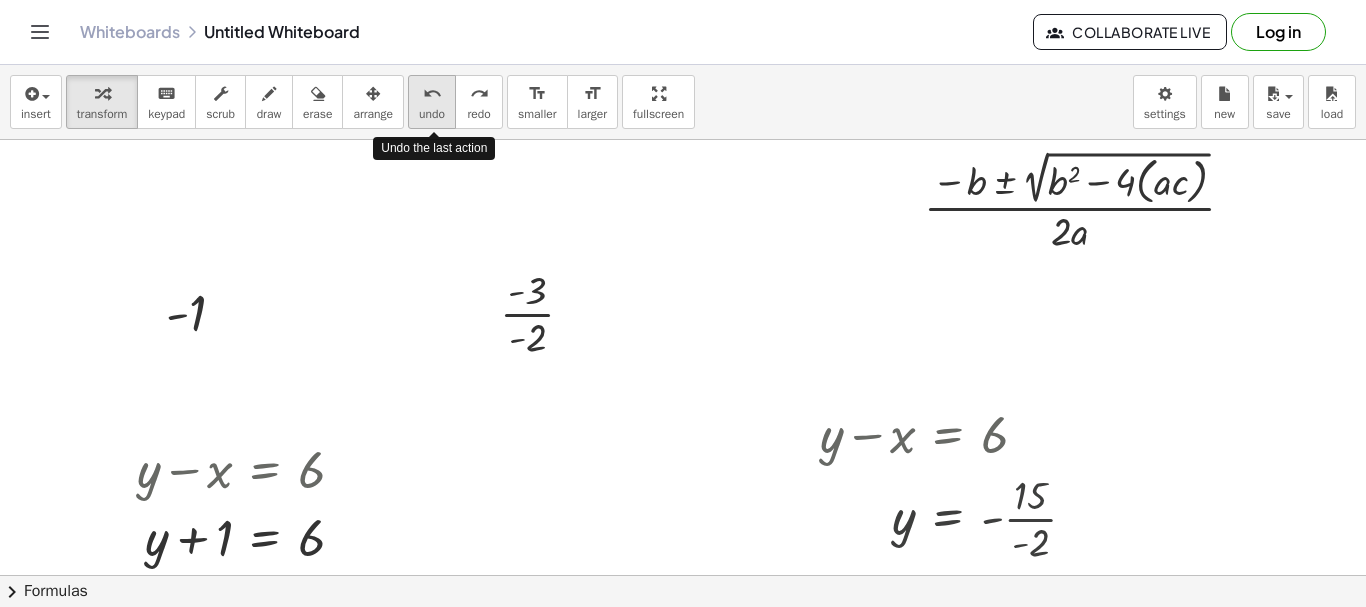 click on "undo" at bounding box center [432, 93] 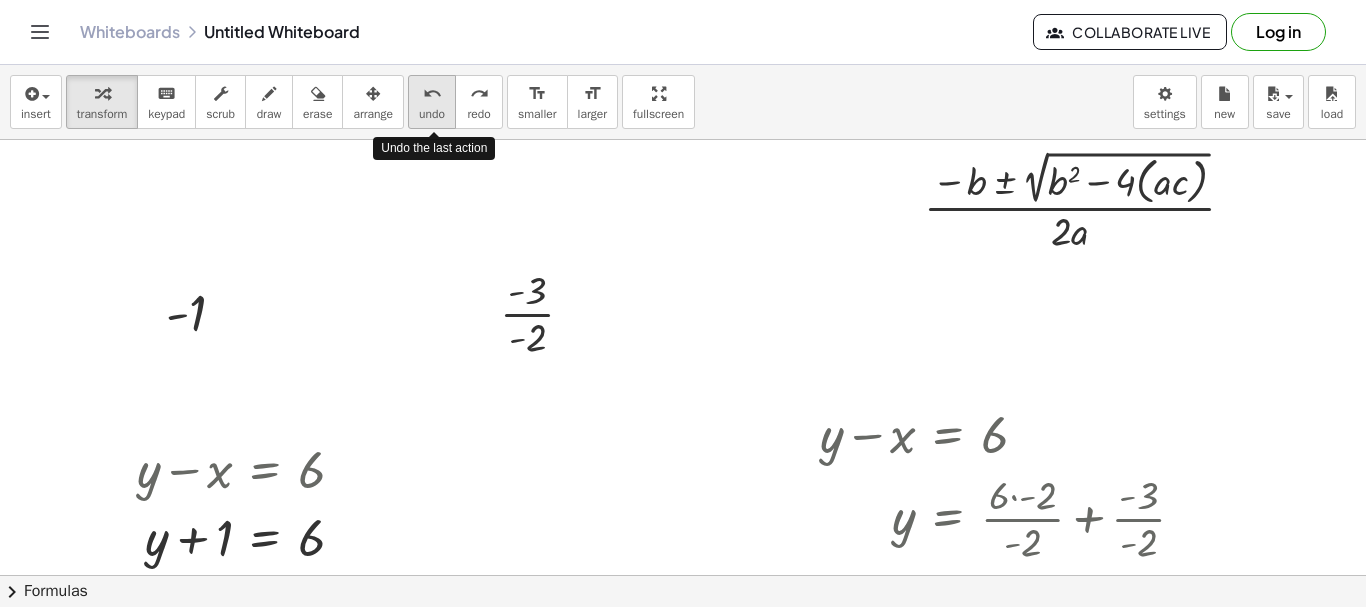 click on "undo" at bounding box center [432, 93] 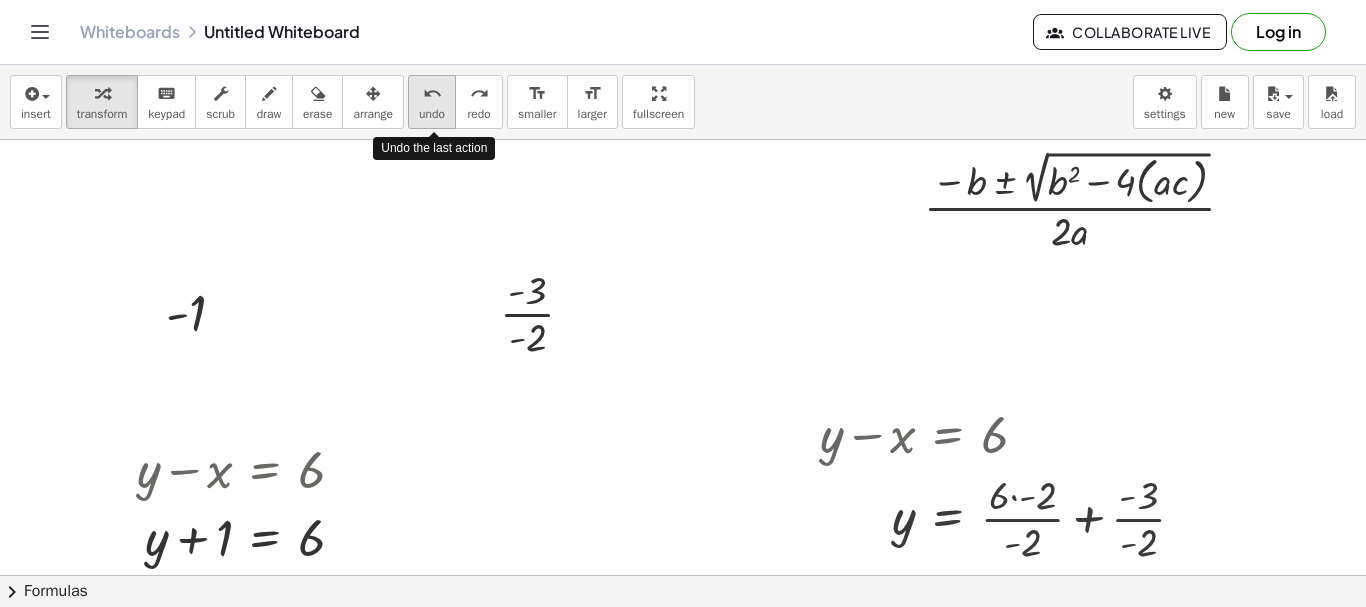 click on "undo" at bounding box center [432, 93] 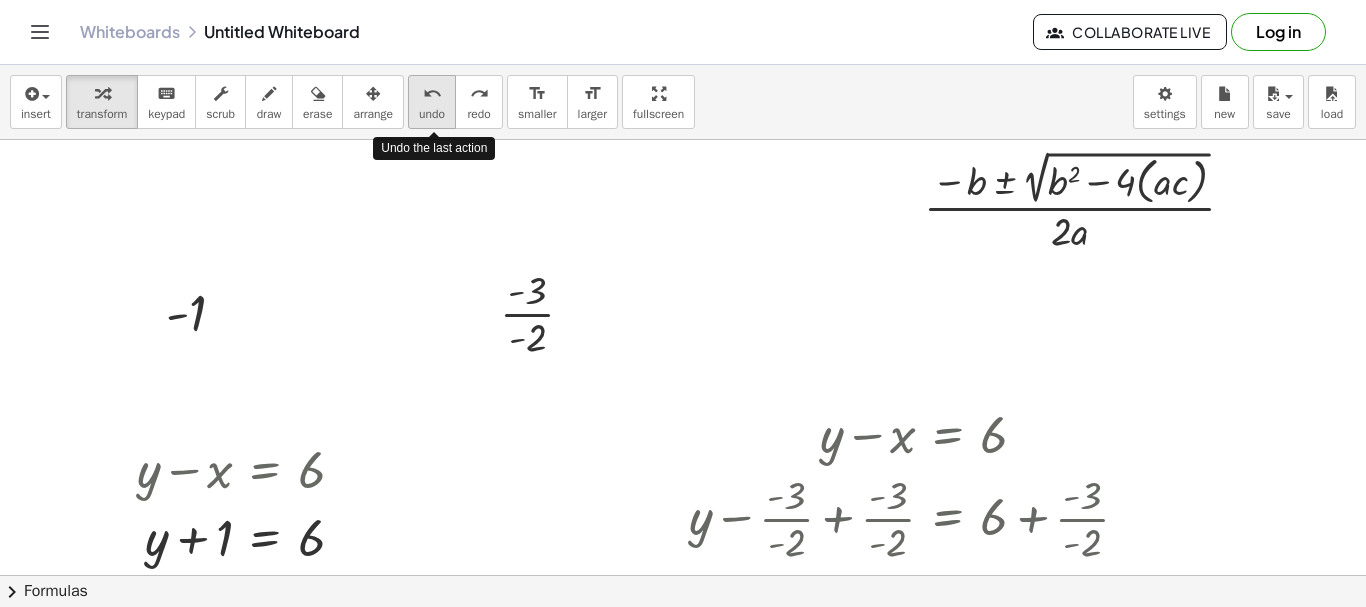 click on "undo" at bounding box center (432, 93) 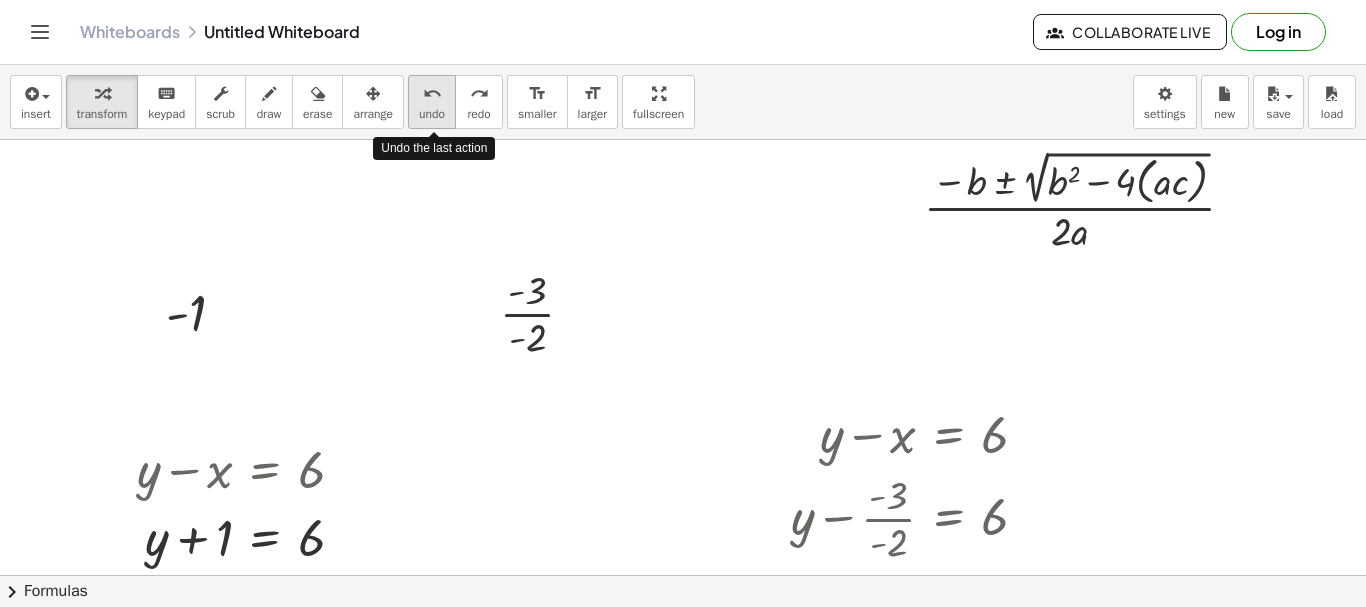 click on "undo" at bounding box center (432, 93) 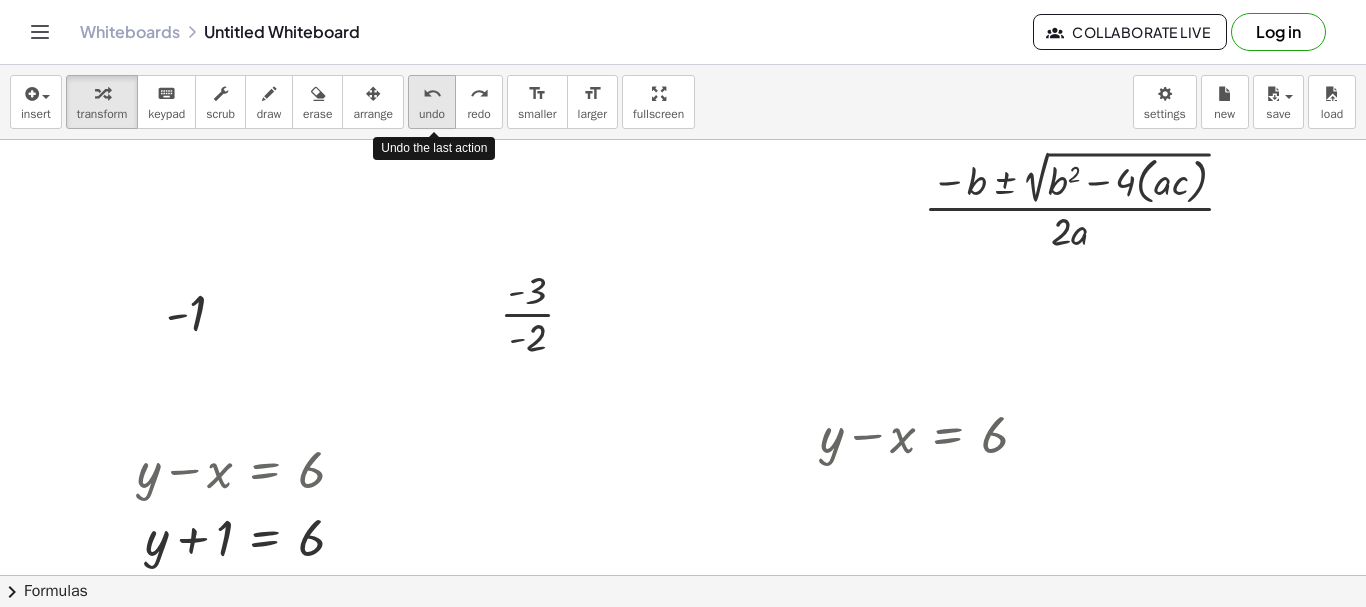 click on "undo" at bounding box center (432, 93) 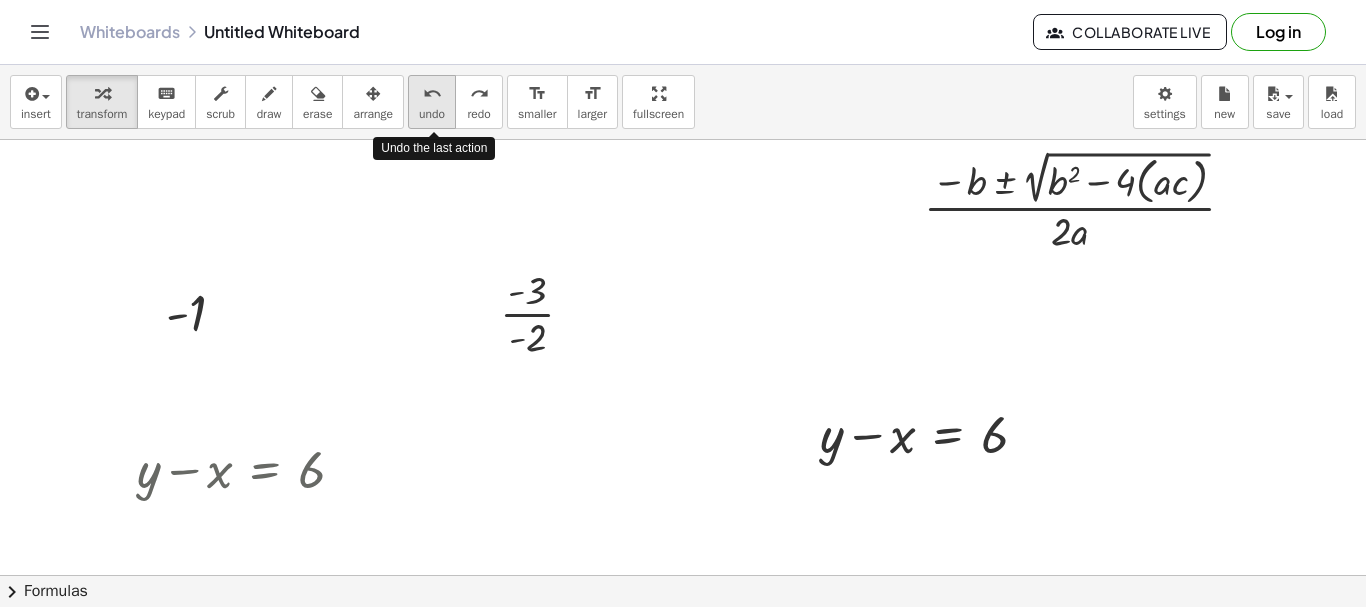 click on "undo" at bounding box center [432, 93] 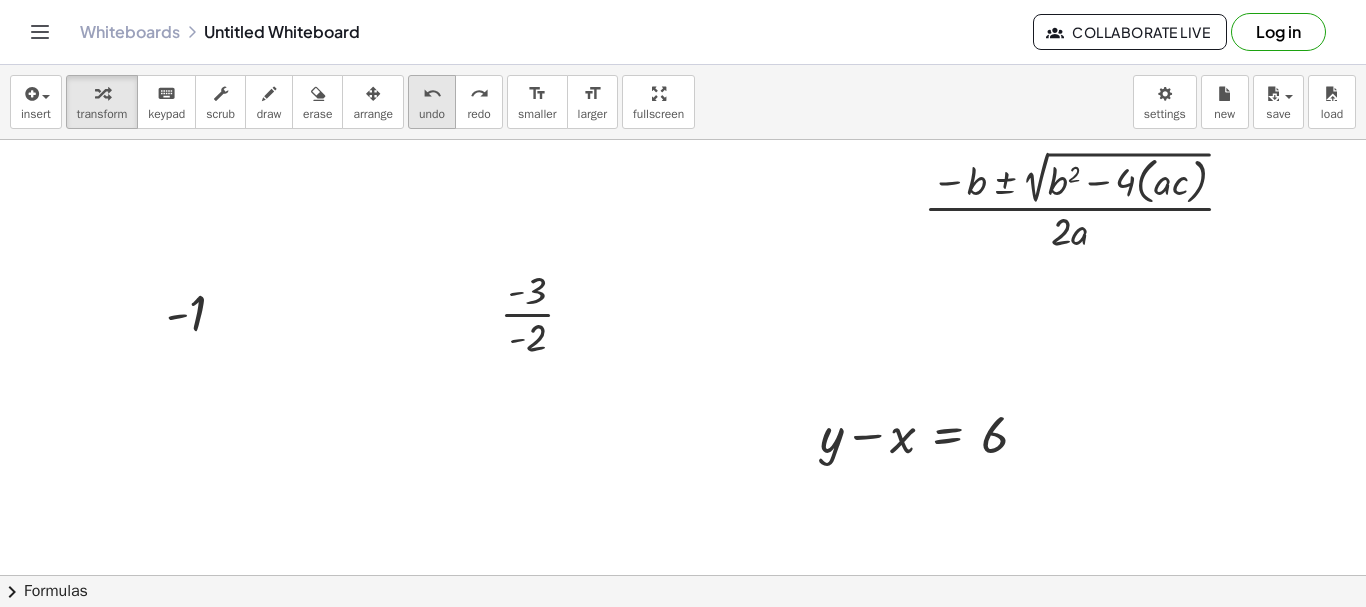 click on "undo" at bounding box center [432, 94] 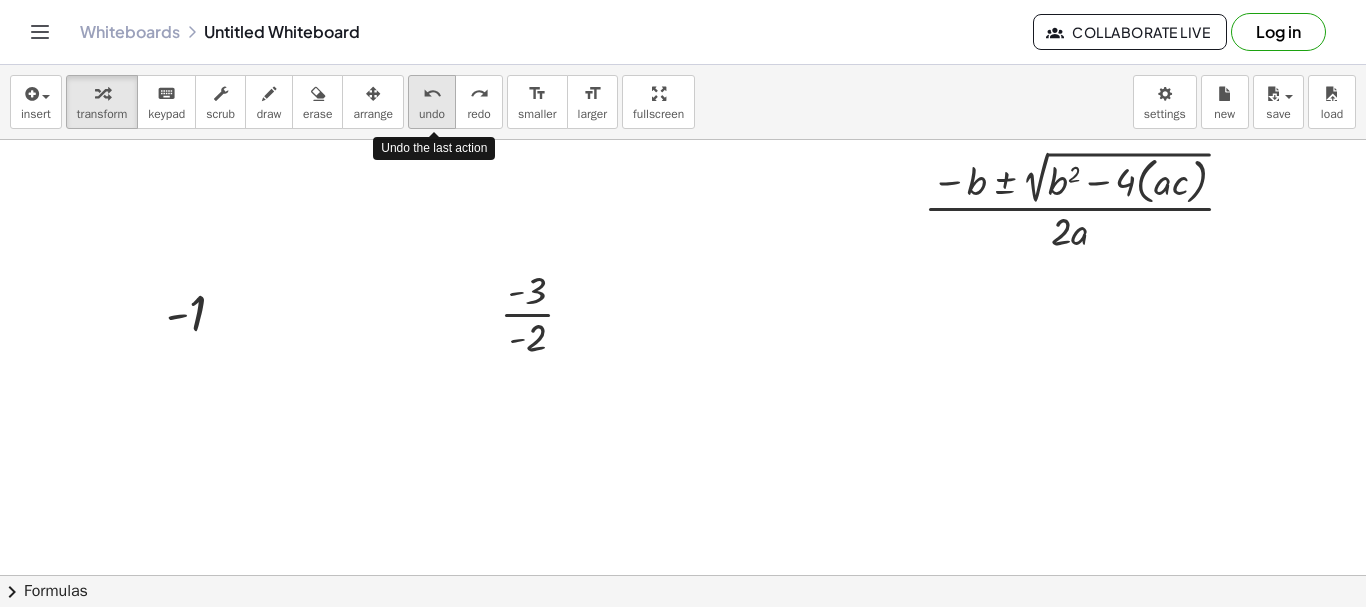 click on "undo" at bounding box center [432, 94] 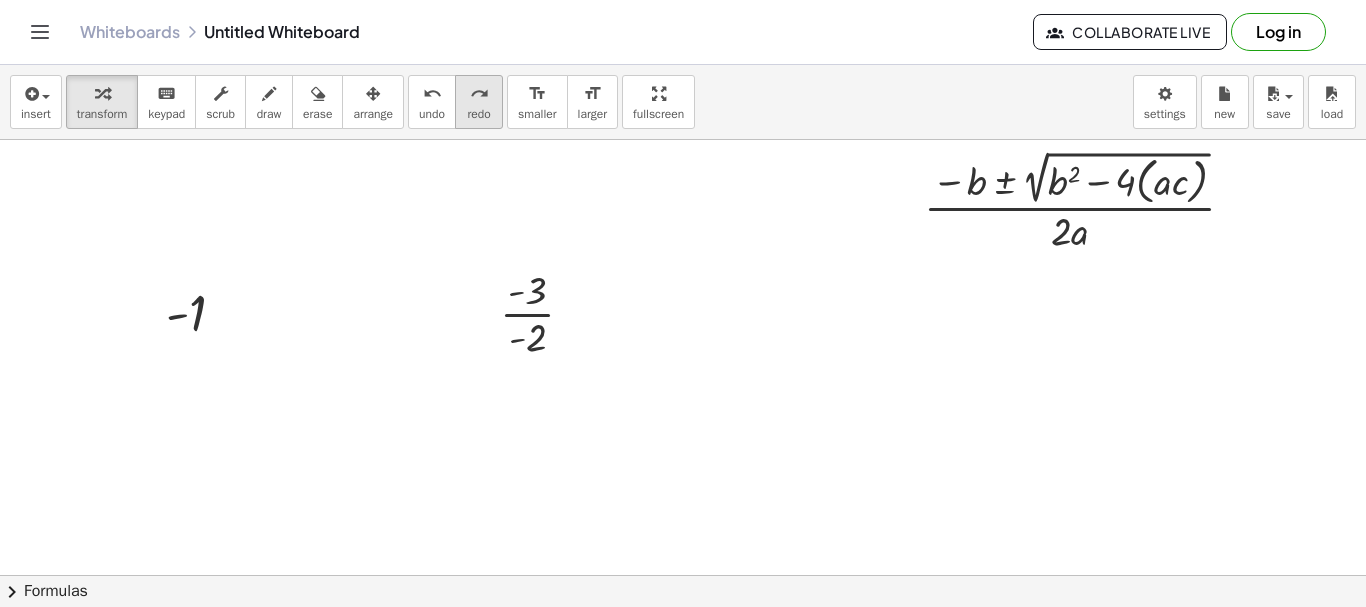 click on "redo" at bounding box center (479, 94) 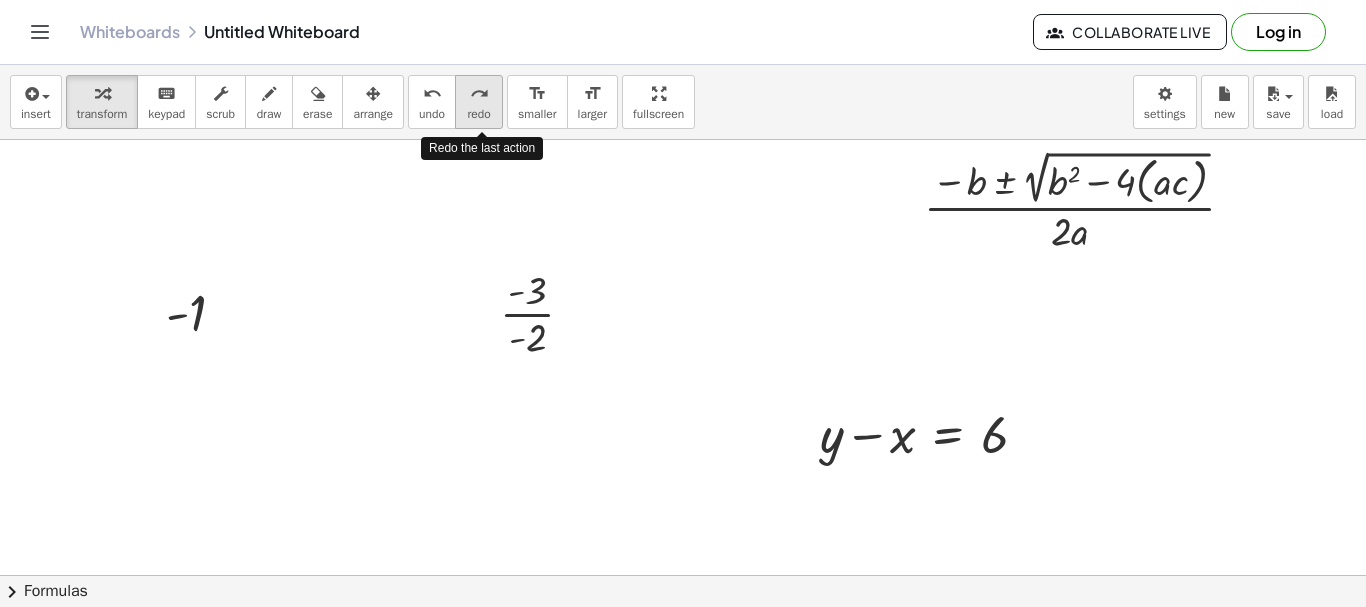 click on "redo" at bounding box center (479, 94) 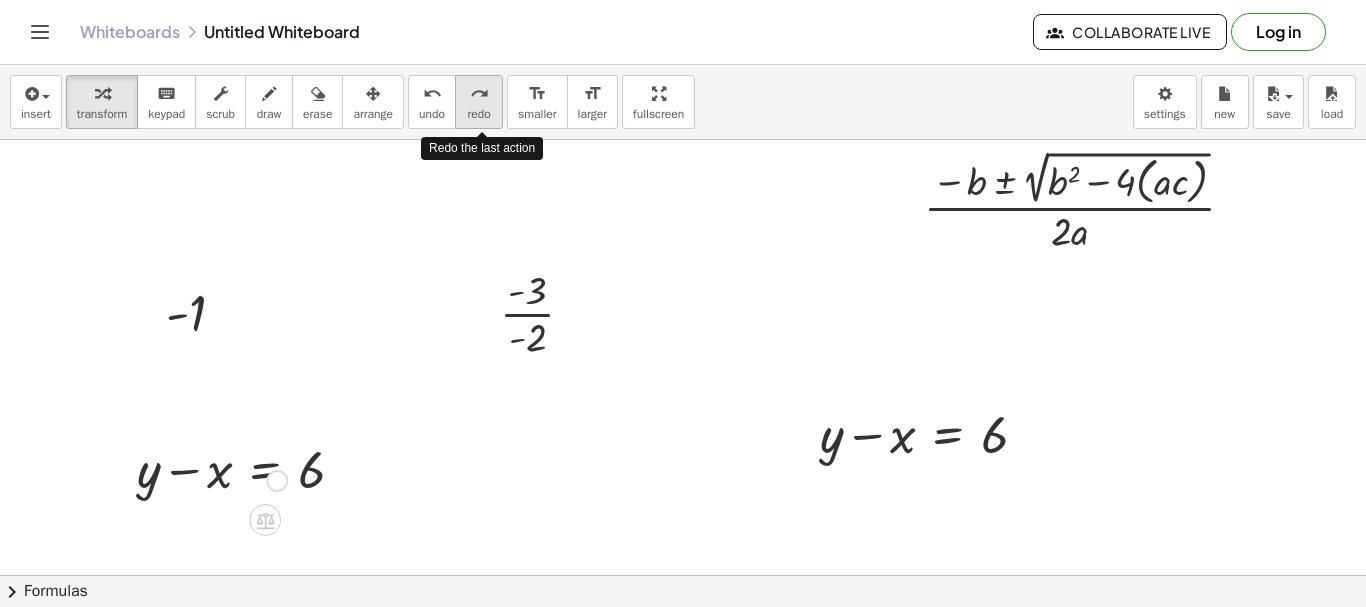 click on "redo" at bounding box center [479, 94] 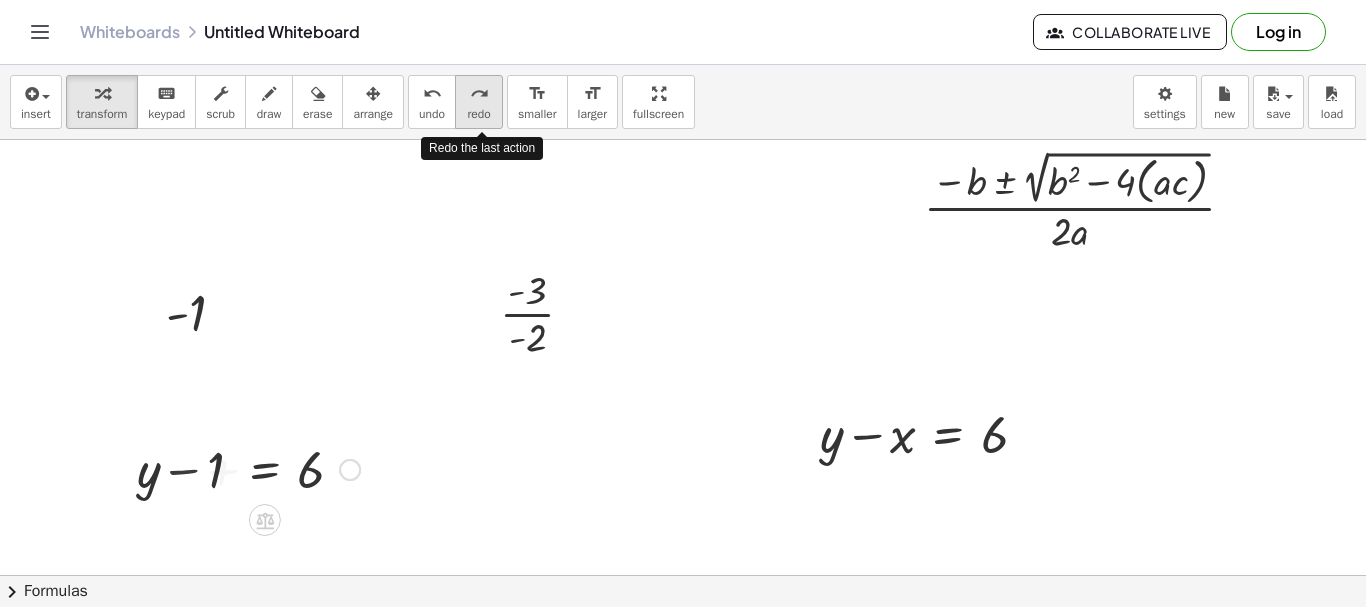 click on "redo" at bounding box center [479, 94] 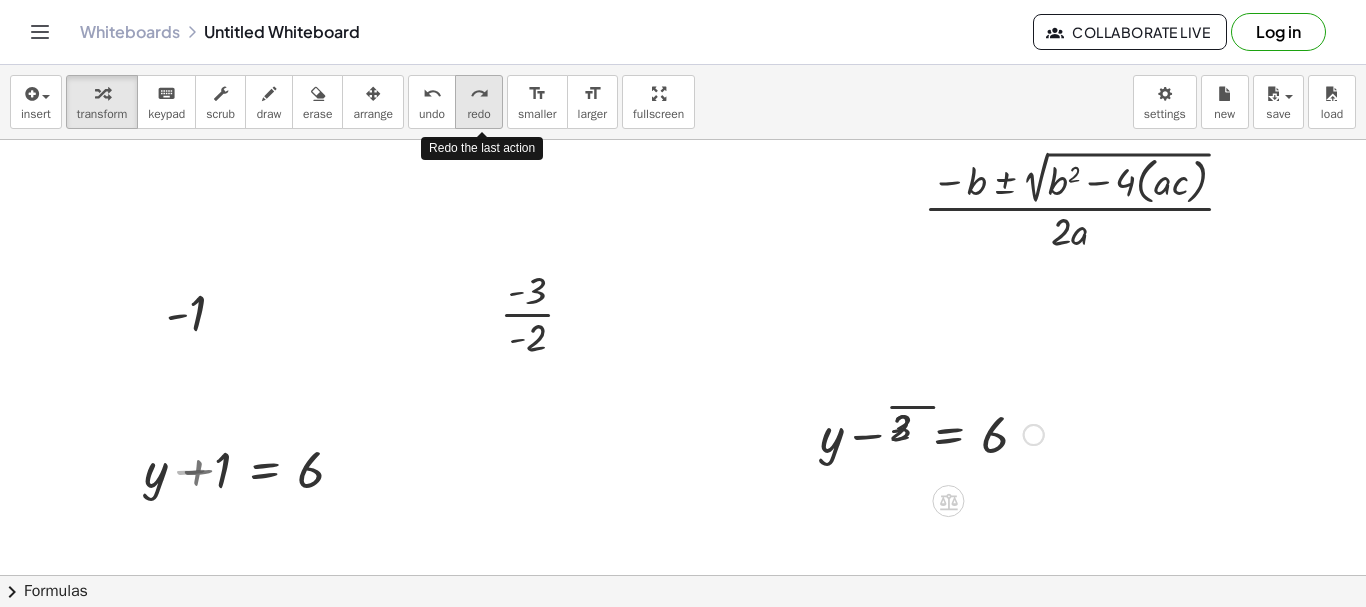 click on "redo" at bounding box center [479, 94] 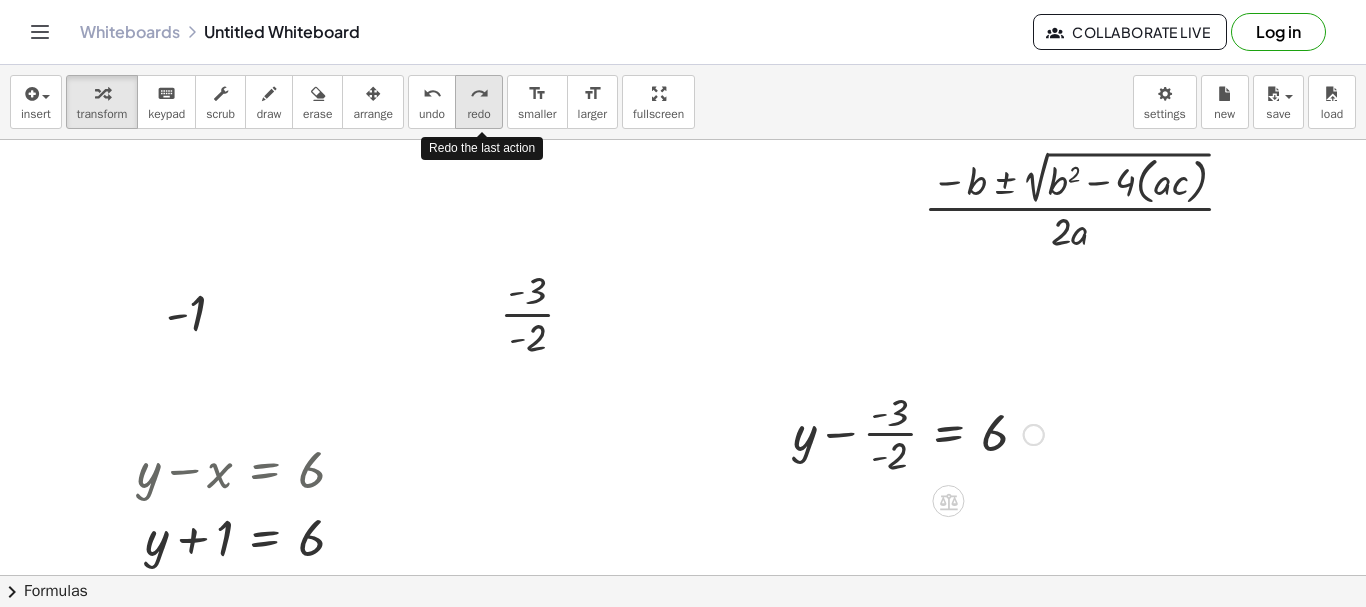 click on "redo" at bounding box center (479, 94) 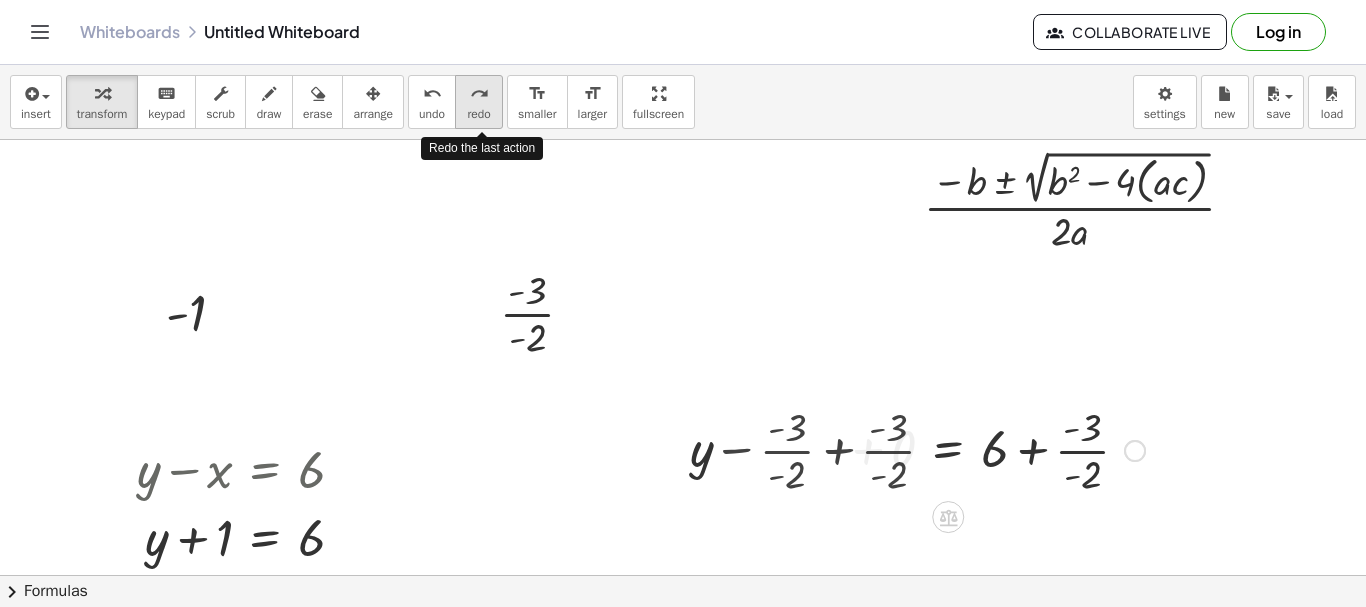 click on "redo" at bounding box center (479, 94) 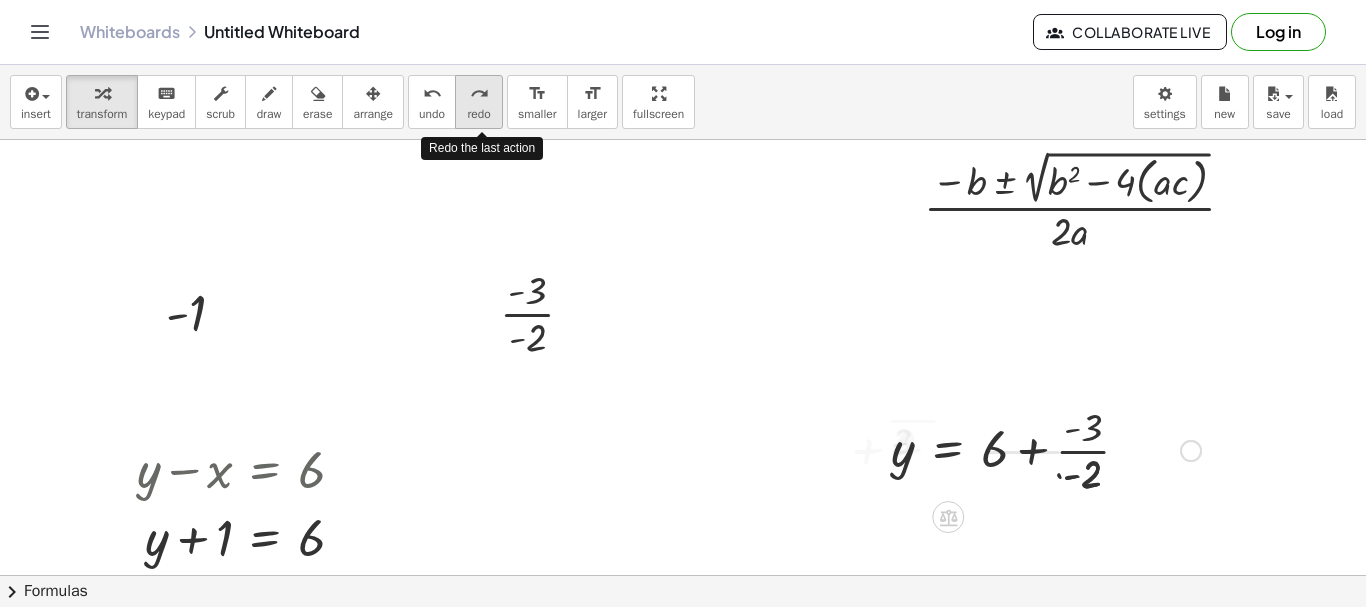 click on "redo" at bounding box center [479, 94] 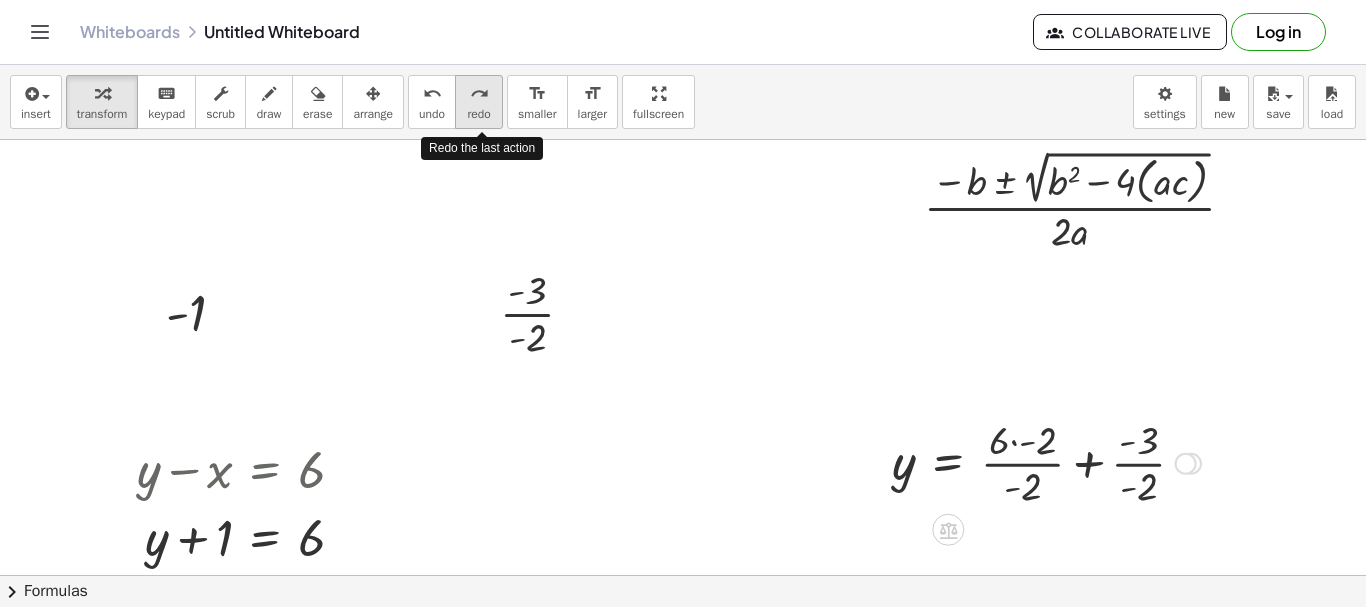 click on "redo" at bounding box center [479, 94] 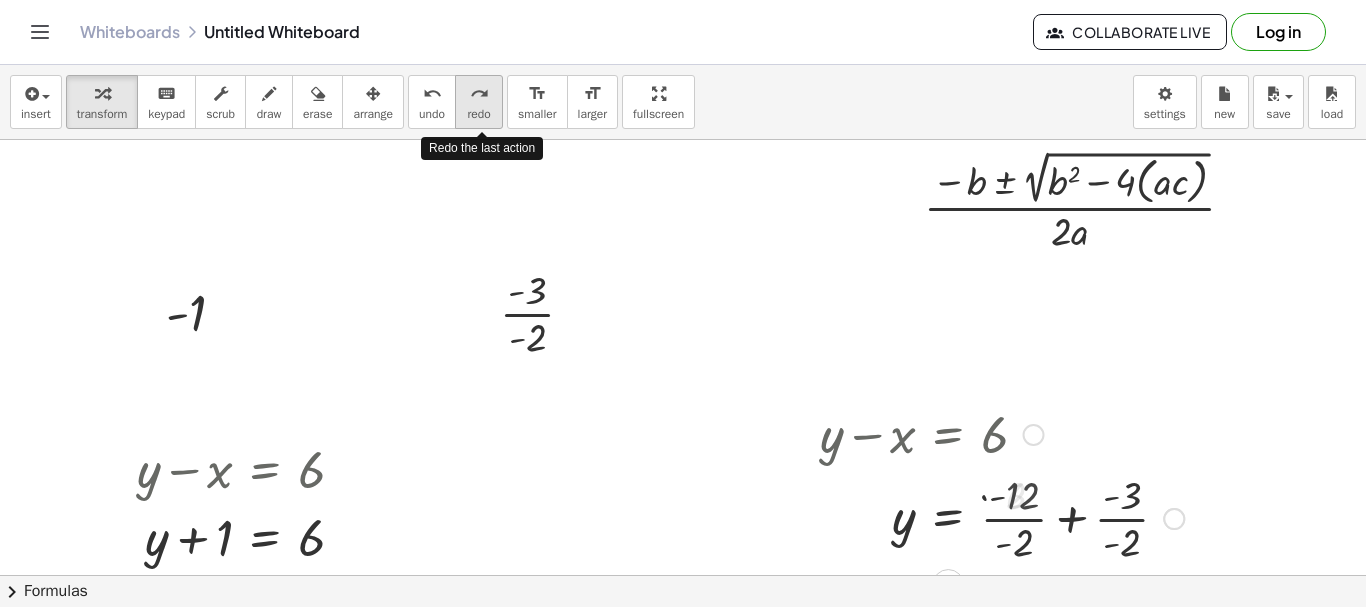 click on "redo" at bounding box center (479, 94) 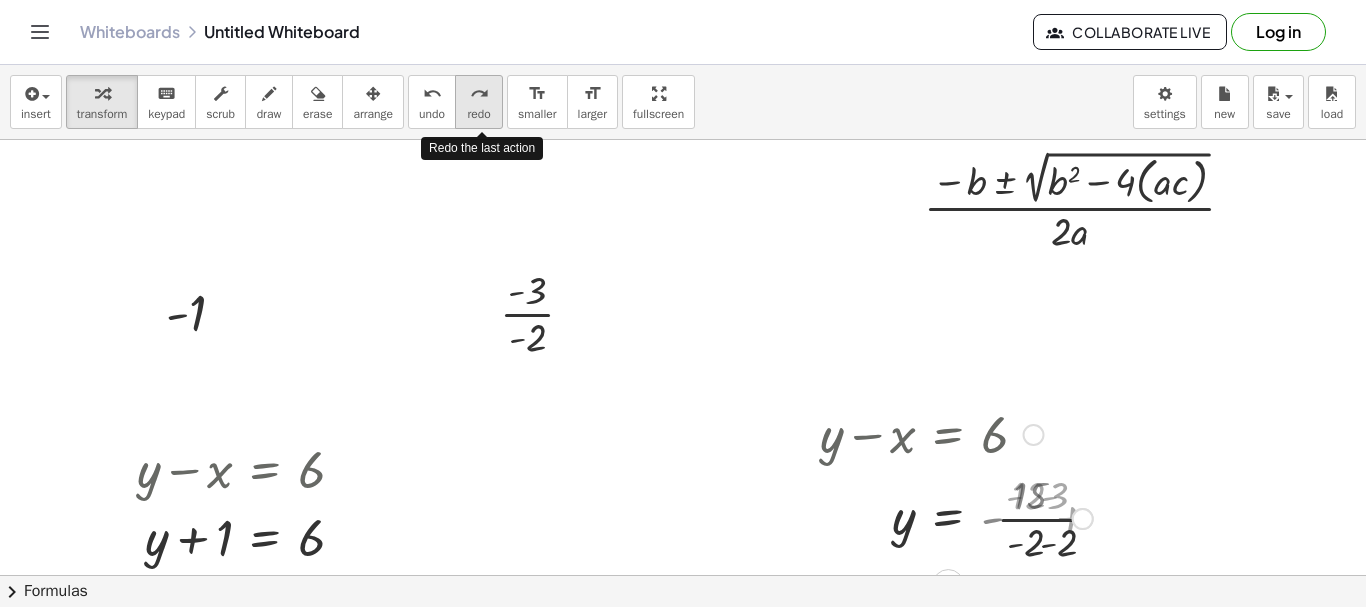 click on "redo" at bounding box center (479, 94) 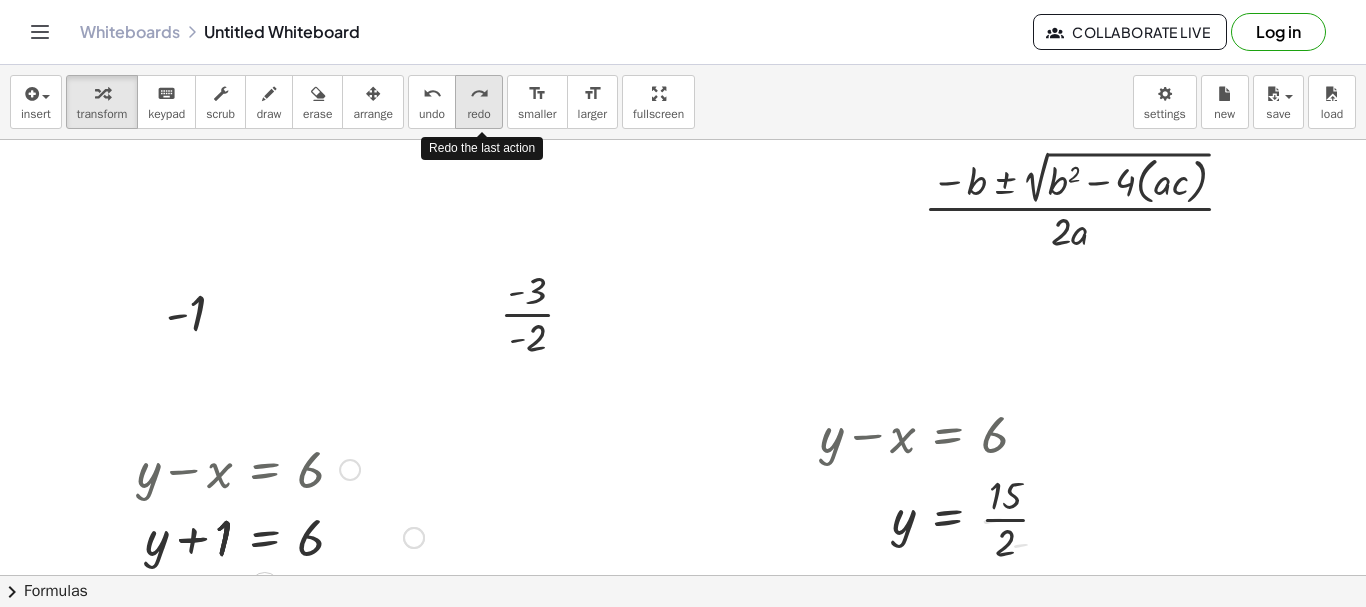 click on "redo" at bounding box center [479, 94] 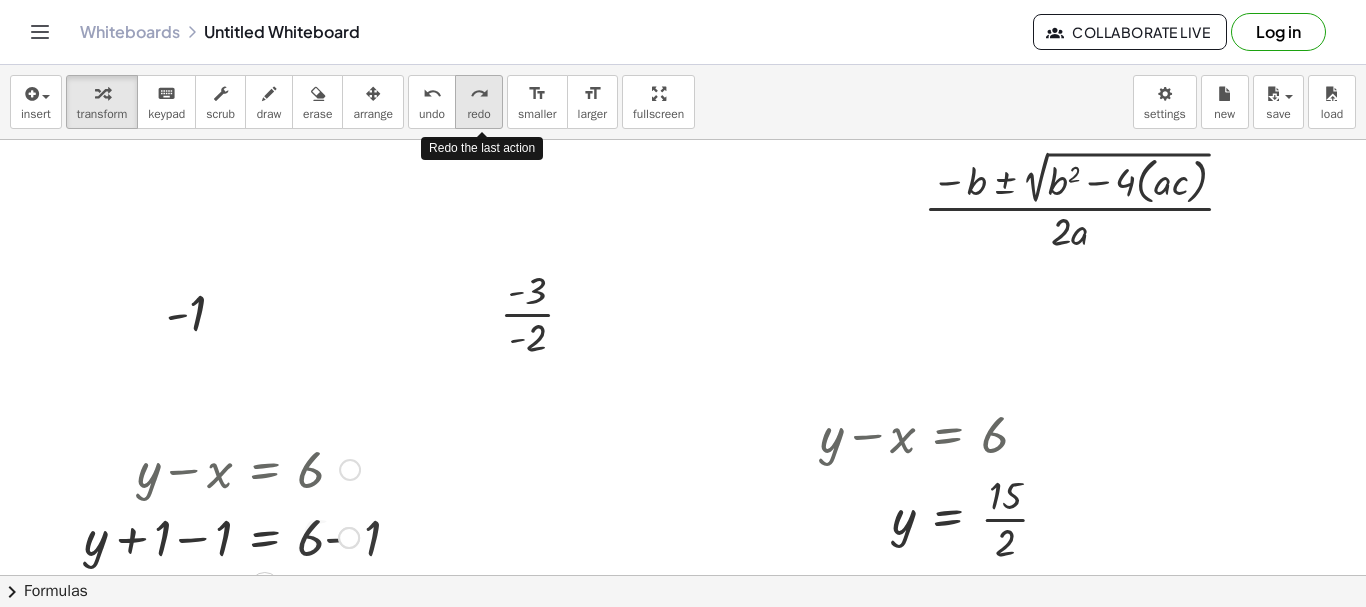 click on "redo" at bounding box center (479, 94) 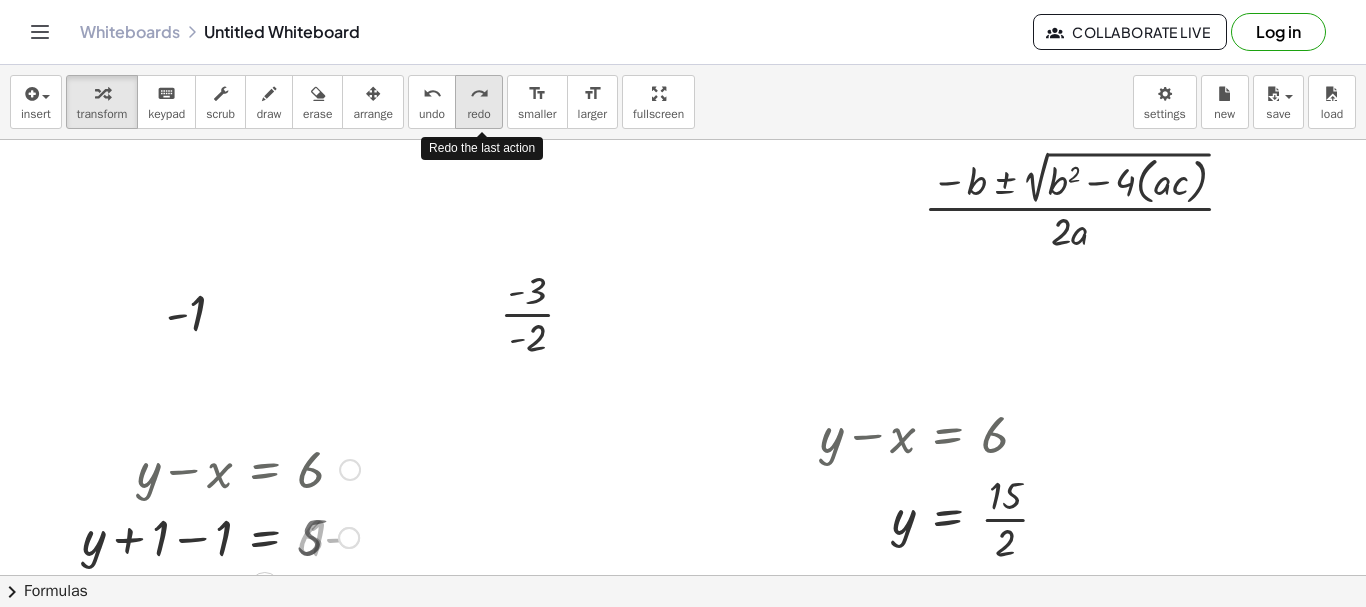 click on "redo" at bounding box center [479, 94] 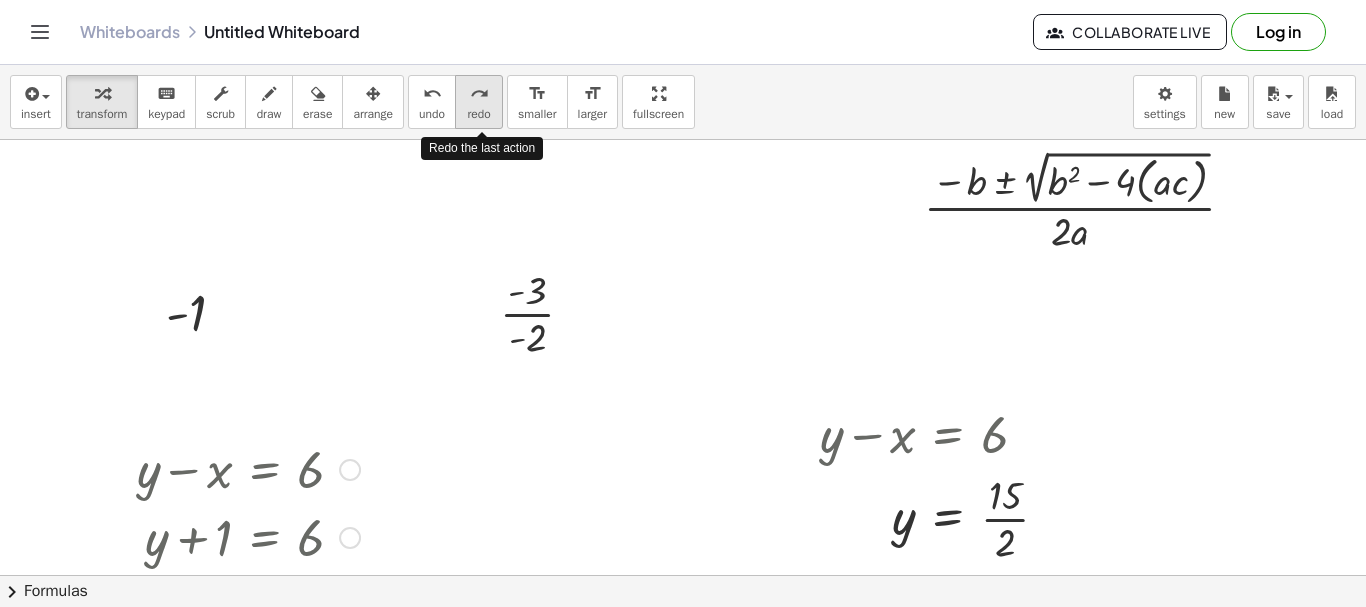 click on "redo" at bounding box center (479, 94) 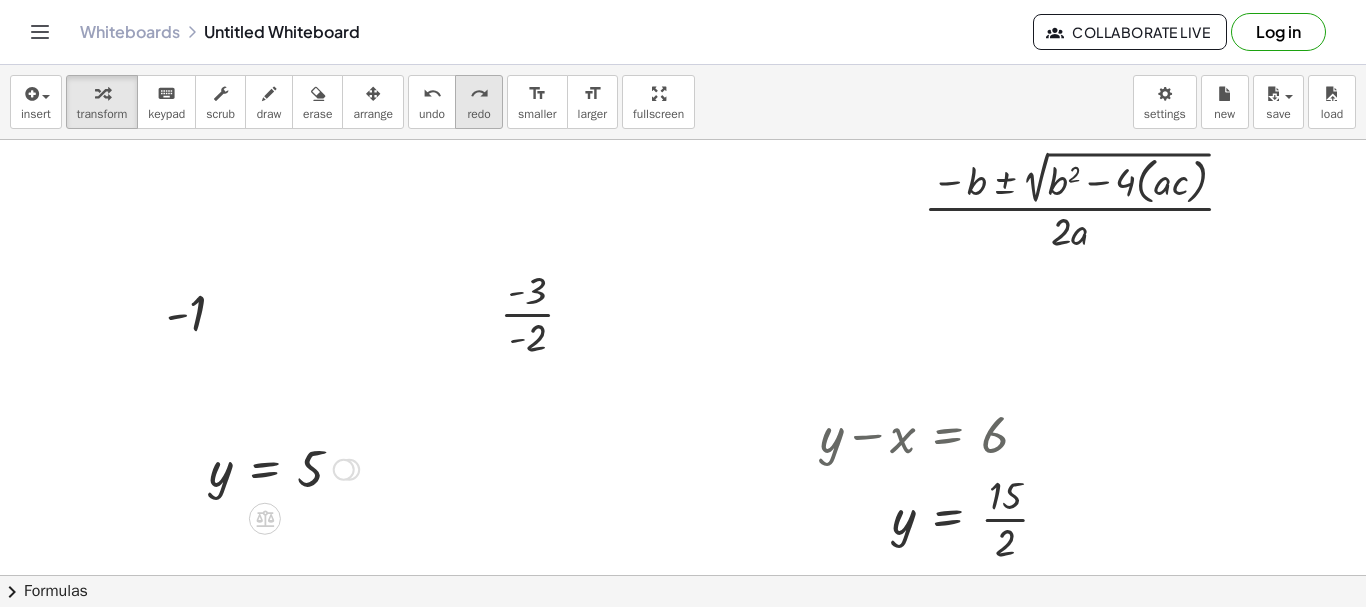 click on "redo" at bounding box center (479, 94) 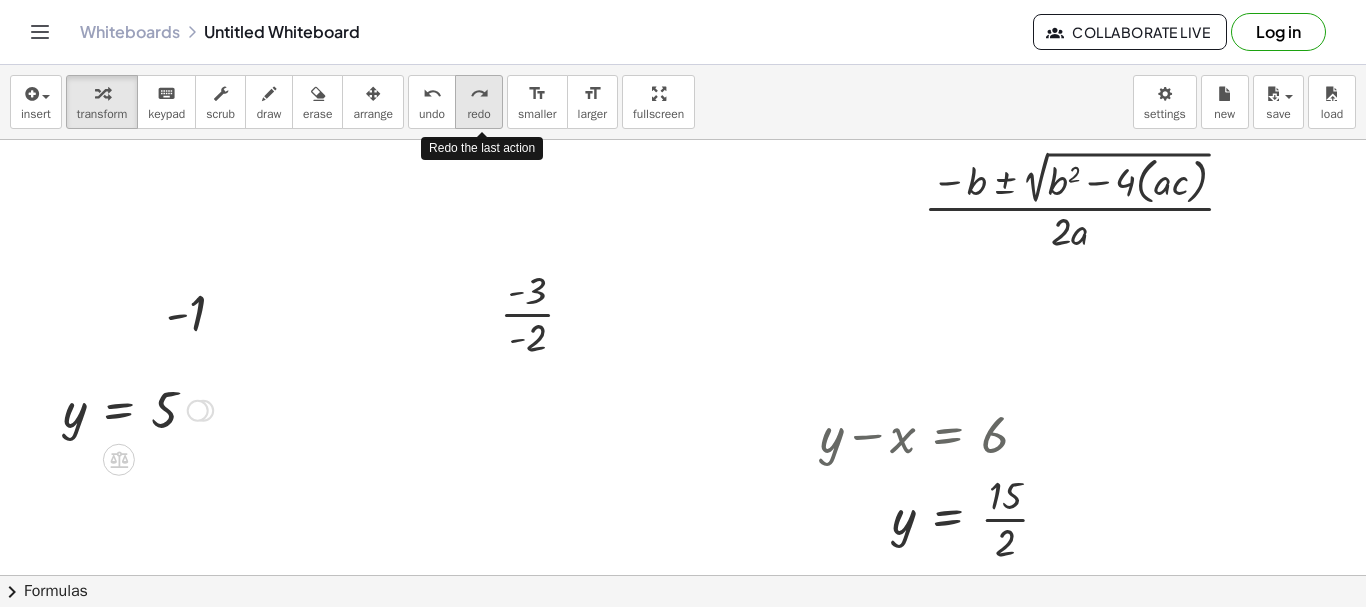 click on "redo" at bounding box center [479, 94] 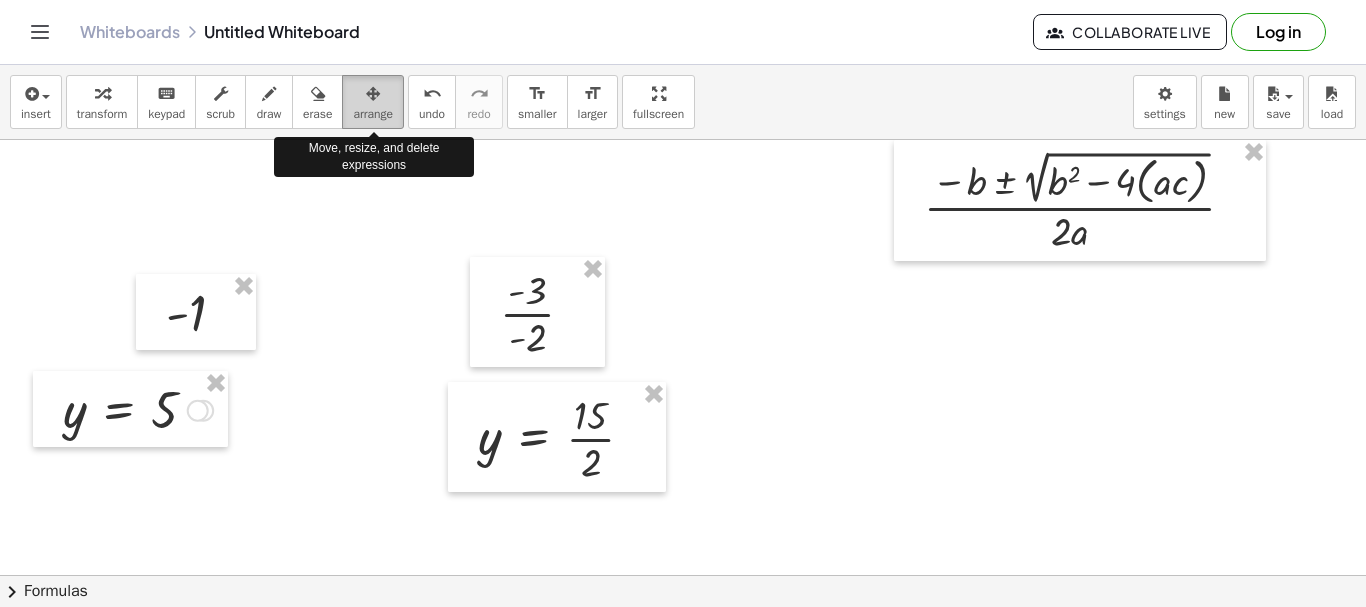 click on "arrange" at bounding box center (373, 102) 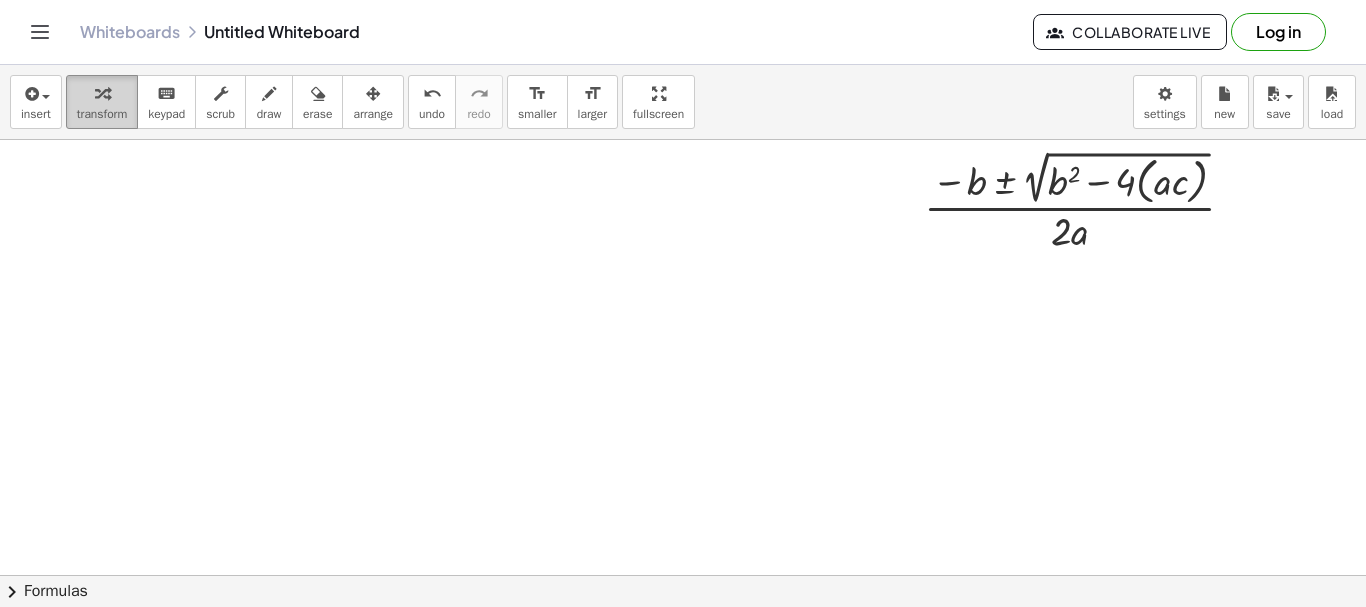 click on "transform" at bounding box center [102, 114] 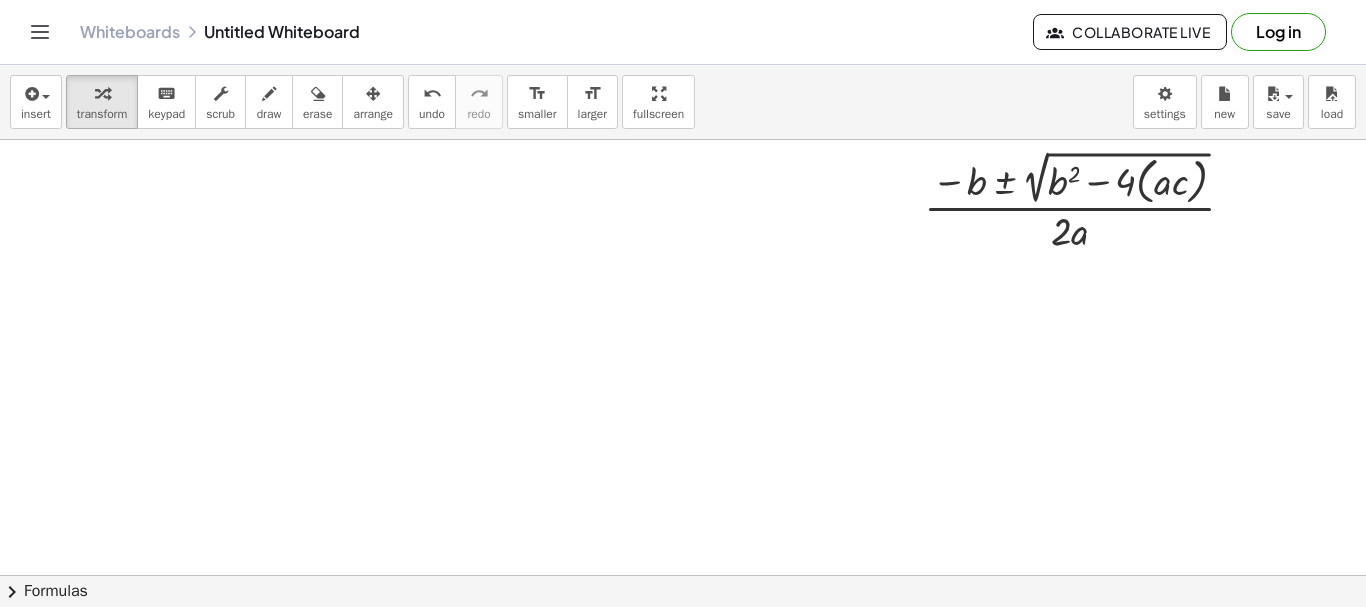 click at bounding box center [683, 575] 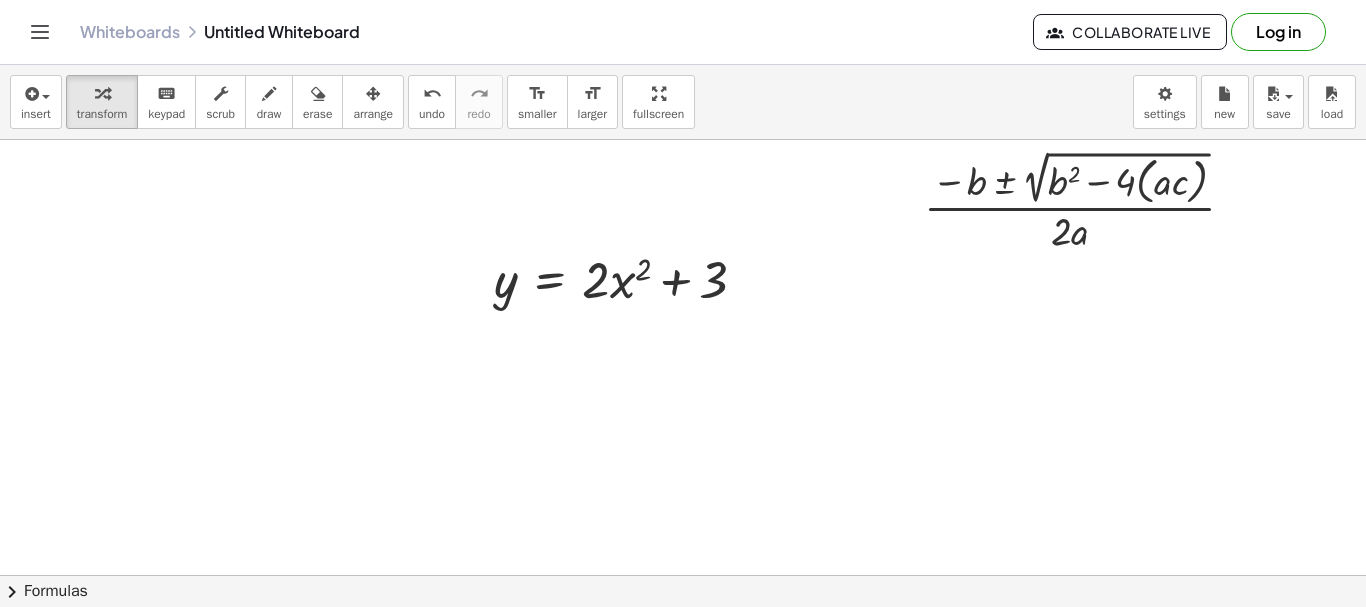 click at bounding box center (683, 575) 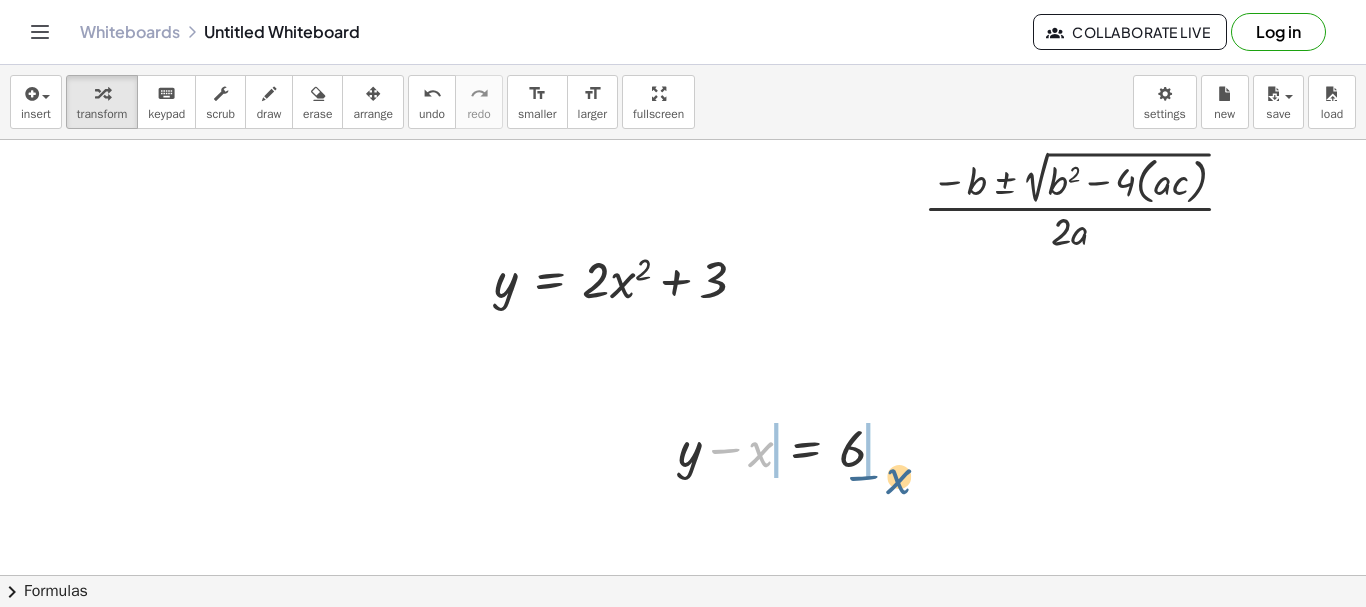 drag, startPoint x: 758, startPoint y: 447, endPoint x: 897, endPoint y: 474, distance: 141.59802 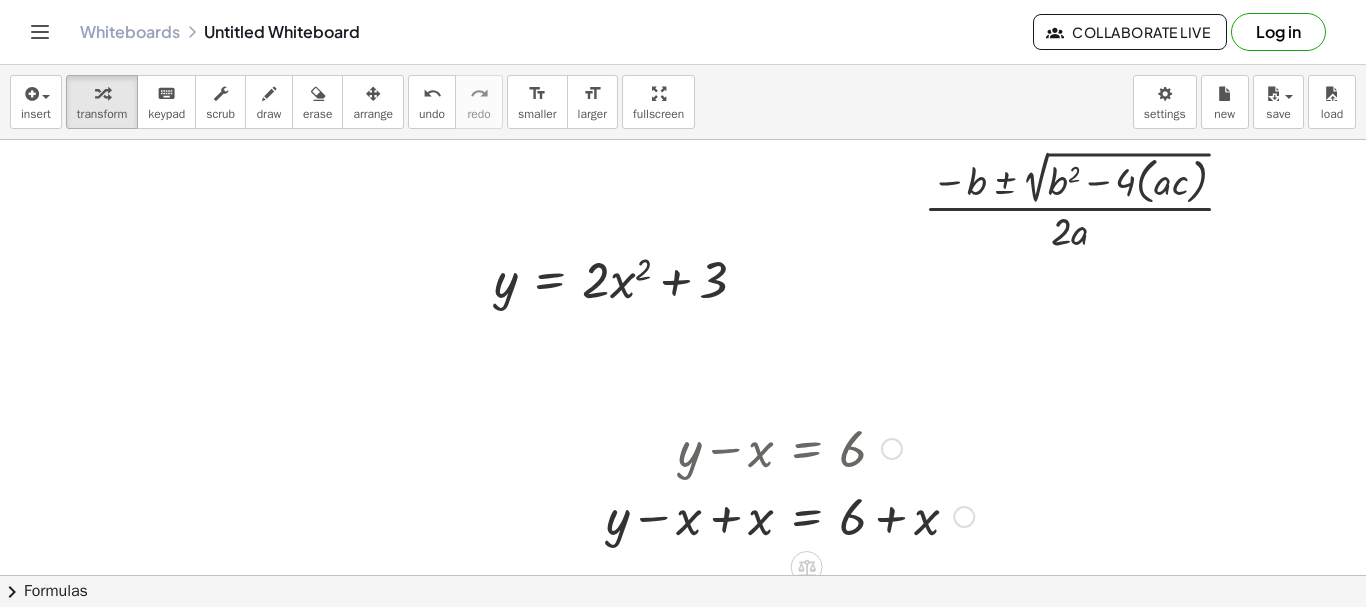 click at bounding box center [790, 515] 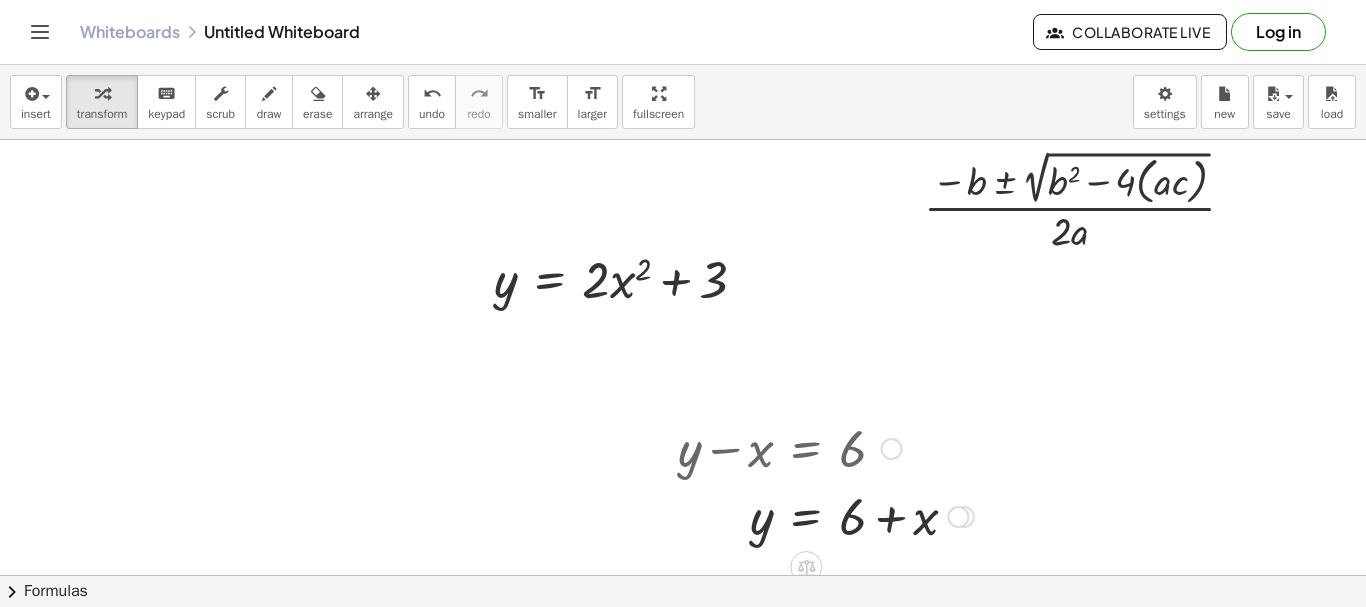 drag, startPoint x: 963, startPoint y: 522, endPoint x: 927, endPoint y: 431, distance: 97.862144 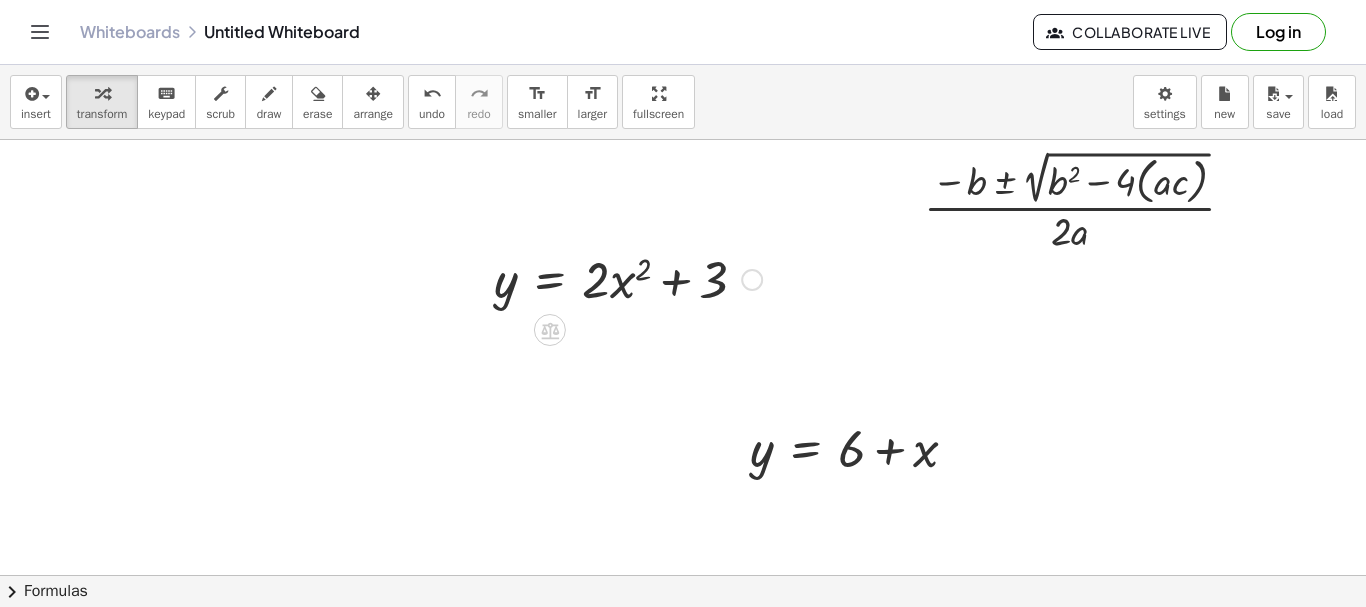click at bounding box center [752, 280] 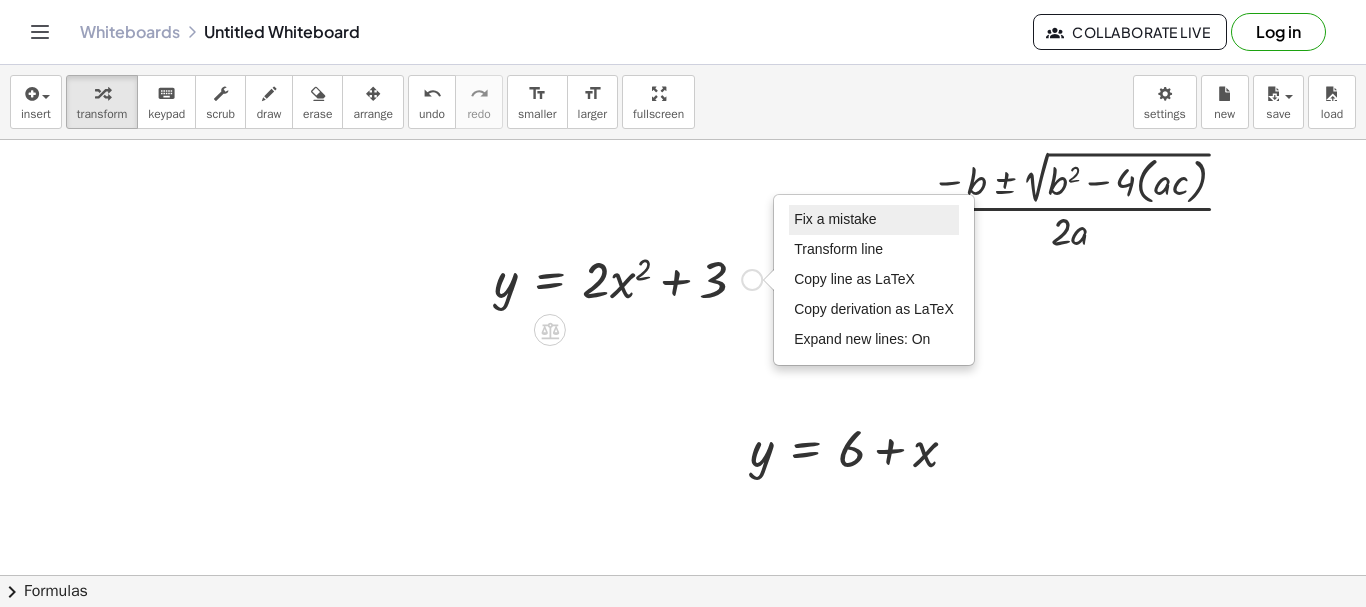 click on "Fix a mistake" at bounding box center (835, 219) 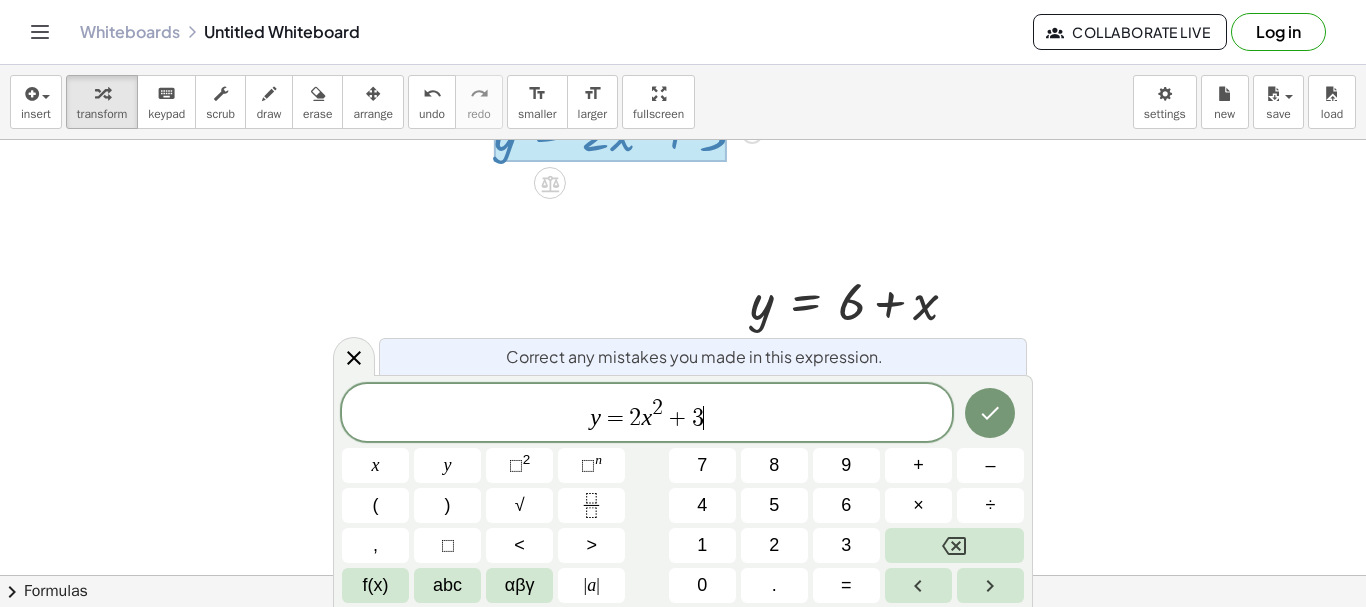 scroll, scrollTop: 148, scrollLeft: 0, axis: vertical 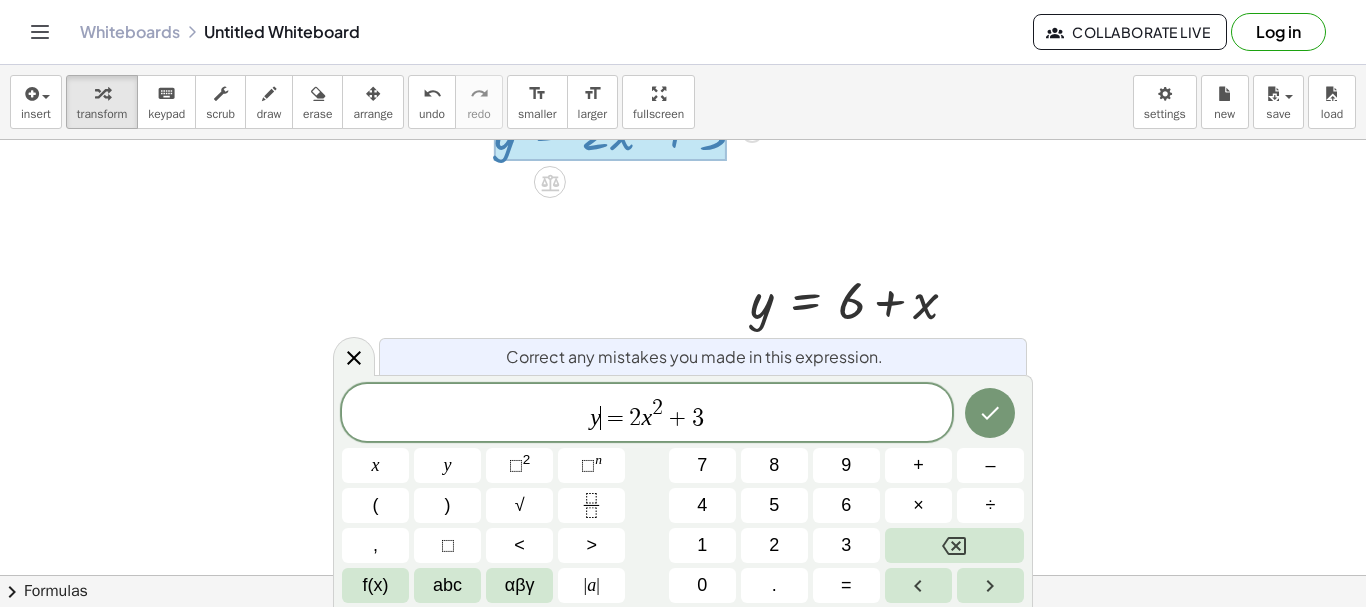 click on "y" at bounding box center (595, 417) 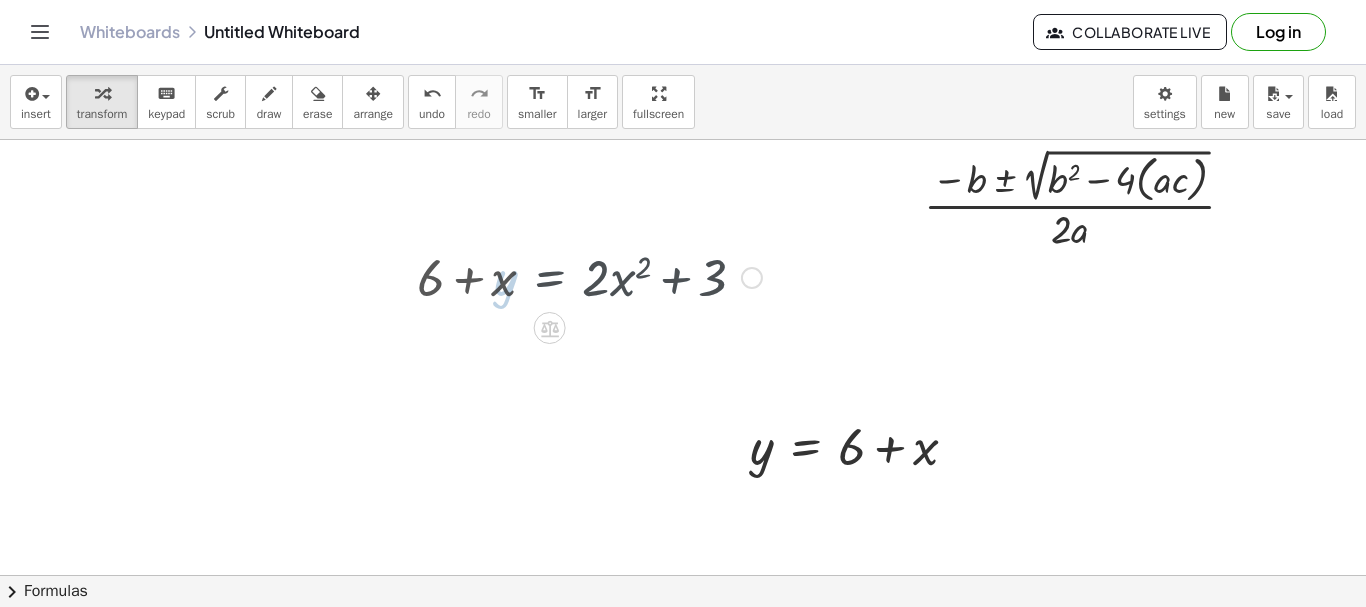 scroll, scrollTop: 0, scrollLeft: 0, axis: both 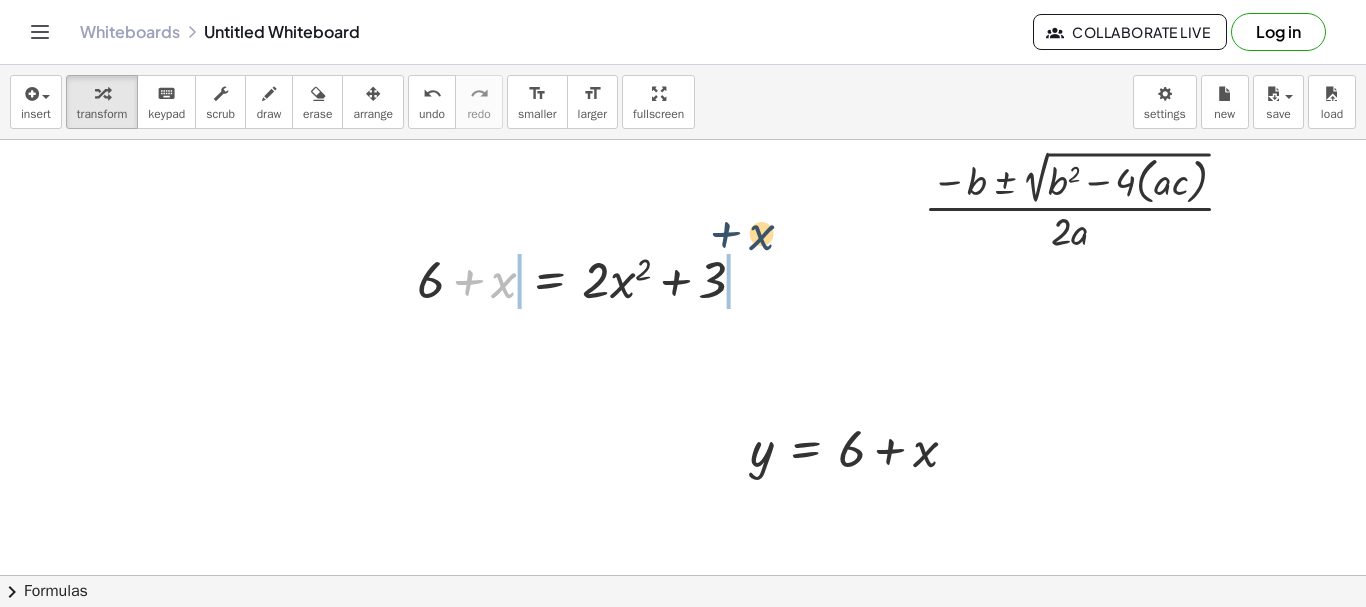 drag, startPoint x: 554, startPoint y: 277, endPoint x: 769, endPoint y: 237, distance: 218.68927 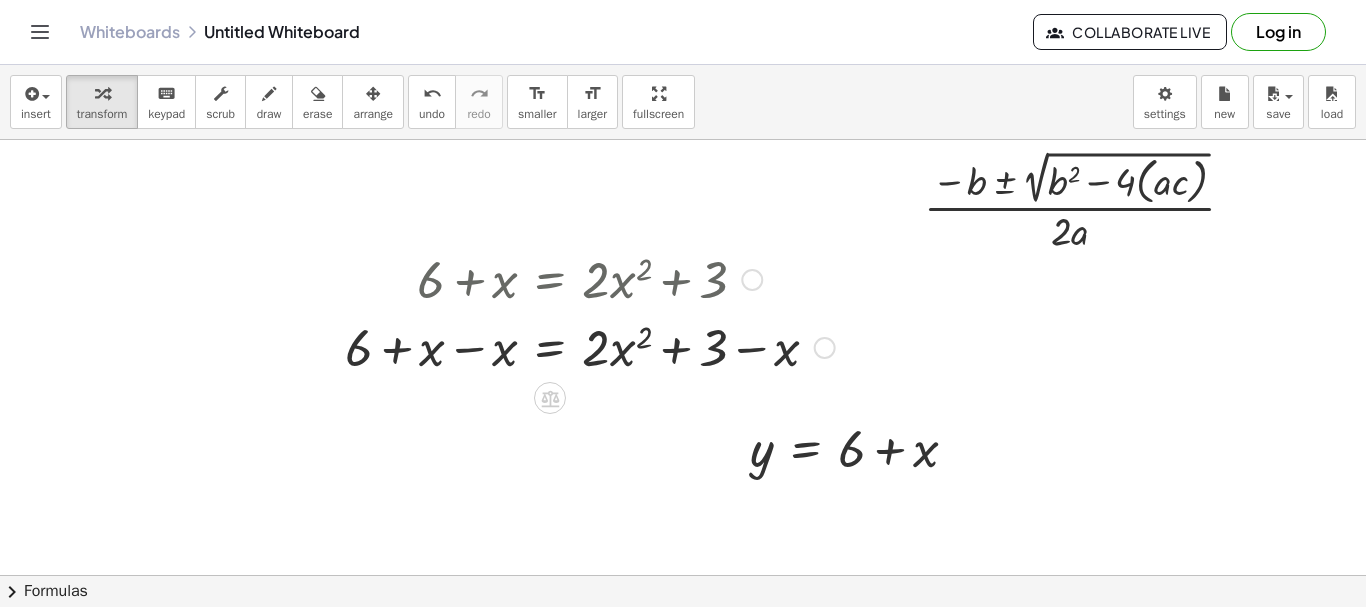 click at bounding box center [590, 346] 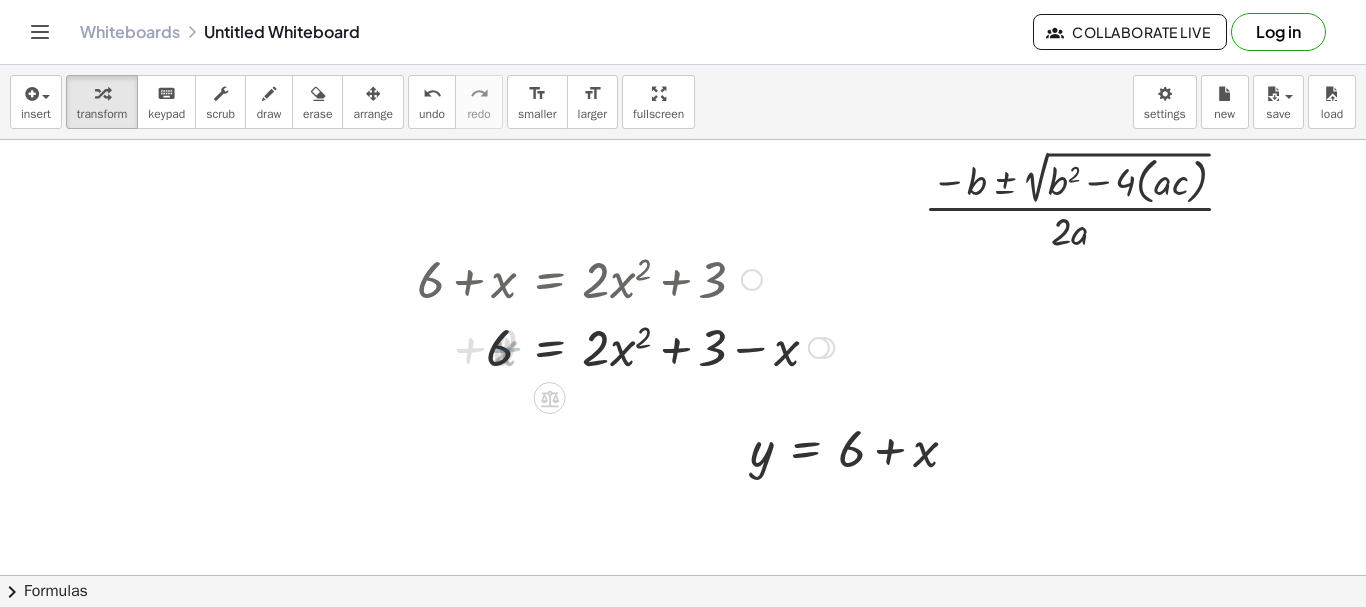 drag, startPoint x: 371, startPoint y: 356, endPoint x: 409, endPoint y: 360, distance: 38.209946 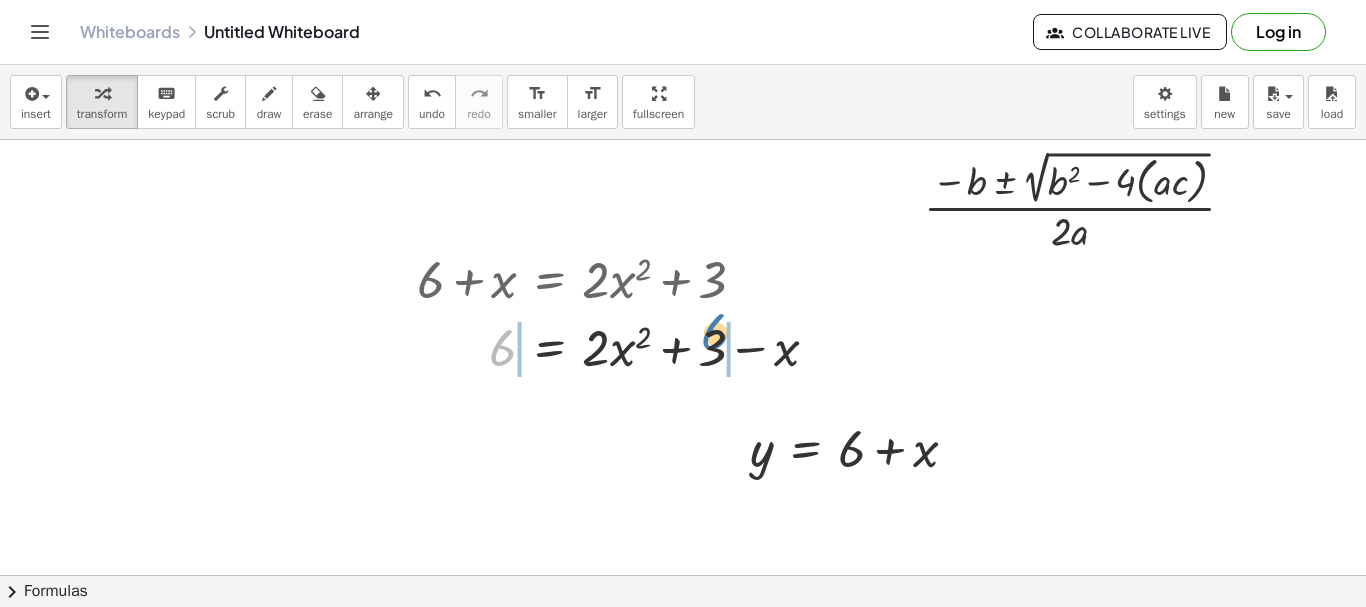 drag, startPoint x: 501, startPoint y: 358, endPoint x: 715, endPoint y: 343, distance: 214.52505 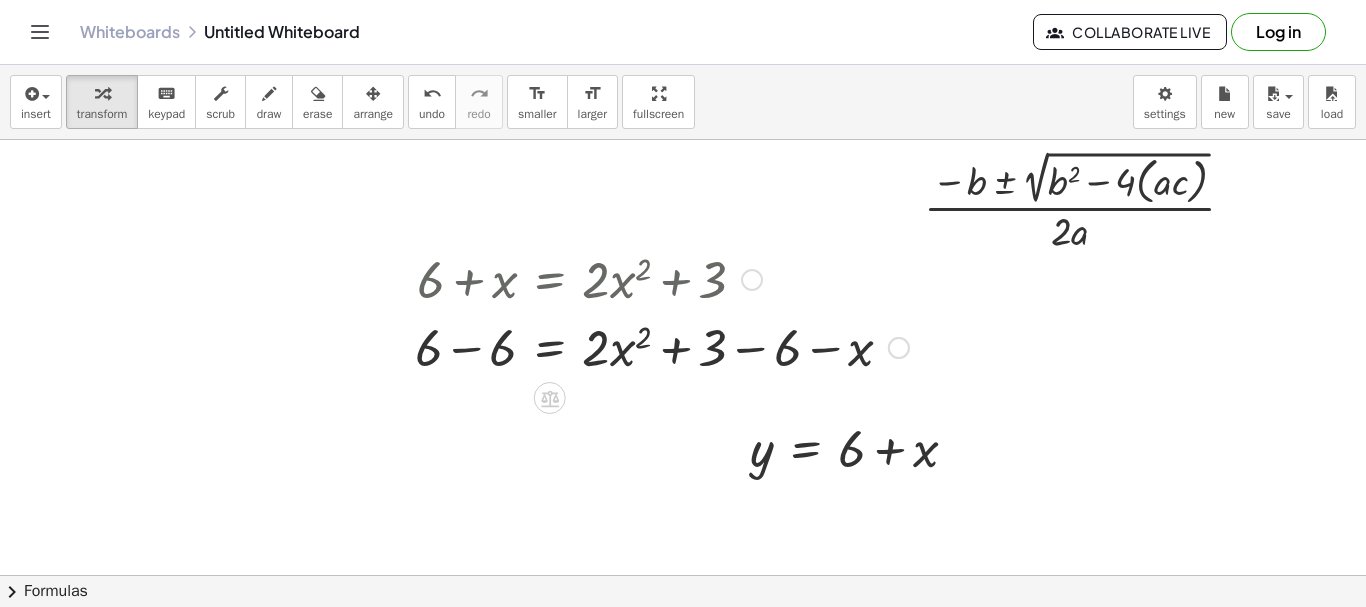 click at bounding box center (662, 346) 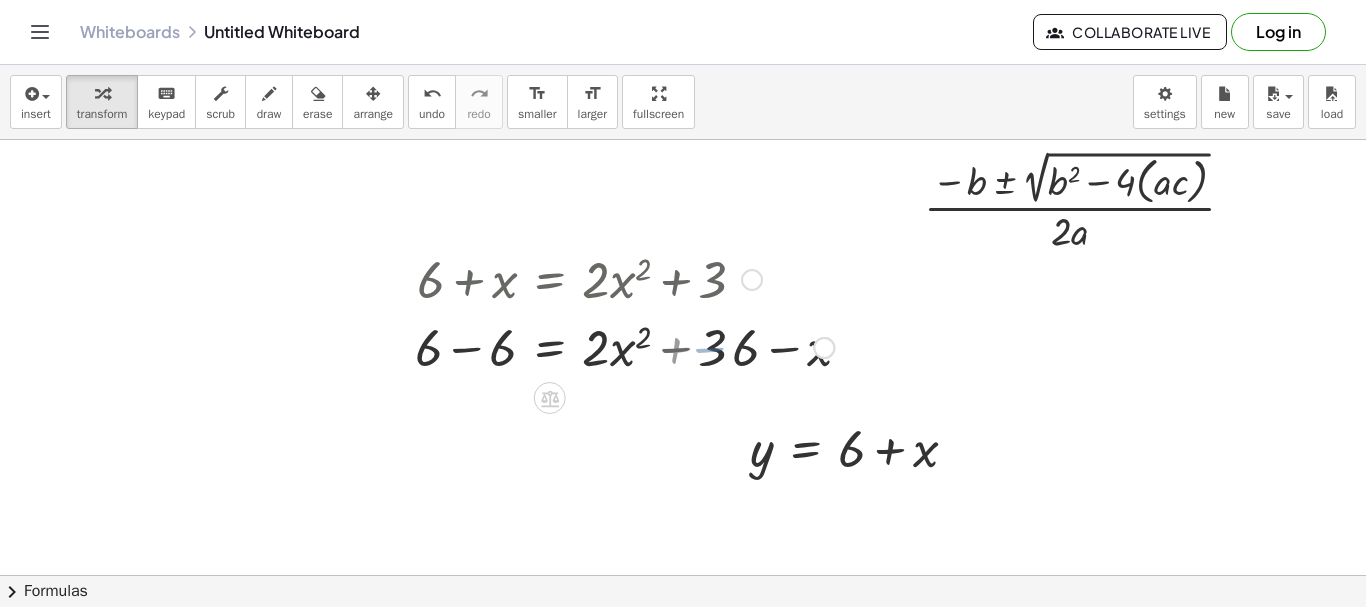 click at bounding box center [624, 346] 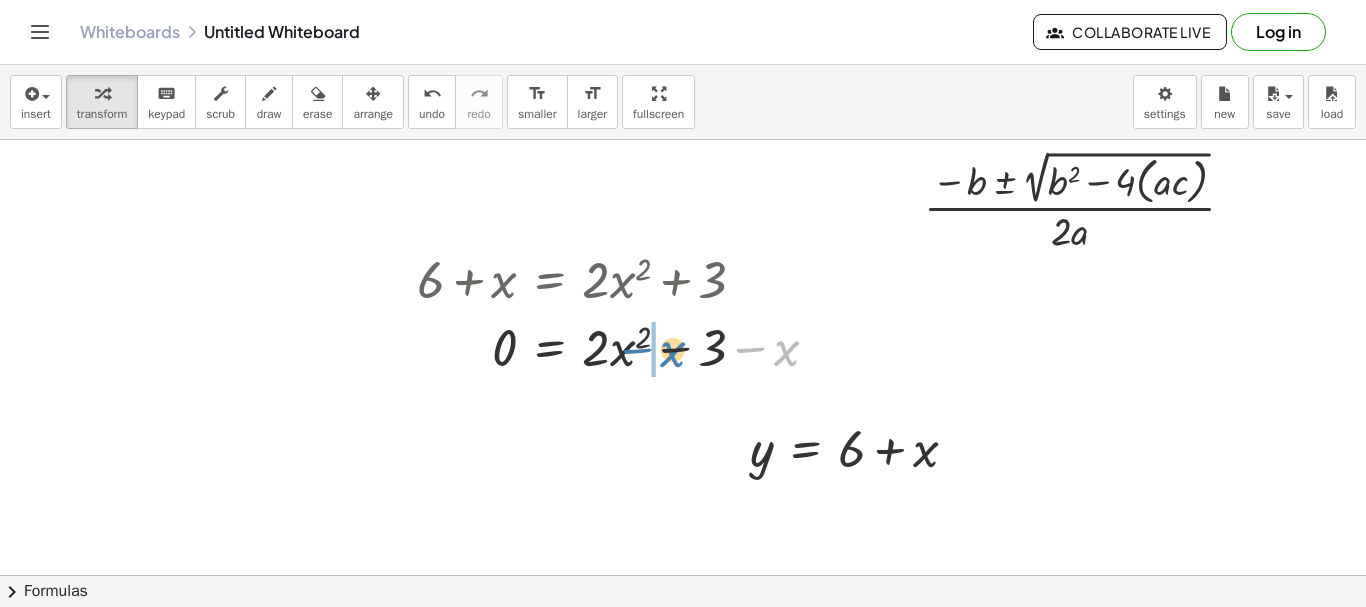 drag, startPoint x: 769, startPoint y: 350, endPoint x: 655, endPoint y: 351, distance: 114.00439 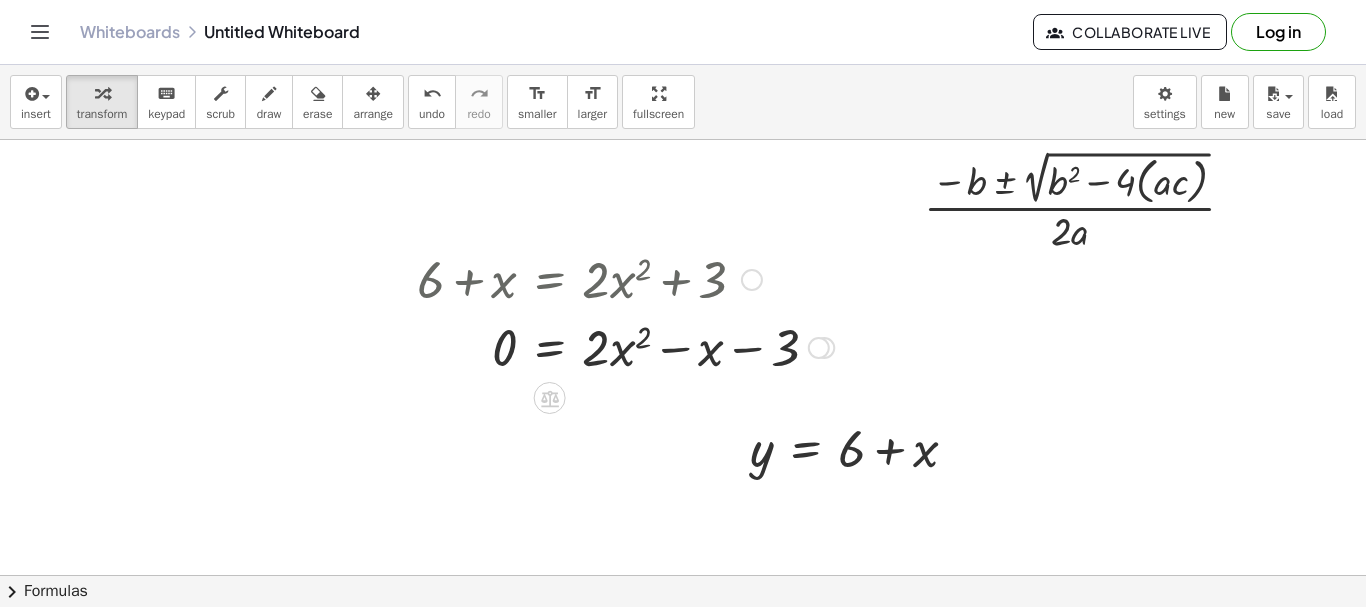 drag, startPoint x: 824, startPoint y: 344, endPoint x: 804, endPoint y: 215, distance: 130.54118 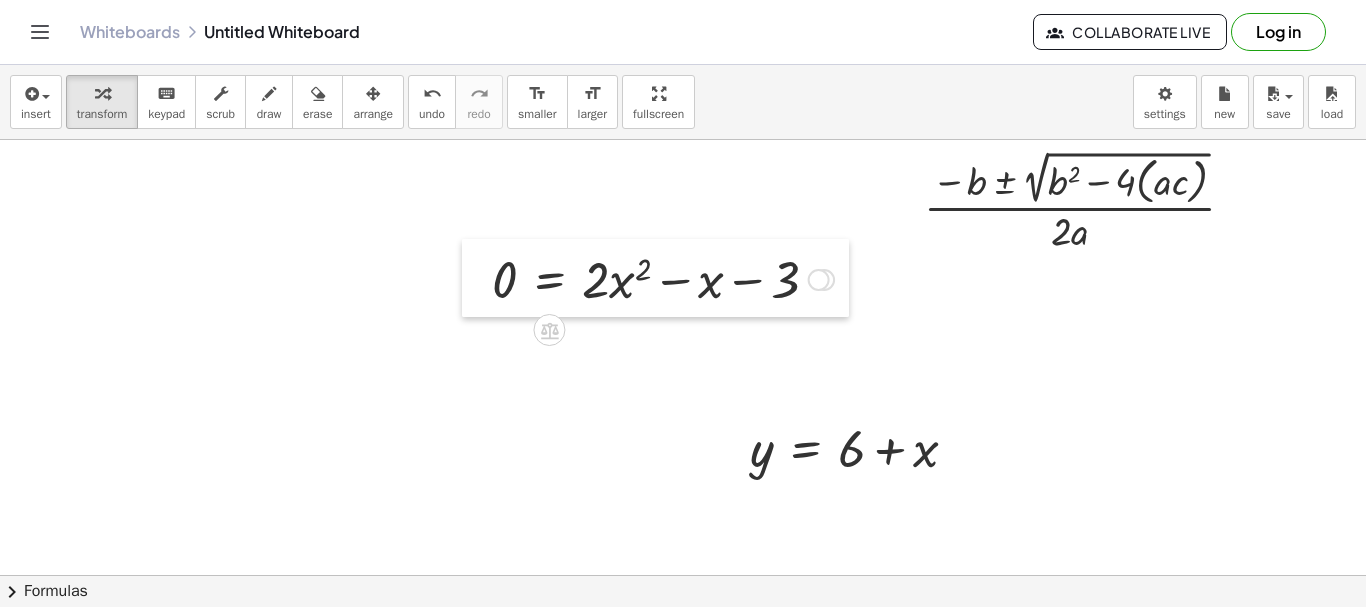 drag, startPoint x: 483, startPoint y: 284, endPoint x: 667, endPoint y: 353, distance: 196.51208 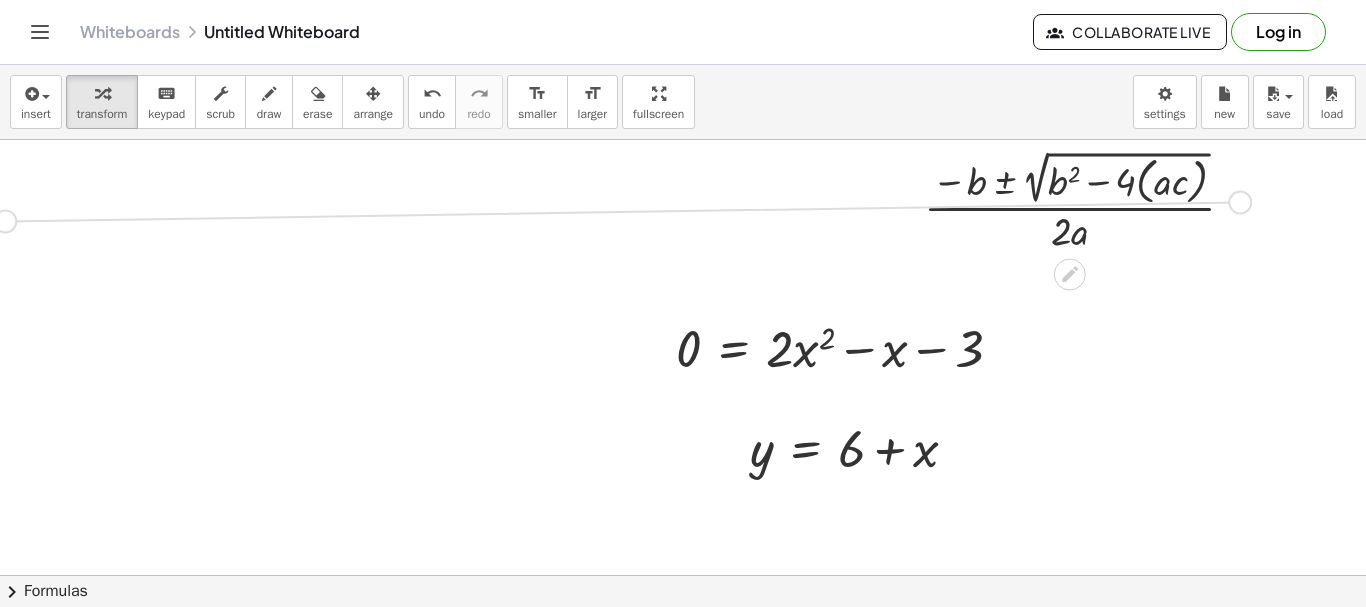 drag, startPoint x: 1243, startPoint y: 193, endPoint x: 0, endPoint y: 213, distance: 1243.1609 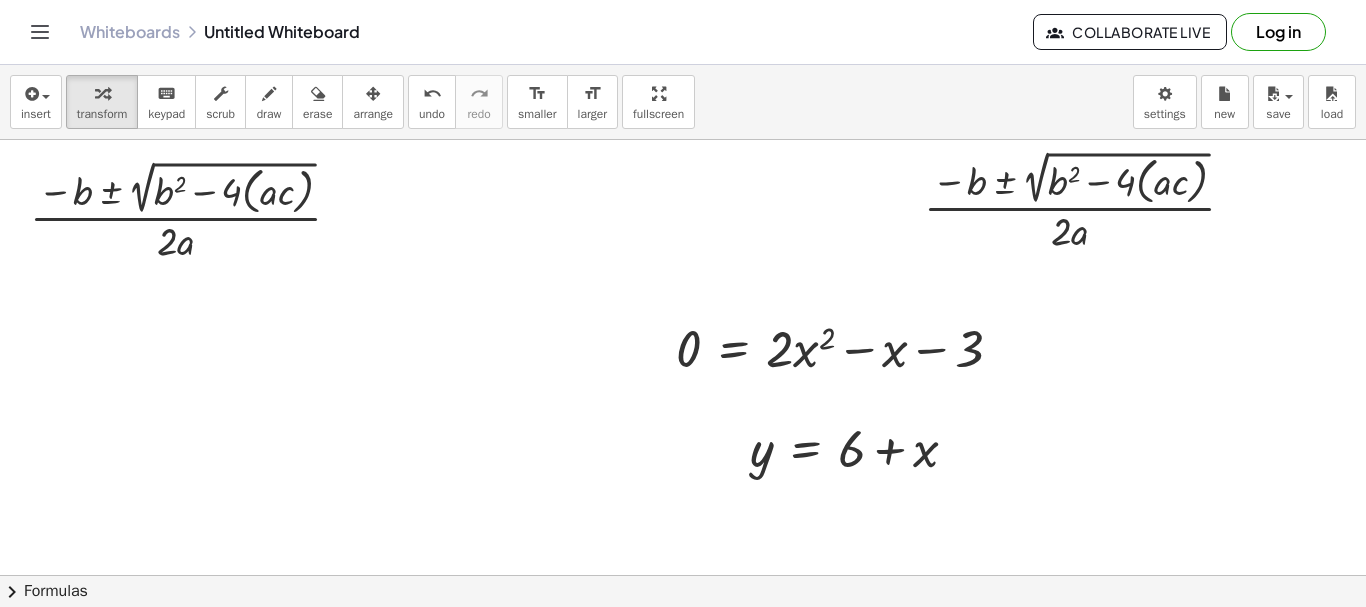 click at bounding box center [683, 575] 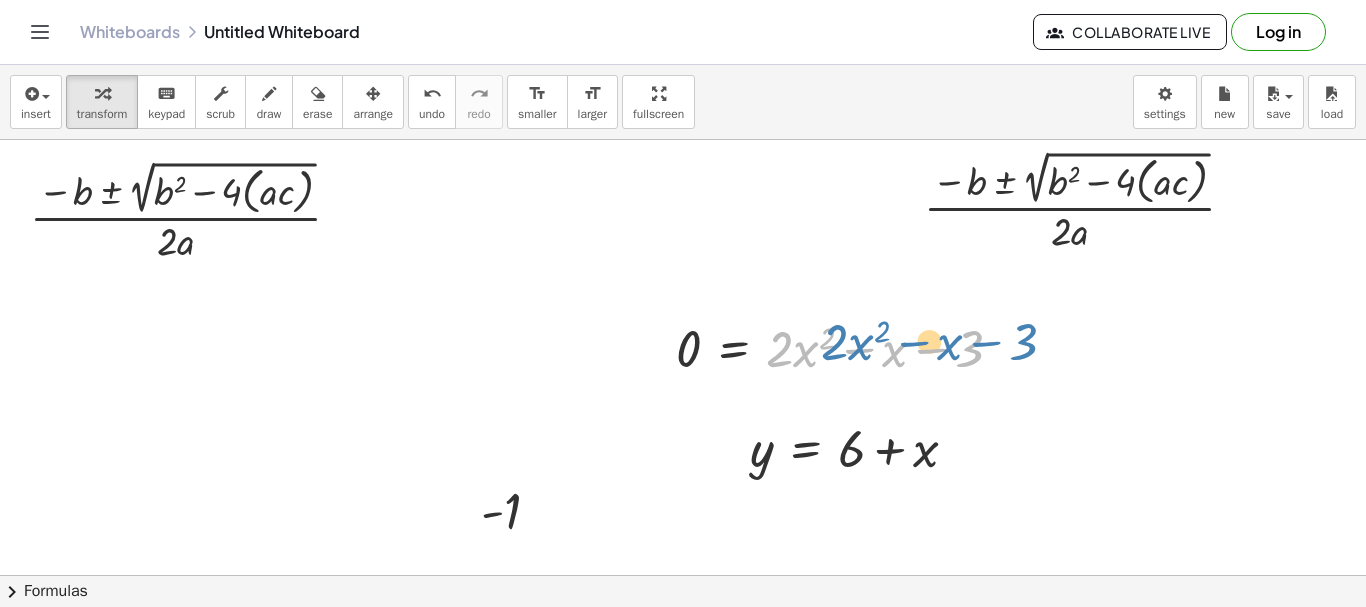 drag, startPoint x: 965, startPoint y: 359, endPoint x: 776, endPoint y: 356, distance: 189.0238 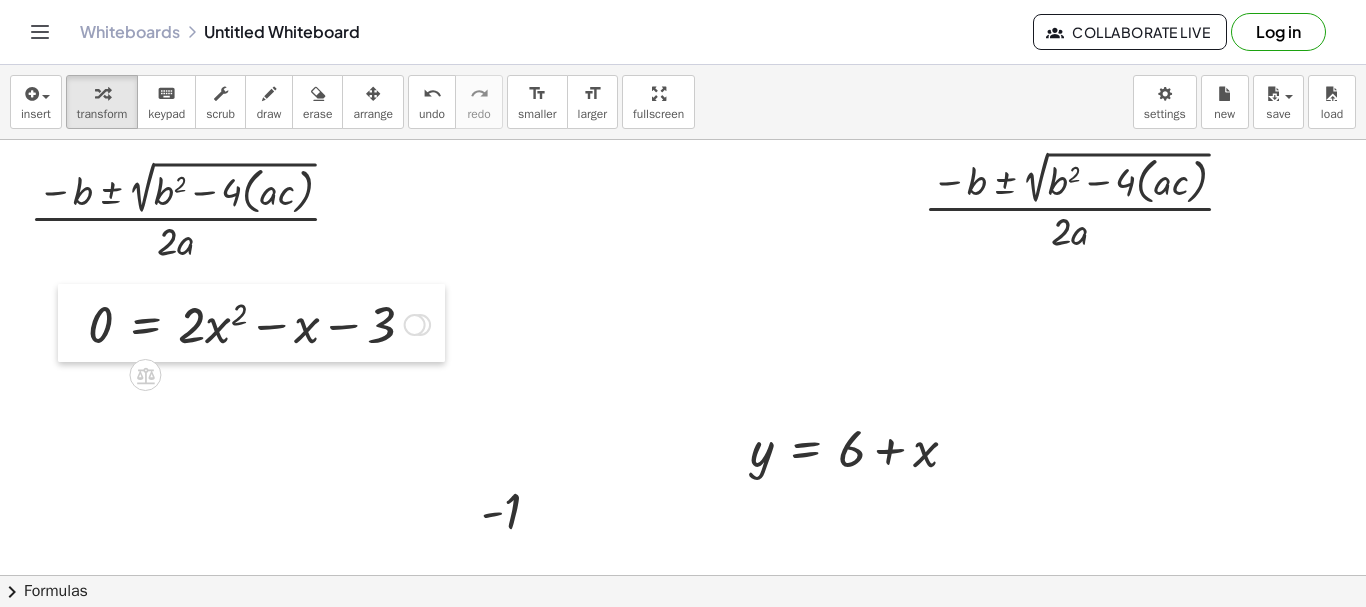 drag, startPoint x: 665, startPoint y: 343, endPoint x: 77, endPoint y: 319, distance: 588.48956 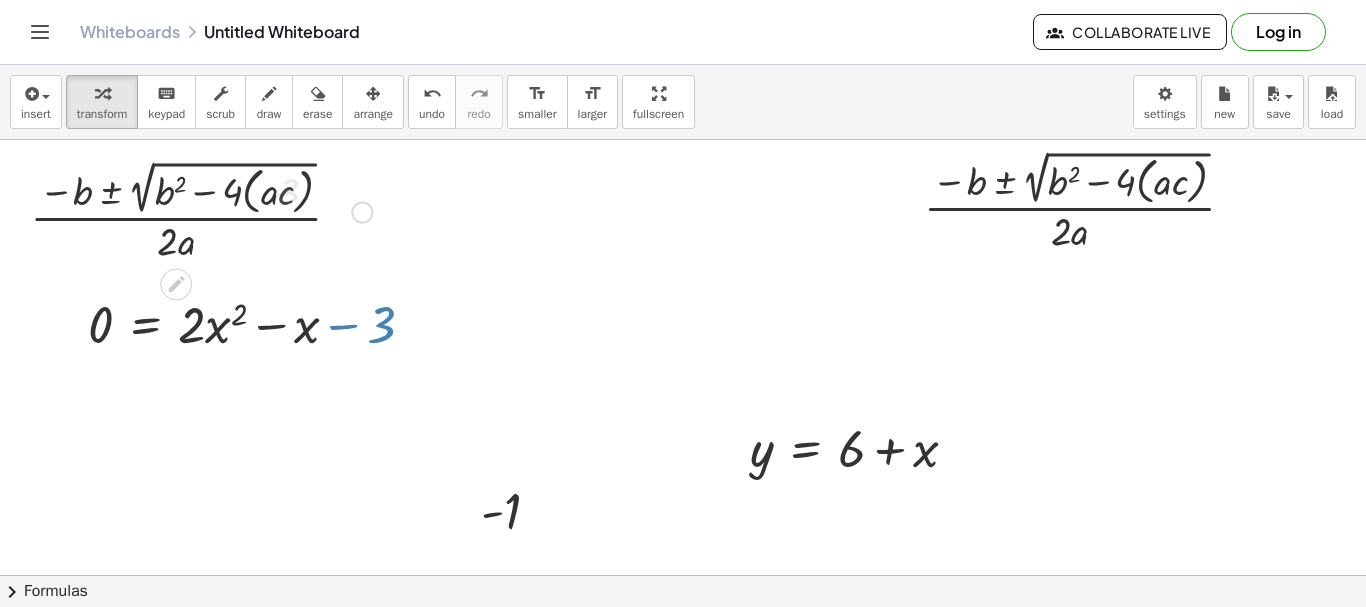 scroll, scrollTop: 0, scrollLeft: 0, axis: both 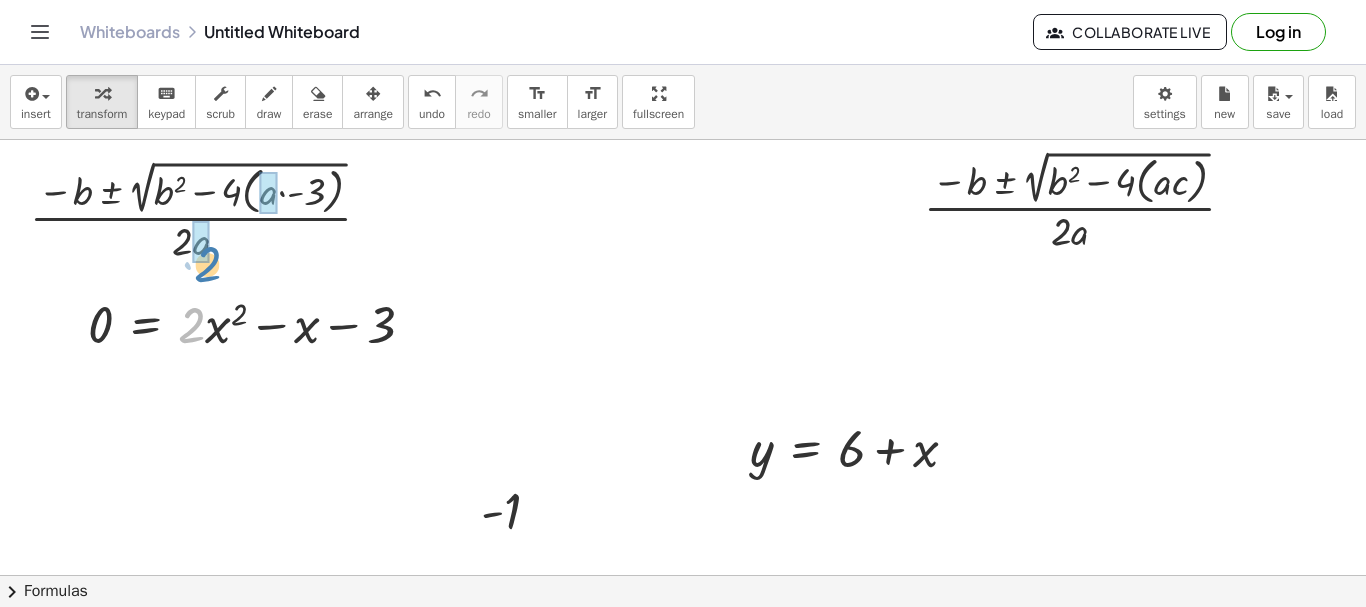 drag, startPoint x: 191, startPoint y: 333, endPoint x: 207, endPoint y: 272, distance: 63.06346 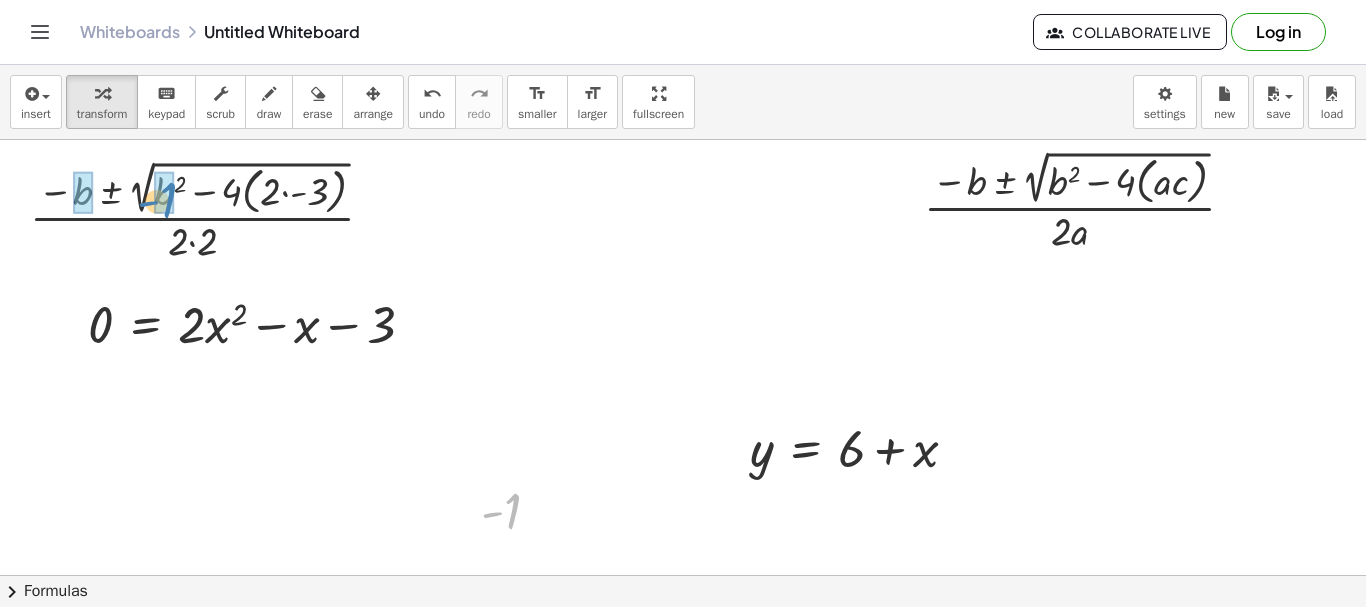 drag, startPoint x: 516, startPoint y: 498, endPoint x: 171, endPoint y: 187, distance: 464.48465 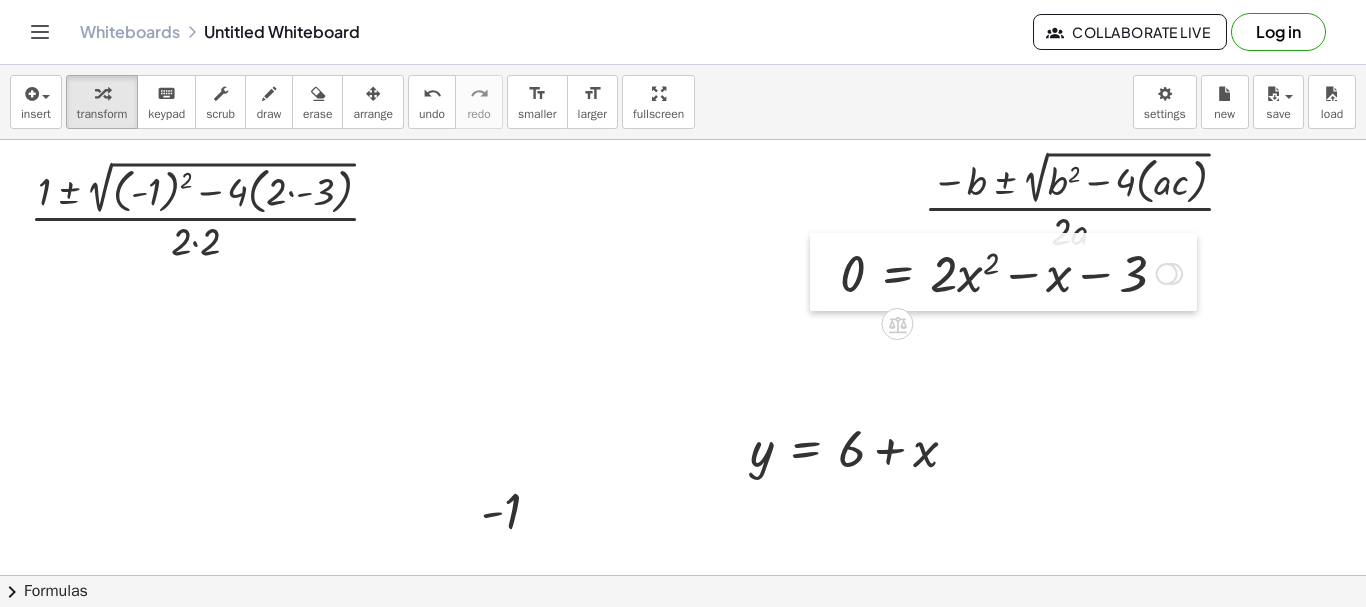 drag, startPoint x: 71, startPoint y: 316, endPoint x: 798, endPoint y: 283, distance: 727.7486 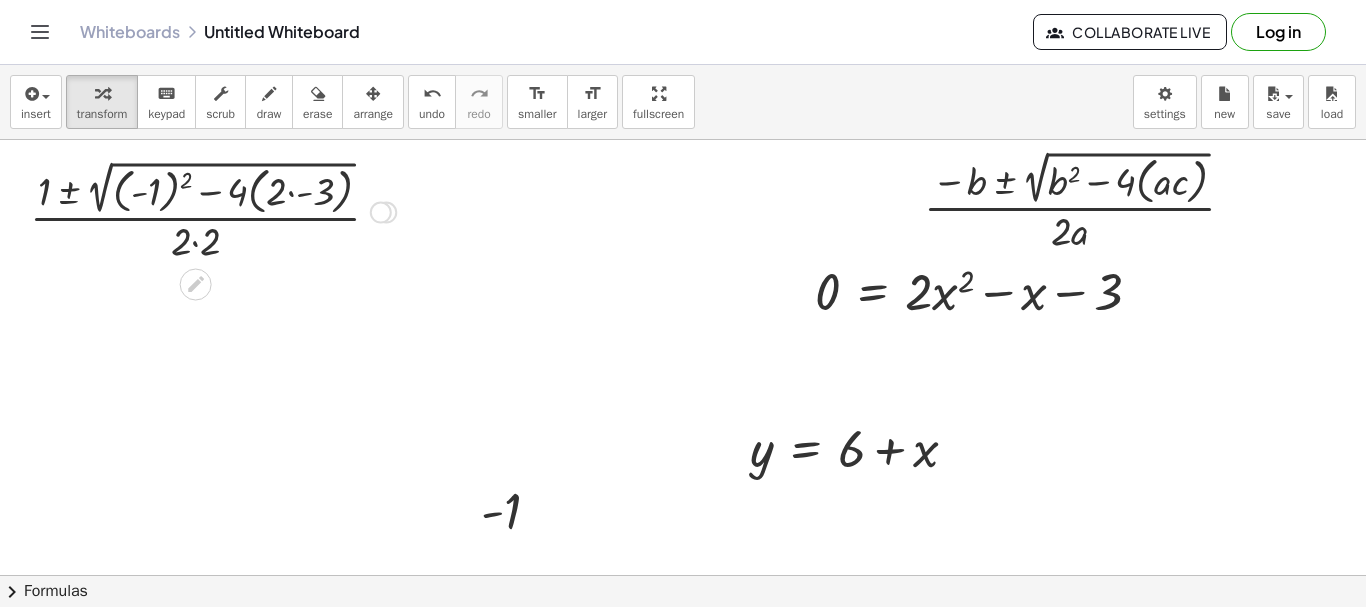 click at bounding box center (213, 210) 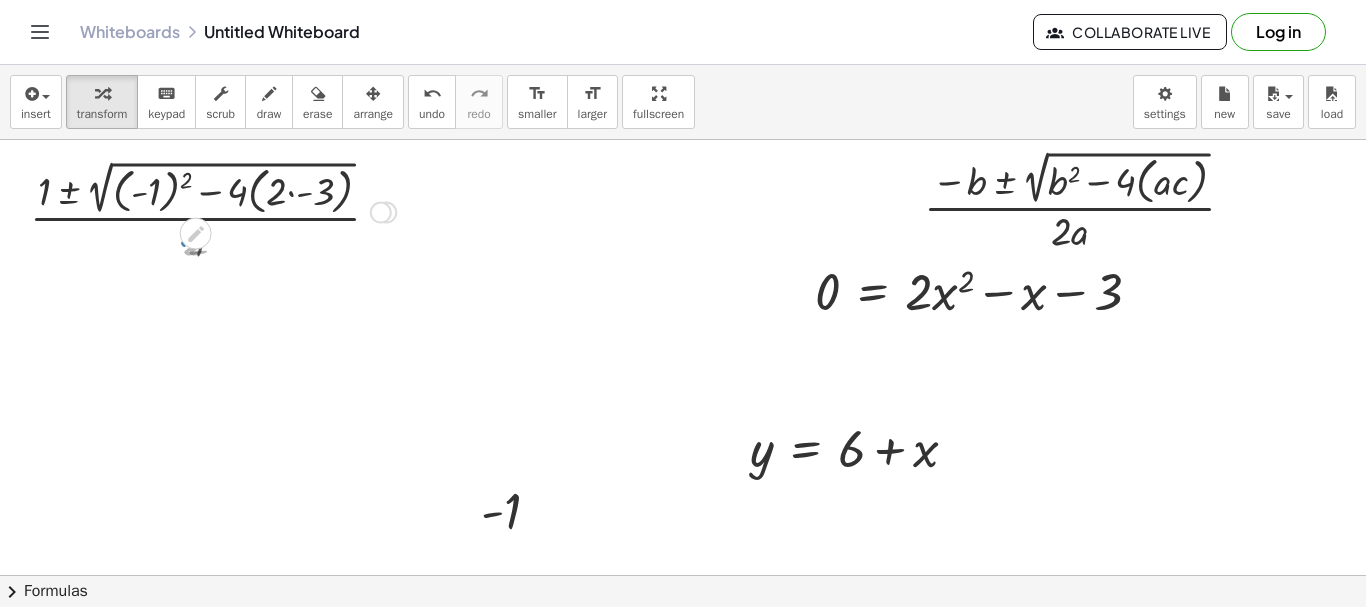 click at bounding box center [213, 210] 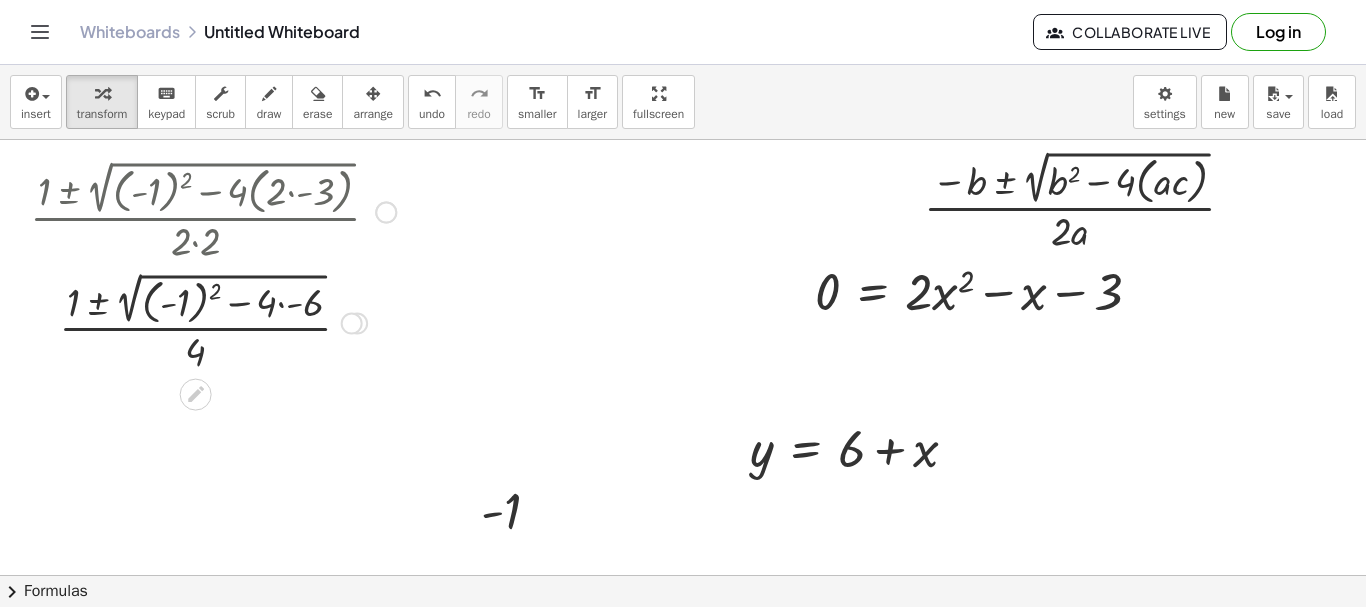 click at bounding box center [213, 321] 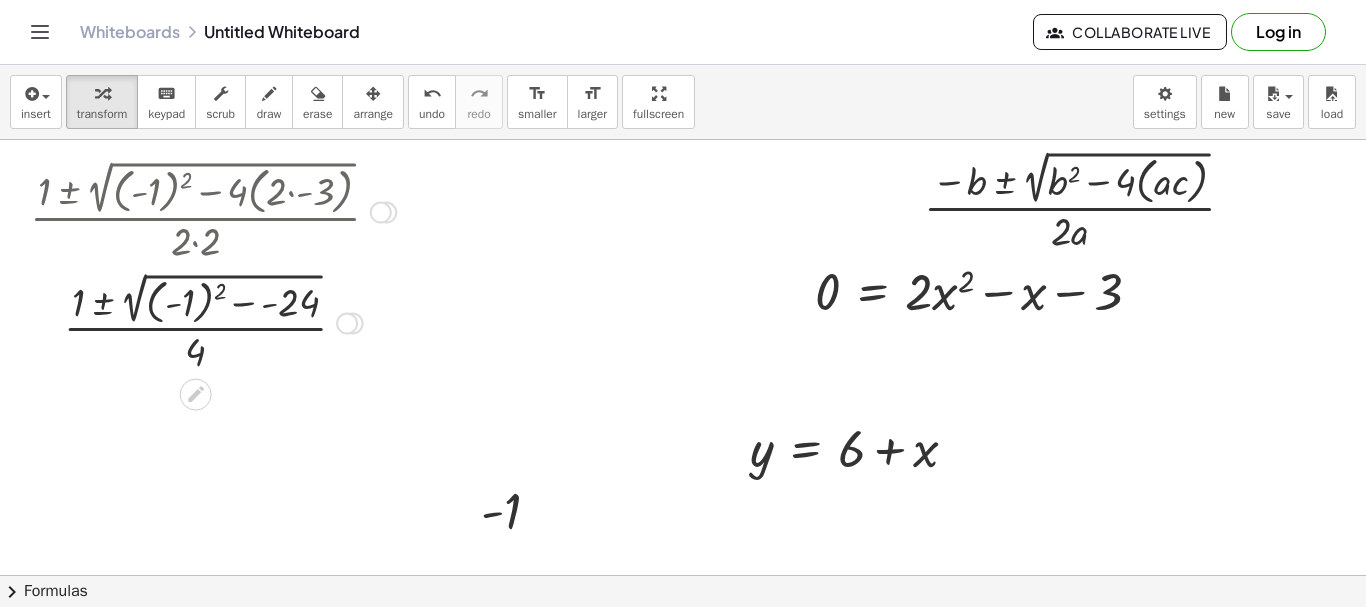 click at bounding box center (213, 321) 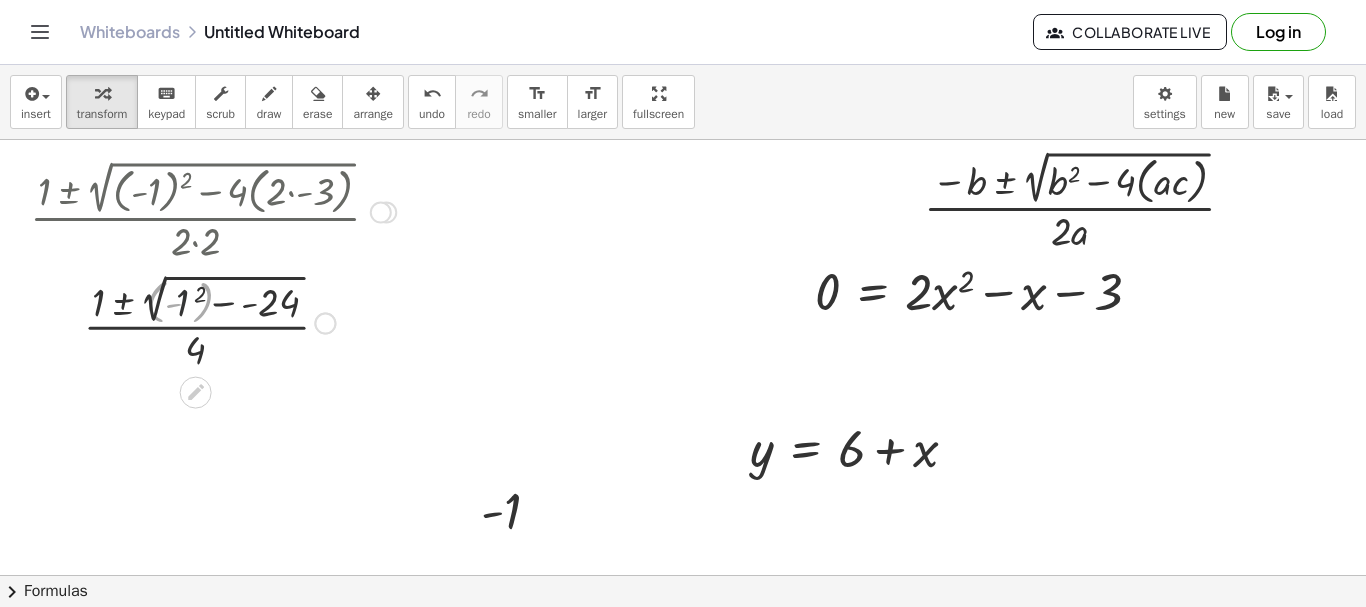 click at bounding box center [213, 321] 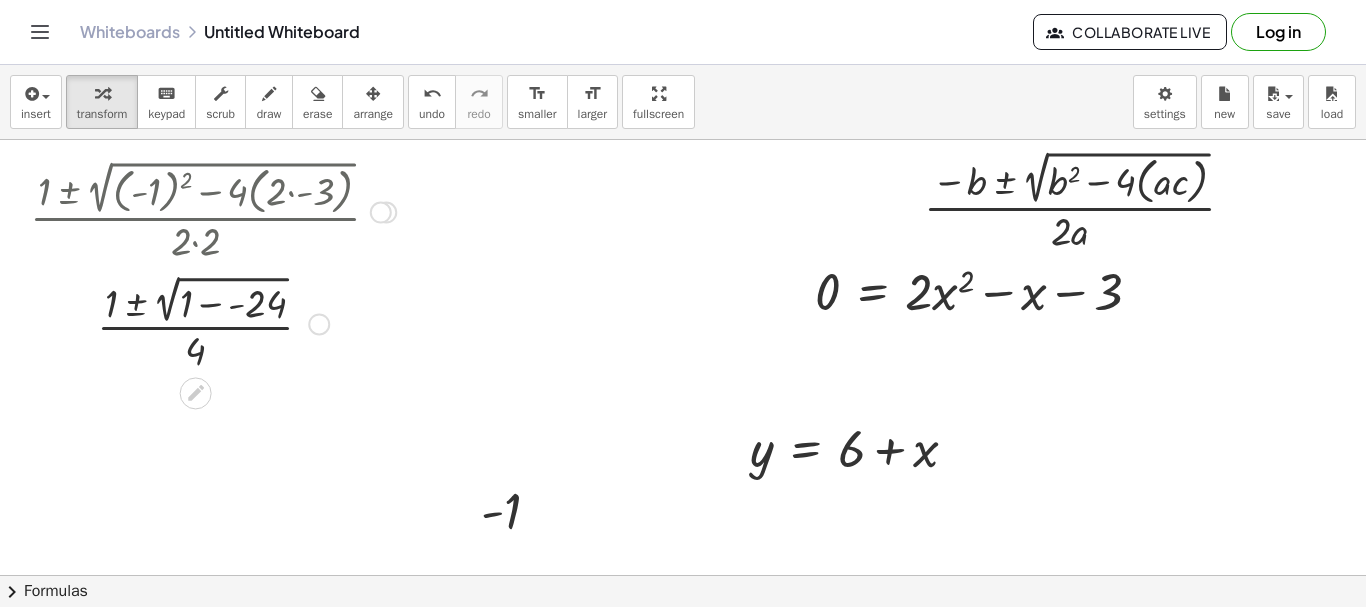 drag, startPoint x: 248, startPoint y: 312, endPoint x: 230, endPoint y: 318, distance: 18.973665 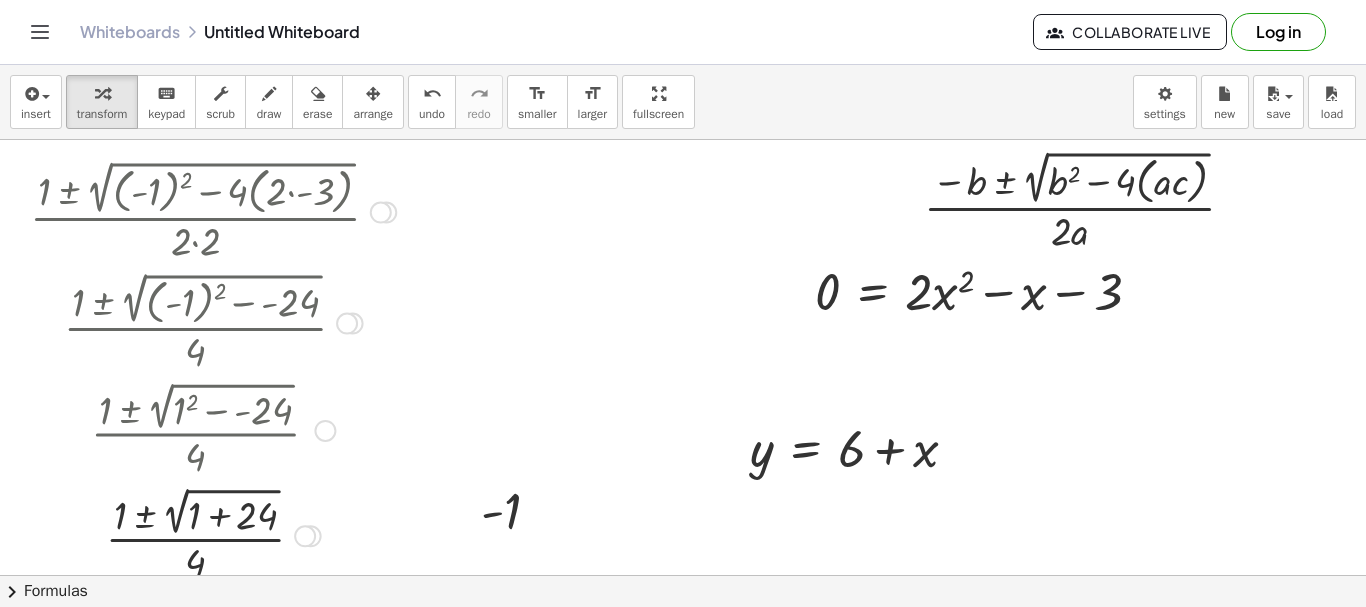 click at bounding box center [213, 534] 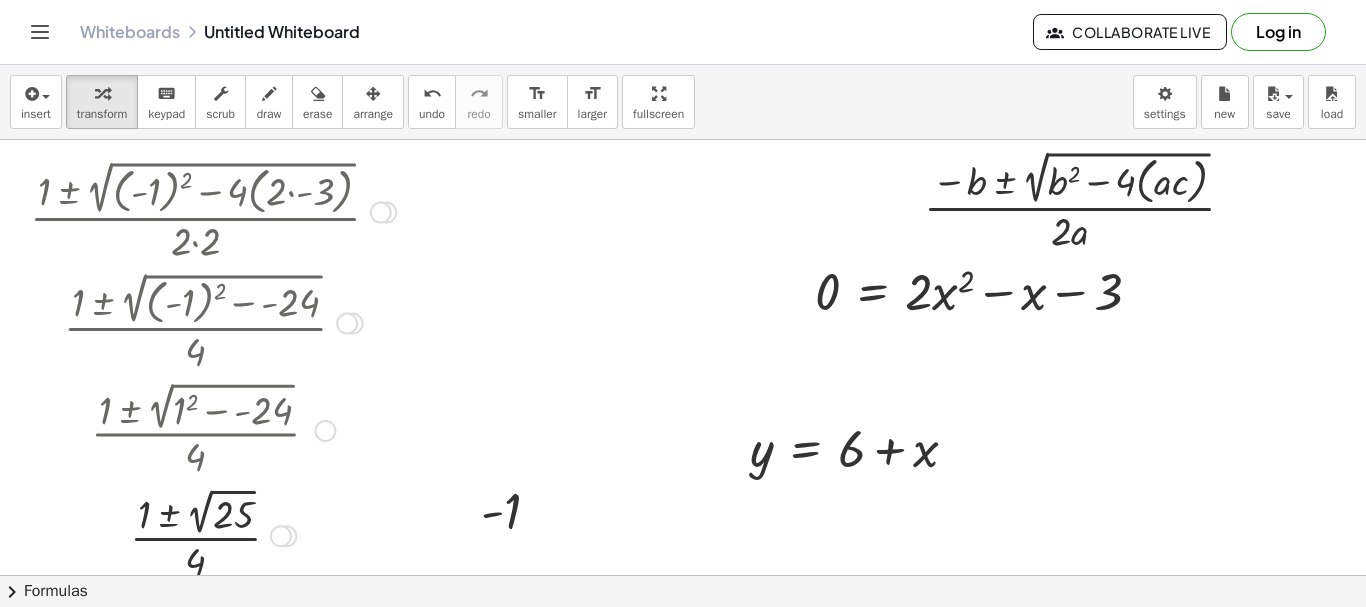 click at bounding box center (213, 535) 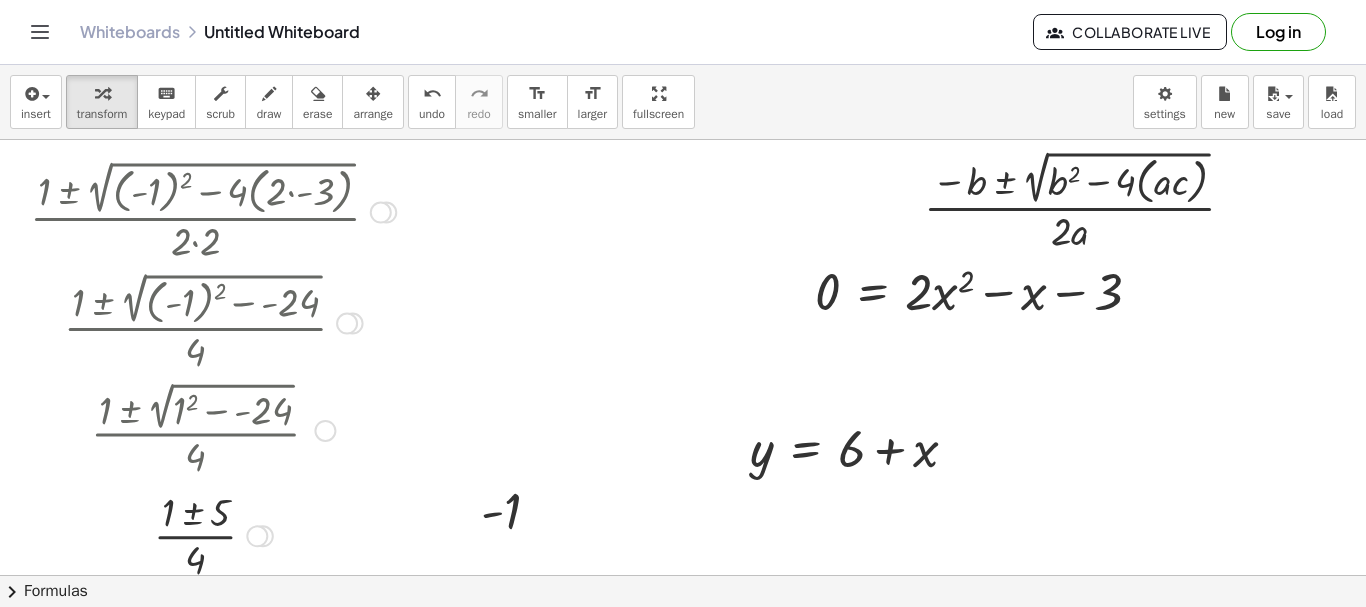 click at bounding box center (213, 534) 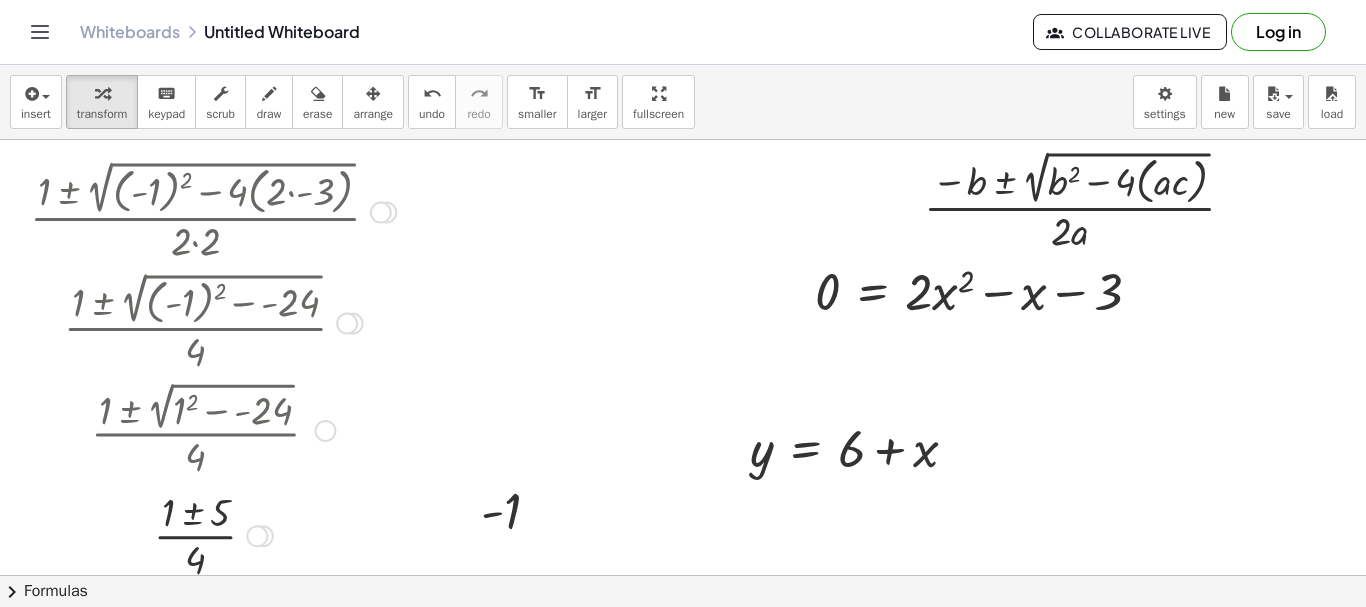 click at bounding box center [213, 534] 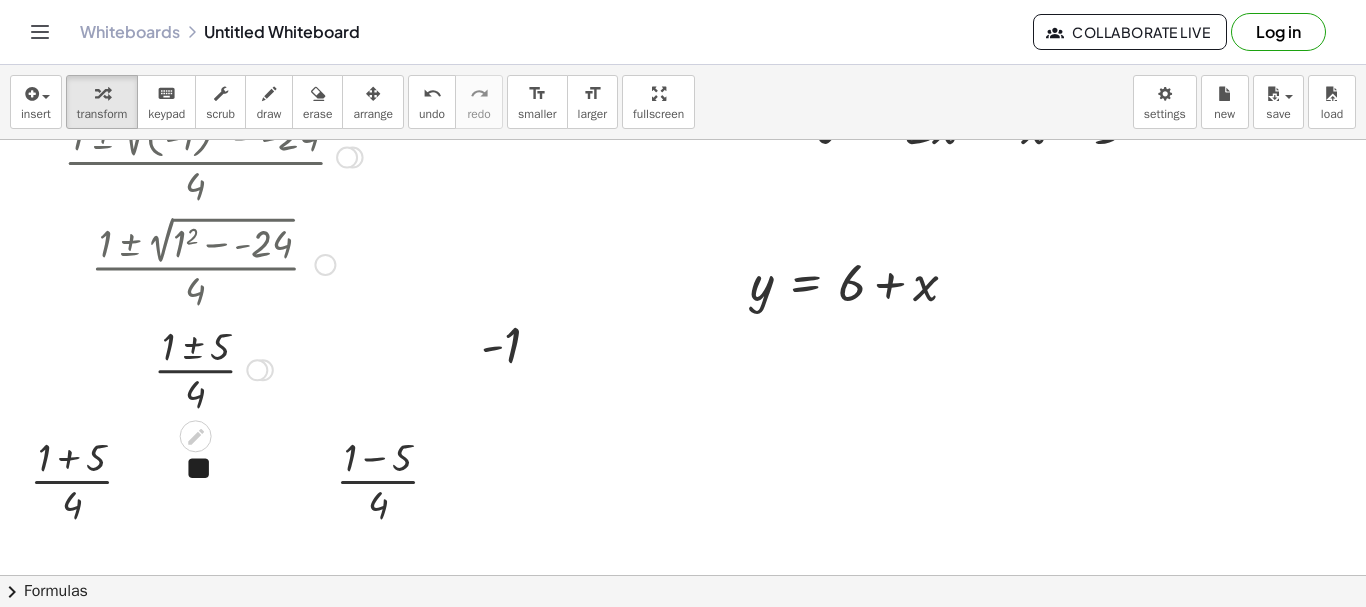 scroll, scrollTop: 181, scrollLeft: 0, axis: vertical 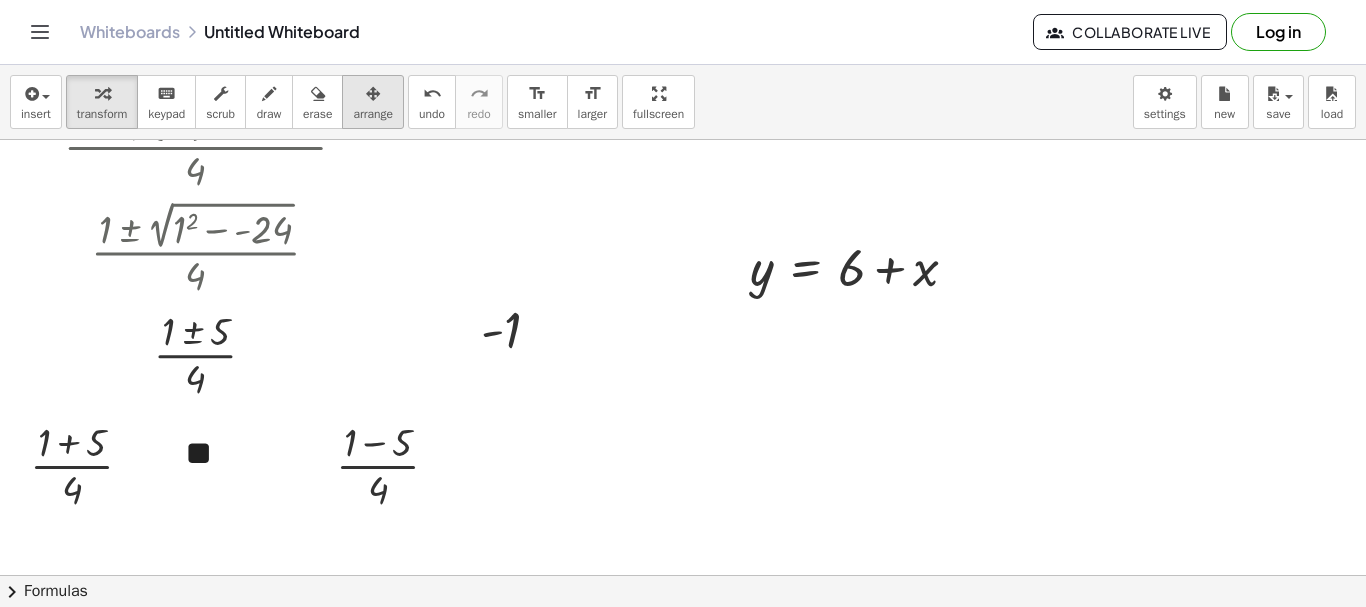 click at bounding box center (373, 94) 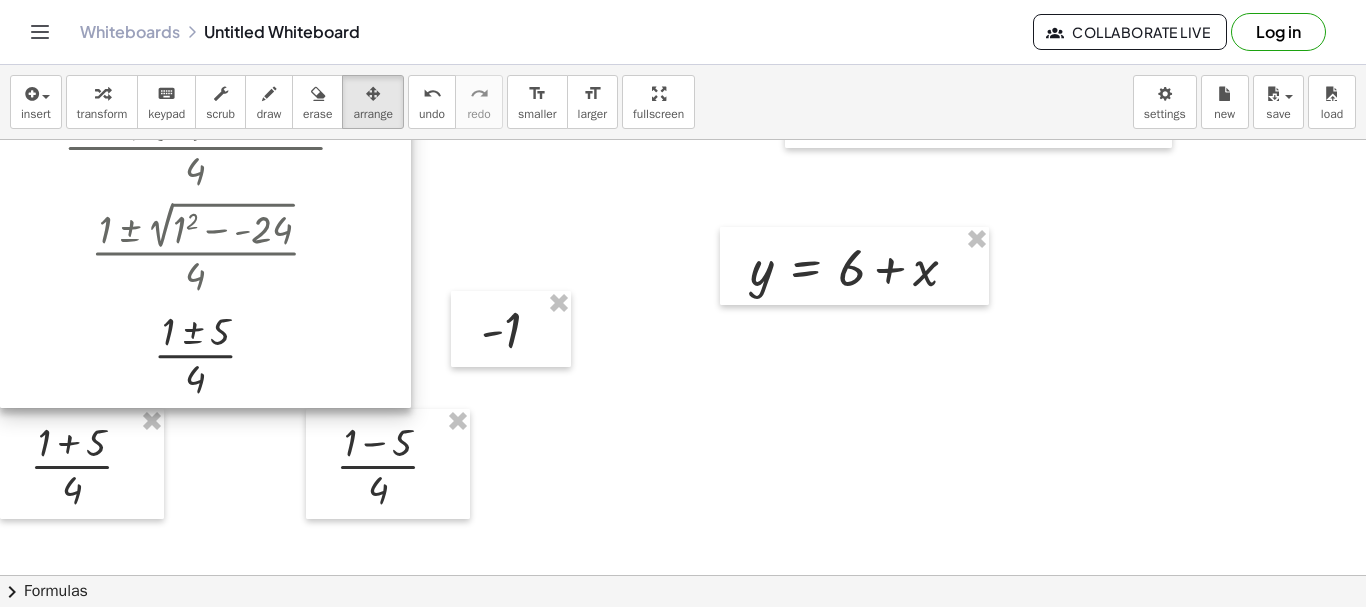 scroll, scrollTop: 0, scrollLeft: 0, axis: both 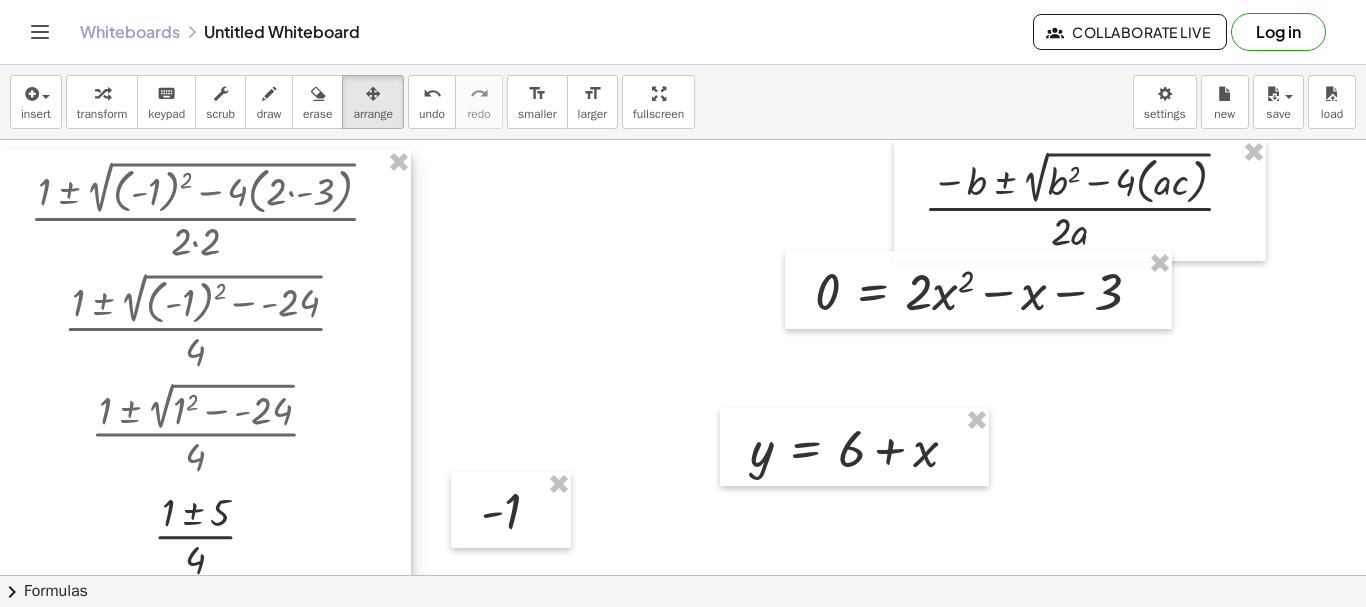 drag, startPoint x: 397, startPoint y: 170, endPoint x: 464, endPoint y: 324, distance: 167.94344 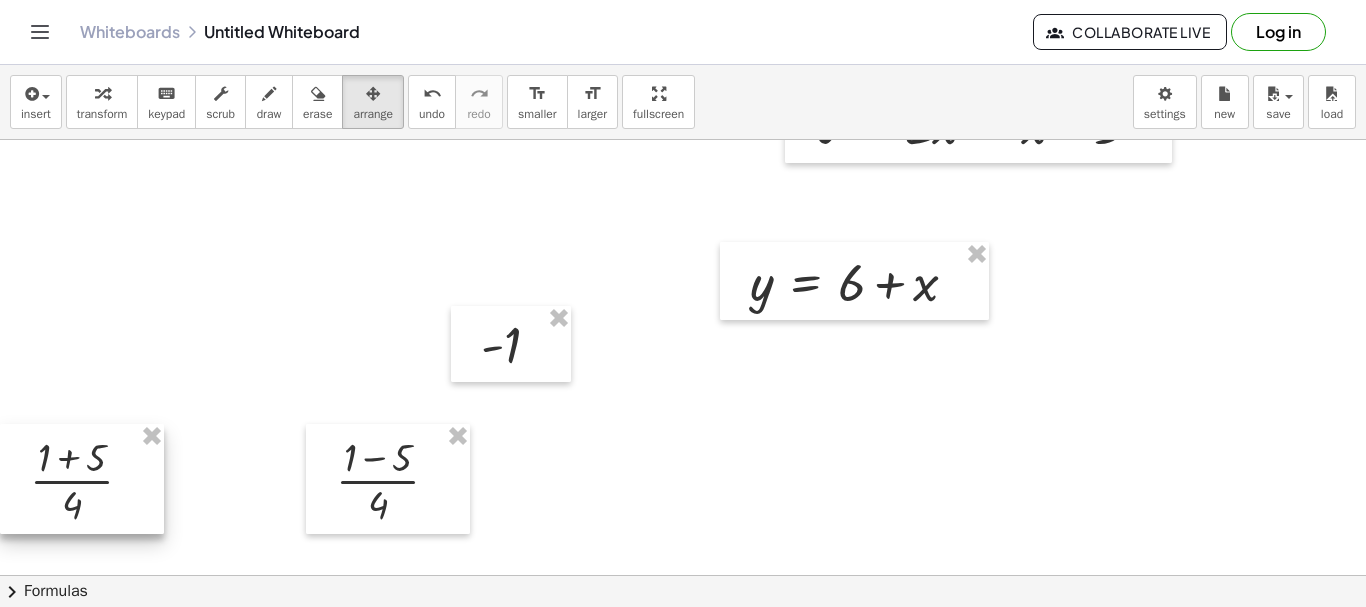 scroll, scrollTop: 165, scrollLeft: 0, axis: vertical 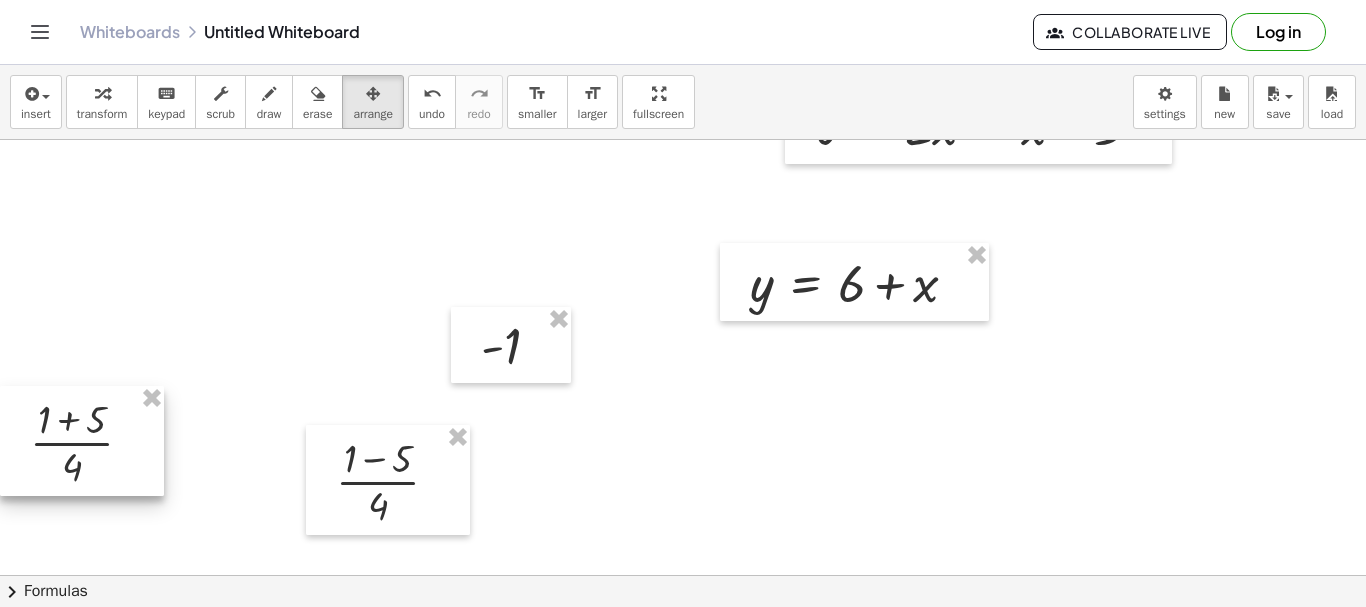 drag, startPoint x: 55, startPoint y: 471, endPoint x: 0, endPoint y: -17, distance: 491.0896 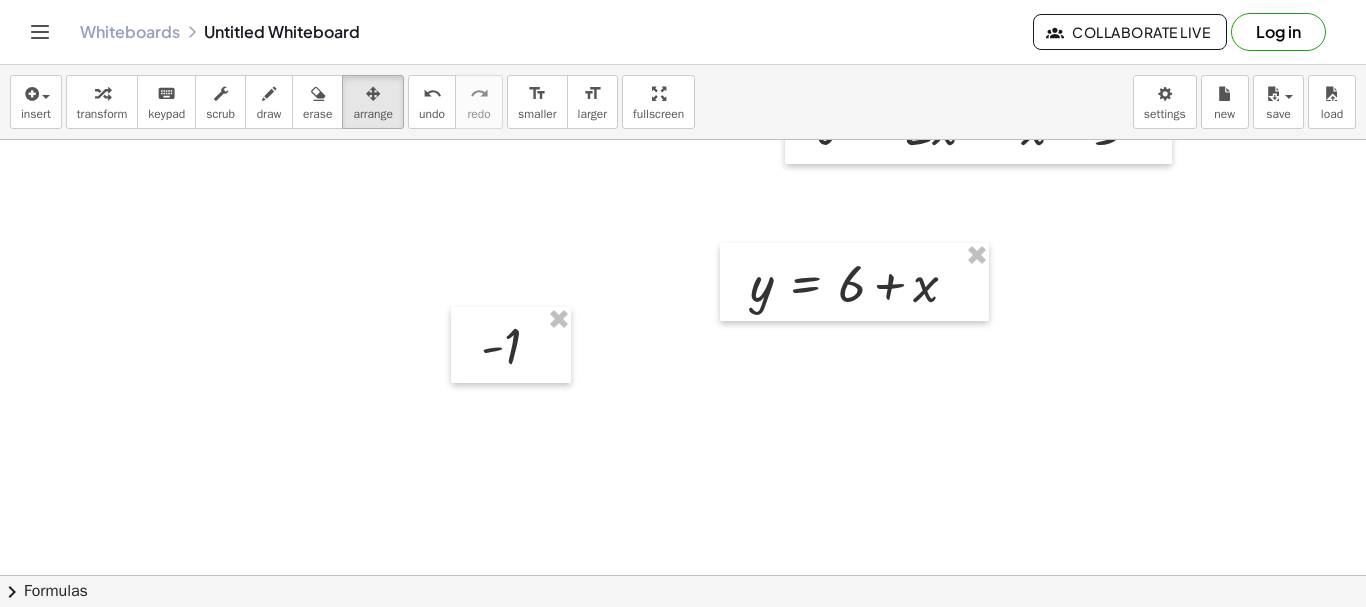 drag, startPoint x: 395, startPoint y: 478, endPoint x: 331, endPoint y: -11, distance: 493.17035 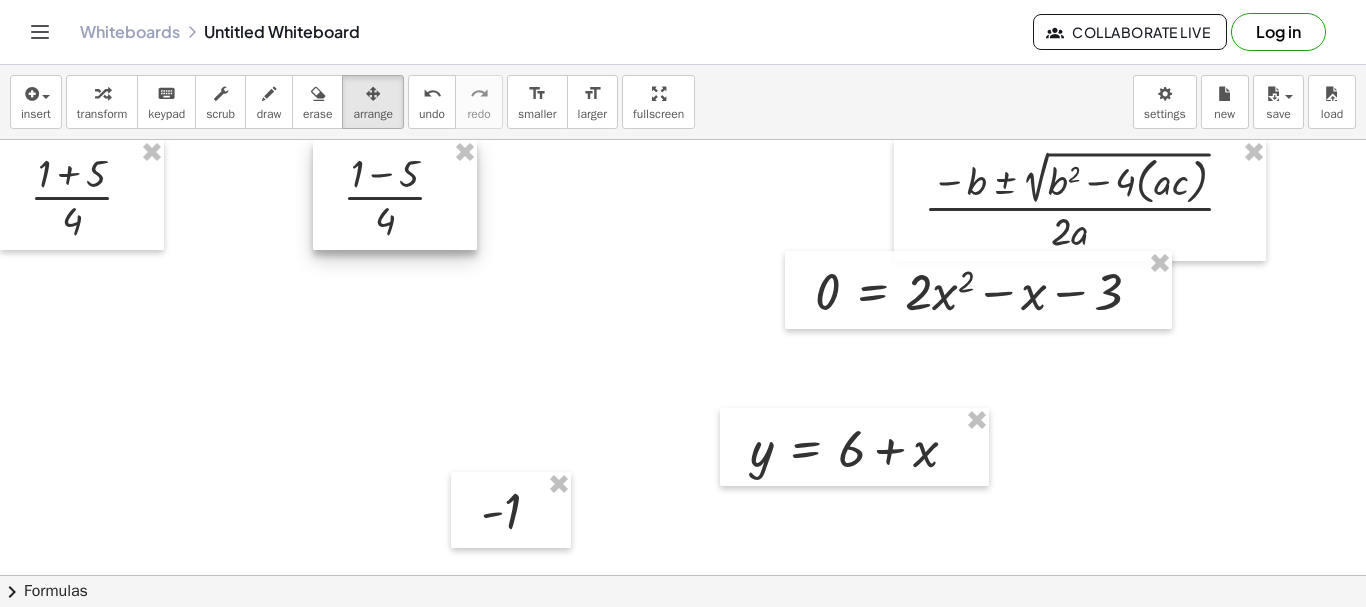 drag, startPoint x: 302, startPoint y: 212, endPoint x: 329, endPoint y: 172, distance: 48.259712 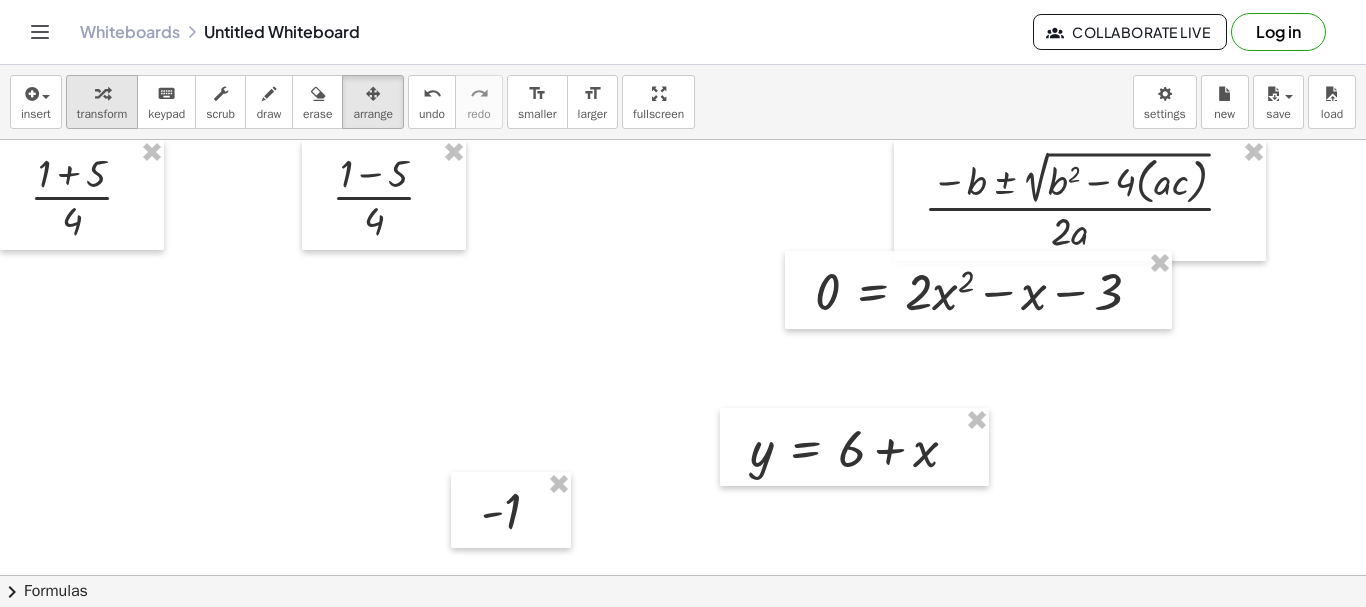 click on "transform" at bounding box center (102, 114) 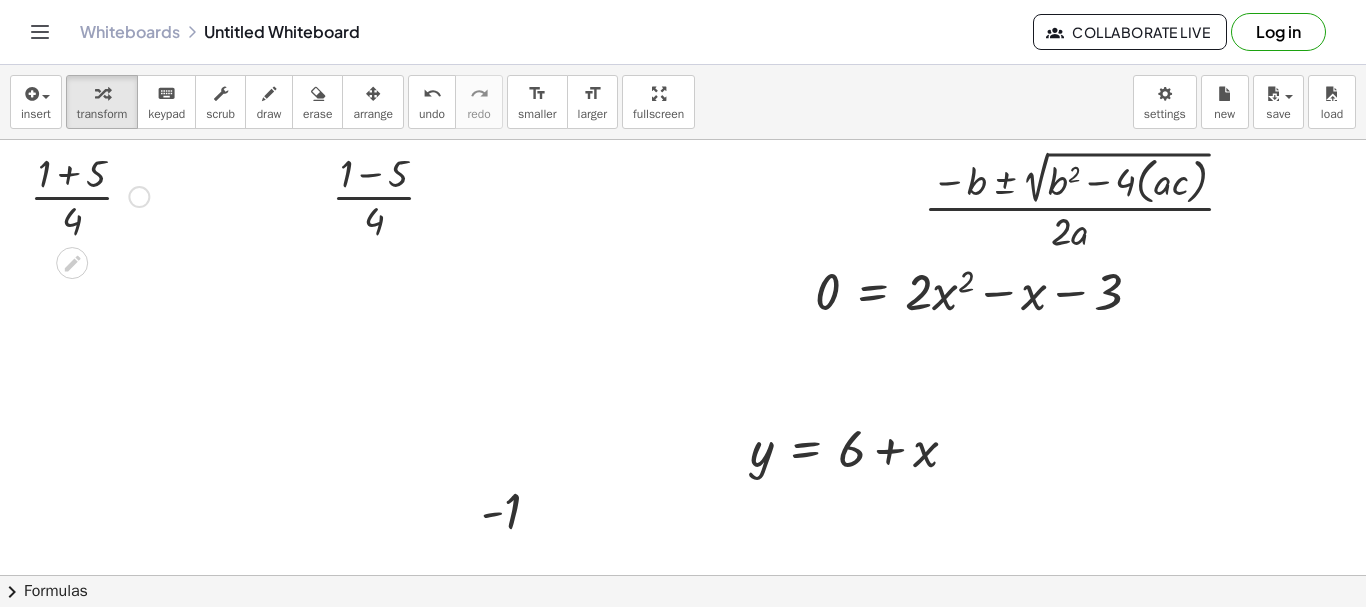click at bounding box center (89, 195) 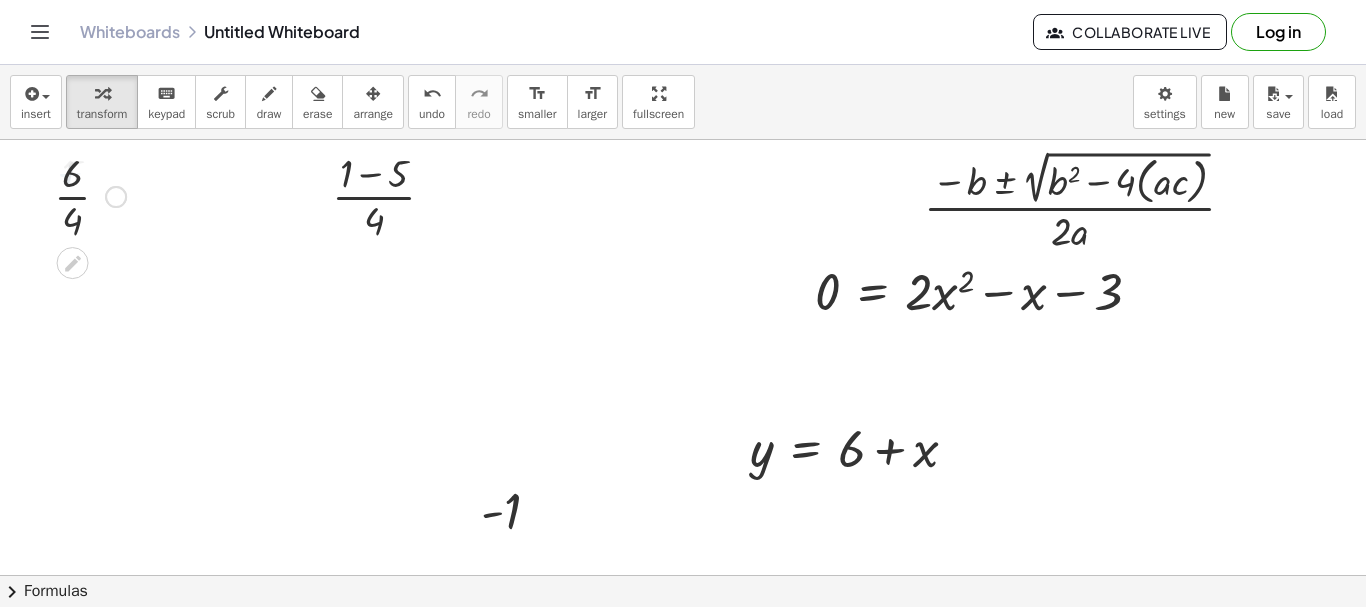 drag, startPoint x: 77, startPoint y: 196, endPoint x: 85, endPoint y: 211, distance: 17 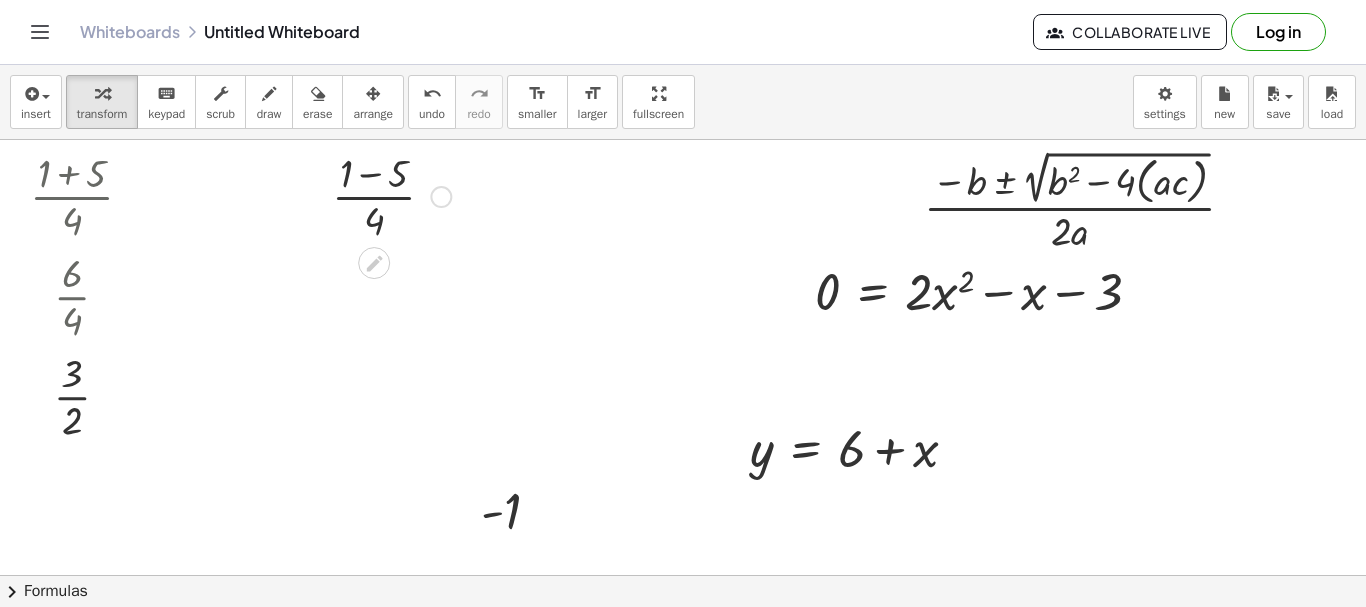 click at bounding box center [391, 195] 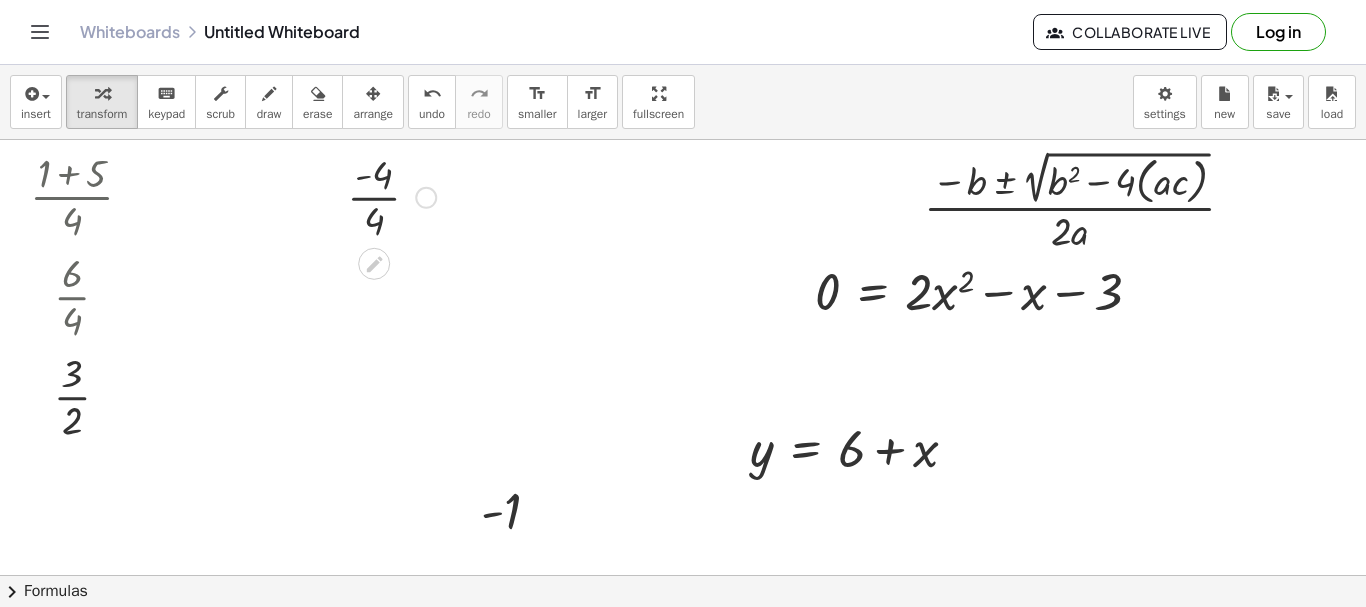 click at bounding box center [391, 196] 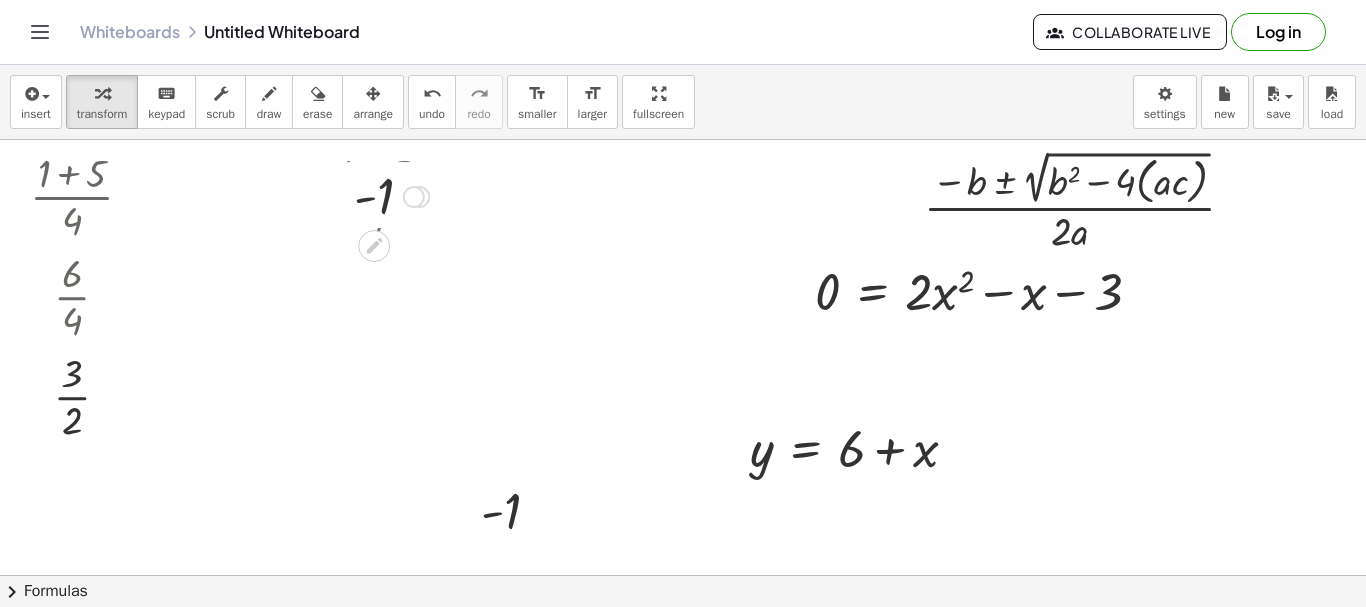 drag, startPoint x: 420, startPoint y: 379, endPoint x: 426, endPoint y: 23, distance: 356.05057 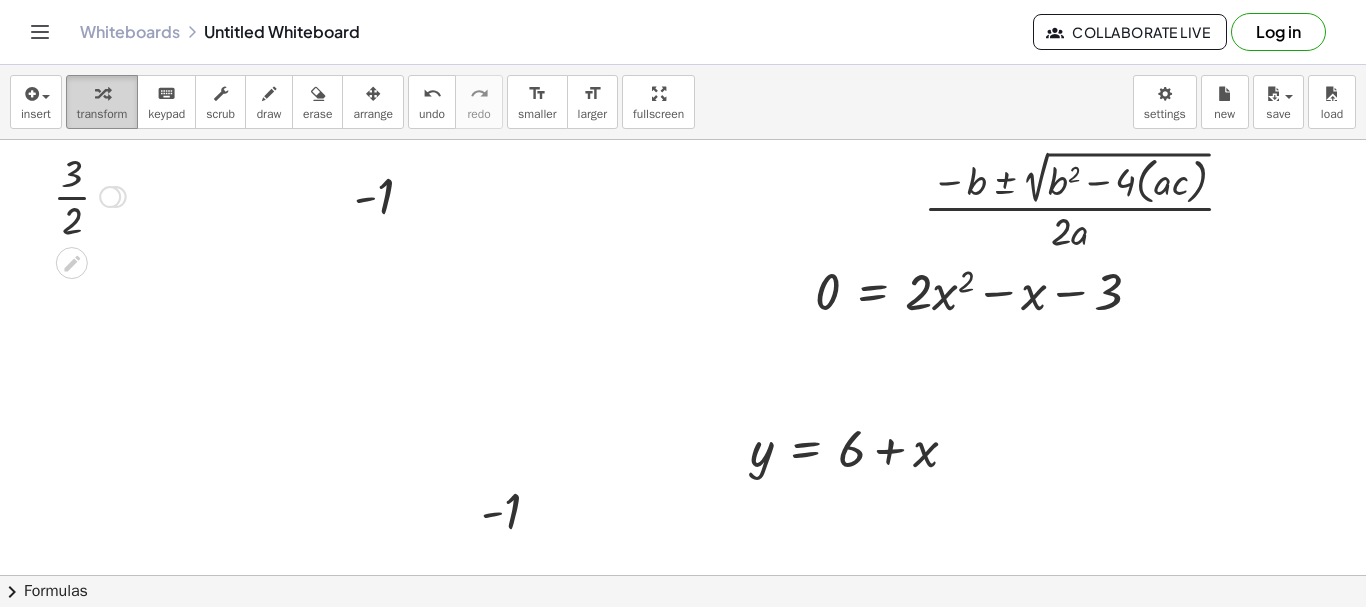drag, startPoint x: 118, startPoint y: 399, endPoint x: 129, endPoint y: 103, distance: 296.2043 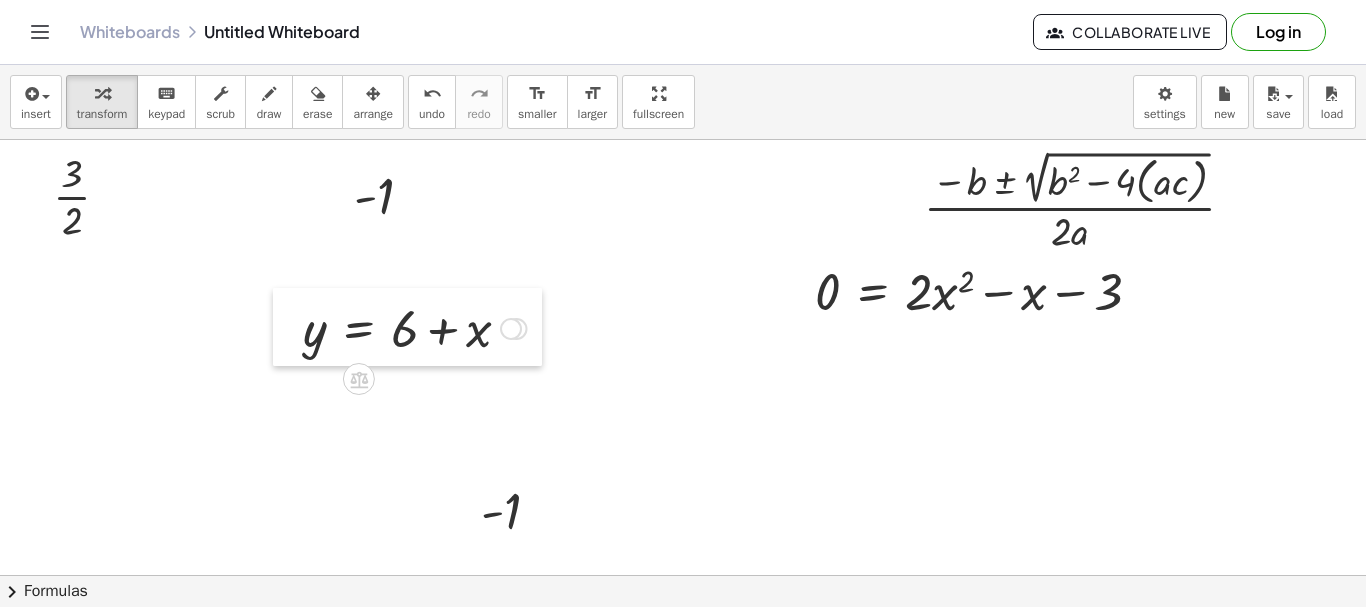 drag, startPoint x: 728, startPoint y: 451, endPoint x: 281, endPoint y: 331, distance: 462.82718 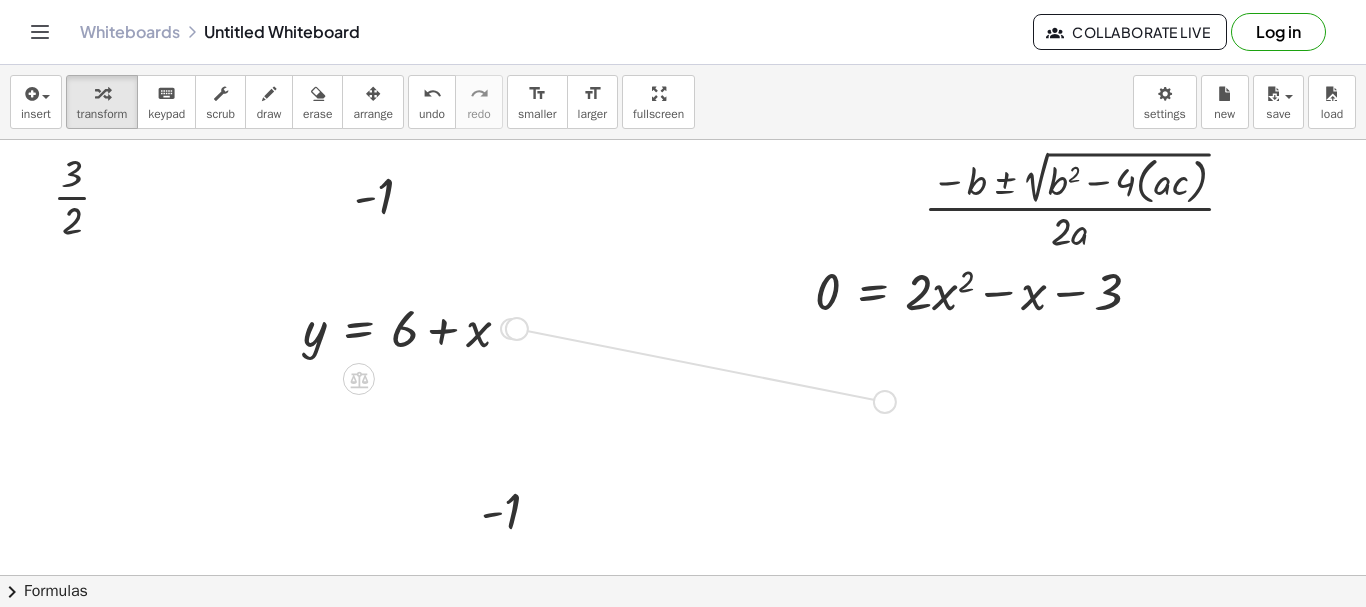 drag, startPoint x: 514, startPoint y: 333, endPoint x: 896, endPoint y: 408, distance: 389.29294 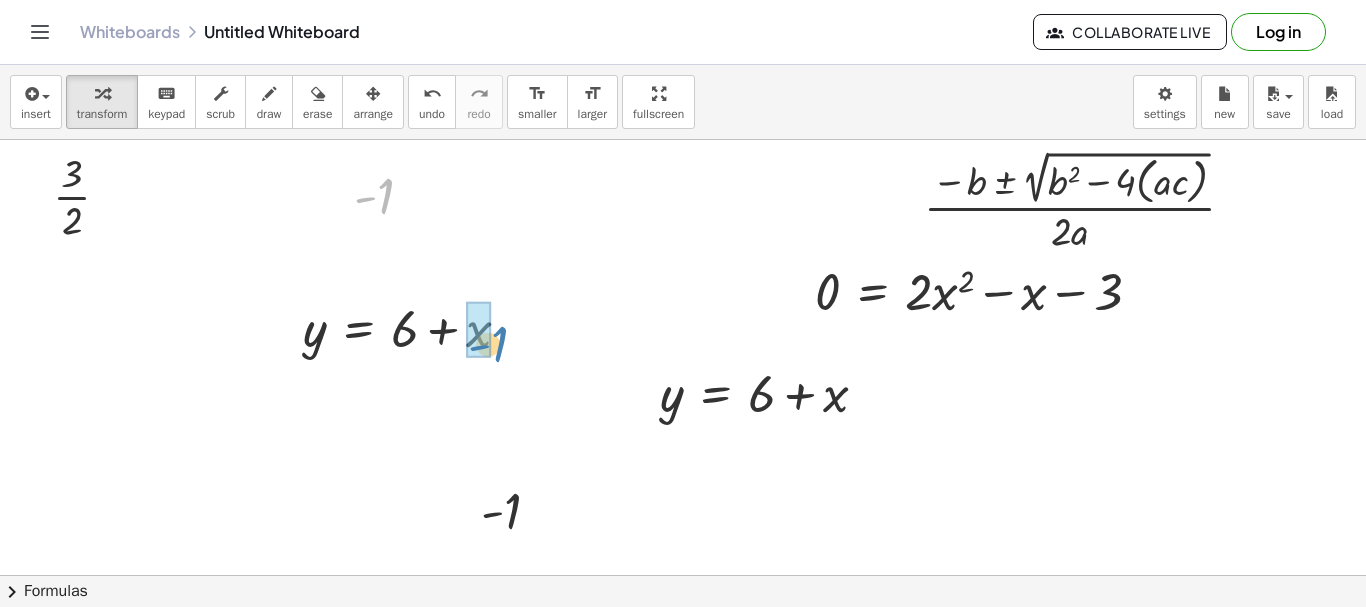 drag, startPoint x: 380, startPoint y: 191, endPoint x: 494, endPoint y: 339, distance: 186.81541 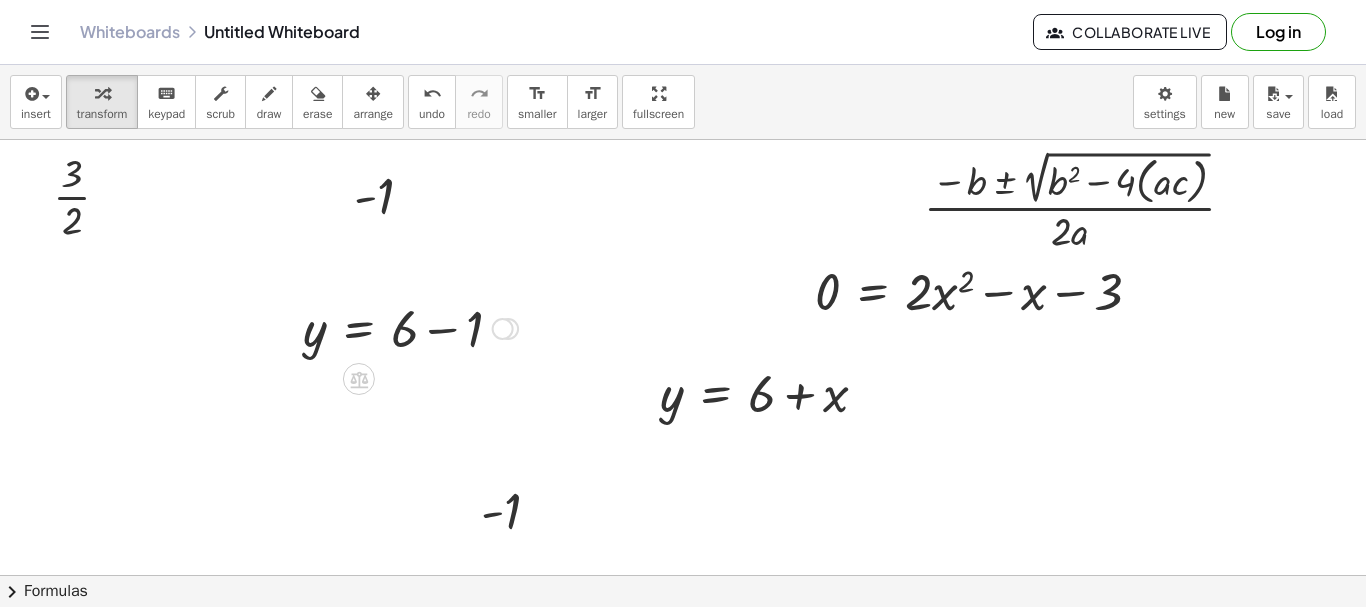 click at bounding box center [410, 327] 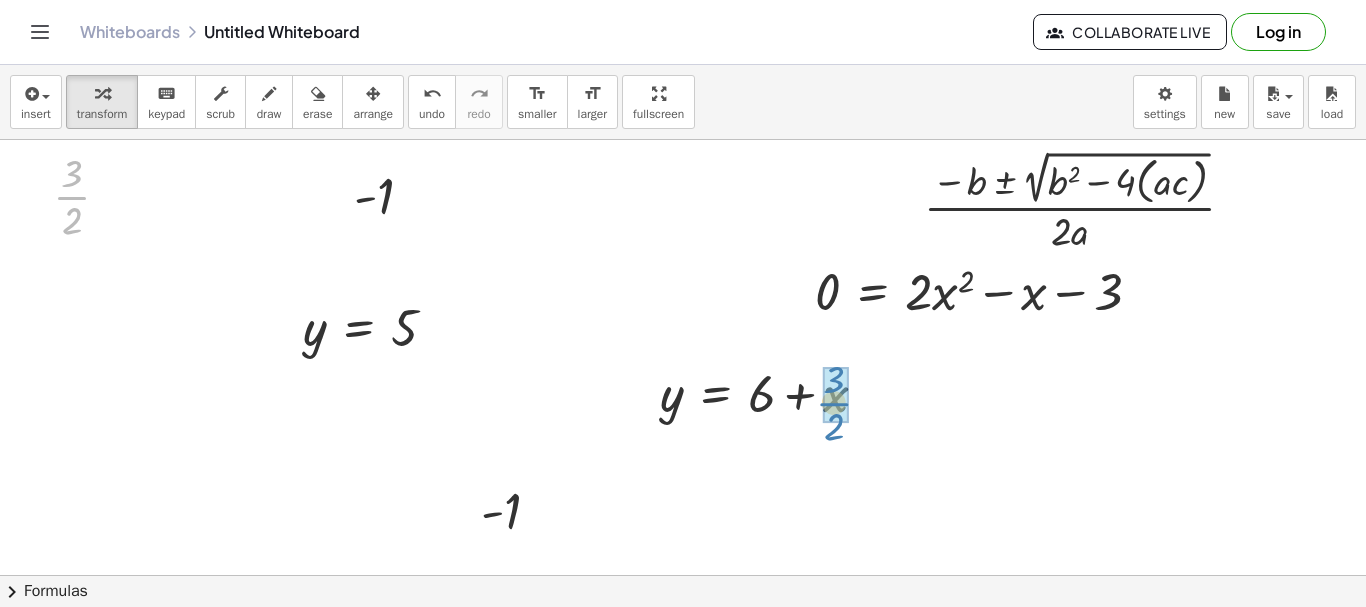 drag, startPoint x: 70, startPoint y: 196, endPoint x: 847, endPoint y: 408, distance: 805.4024 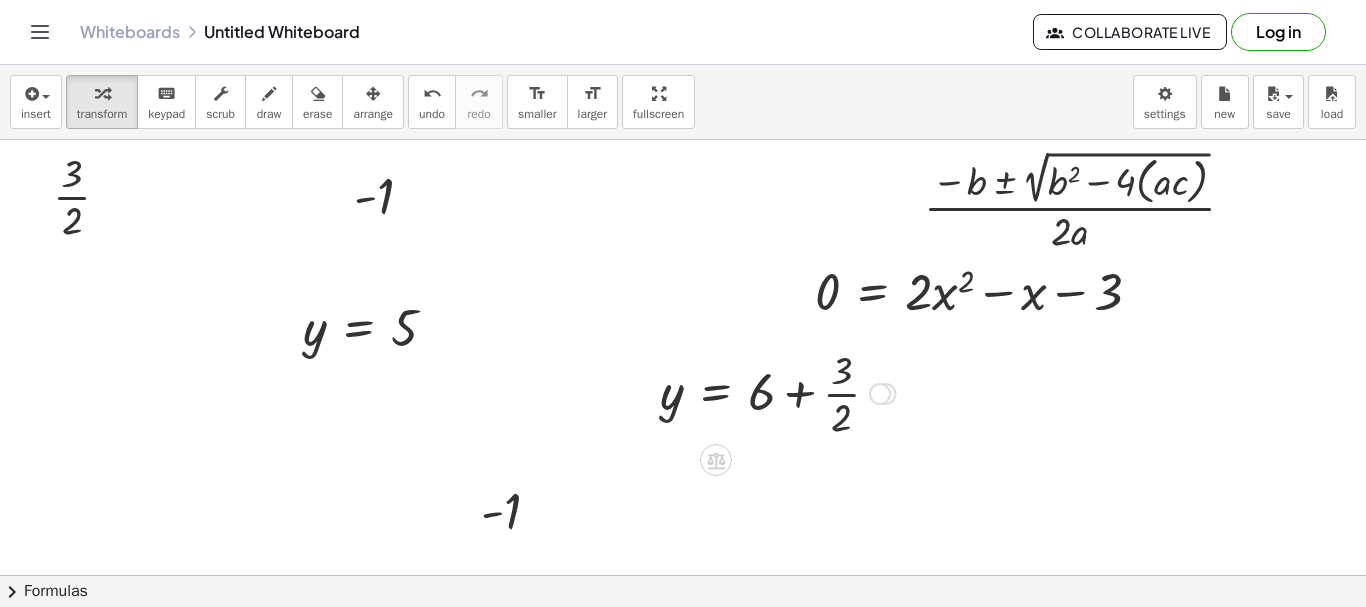 click at bounding box center [777, 392] 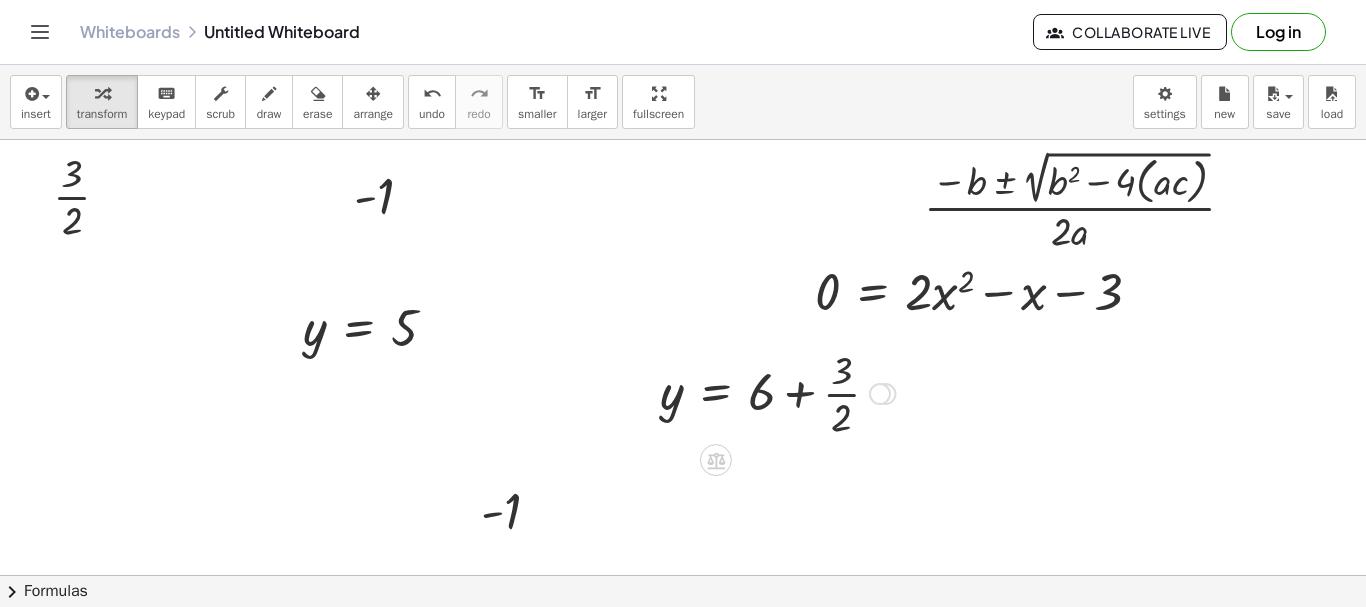 click at bounding box center (777, 392) 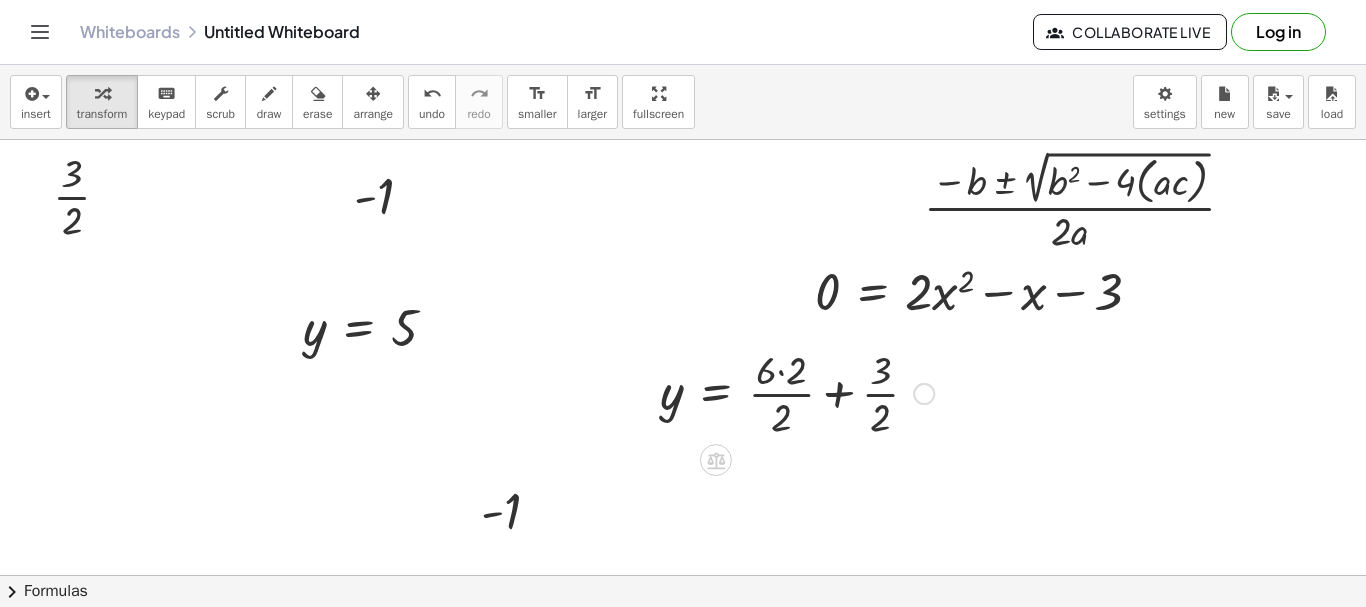 click at bounding box center [797, 392] 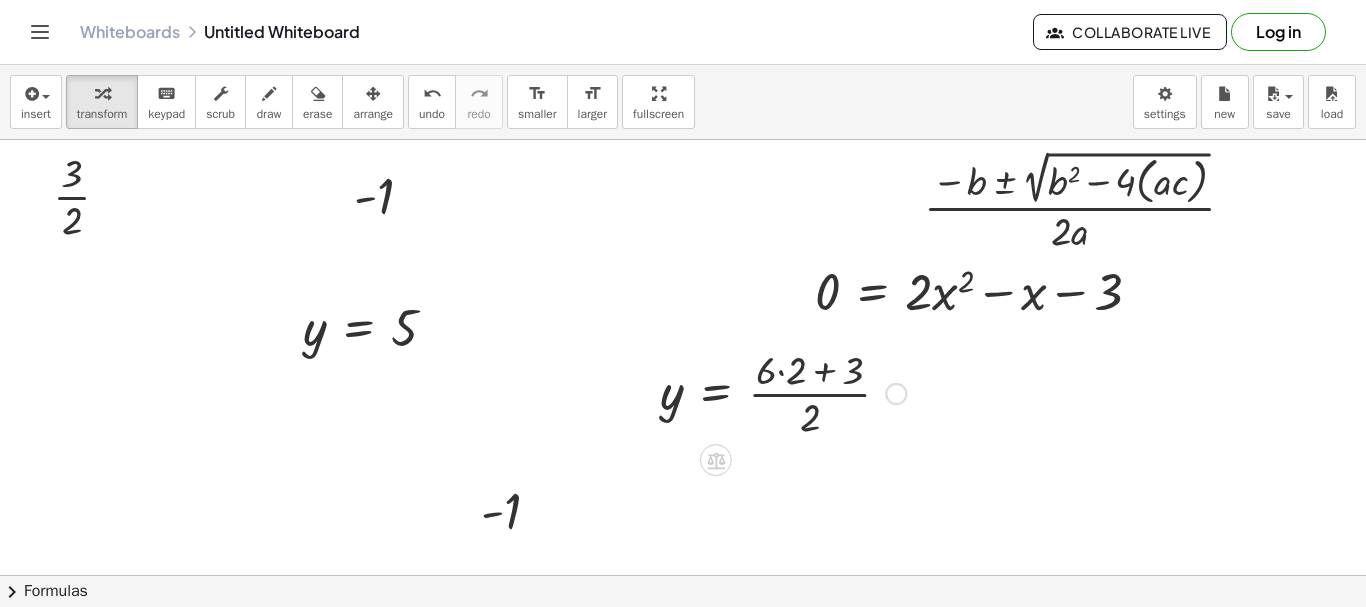 click at bounding box center (783, 392) 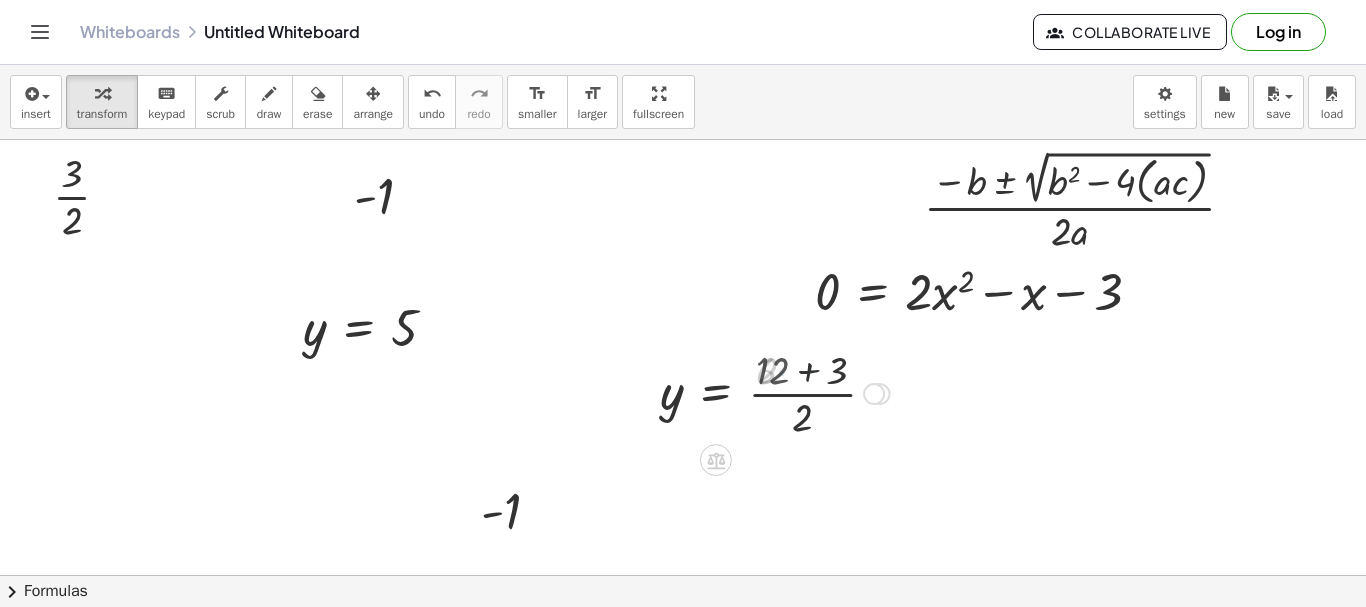 click at bounding box center (775, 392) 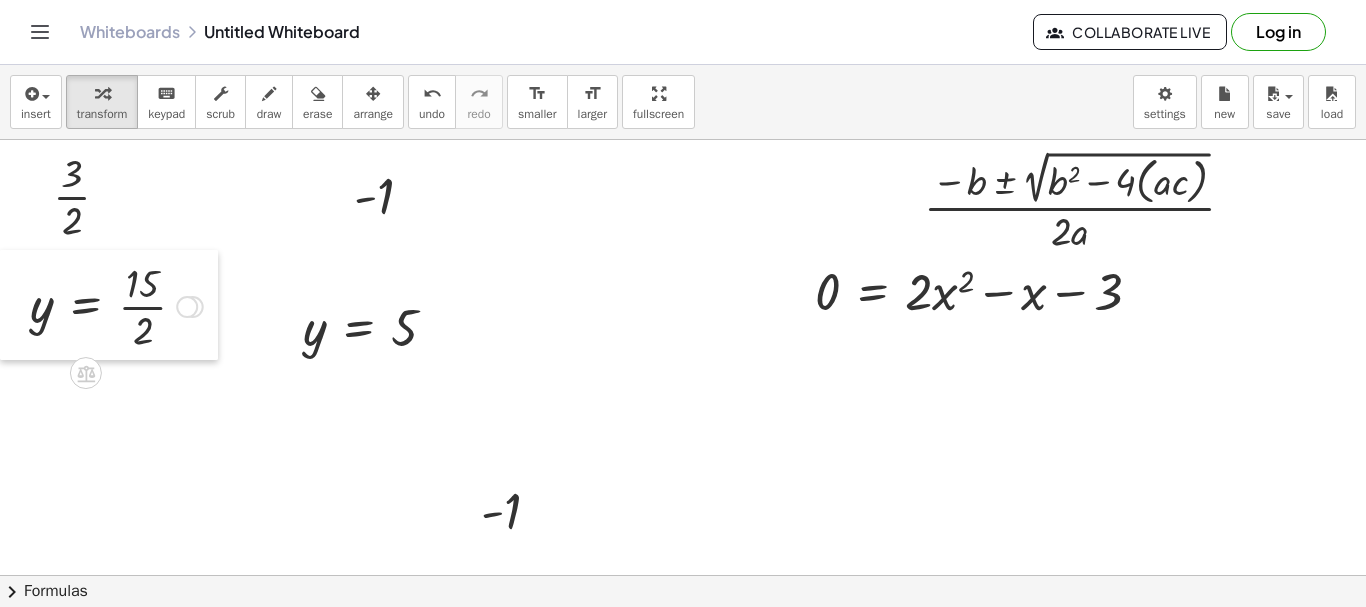 drag, startPoint x: 651, startPoint y: 397, endPoint x: 0, endPoint y: 312, distance: 656.5257 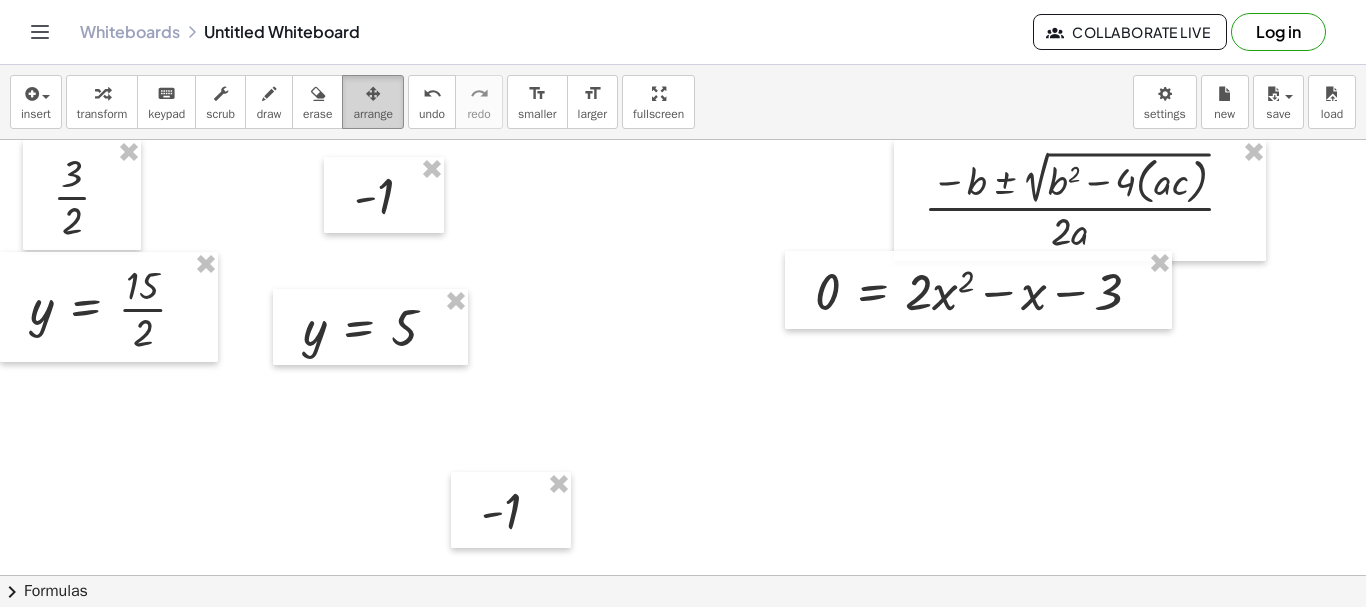 click on "arrange" at bounding box center (373, 114) 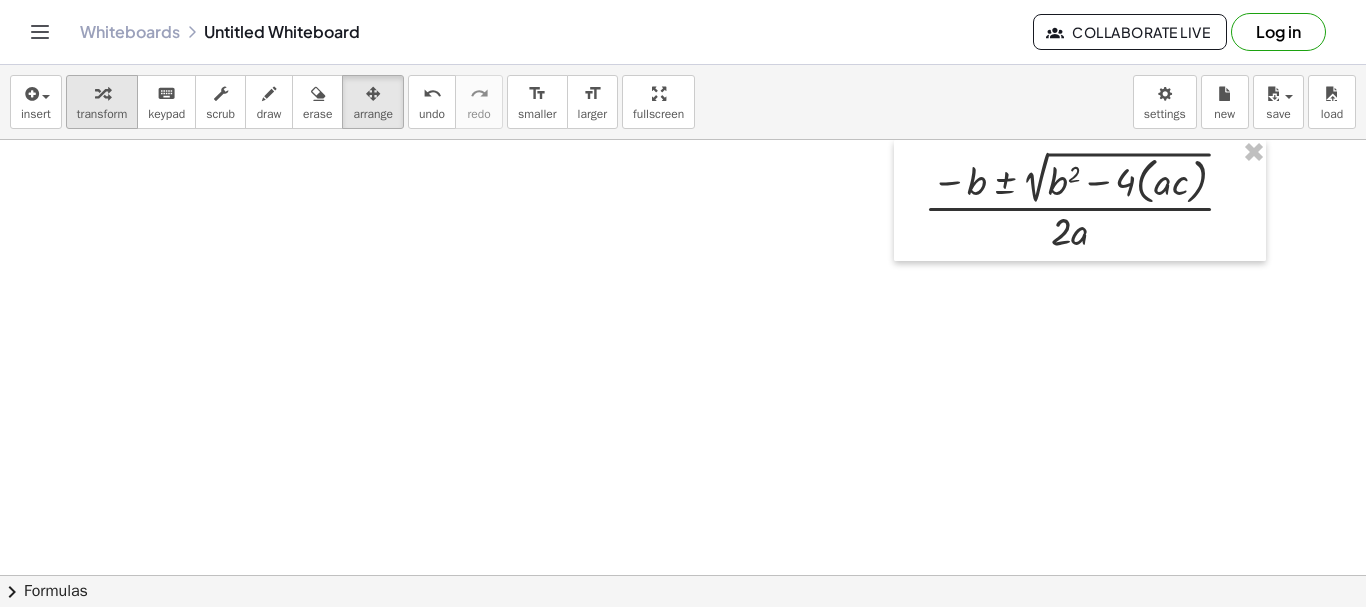 click on "transform" at bounding box center [102, 114] 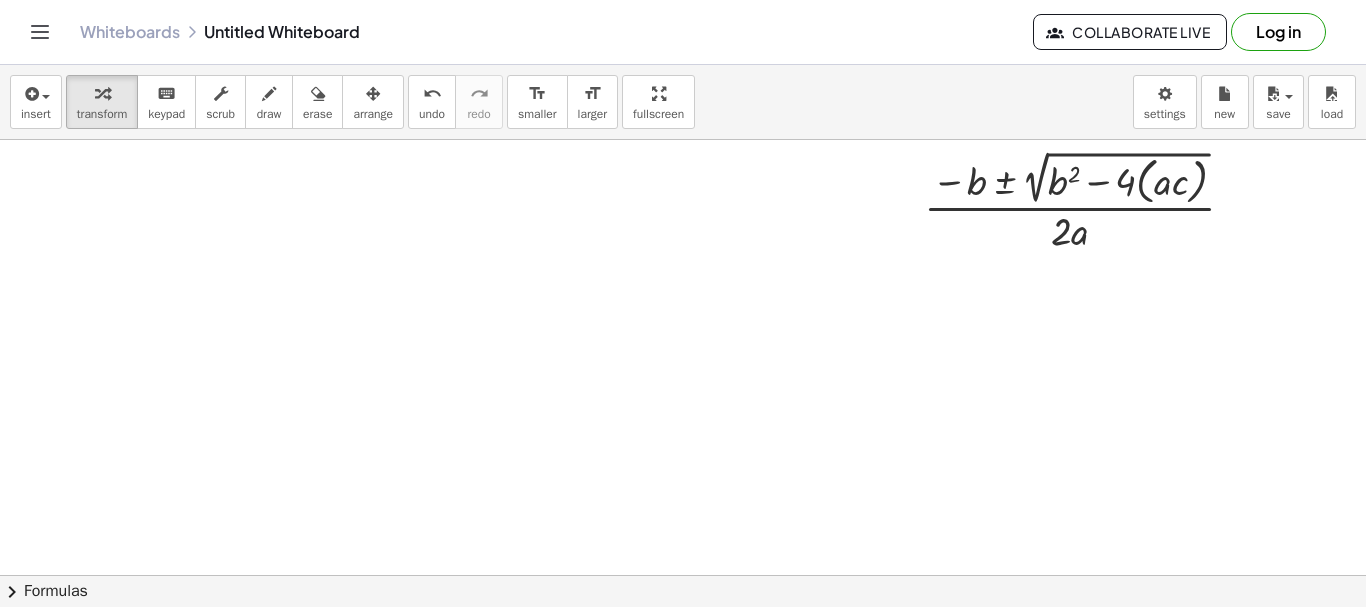 click at bounding box center (683, 575) 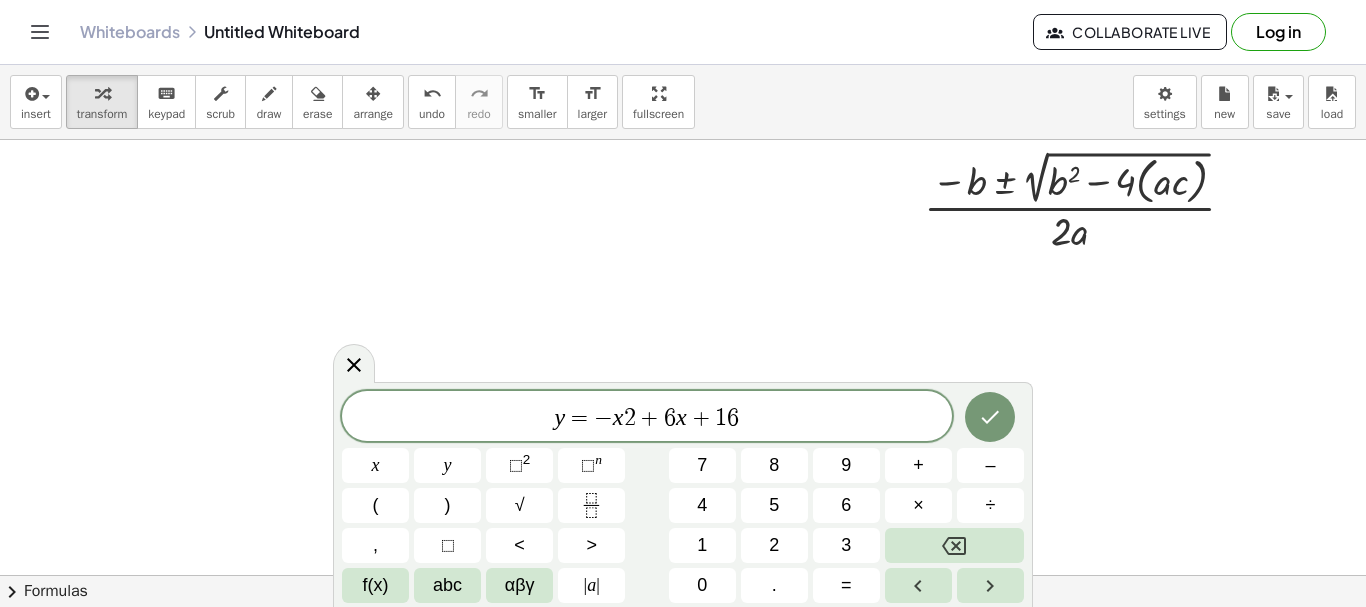 click on "2" at bounding box center (630, 418) 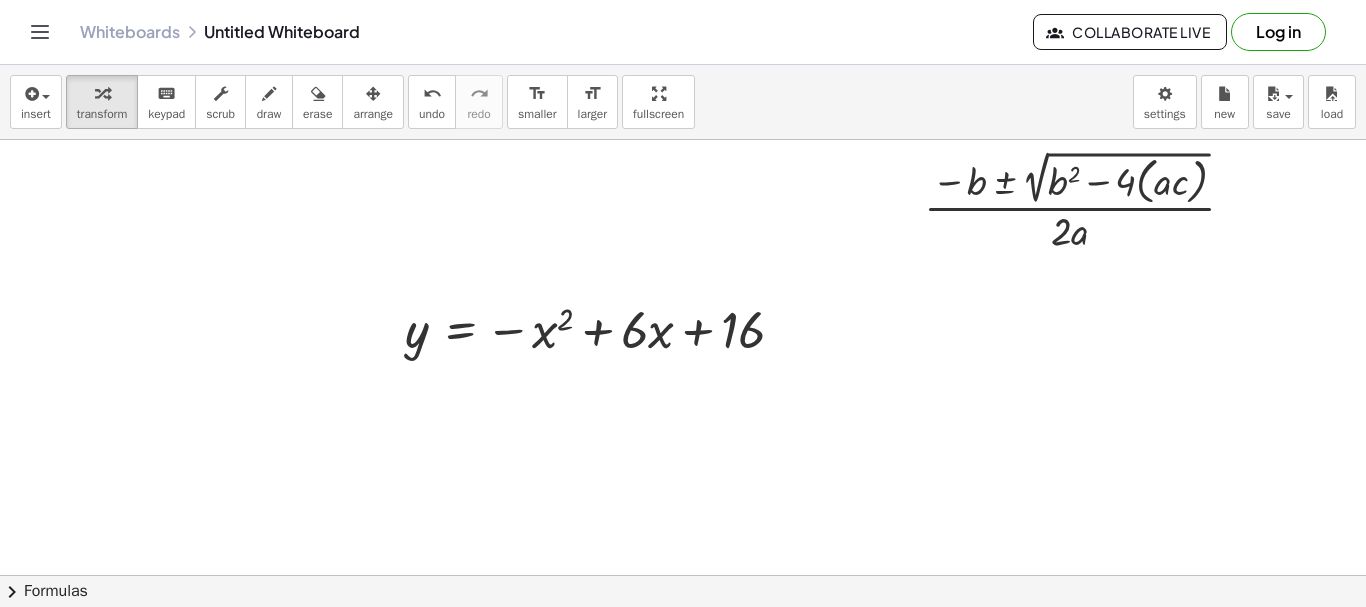 click at bounding box center (683, 575) 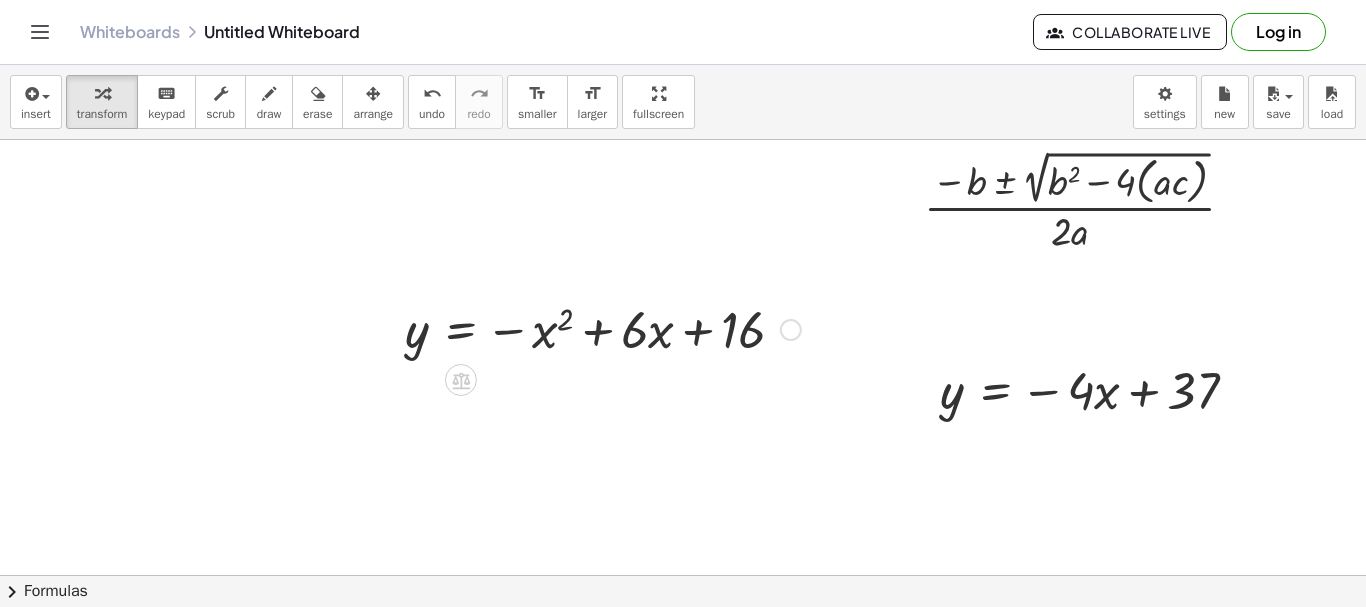 click at bounding box center [791, 330] 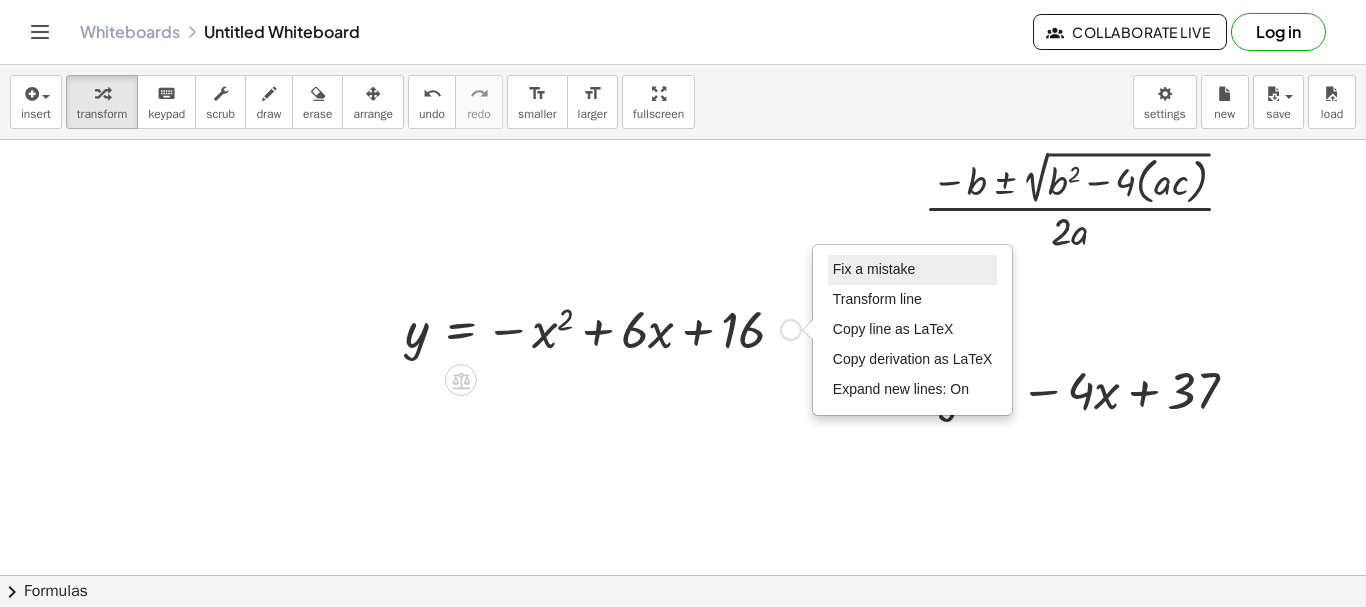 click on "Fix a mistake" at bounding box center (874, 269) 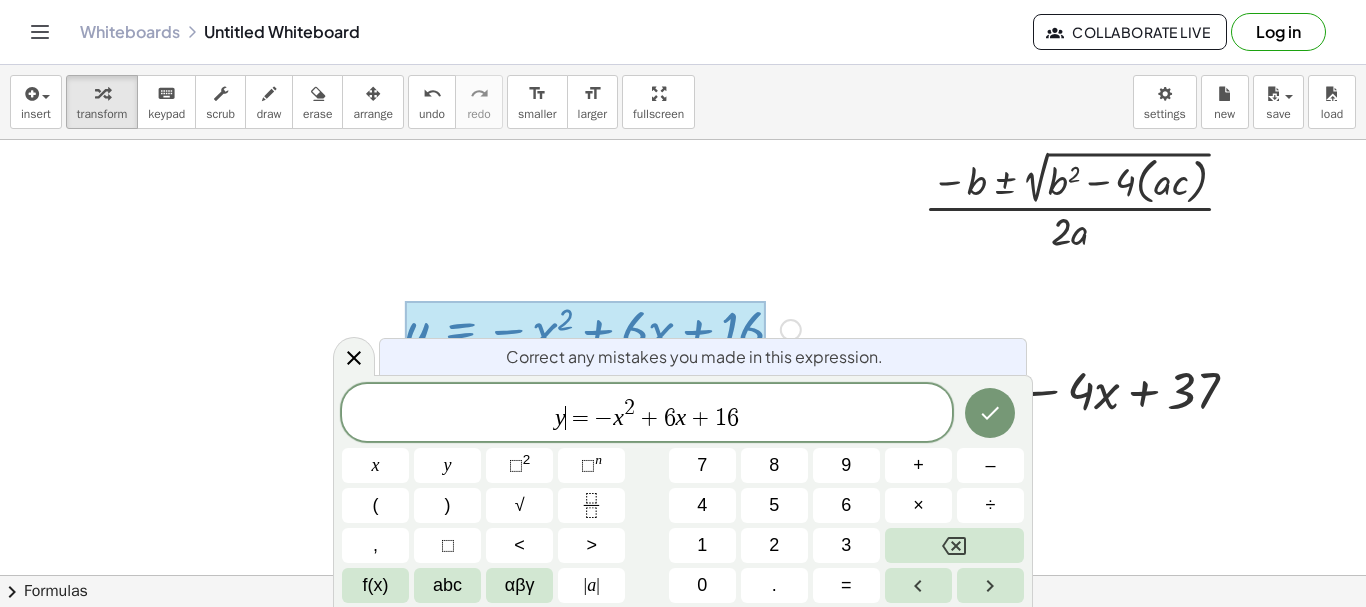 drag, startPoint x: 568, startPoint y: 413, endPoint x: 532, endPoint y: 419, distance: 36.496574 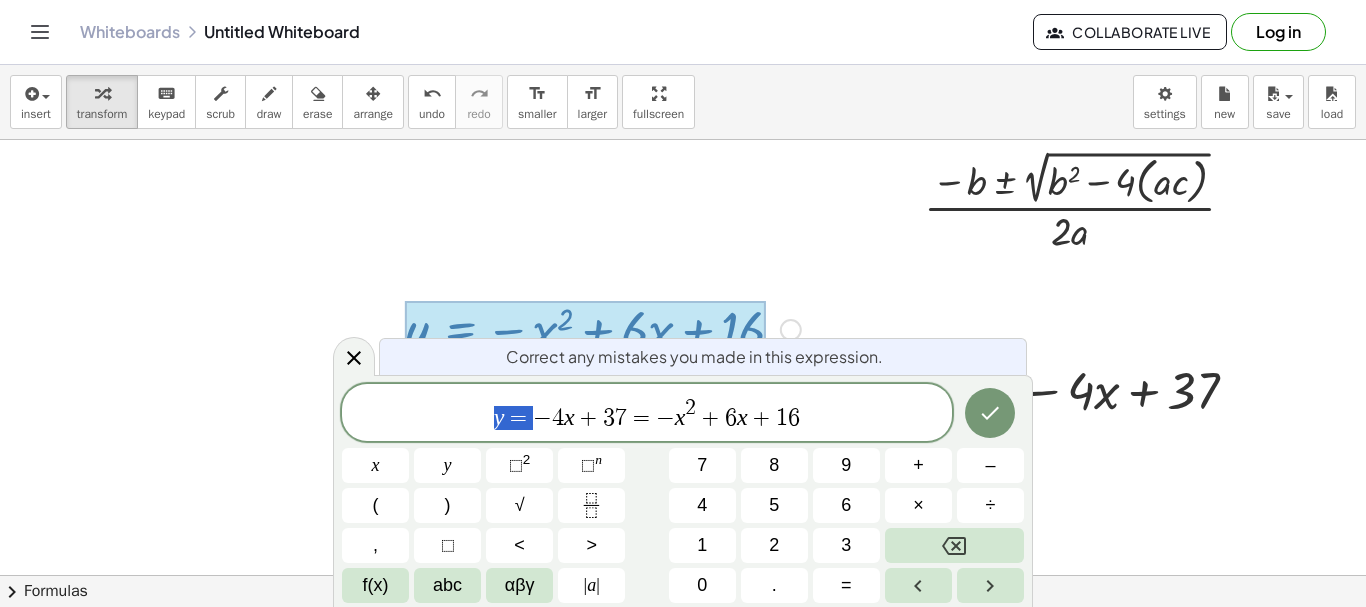 drag, startPoint x: 532, startPoint y: 416, endPoint x: 471, endPoint y: 423, distance: 61.400326 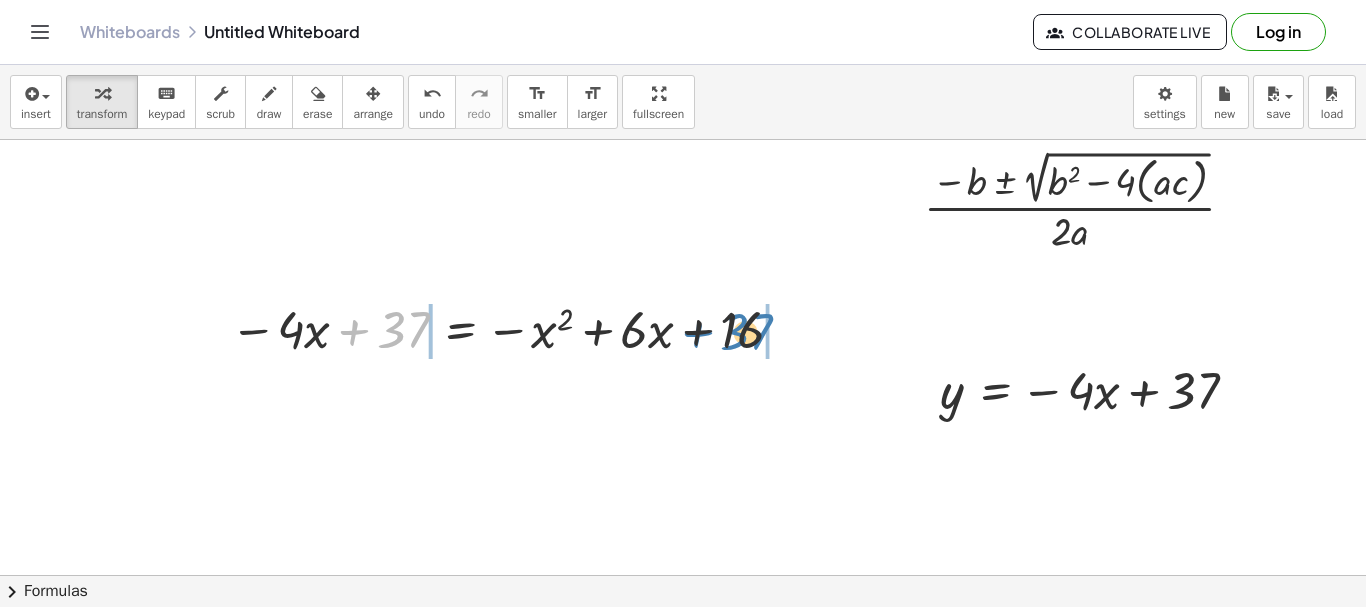 drag, startPoint x: 385, startPoint y: 342, endPoint x: 729, endPoint y: 344, distance: 344.00583 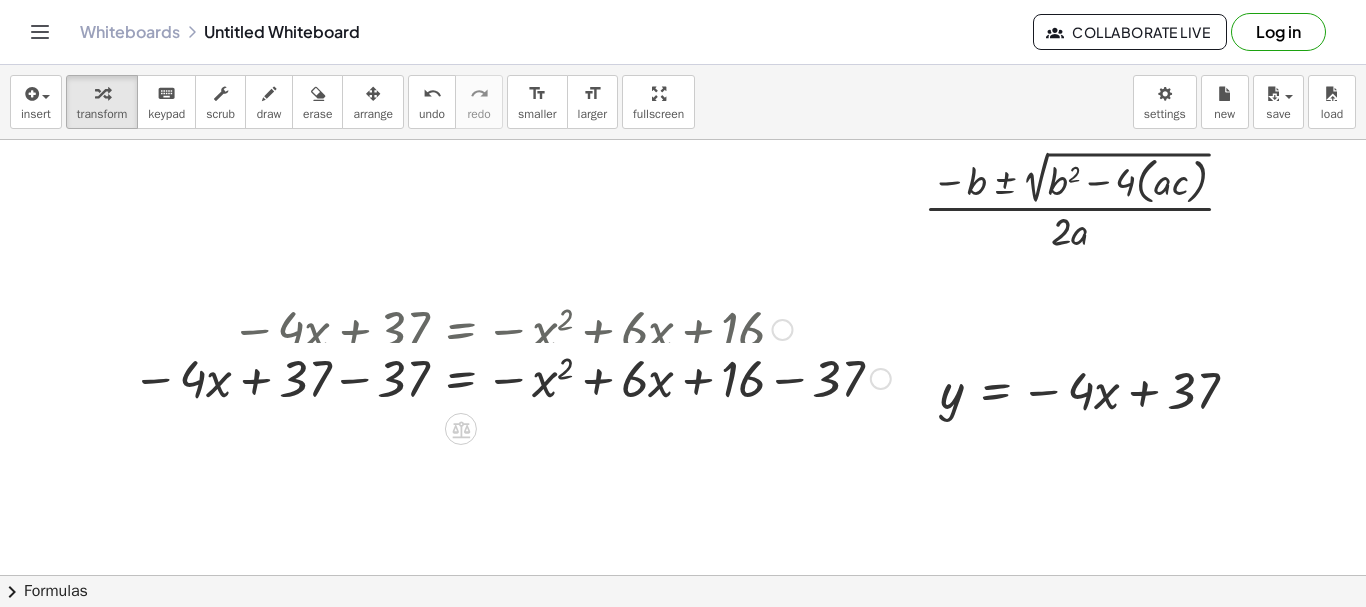click on "− · 4 · x + 37 = − x 2 + · 6 · x + 16 − · 4 · x = − x 2 + · 6 · x + 16 + 37 − 37 − 37 Fix a mistake Transform line Copy line as LaTeX Copy derivation as LaTeX Expand new lines: On" at bounding box center (461, 330) 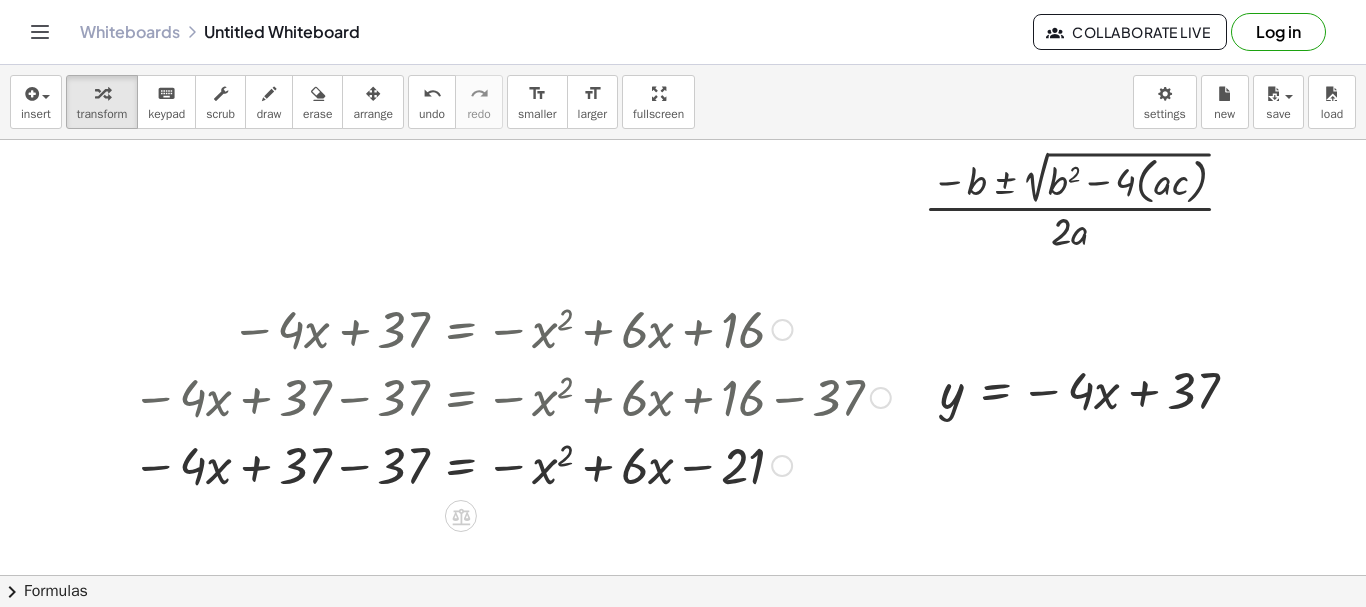 click at bounding box center (511, 464) 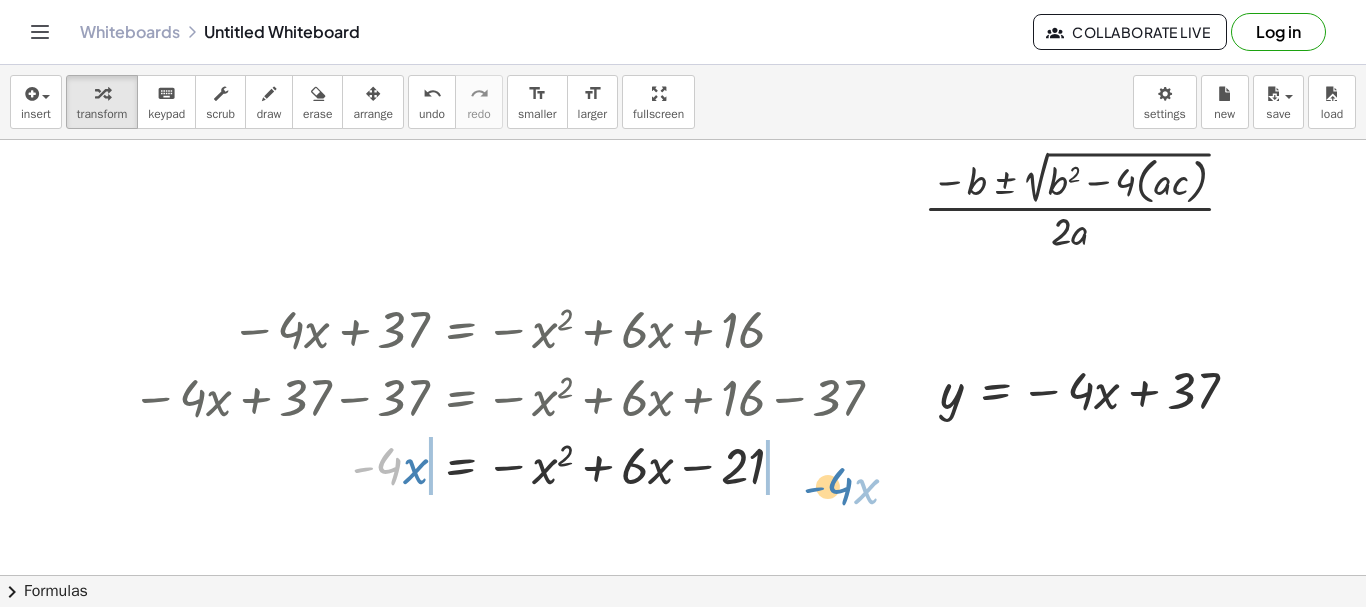 drag, startPoint x: 389, startPoint y: 474, endPoint x: 838, endPoint y: 488, distance: 449.2182 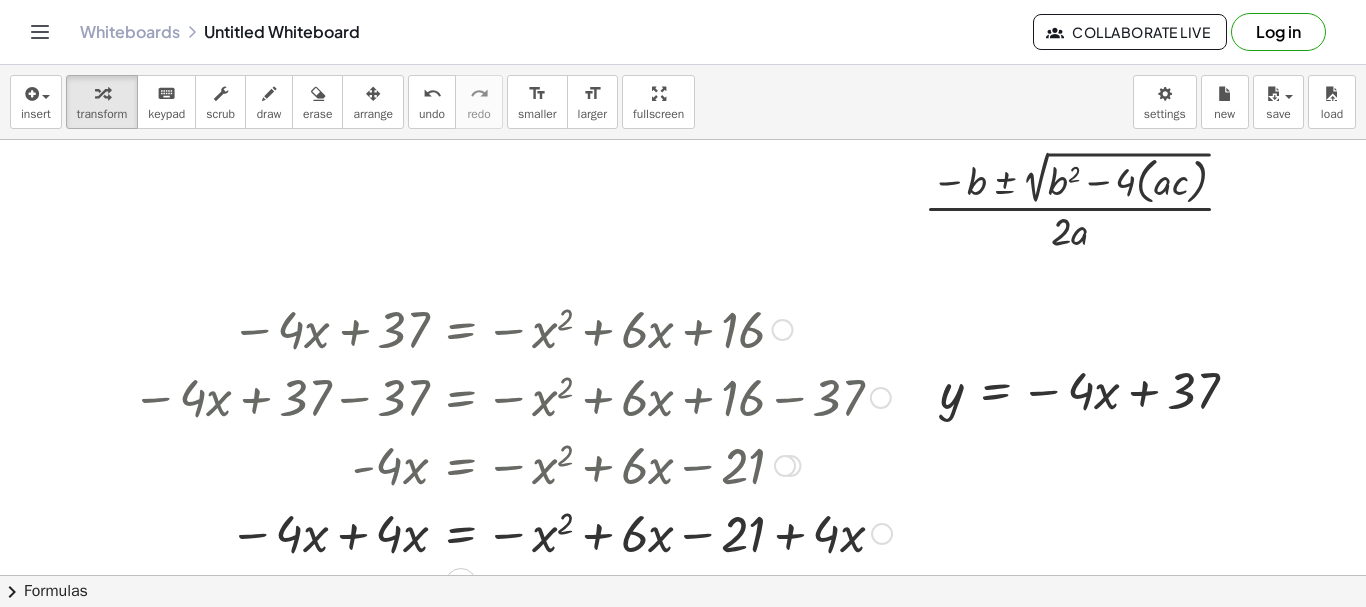 drag, startPoint x: 353, startPoint y: 539, endPoint x: 773, endPoint y: 576, distance: 421.62662 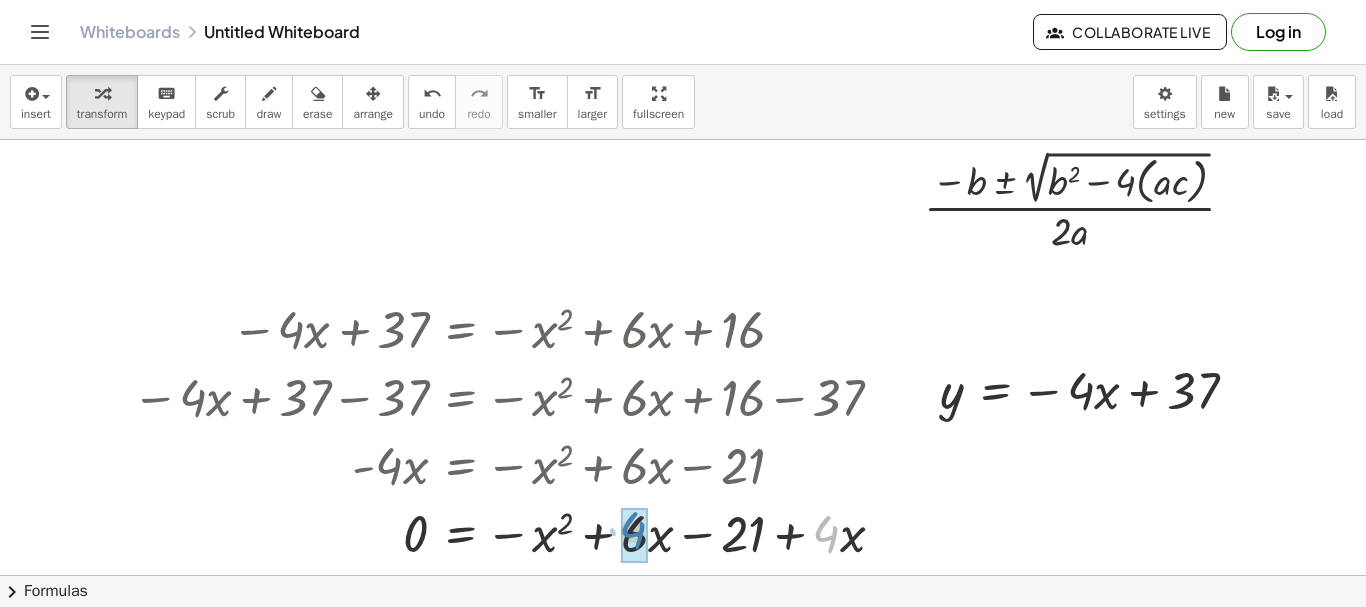 drag, startPoint x: 832, startPoint y: 542, endPoint x: 639, endPoint y: 538, distance: 193.04144 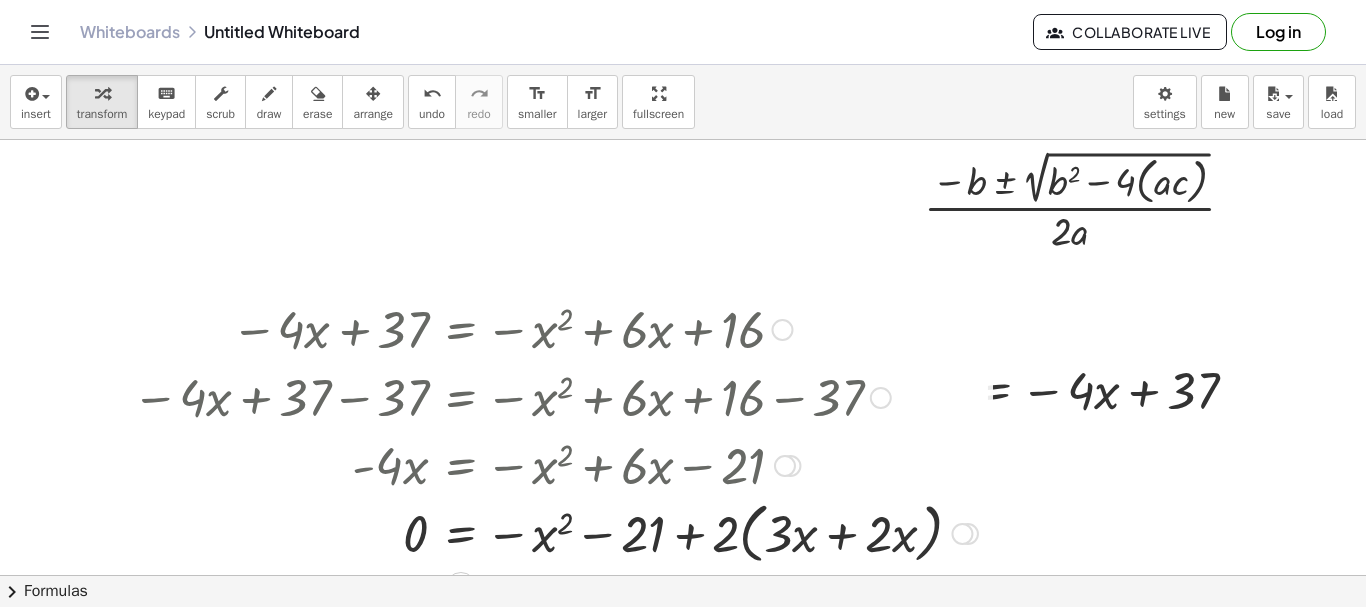 click at bounding box center [555, 532] 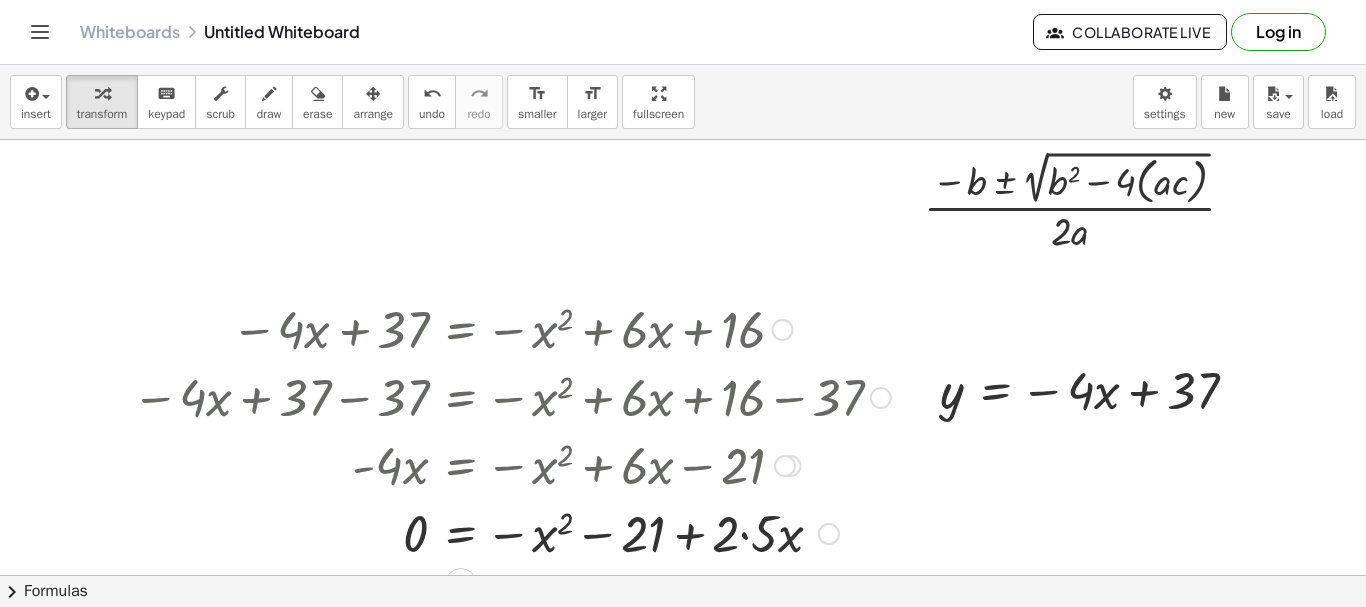 click at bounding box center (511, 532) 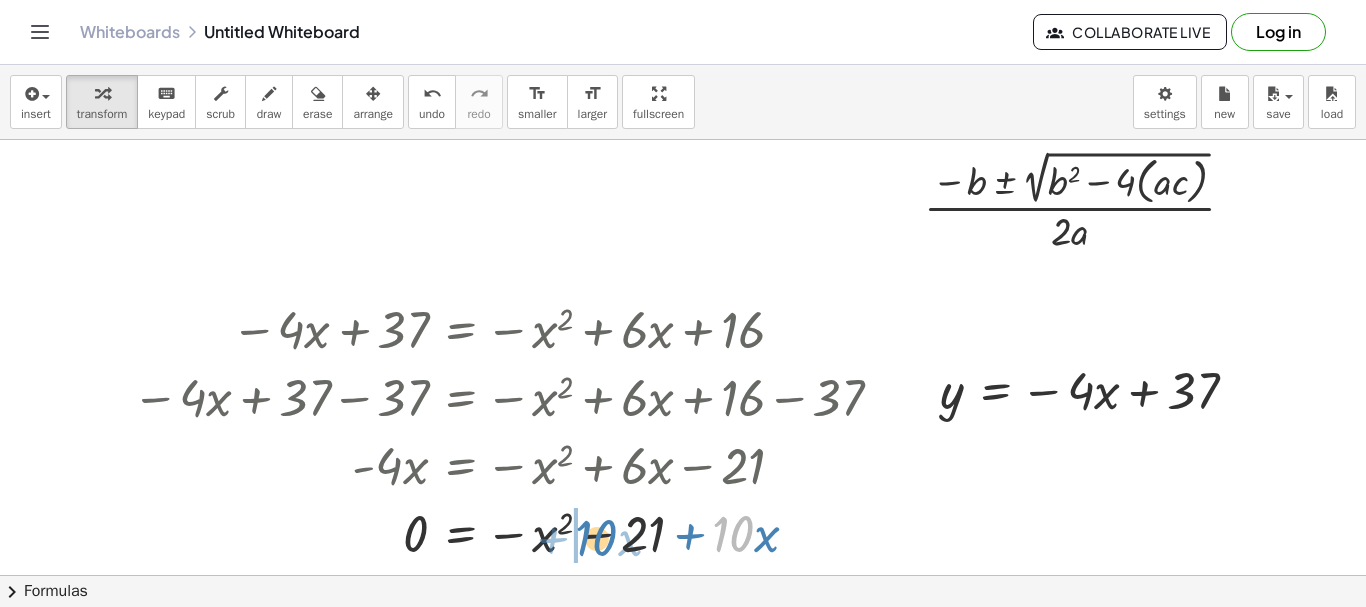 drag, startPoint x: 700, startPoint y: 541, endPoint x: 603, endPoint y: 542, distance: 97.00516 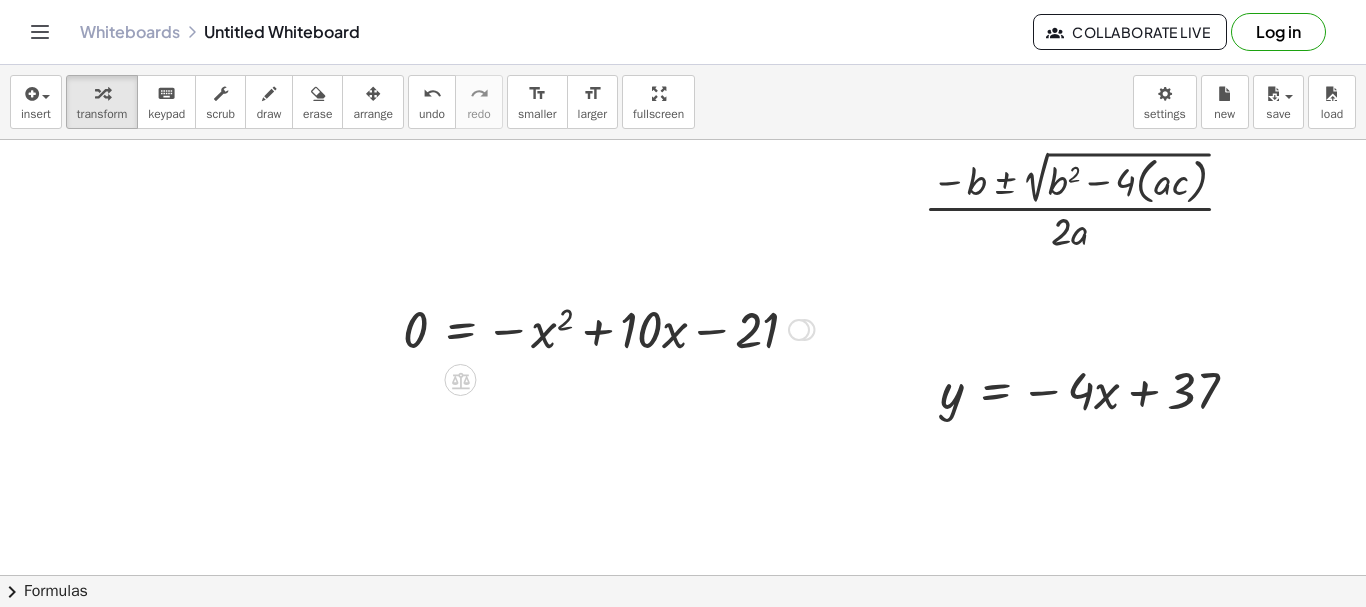 drag, startPoint x: 795, startPoint y: 543, endPoint x: 728, endPoint y: 288, distance: 263.6551 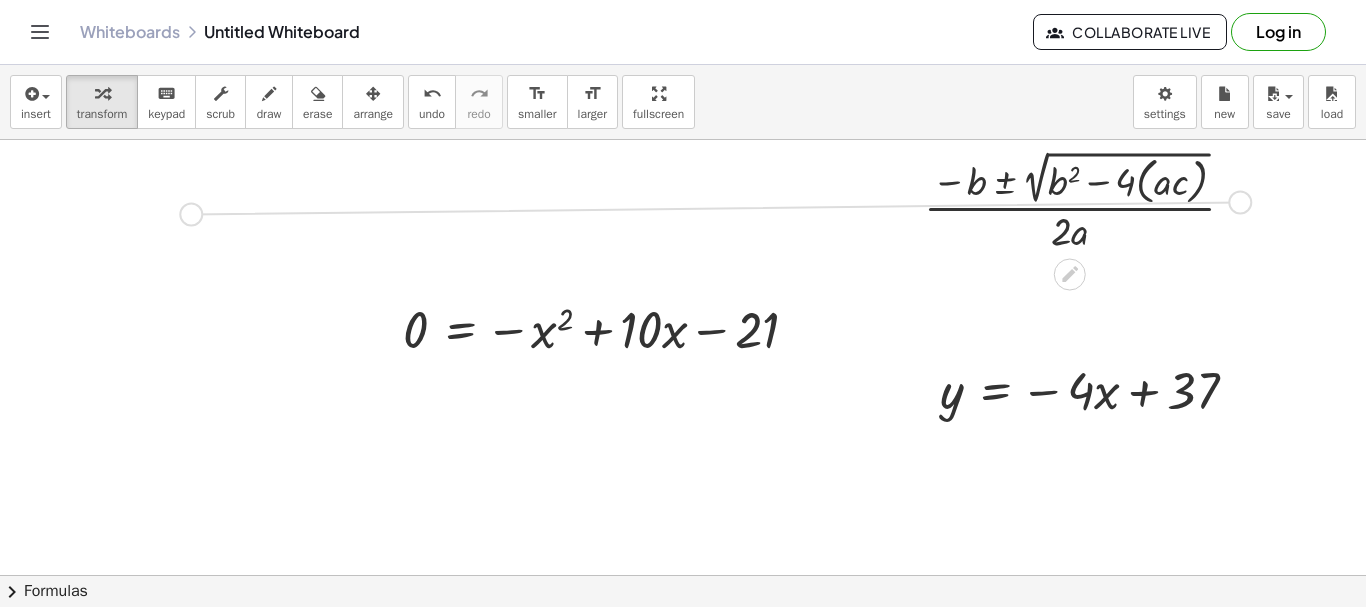 drag, startPoint x: 1239, startPoint y: 201, endPoint x: 188, endPoint y: 213, distance: 1051.0685 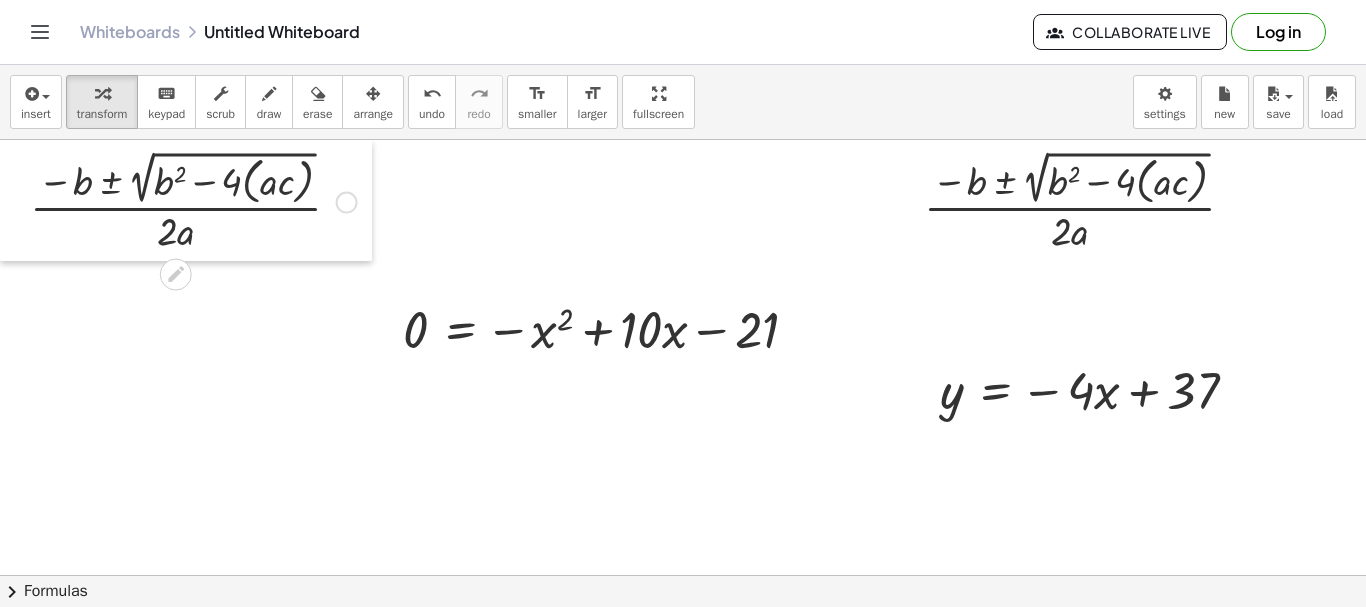 drag, startPoint x: 24, startPoint y: 210, endPoint x: 0, endPoint y: 186, distance: 33.941124 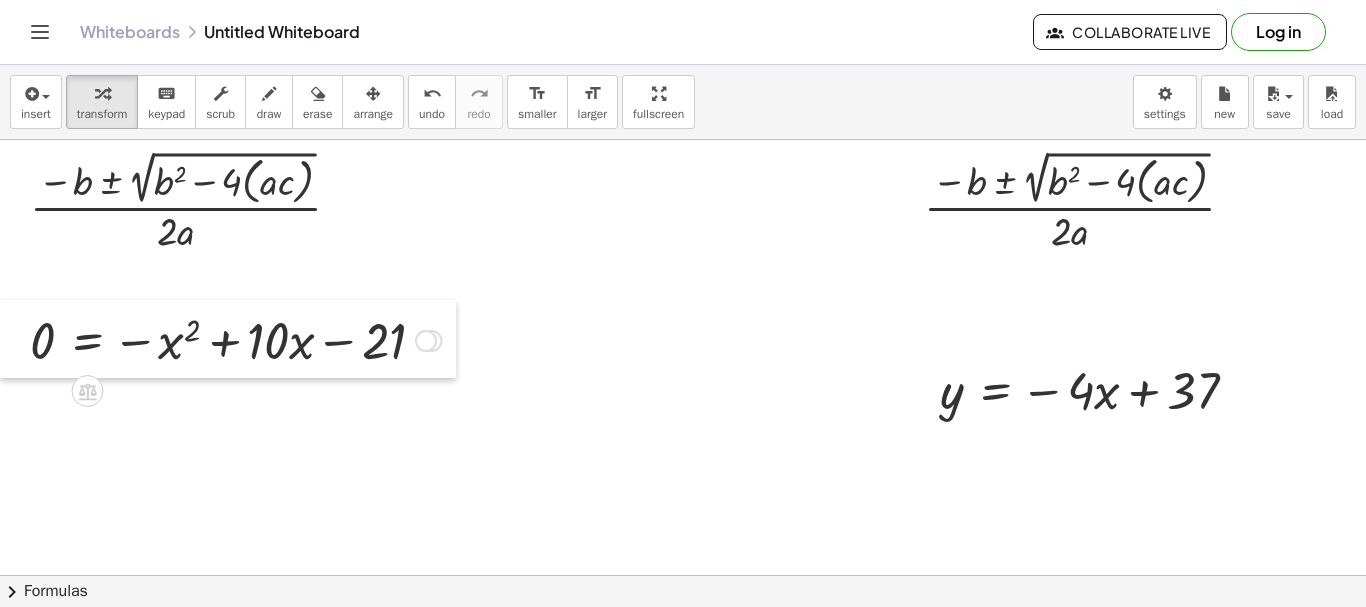 drag, startPoint x: 245, startPoint y: 337, endPoint x: 7, endPoint y: 316, distance: 238.92467 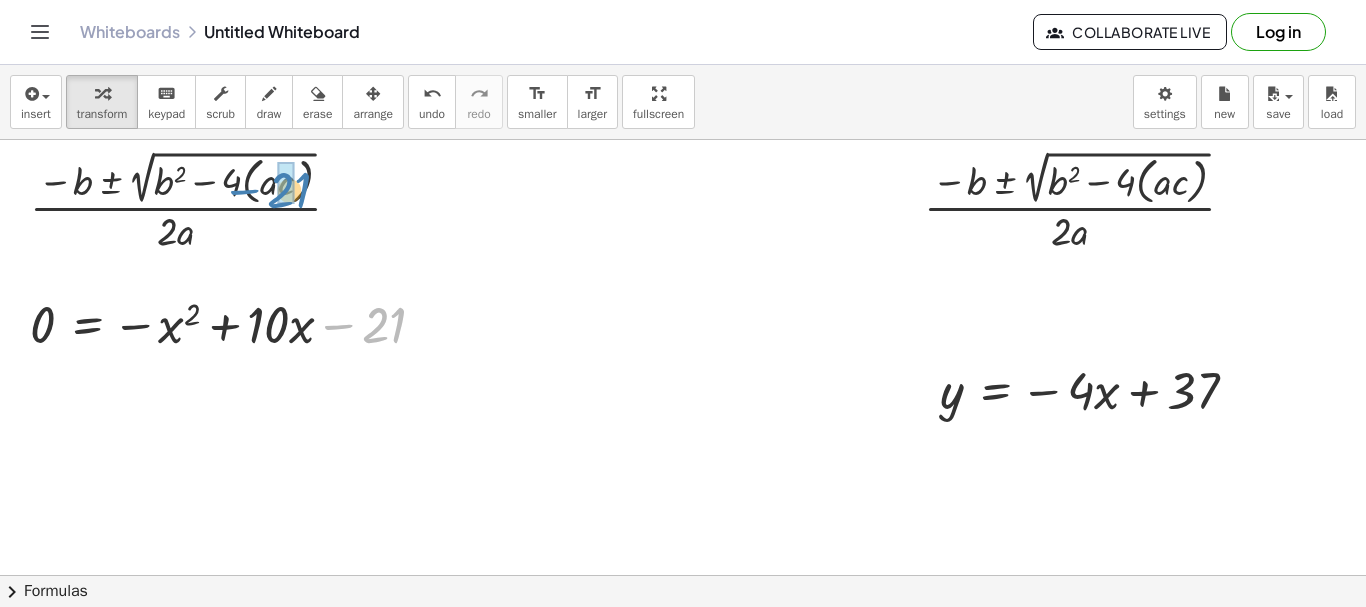 drag, startPoint x: 380, startPoint y: 315, endPoint x: 285, endPoint y: 180, distance: 165.07574 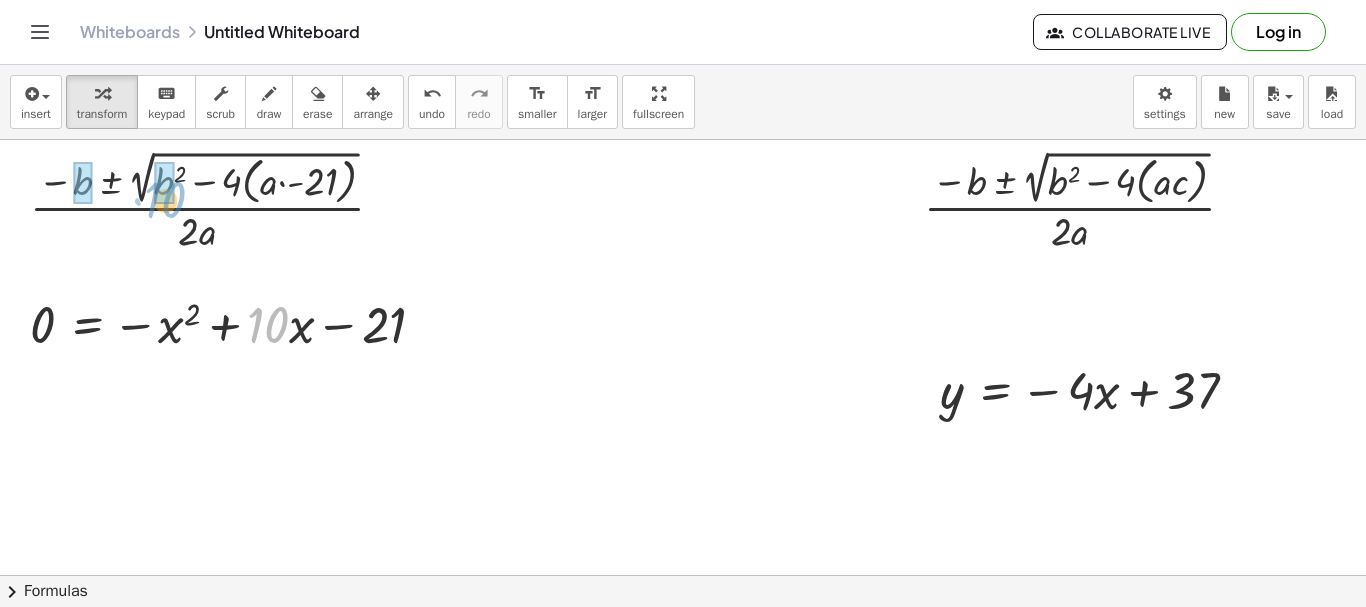 drag, startPoint x: 265, startPoint y: 318, endPoint x: 162, endPoint y: 193, distance: 161.96913 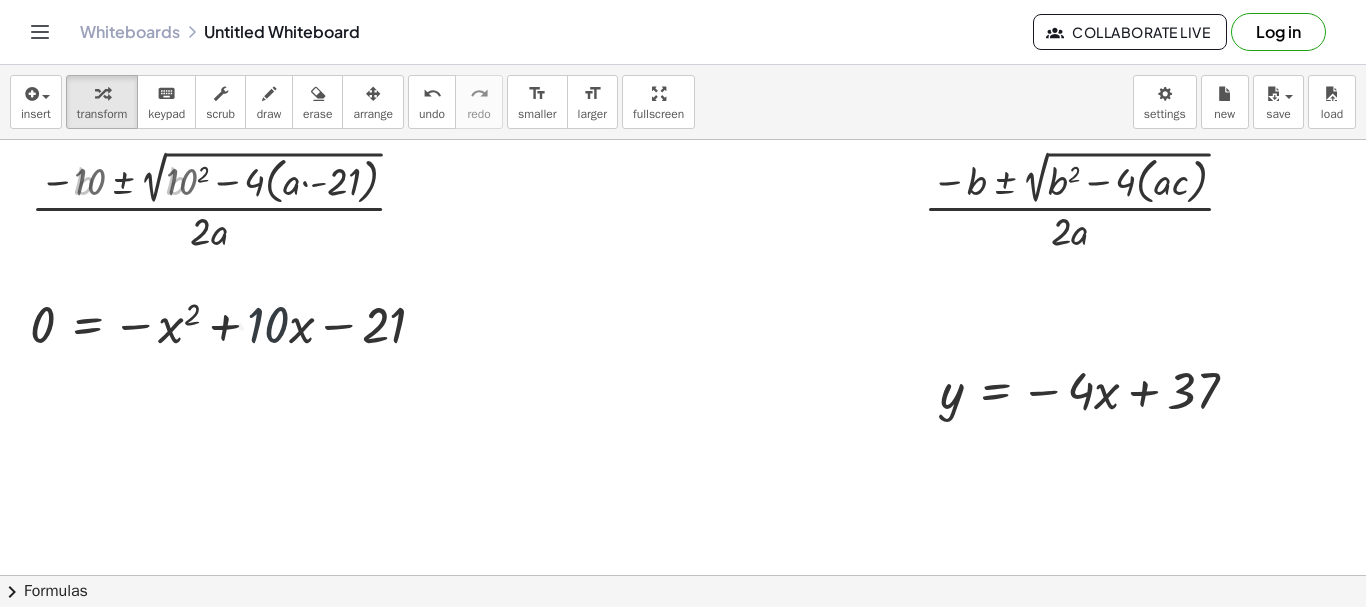 click at bounding box center (683, 575) 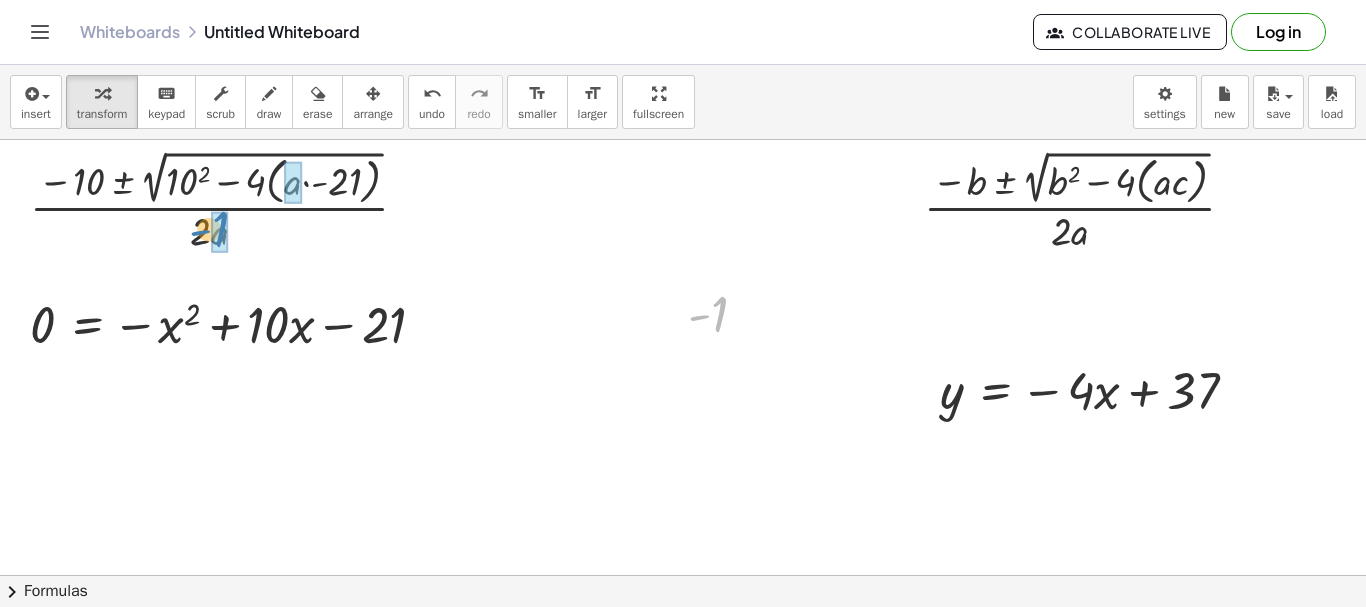 drag, startPoint x: 721, startPoint y: 304, endPoint x: 218, endPoint y: 219, distance: 510.13135 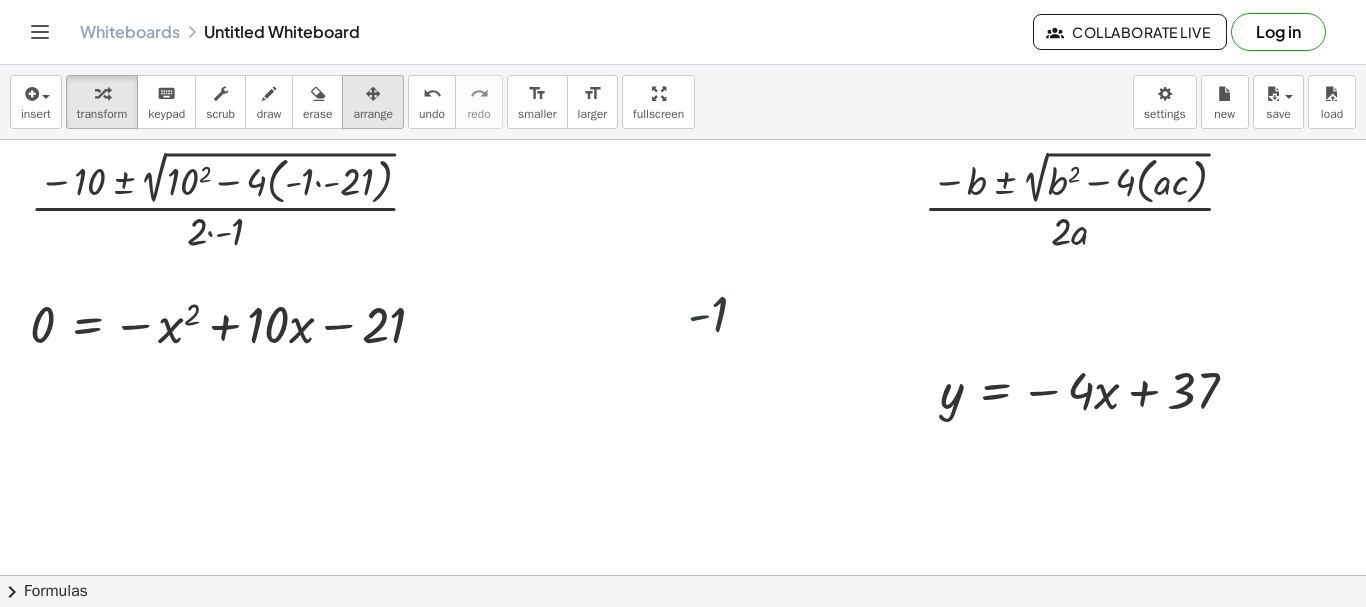 click on "arrange" at bounding box center (373, 114) 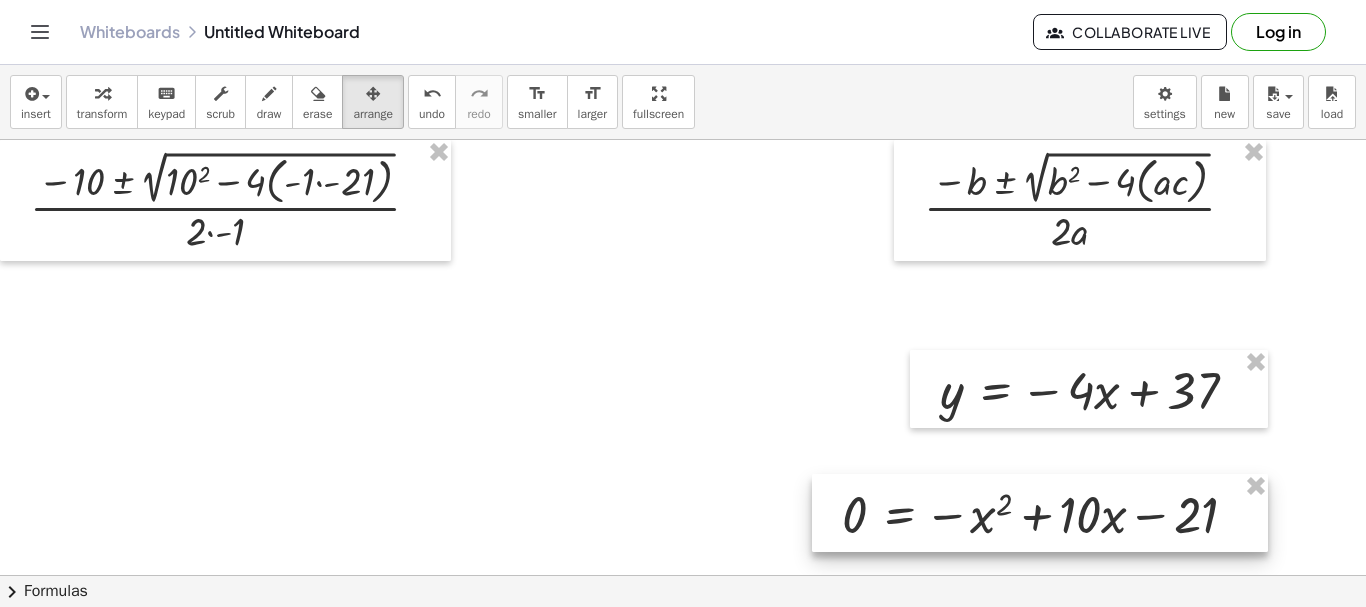drag, startPoint x: 328, startPoint y: 342, endPoint x: 1071, endPoint y: 534, distance: 767.4067 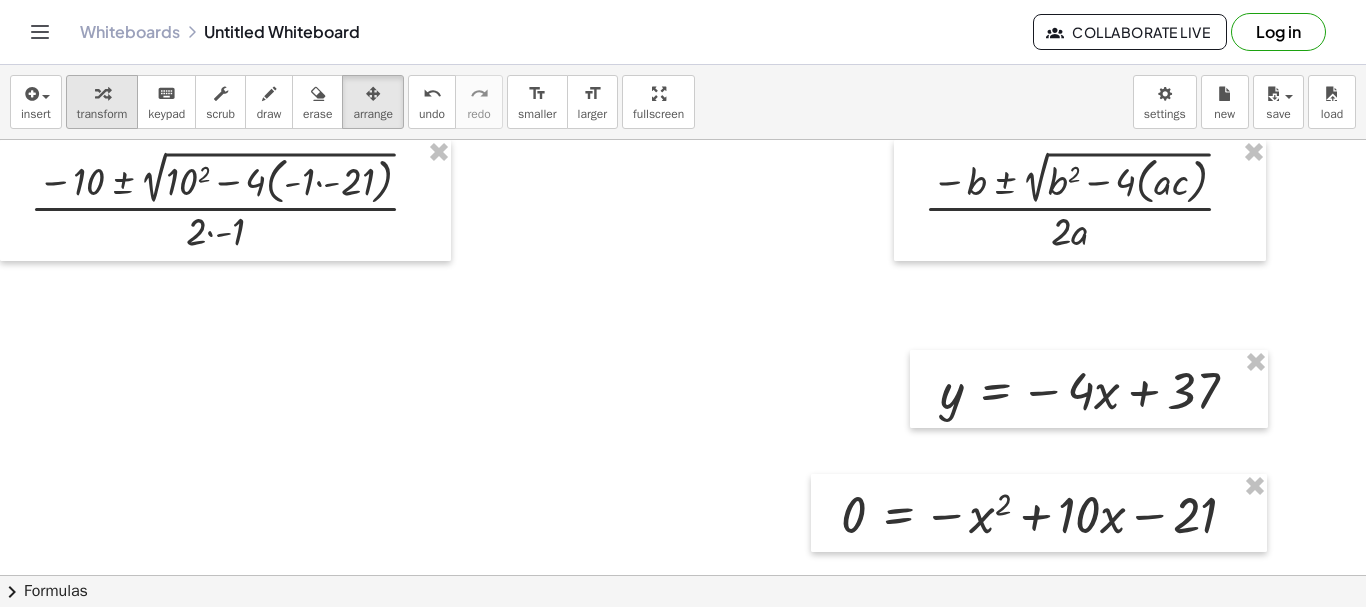click on "transform" at bounding box center (102, 114) 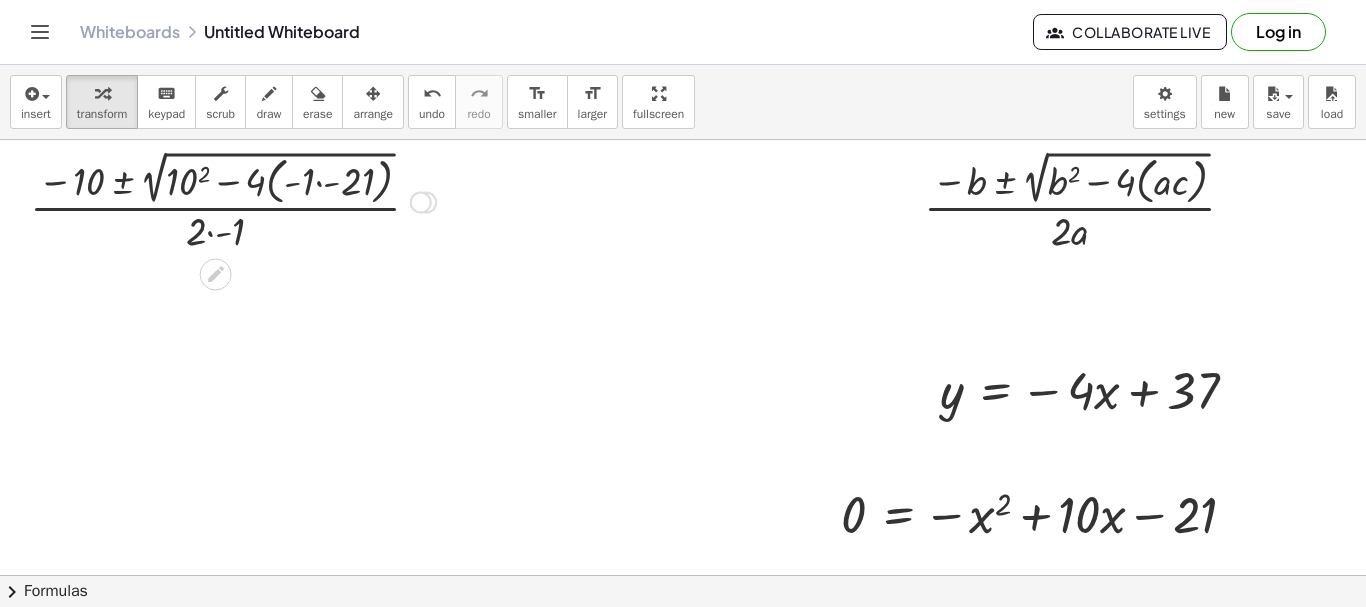 click at bounding box center [233, 200] 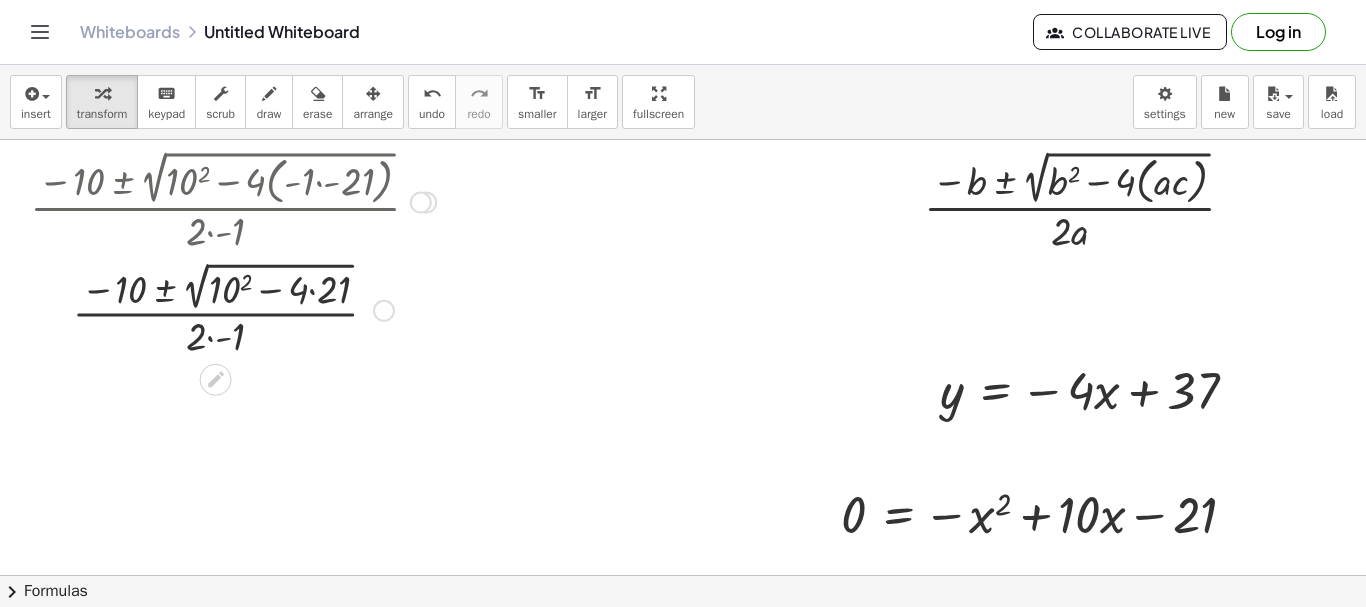 click at bounding box center [233, 308] 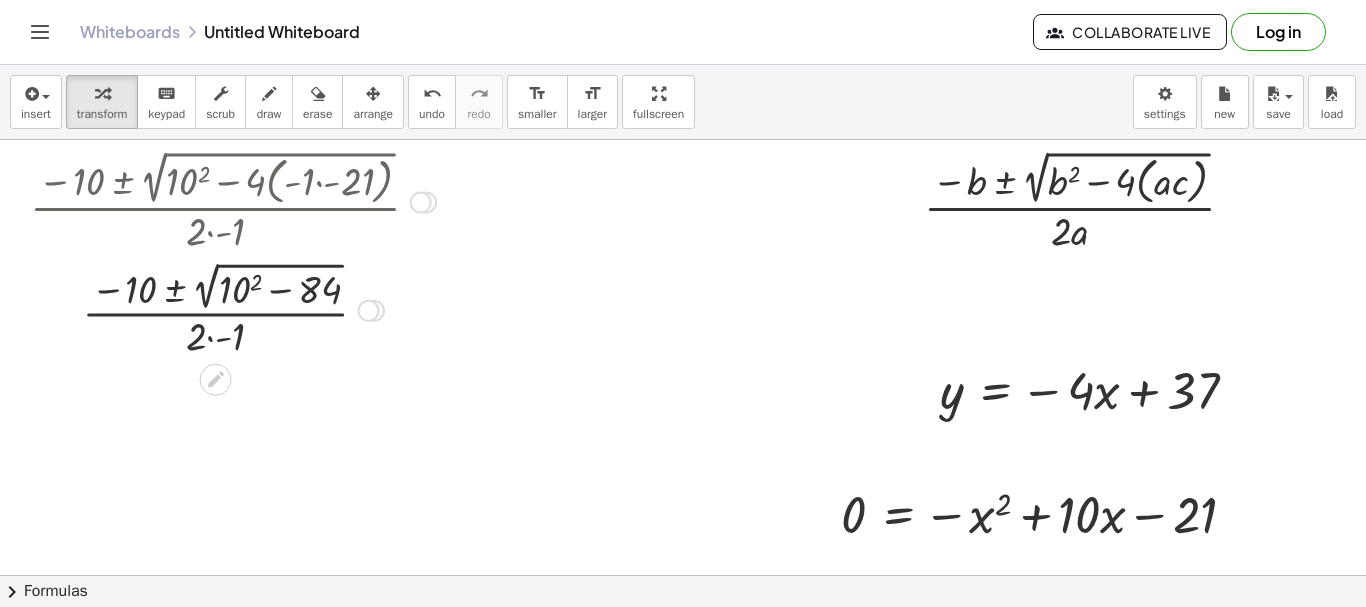 click at bounding box center (233, 308) 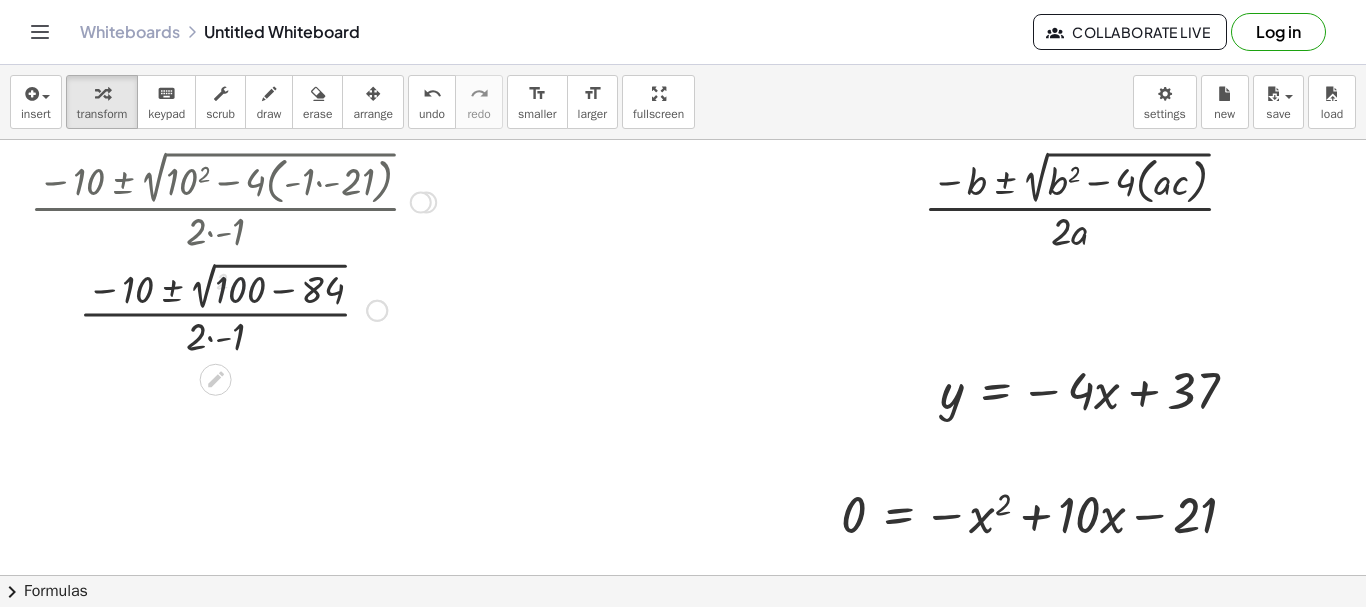 click at bounding box center [233, 308] 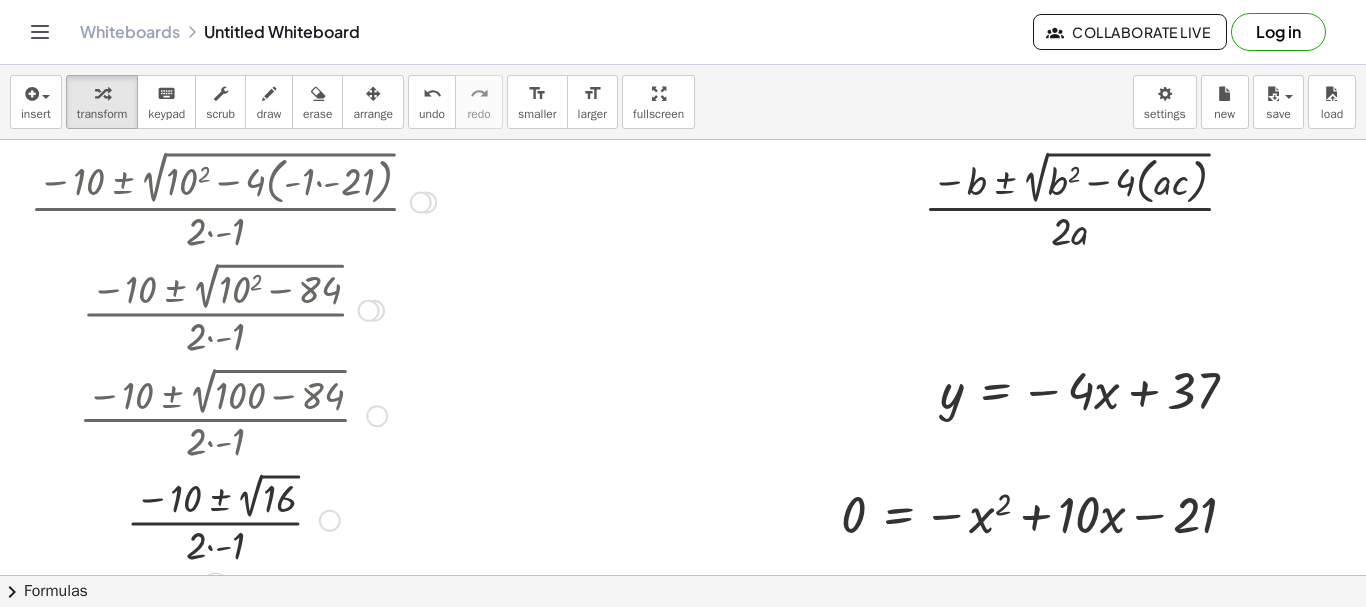 click at bounding box center (233, 519) 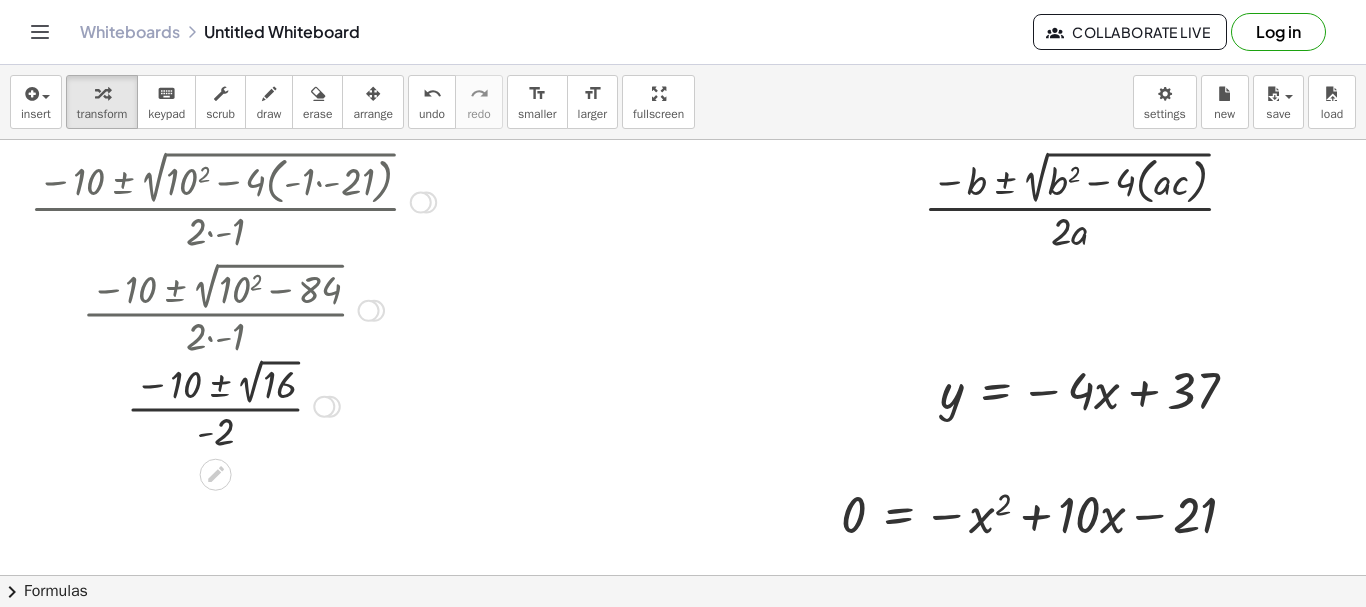 drag, startPoint x: 327, startPoint y: 519, endPoint x: 447, endPoint y: -33, distance: 564.8929 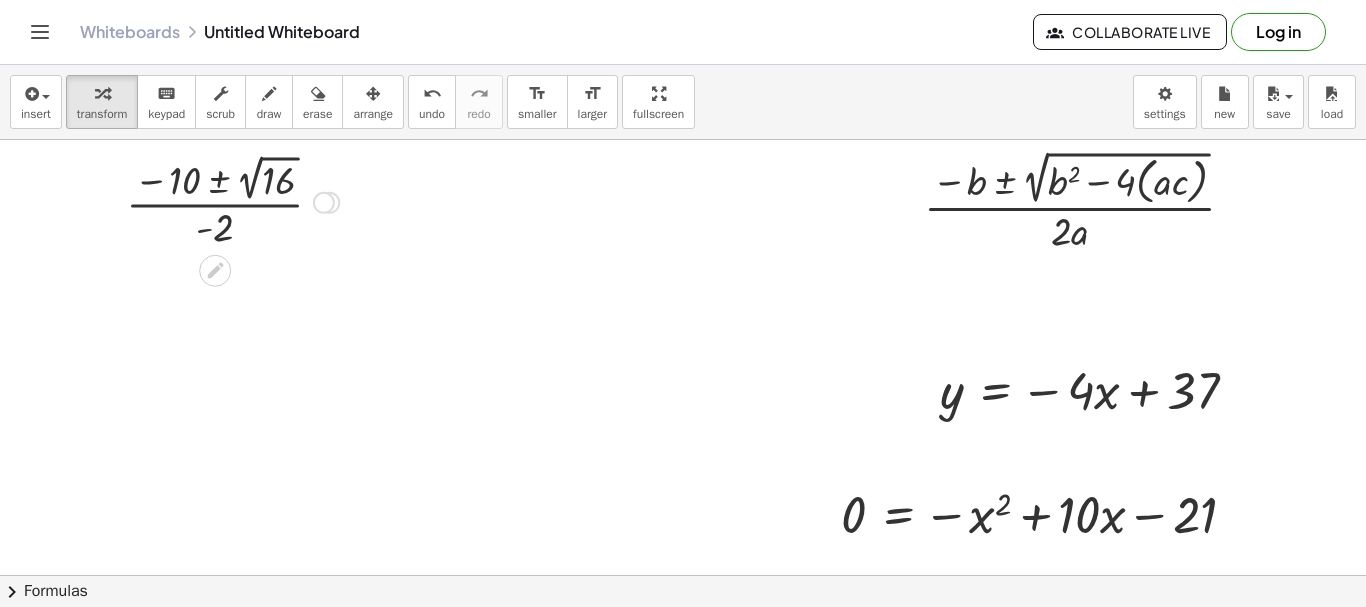 click at bounding box center [232, 201] 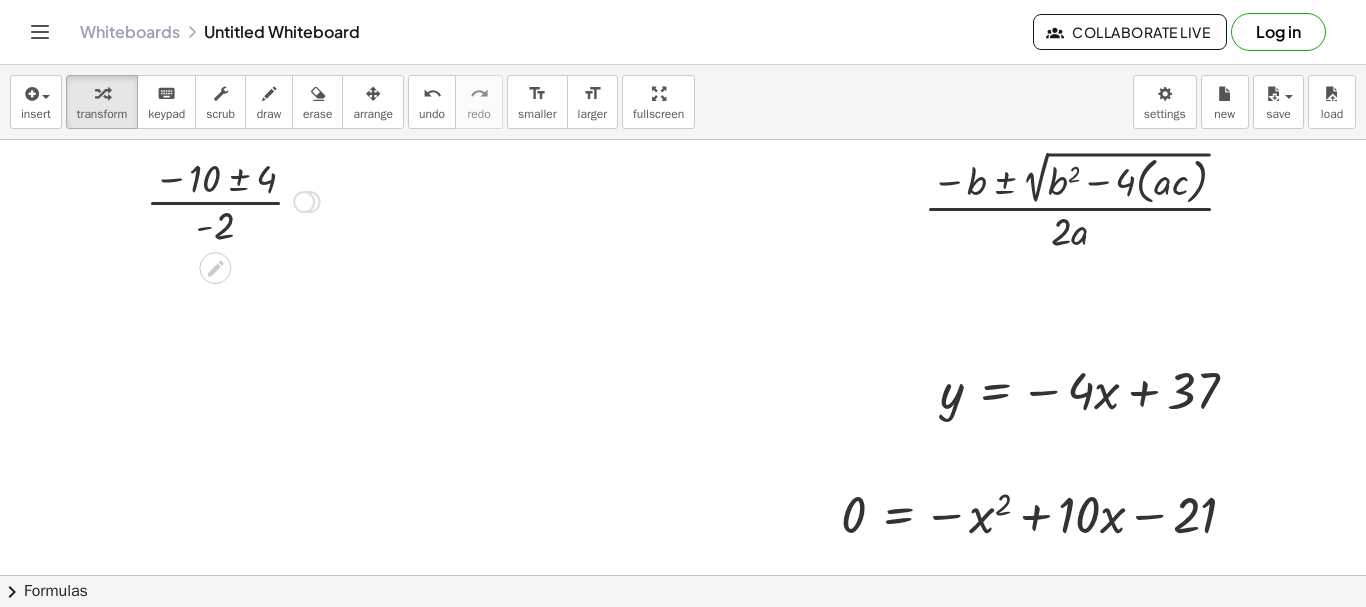 click at bounding box center [233, 200] 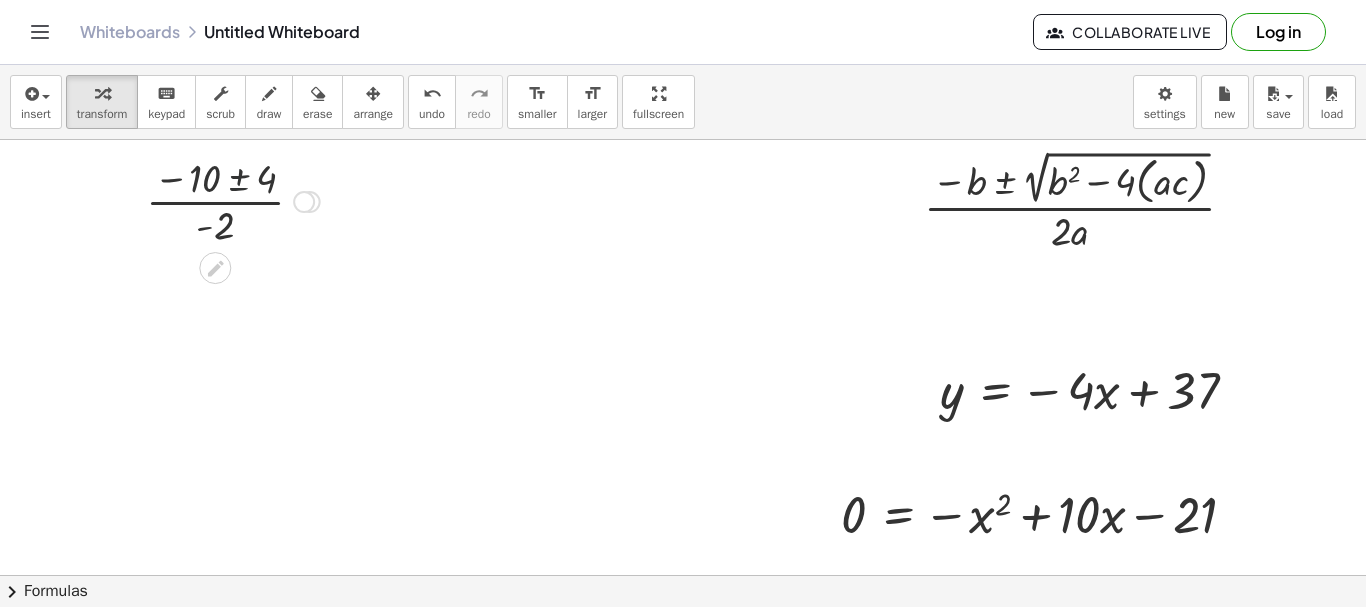 click at bounding box center [233, 200] 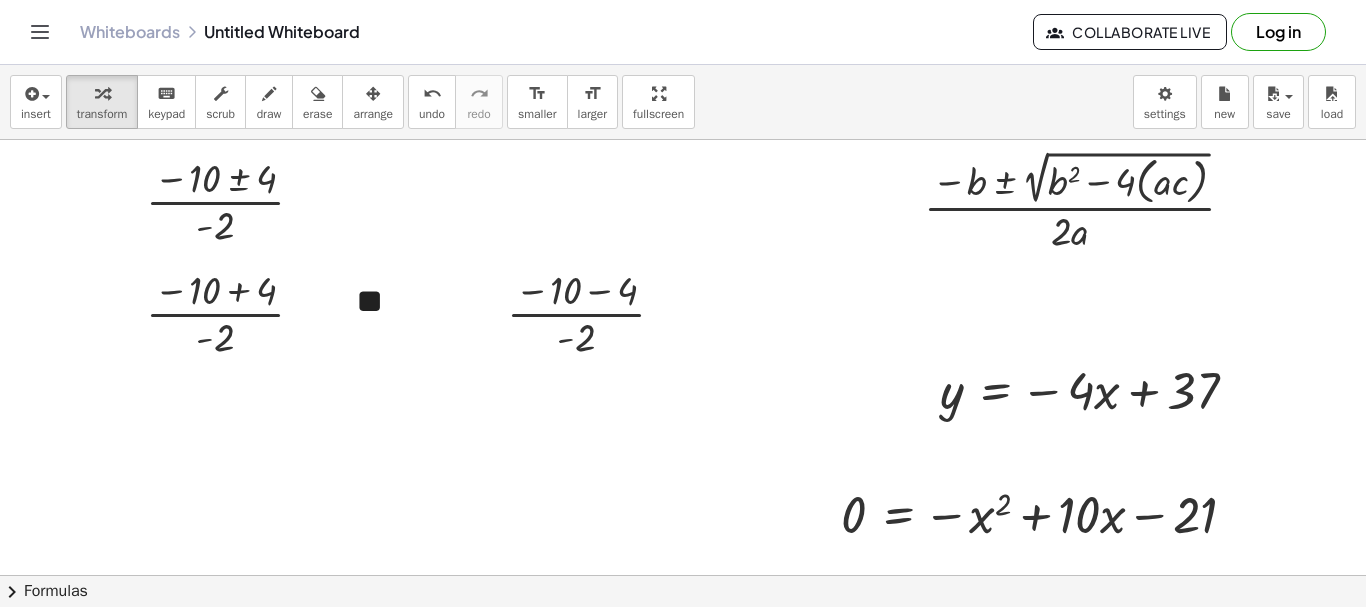 click on "insert select one: Math Expression Function Text Youtube Video Graphing Geometry Geometry 3D transform keyboard keypad scrub draw erase arrange undo undo redo redo format_size smaller format_size larger fullscreen load   save new settings" at bounding box center (683, 102) 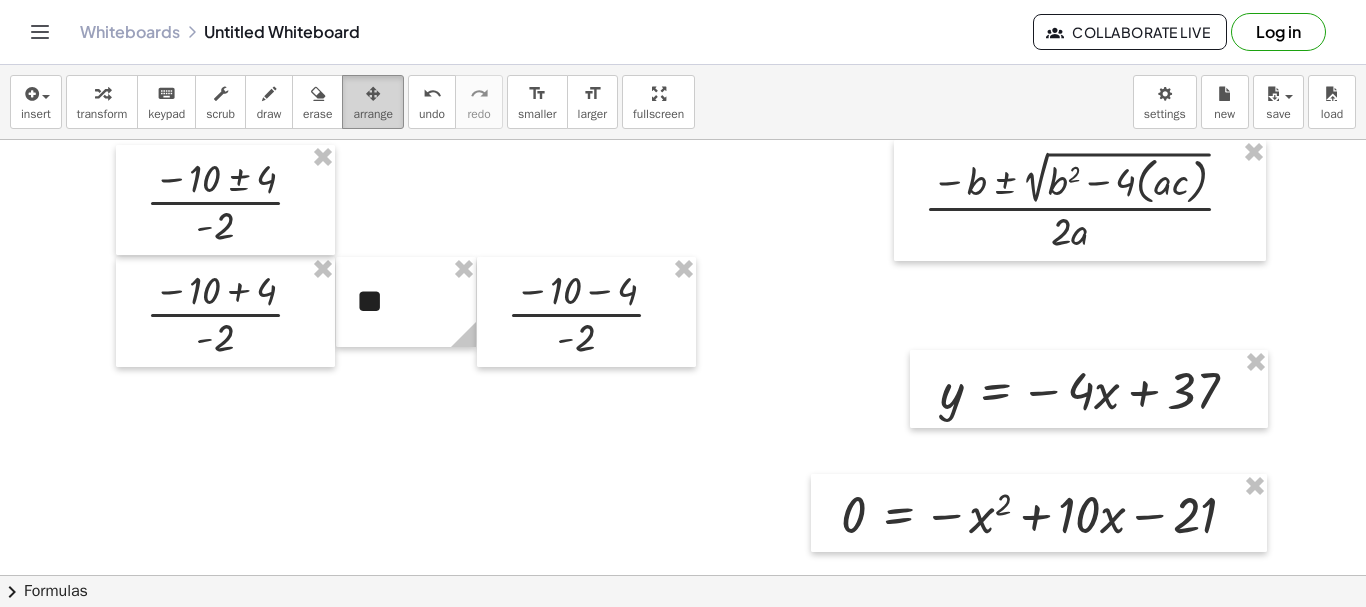 drag, startPoint x: 388, startPoint y: 109, endPoint x: 344, endPoint y: 182, distance: 85.23497 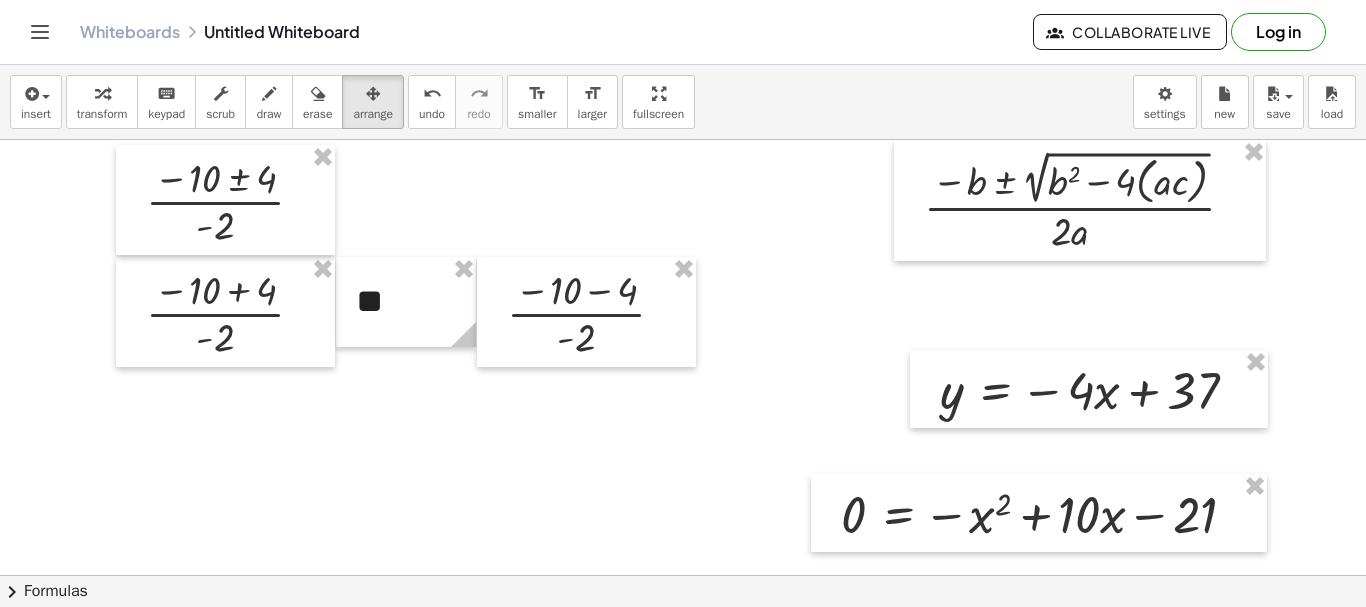 click on "arrange" at bounding box center (373, 114) 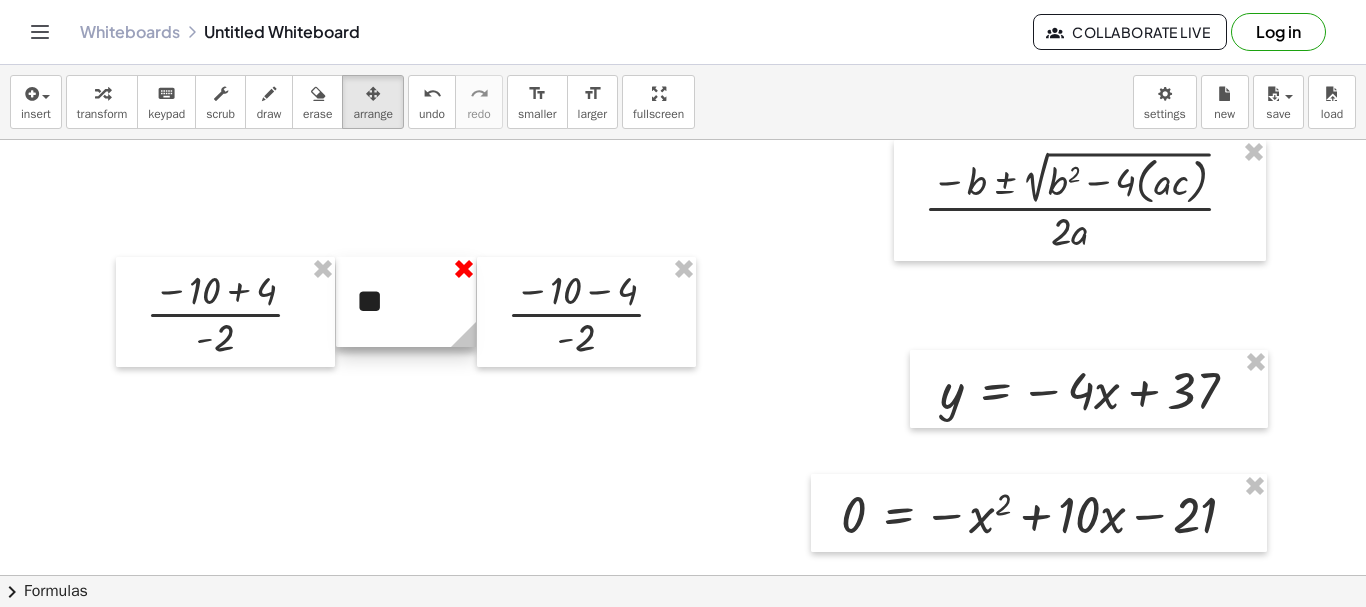 drag, startPoint x: 458, startPoint y: 269, endPoint x: 338, endPoint y: 280, distance: 120.50311 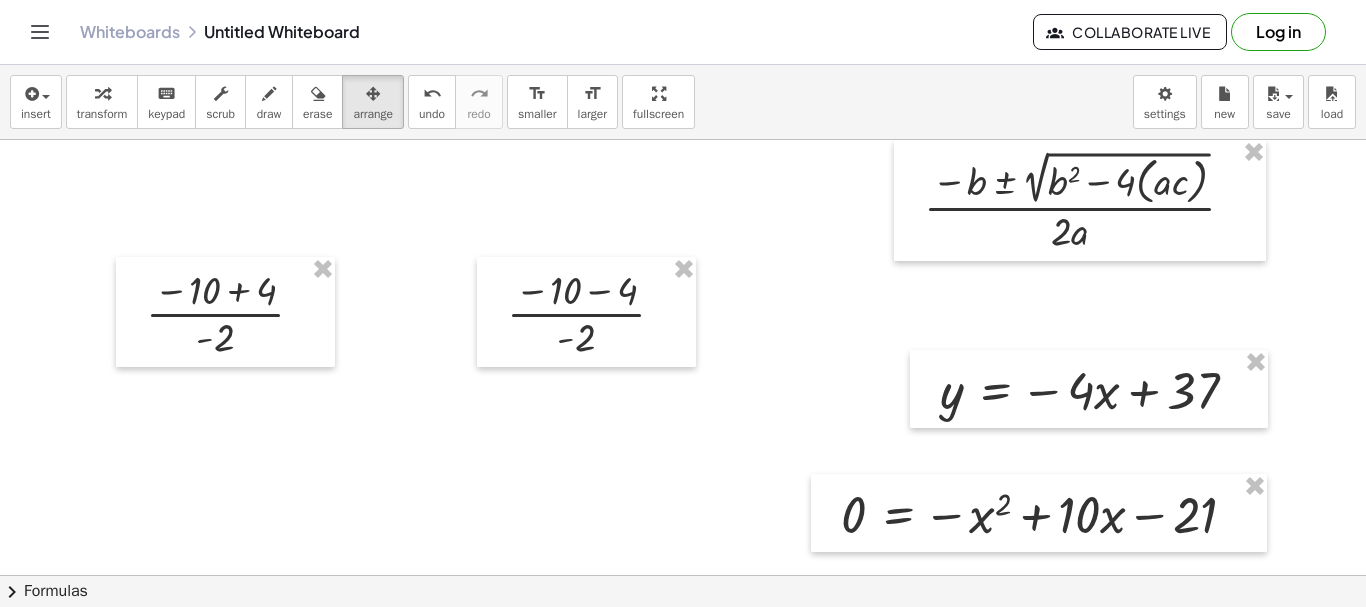 drag, startPoint x: 106, startPoint y: 95, endPoint x: 245, endPoint y: 318, distance: 262.77368 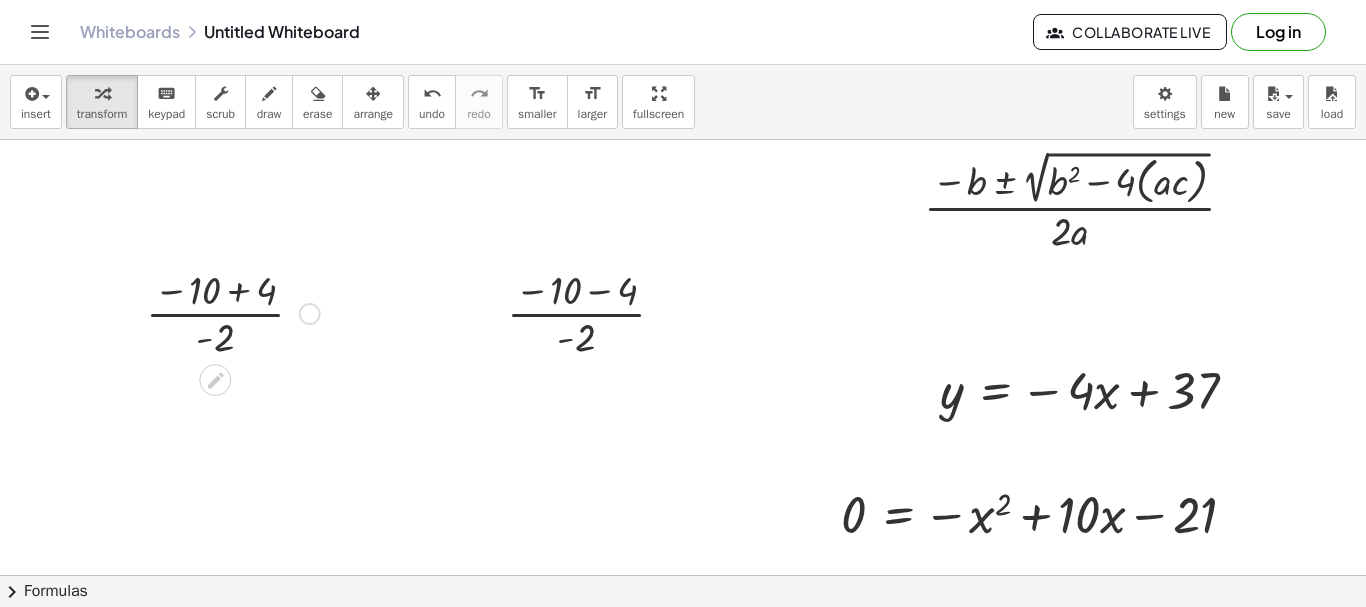 click at bounding box center [233, 312] 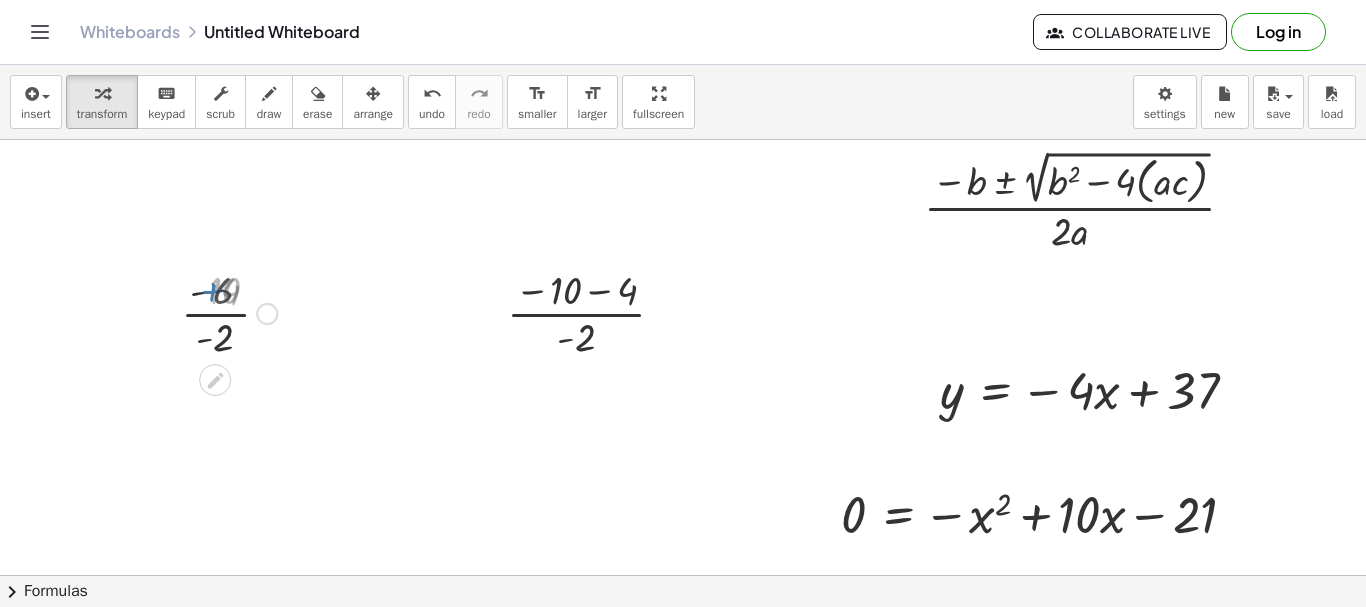 click at bounding box center [232, 312] 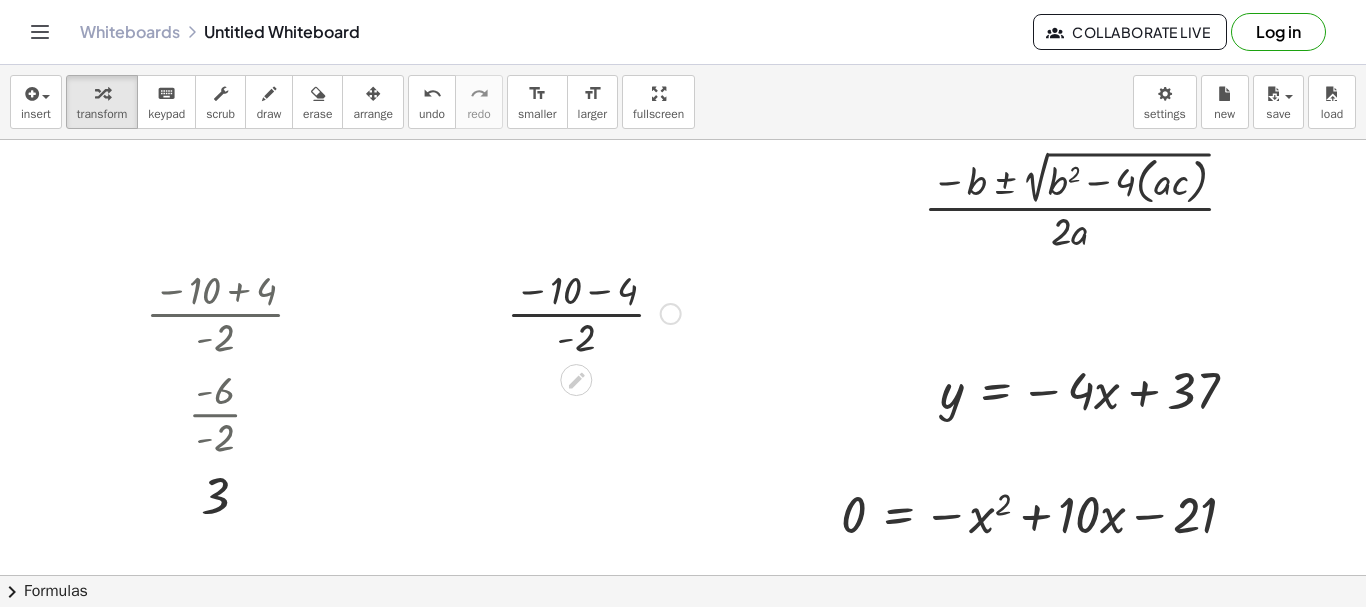 click at bounding box center (594, 312) 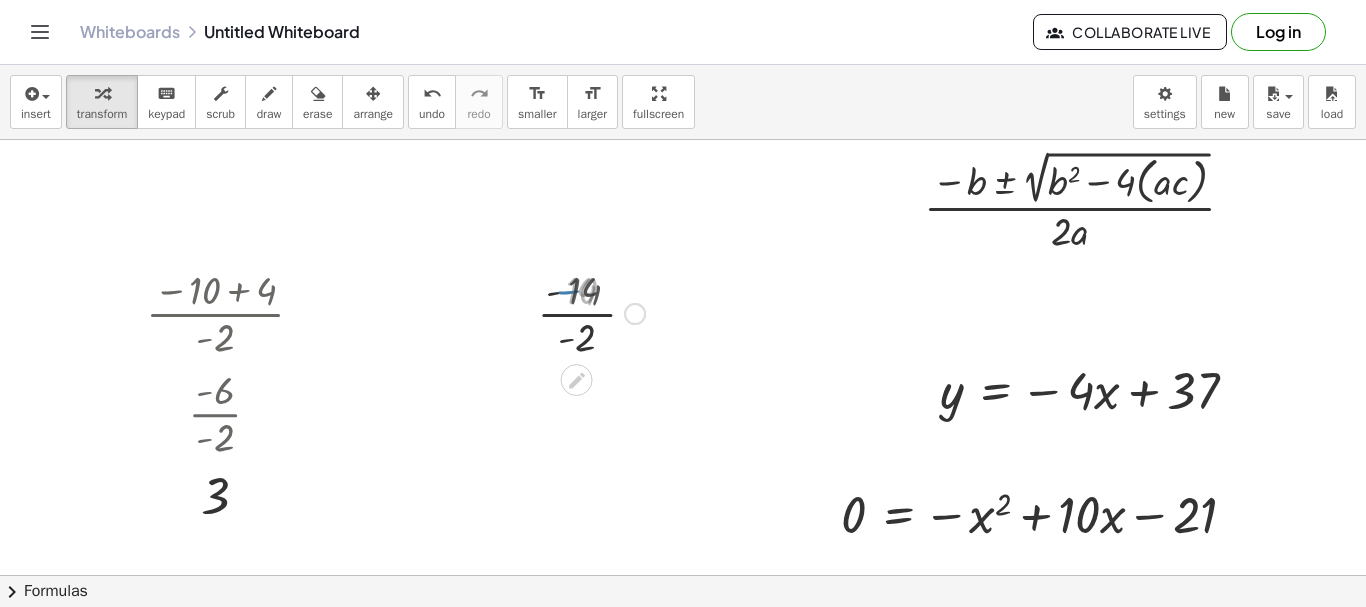 click at bounding box center [594, 312] 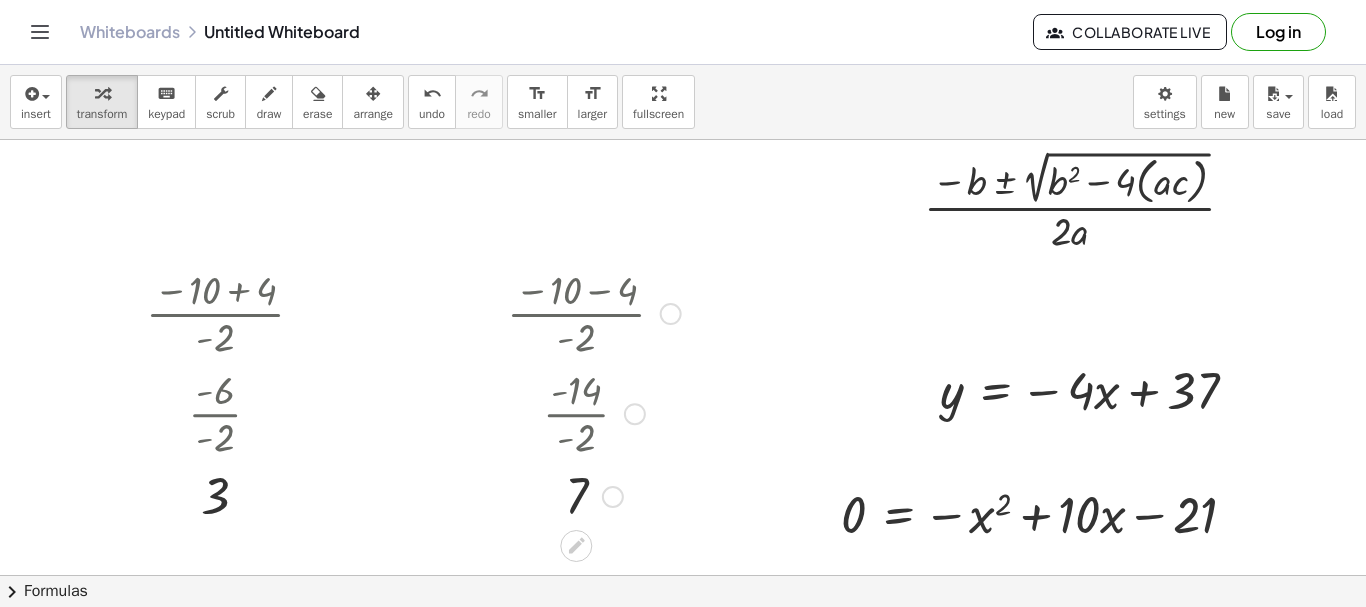 click at bounding box center (613, 497) 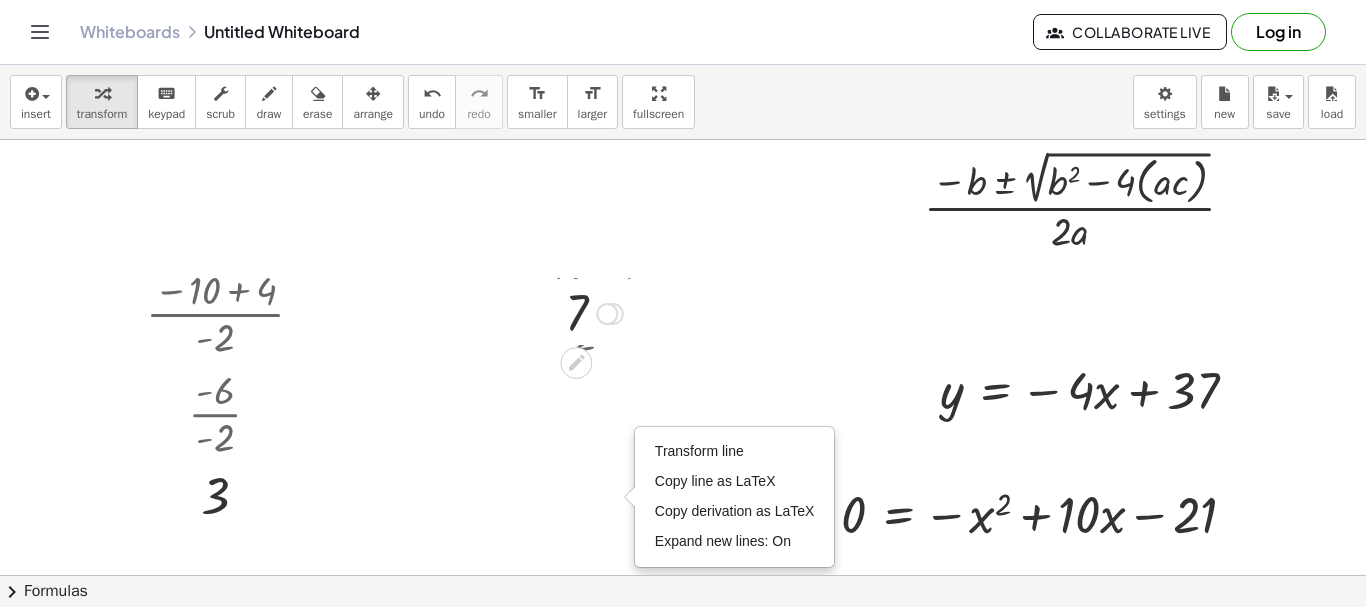 drag, startPoint x: 619, startPoint y: 501, endPoint x: 622, endPoint y: 213, distance: 288.01562 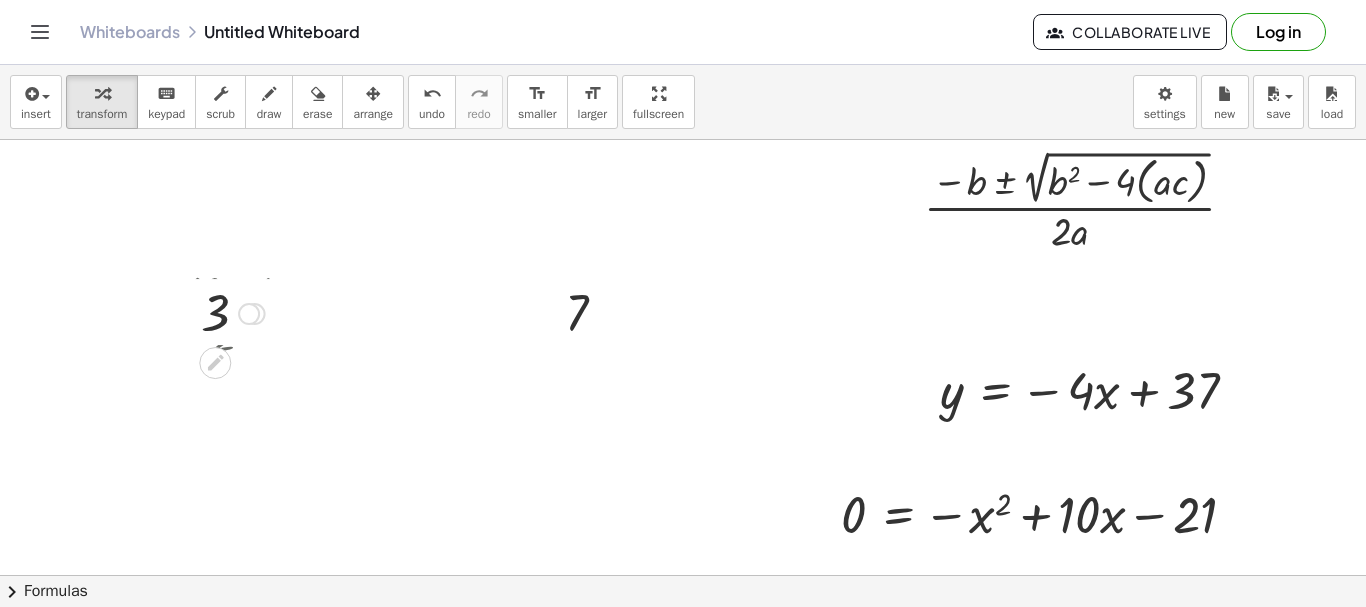 drag, startPoint x: 254, startPoint y: 496, endPoint x: 268, endPoint y: 180, distance: 316.30997 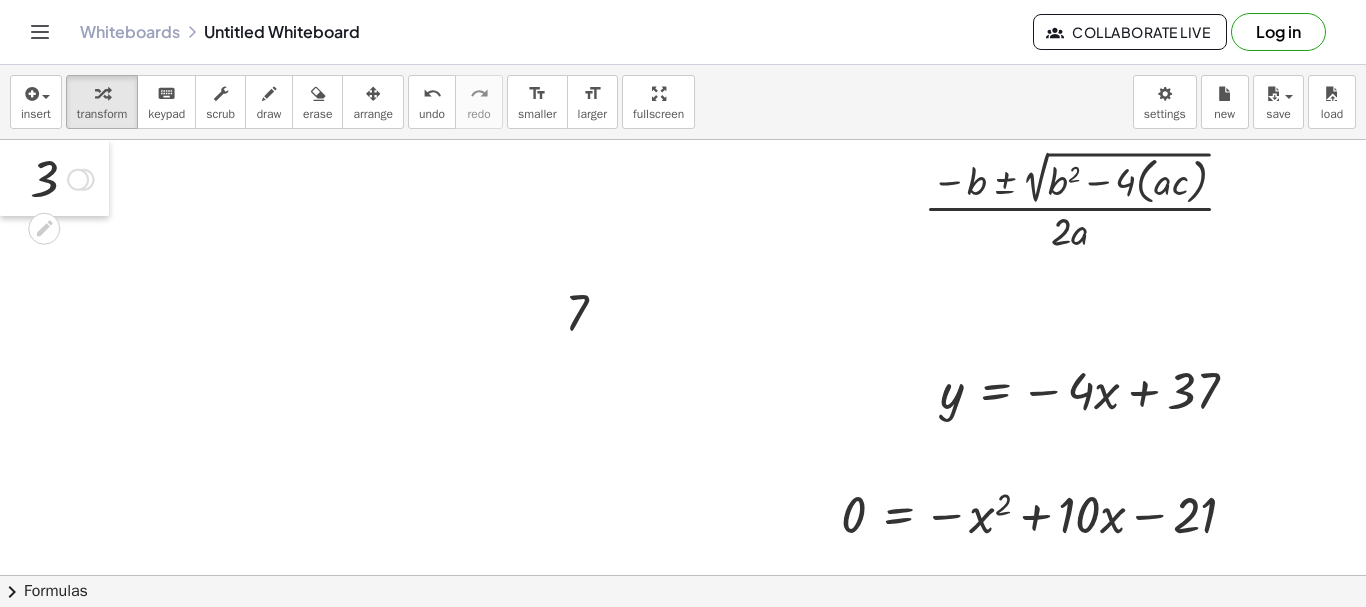 drag, startPoint x: 175, startPoint y: 313, endPoint x: 0, endPoint y: -9, distance: 366.48193 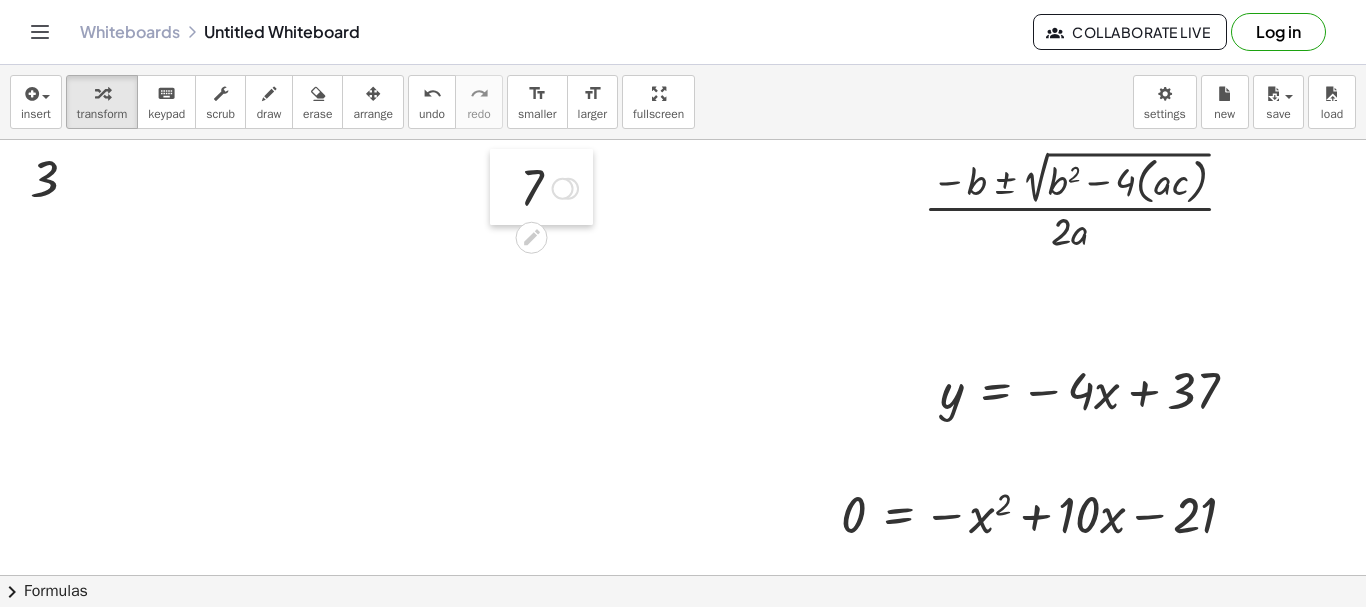 drag, startPoint x: 558, startPoint y: 301, endPoint x: 541, endPoint y: 140, distance: 161.89503 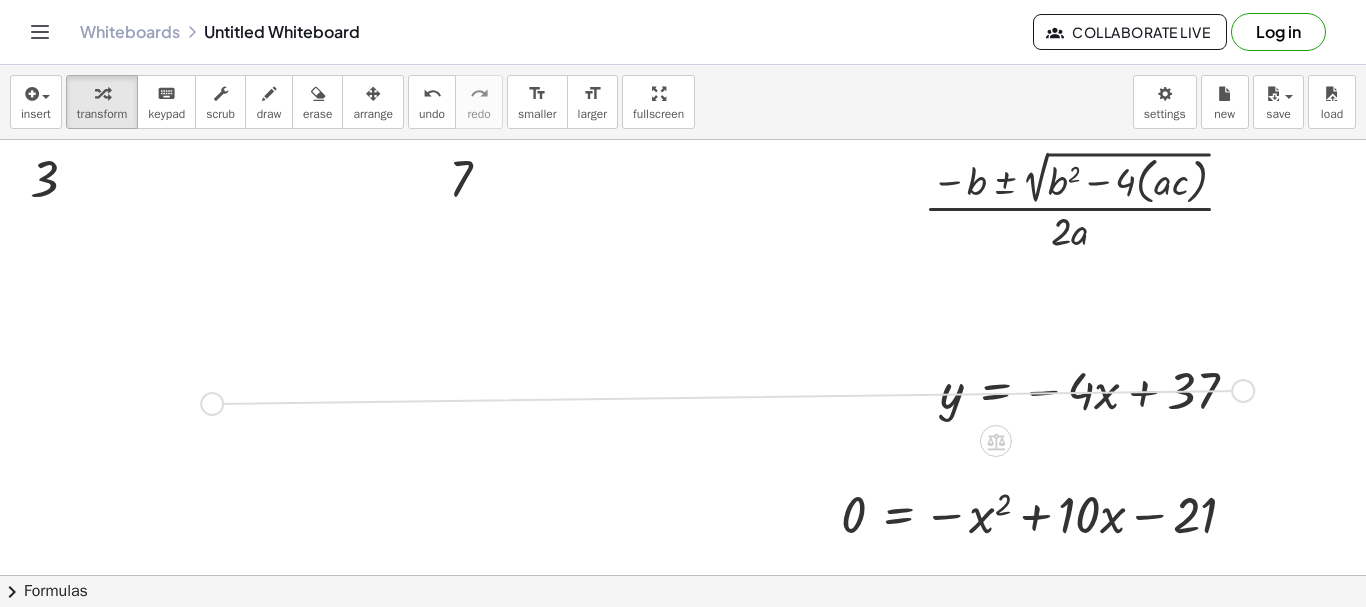 drag, startPoint x: 1237, startPoint y: 391, endPoint x: 0, endPoint y: 405, distance: 1237.0792 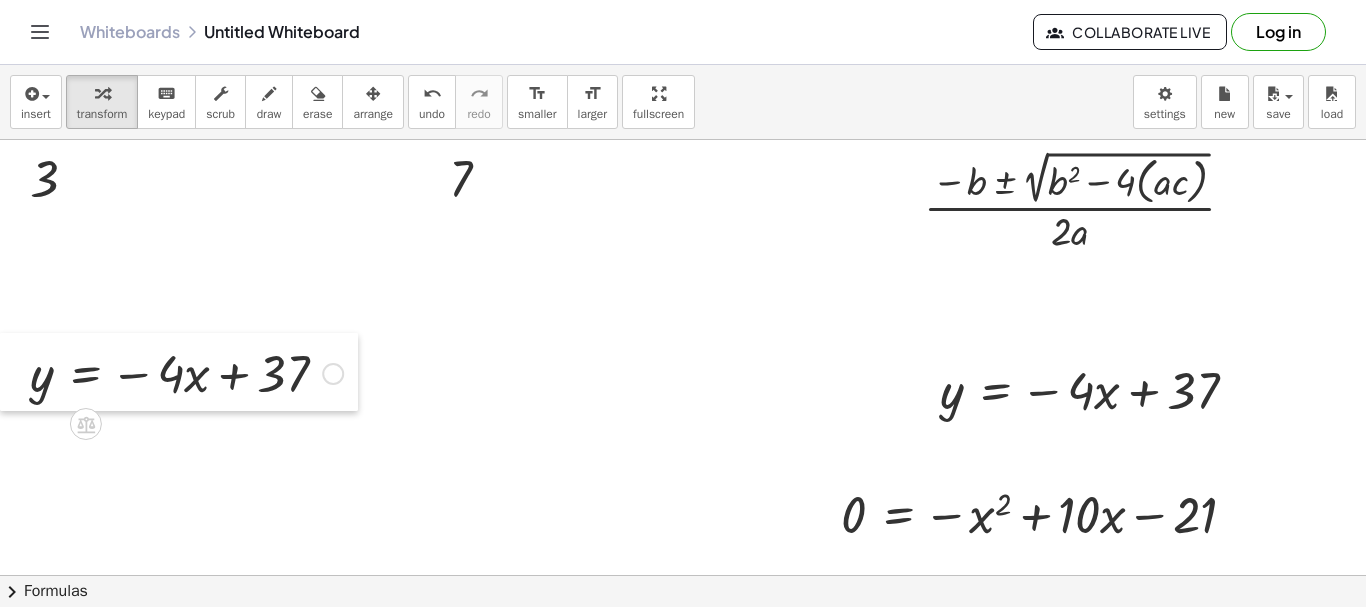 drag, startPoint x: 13, startPoint y: 406, endPoint x: 0, endPoint y: 279, distance: 127.66362 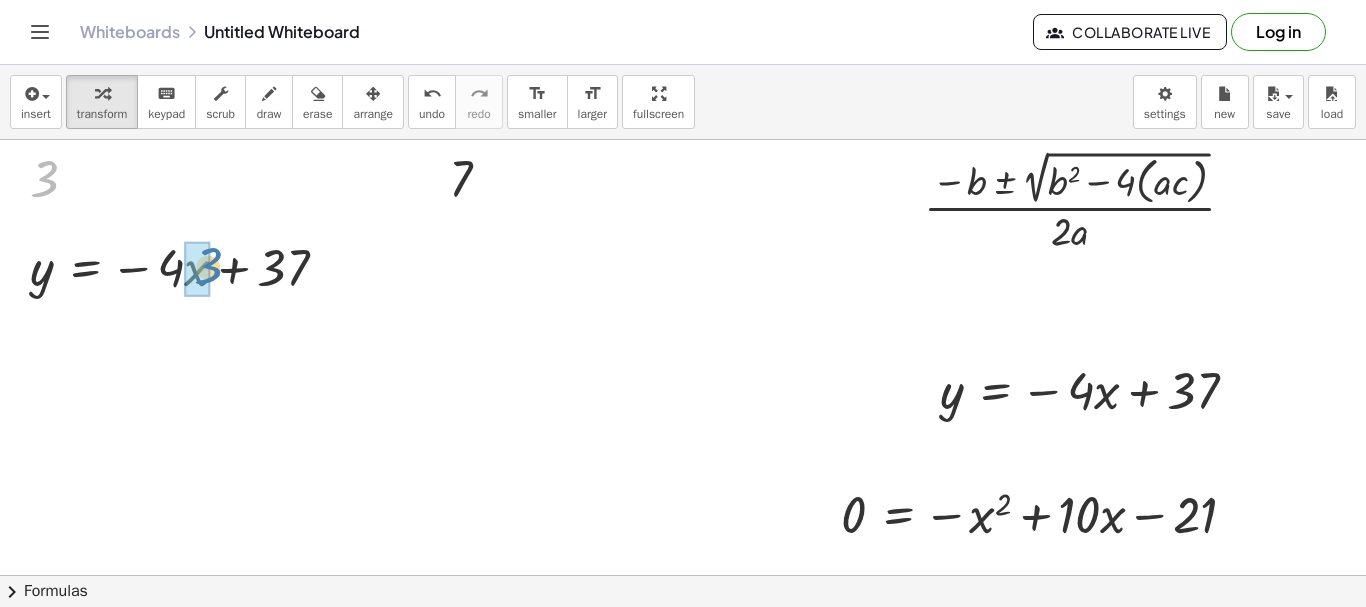drag, startPoint x: 36, startPoint y: 190, endPoint x: 201, endPoint y: 278, distance: 187 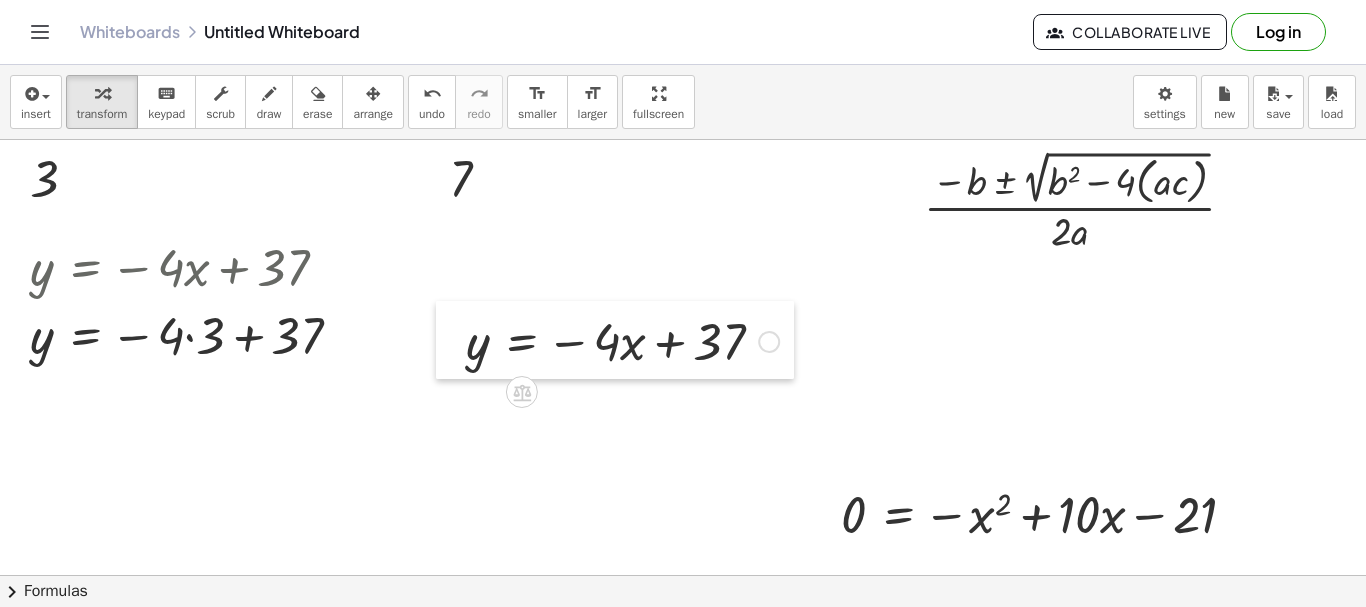 drag, startPoint x: 927, startPoint y: 401, endPoint x: 449, endPoint y: 328, distance: 483.54214 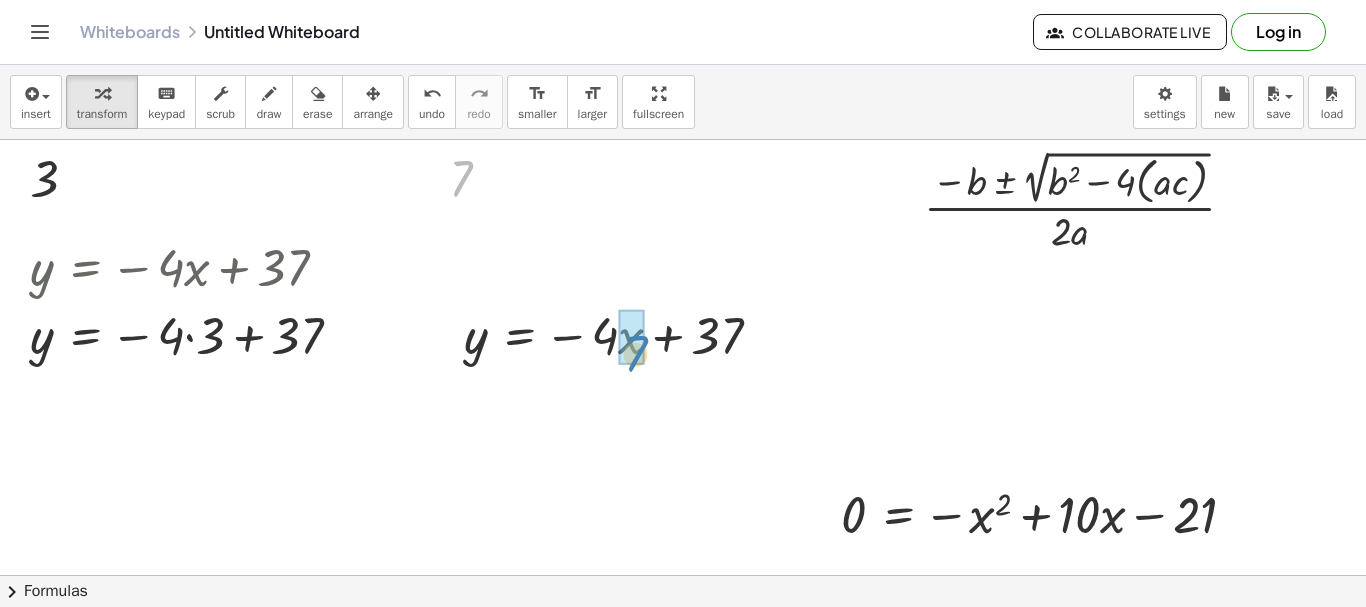 drag, startPoint x: 458, startPoint y: 187, endPoint x: 633, endPoint y: 362, distance: 247.48738 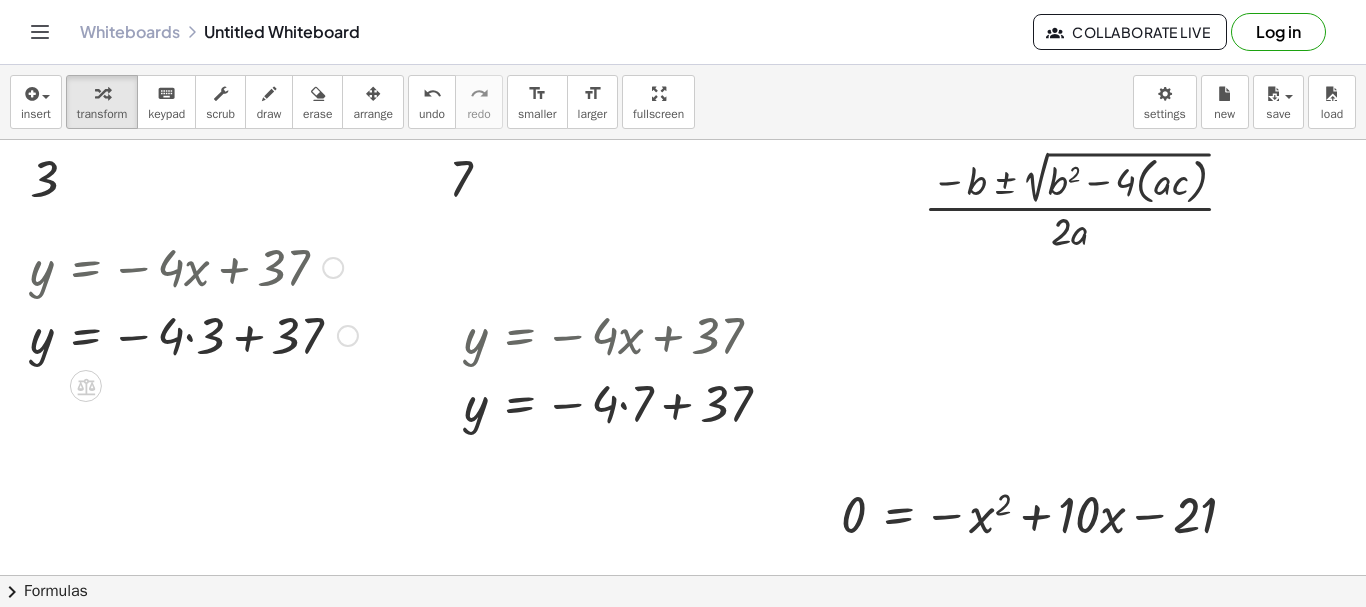 drag, startPoint x: 346, startPoint y: 341, endPoint x: 342, endPoint y: 205, distance: 136.0588 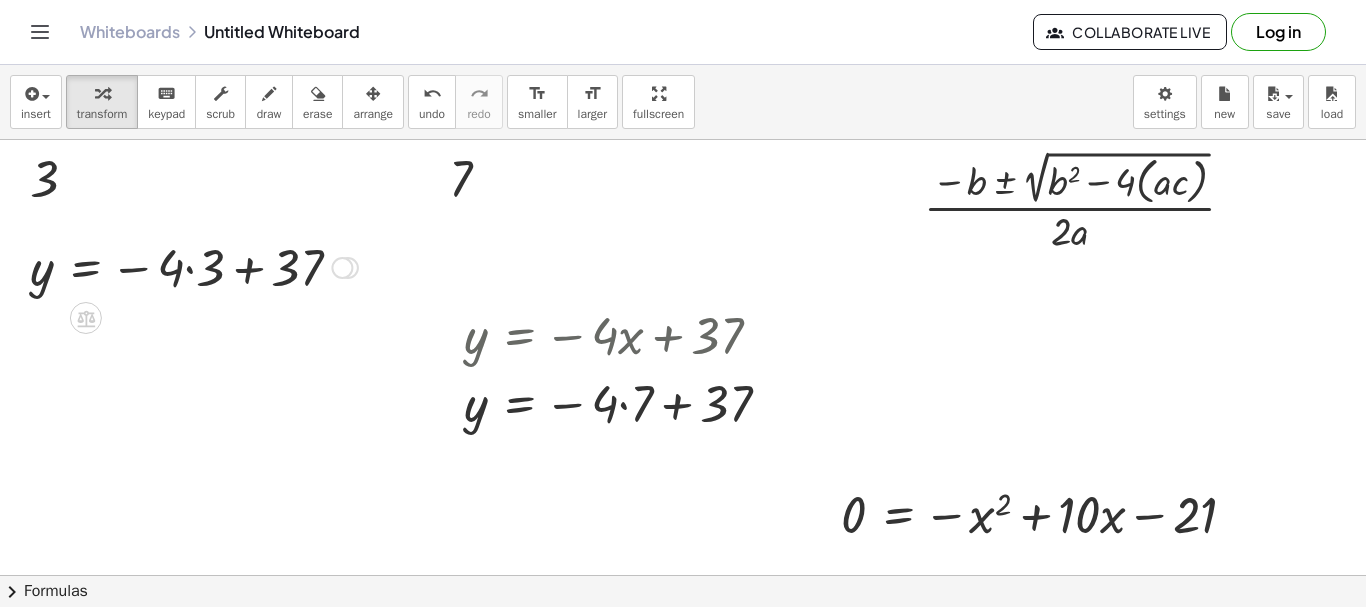 click at bounding box center [194, 266] 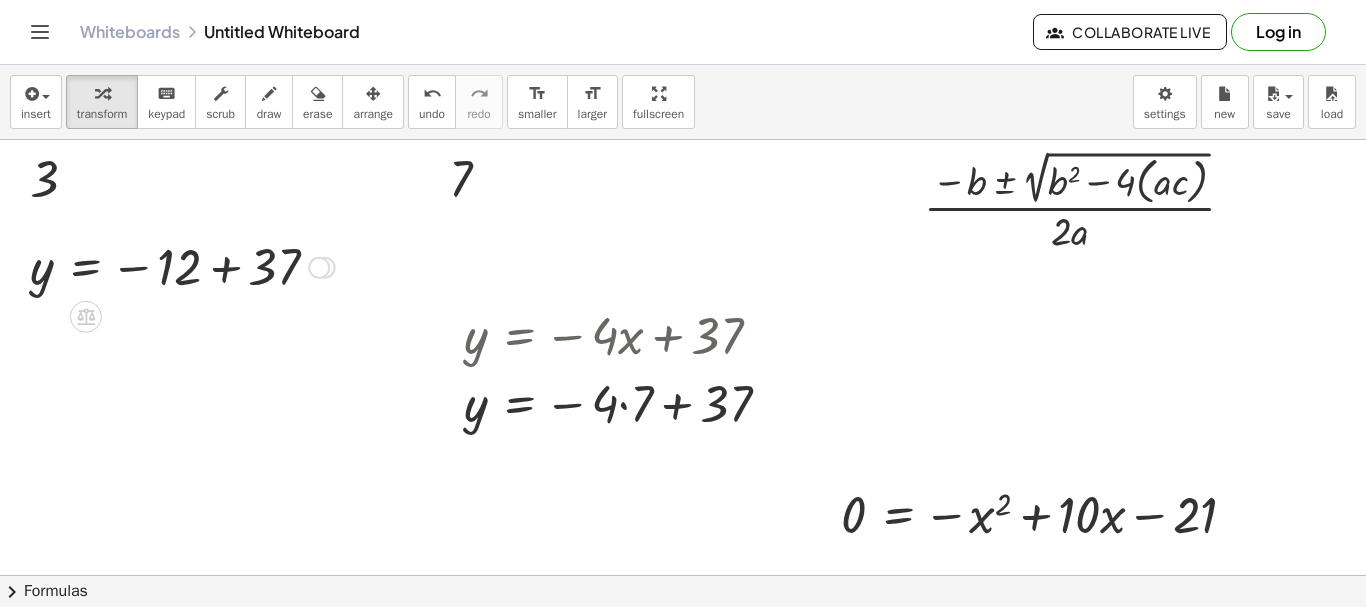 click at bounding box center (182, 266) 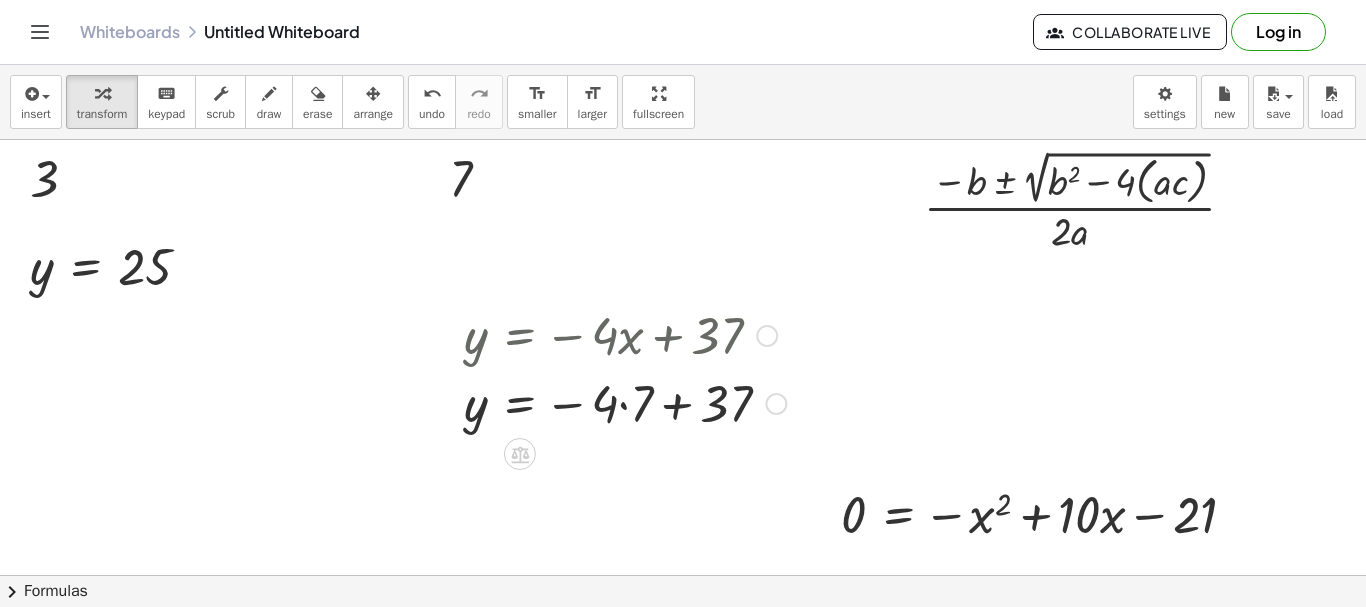 click at bounding box center [625, 402] 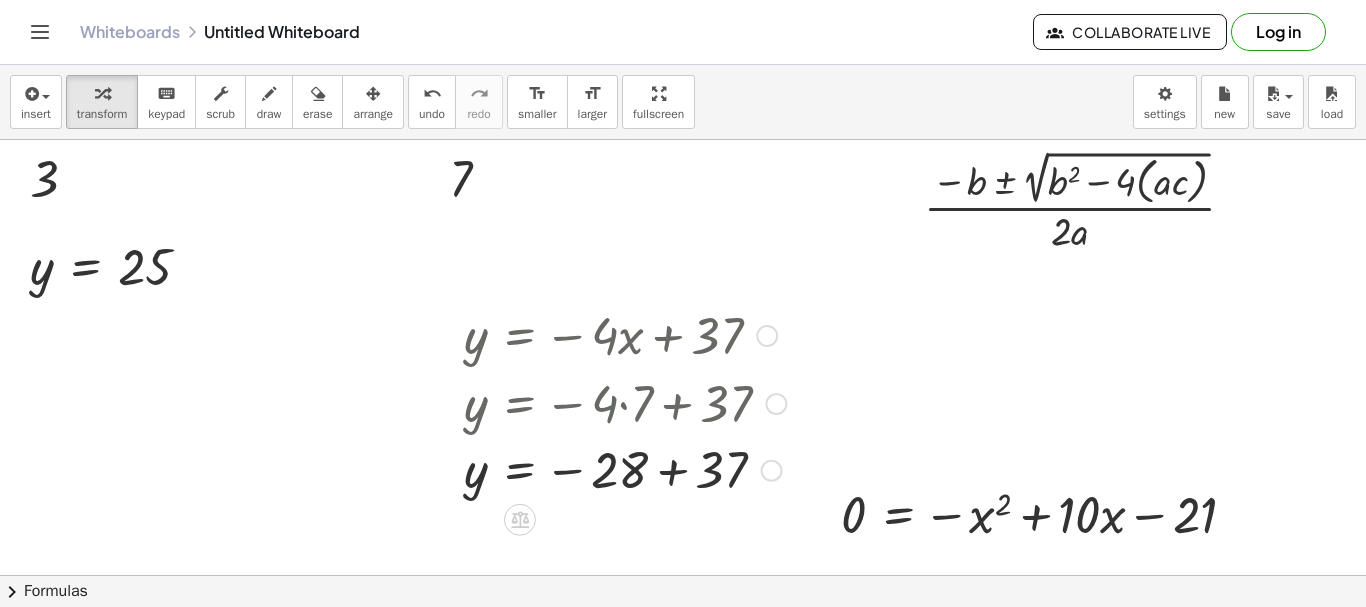 click at bounding box center (625, 469) 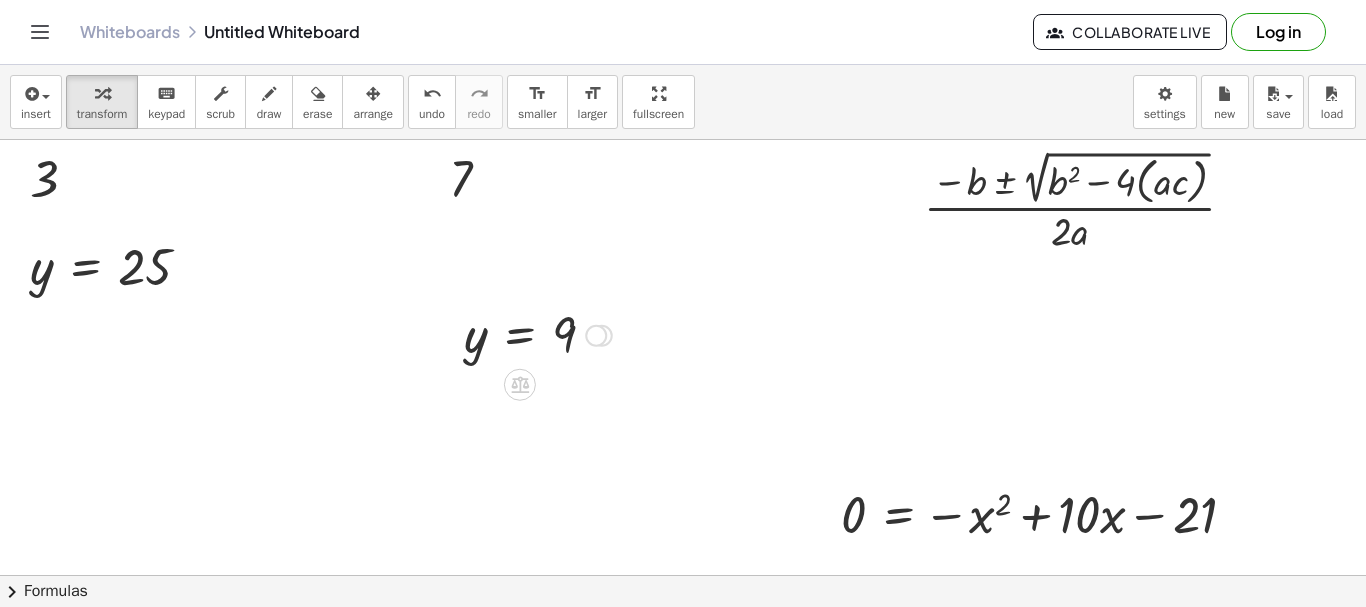 drag, startPoint x: 605, startPoint y: 534, endPoint x: 528, endPoint y: 176, distance: 366.1871 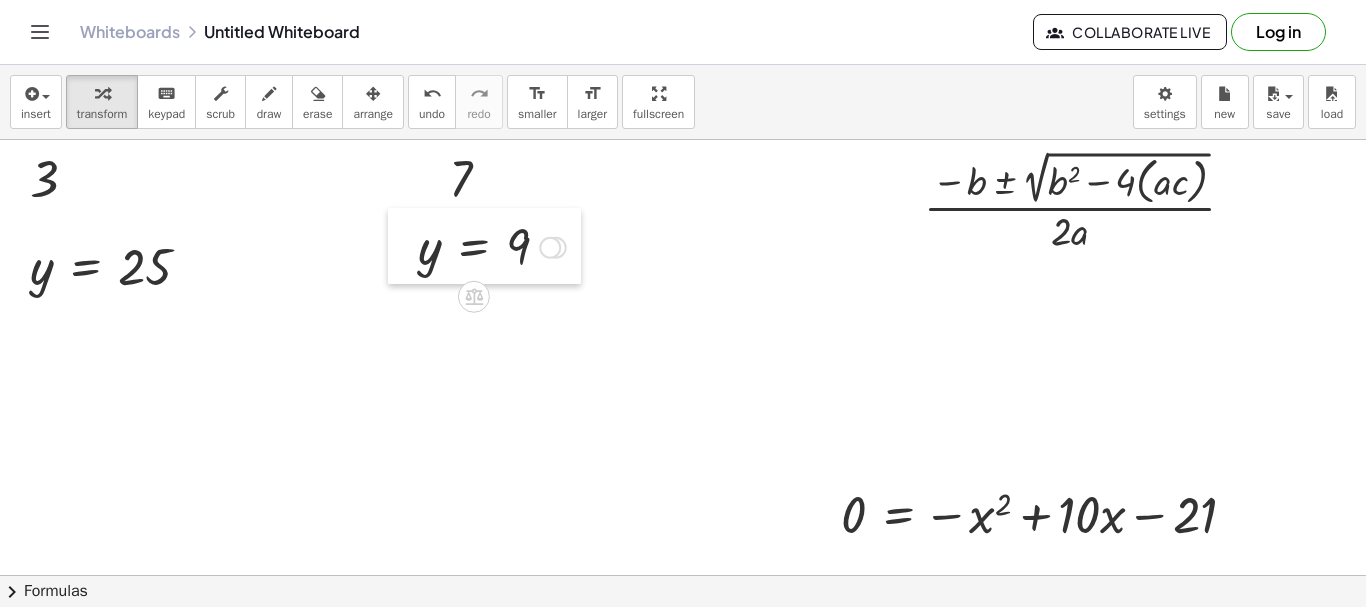 drag, startPoint x: 445, startPoint y: 333, endPoint x: 399, endPoint y: 246, distance: 98.4124 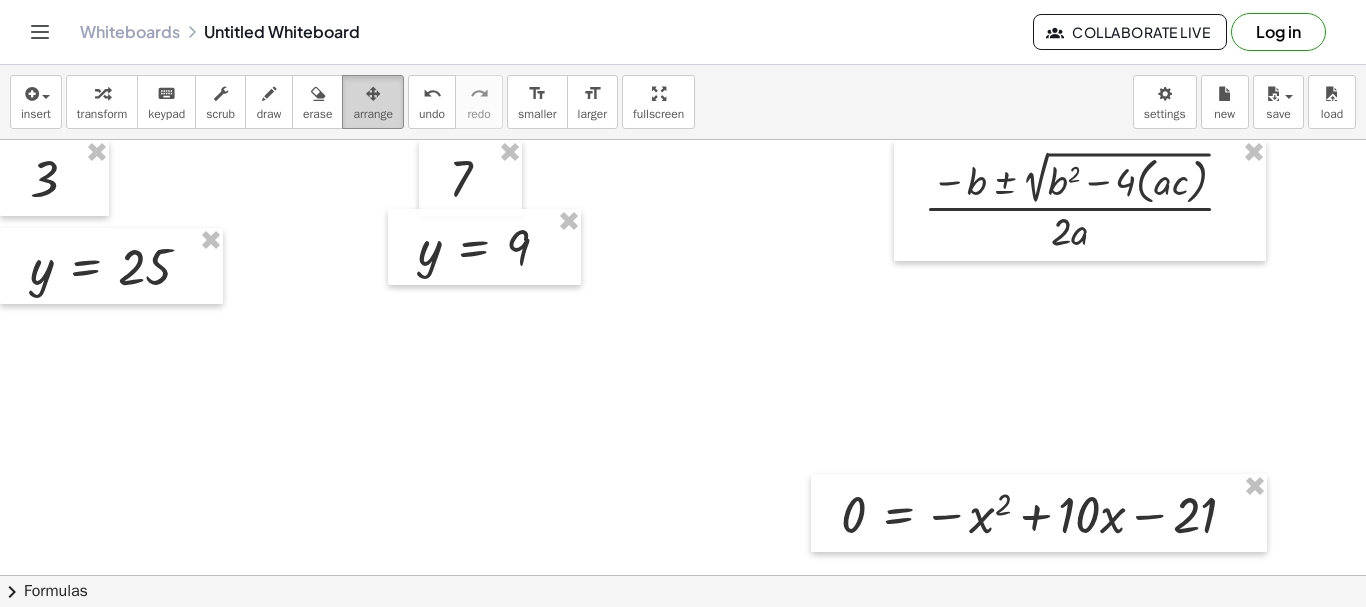 click on "arrange" at bounding box center (373, 114) 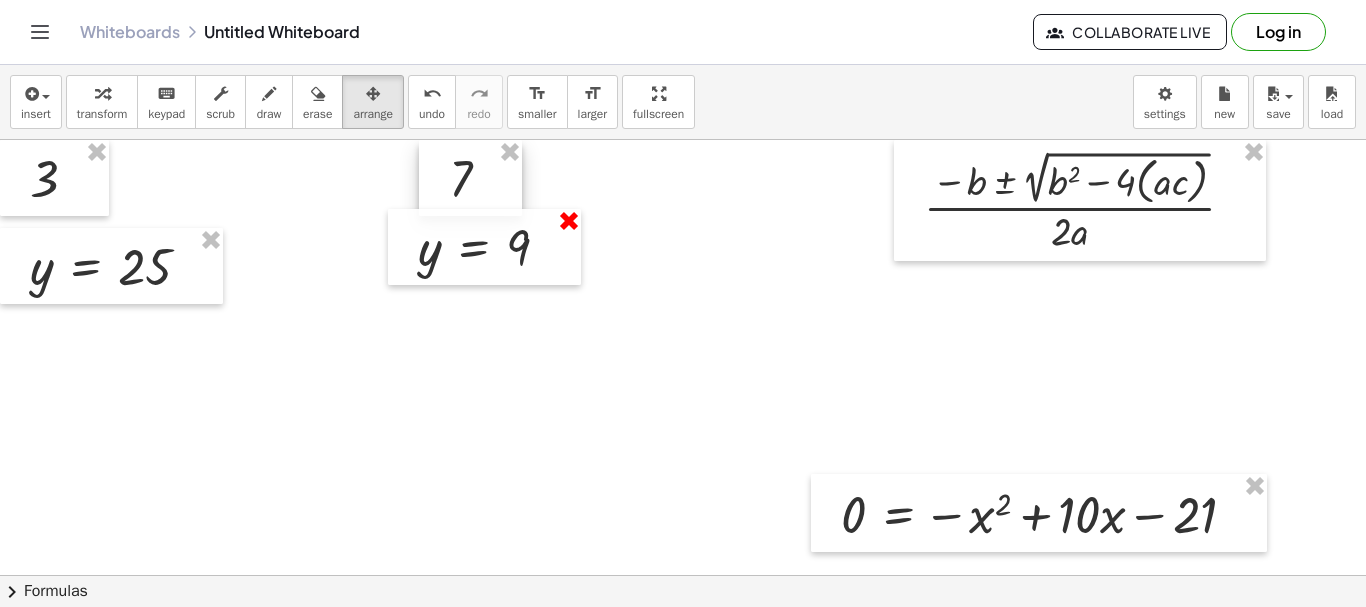 drag, startPoint x: 502, startPoint y: 156, endPoint x: 576, endPoint y: 223, distance: 99.824844 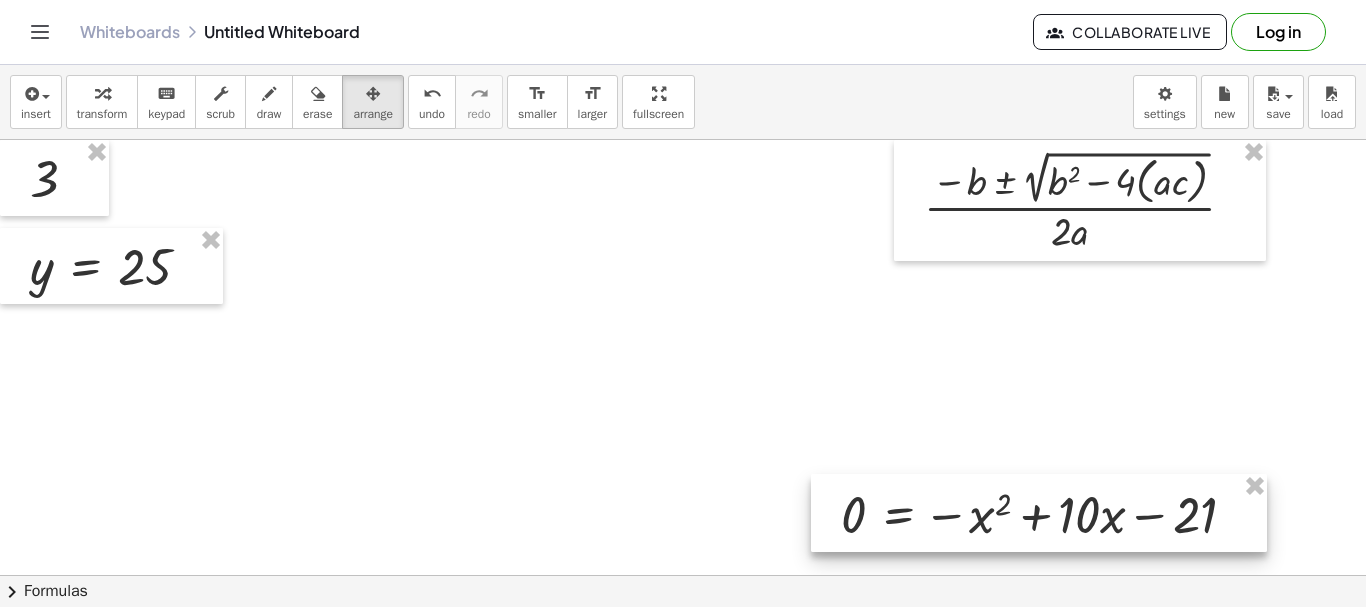 drag, startPoint x: 1257, startPoint y: 486, endPoint x: 160, endPoint y: 395, distance: 1100.768 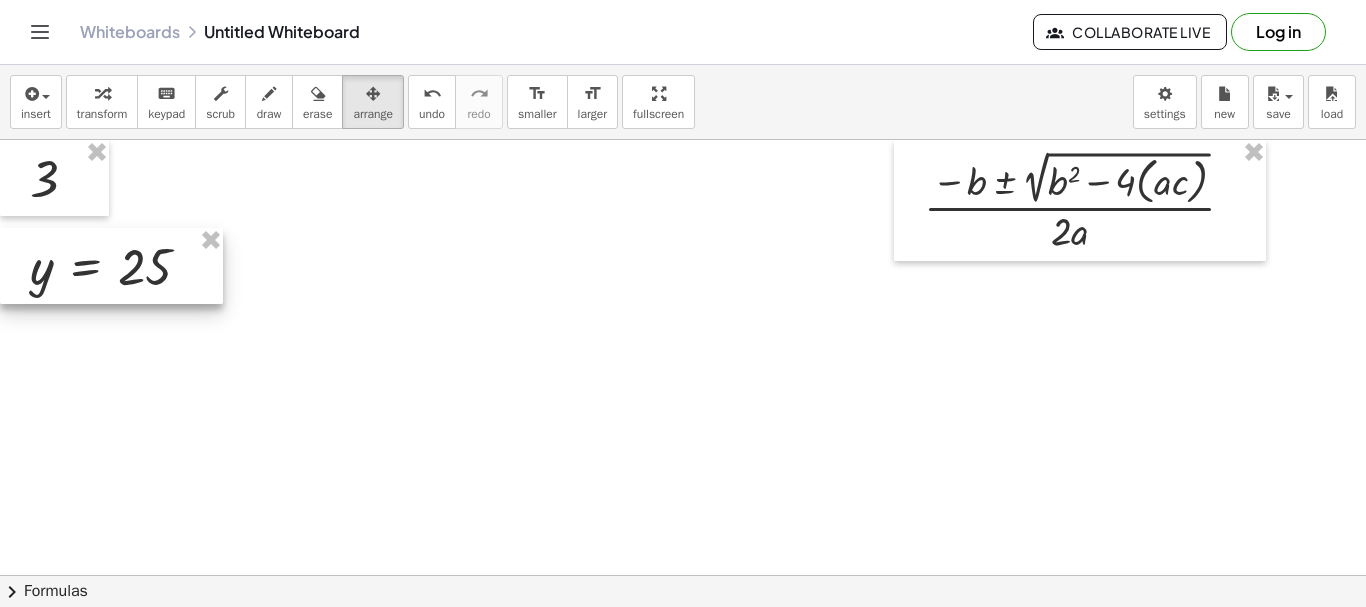drag, startPoint x: 206, startPoint y: 247, endPoint x: 122, endPoint y: 191, distance: 100.95544 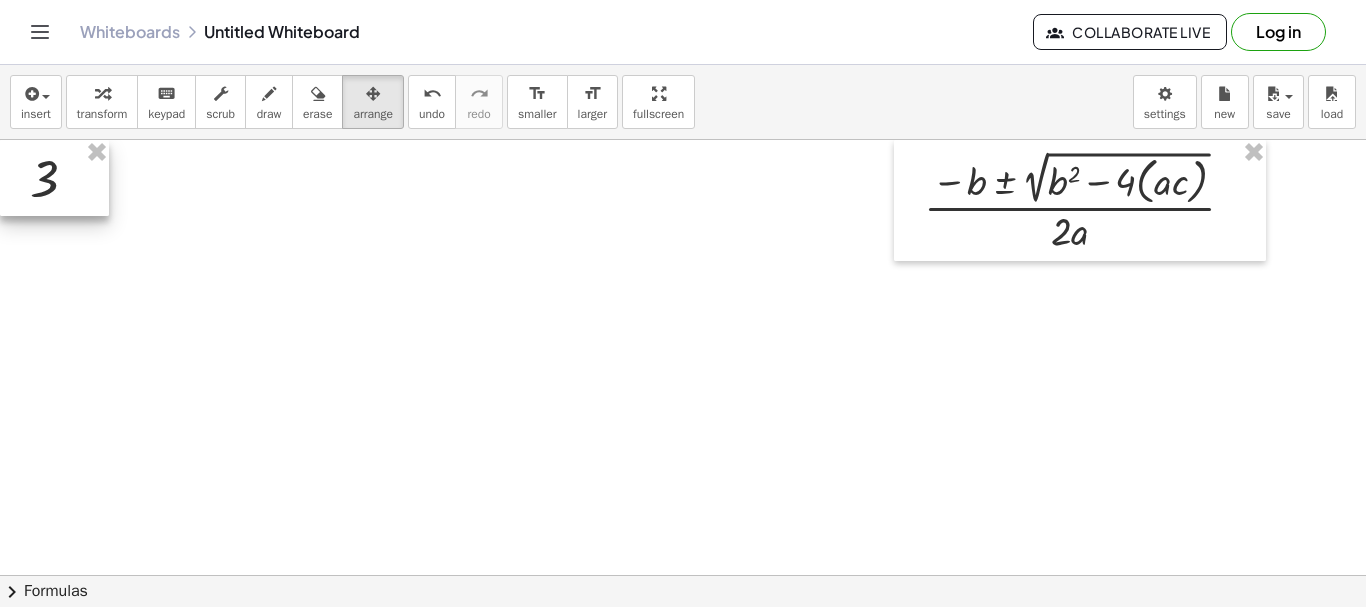click at bounding box center [54, 178] 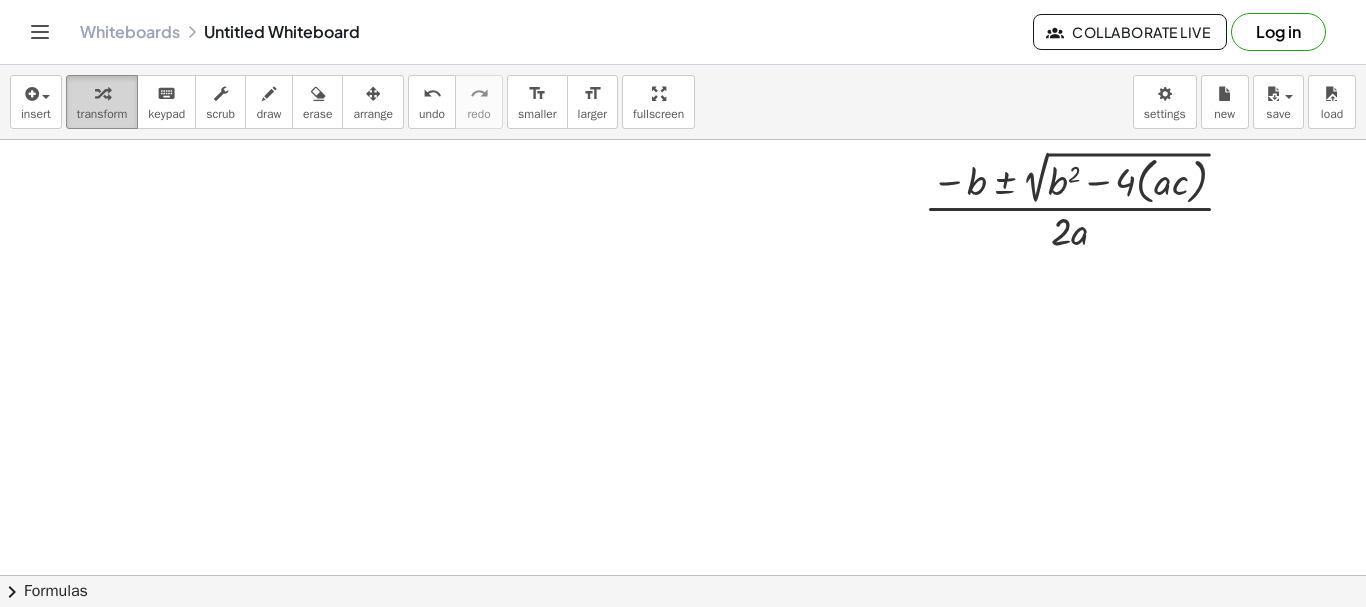click at bounding box center (102, 94) 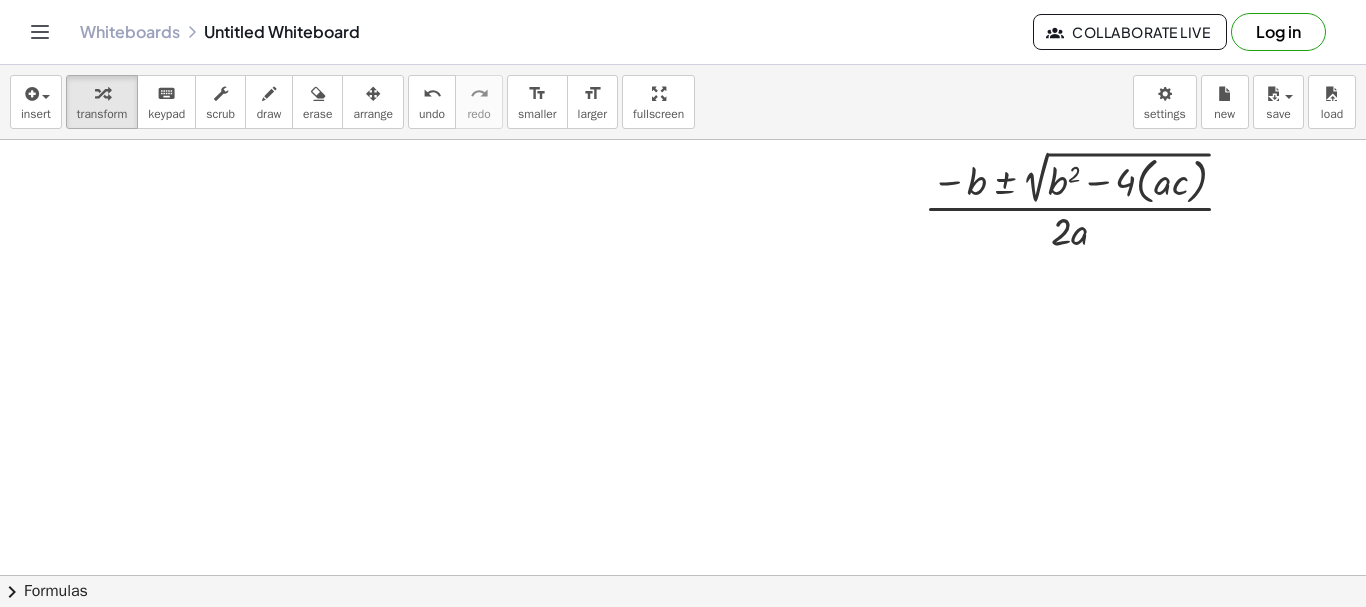 click at bounding box center [683, 575] 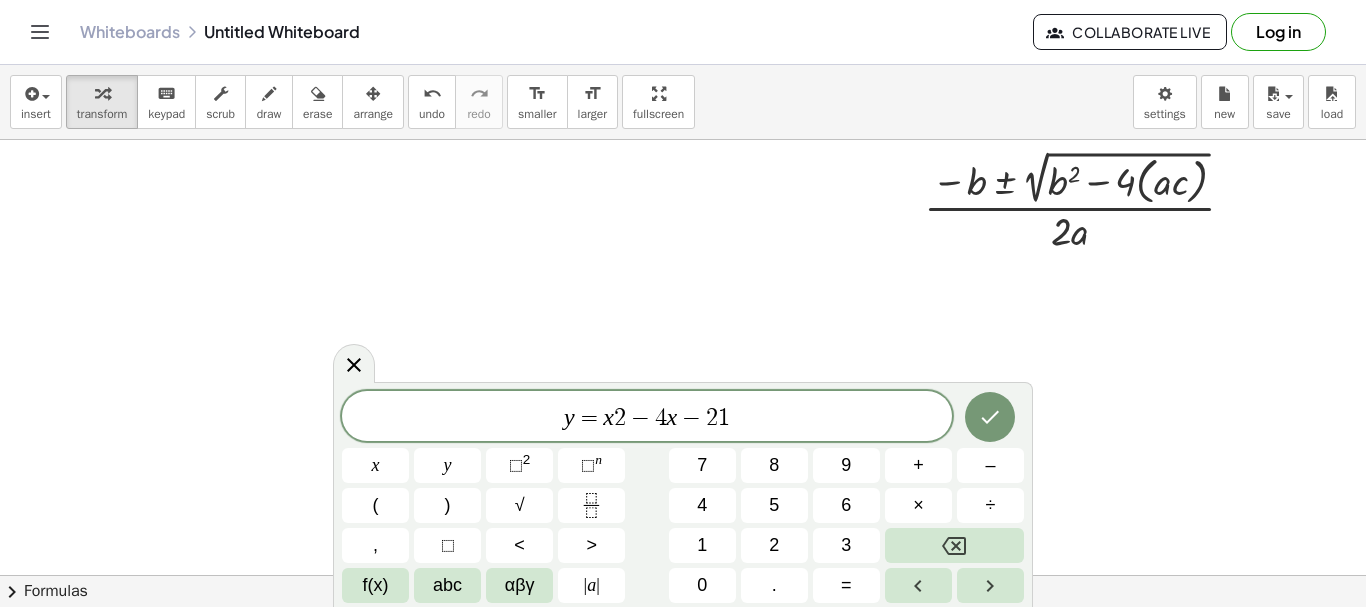 click on "y = x 2 − 4 x − 2 1 ​" at bounding box center [647, 418] 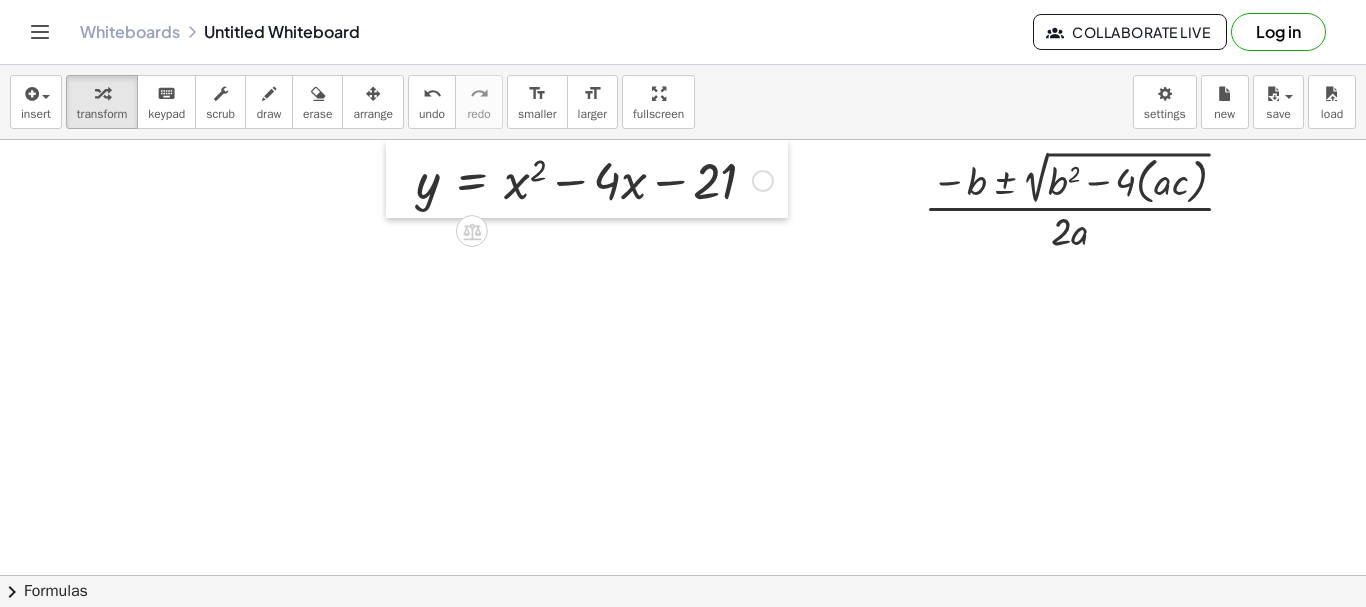 drag, startPoint x: 338, startPoint y: 410, endPoint x: 388, endPoint y: 40, distance: 373.3631 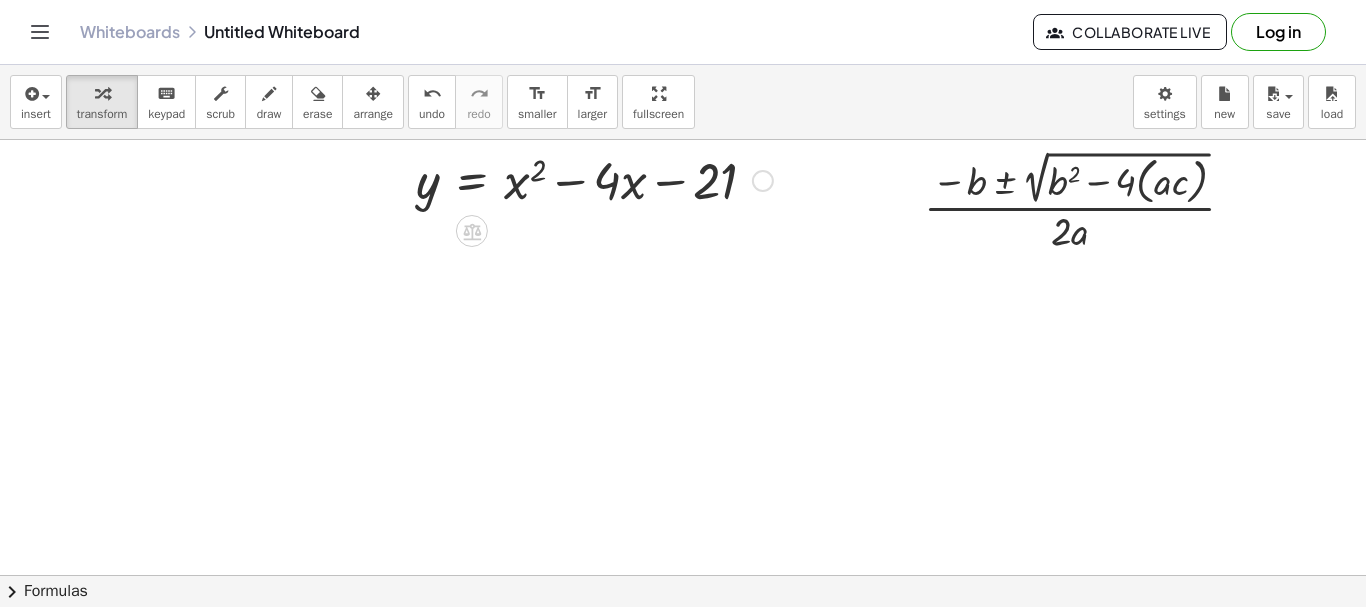 click at bounding box center (683, 575) 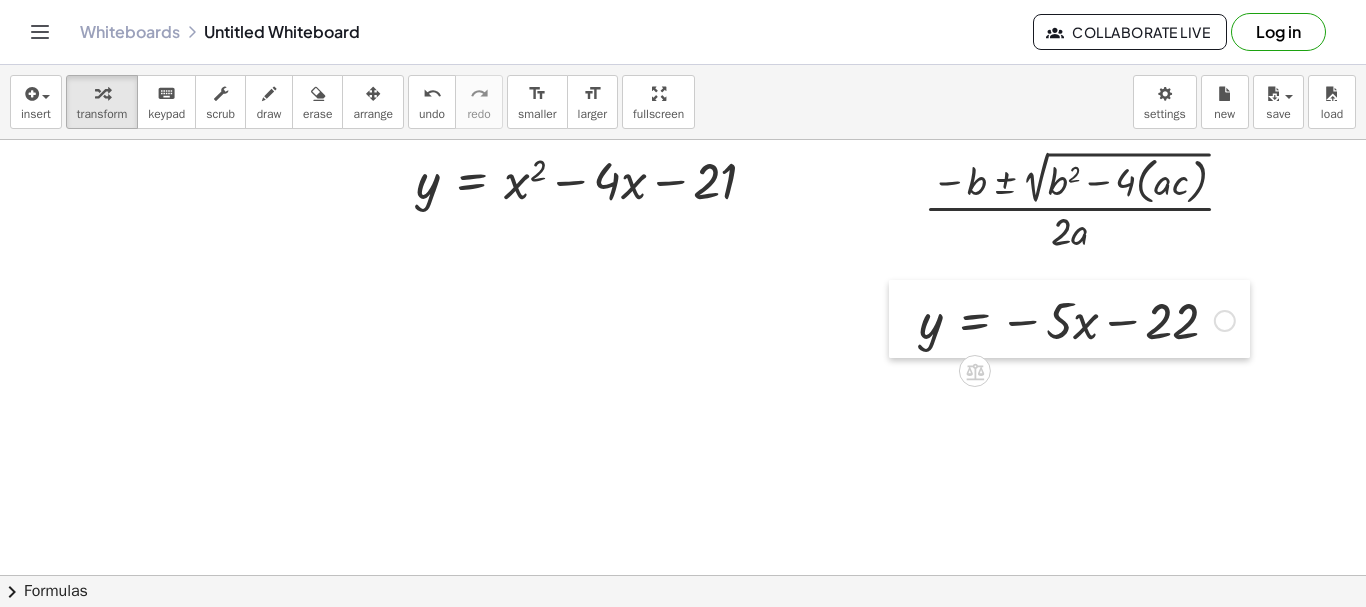 drag, startPoint x: 454, startPoint y: 429, endPoint x: 904, endPoint y: 332, distance: 460.33575 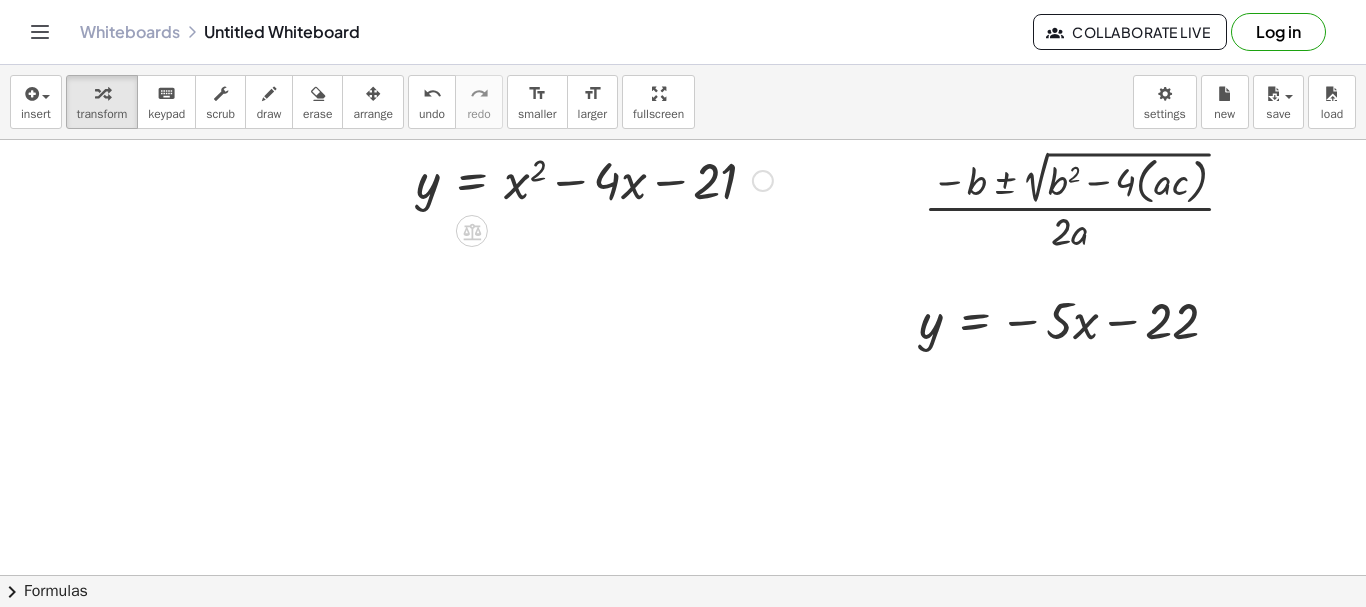 click at bounding box center [763, 181] 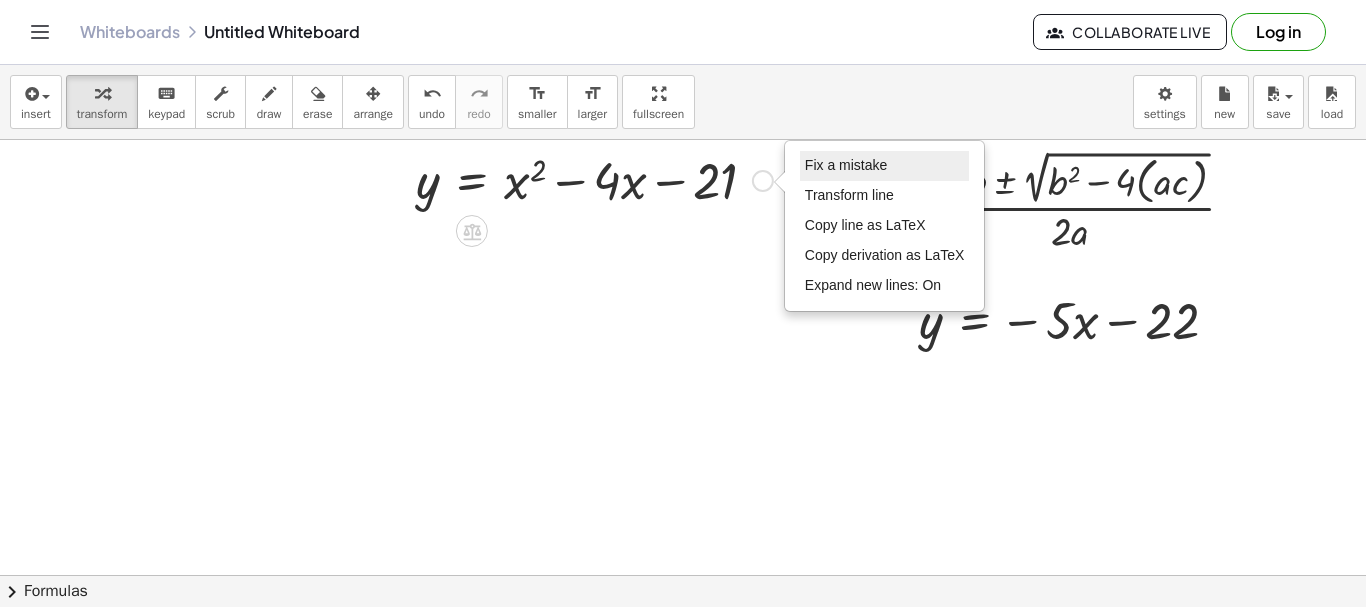 click on "Fix a mistake" at bounding box center (885, 166) 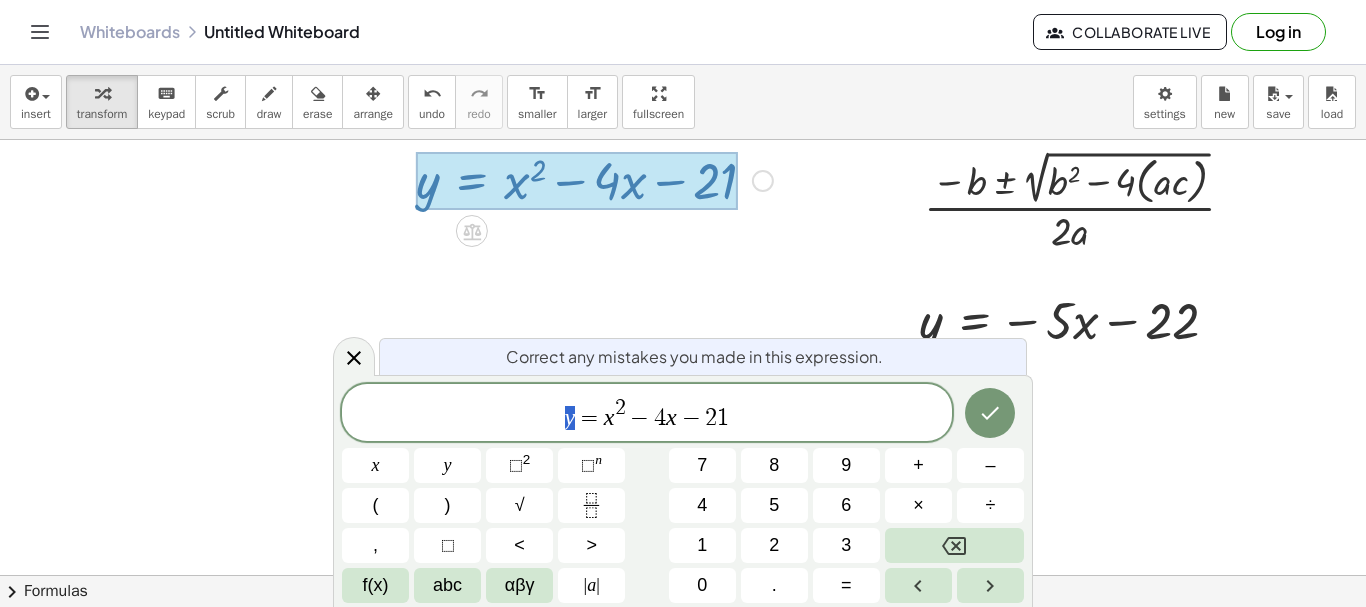 drag, startPoint x: 578, startPoint y: 417, endPoint x: 546, endPoint y: 423, distance: 32.55764 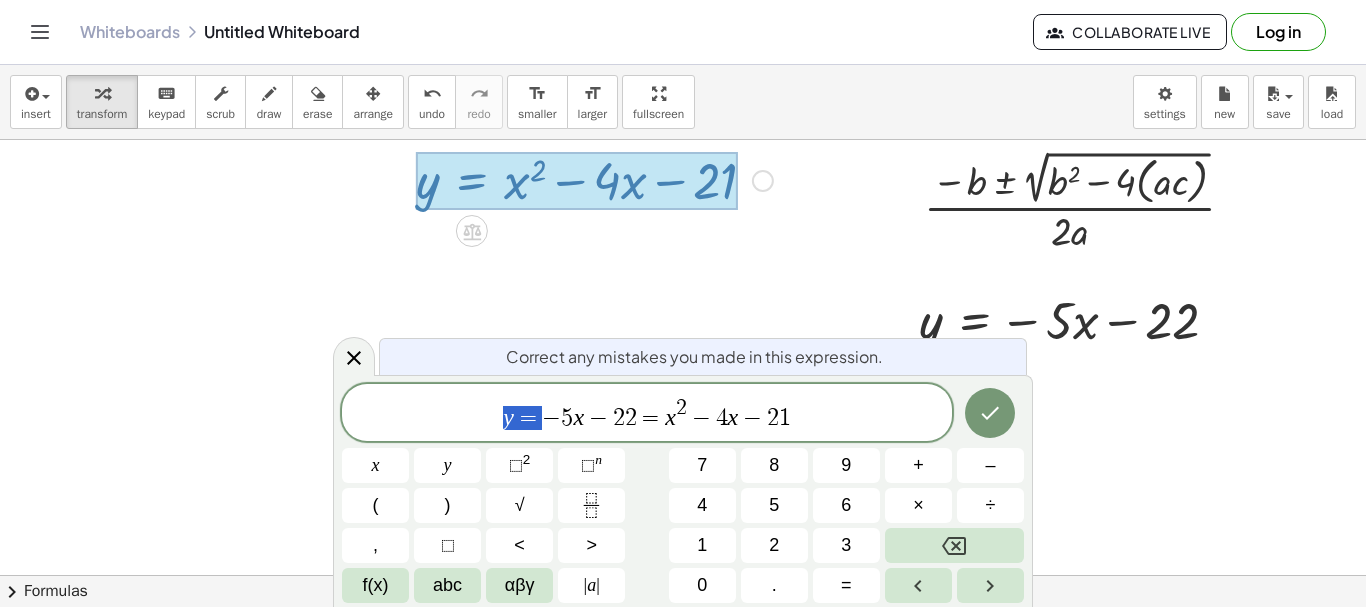 drag, startPoint x: 542, startPoint y: 421, endPoint x: 481, endPoint y: 426, distance: 61.204575 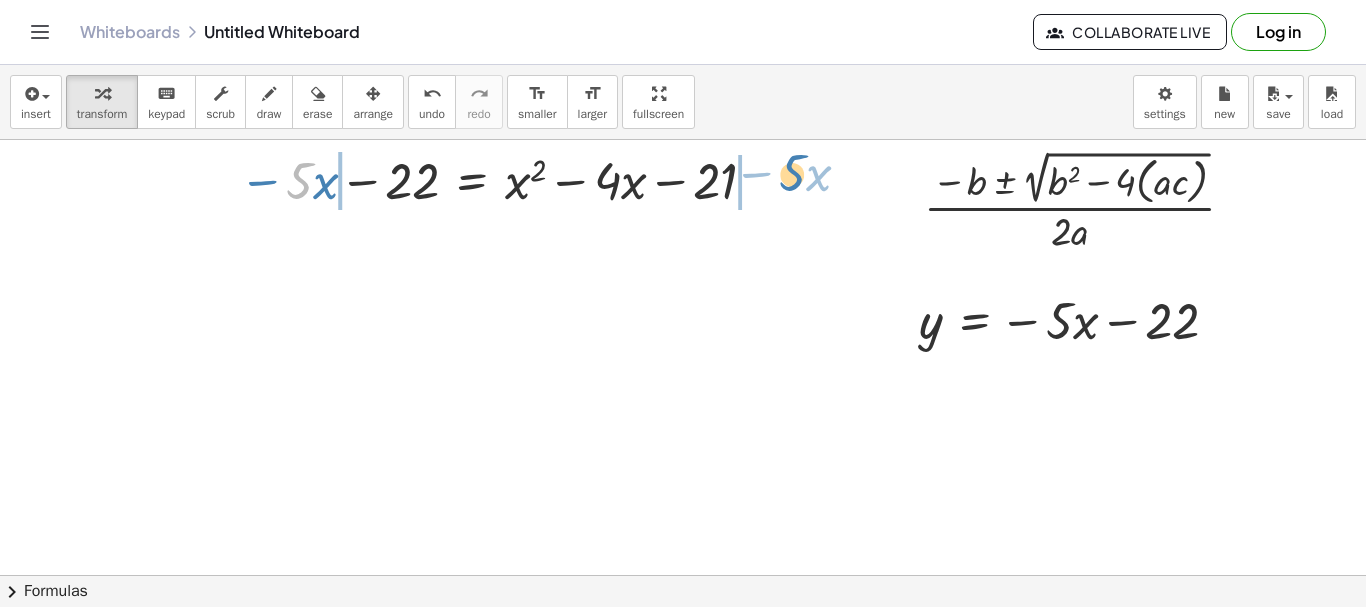 drag, startPoint x: 299, startPoint y: 187, endPoint x: 796, endPoint y: 178, distance: 497.08148 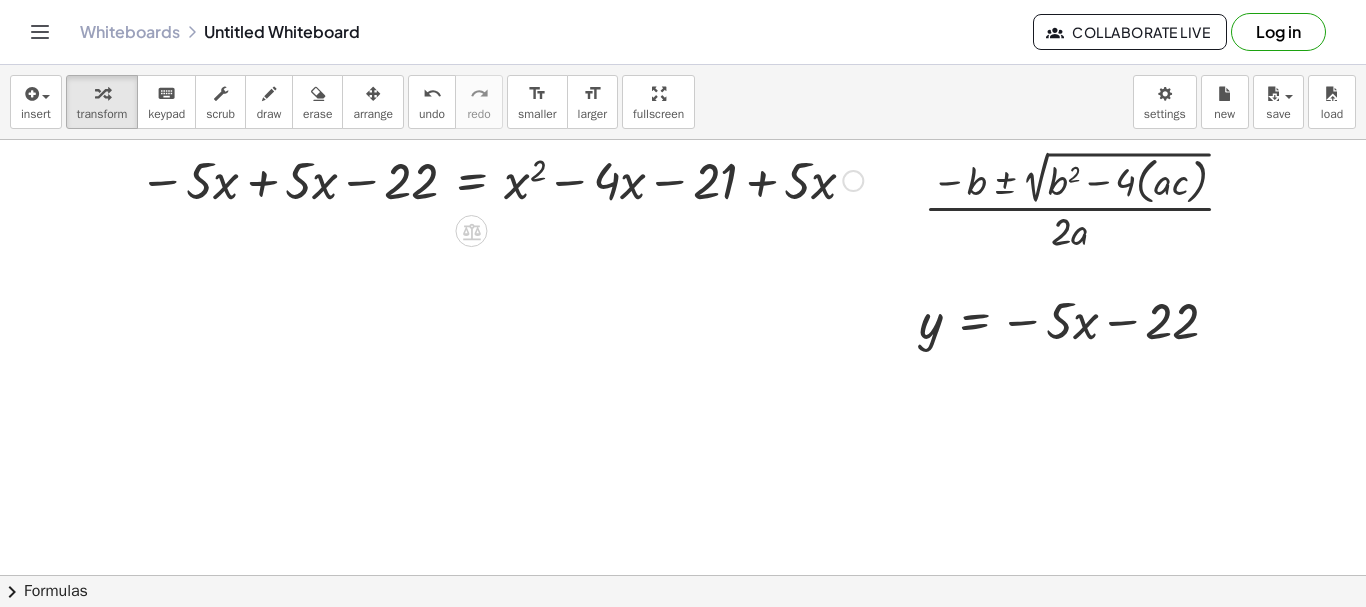 click on "− · 5 · x − 22 = + x 2 − · 4 · x − 21 − 22 = + x 2 − · 4 · x − 21 − · 5 · x + · 5 · x + · 5 · x Fix a mistake Transform line Copy line as LaTeX Copy derivation as LaTeX Expand new lines: On" at bounding box center [471, 181] 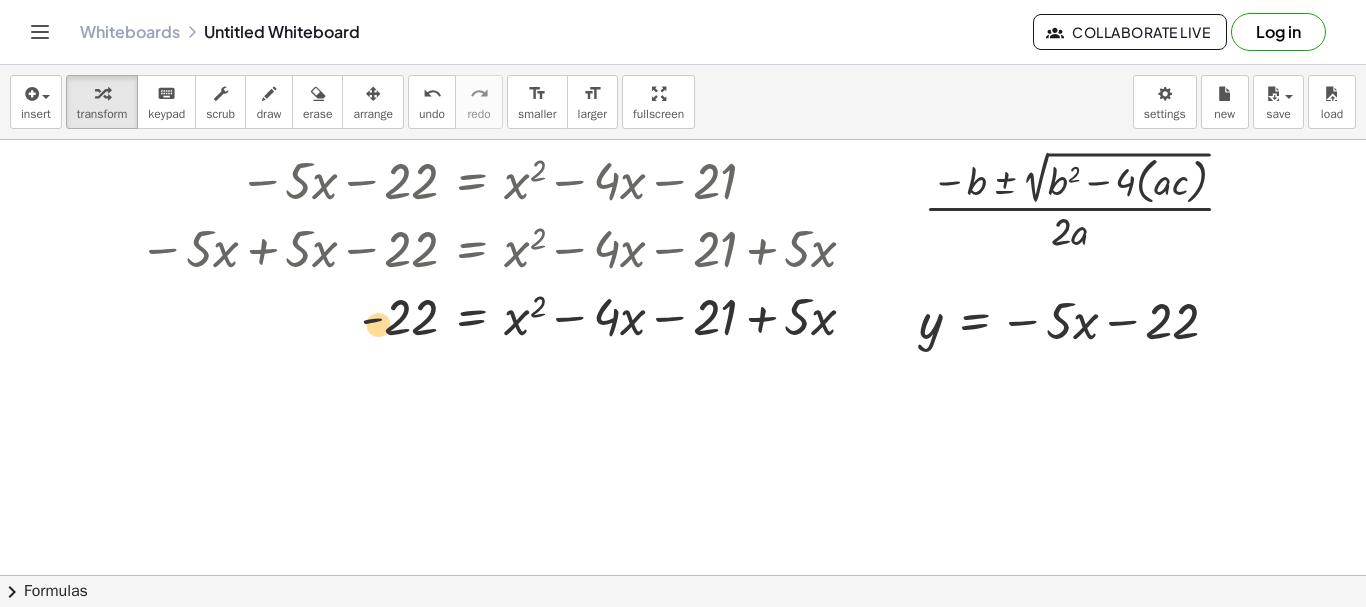 click at bounding box center [505, 315] 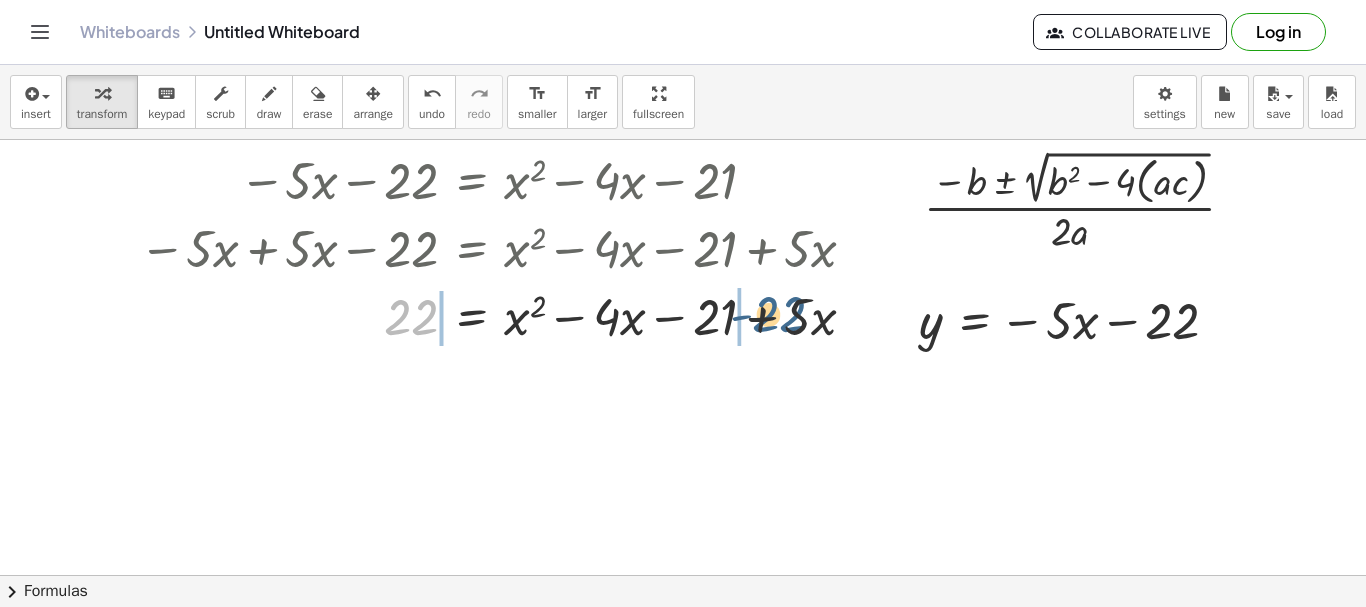 drag, startPoint x: 398, startPoint y: 316, endPoint x: 768, endPoint y: 313, distance: 370.01218 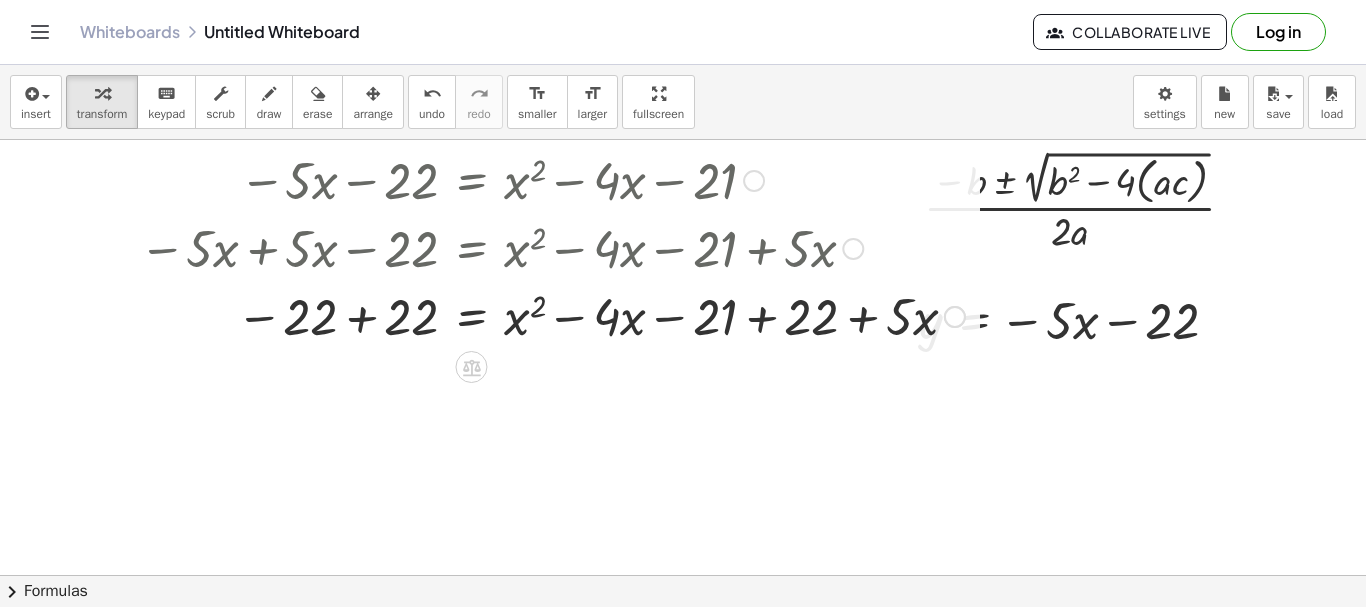 click at bounding box center [552, 315] 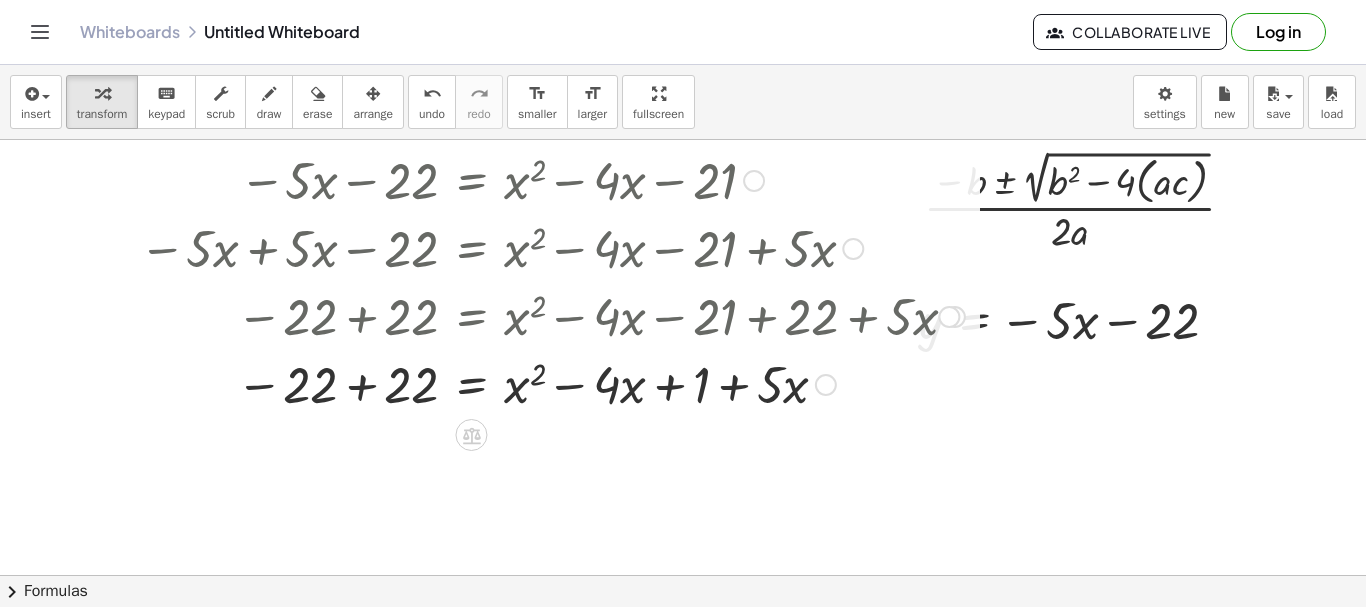 click at bounding box center (552, 383) 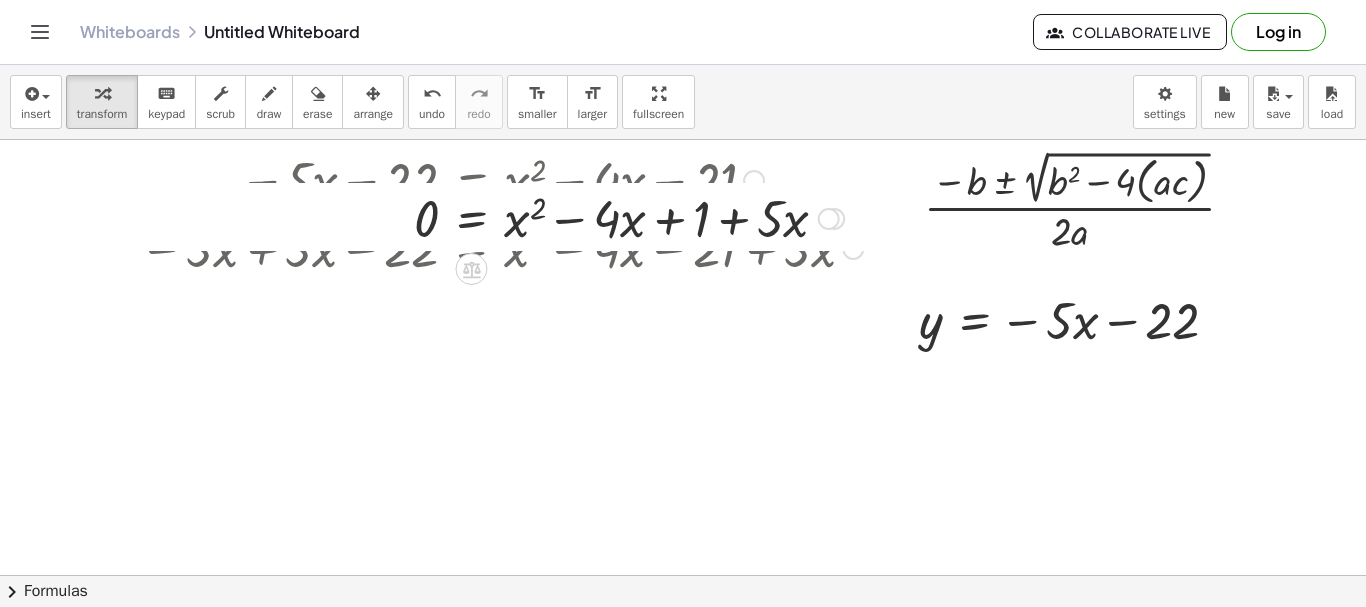 drag, startPoint x: 841, startPoint y: 392, endPoint x: 789, endPoint y: 60, distance: 336.0476 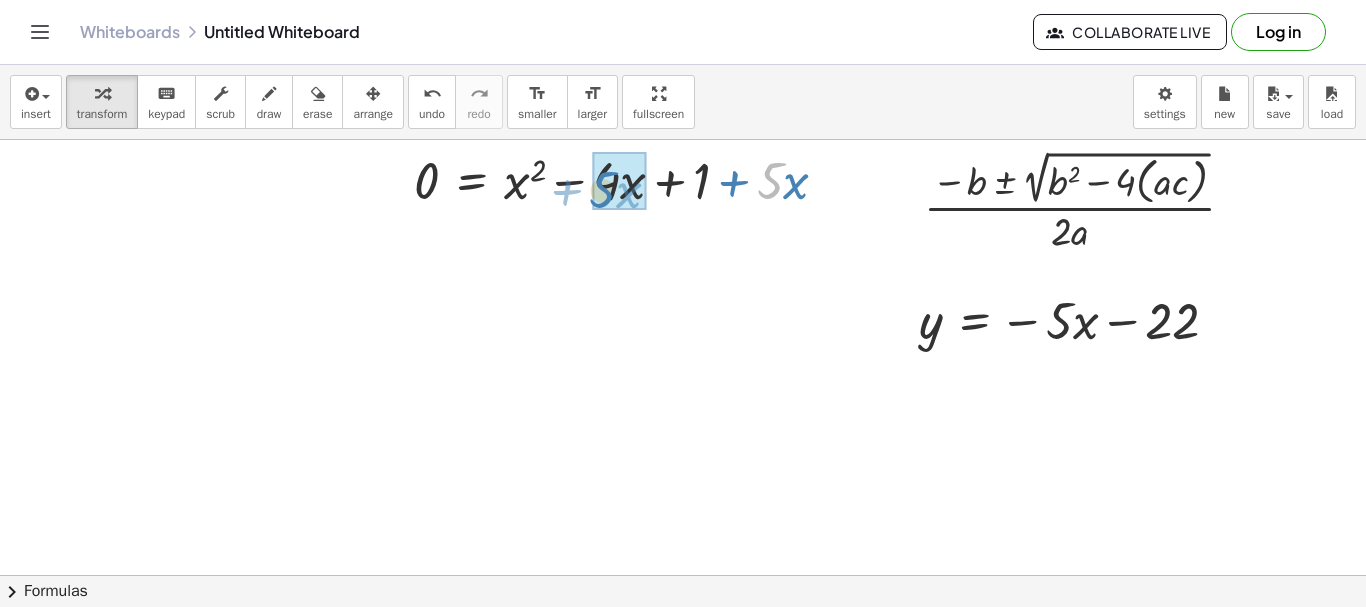 drag, startPoint x: 771, startPoint y: 179, endPoint x: 602, endPoint y: 188, distance: 169.23947 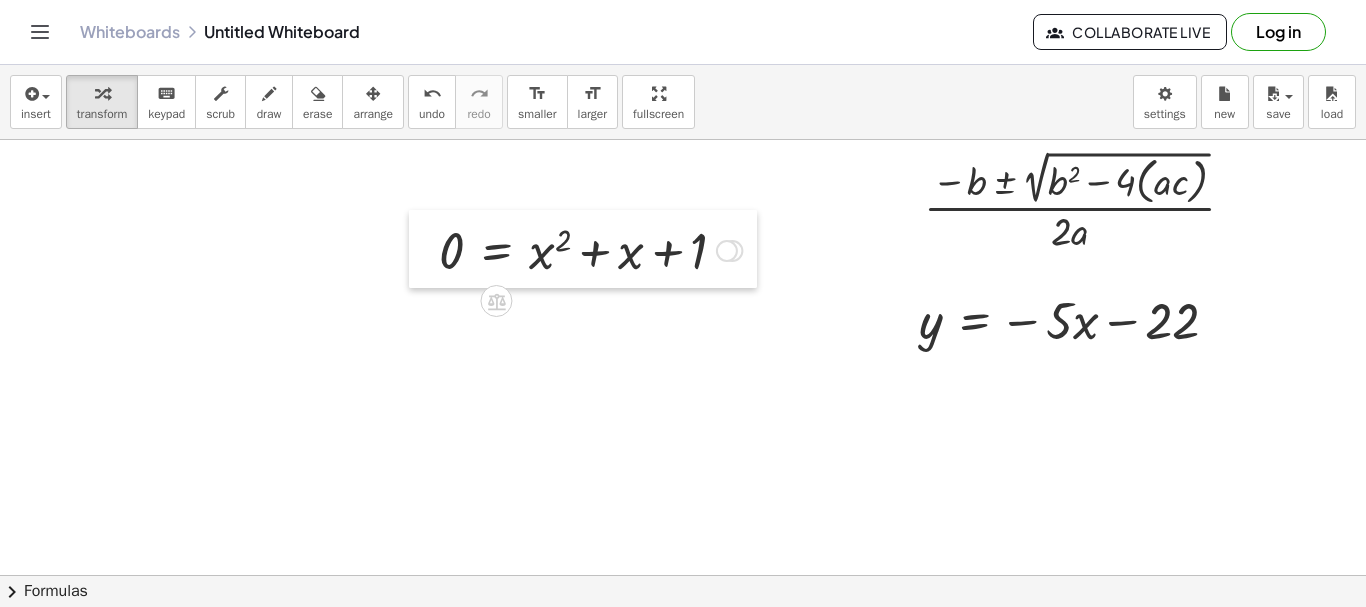drag, startPoint x: 407, startPoint y: 175, endPoint x: 473, endPoint y: 300, distance: 141.35417 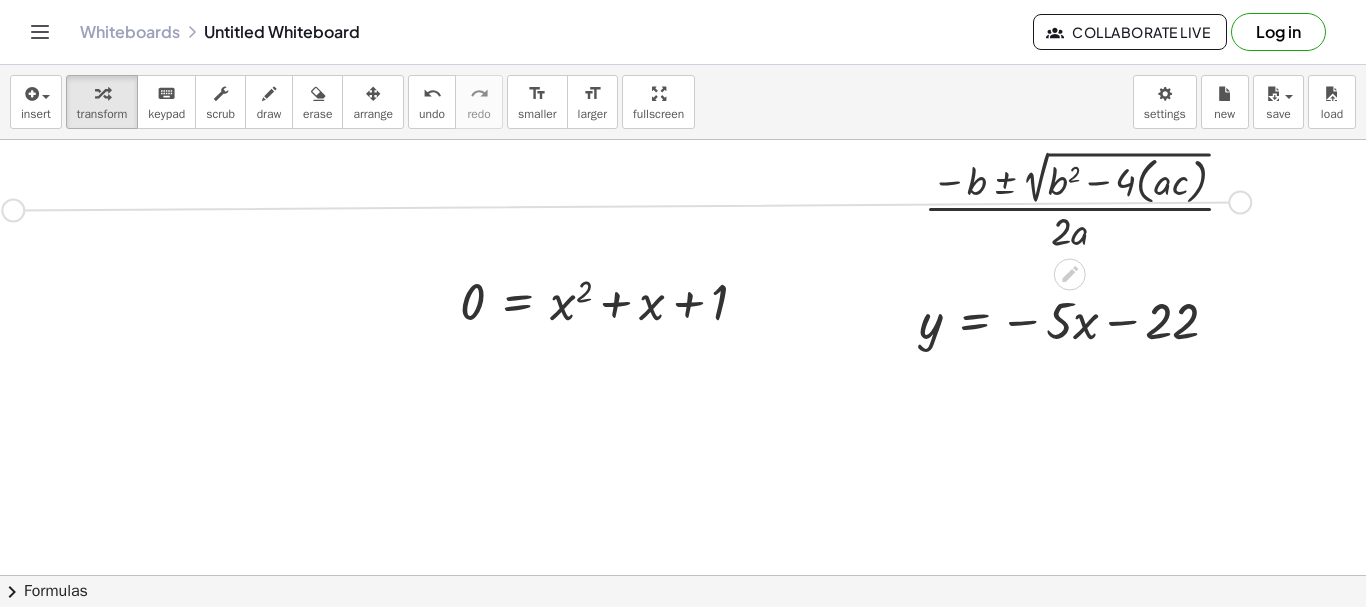 drag, startPoint x: 1240, startPoint y: 209, endPoint x: 7, endPoint y: 217, distance: 1233.026 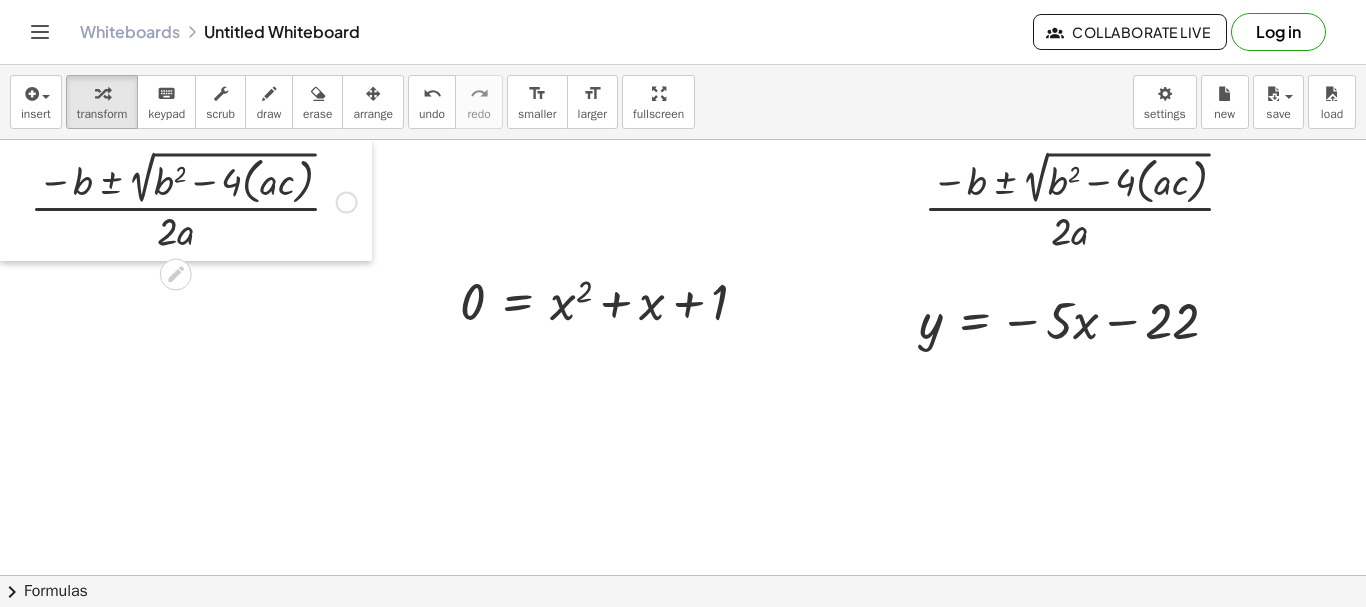 click at bounding box center [15, 200] 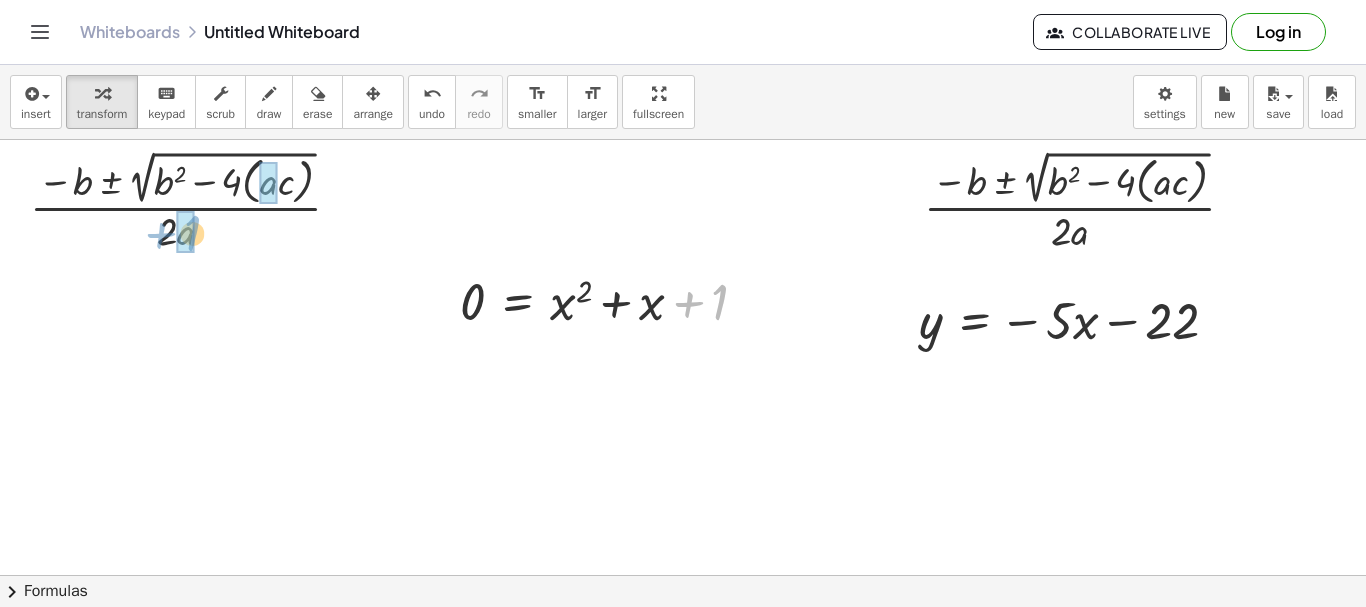 drag, startPoint x: 721, startPoint y: 294, endPoint x: 178, endPoint y: 222, distance: 547.7527 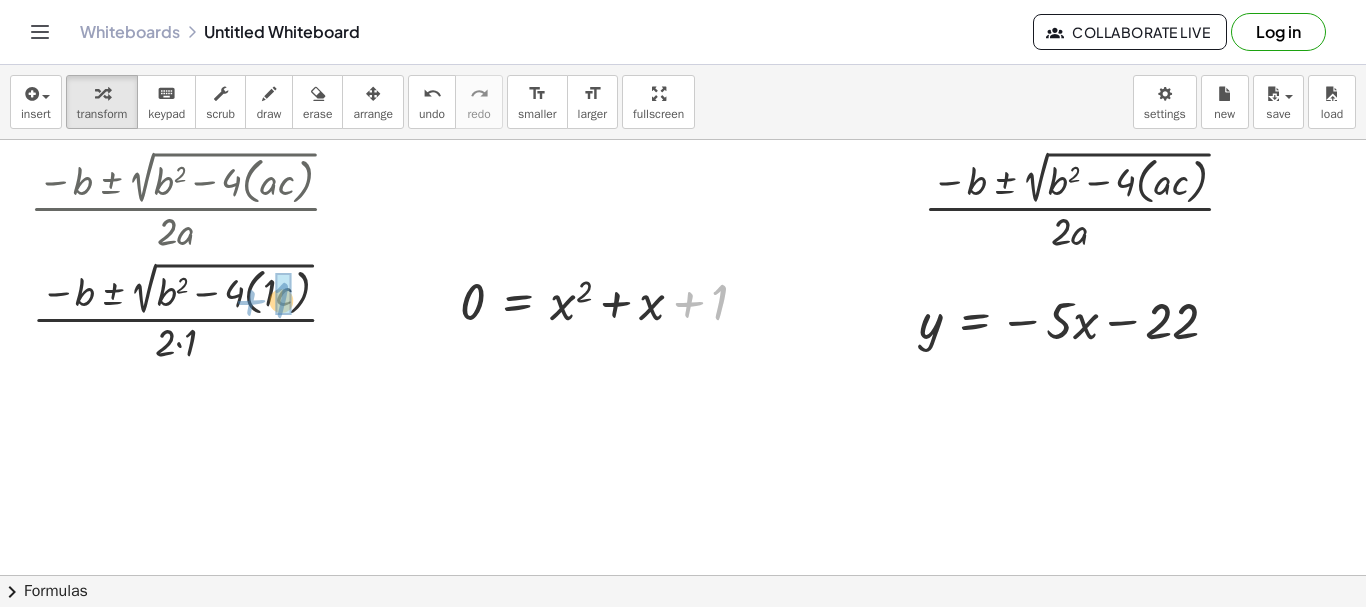 drag, startPoint x: 721, startPoint y: 302, endPoint x: 284, endPoint y: 301, distance: 437.00113 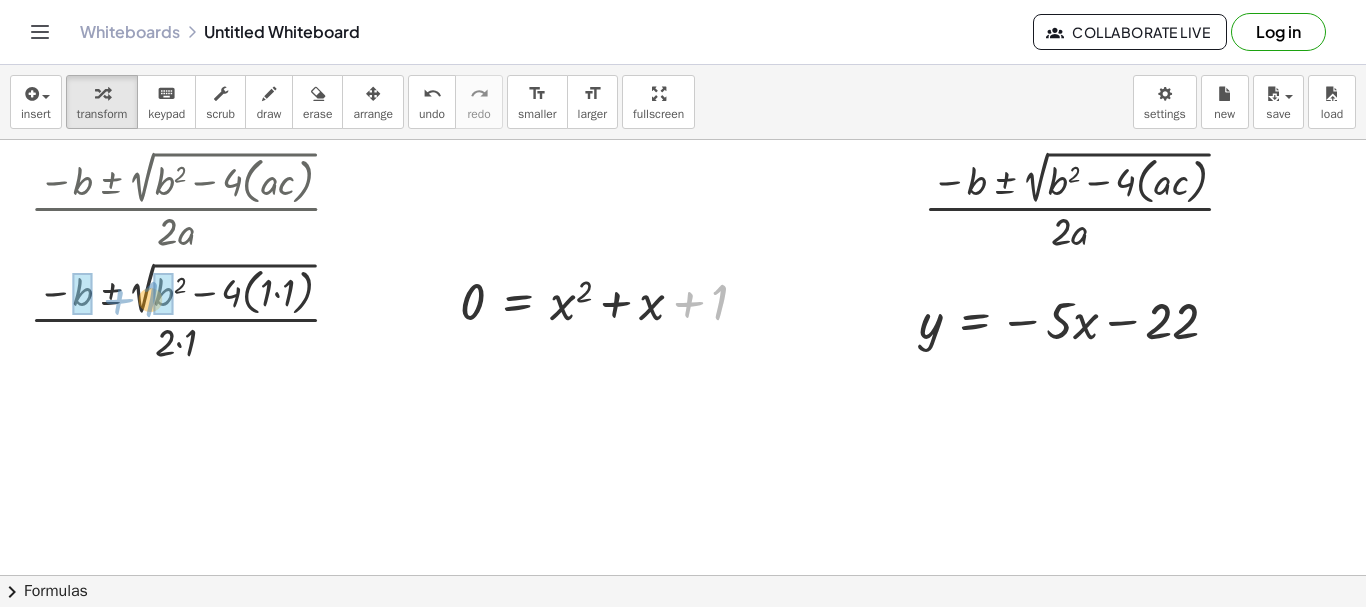drag, startPoint x: 712, startPoint y: 304, endPoint x: 147, endPoint y: 300, distance: 565.01416 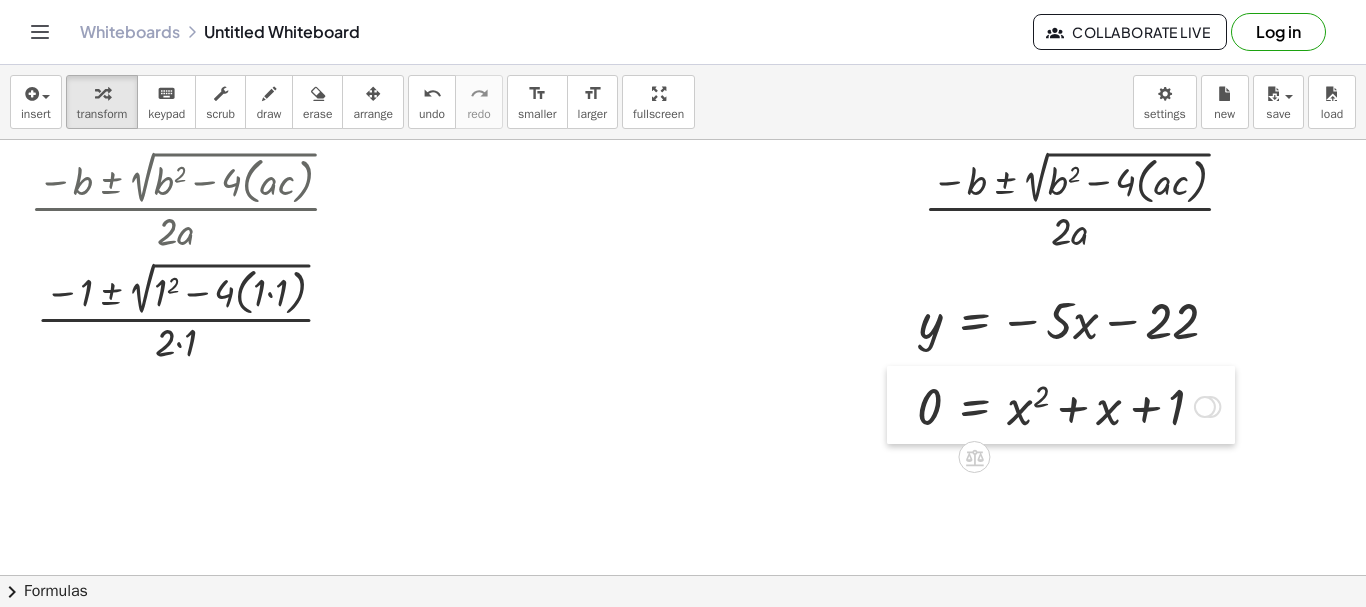 drag, startPoint x: 448, startPoint y: 320, endPoint x: 905, endPoint y: 425, distance: 468.90723 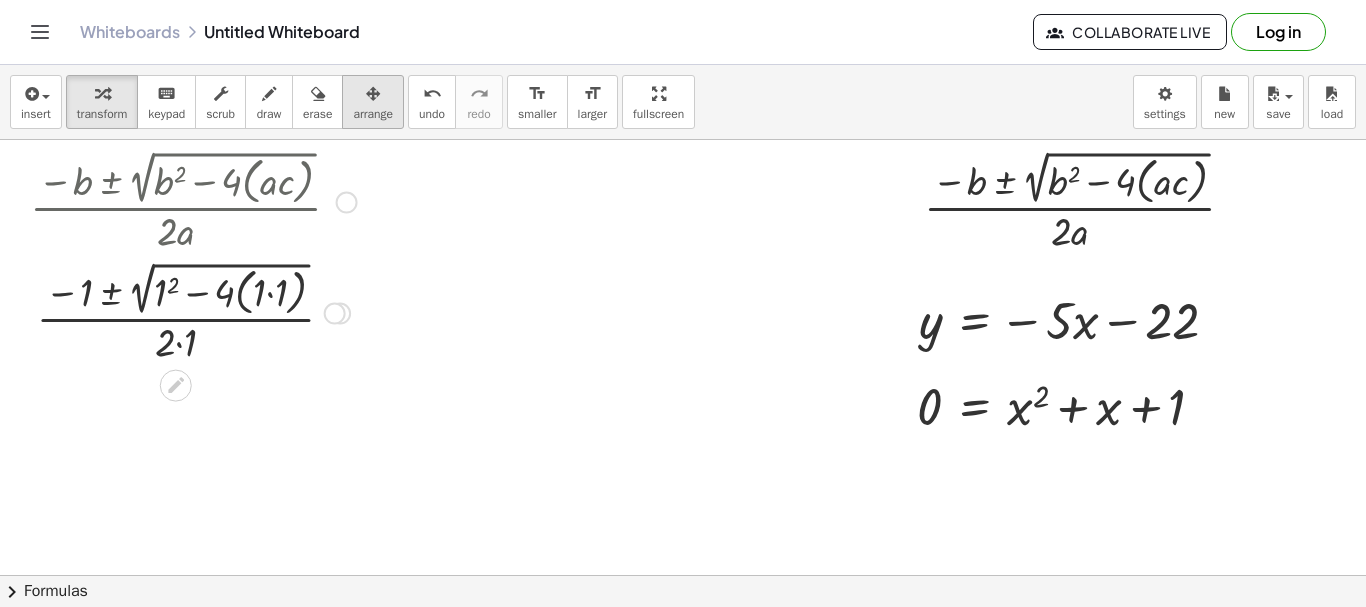 drag, startPoint x: 331, startPoint y: 312, endPoint x: 345, endPoint y: 103, distance: 209.46837 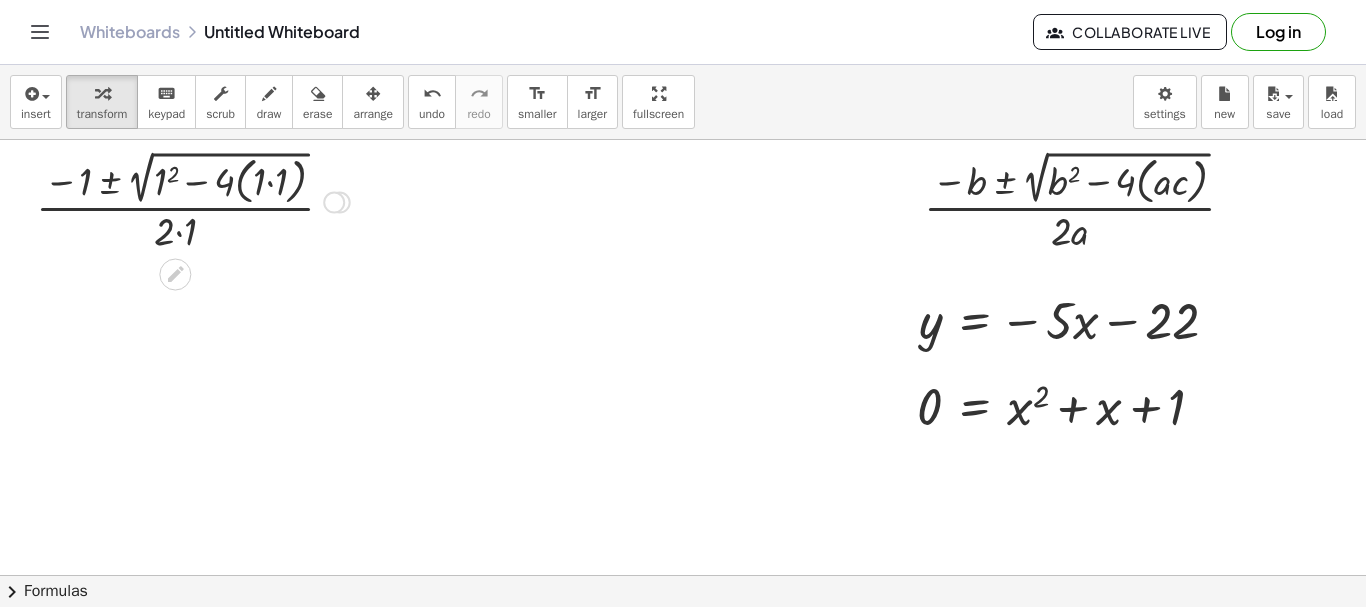 click at bounding box center [193, 200] 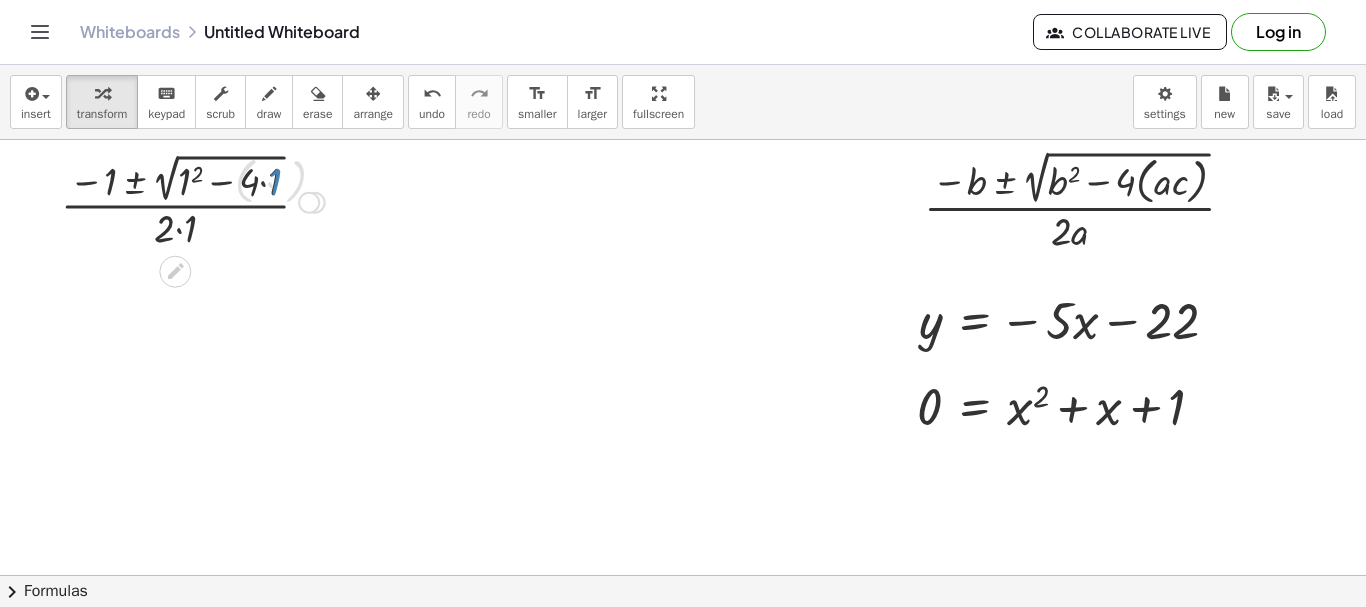 click at bounding box center (193, 200) 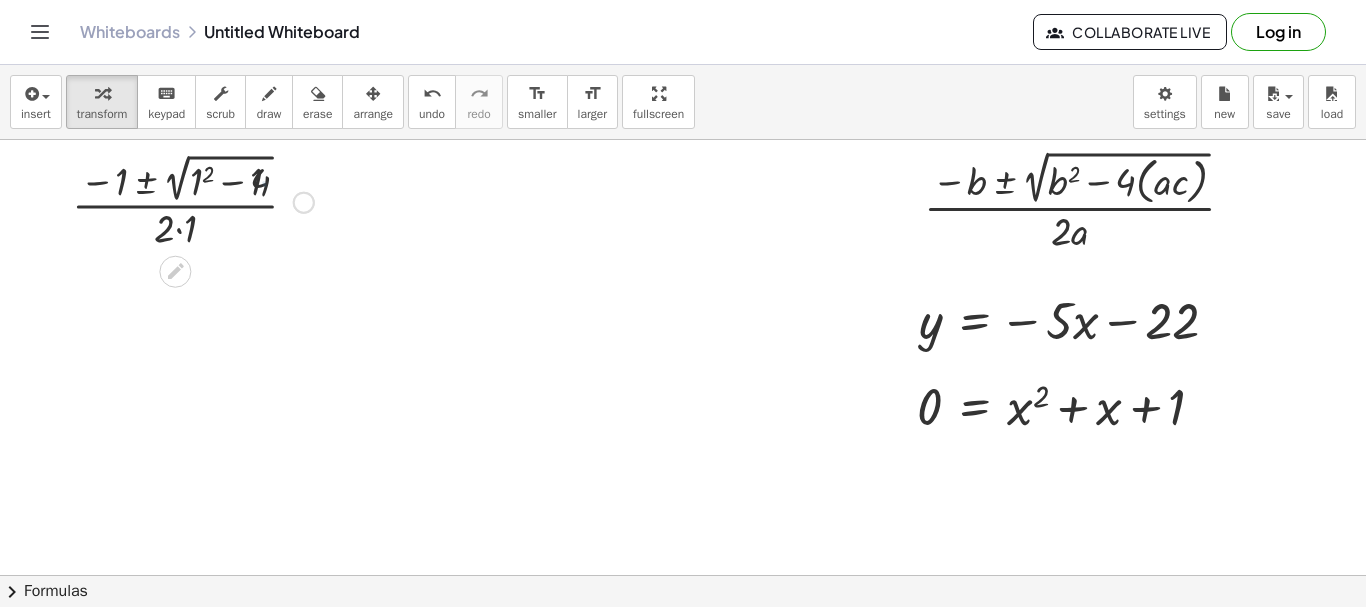 click at bounding box center [193, 200] 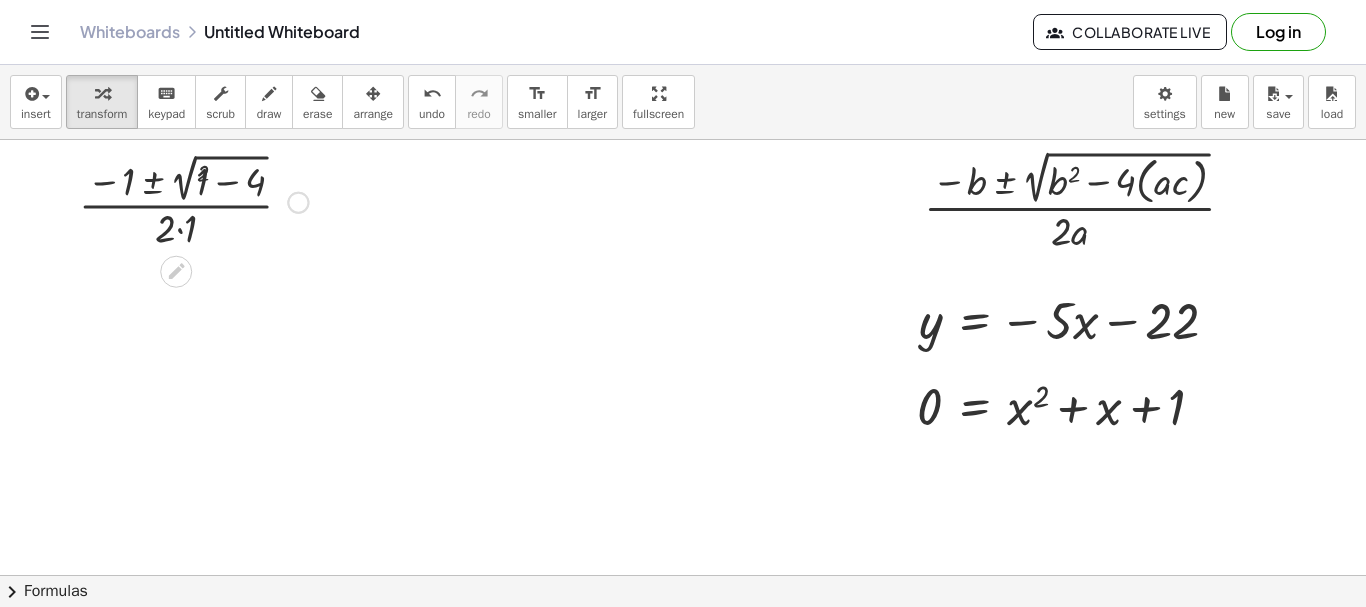 click at bounding box center (193, 200) 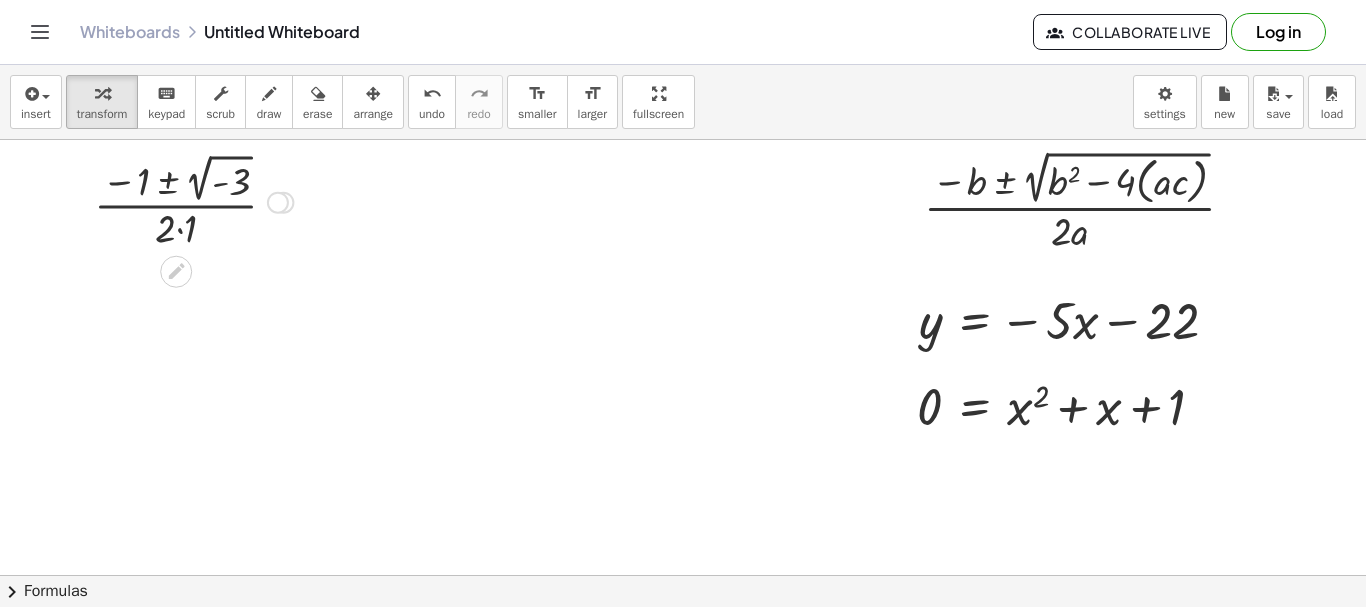 click at bounding box center (193, 200) 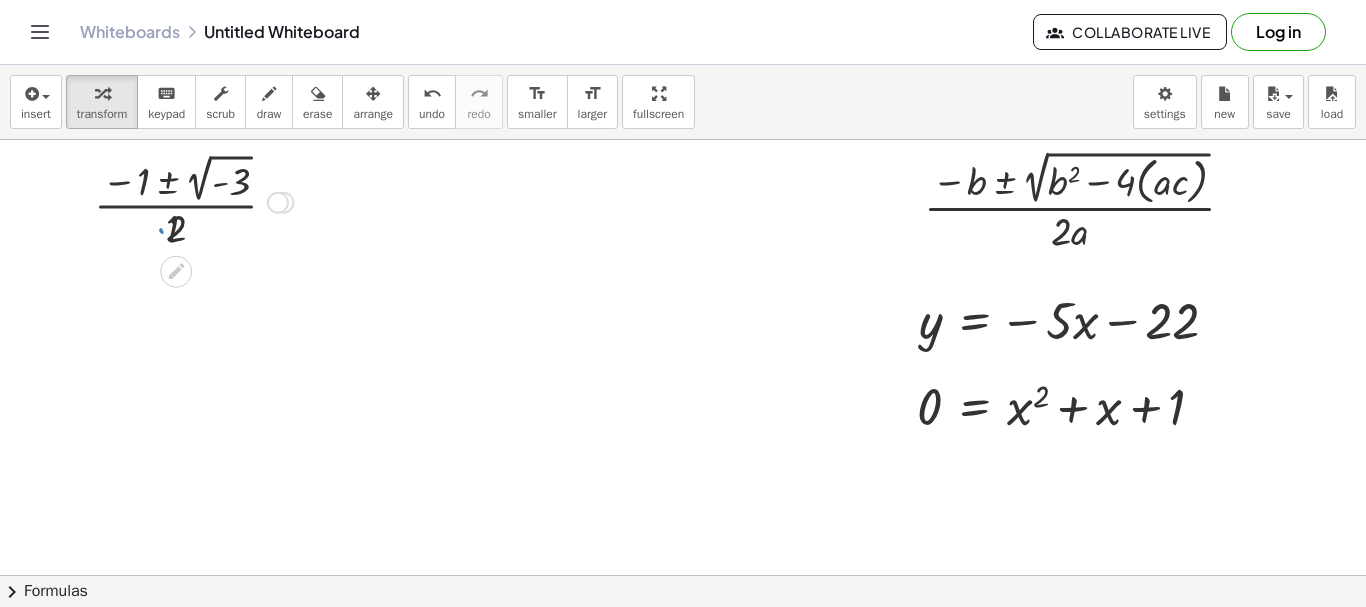 click at bounding box center [278, 203] 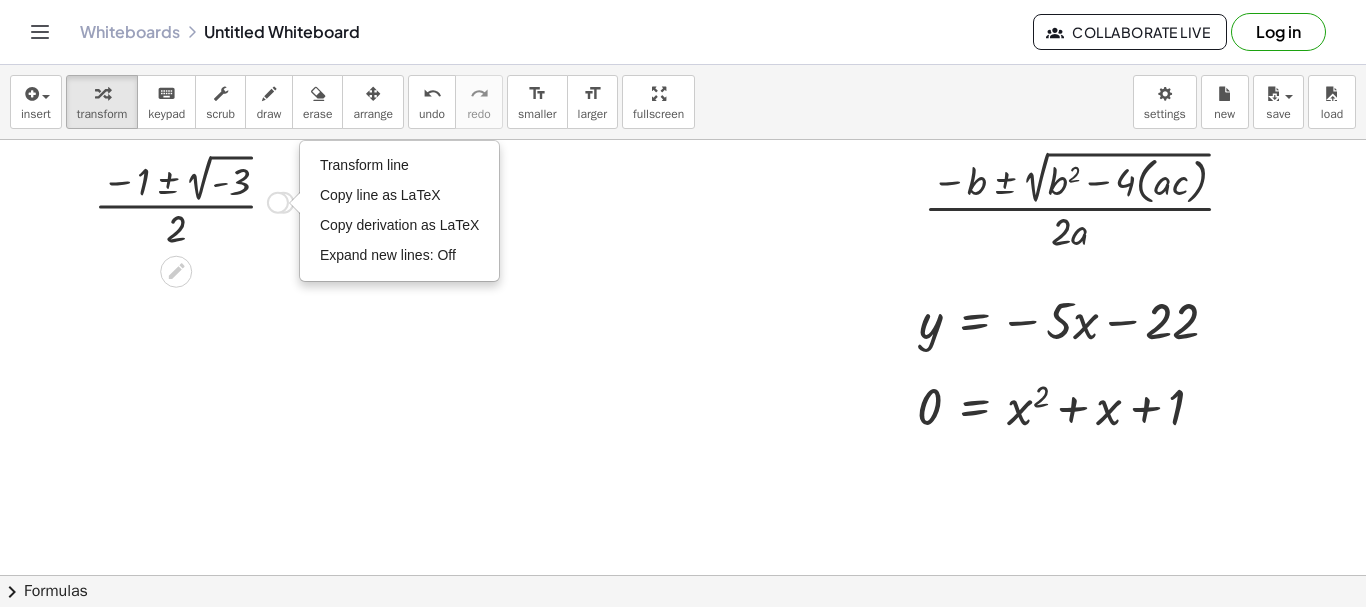 click on "Transform line Copy line as LaTeX Copy derivation as LaTeX Expand new lines: Off" at bounding box center (400, 211) 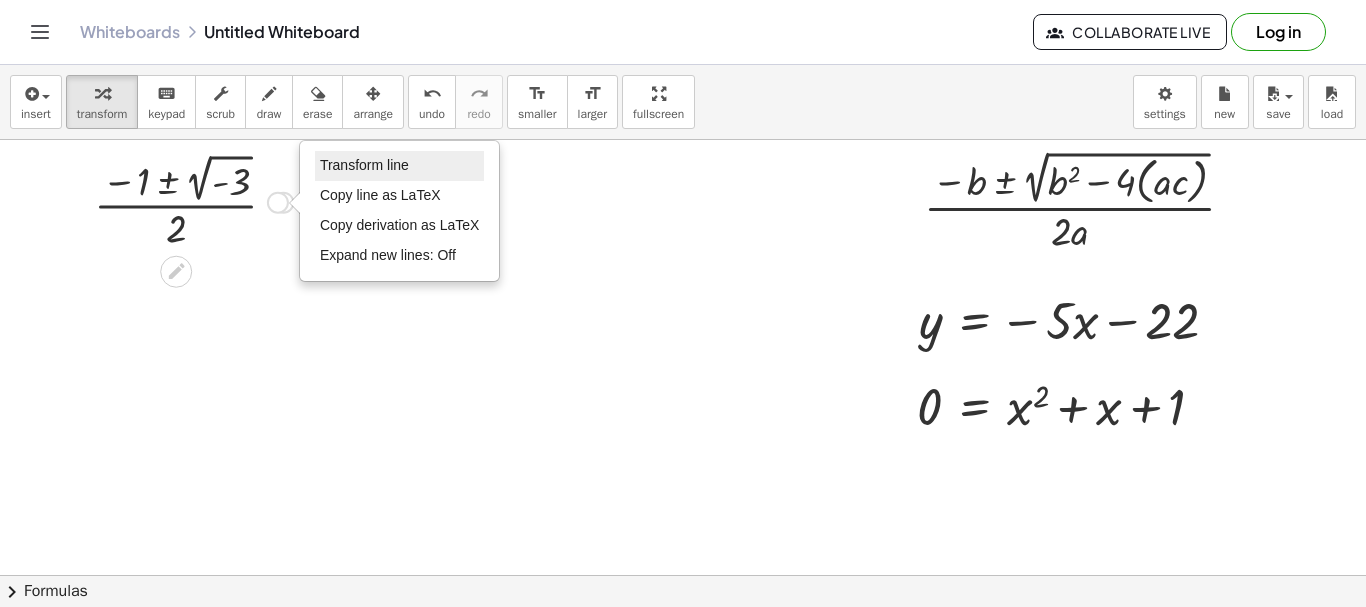click on "Transform line" at bounding box center [364, 165] 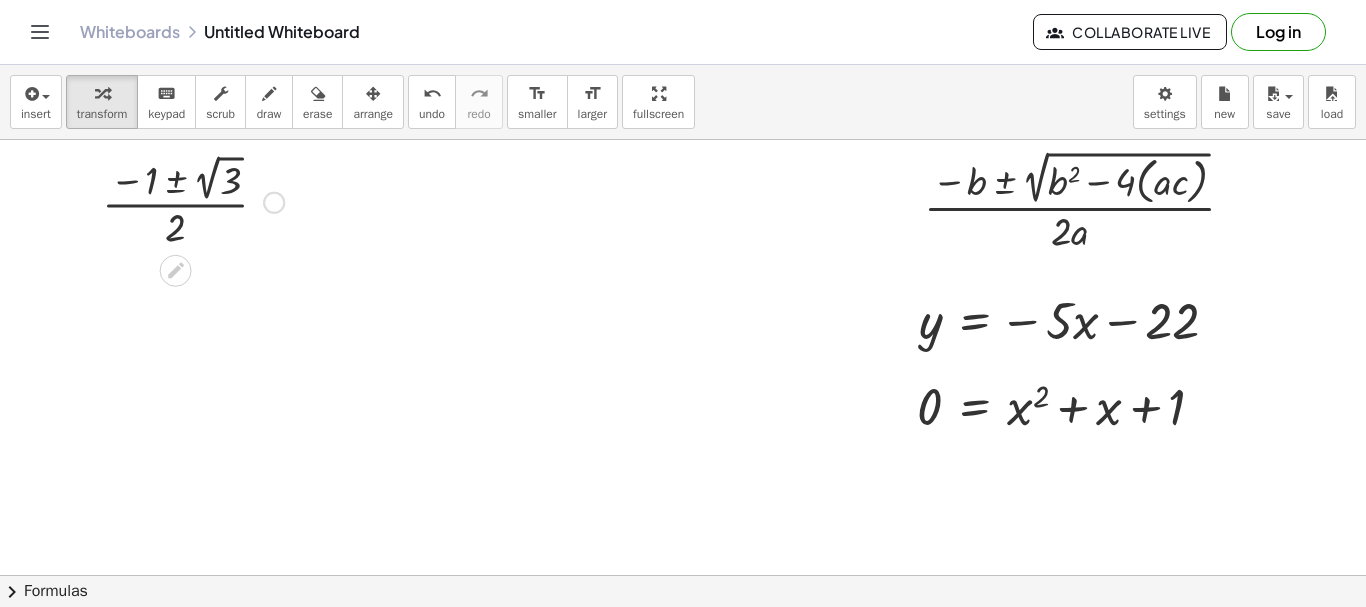 click at bounding box center (193, 201) 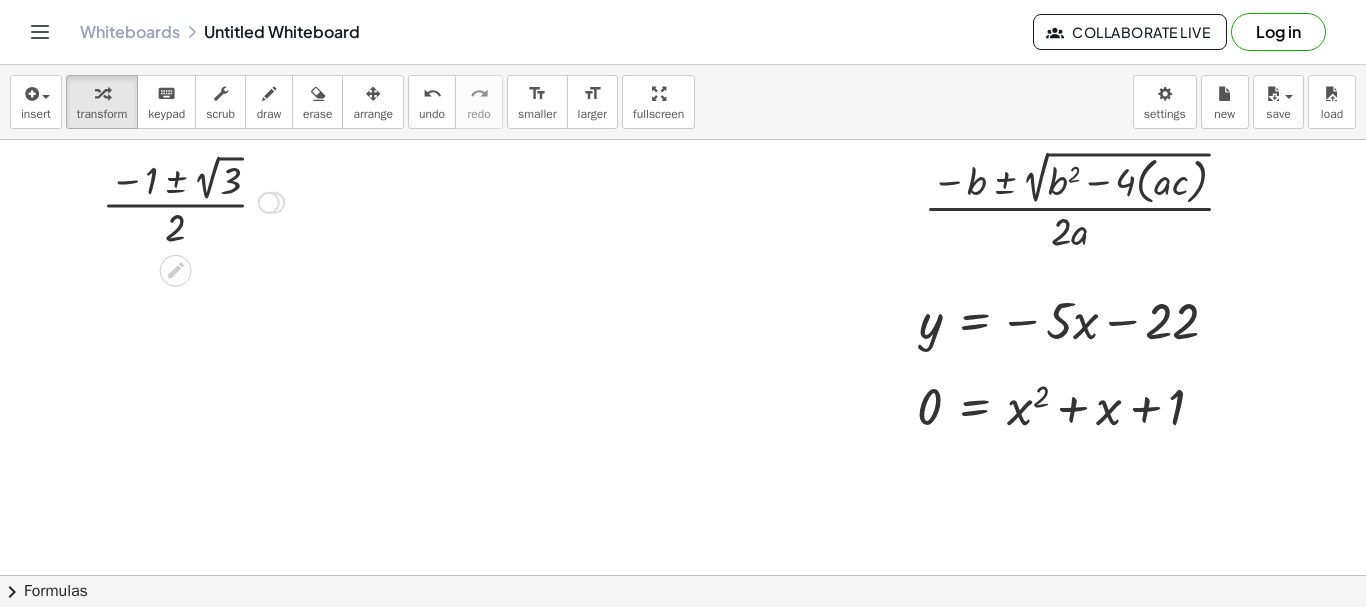 click at bounding box center [193, 201] 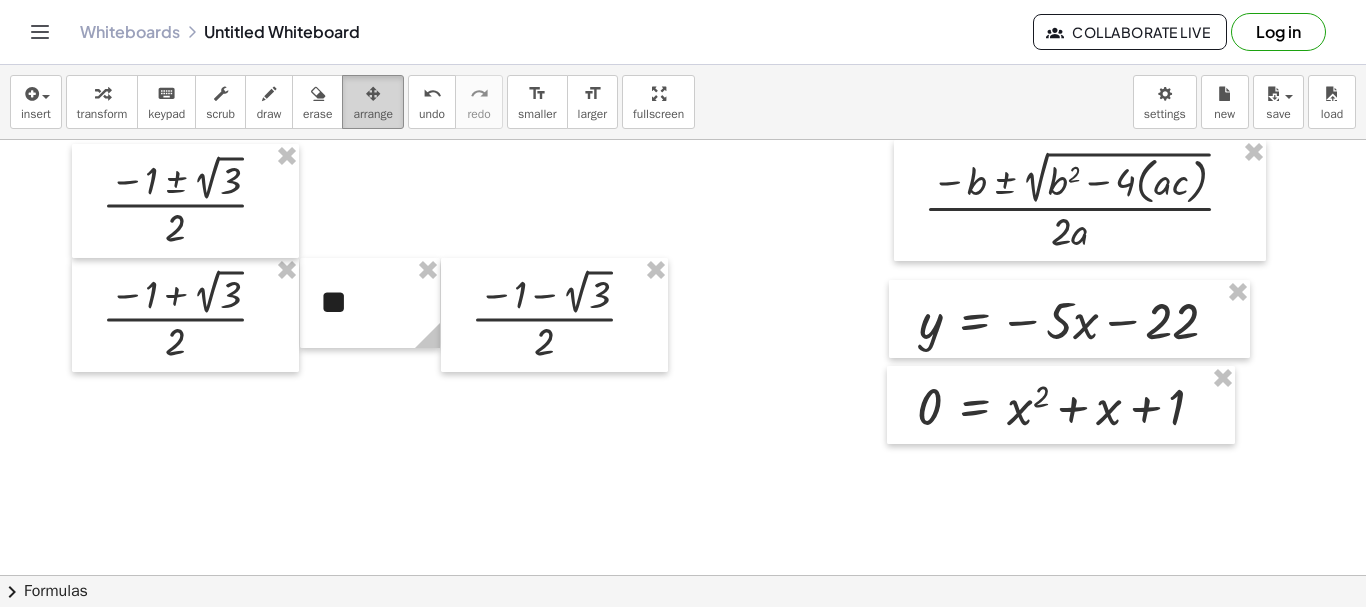 click on "arrange" at bounding box center [373, 114] 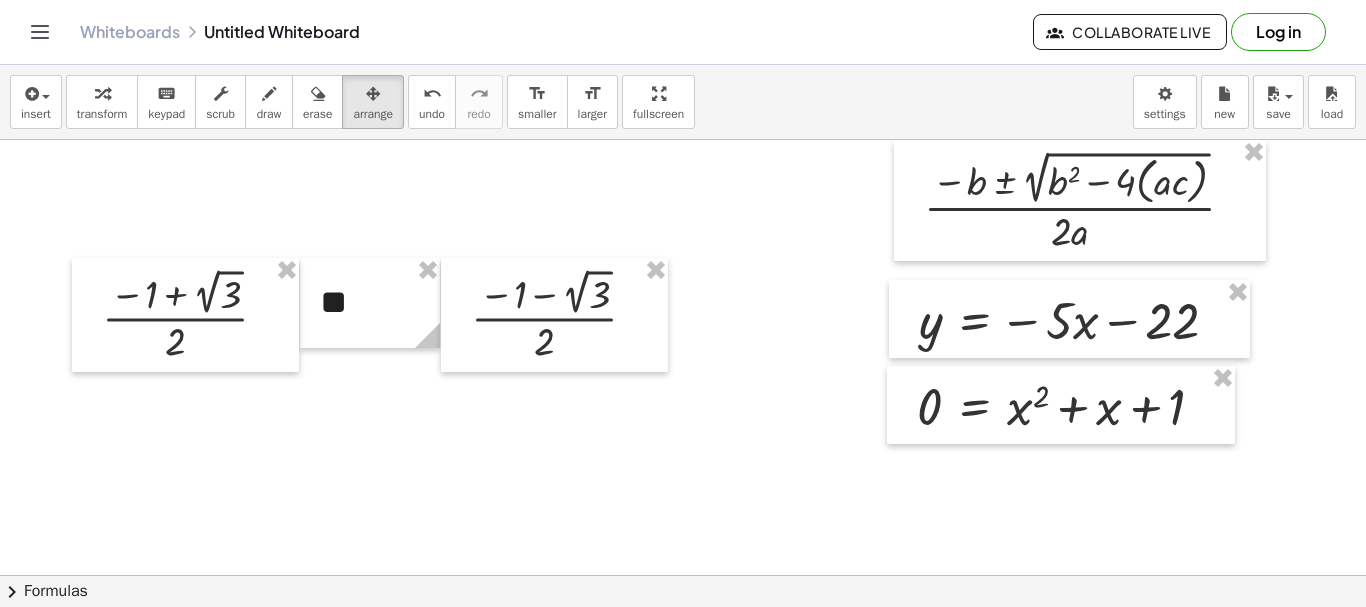 drag, startPoint x: 419, startPoint y: 259, endPoint x: 407, endPoint y: 260, distance: 12.0415945 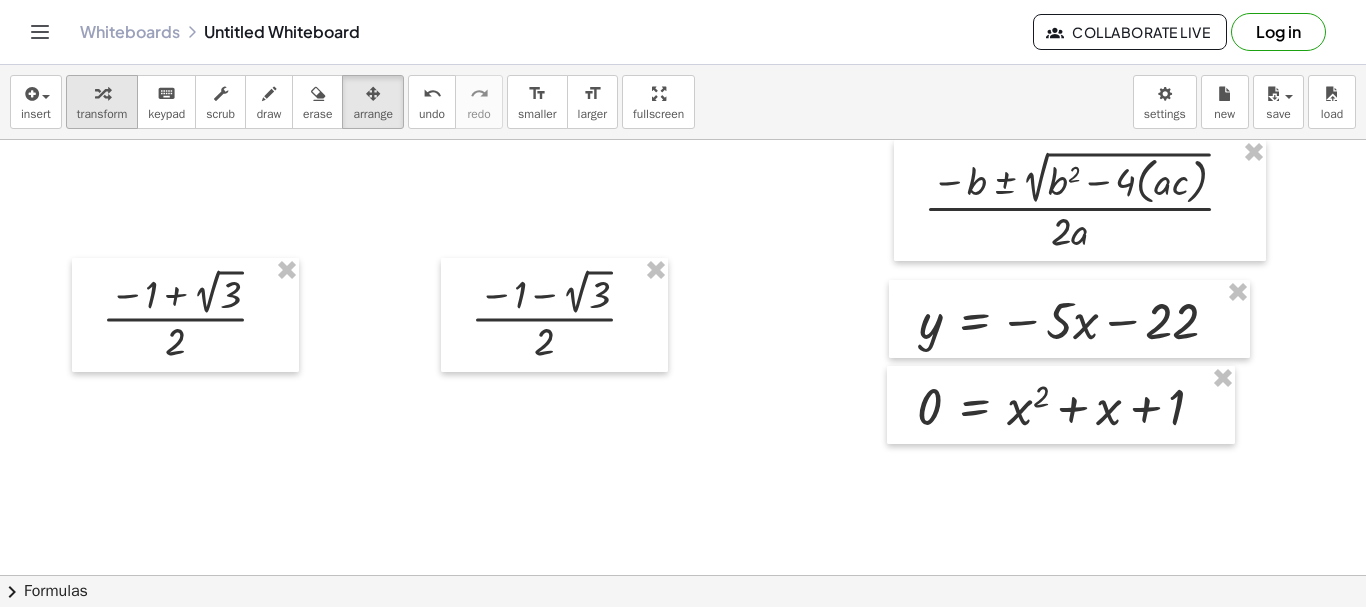 click at bounding box center (102, 94) 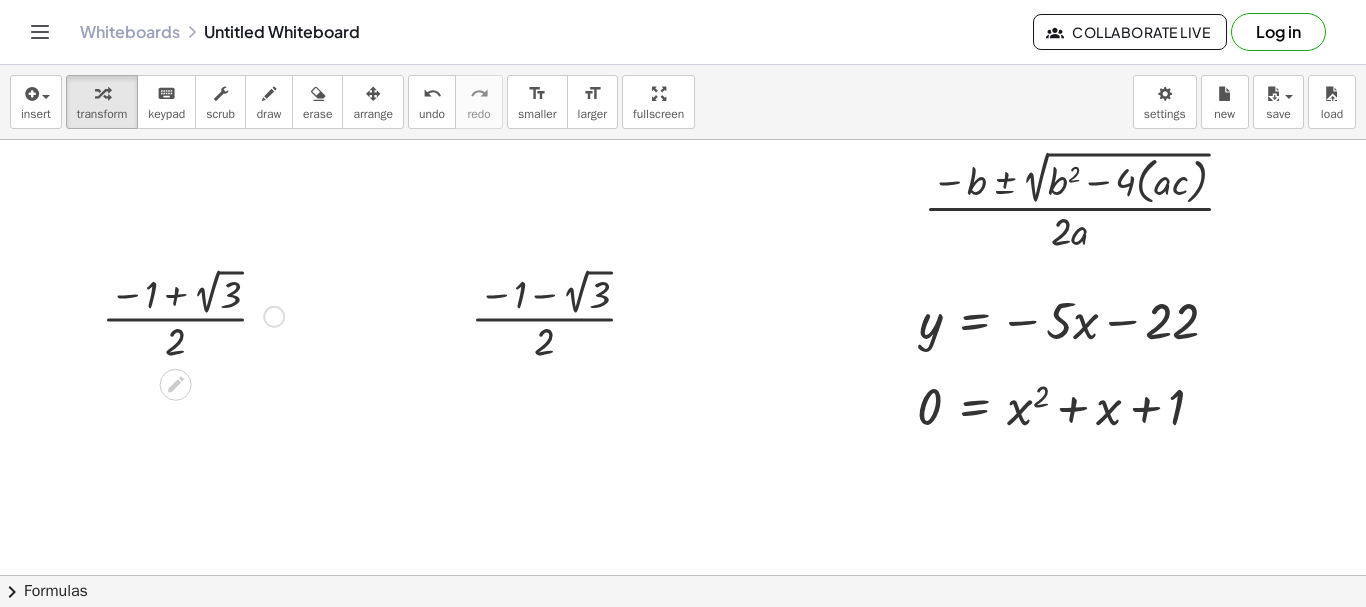 click at bounding box center (193, 315) 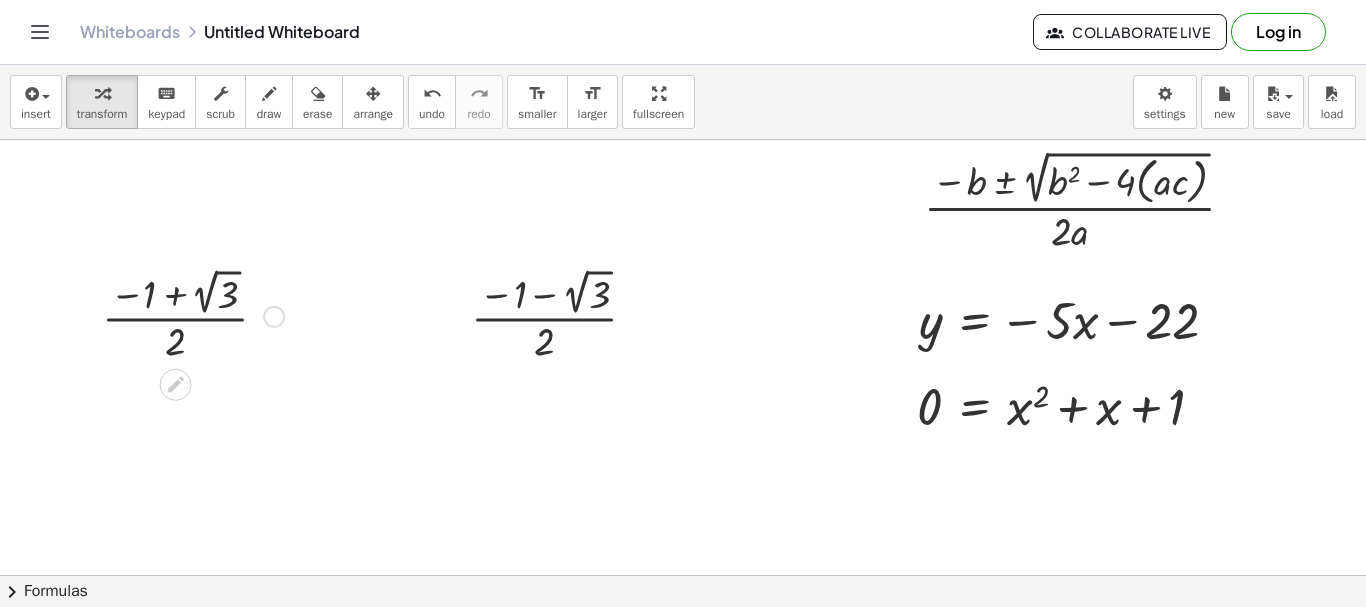 click at bounding box center (193, 315) 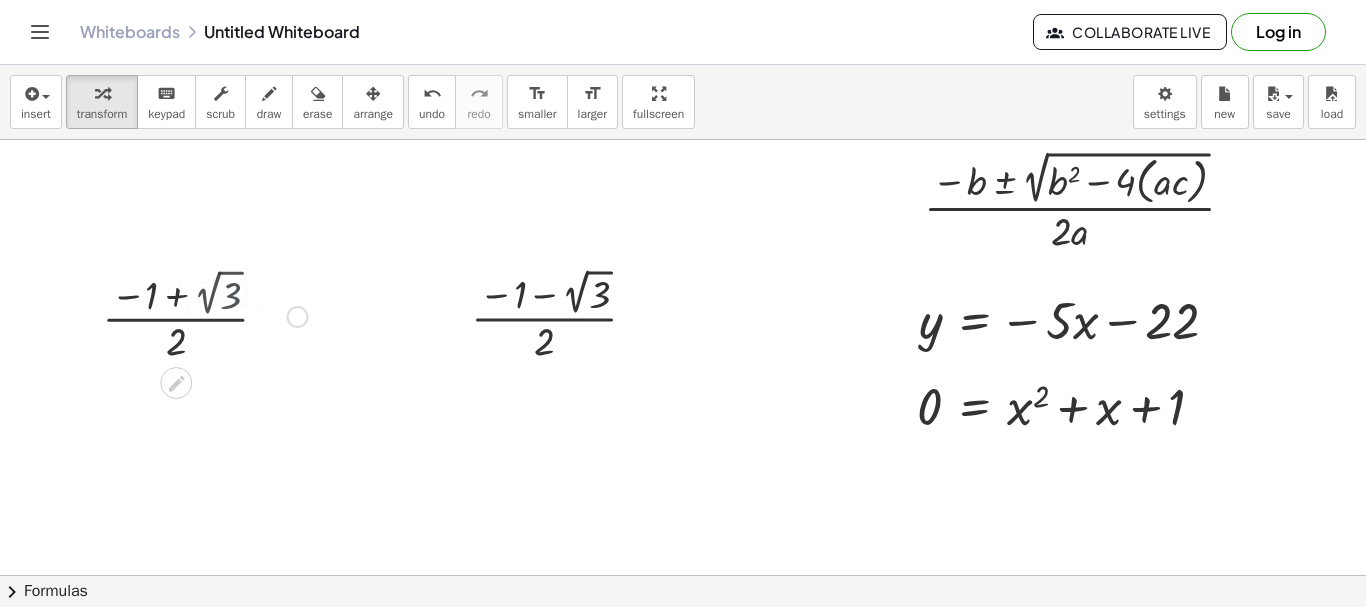 click at bounding box center [194, 315] 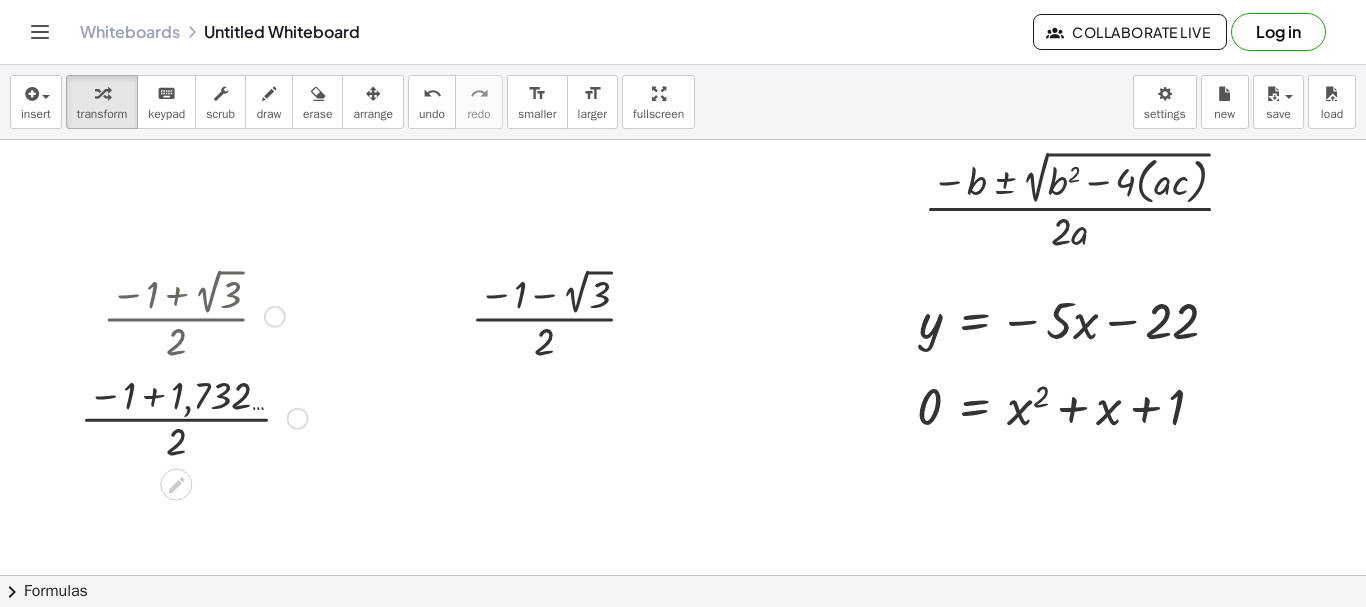 click at bounding box center (194, 417) 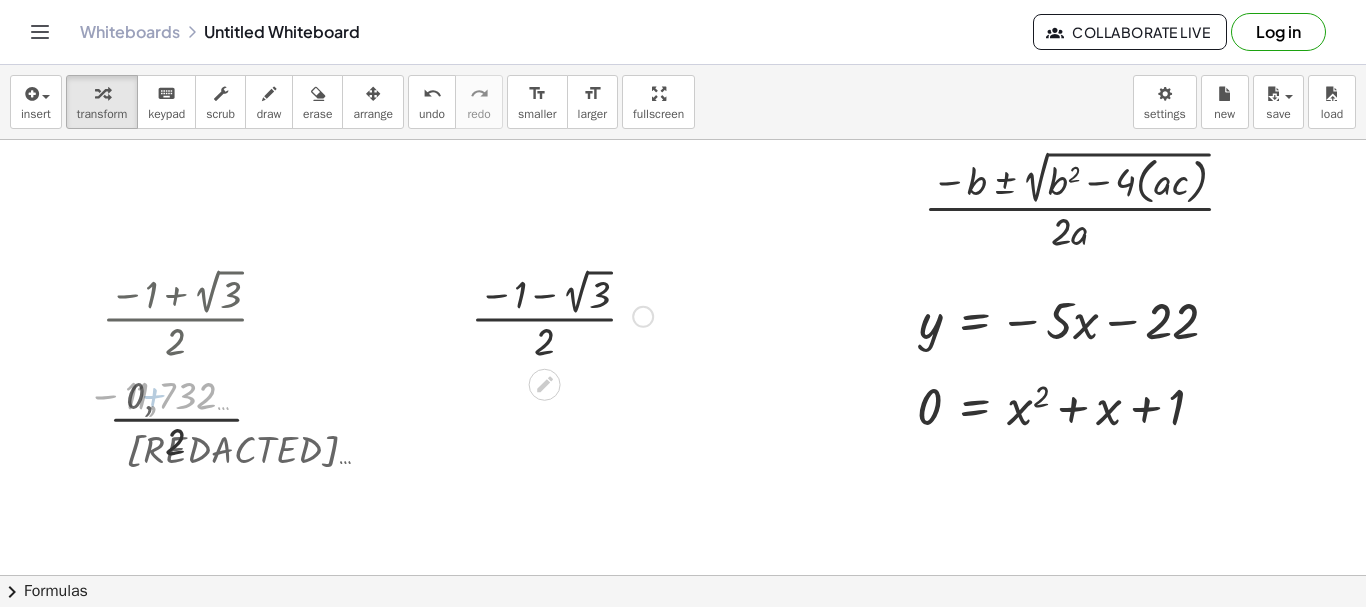 drag, startPoint x: 588, startPoint y: 299, endPoint x: 575, endPoint y: 301, distance: 13.152946 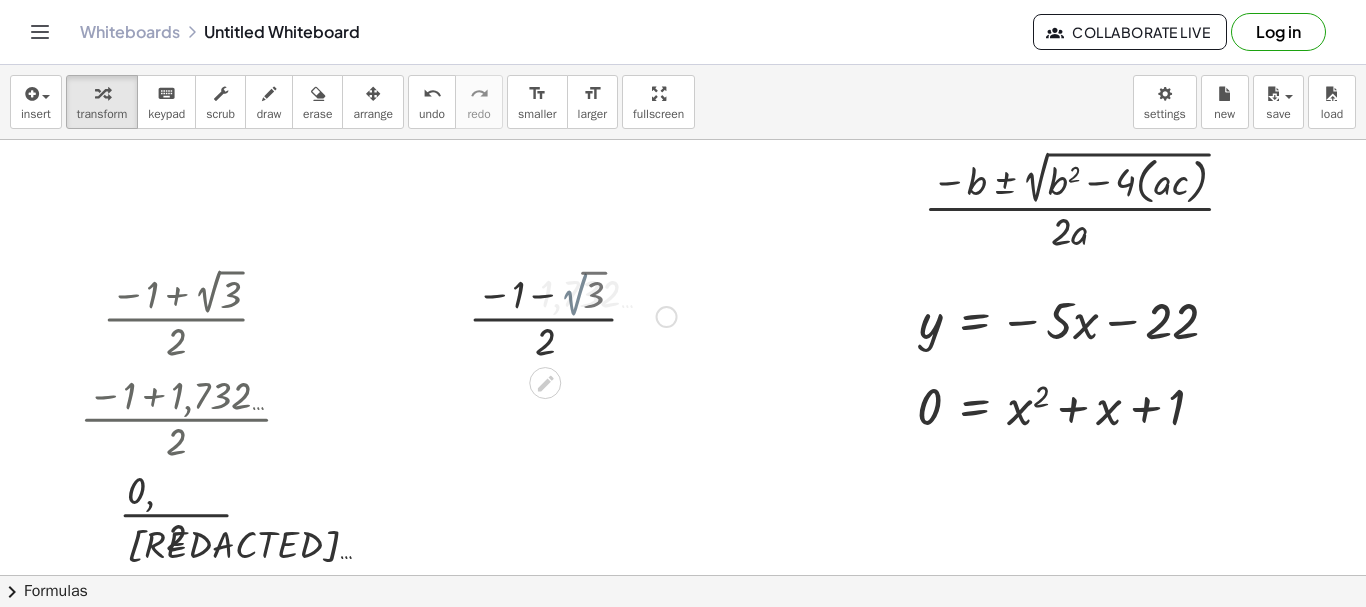click at bounding box center [563, 315] 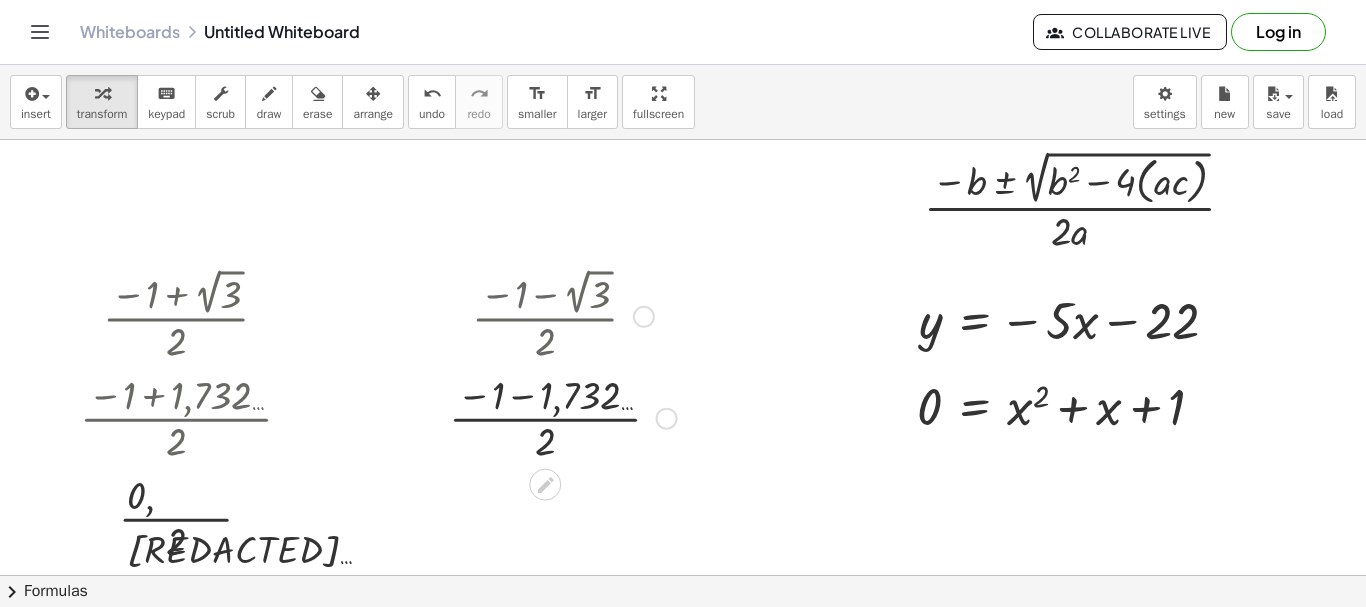 click at bounding box center (563, 417) 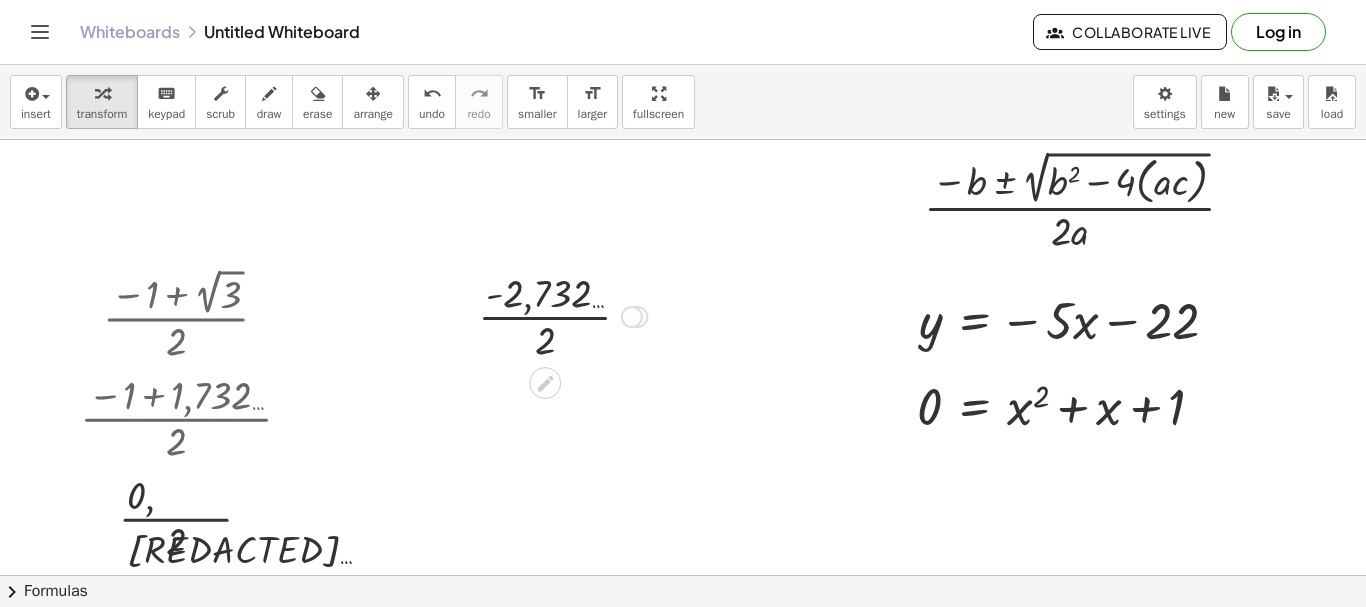 drag, startPoint x: 640, startPoint y: 516, endPoint x: 642, endPoint y: 170, distance: 346.00577 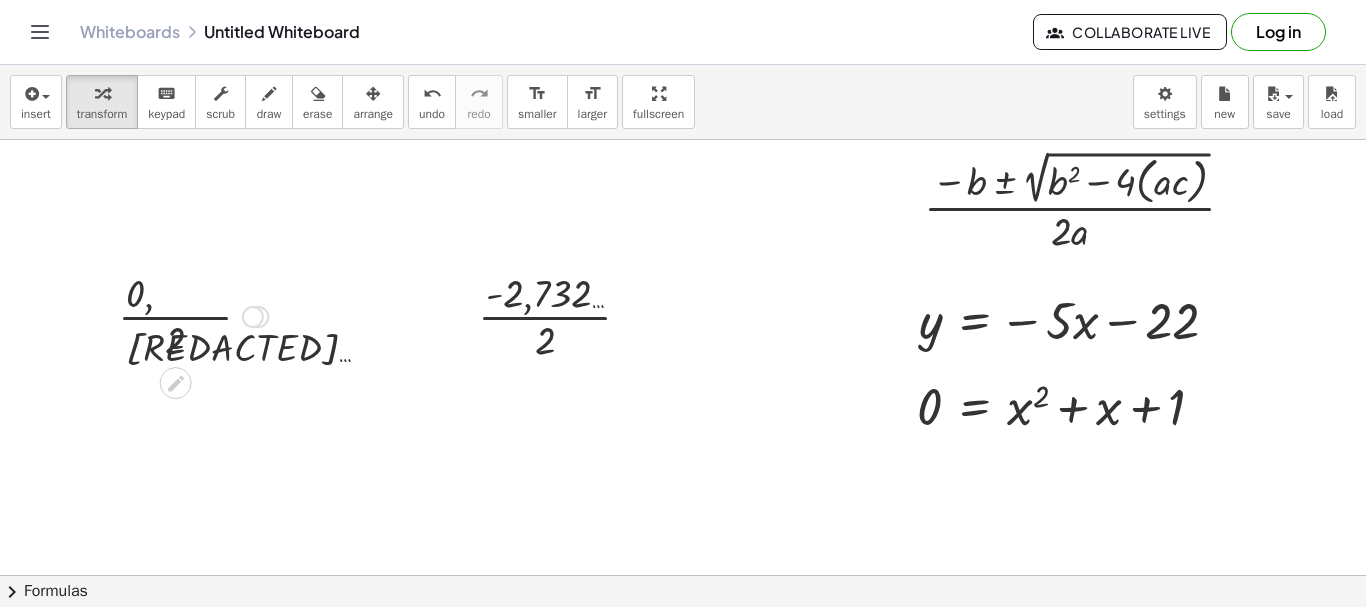 drag, startPoint x: 250, startPoint y: 511, endPoint x: 236, endPoint y: 196, distance: 315.31094 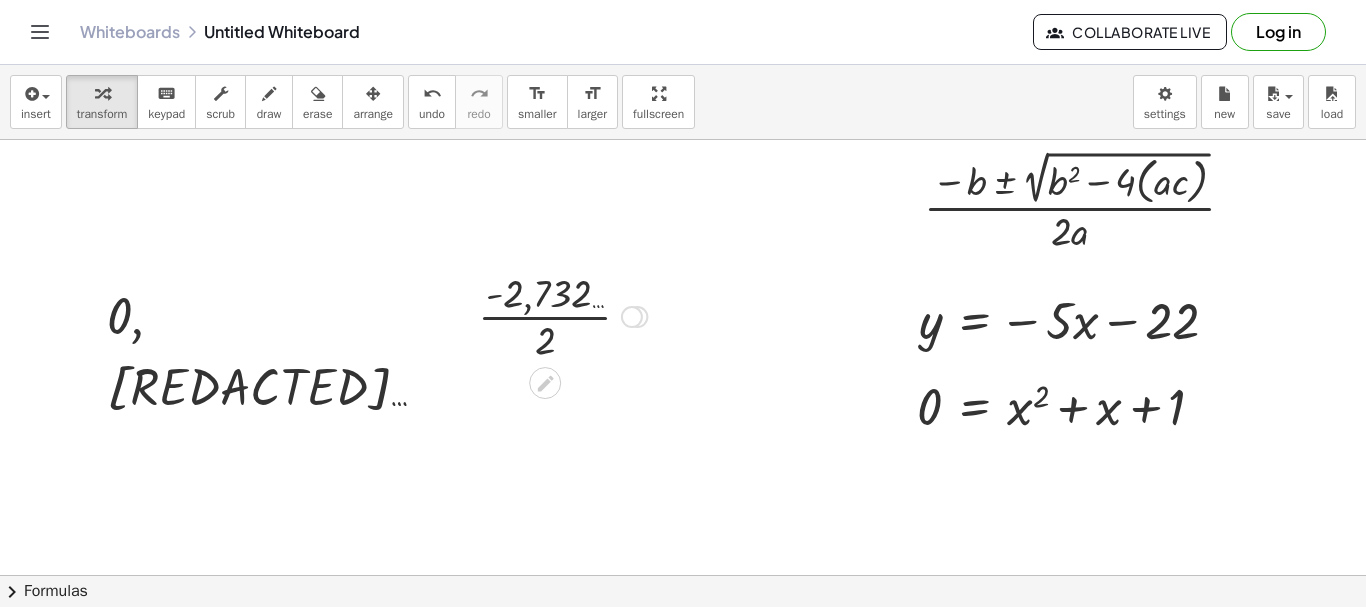click at bounding box center [562, 315] 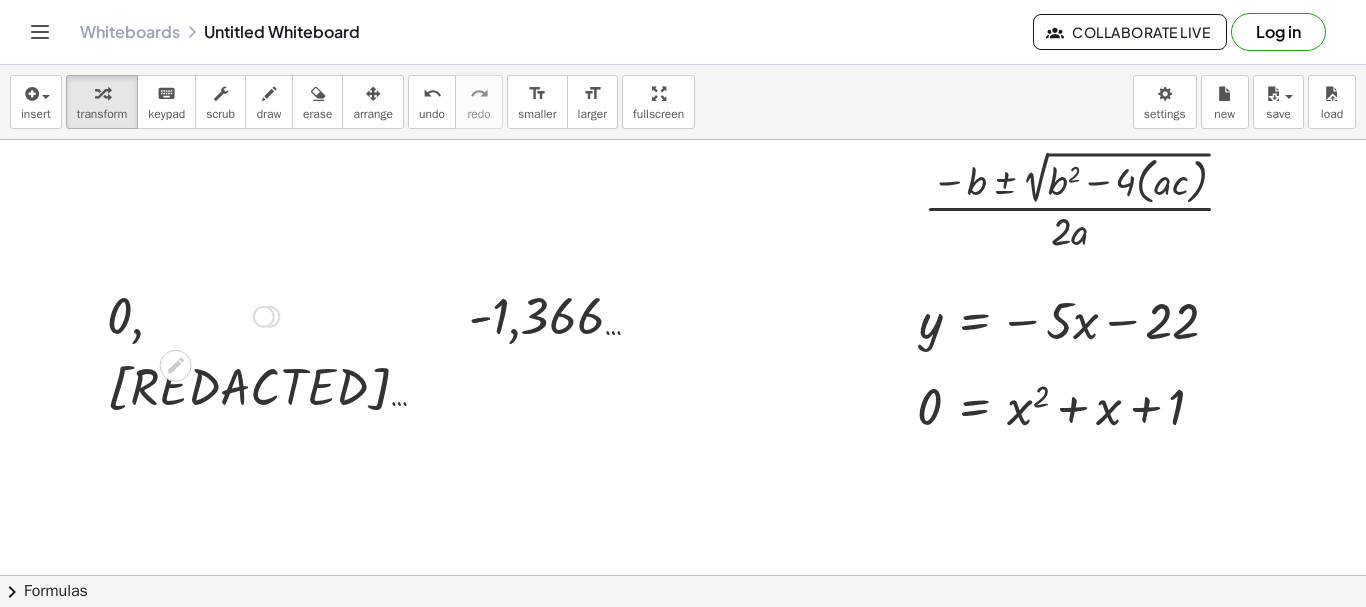 drag, startPoint x: 86, startPoint y: 314, endPoint x: 0, endPoint y: 7, distance: 318.8181 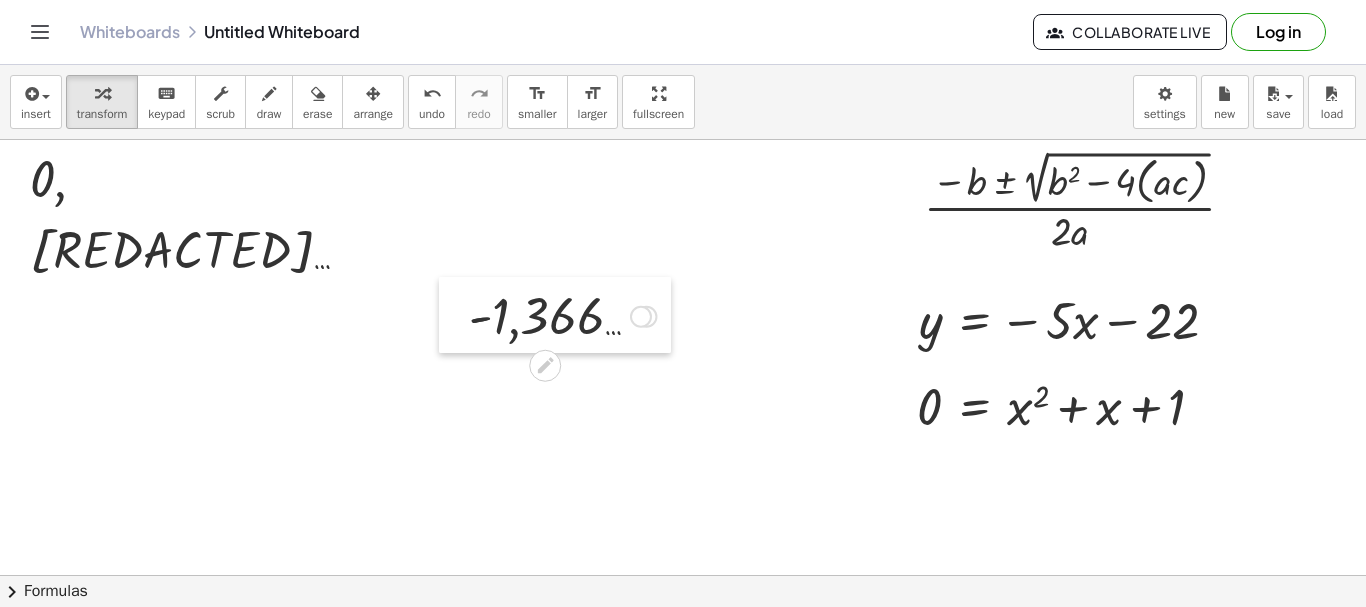 click on "insert select one: Math Expression Function Text Youtube Video Graphing Geometry Geometry 3D transform keyboard keypad scrub draw erase arrange undo undo redo redo format_size smaller format_size larger fullscreen load   save new settings · ( − b ± 2 √ ( + b 2 − · 4 · ( · a · c ) ) ) · 2 · a − · 5 · x − 22 = + x 2 − · 4 · x − 21 − · 5 · x + · 5 · x − 22 = + x 2 − · 4 · x − 21 + · 5 · x + 0 − 22 = + x 2 − · 4 · x − 21 + · 5 · x - 22 = + x 2 − · 4 · x − 21 + · 5 · x − 22 + 22 = + x 2 − · 4 · x − 21 + 22 + · 5 · x − 22 + 22 = + x 2 − · 4 · x + 1 + · 5 · x 0 = + x 2 − · 4 · x + 1 + · 5 · x 0 = + x 2 + · 1 · x + 1 = + x 2 + 1 0 + x Fix a mistake Transform line Copy line as LaTeX Copy derivation as LaTeX Expand new lines: On y = − · 5 · x − 22 · ( − 1 + 2 √ 3 ) · 2 · ( − 1 + 1,732 … ) · 2 · 0,732 … · 2 0,366 … · ( − 1 − 2 √ 3 ) · 2 · ( − 1 − 1,732 … ) · 2 · - 2,732 … · 2 - - 1,366 ×" at bounding box center (683, 336) 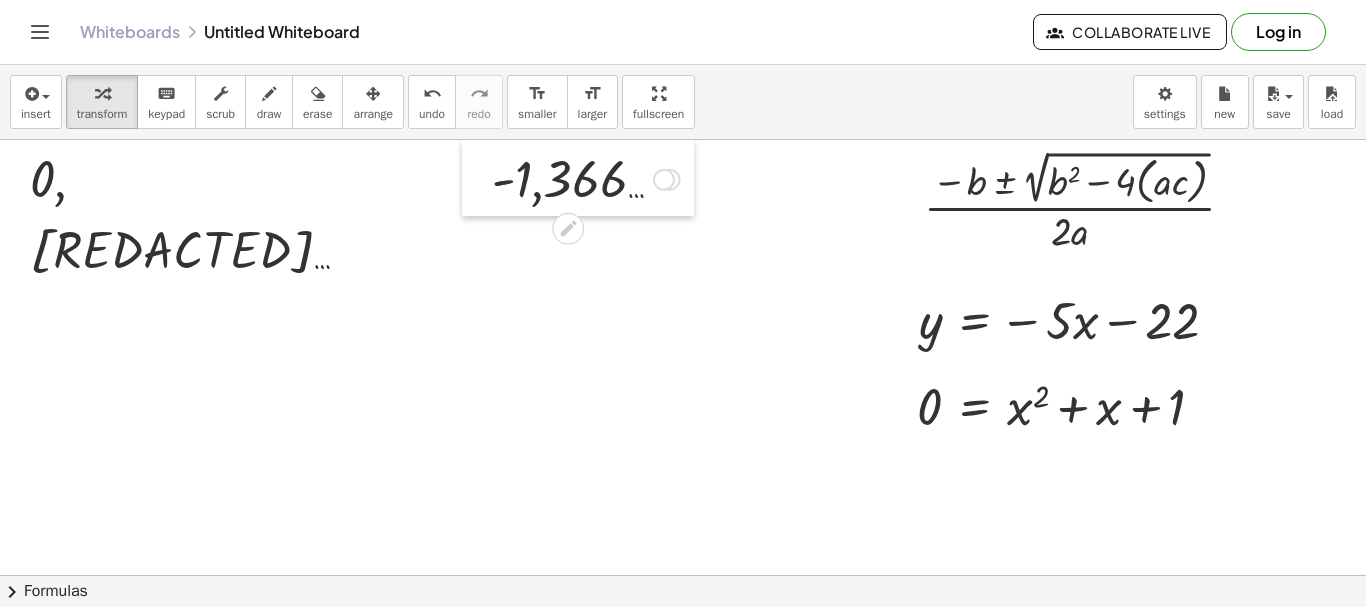 click at bounding box center [477, 178] 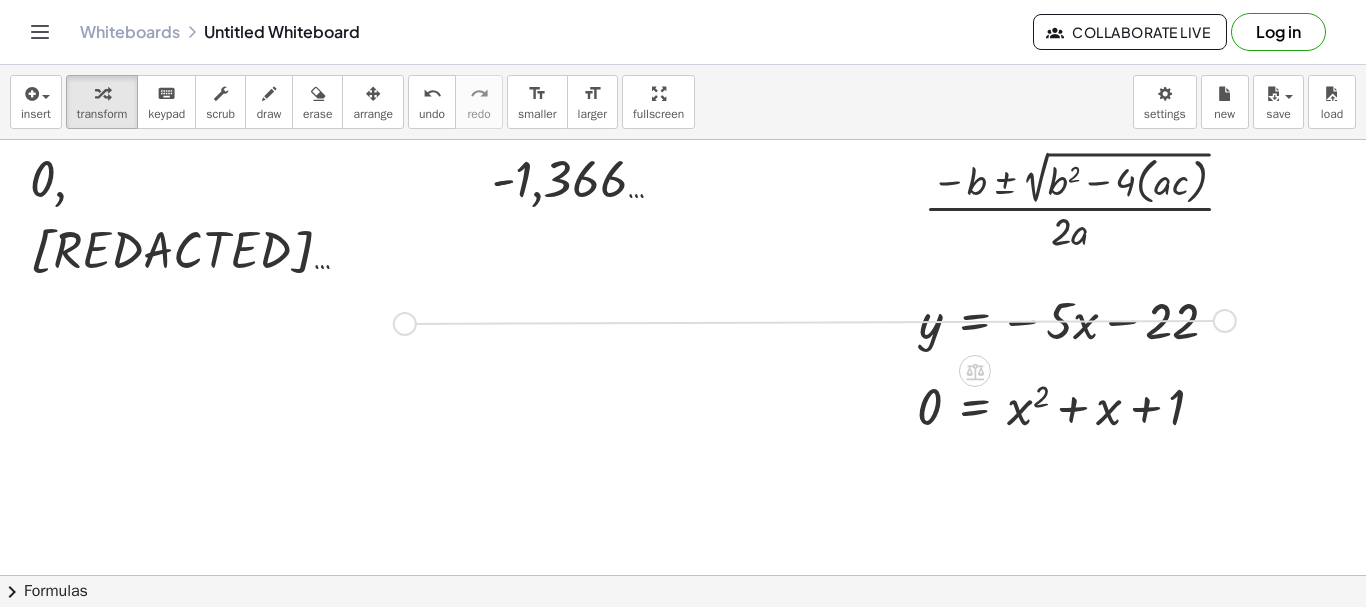 drag, startPoint x: 1223, startPoint y: 320, endPoint x: 398, endPoint y: 323, distance: 825.00543 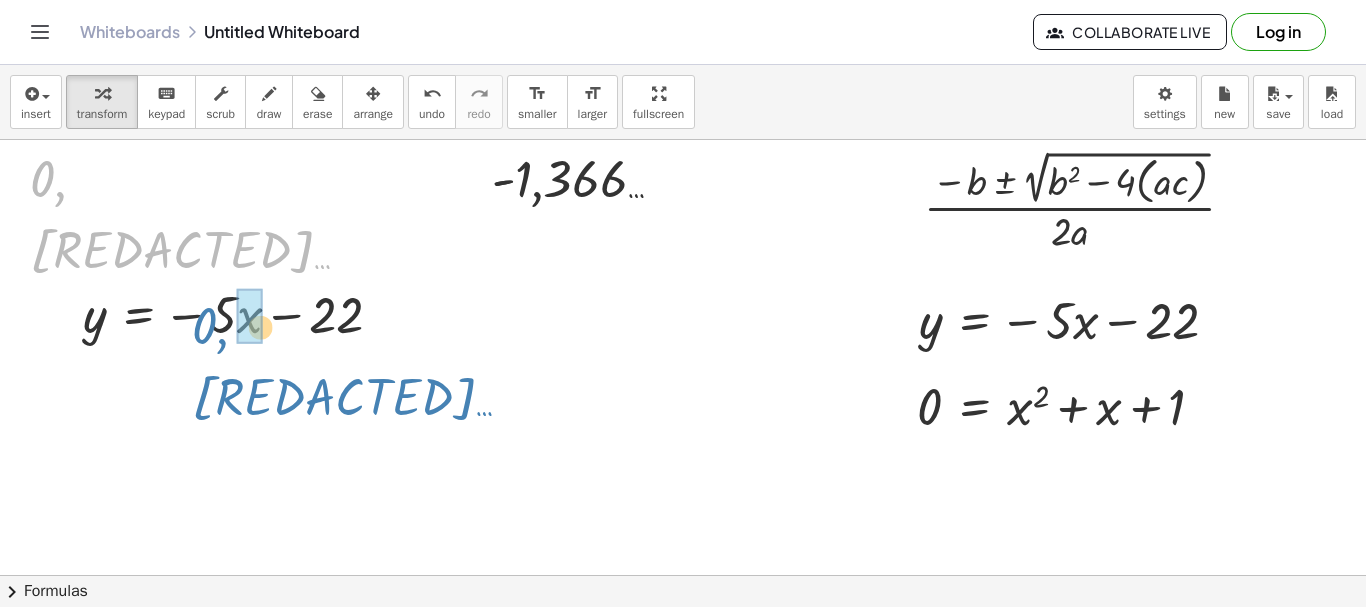 drag, startPoint x: 100, startPoint y: 174, endPoint x: 262, endPoint y: 322, distance: 219.42653 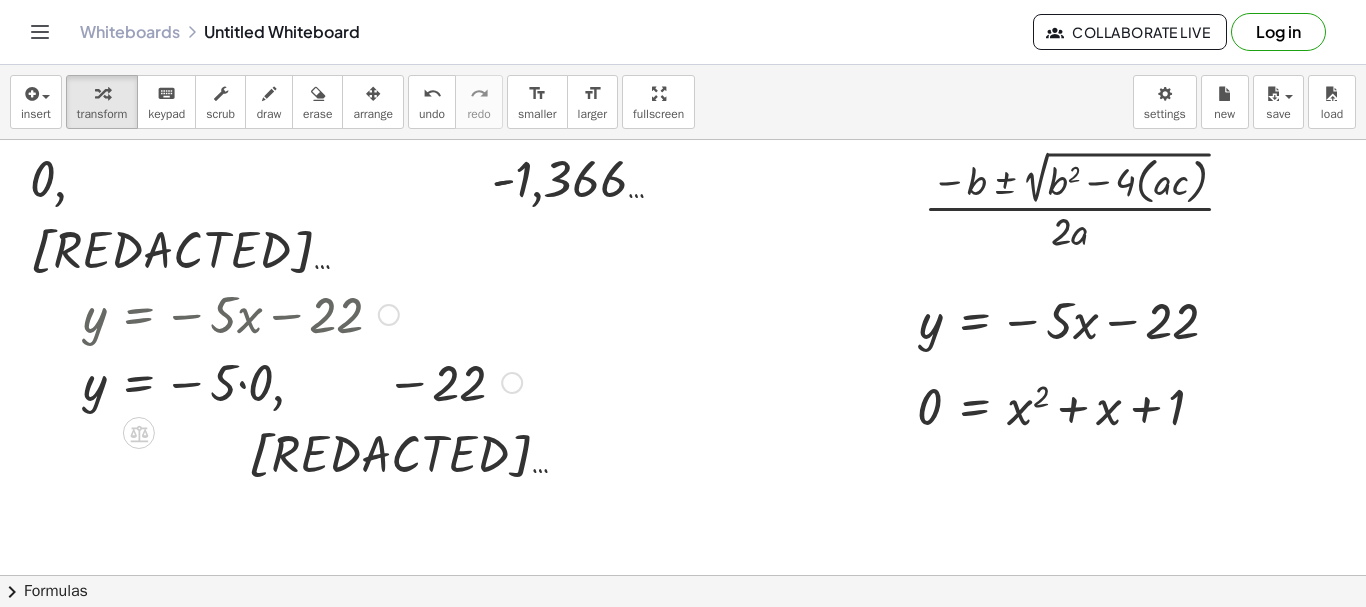 click at bounding box center (302, 381) 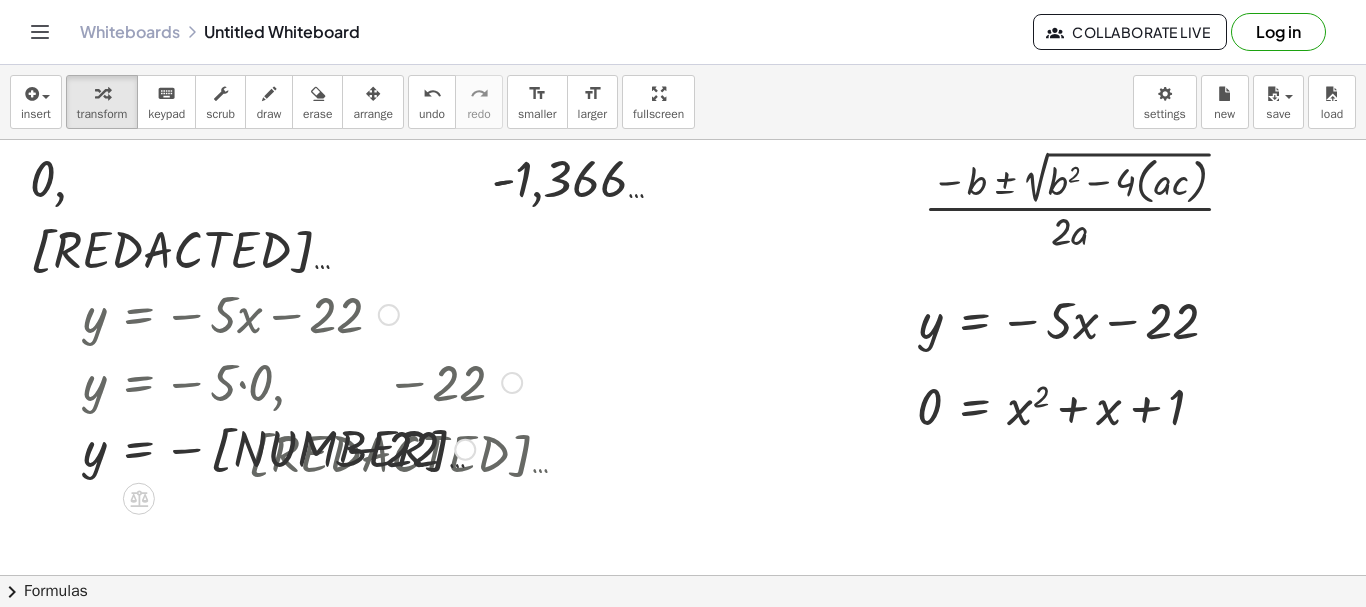 click at bounding box center (302, 448) 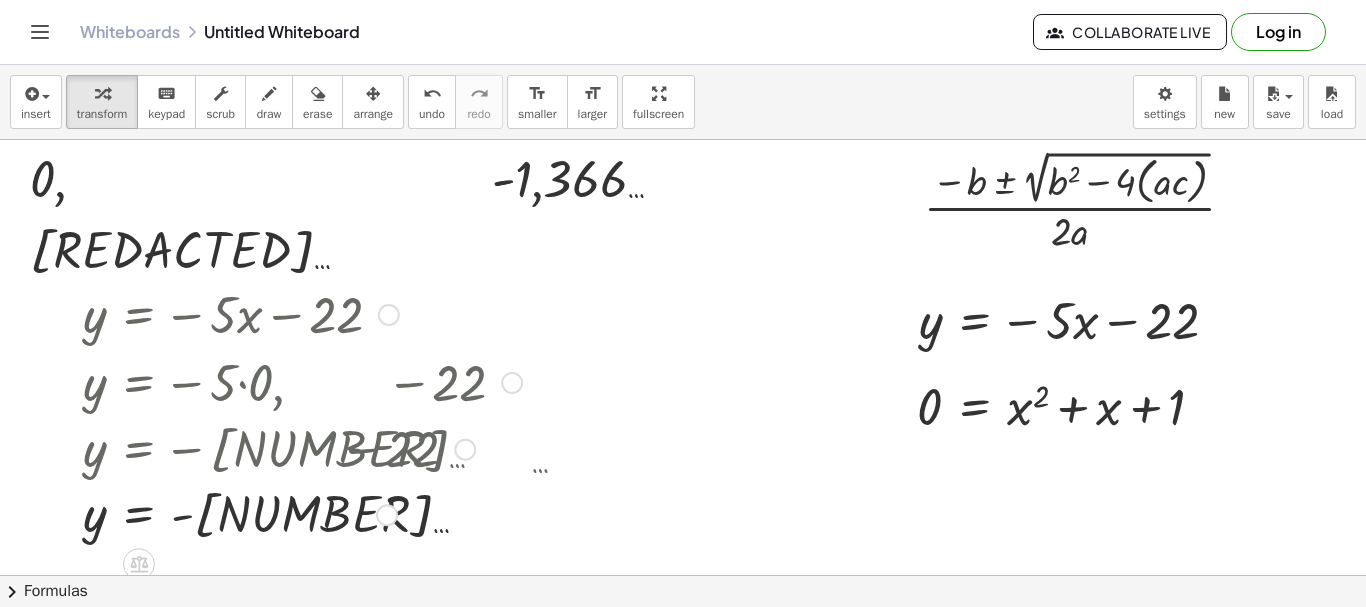 drag, startPoint x: 390, startPoint y: 518, endPoint x: 320, endPoint y: 173, distance: 352.02982 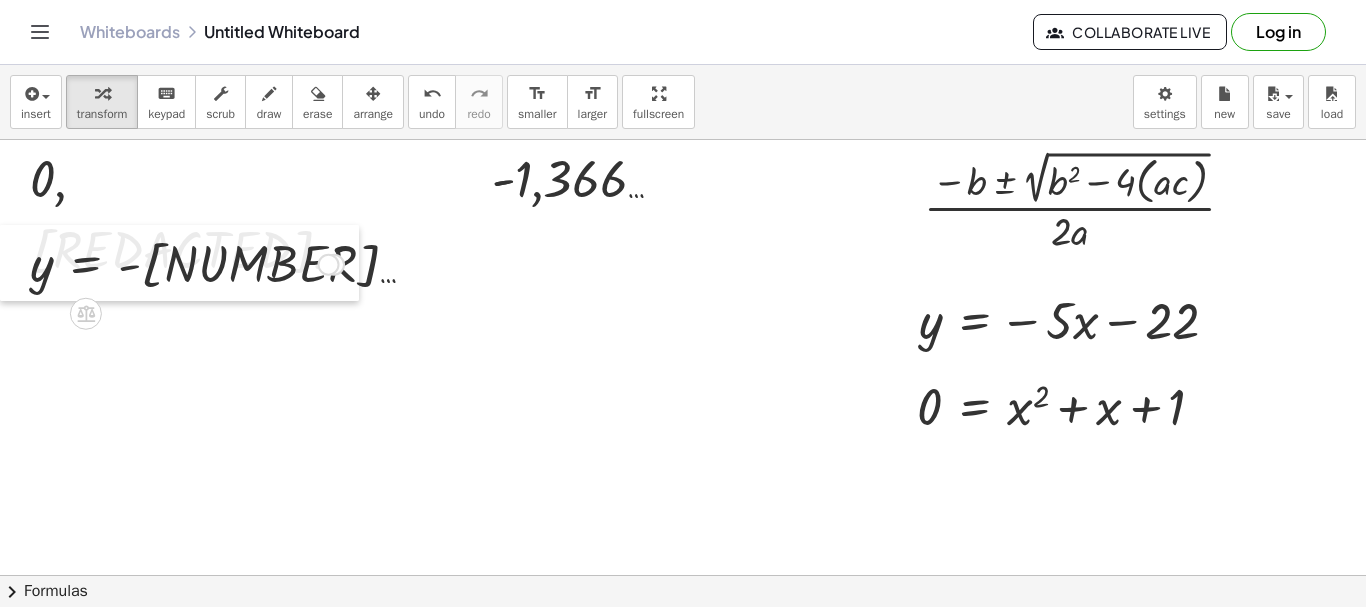 drag, startPoint x: 0, startPoint y: 301, endPoint x: 0, endPoint y: 280, distance: 21 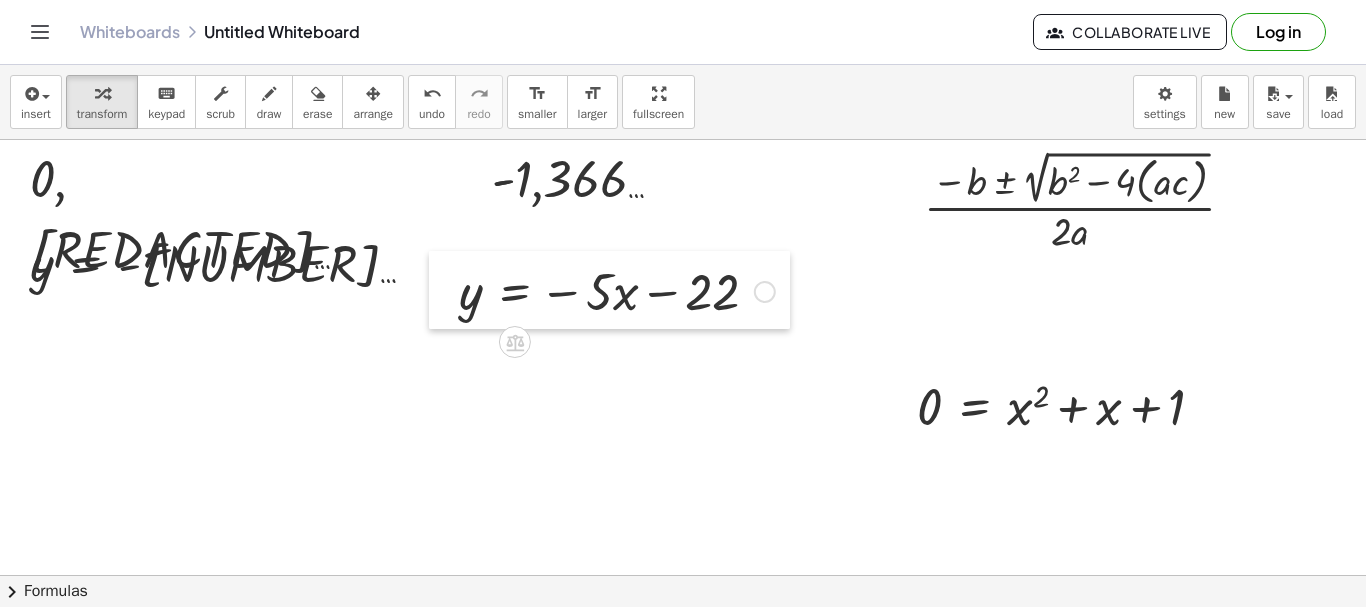 drag, startPoint x: 903, startPoint y: 327, endPoint x: 439, endPoint y: 271, distance: 467.3671 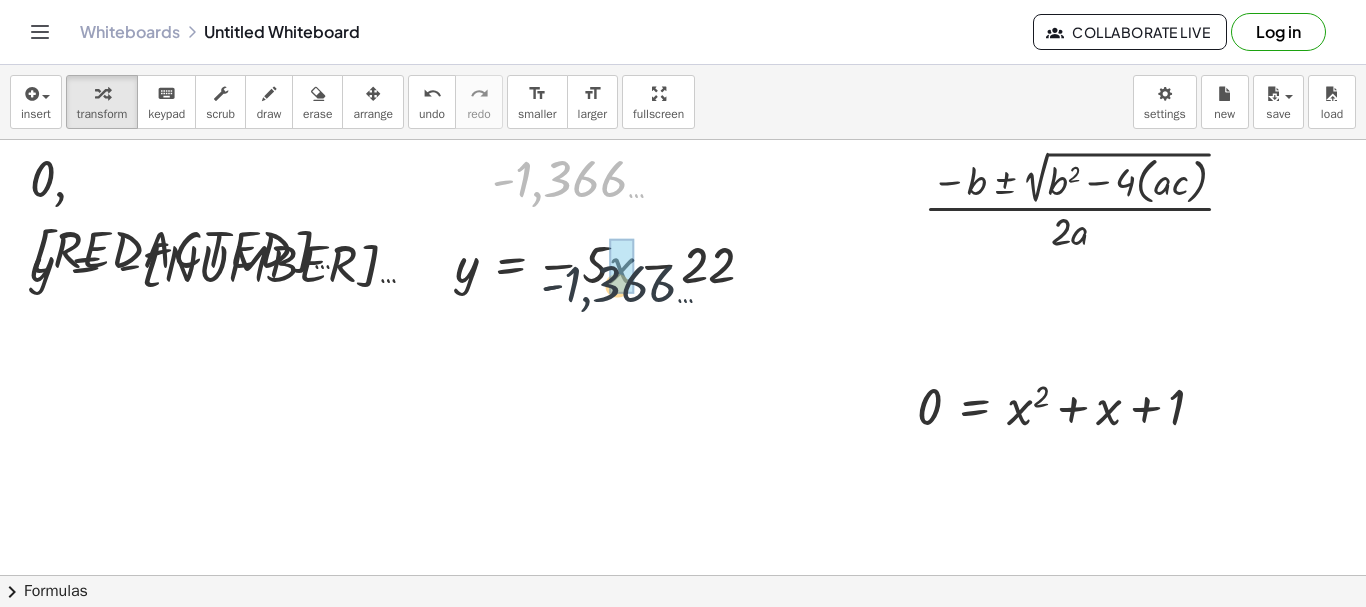 drag, startPoint x: 574, startPoint y: 189, endPoint x: 624, endPoint y: 297, distance: 119.0126 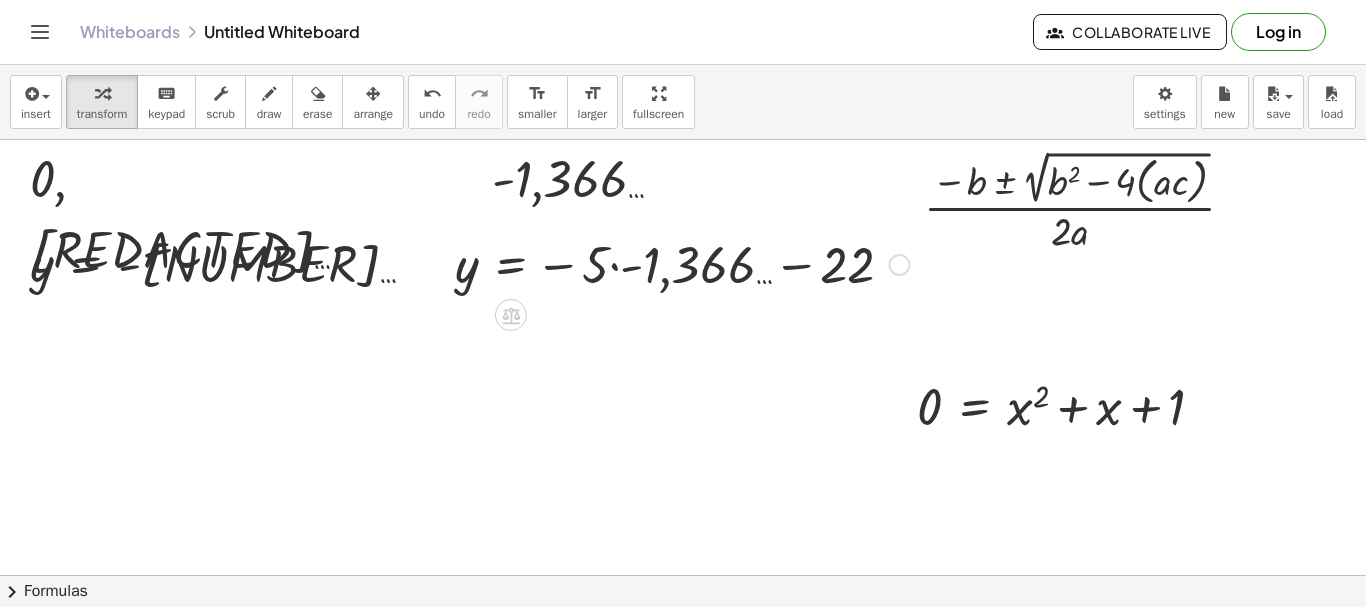 click at bounding box center [682, 263] 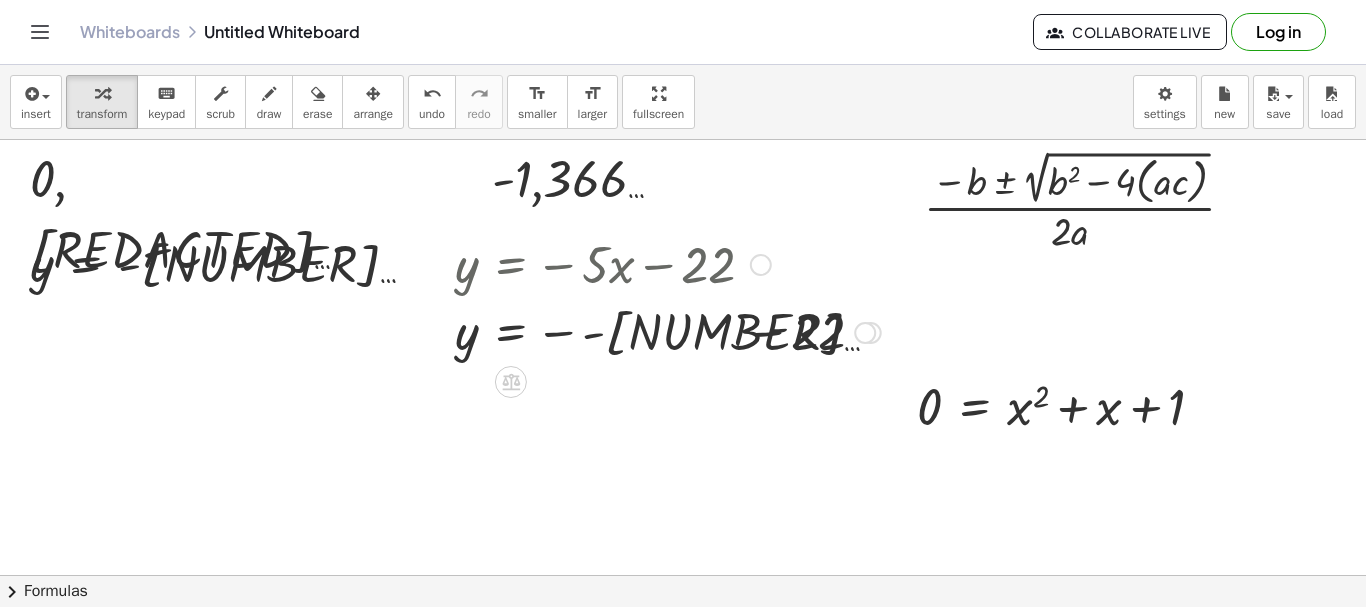 click at bounding box center [668, 331] 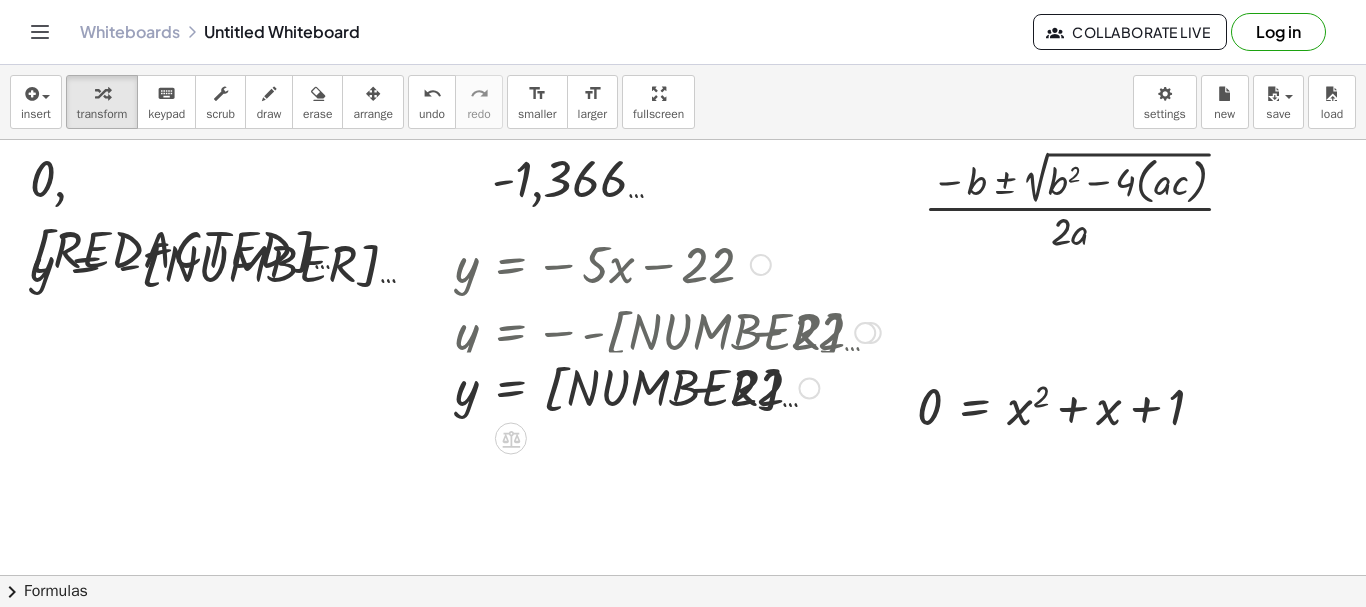 click on "y = − · 5 · x − 22 y = − · 5 · - 1,366 … − 22 y = − - 6,830 … − 22 y = − 22 6,830 … +" at bounding box center [511, 265] 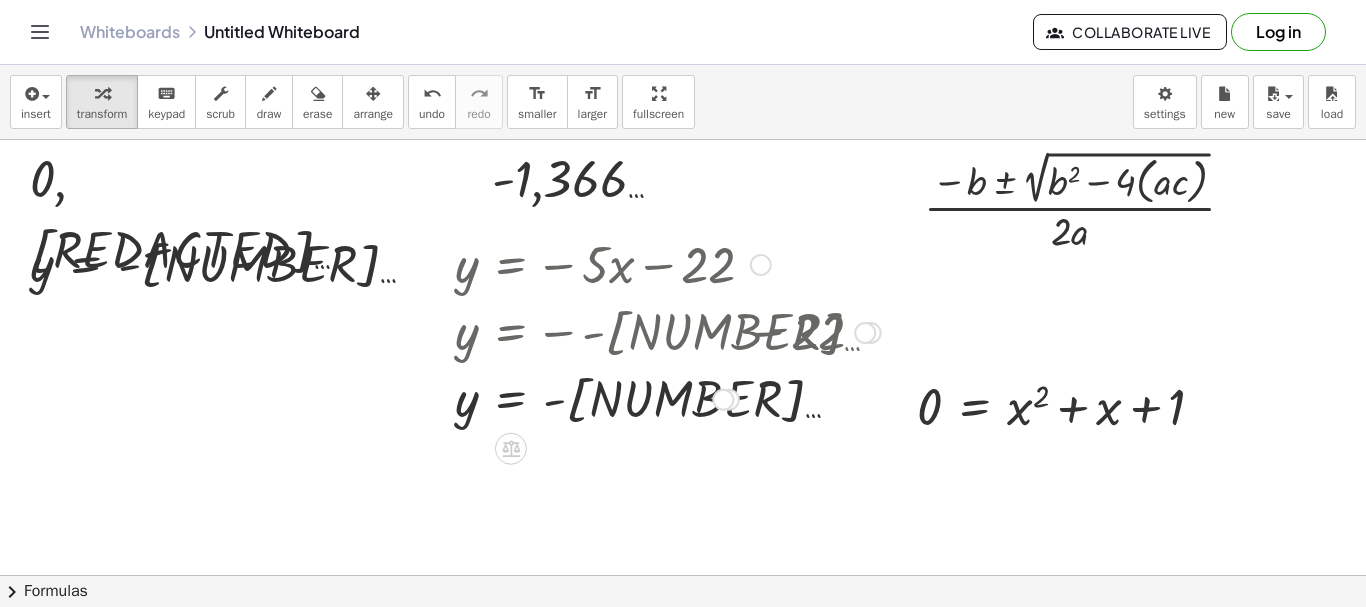 drag, startPoint x: 720, startPoint y: 402, endPoint x: 711, endPoint y: 128, distance: 274.14777 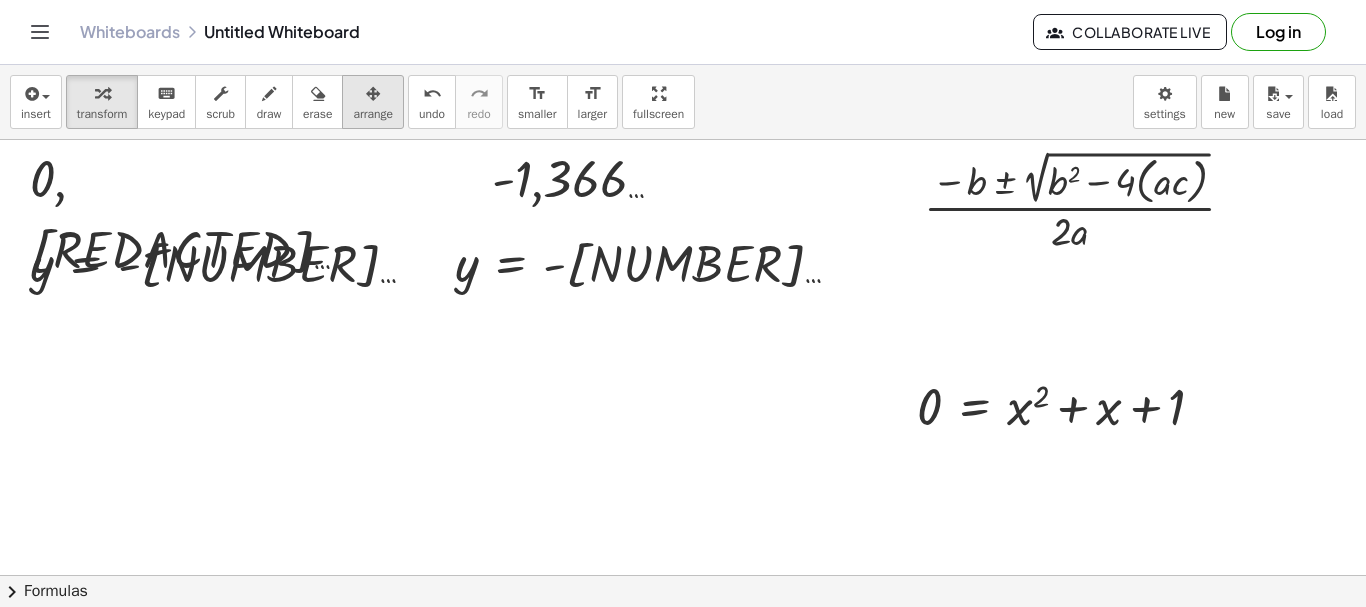 click at bounding box center (373, 93) 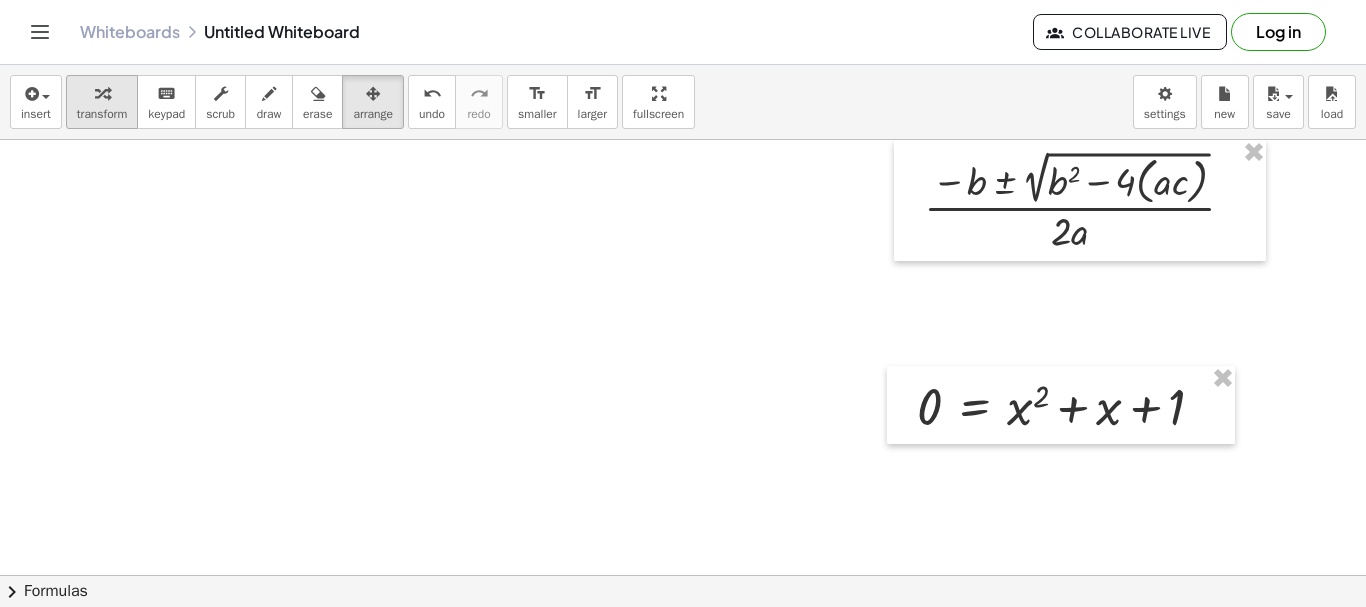 click at bounding box center (102, 94) 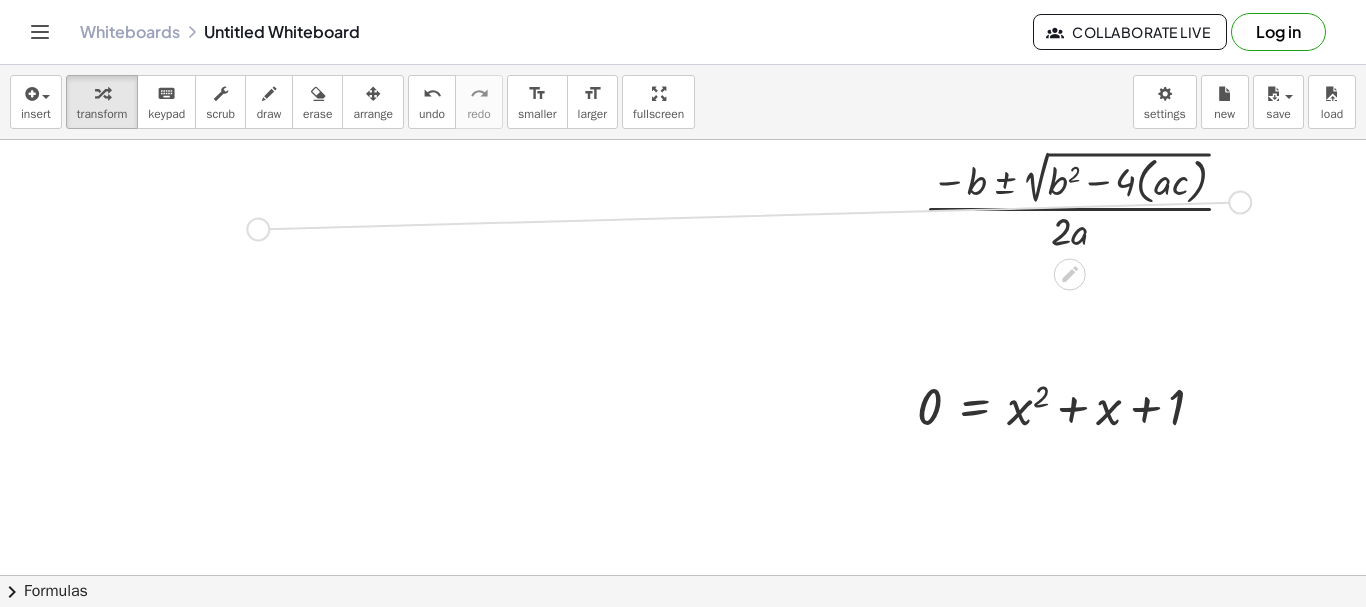 drag, startPoint x: 1241, startPoint y: 198, endPoint x: 257, endPoint y: 226, distance: 984.3983 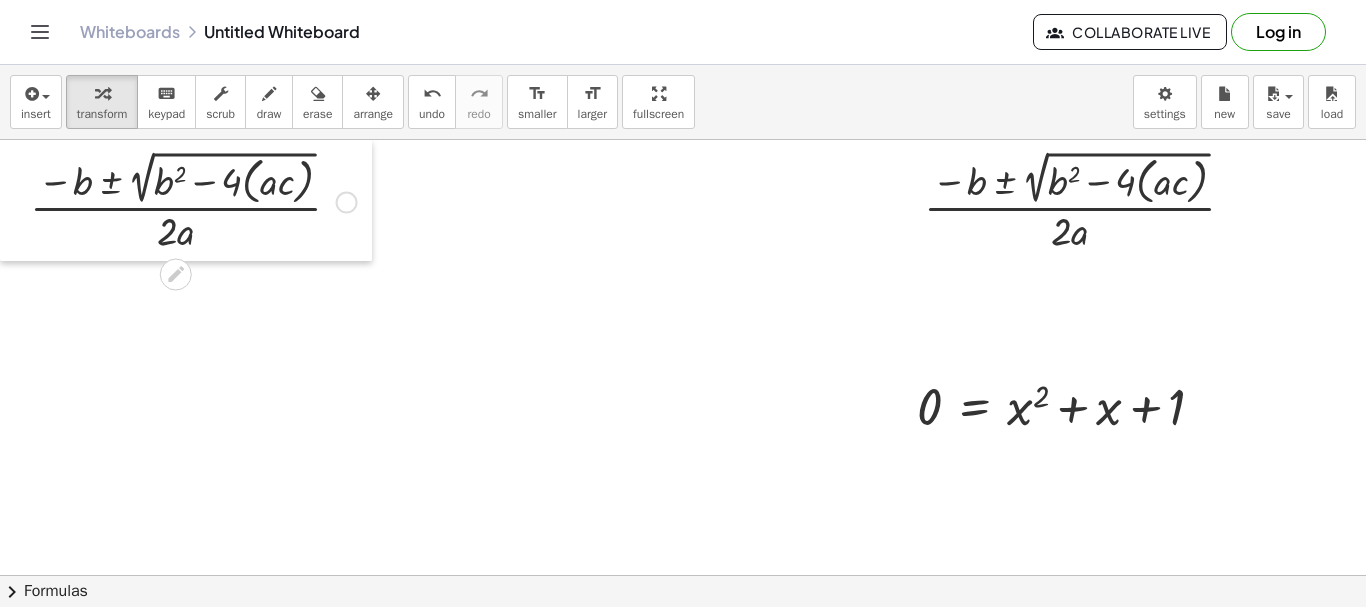 drag, startPoint x: 15, startPoint y: 216, endPoint x: 0, endPoint y: 69, distance: 147.76332 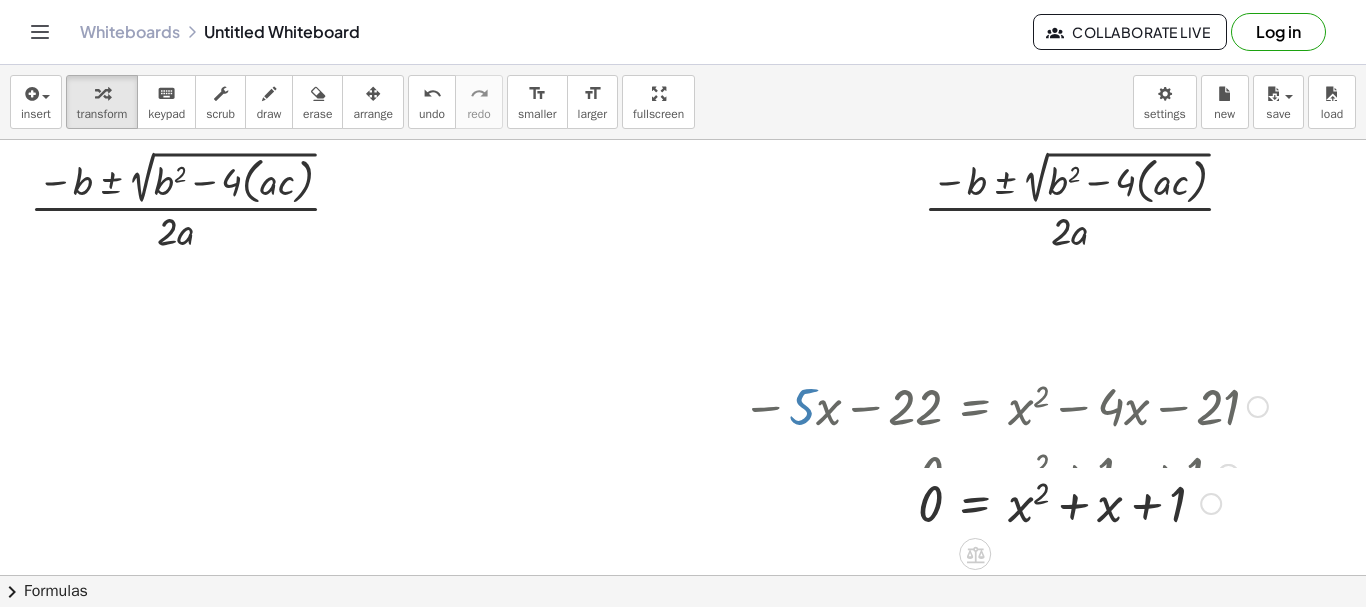 drag, startPoint x: 1210, startPoint y: 412, endPoint x: 1174, endPoint y: 646, distance: 236.75304 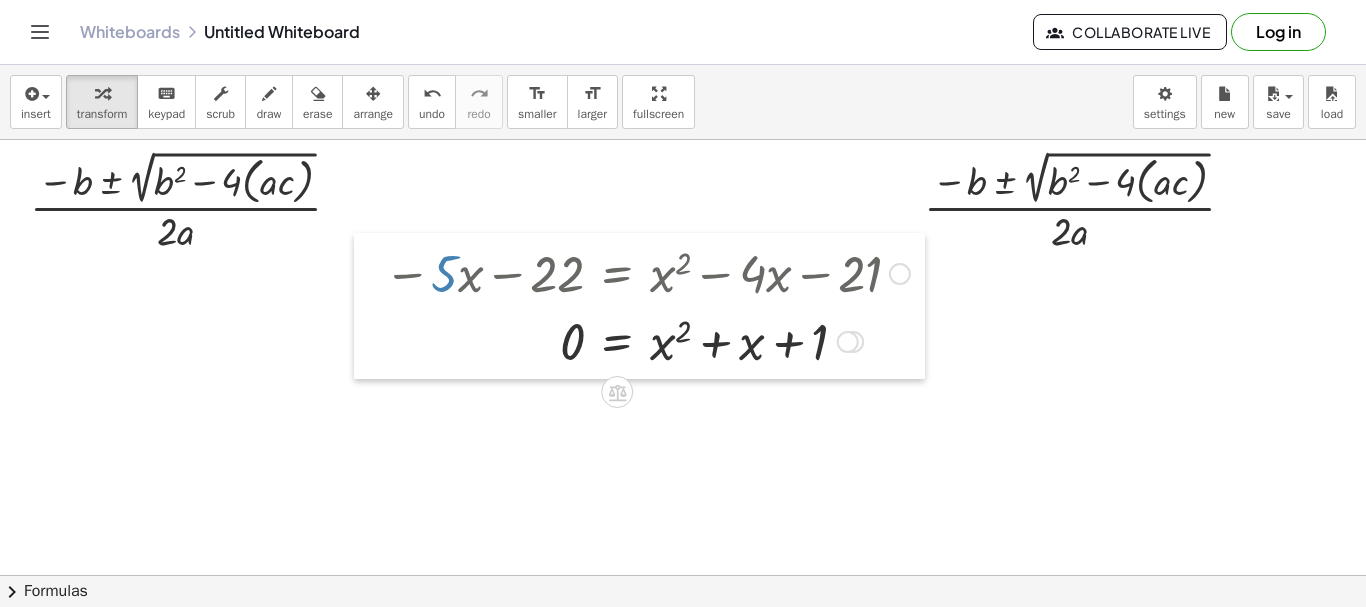 drag, startPoint x: 732, startPoint y: 403, endPoint x: 769, endPoint y: 331, distance: 80.9506 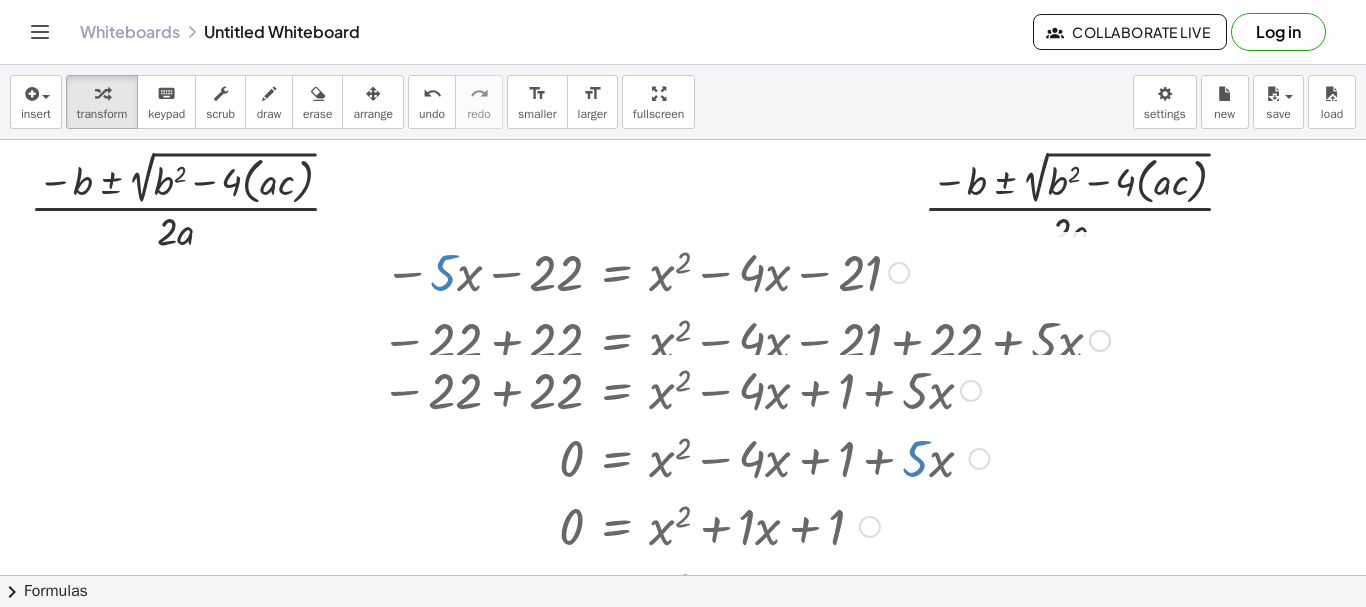 drag, startPoint x: 844, startPoint y: 340, endPoint x: 909, endPoint y: 646, distance: 312.82742 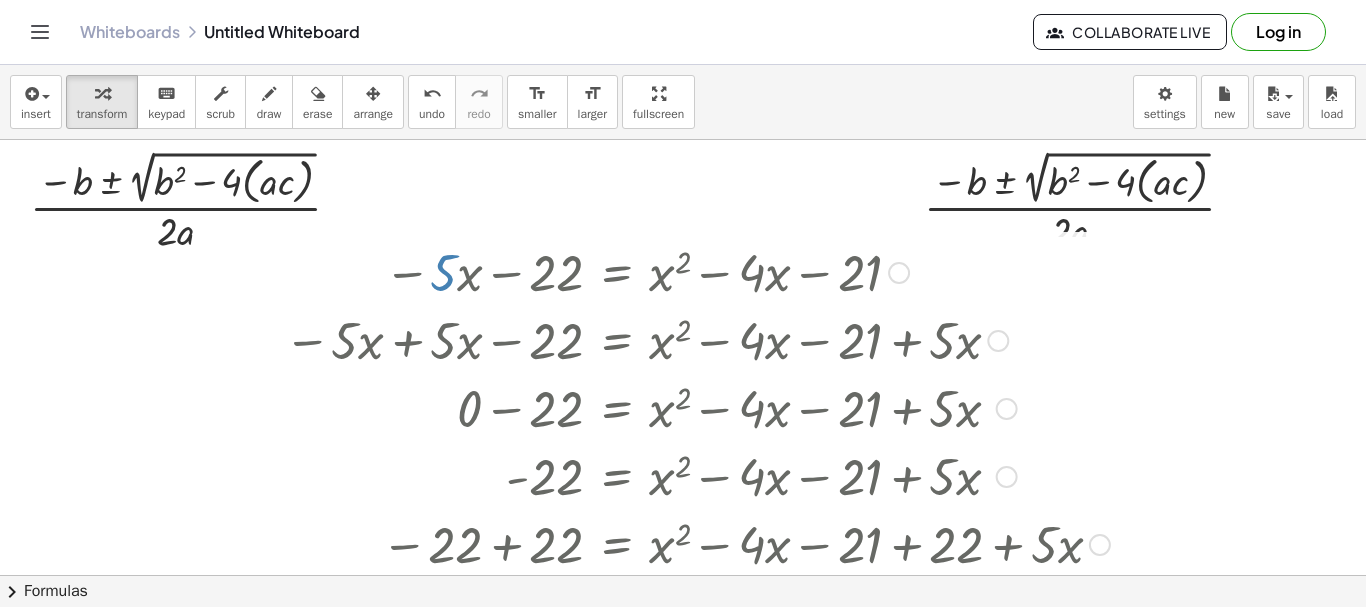 drag, startPoint x: 1088, startPoint y: 349, endPoint x: 1089, endPoint y: 646, distance: 297.00168 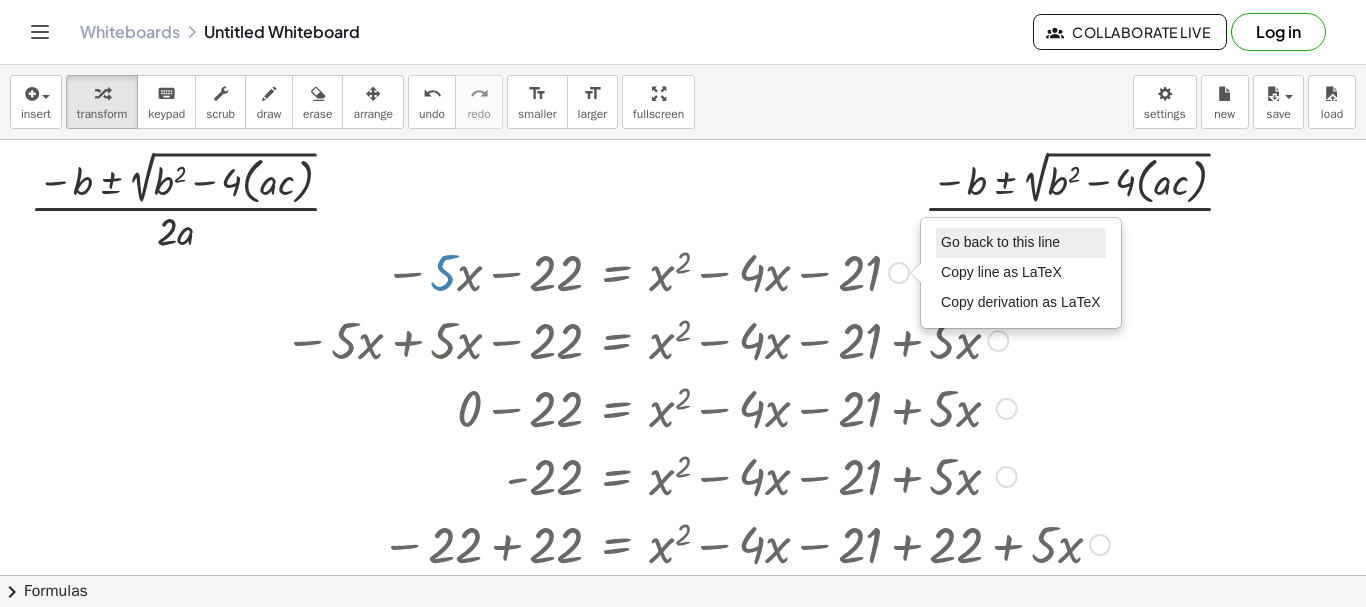 click on "Go back to this line" at bounding box center [1000, 242] 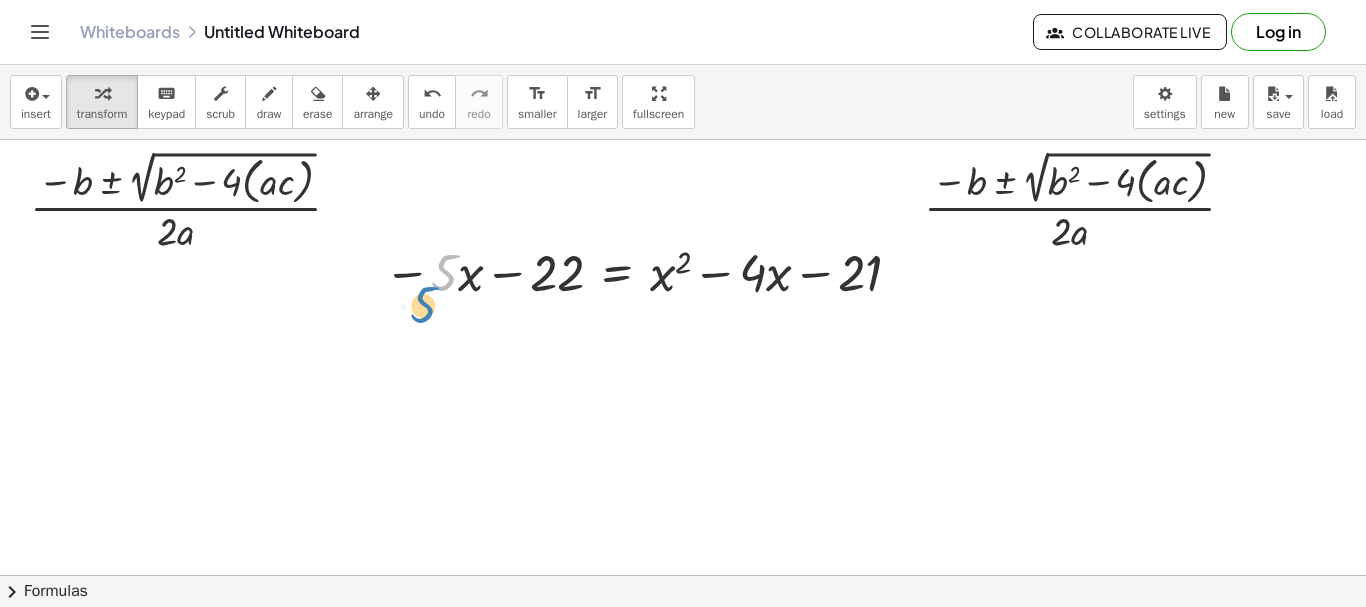 drag, startPoint x: 436, startPoint y: 284, endPoint x: 433, endPoint y: 316, distance: 32.140316 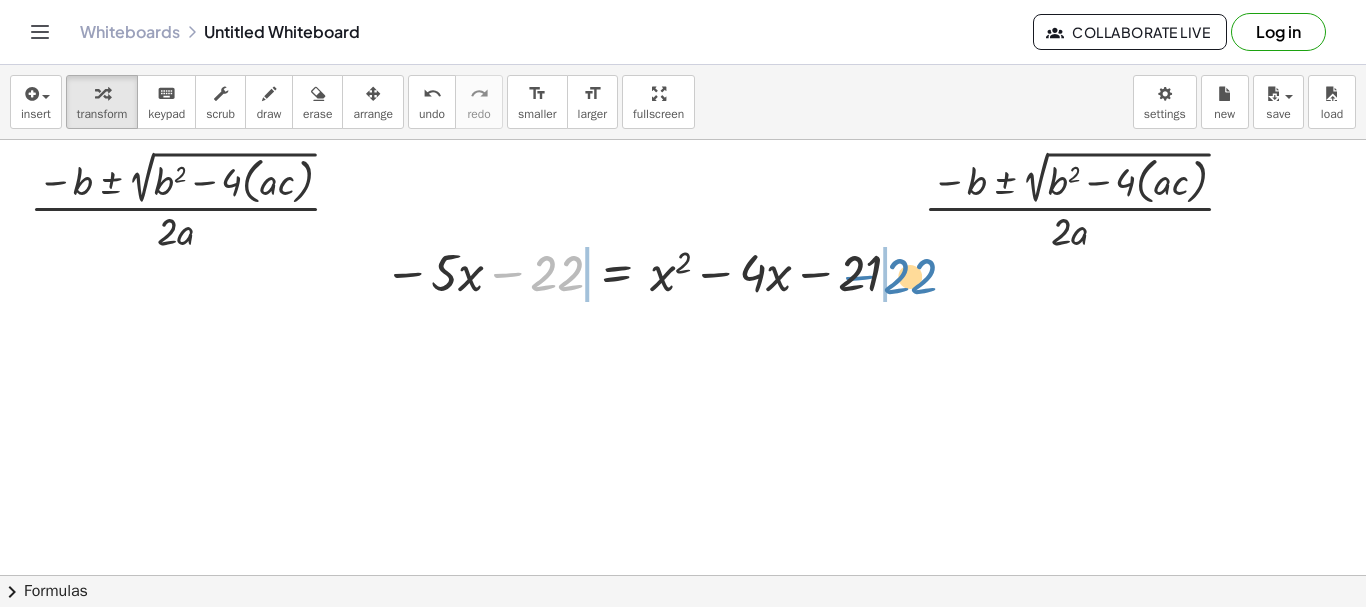 drag, startPoint x: 548, startPoint y: 288, endPoint x: 901, endPoint y: 291, distance: 353.01276 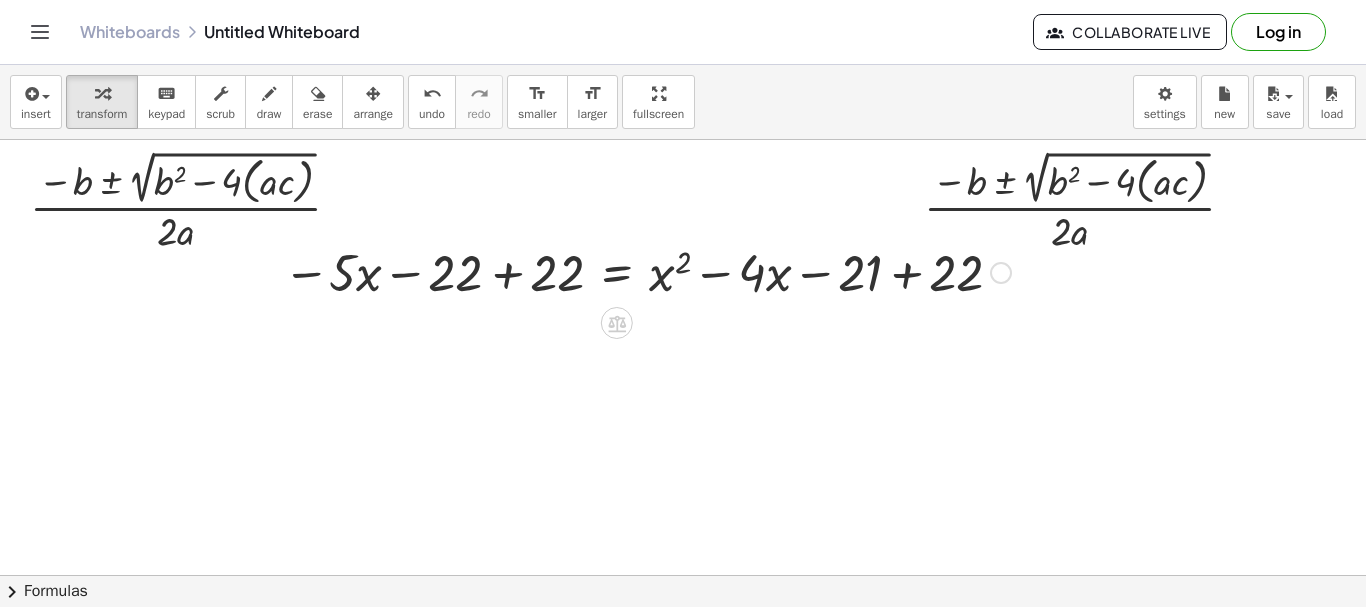 click on "− 22 − · 5 · x − 22 = + x 2 − · 4 · x − 21 − 22 + 22 + 22 Go back to this line Copy line as LaTeX Copy derivation as LaTeX − · 5 · x − 22 = + x 2 − · 4 · x − 21" at bounding box center (617, 273) 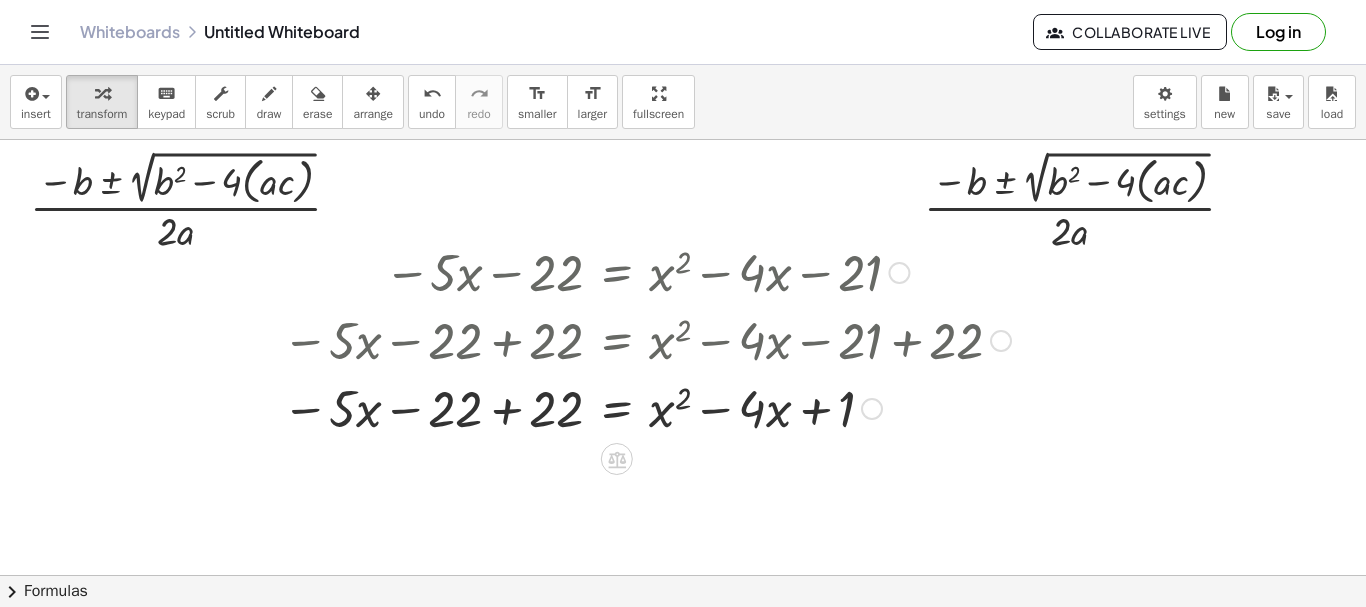 click at bounding box center [646, 407] 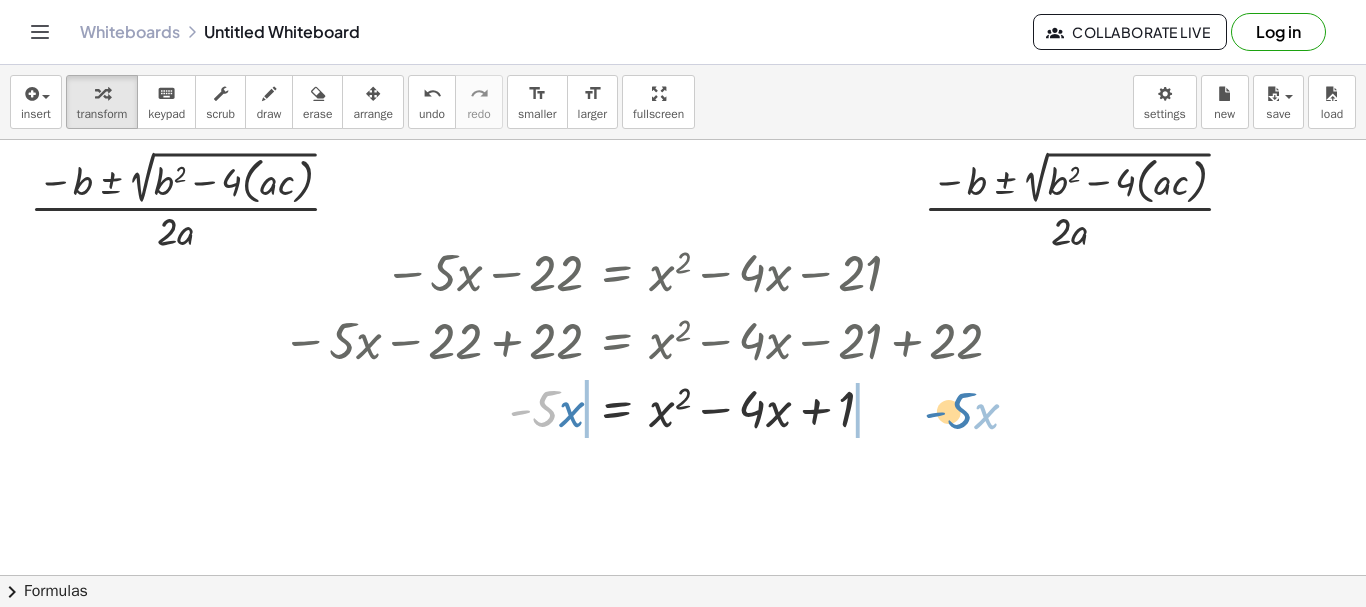 drag, startPoint x: 543, startPoint y: 414, endPoint x: 964, endPoint y: 416, distance: 421.00476 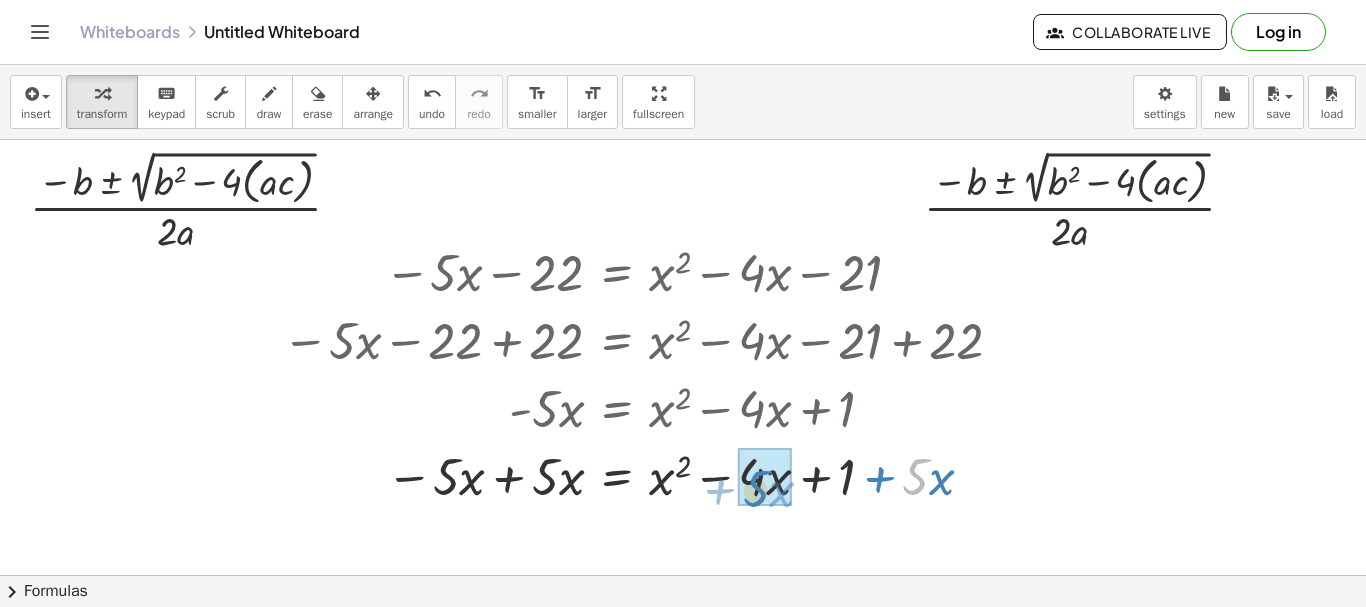 drag, startPoint x: 918, startPoint y: 463, endPoint x: 761, endPoint y: 475, distance: 157.45793 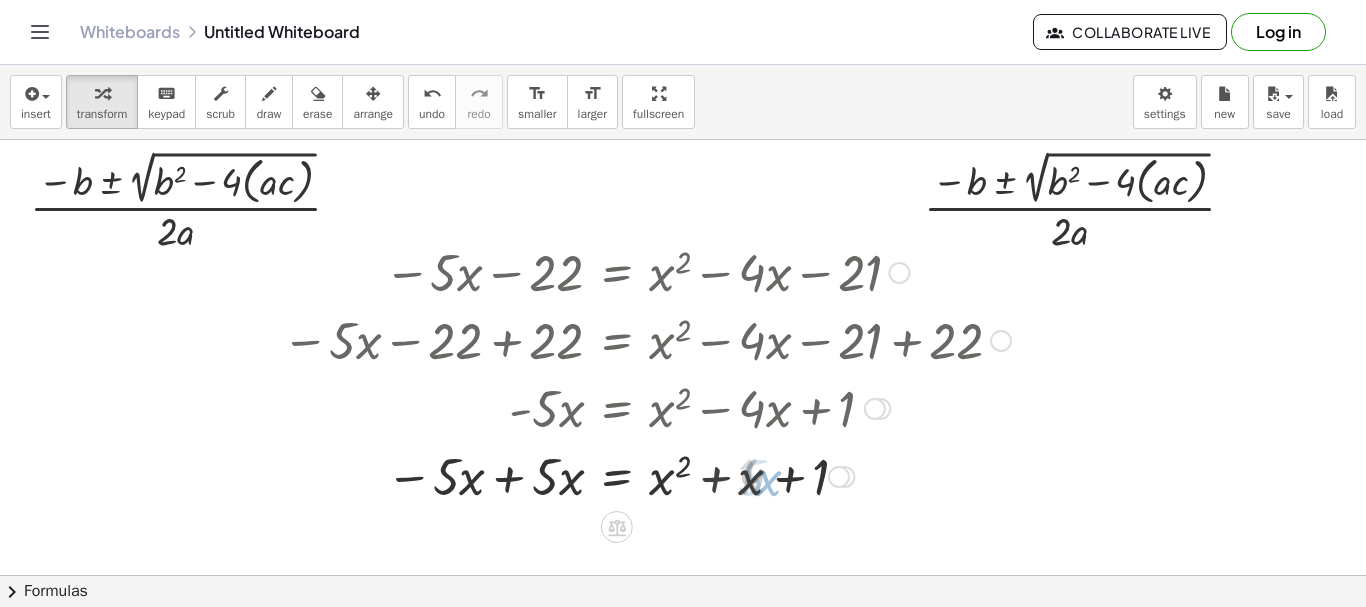 click at bounding box center [646, 475] 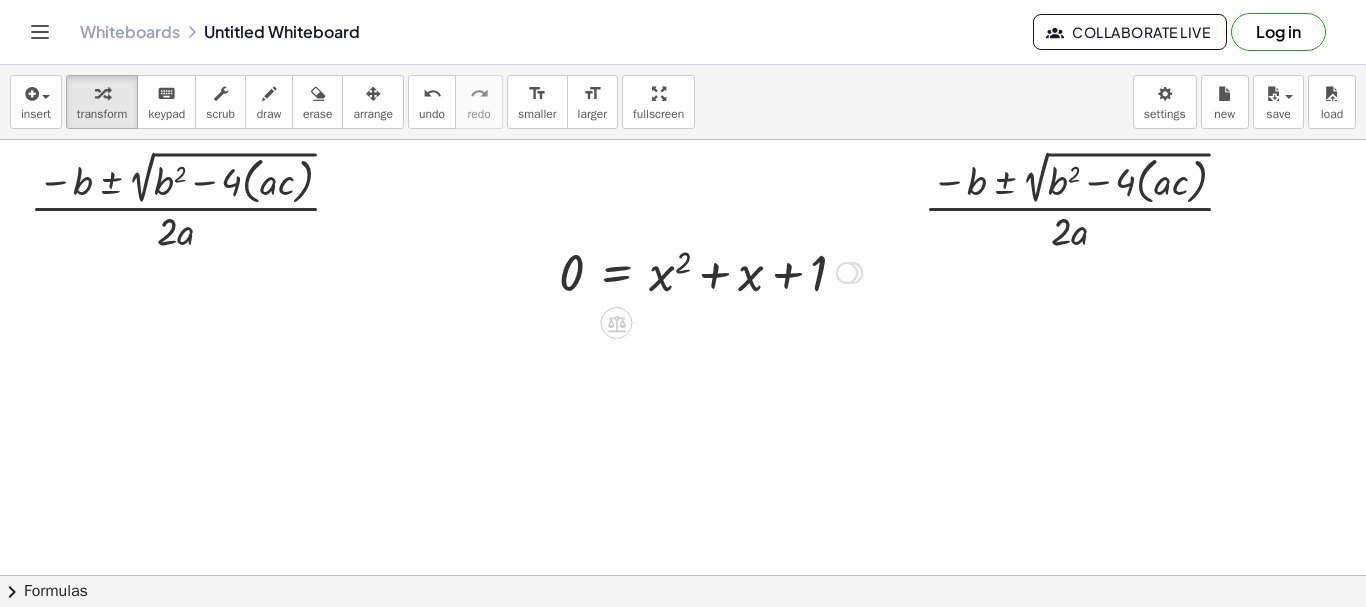 drag, startPoint x: 844, startPoint y: 487, endPoint x: 802, endPoint y: 128, distance: 361.4485 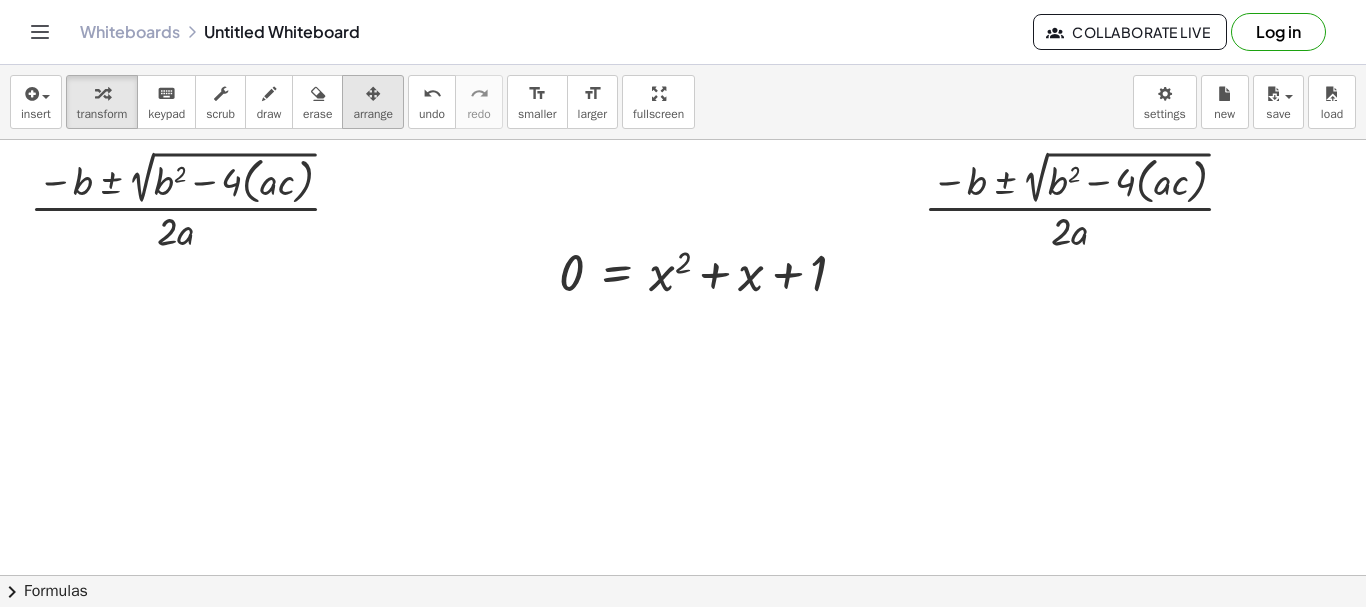 click on "arrange" at bounding box center [373, 114] 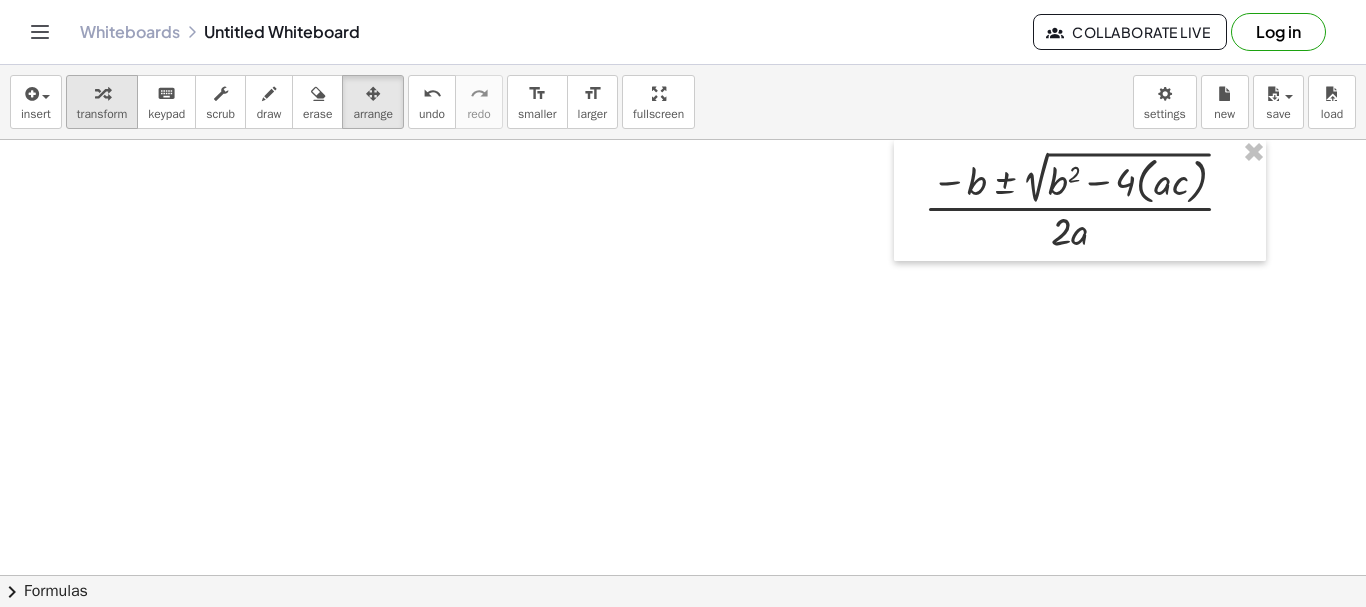 click at bounding box center [102, 94] 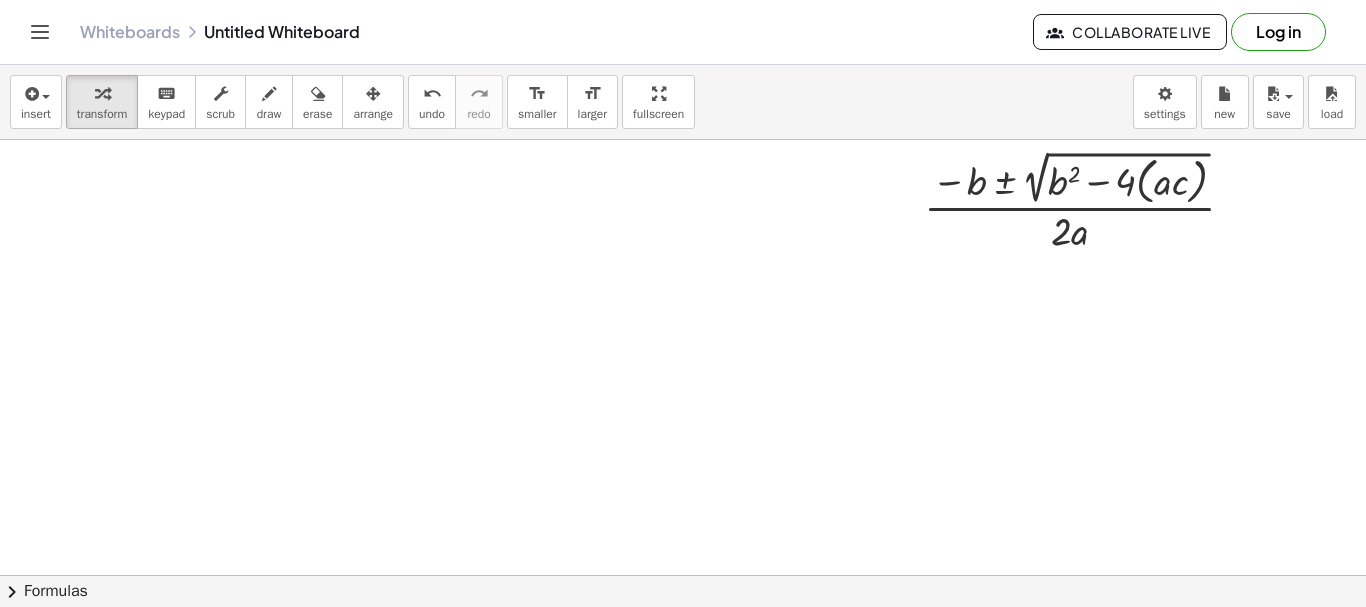 click at bounding box center [683, 575] 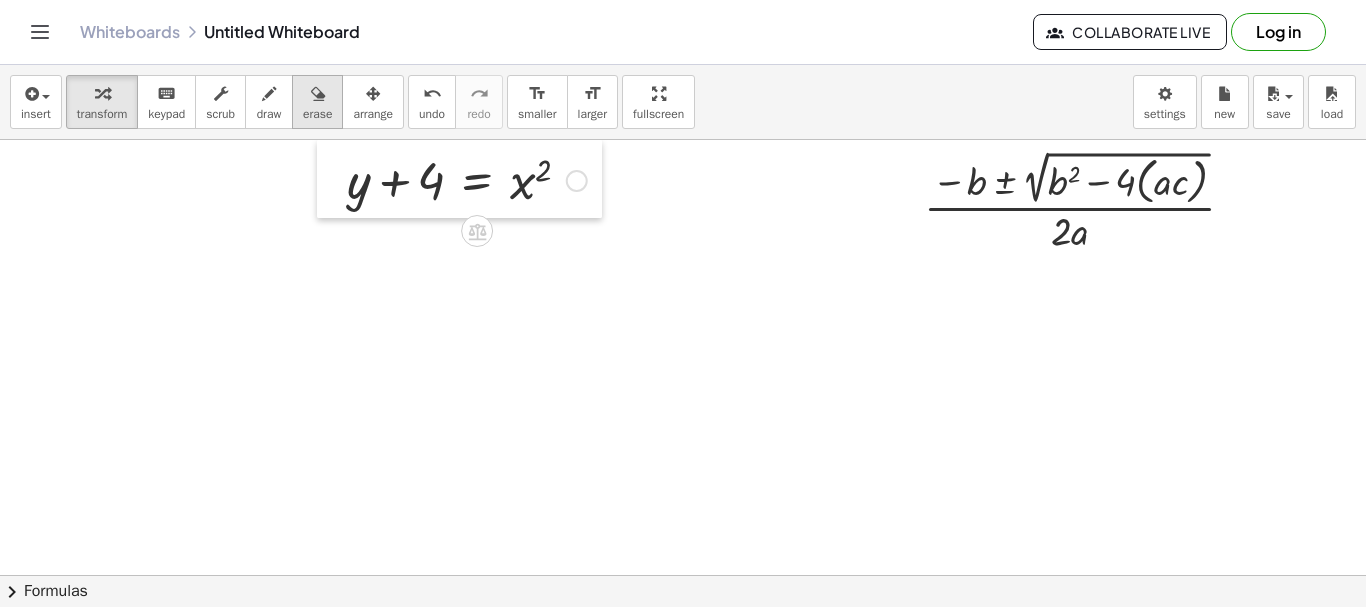 drag, startPoint x: 281, startPoint y: 249, endPoint x: 329, endPoint y: 115, distance: 142.33763 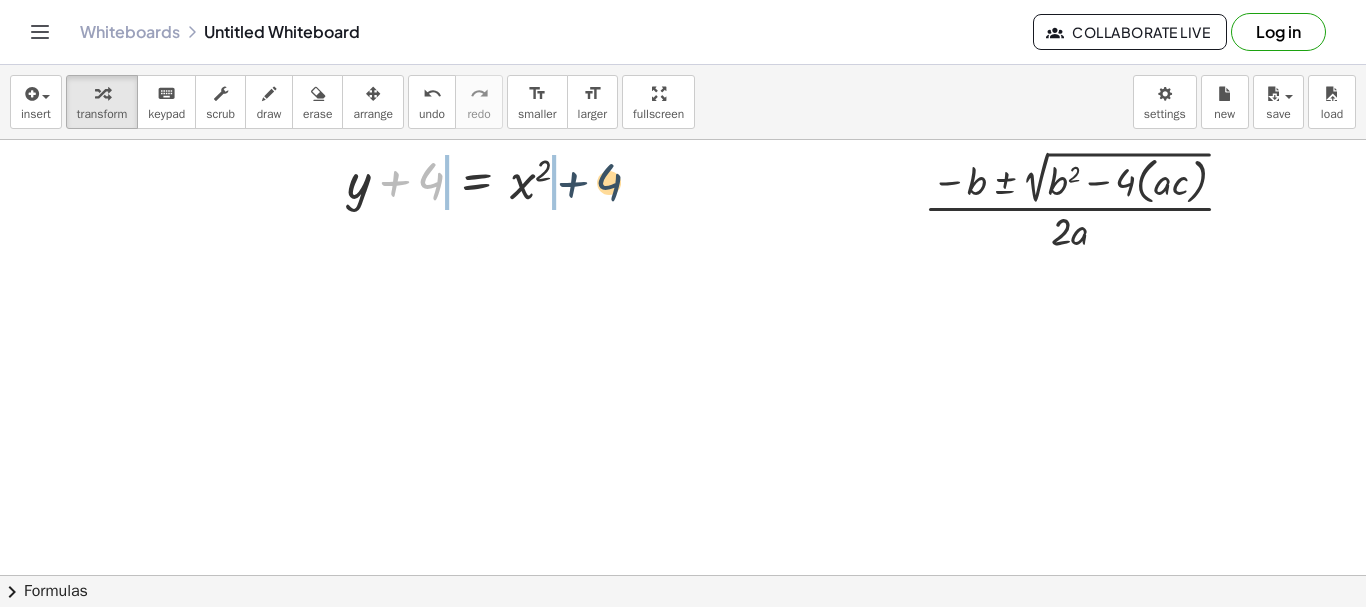 drag, startPoint x: 438, startPoint y: 184, endPoint x: 617, endPoint y: 185, distance: 179.00279 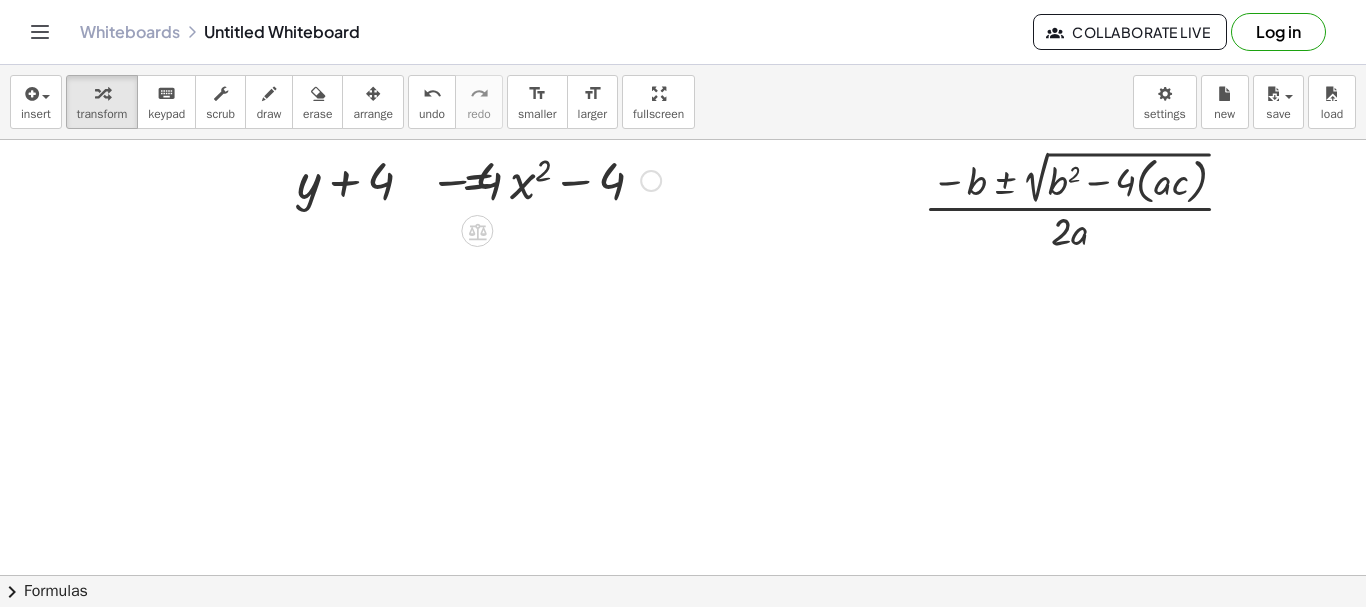 click at bounding box center [467, 179] 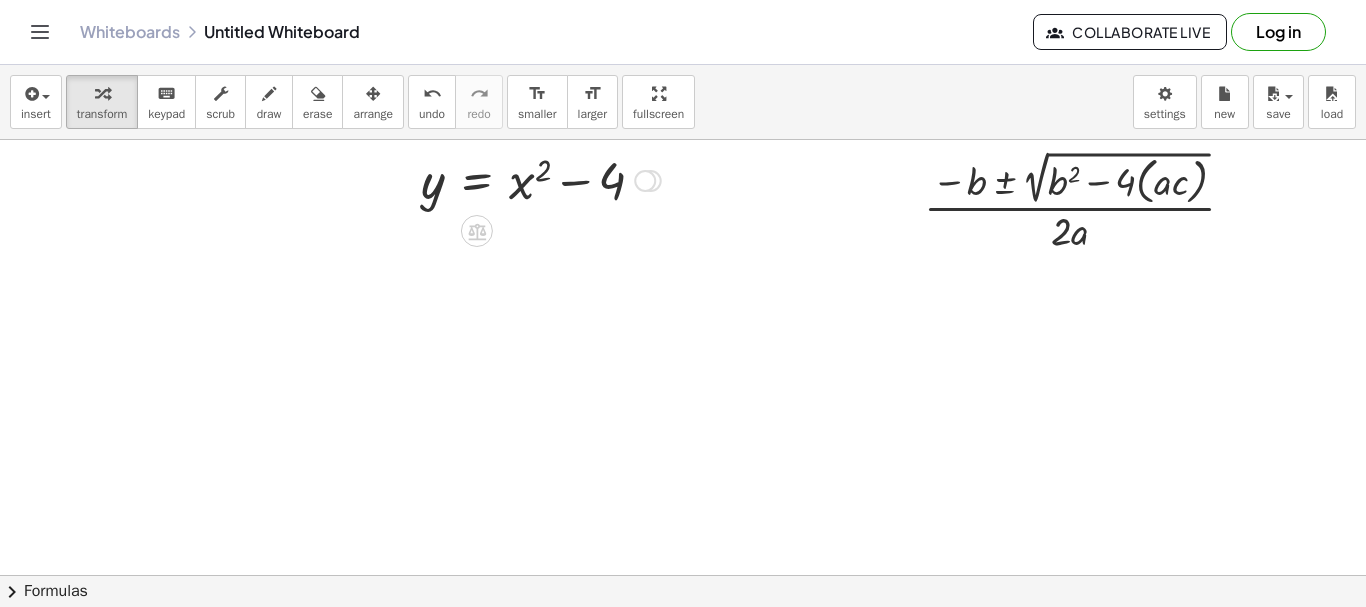 drag, startPoint x: 649, startPoint y: 308, endPoint x: 628, endPoint y: -121, distance: 429.51367 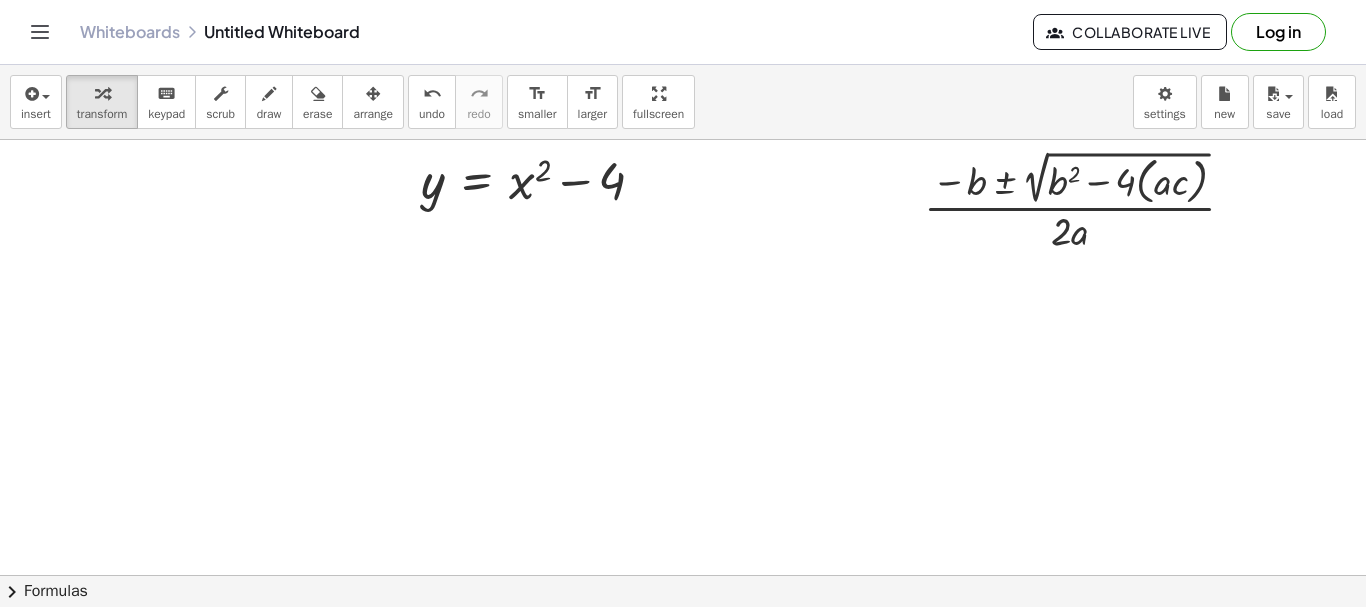 click at bounding box center (683, 575) 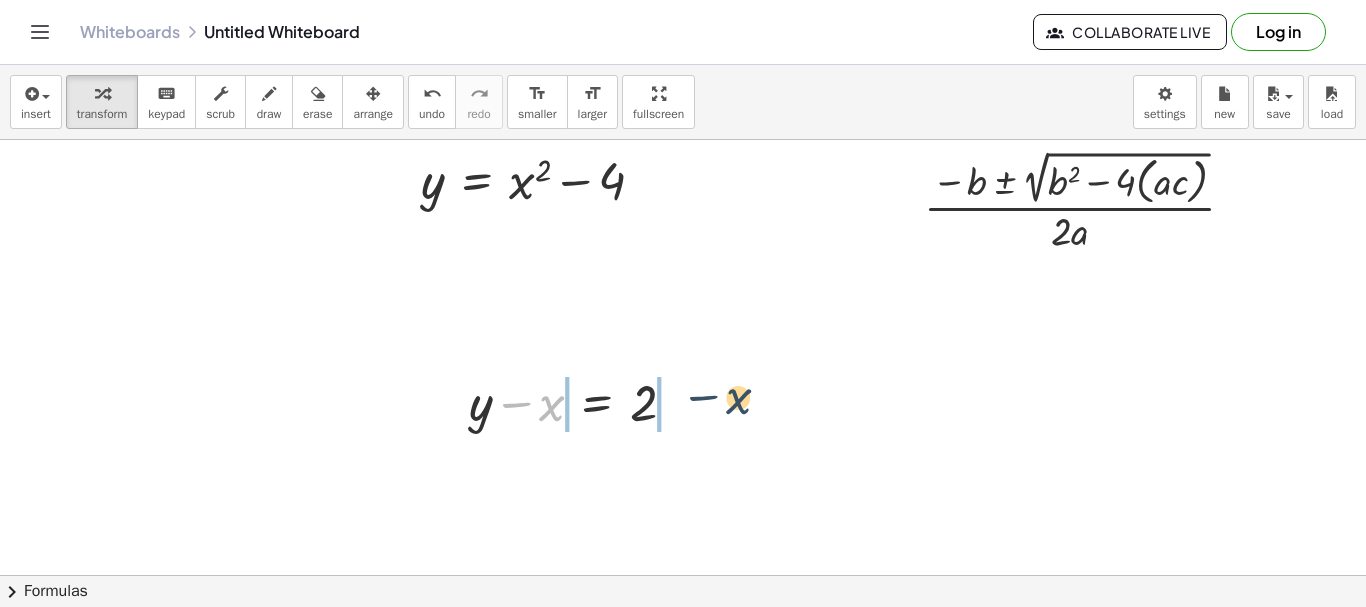 drag, startPoint x: 548, startPoint y: 409, endPoint x: 752, endPoint y: 402, distance: 204.12006 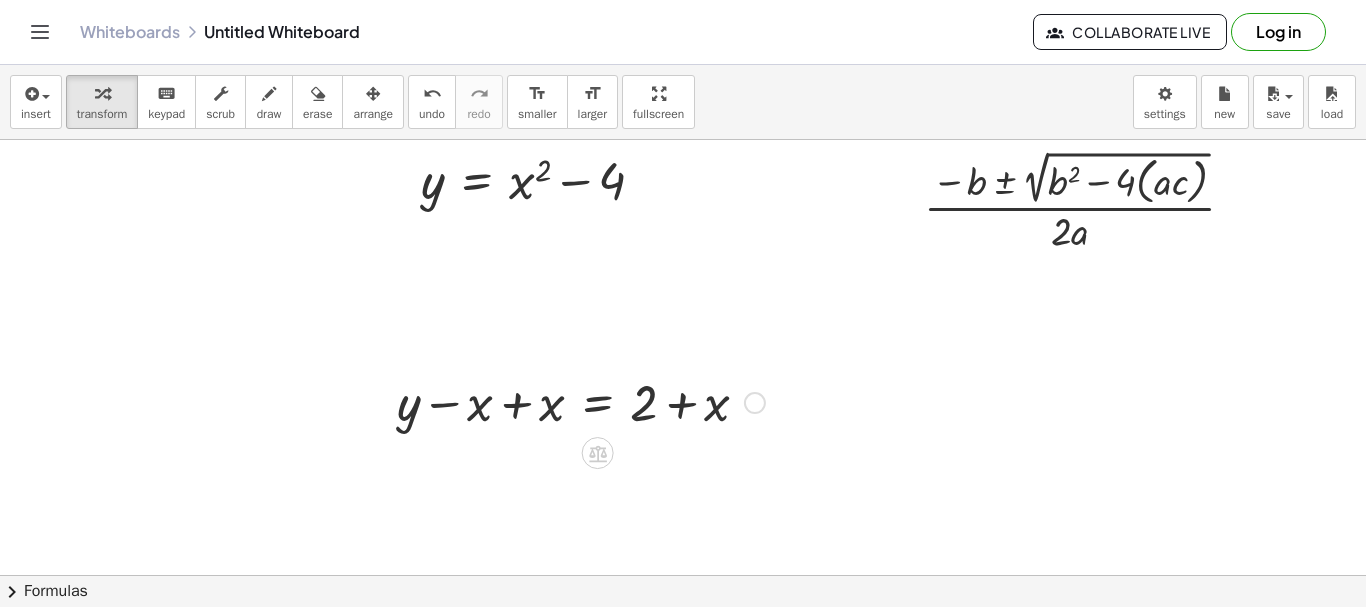 click at bounding box center (581, 401) 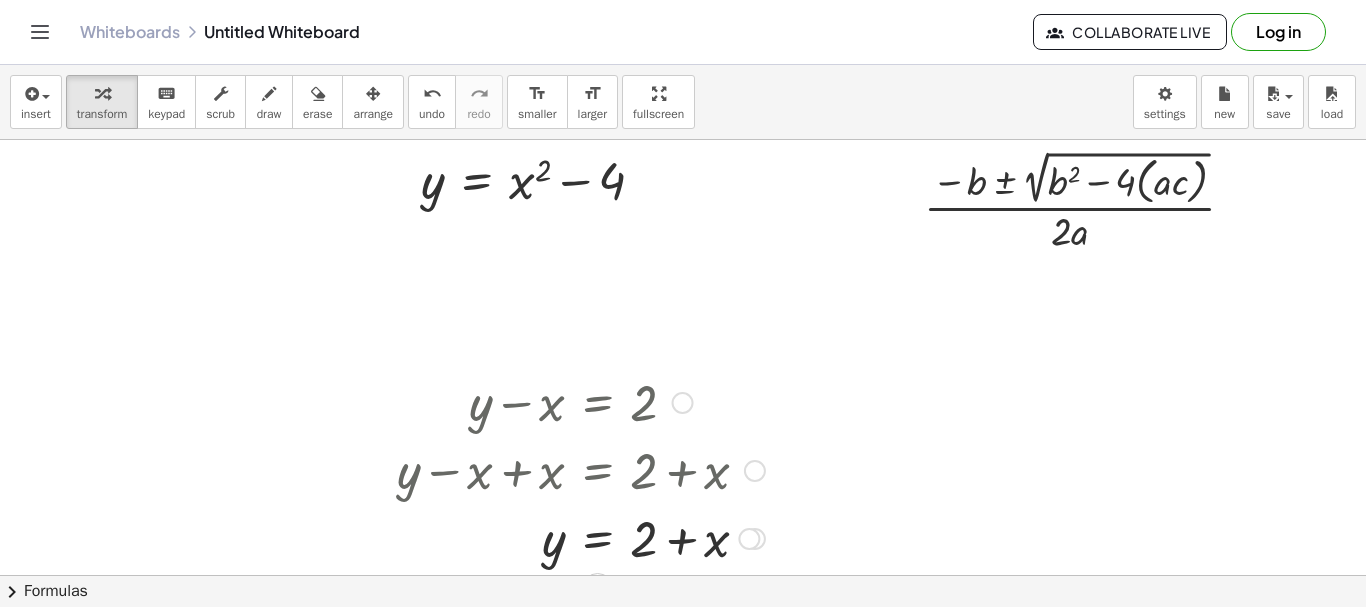 drag, startPoint x: 748, startPoint y: 538, endPoint x: 705, endPoint y: 239, distance: 302.07614 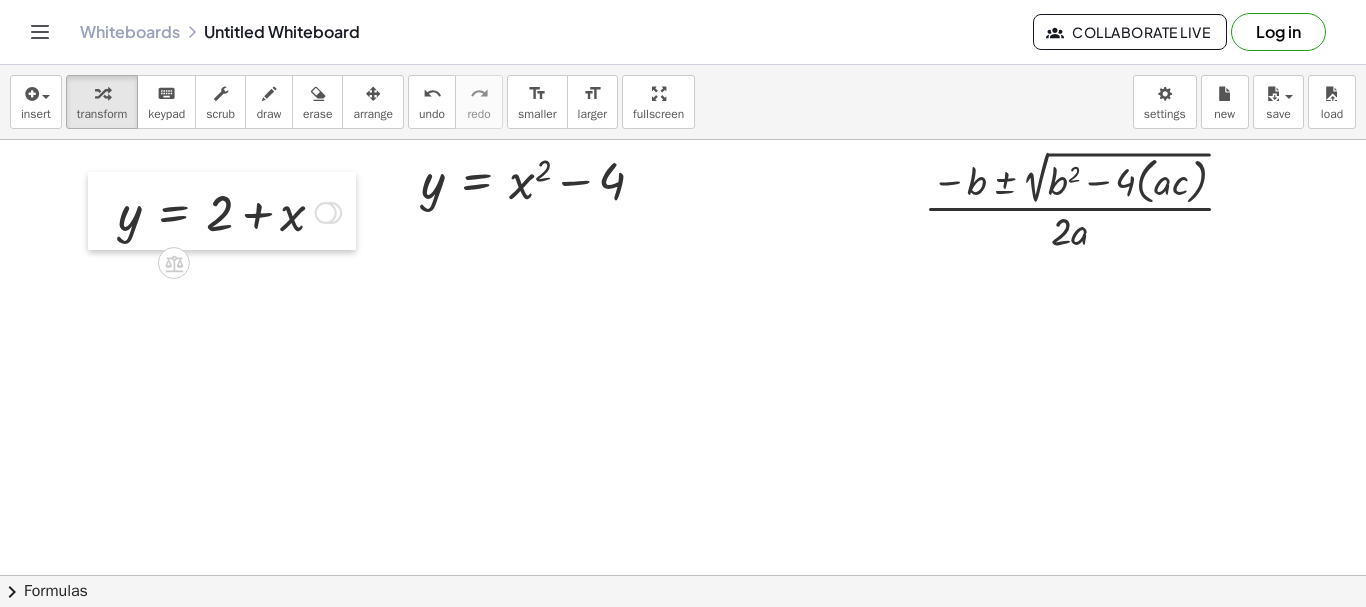 drag, startPoint x: 485, startPoint y: 382, endPoint x: 32, endPoint y: 185, distance: 493.98178 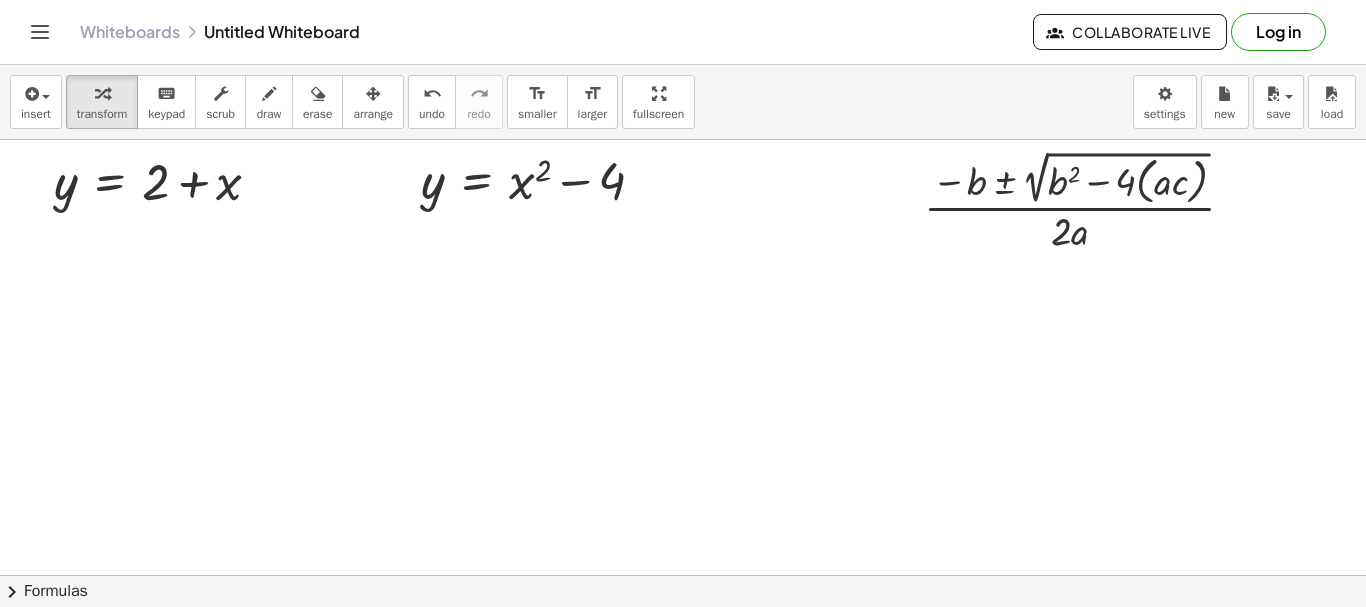 click at bounding box center [683, 575] 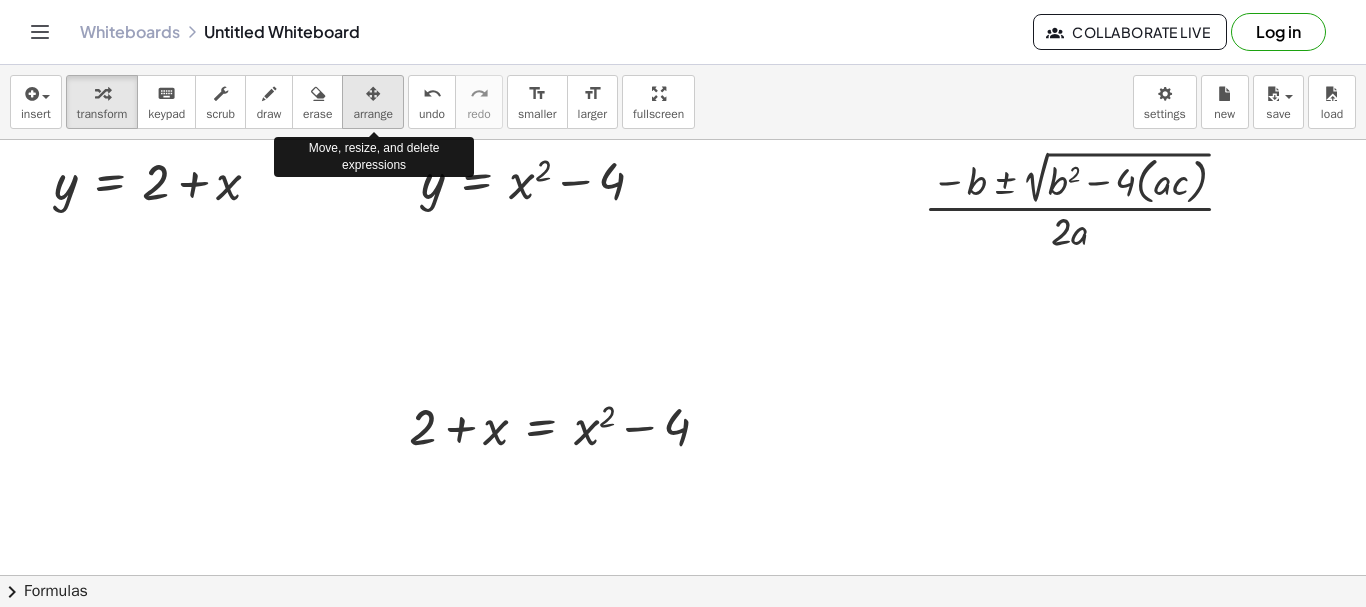 click at bounding box center [373, 94] 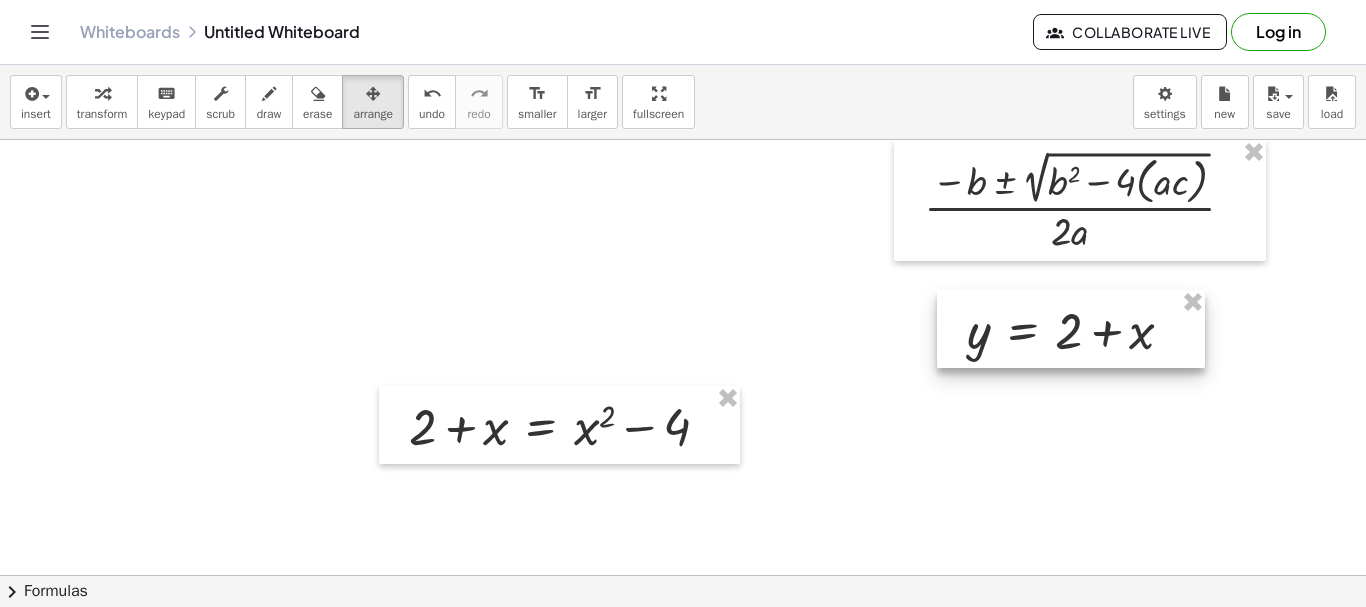 drag, startPoint x: 208, startPoint y: 180, endPoint x: 1121, endPoint y: 329, distance: 925.07837 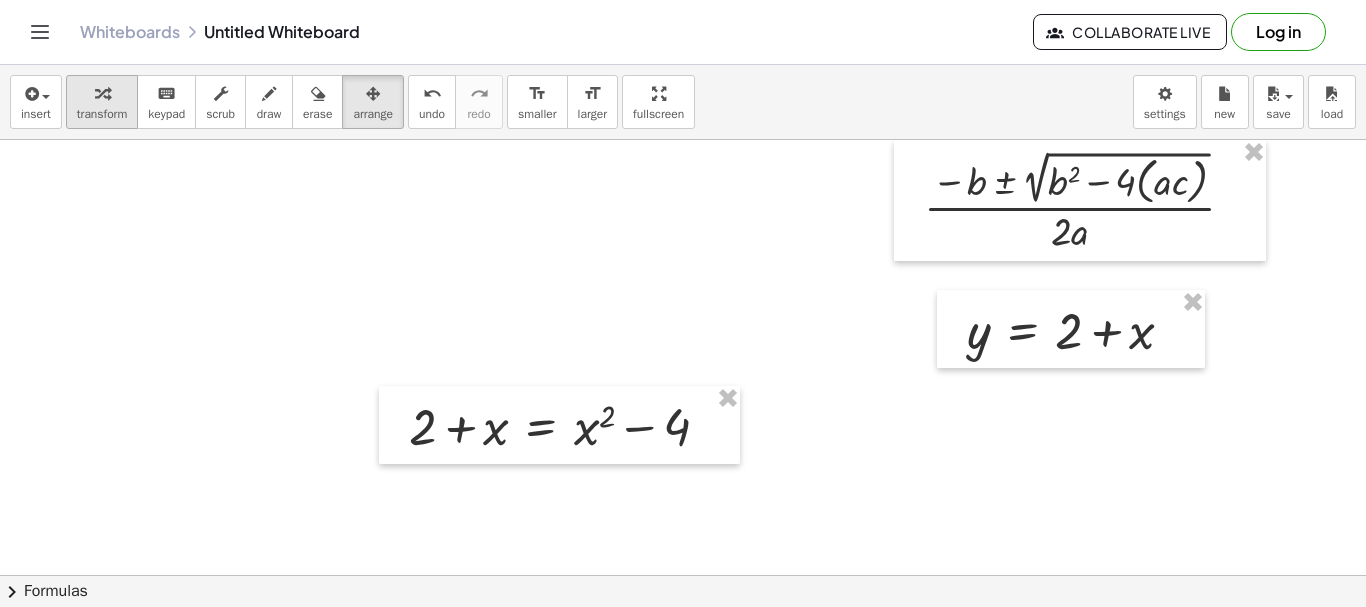 click on "transform" at bounding box center [102, 114] 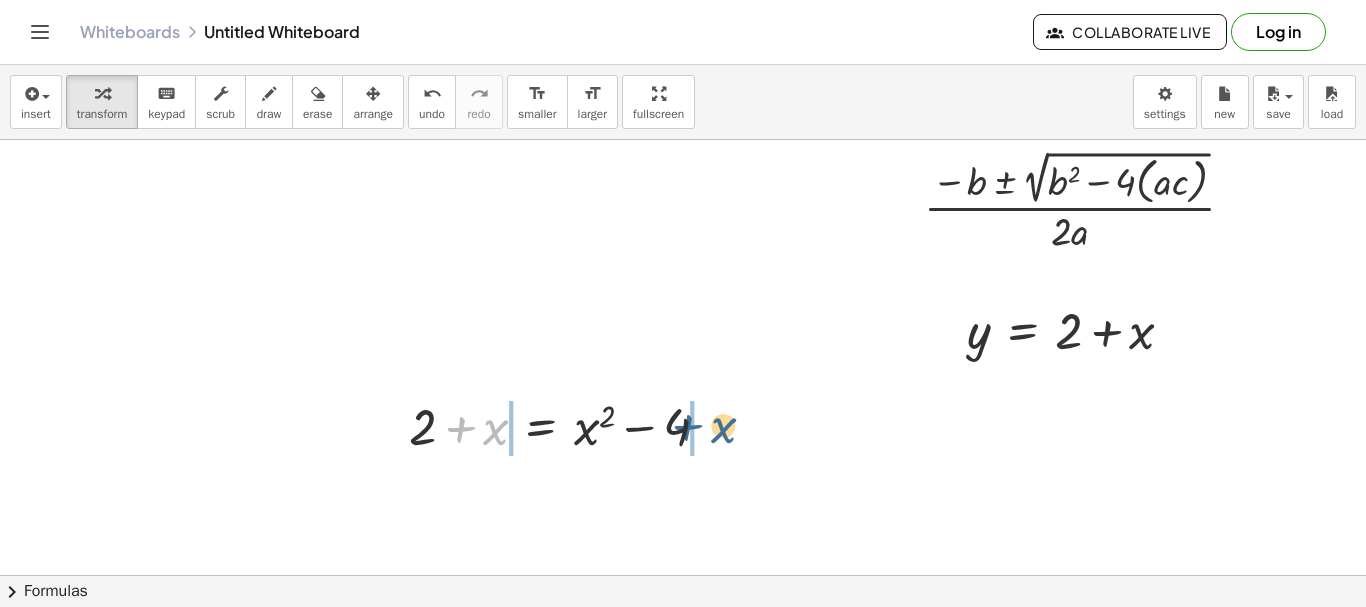 drag, startPoint x: 504, startPoint y: 440, endPoint x: 732, endPoint y: 438, distance: 228.00877 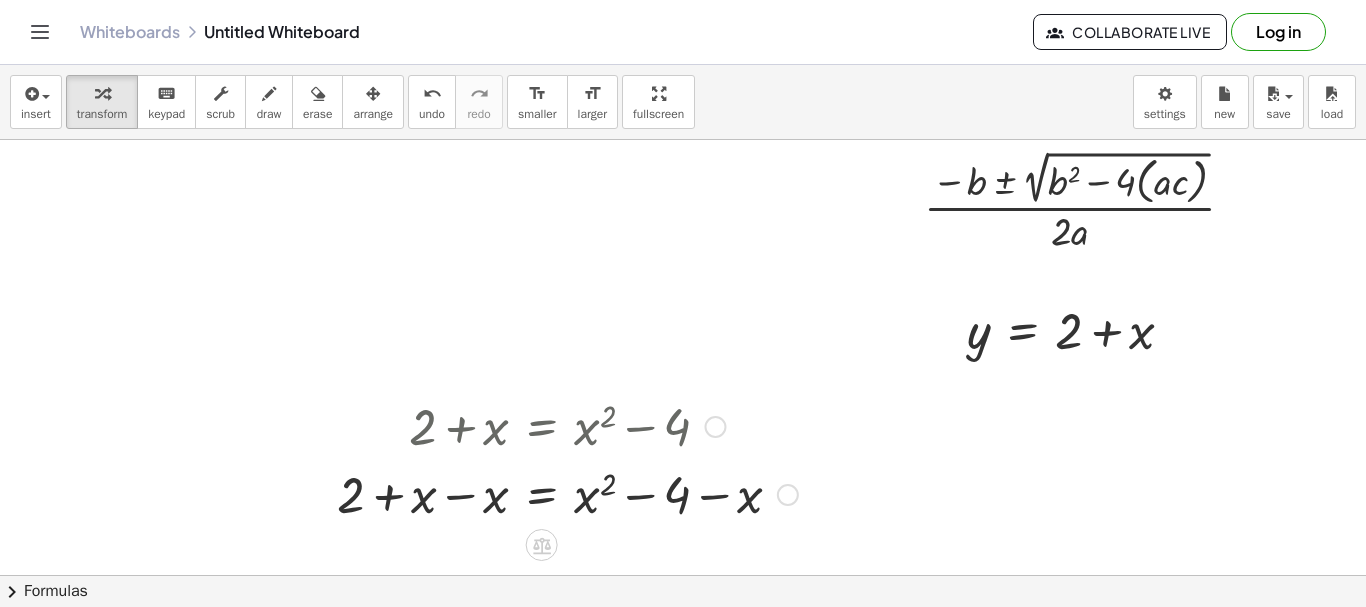 click at bounding box center (567, 493) 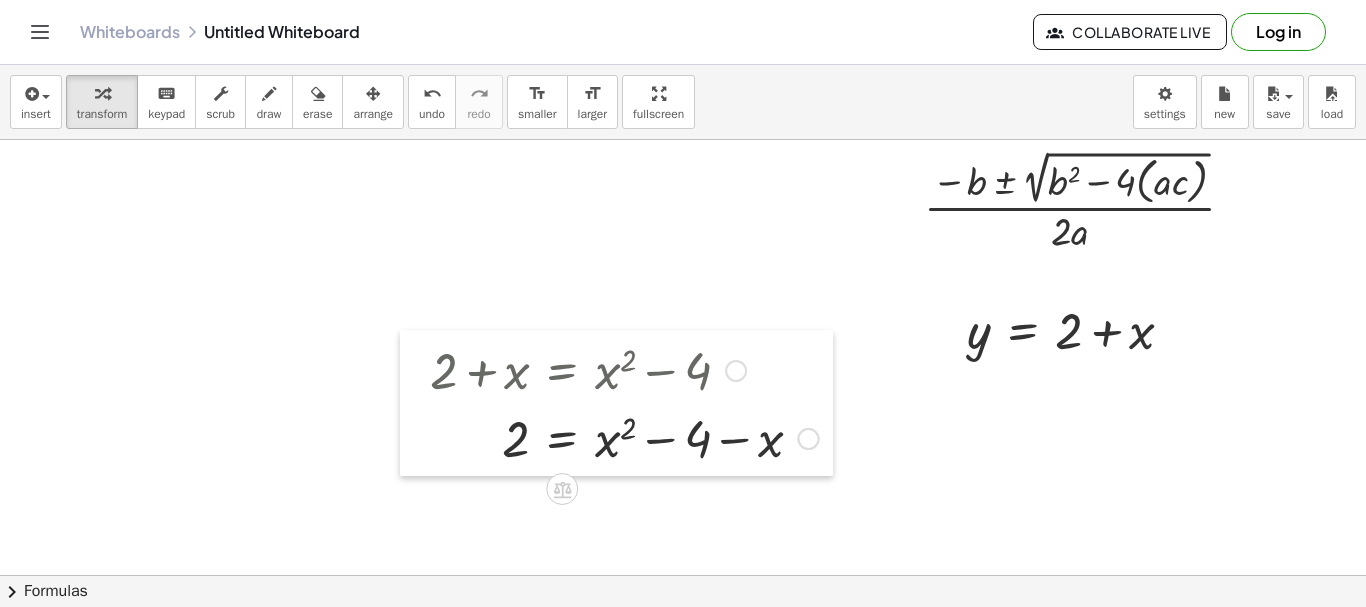 drag, startPoint x: 385, startPoint y: 501, endPoint x: 375, endPoint y: 420, distance: 81.61495 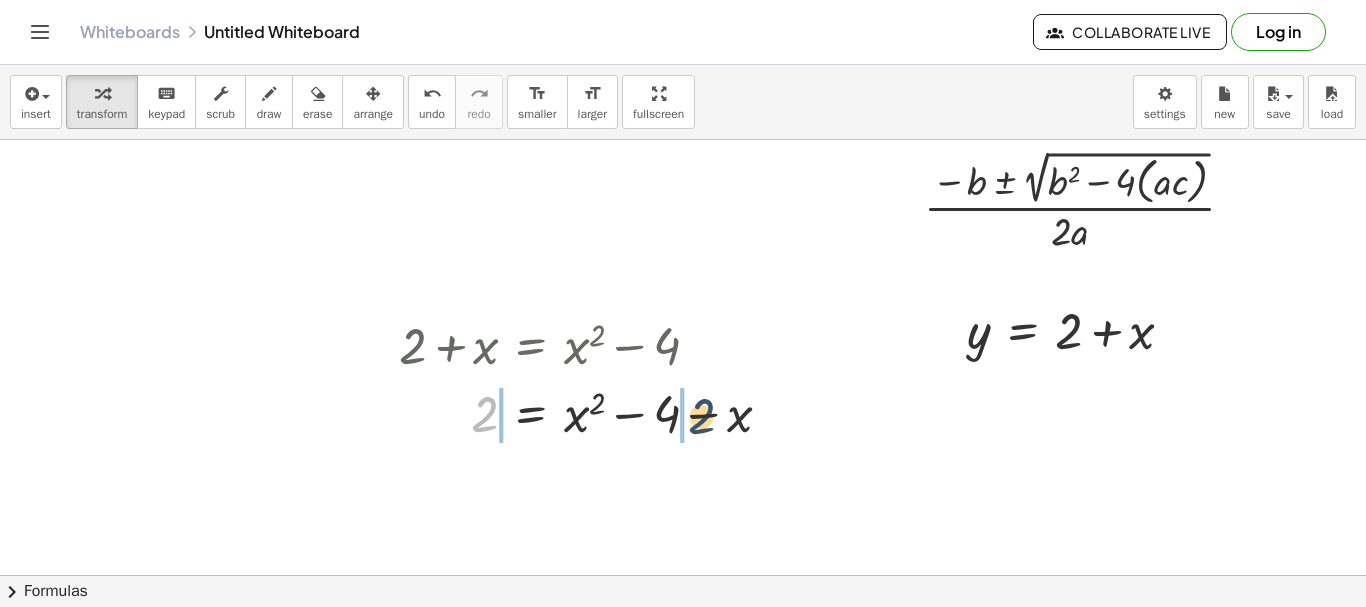 drag, startPoint x: 475, startPoint y: 412, endPoint x: 695, endPoint y: 414, distance: 220.0091 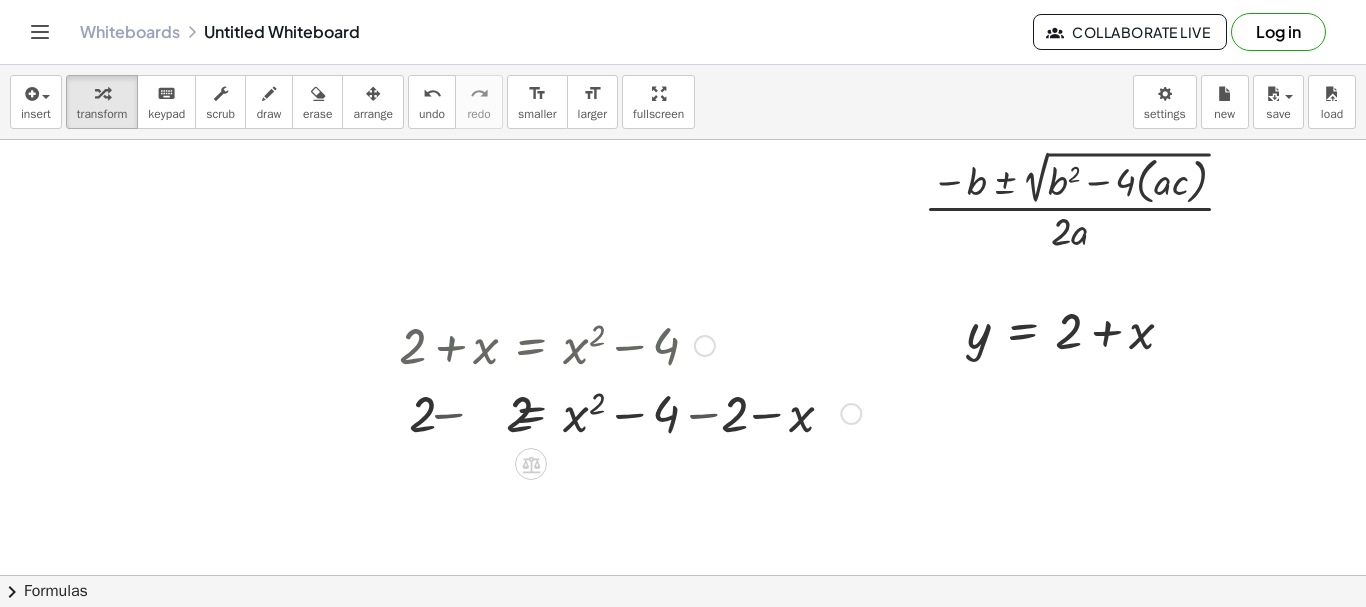 click at bounding box center [629, 412] 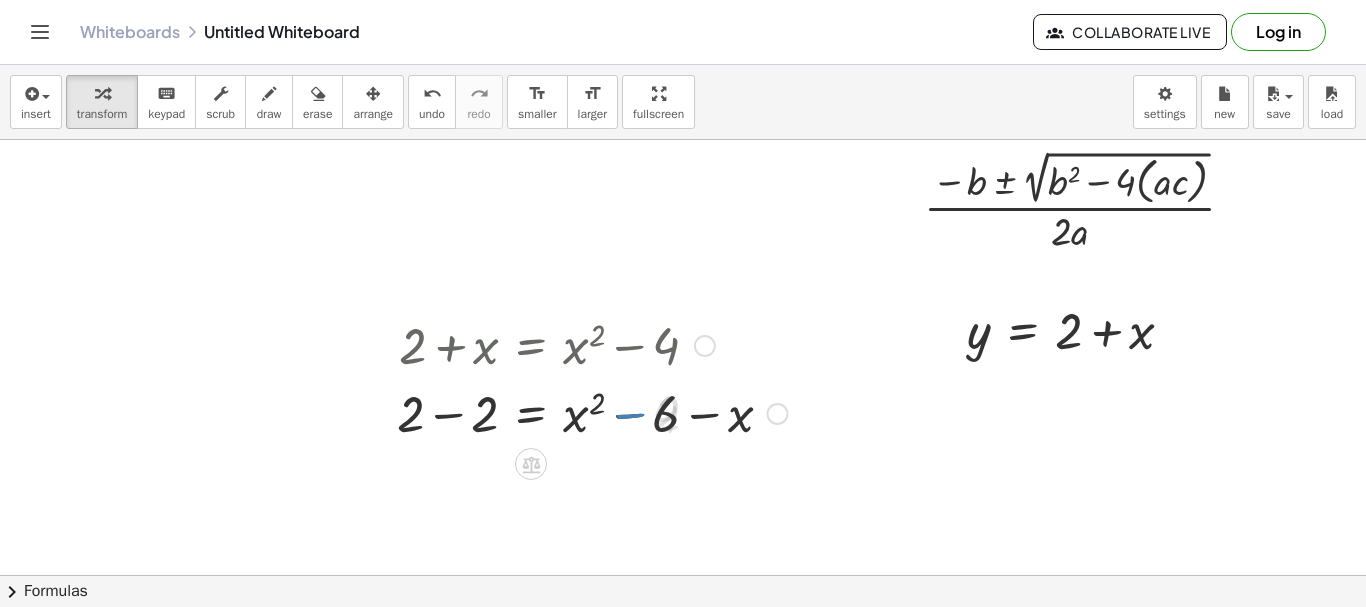 click at bounding box center [592, 412] 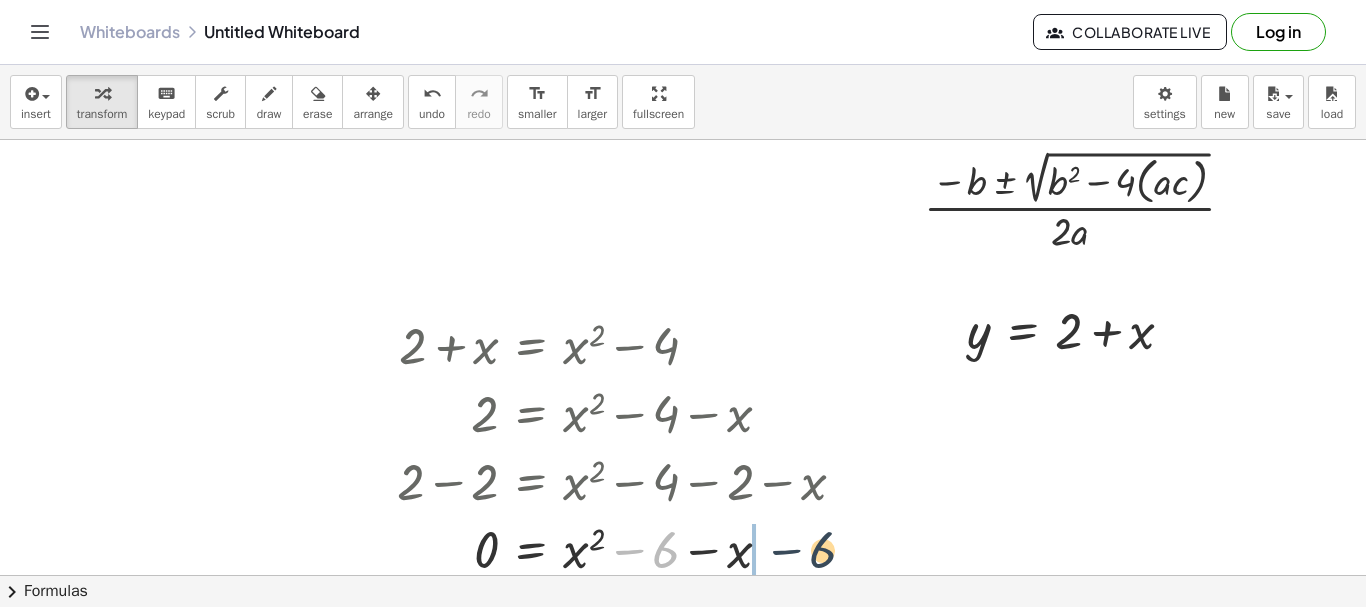 drag, startPoint x: 668, startPoint y: 539, endPoint x: 826, endPoint y: 539, distance: 158 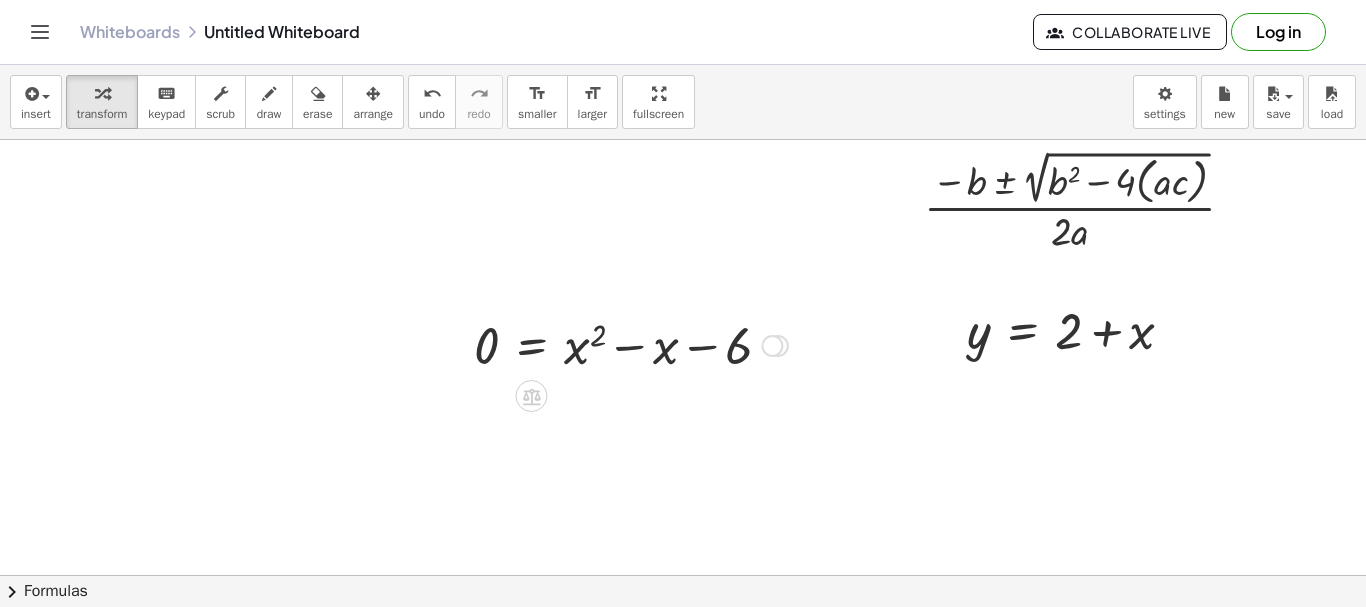 drag, startPoint x: 769, startPoint y: 550, endPoint x: 622, endPoint y: 150, distance: 426.15607 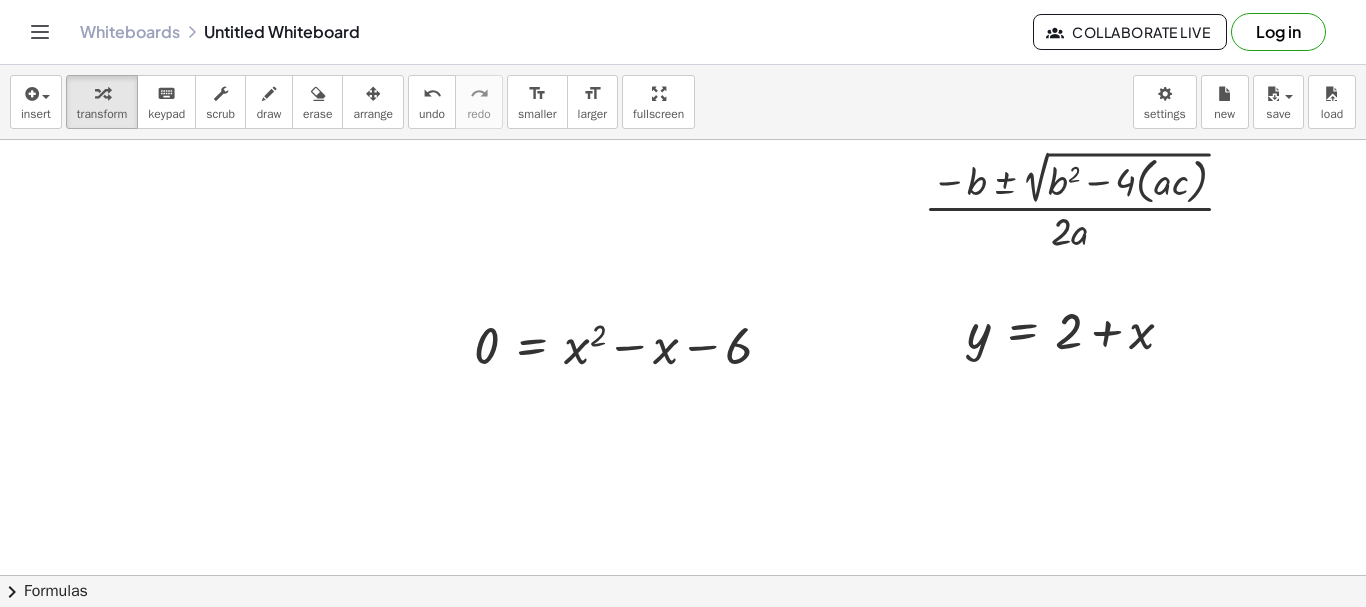 click at bounding box center (683, 575) 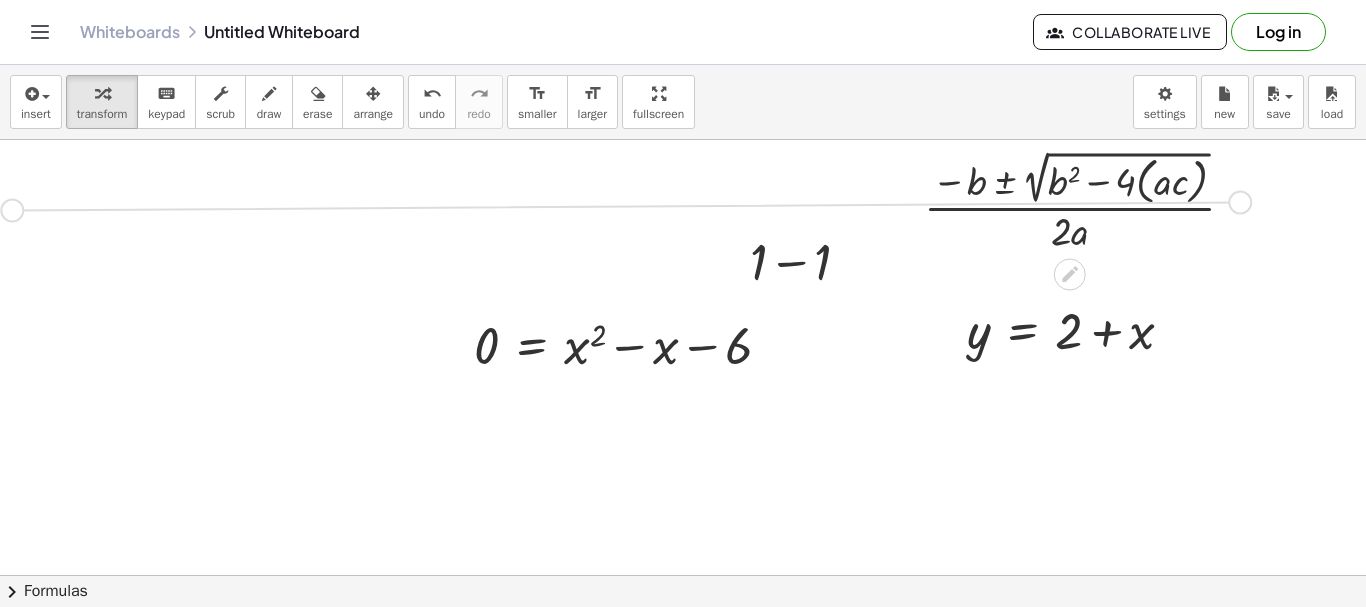 drag, startPoint x: 1237, startPoint y: 200, endPoint x: 0, endPoint y: 210, distance: 1237.0404 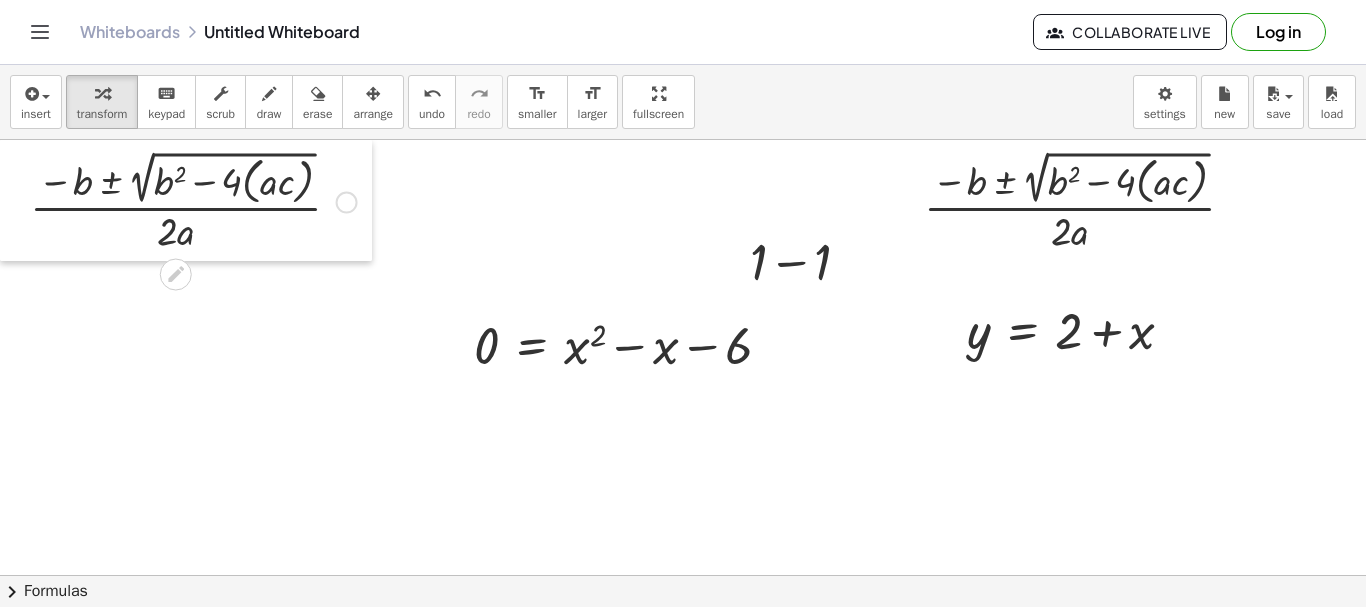 drag, startPoint x: 9, startPoint y: 188, endPoint x: 0, endPoint y: 78, distance: 110.36757 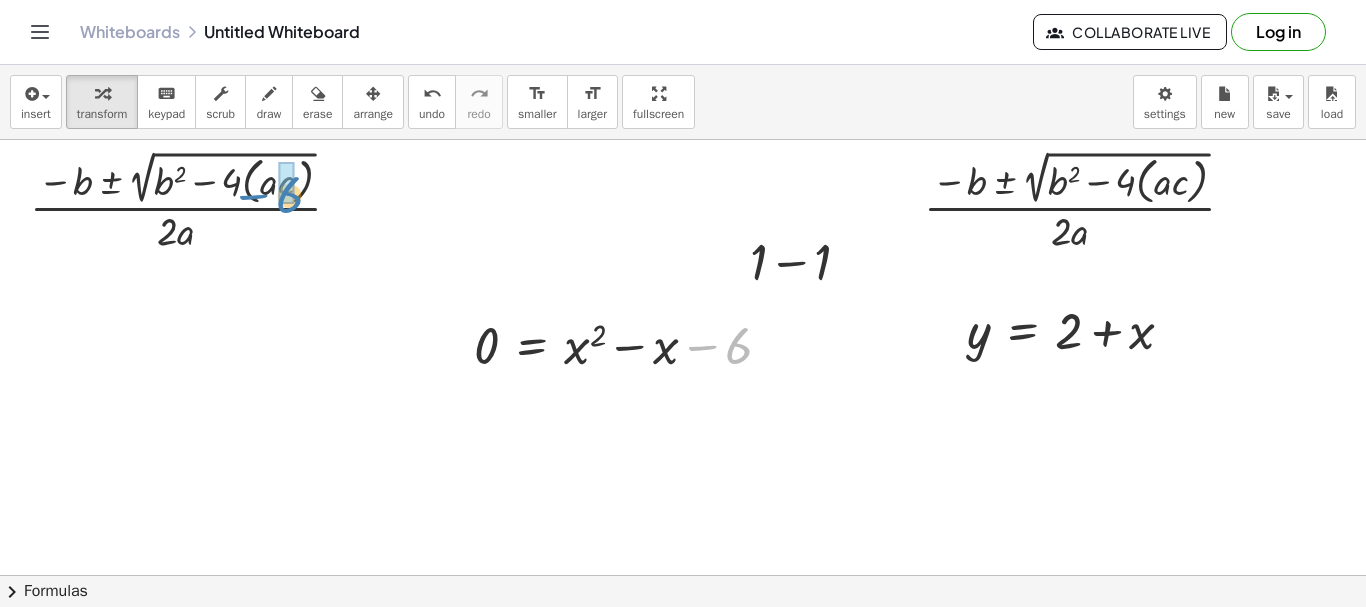 drag, startPoint x: 727, startPoint y: 352, endPoint x: 277, endPoint y: 201, distance: 474.6588 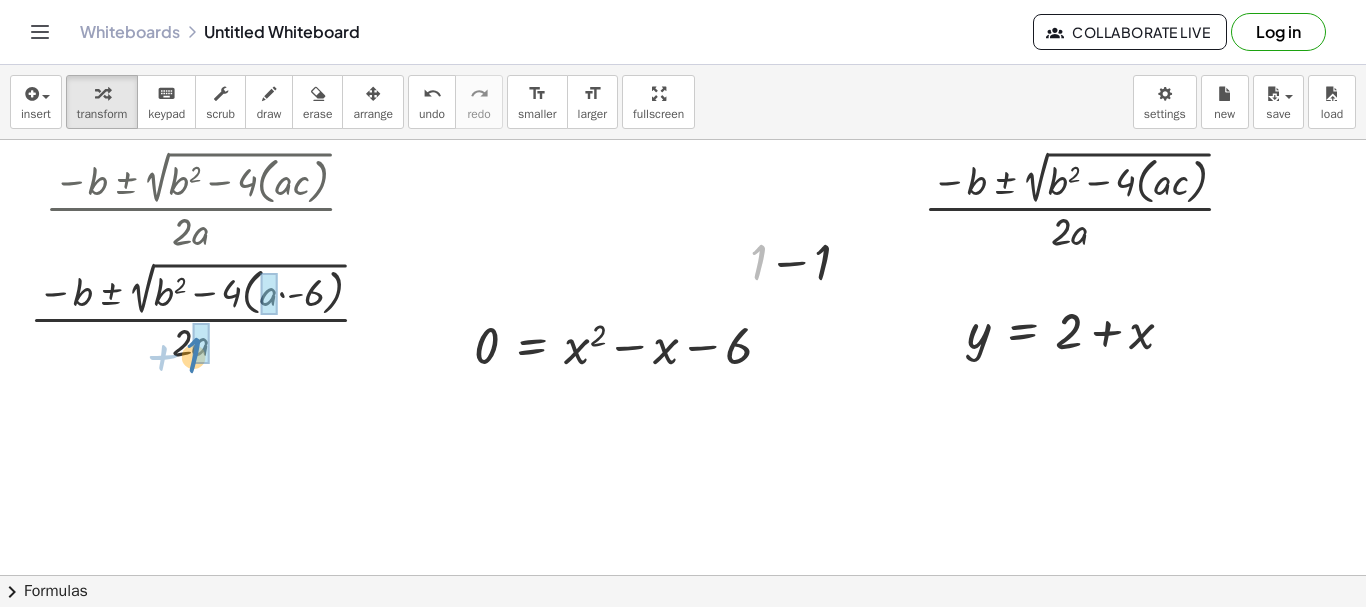 drag, startPoint x: 756, startPoint y: 260, endPoint x: 191, endPoint y: 353, distance: 572.60284 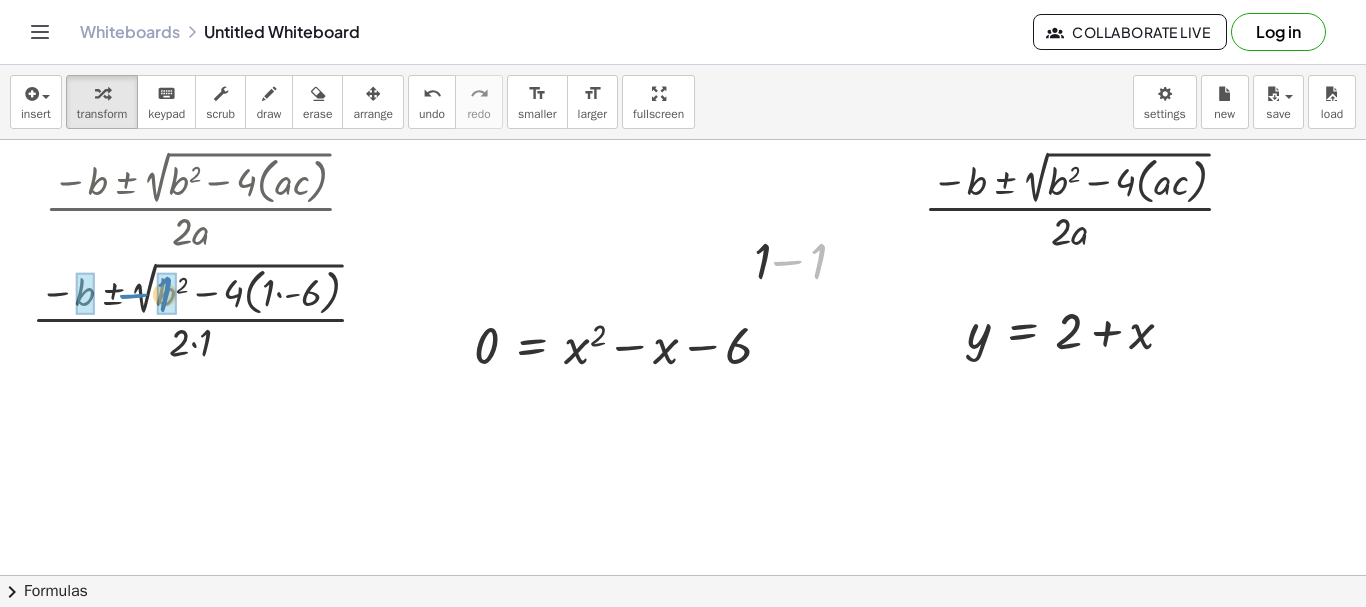 drag, startPoint x: 820, startPoint y: 266, endPoint x: 158, endPoint y: 295, distance: 662.6349 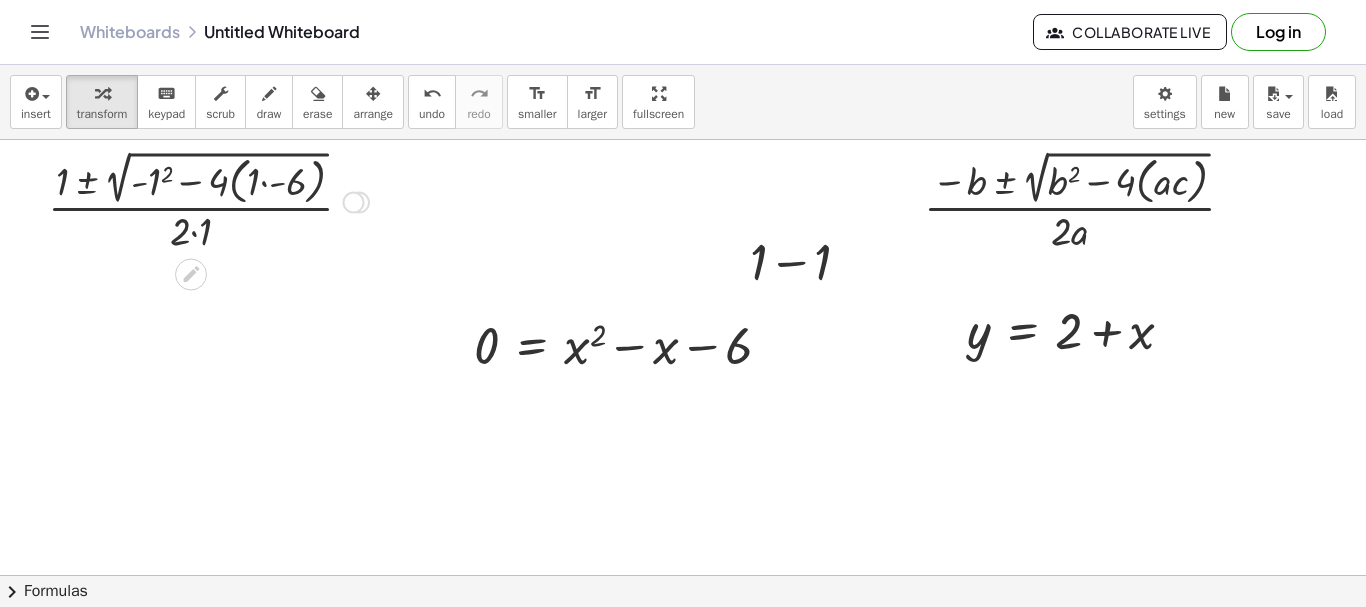 drag, startPoint x: 346, startPoint y: 315, endPoint x: 363, endPoint y: 7, distance: 308.4688 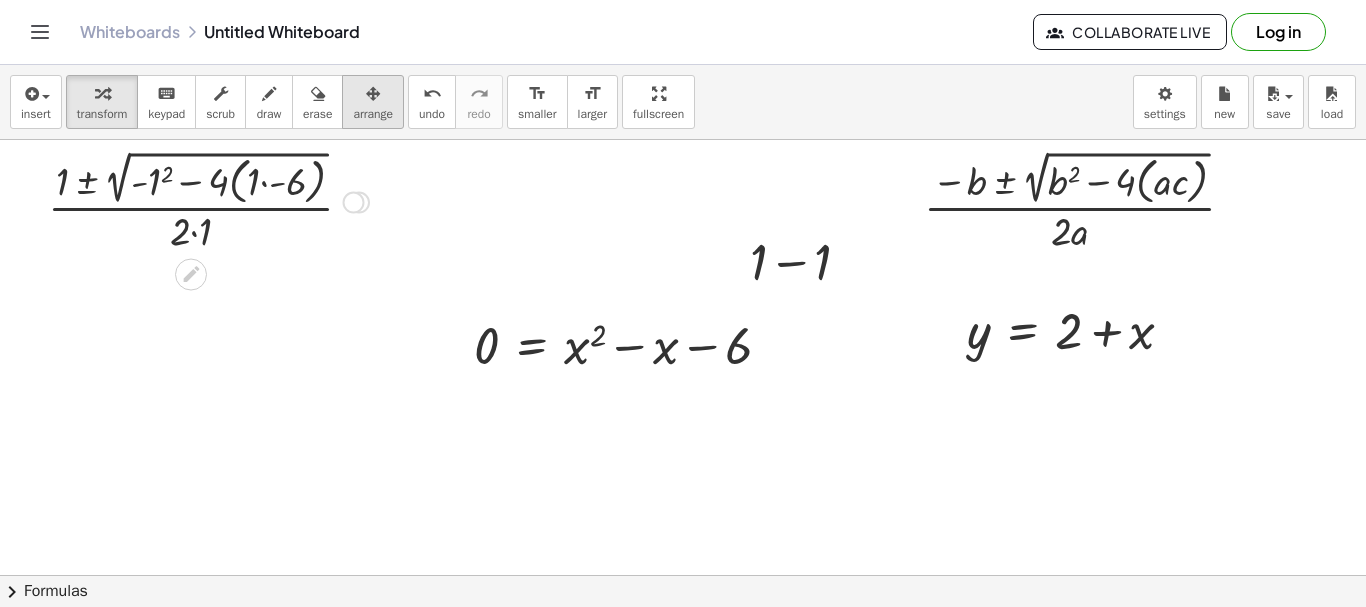 click on "arrange" at bounding box center (373, 102) 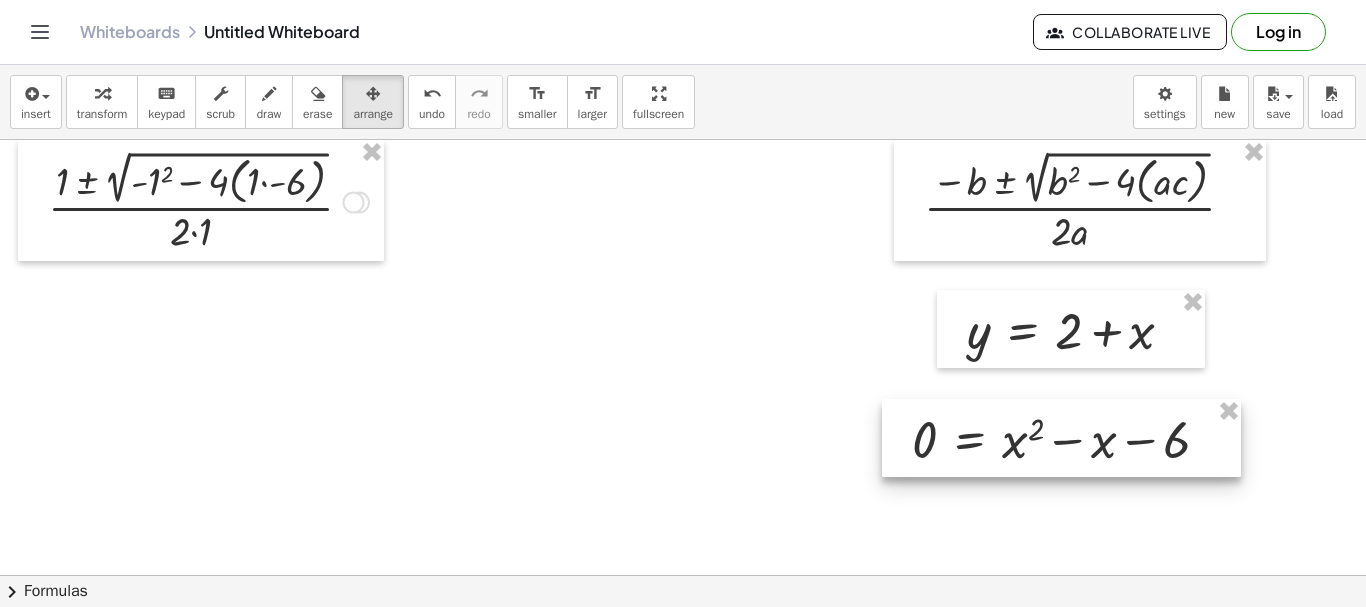 drag, startPoint x: 584, startPoint y: 363, endPoint x: 294, endPoint y: 324, distance: 292.61066 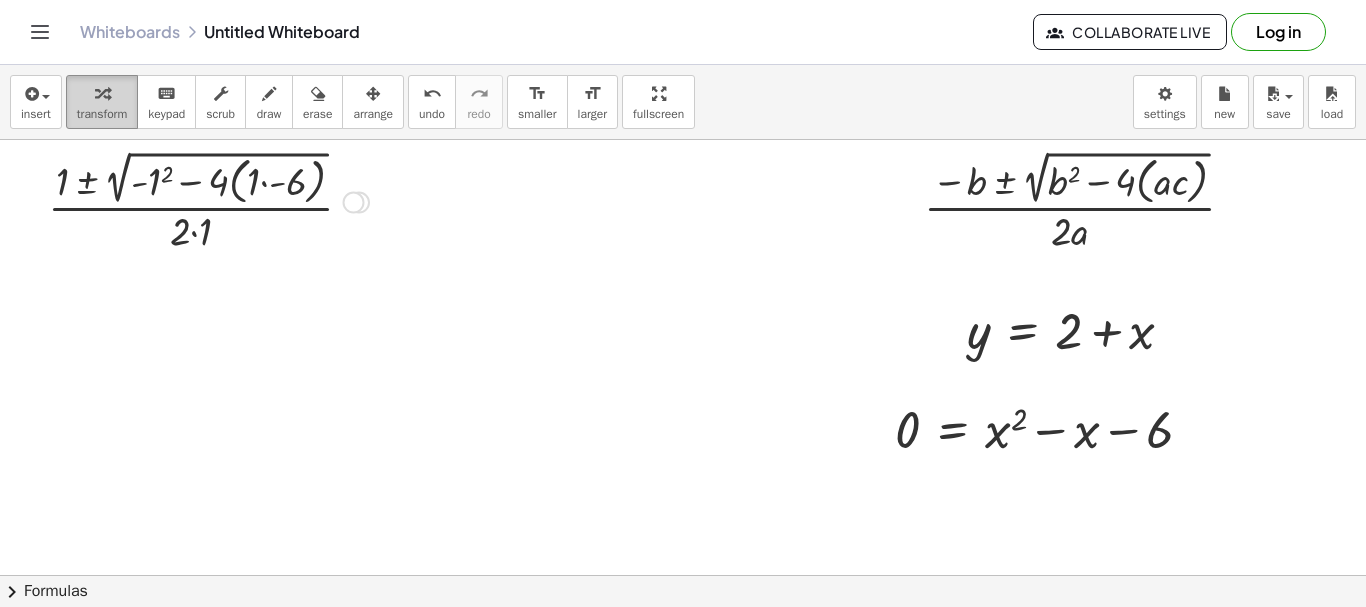 click on "transform" at bounding box center [102, 114] 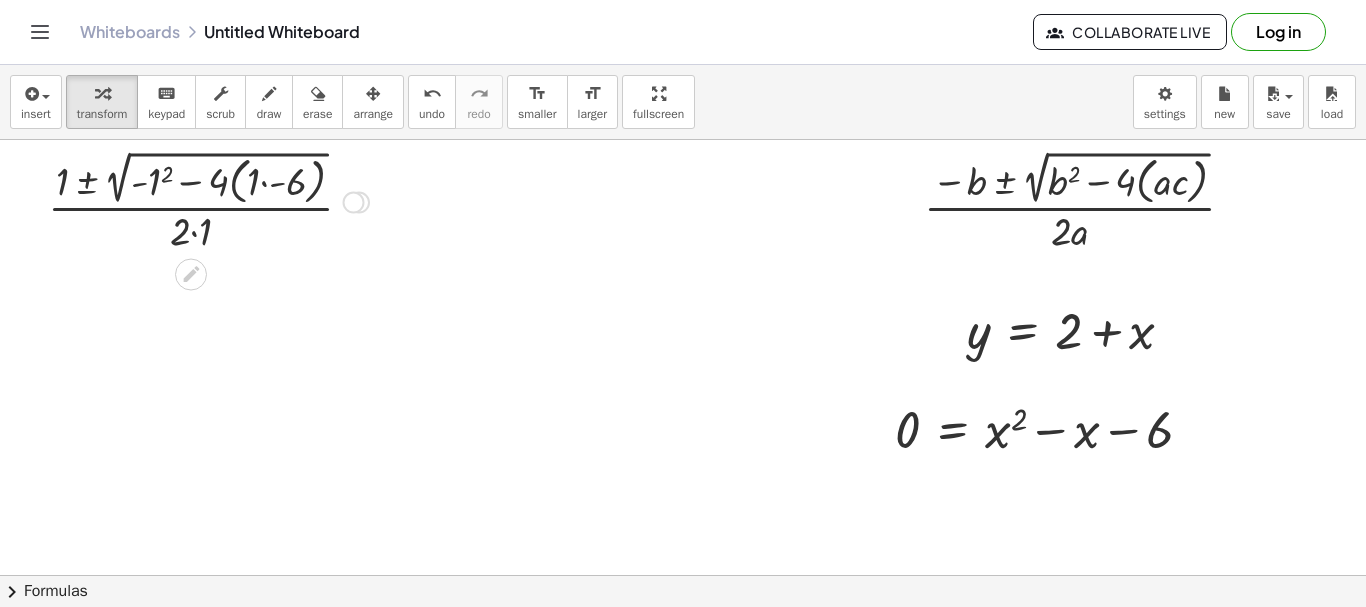 click at bounding box center (208, 200) 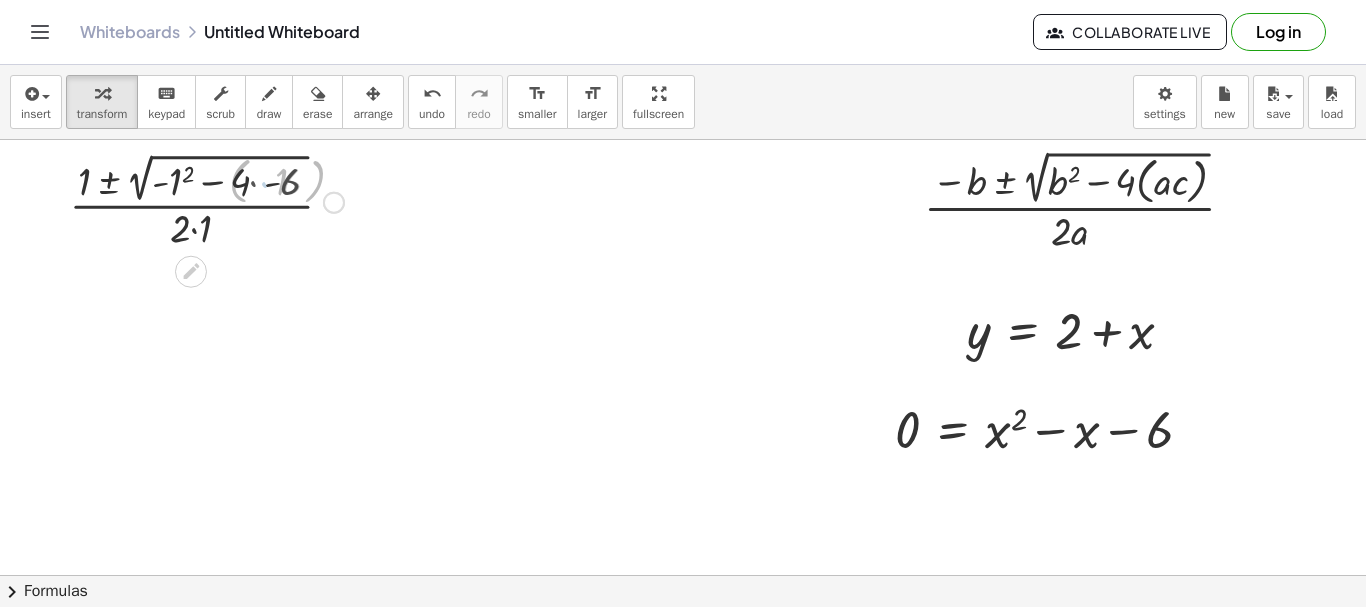 click at bounding box center [208, 200] 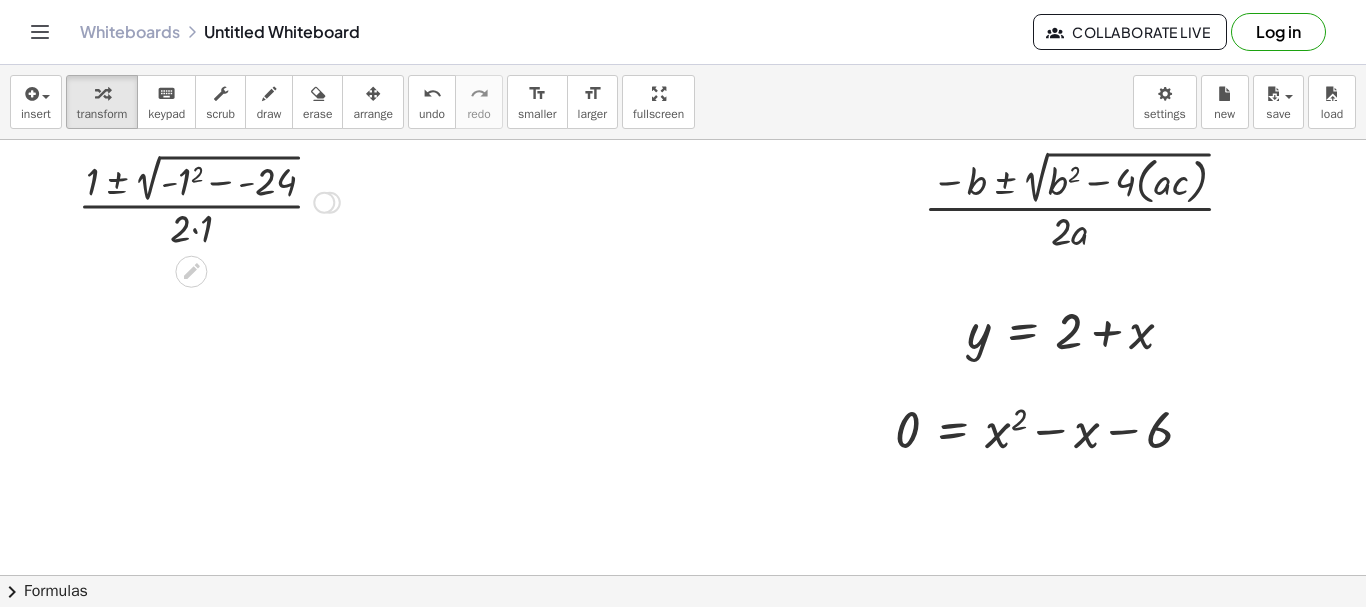 click at bounding box center (209, 200) 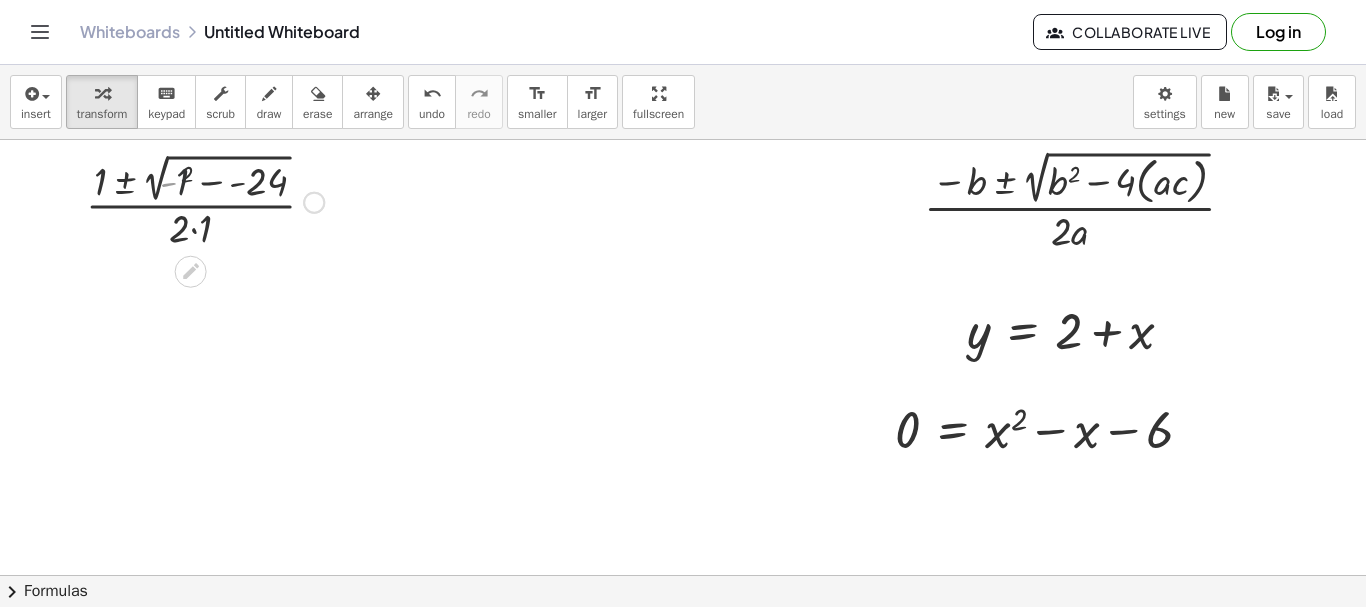 click at bounding box center [208, 200] 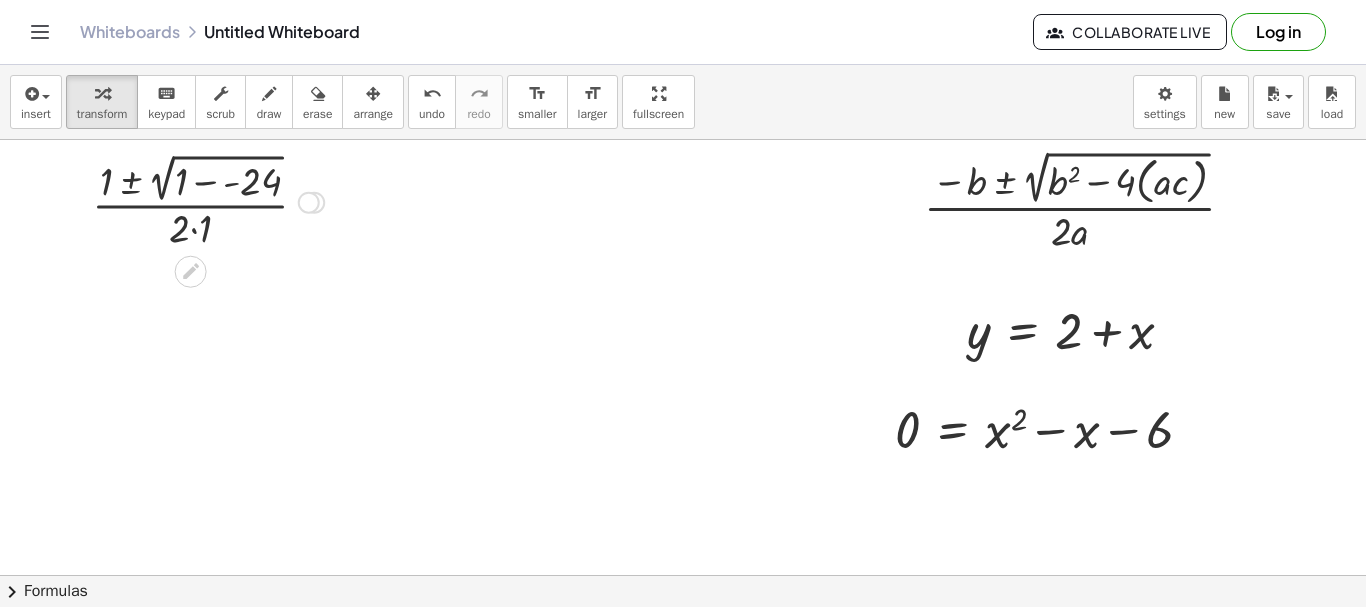 click at bounding box center (208, 200) 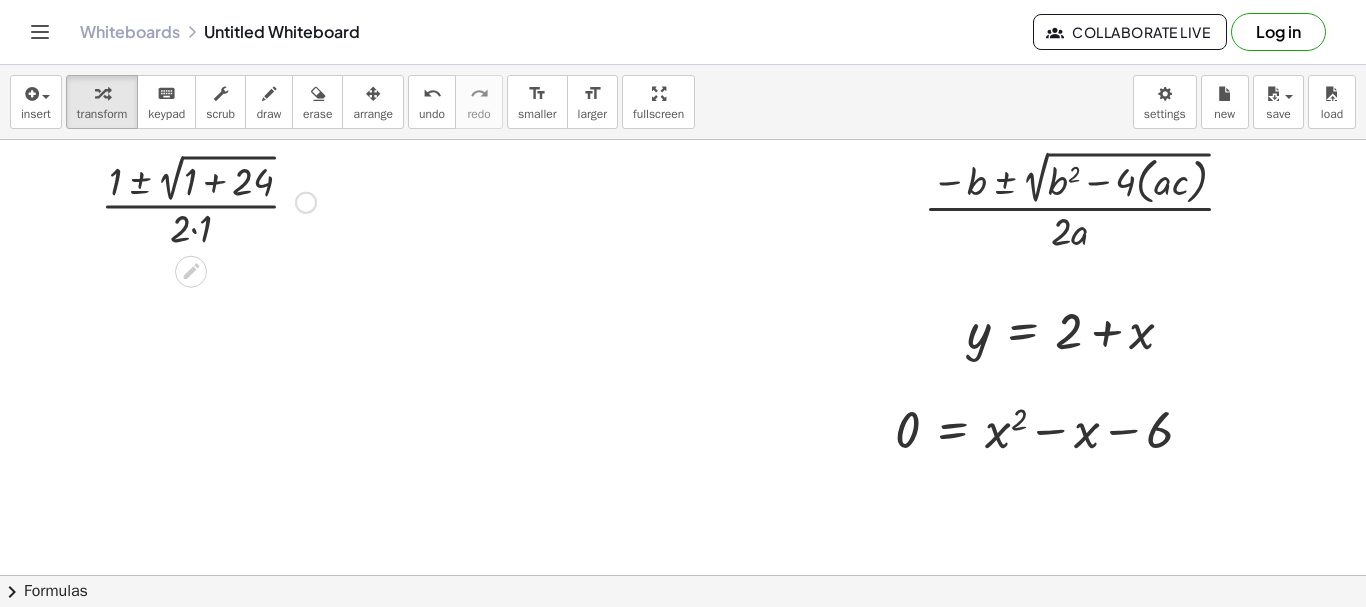 click at bounding box center (208, 200) 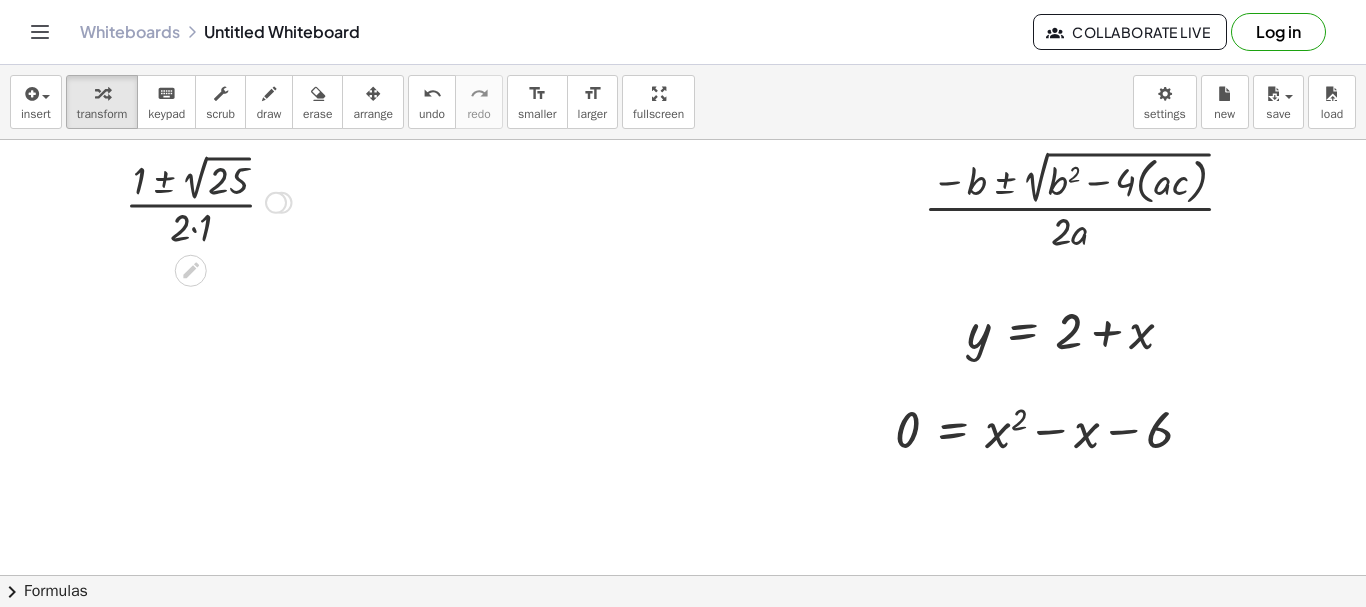 click at bounding box center [208, 201] 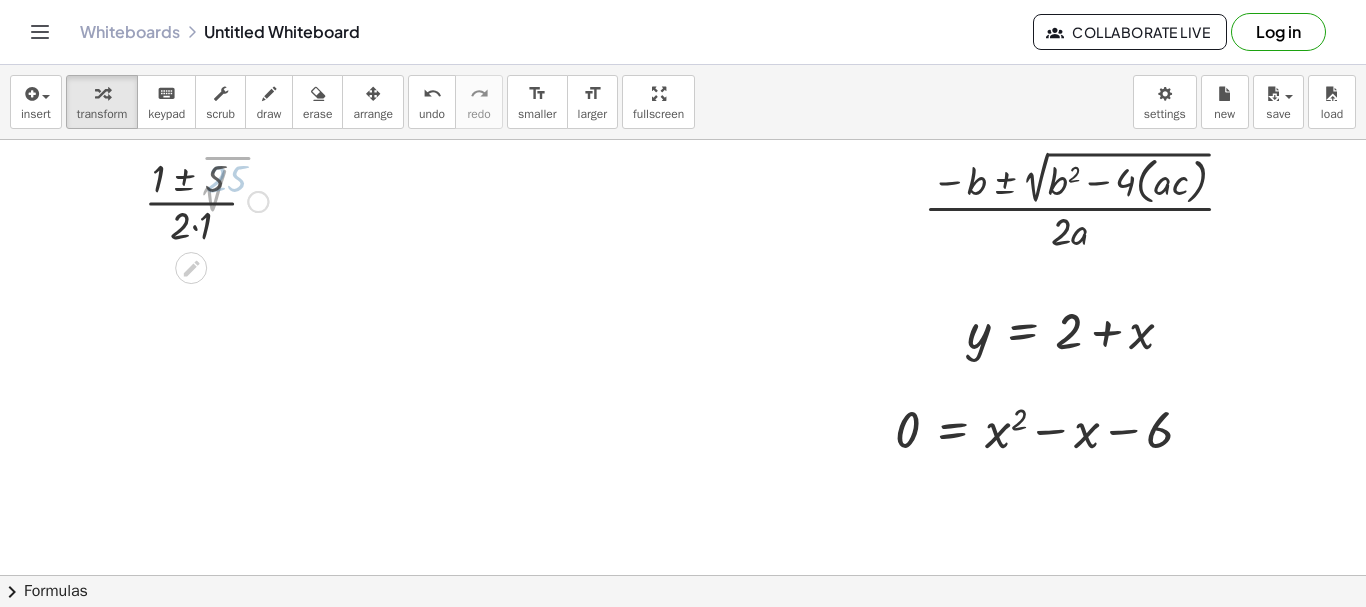 click at bounding box center (208, 200) 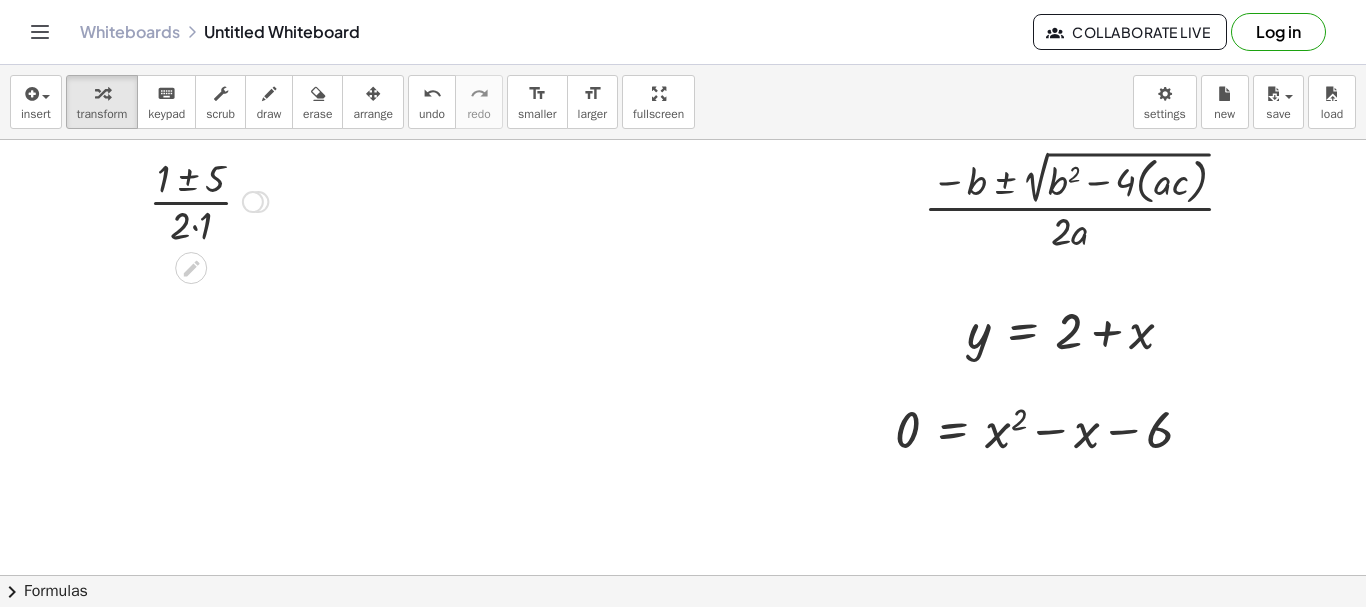 click at bounding box center (208, 200) 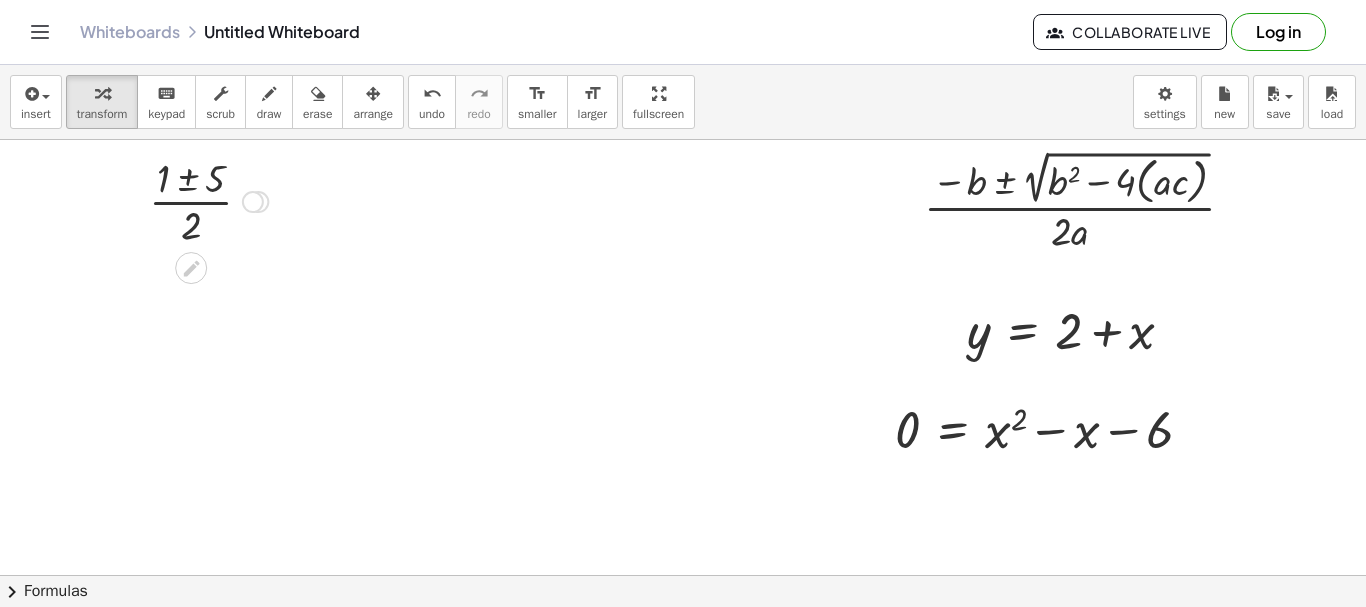 click at bounding box center (208, 200) 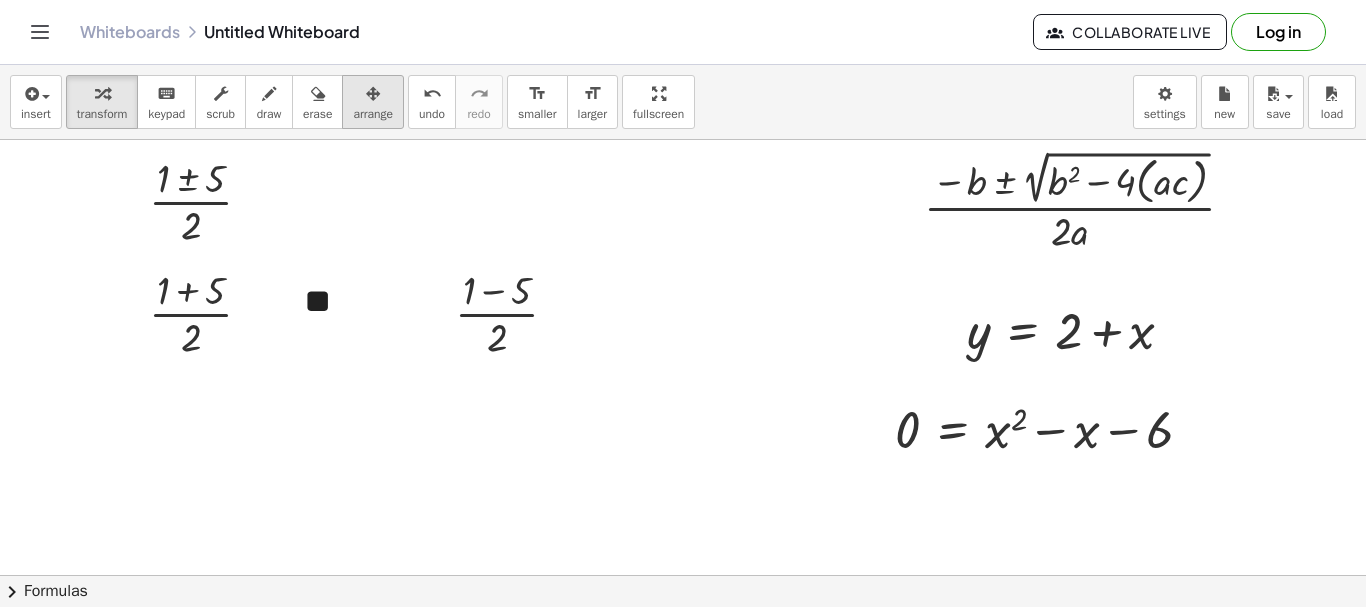 click on "arrange" at bounding box center [373, 102] 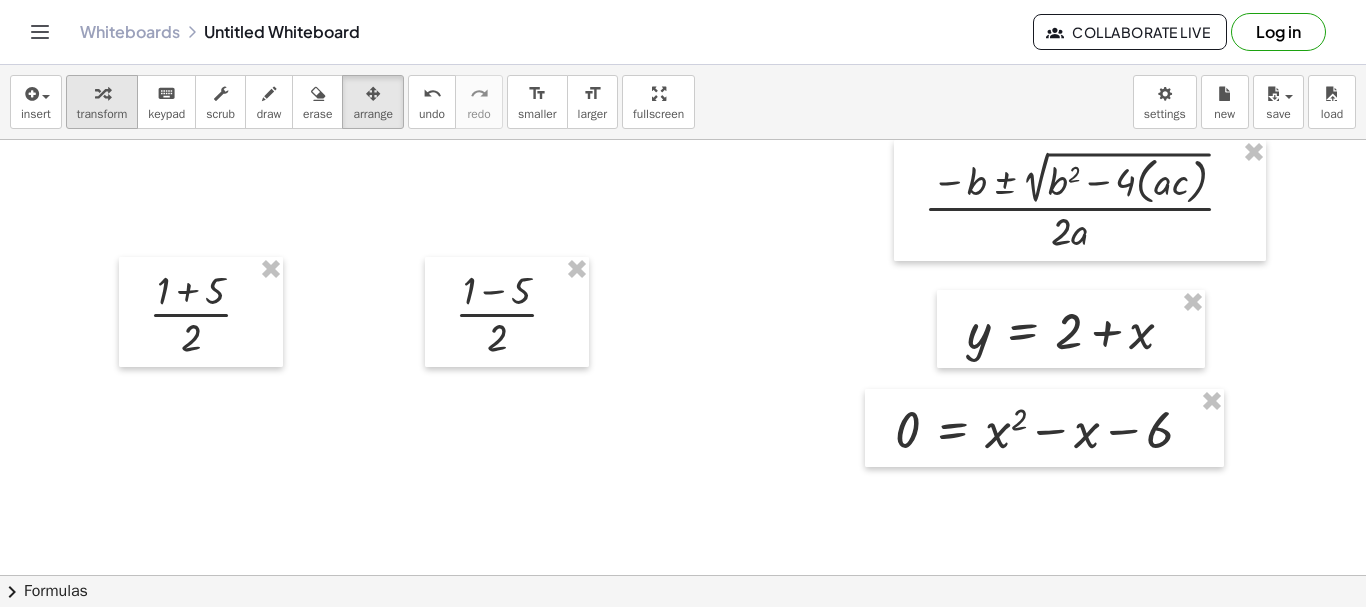 click on "transform" at bounding box center (102, 114) 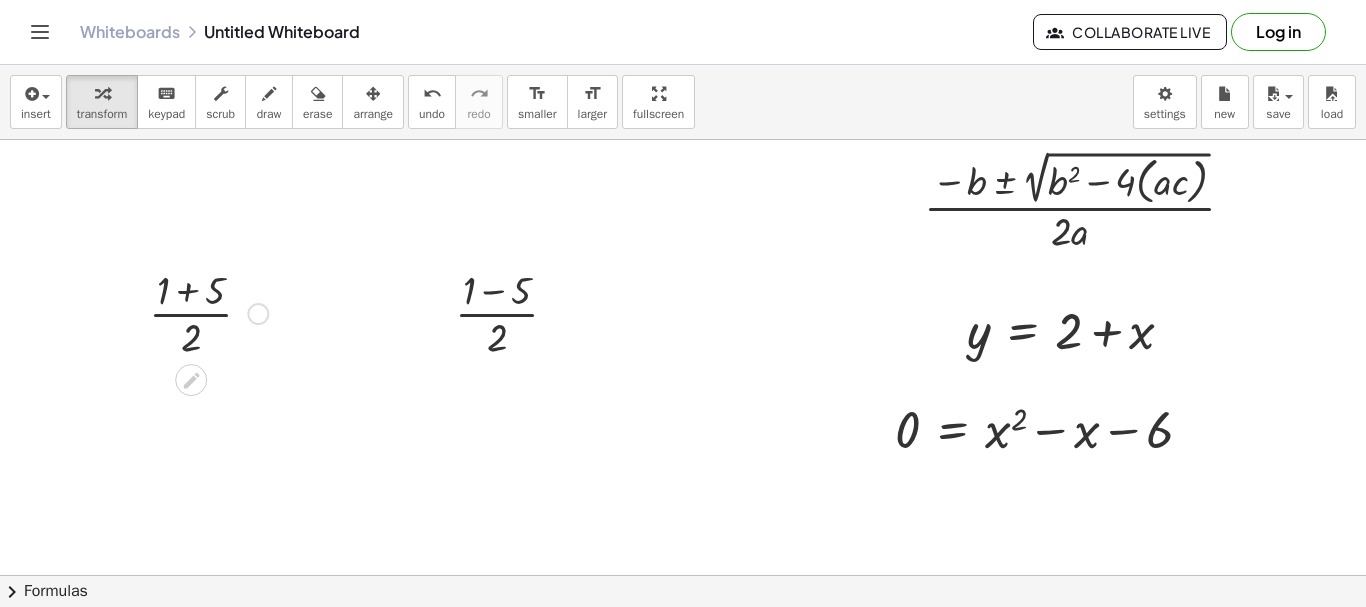 click at bounding box center (208, 312) 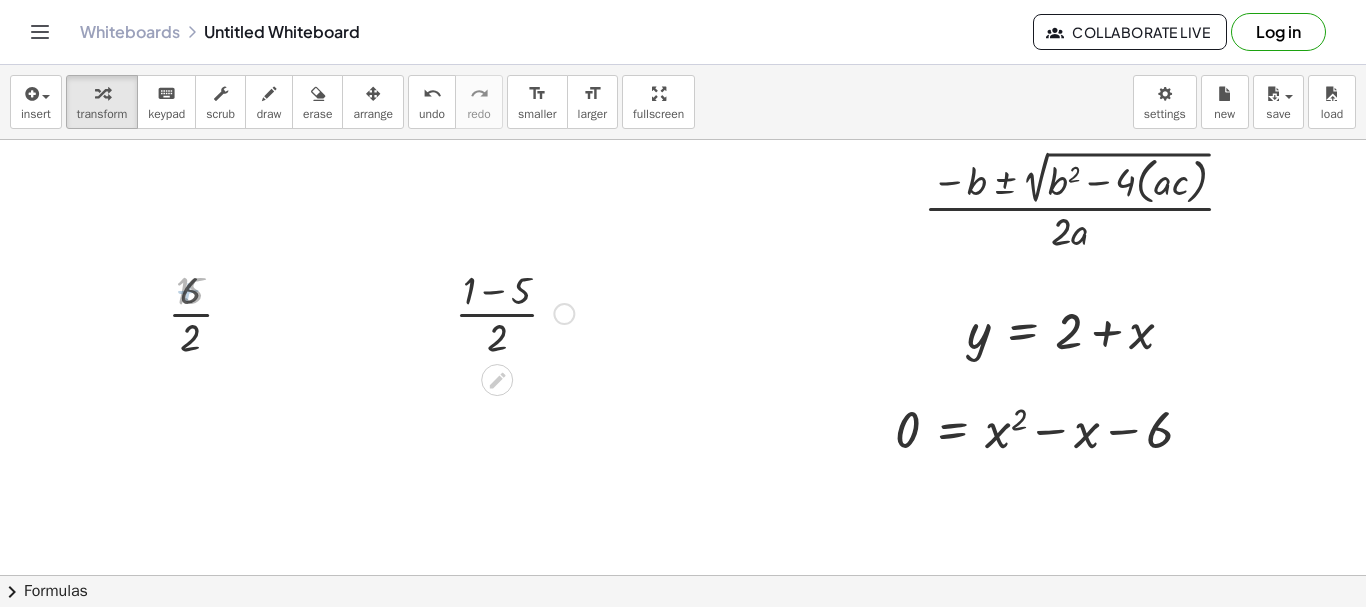 click at bounding box center (514, 312) 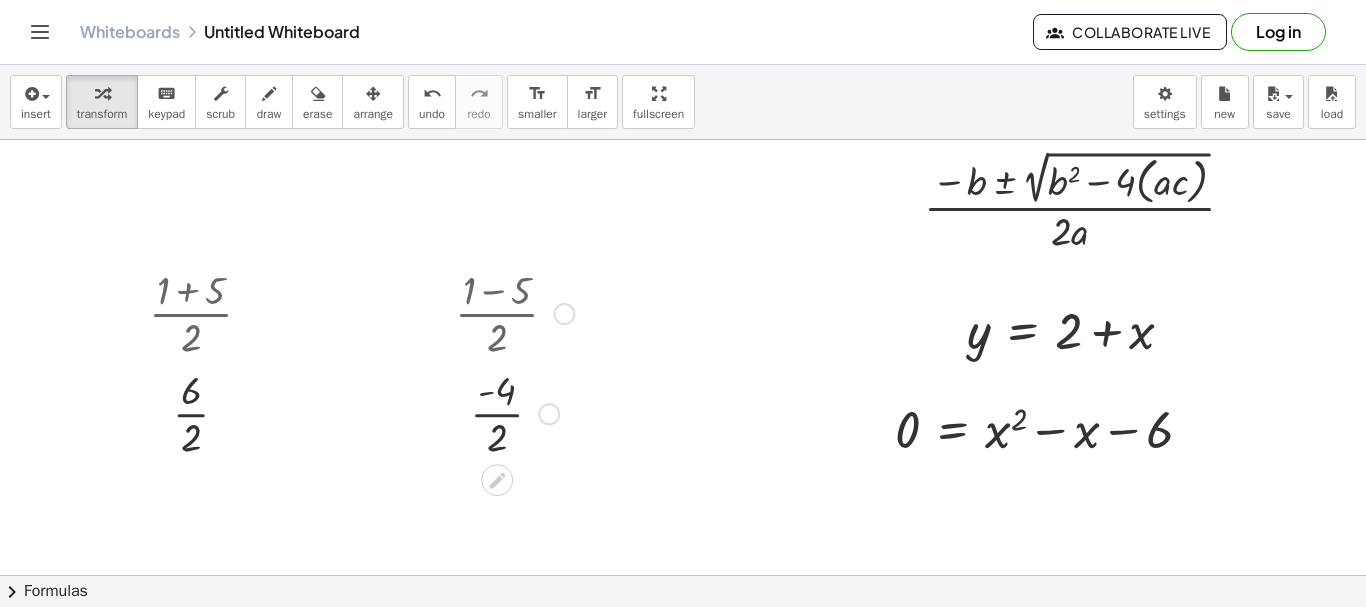 click at bounding box center [514, 412] 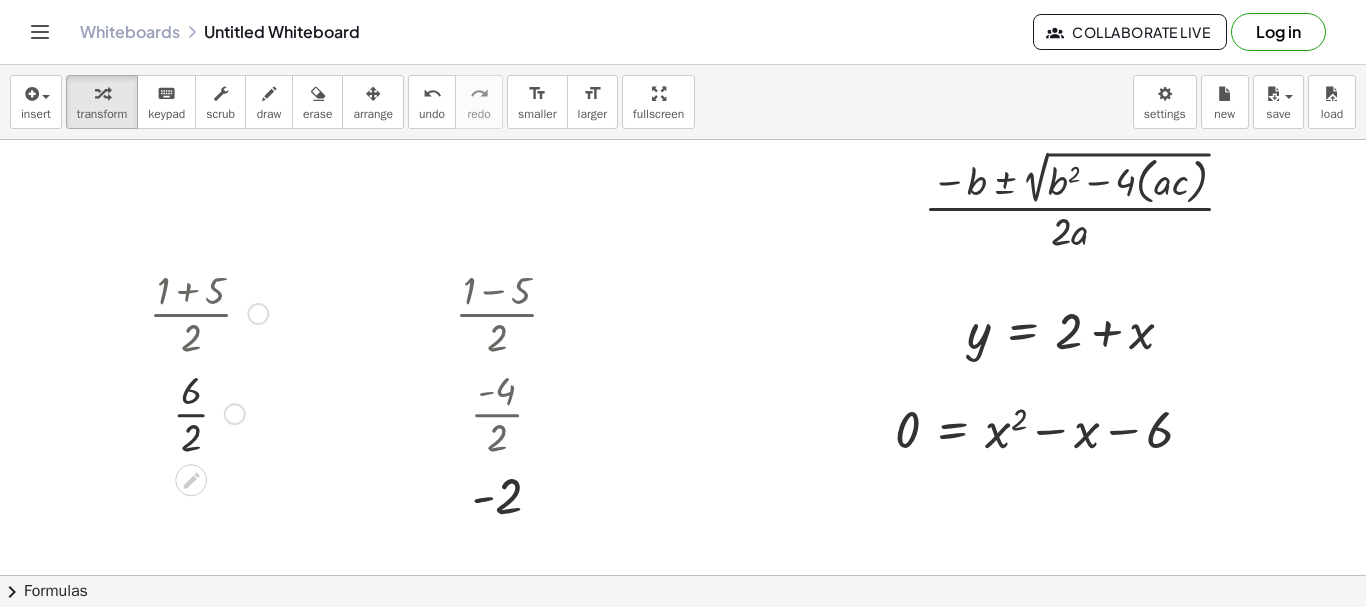 click at bounding box center [208, 412] 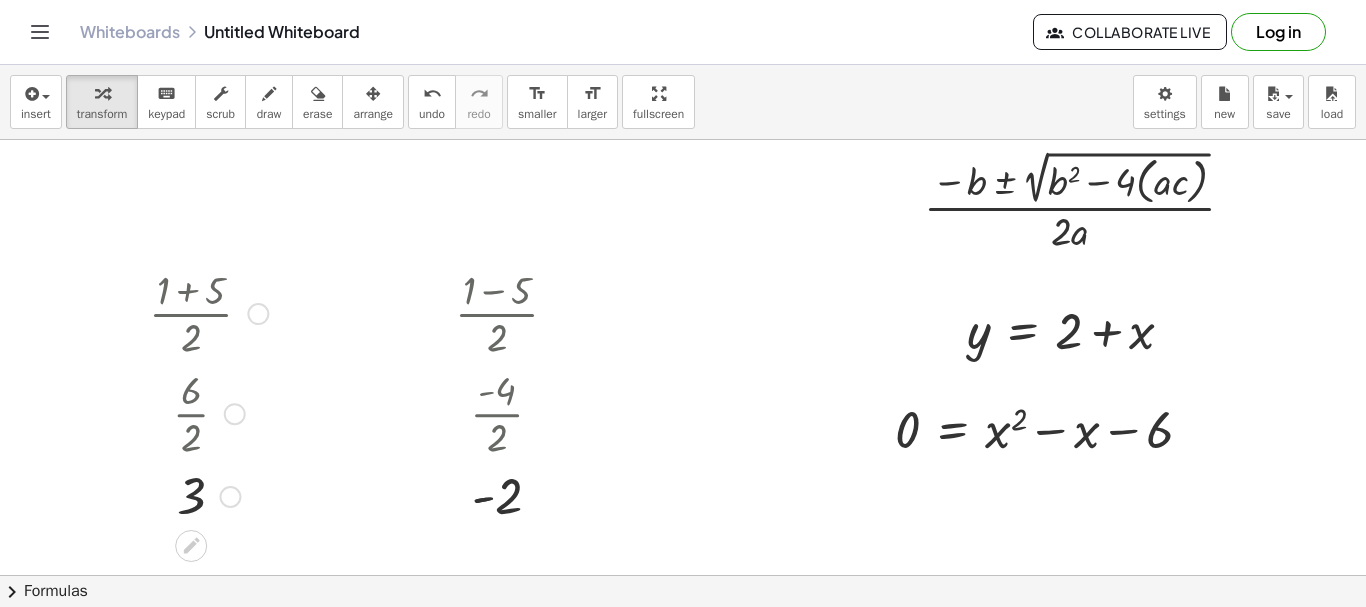drag, startPoint x: 232, startPoint y: 494, endPoint x: 218, endPoint y: -27, distance: 521.18805 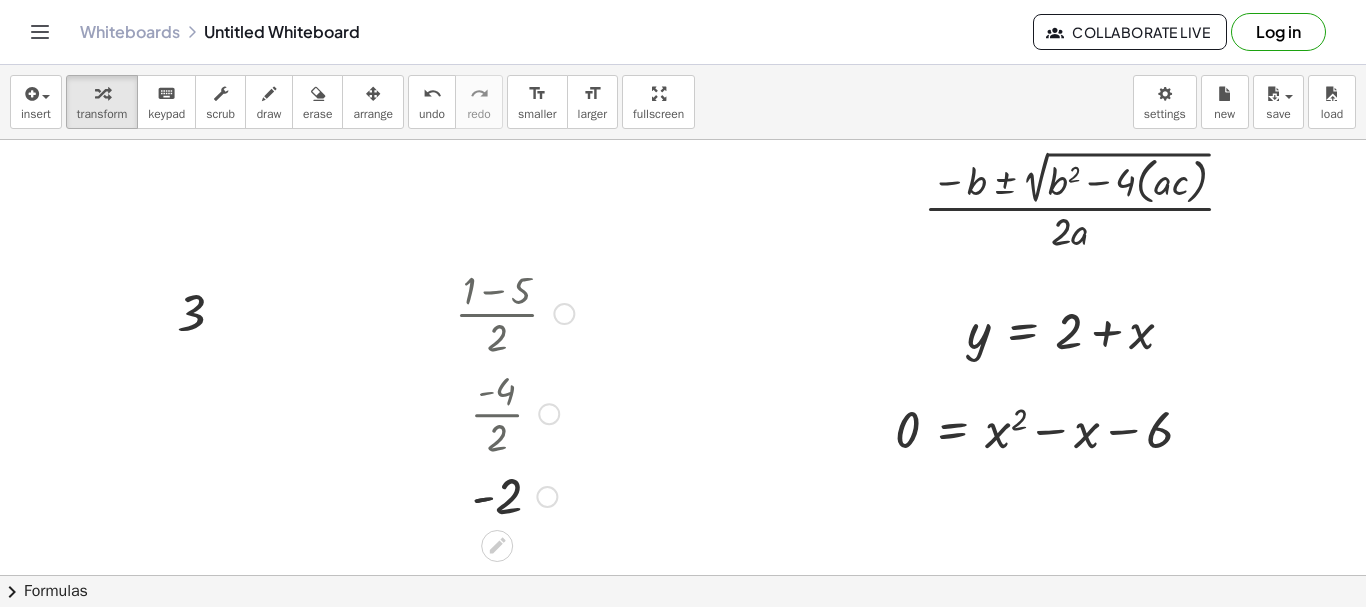 drag, startPoint x: 548, startPoint y: 501, endPoint x: 561, endPoint y: 20, distance: 481.17563 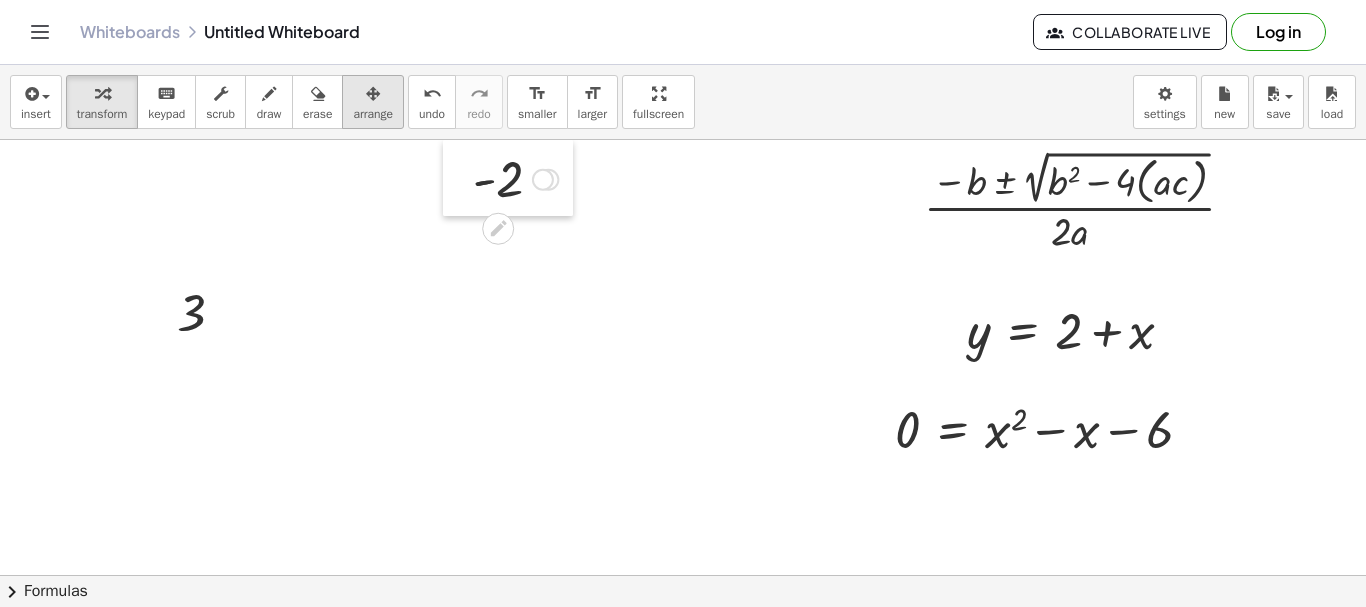 drag, startPoint x: 457, startPoint y: 302, endPoint x: 377, endPoint y: 79, distance: 236.9156 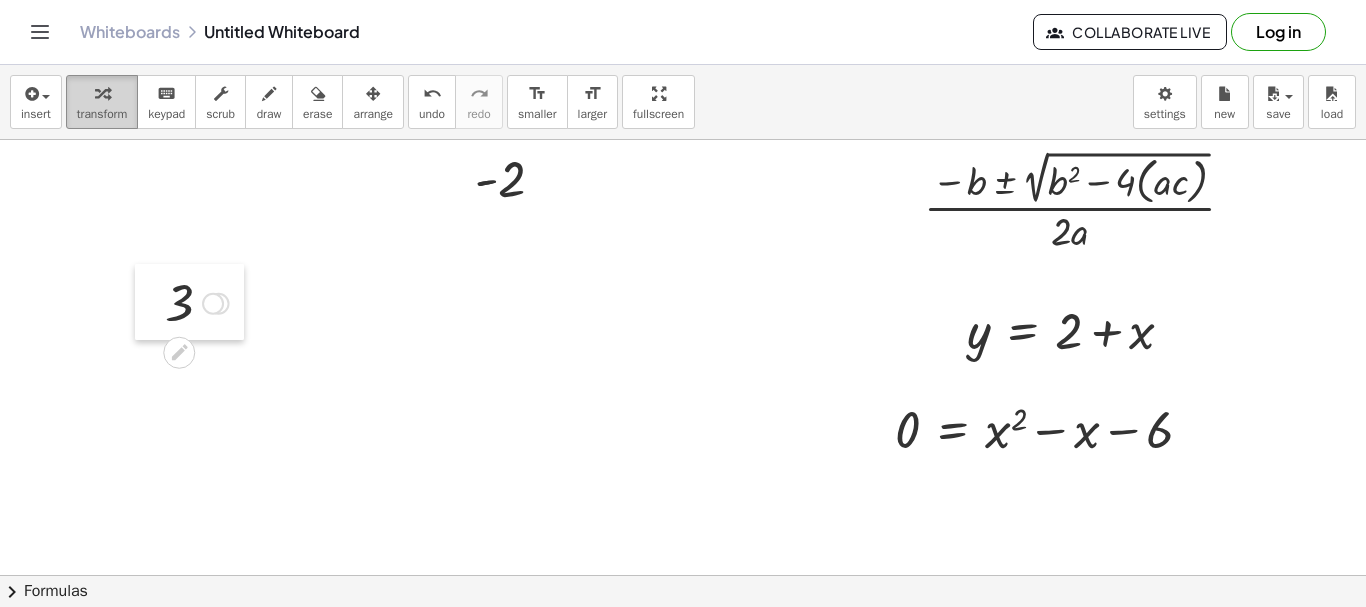 drag, startPoint x: 157, startPoint y: 305, endPoint x: 110, endPoint y: 79, distance: 230.83543 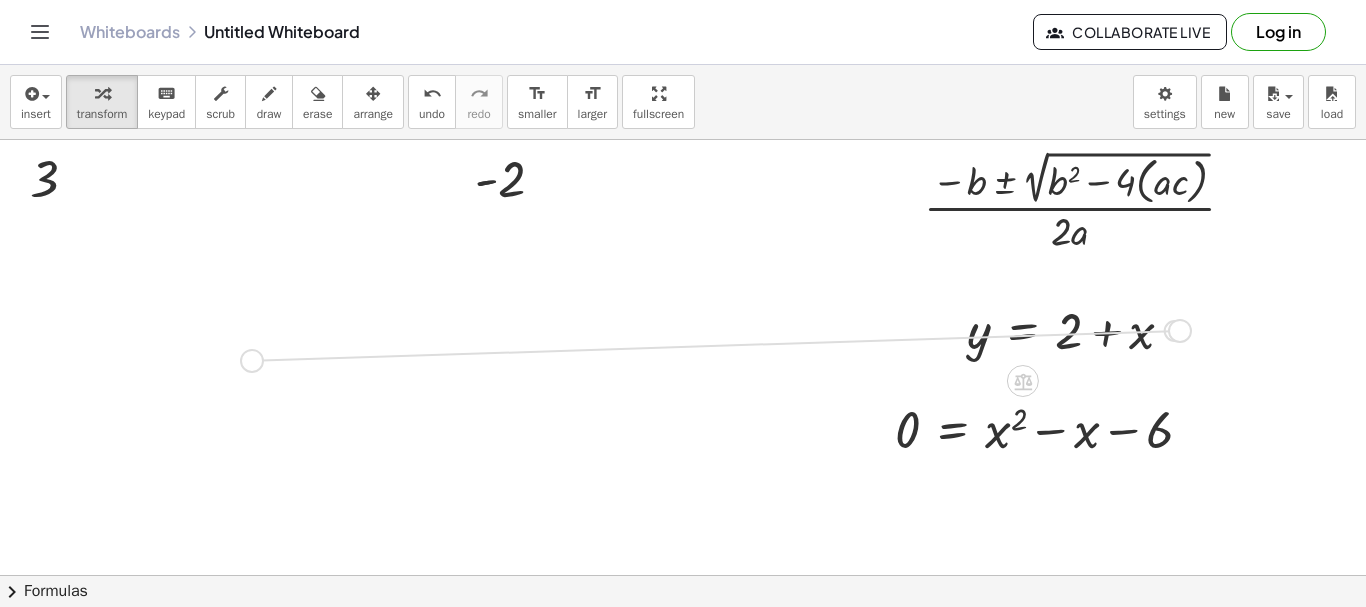 drag, startPoint x: 1173, startPoint y: 334, endPoint x: 225, endPoint y: 362, distance: 948.4134 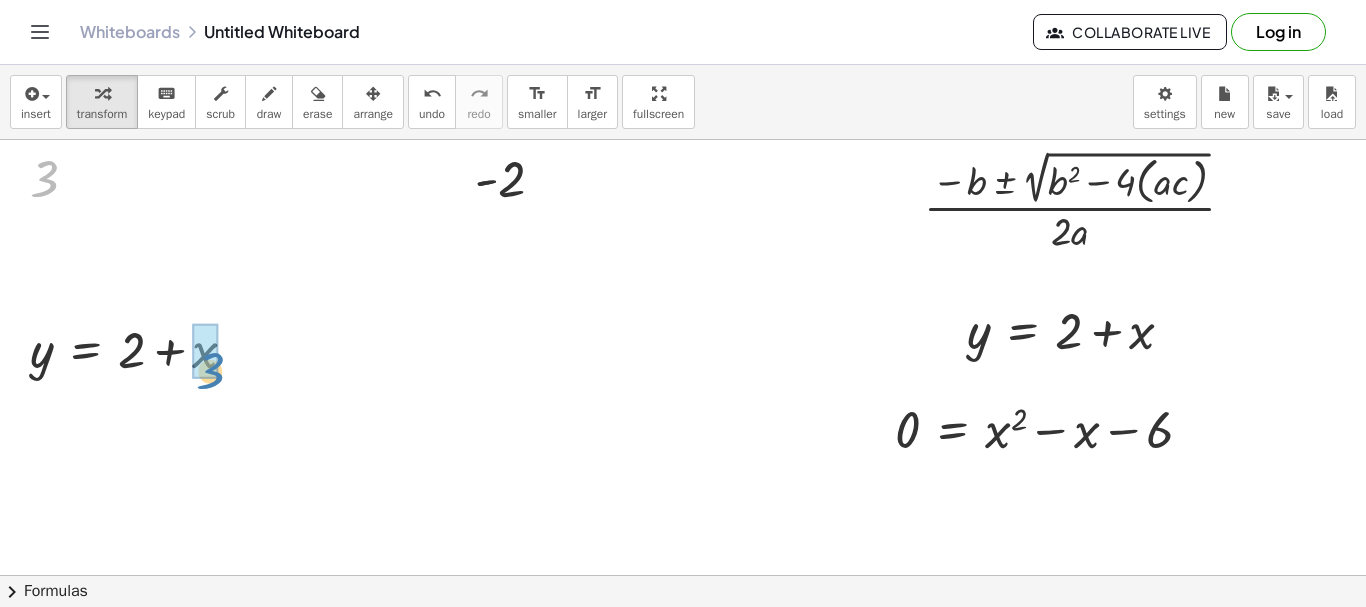 drag, startPoint x: 154, startPoint y: 314, endPoint x: 204, endPoint y: 371, distance: 75.82216 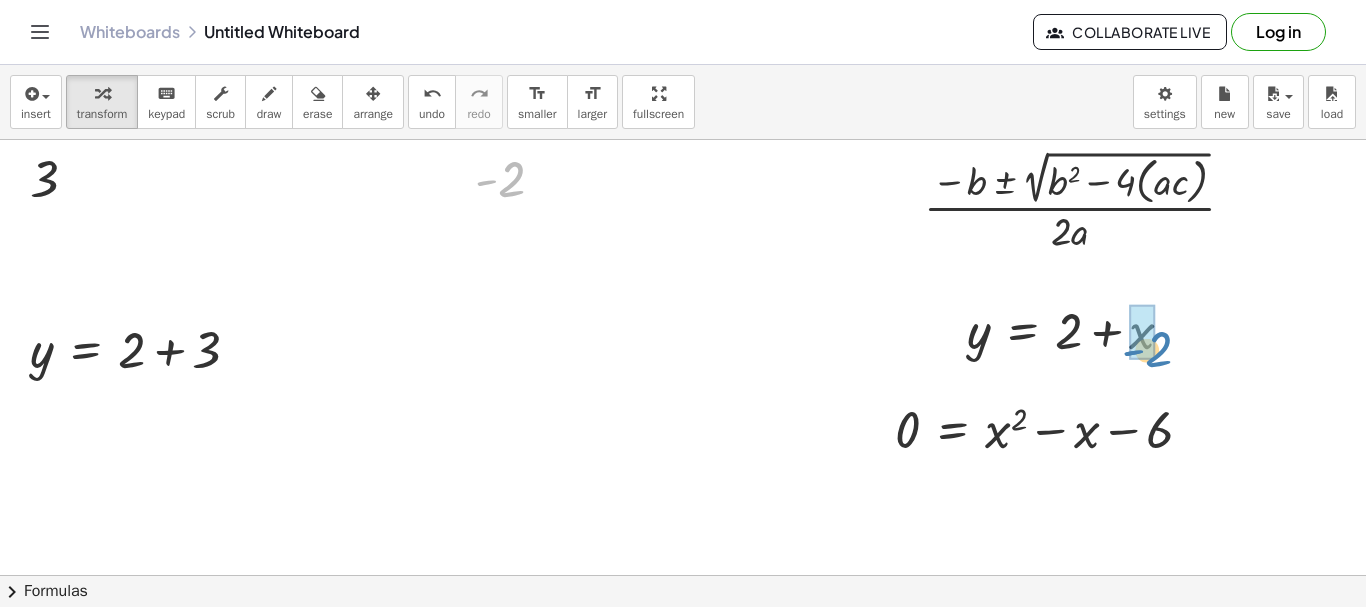 drag, startPoint x: 513, startPoint y: 185, endPoint x: 1162, endPoint y: 355, distance: 670.8957 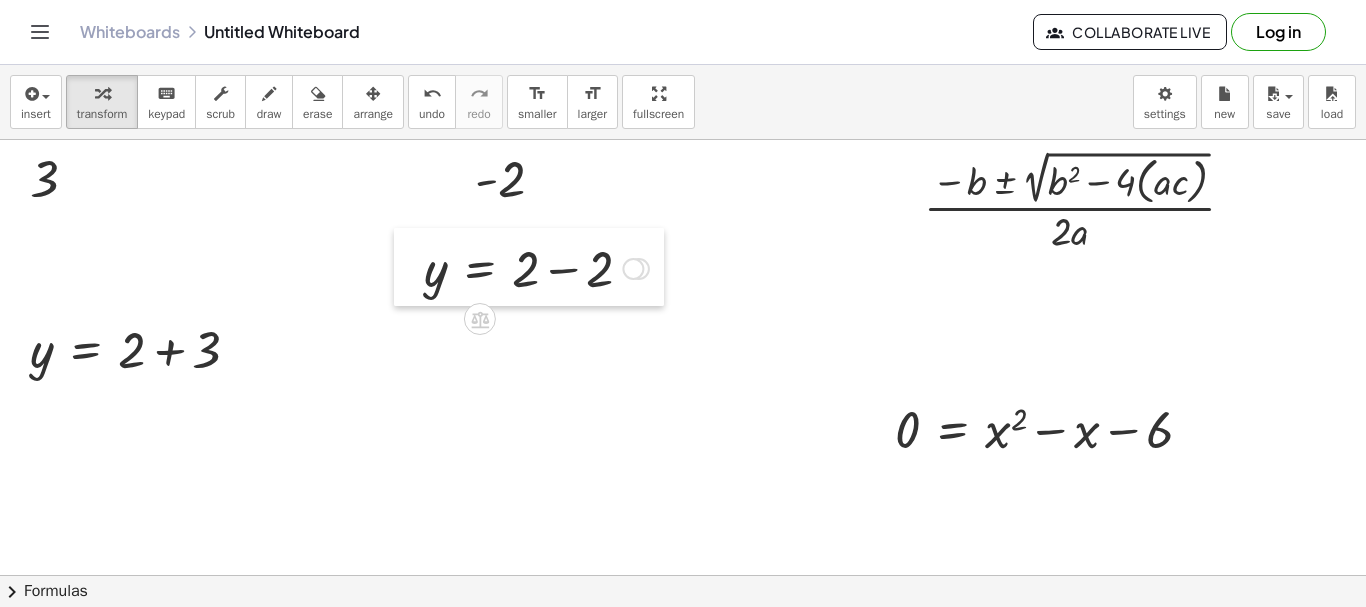 drag, startPoint x: 947, startPoint y: 341, endPoint x: 402, endPoint y: 278, distance: 548.6292 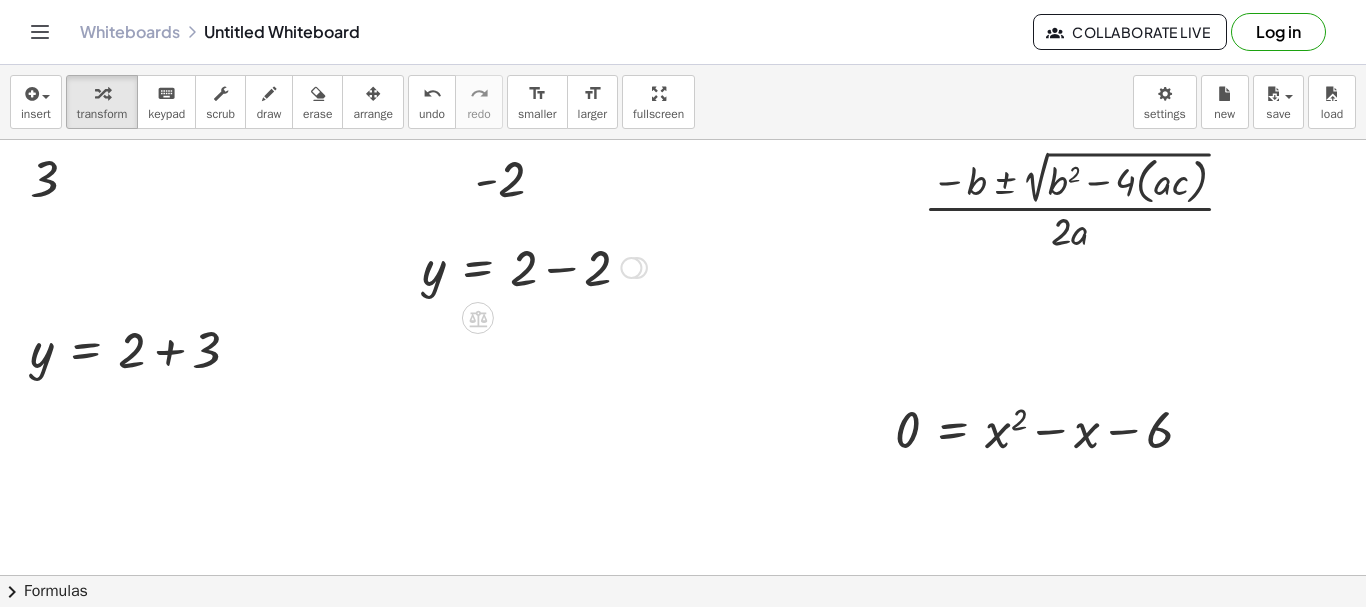 click at bounding box center (534, 266) 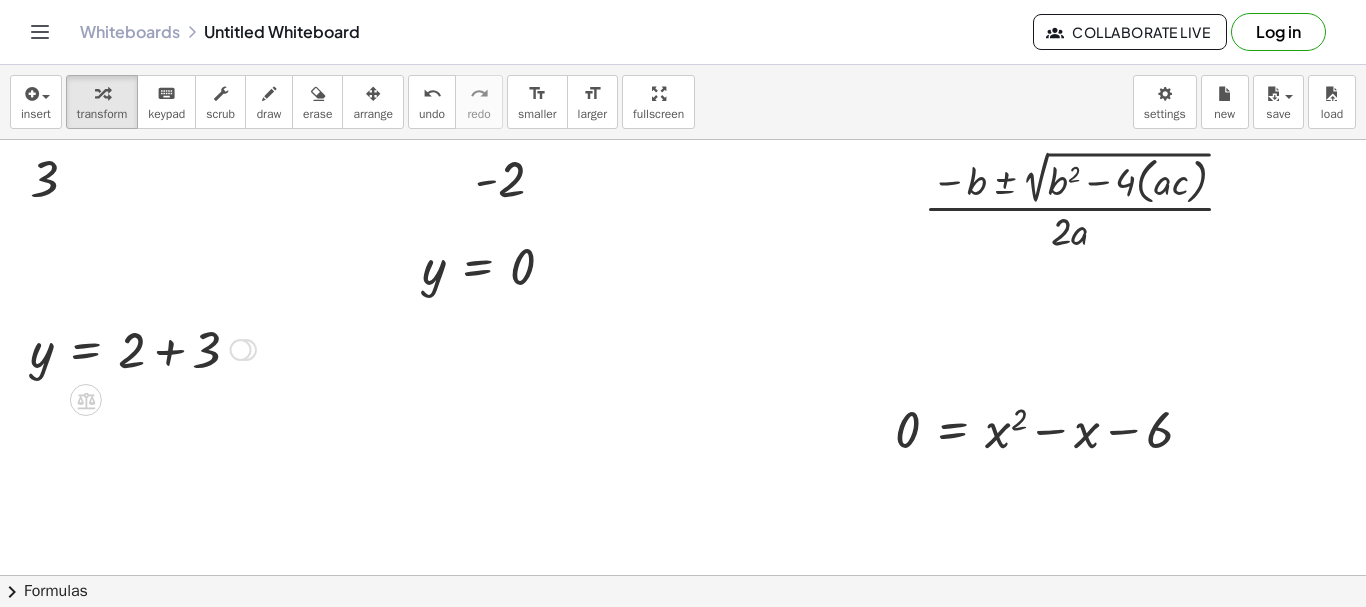click at bounding box center [143, 348] 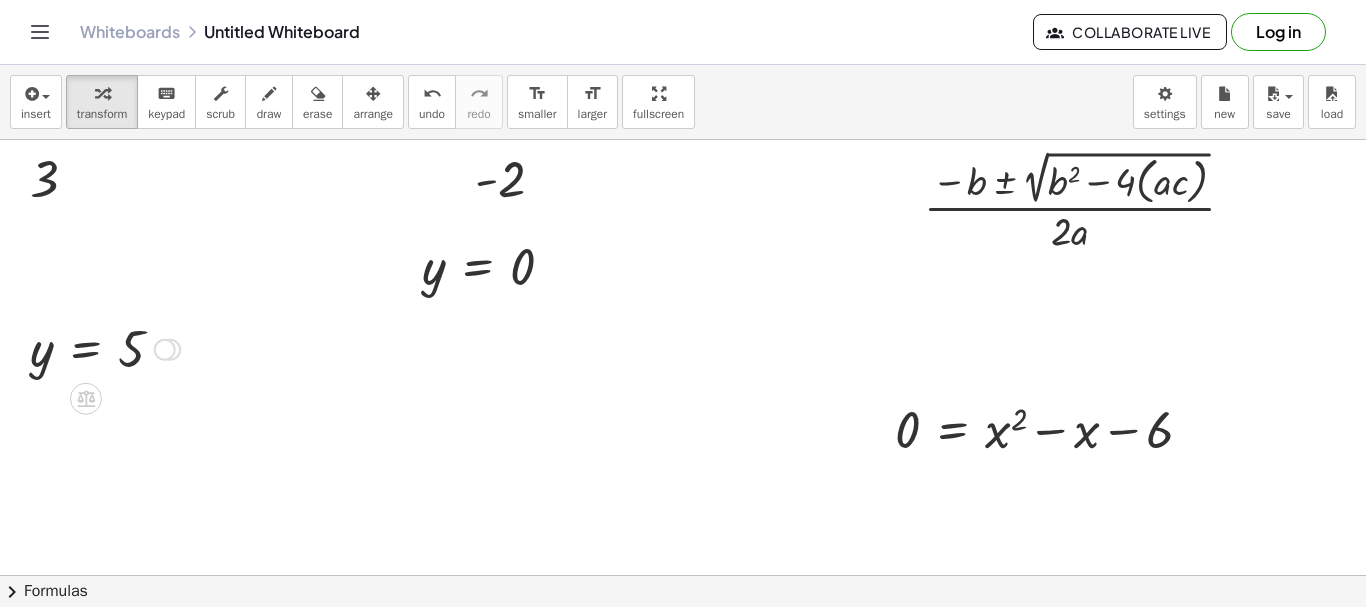 drag, startPoint x: 170, startPoint y: 354, endPoint x: 159, endPoint y: 333, distance: 23.70654 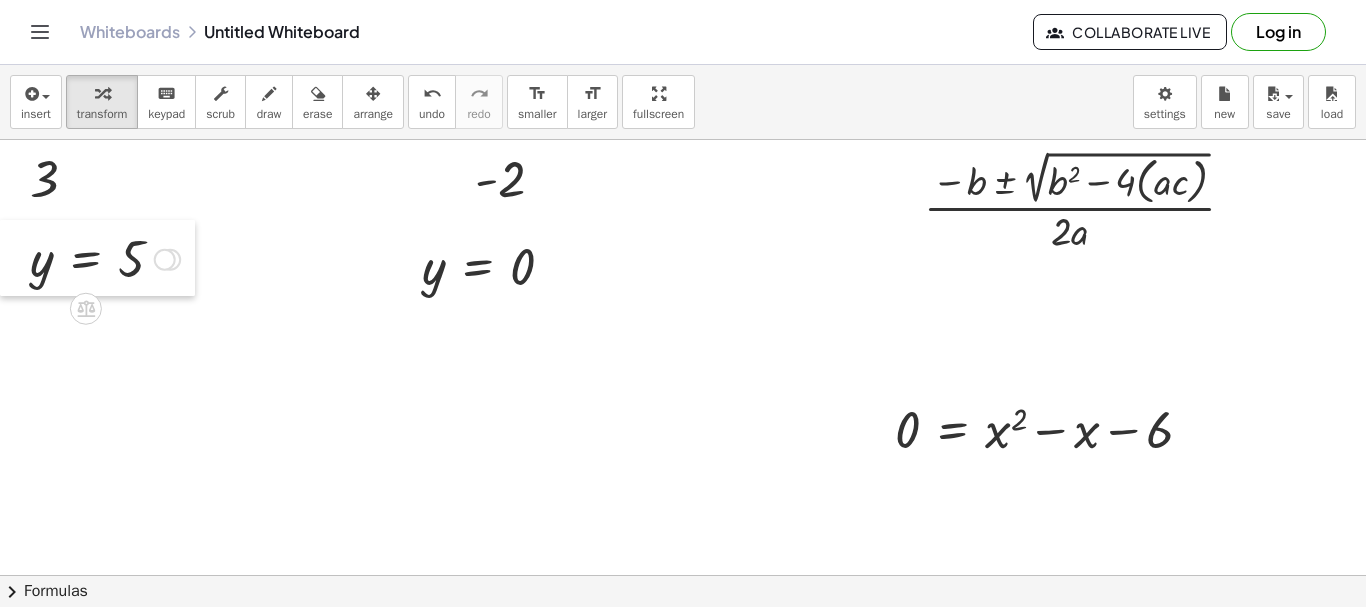 drag, startPoint x: 15, startPoint y: 344, endPoint x: 0, endPoint y: 254, distance: 91.24144 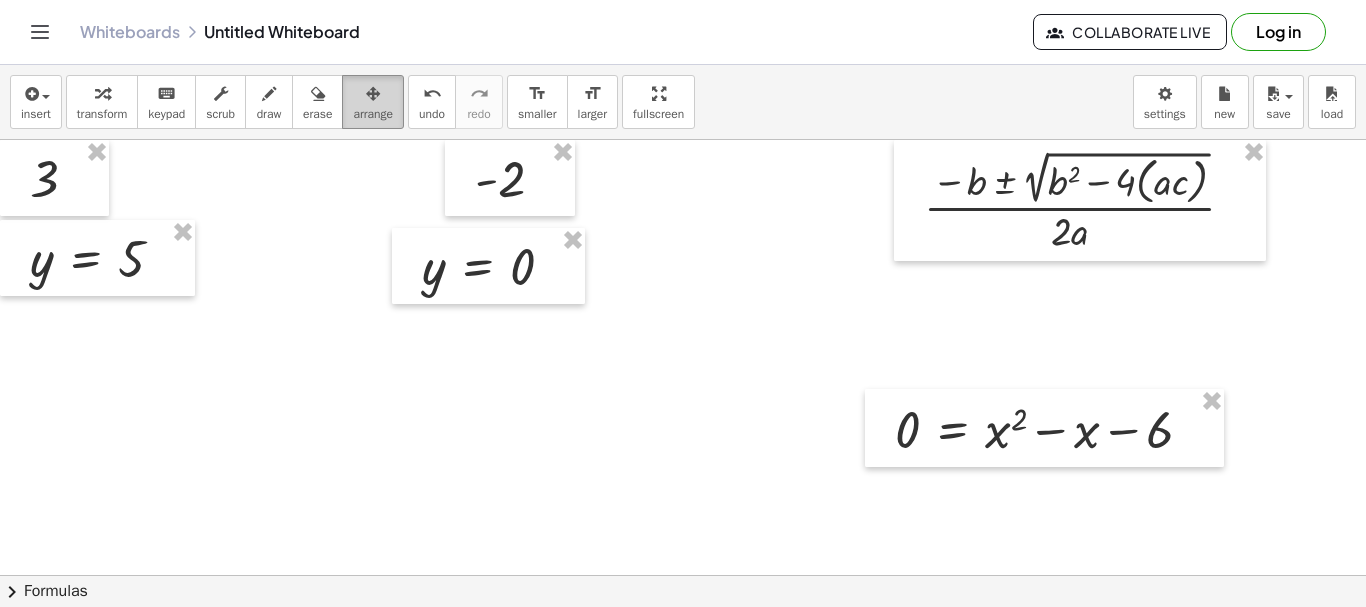 drag, startPoint x: 351, startPoint y: 80, endPoint x: 399, endPoint y: 122, distance: 63.780876 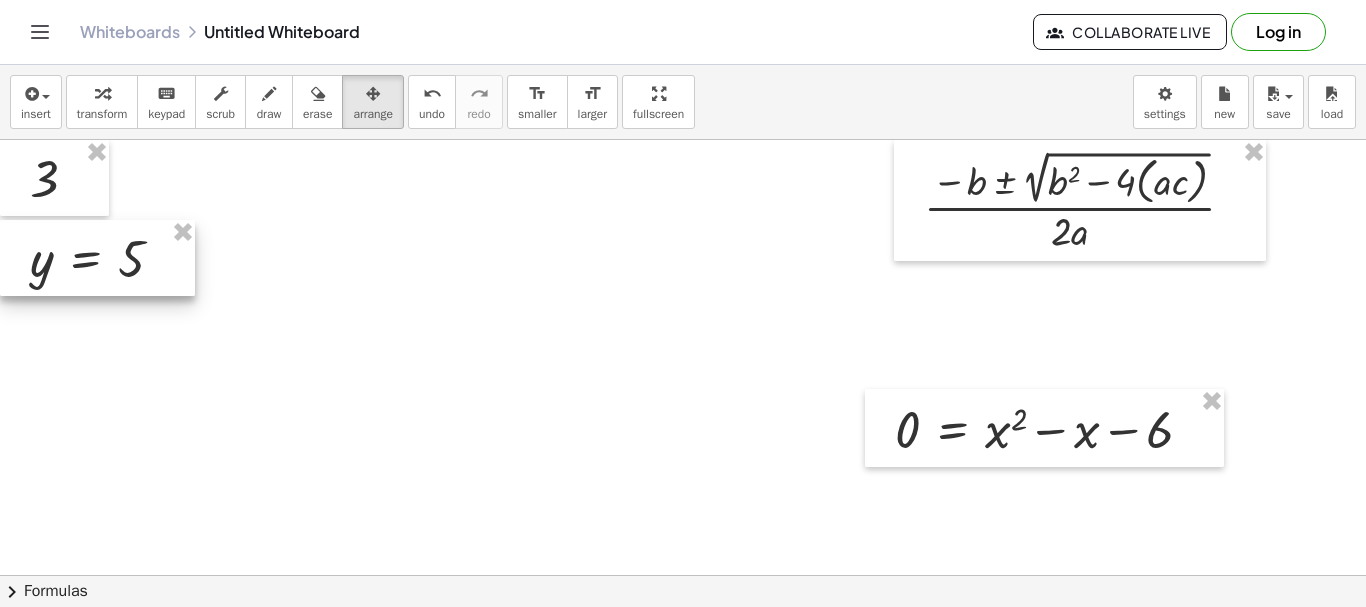 drag, startPoint x: 182, startPoint y: 233, endPoint x: 78, endPoint y: 150, distance: 133.06013 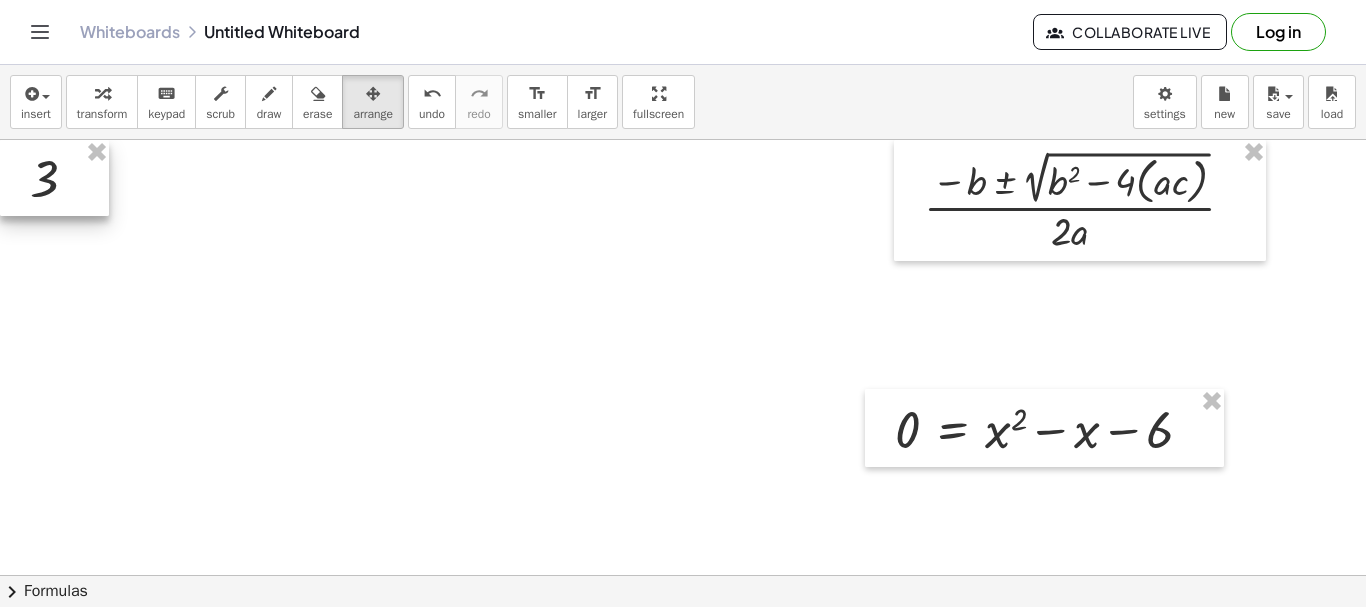 drag, startPoint x: 93, startPoint y: 161, endPoint x: 618, endPoint y: 291, distance: 540.8558 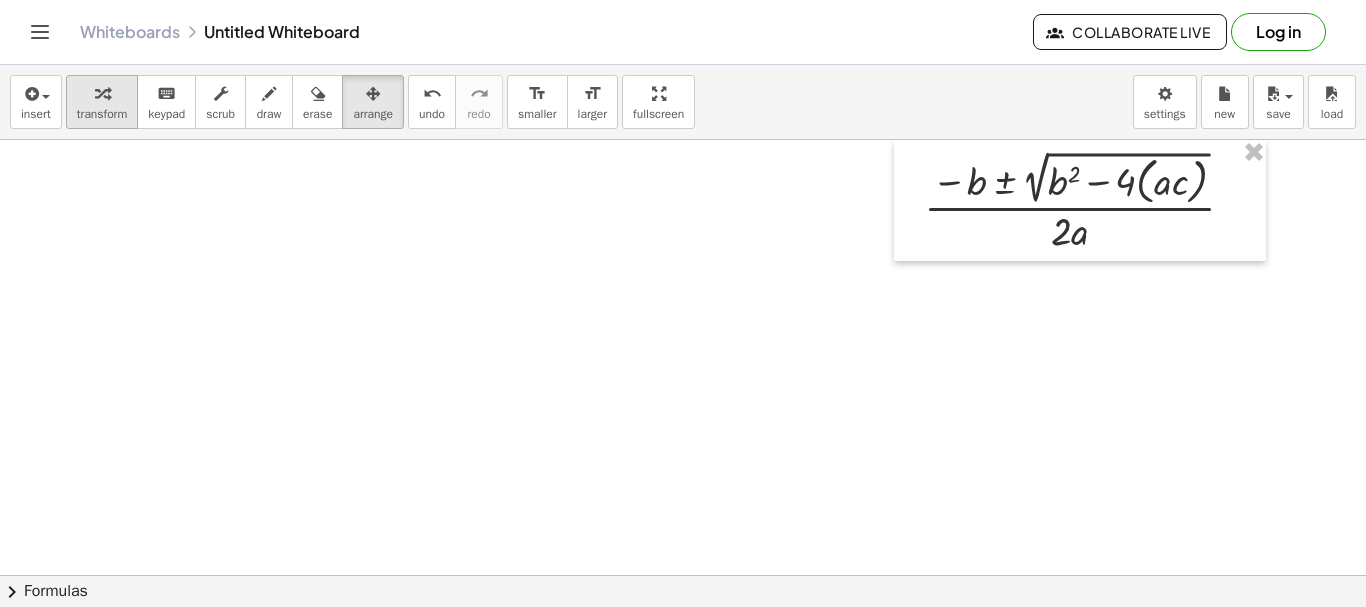 click at bounding box center (102, 93) 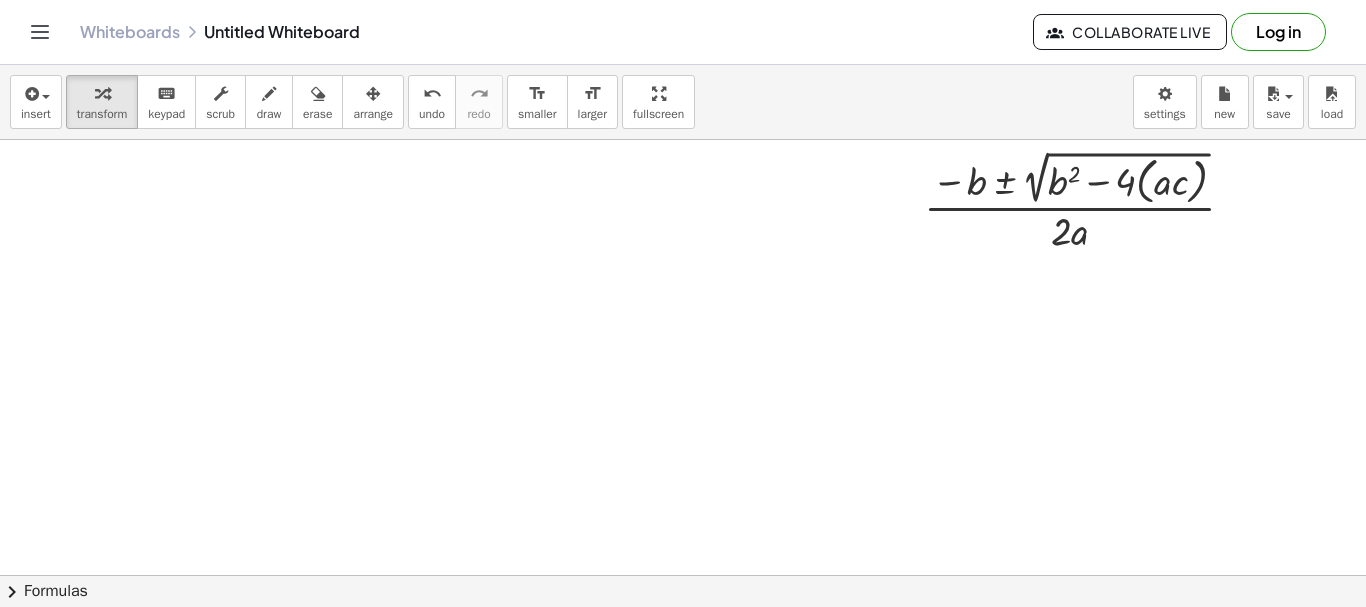 click at bounding box center [683, 575] 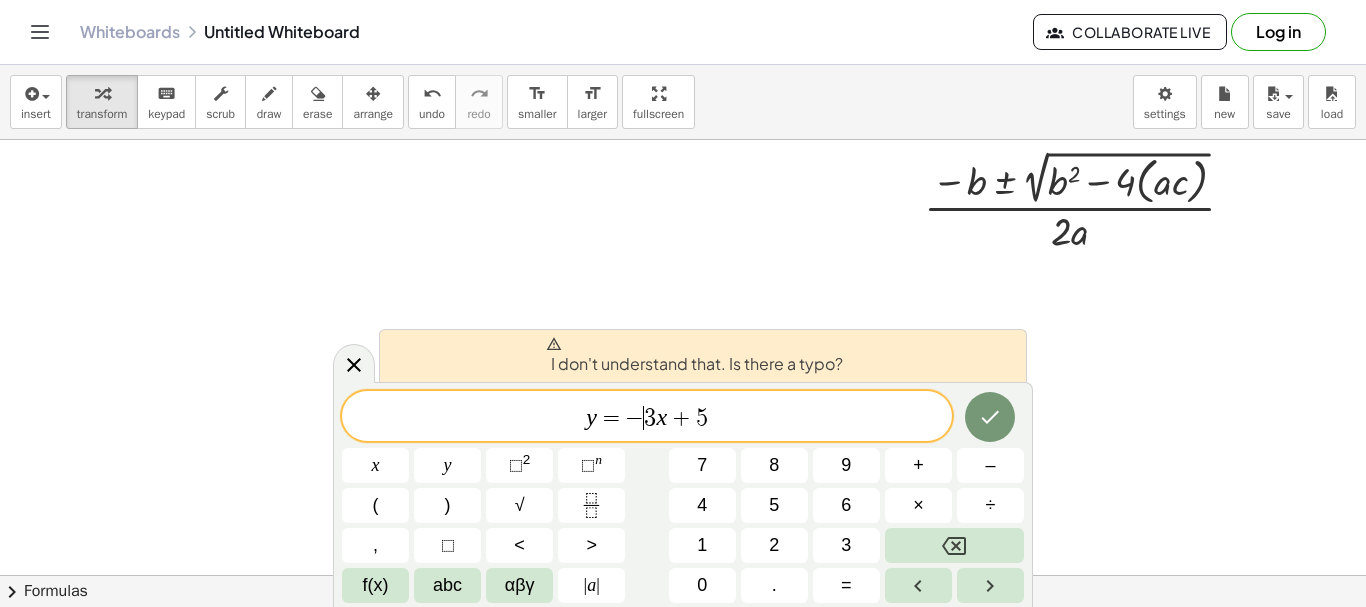 click on "3" at bounding box center [650, 418] 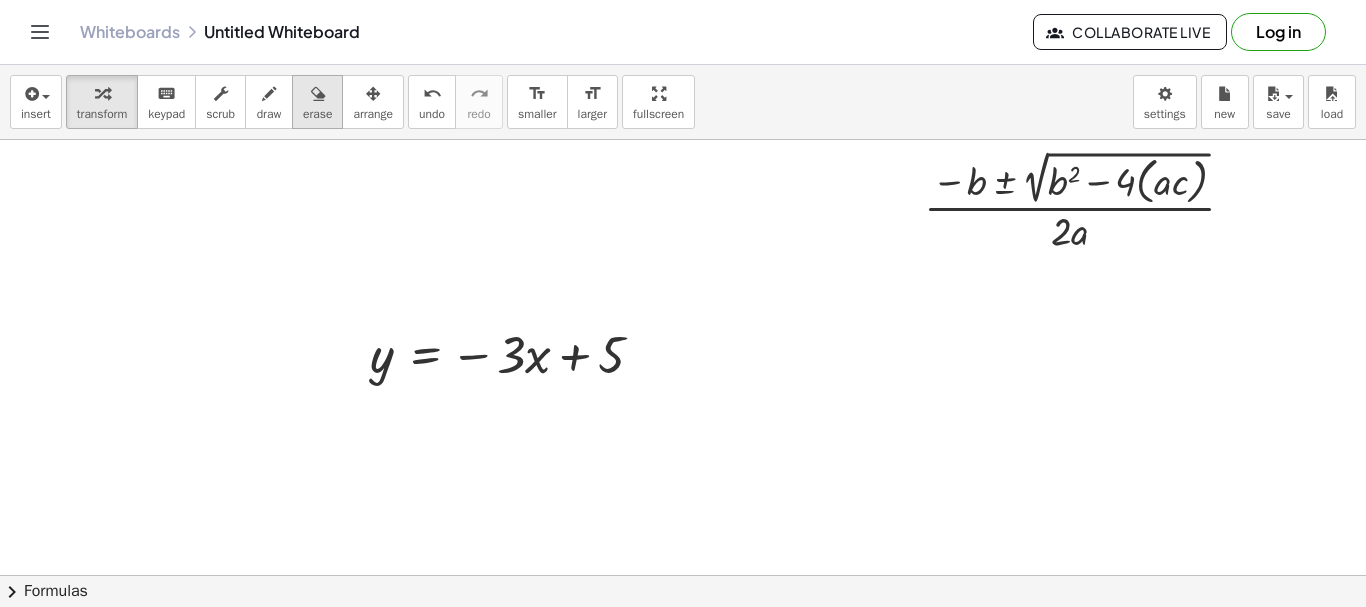 drag, startPoint x: 339, startPoint y: 351, endPoint x: 328, endPoint y: 116, distance: 235.25731 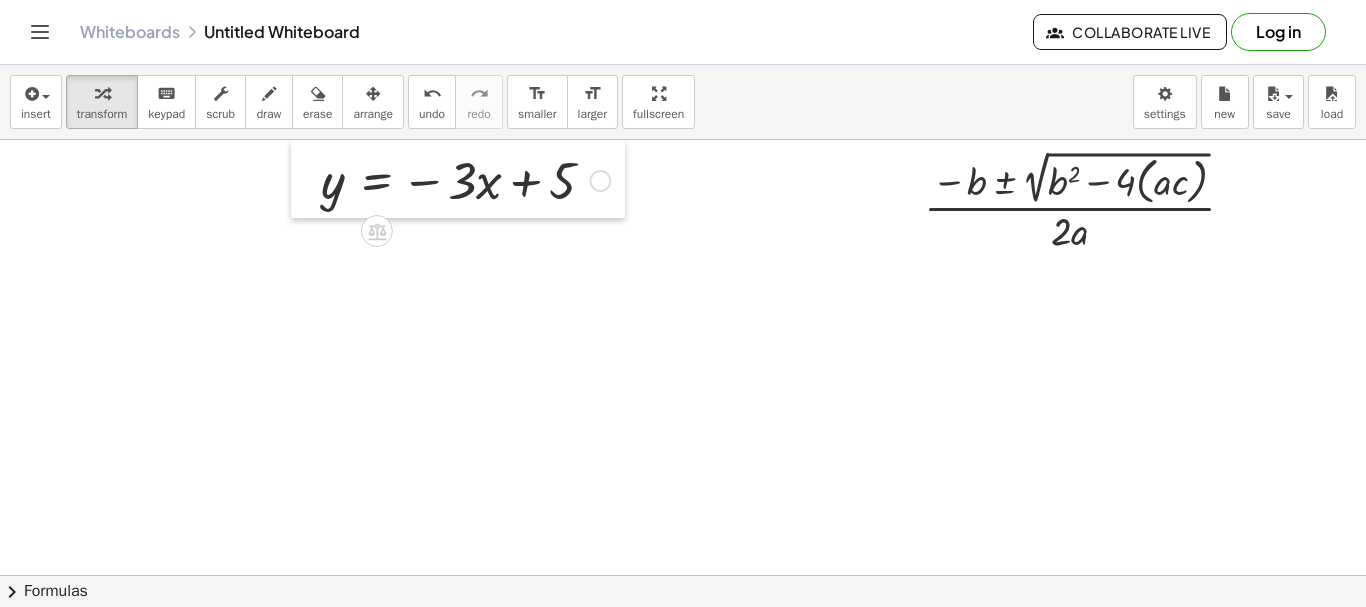 drag, startPoint x: 355, startPoint y: 368, endPoint x: 345, endPoint y: 284, distance: 84.59315 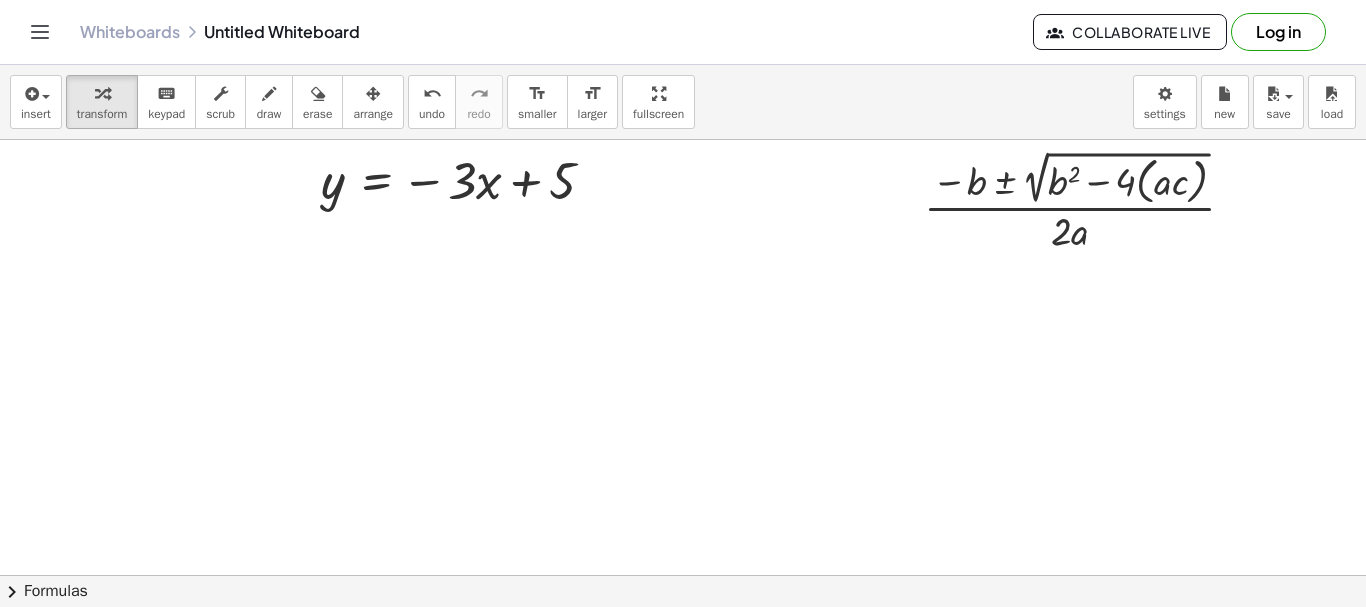 click at bounding box center (683, 575) 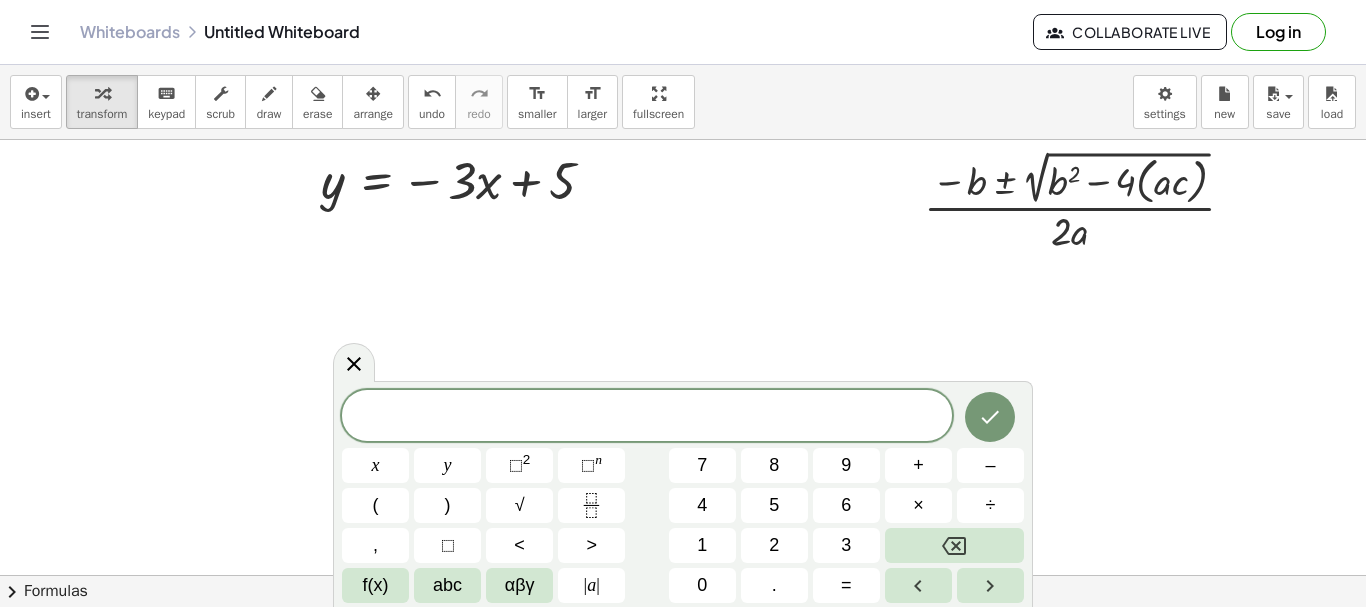 click on "x y ⬚ 2 ⬚ n 7 8 9 + – ( ) √ 4 5 6 × ÷ , ⬚ < > 1 2 3 f(x) abc αβγ | a | 0 . =" at bounding box center (683, 496) 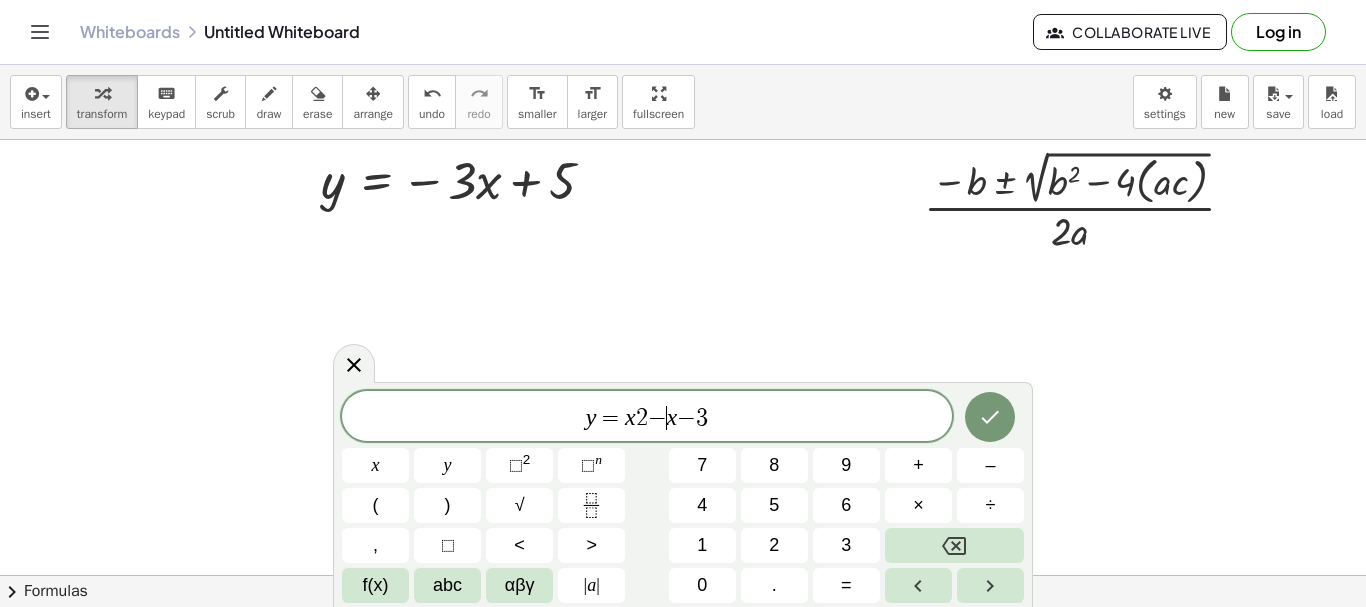 click on "−" at bounding box center [657, 418] 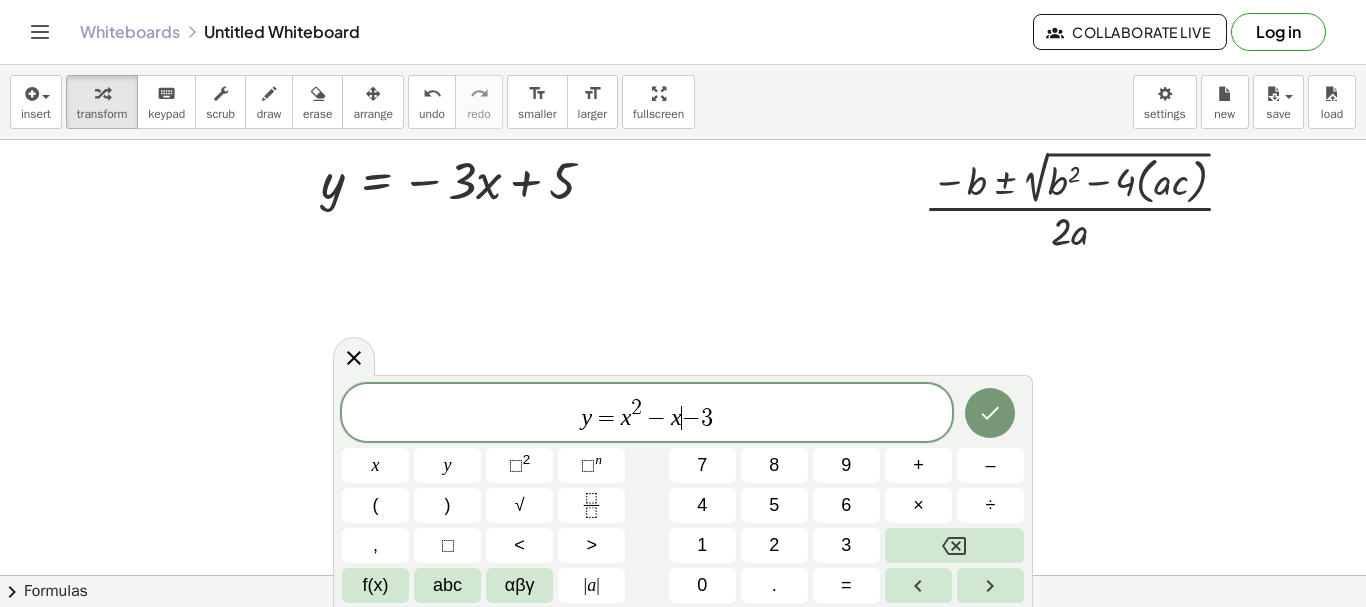click on "−" at bounding box center [691, 418] 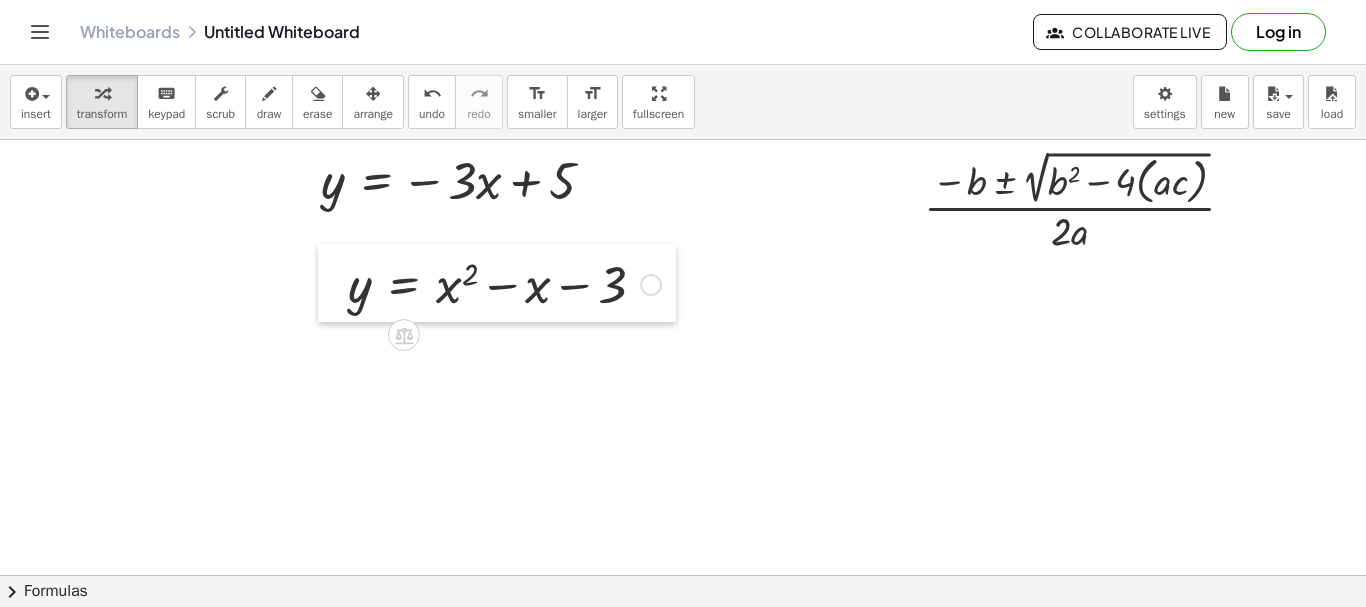 drag, startPoint x: 405, startPoint y: 434, endPoint x: 334, endPoint y: 293, distance: 157.86703 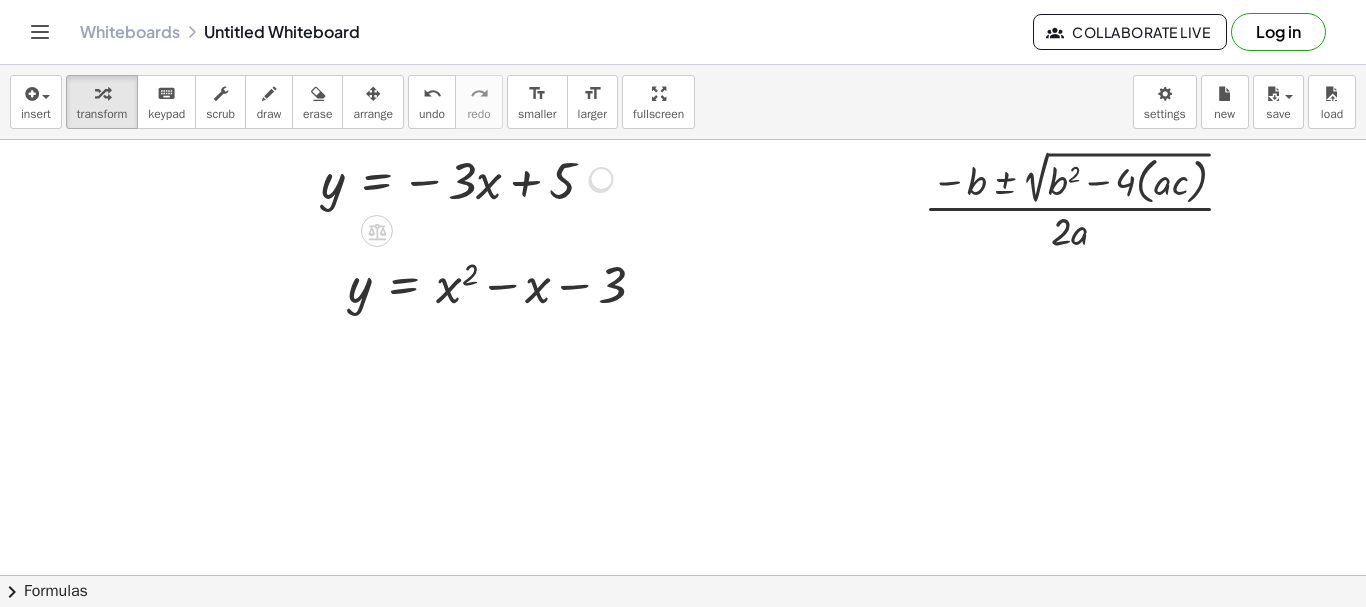 click at bounding box center (600, 181) 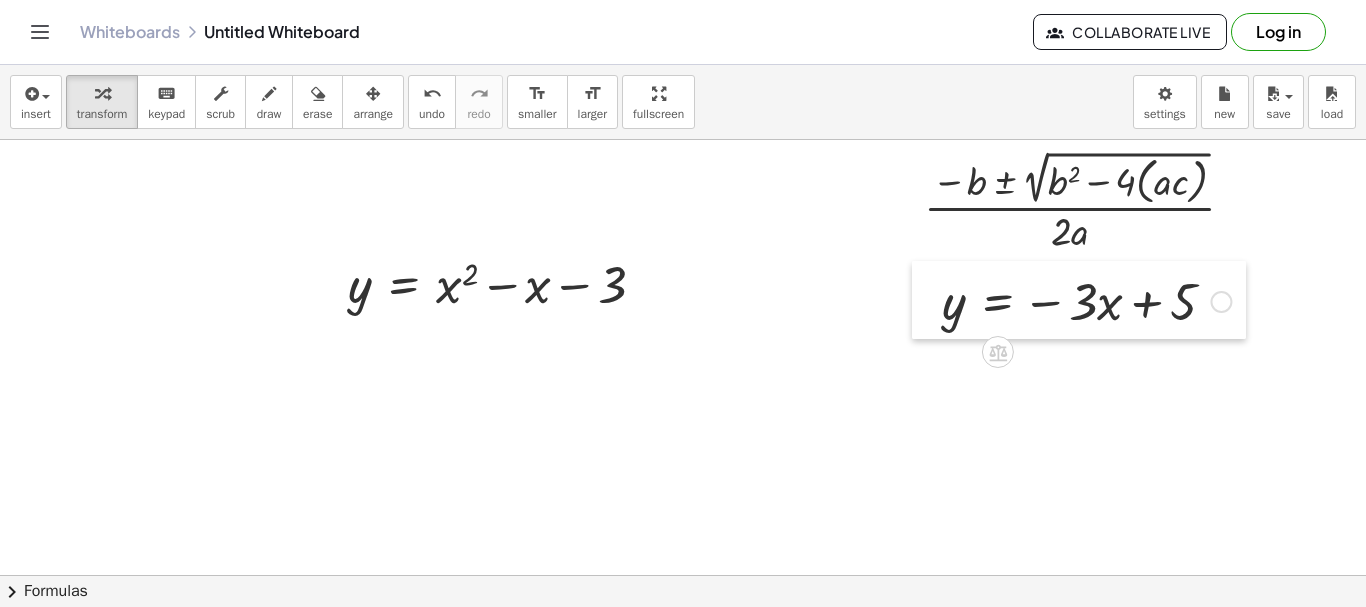 drag, startPoint x: 307, startPoint y: 185, endPoint x: 943, endPoint y: 299, distance: 646.1362 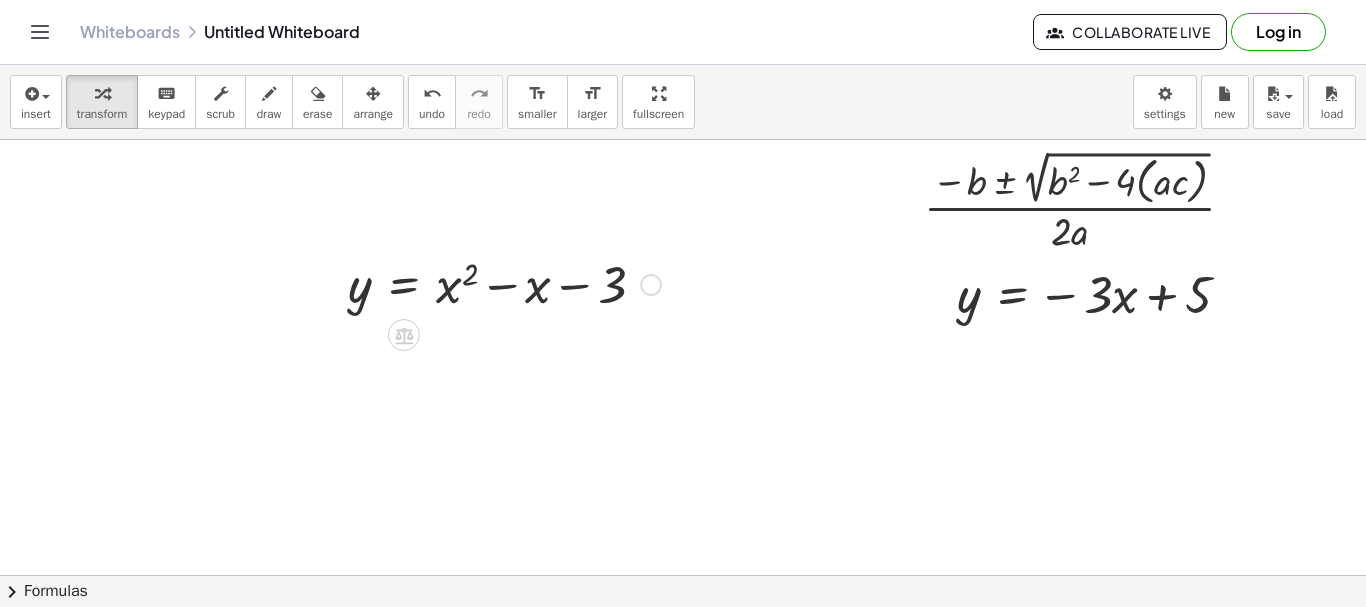 click at bounding box center [651, 285] 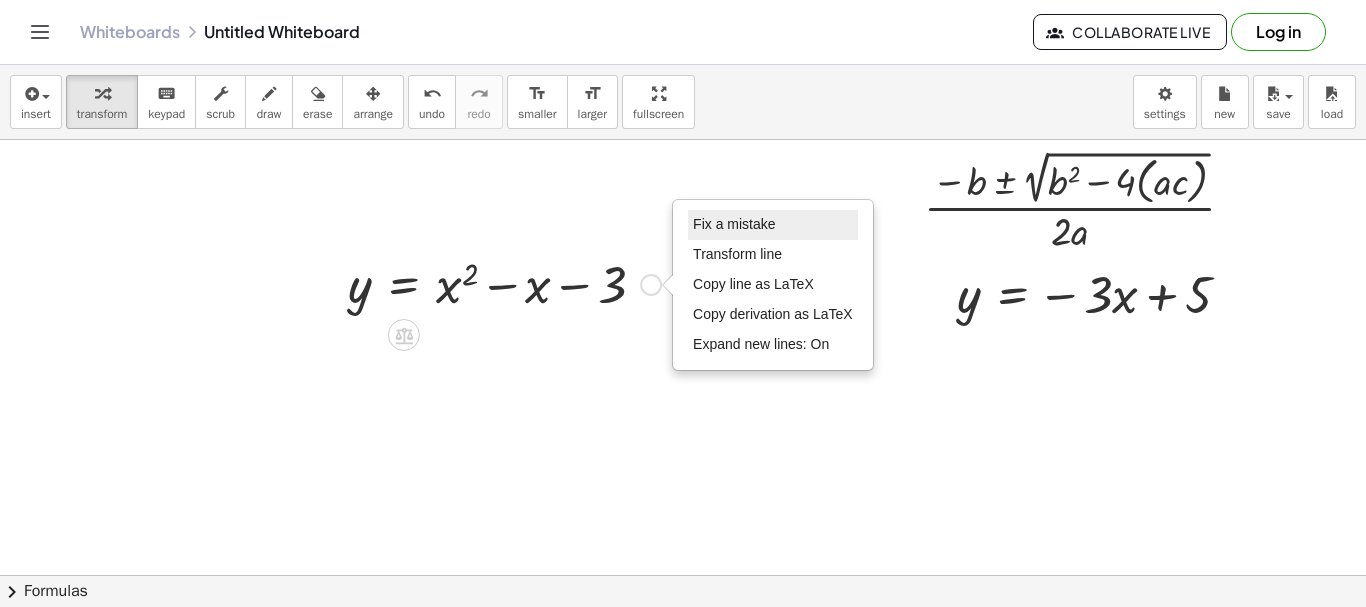 click on "Fix a mistake" at bounding box center [734, 224] 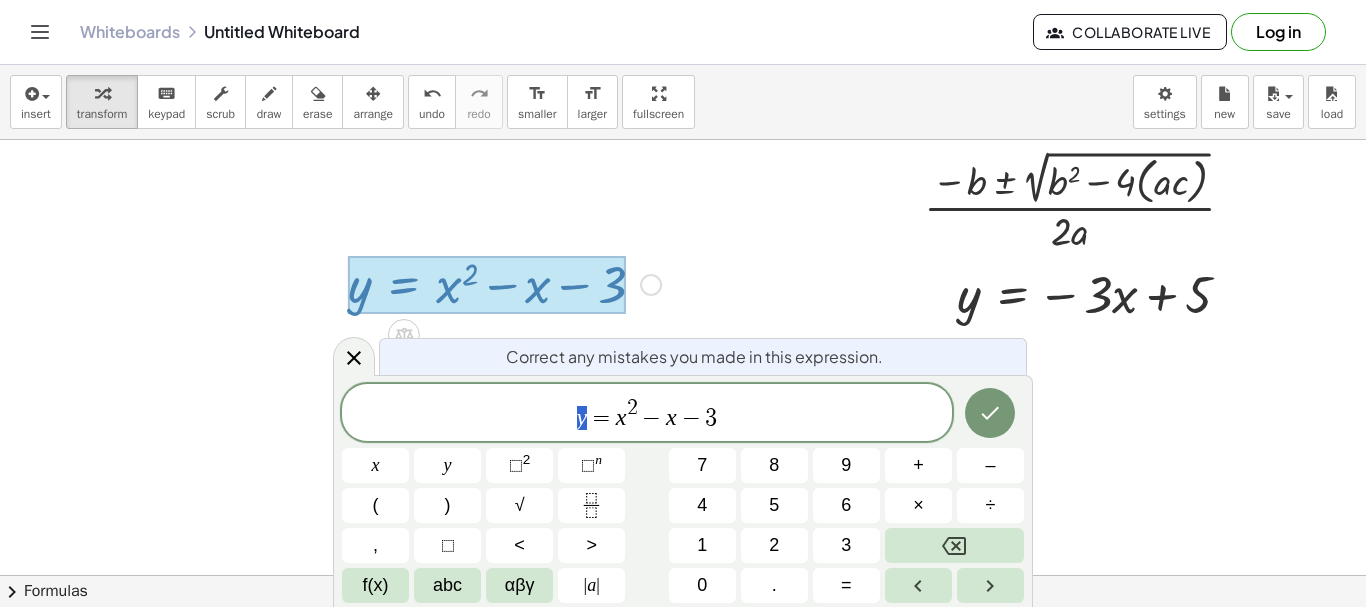 drag, startPoint x: 589, startPoint y: 417, endPoint x: 558, endPoint y: 425, distance: 32.01562 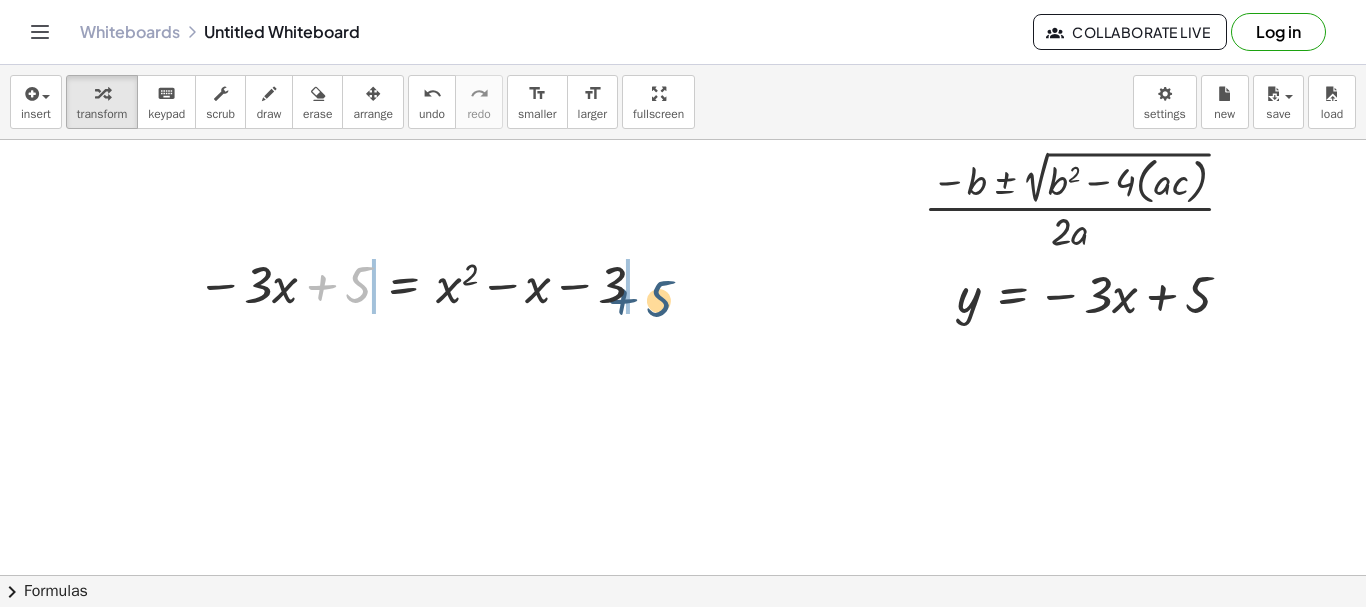 drag, startPoint x: 359, startPoint y: 284, endPoint x: 661, endPoint y: 298, distance: 302.32434 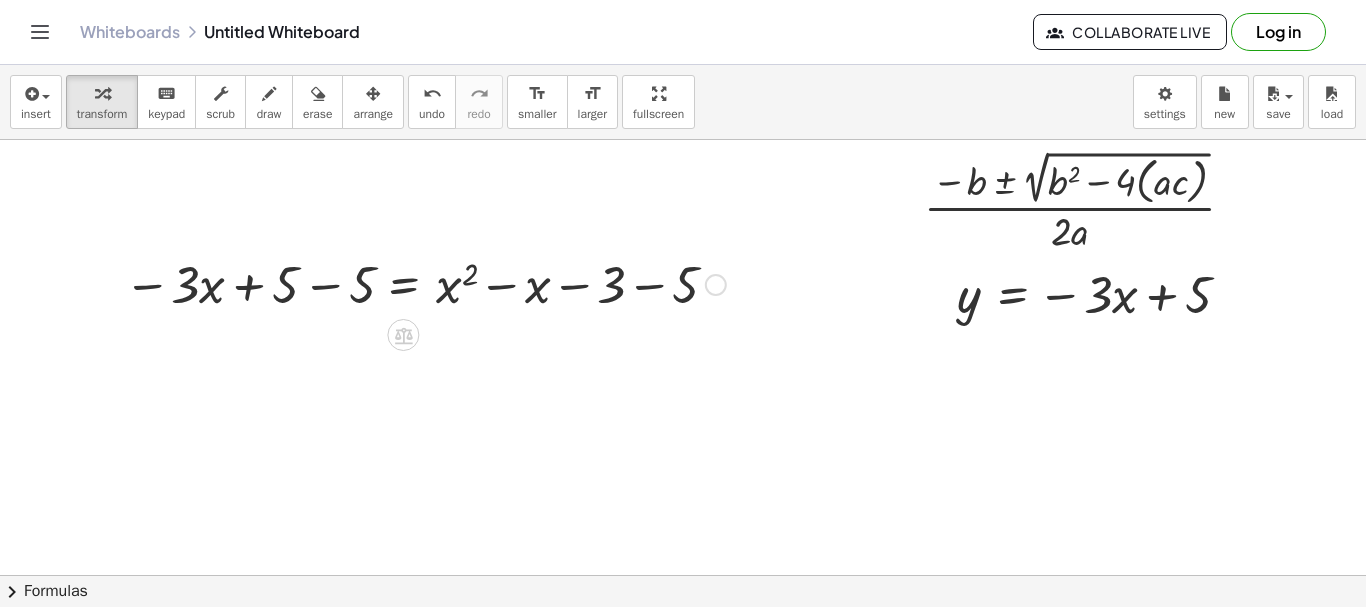 click at bounding box center (424, 283) 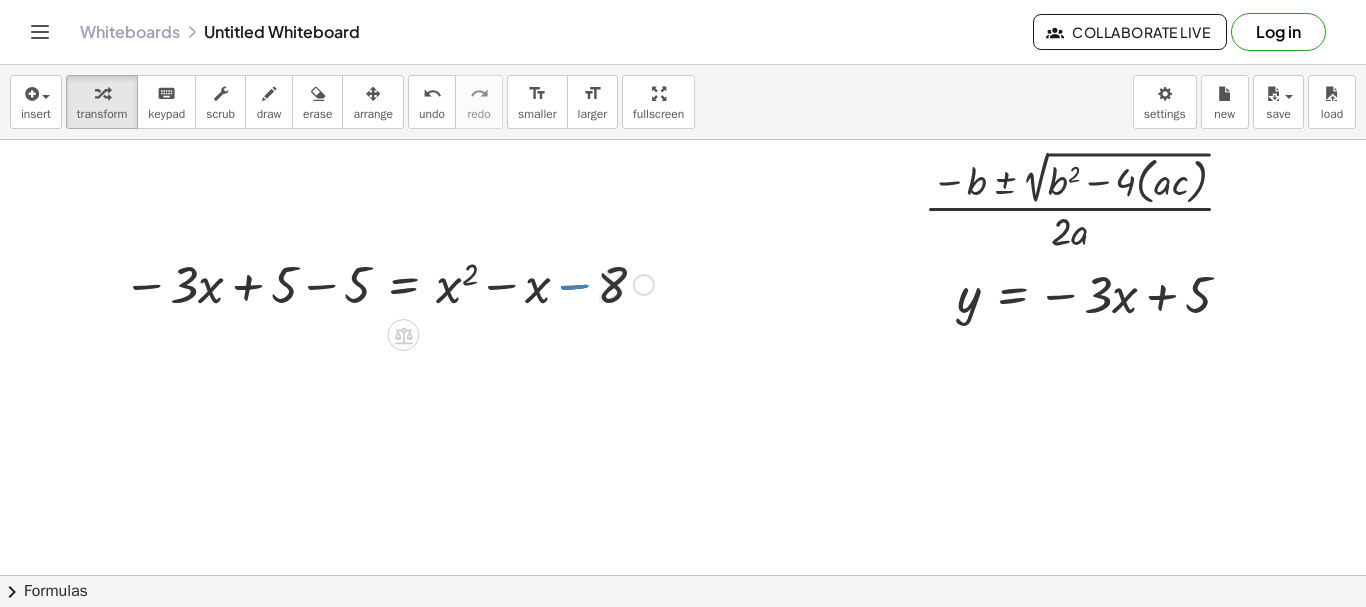 click at bounding box center (388, 283) 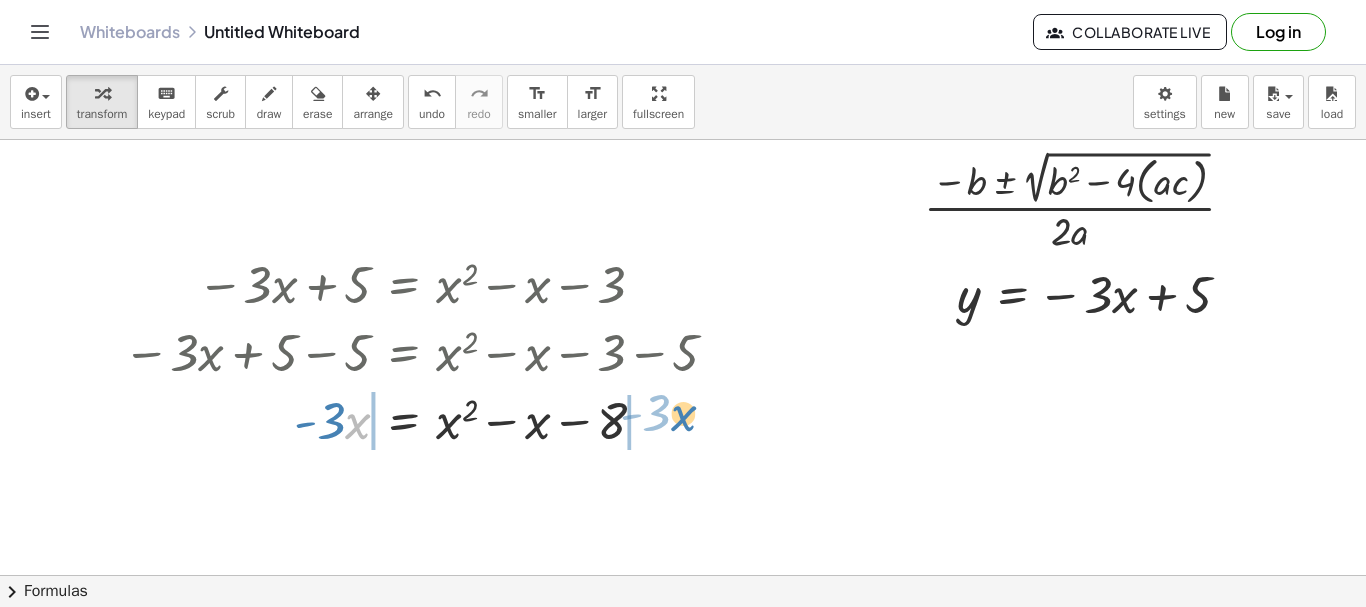 drag, startPoint x: 363, startPoint y: 418, endPoint x: 689, endPoint y: 410, distance: 326.09814 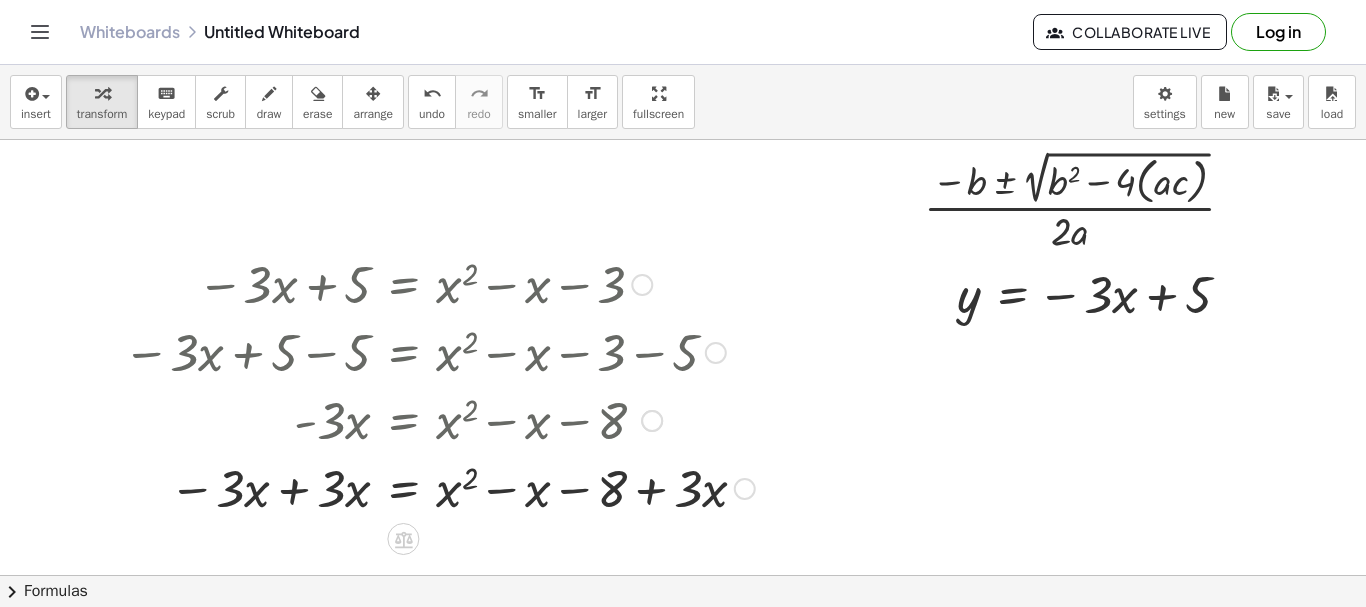 click at bounding box center (439, 487) 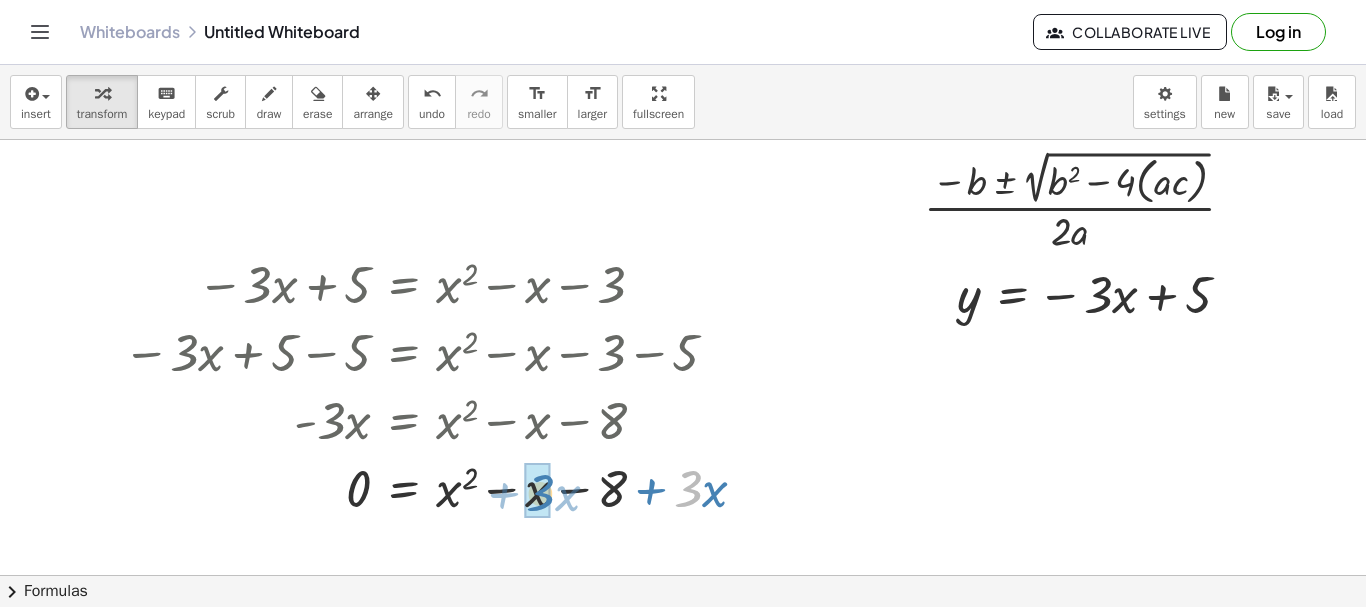 drag, startPoint x: 686, startPoint y: 492, endPoint x: 538, endPoint y: 496, distance: 148.05405 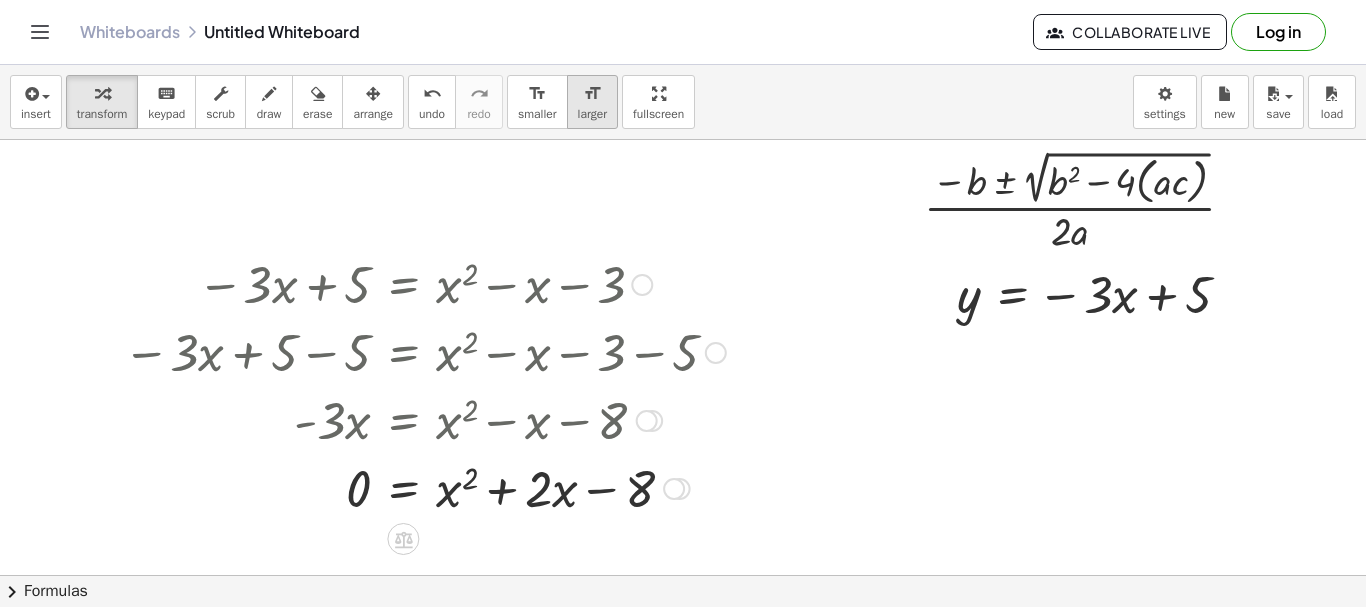 drag, startPoint x: 676, startPoint y: 495, endPoint x: 583, endPoint y: 92, distance: 413.59158 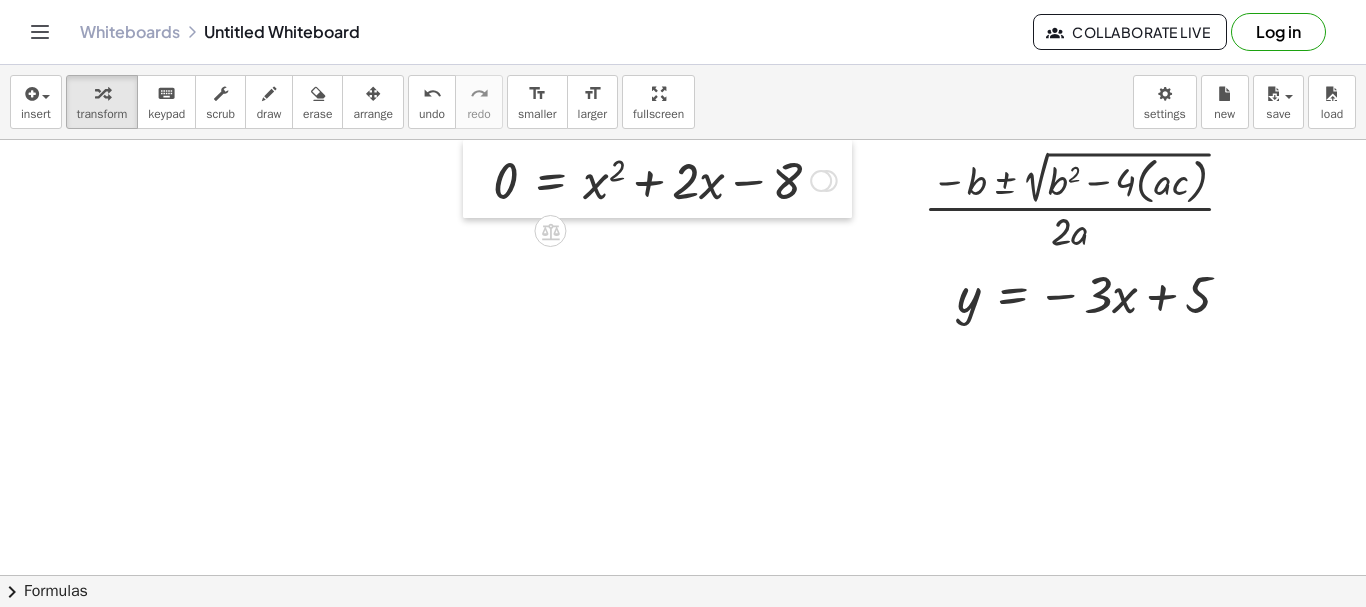 drag, startPoint x: 331, startPoint y: 290, endPoint x: 482, endPoint y: 148, distance: 207.28 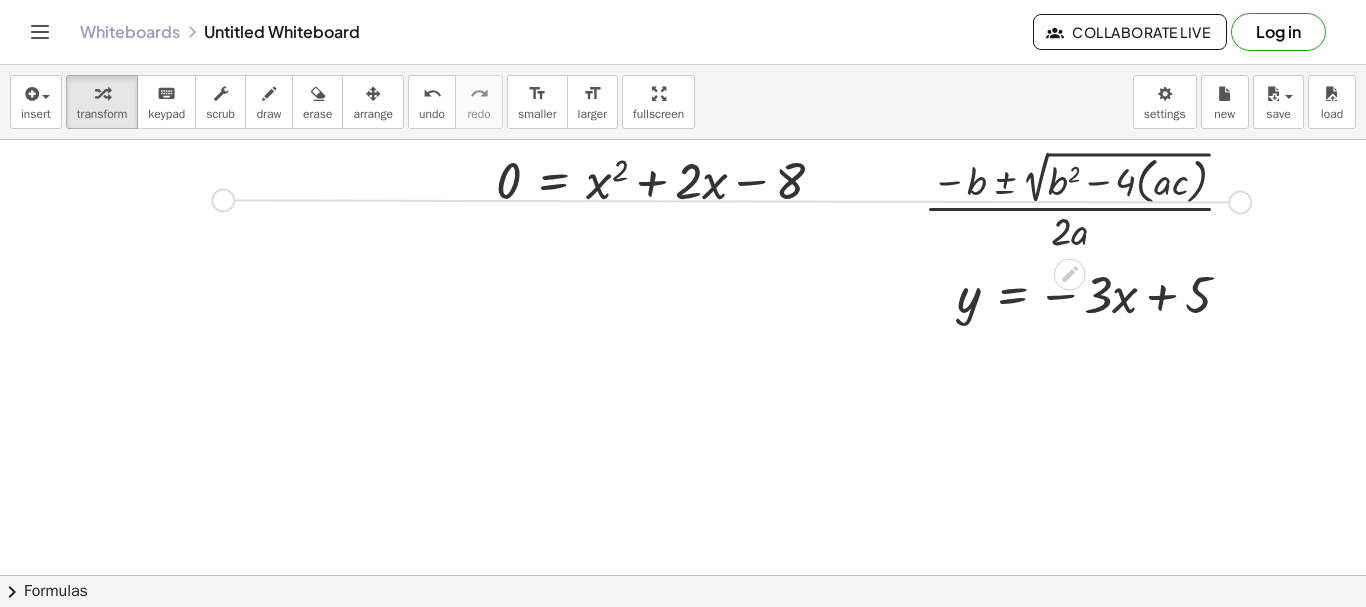 drag, startPoint x: 1234, startPoint y: 200, endPoint x: 211, endPoint y: 198, distance: 1023.00195 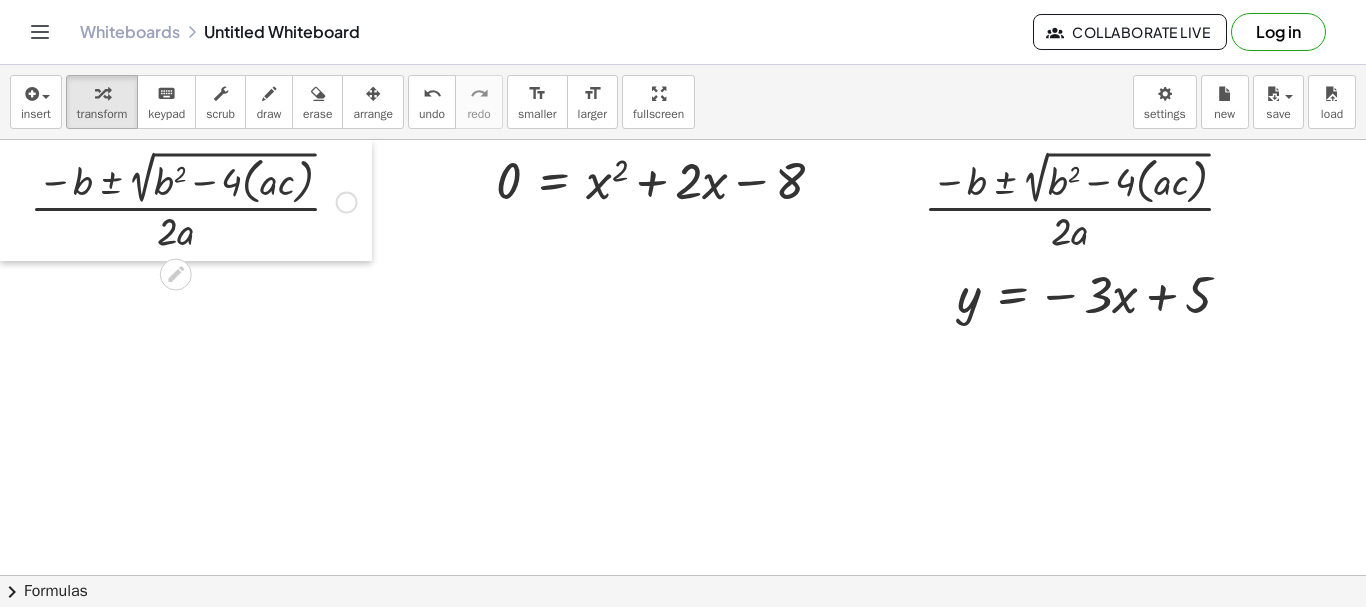 drag, startPoint x: 18, startPoint y: 204, endPoint x: 0, endPoint y: 156, distance: 51.264023 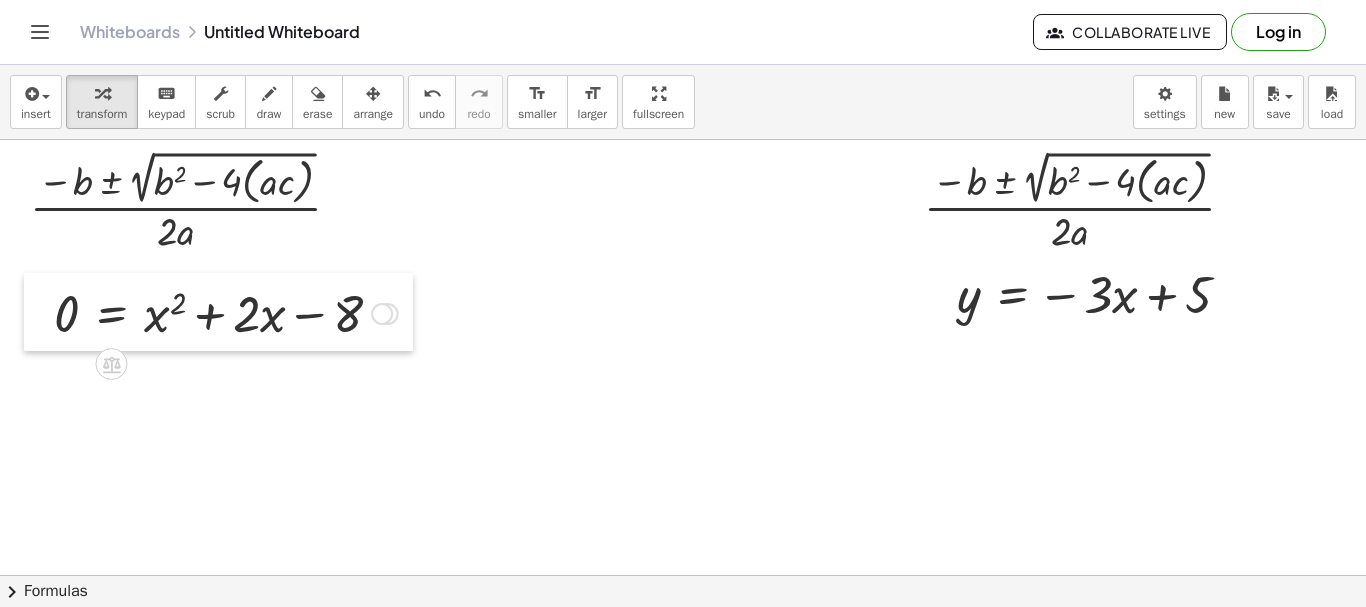 drag, startPoint x: 488, startPoint y: 184, endPoint x: 46, endPoint y: 317, distance: 461.57666 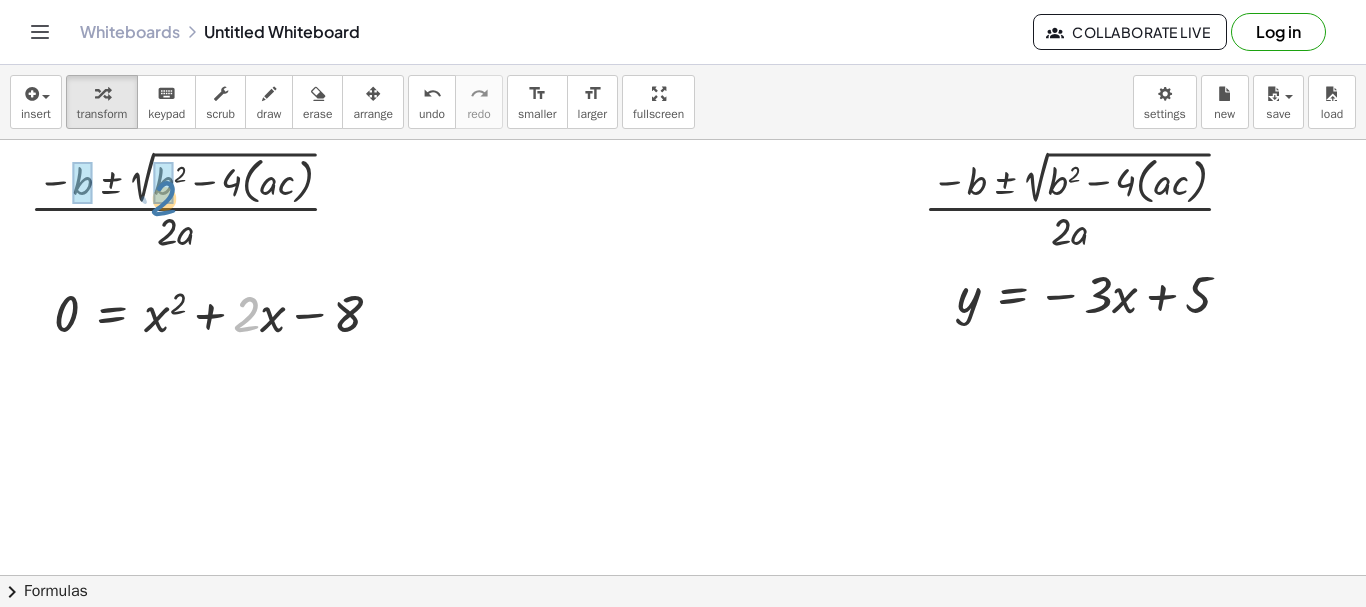 drag, startPoint x: 240, startPoint y: 311, endPoint x: 157, endPoint y: 195, distance: 142.6359 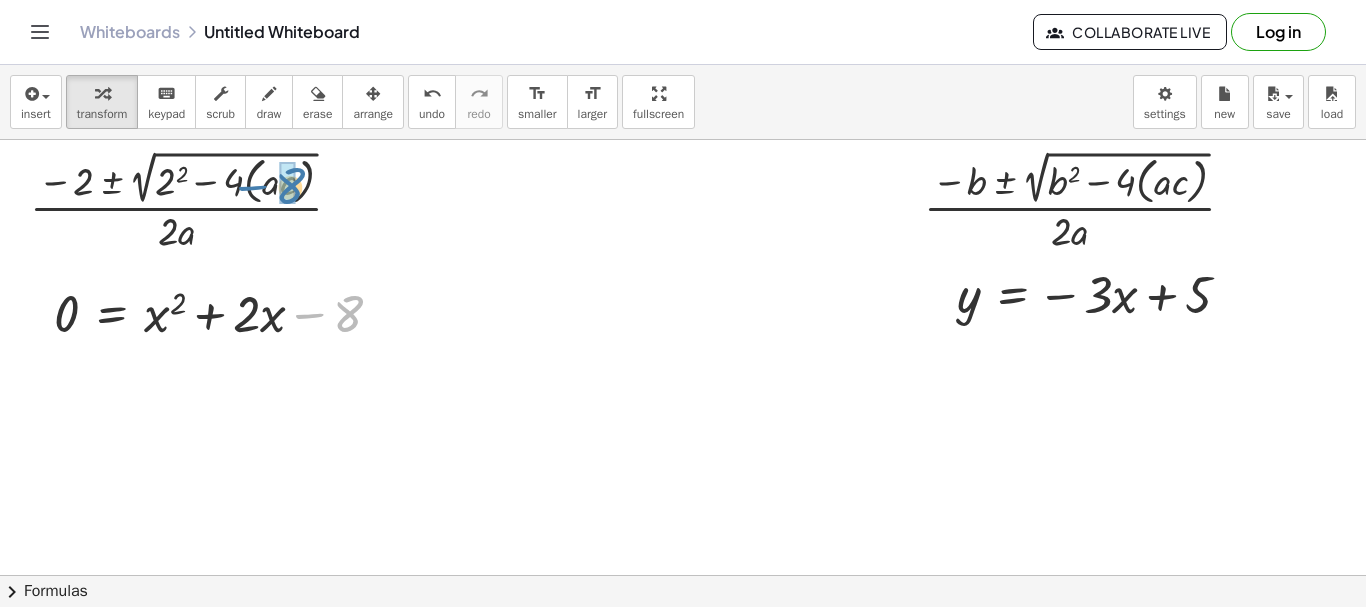 drag, startPoint x: 355, startPoint y: 304, endPoint x: 298, endPoint y: 176, distance: 140.11781 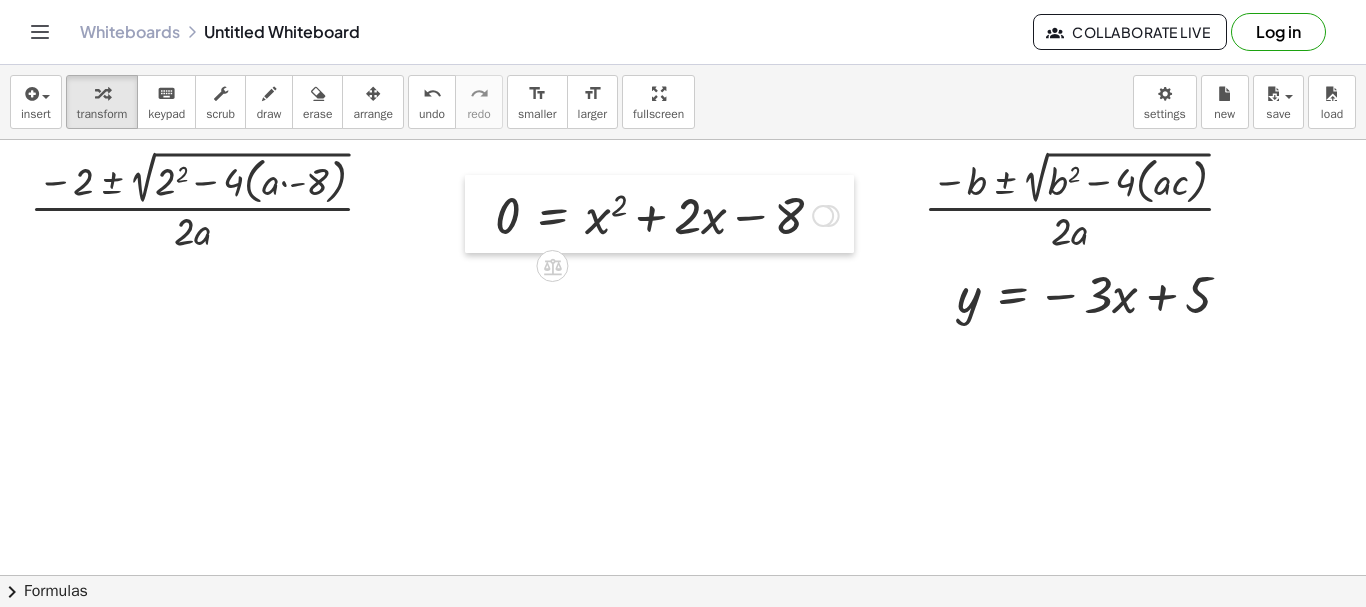 drag, startPoint x: 35, startPoint y: 327, endPoint x: 477, endPoint y: 228, distance: 452.95145 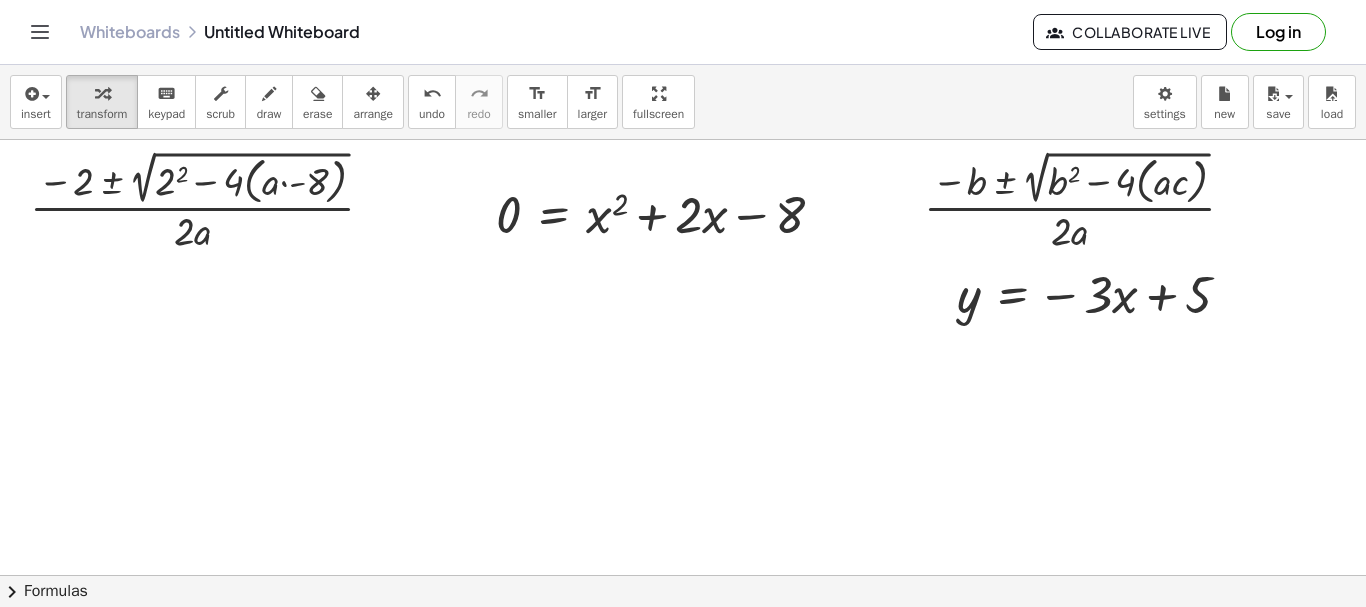 click at bounding box center [683, 575] 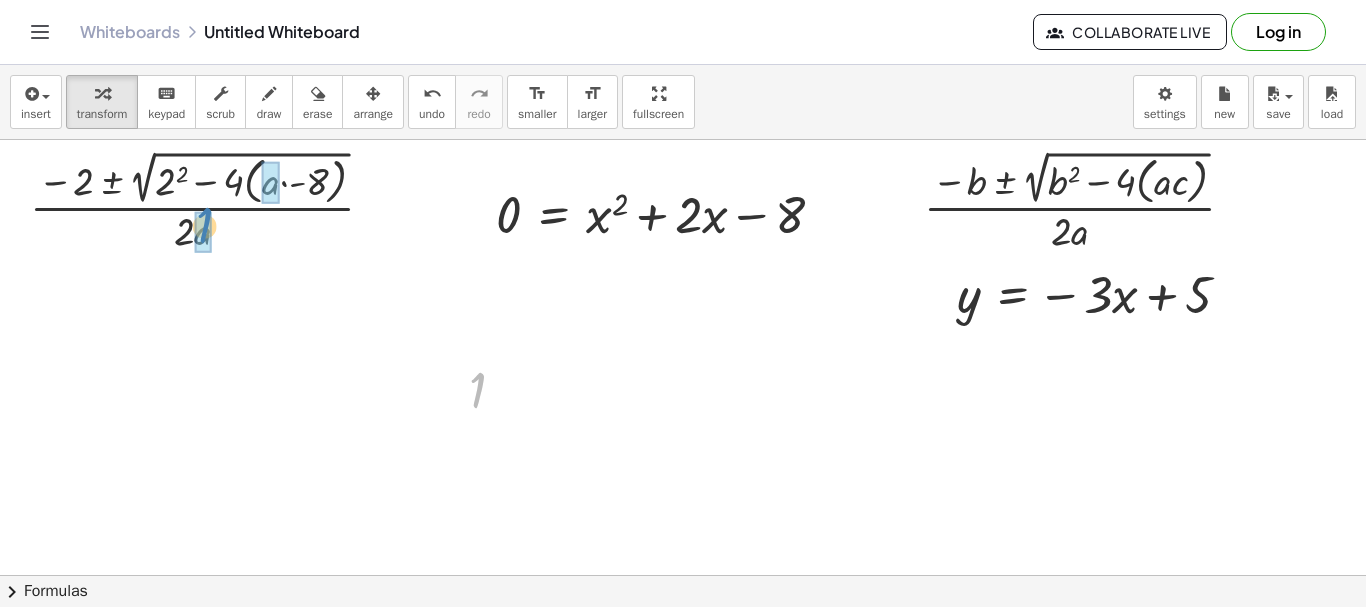 drag, startPoint x: 481, startPoint y: 385, endPoint x: 193, endPoint y: 213, distance: 335.45193 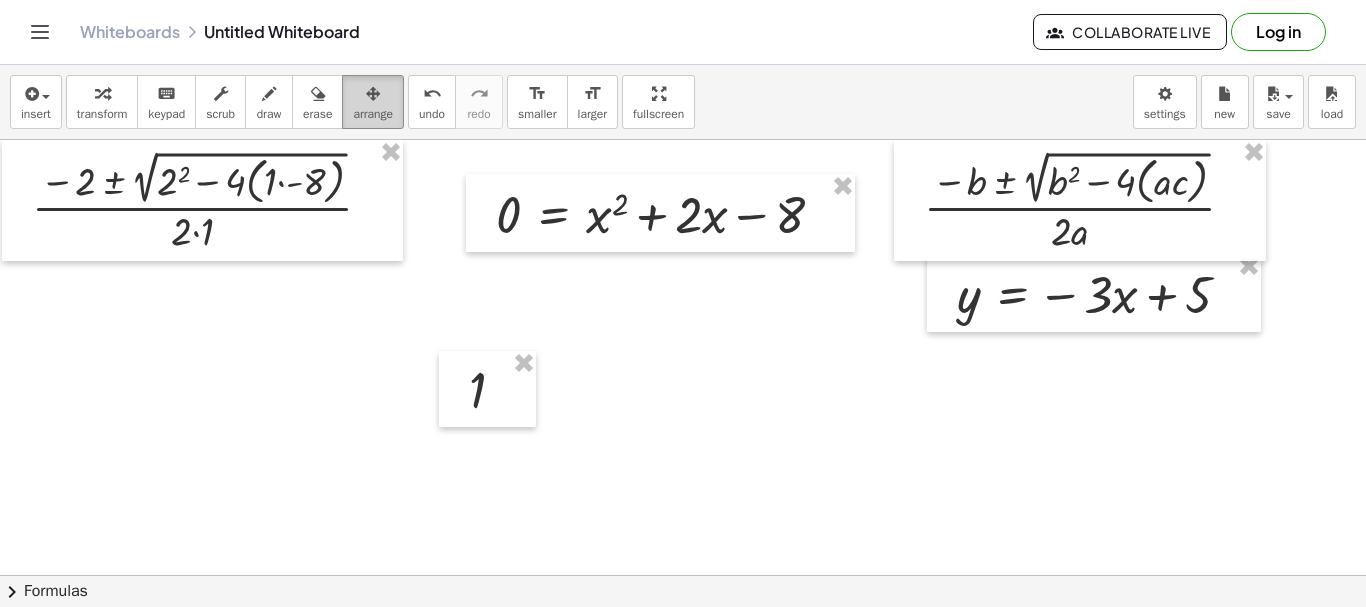 click at bounding box center [373, 93] 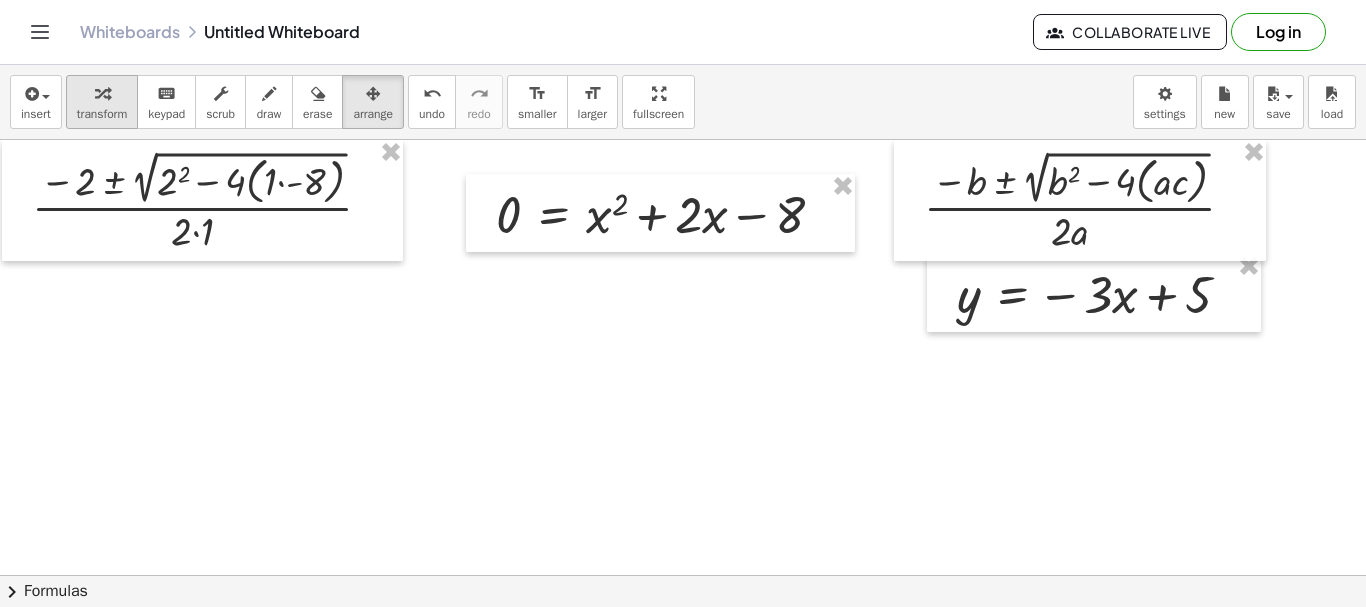 click on "transform" at bounding box center [102, 102] 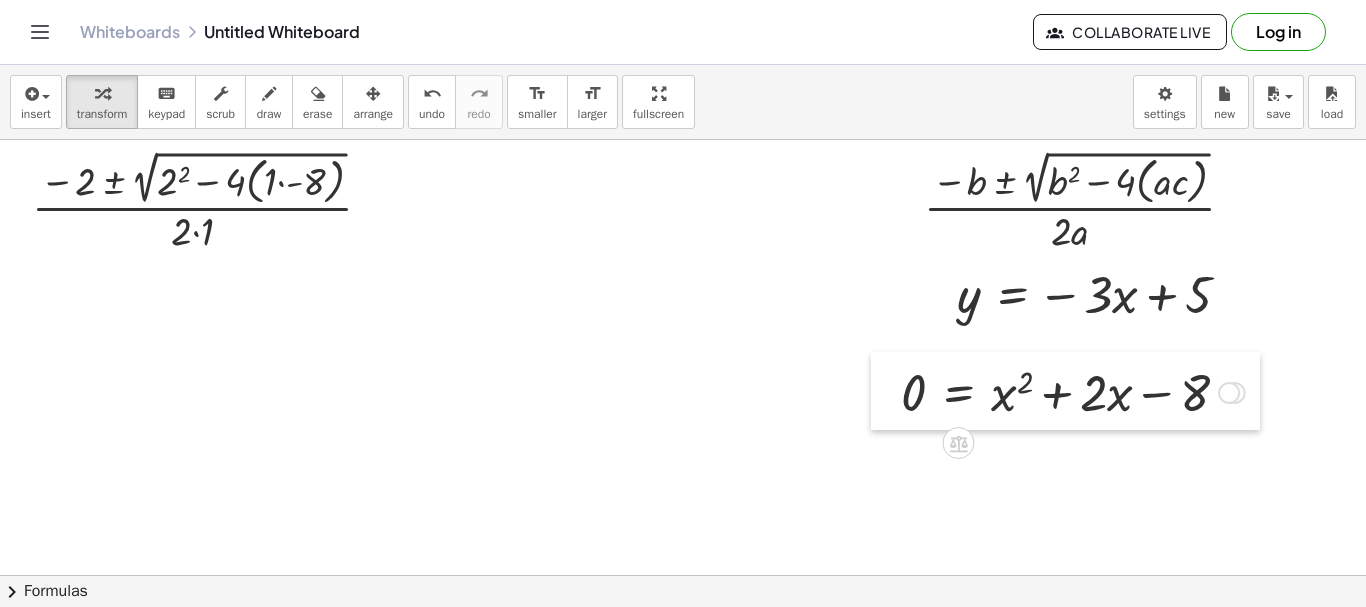 drag, startPoint x: 481, startPoint y: 196, endPoint x: 905, endPoint y: 369, distance: 457.93558 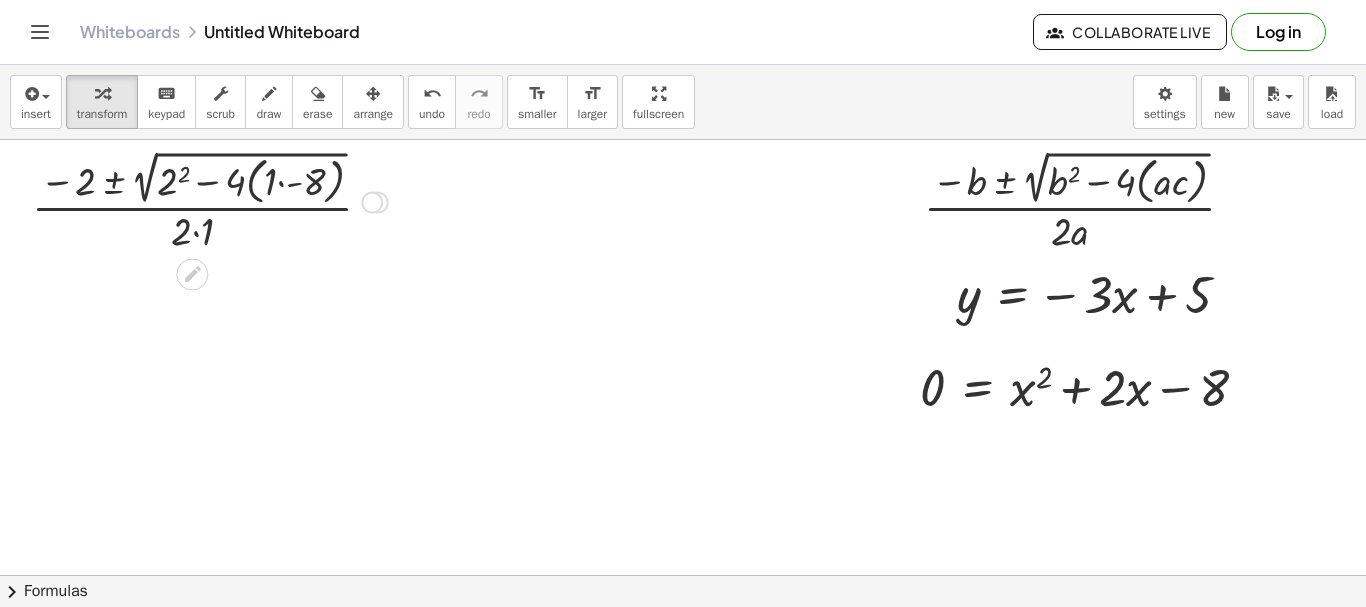 click at bounding box center (210, 200) 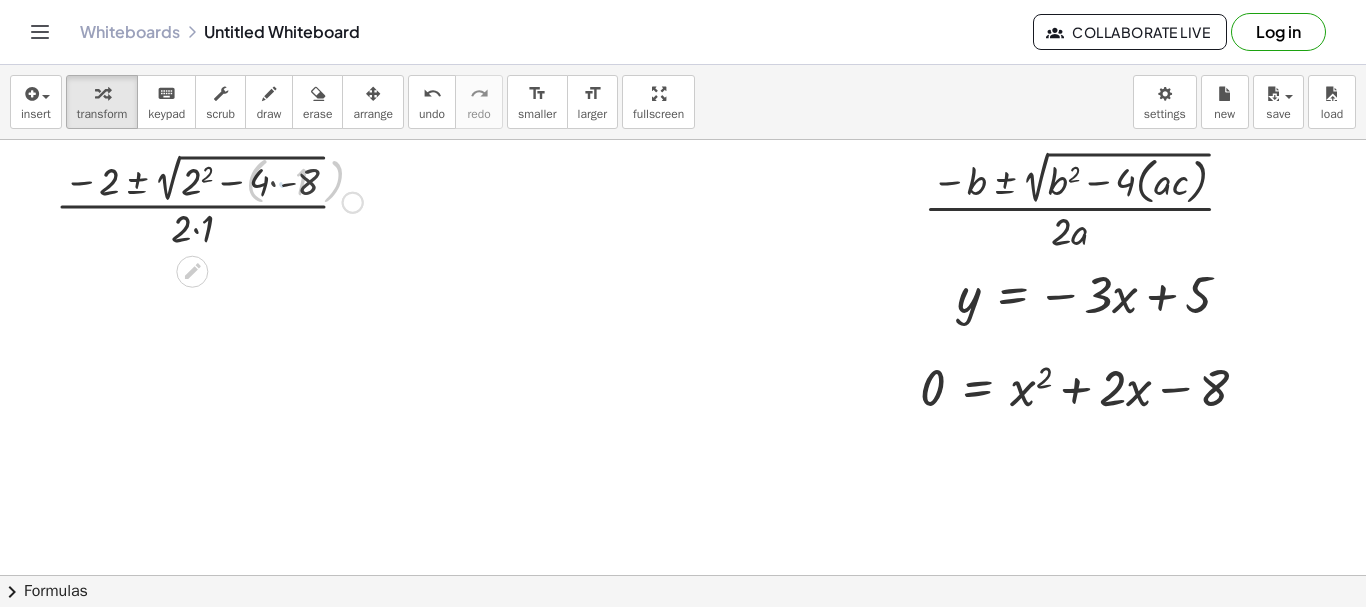 click at bounding box center (210, 200) 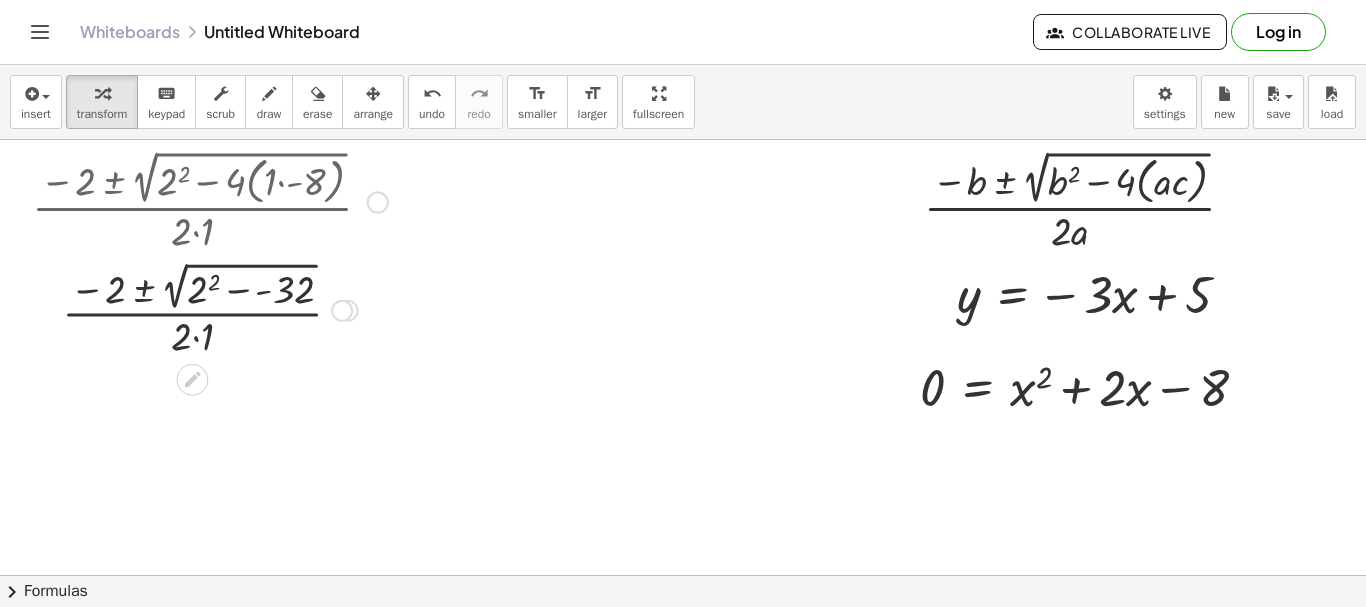 click at bounding box center [210, 308] 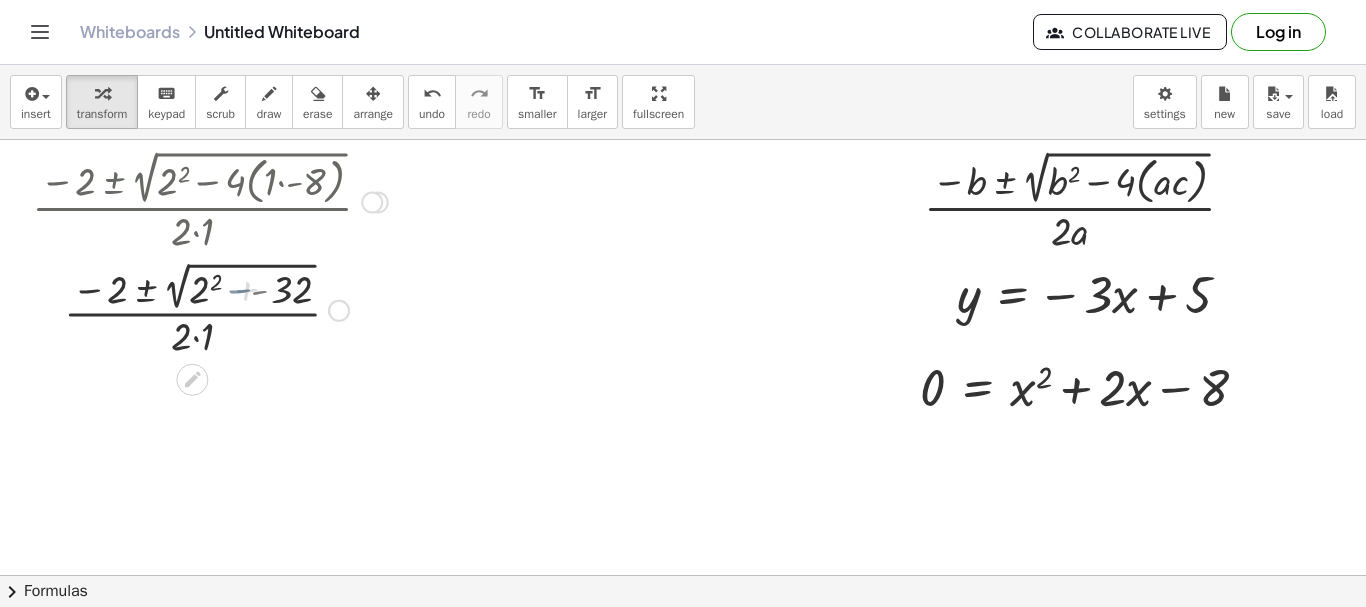 click at bounding box center (210, 308) 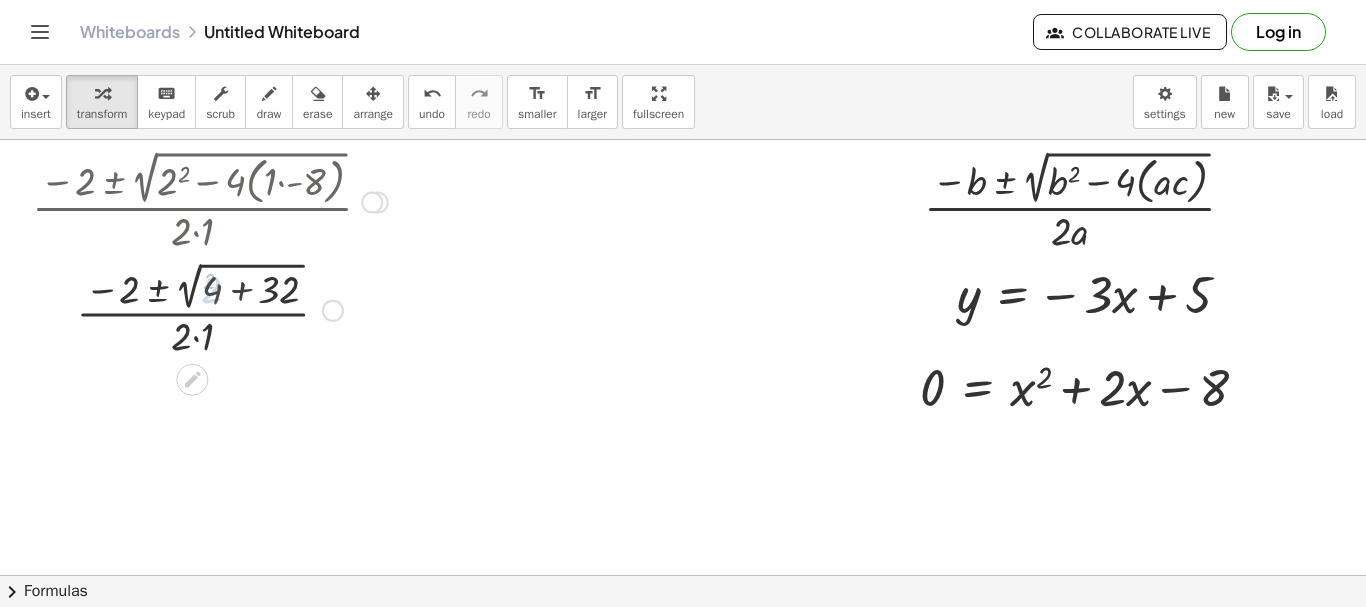 click at bounding box center [210, 308] 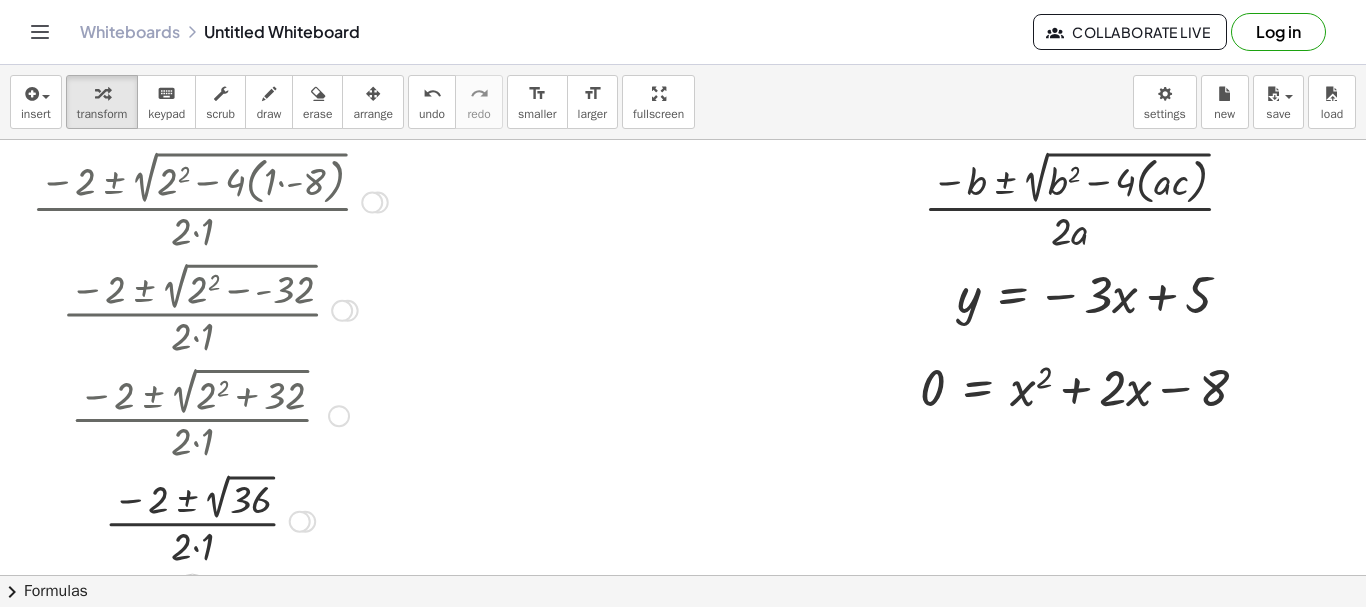 click at bounding box center [210, 520] 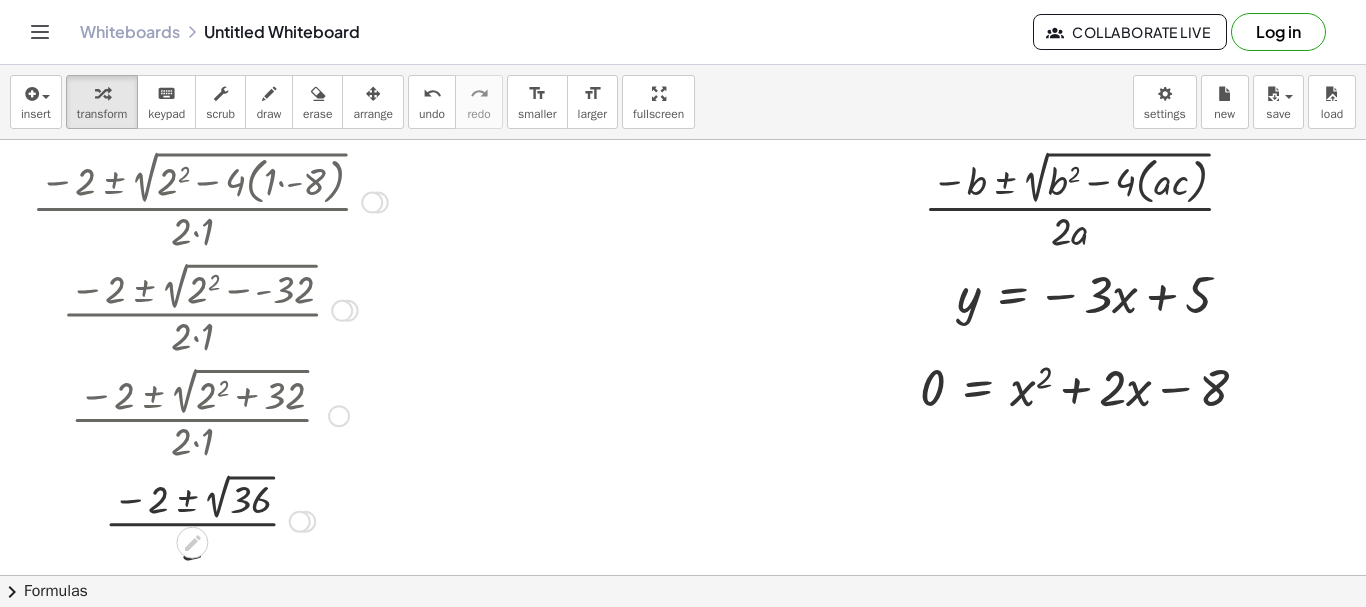 click at bounding box center [210, 520] 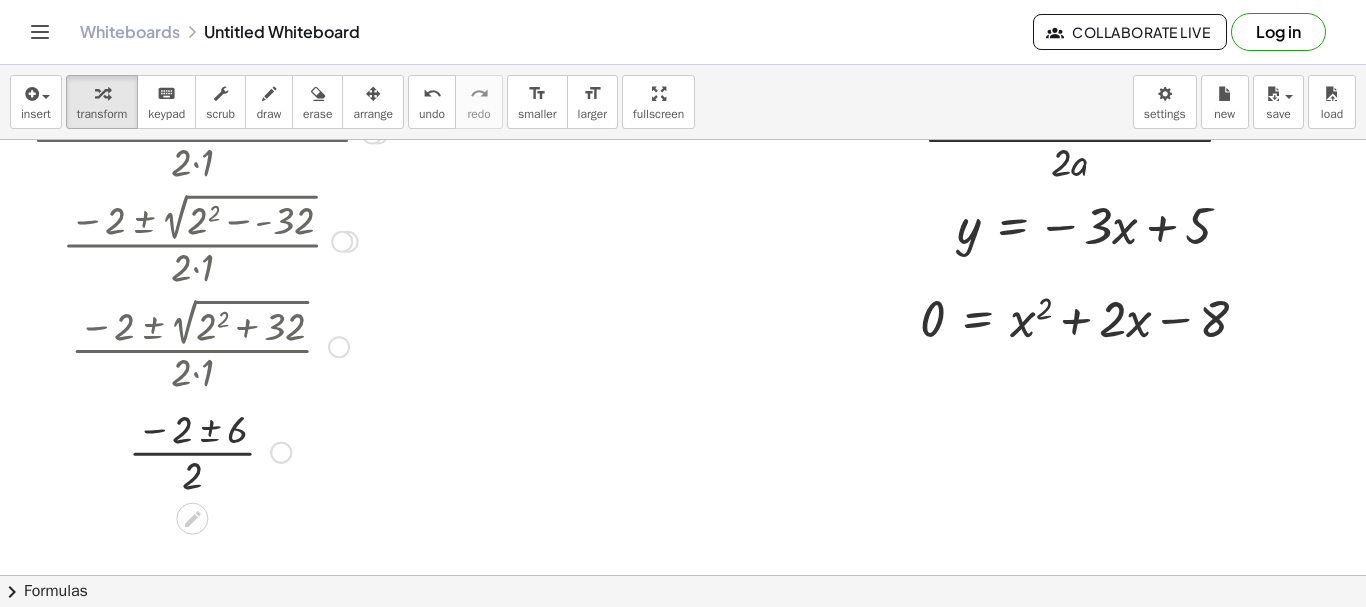 scroll, scrollTop: 70, scrollLeft: 0, axis: vertical 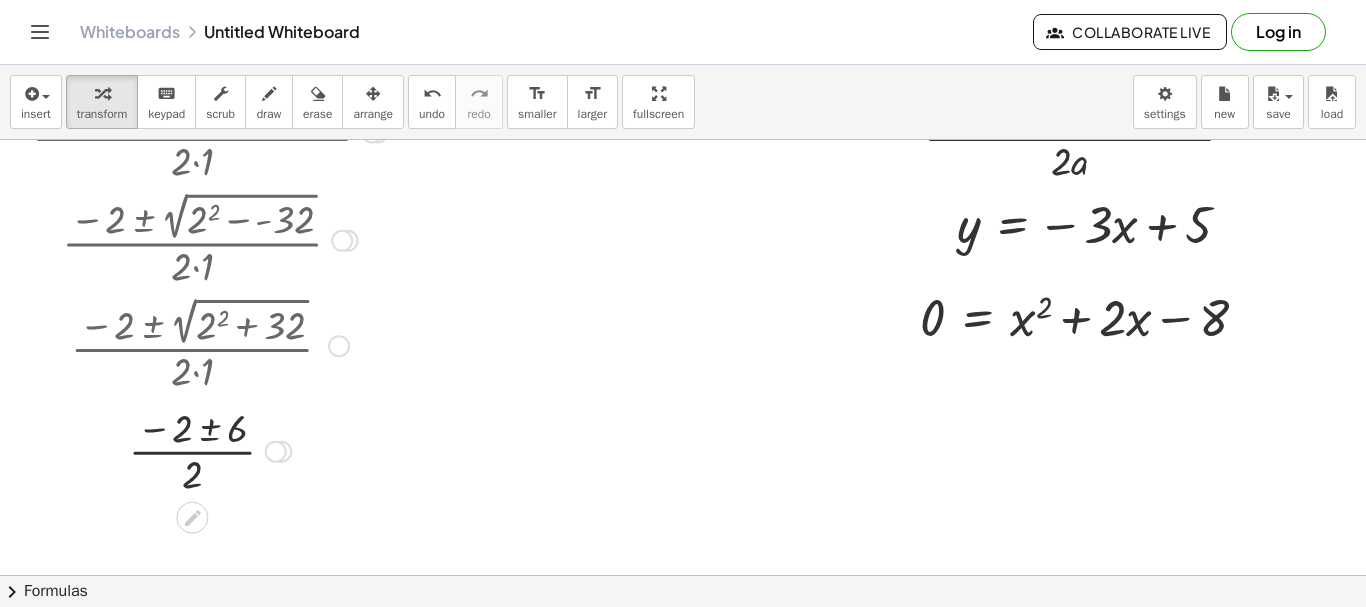 click at bounding box center (210, 450) 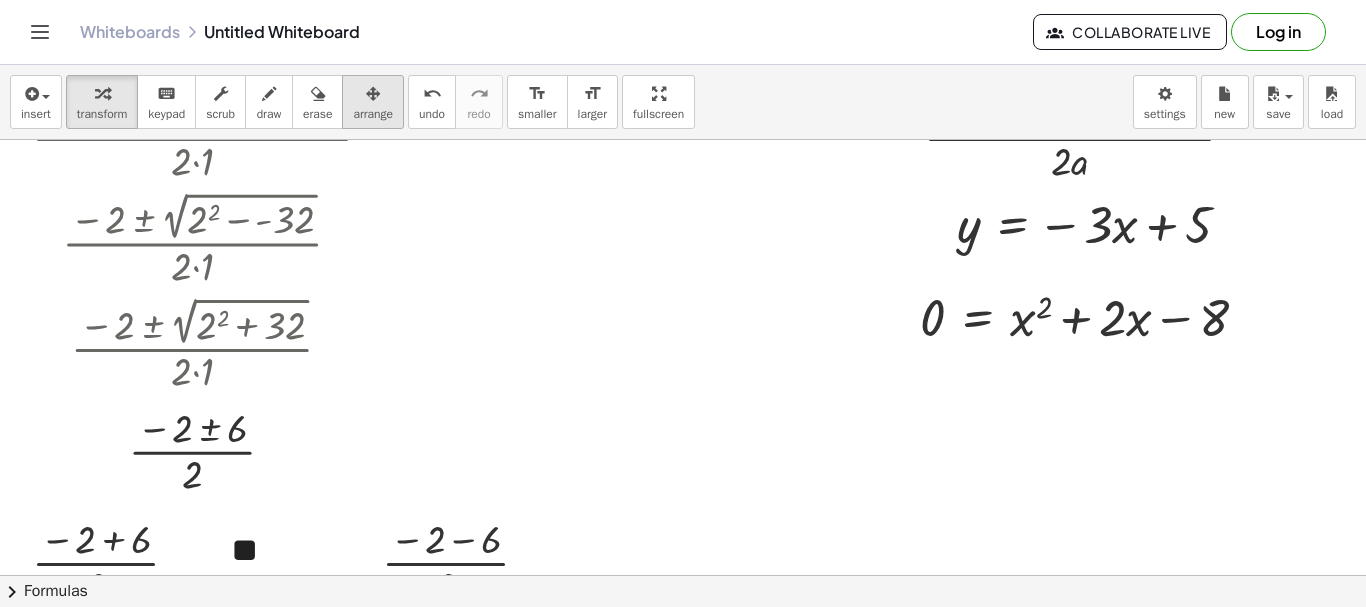click at bounding box center [373, 93] 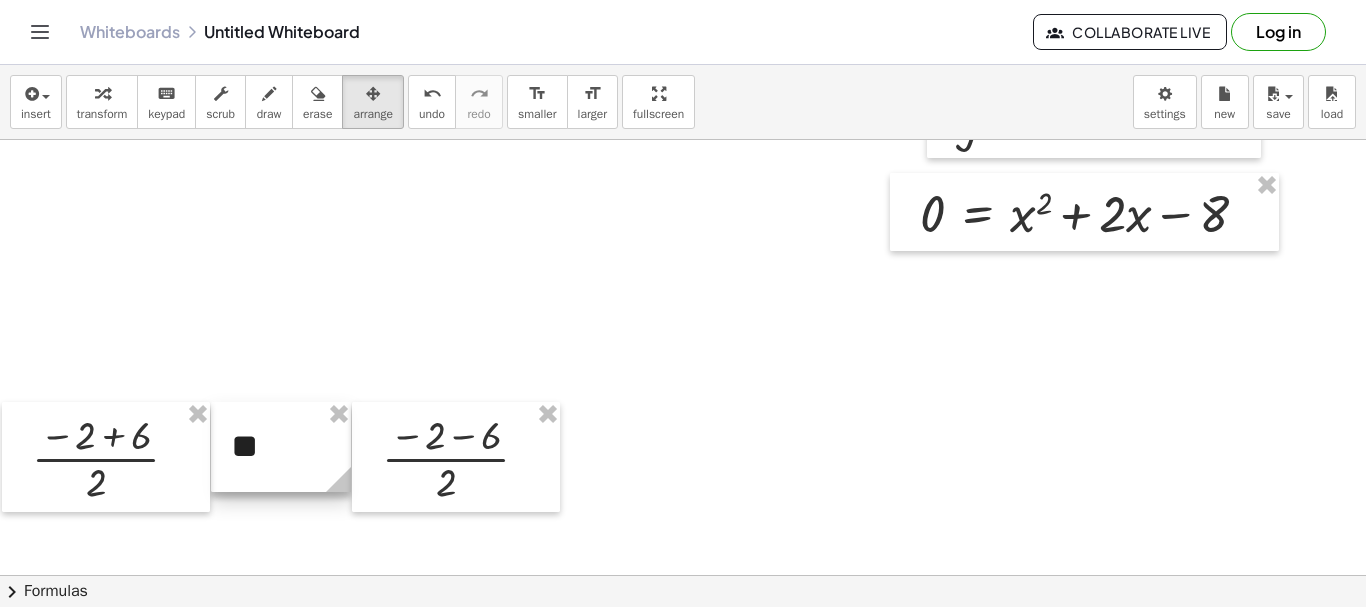 scroll, scrollTop: 173, scrollLeft: 0, axis: vertical 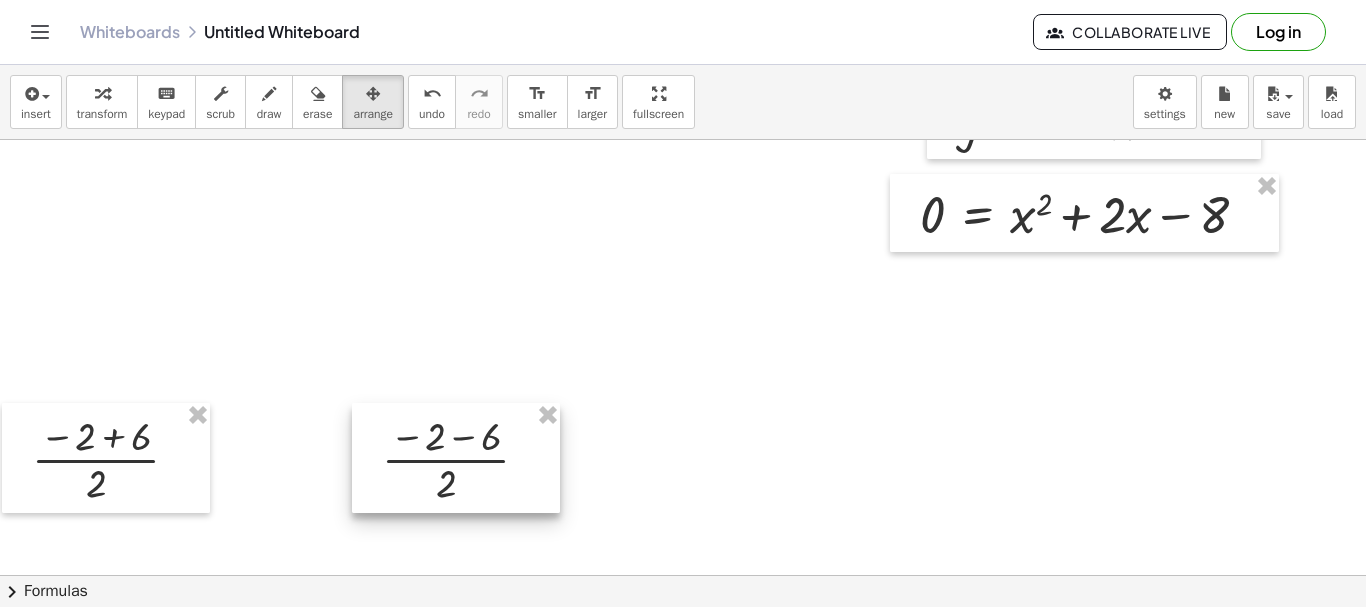 drag, startPoint x: 407, startPoint y: -100, endPoint x: 407, endPoint y: -121, distance: 21 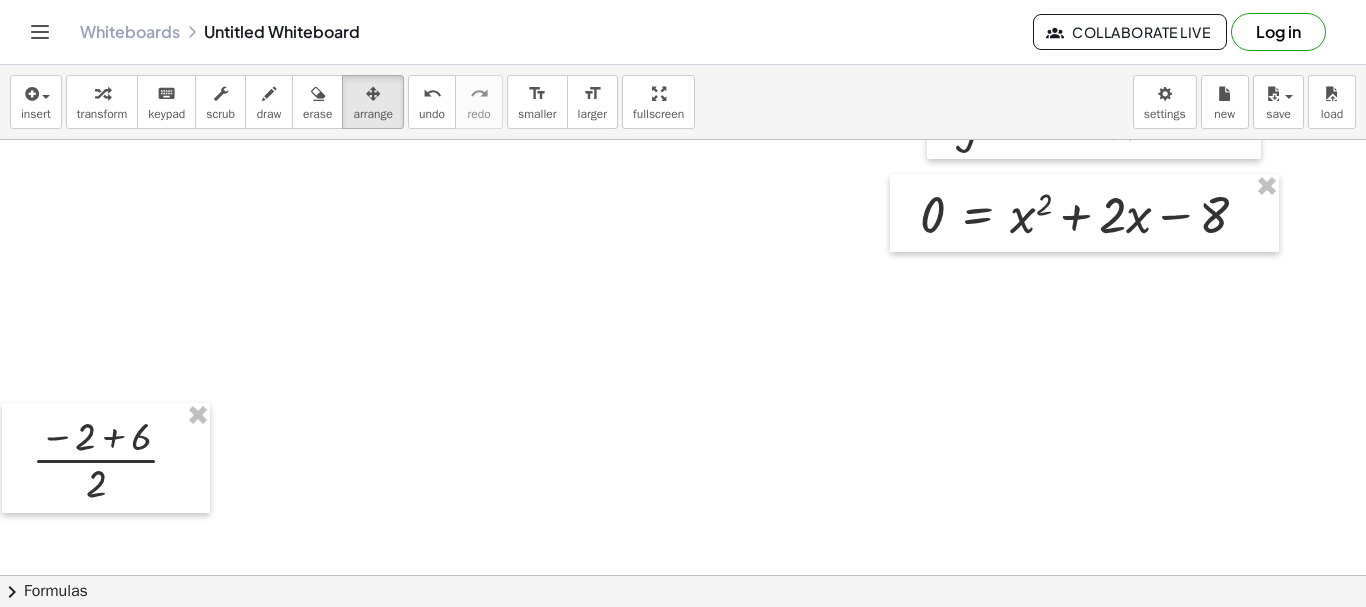 drag, startPoint x: 79, startPoint y: 514, endPoint x: 73, endPoint y: 399, distance: 115.15642 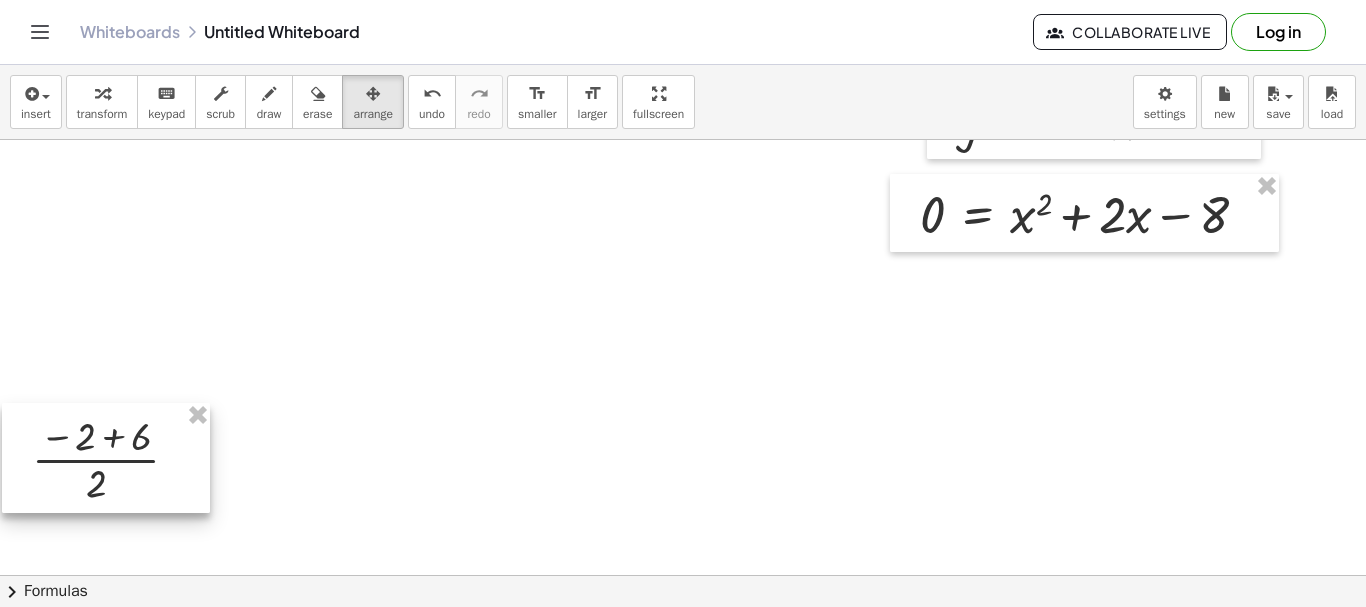 drag, startPoint x: 76, startPoint y: 448, endPoint x: 83, endPoint y: -111, distance: 559.0438 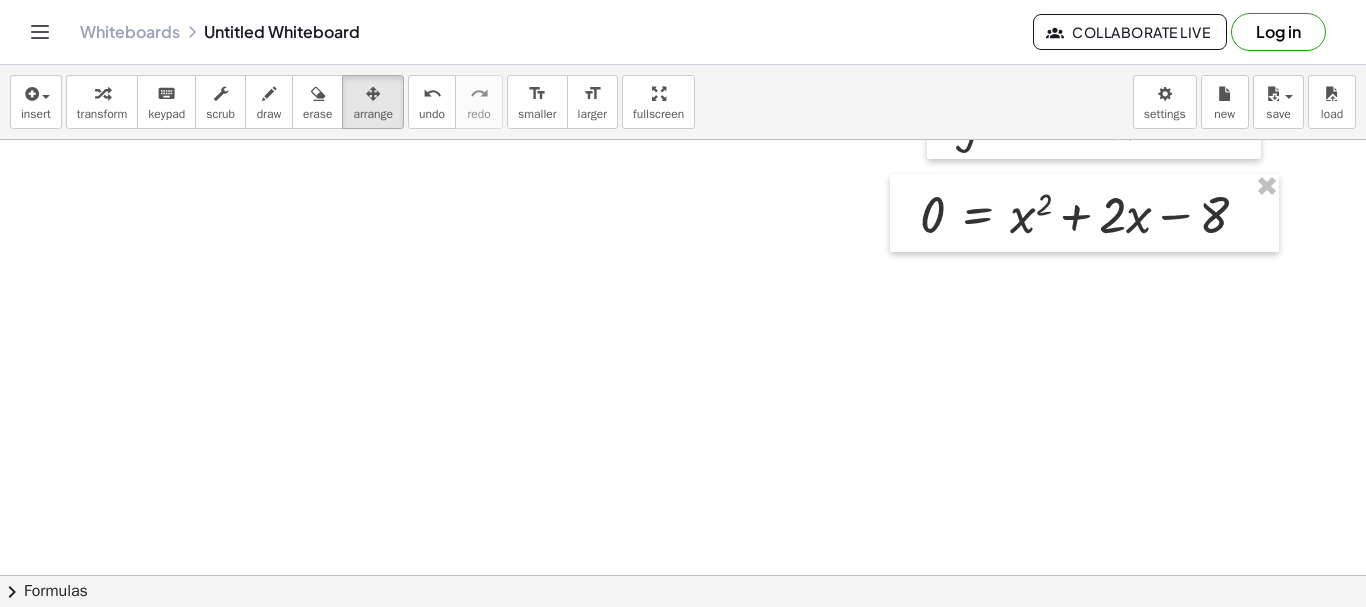scroll, scrollTop: 0, scrollLeft: 0, axis: both 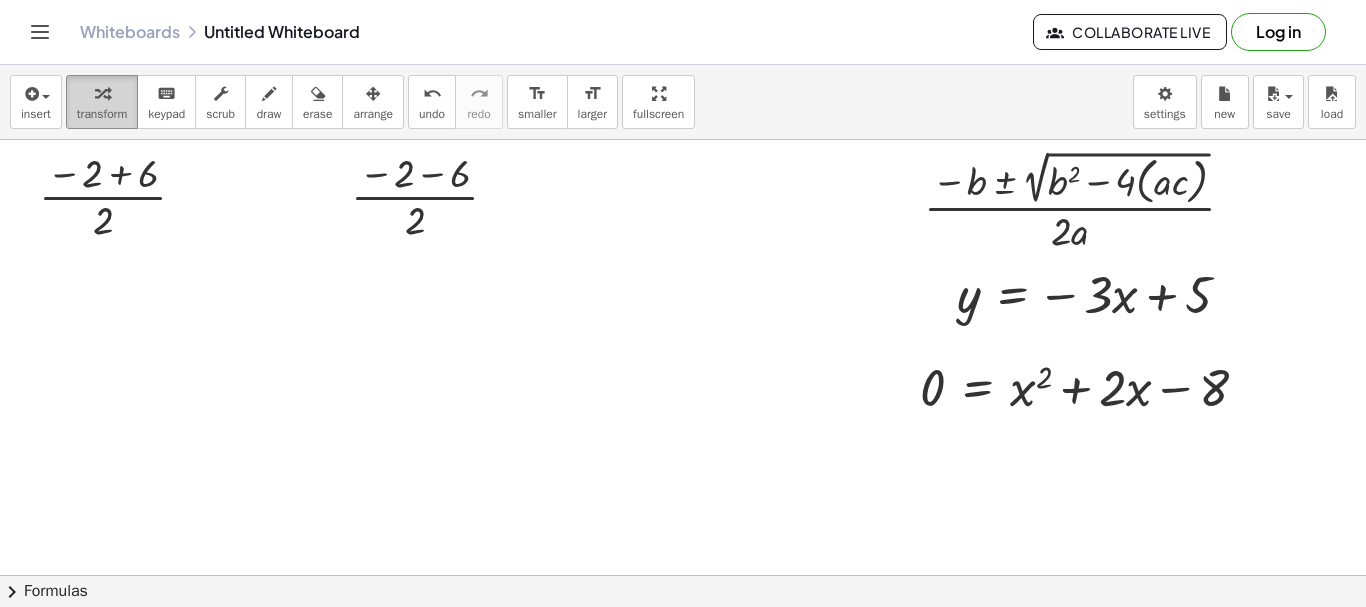 click on "transform" at bounding box center (102, 102) 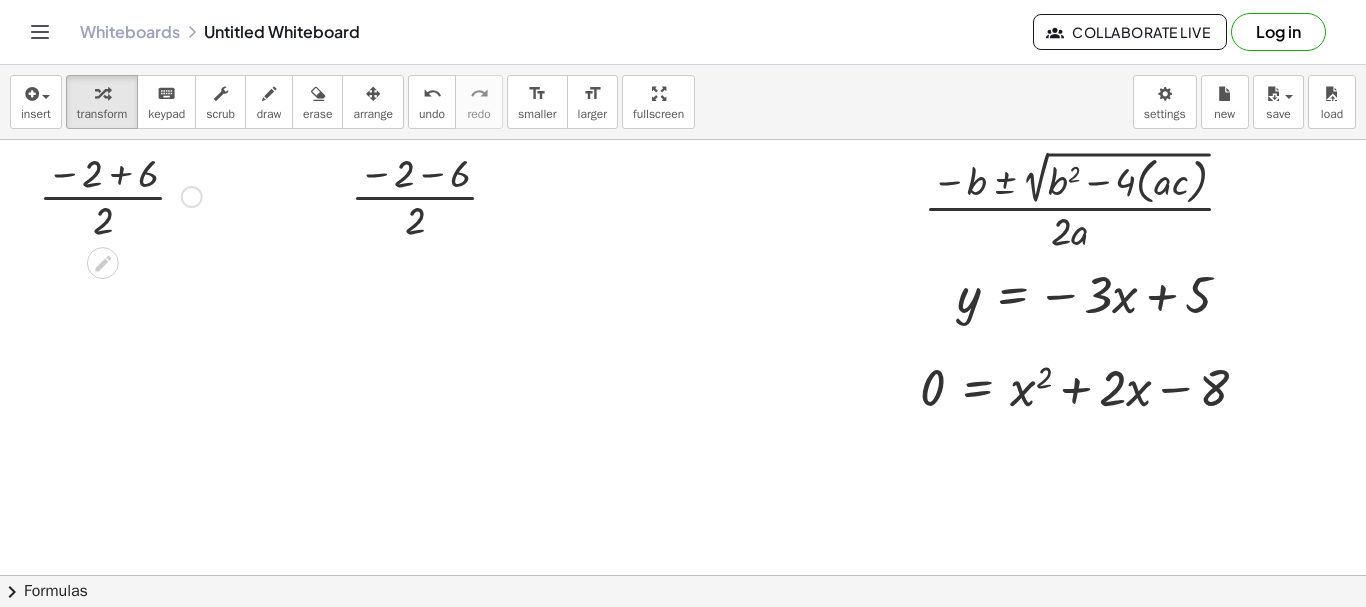 click at bounding box center (120, 195) 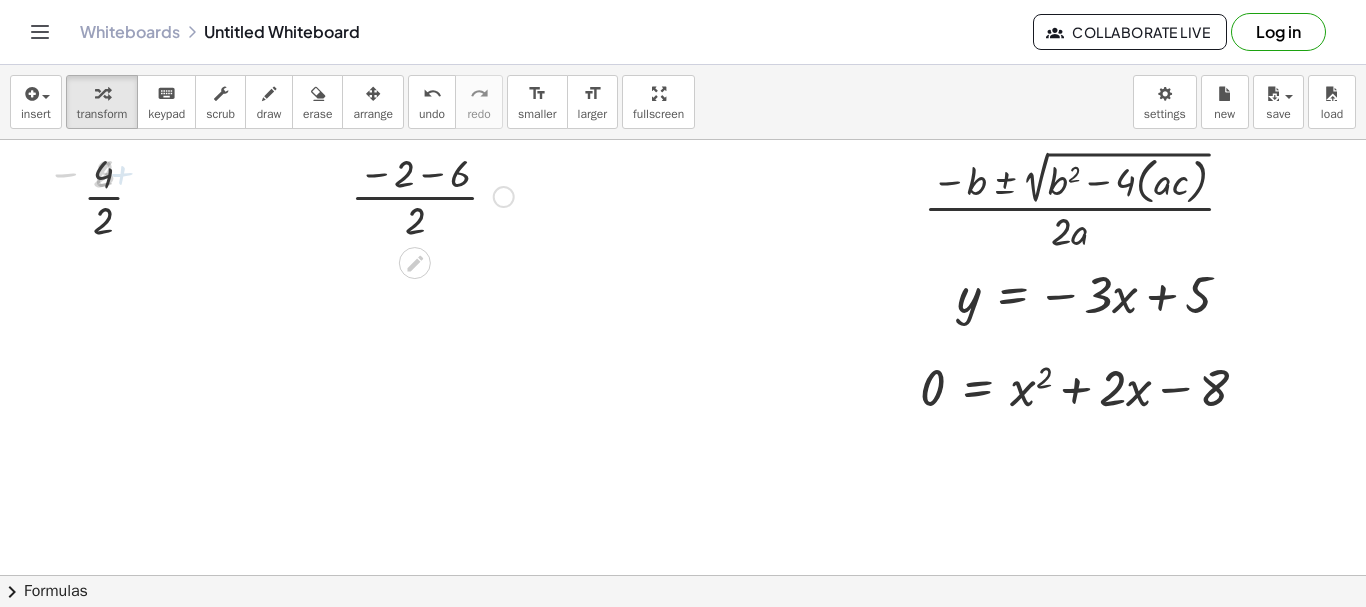 click at bounding box center [432, 195] 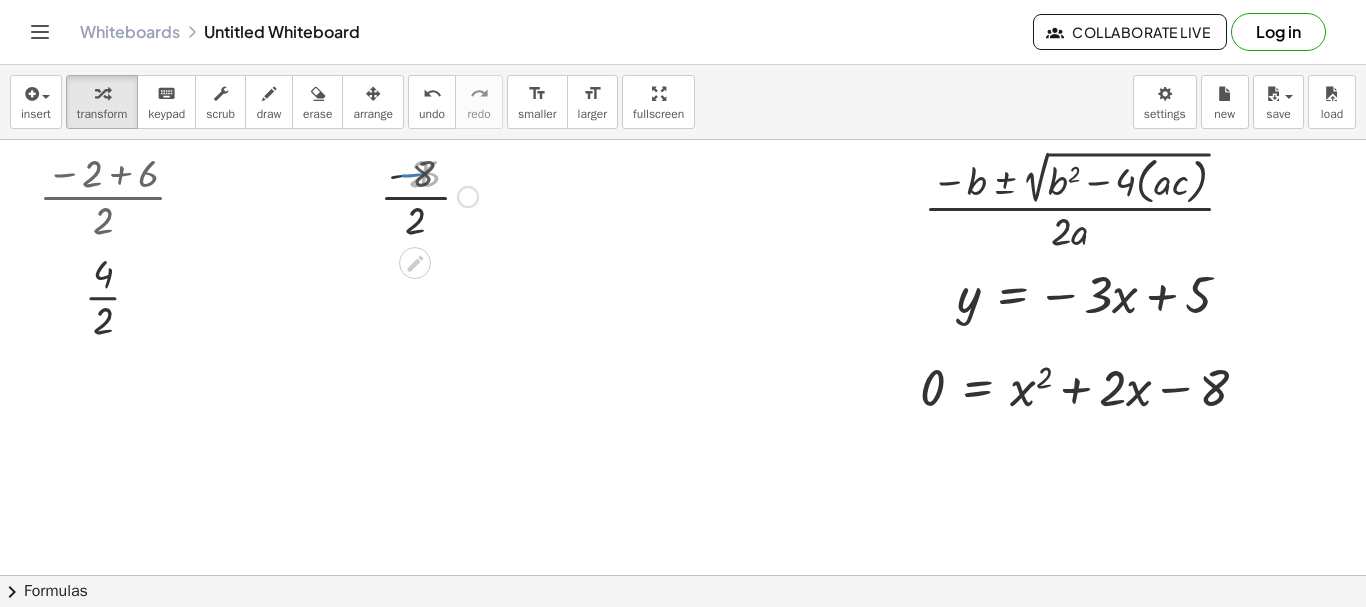 click at bounding box center [432, 195] 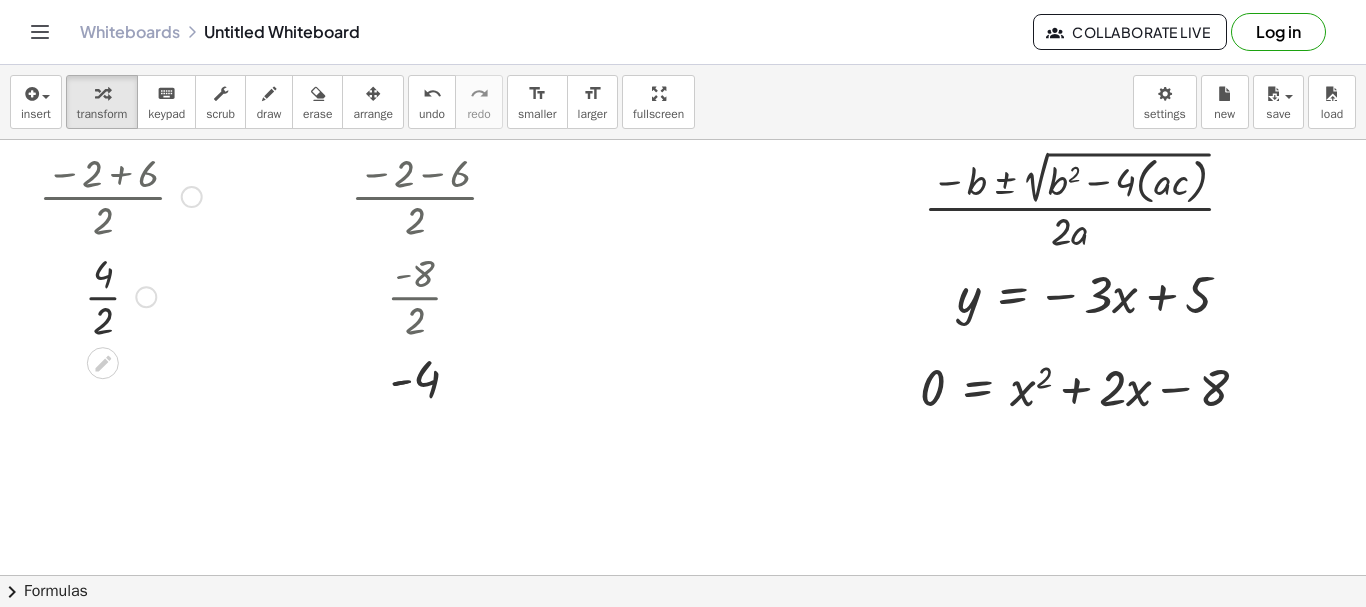 click at bounding box center (120, 295) 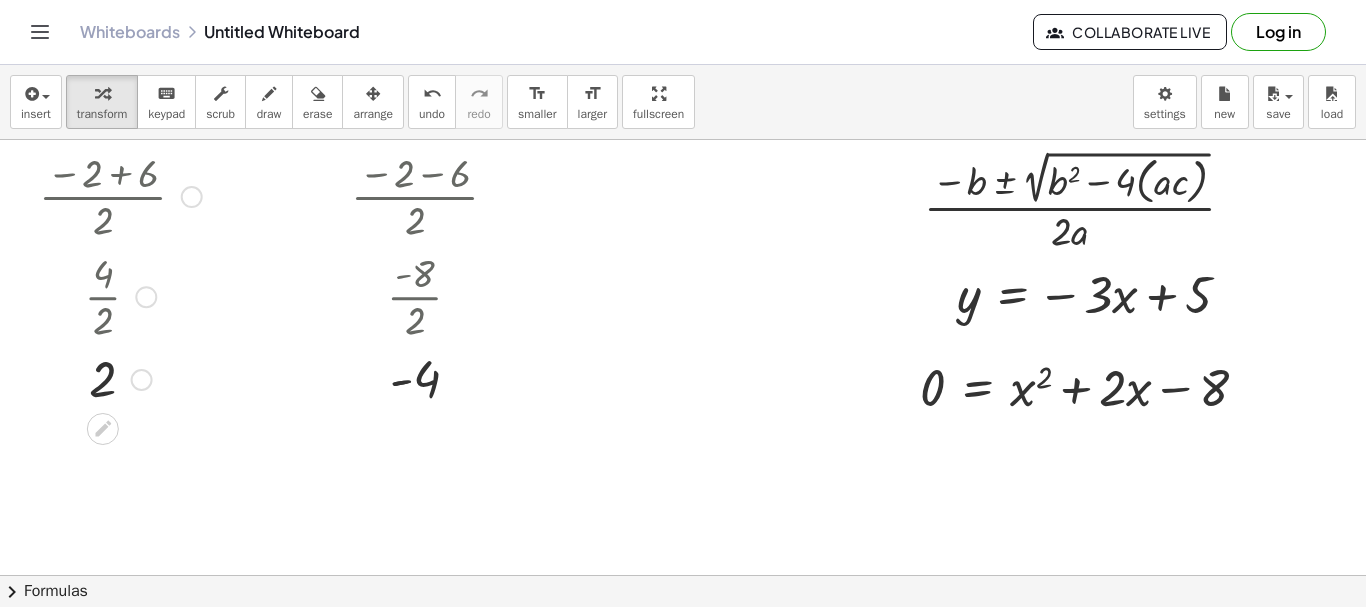 click at bounding box center (146, 297) 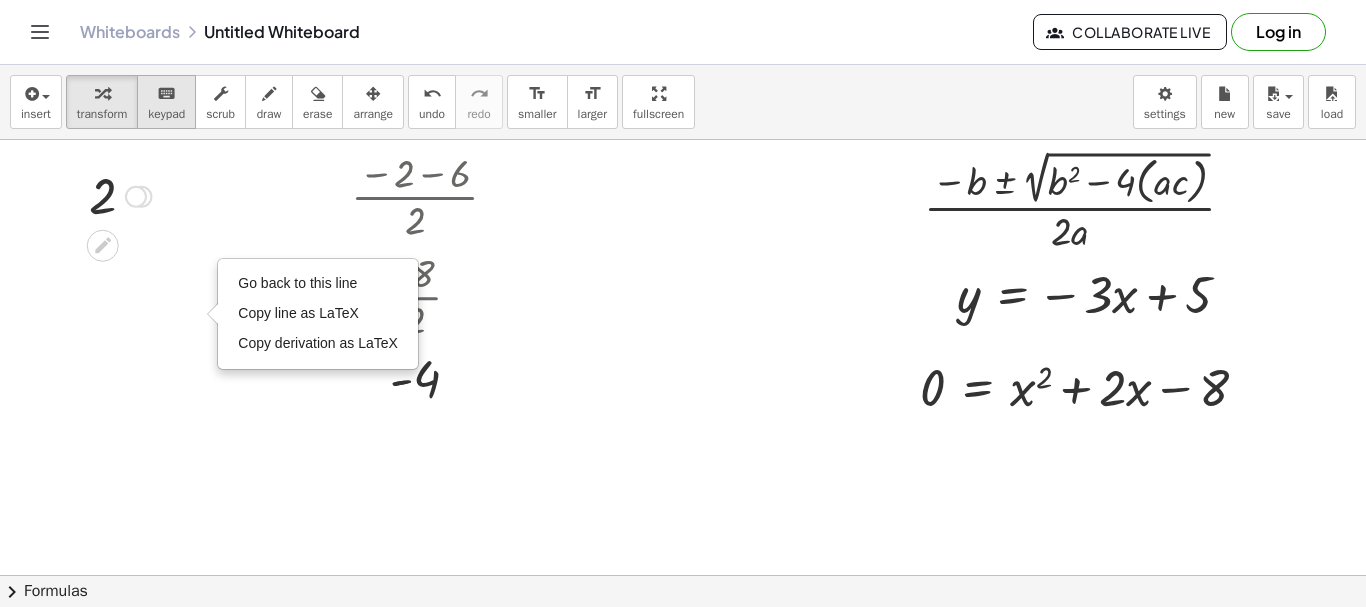 drag, startPoint x: 140, startPoint y: 374, endPoint x: 158, endPoint y: 98, distance: 276.58633 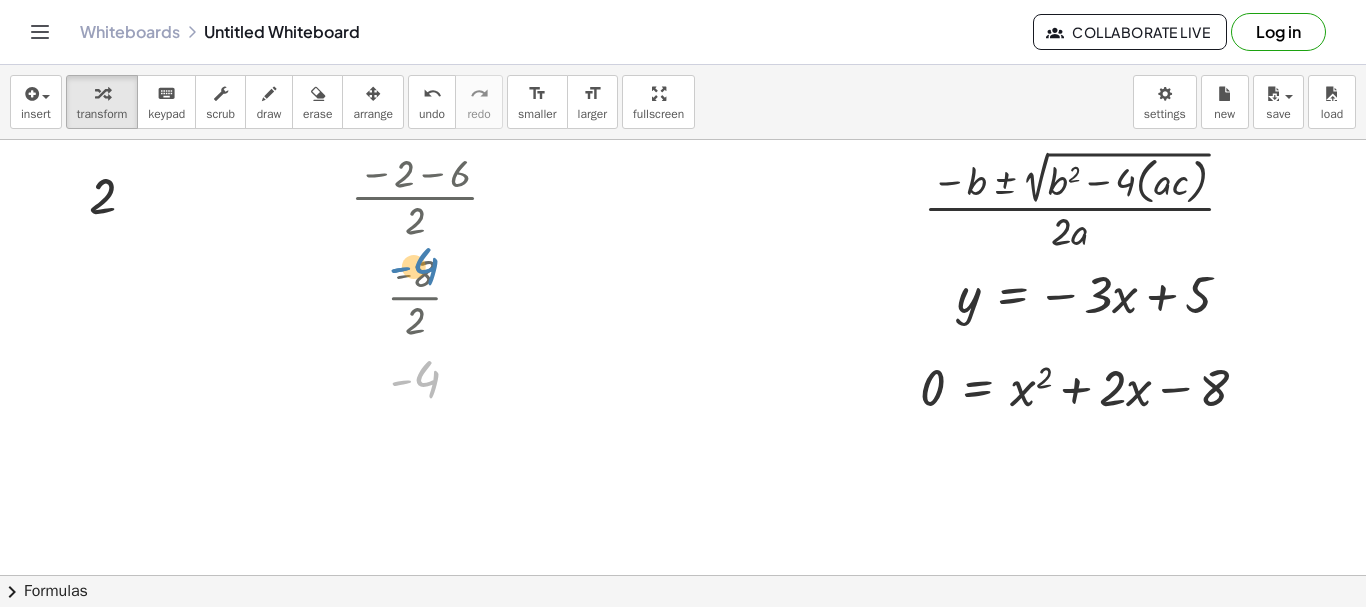 drag, startPoint x: 473, startPoint y: 388, endPoint x: 480, endPoint y: 341, distance: 47.518417 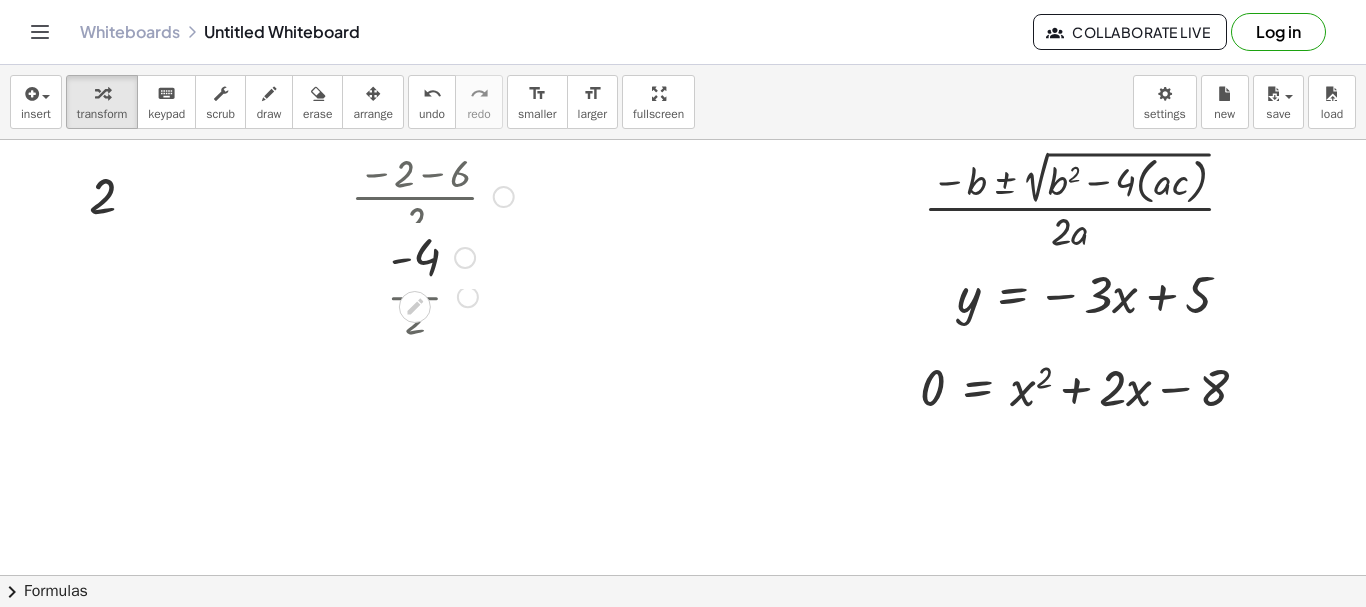 drag, startPoint x: 470, startPoint y: 380, endPoint x: 507, endPoint y: 16, distance: 365.87567 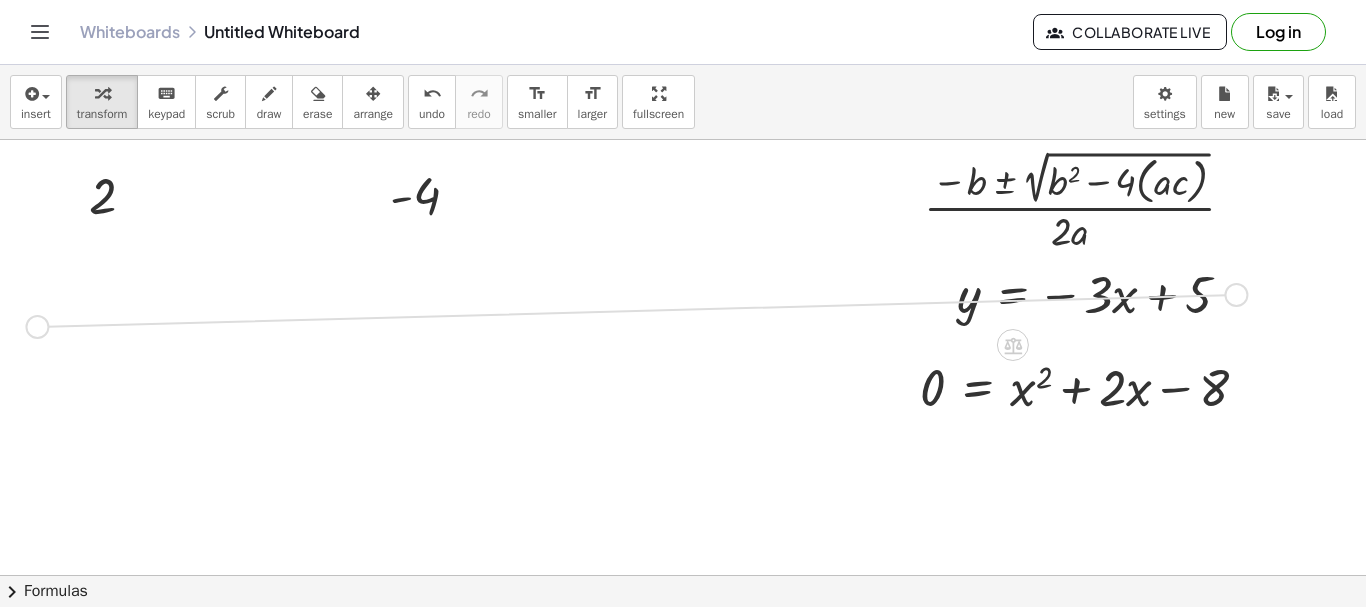 drag, startPoint x: 1232, startPoint y: 294, endPoint x: 24, endPoint y: 328, distance: 1208.4784 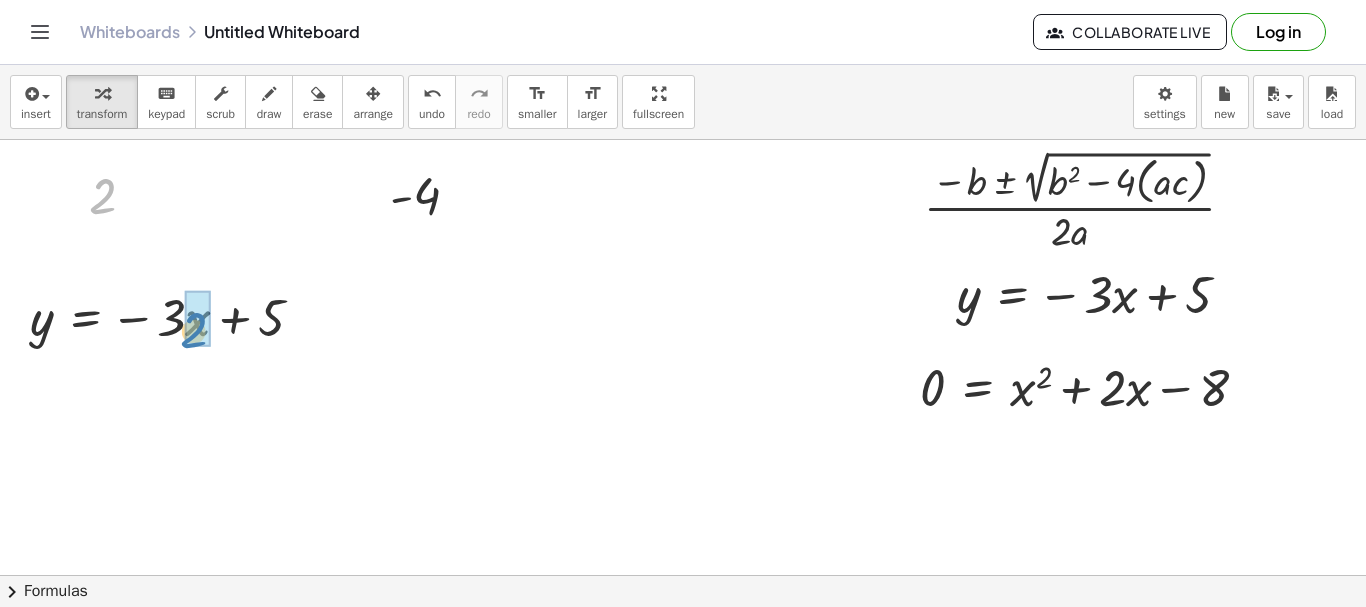 drag, startPoint x: 106, startPoint y: 194, endPoint x: 185, endPoint y: 332, distance: 159.01257 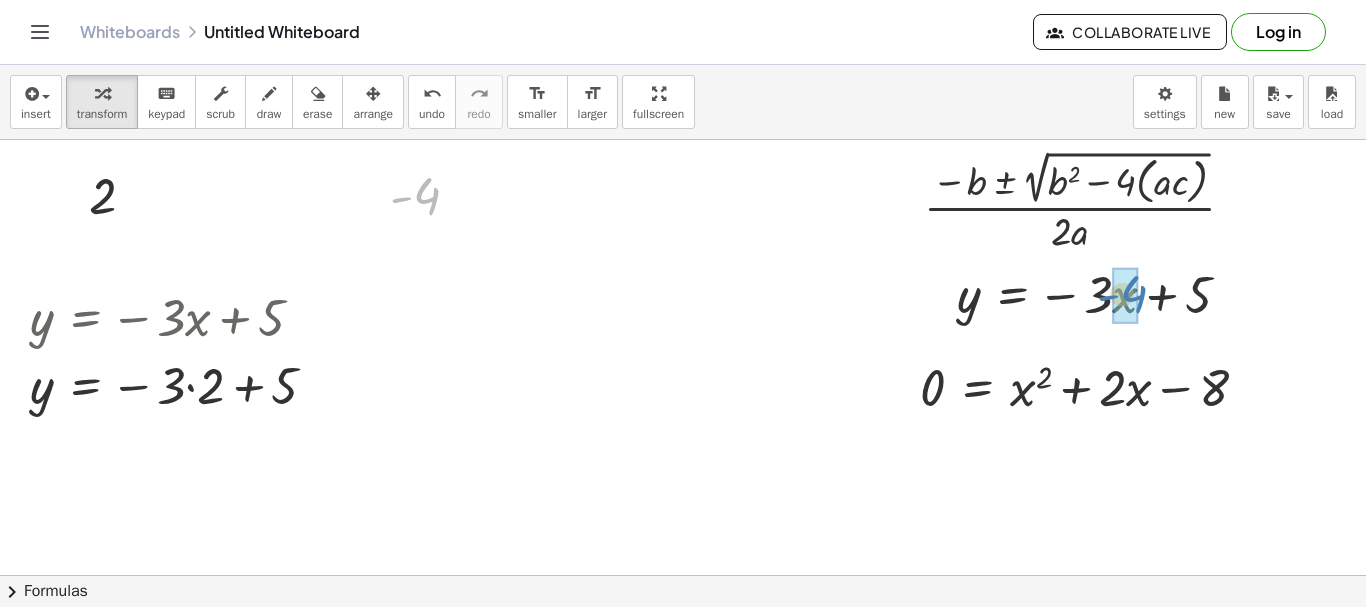 drag, startPoint x: 426, startPoint y: 196, endPoint x: 1130, endPoint y: 294, distance: 710.78827 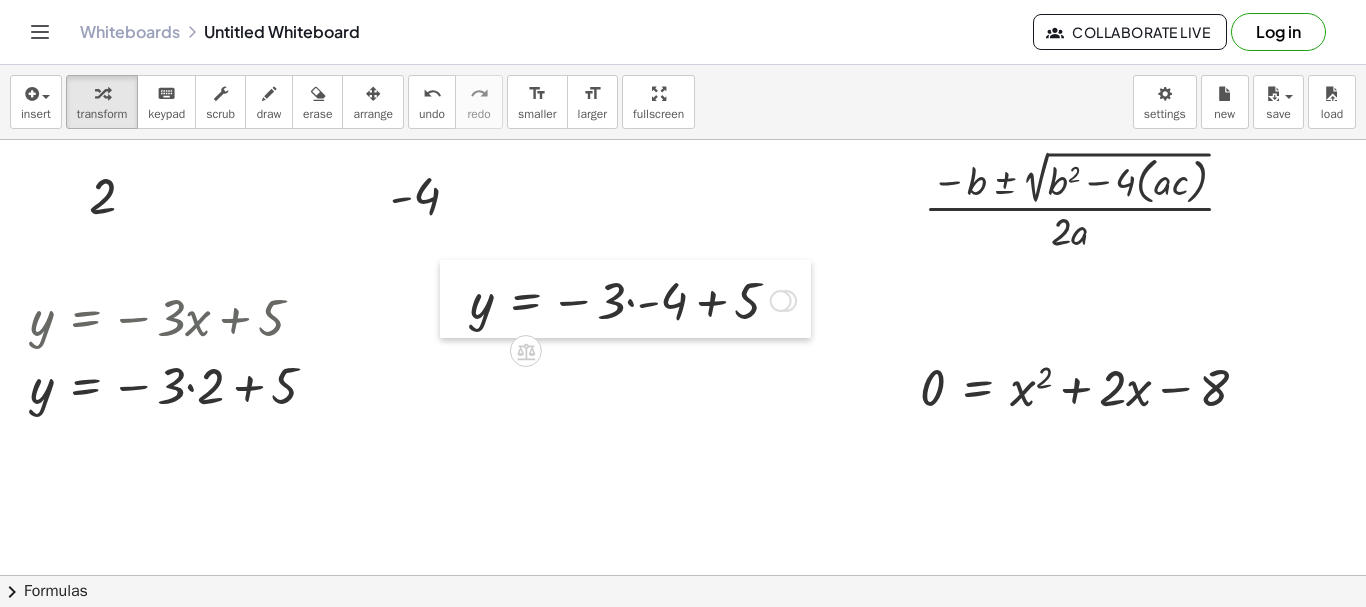 drag, startPoint x: 941, startPoint y: 303, endPoint x: 454, endPoint y: 309, distance: 487.03696 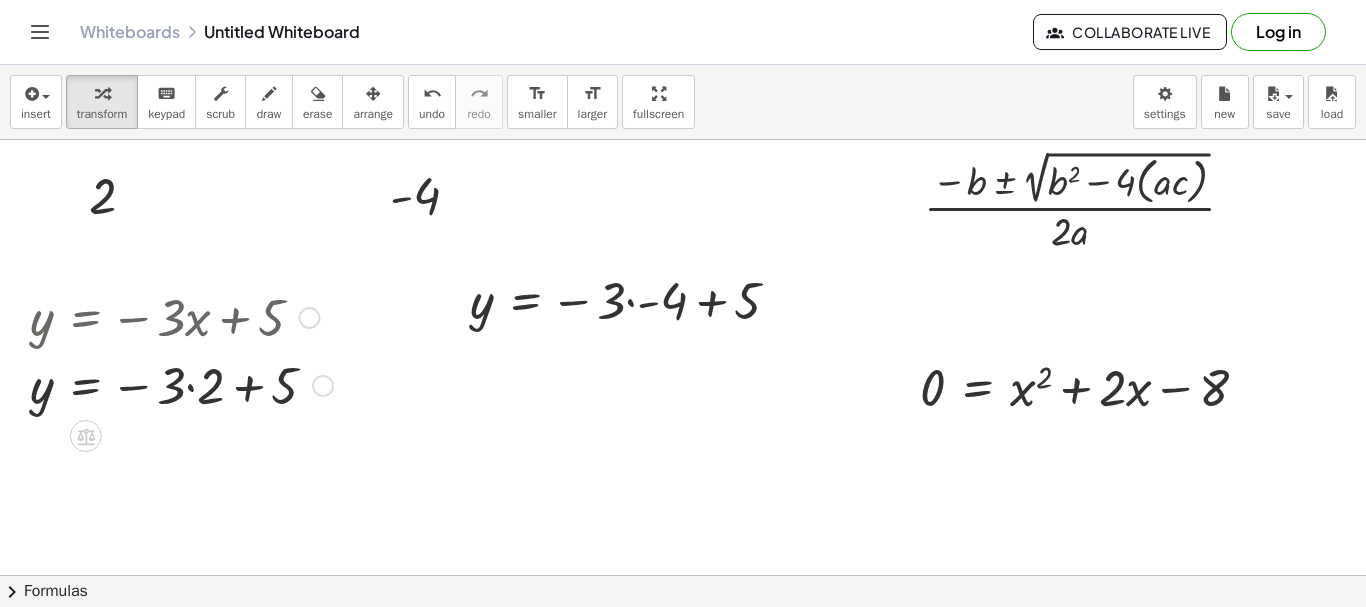 click at bounding box center [181, 384] 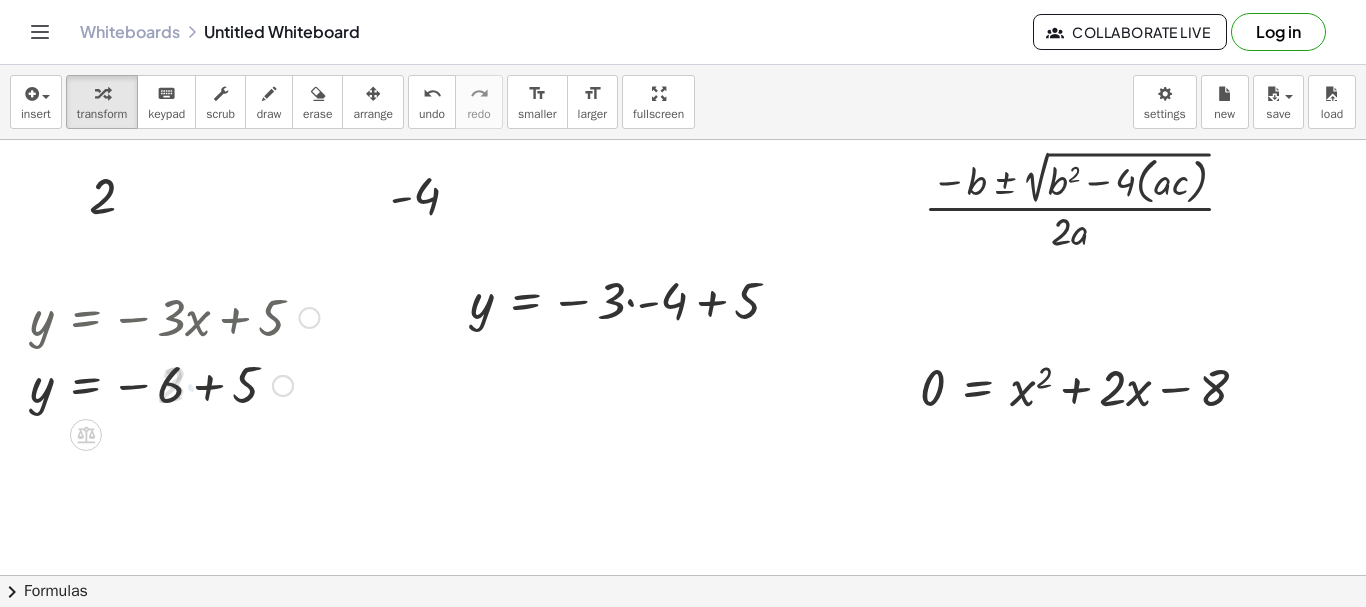 click at bounding box center [174, 384] 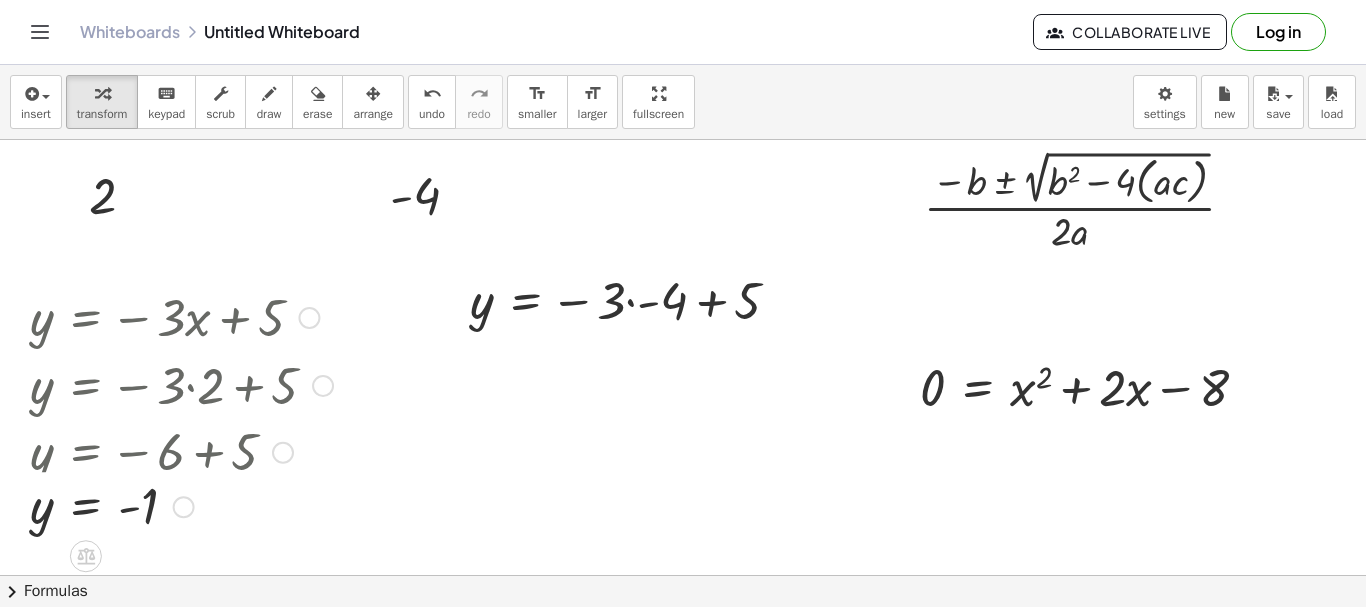 drag, startPoint x: 181, startPoint y: 517, endPoint x: 68, endPoint y: 206, distance: 330.89273 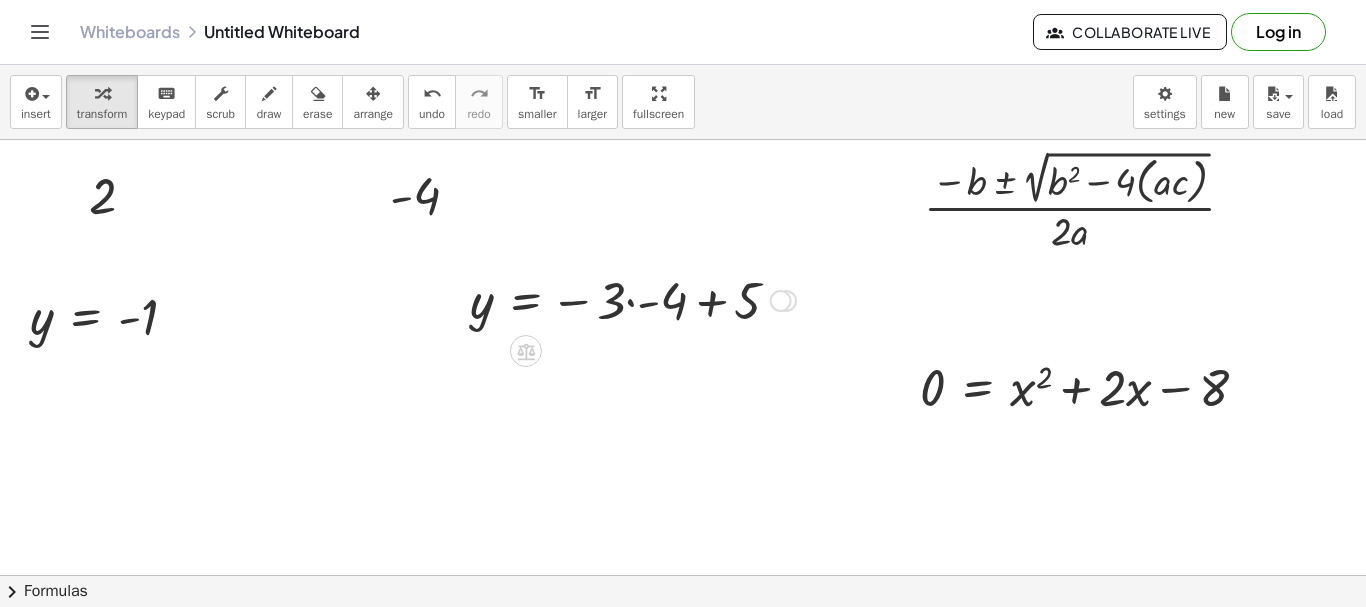 click at bounding box center [633, 299] 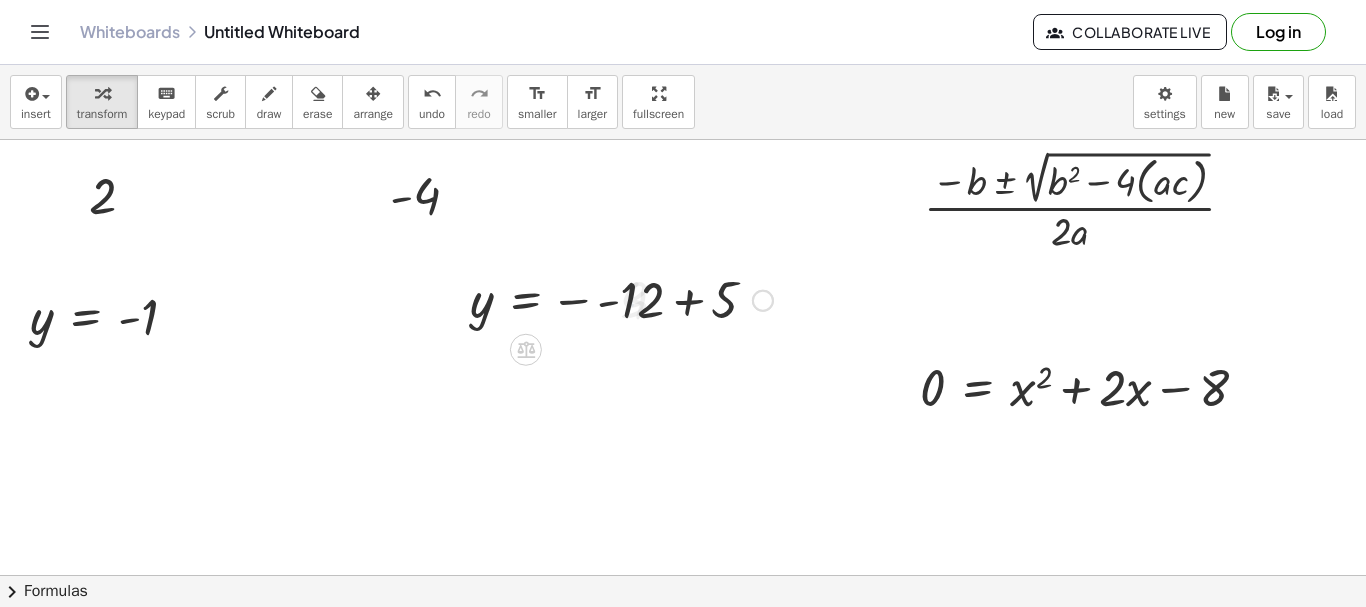 click at bounding box center (621, 299) 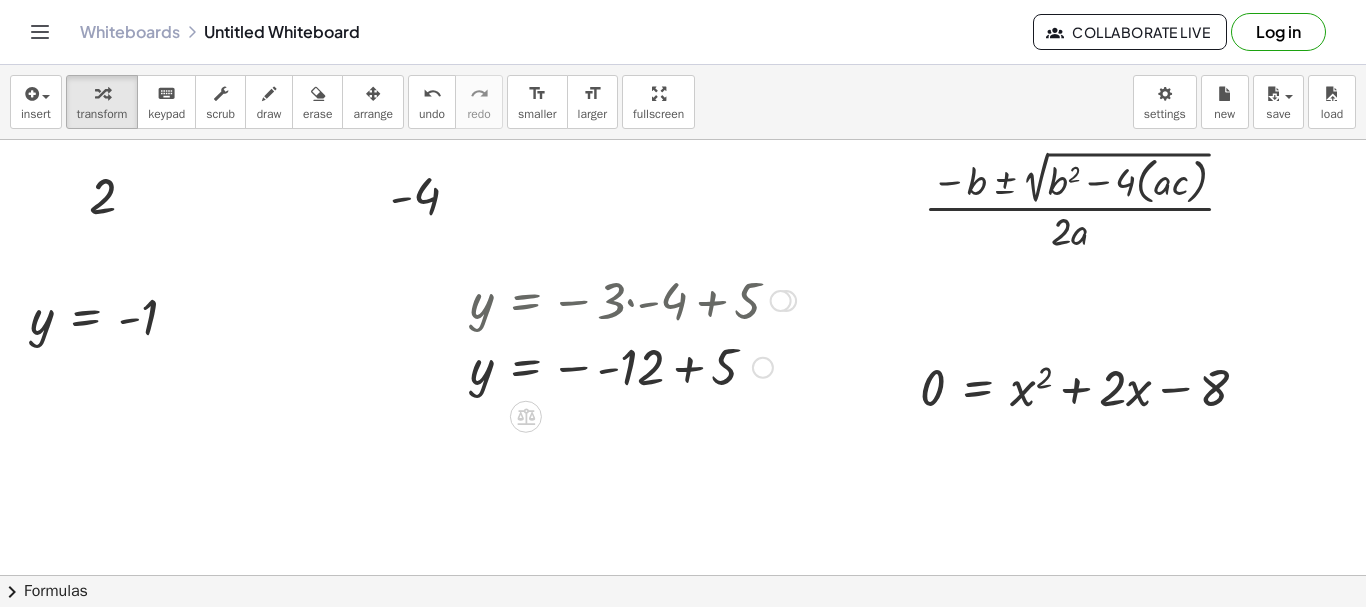 click at bounding box center (633, 366) 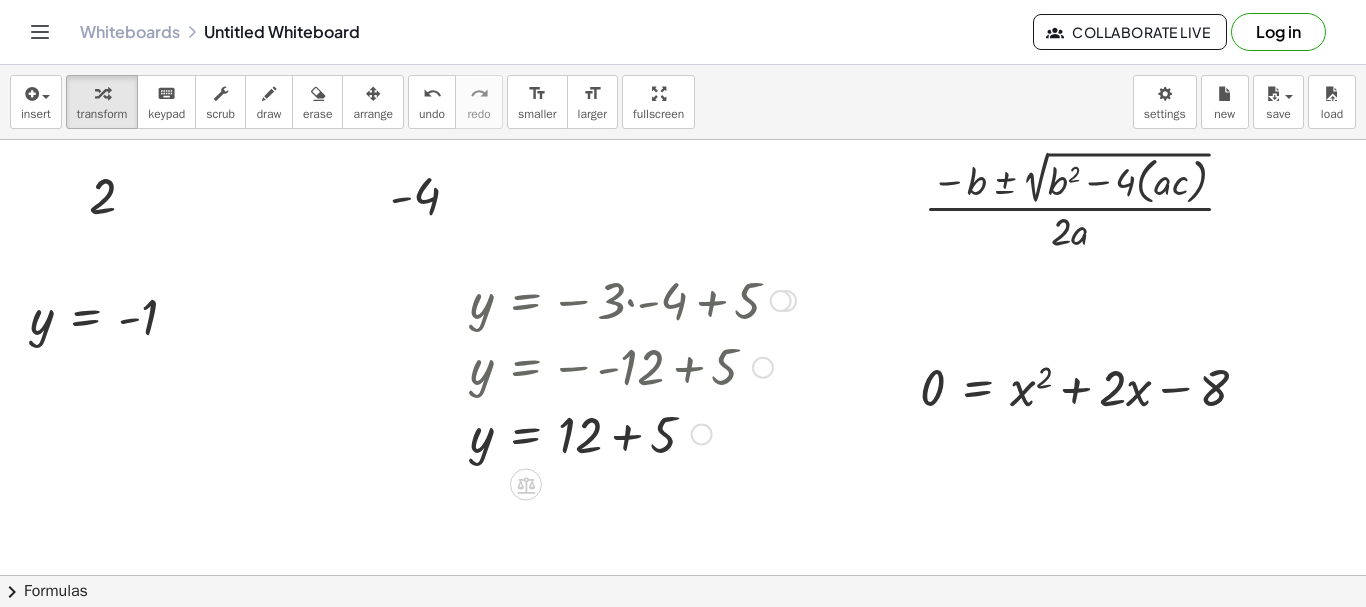 click at bounding box center [633, 433] 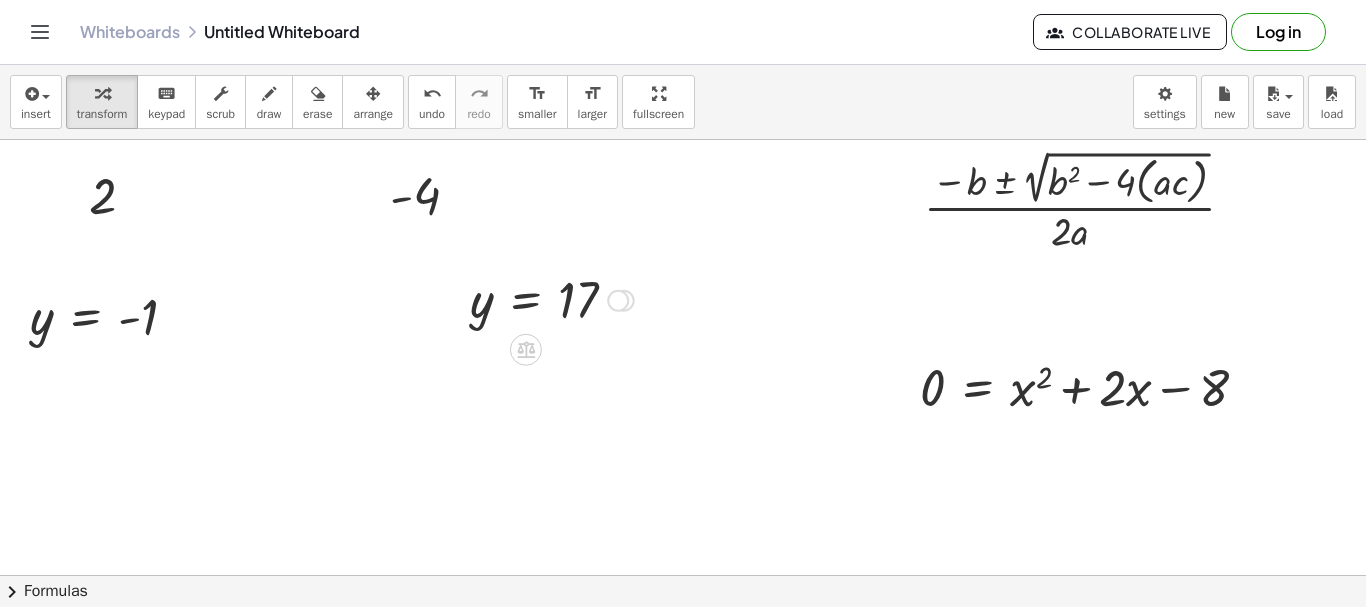 drag, startPoint x: 630, startPoint y: 504, endPoint x: 665, endPoint y: 284, distance: 222.7667 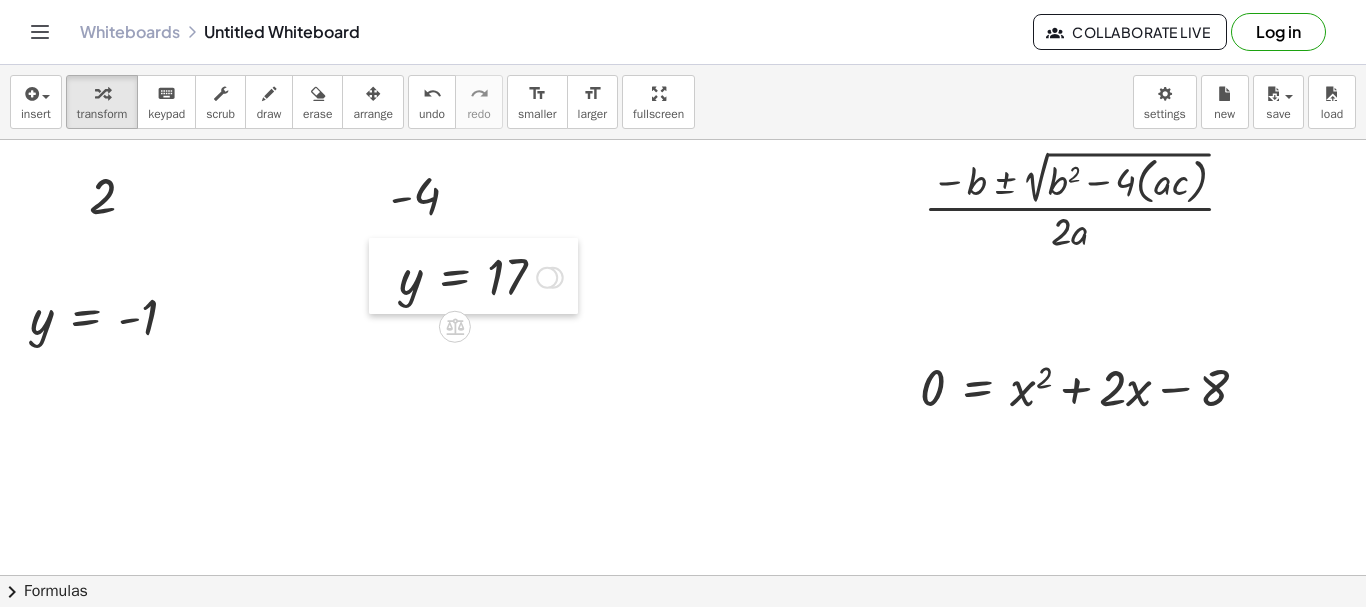 drag, startPoint x: 449, startPoint y: 309, endPoint x: 370, endPoint y: 287, distance: 82.006096 